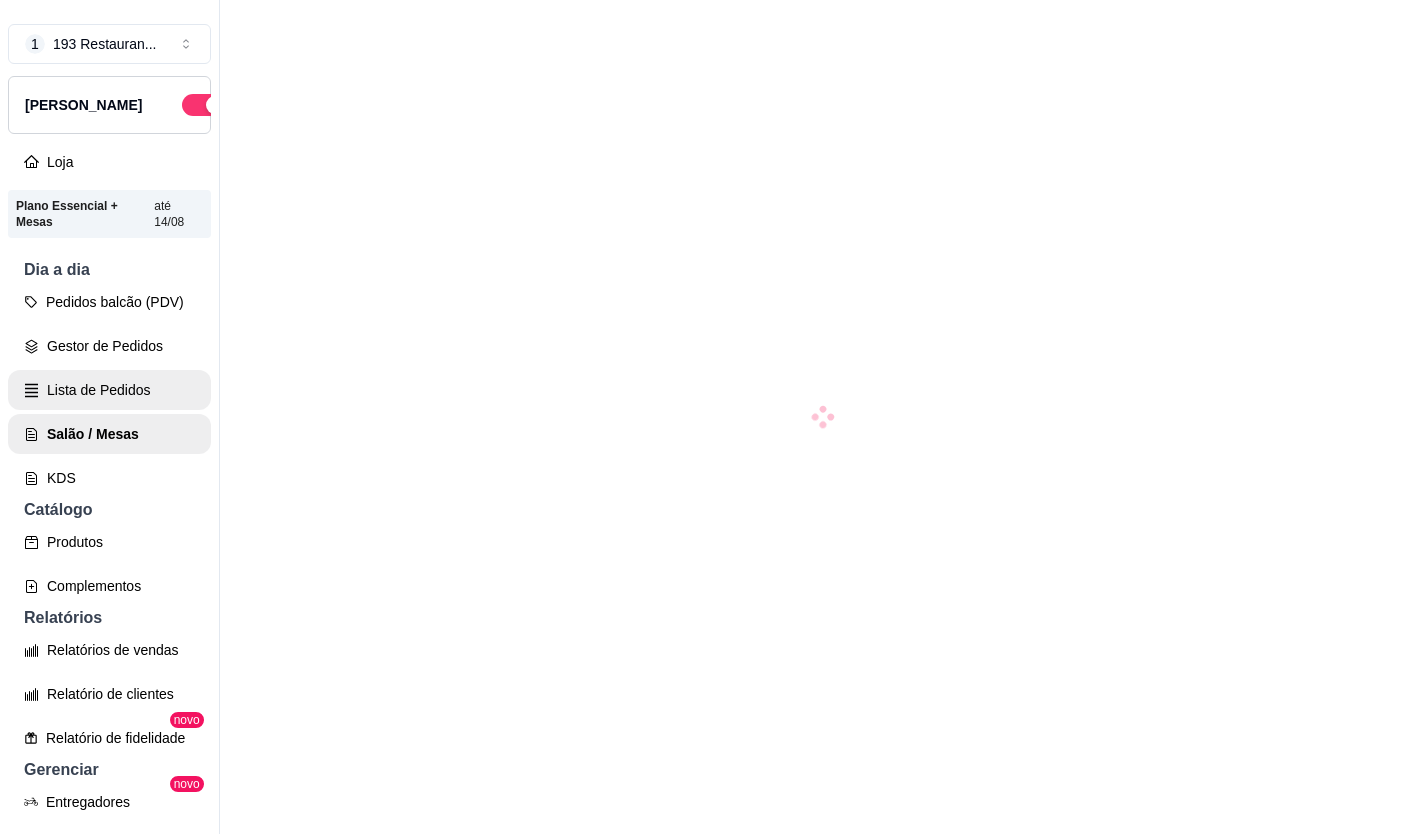 scroll, scrollTop: 0, scrollLeft: 0, axis: both 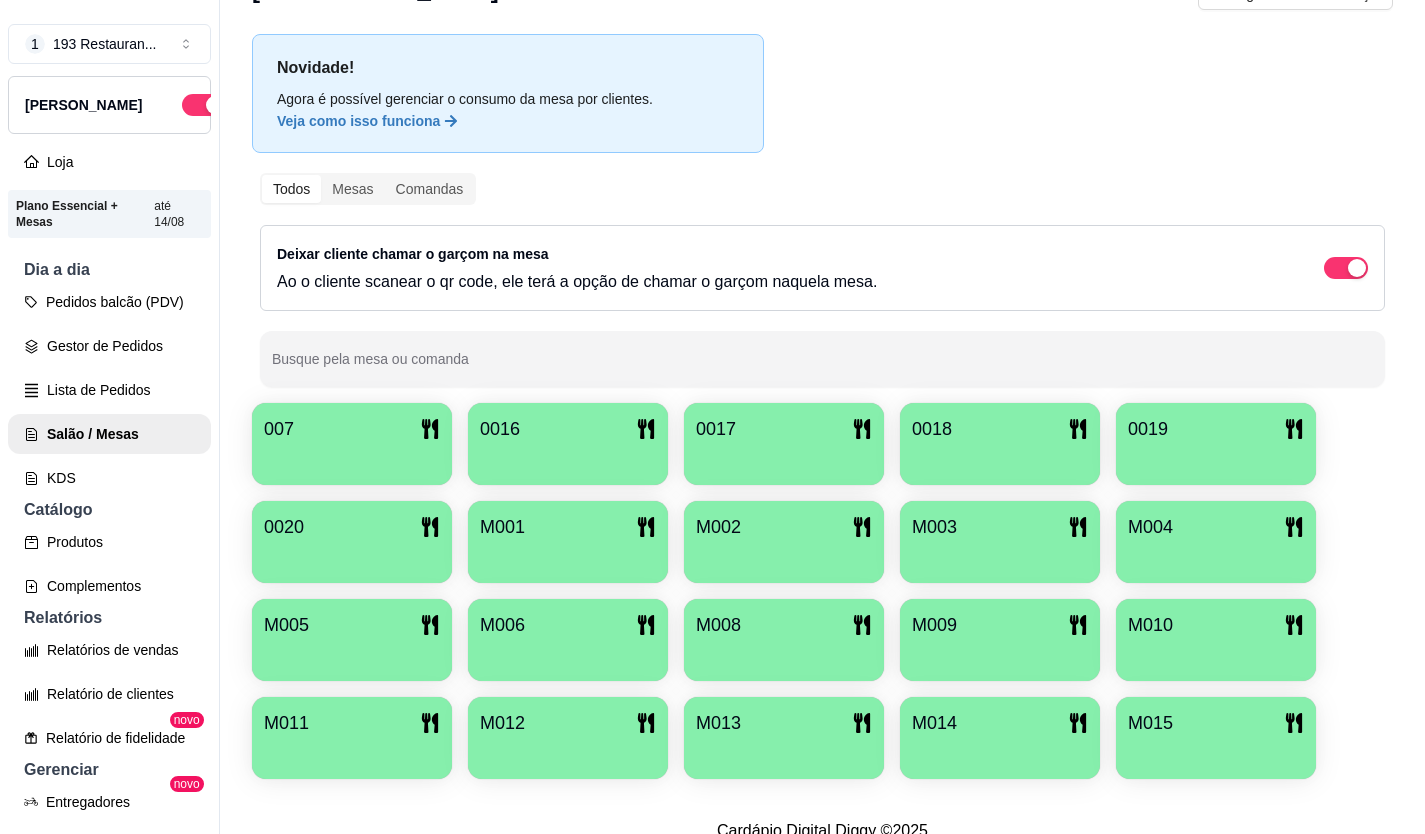 click on "M001" at bounding box center (568, 527) 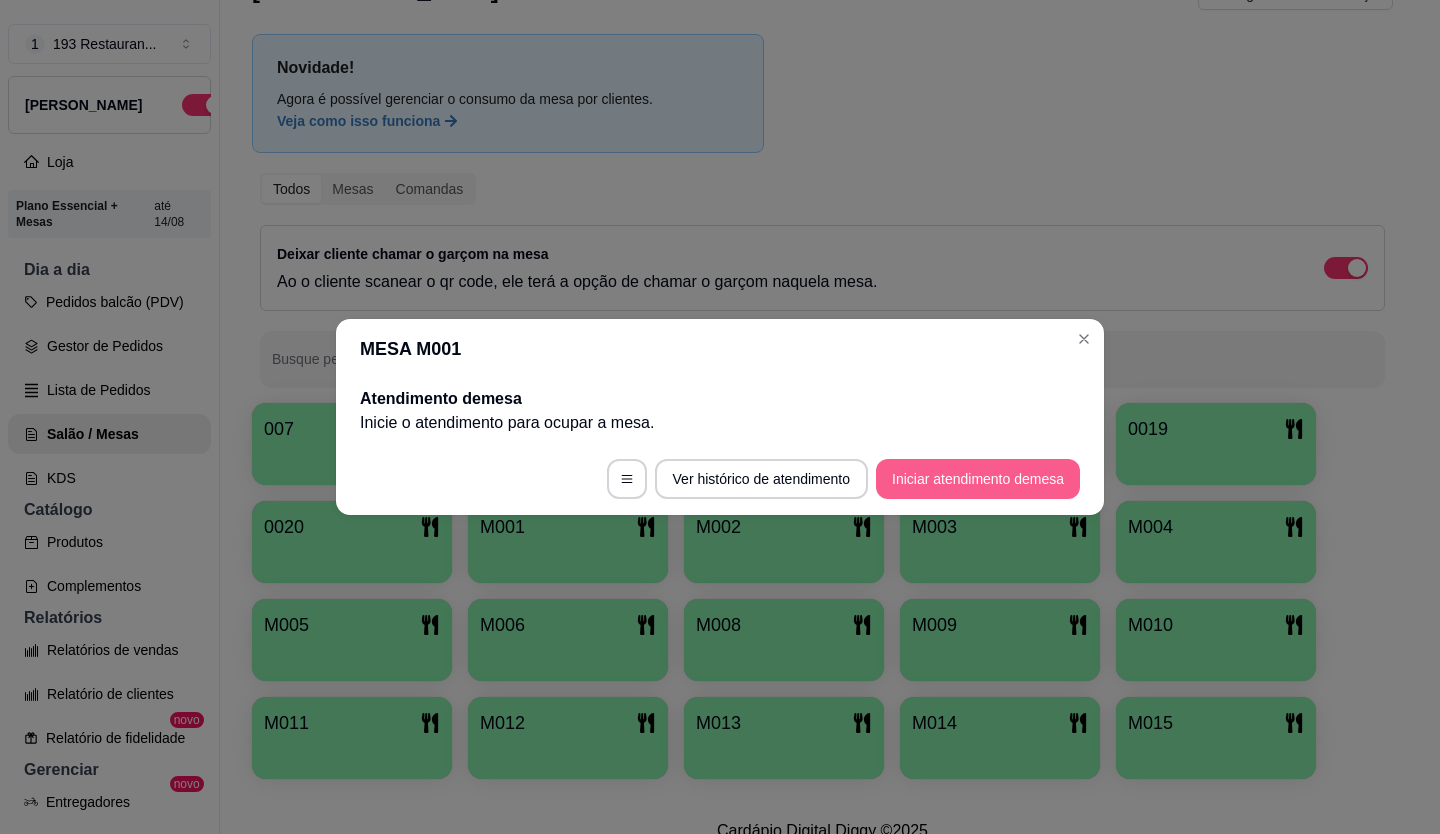 click on "Iniciar atendimento de  mesa" at bounding box center (978, 479) 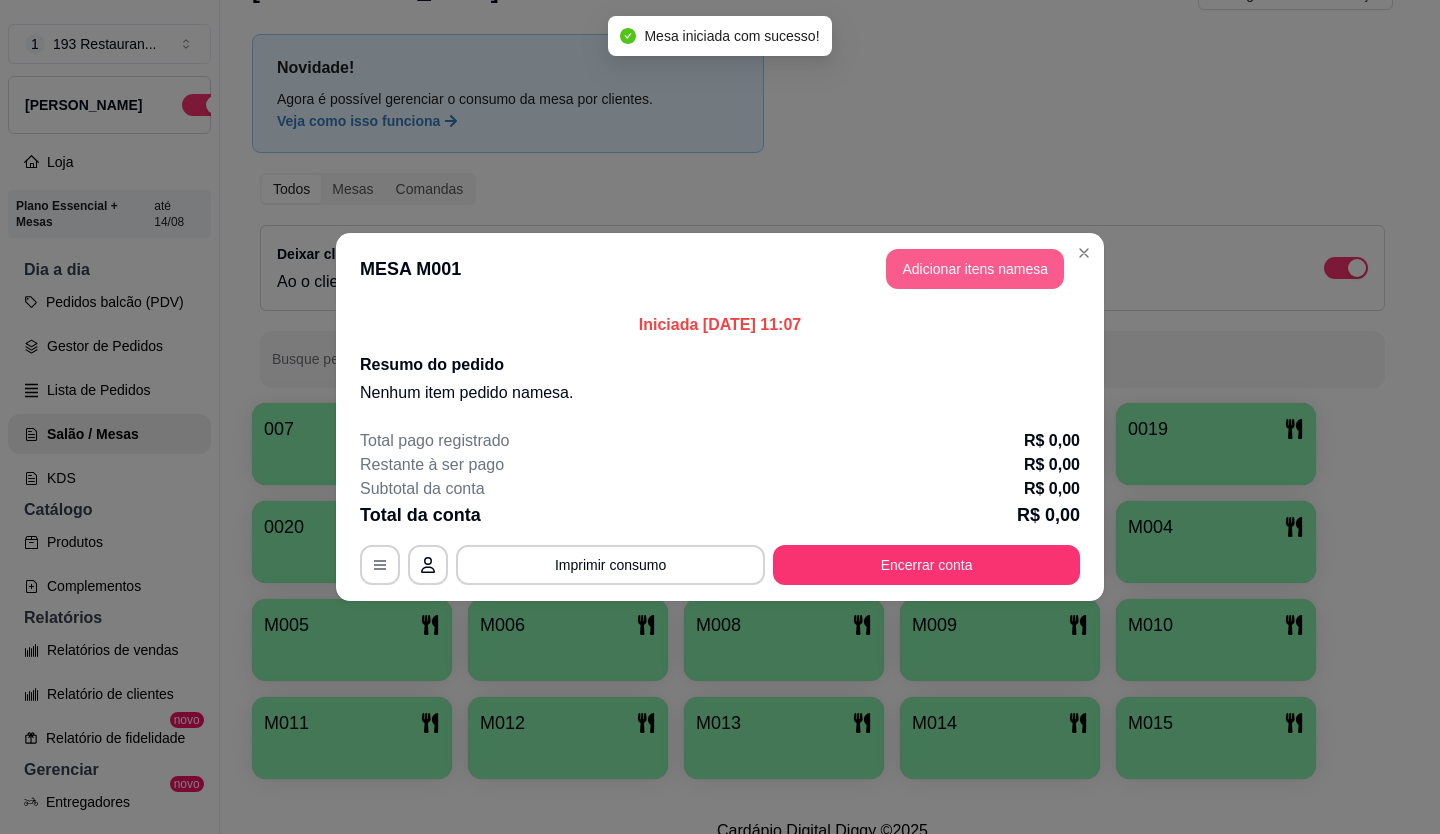 click on "Adicionar itens na  mesa" at bounding box center [975, 269] 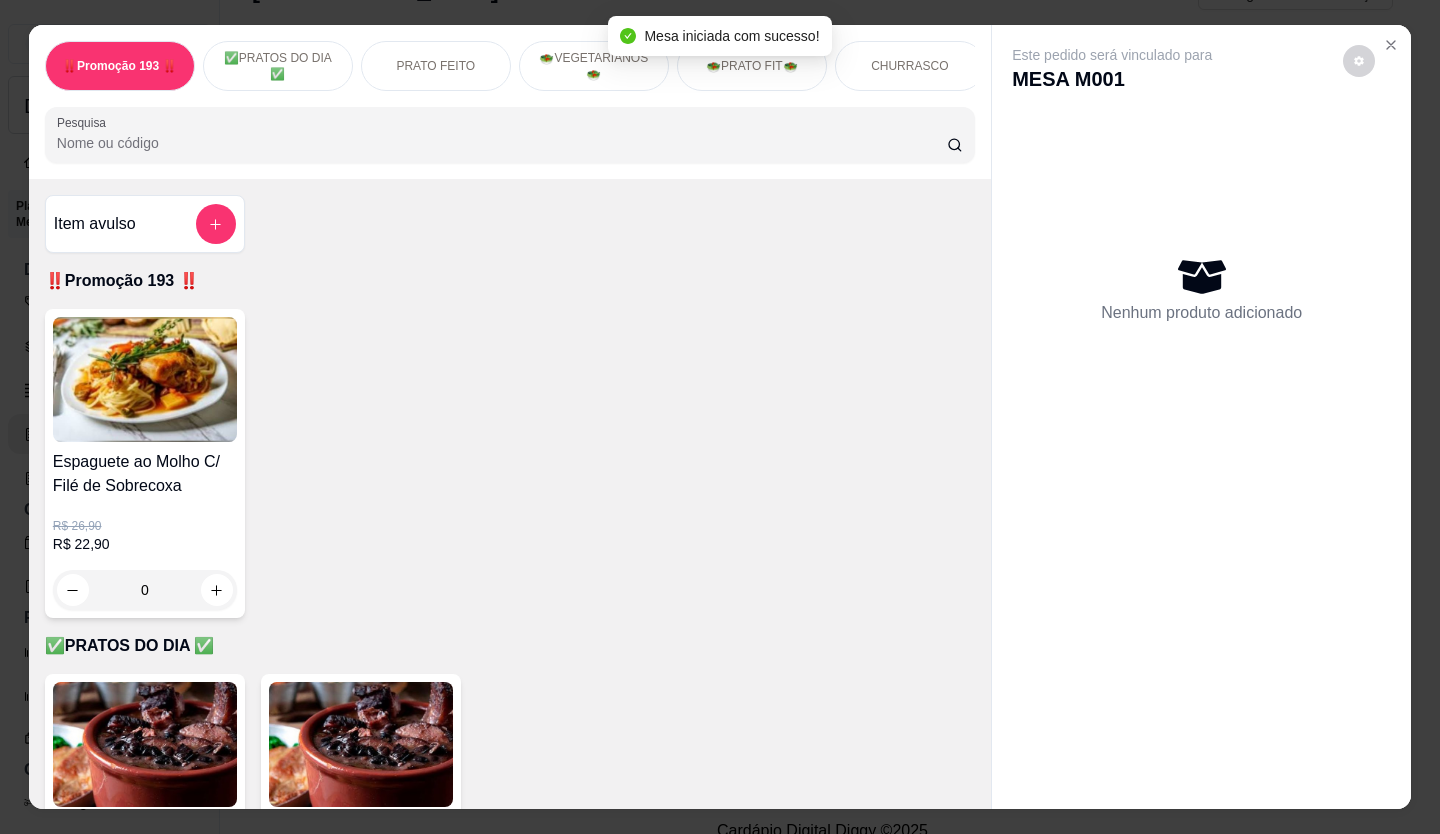 scroll, scrollTop: 46, scrollLeft: 0, axis: vertical 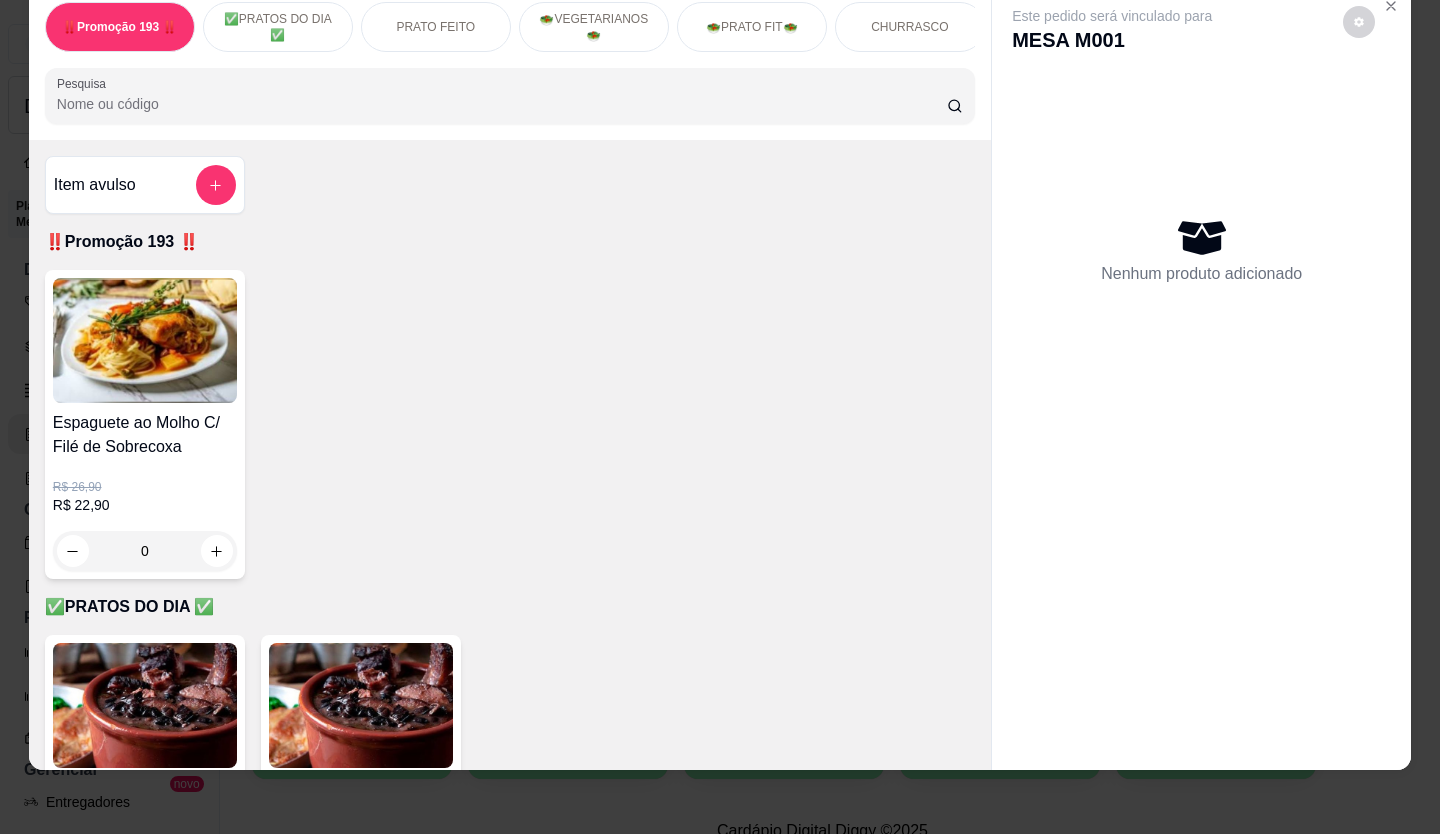 click at bounding box center (510, 96) 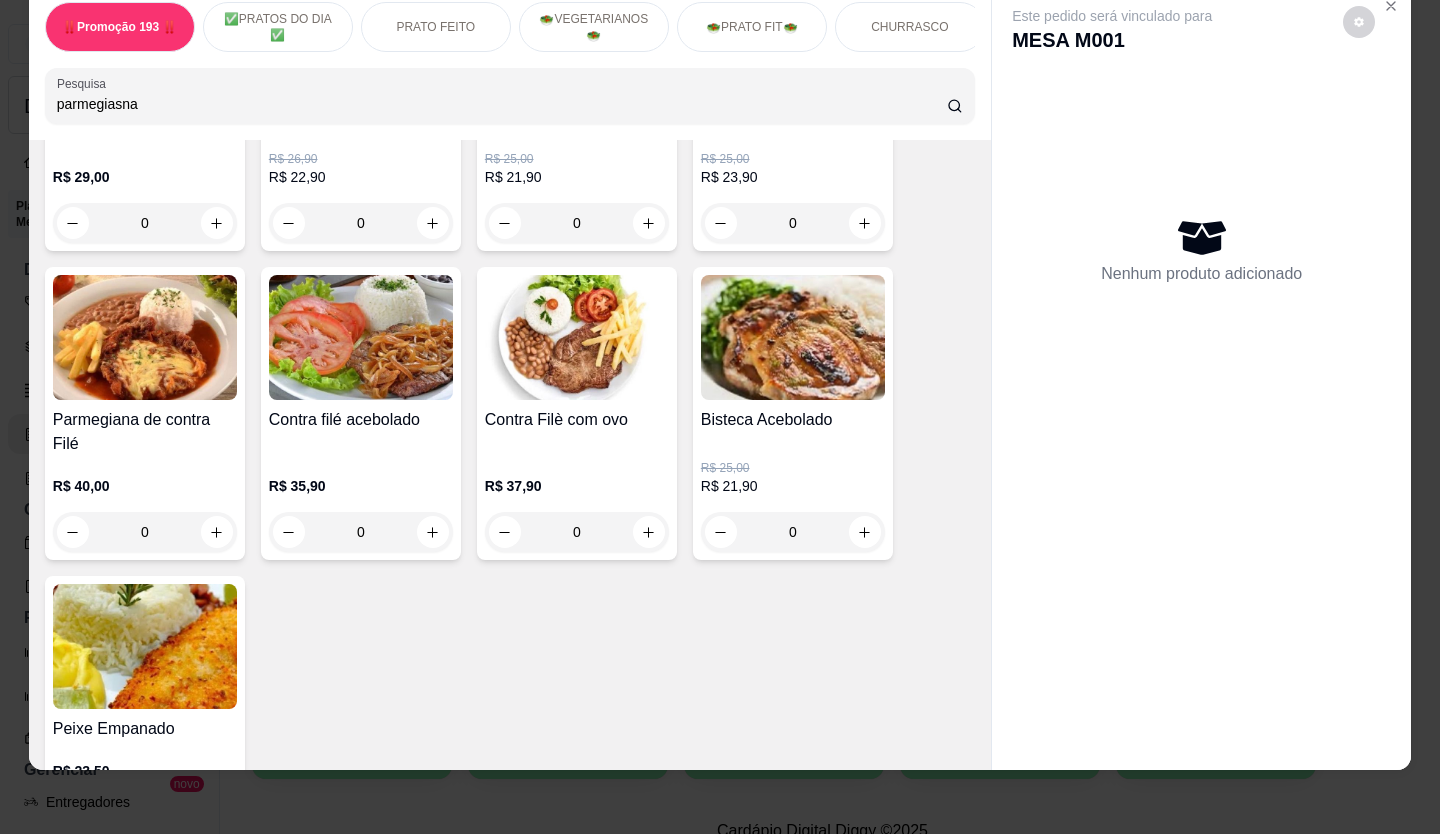 scroll, scrollTop: 1800, scrollLeft: 0, axis: vertical 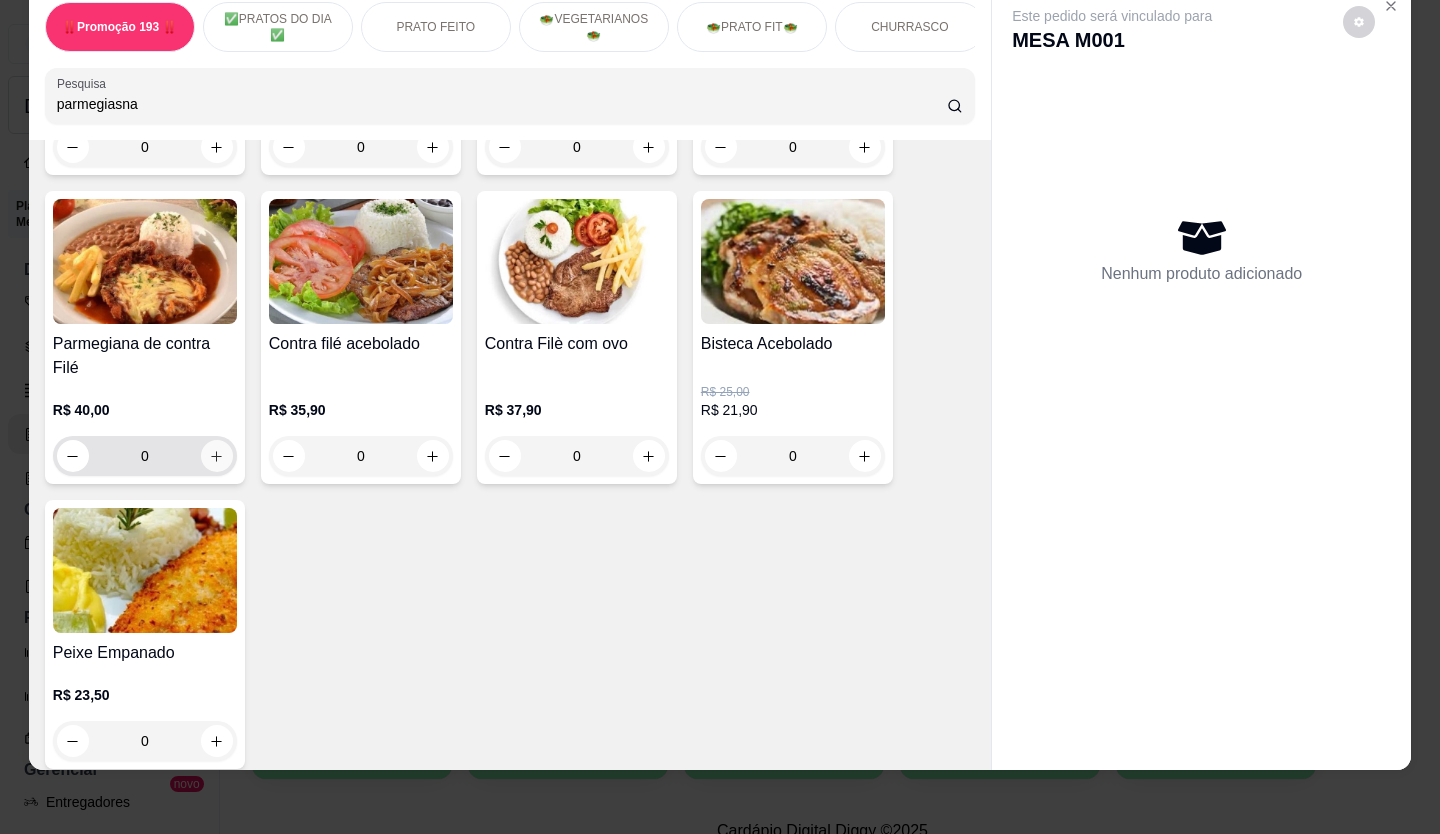 type on "parmegiasna" 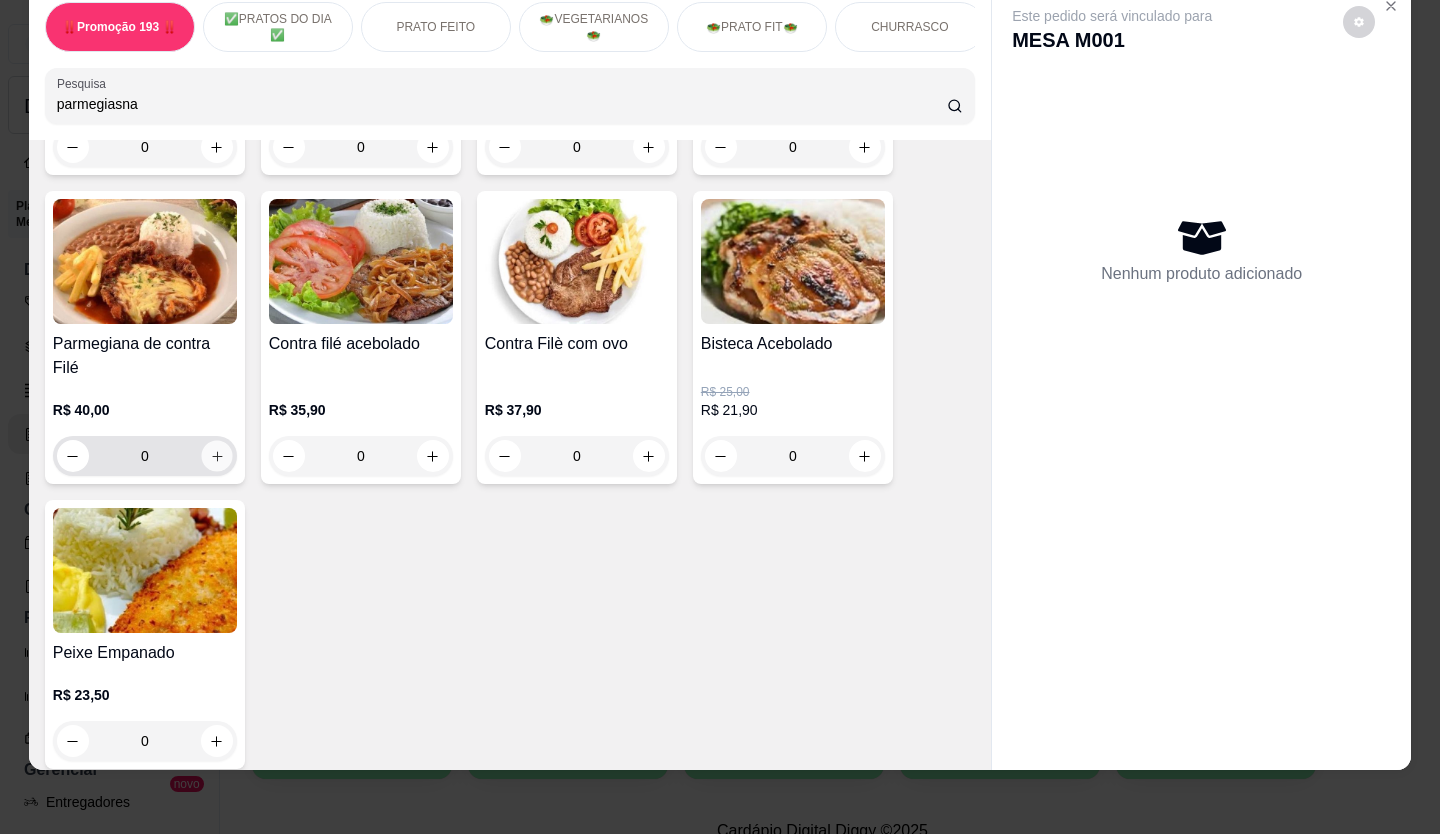click 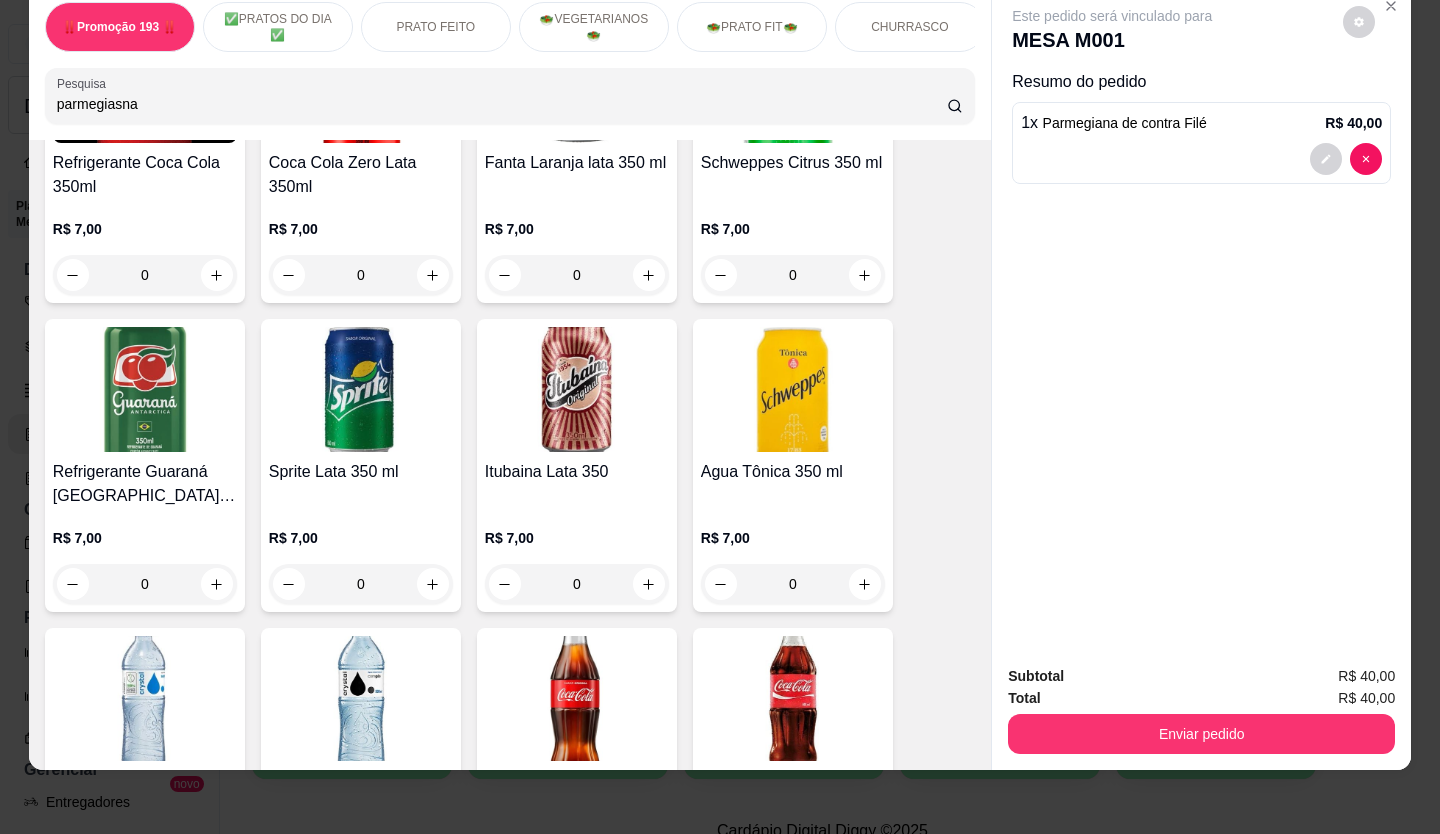 scroll, scrollTop: 5900, scrollLeft: 0, axis: vertical 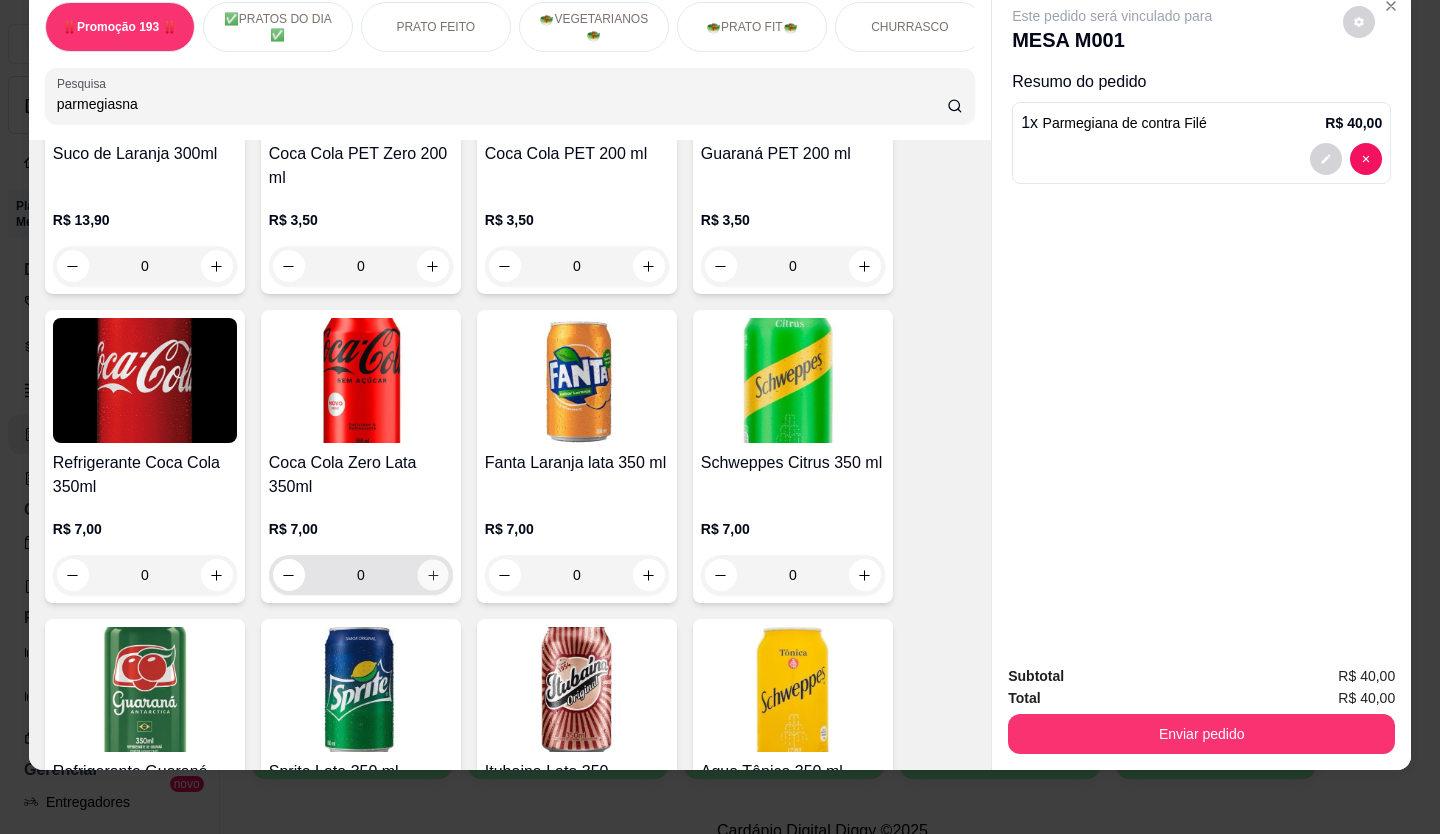 click 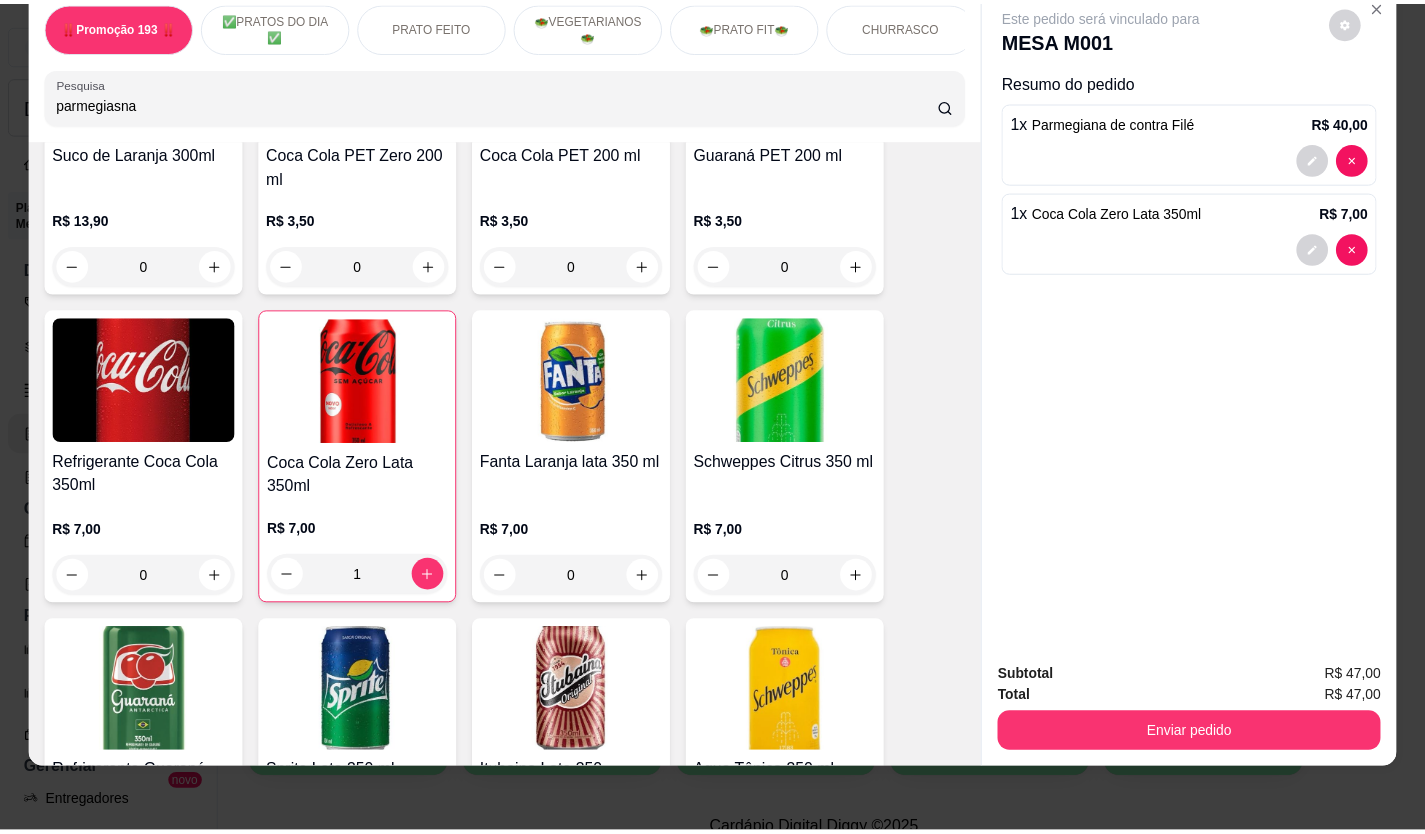 scroll, scrollTop: 6300, scrollLeft: 0, axis: vertical 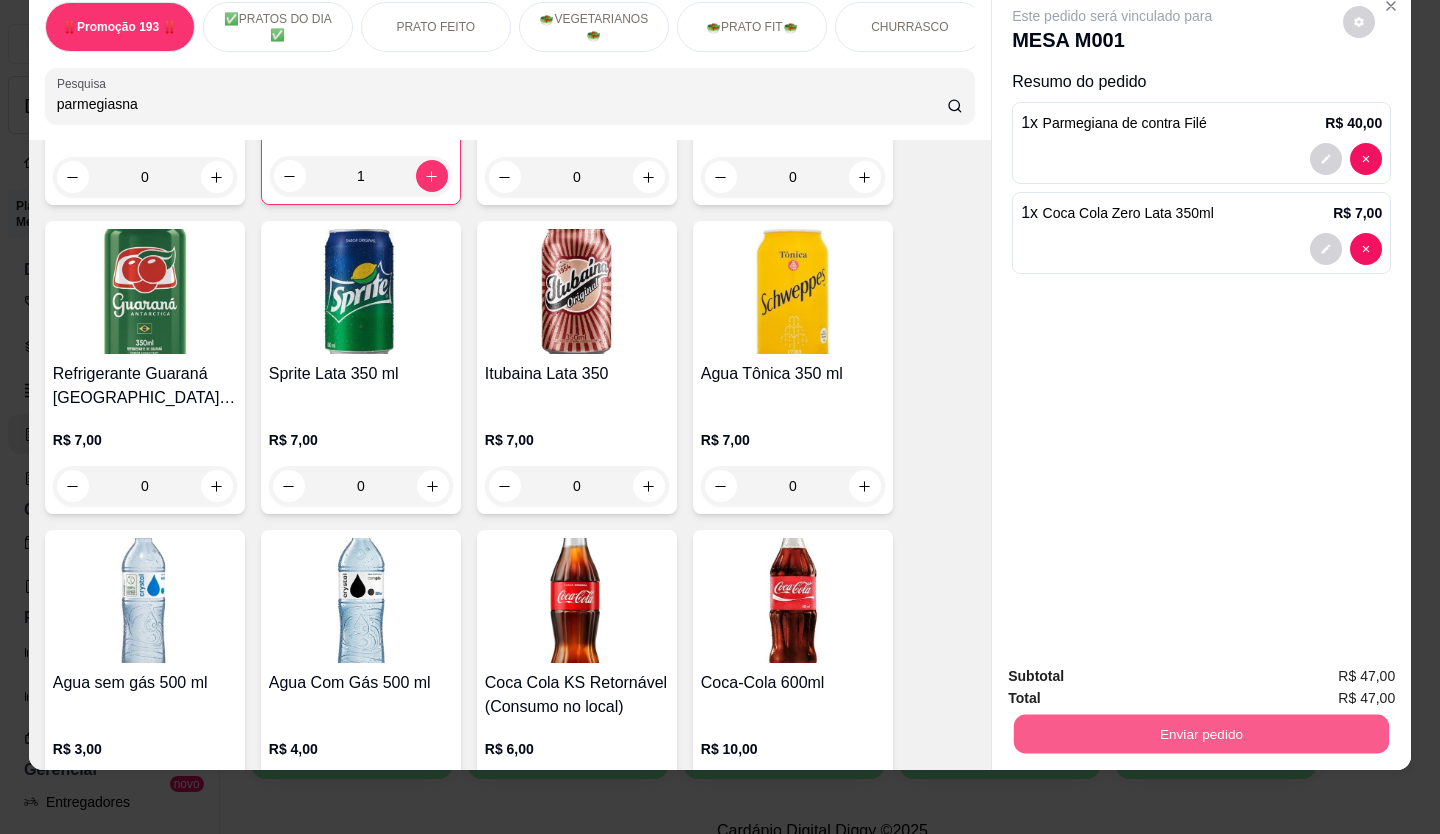 click on "Enviar pedido" at bounding box center (1201, 734) 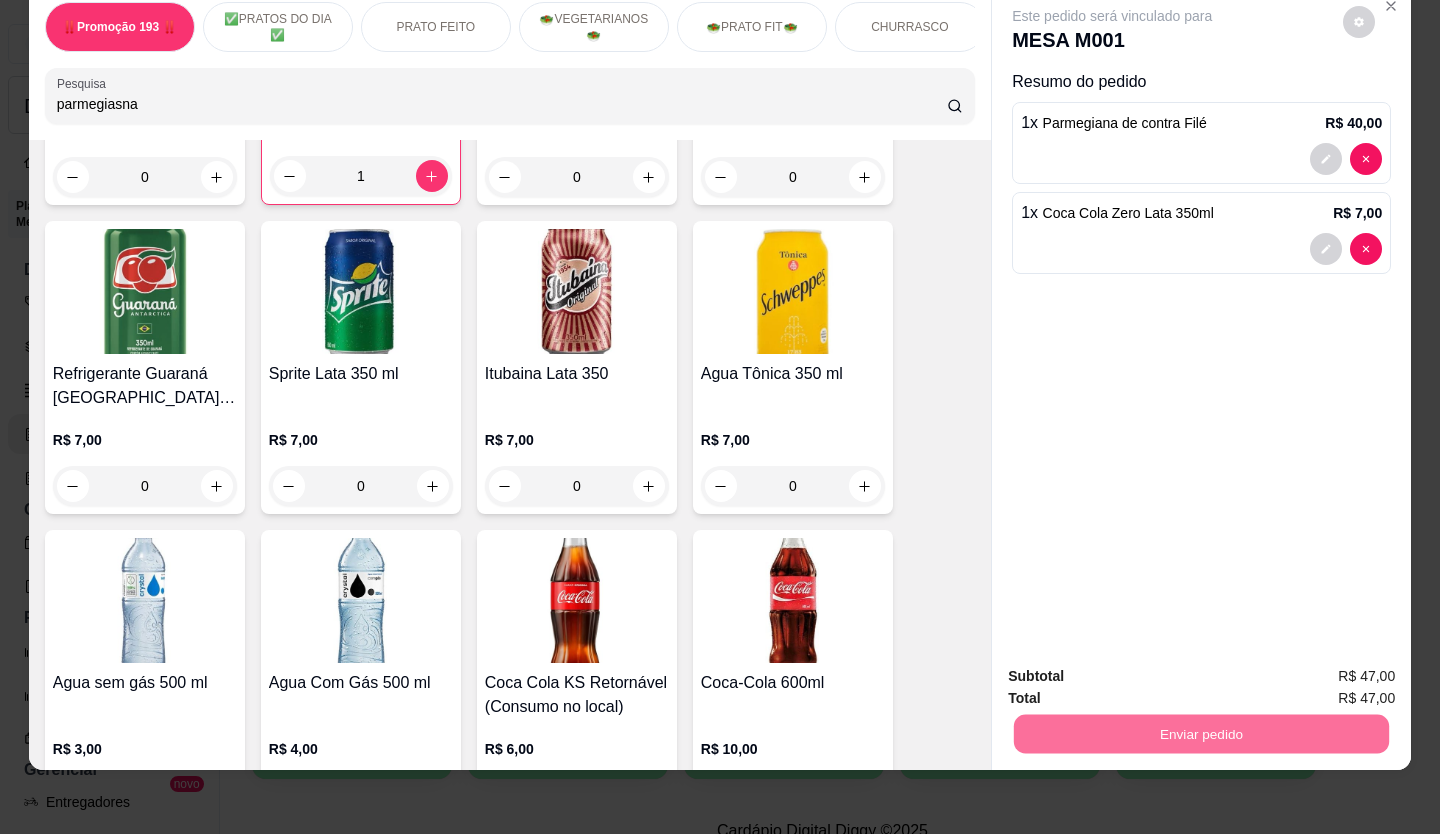 click on "Não registrar e enviar pedido" at bounding box center [1136, 670] 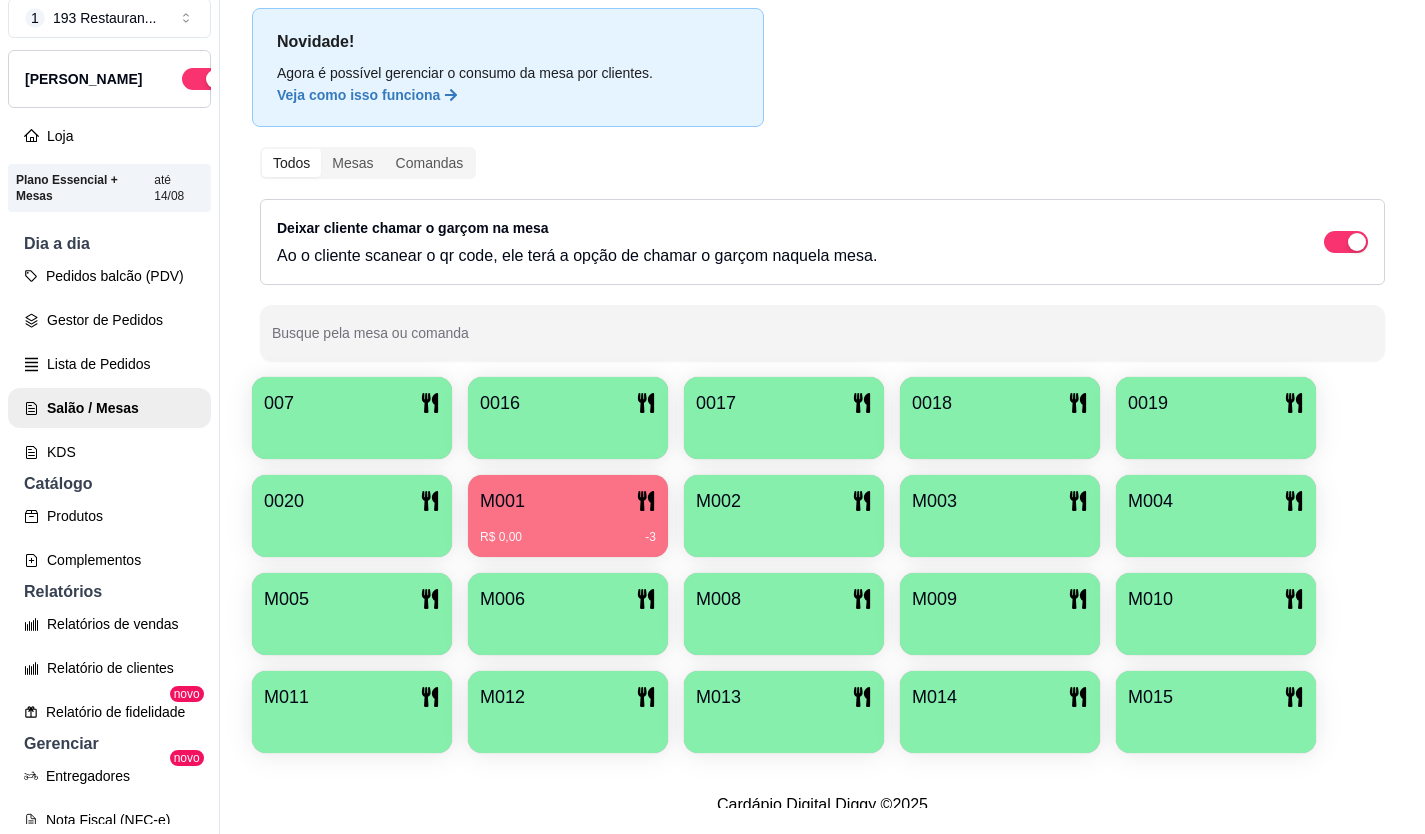 scroll, scrollTop: 32, scrollLeft: 0, axis: vertical 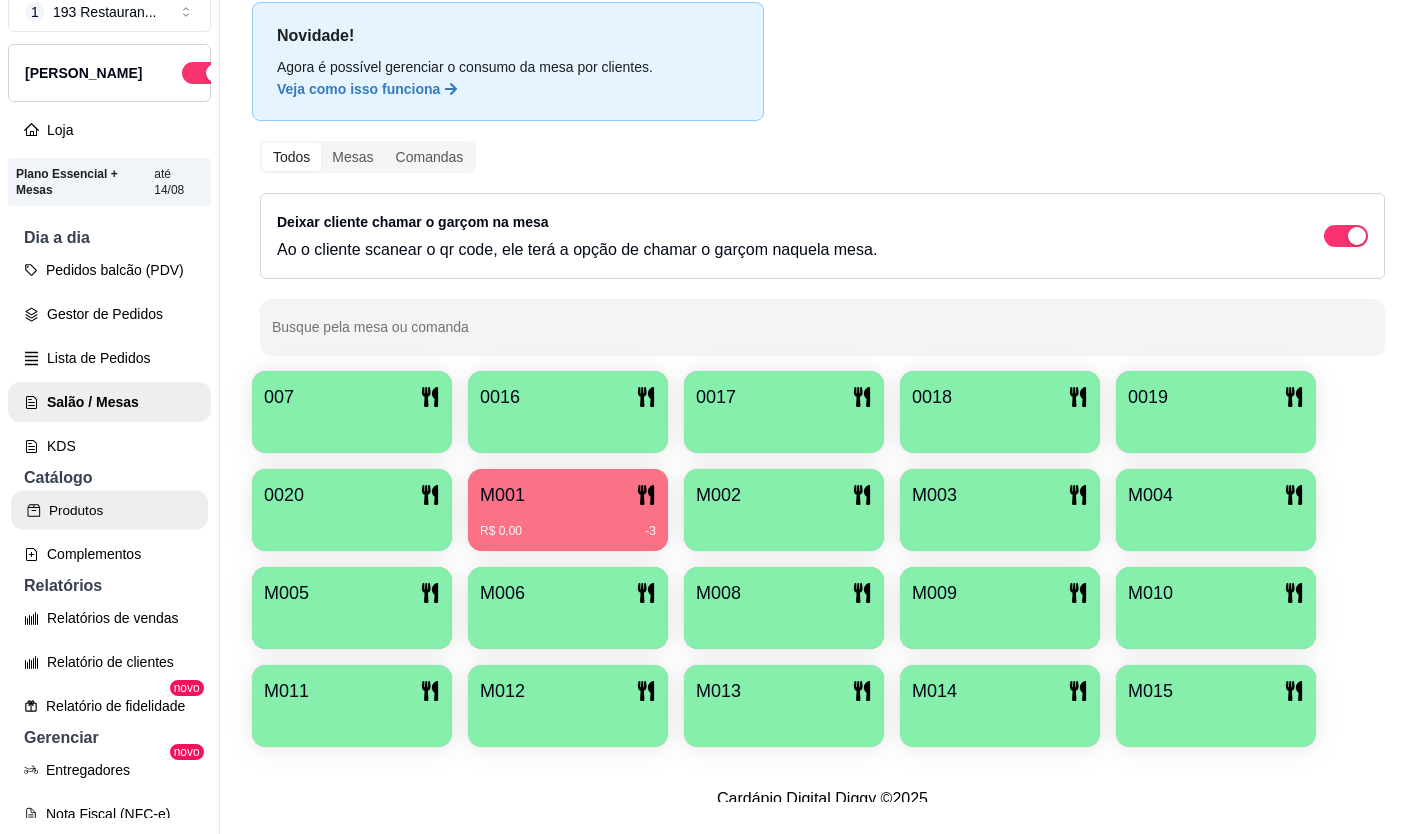 click on "Produtos" at bounding box center [109, 510] 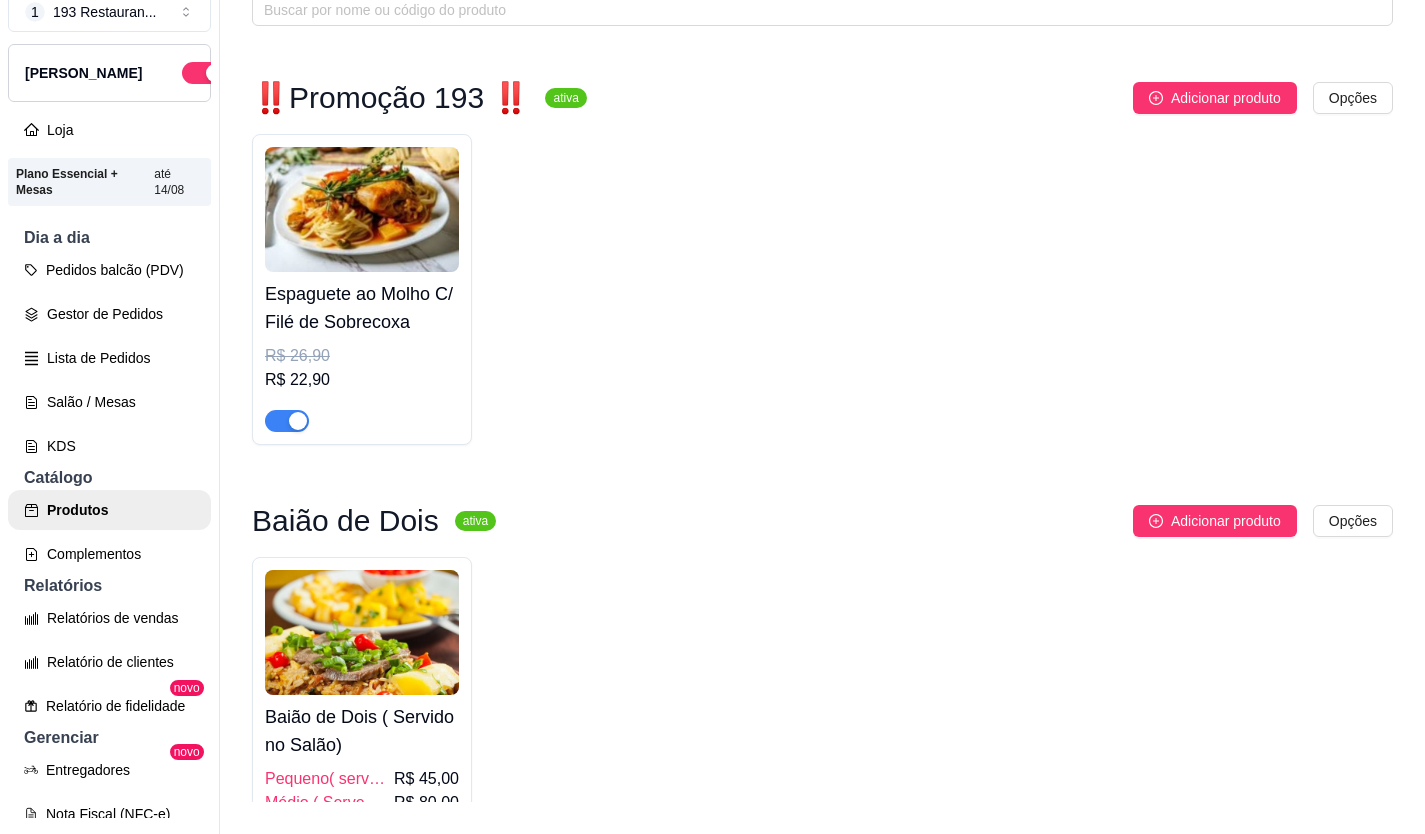 scroll, scrollTop: 0, scrollLeft: 0, axis: both 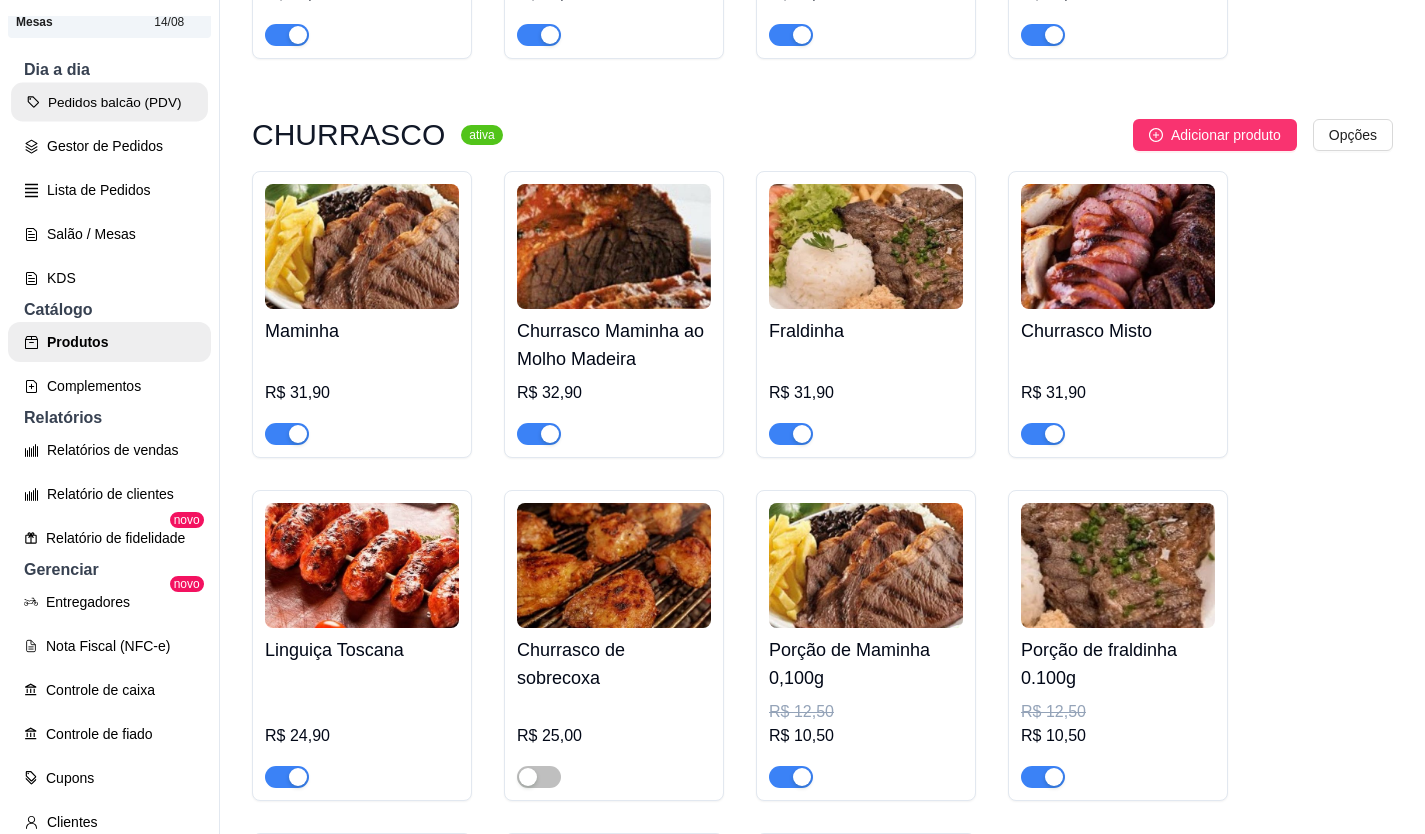 click on "Pedidos balcão (PDV)" at bounding box center [109, 102] 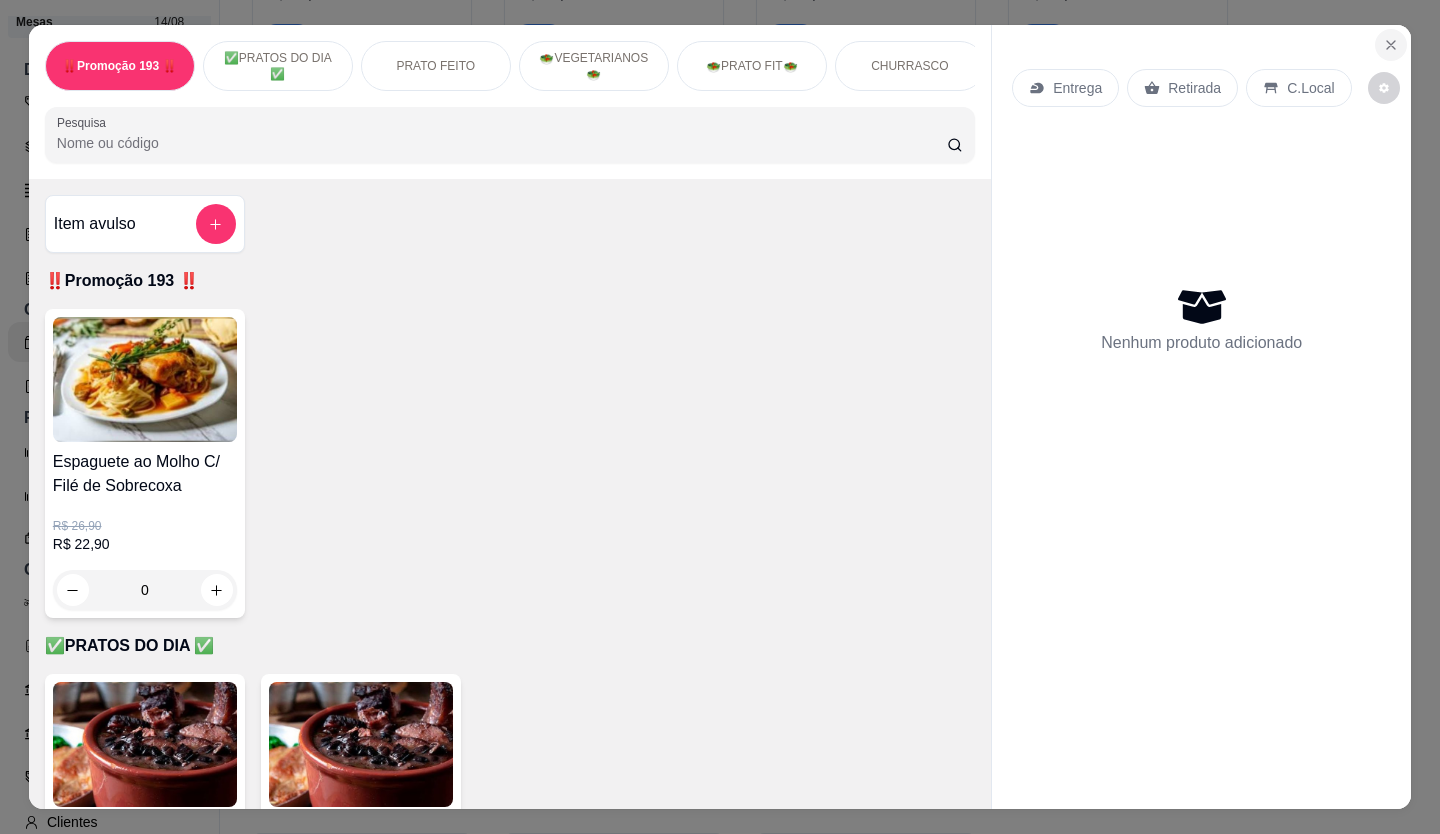 click 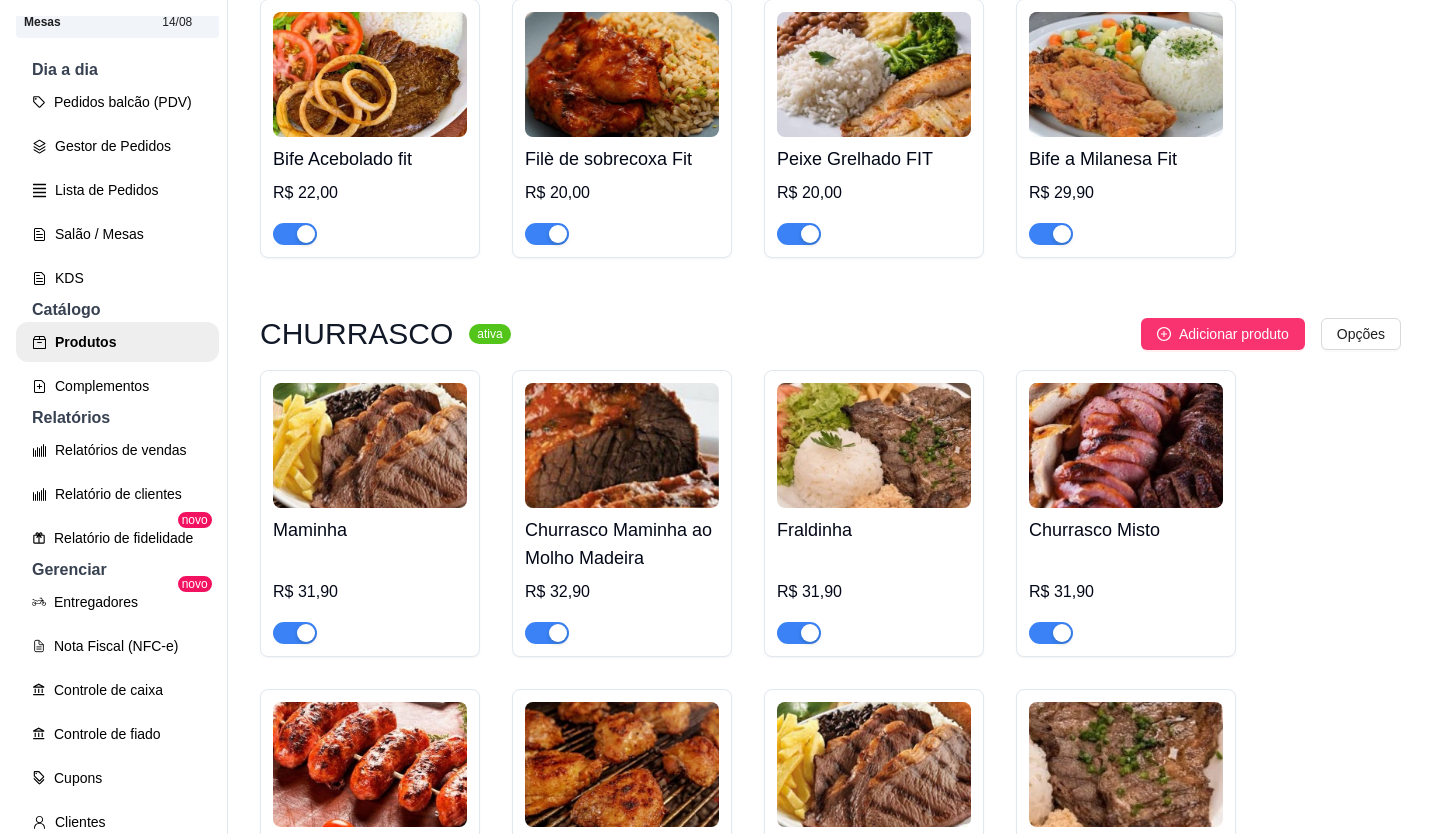 scroll, scrollTop: 4245, scrollLeft: 0, axis: vertical 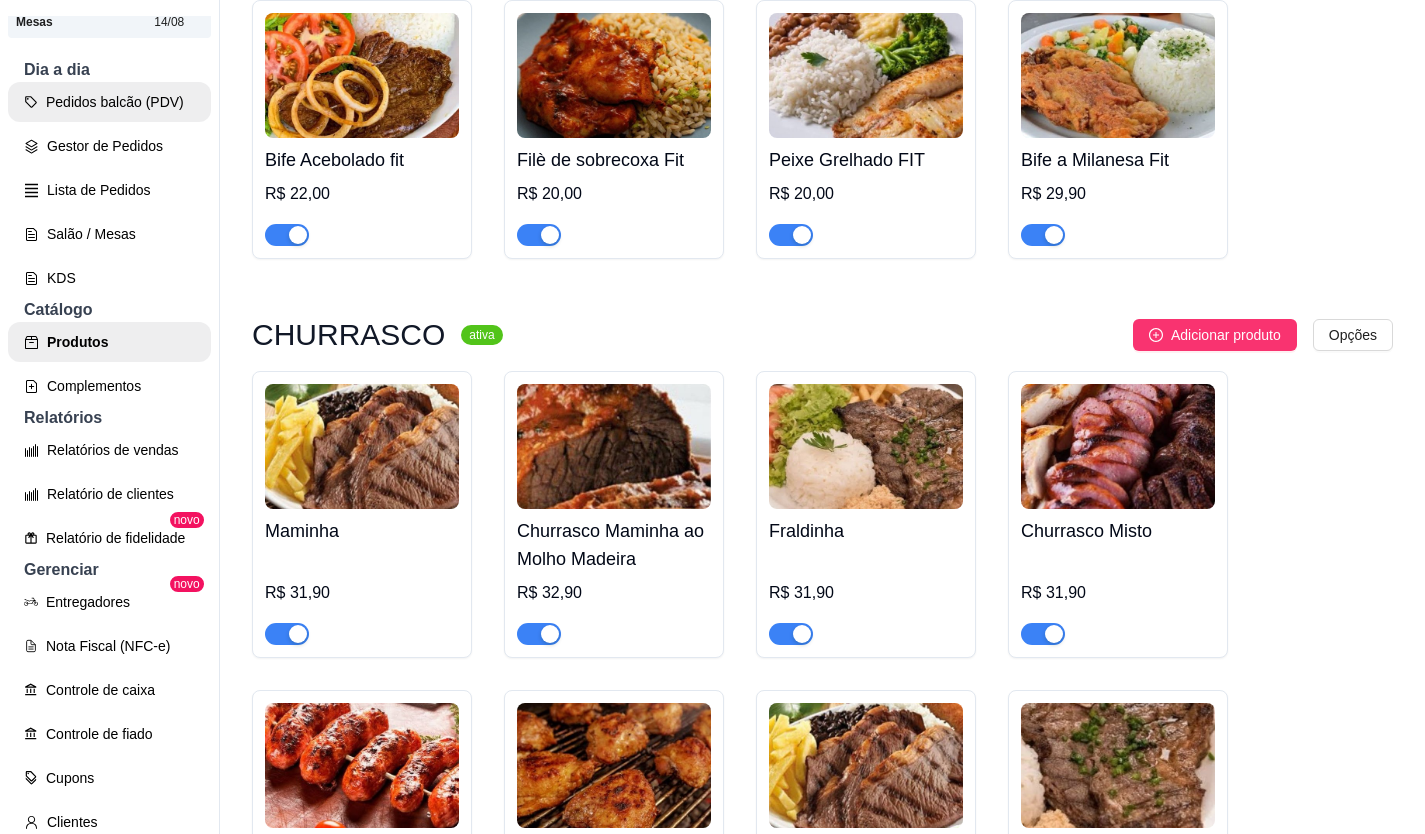click on "Pedidos balcão (PDV)" at bounding box center (109, 102) 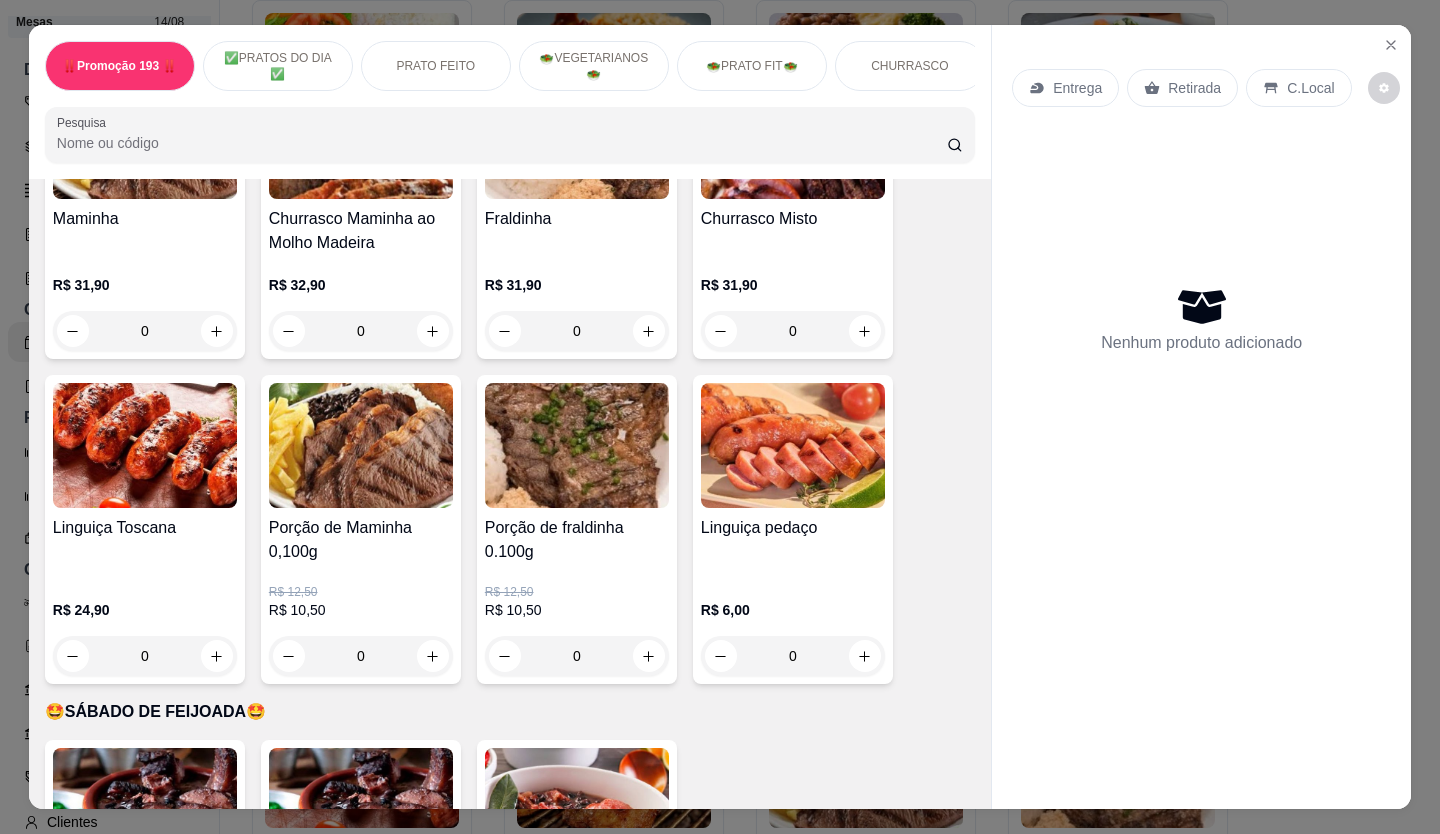 scroll, scrollTop: 3600, scrollLeft: 0, axis: vertical 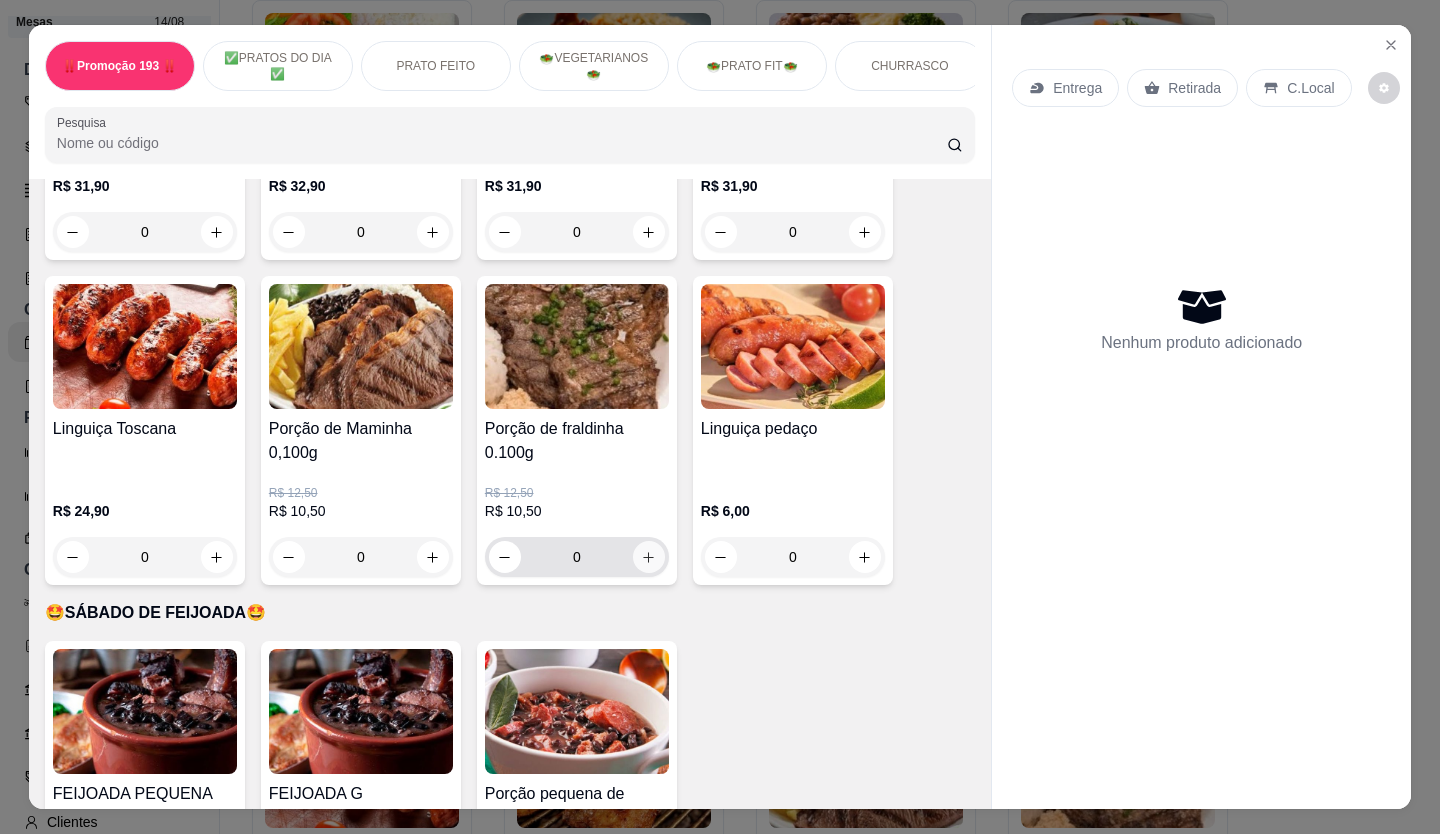 click 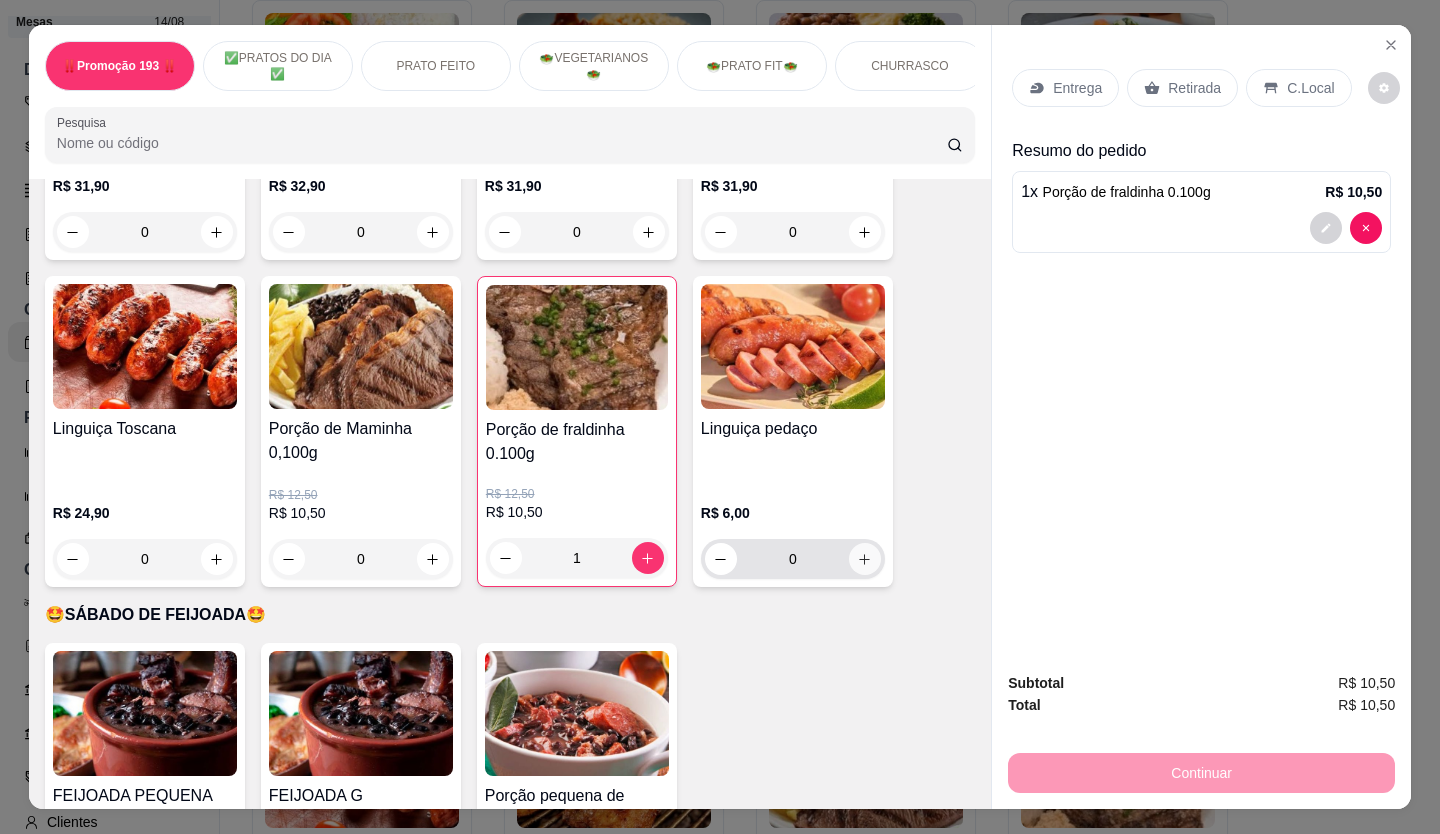 click 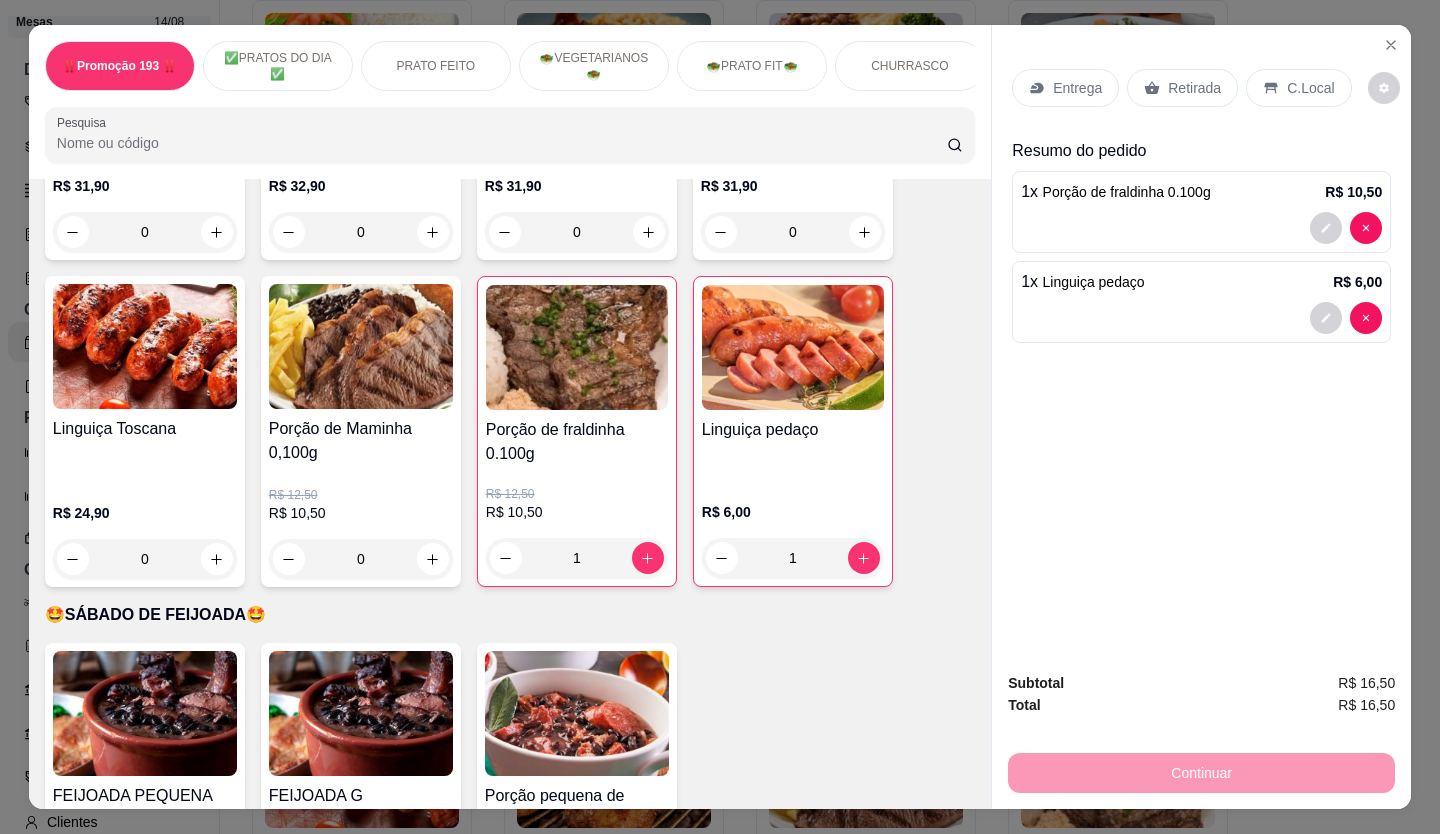 scroll, scrollTop: 3700, scrollLeft: 0, axis: vertical 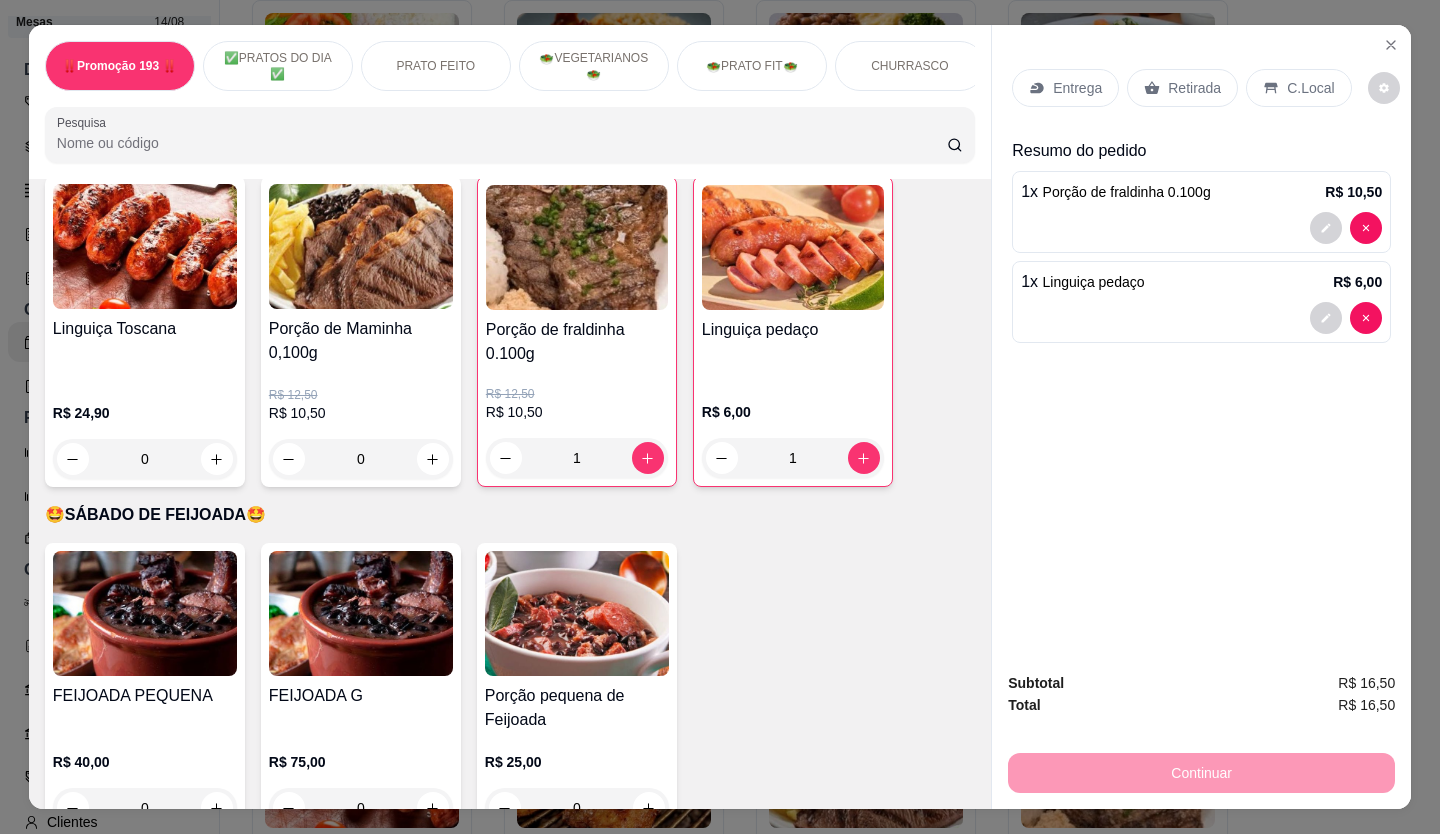 click on "Retirada" at bounding box center (1194, 88) 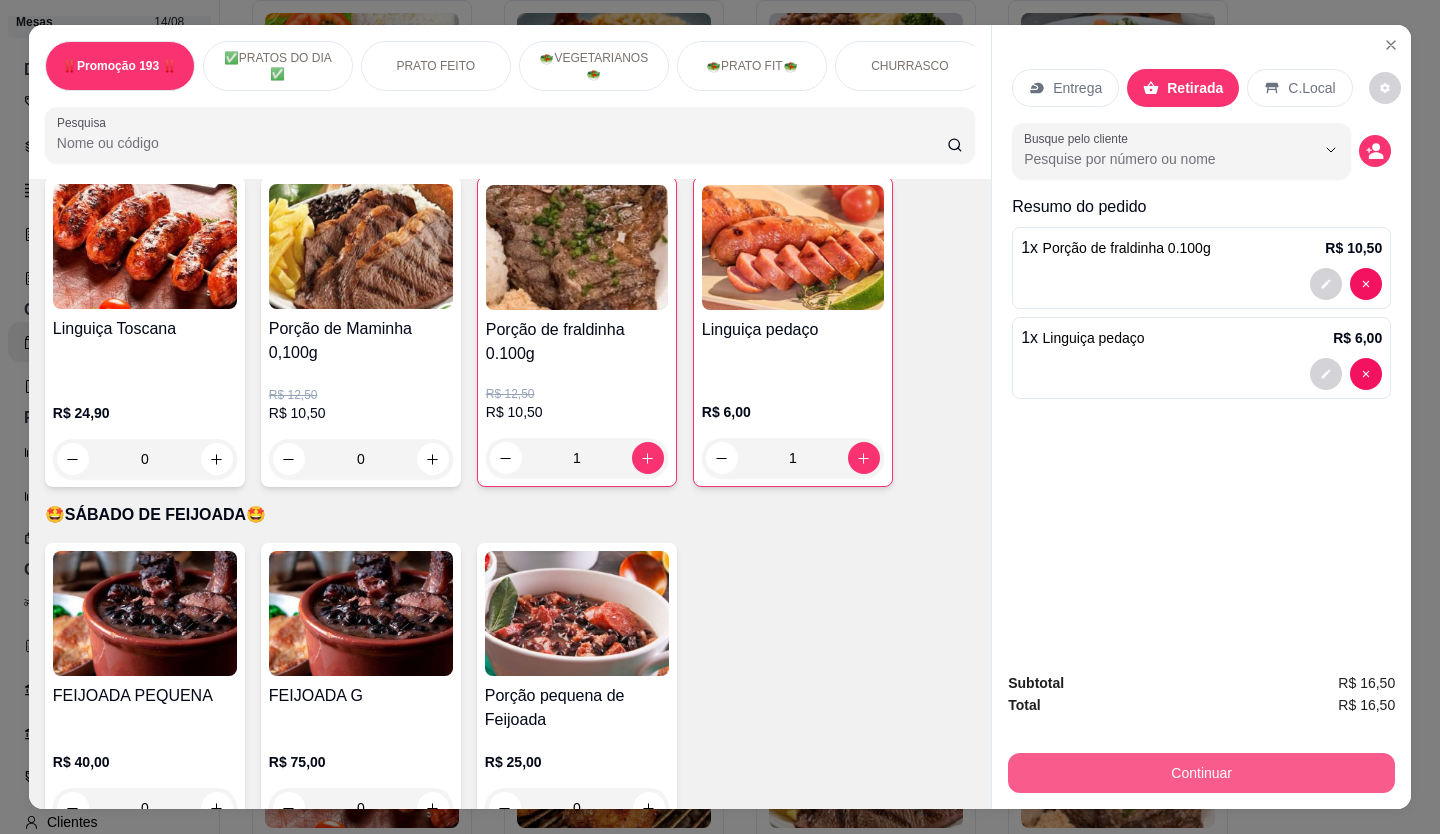 click on "Continuar" at bounding box center (1201, 773) 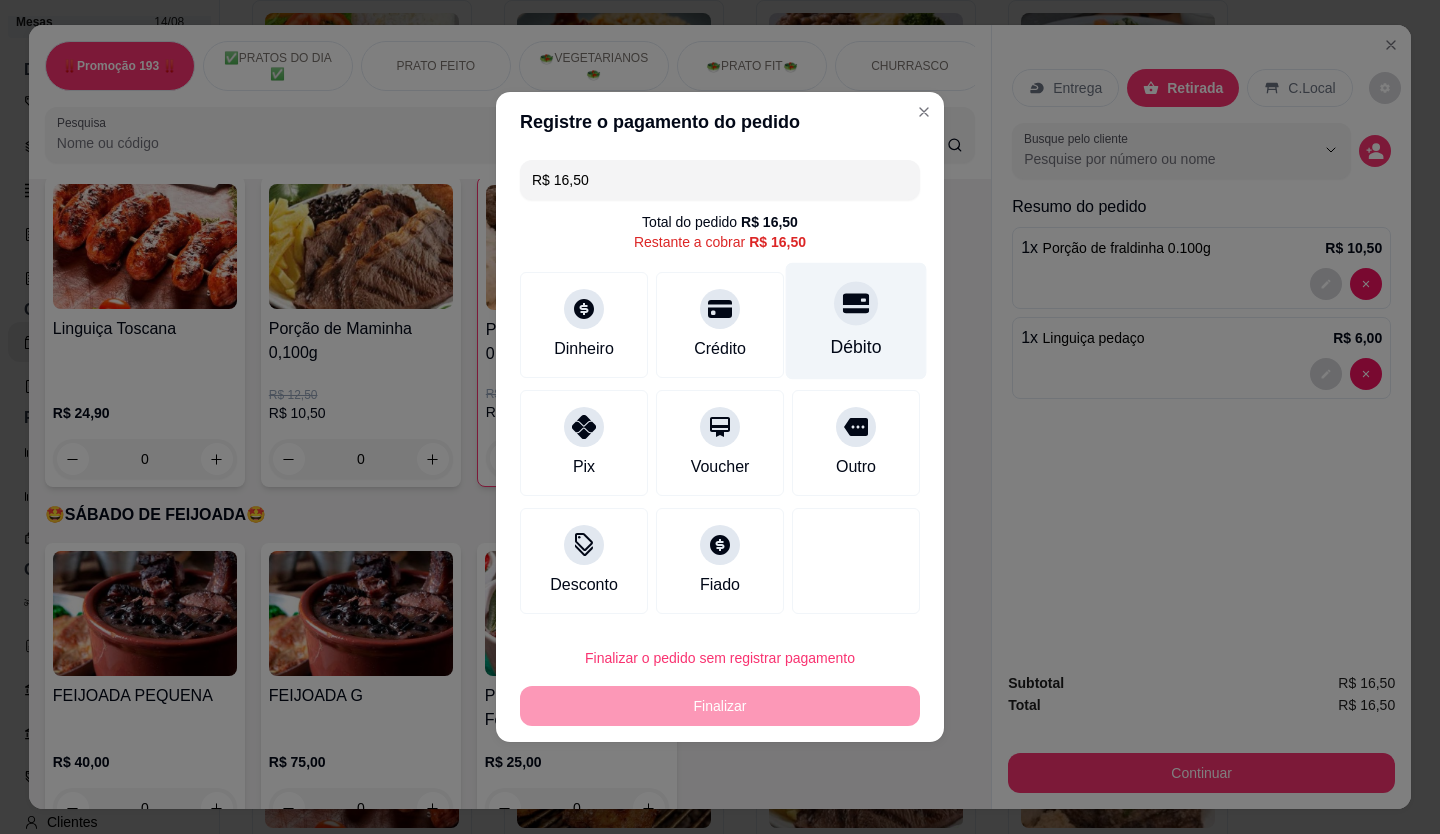 click at bounding box center [856, 303] 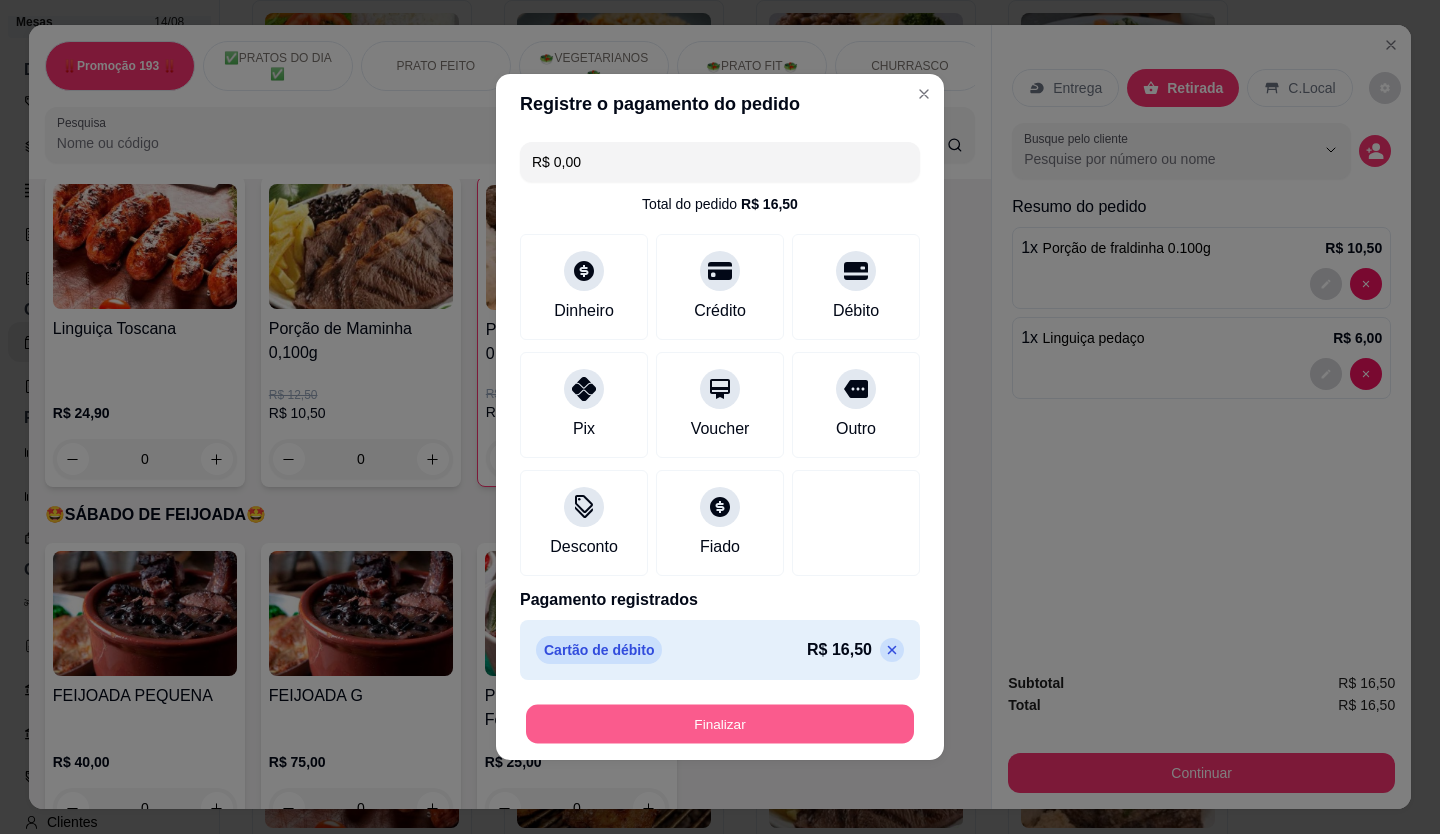 click on "Finalizar" at bounding box center [720, 724] 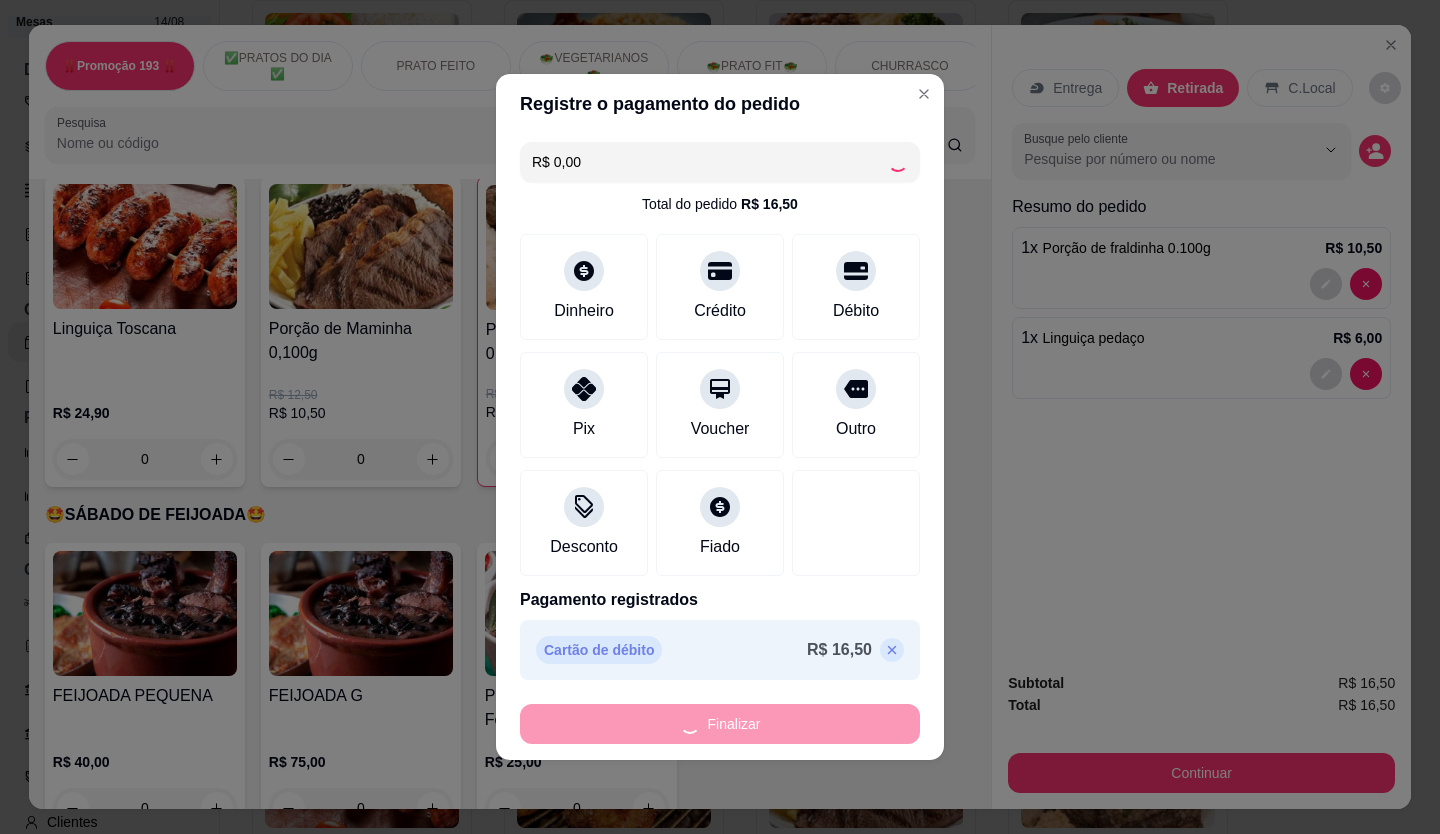 type on "0" 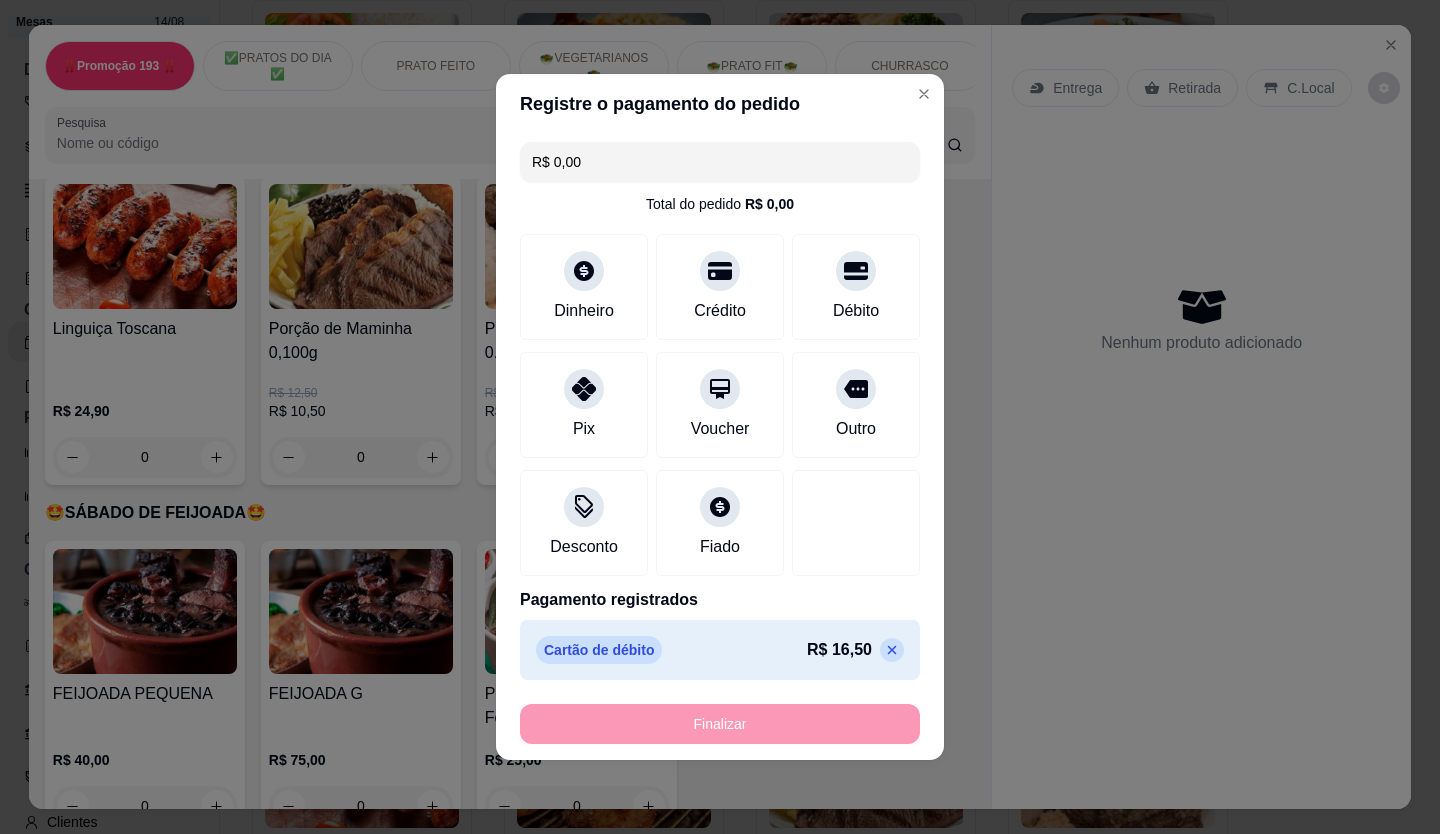 type on "-R$ 16,50" 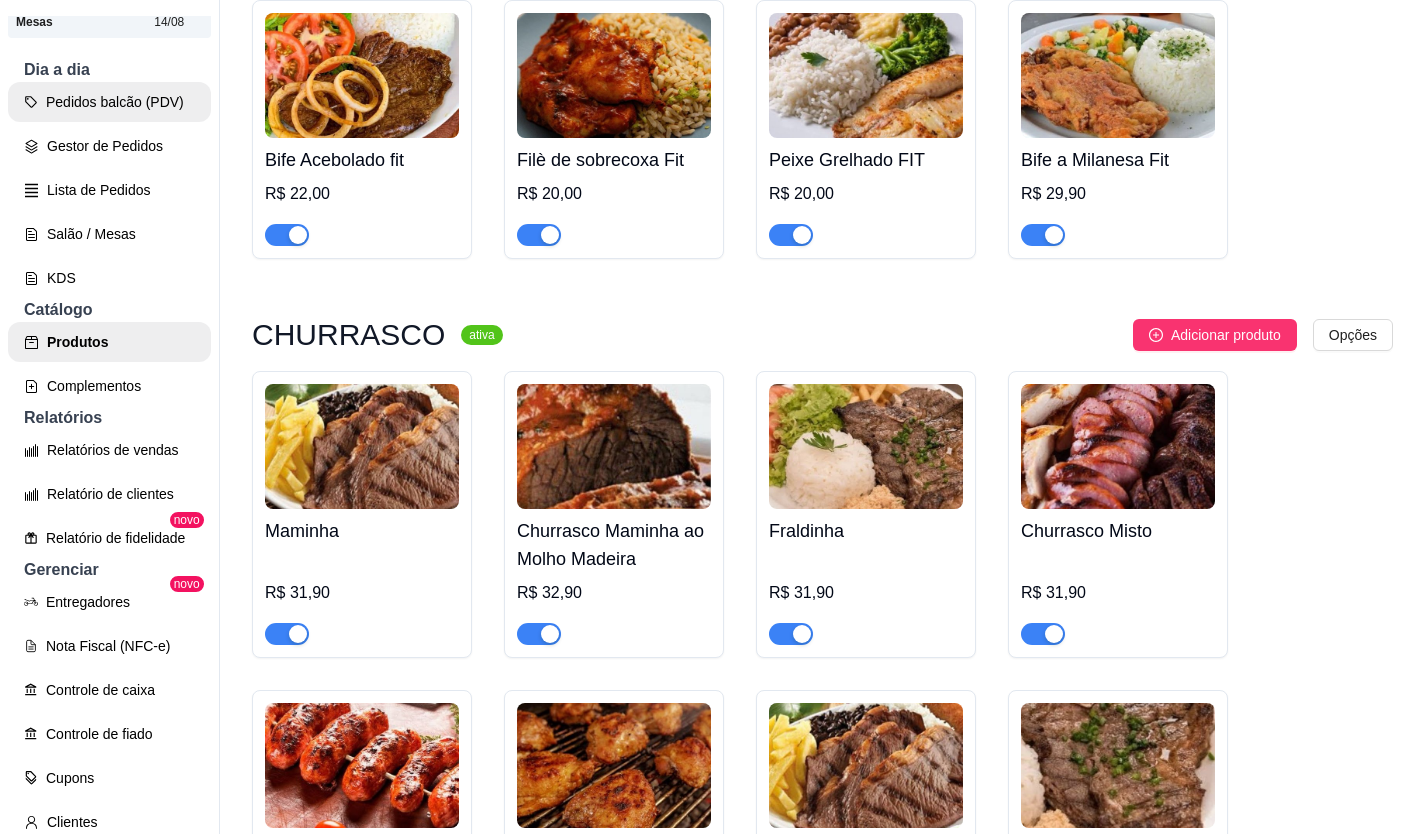 click on "Pedidos balcão (PDV)" at bounding box center (109, 102) 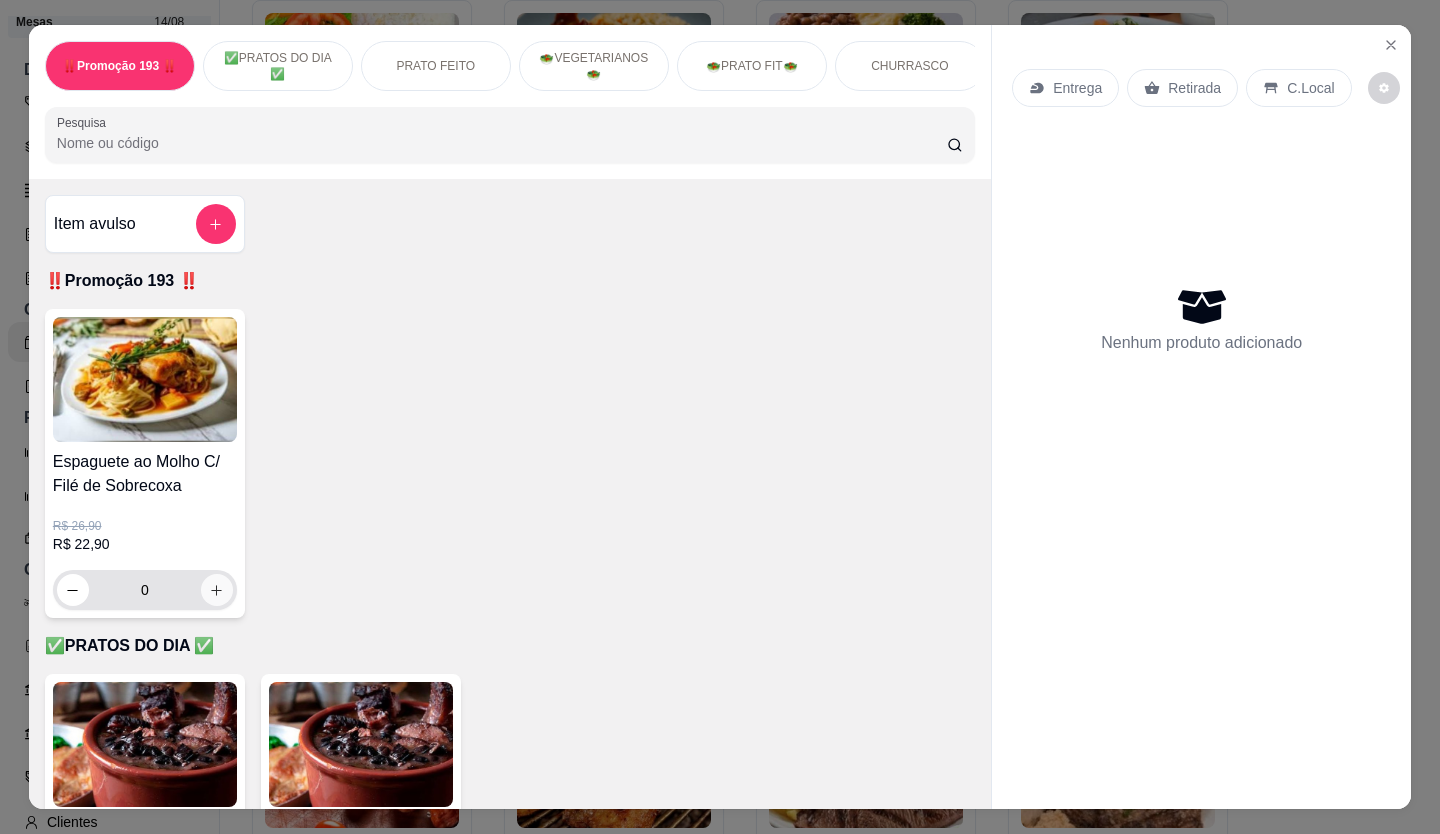 click 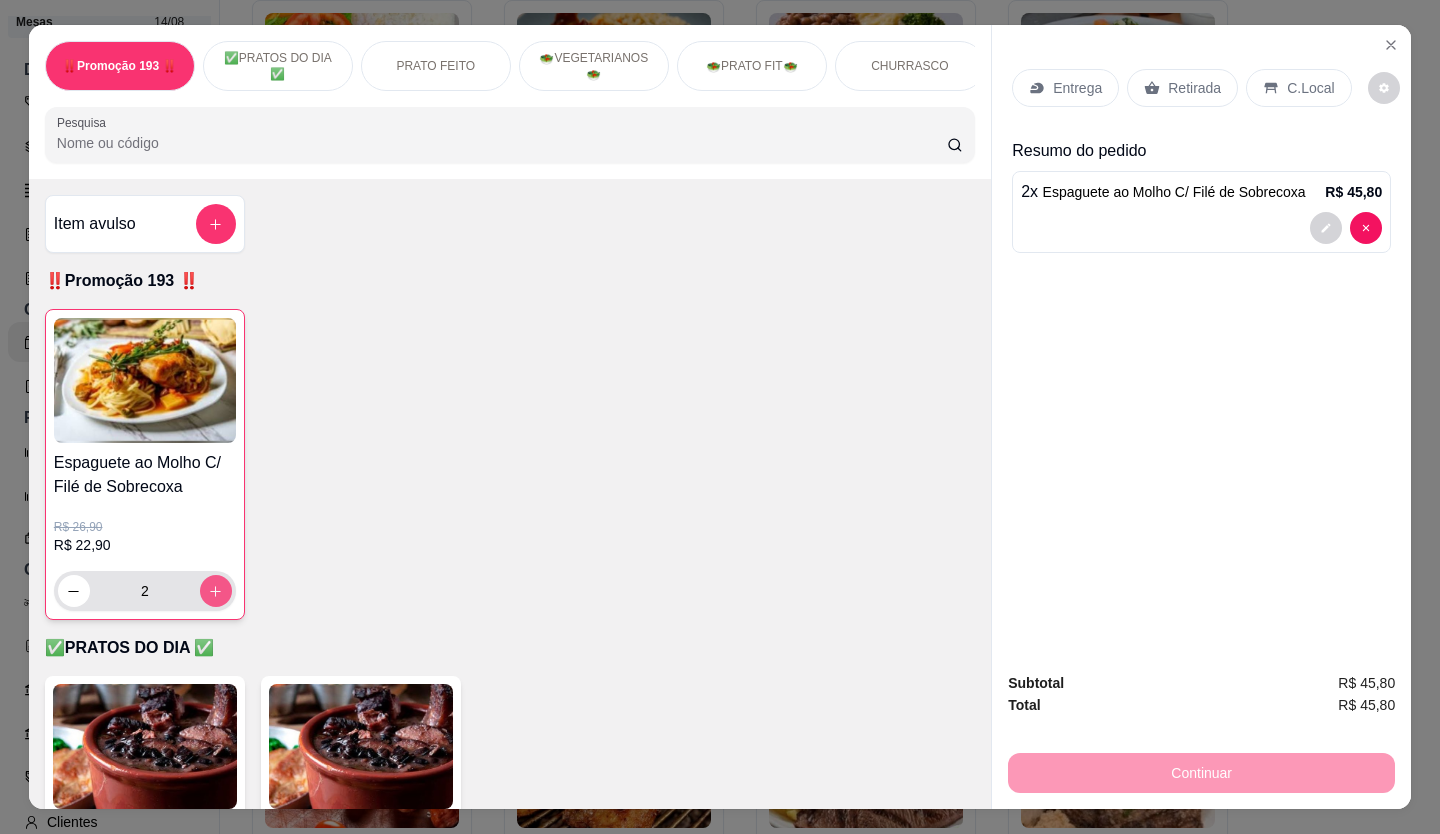 type on "2" 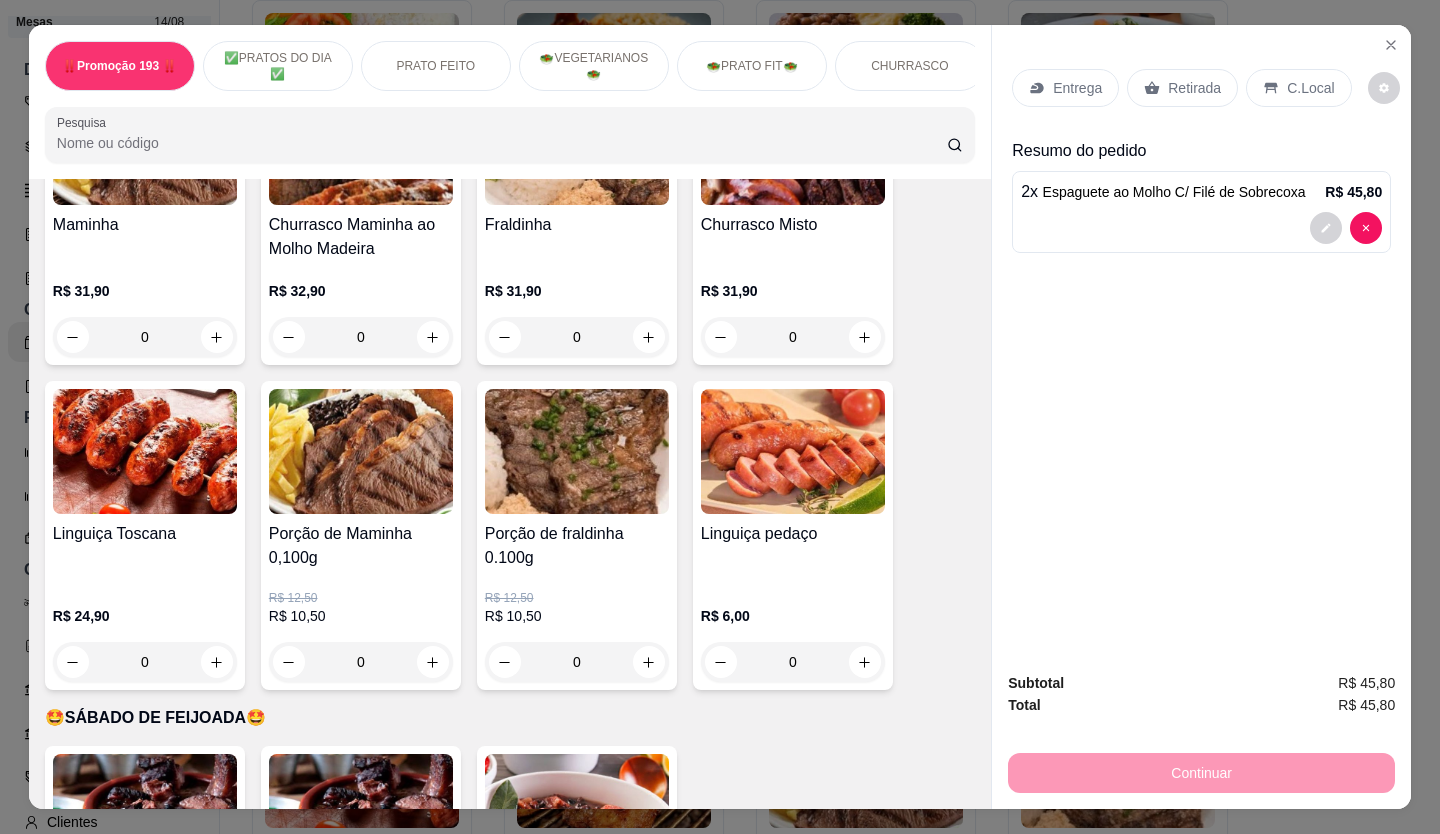 scroll, scrollTop: 3500, scrollLeft: 0, axis: vertical 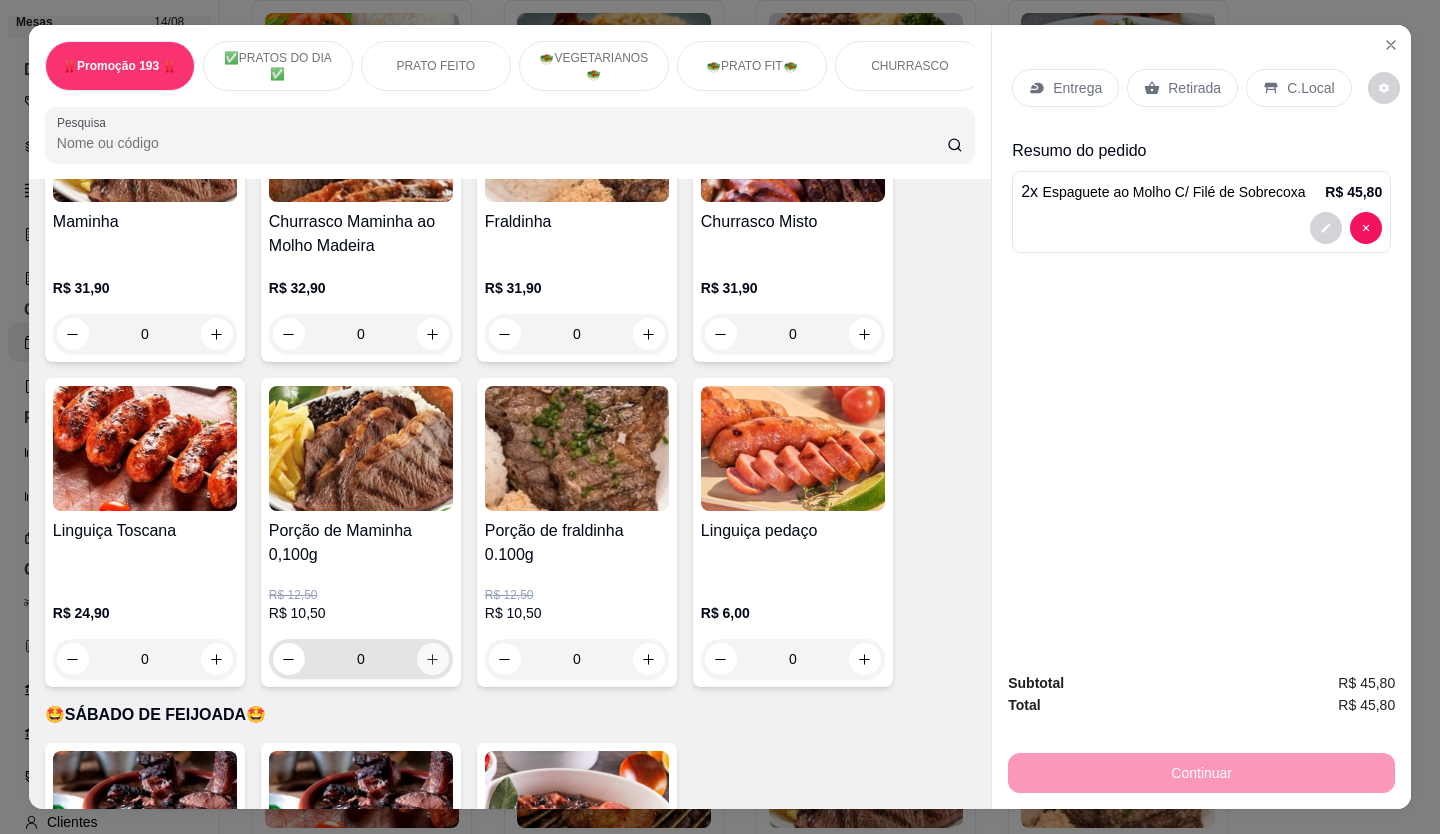 click 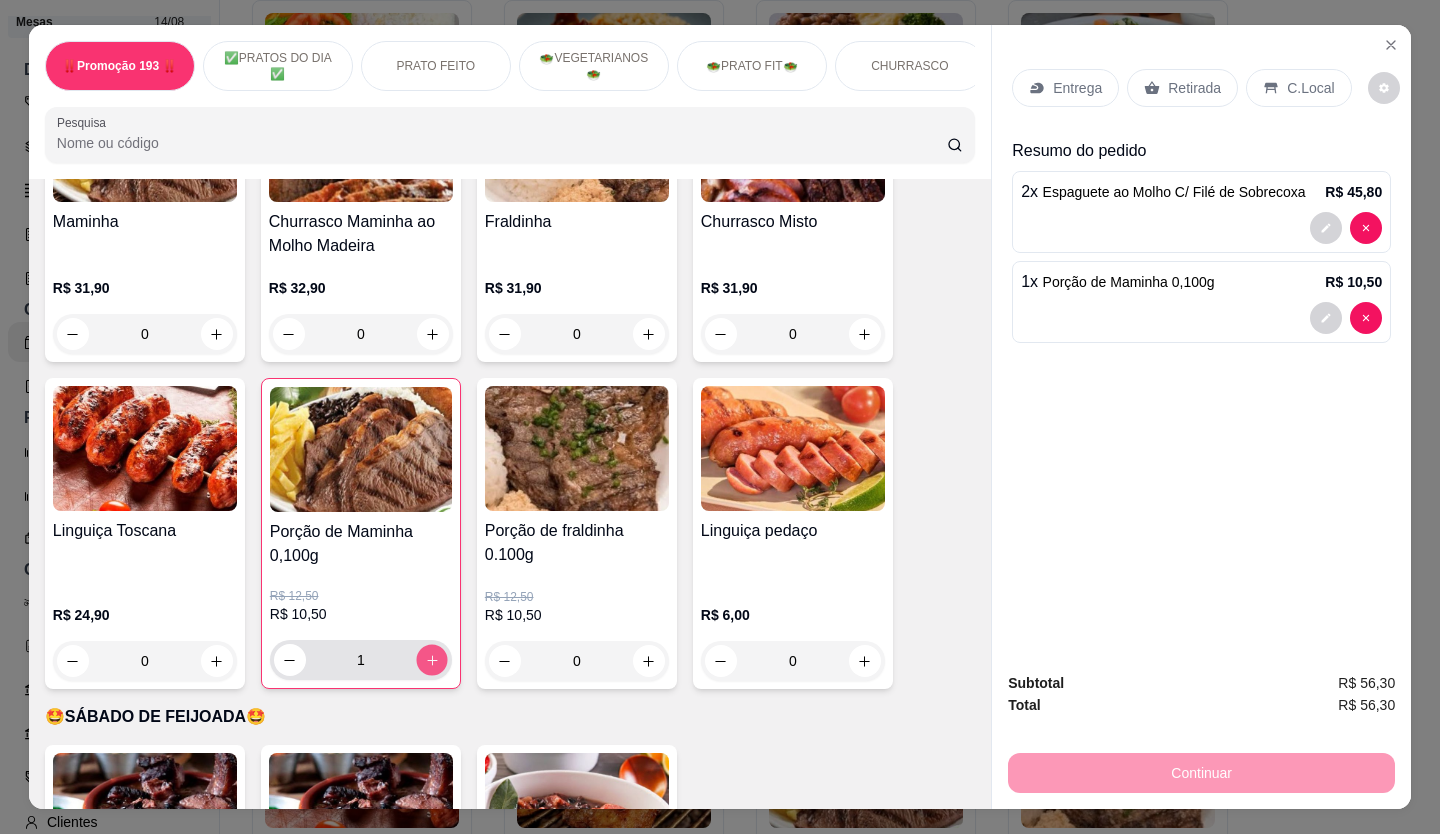 click 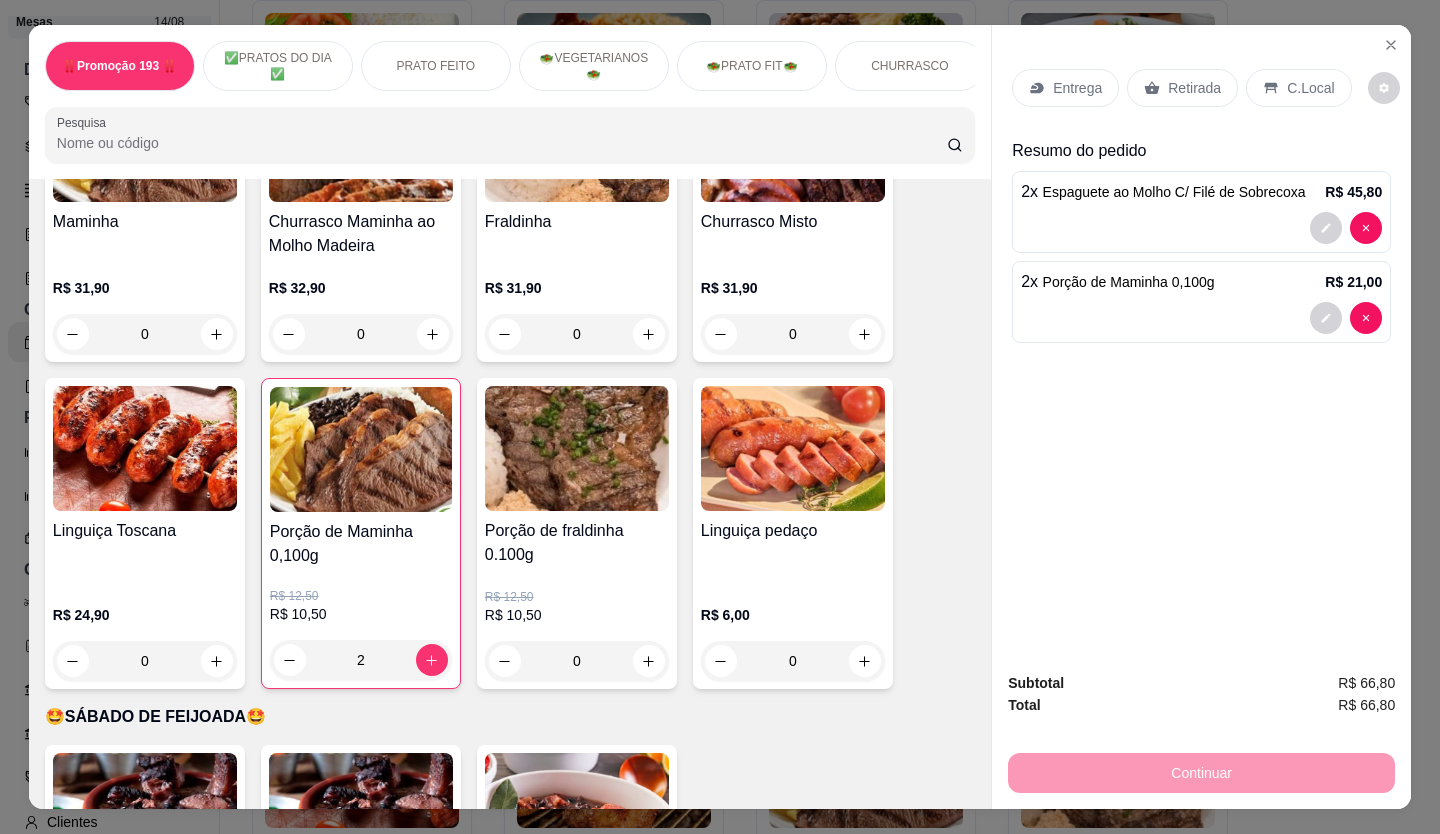 click on "Retirada" at bounding box center [1194, 88] 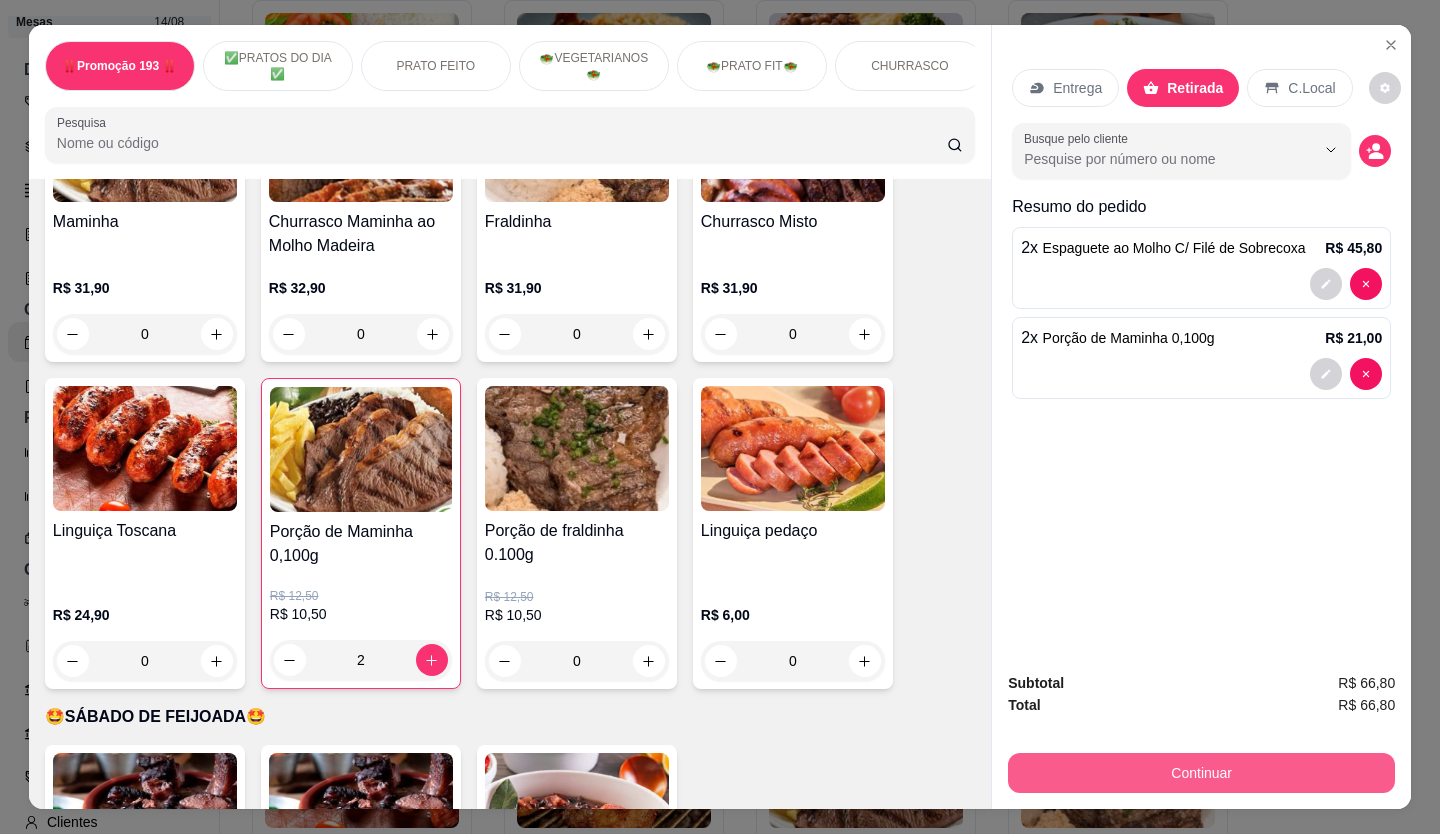 click on "Continuar" at bounding box center (1201, 773) 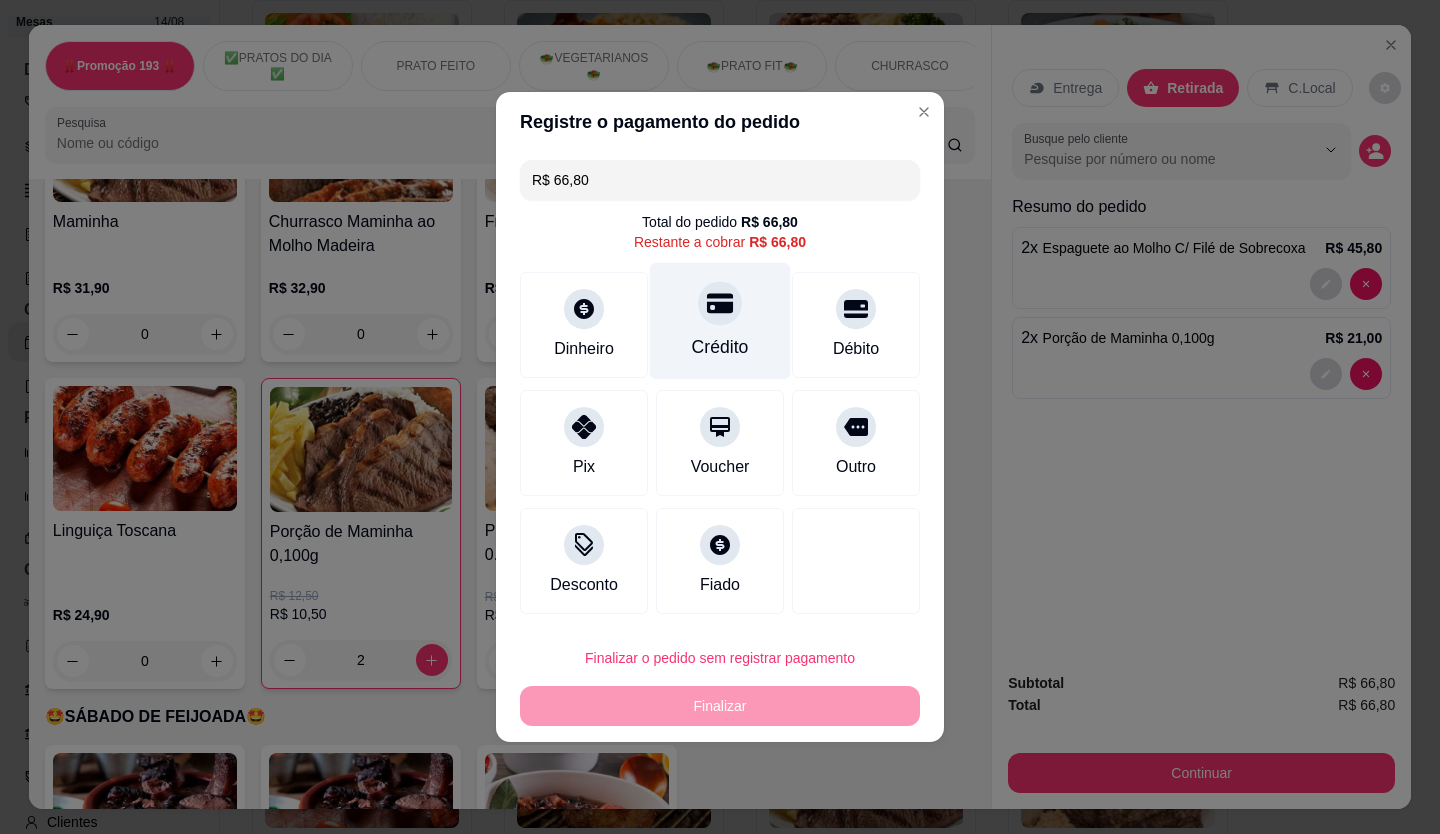 click 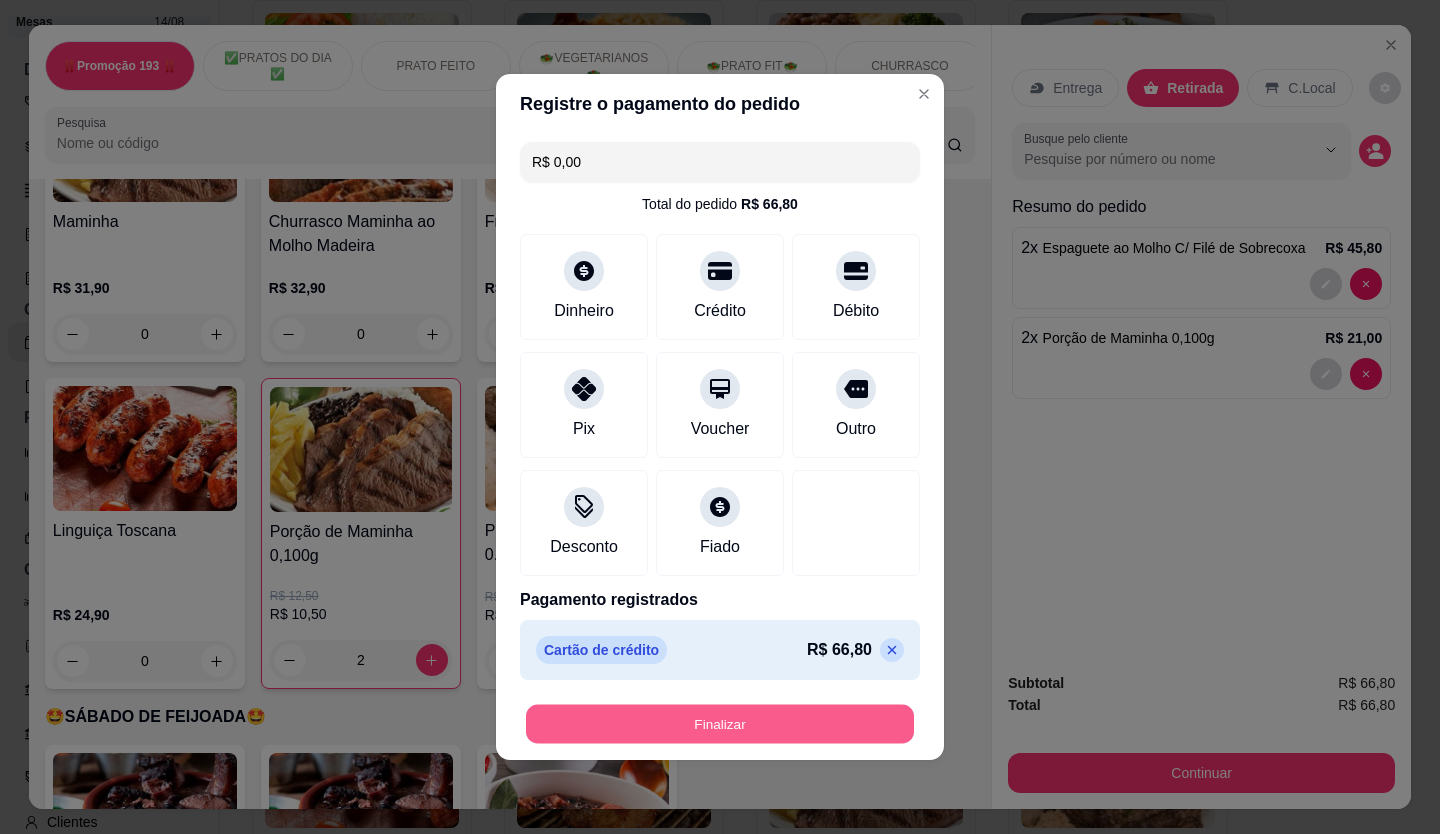 click on "Finalizar" at bounding box center [720, 724] 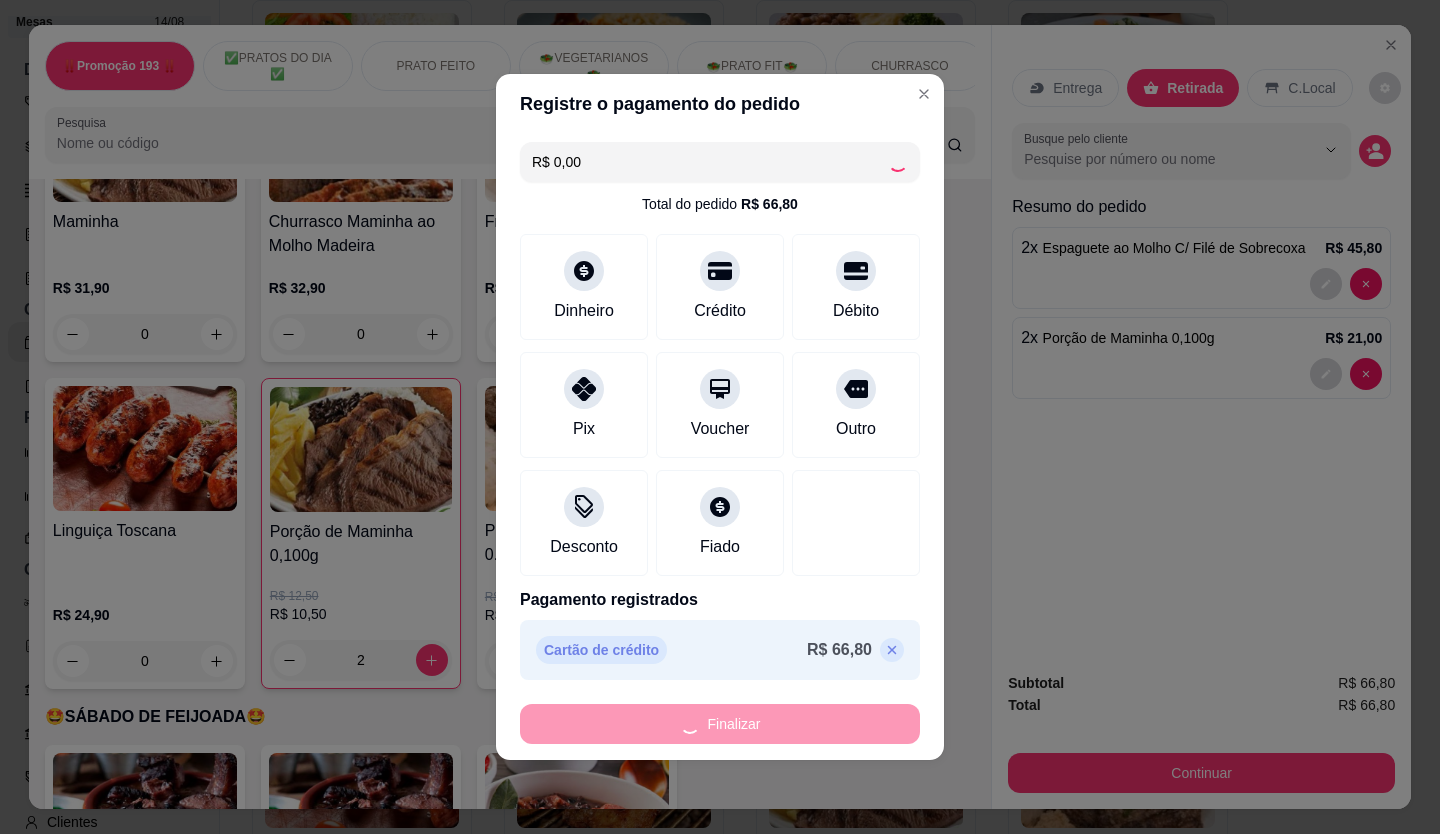 type on "0" 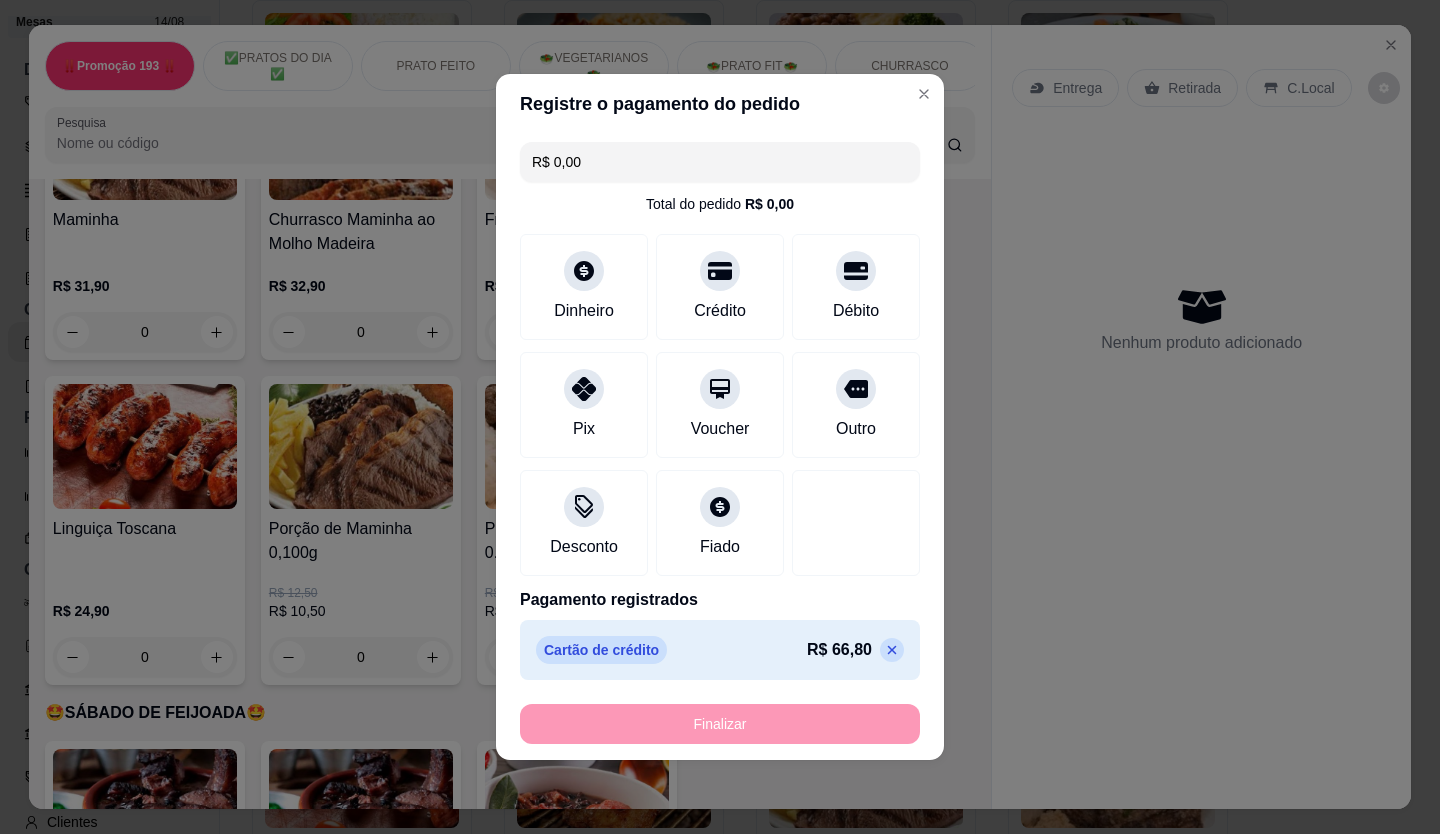 type on "-R$ 66,80" 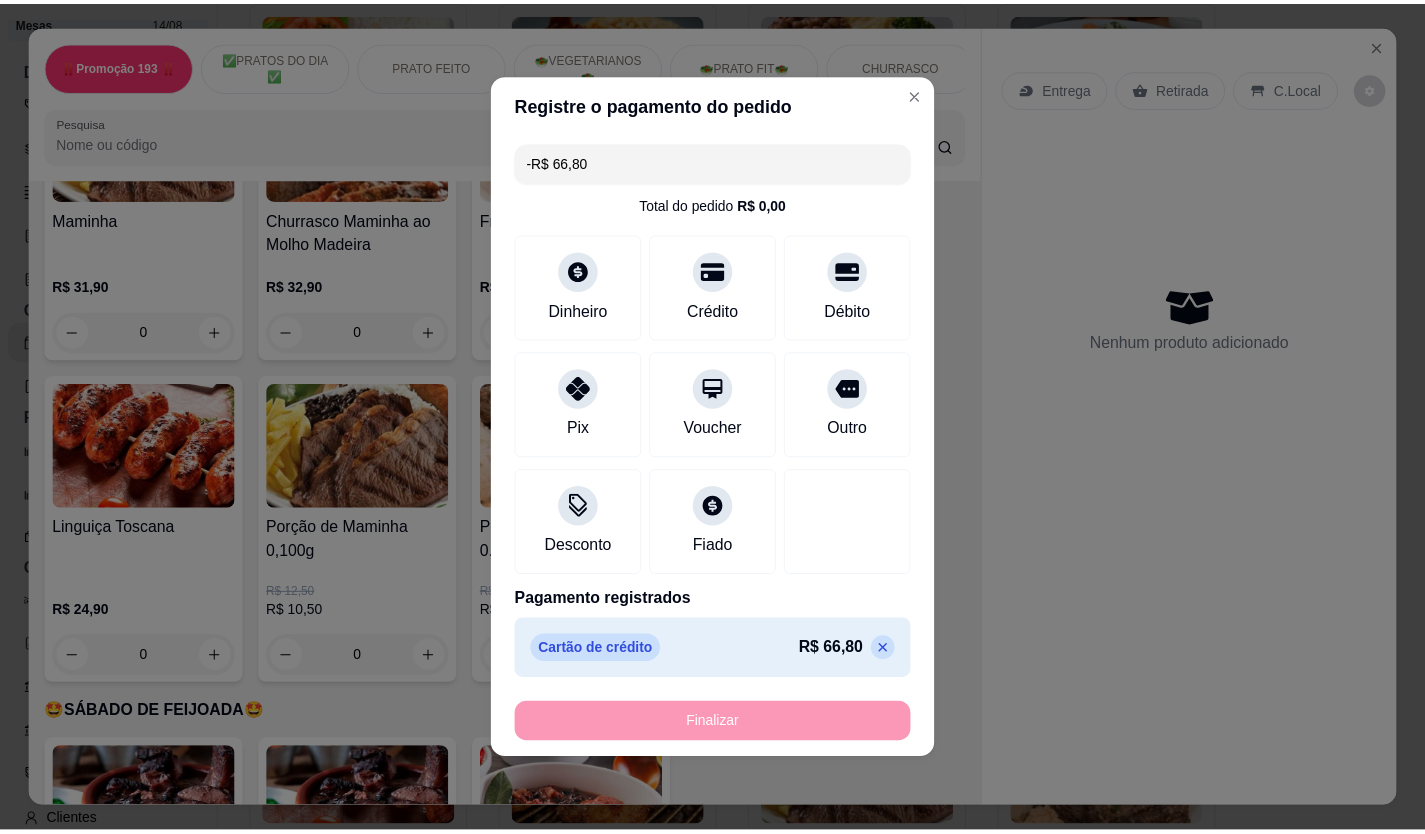 scroll, scrollTop: 3498, scrollLeft: 0, axis: vertical 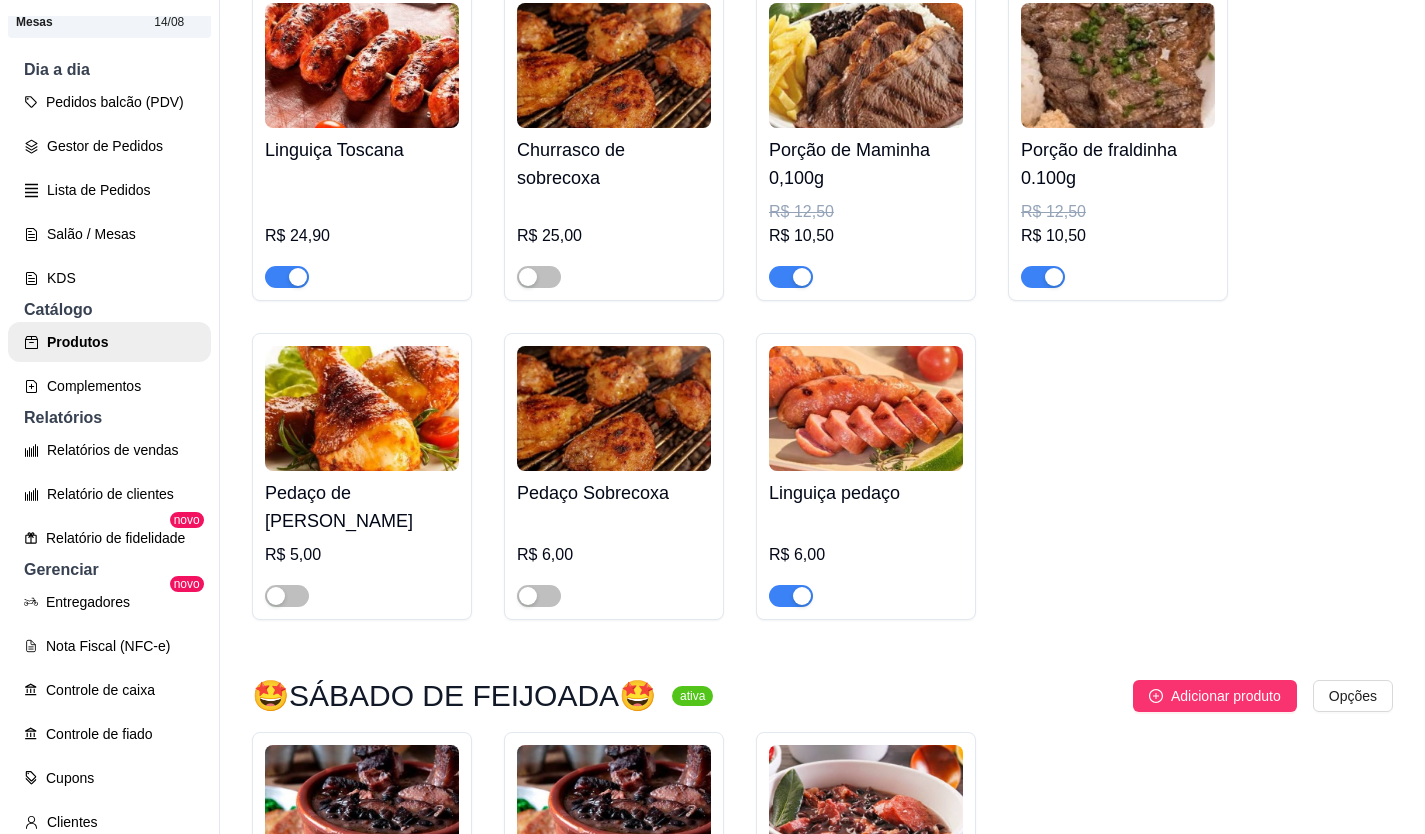 click on "Pedidos balcão (PDV)" at bounding box center (109, 102) 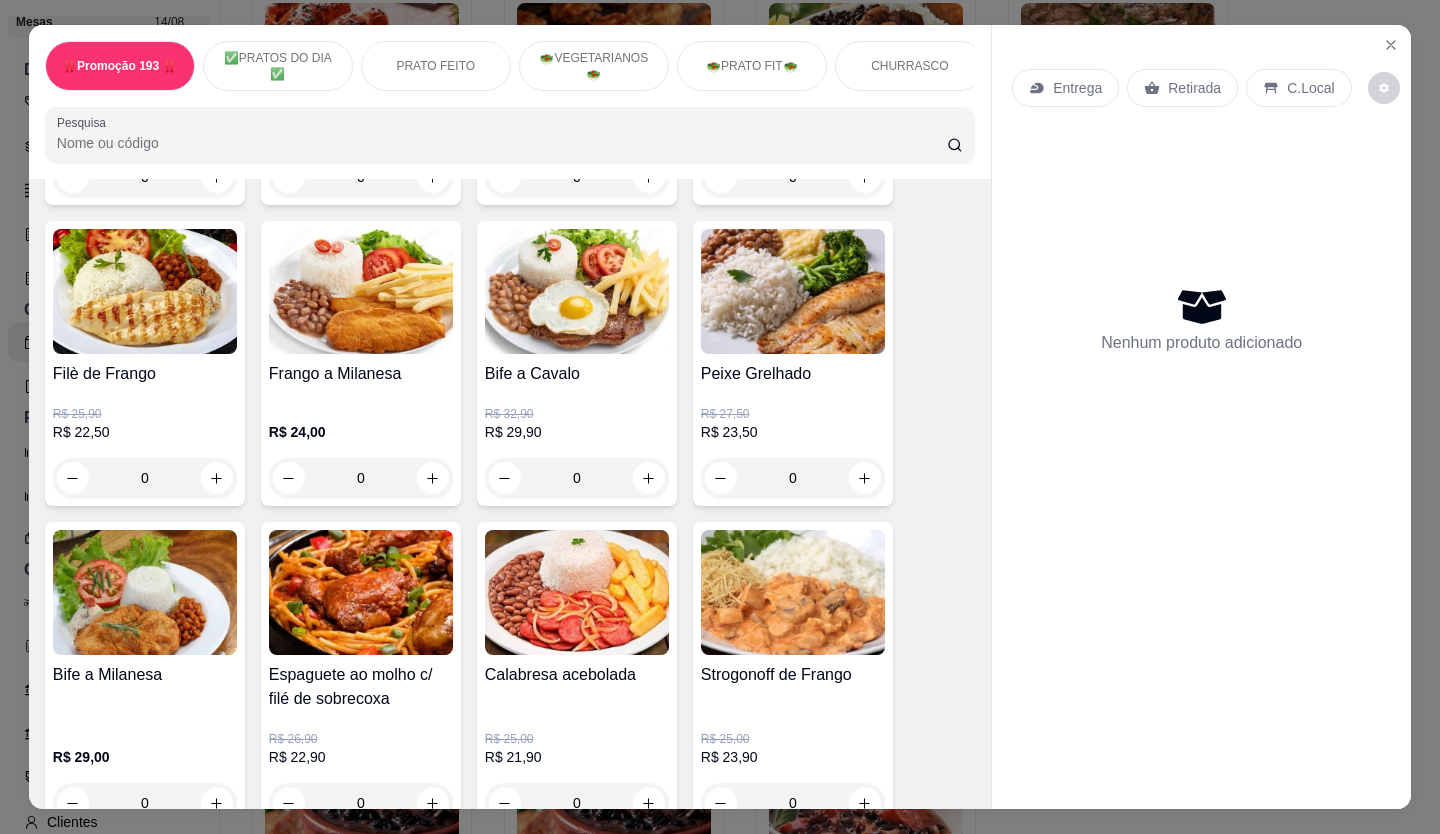 scroll, scrollTop: 1100, scrollLeft: 0, axis: vertical 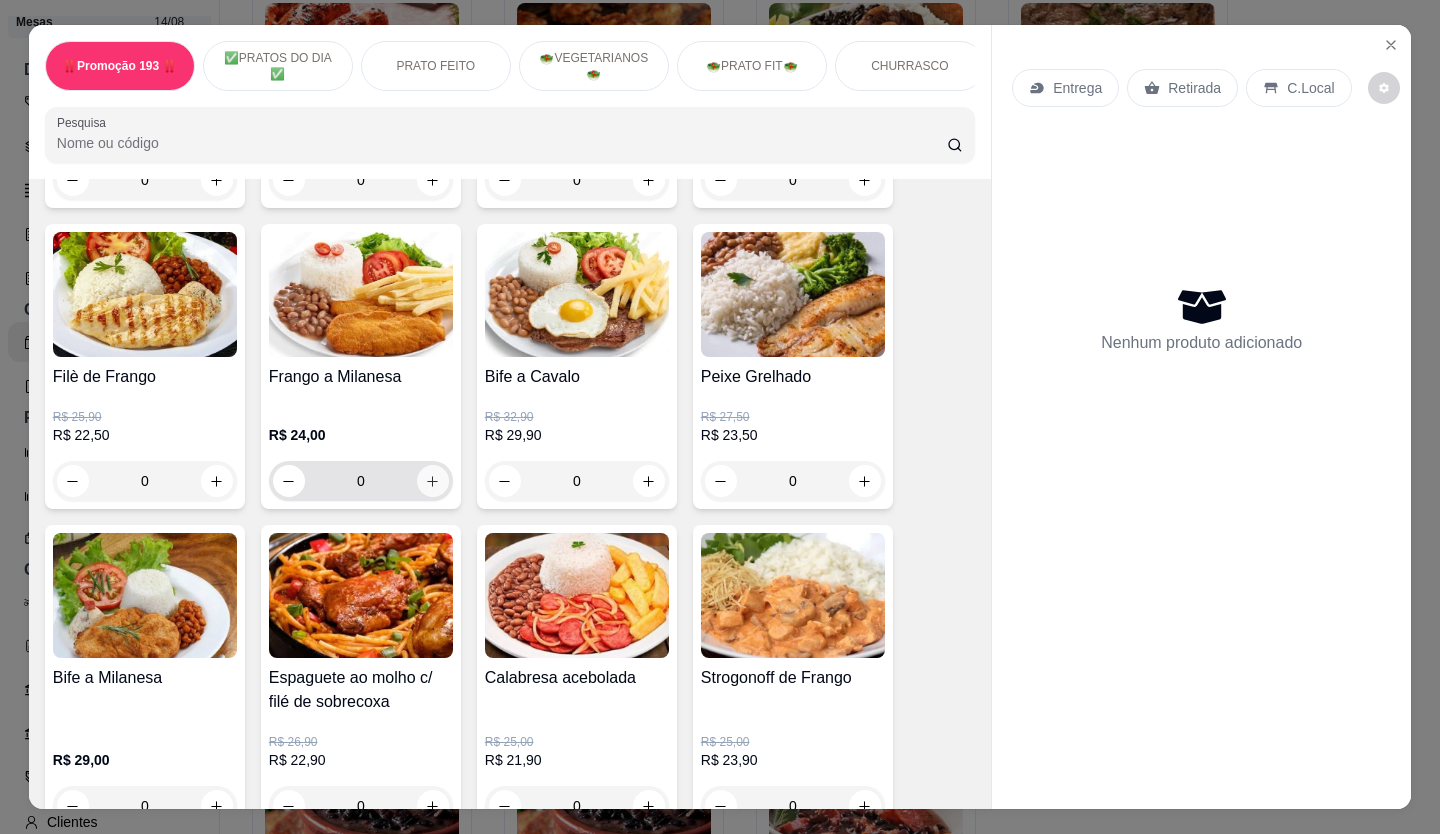 click 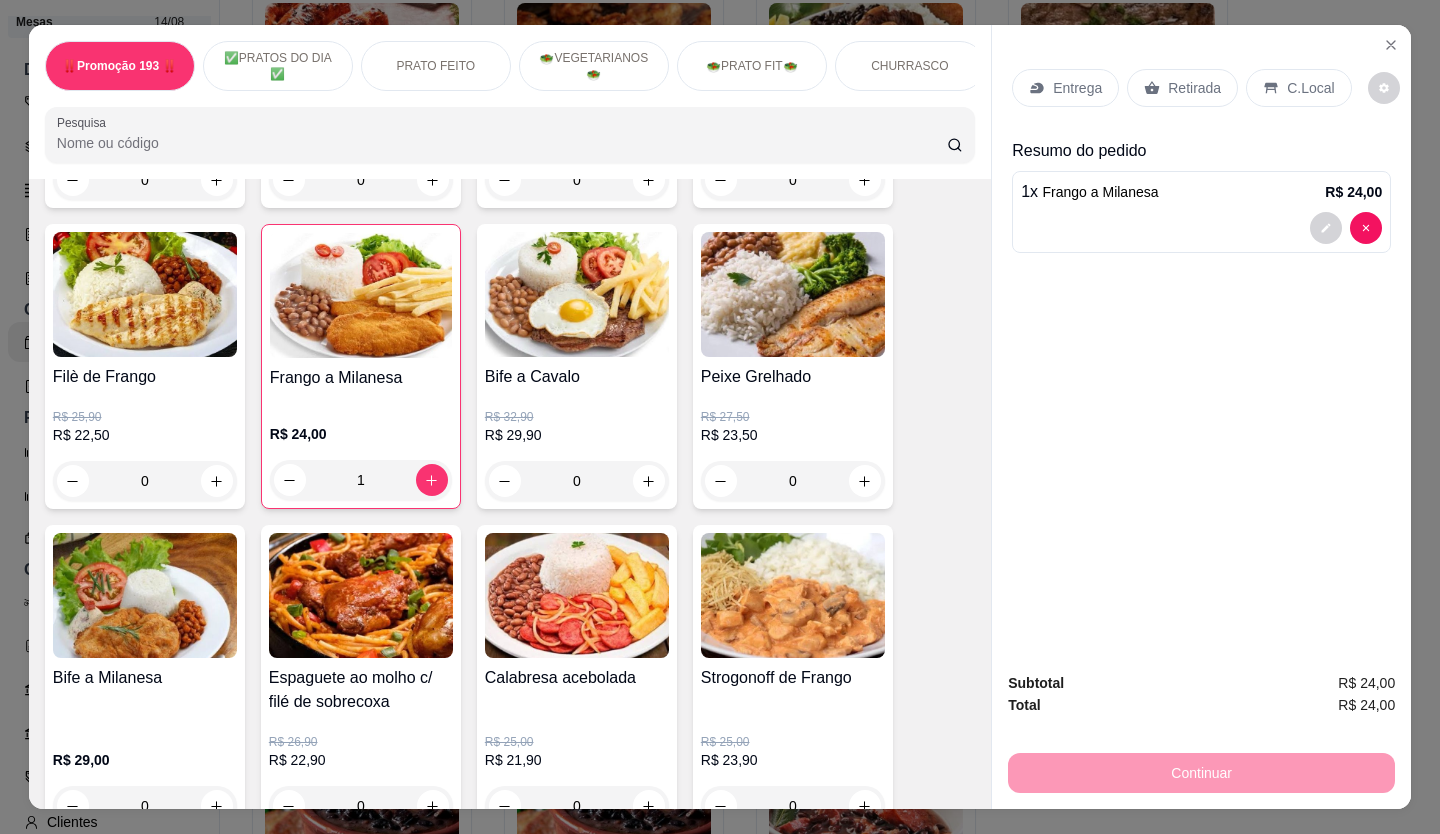 scroll, scrollTop: 46, scrollLeft: 0, axis: vertical 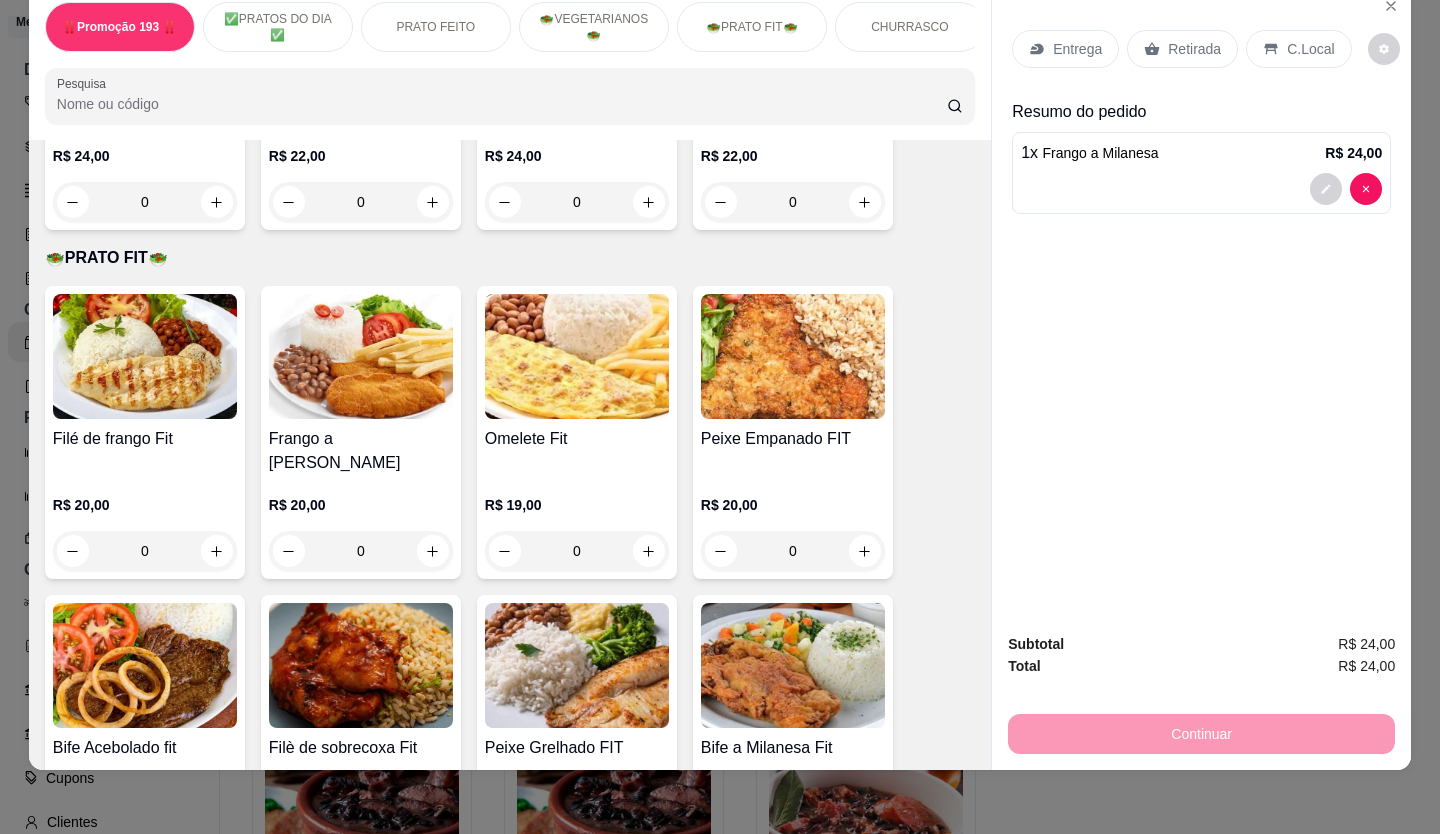 click on "Continuar" at bounding box center [1201, 731] 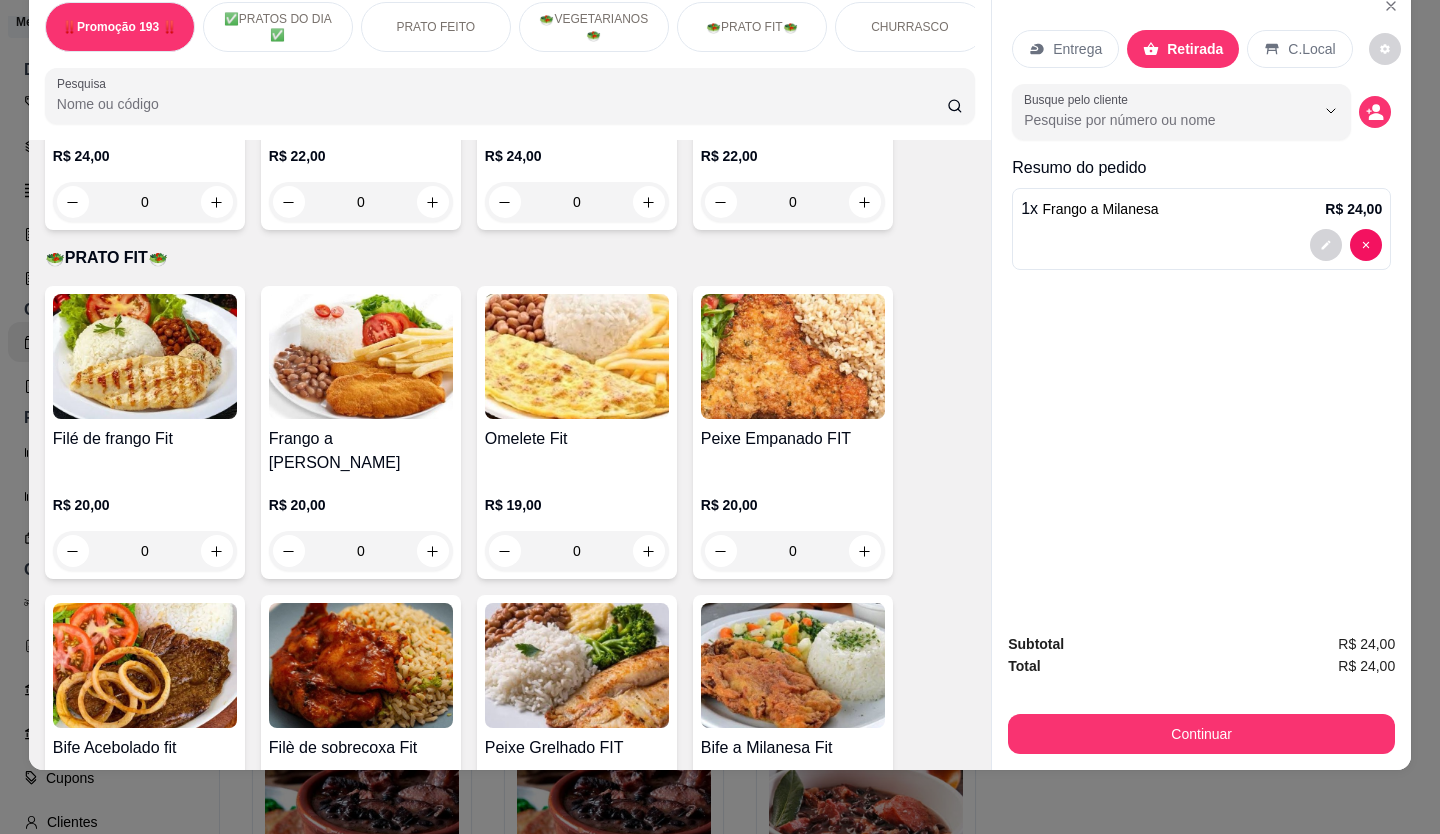 click on "Continuar" at bounding box center [1201, 734] 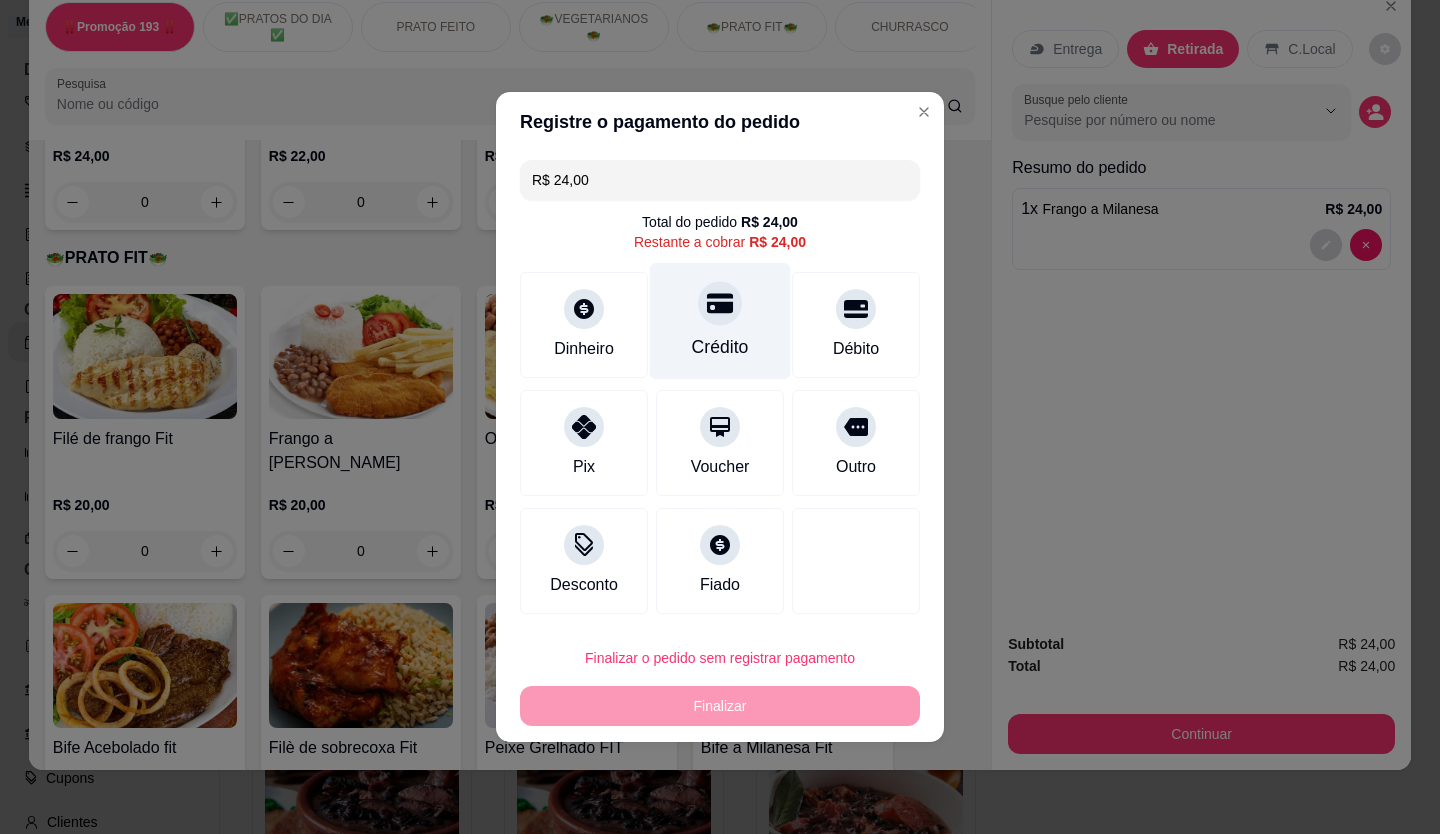 click on "Crédito" at bounding box center [720, 347] 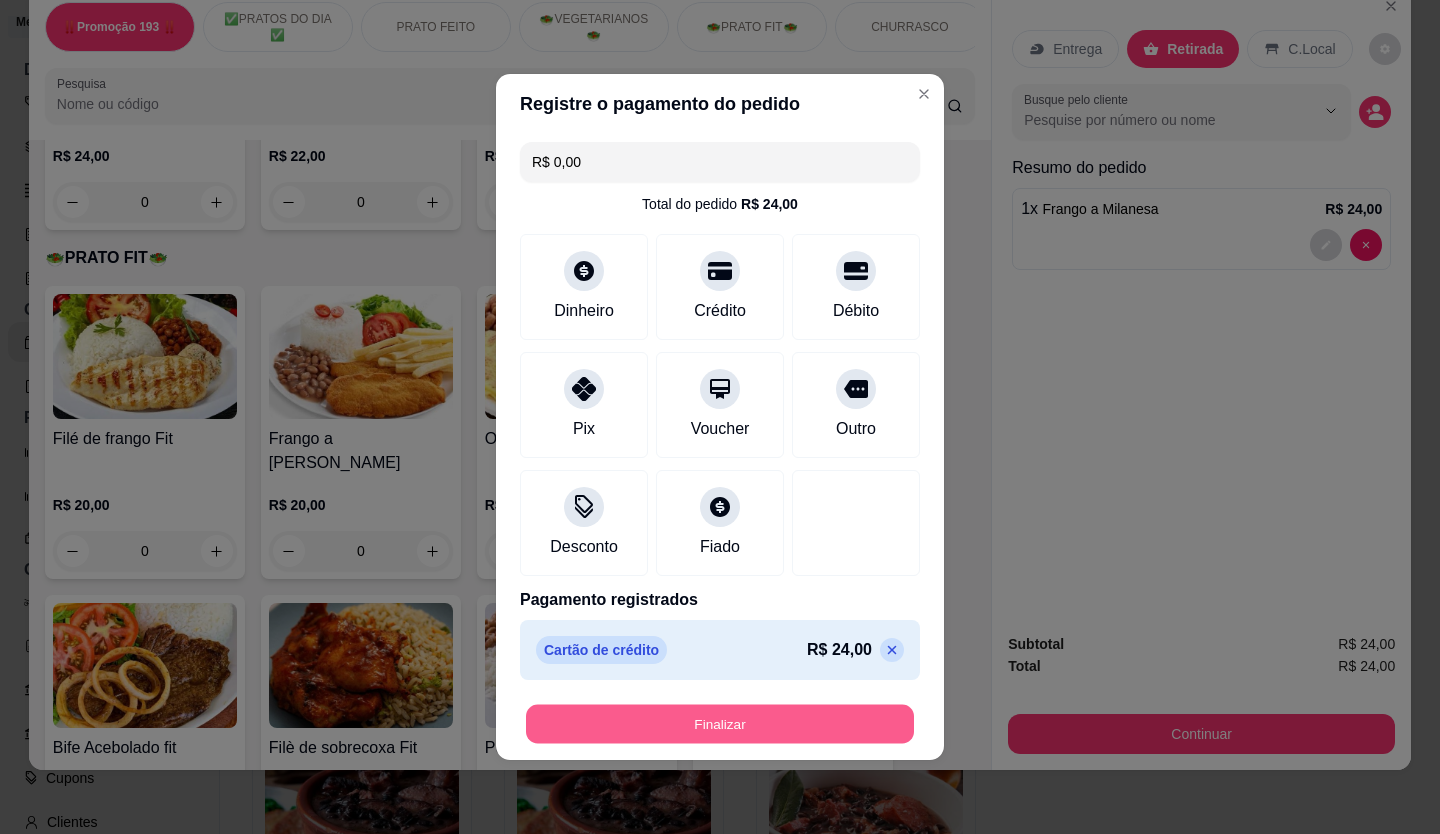 click on "Finalizar" at bounding box center [720, 724] 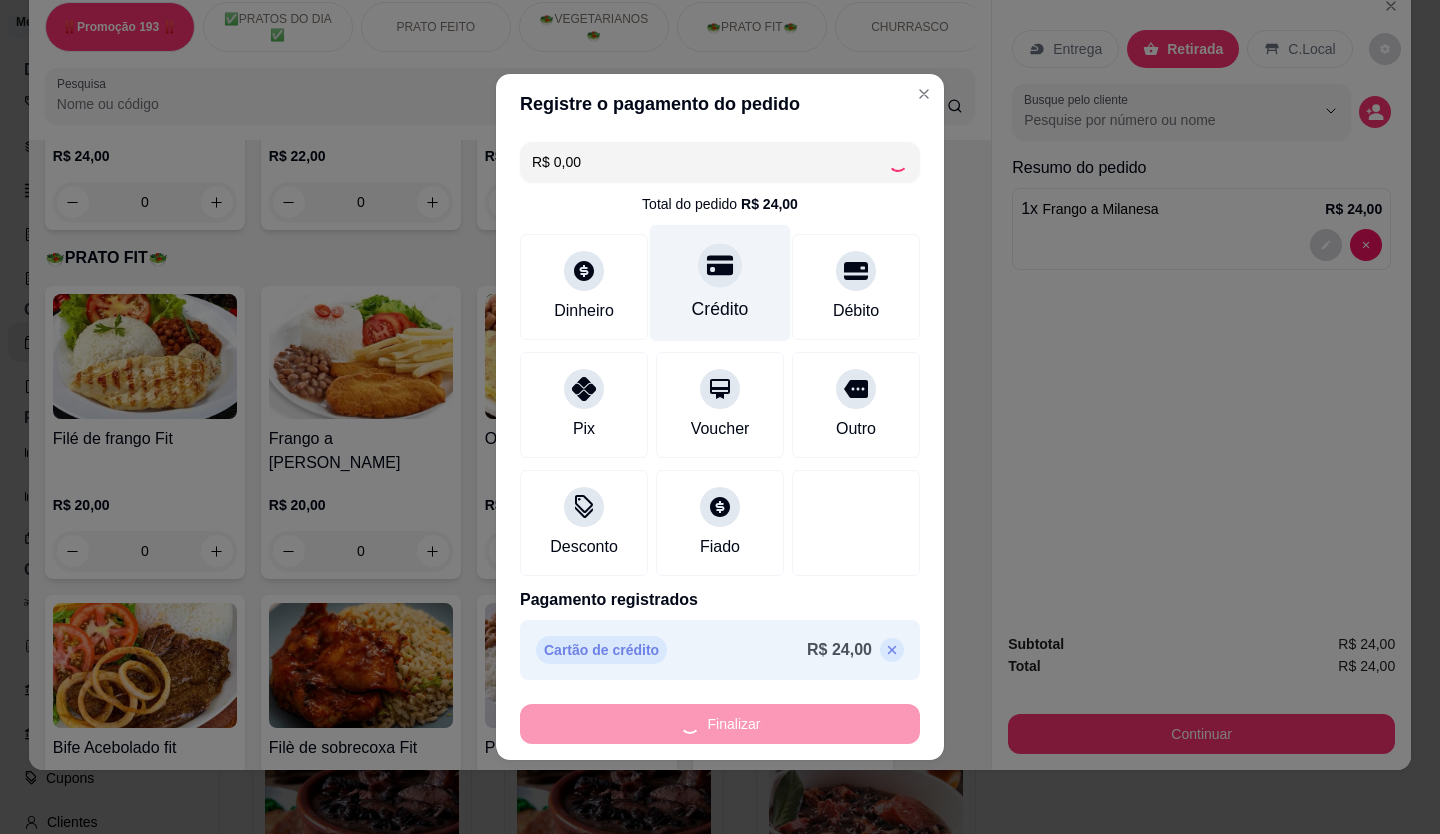 type on "0" 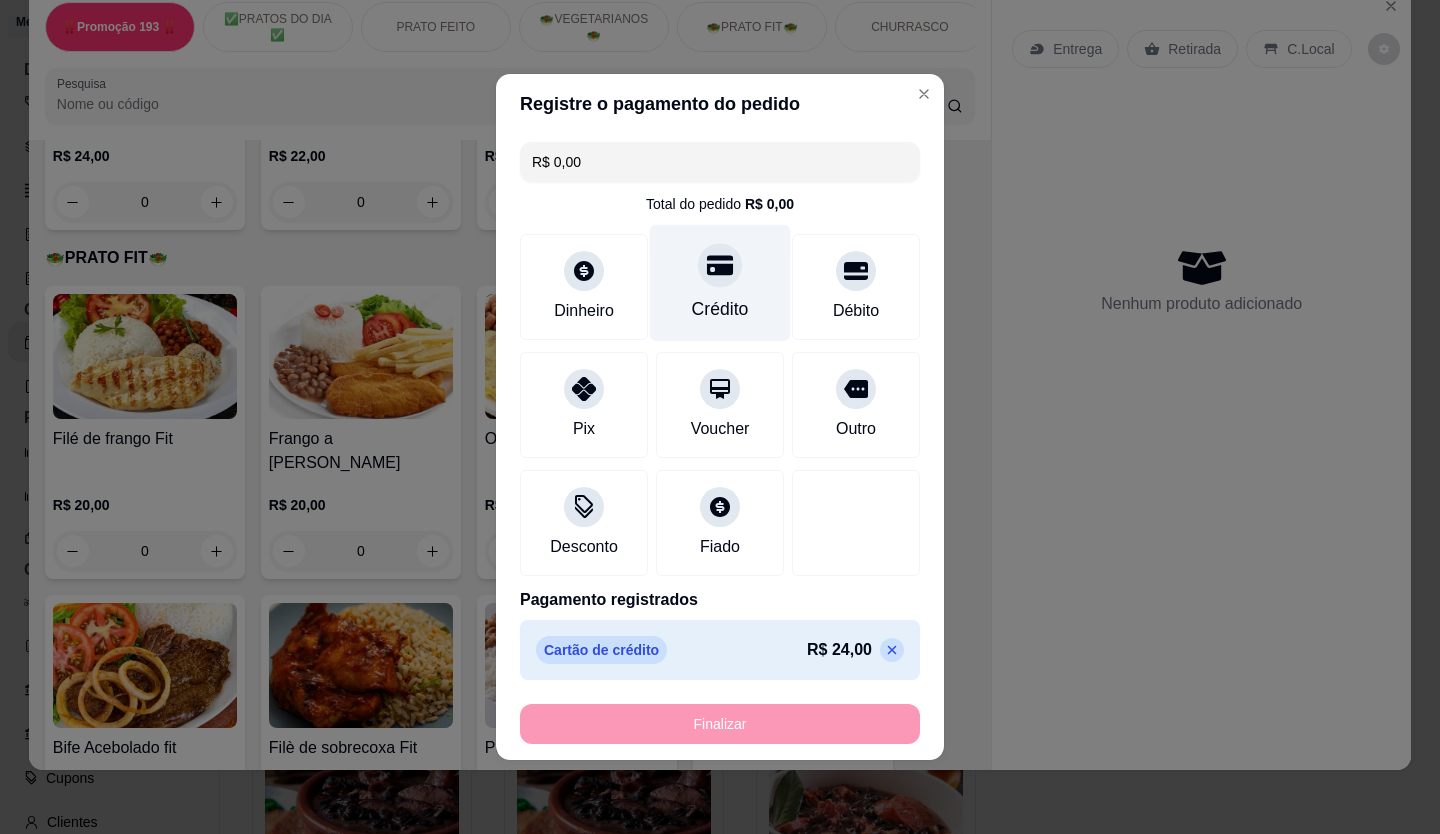 type on "-R$ 24,00" 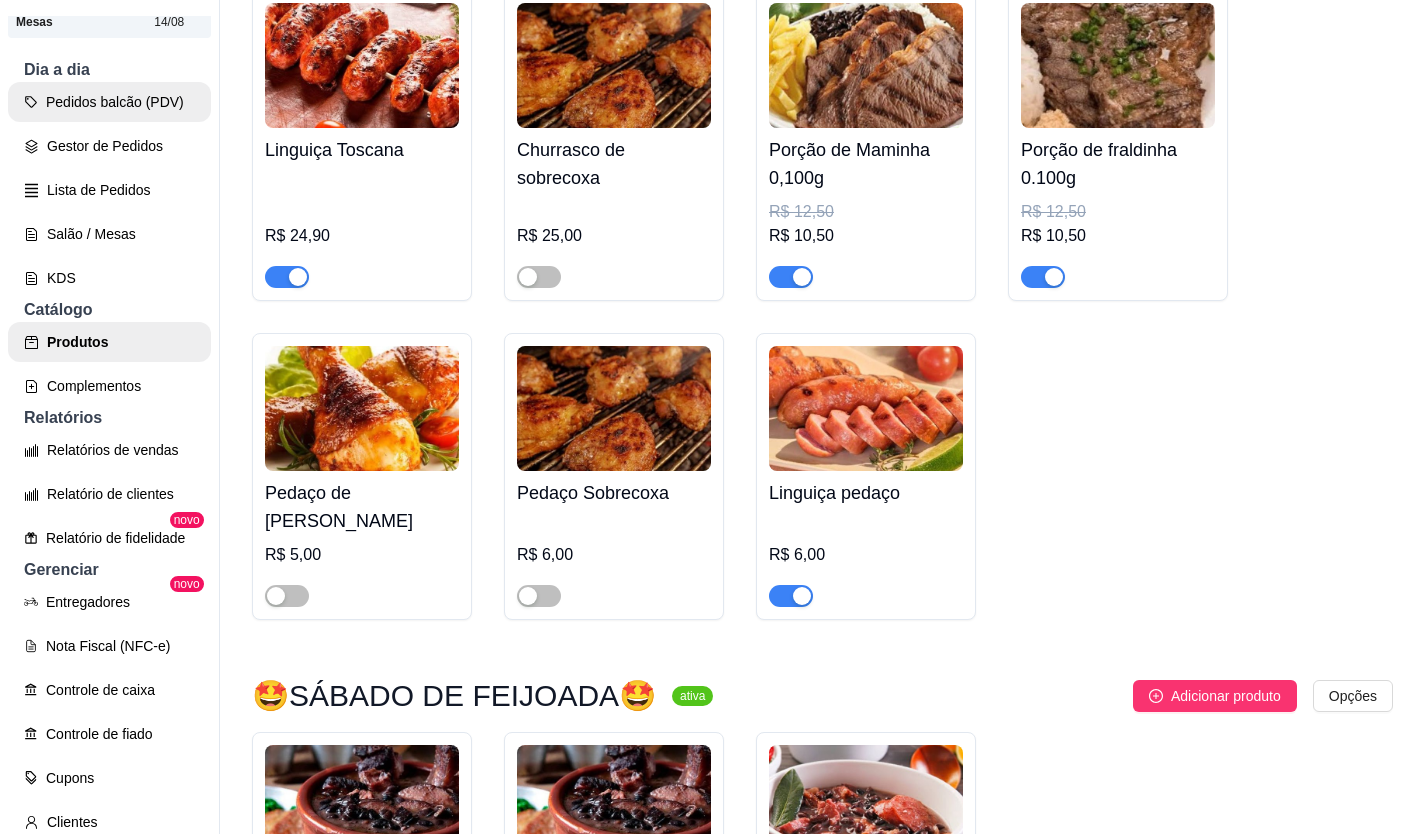 click on "Pedidos balcão (PDV)" at bounding box center [109, 102] 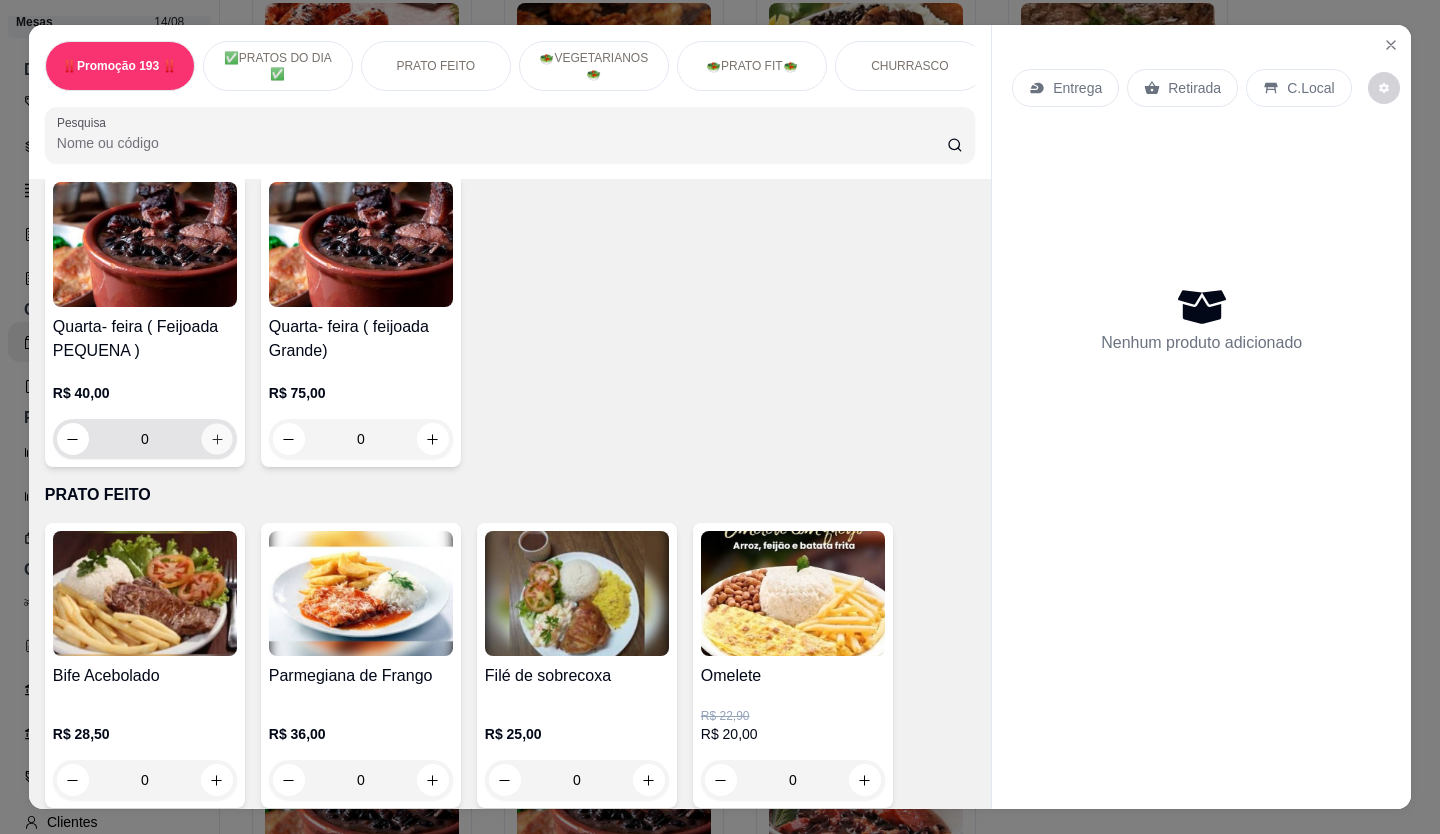 click 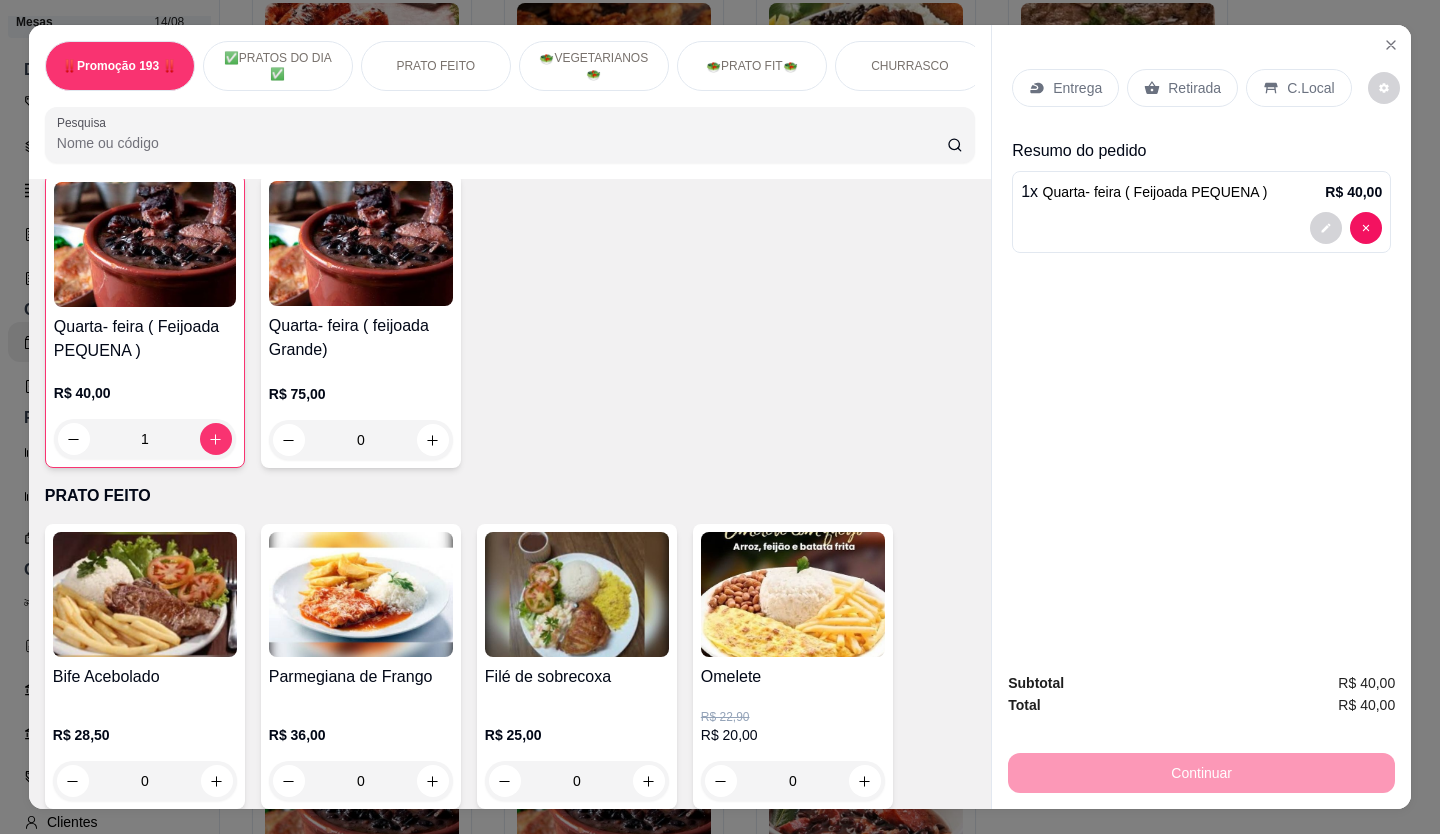 scroll, scrollTop: 1201, scrollLeft: 0, axis: vertical 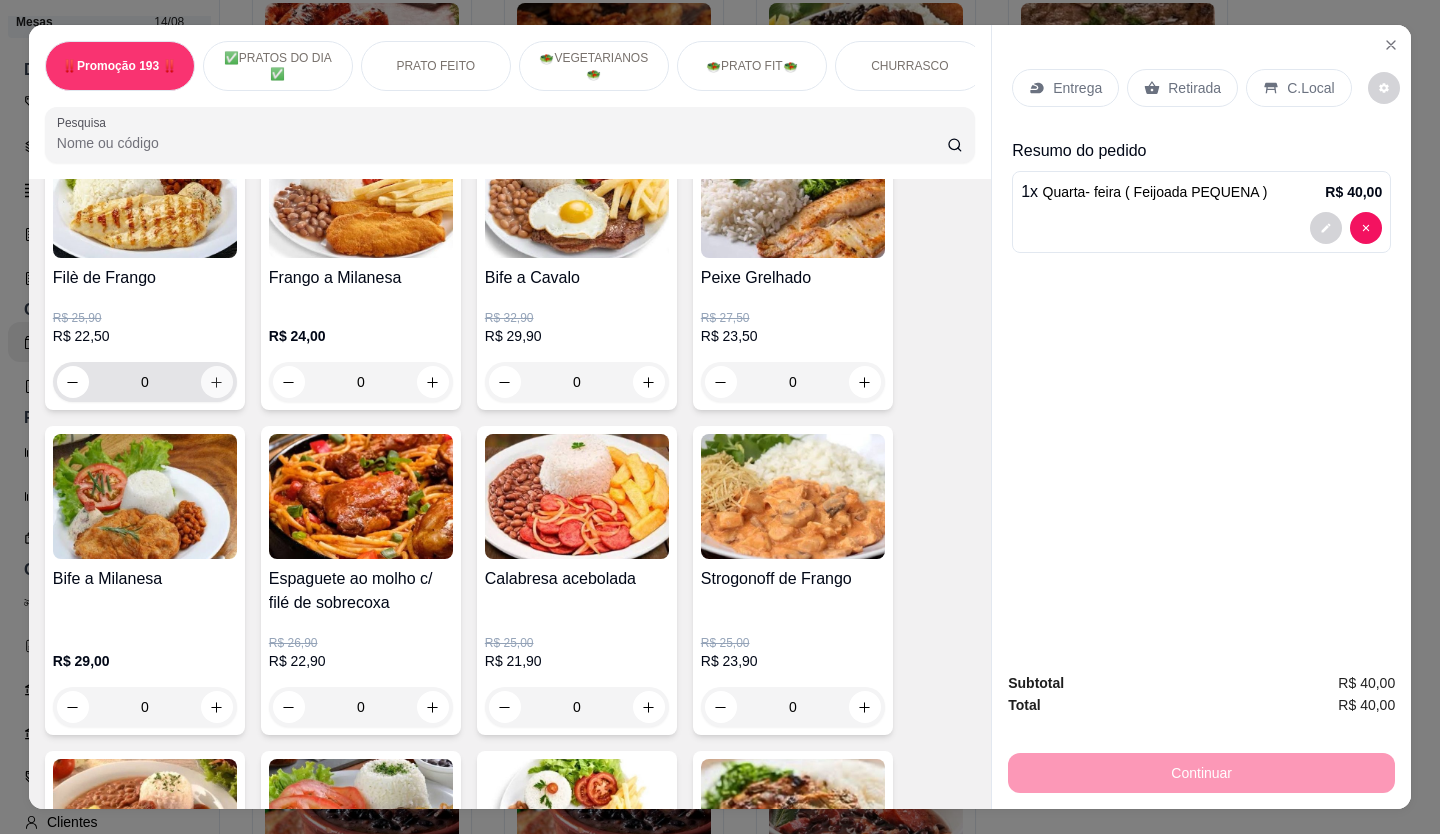 click 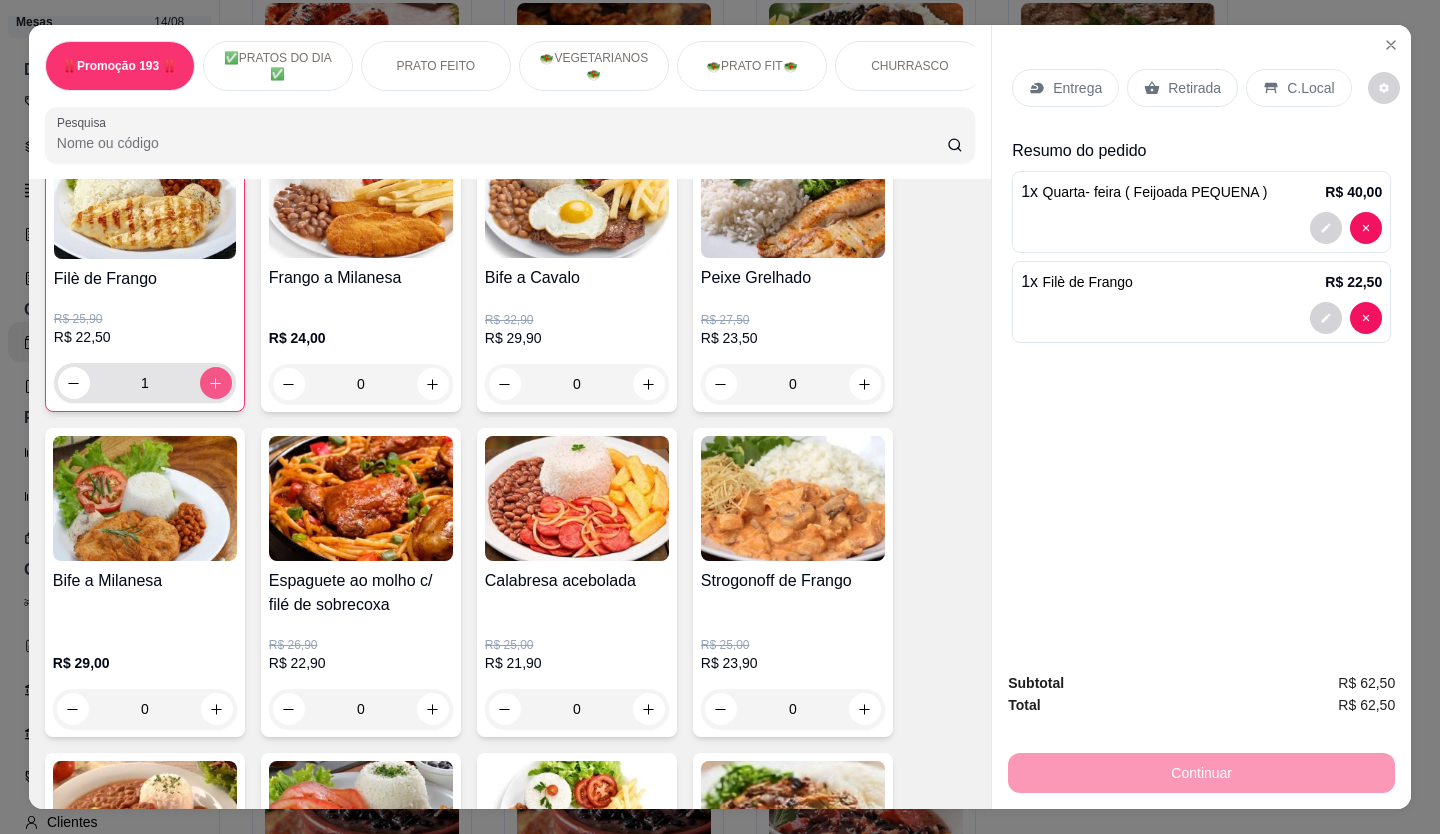 scroll, scrollTop: 1202, scrollLeft: 0, axis: vertical 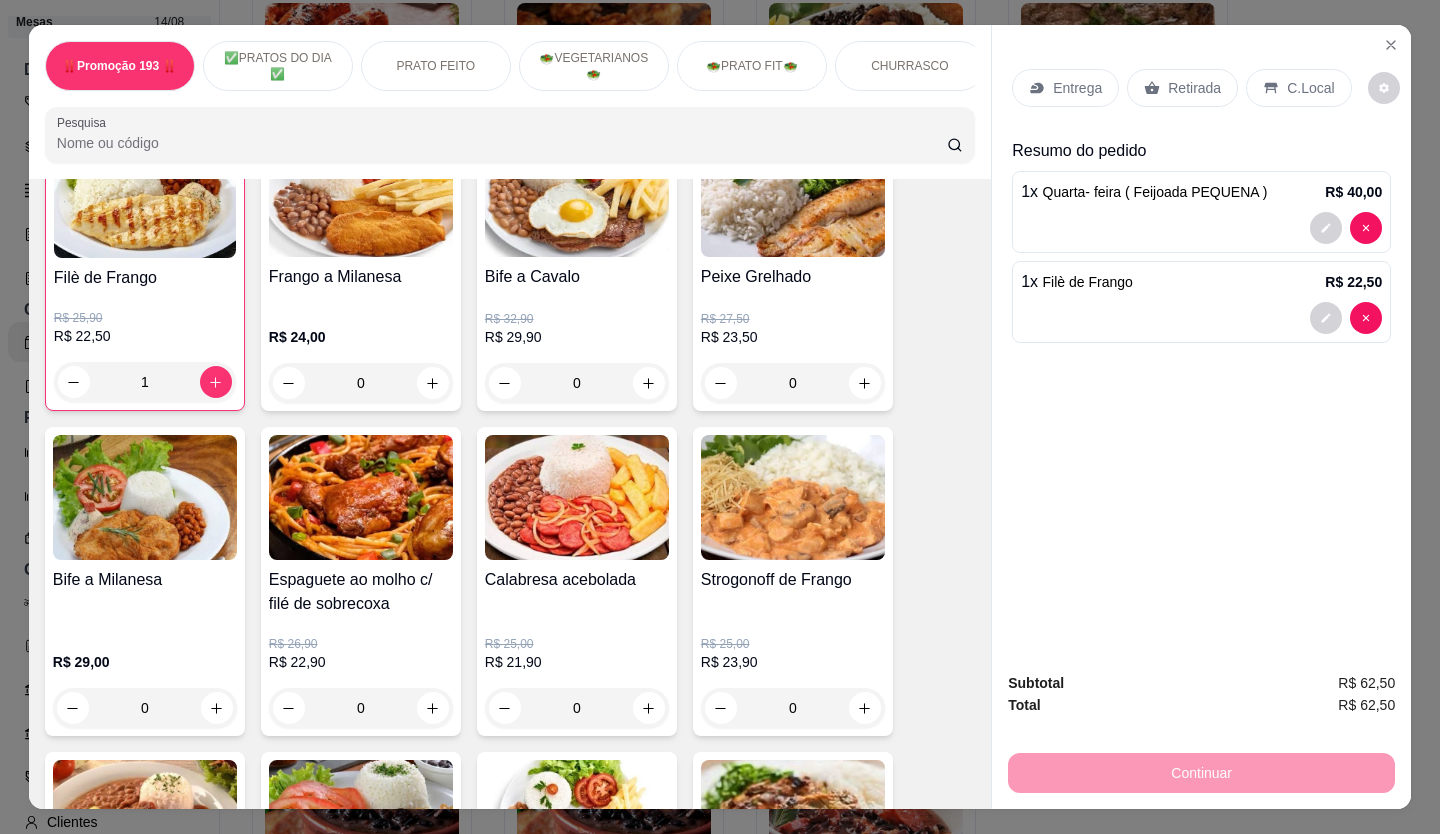 click on "Retirada" at bounding box center [1182, 88] 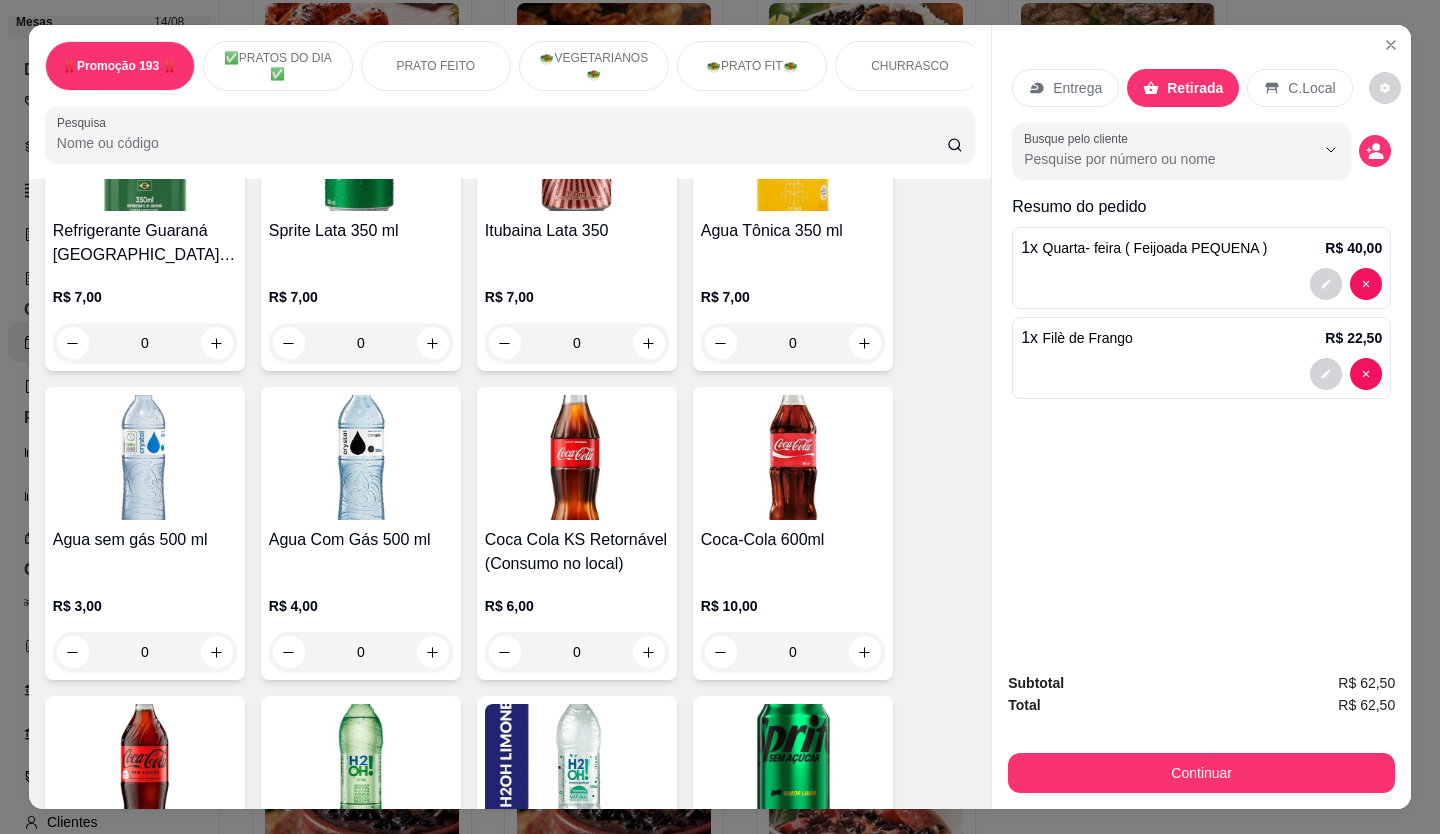 scroll, scrollTop: 6902, scrollLeft: 0, axis: vertical 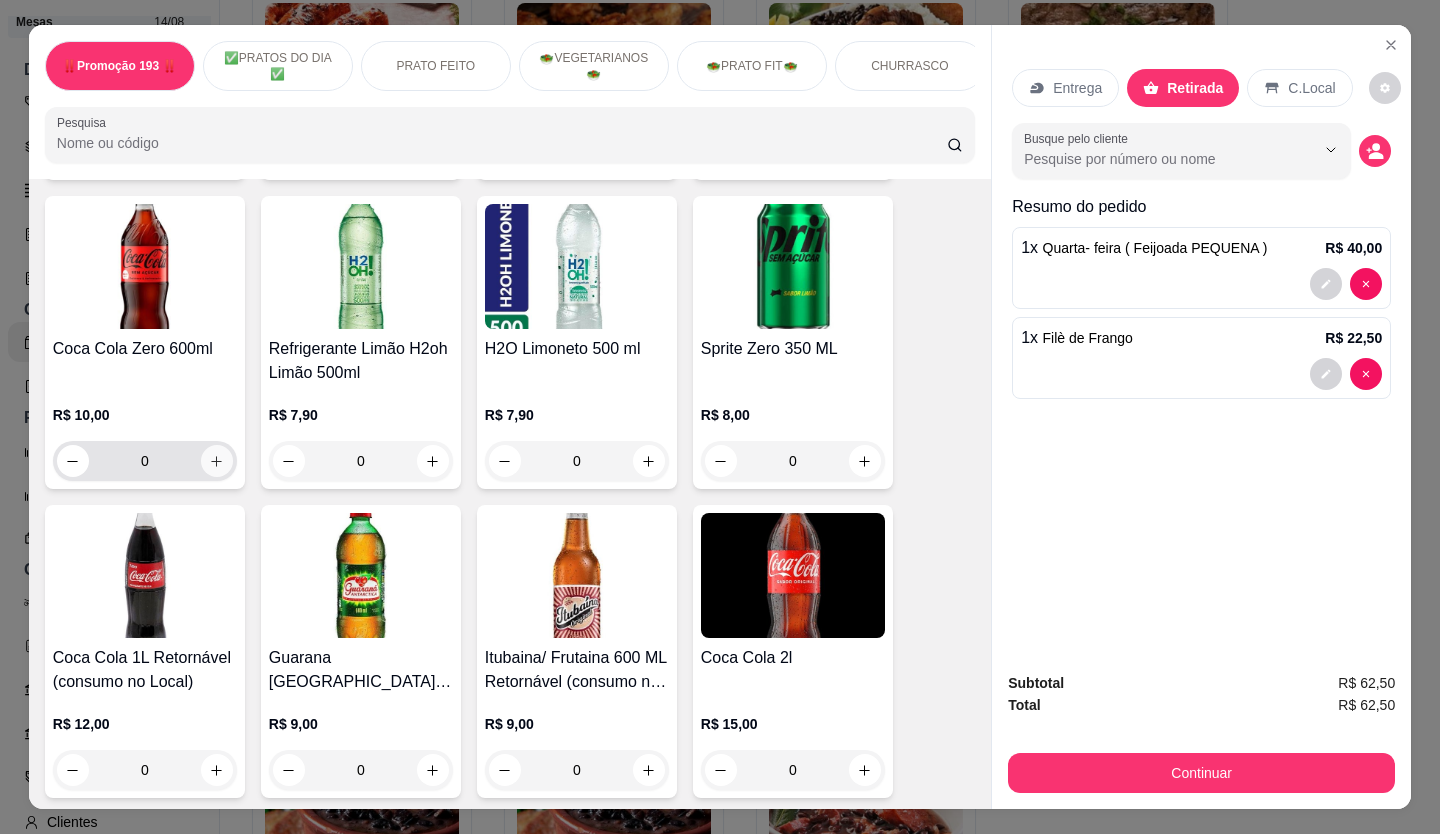 click 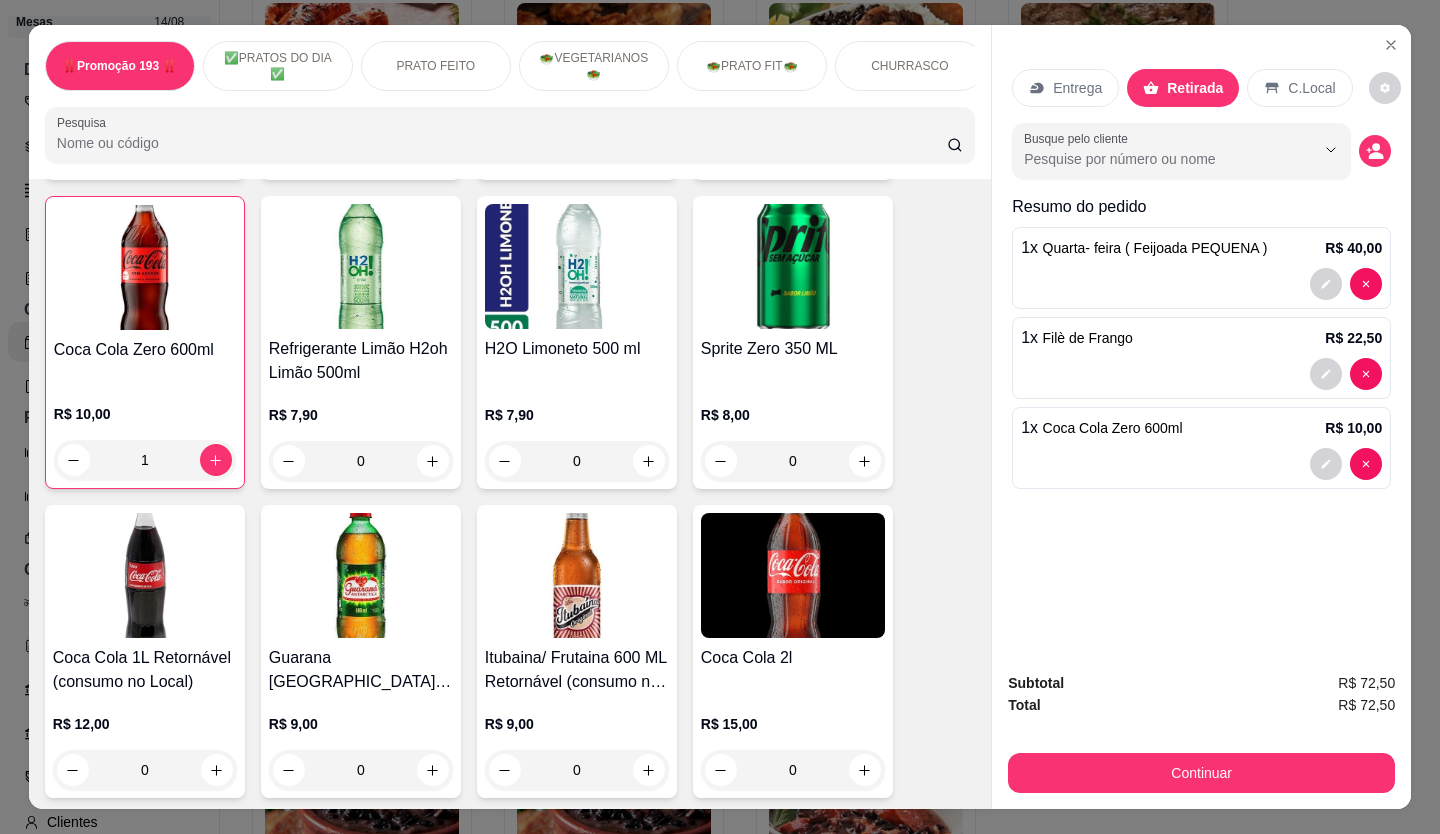scroll, scrollTop: 6903, scrollLeft: 0, axis: vertical 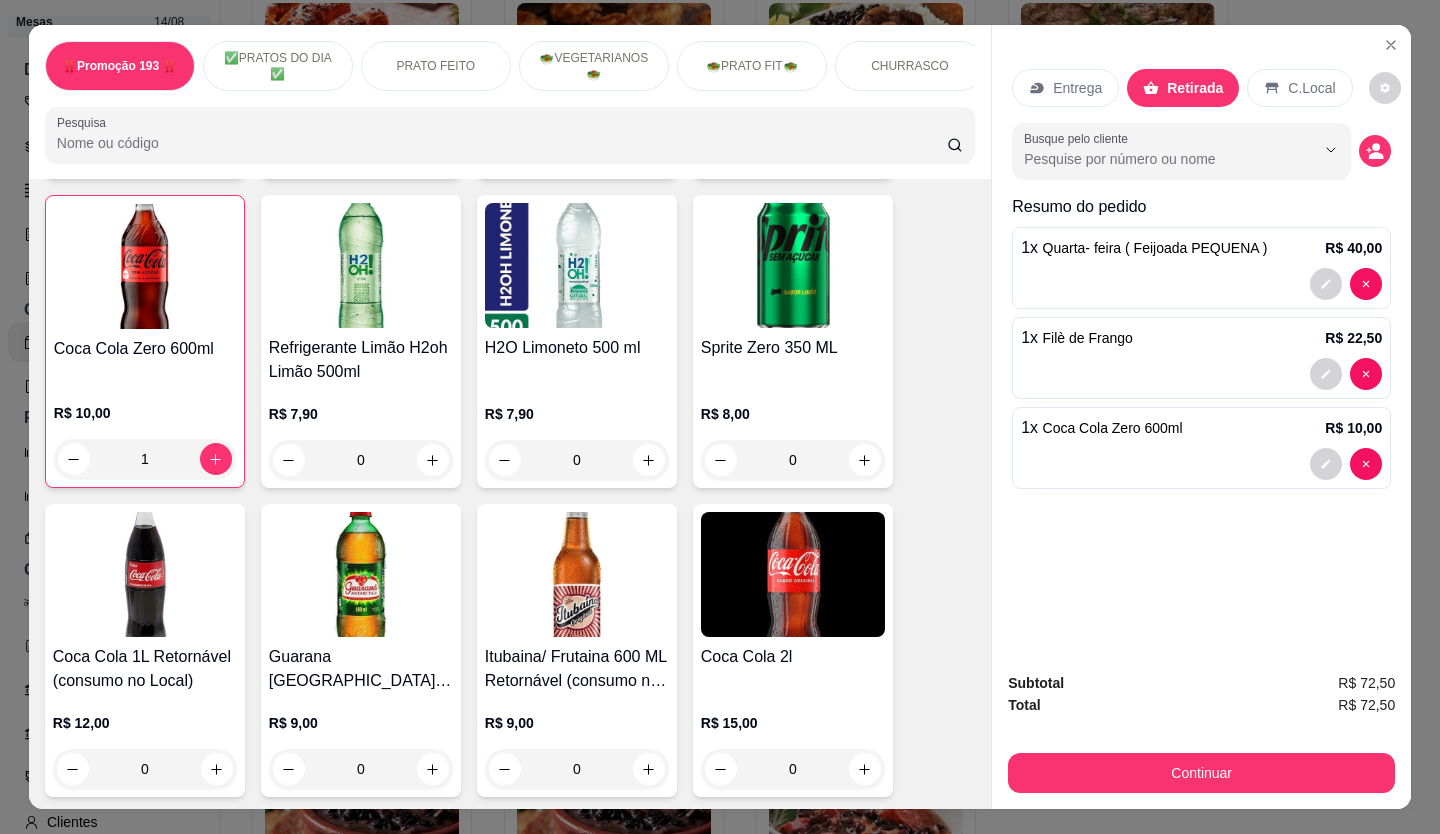 click on "Continuar" at bounding box center (1201, 773) 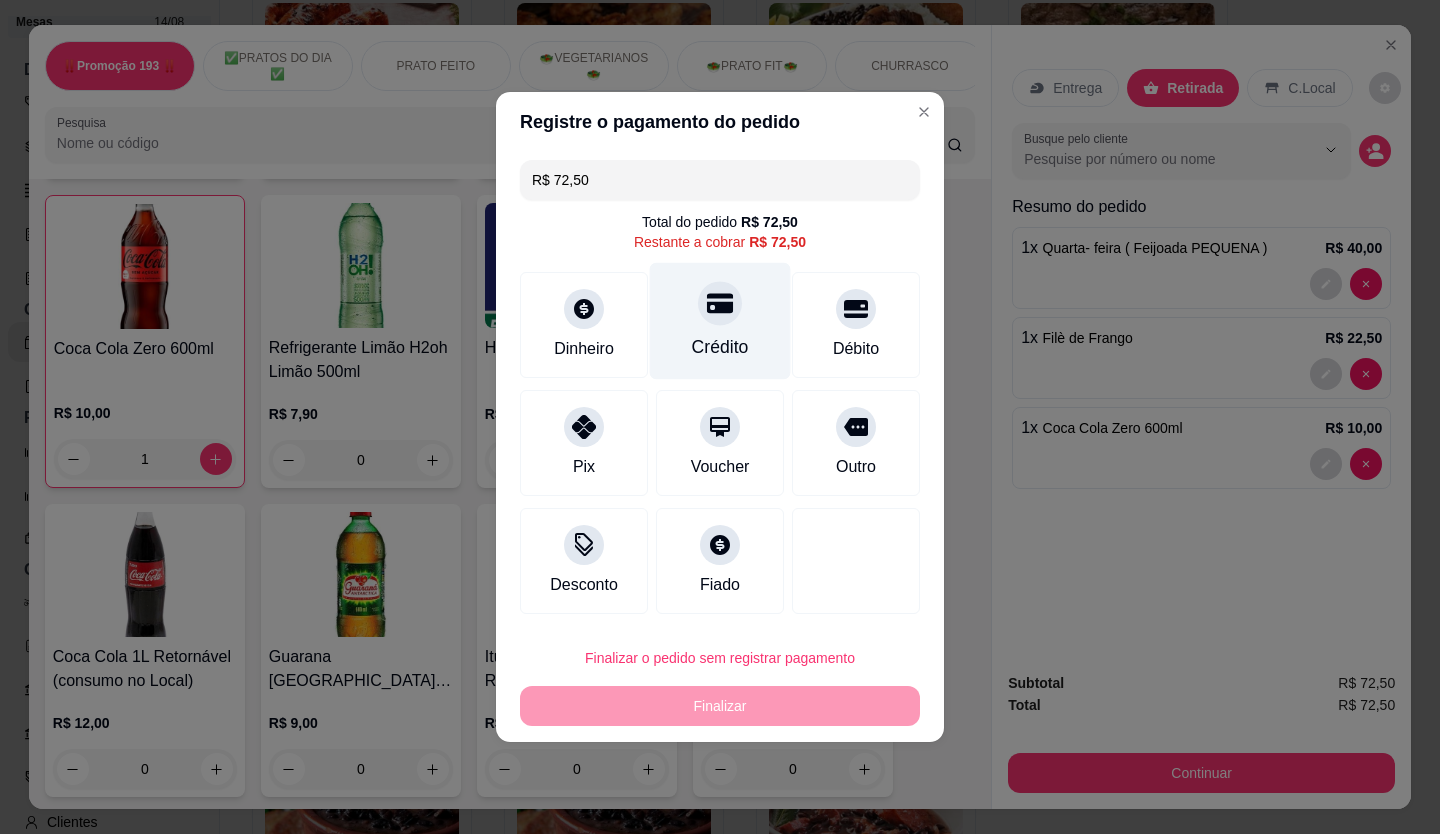 click at bounding box center [720, 303] 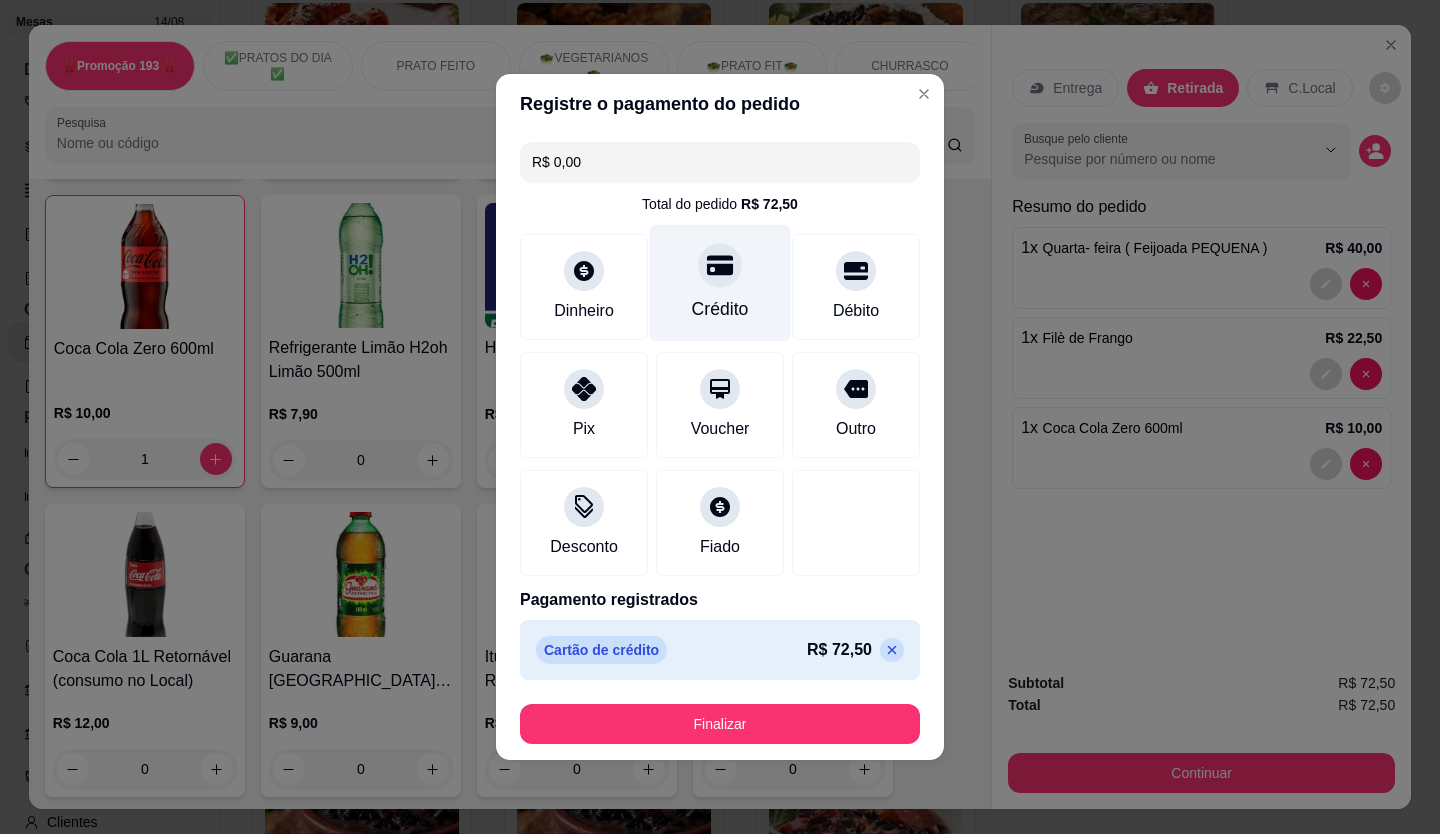 type on "R$ 0,00" 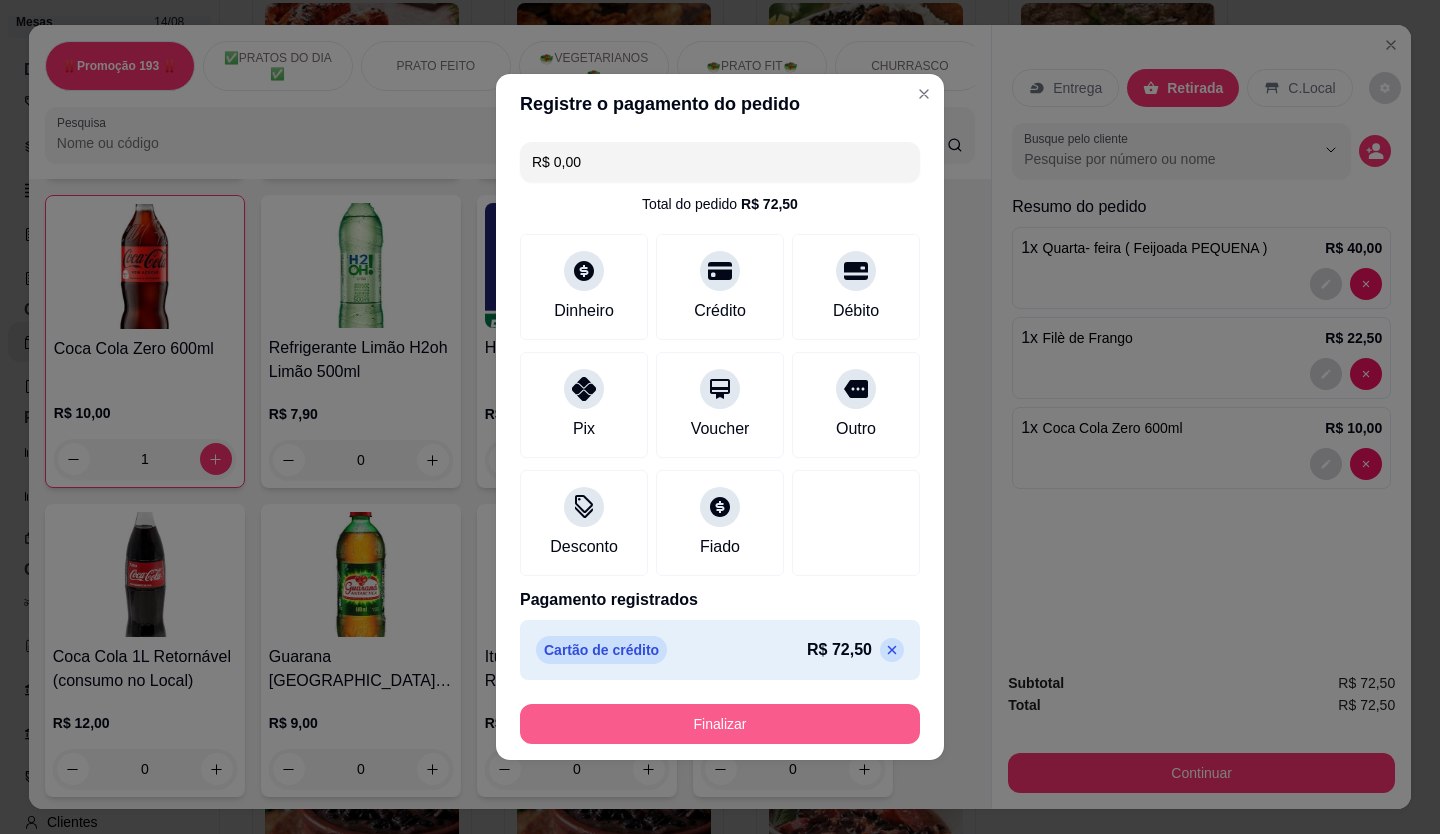 click on "Finalizar" at bounding box center (720, 724) 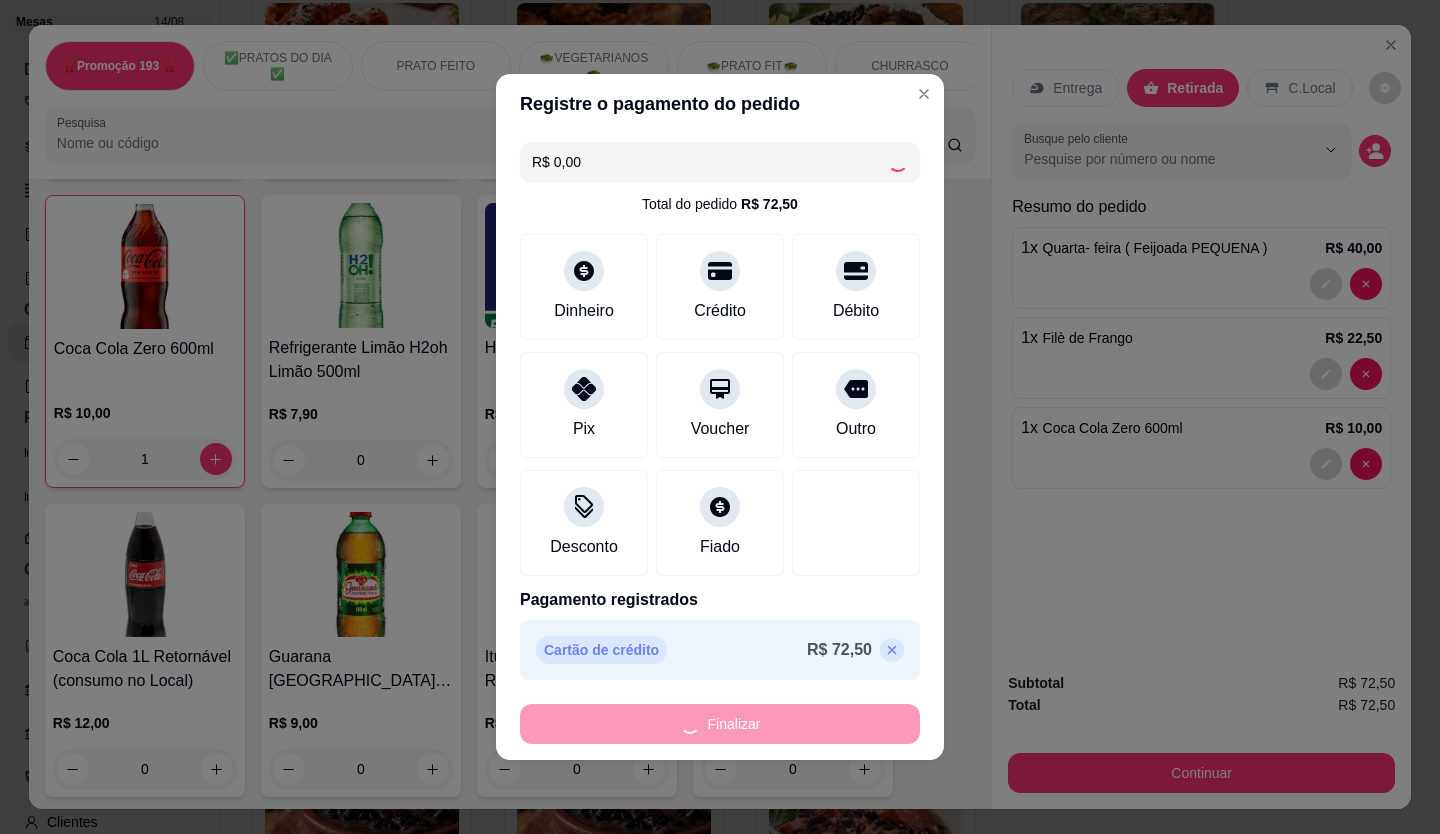 type on "0" 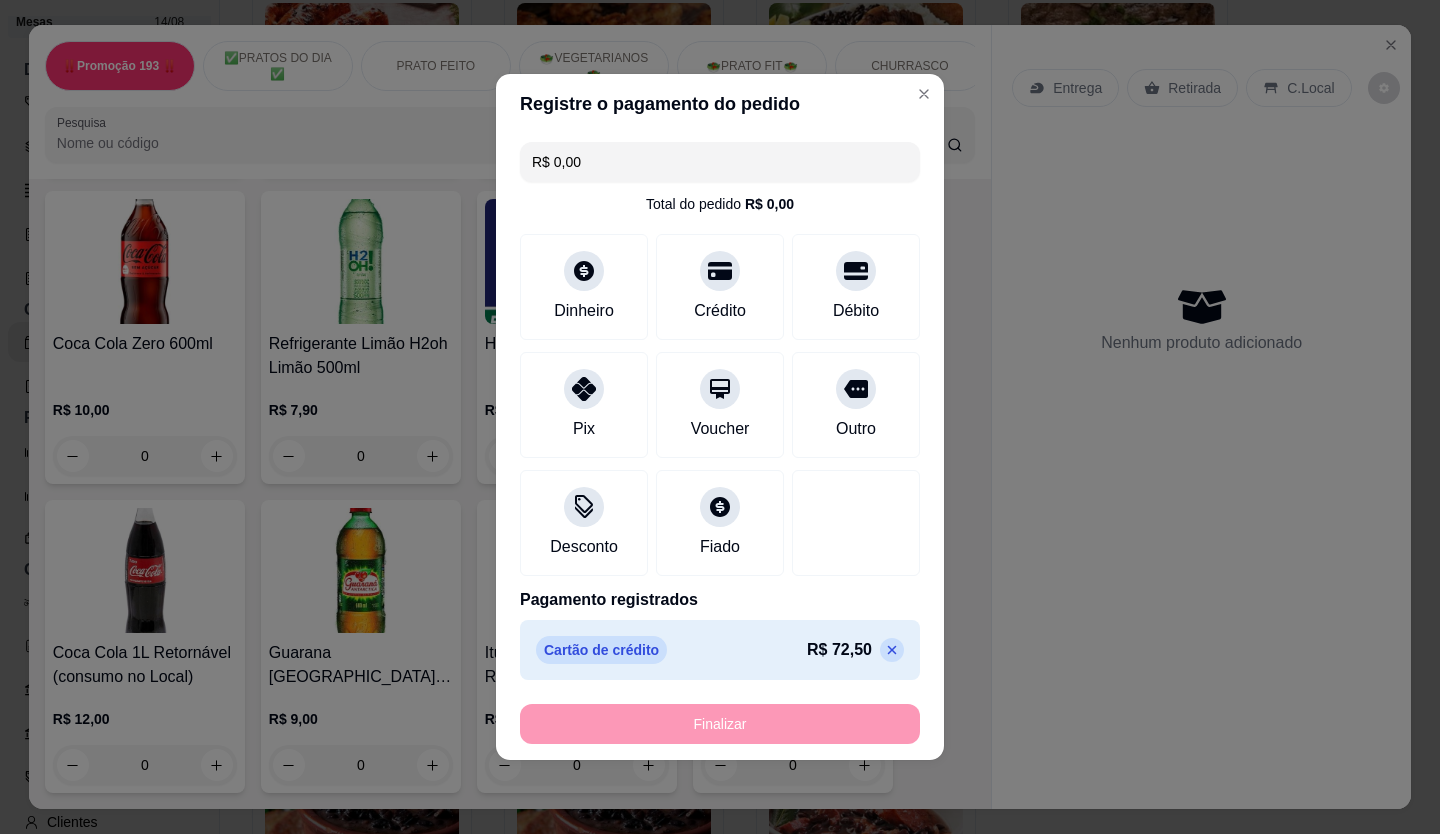 type on "-R$ 72,50" 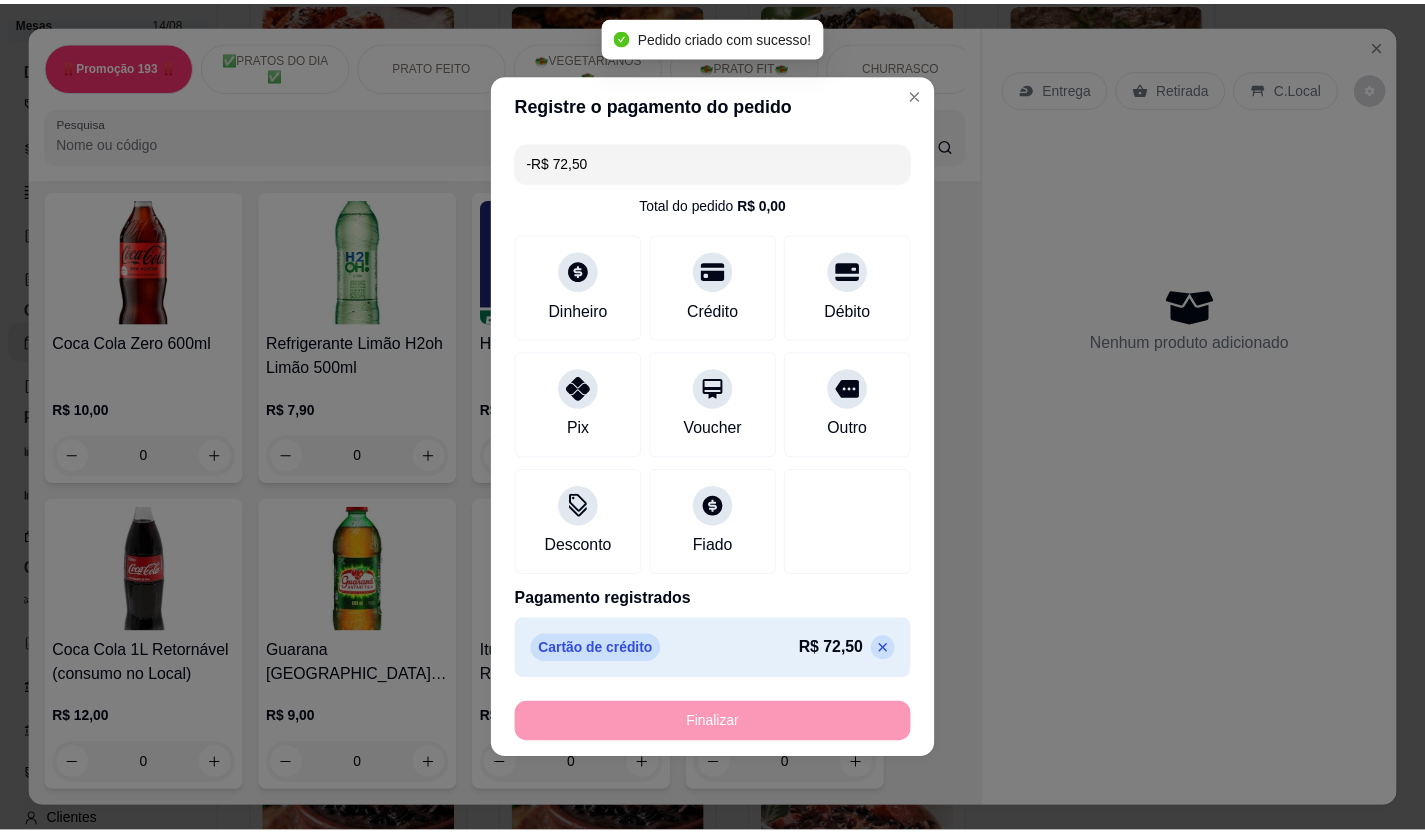 scroll, scrollTop: 6898, scrollLeft: 0, axis: vertical 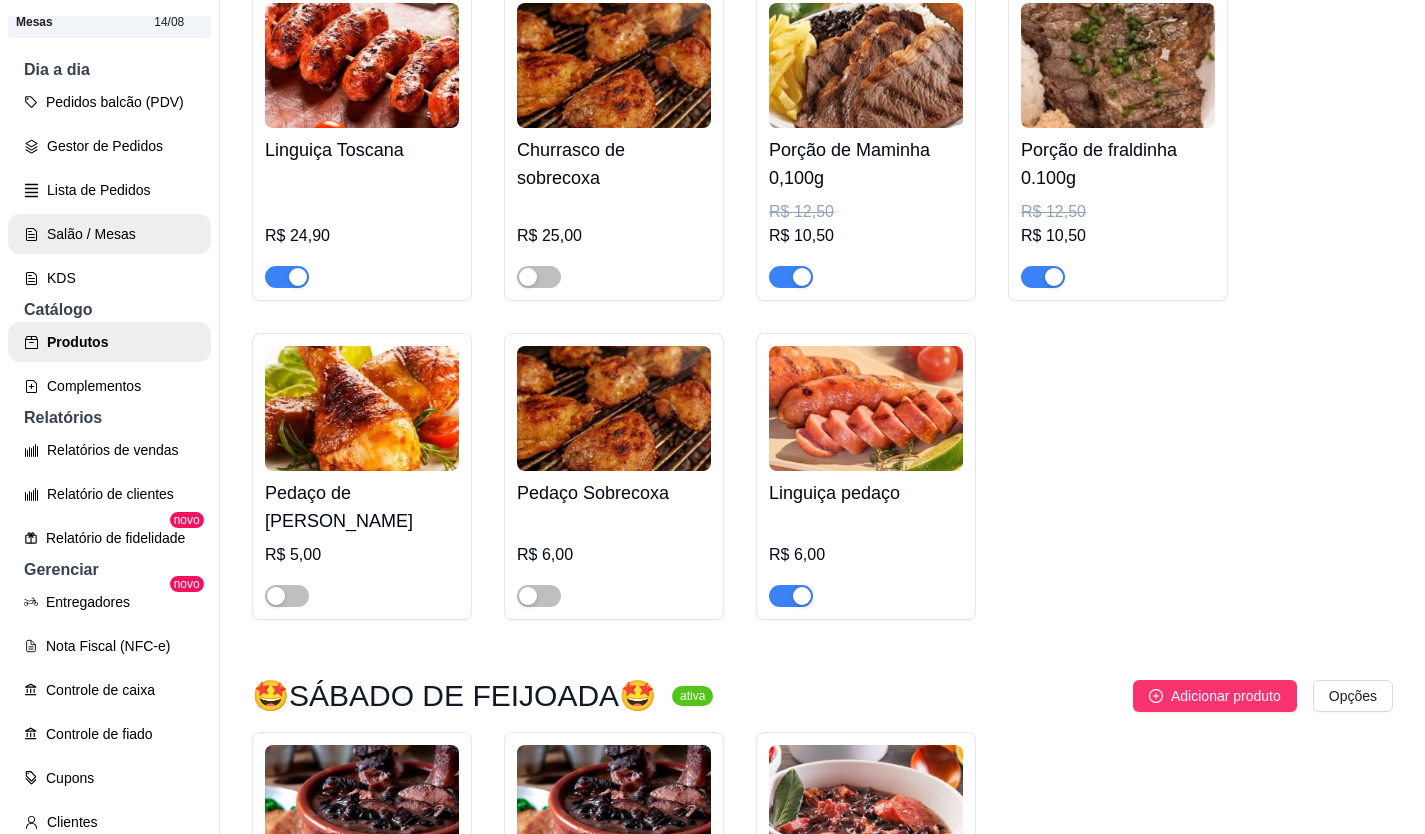 click on "Salão / Mesas" at bounding box center (109, 234) 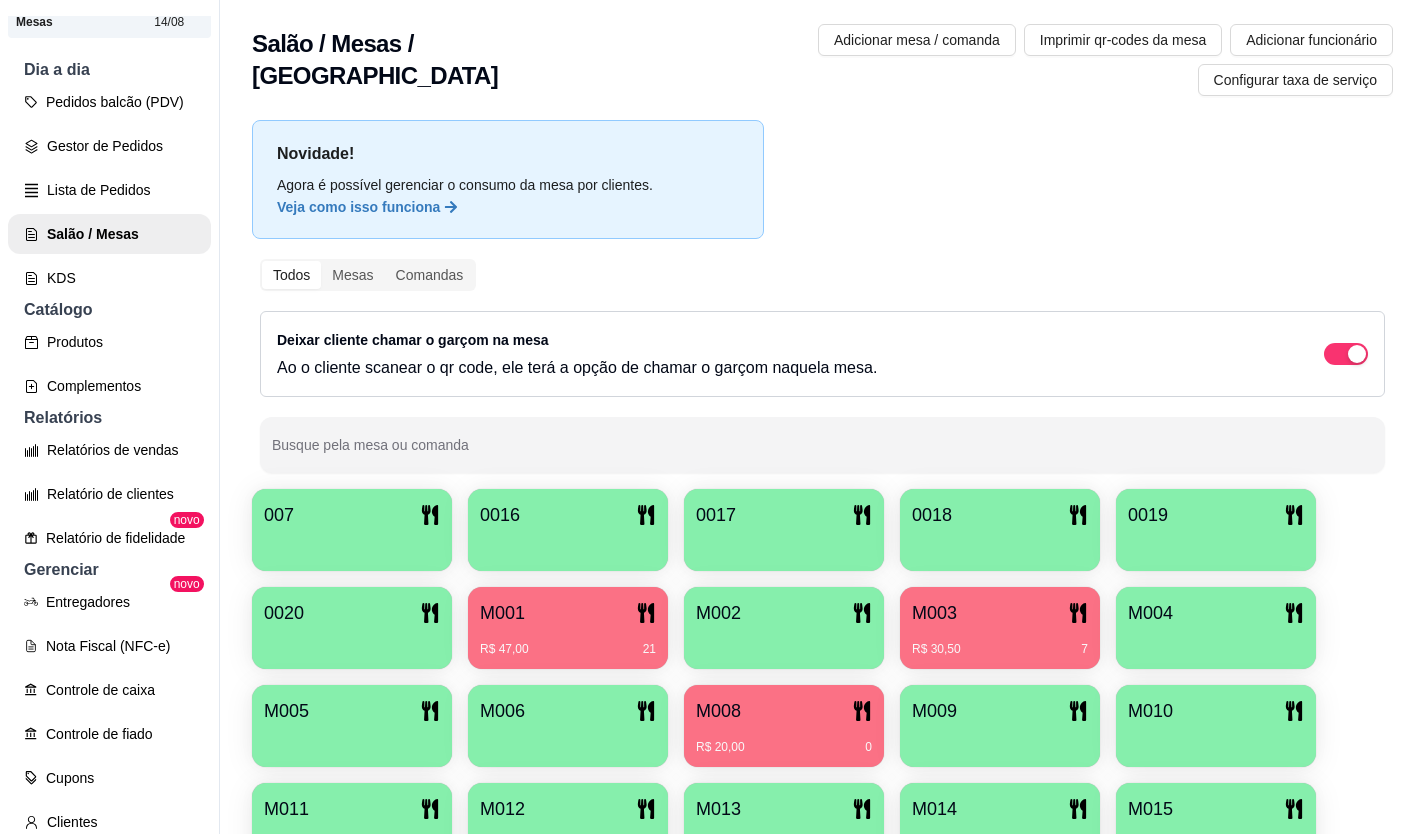 drag, startPoint x: 1161, startPoint y: 206, endPoint x: 903, endPoint y: 294, distance: 272.59494 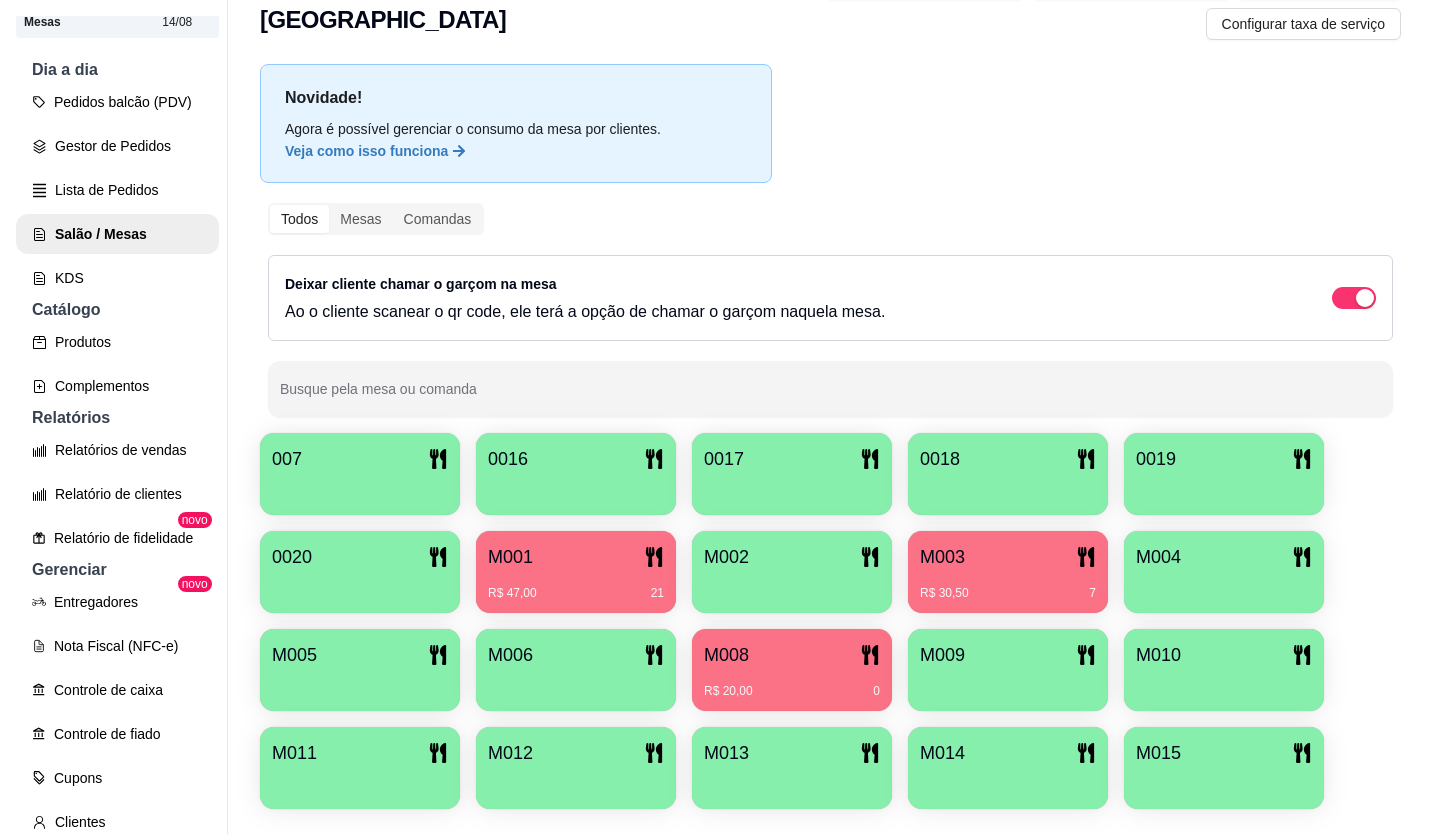 scroll, scrollTop: 86, scrollLeft: 0, axis: vertical 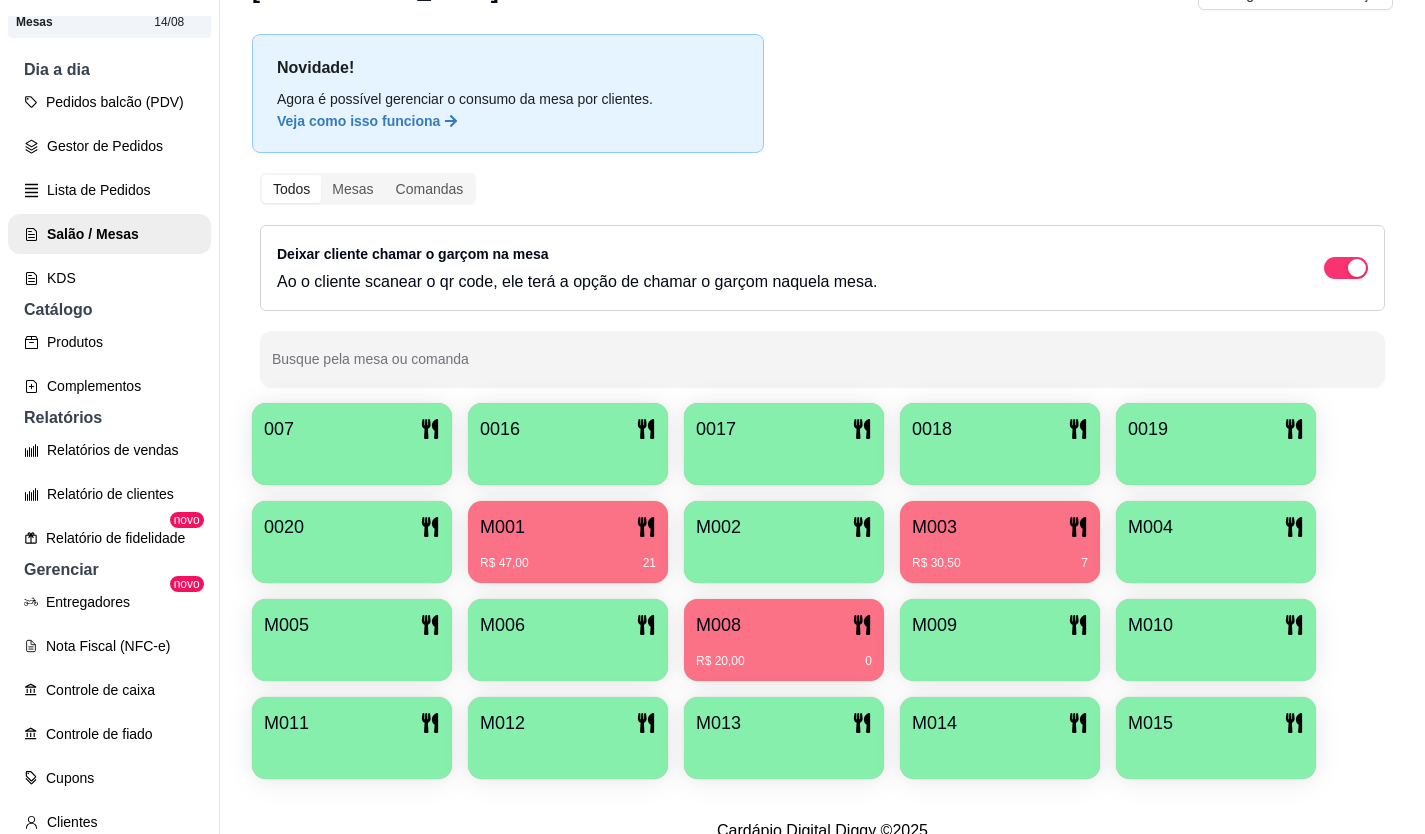 click at bounding box center [352, 752] 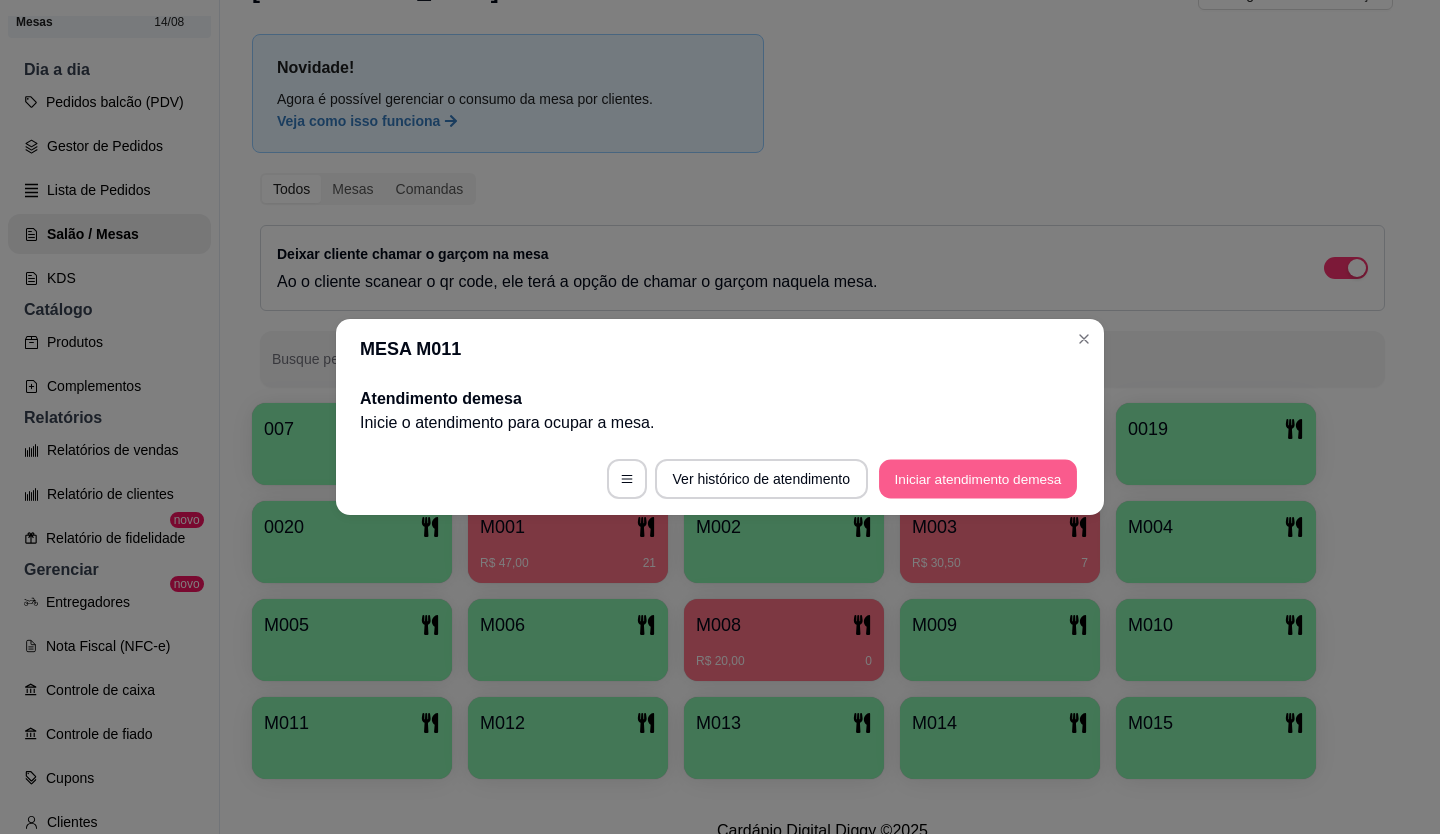 click on "Iniciar atendimento de  mesa" at bounding box center (978, 479) 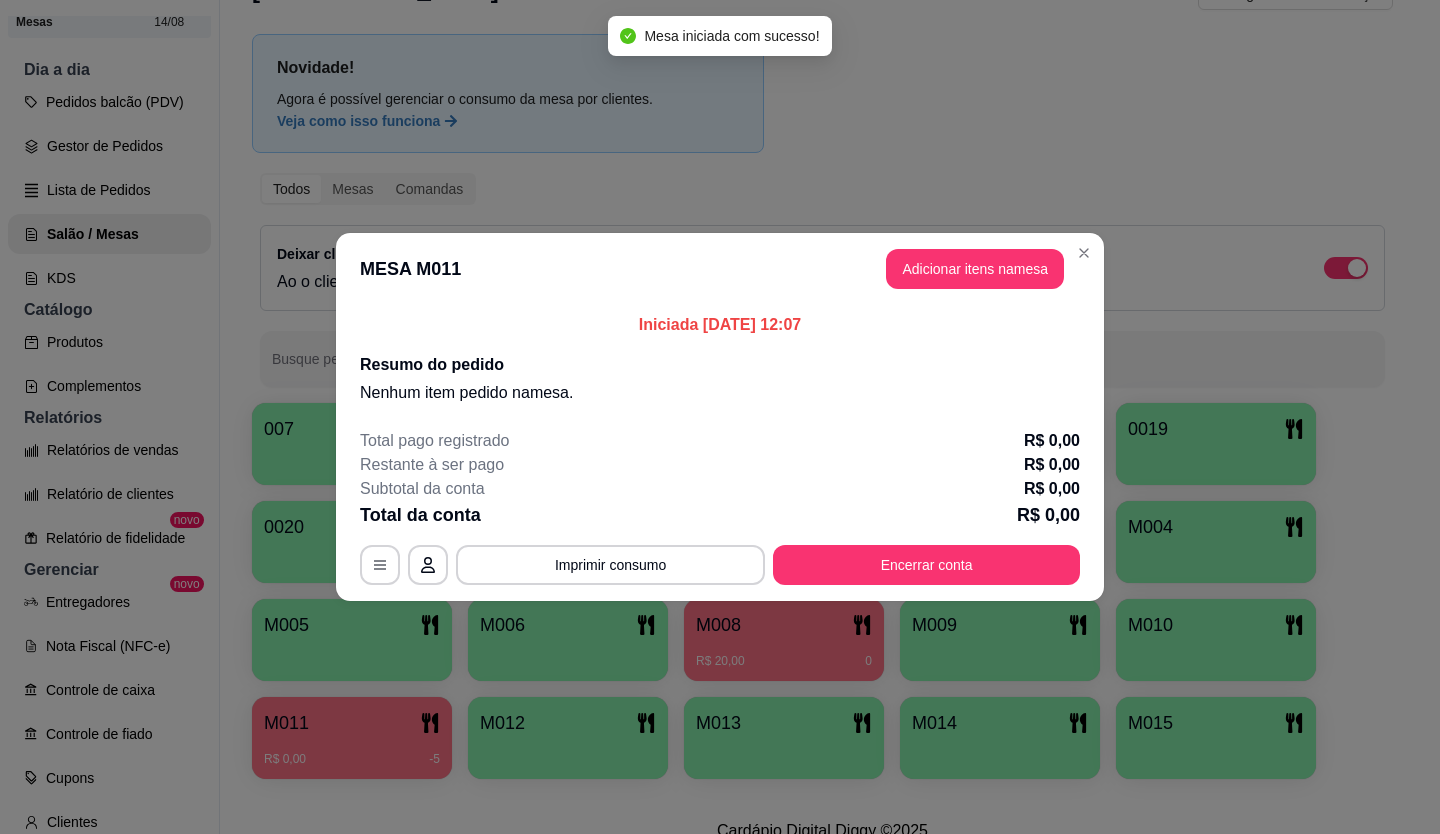 click on "Adicionar itens na  mesa" at bounding box center (975, 269) 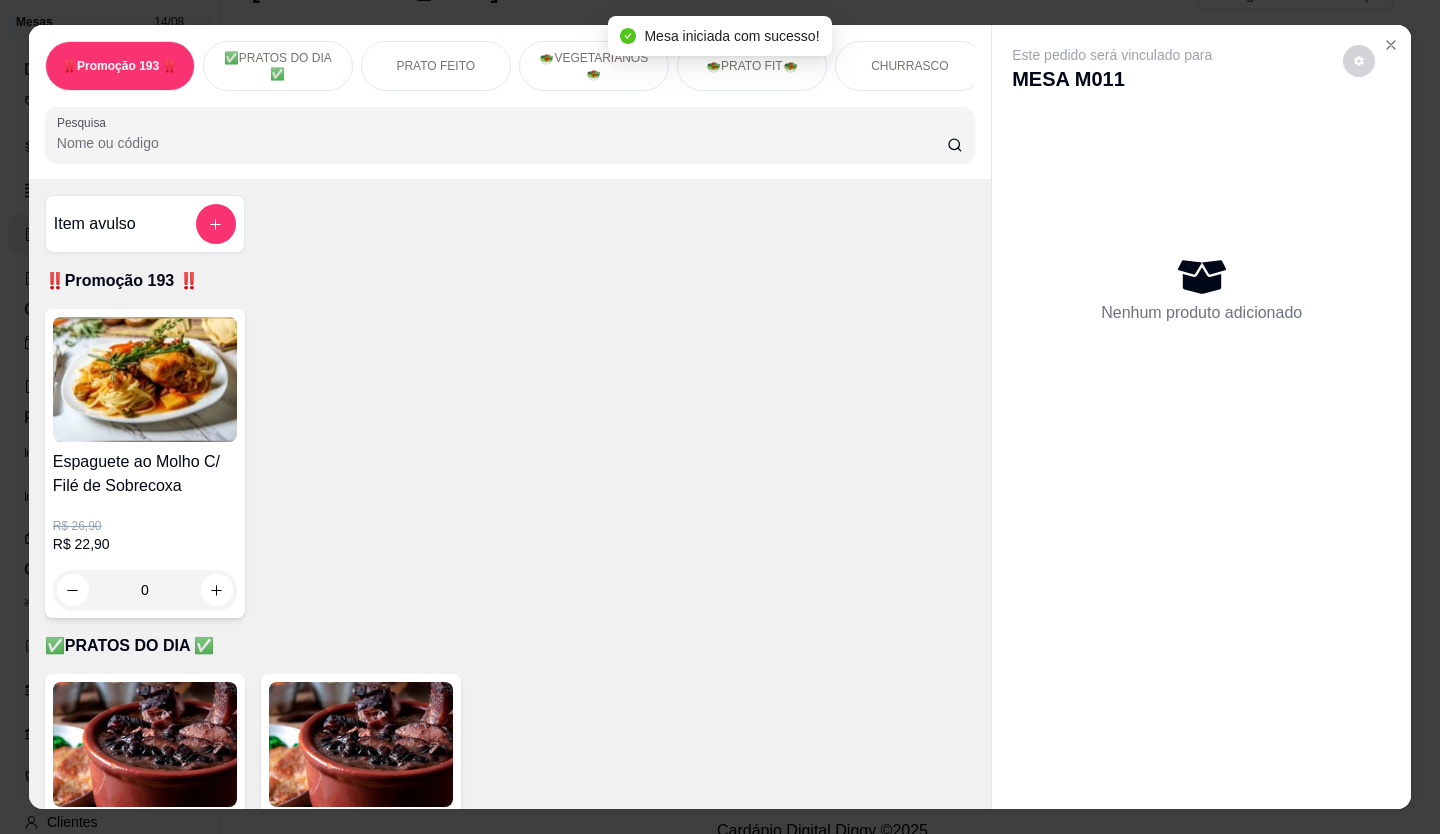 scroll, scrollTop: 600, scrollLeft: 0, axis: vertical 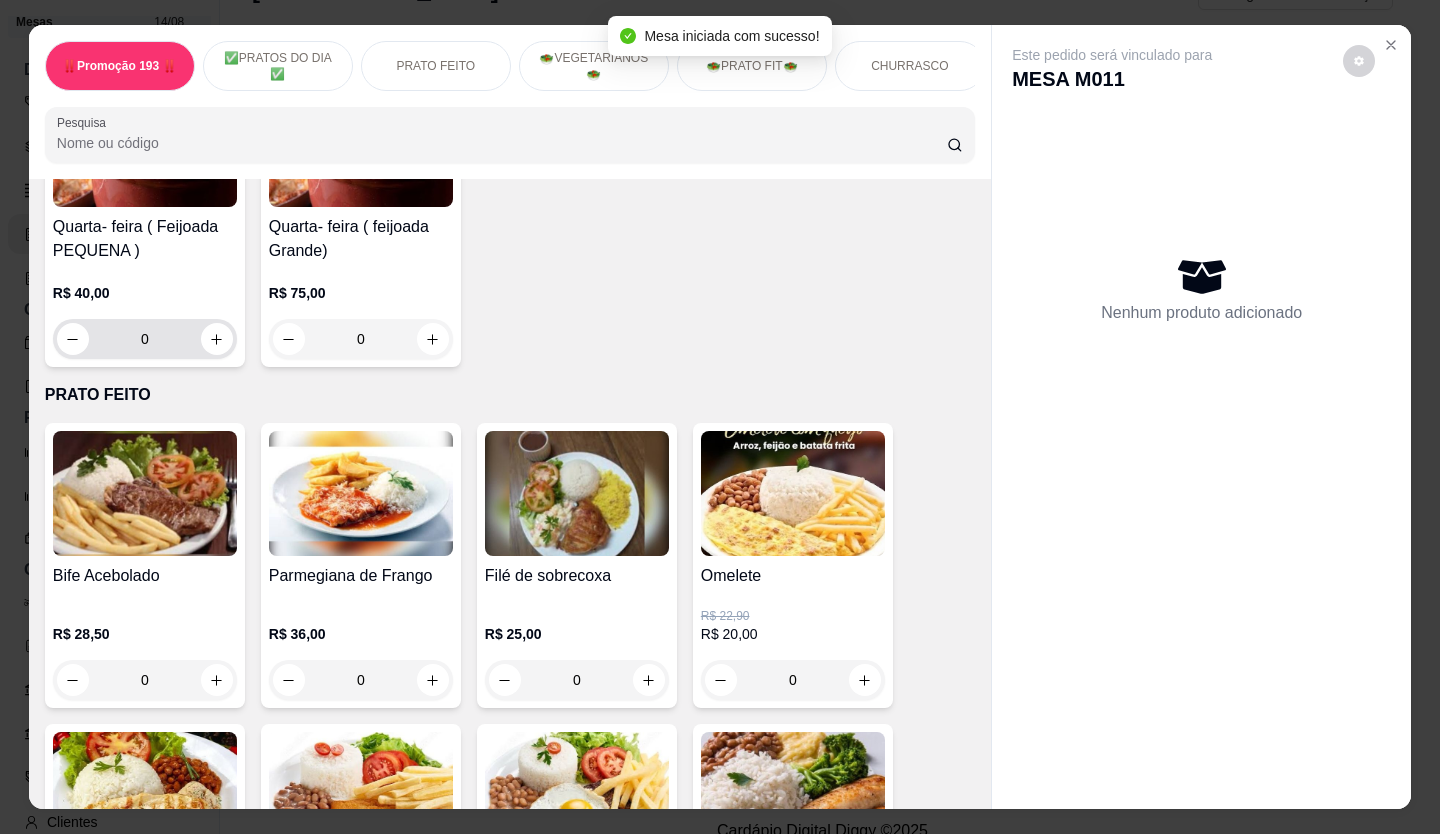 click at bounding box center (217, 339) 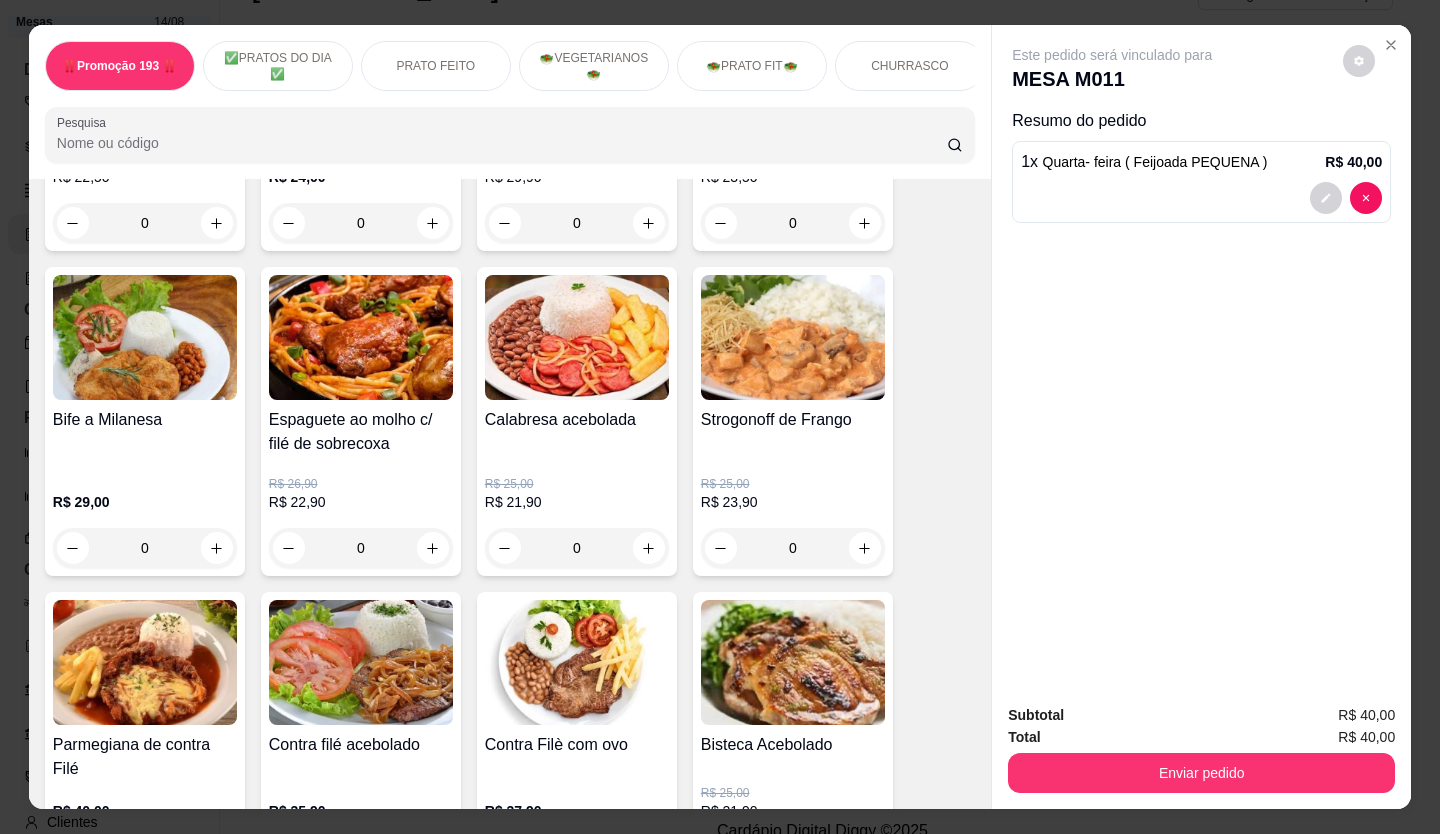 scroll, scrollTop: 1401, scrollLeft: 0, axis: vertical 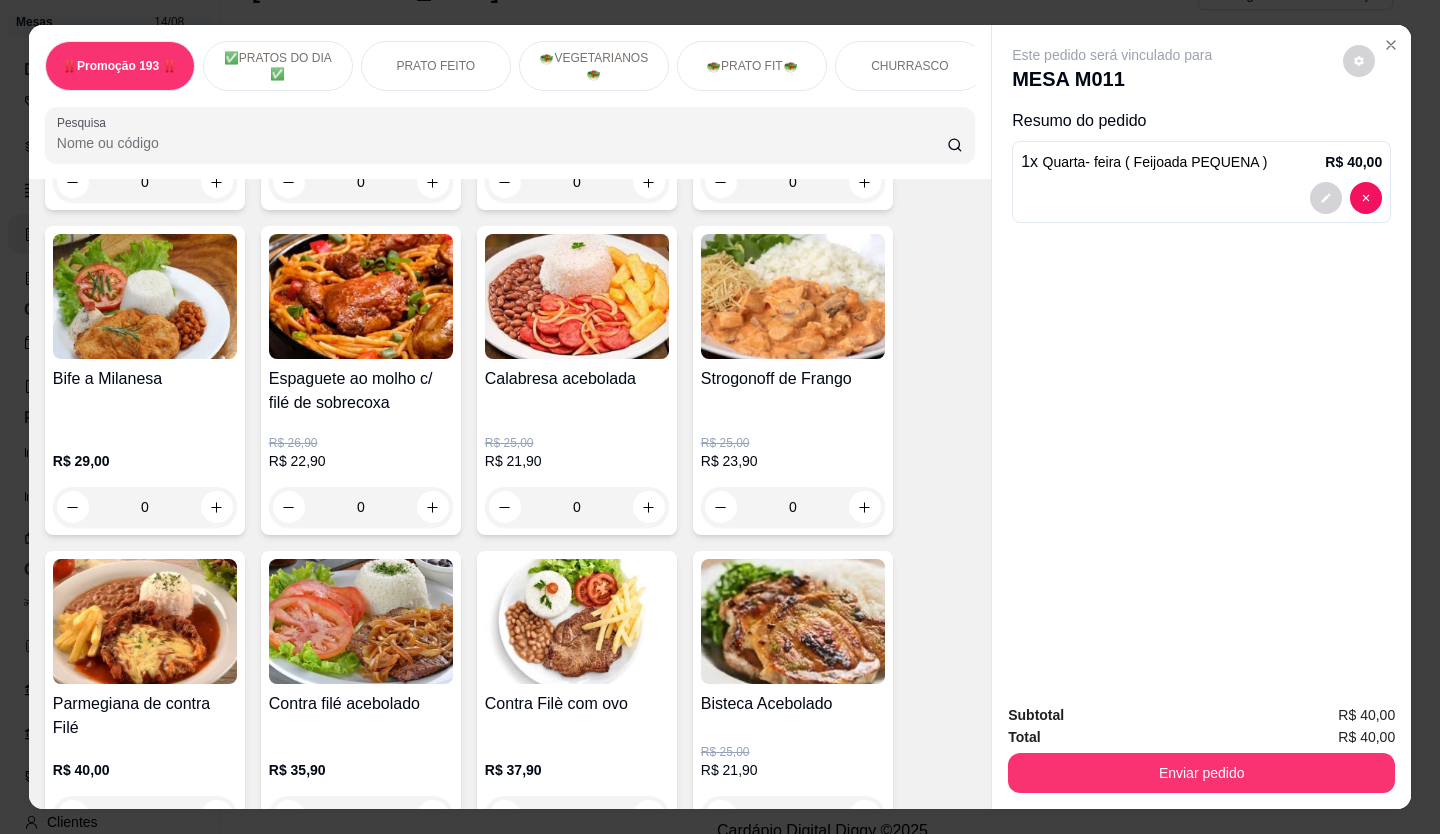 click at bounding box center [217, 507] 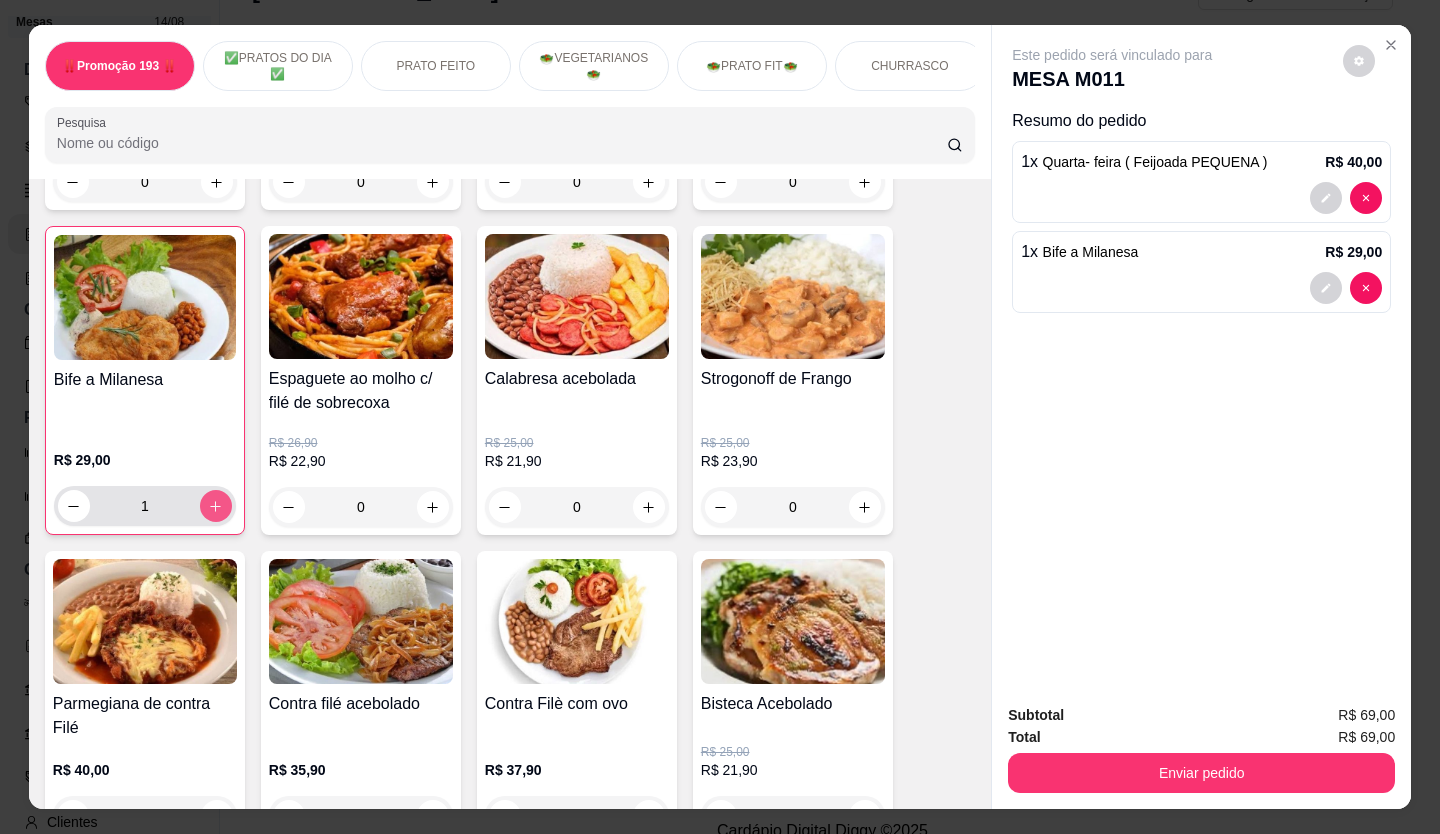 type on "1" 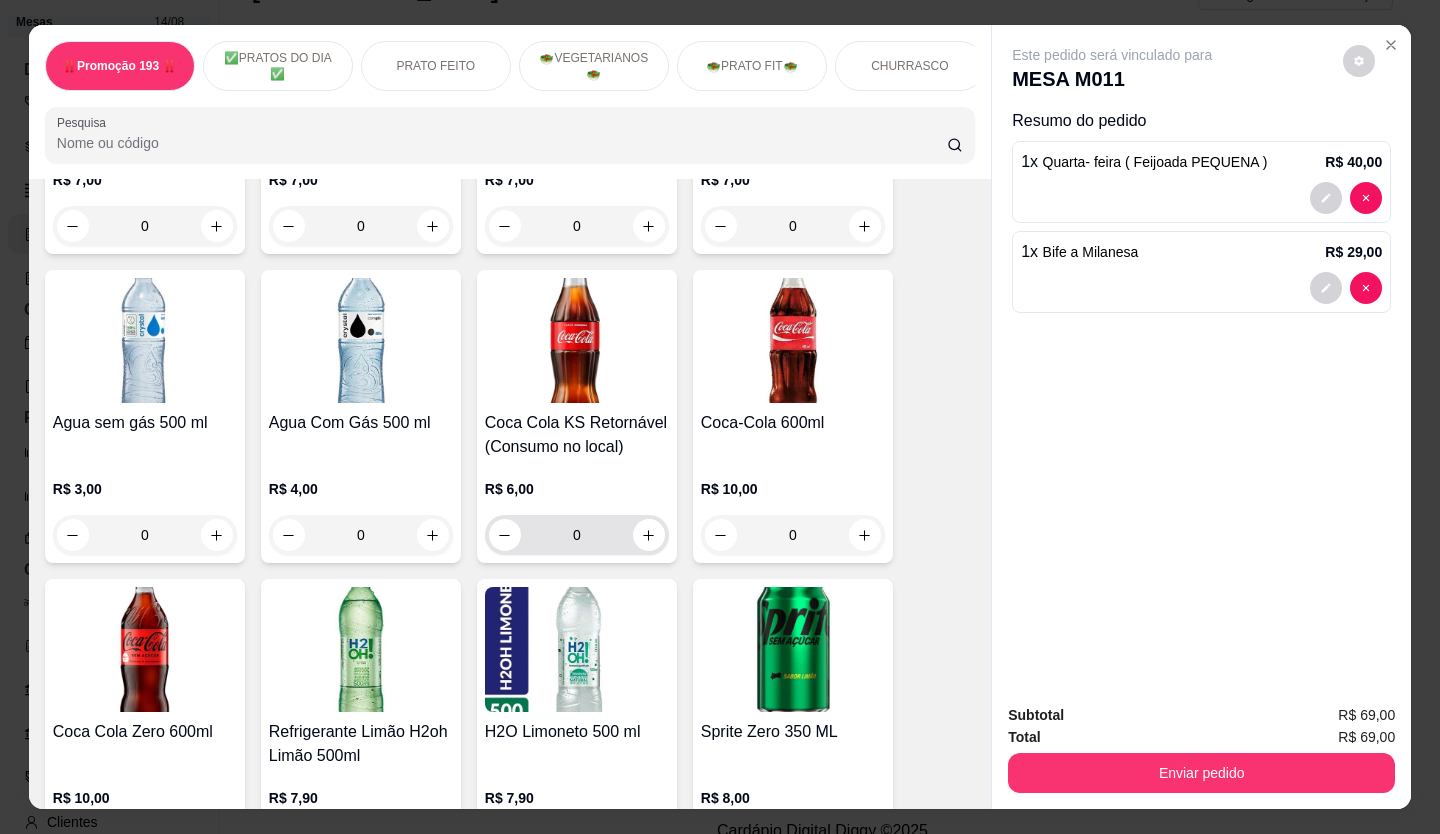 scroll, scrollTop: 6501, scrollLeft: 0, axis: vertical 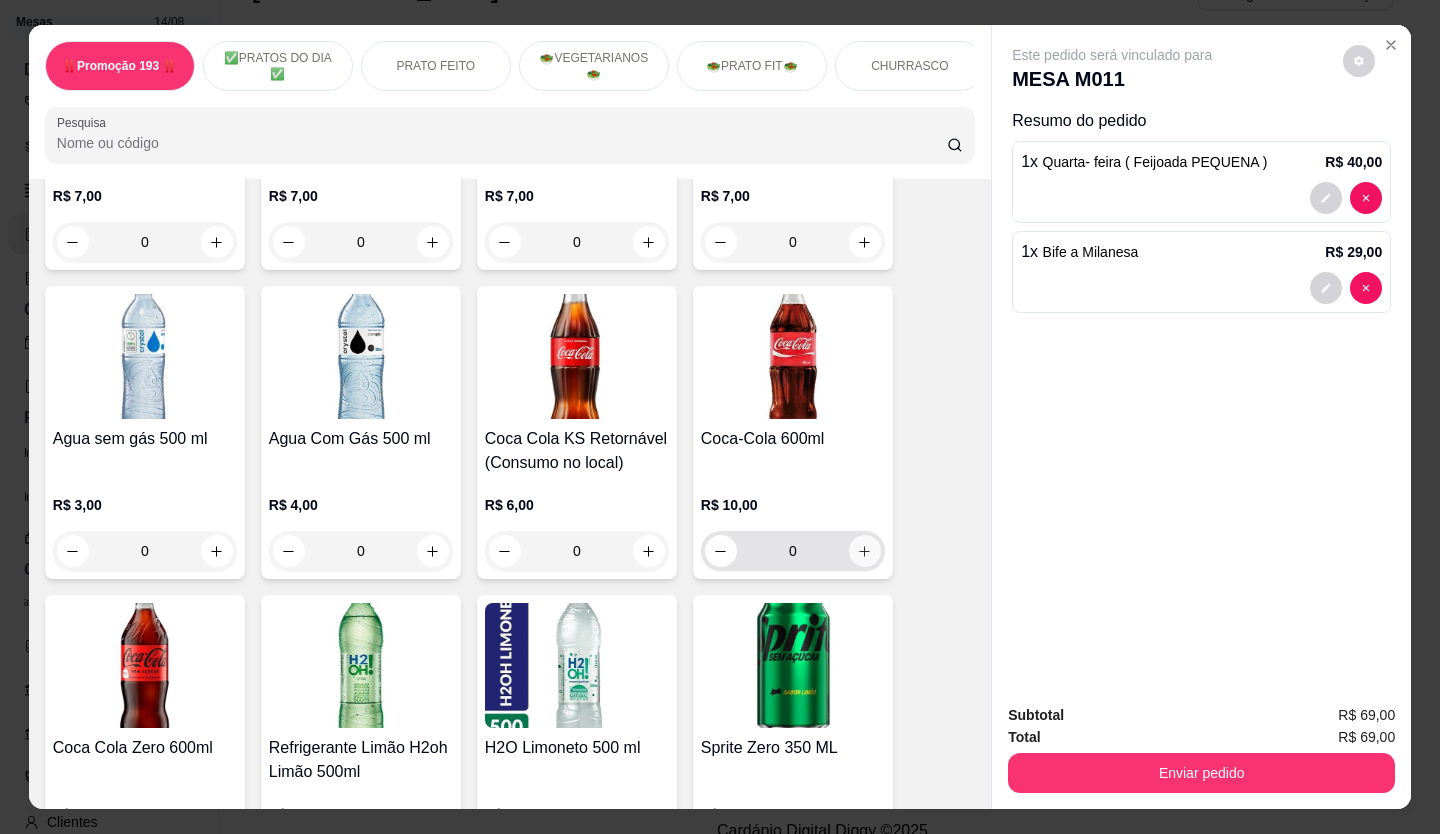 click 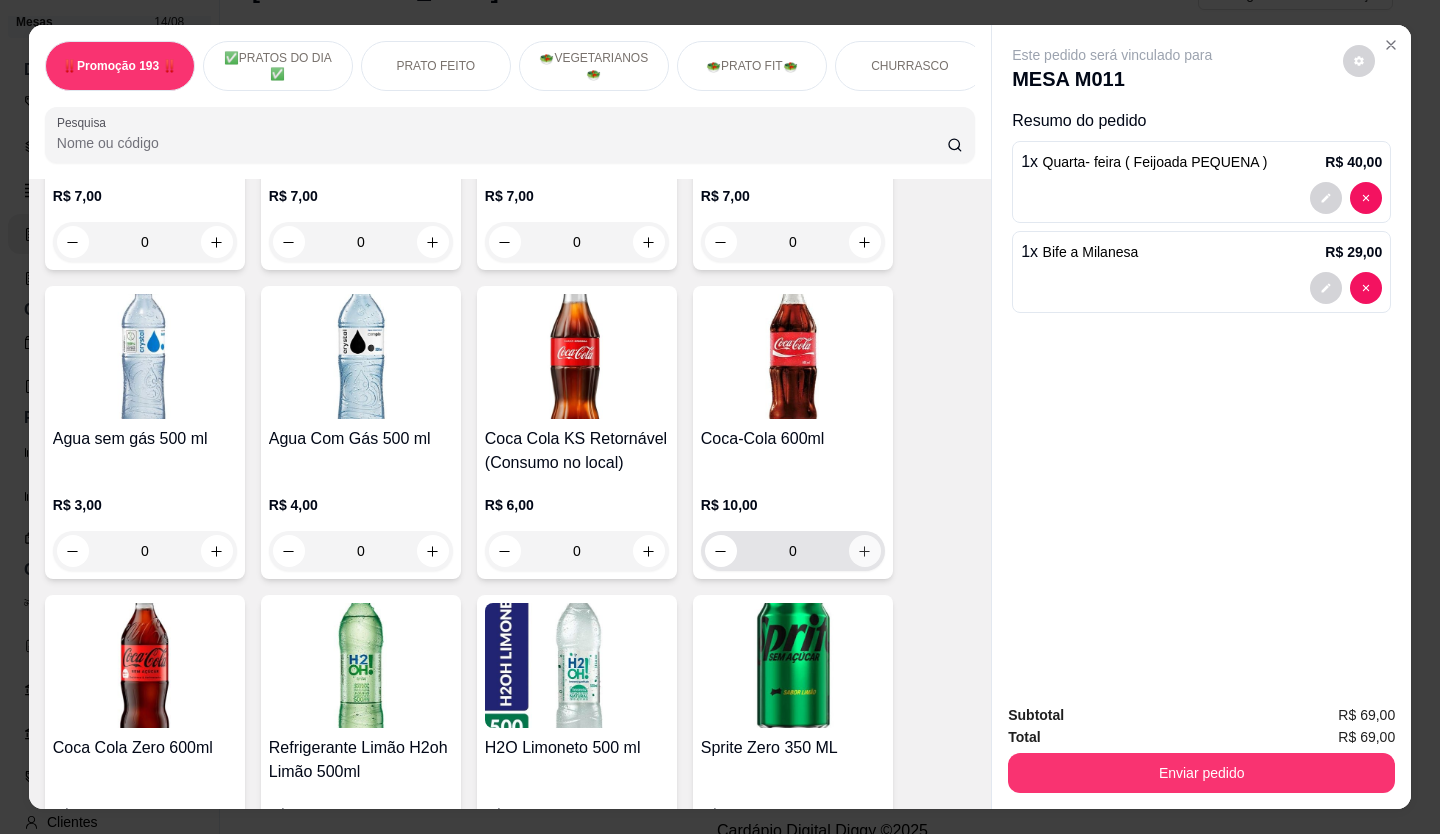 type on "1" 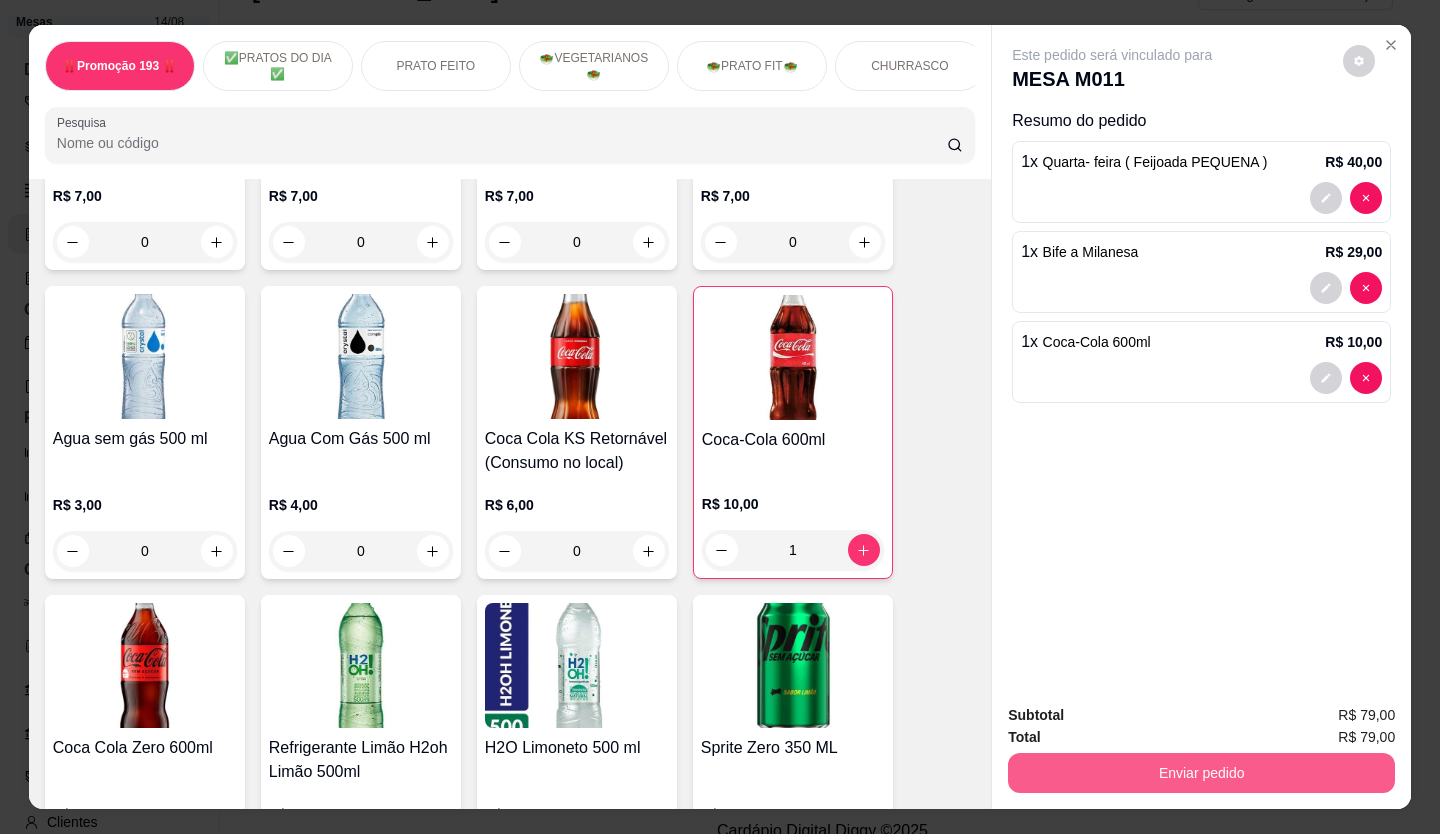 click on "Enviar pedido" at bounding box center (1201, 773) 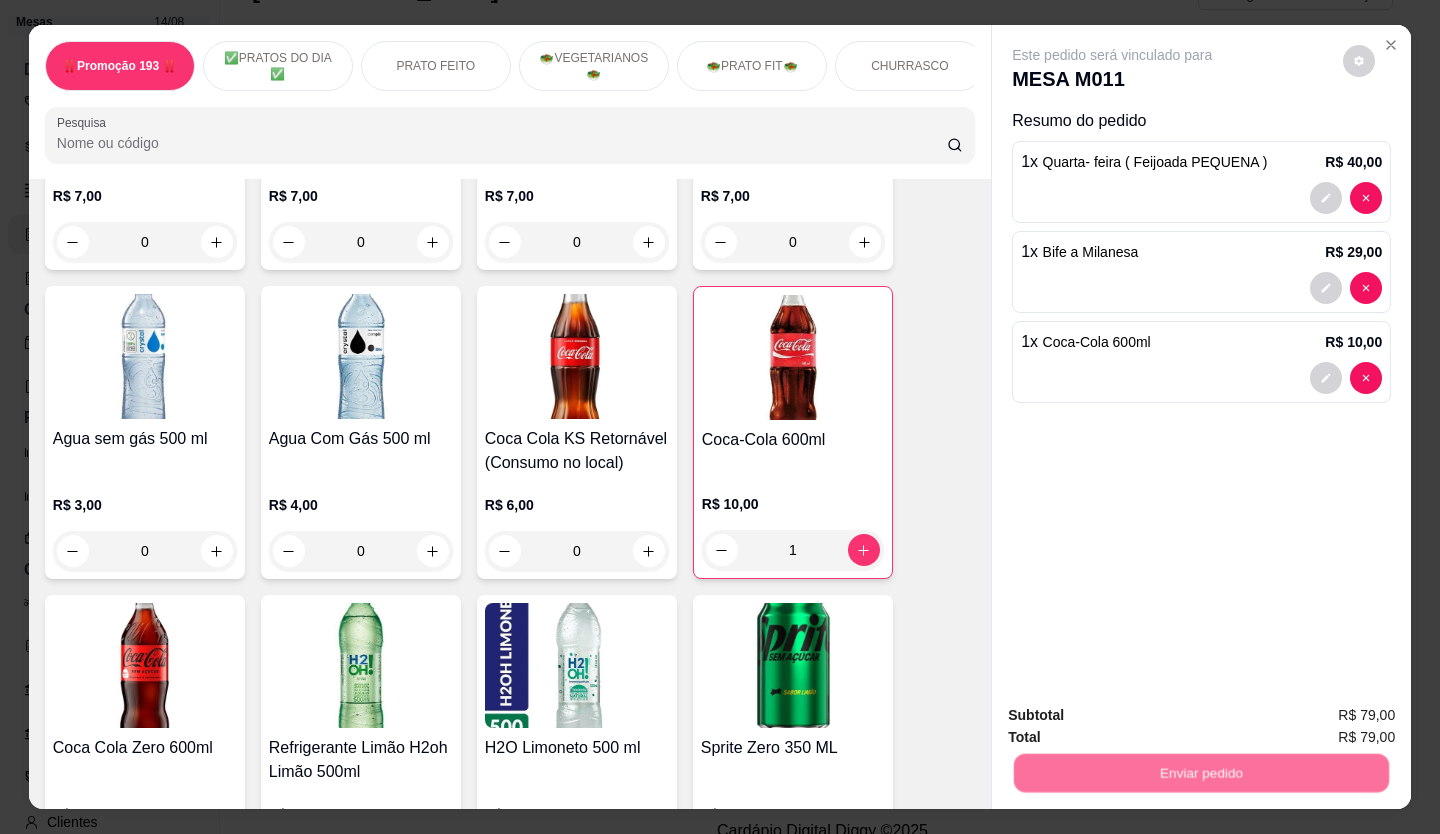 click on "Não registrar e enviar pedido" at bounding box center [1135, 717] 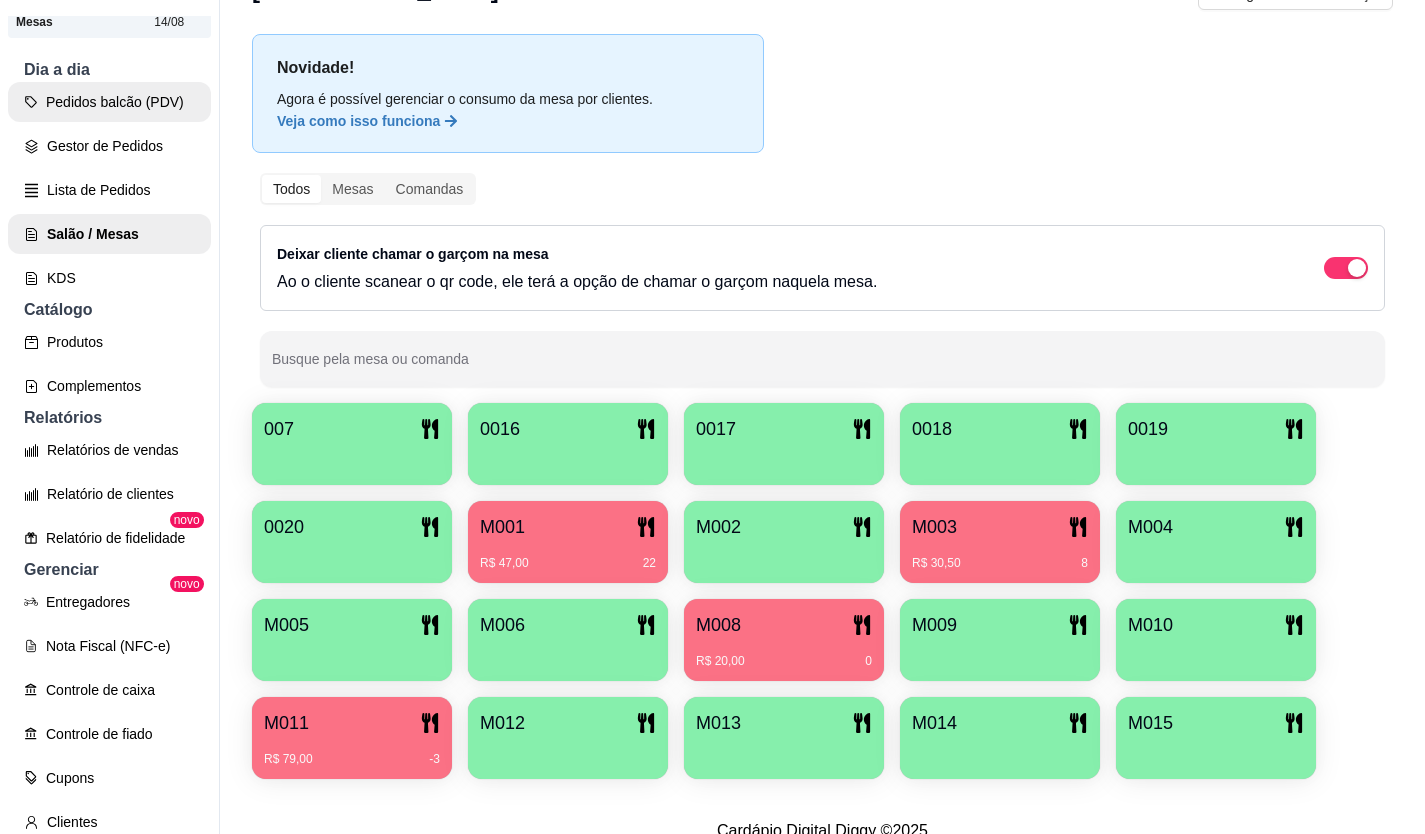 click on "Pedidos balcão (PDV)" at bounding box center [109, 102] 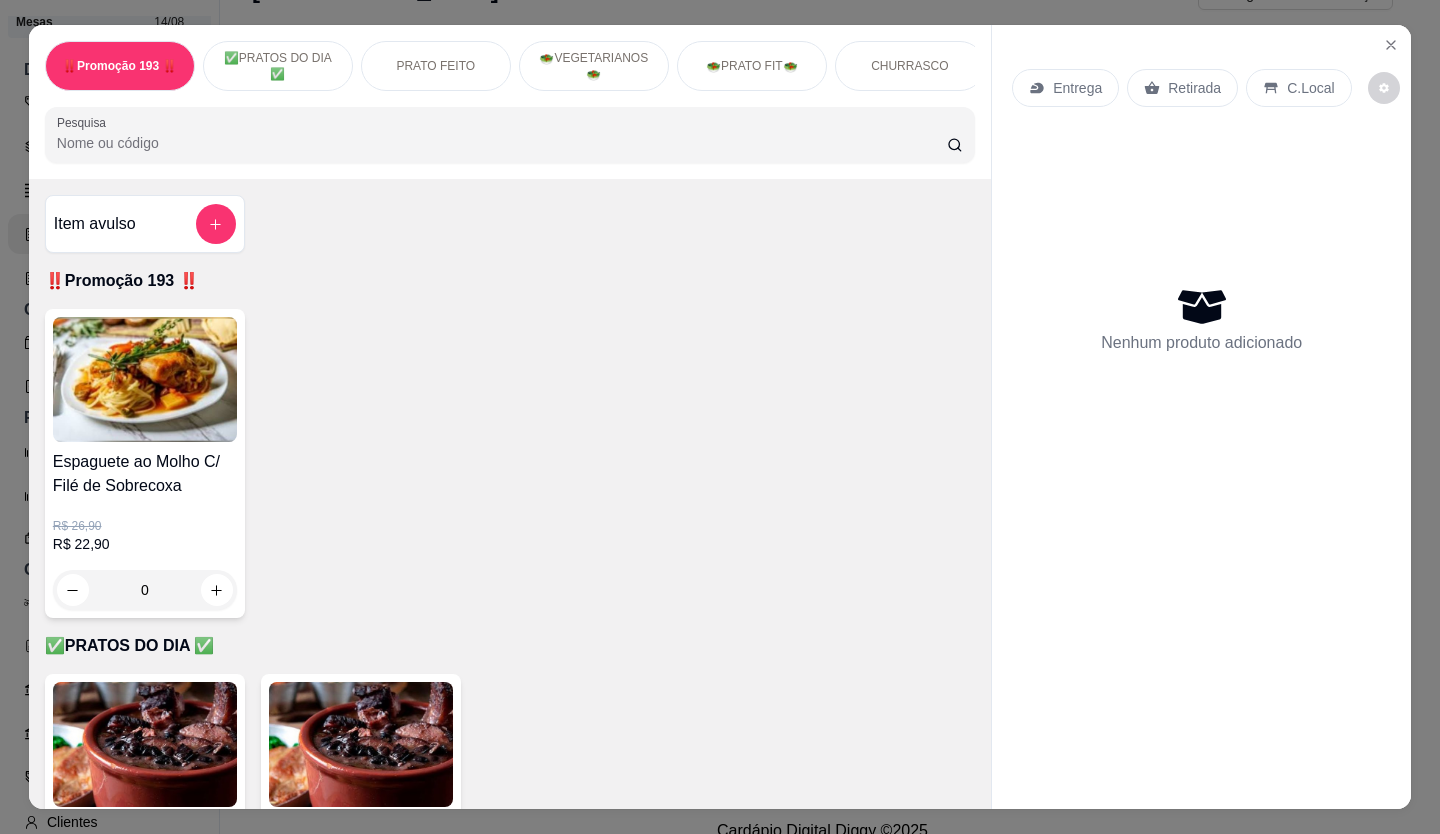 click on "Retirada" at bounding box center (1194, 88) 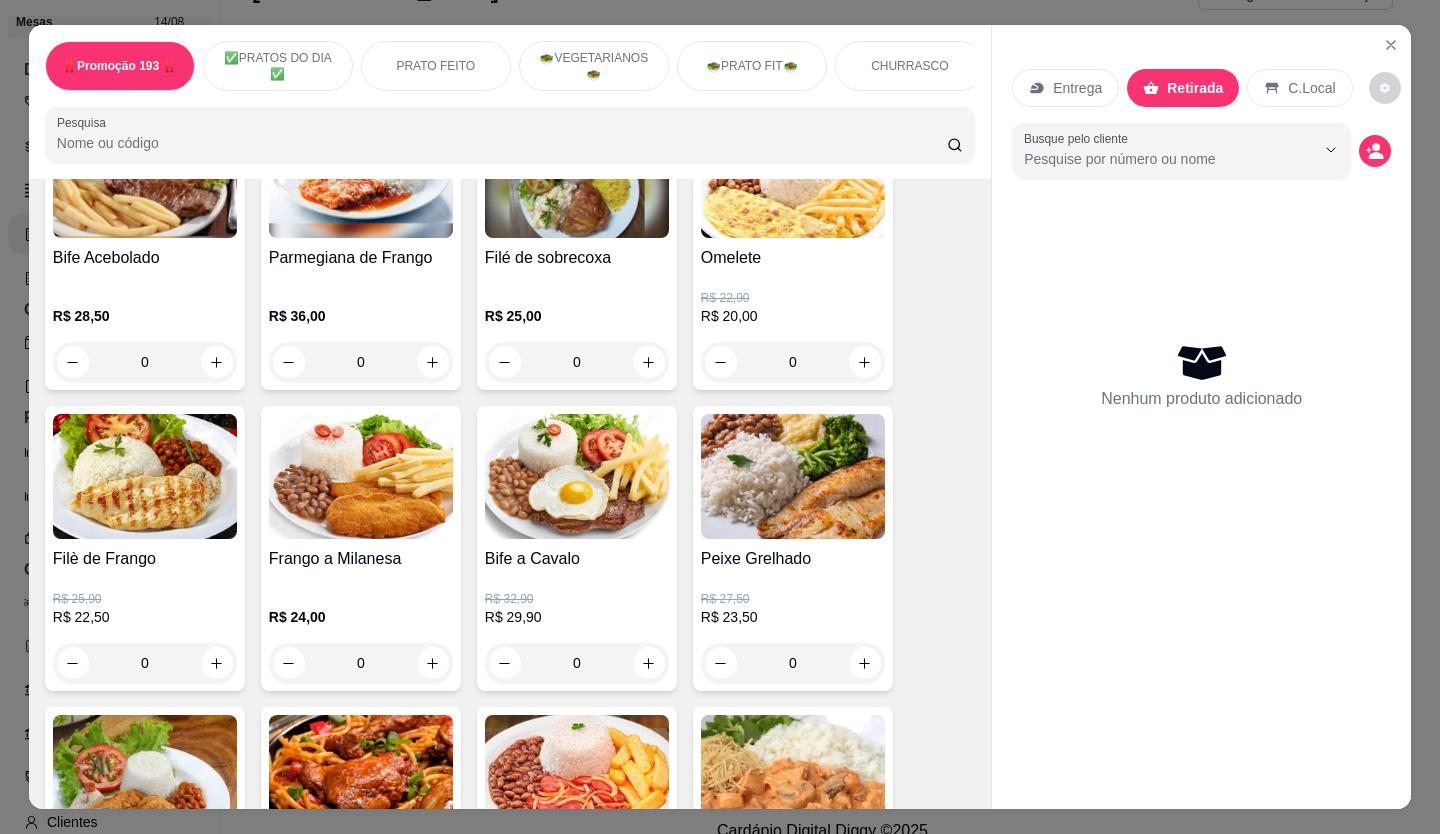 scroll, scrollTop: 1000, scrollLeft: 0, axis: vertical 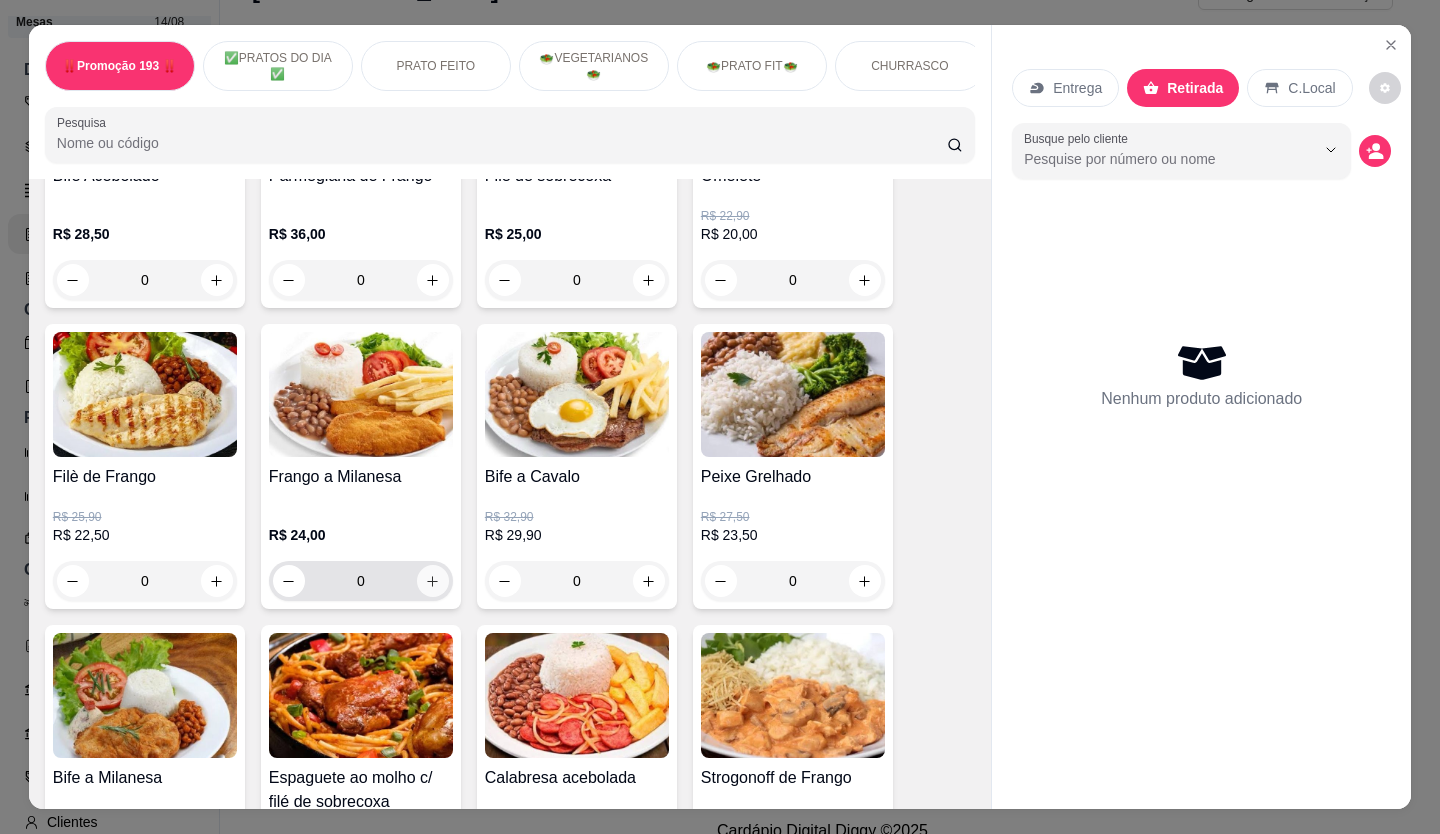 click at bounding box center (433, 581) 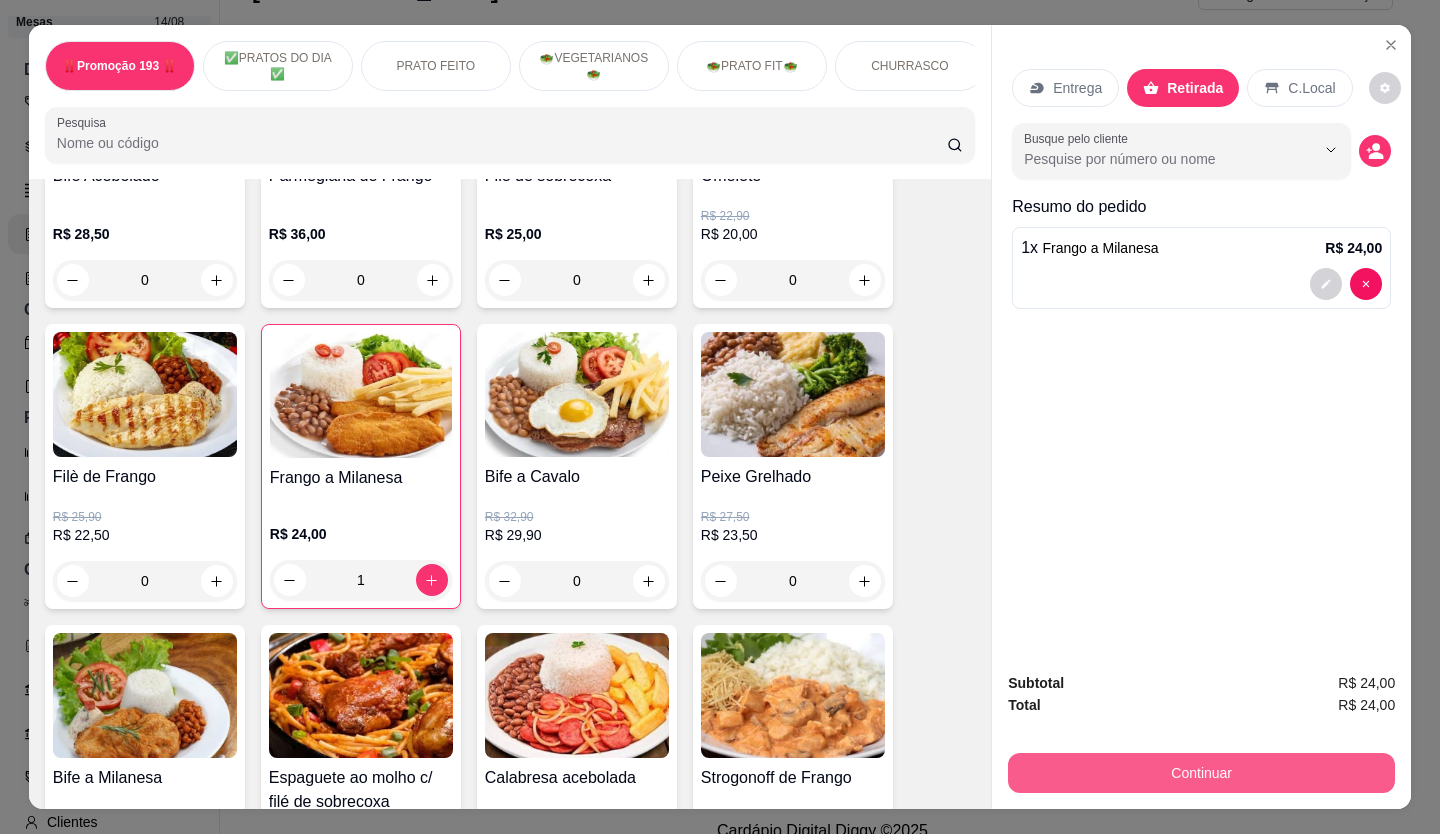 click on "Continuar" at bounding box center (1201, 773) 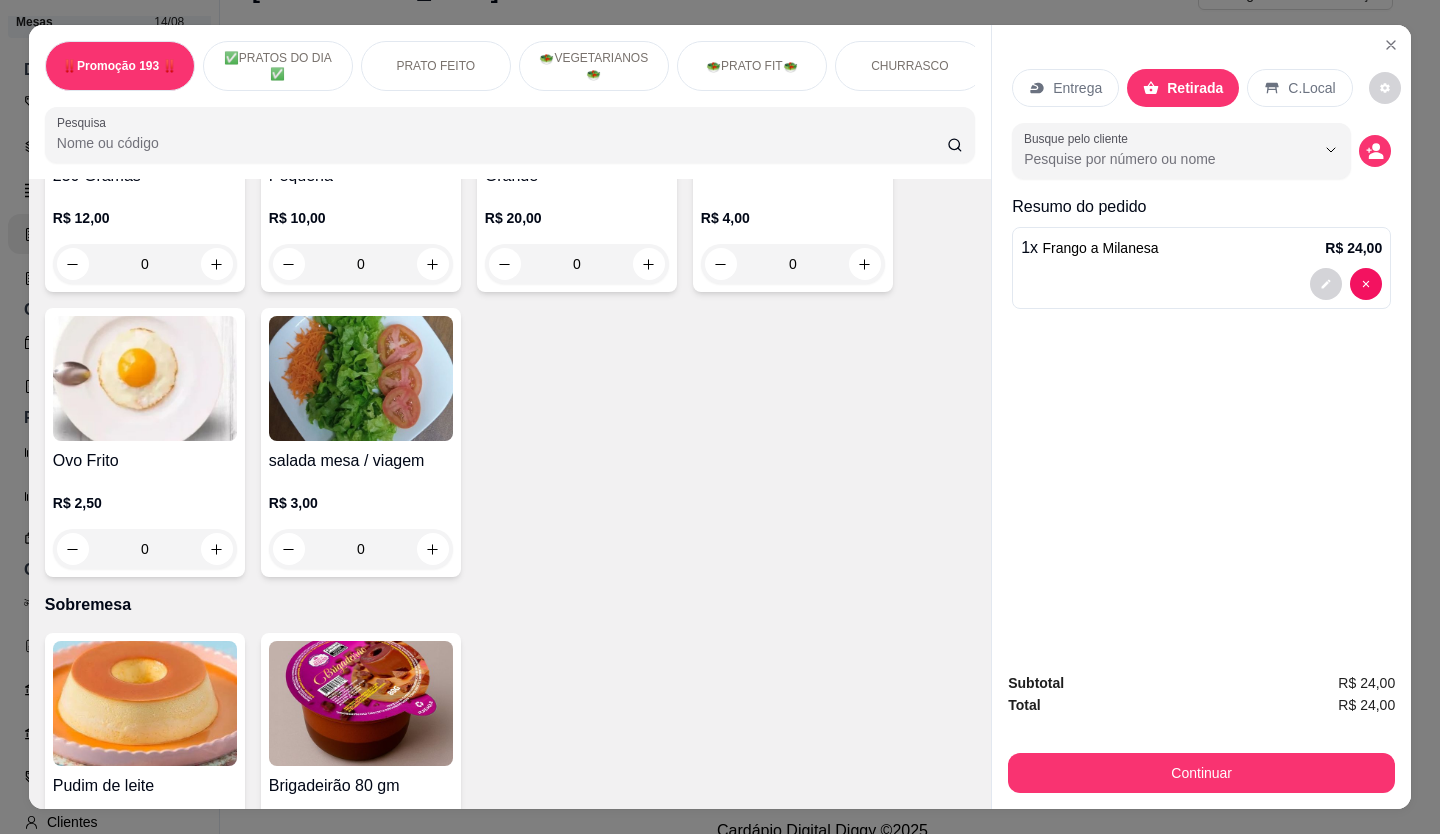 scroll, scrollTop: 5600, scrollLeft: 0, axis: vertical 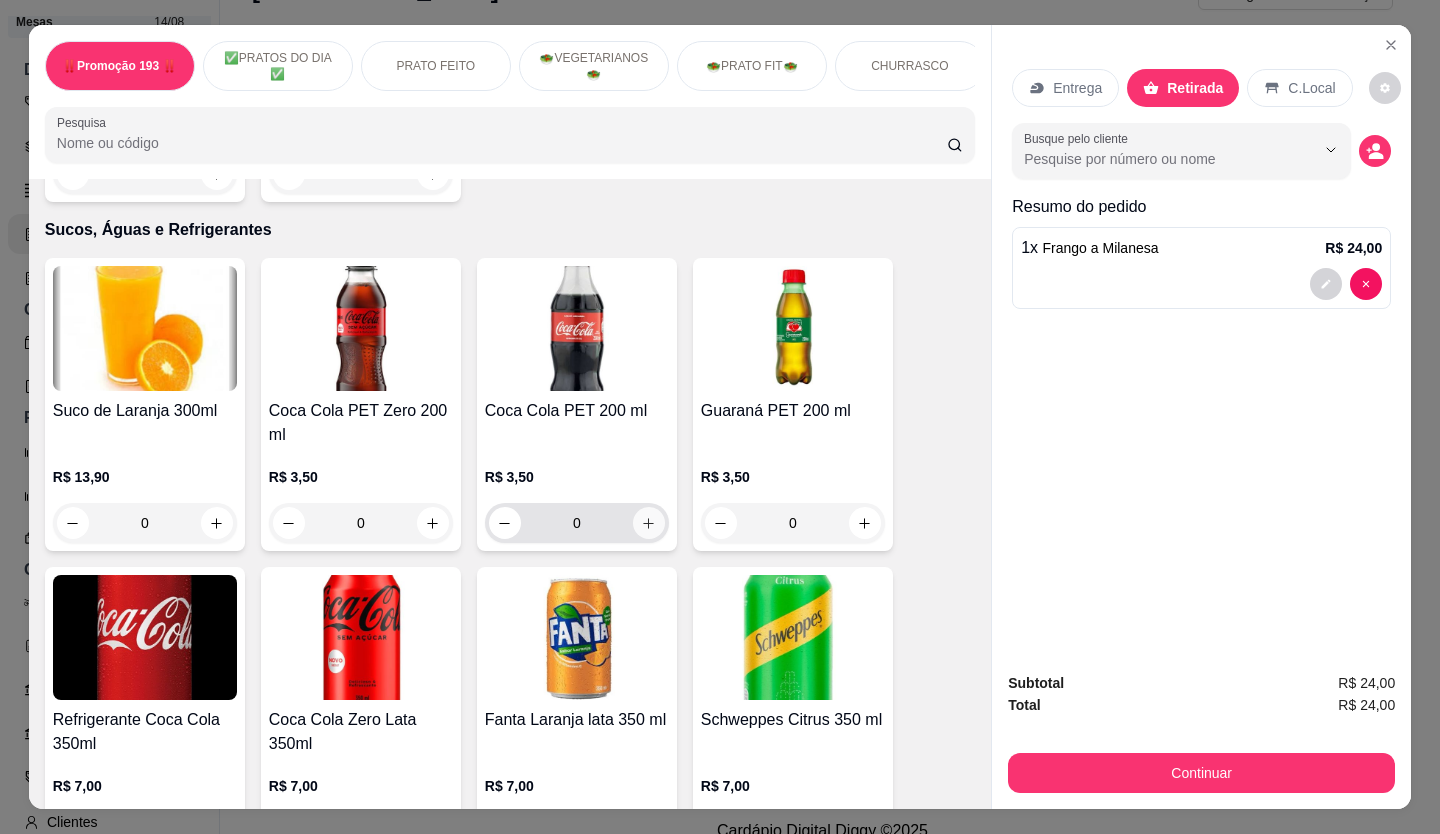 click at bounding box center [649, 523] 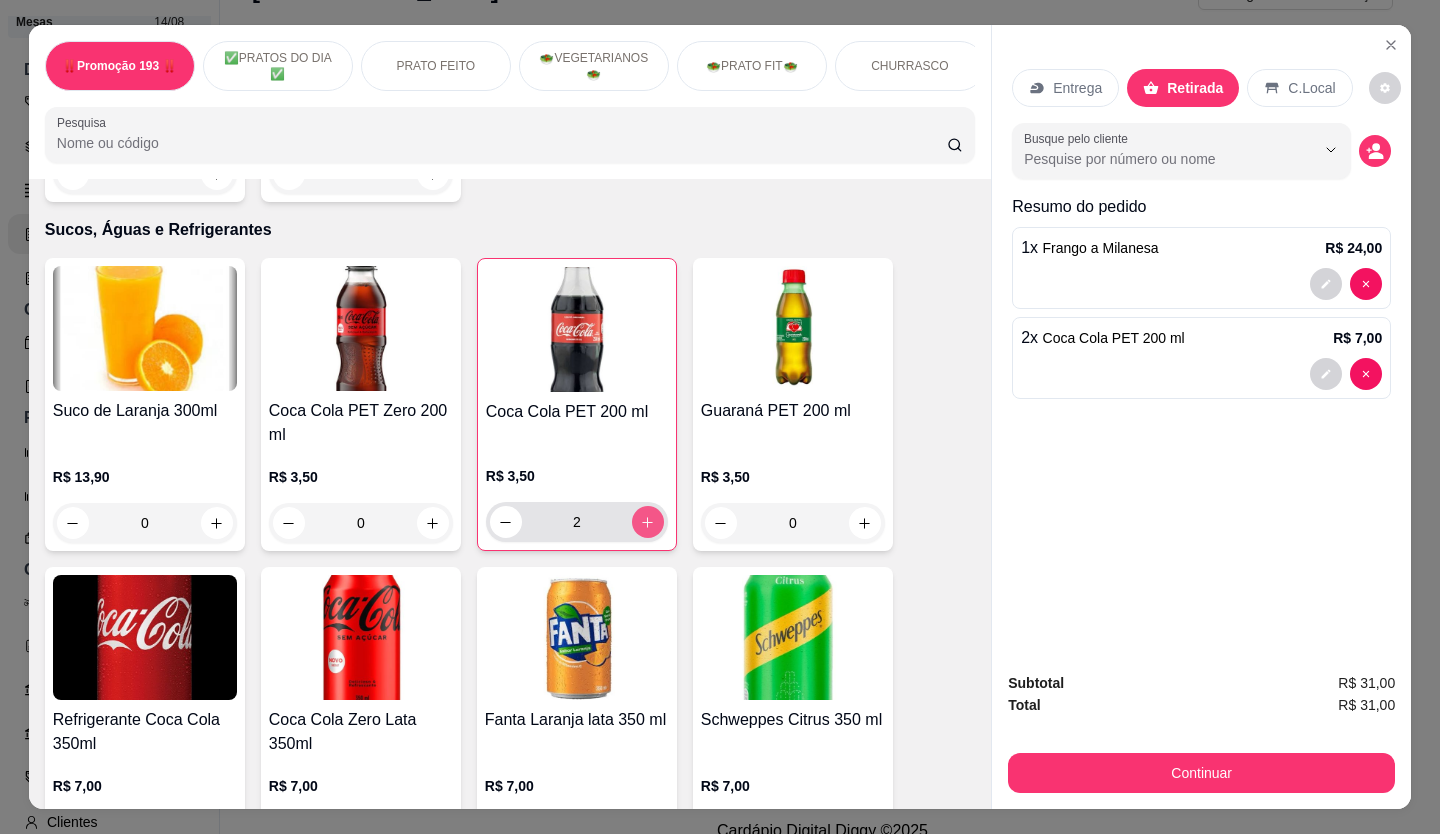 type on "2" 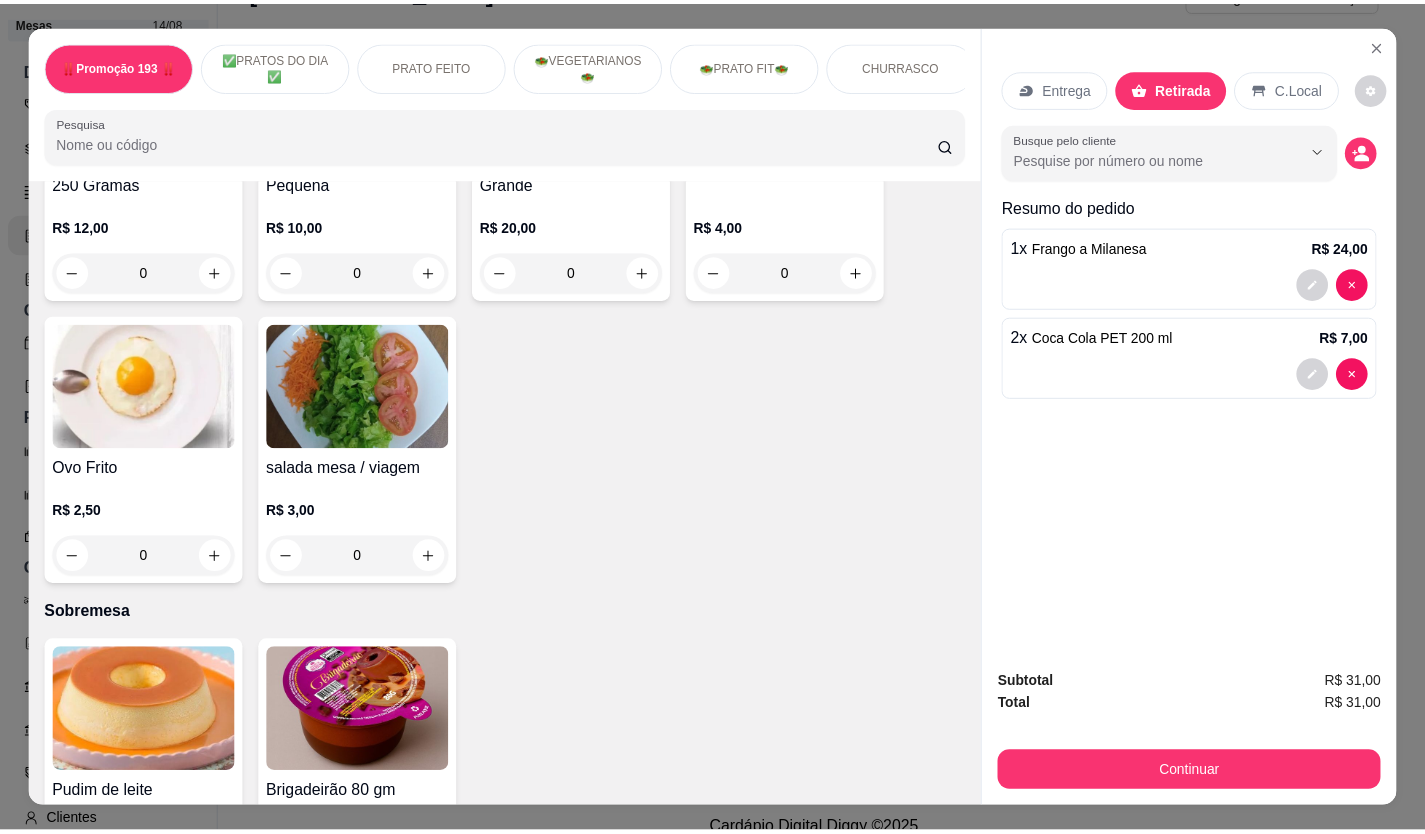 scroll, scrollTop: 5292, scrollLeft: 0, axis: vertical 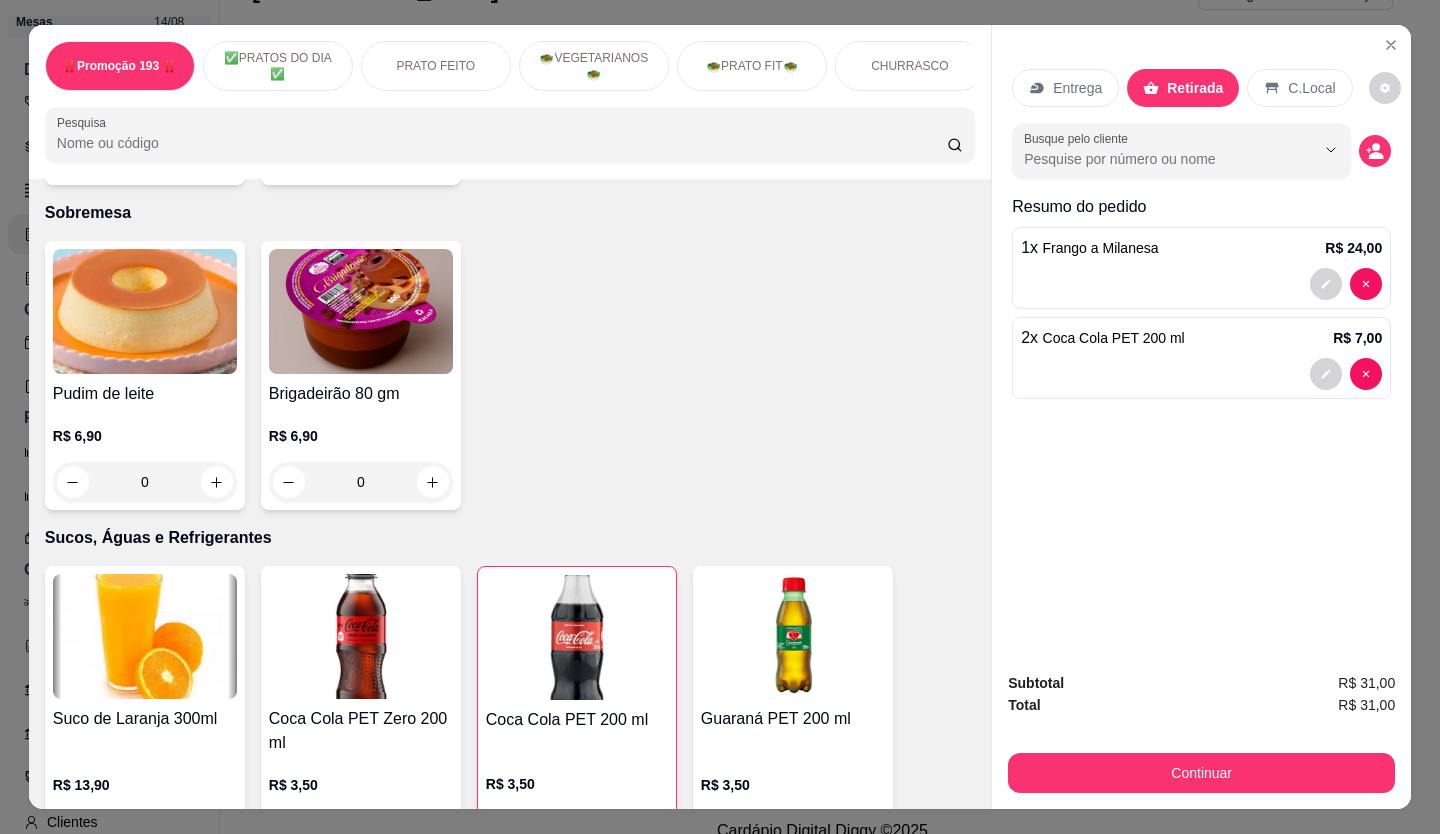 click 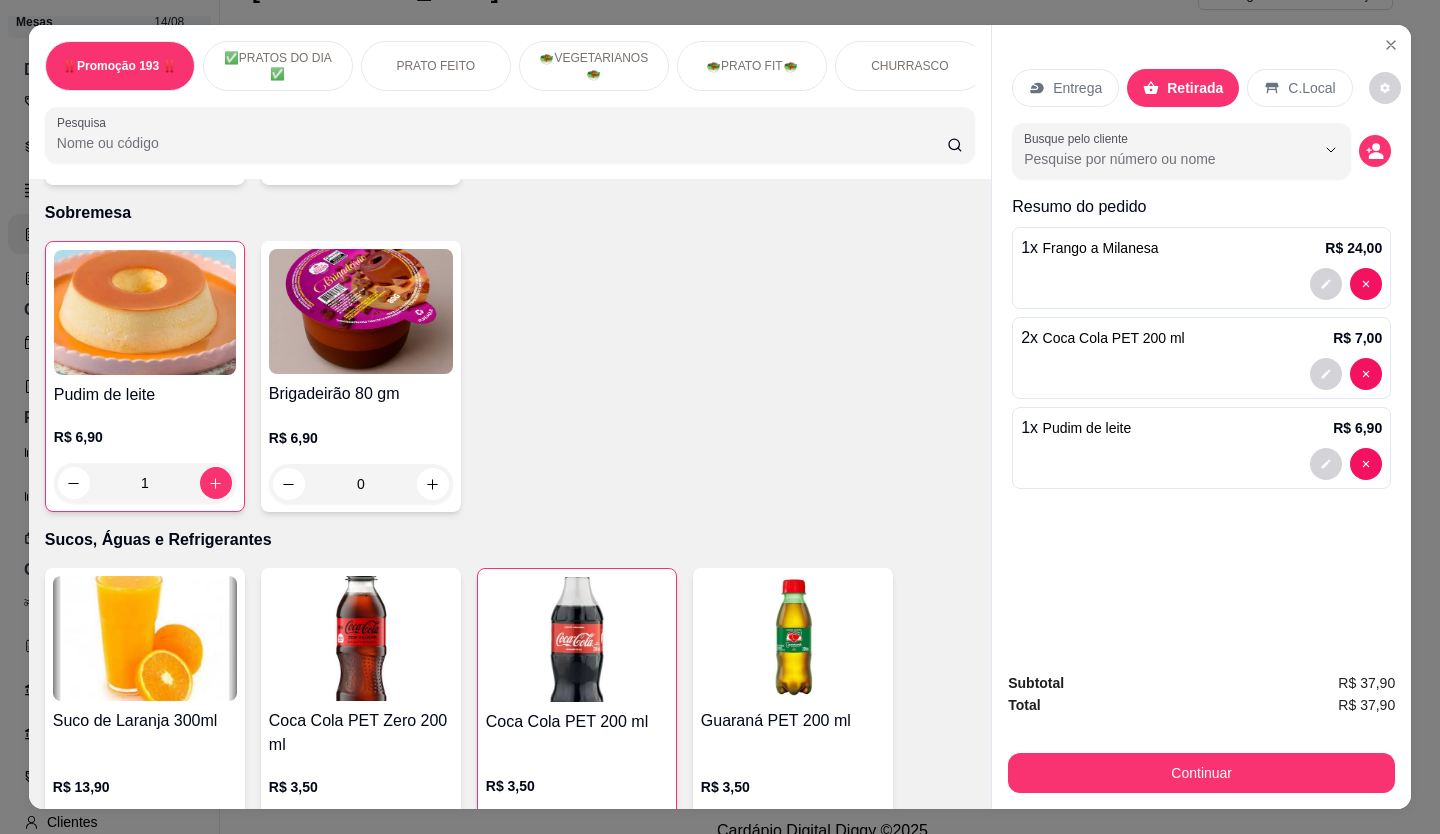 type on "1" 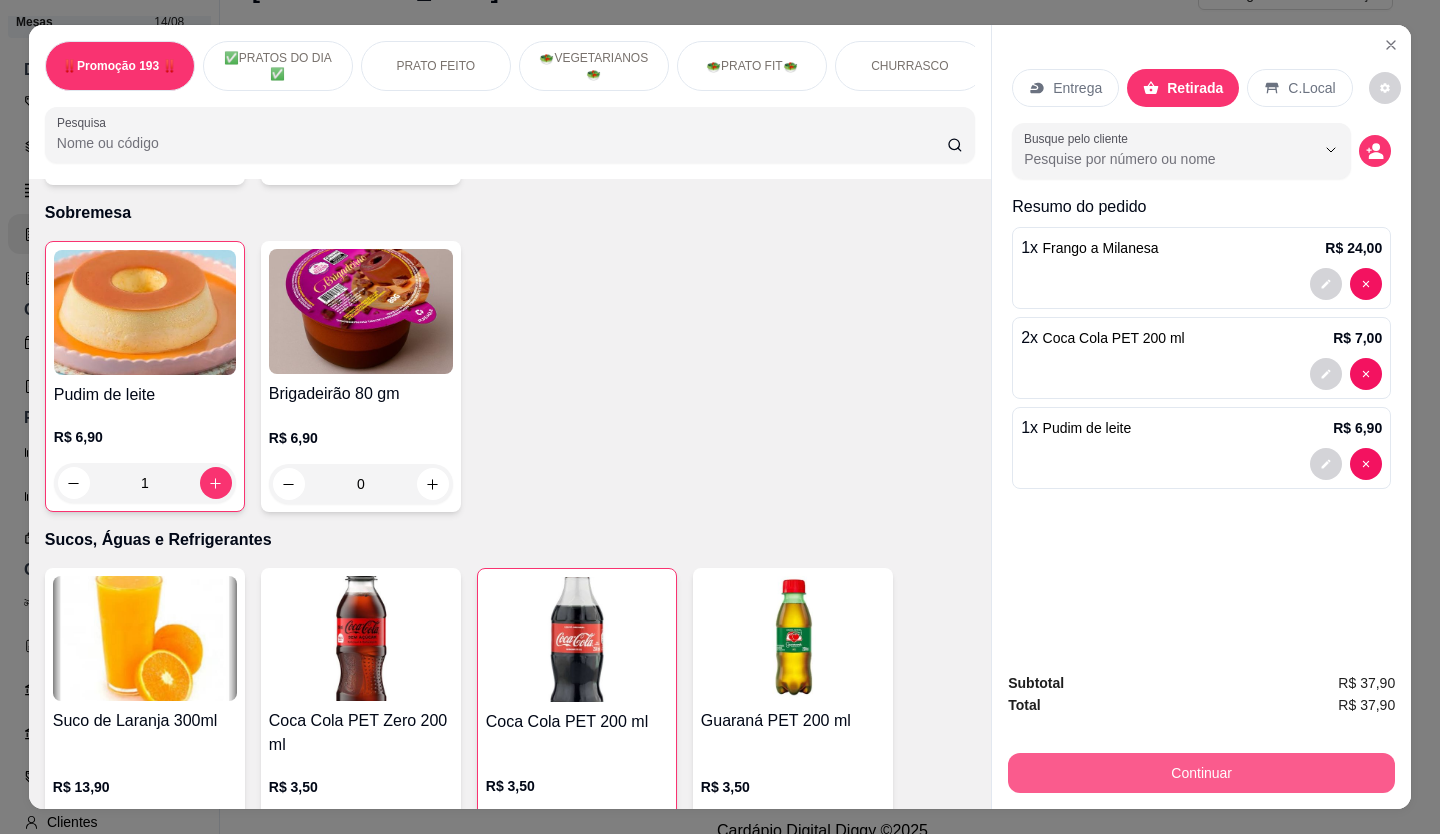 click on "Continuar" at bounding box center [1201, 773] 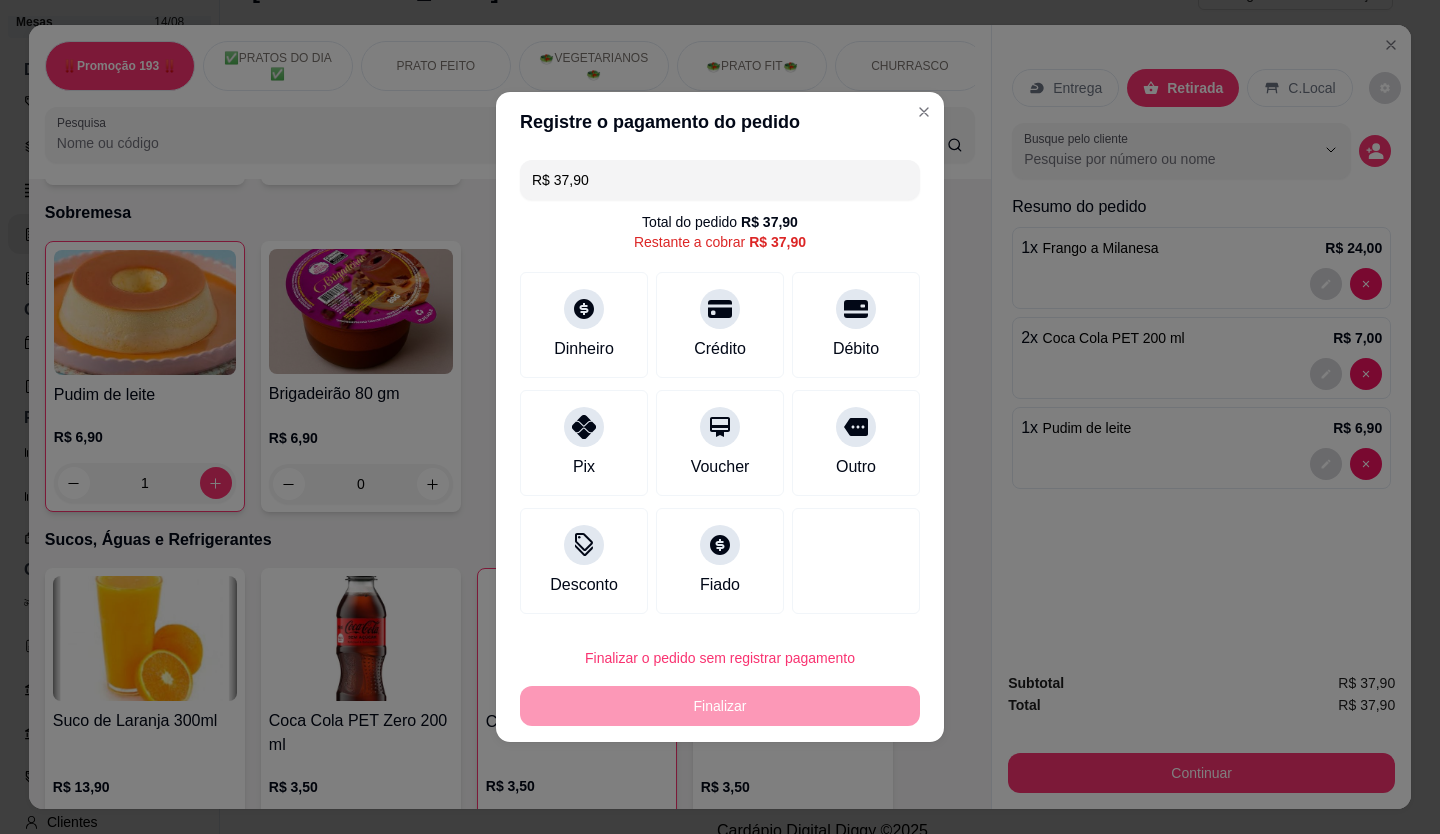 click on "R$ 37,90" at bounding box center [720, 180] 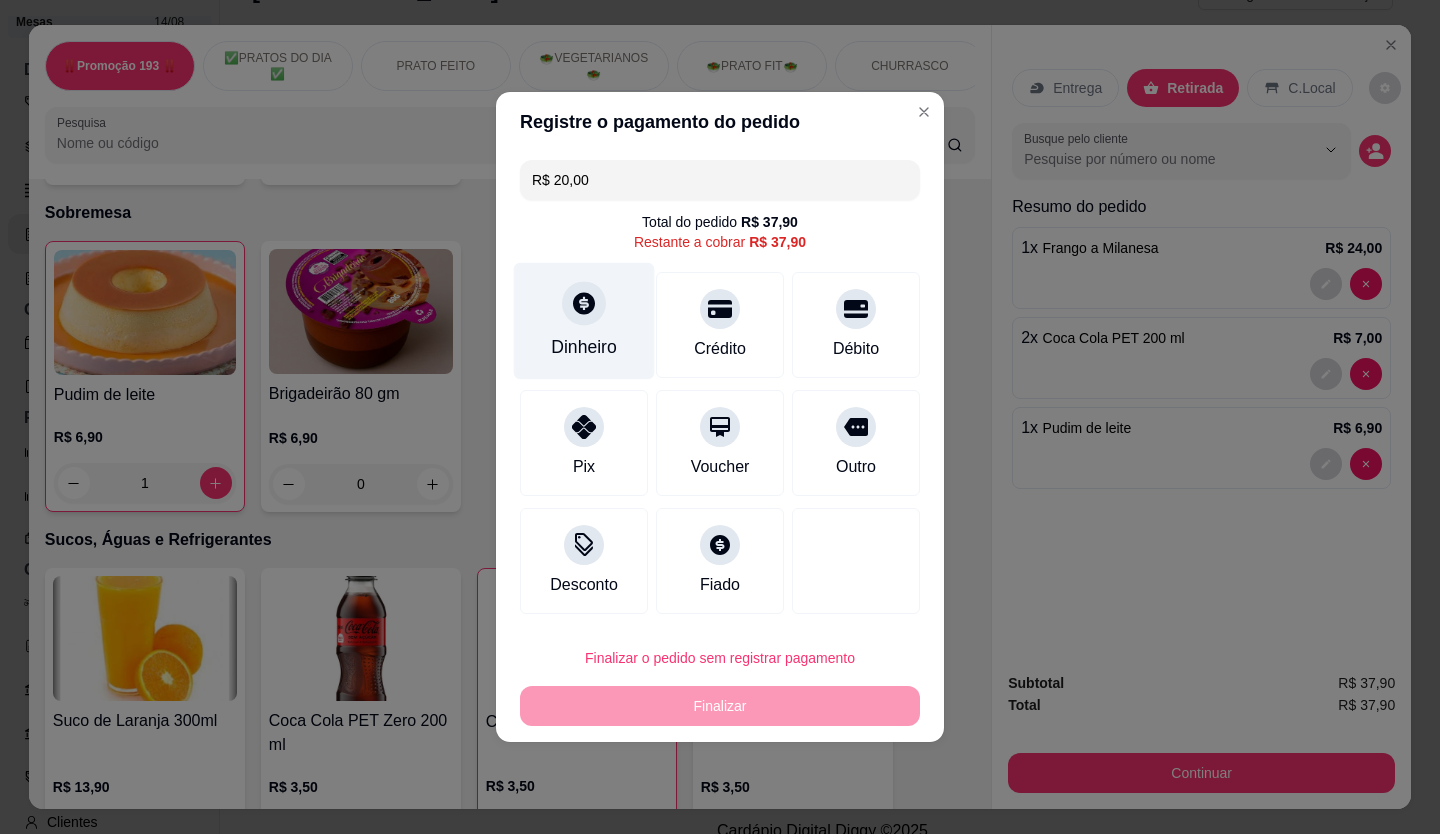 click on "Dinheiro" at bounding box center (584, 321) 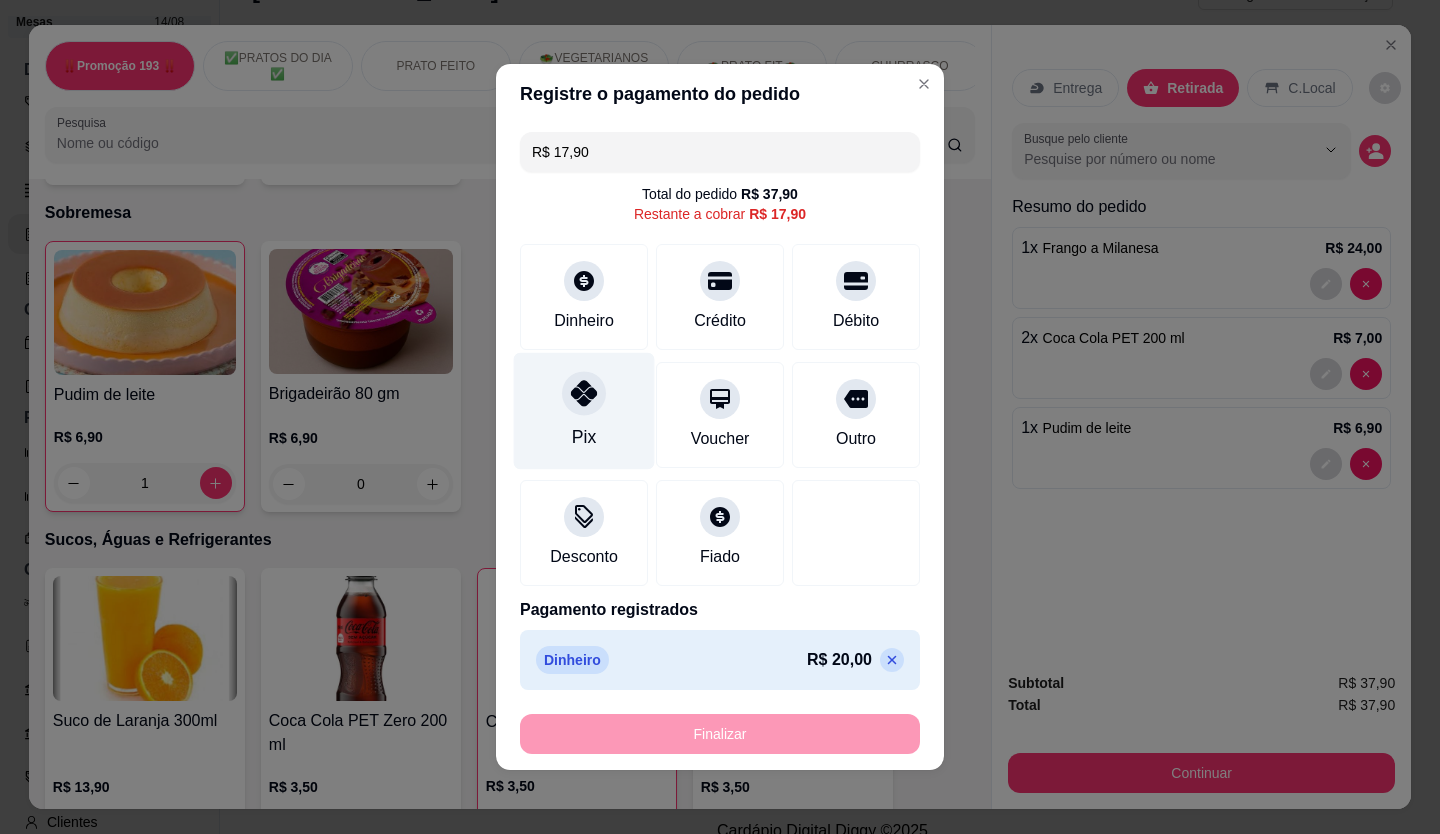 click at bounding box center [584, 393] 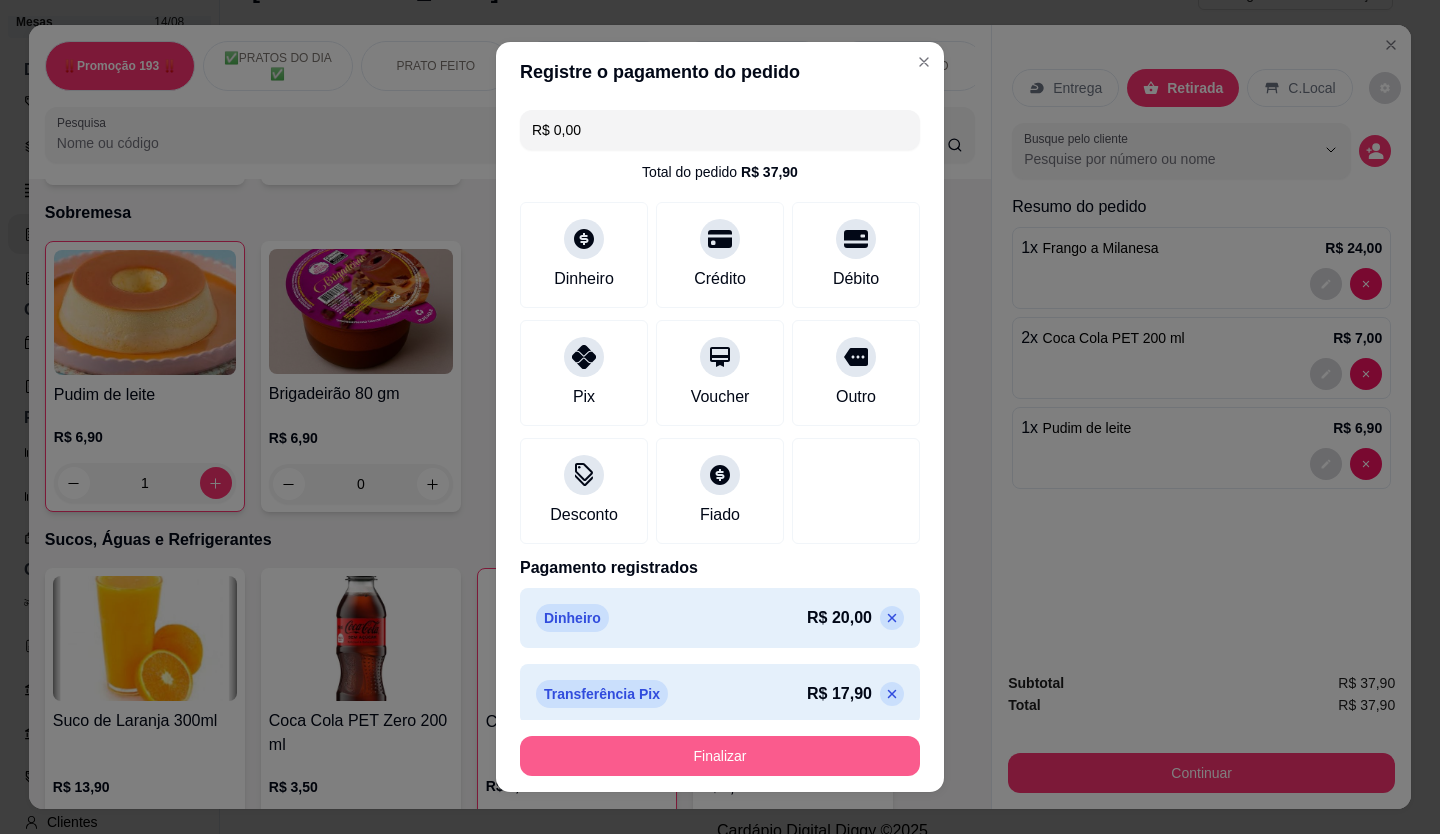 click on "Finalizar" at bounding box center [720, 756] 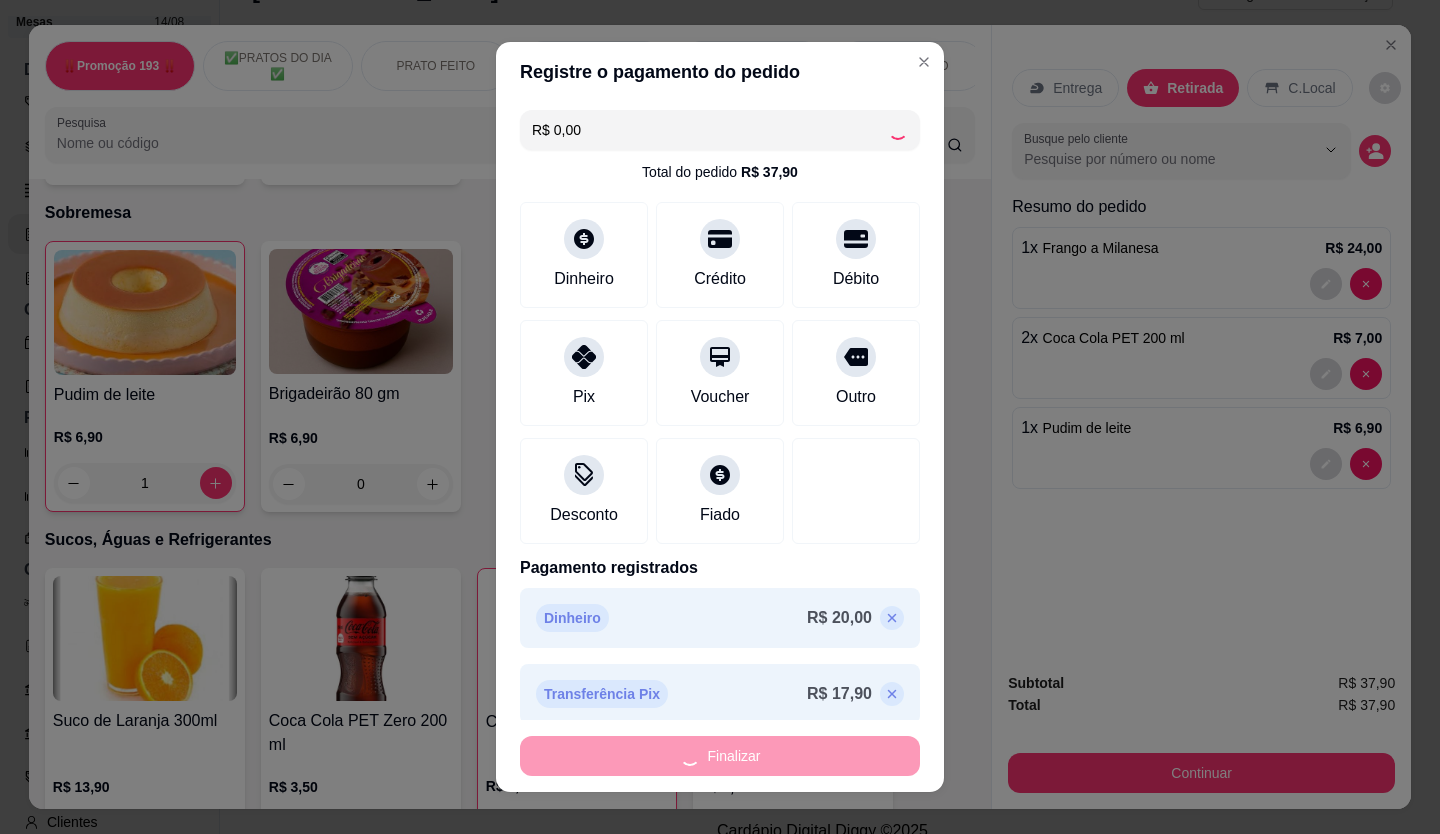 type on "0" 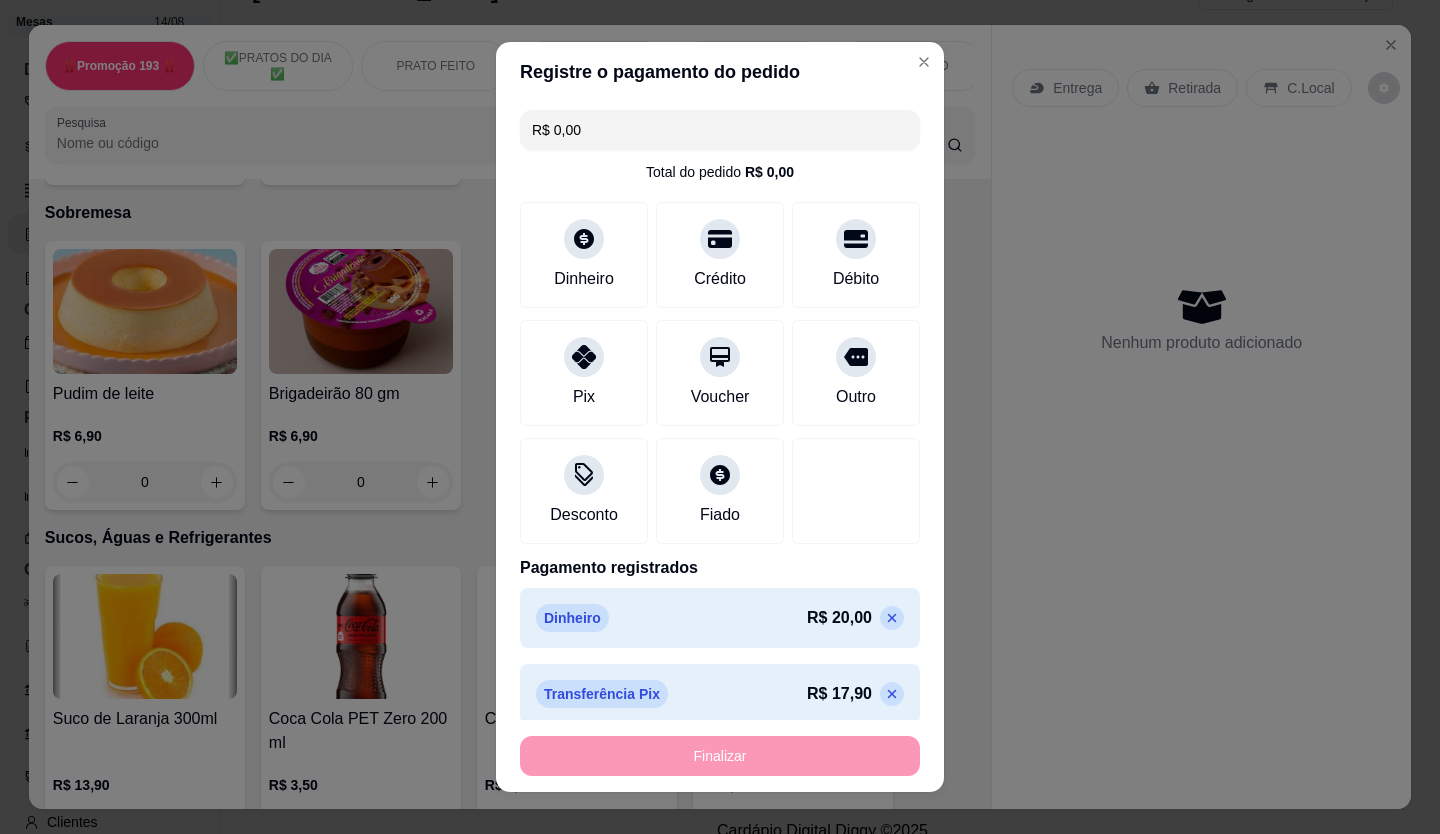 type on "-R$ 37,90" 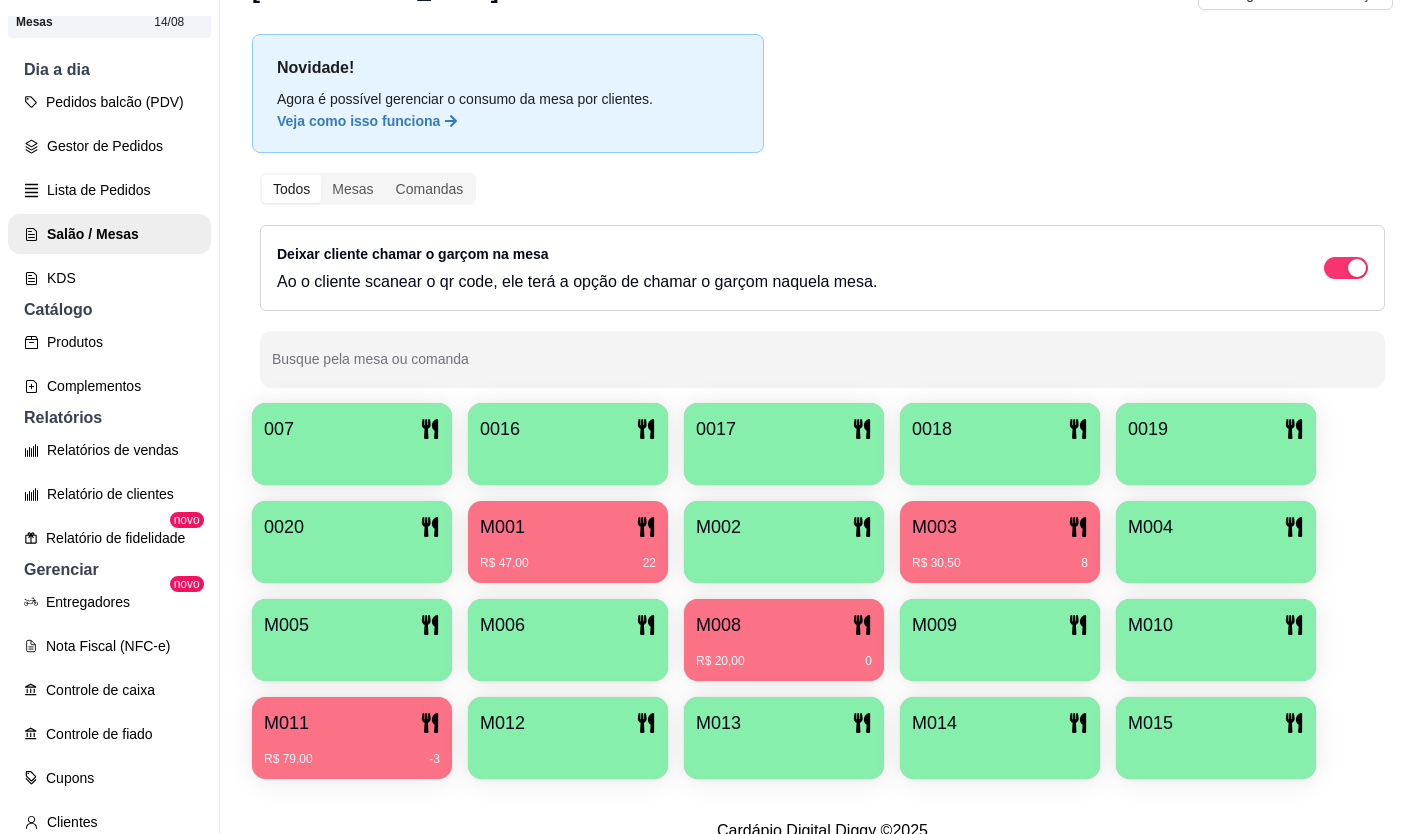 click on "M001" at bounding box center (568, 527) 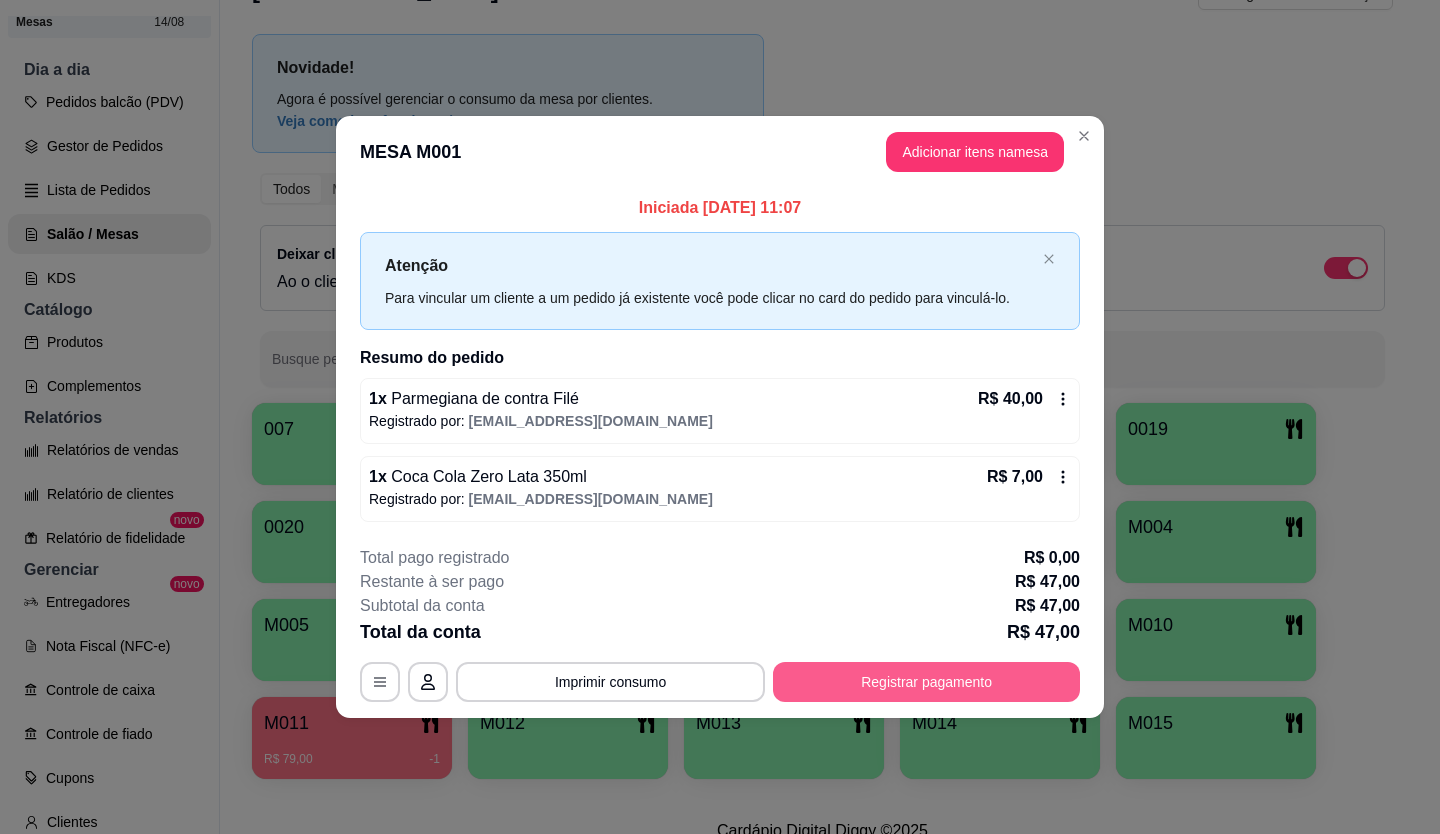 click on "Registrar pagamento" at bounding box center (926, 682) 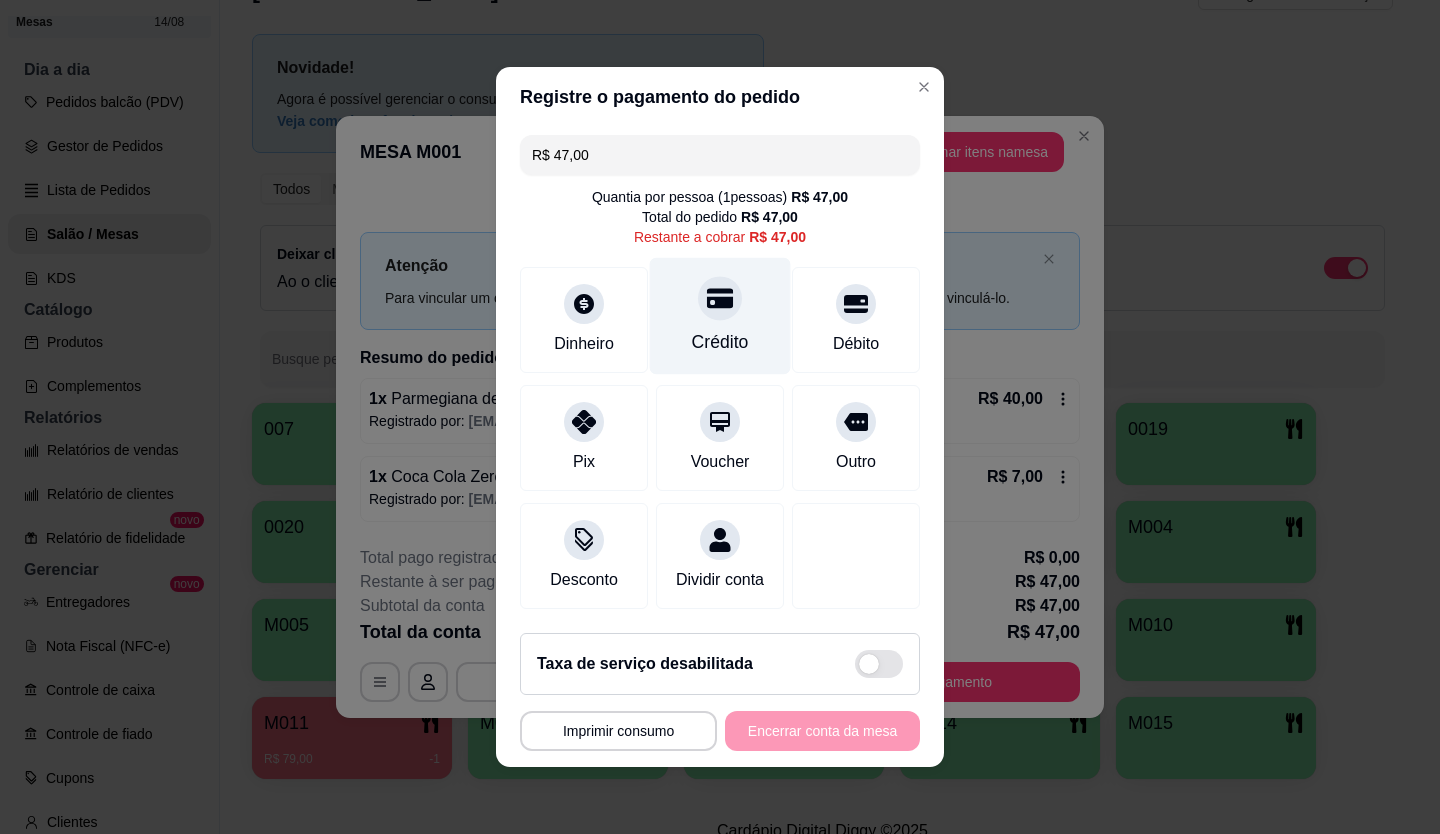 click on "Crédito" at bounding box center [720, 316] 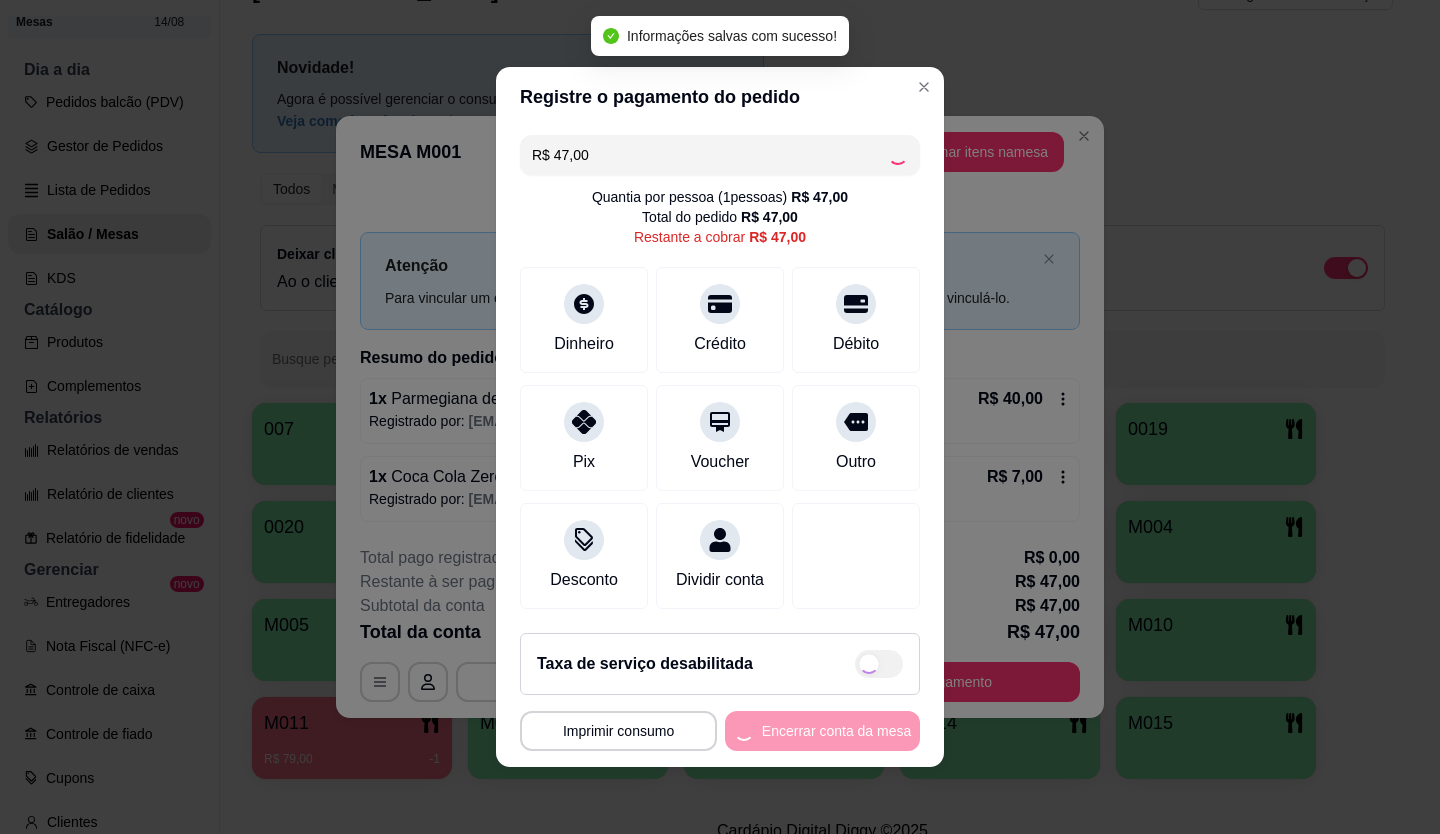 type on "R$ 0,00" 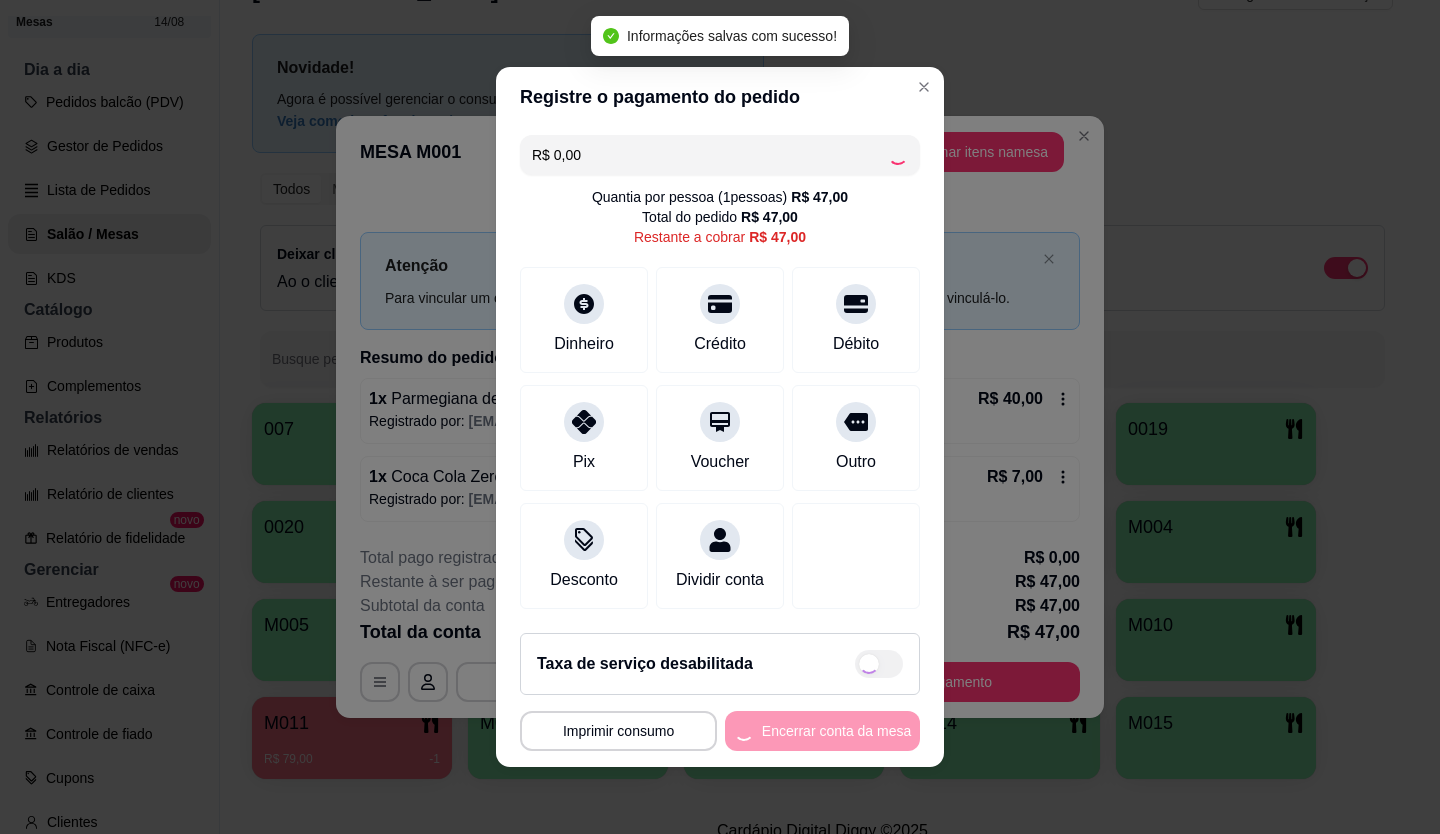click on "**********" at bounding box center [720, 417] 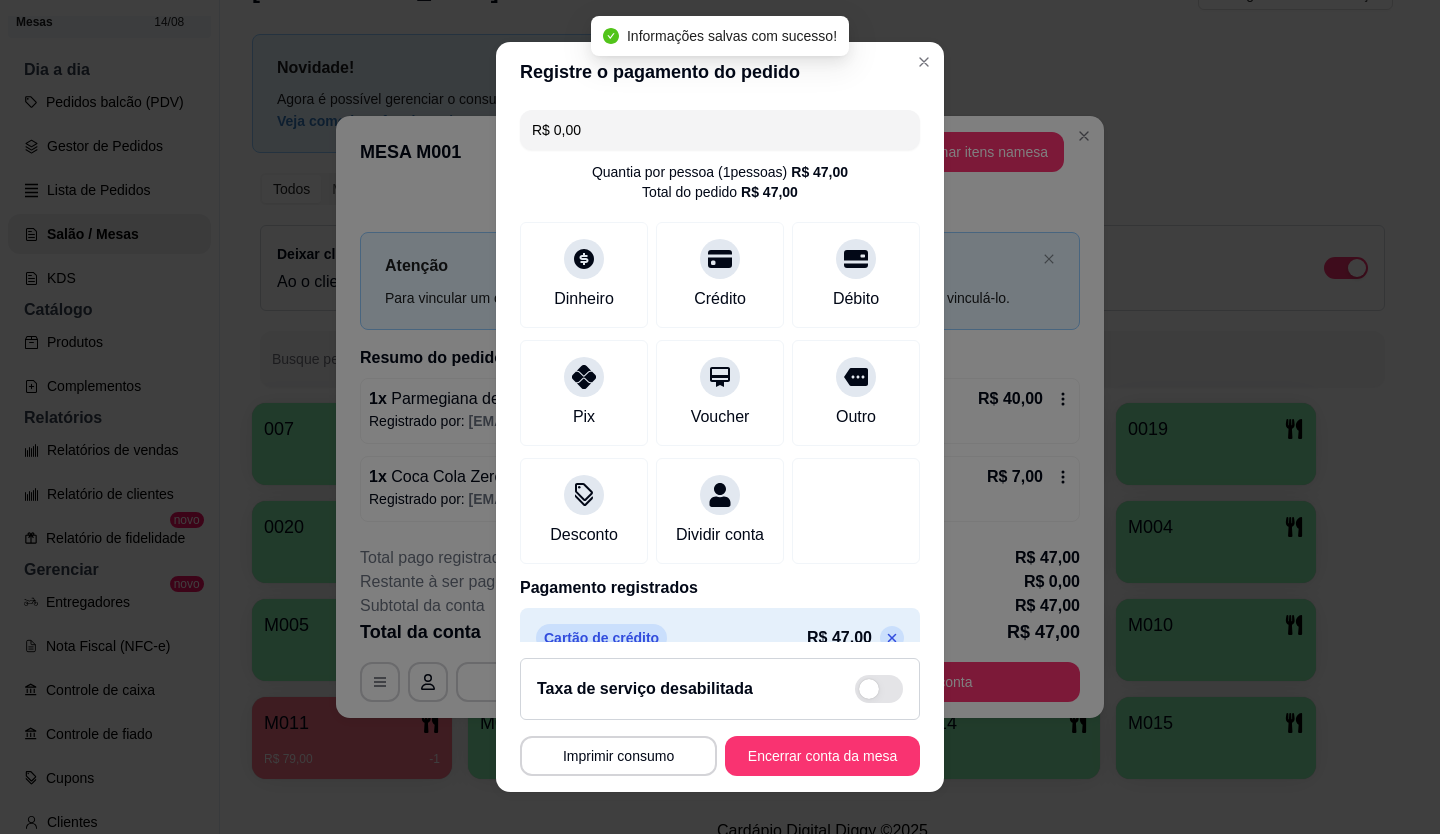 click on "**********" at bounding box center (720, 756) 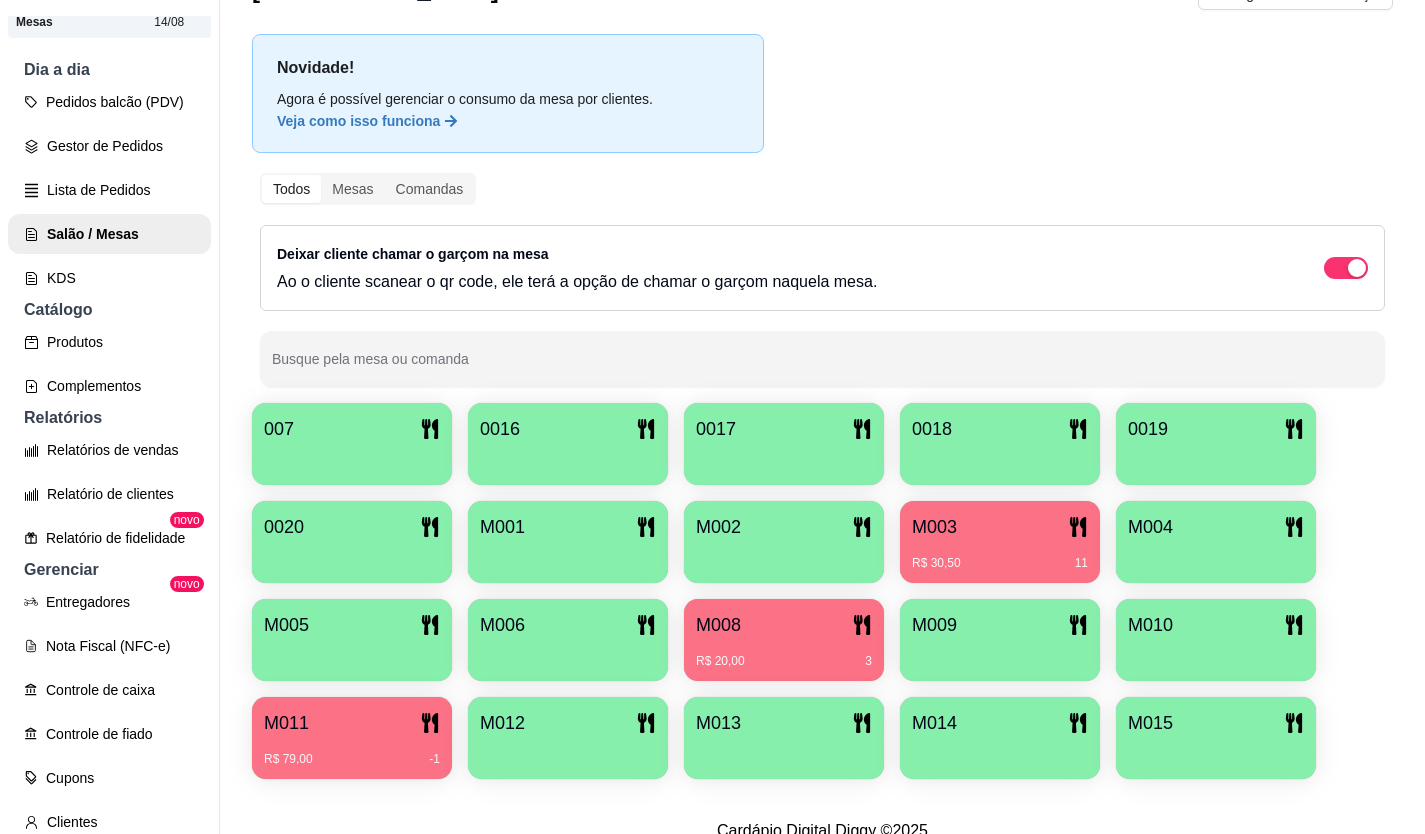 click on "M014" at bounding box center [1000, 723] 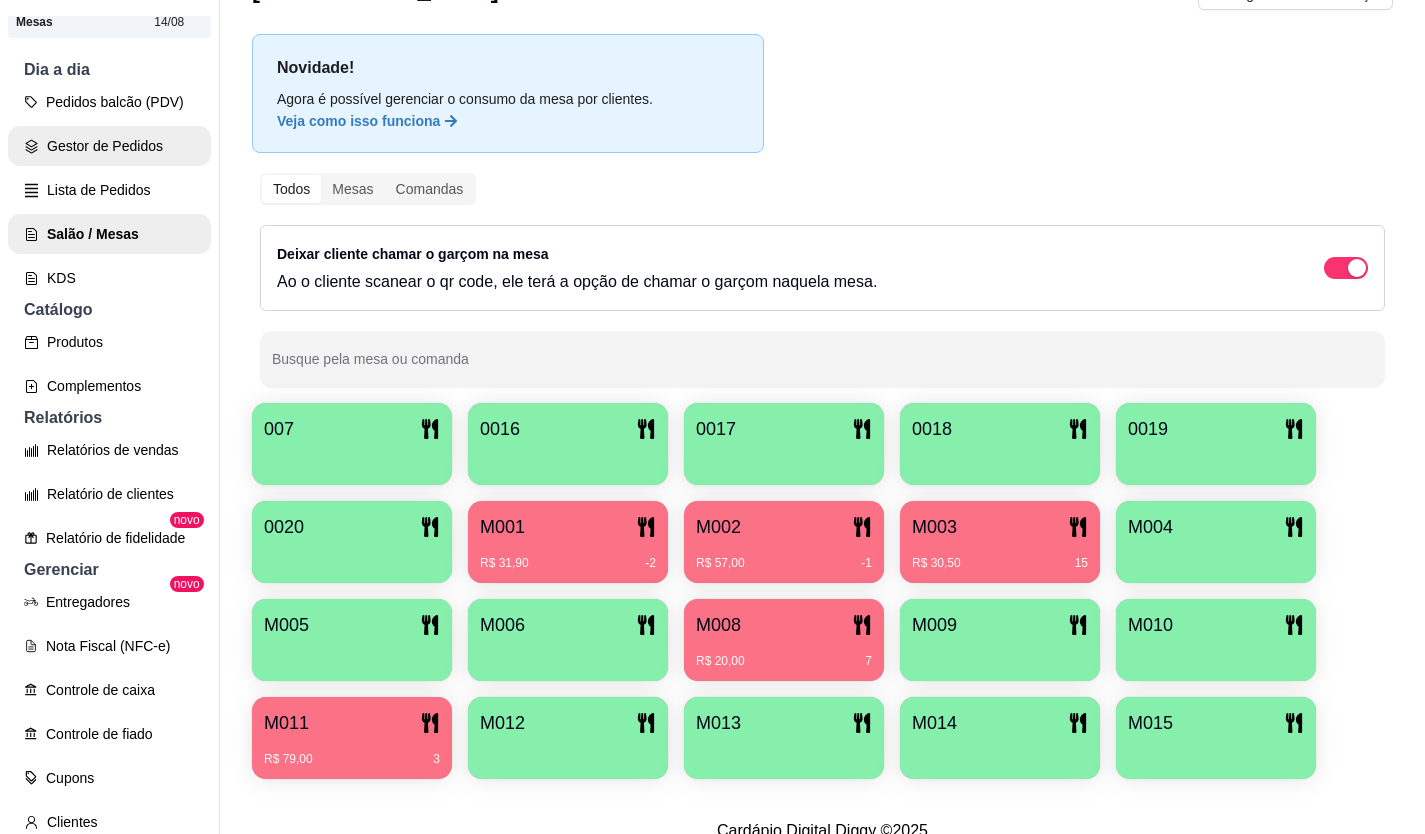 click on "Gestor de Pedidos" at bounding box center (109, 146) 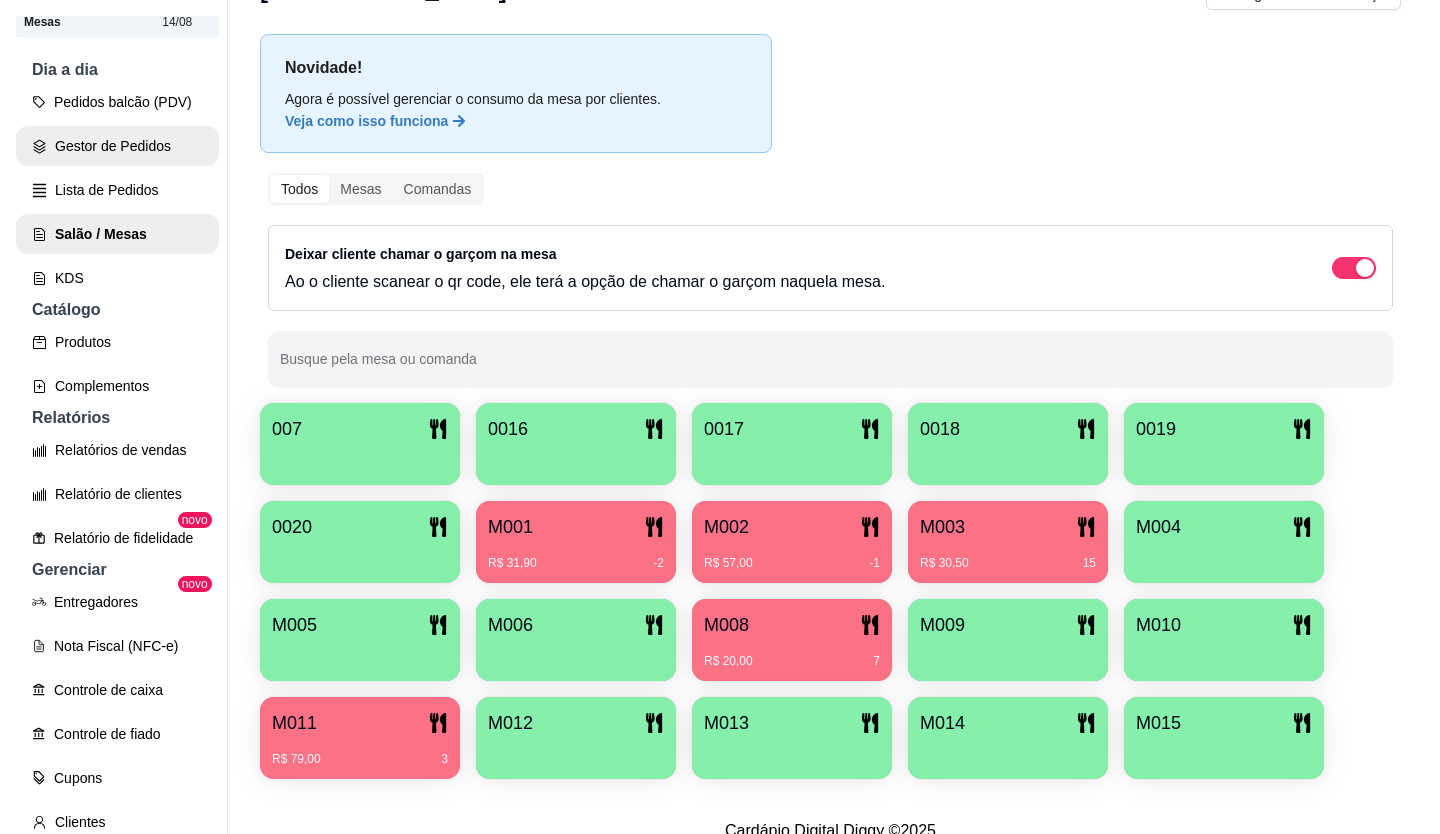 scroll, scrollTop: 0, scrollLeft: 0, axis: both 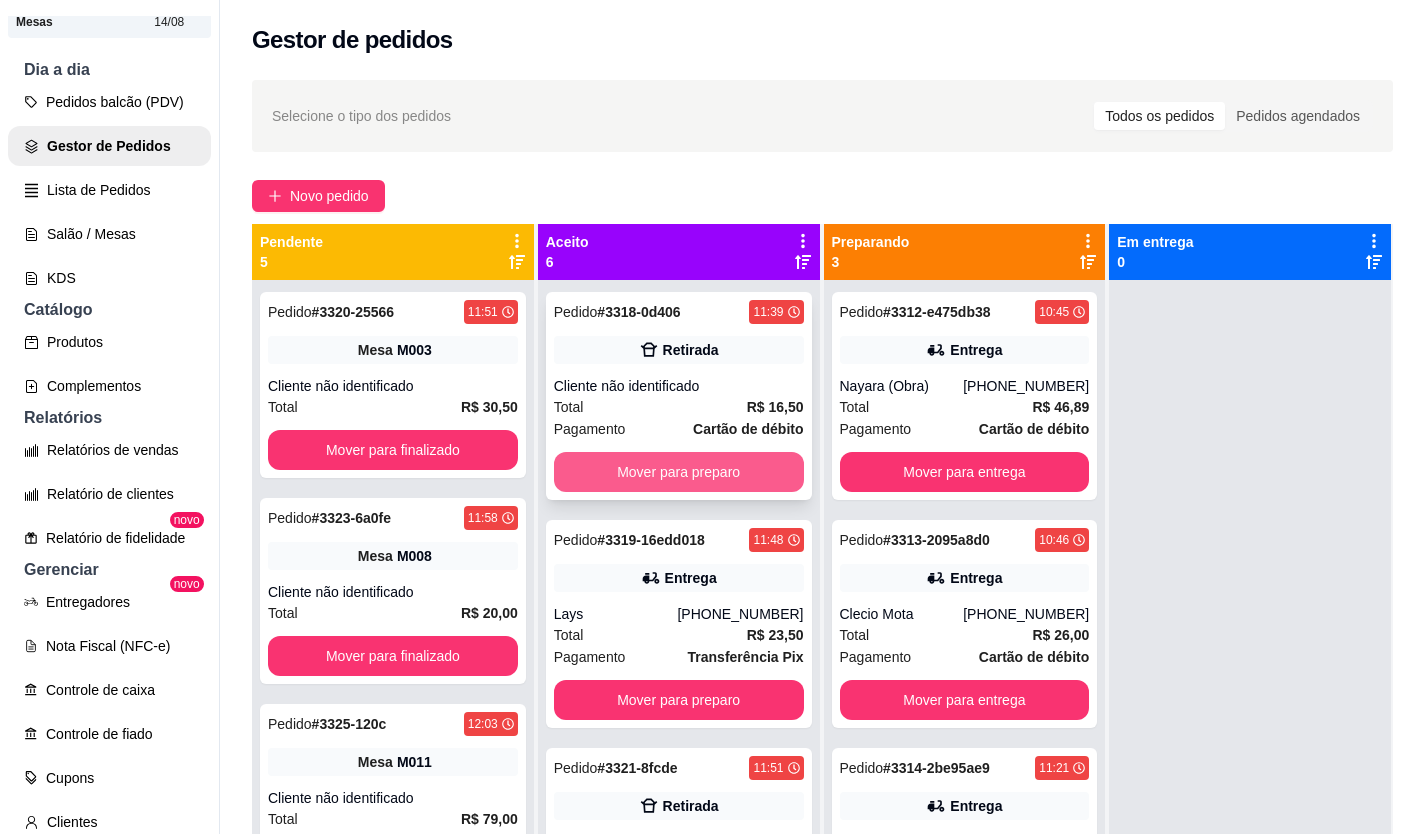 click on "Mover para preparo" at bounding box center [679, 472] 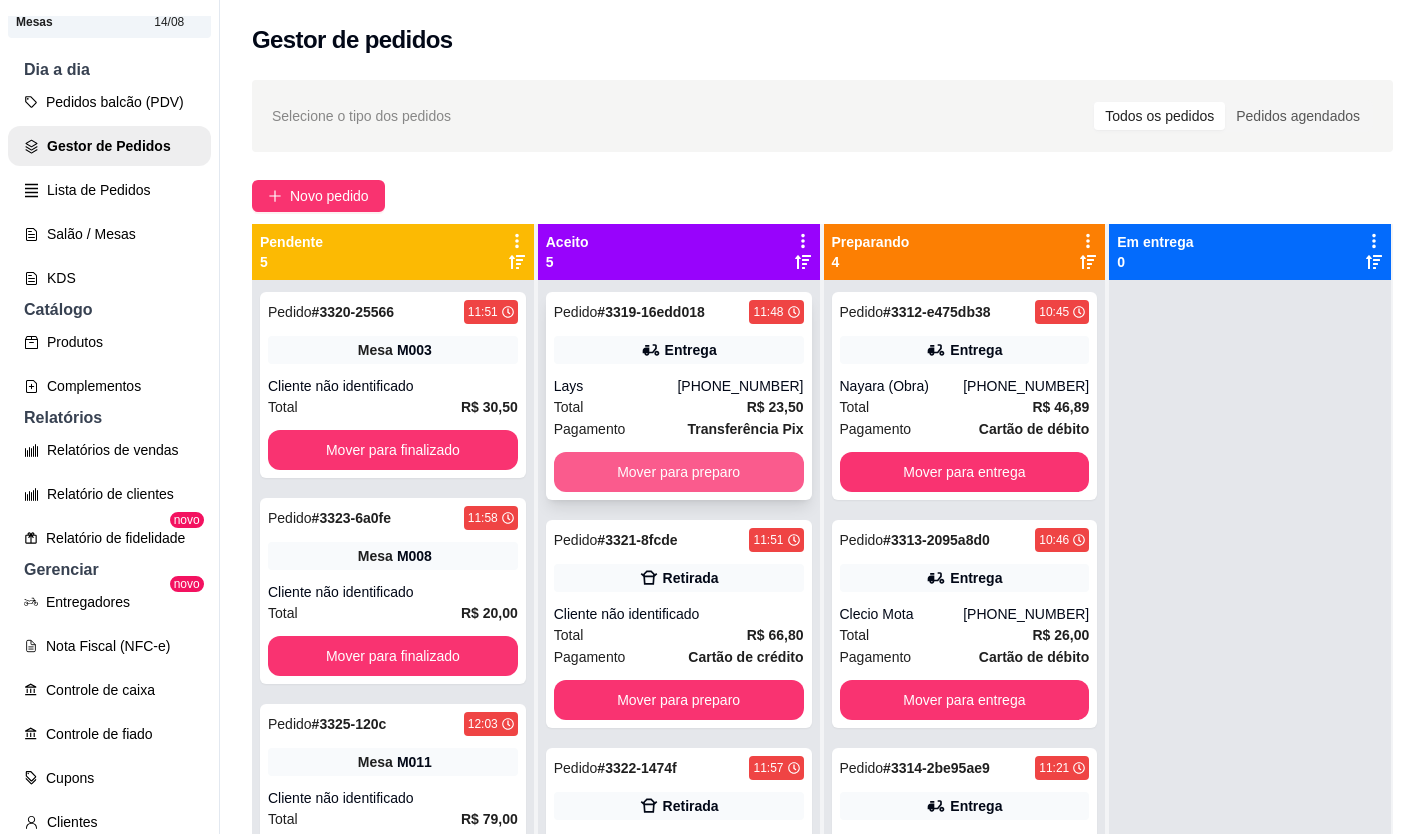 click on "Mover para preparo" at bounding box center [679, 472] 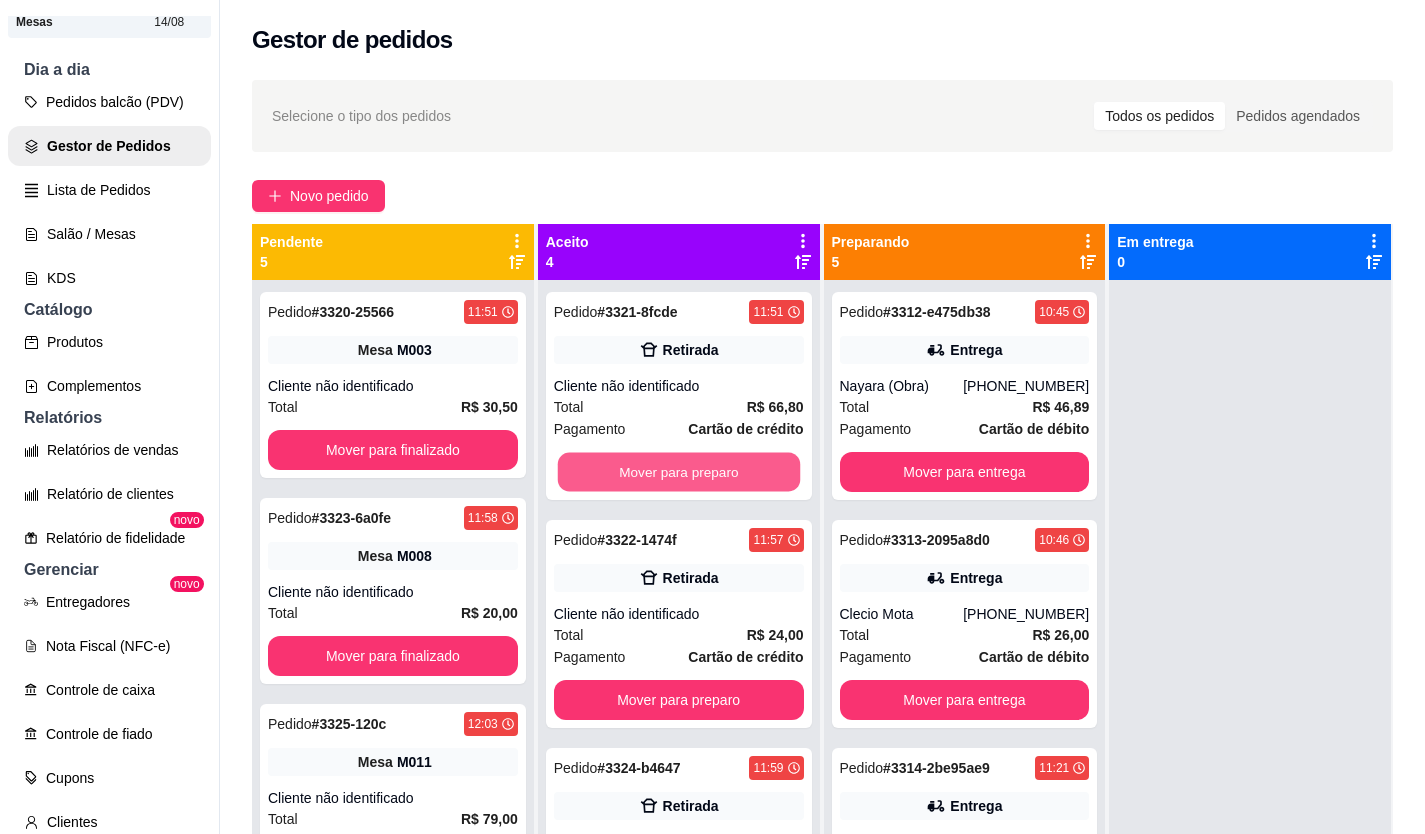 click on "Mover para preparo" at bounding box center [678, 472] 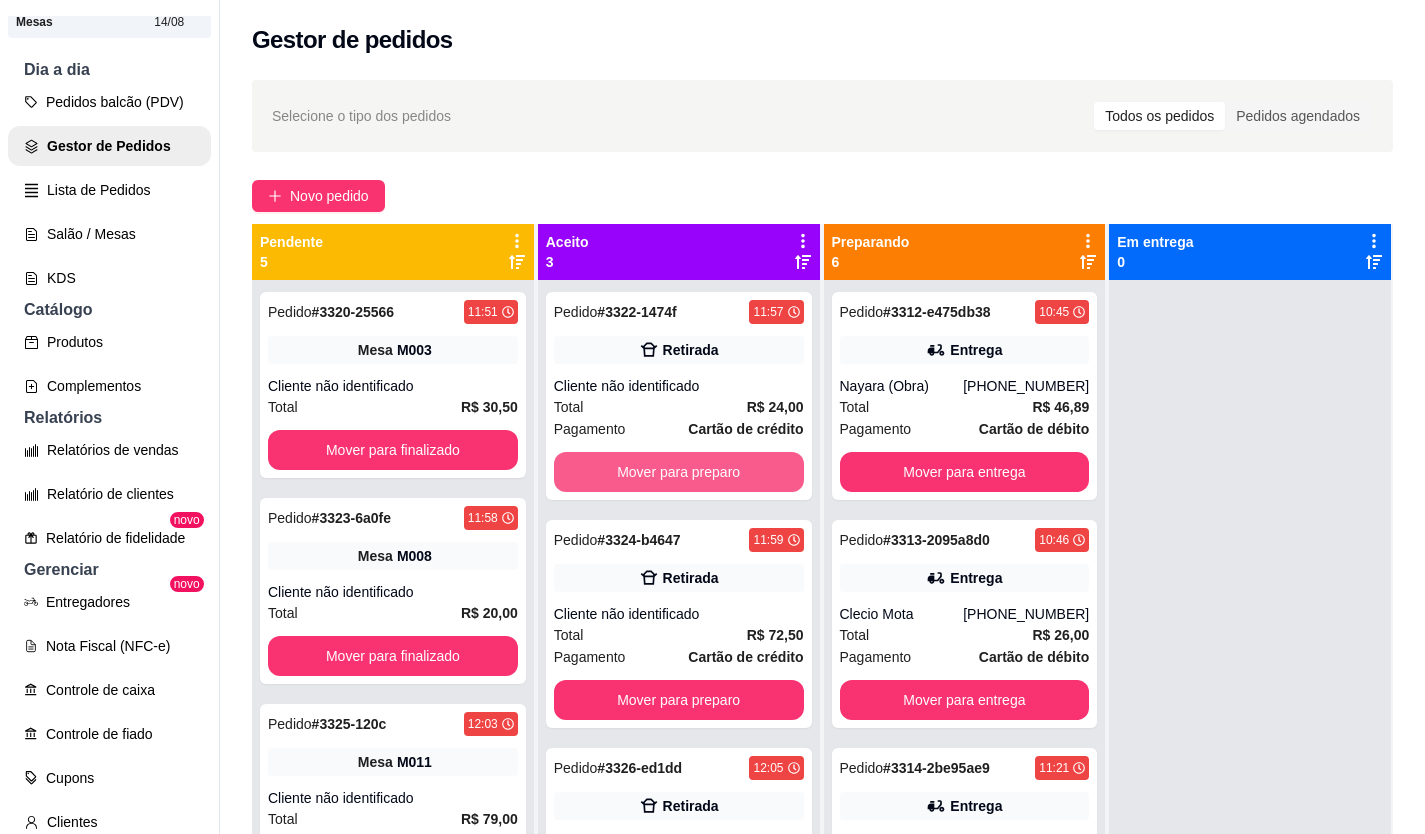click on "Mover para preparo" at bounding box center [679, 472] 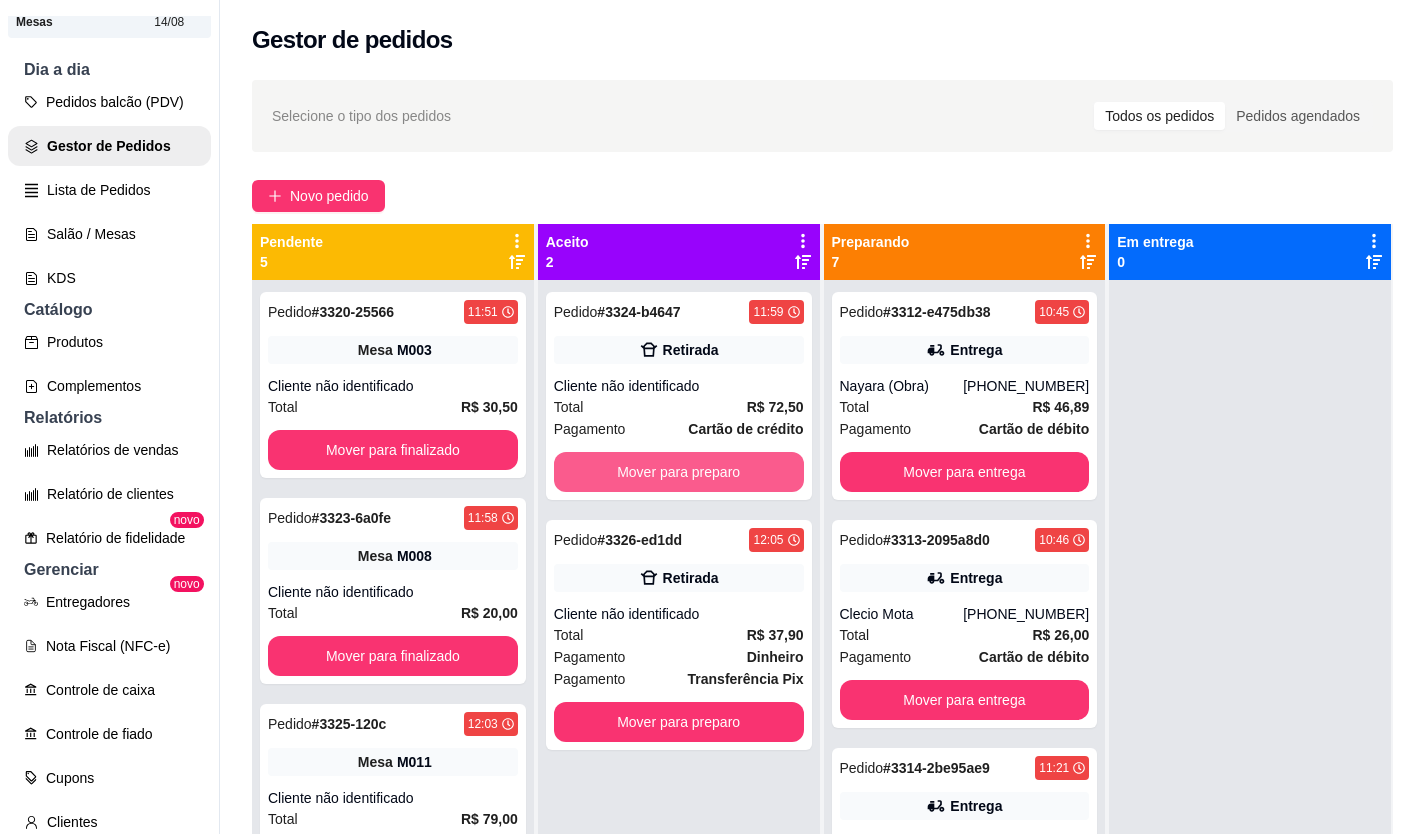 click on "Mover para preparo" at bounding box center (679, 472) 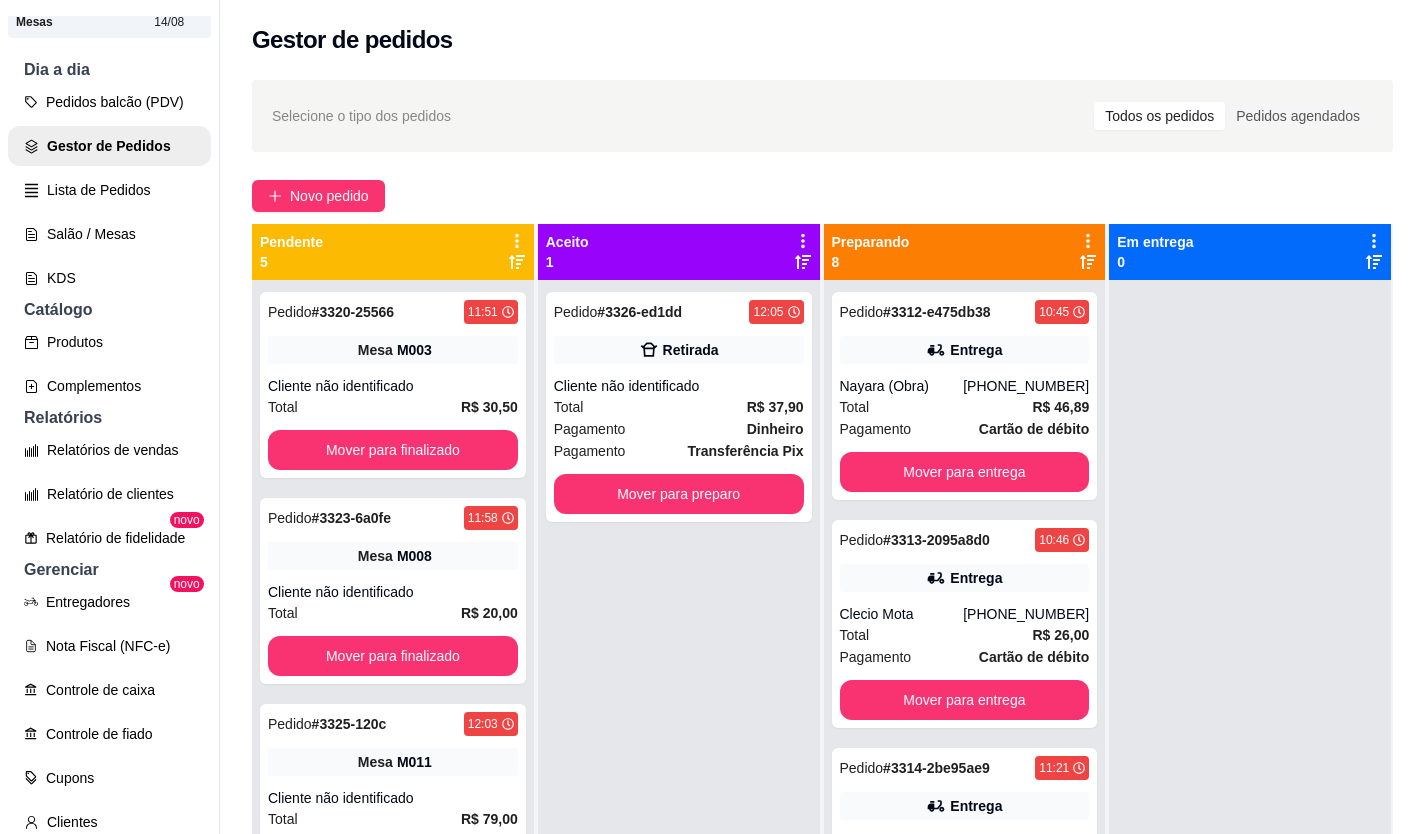 click on "Pagamento Transferência Pix" at bounding box center (679, 451) 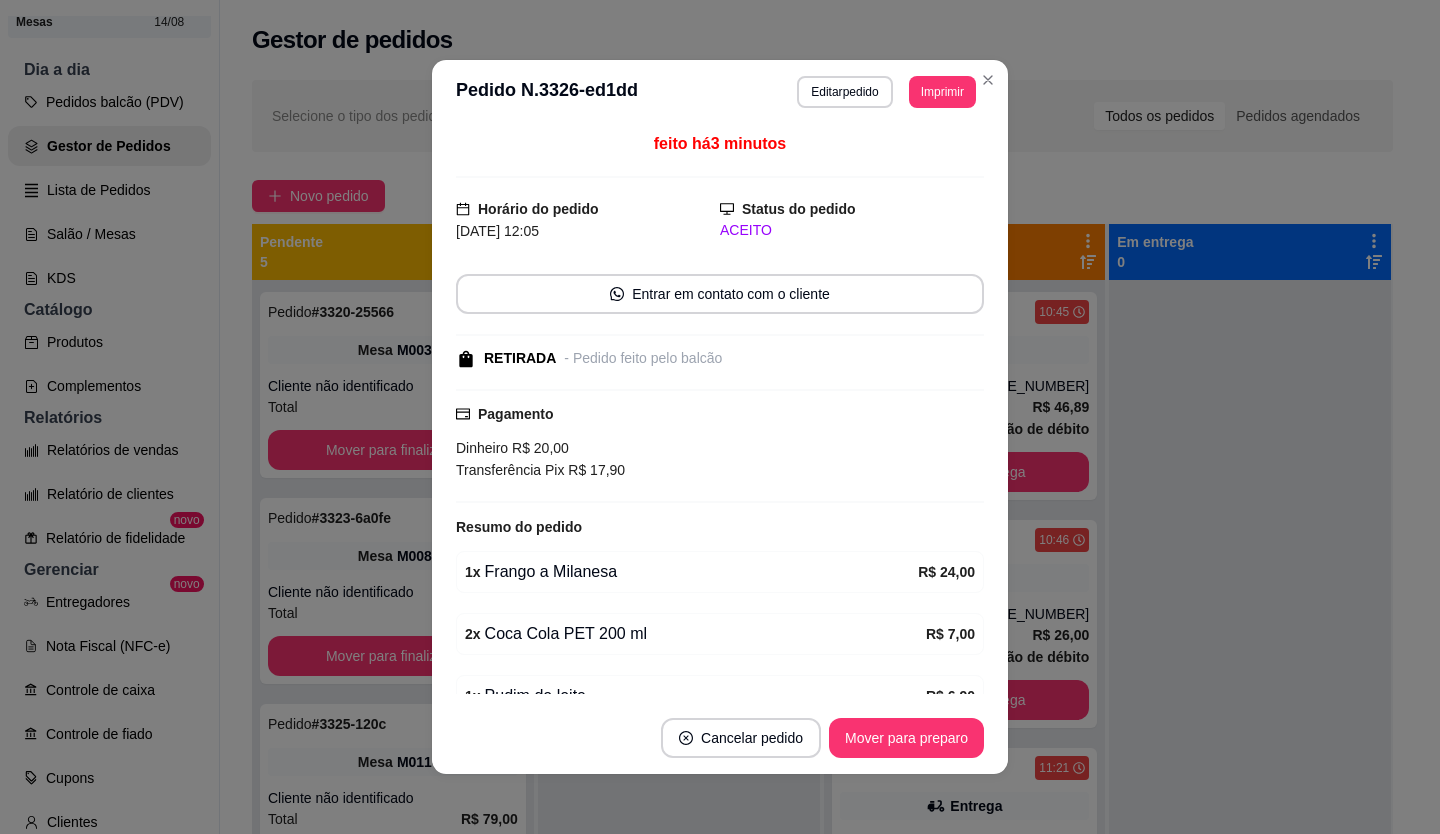 click on "Transferência Pix   R$ 17,90" at bounding box center [720, 470] 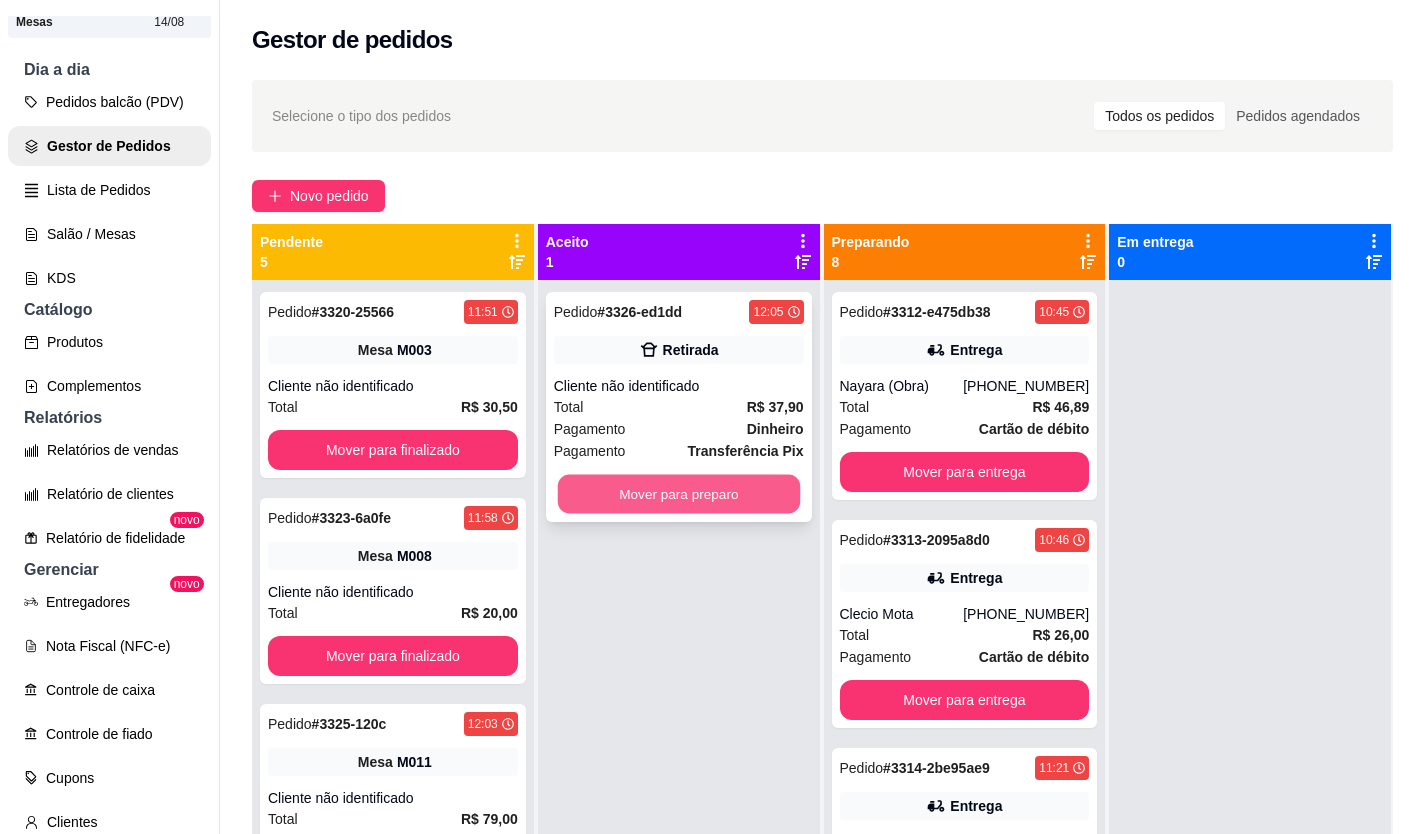 click on "Mover para preparo" at bounding box center (678, 494) 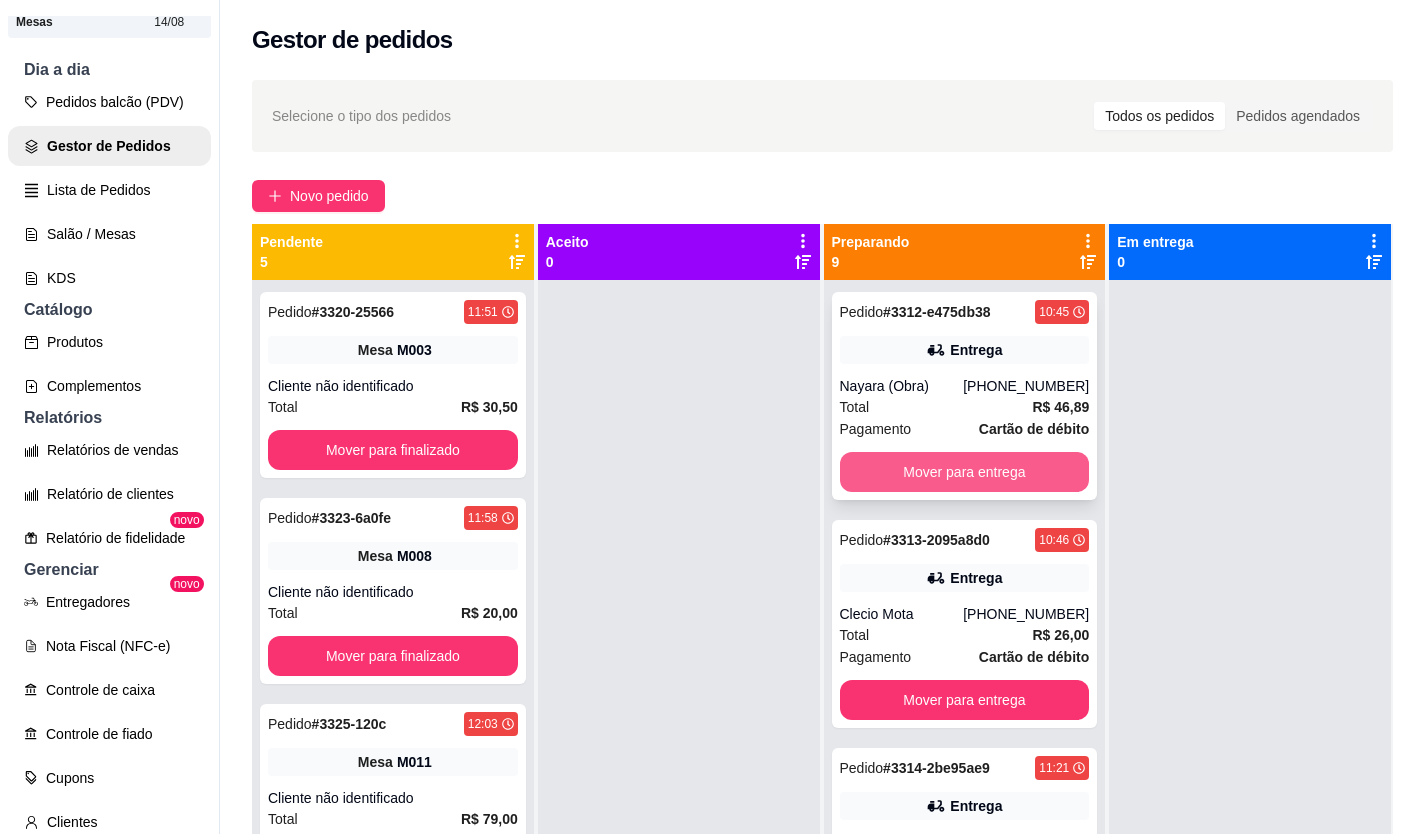 click on "Mover para entrega" at bounding box center (965, 472) 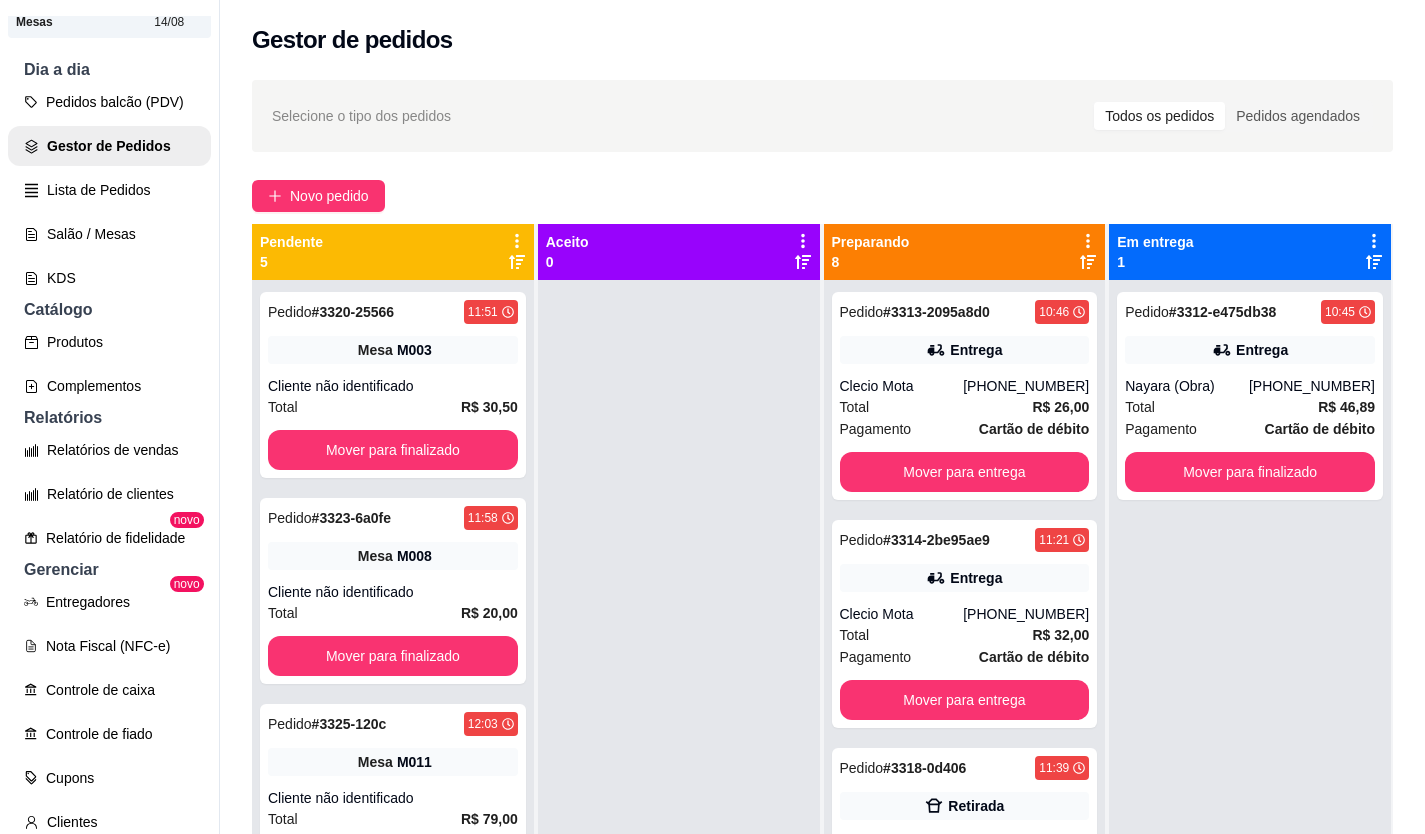 click on "Mover para entrega" at bounding box center [965, 472] 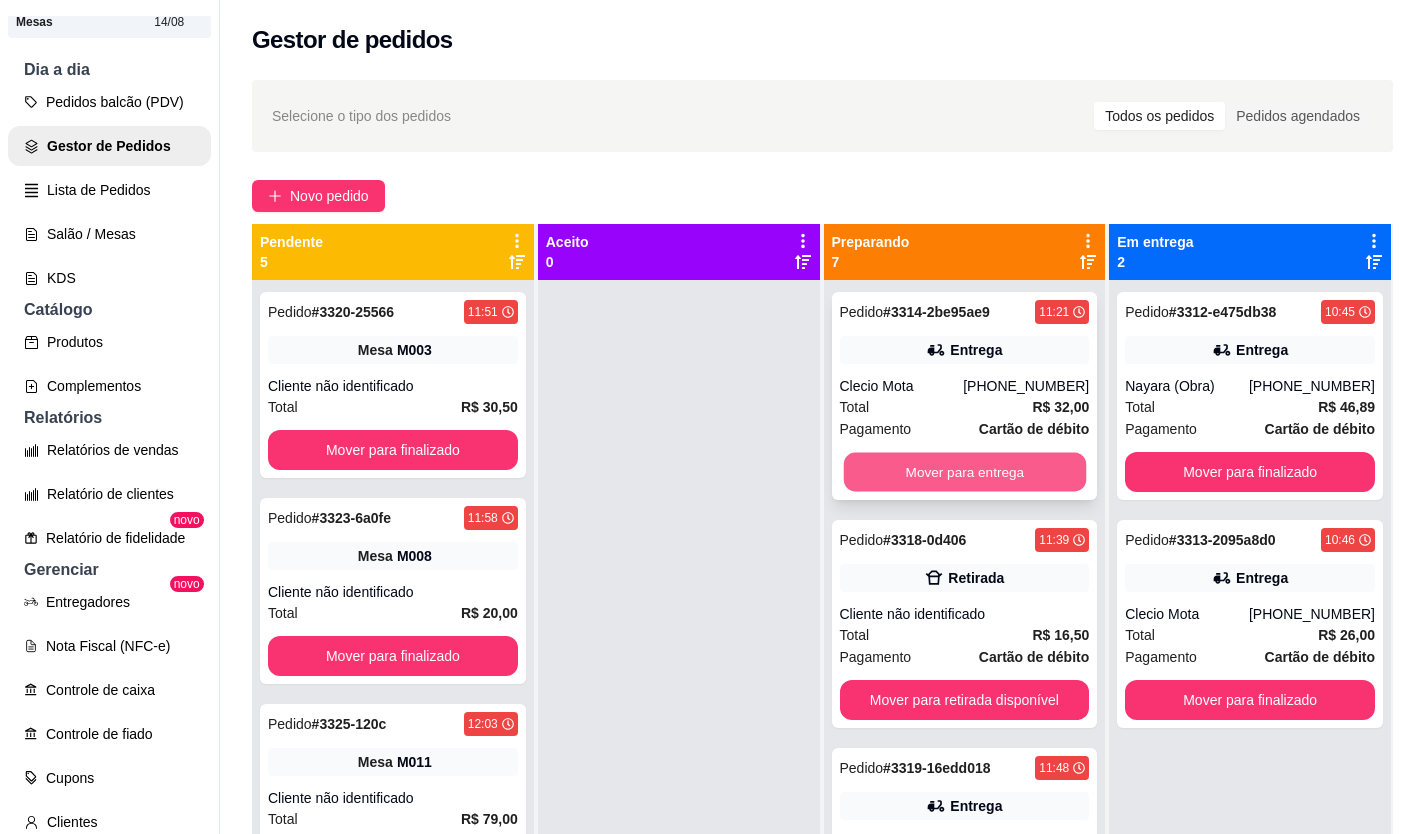 click on "Mover para entrega" at bounding box center [964, 472] 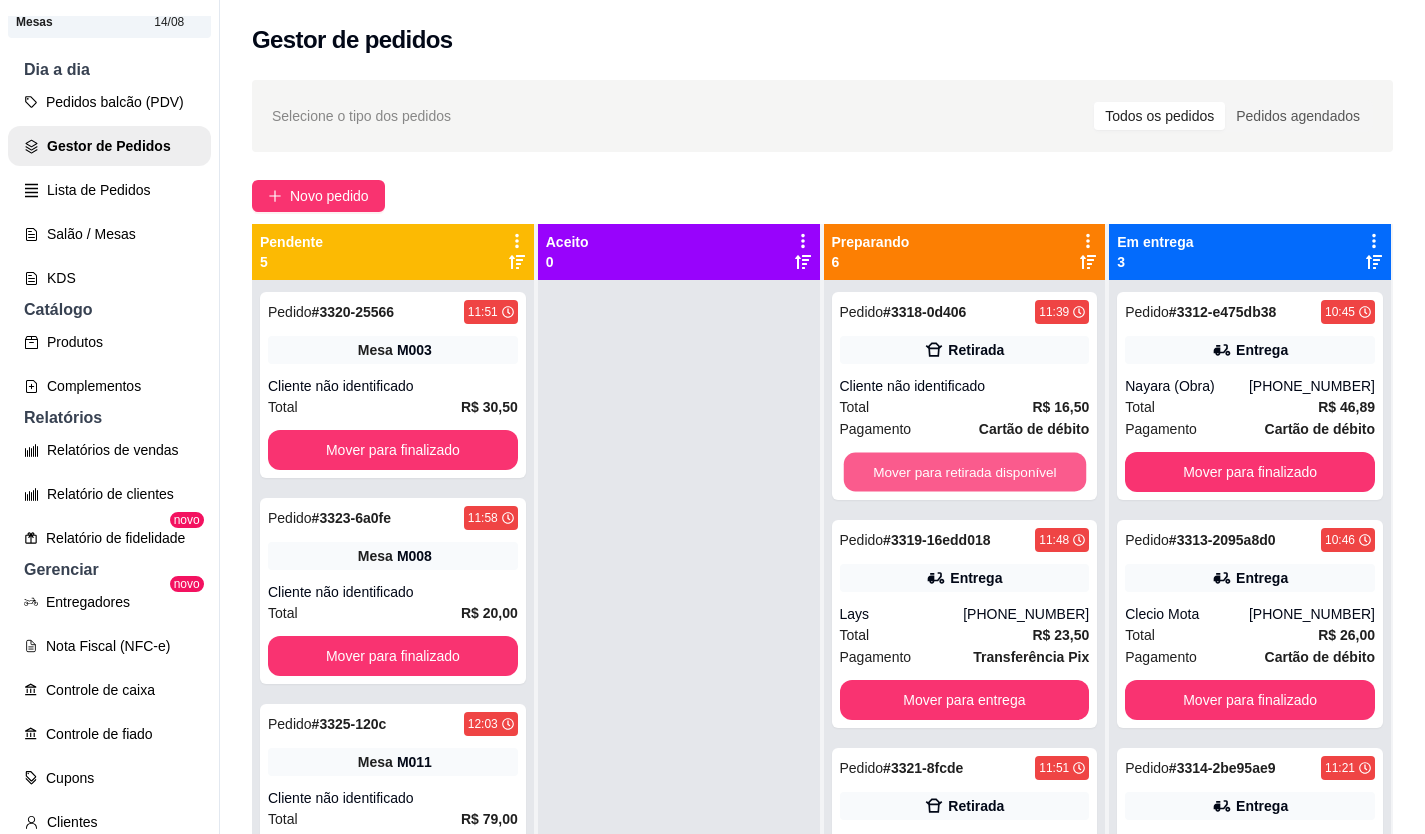 click on "Mover para retirada disponível" at bounding box center (964, 472) 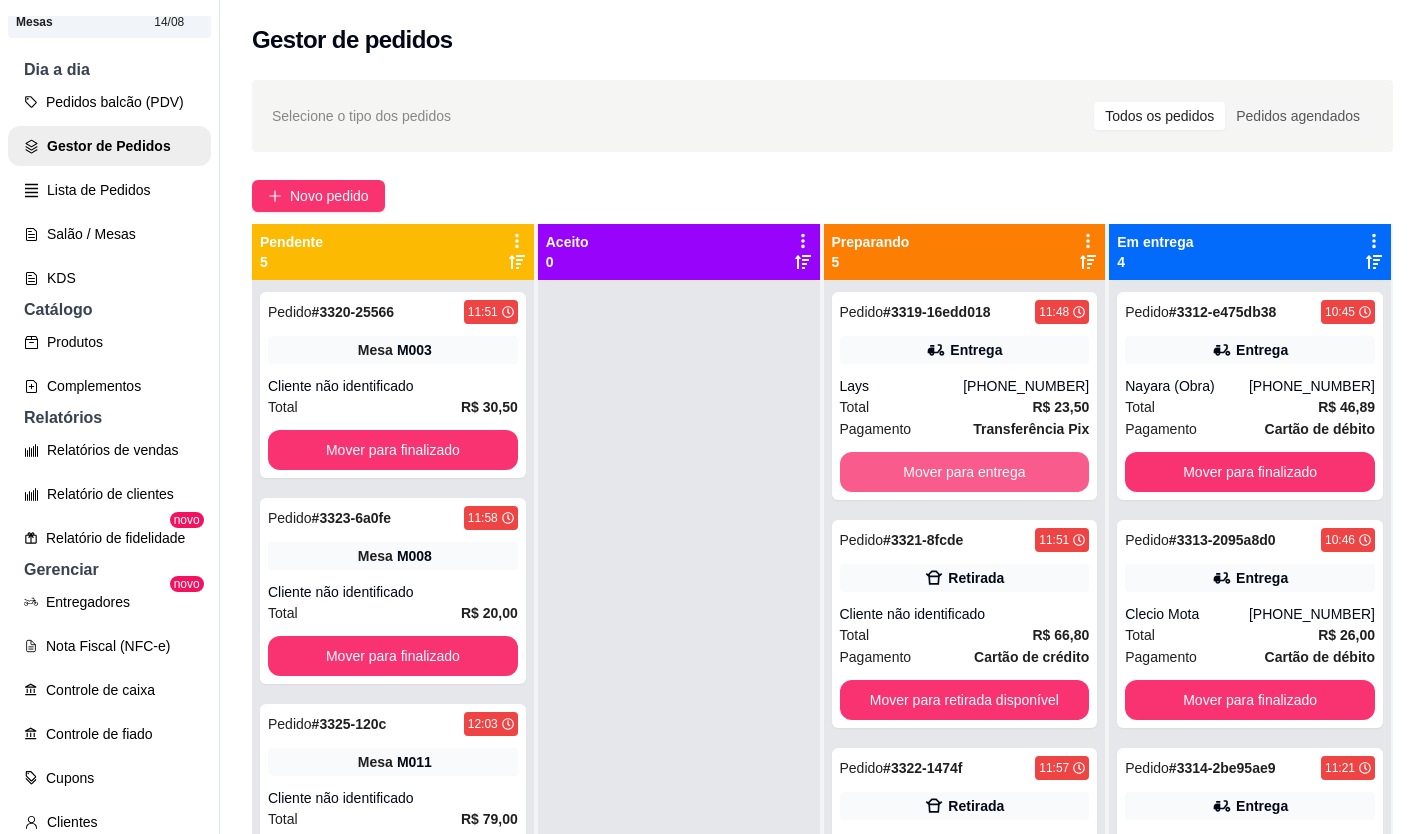 click on "Mover para entrega" at bounding box center [965, 472] 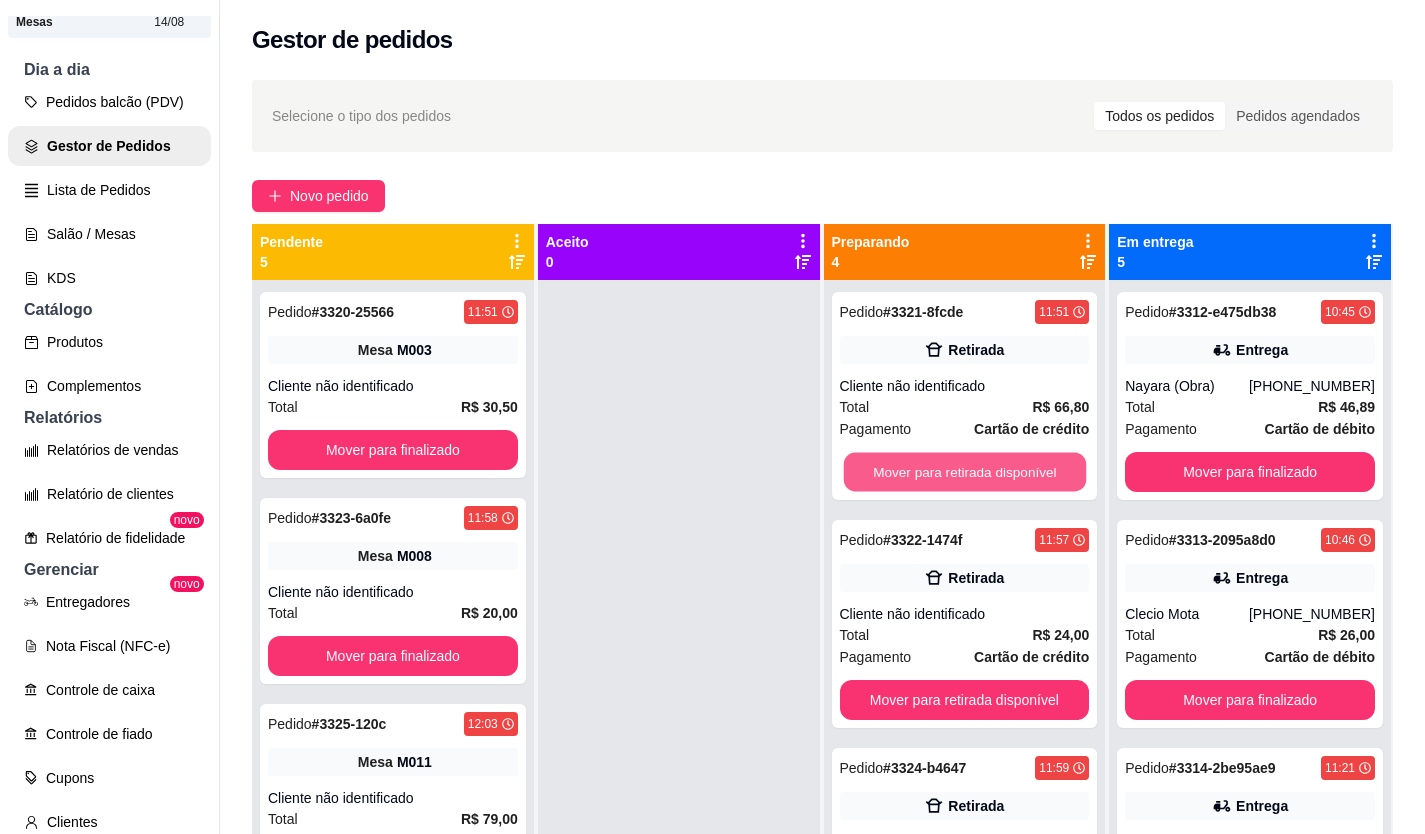 click on "Mover para retirada disponível" at bounding box center [964, 472] 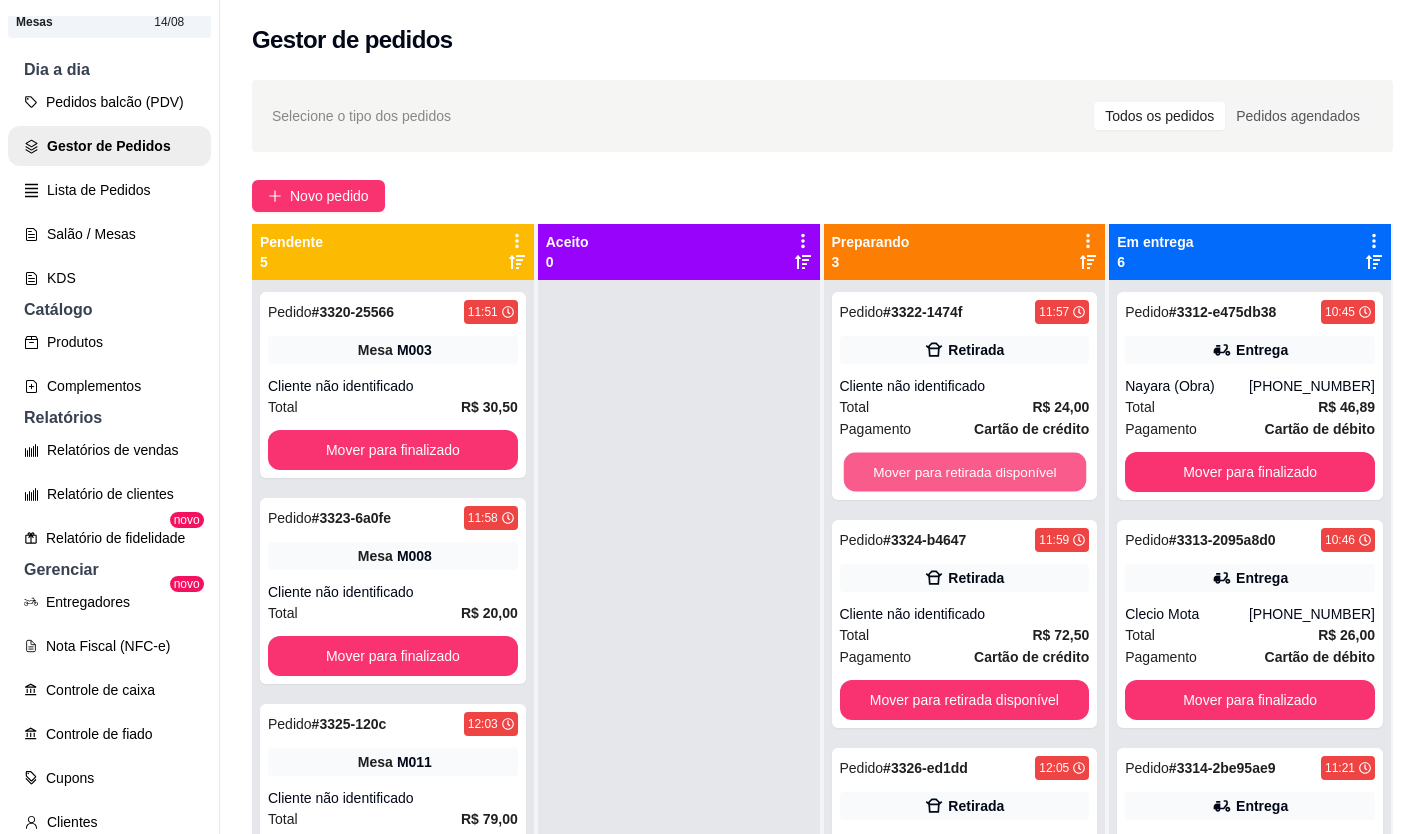 click on "Mover para retirada disponível" at bounding box center (964, 472) 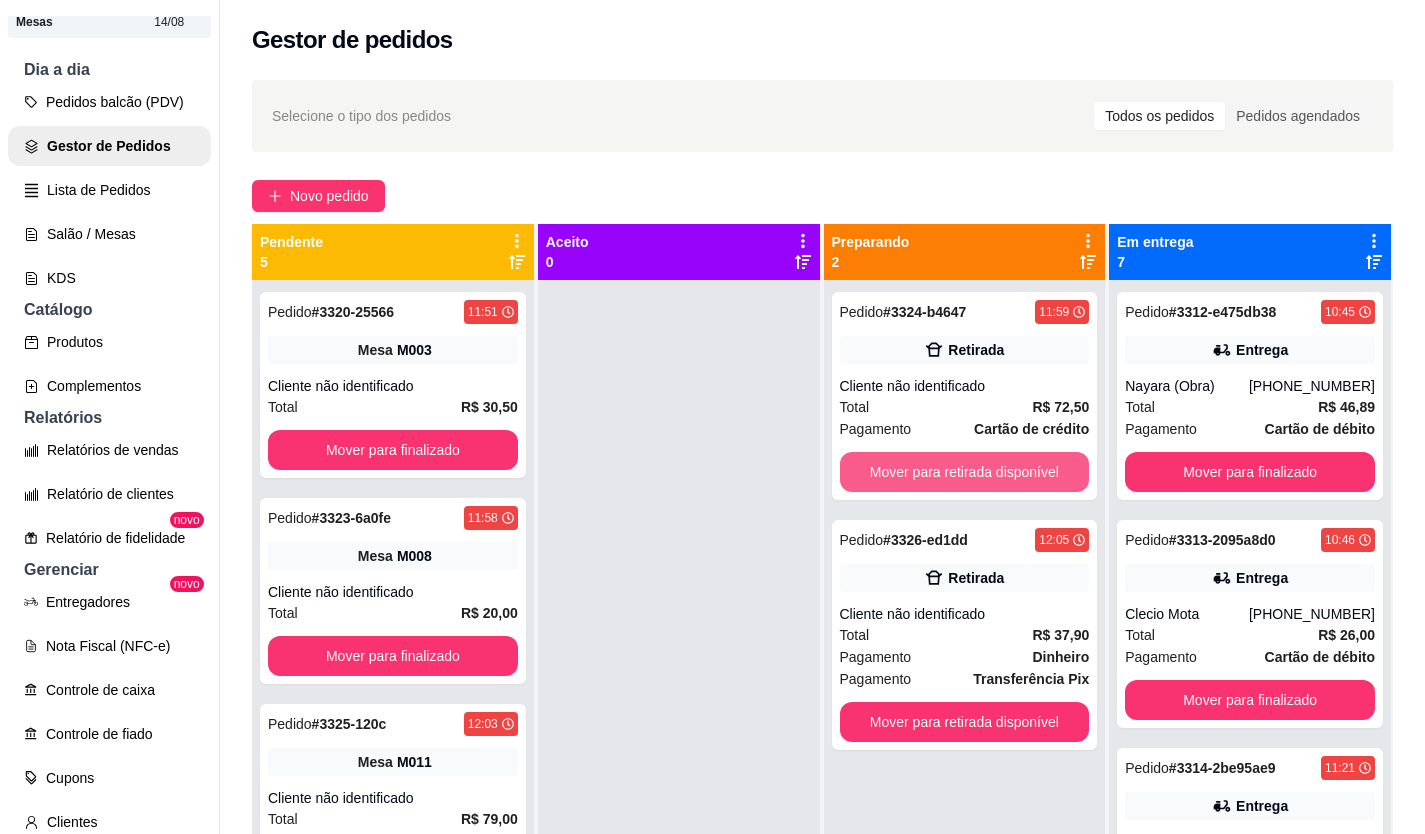 click on "Mover para retirada disponível" at bounding box center (965, 472) 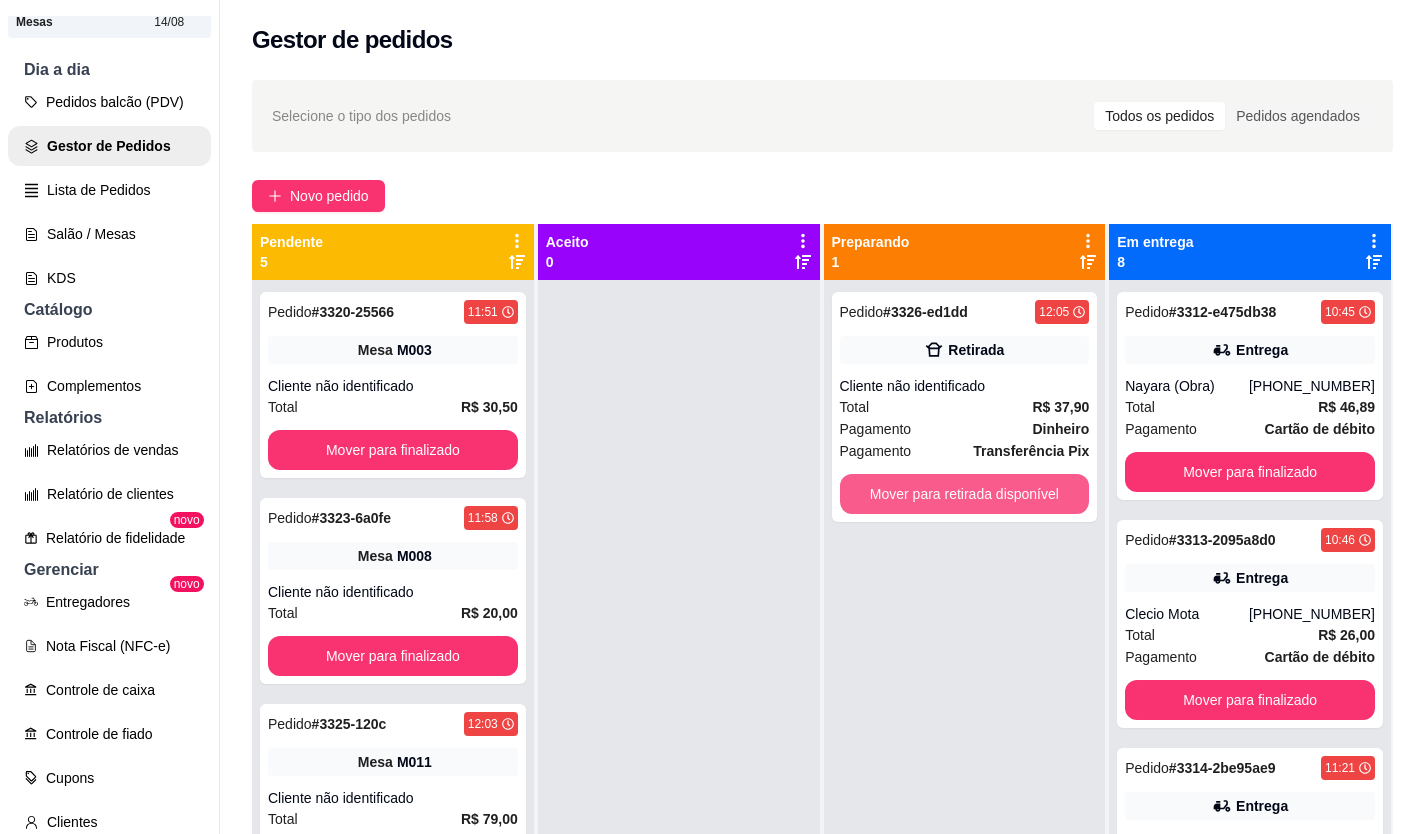 click on "Mover para retirada disponível" at bounding box center [965, 494] 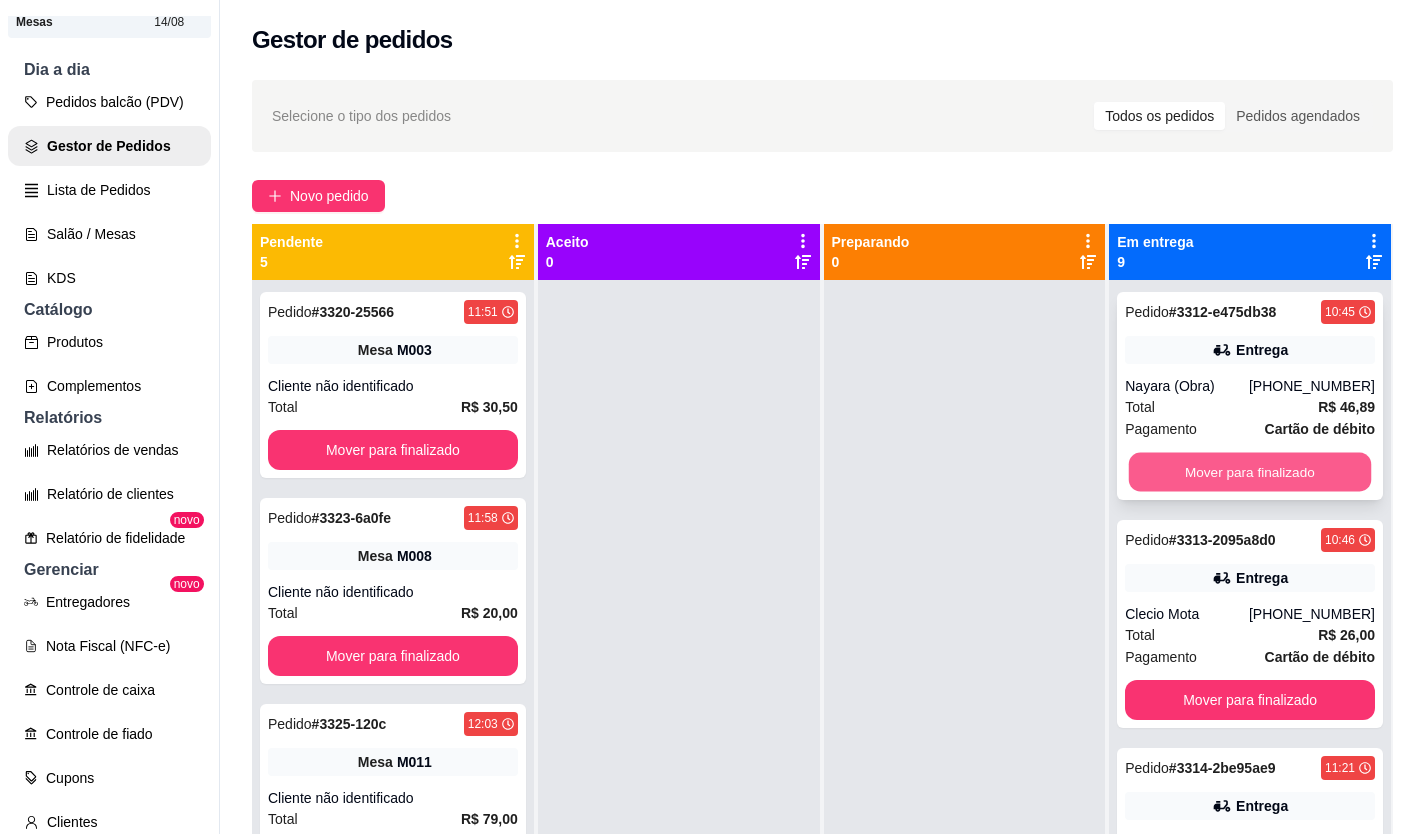 click on "Mover para finalizado" at bounding box center [1250, 472] 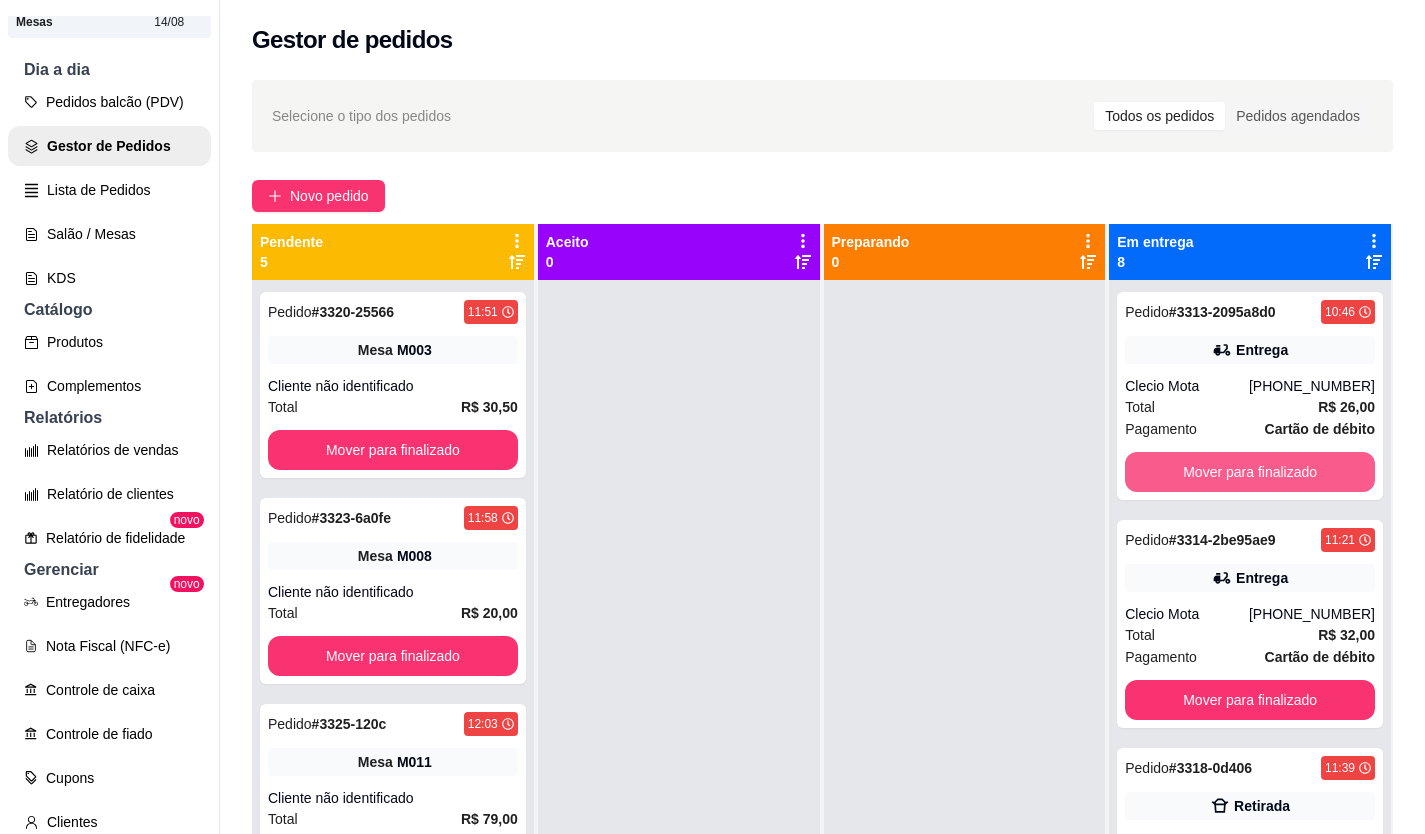 click on "Mover para finalizado" at bounding box center (1250, 472) 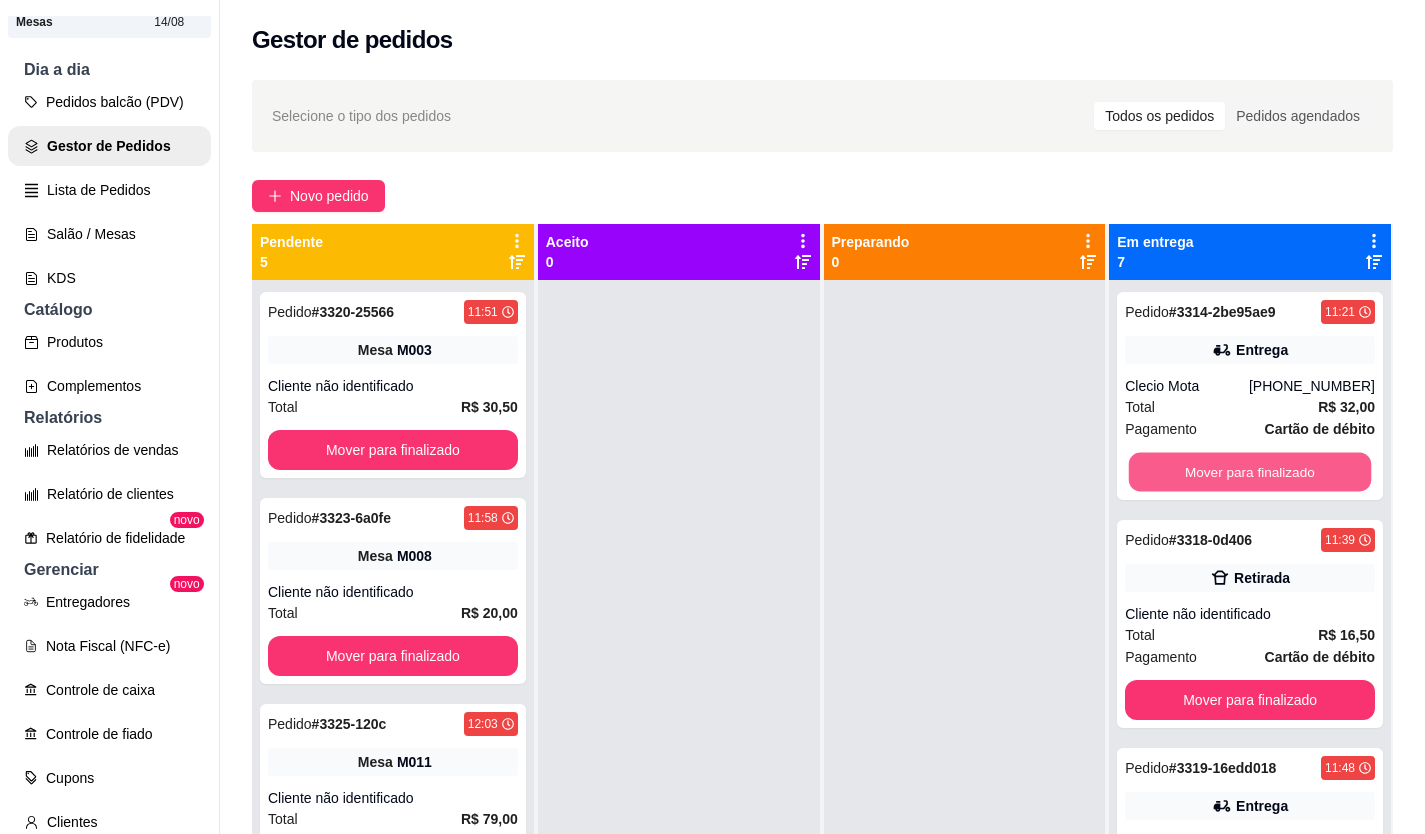 click on "Mover para finalizado" at bounding box center [1250, 472] 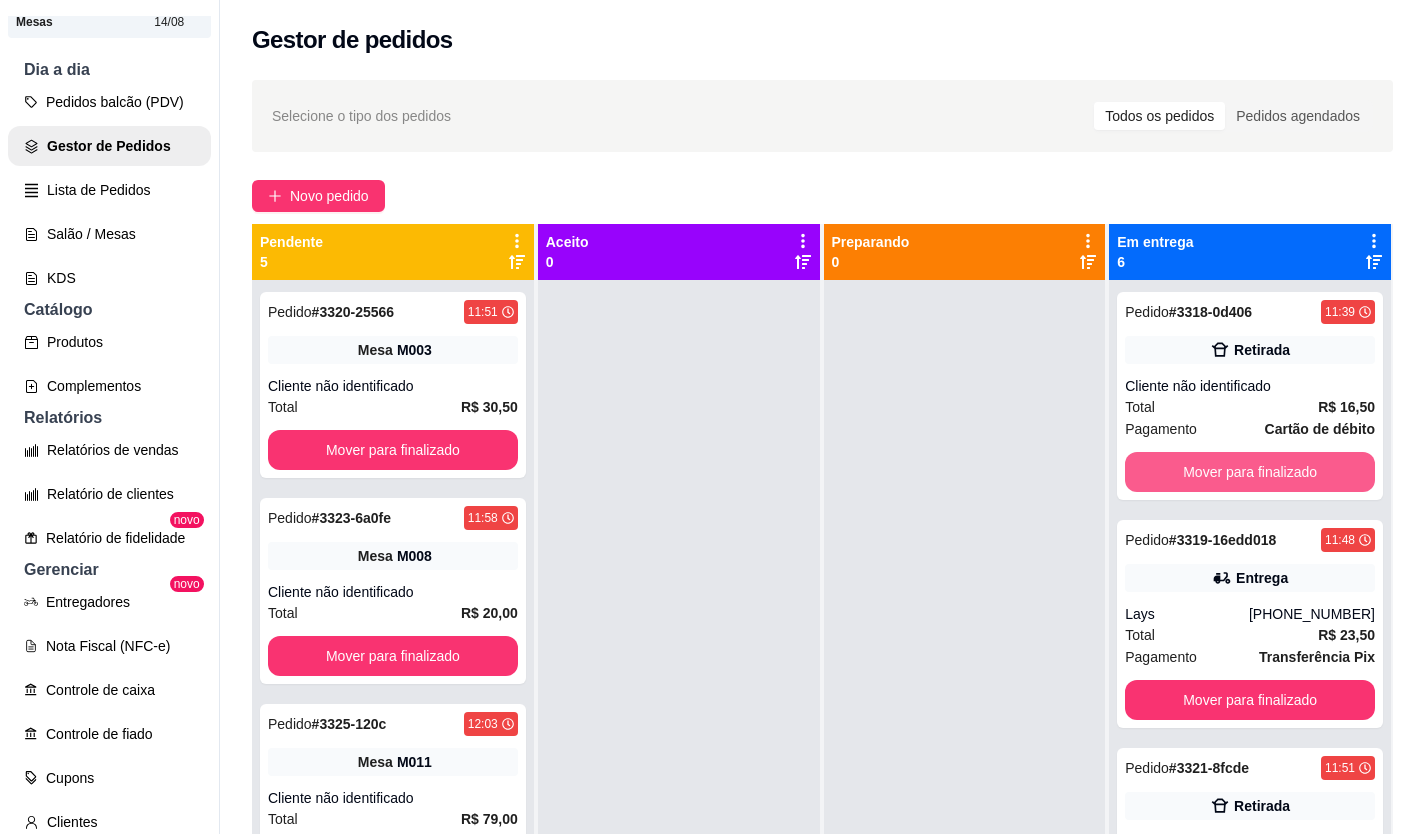 click on "Mover para finalizado" at bounding box center [1250, 472] 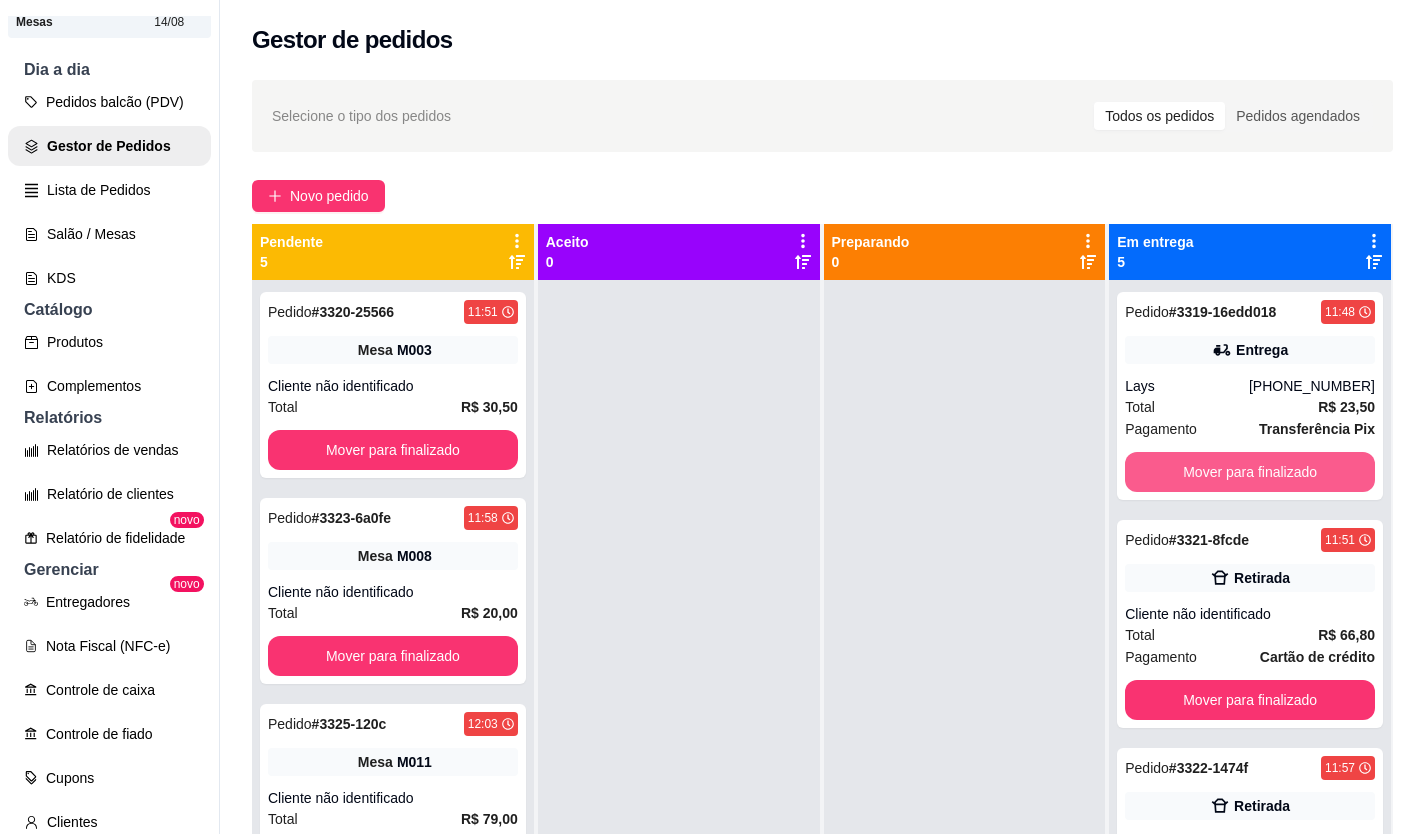 click on "Mover para finalizado" at bounding box center (1250, 472) 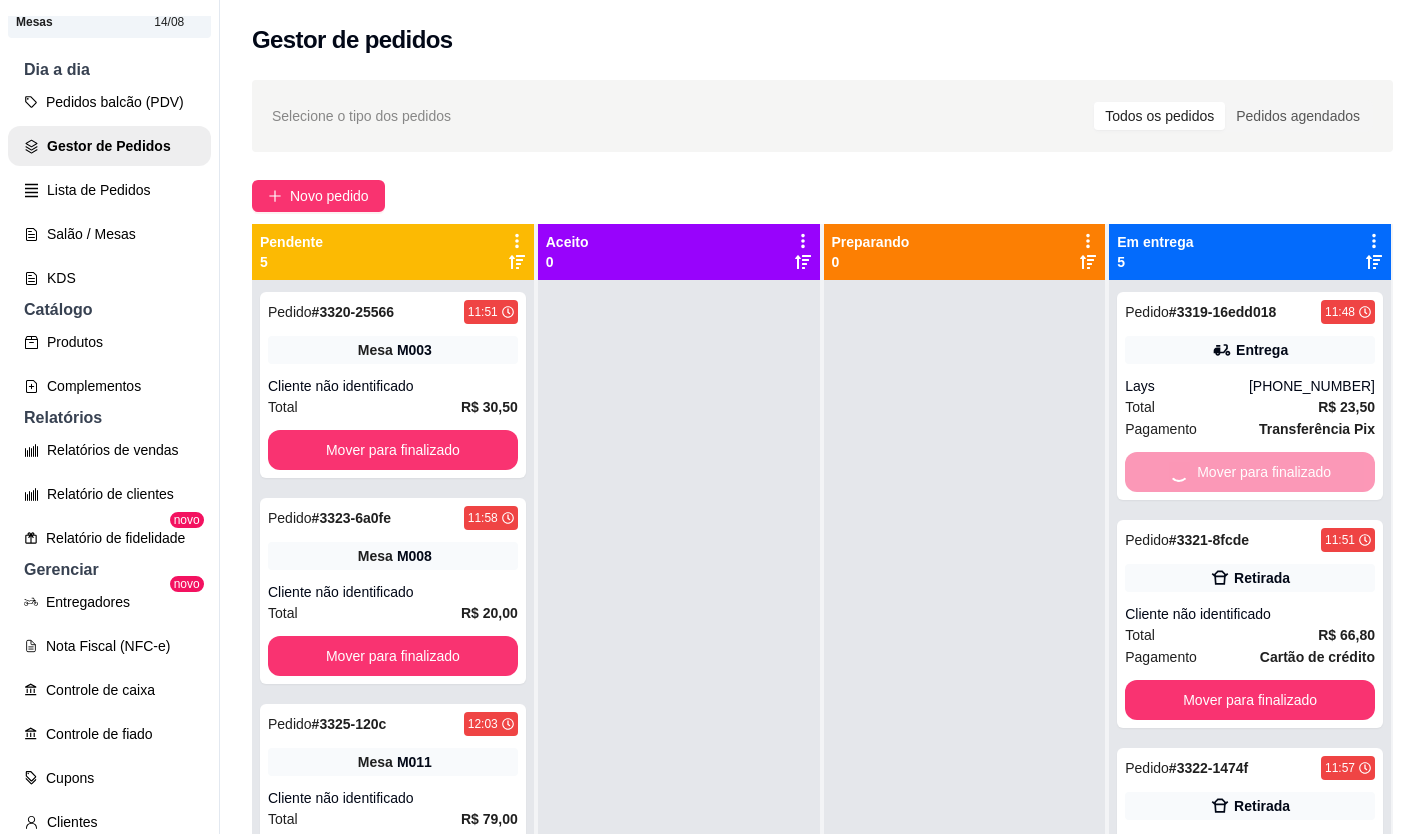 click on "Mover para finalizado" at bounding box center (1250, 700) 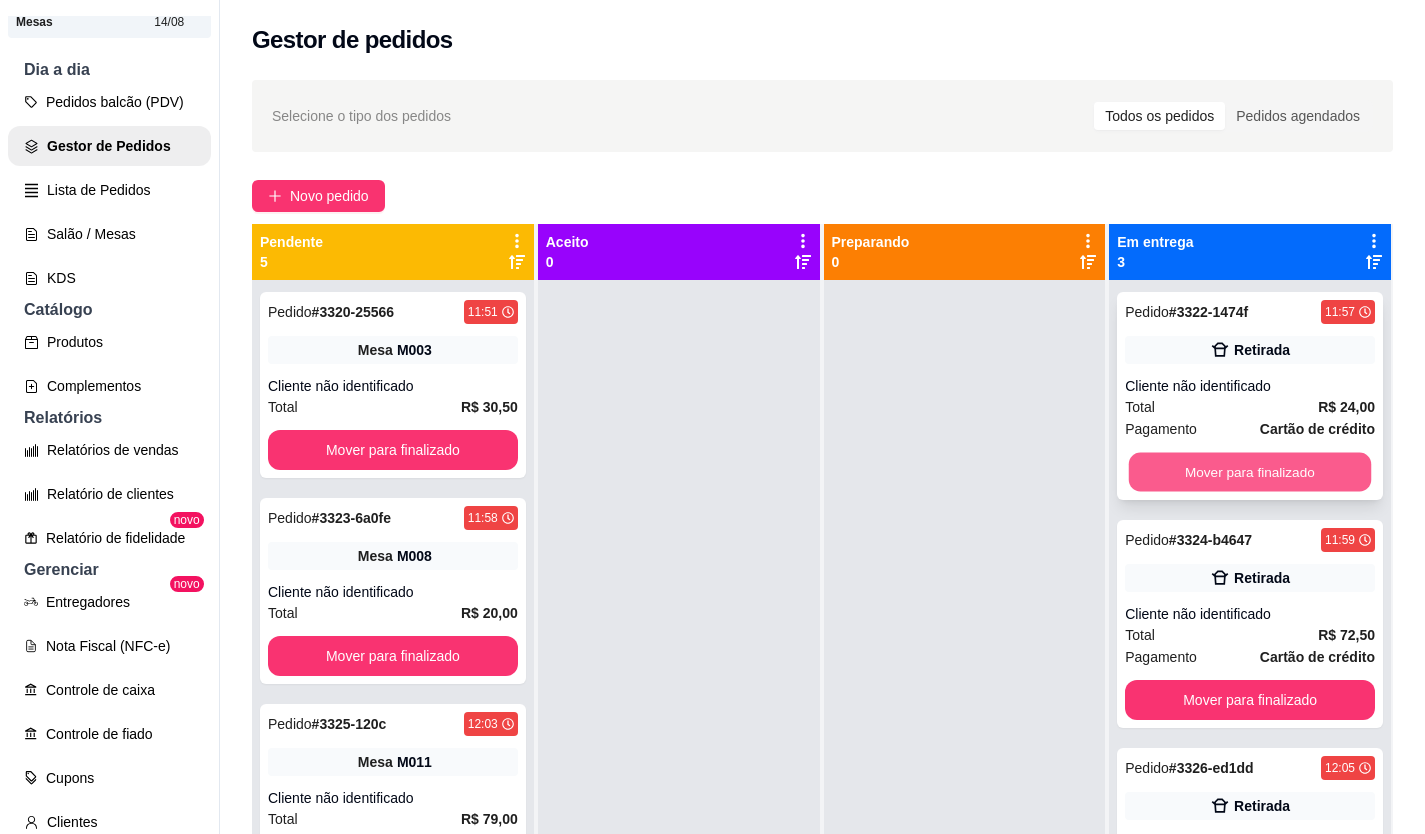 click on "Mover para finalizado" at bounding box center [1250, 472] 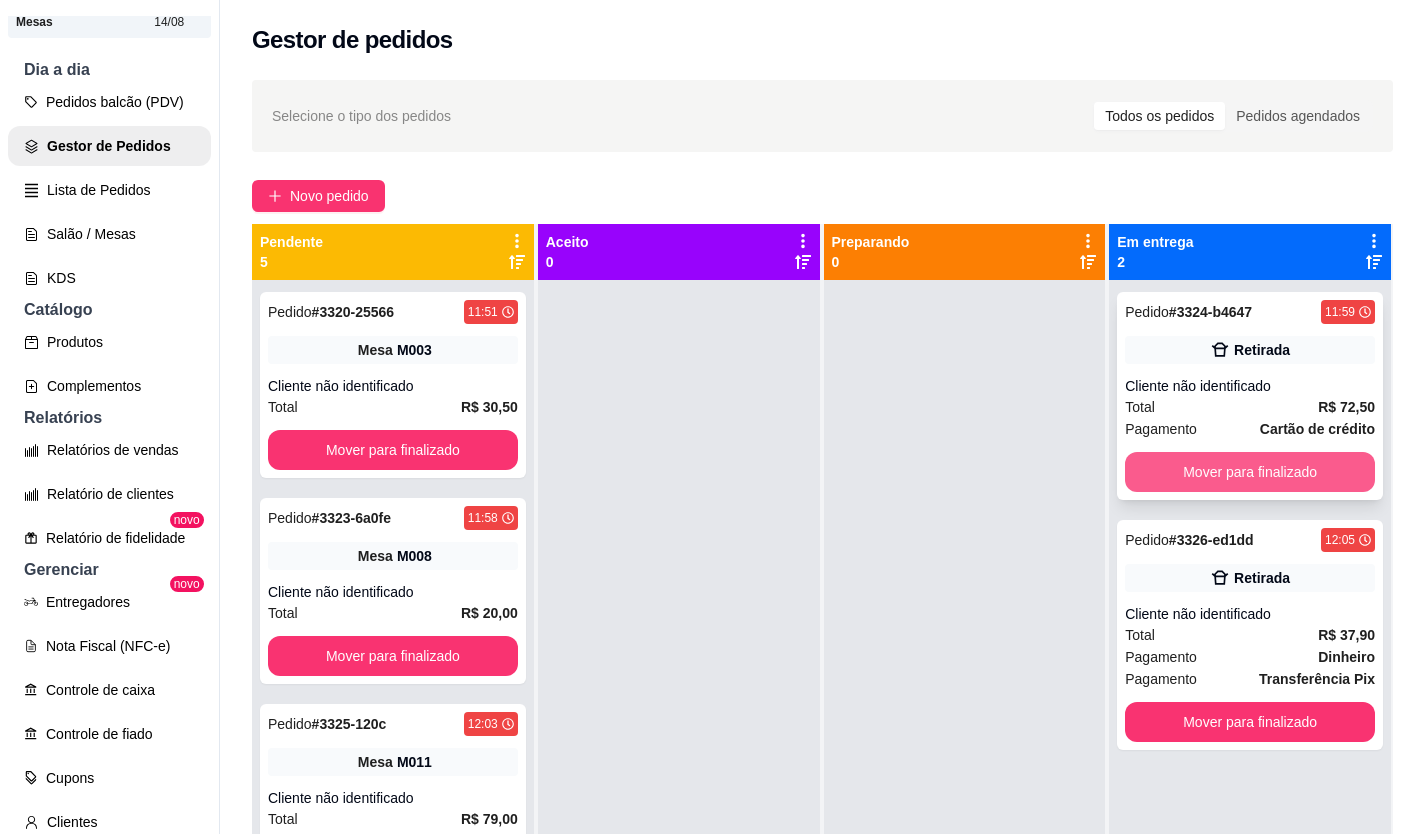 click on "Mover para finalizado" at bounding box center [1250, 472] 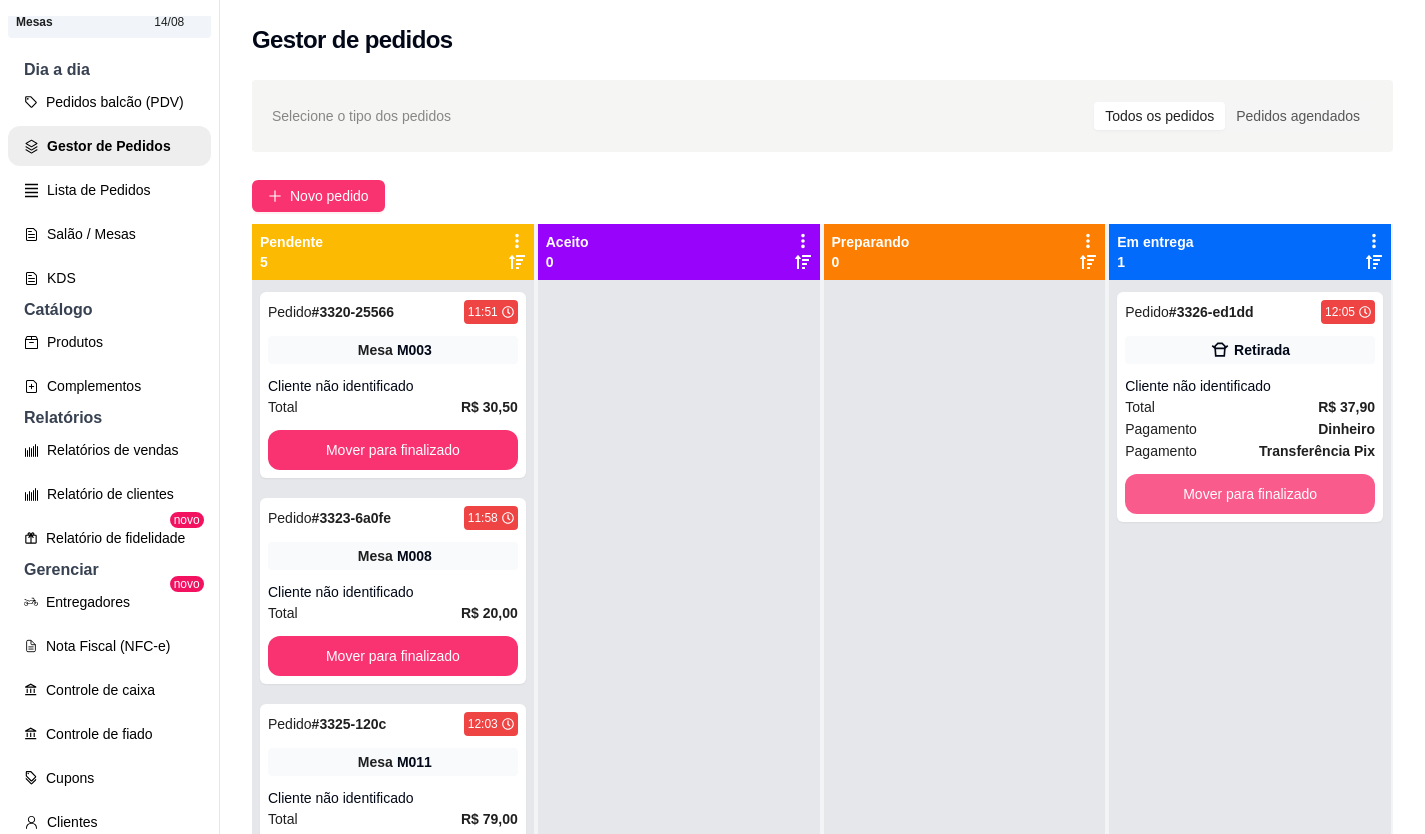 click on "Mover para finalizado" at bounding box center (1250, 494) 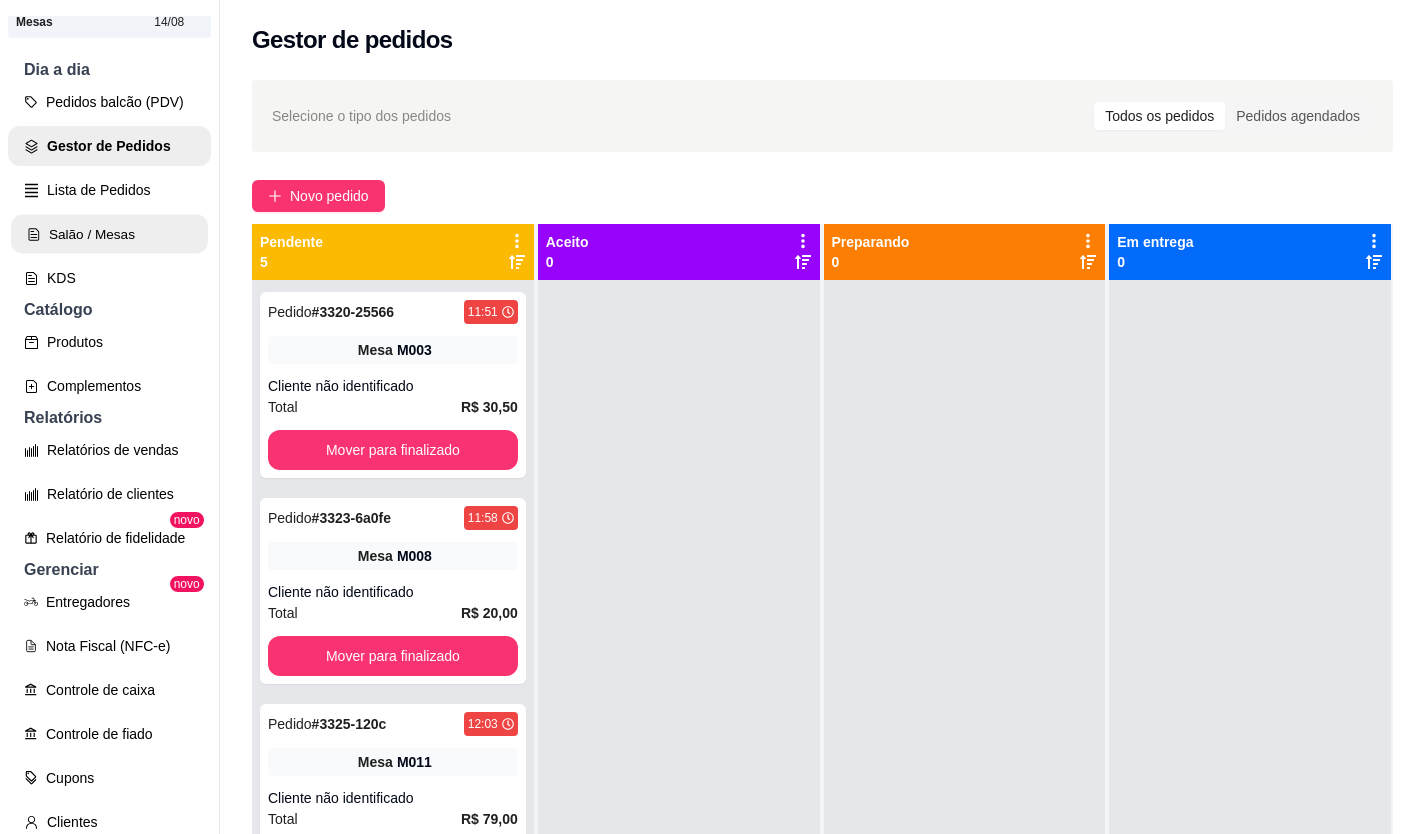 click on "Salão / Mesas" at bounding box center (109, 234) 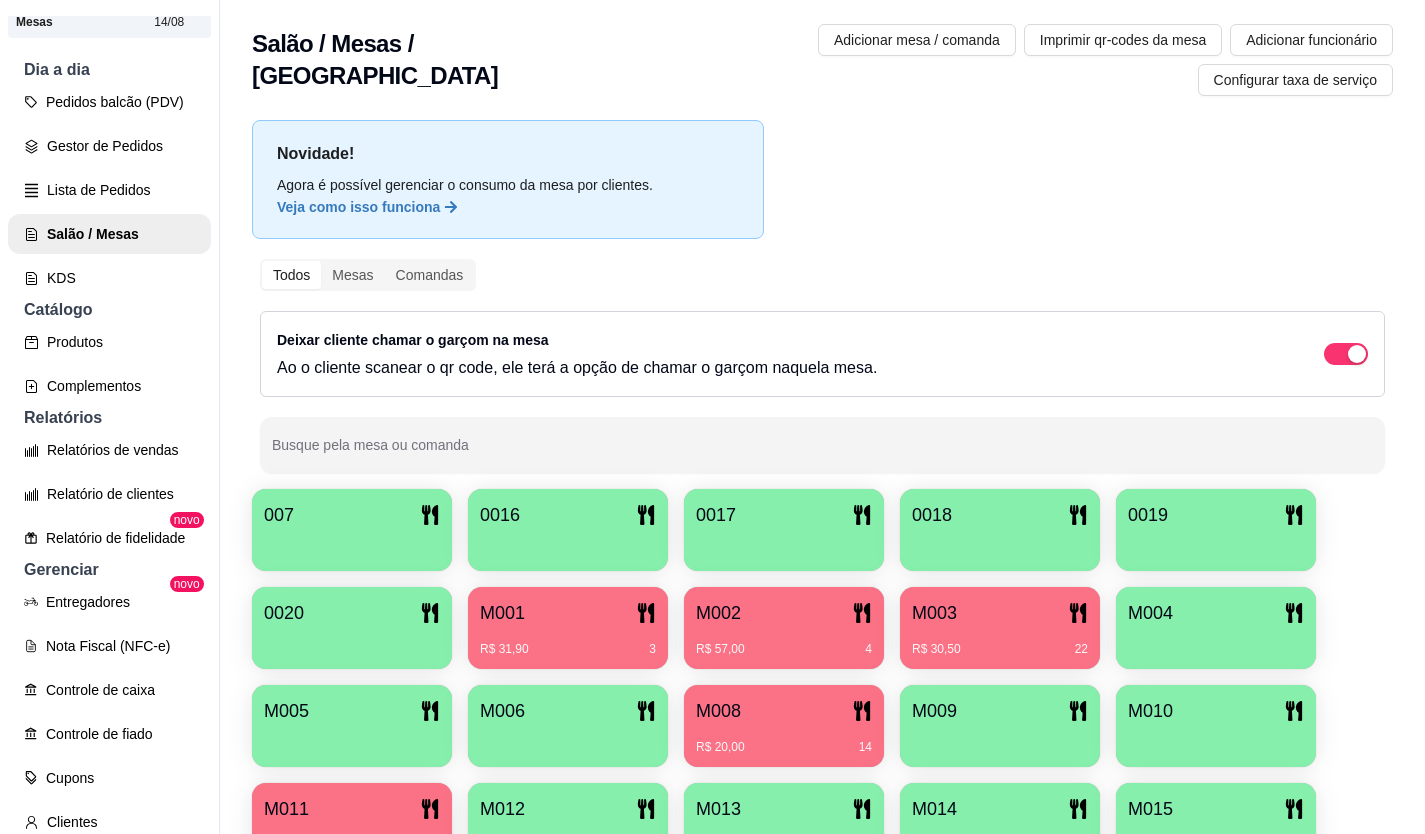 click at bounding box center [1000, 740] 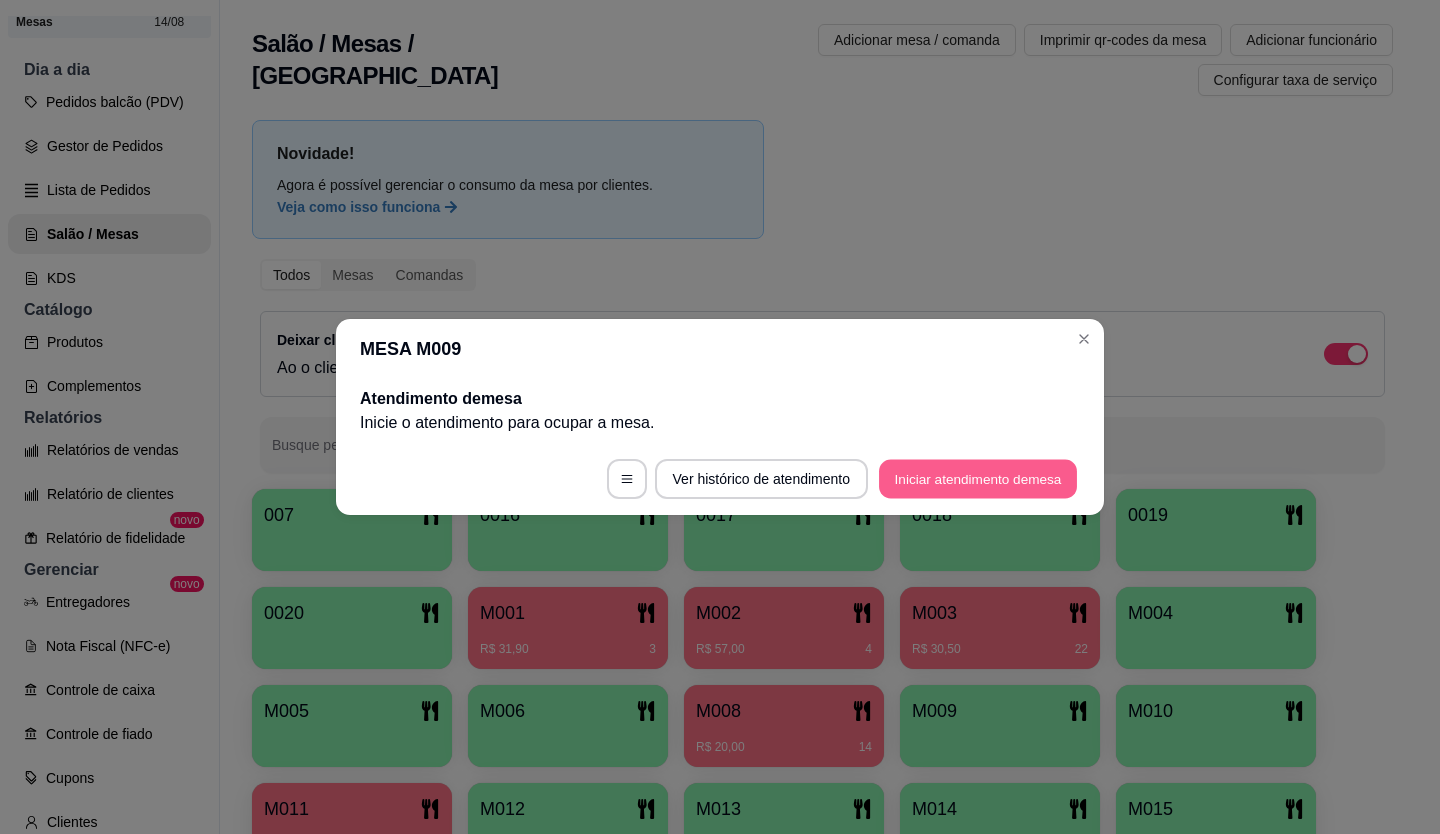 click on "Iniciar atendimento de  mesa" at bounding box center [978, 479] 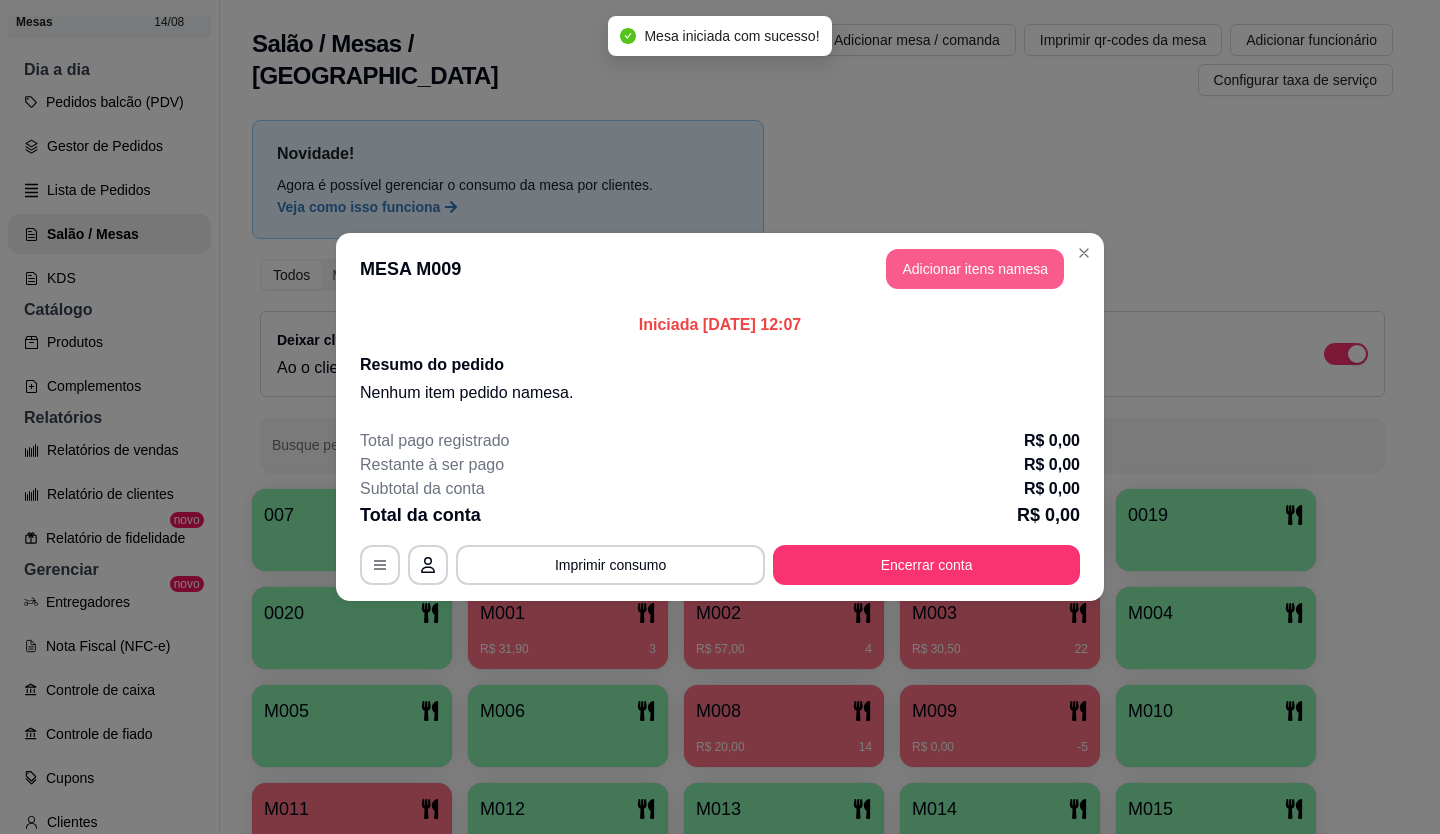 click on "Adicionar itens na  mesa" at bounding box center [975, 269] 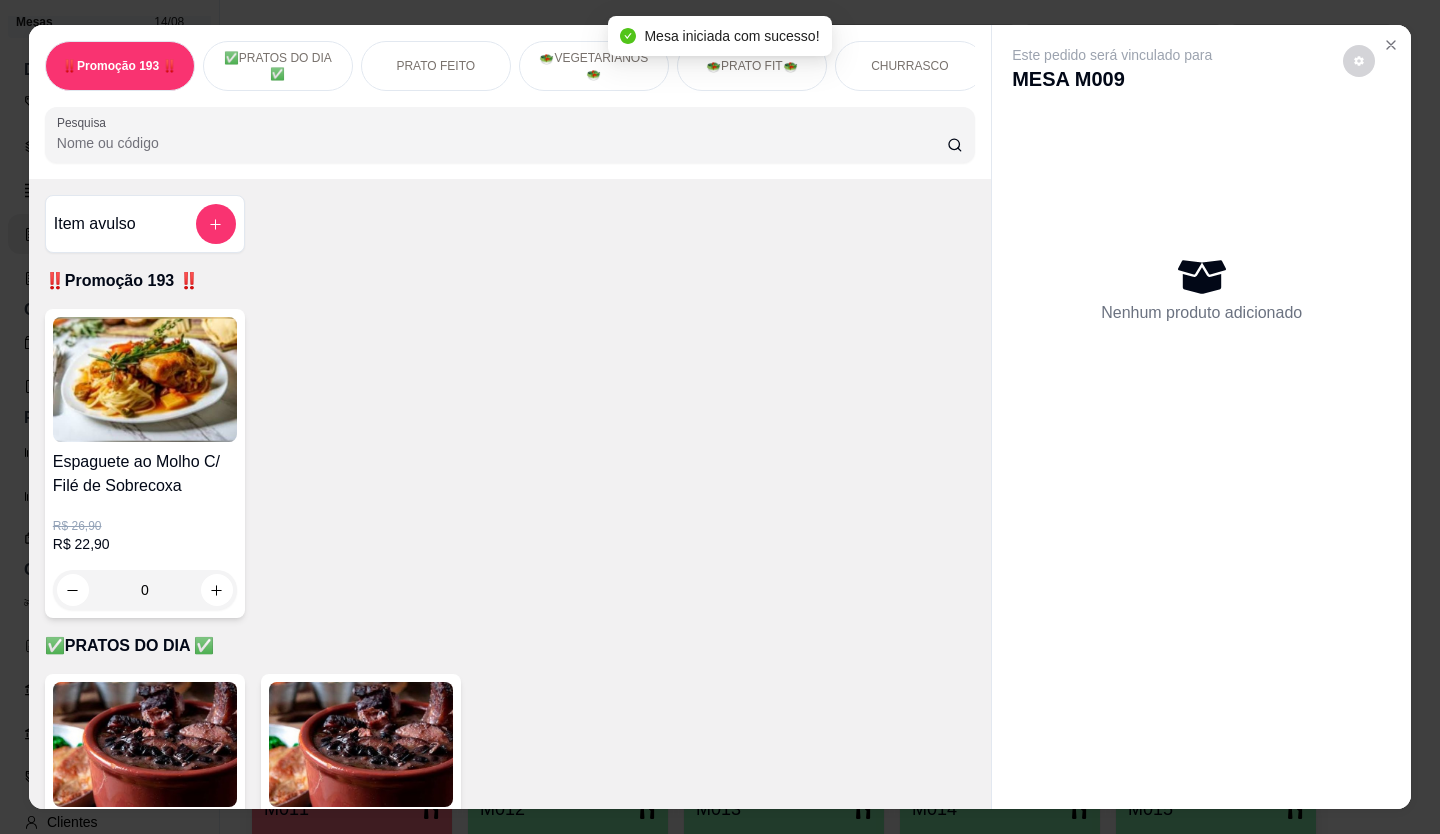 scroll, scrollTop: 500, scrollLeft: 0, axis: vertical 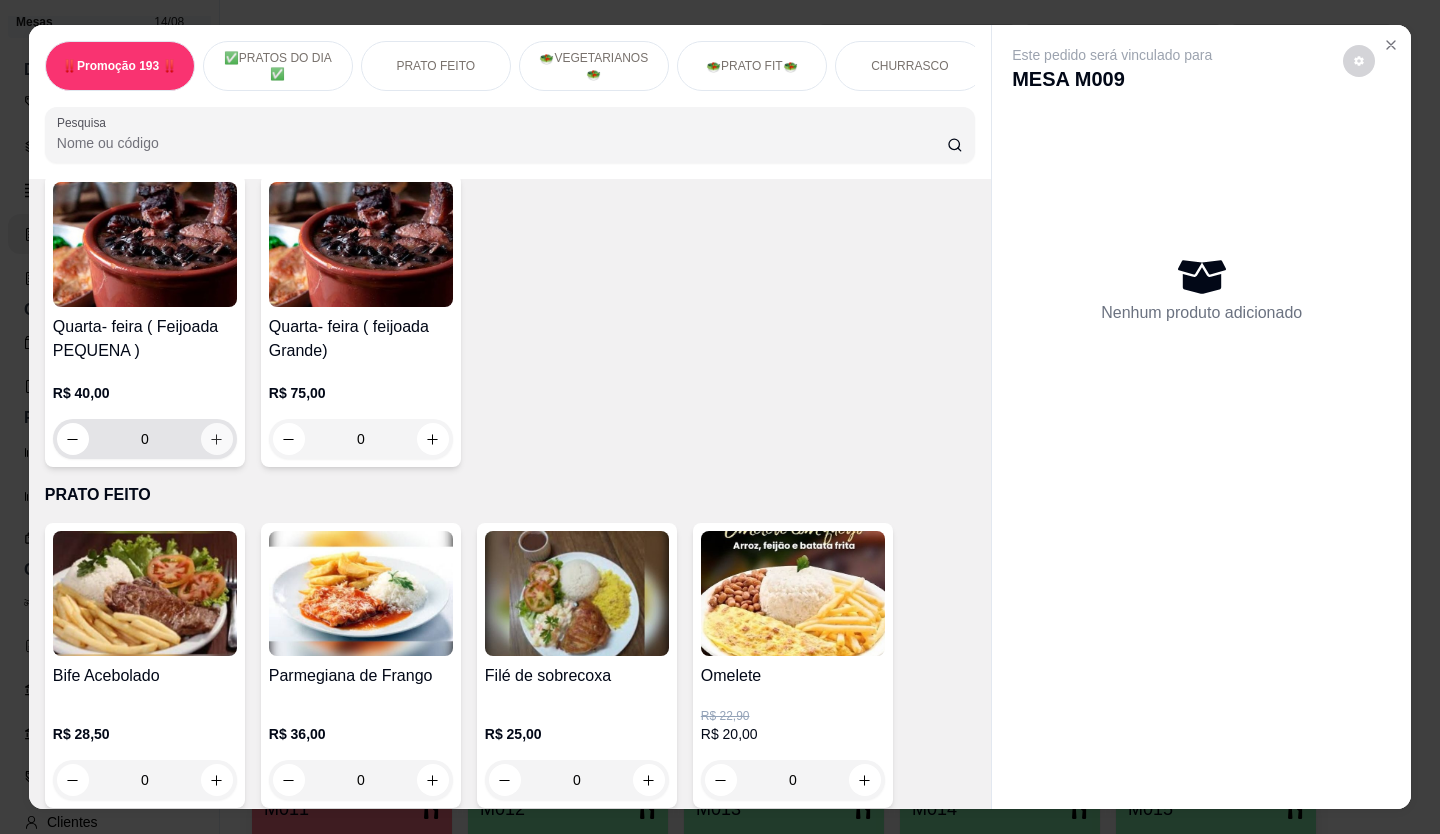 click 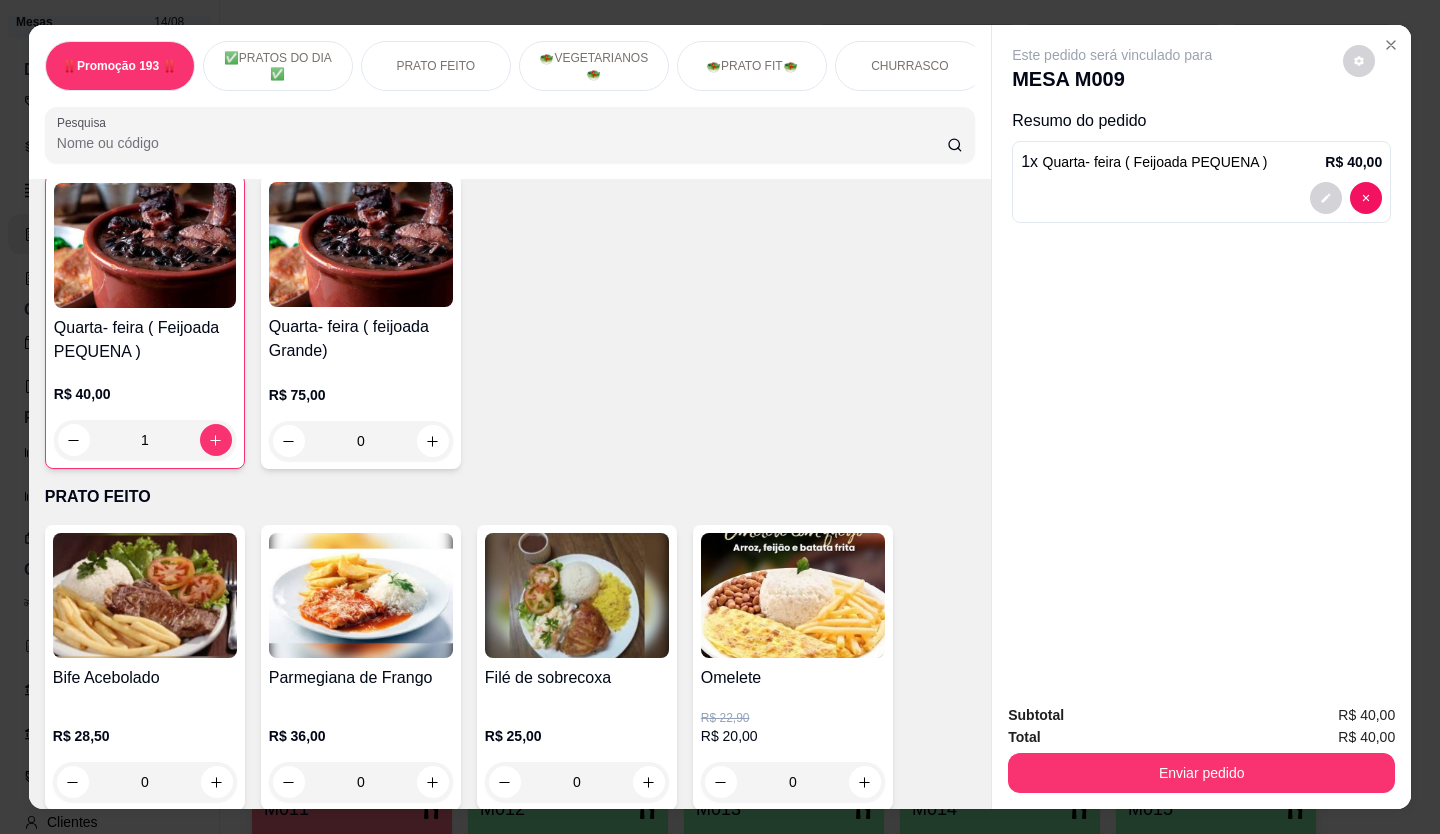 scroll, scrollTop: 501, scrollLeft: 0, axis: vertical 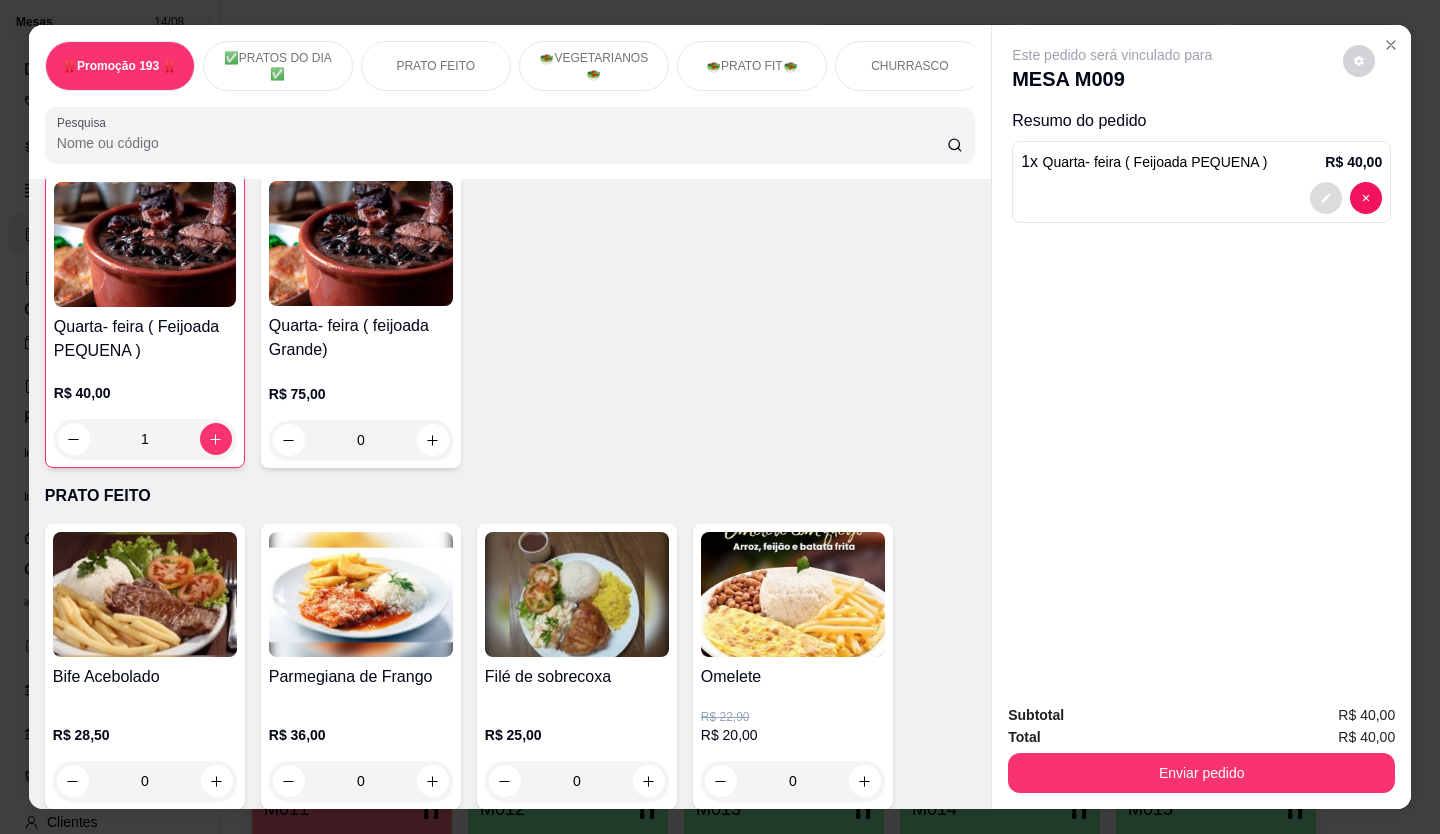 click at bounding box center [1326, 198] 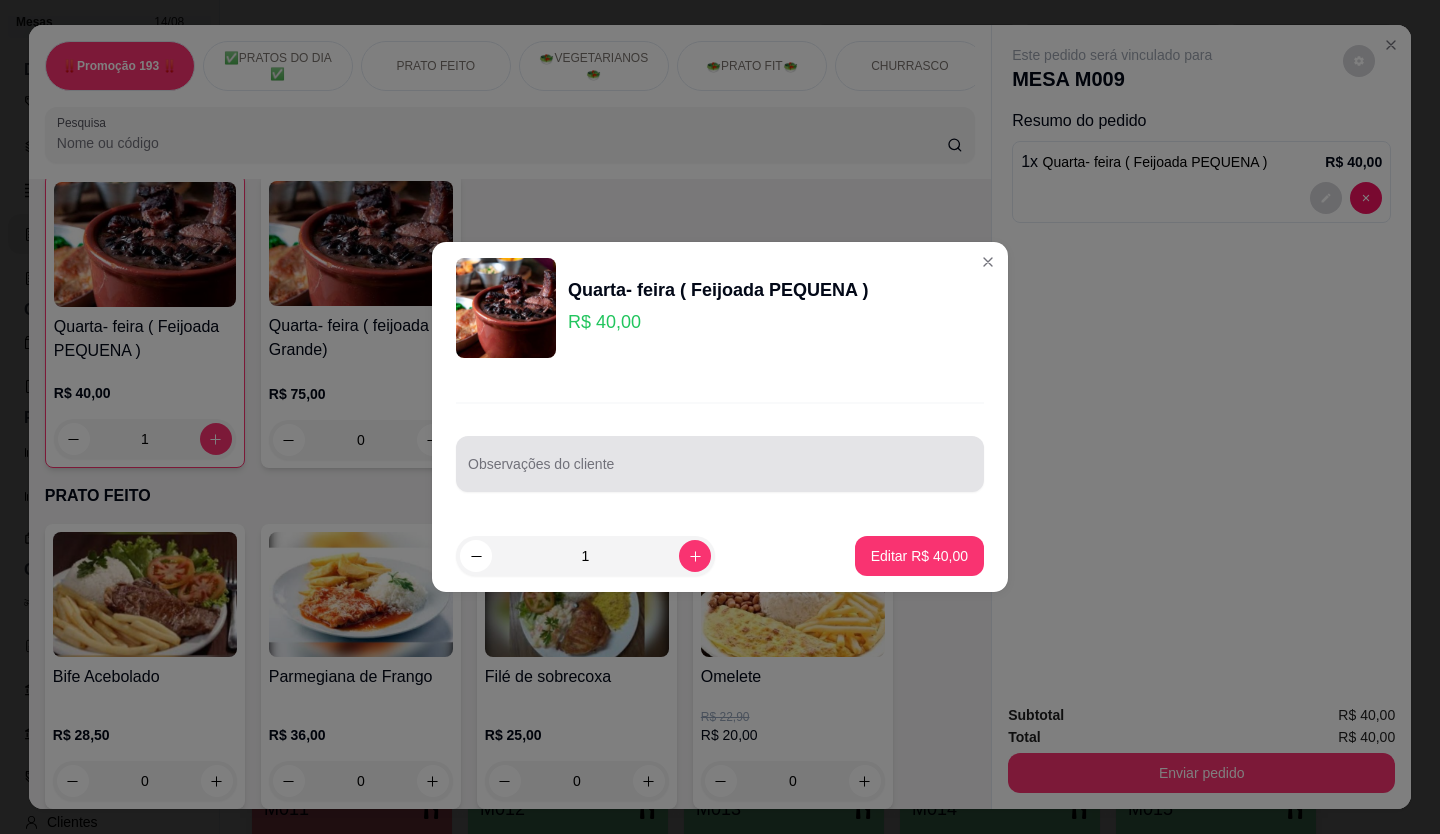 click on "Observações do cliente" at bounding box center (720, 472) 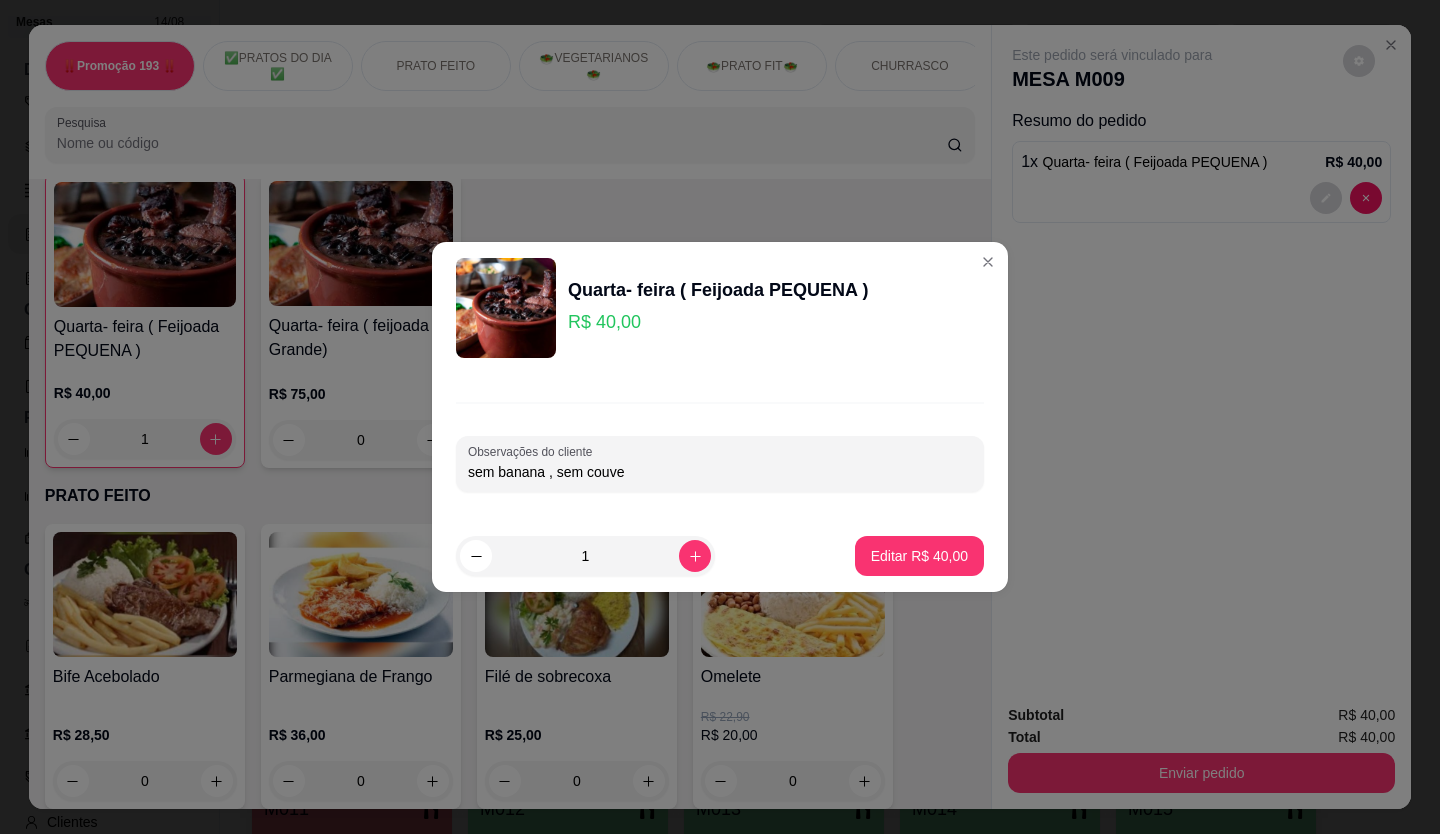 type on "sem banana , sem couve" 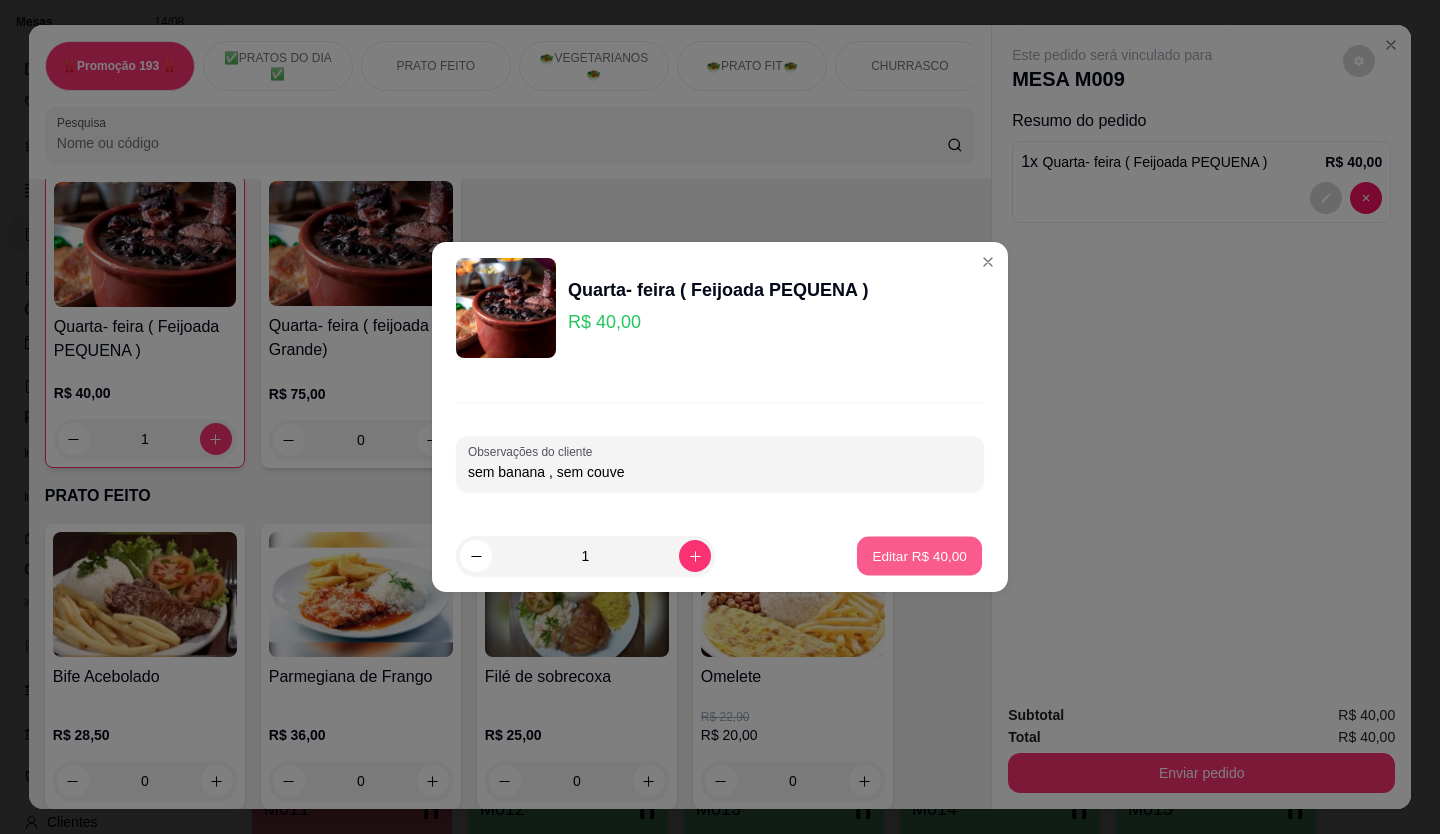 click on "Editar   R$ 40,00" at bounding box center (919, 555) 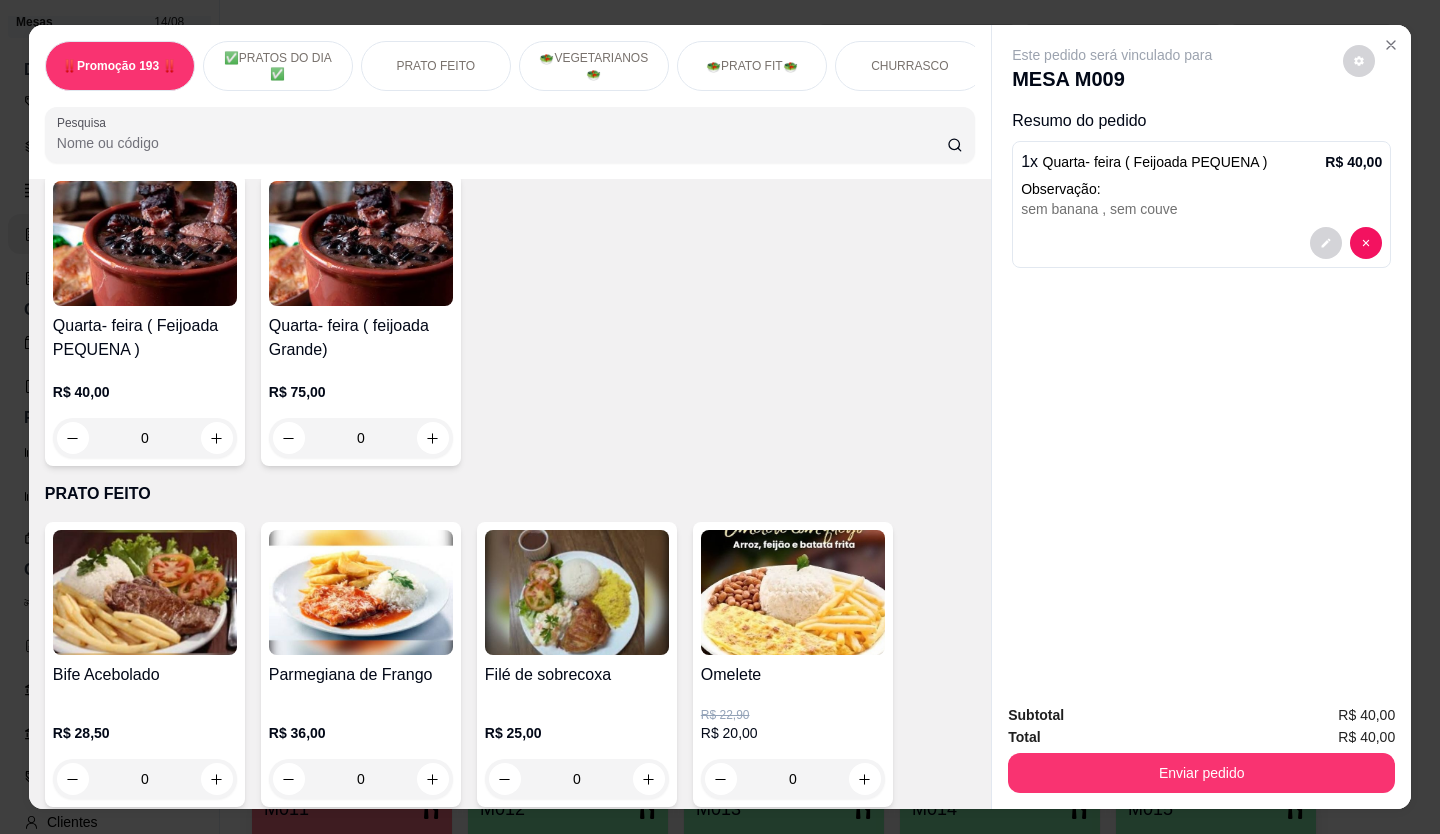 scroll, scrollTop: 500, scrollLeft: 0, axis: vertical 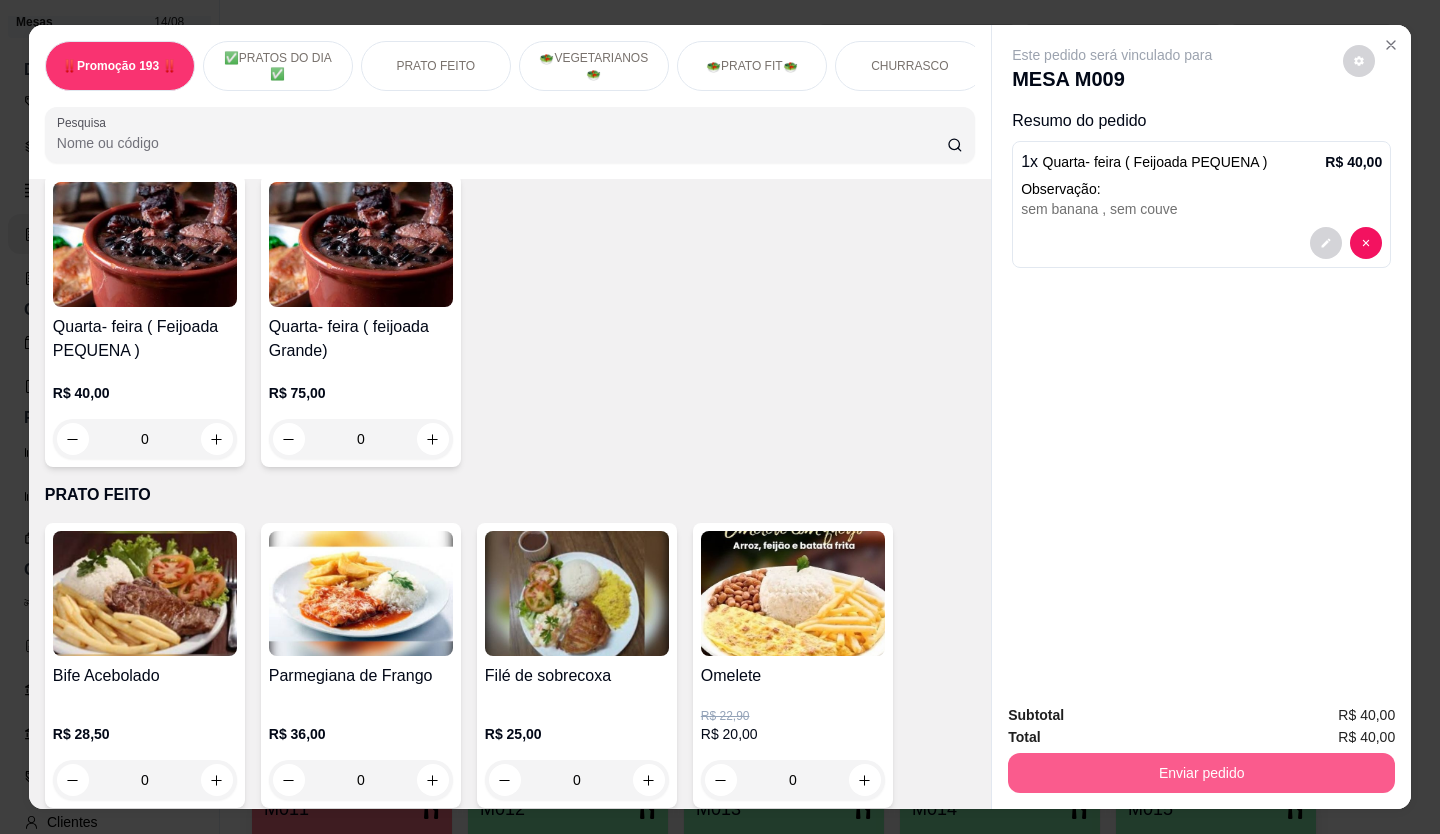 click on "Enviar pedido" at bounding box center (1201, 773) 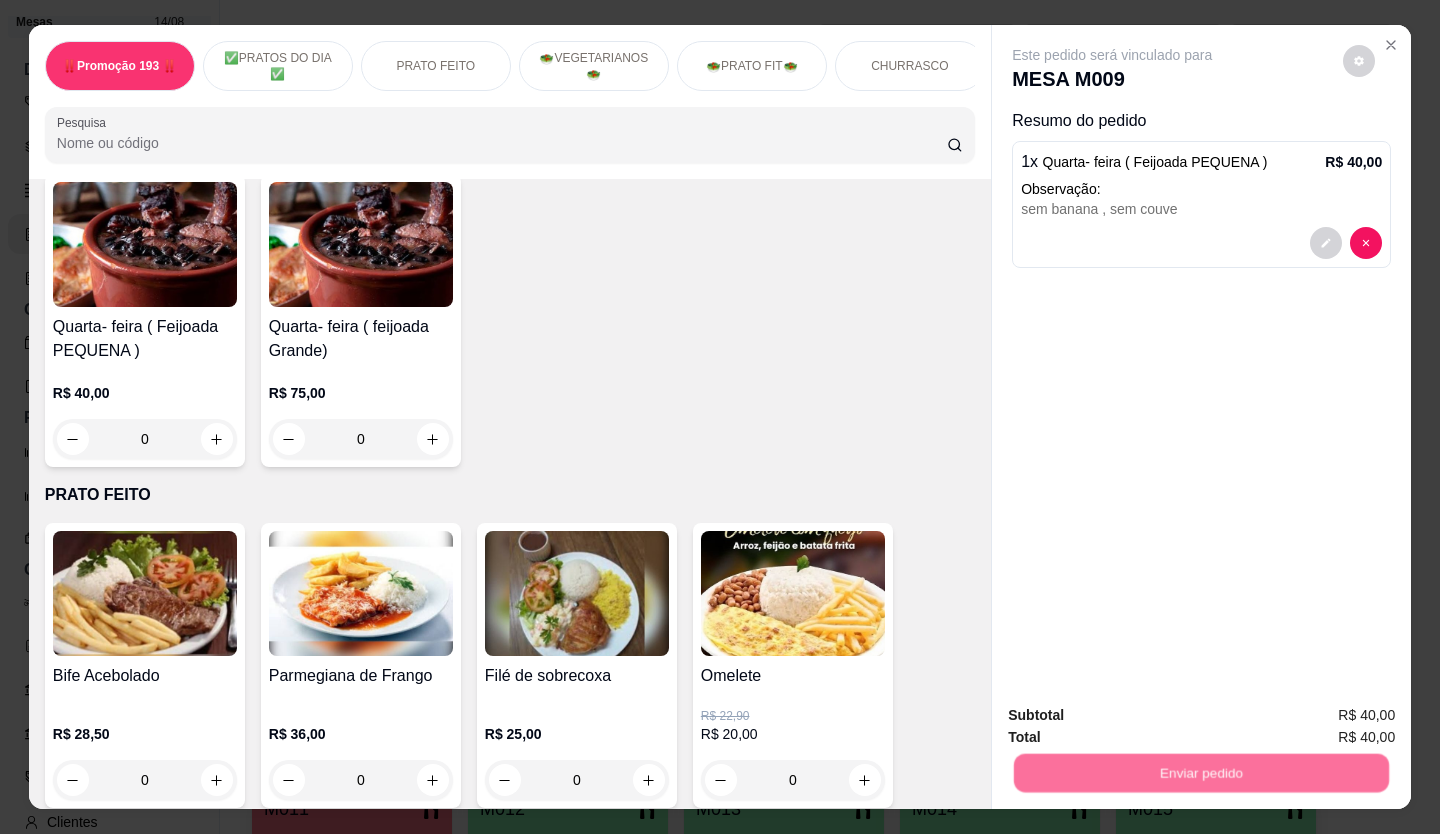 click on "Não registrar e enviar pedido" at bounding box center [1135, 717] 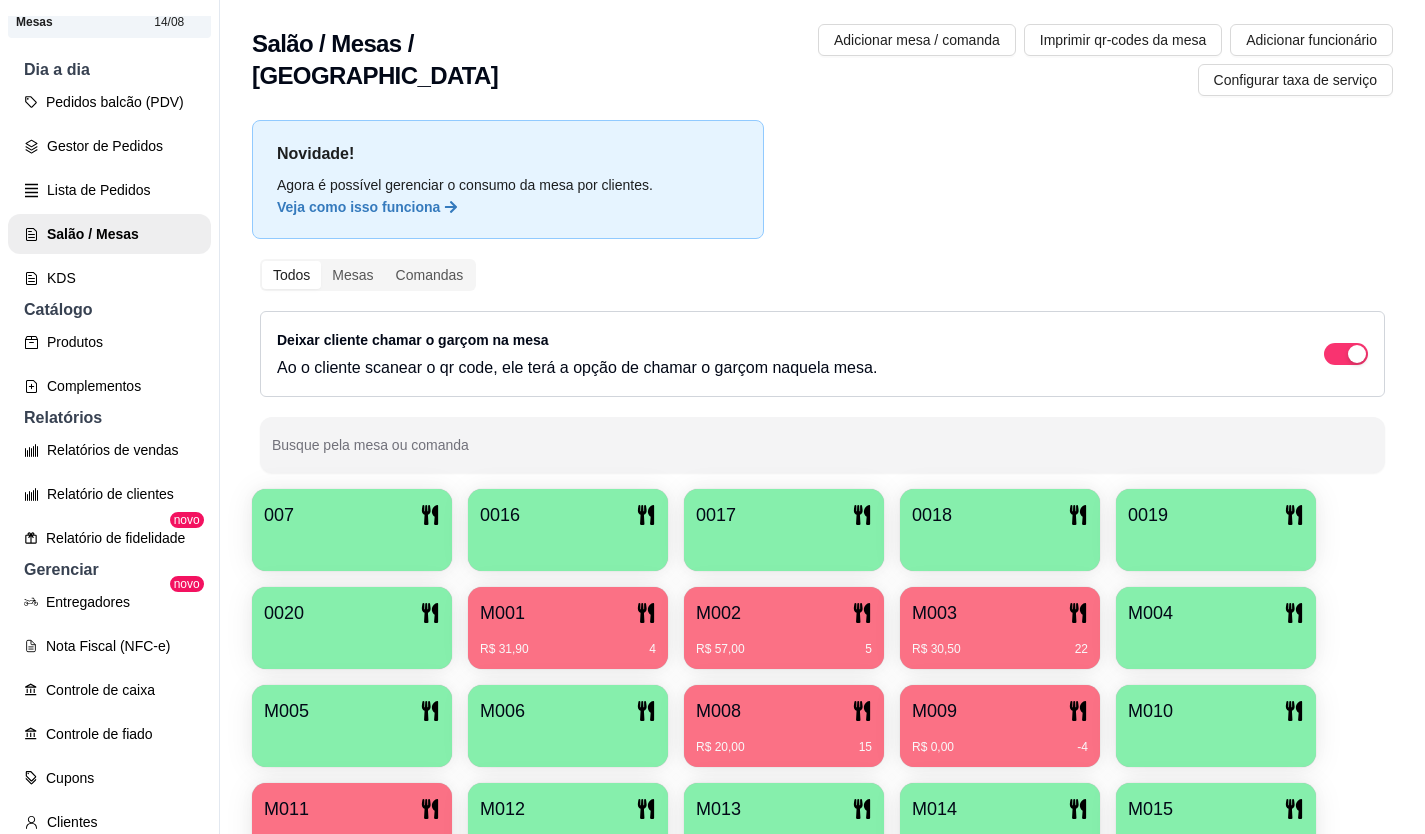 click on "M004" at bounding box center (1216, 613) 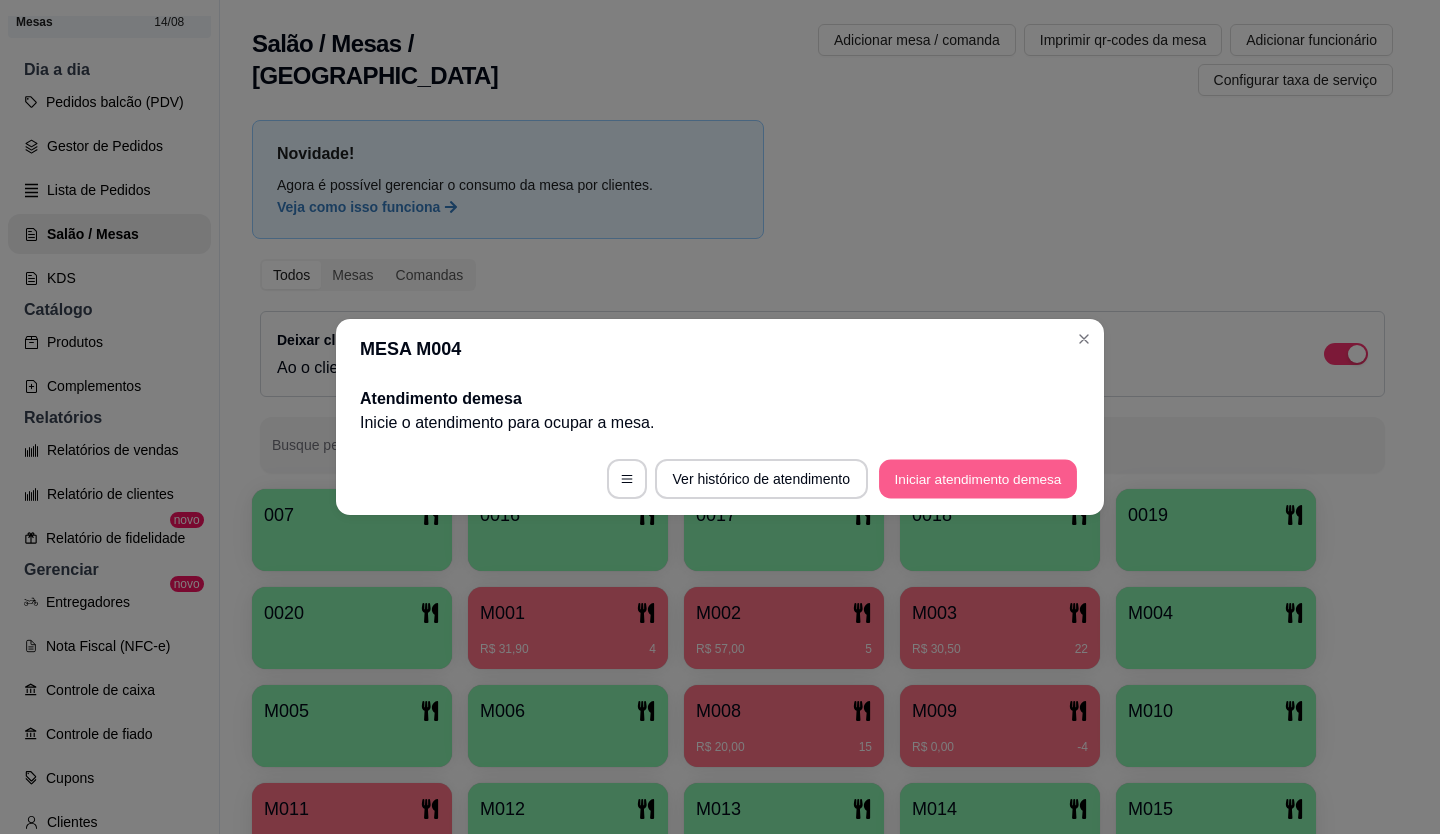 click on "Iniciar atendimento de  mesa" at bounding box center (978, 479) 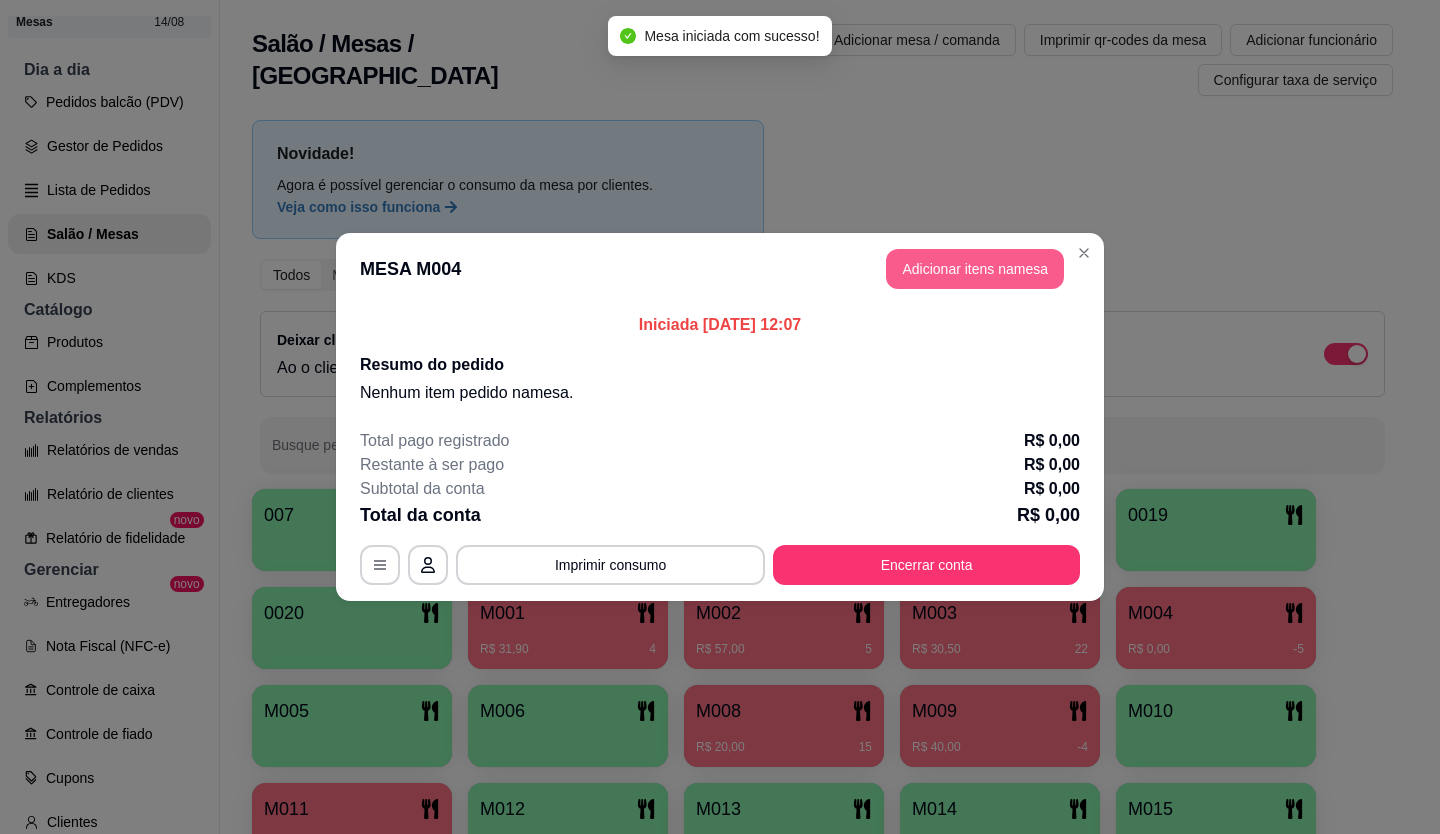 click on "Adicionar itens na  mesa" at bounding box center [975, 269] 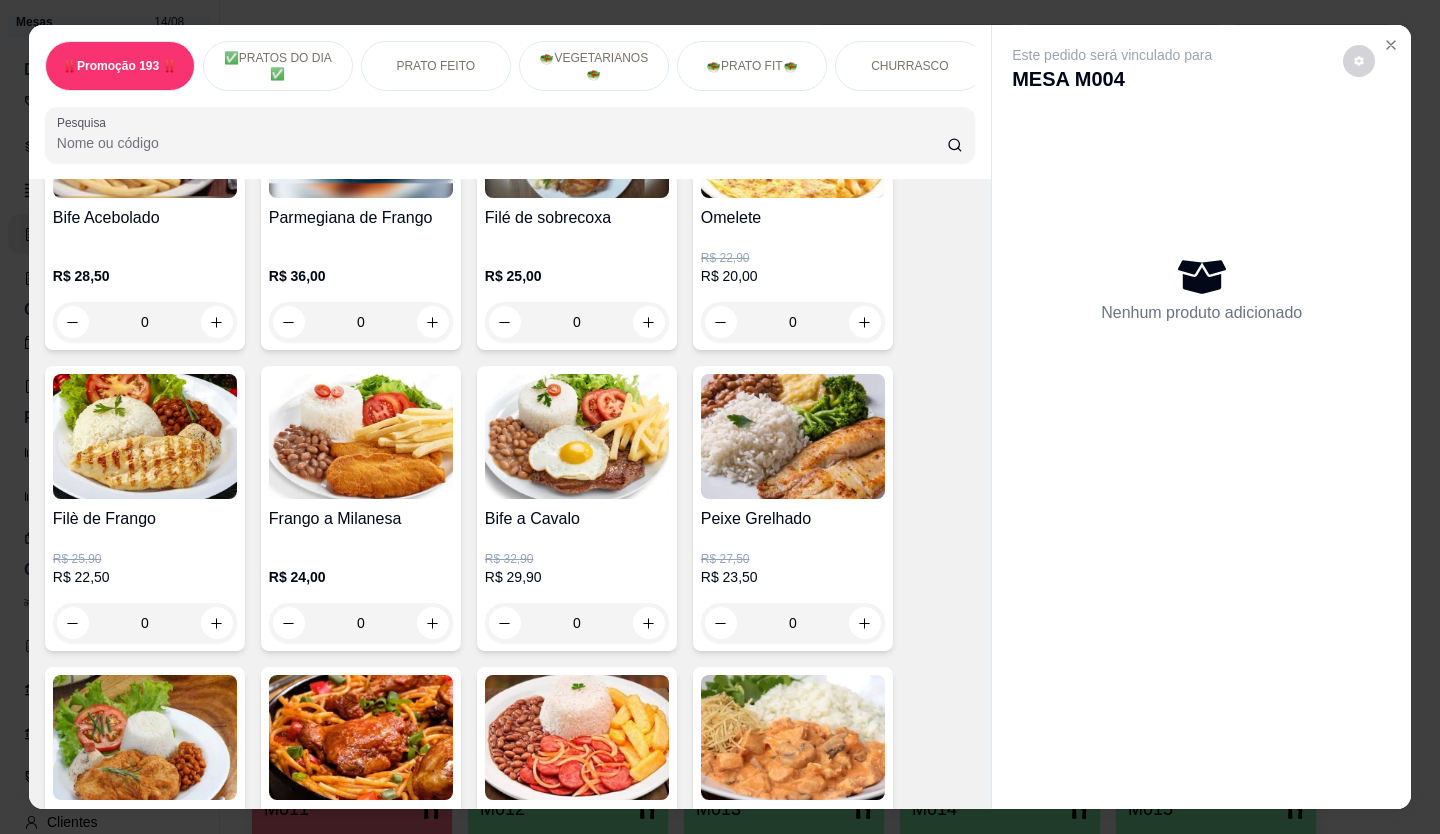 scroll, scrollTop: 900, scrollLeft: 0, axis: vertical 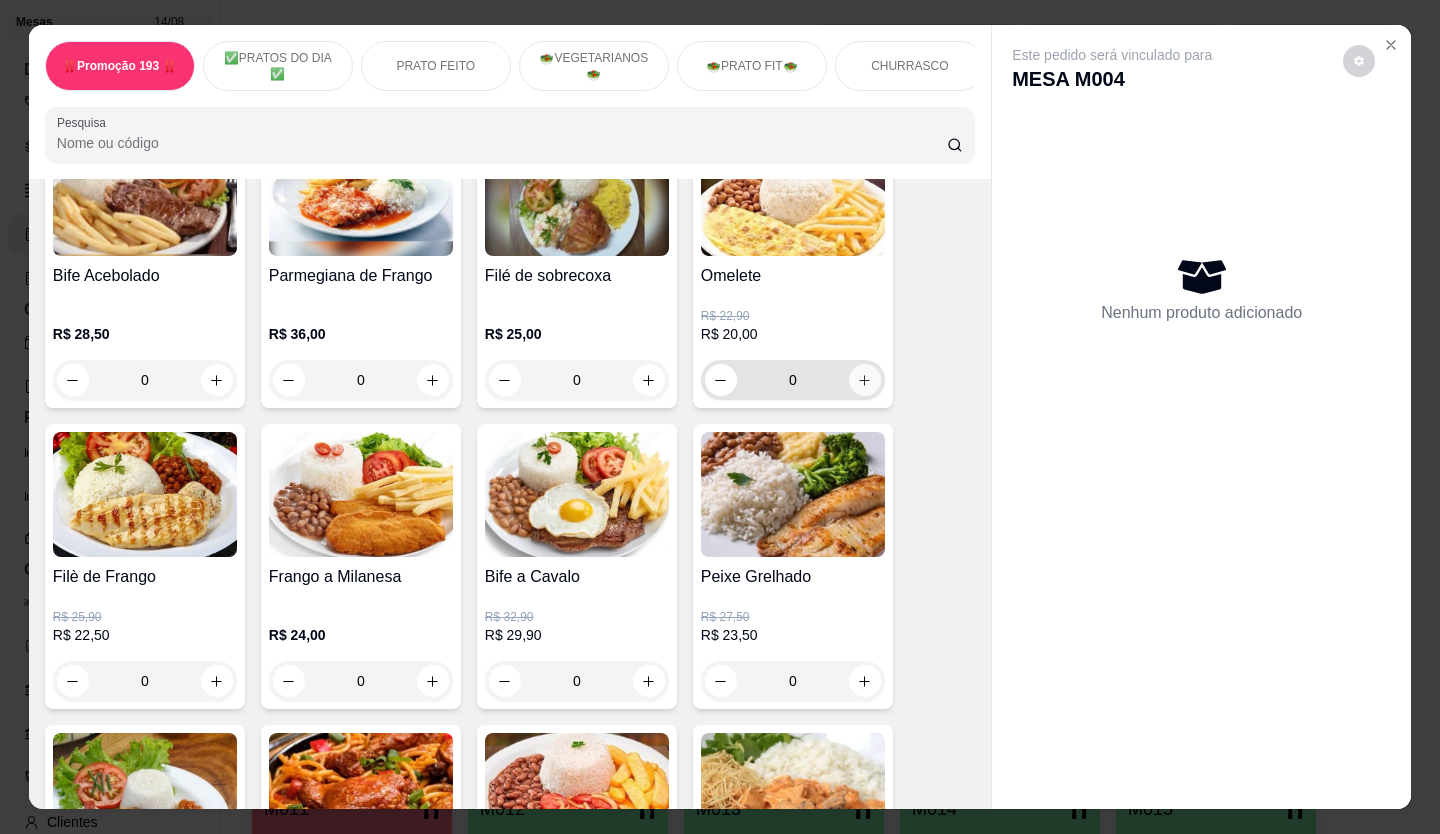 click 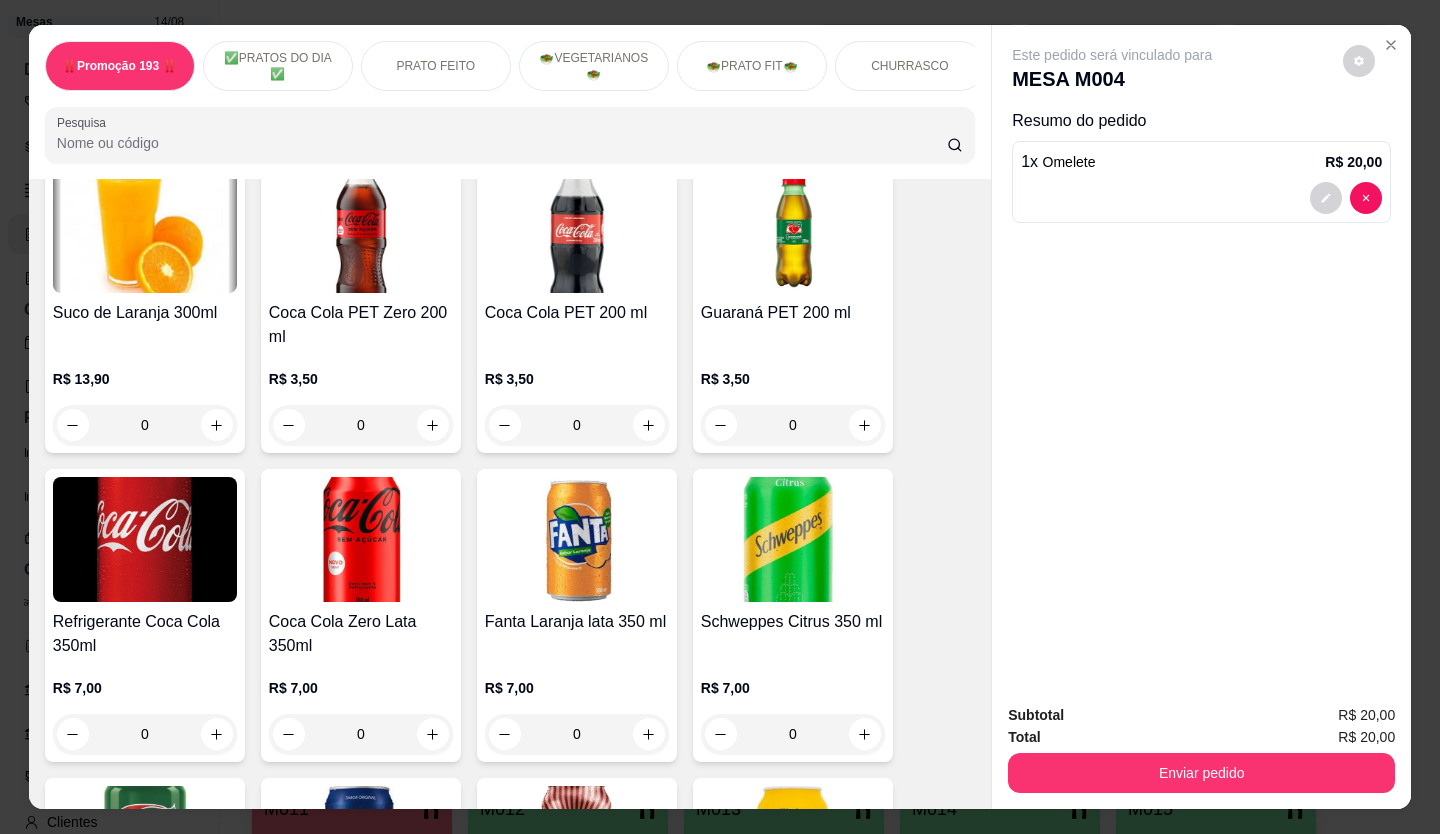 scroll, scrollTop: 6400, scrollLeft: 0, axis: vertical 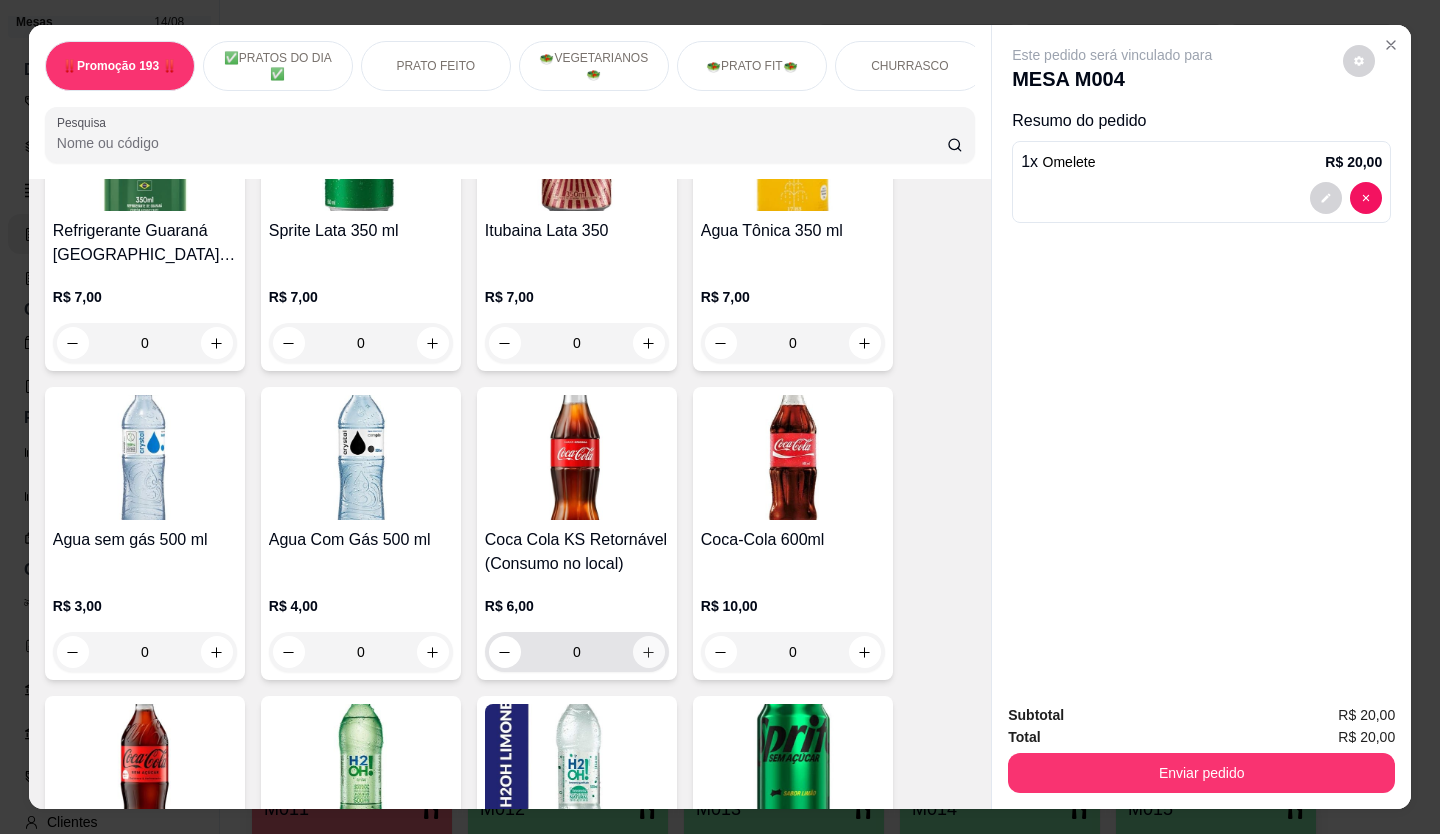 click 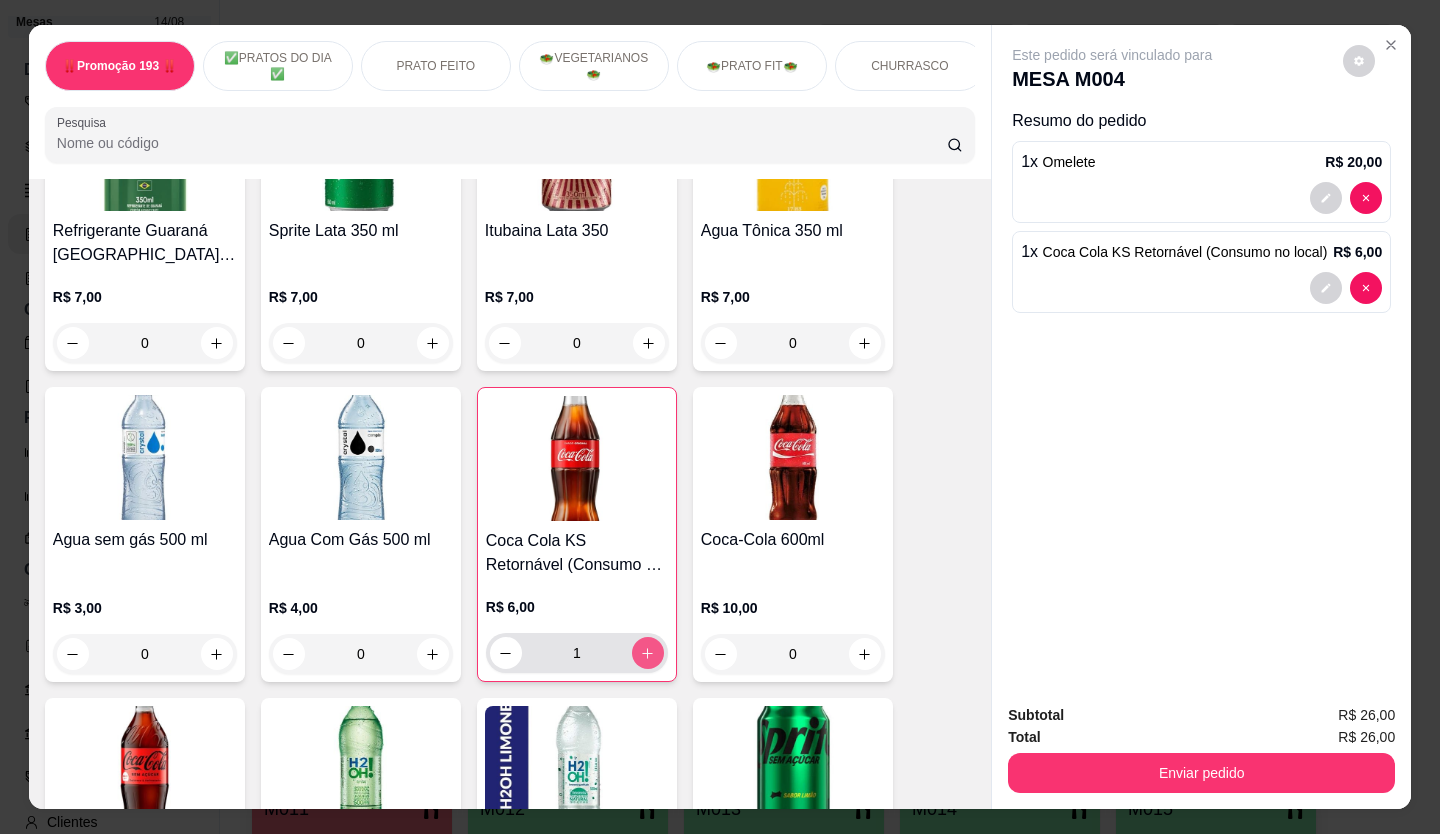 type on "1" 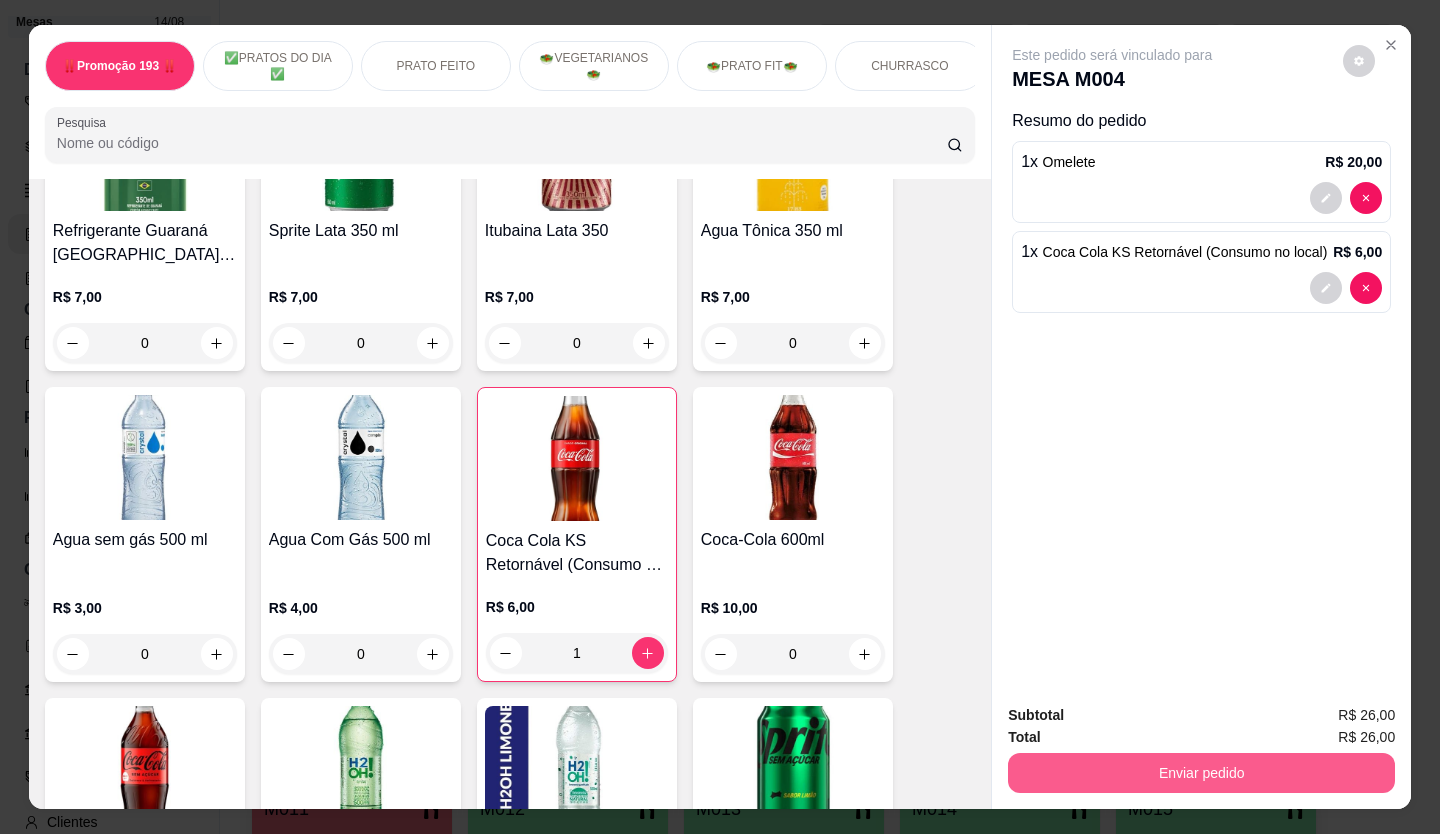 click on "Enviar pedido" at bounding box center [1201, 773] 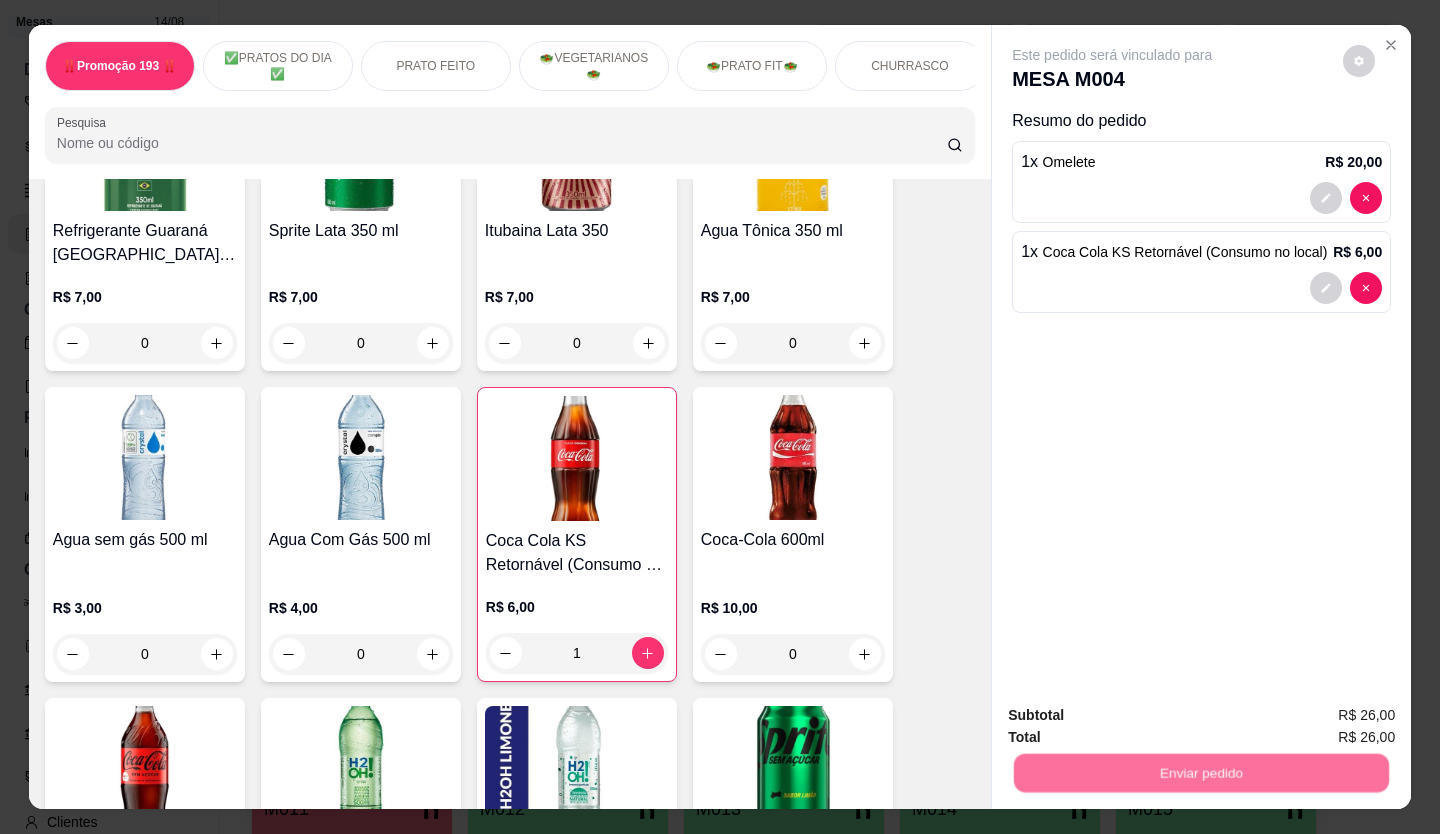 click on "Não registrar e enviar pedido" at bounding box center [1136, 715] 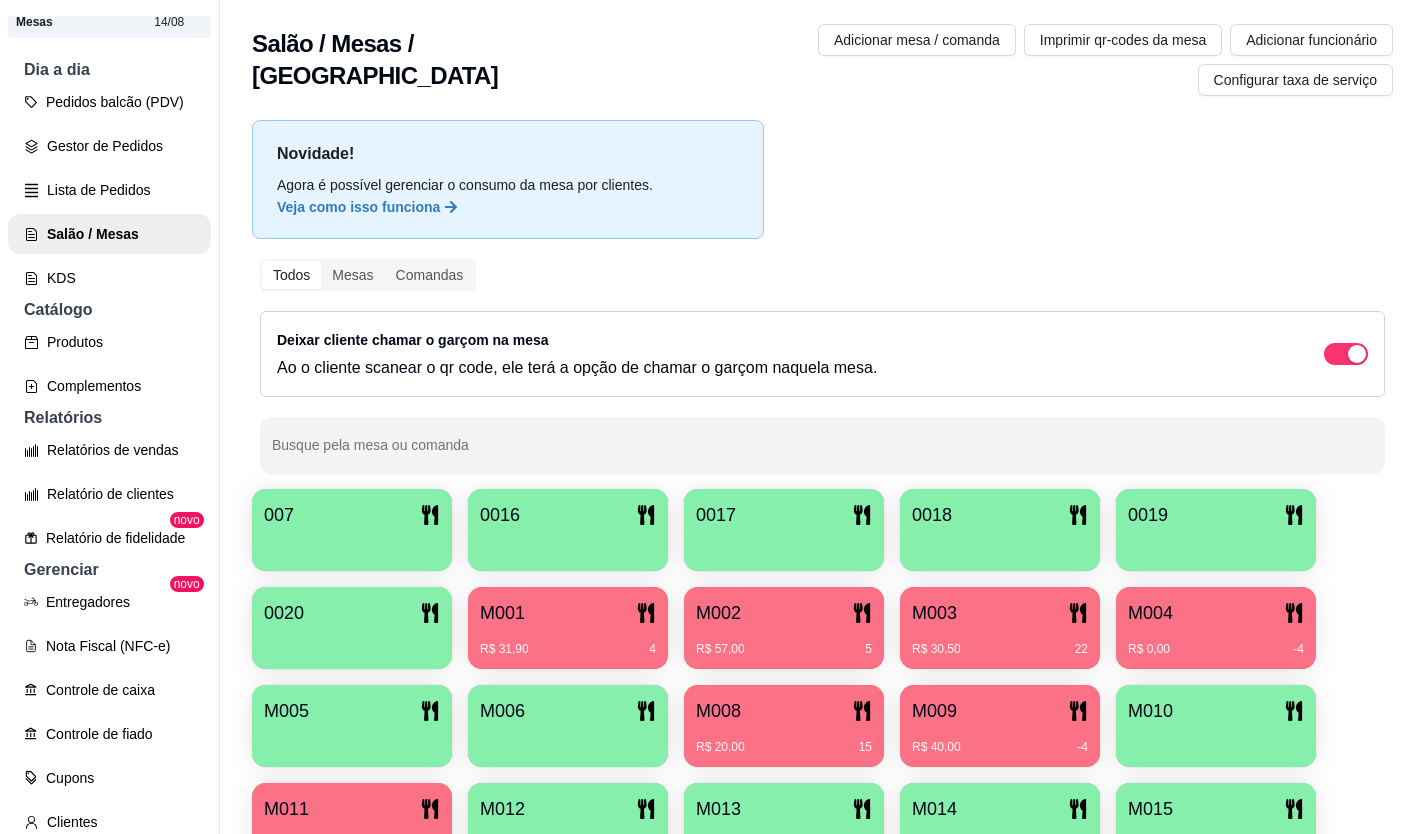 click at bounding box center [1216, 740] 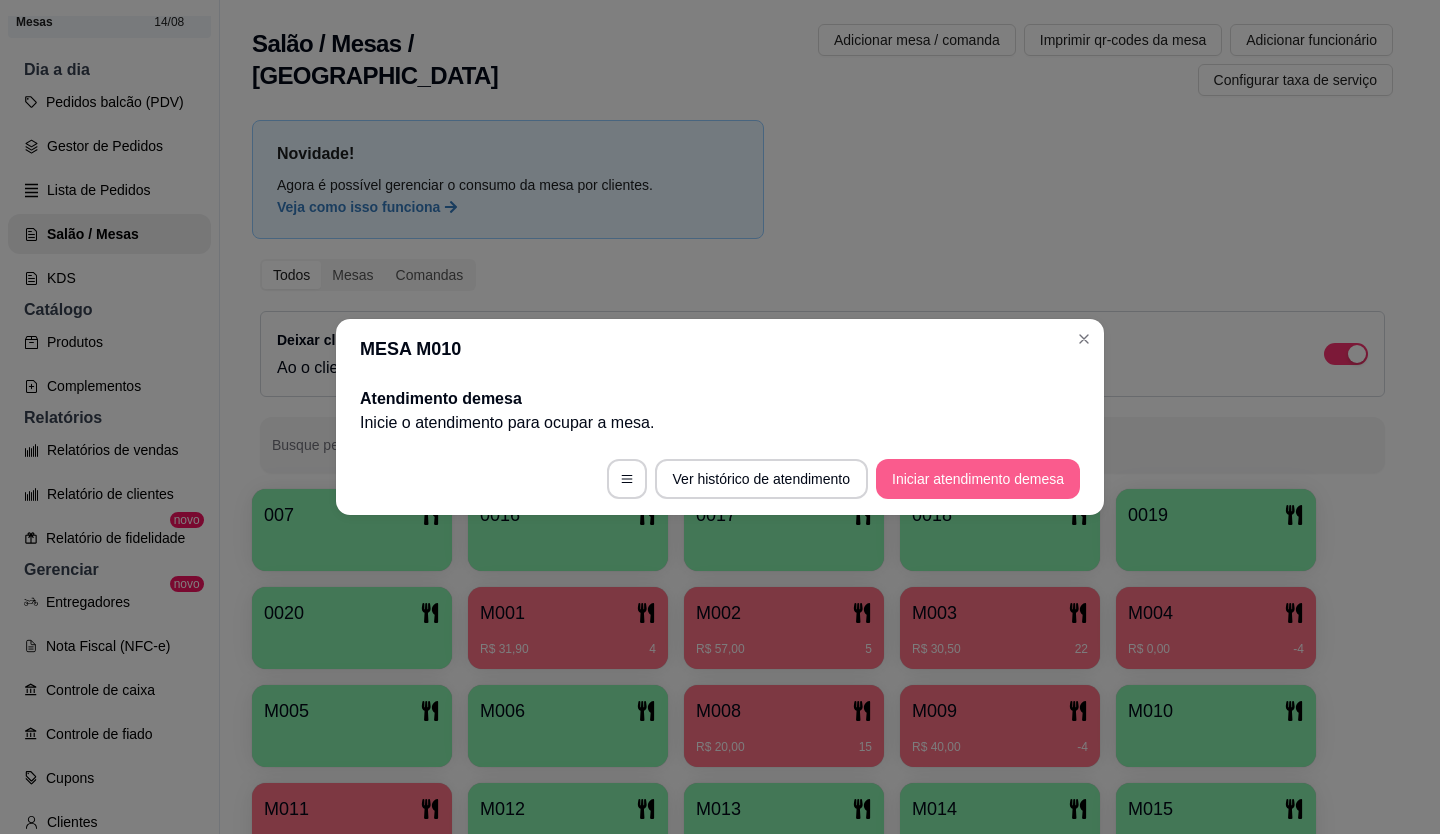 click on "Iniciar atendimento de  mesa" at bounding box center (978, 479) 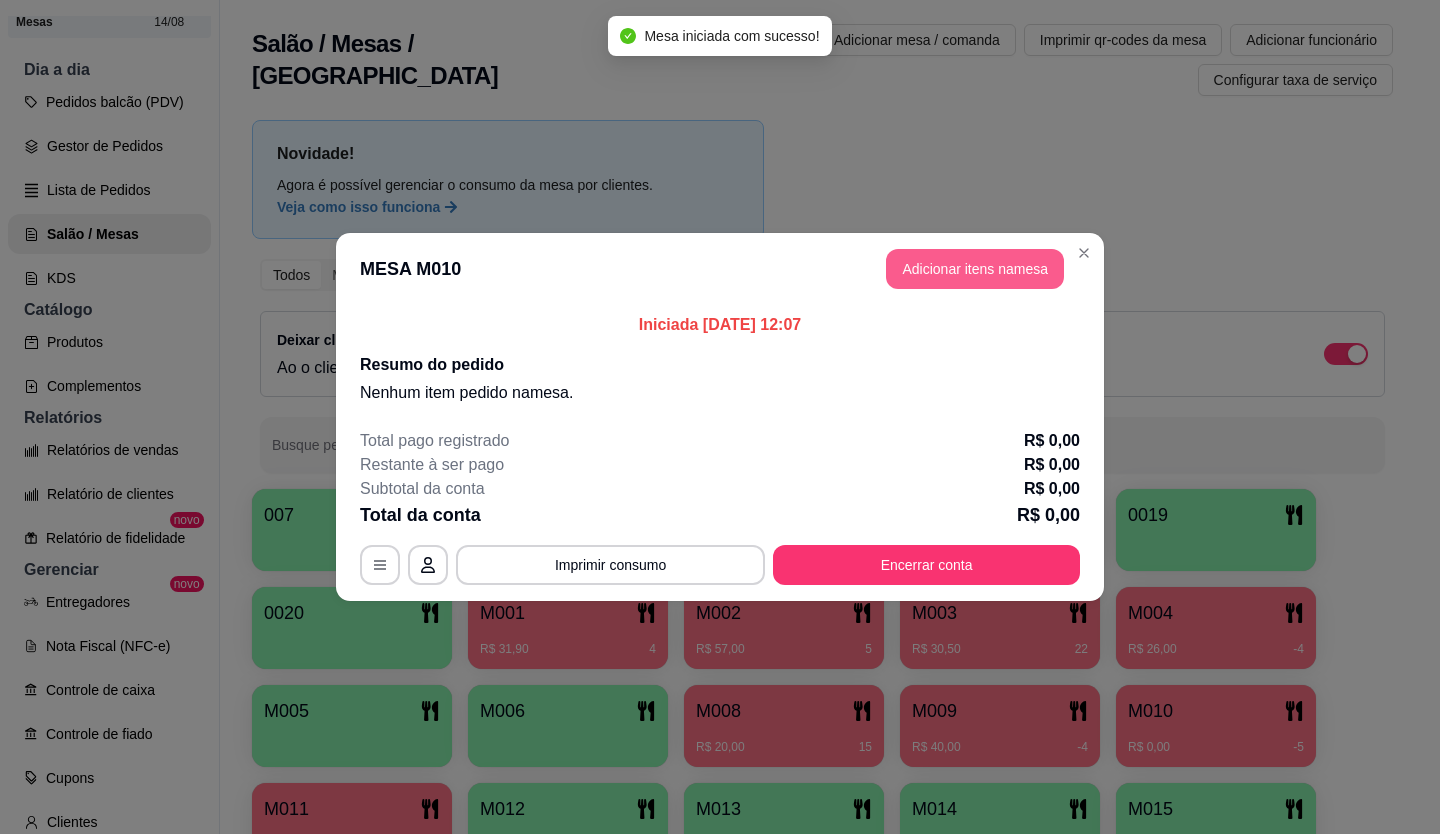 click on "Adicionar itens na  mesa" at bounding box center (975, 269) 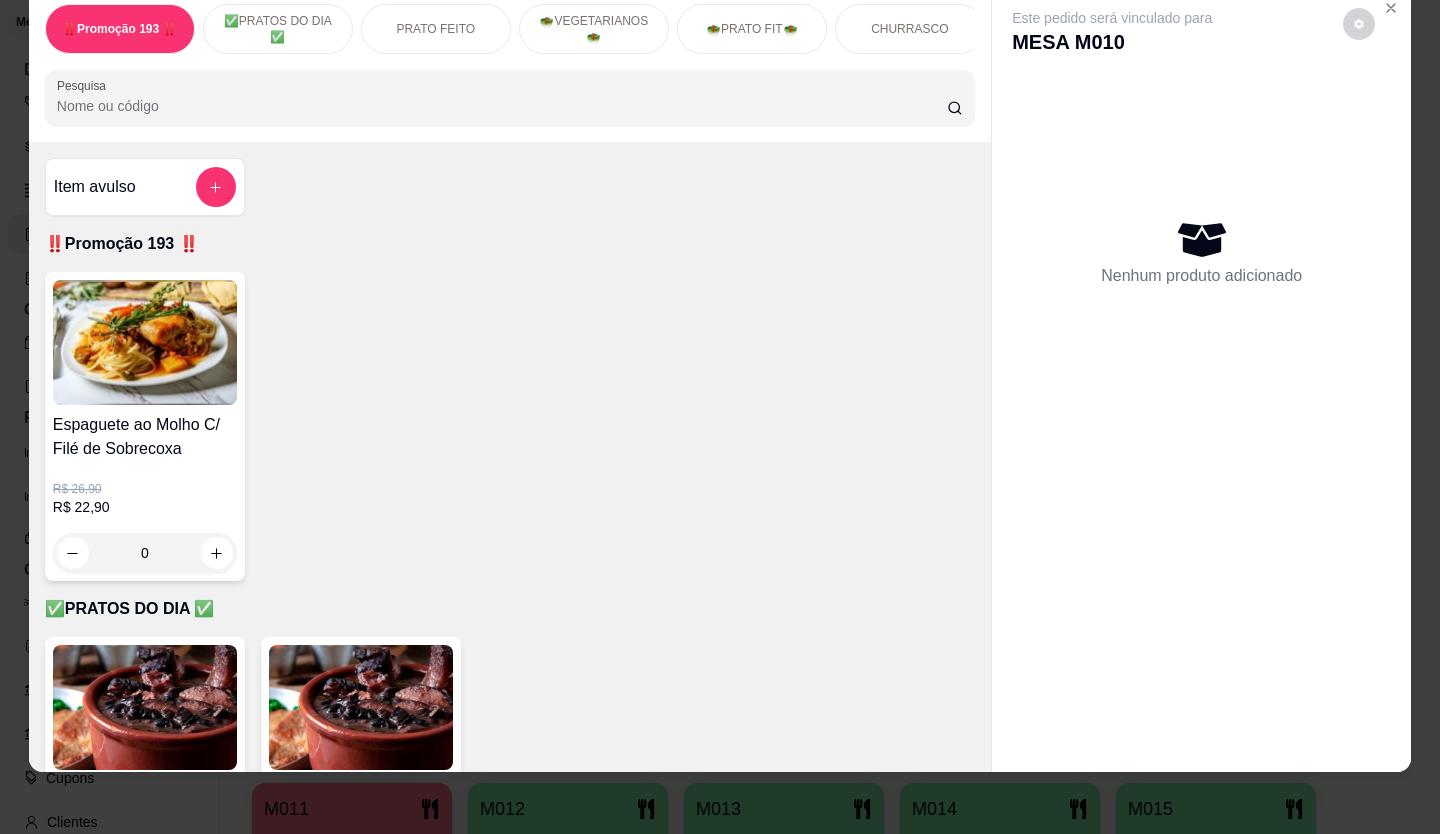 scroll, scrollTop: 46, scrollLeft: 0, axis: vertical 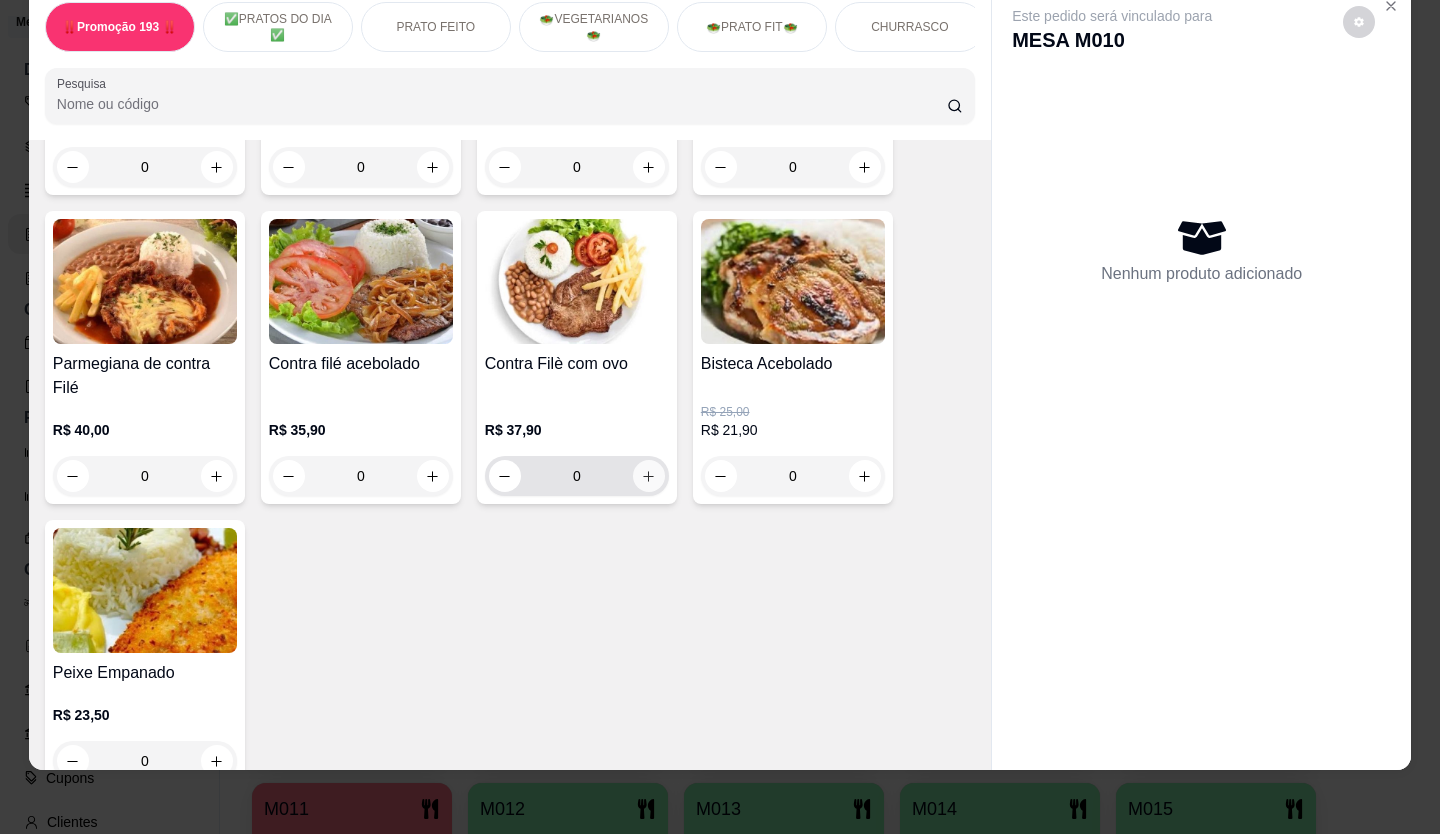 click 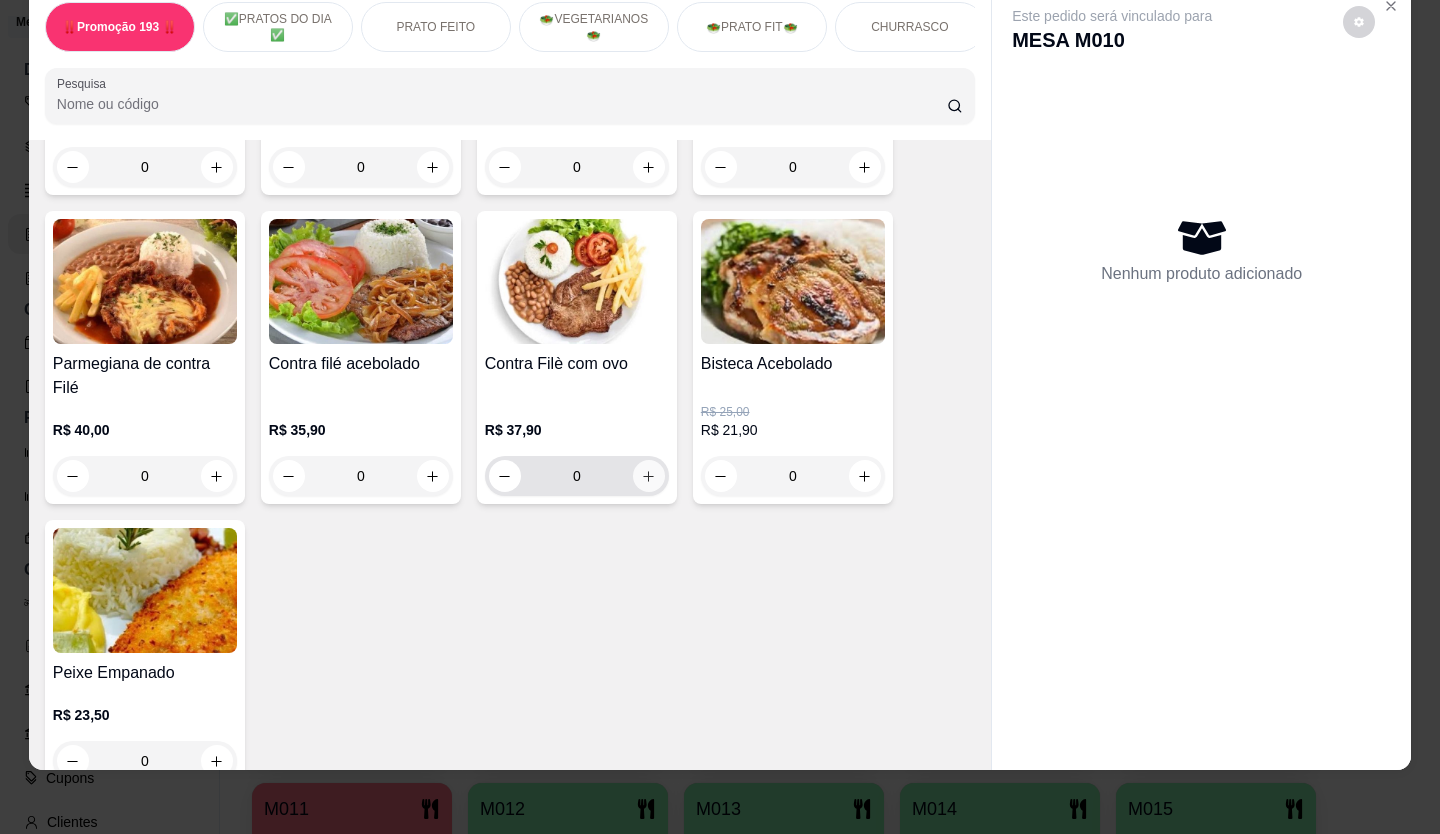 type on "1" 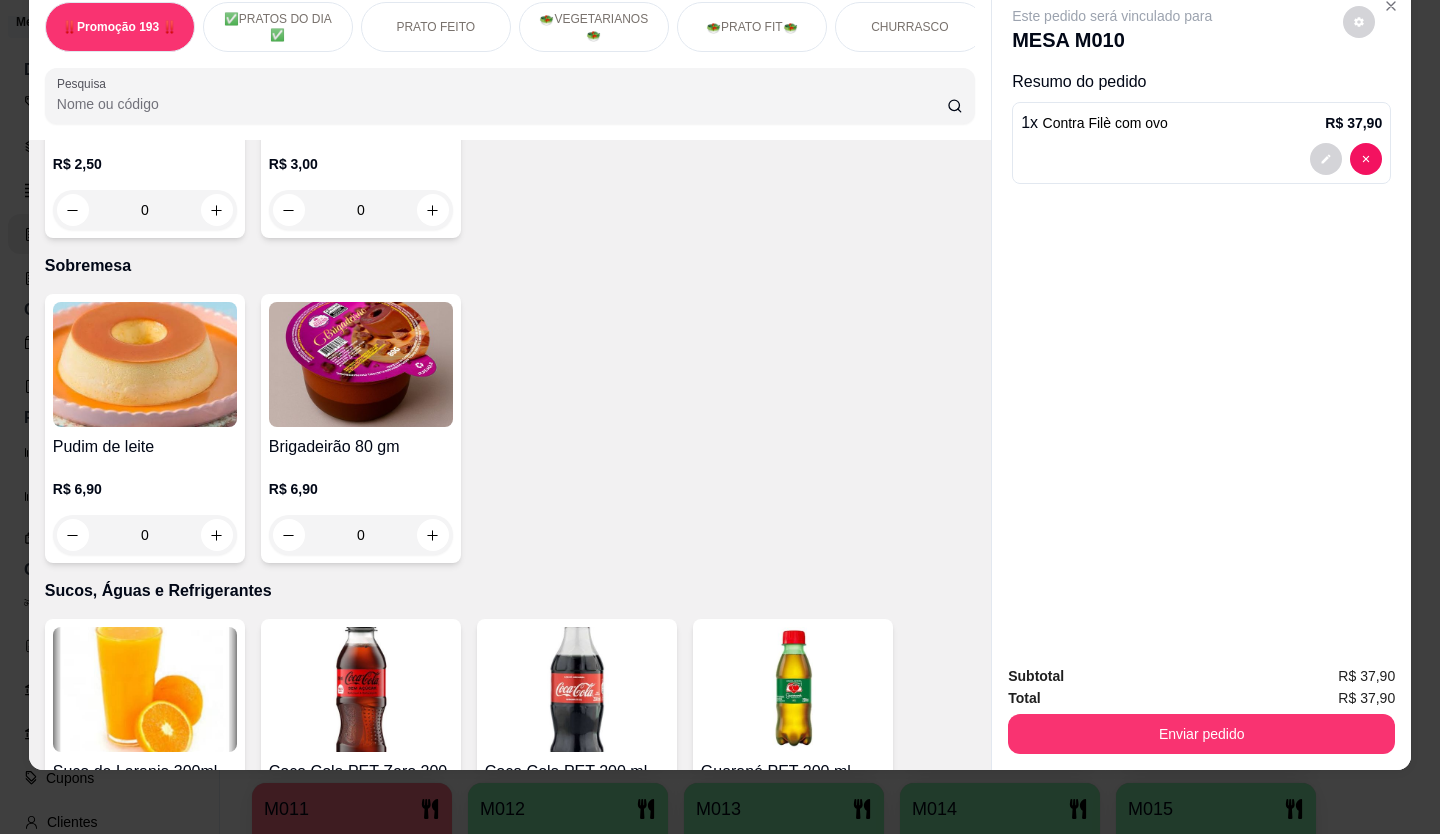 scroll, scrollTop: 6000, scrollLeft: 0, axis: vertical 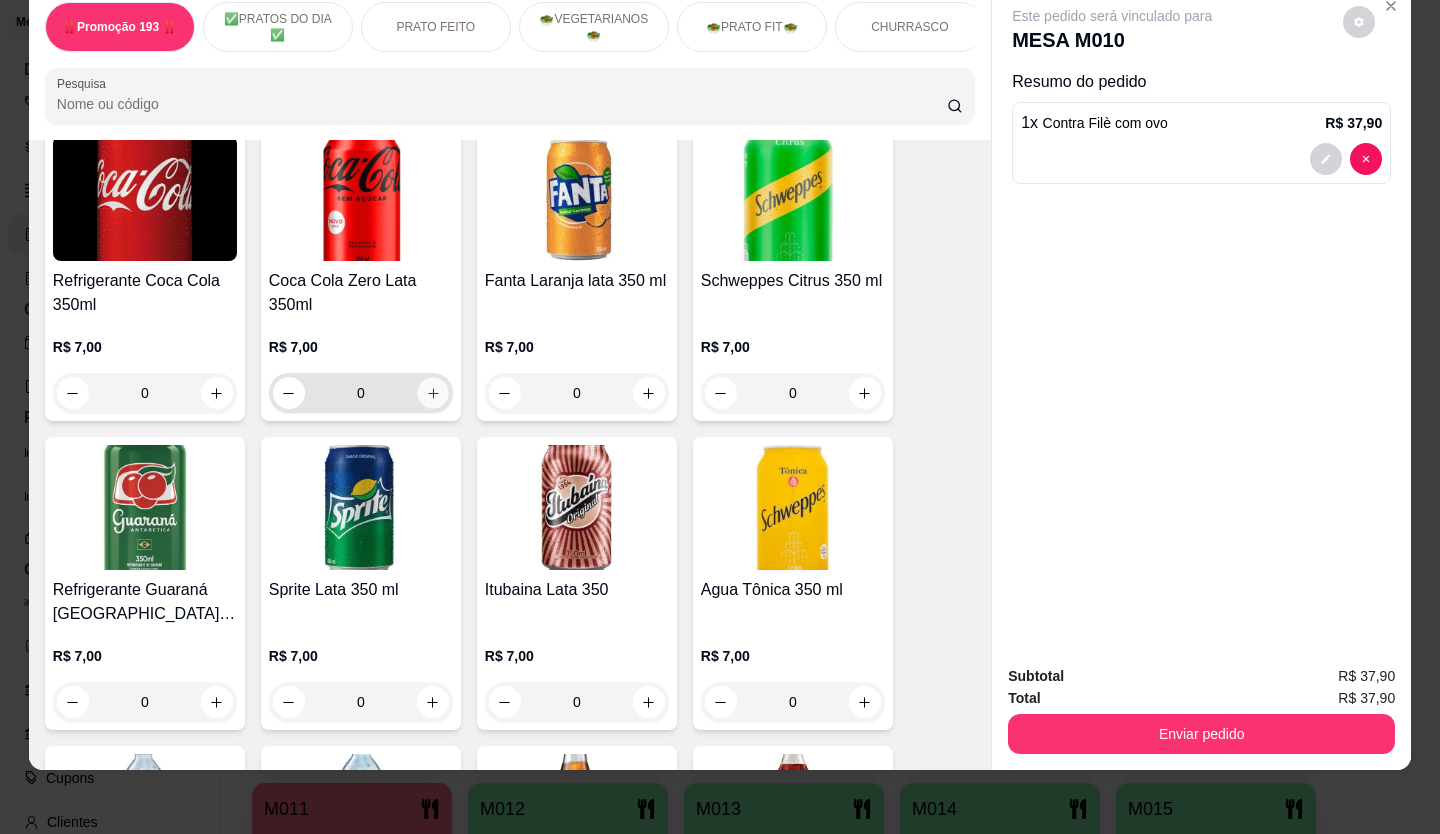 click 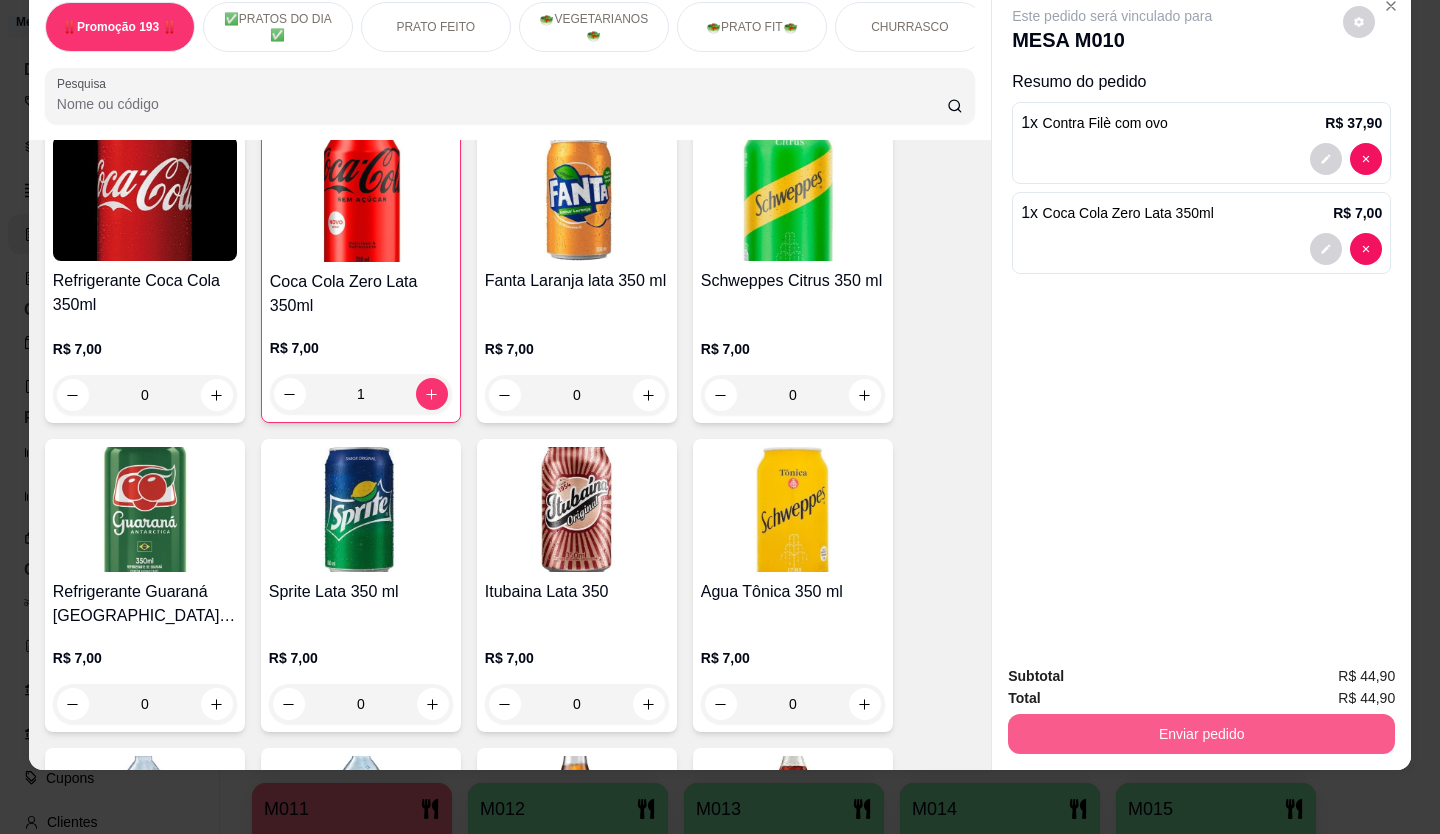 click on "Enviar pedido" at bounding box center [1201, 734] 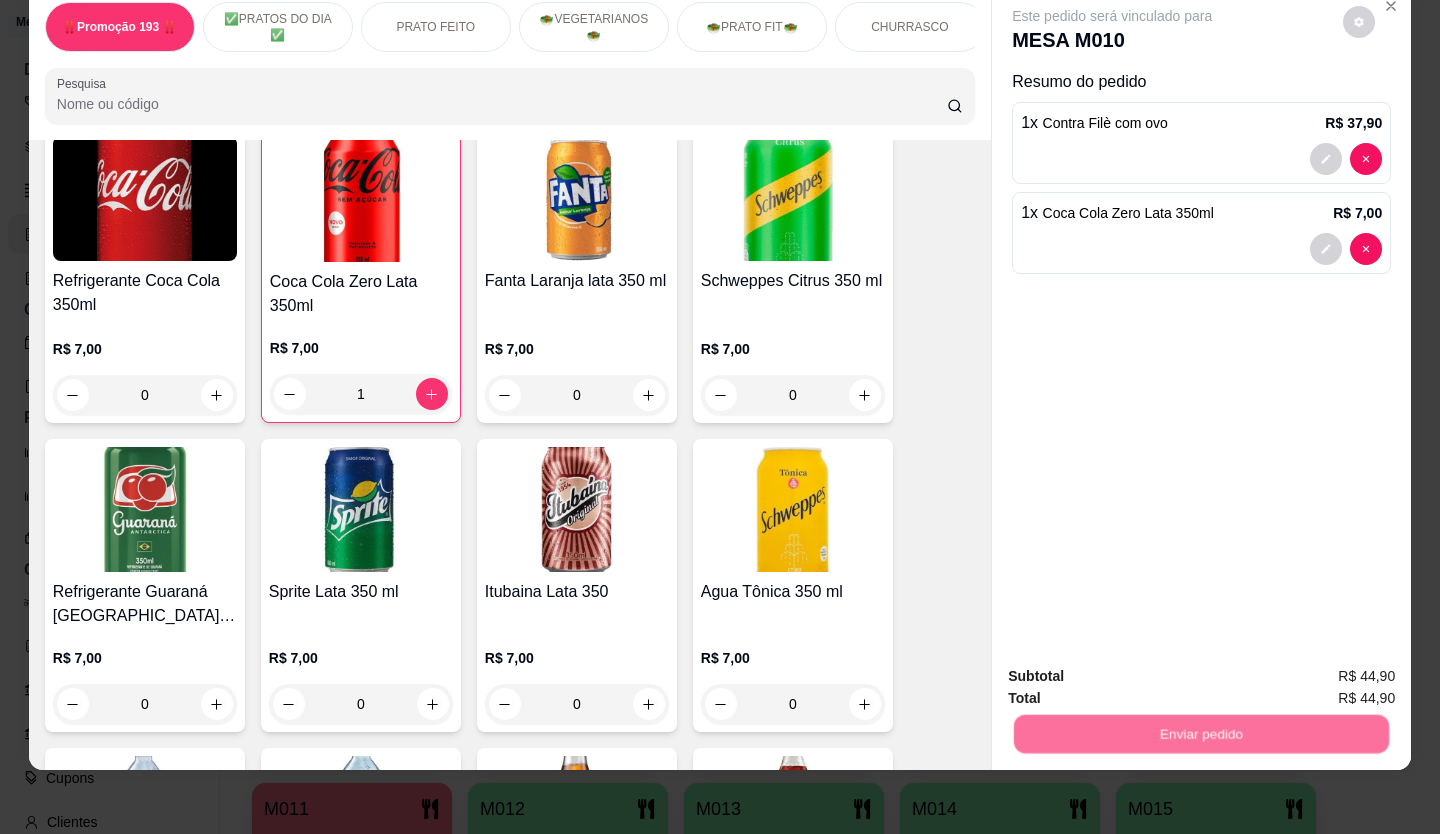 click on "Não registrar e enviar pedido" at bounding box center (1135, 670) 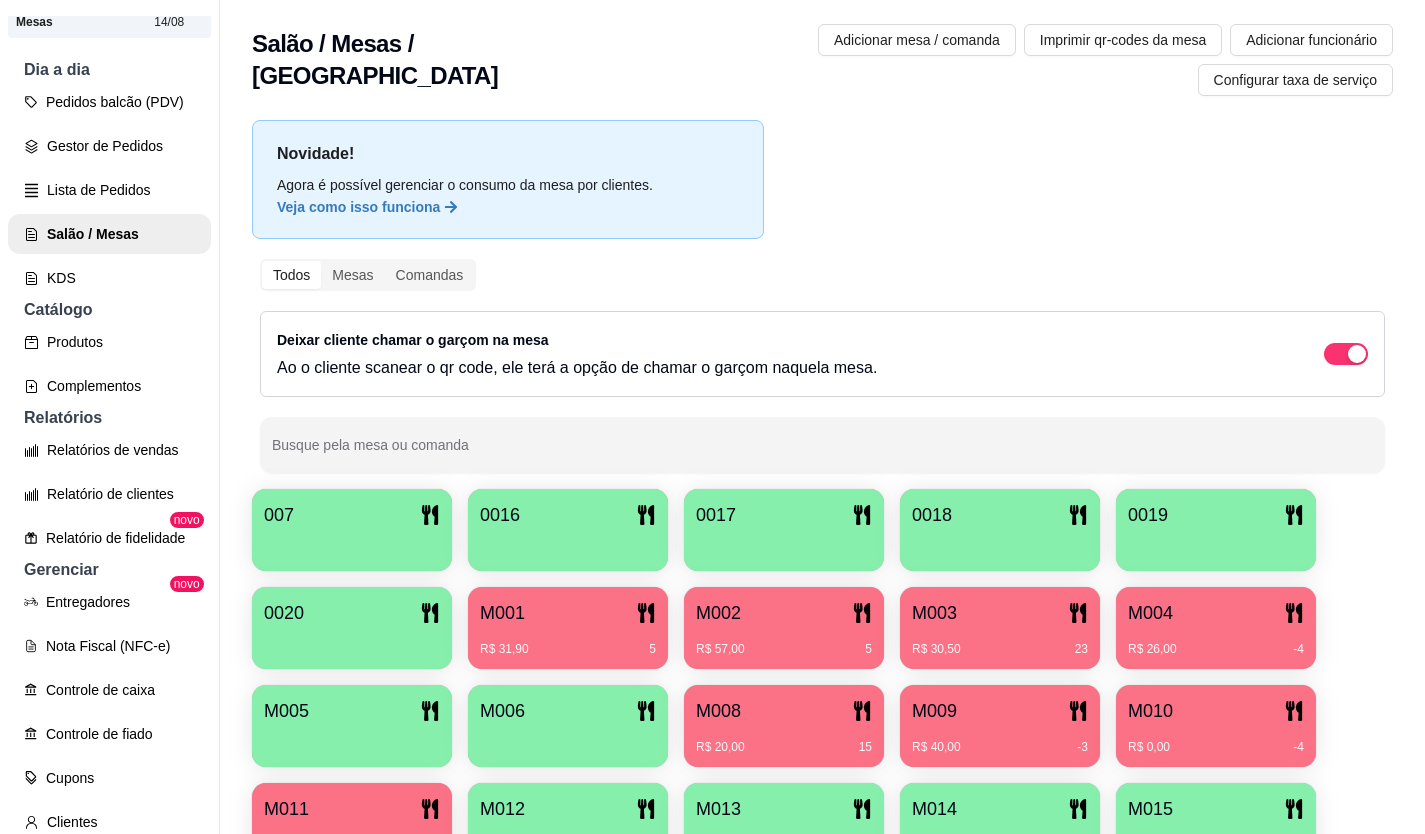 click at bounding box center (352, 544) 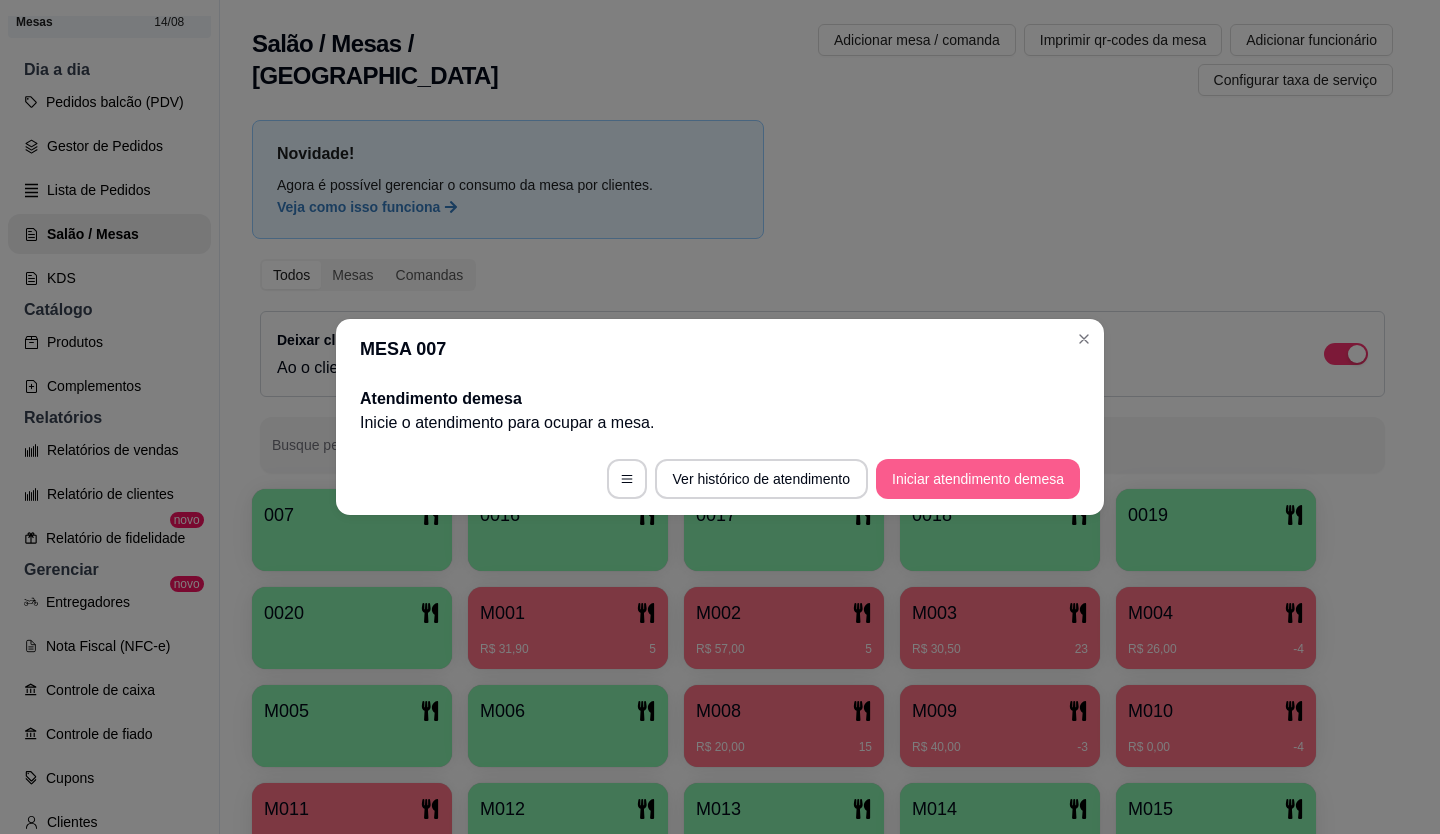 click on "Iniciar atendimento de  mesa" at bounding box center [978, 479] 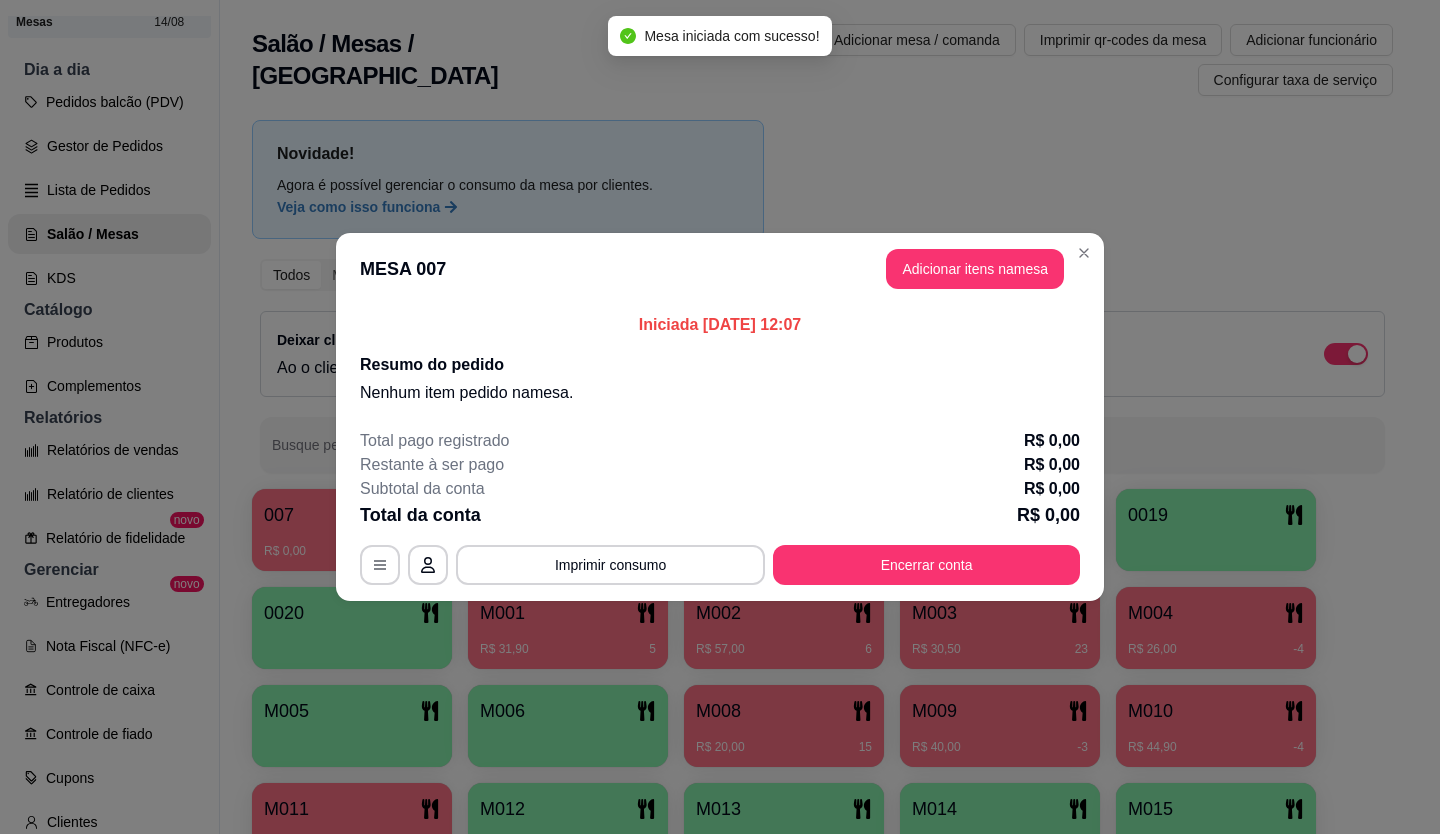 click on "Adicionar itens na  mesa" at bounding box center [975, 269] 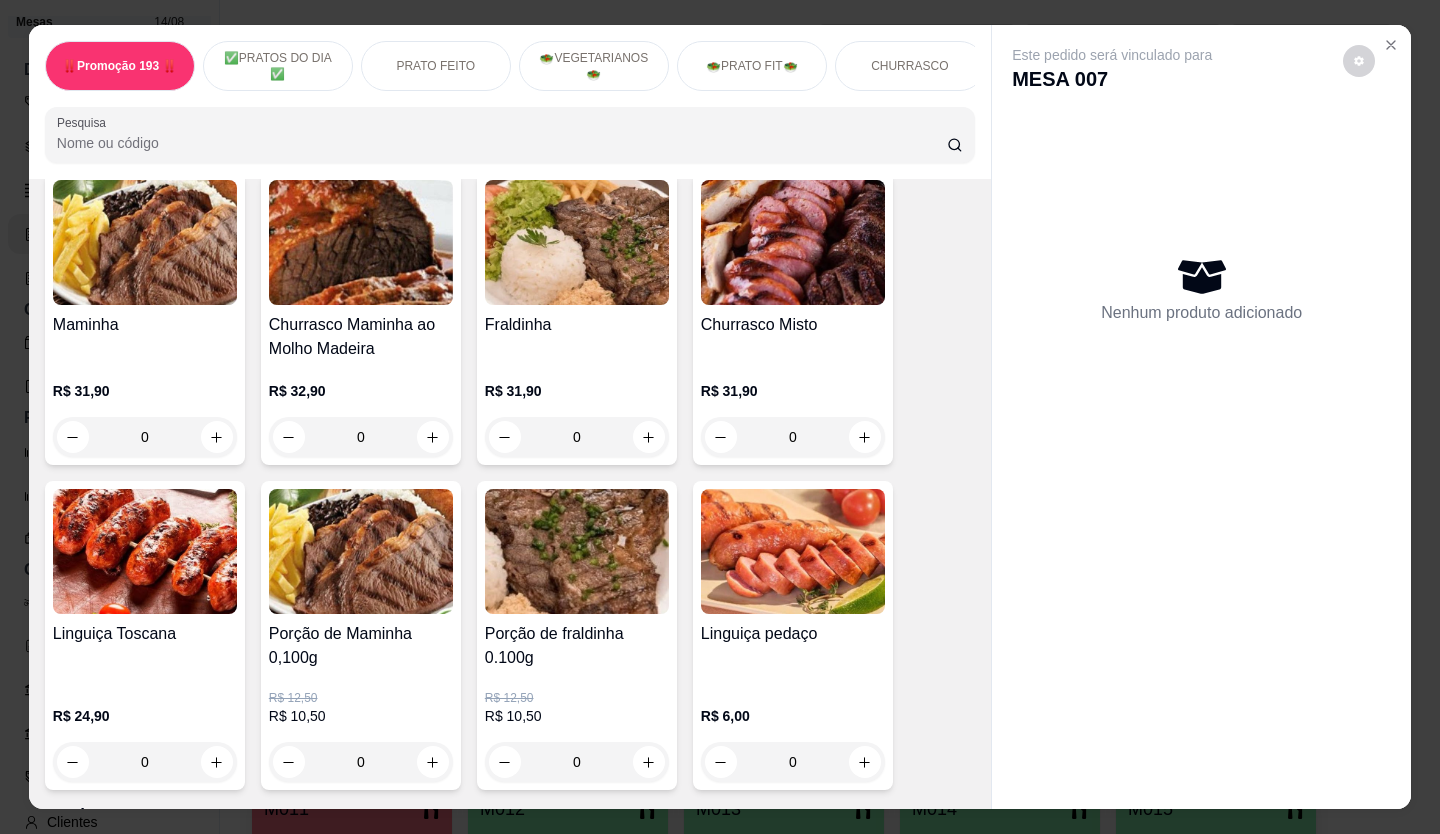 scroll, scrollTop: 3400, scrollLeft: 0, axis: vertical 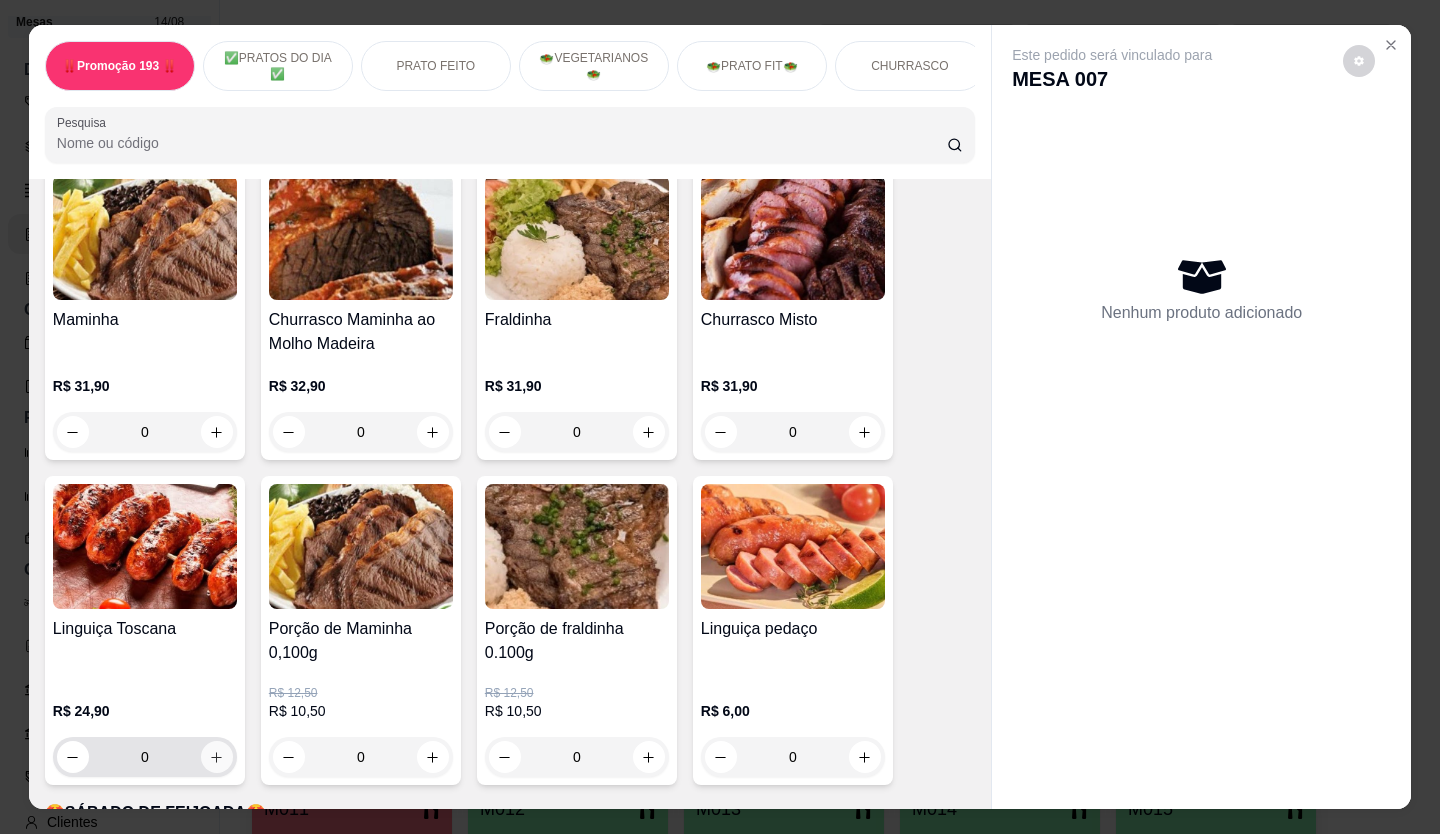 click at bounding box center (217, 757) 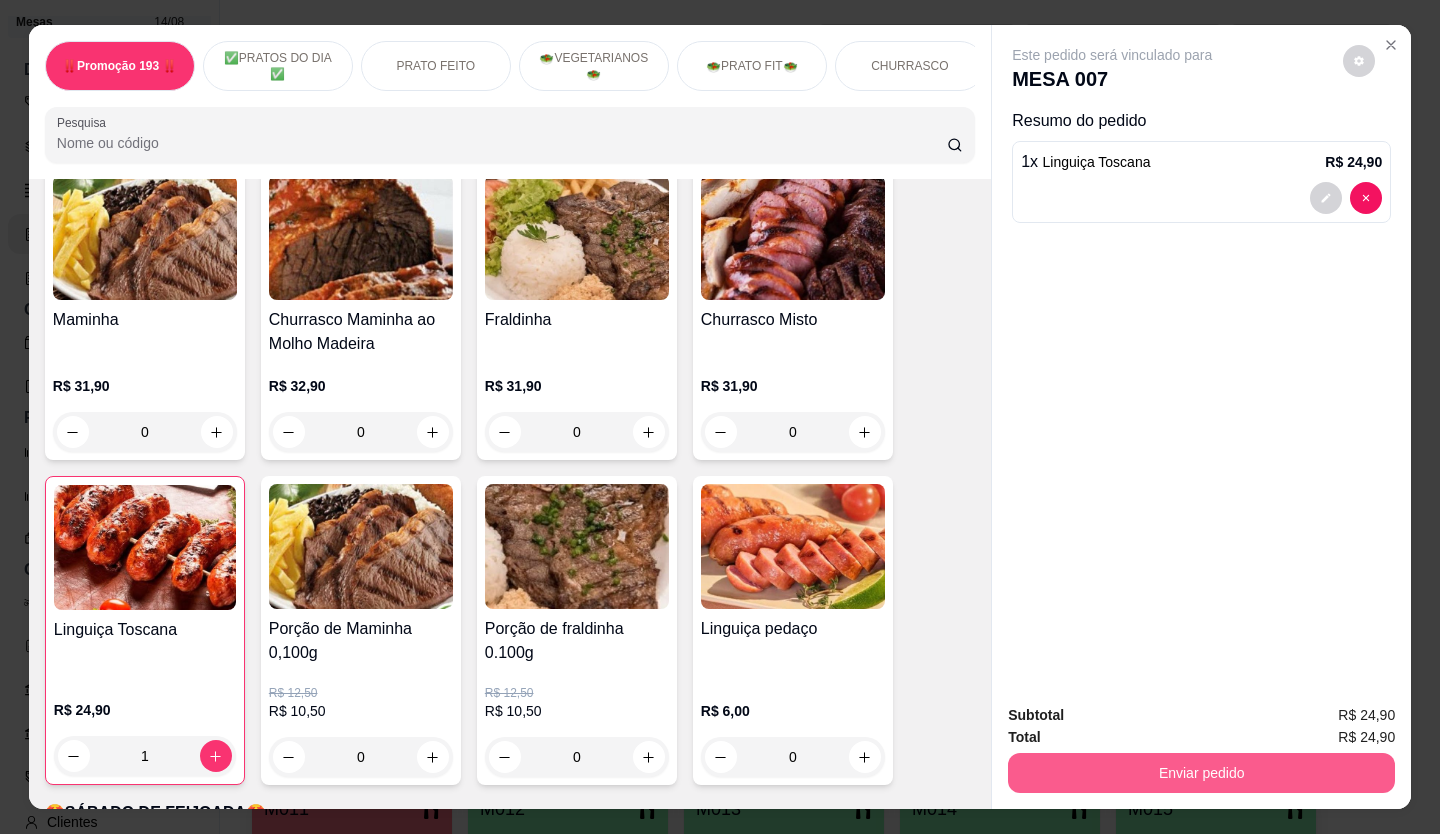click on "Enviar pedido" at bounding box center [1201, 773] 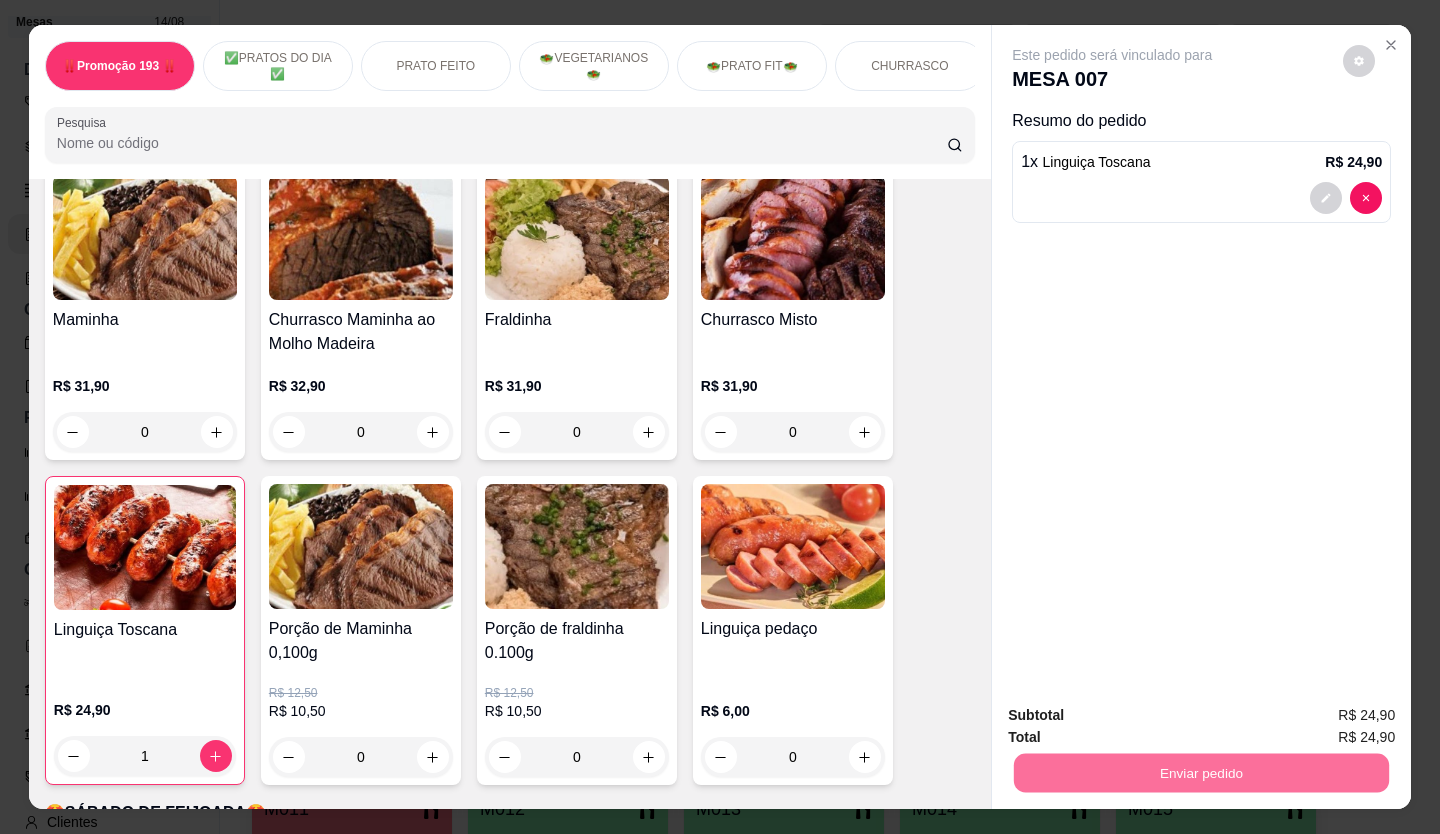 click on "Não registrar e enviar pedido" at bounding box center (1135, 716) 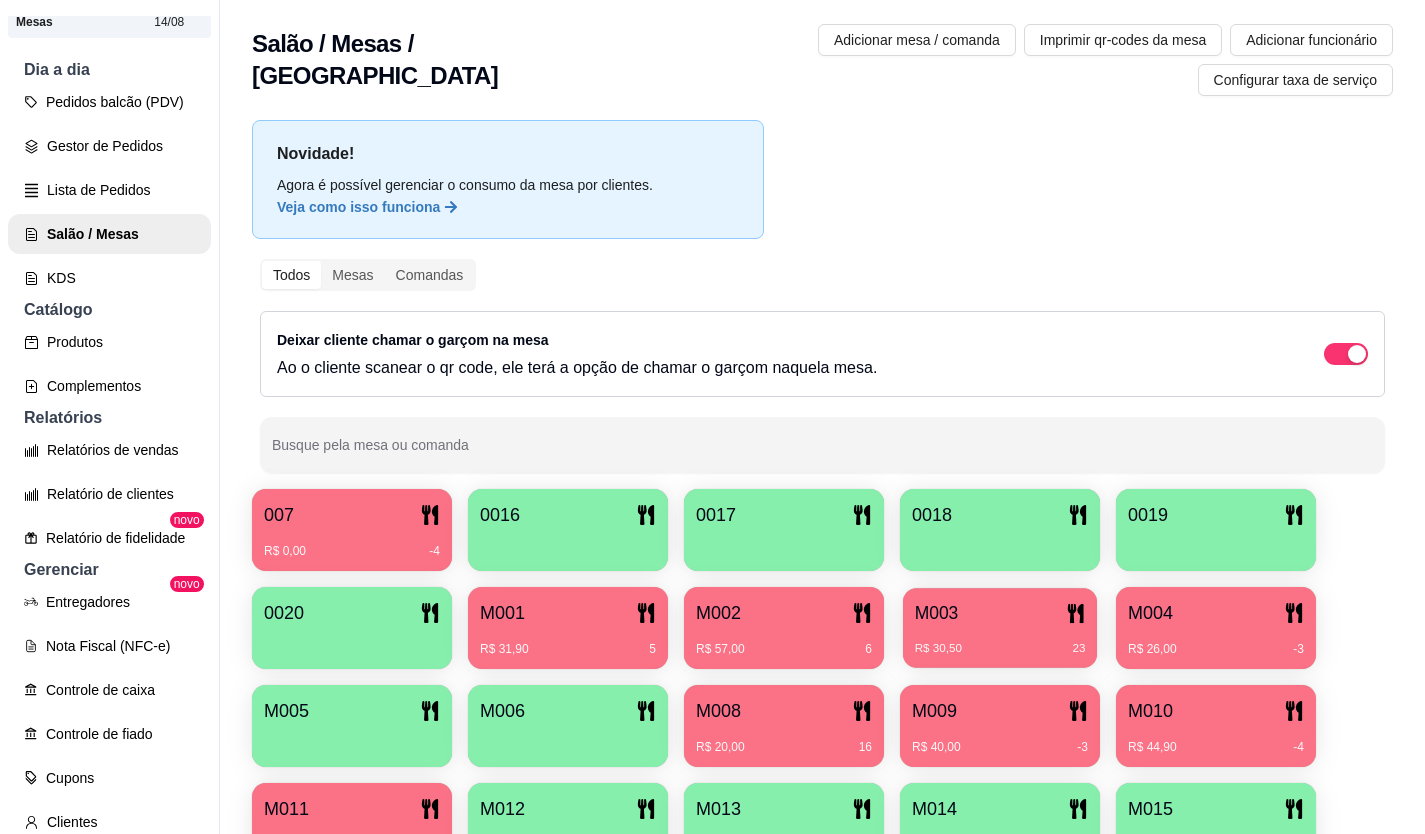 click on "M003" at bounding box center [1000, 613] 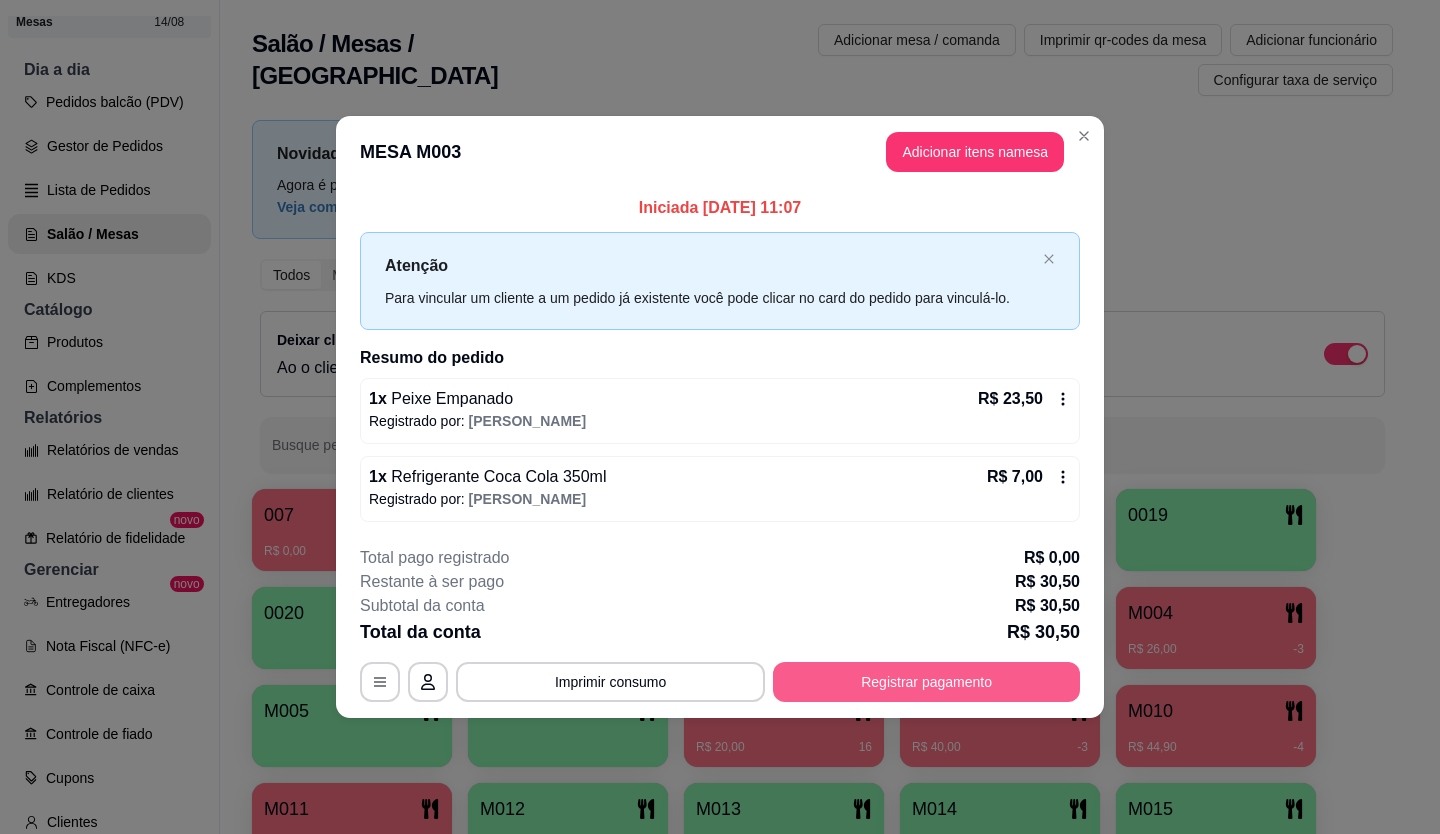 click on "Registrar pagamento" at bounding box center (926, 682) 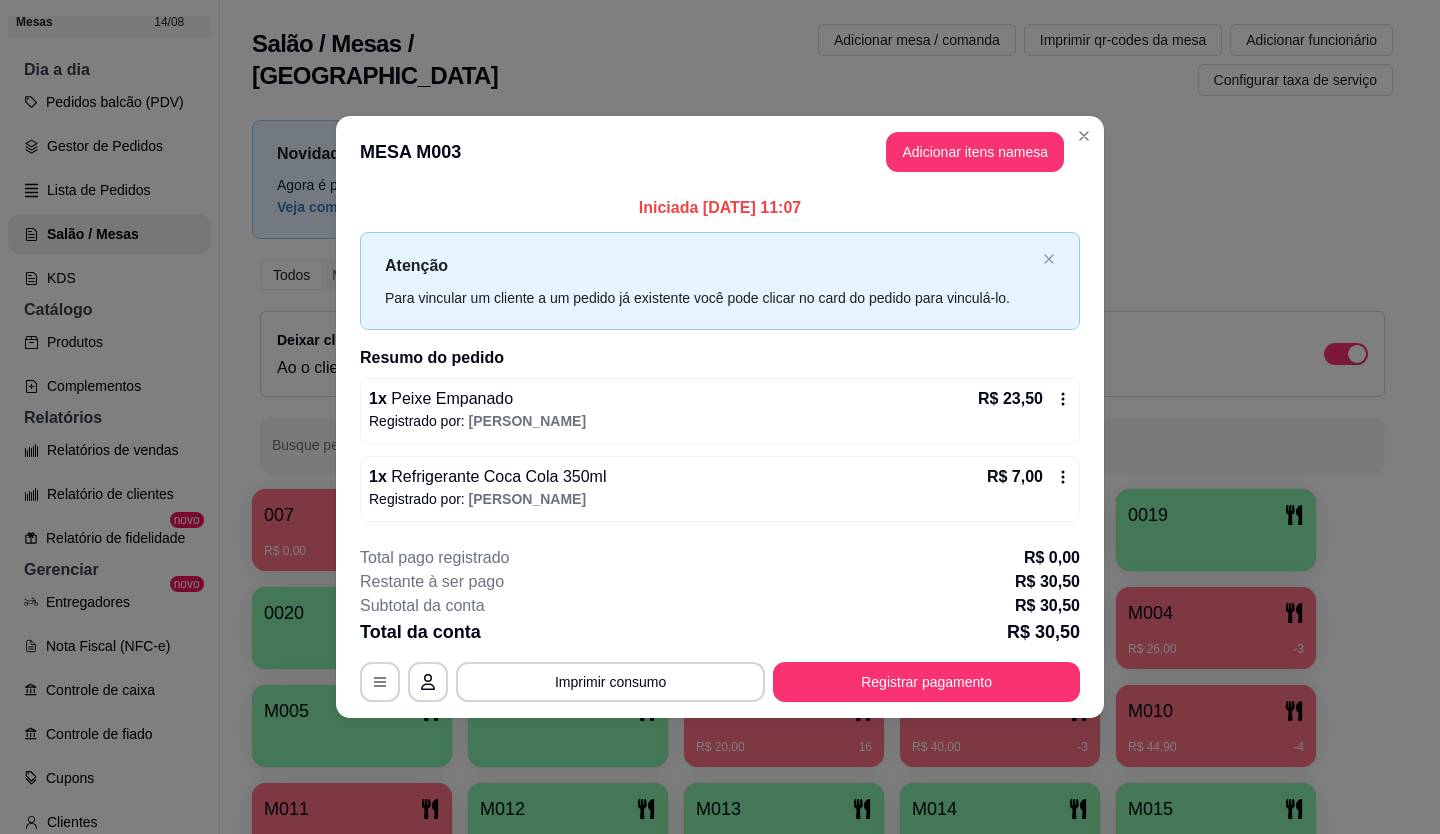 click on "Débito" at bounding box center [856, 342] 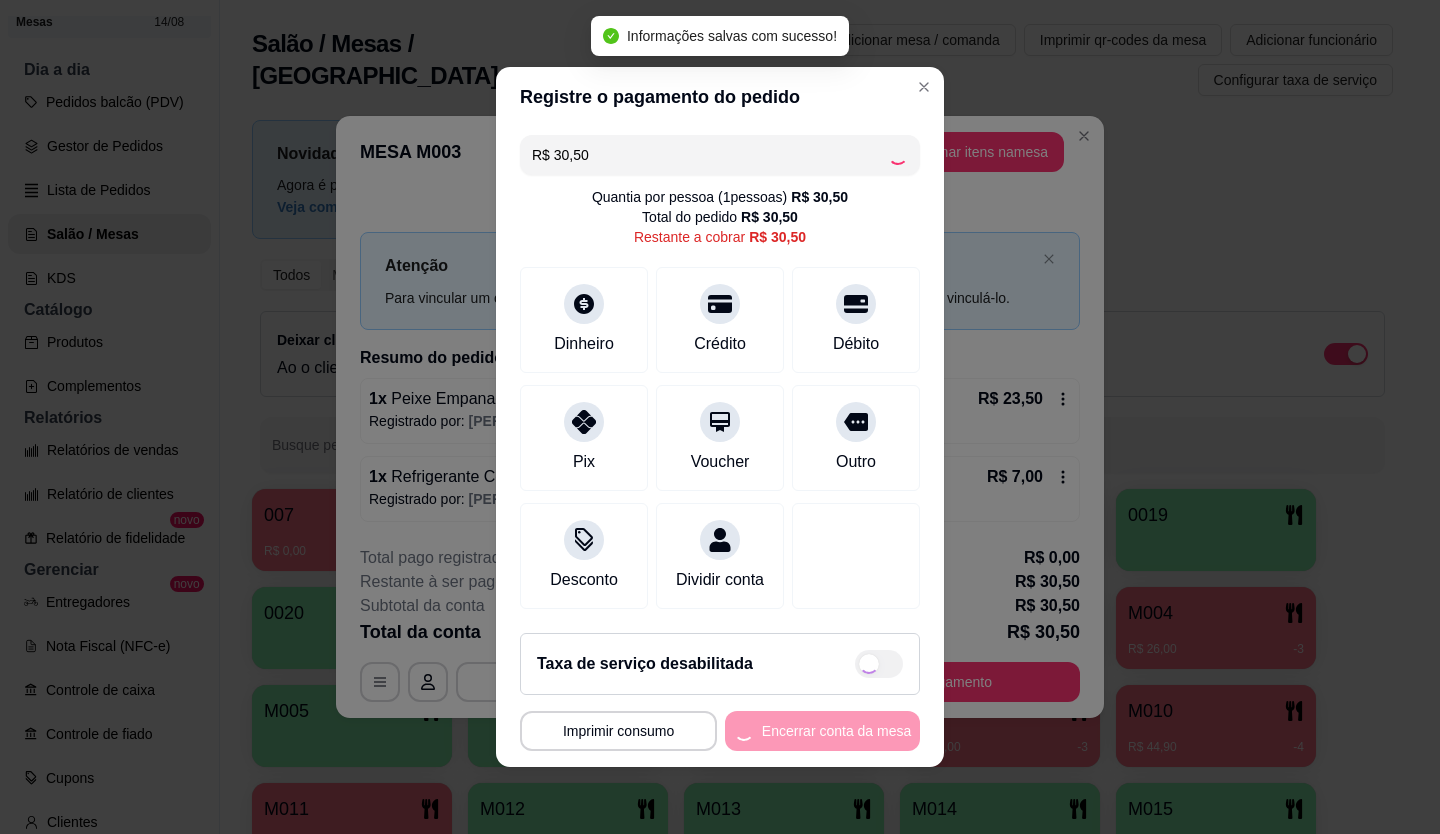 type on "R$ 0,00" 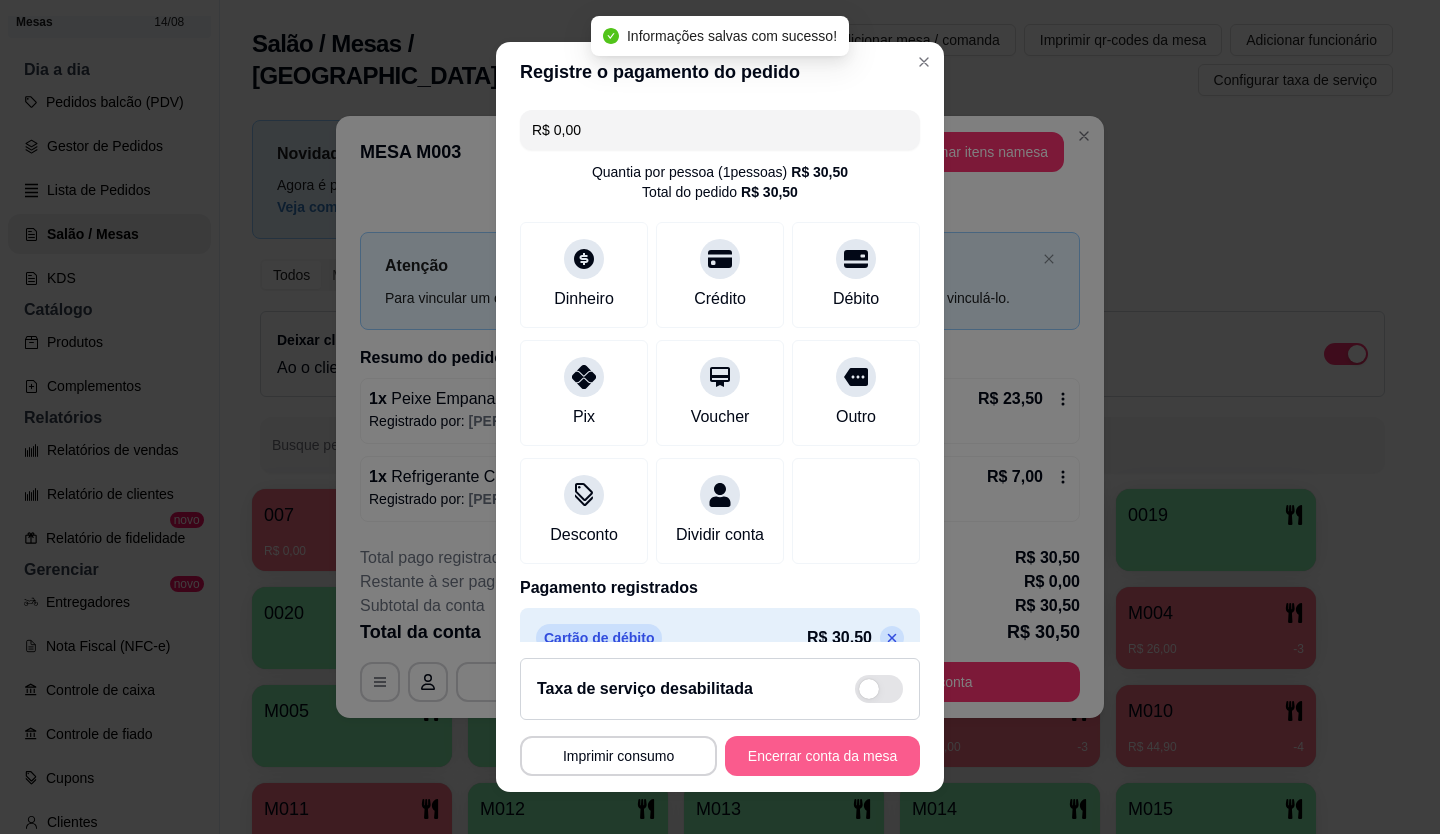 click on "Encerrar conta da mesa" at bounding box center (822, 756) 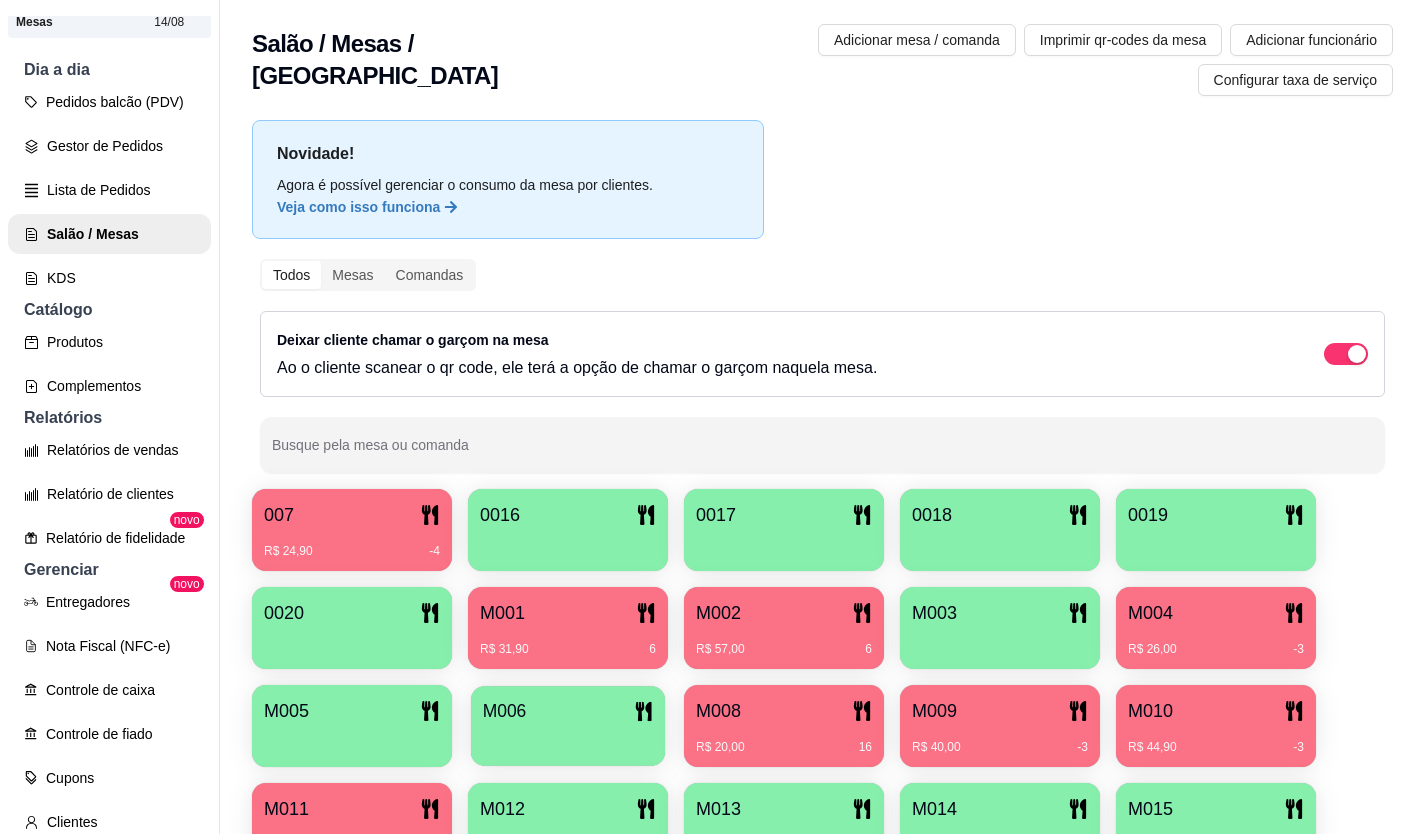 click at bounding box center [568, 739] 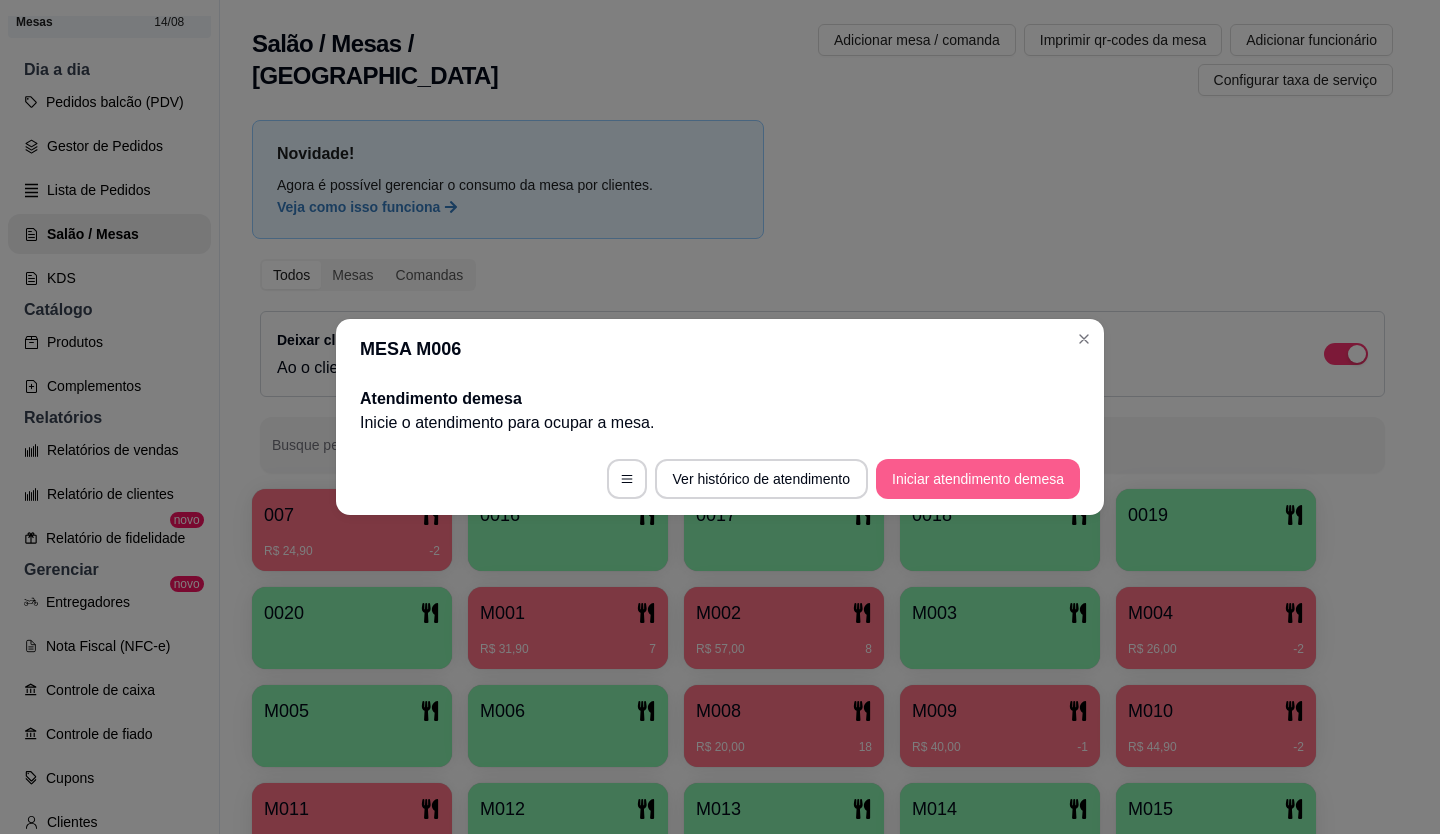 click on "Iniciar atendimento de  mesa" at bounding box center (978, 479) 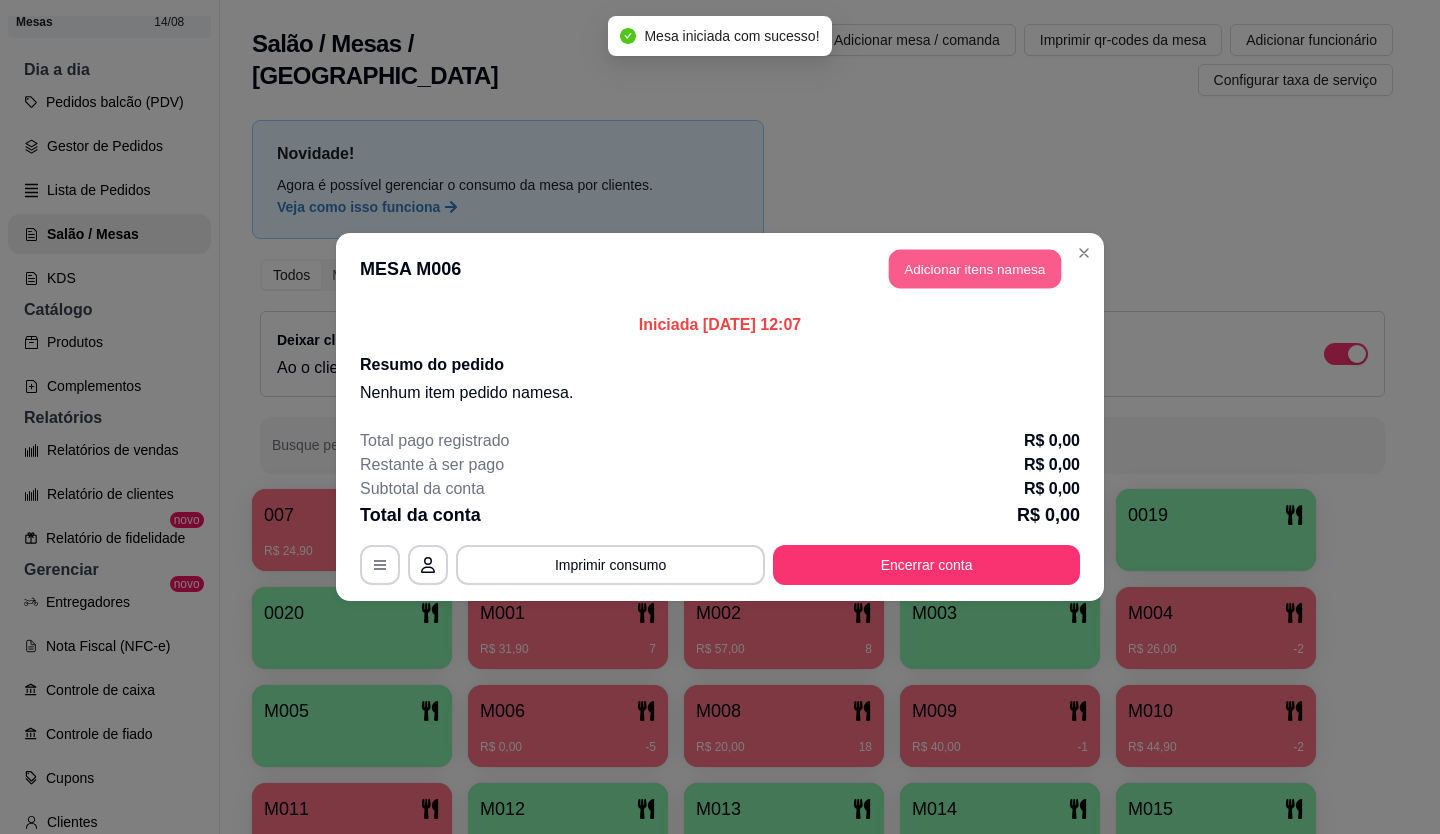 click on "Adicionar itens na  mesa" at bounding box center (975, 269) 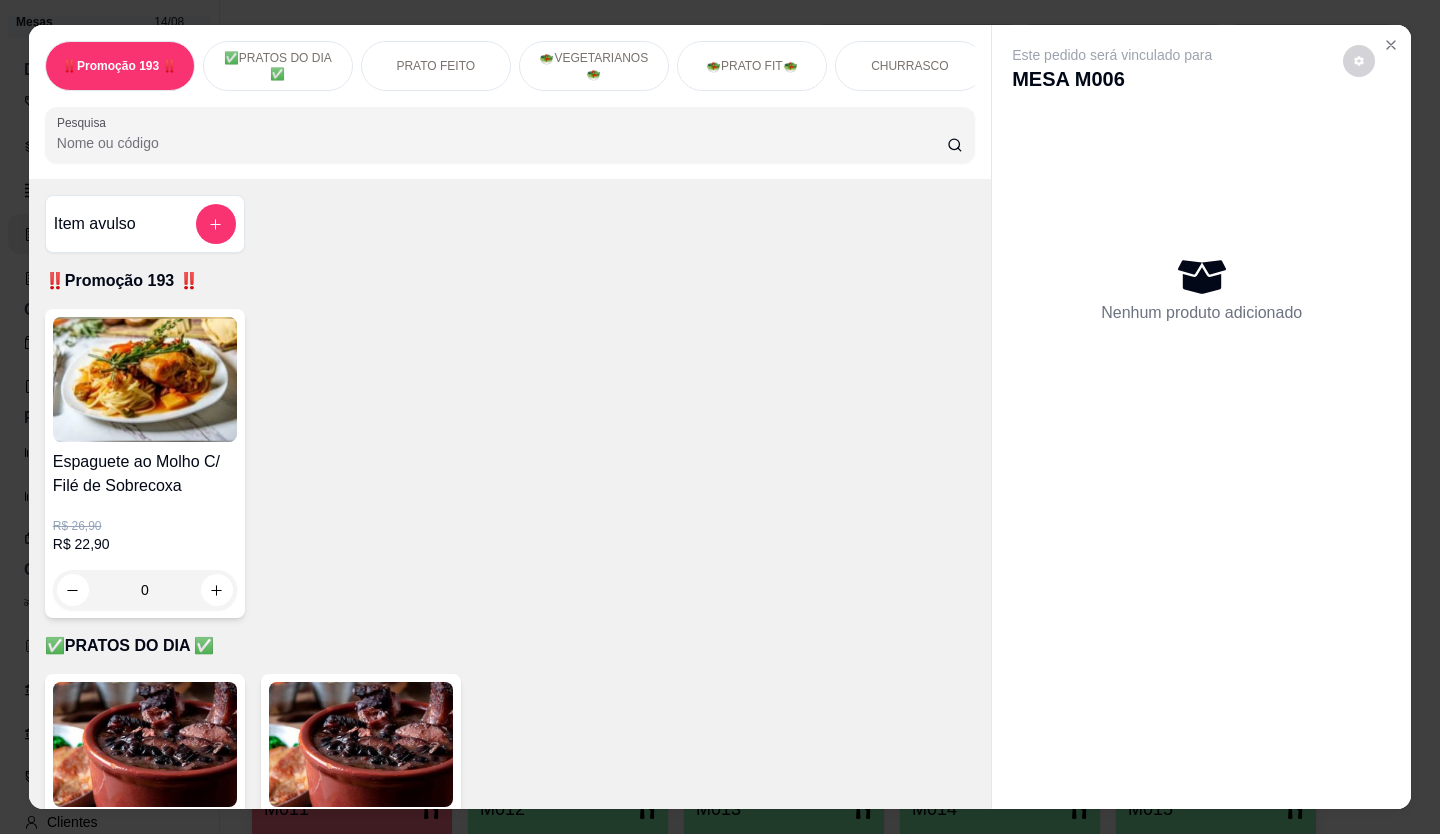 click on "Pesquisa" at bounding box center [502, 143] 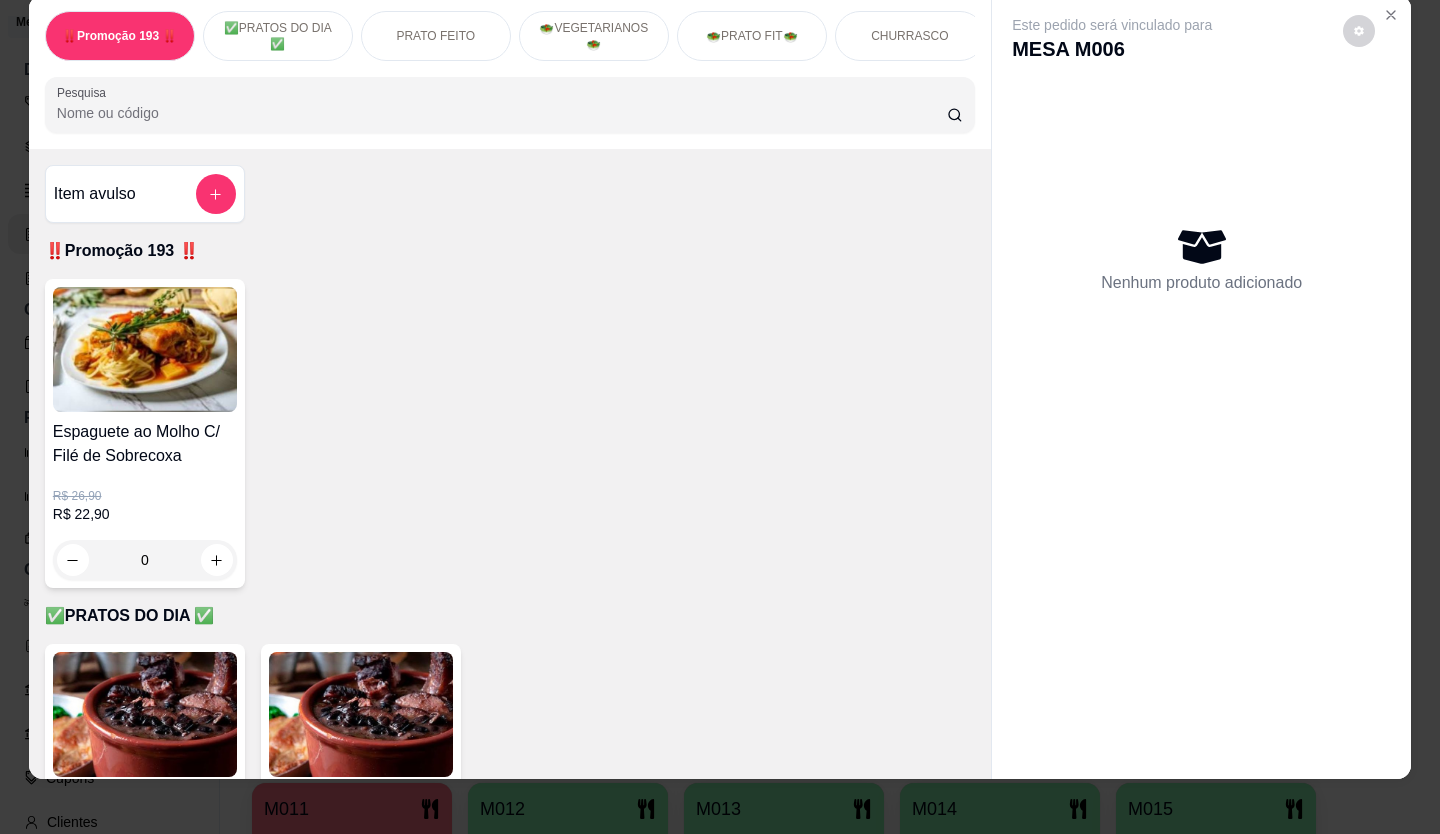 scroll, scrollTop: 46, scrollLeft: 0, axis: vertical 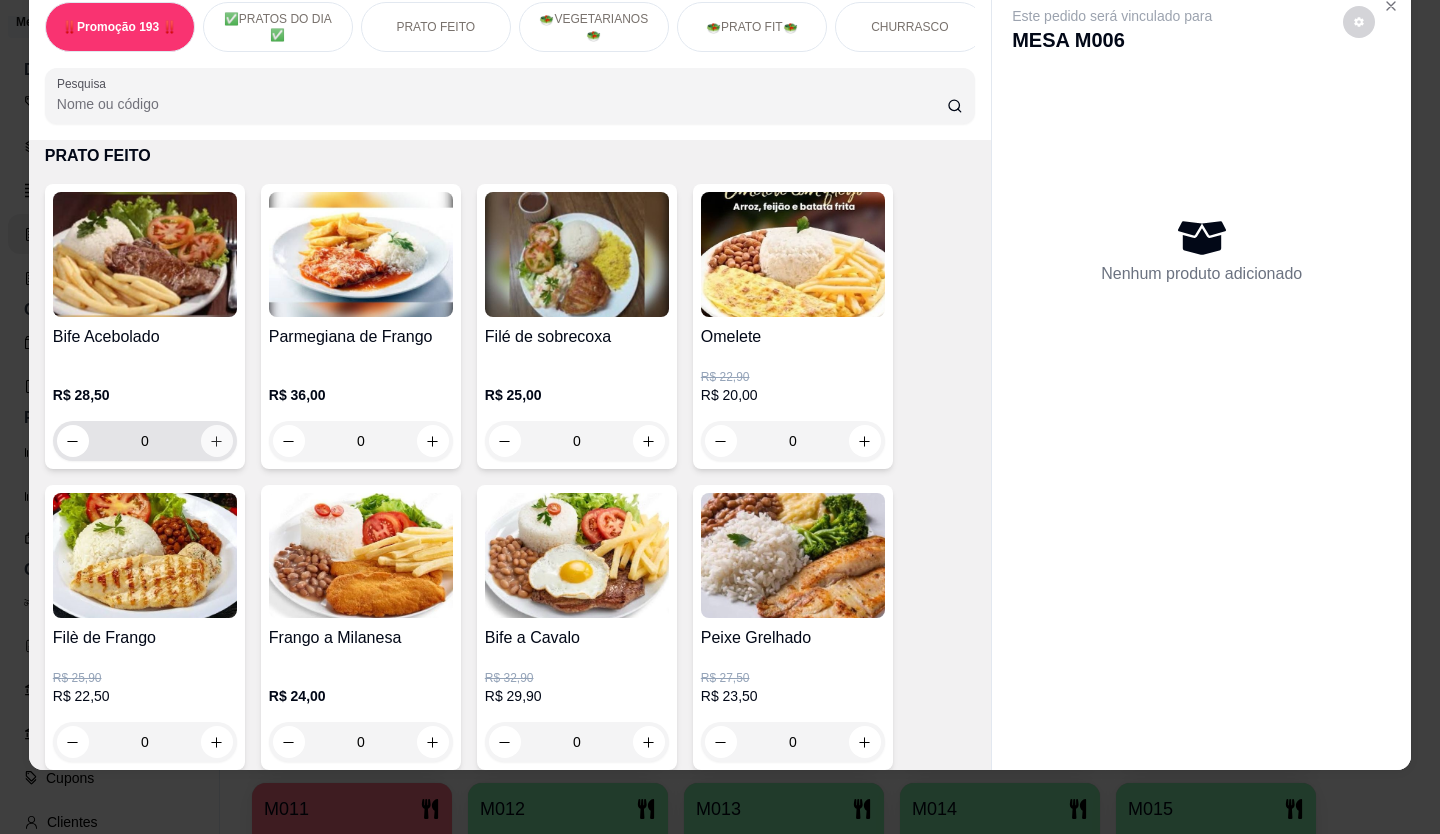 click at bounding box center (217, 441) 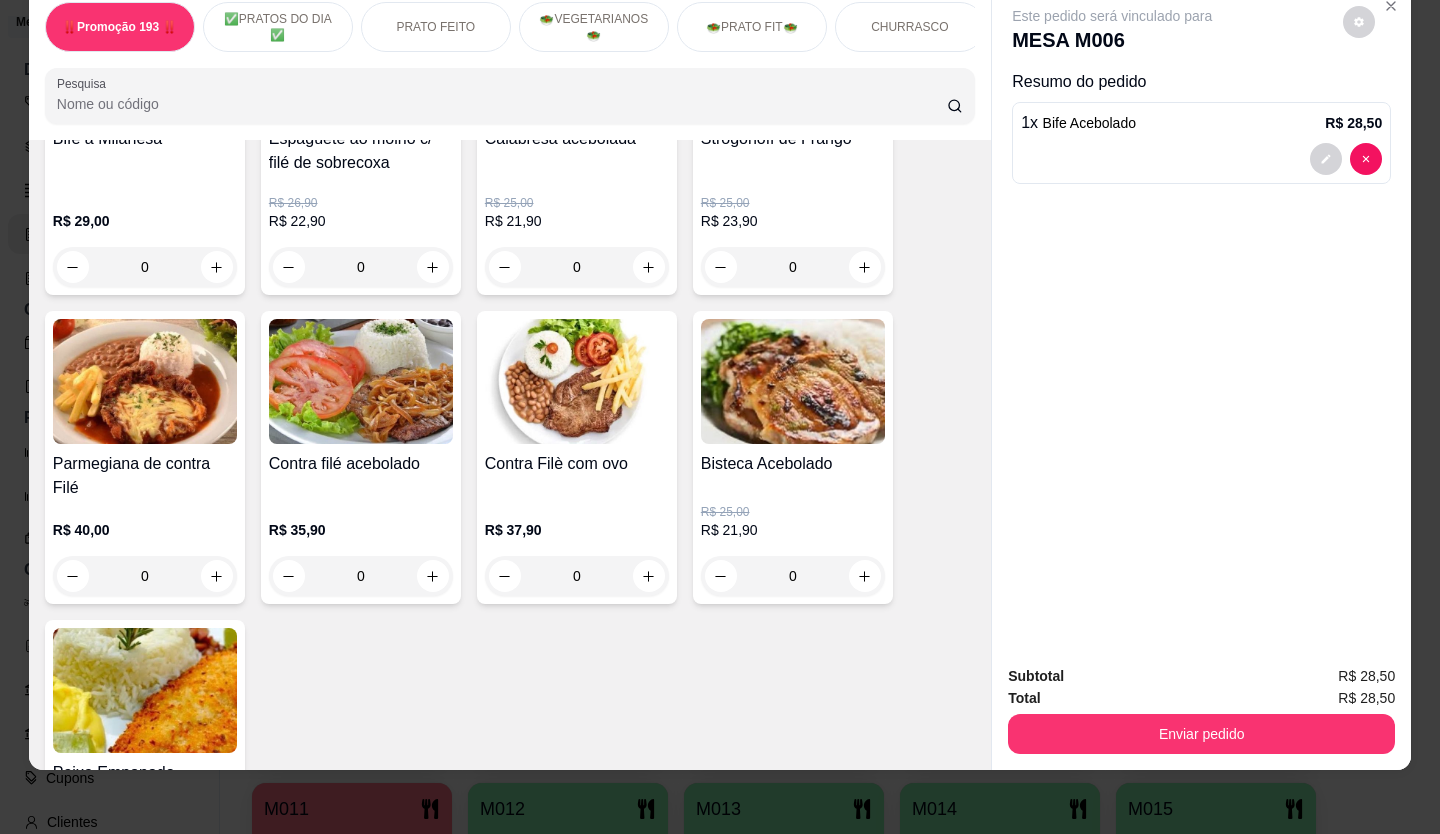 scroll, scrollTop: 1900, scrollLeft: 0, axis: vertical 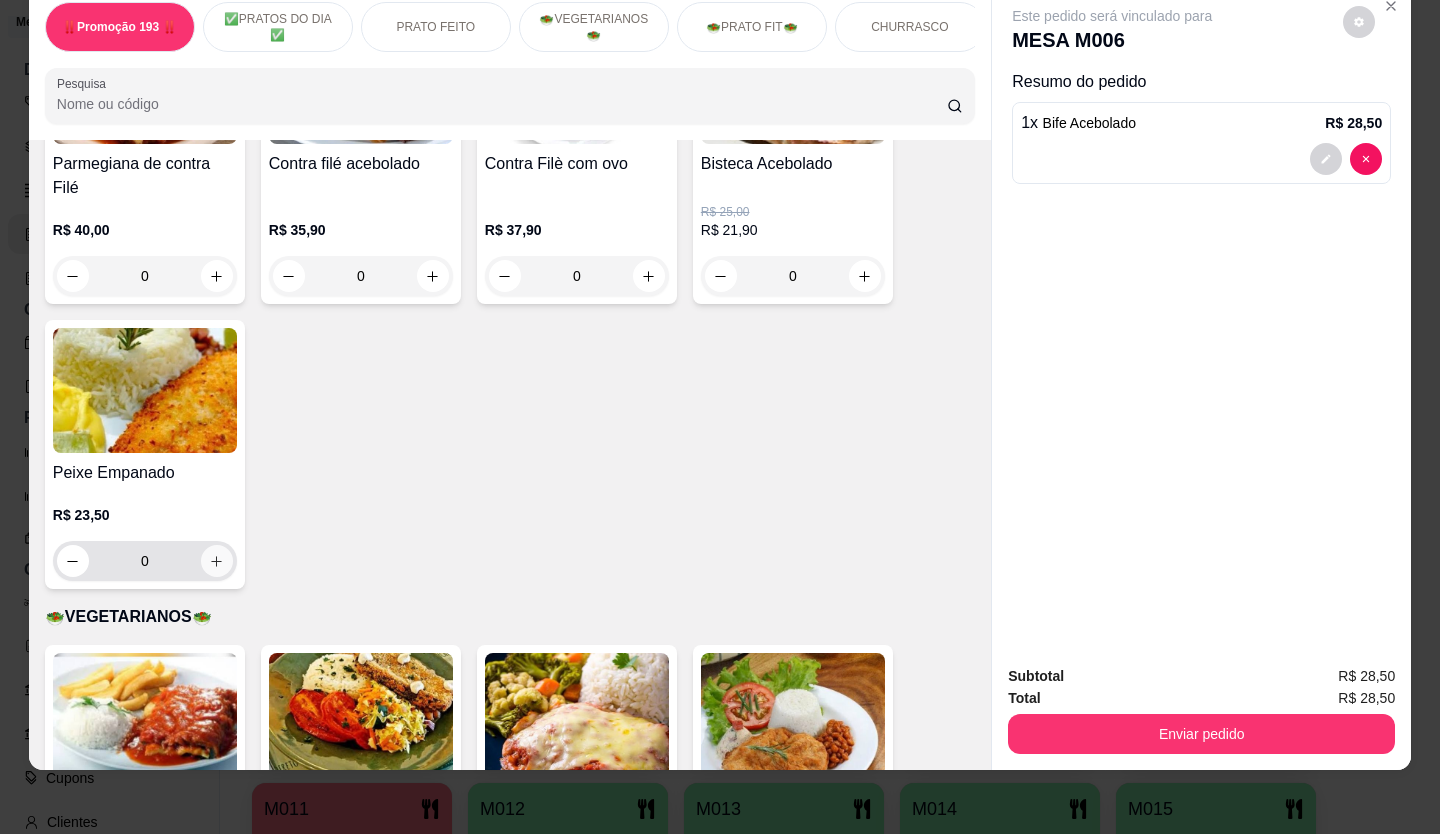 click 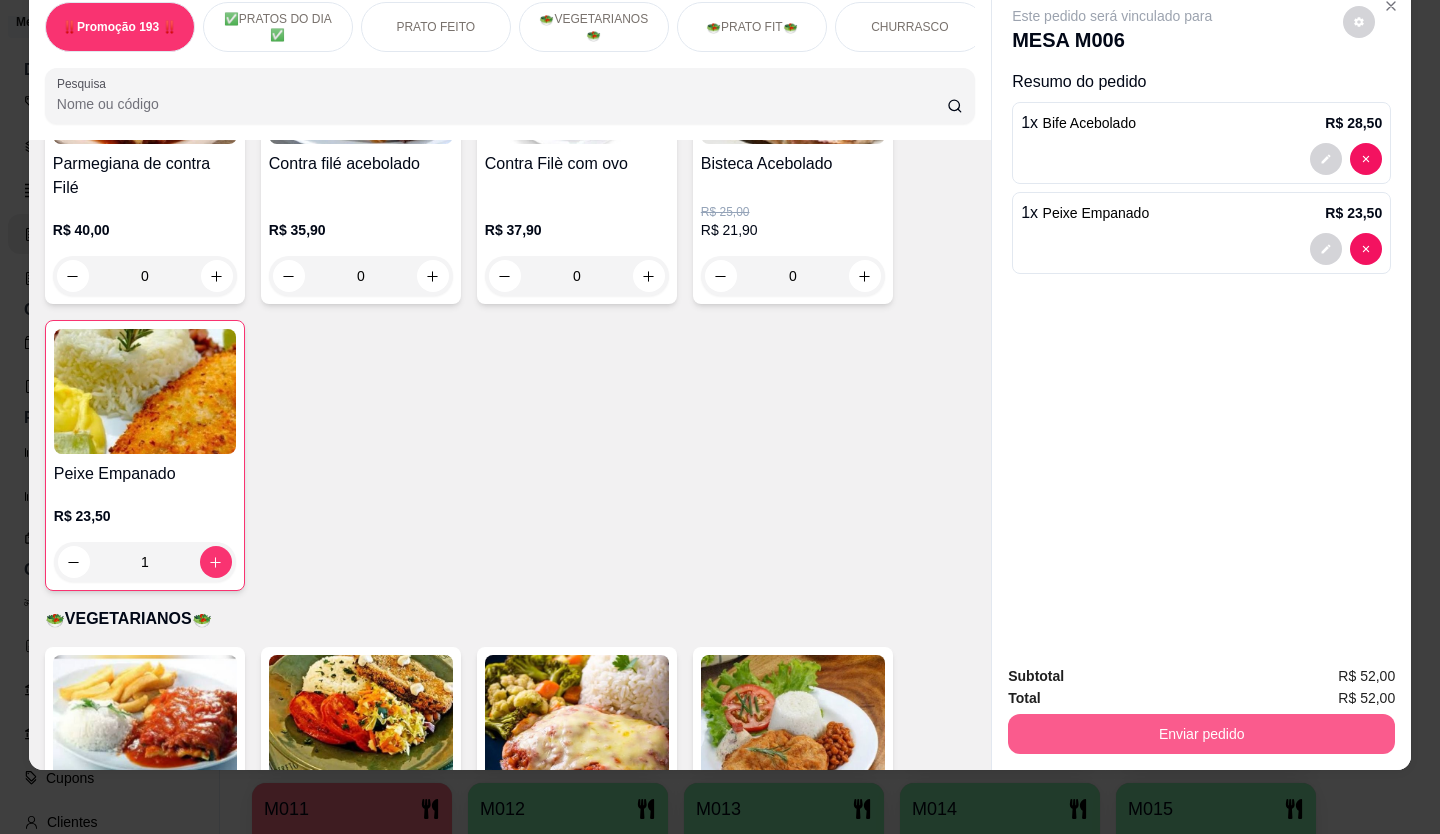 click on "Enviar pedido" at bounding box center (1201, 731) 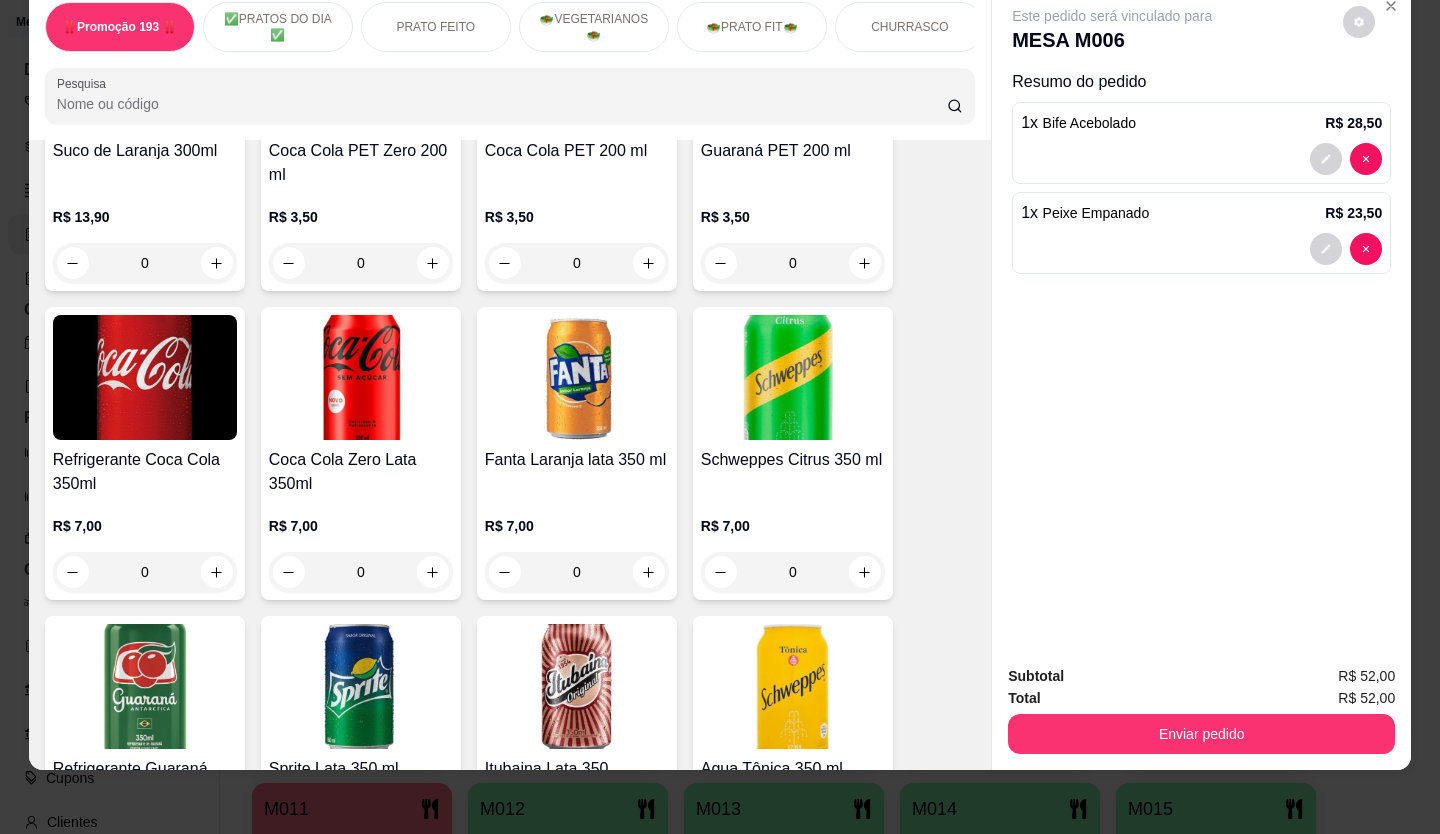 scroll, scrollTop: 5800, scrollLeft: 0, axis: vertical 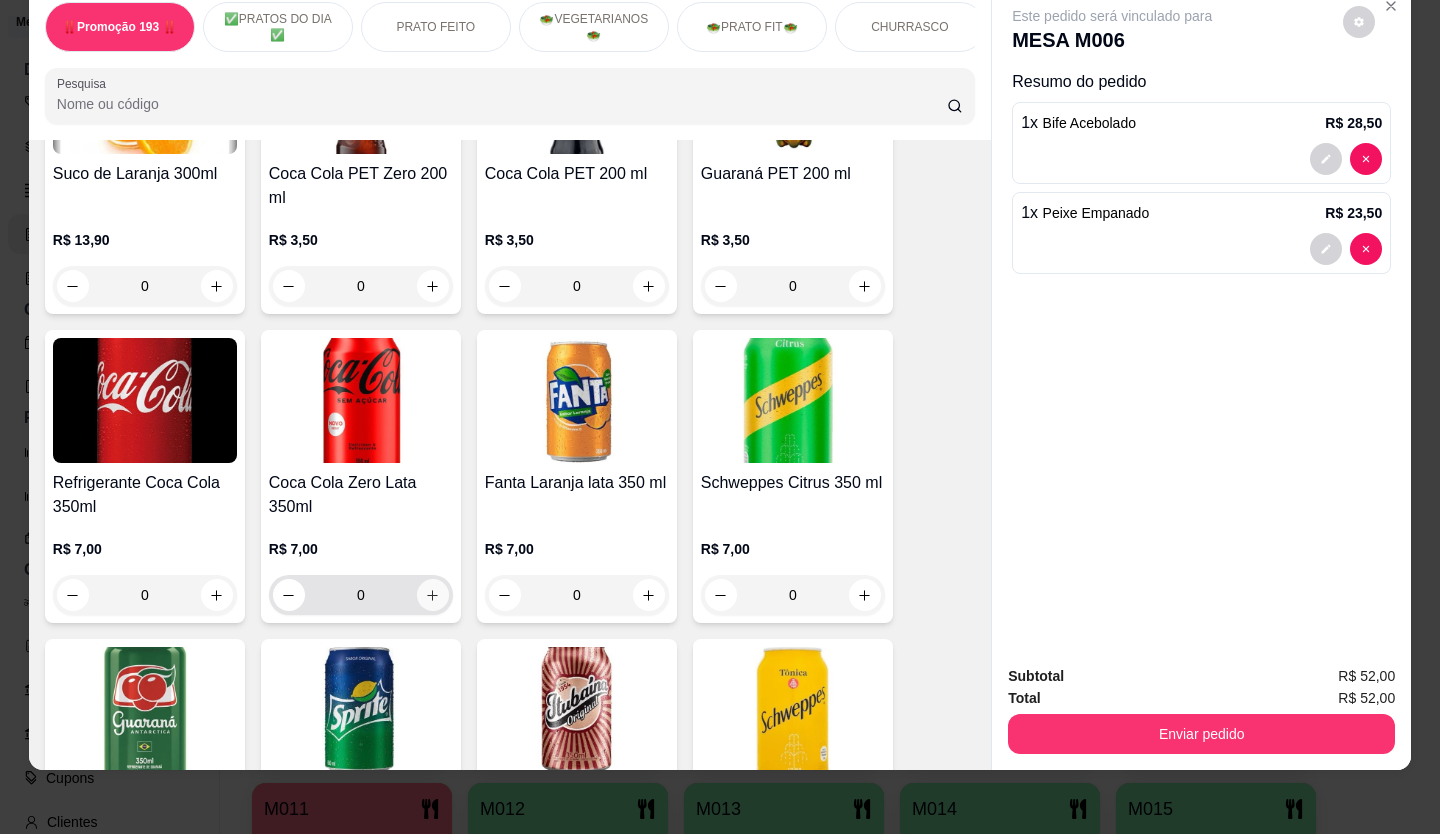 click 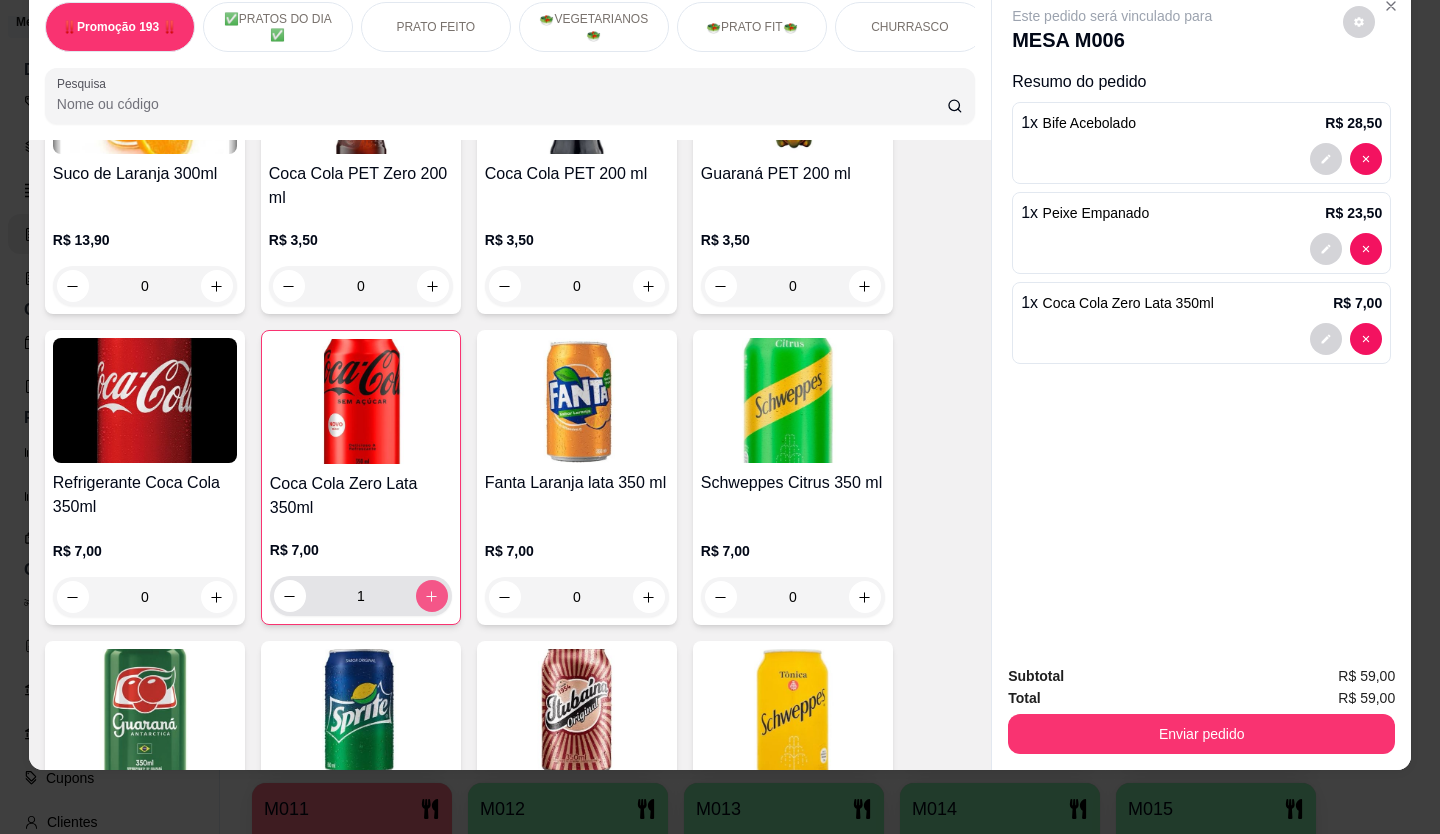 type on "1" 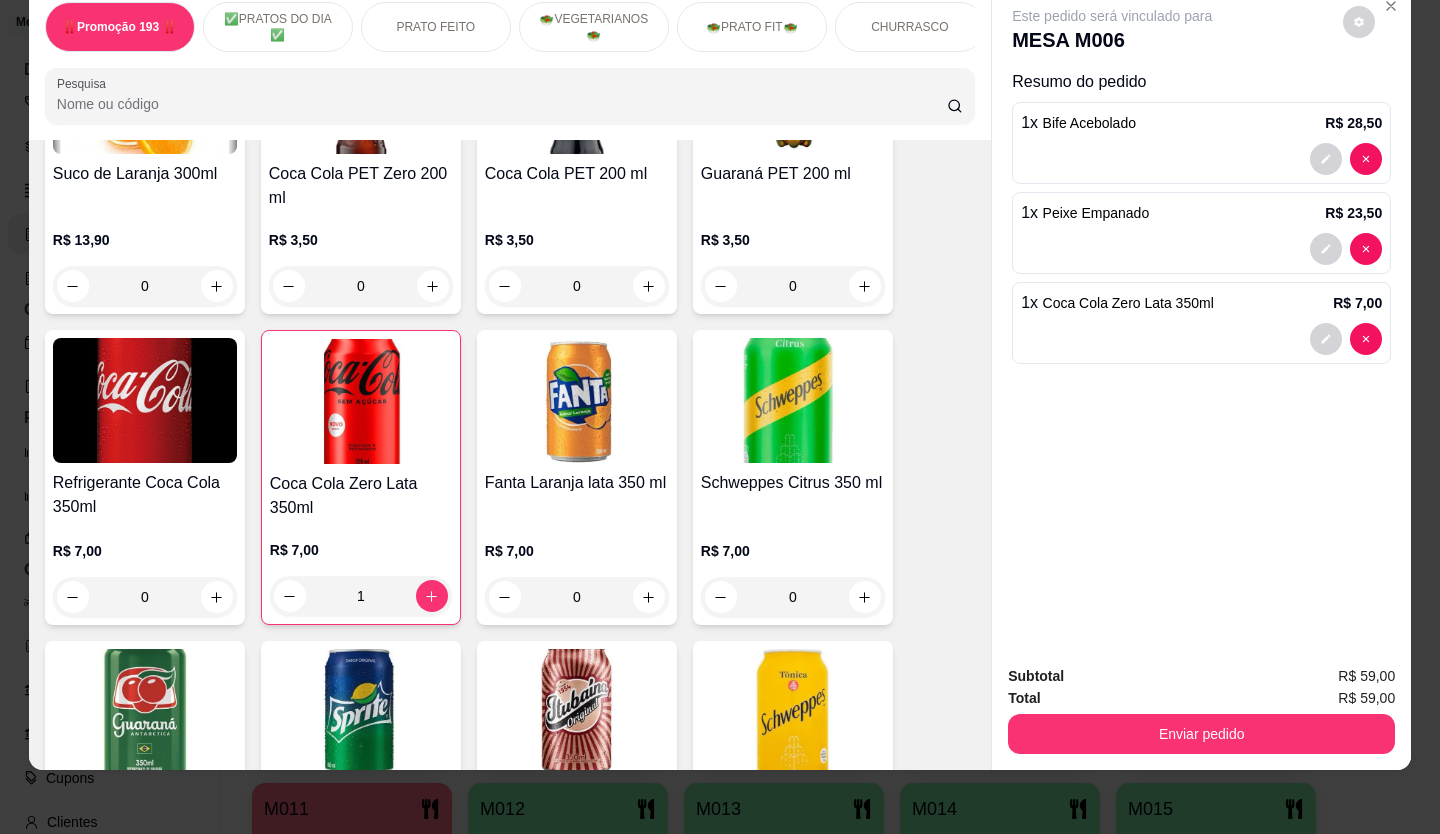 click on "Enviar pedido" at bounding box center [1201, 731] 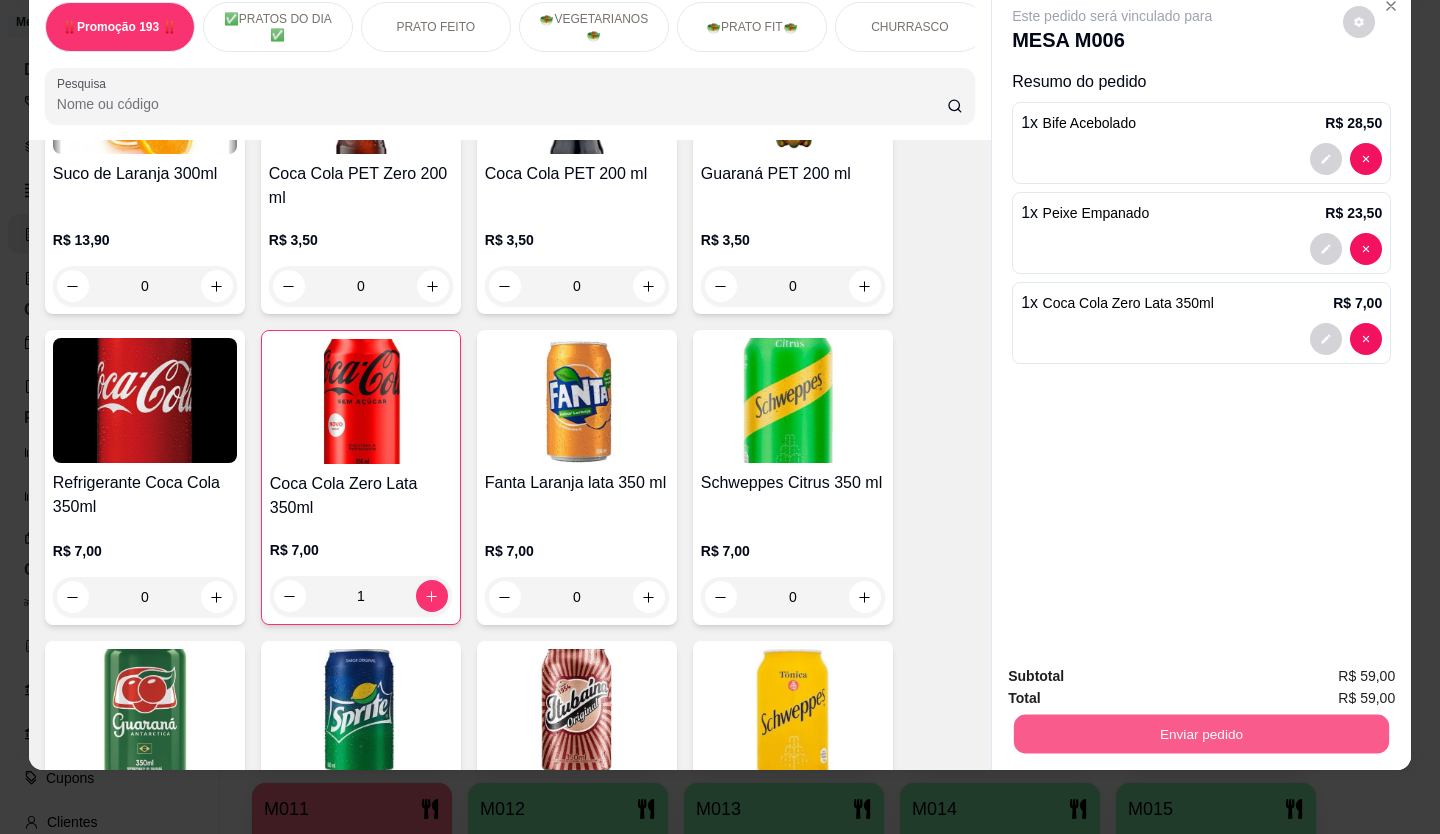 click on "Enviar pedido" at bounding box center (1201, 734) 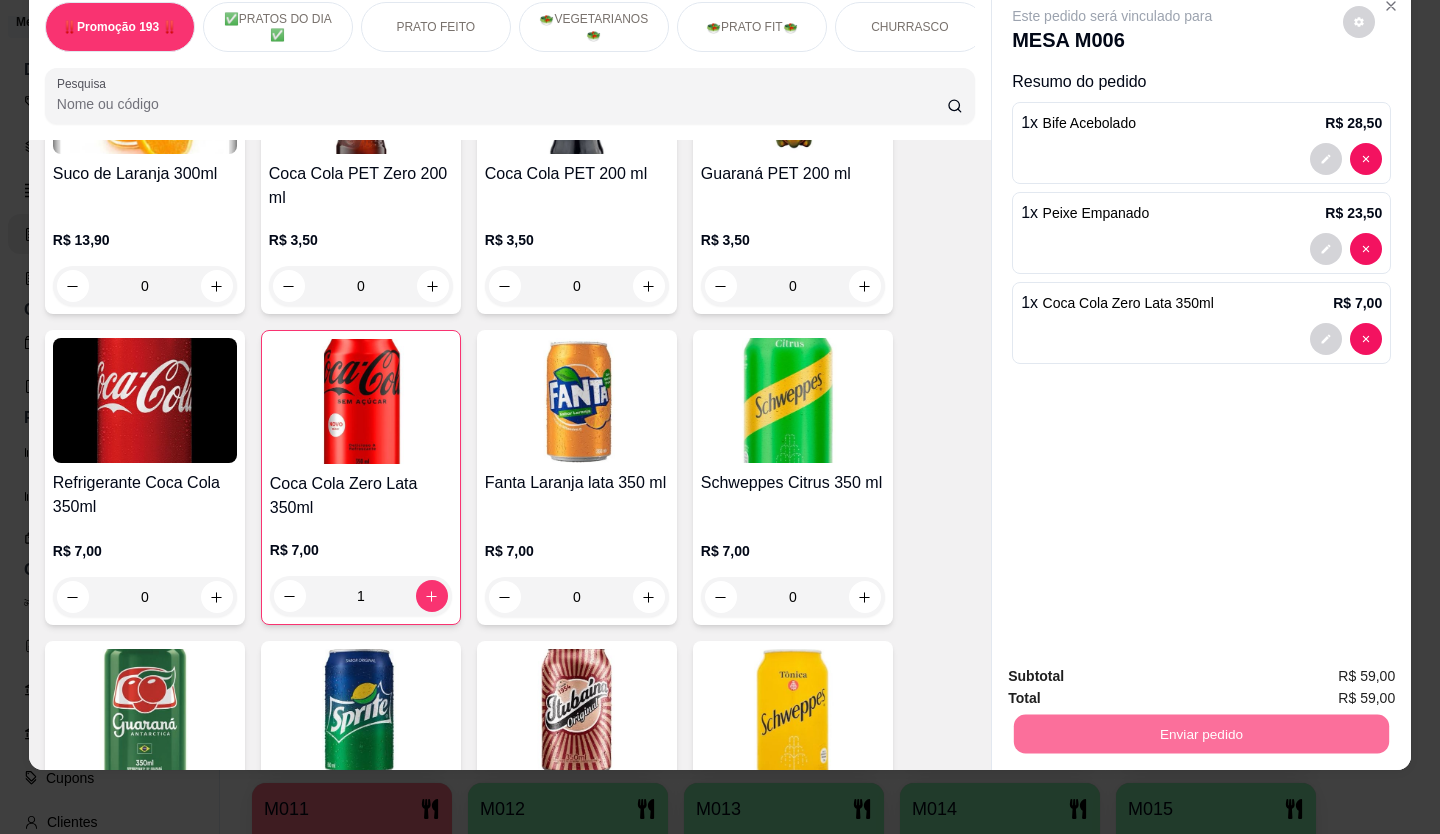 click on "Não registrar e enviar pedido" at bounding box center [1136, 669] 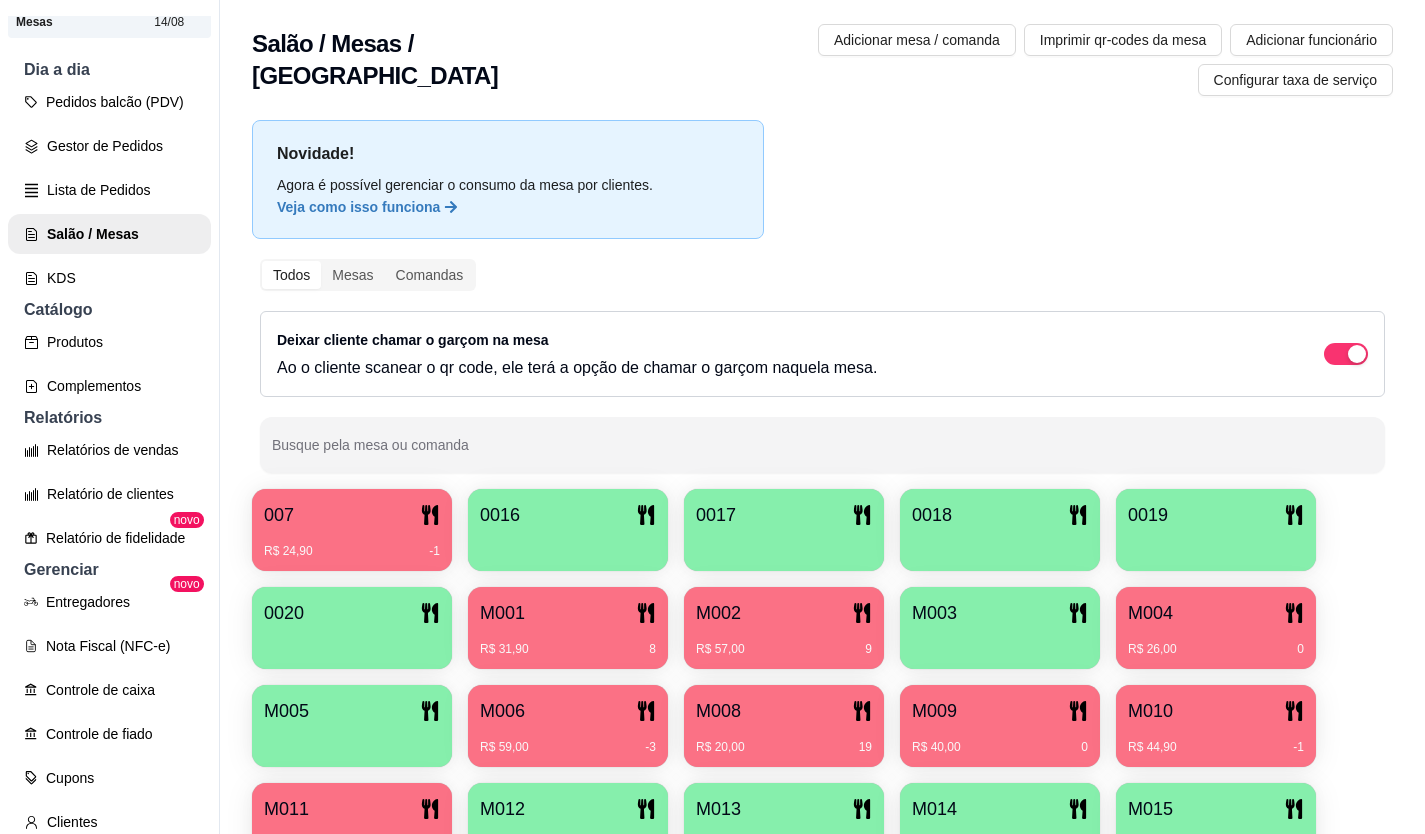 click on "M005" at bounding box center [352, 711] 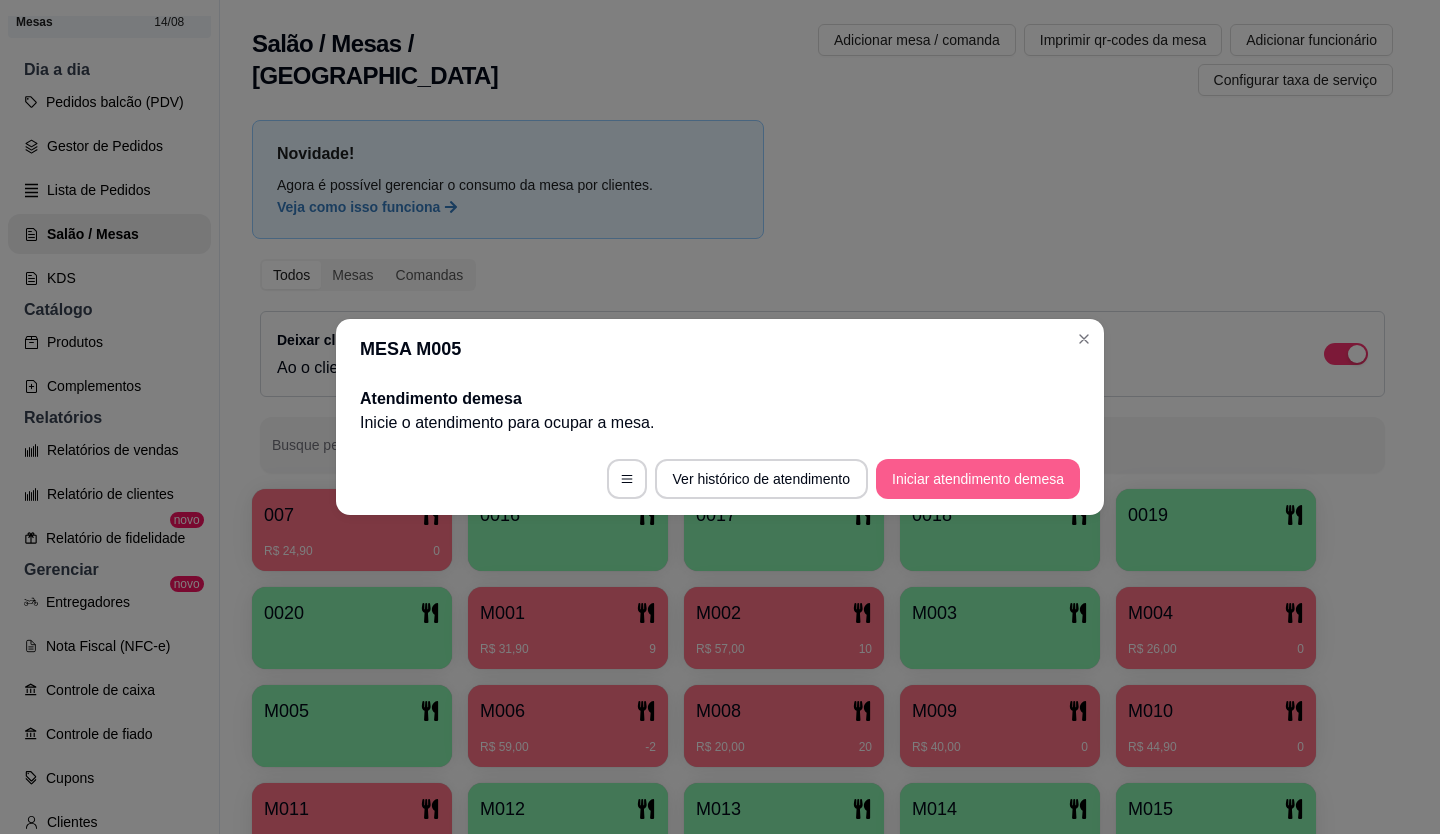 click on "Iniciar atendimento de  mesa" at bounding box center (978, 479) 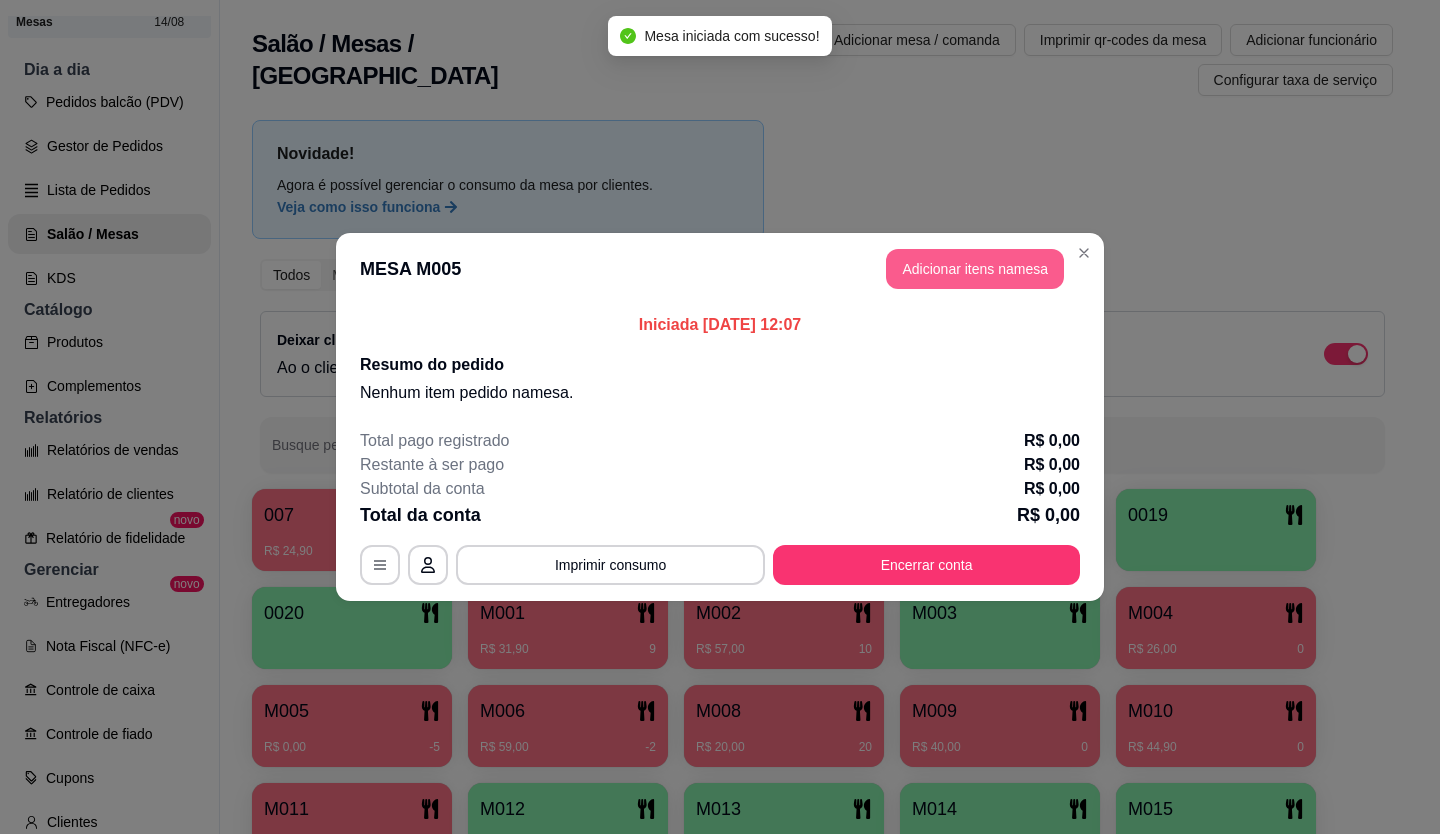 click on "Adicionar itens na  mesa" at bounding box center (975, 269) 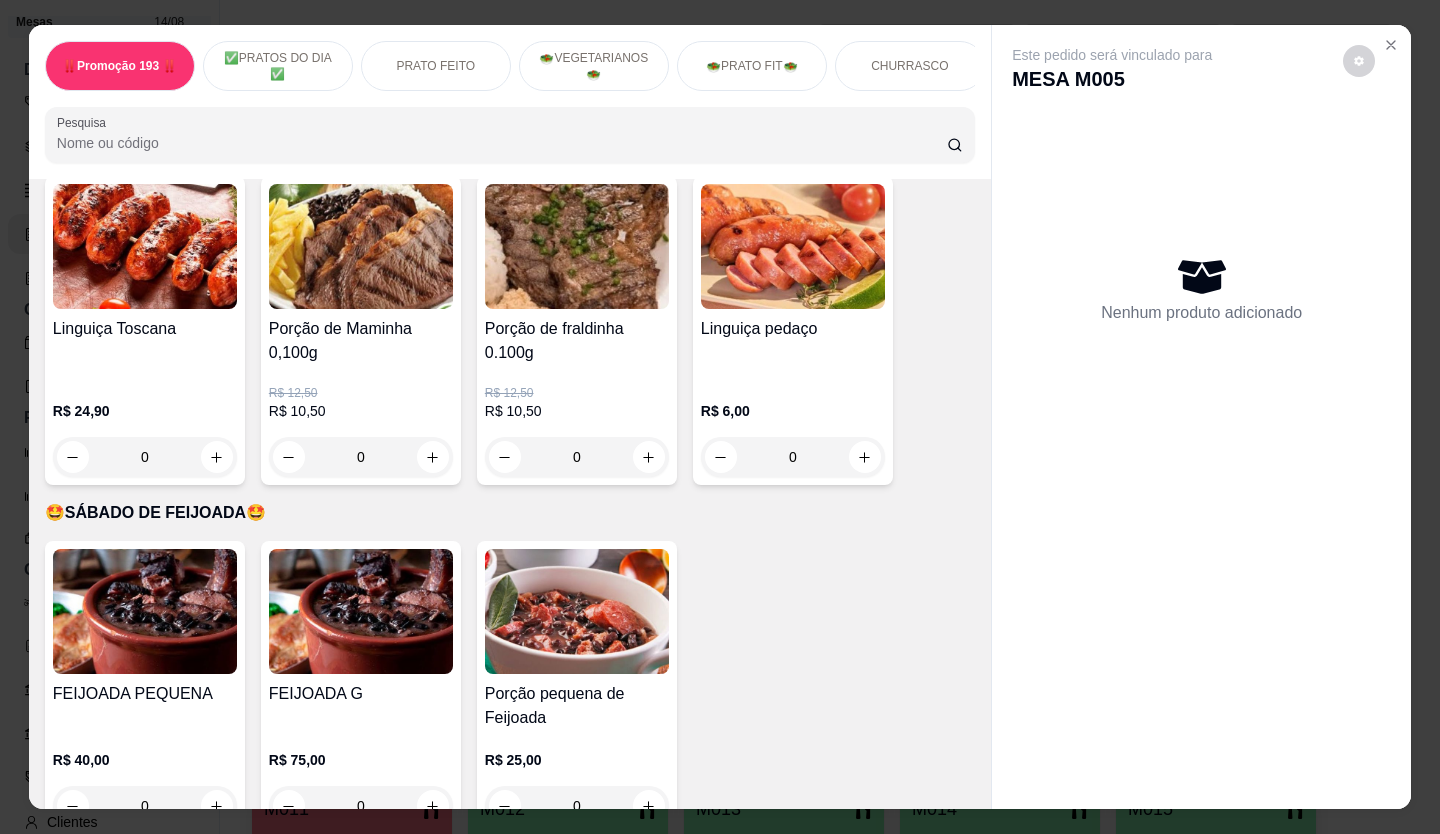 scroll, scrollTop: 3300, scrollLeft: 0, axis: vertical 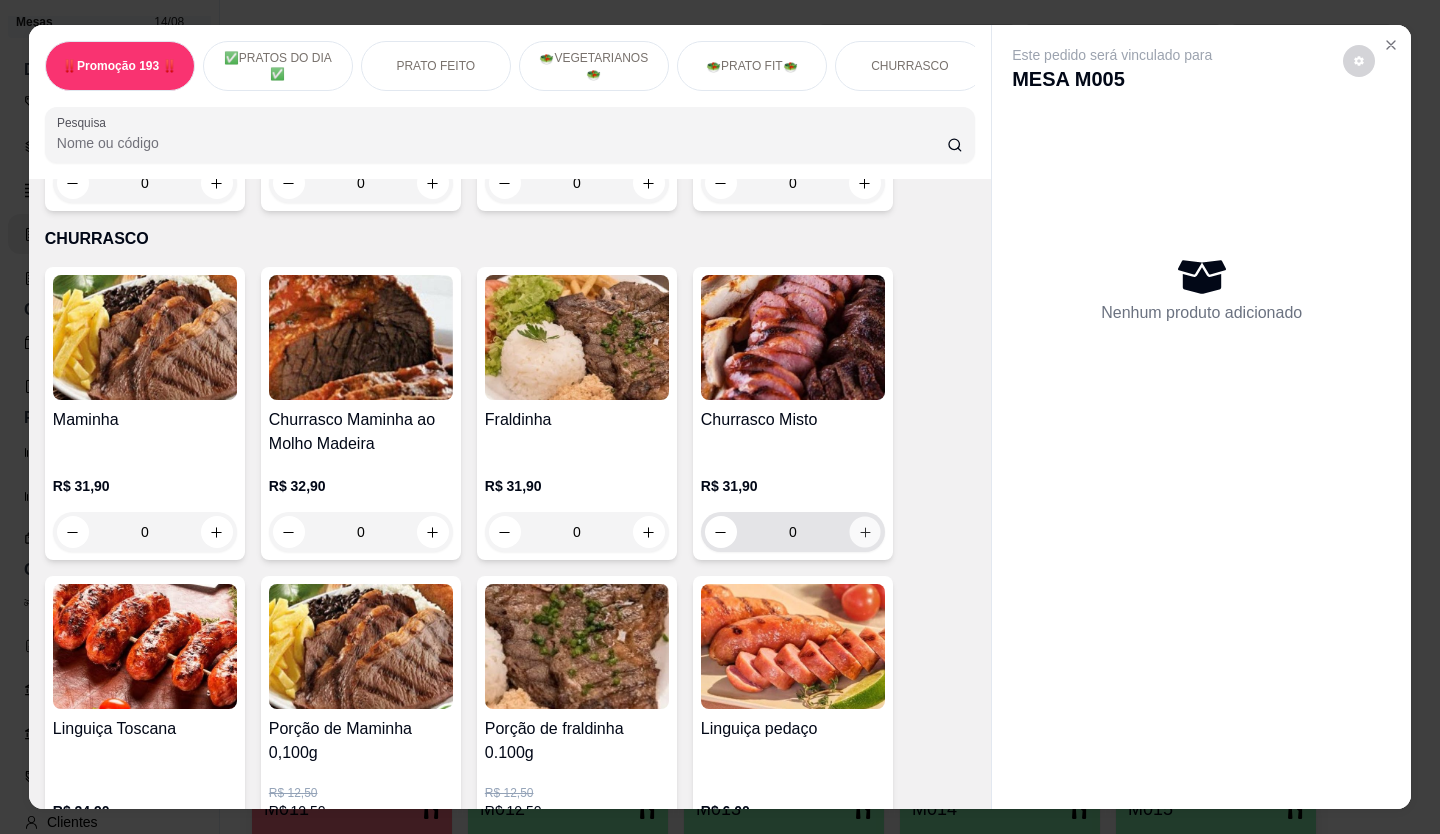 click 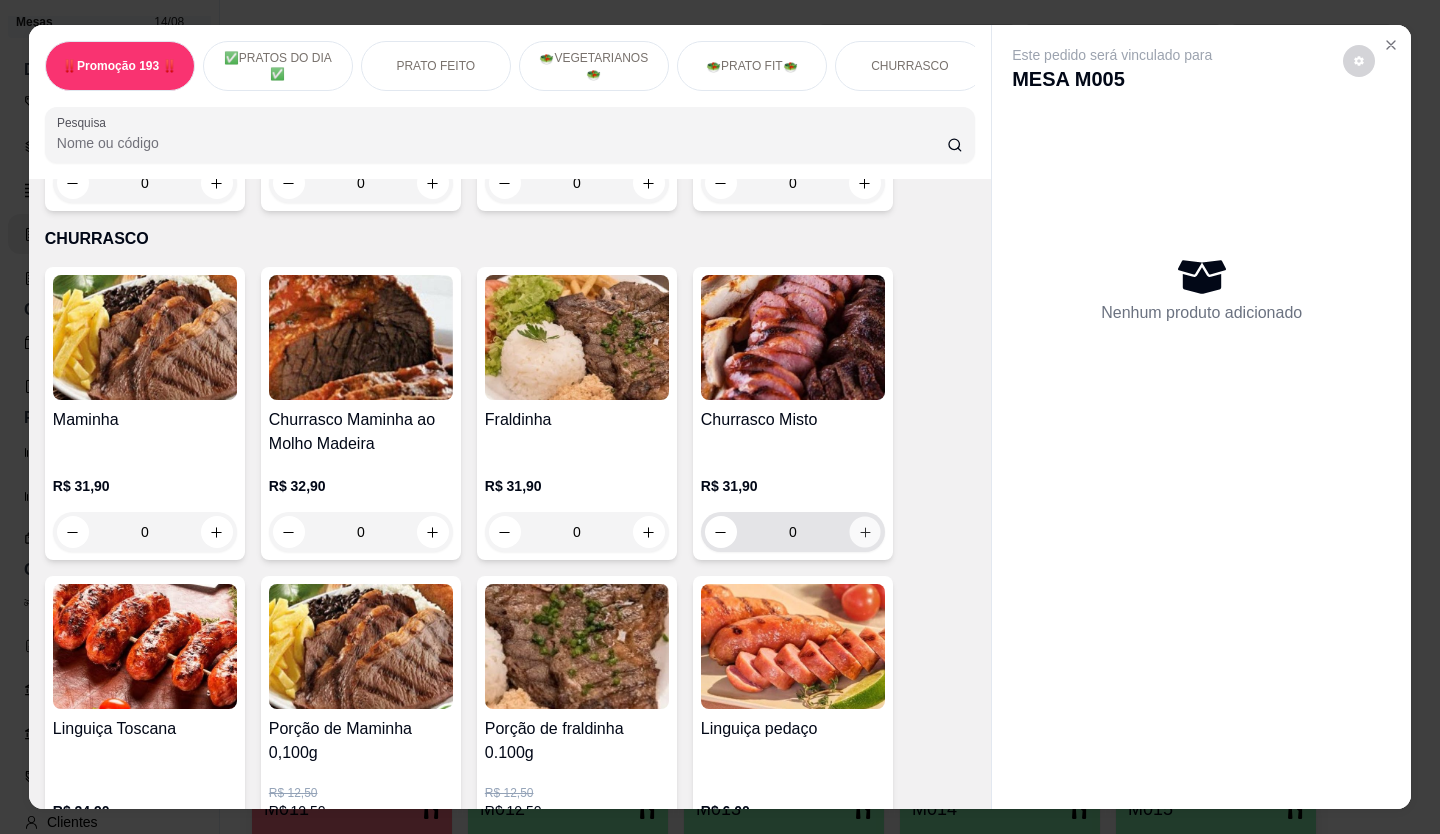 click 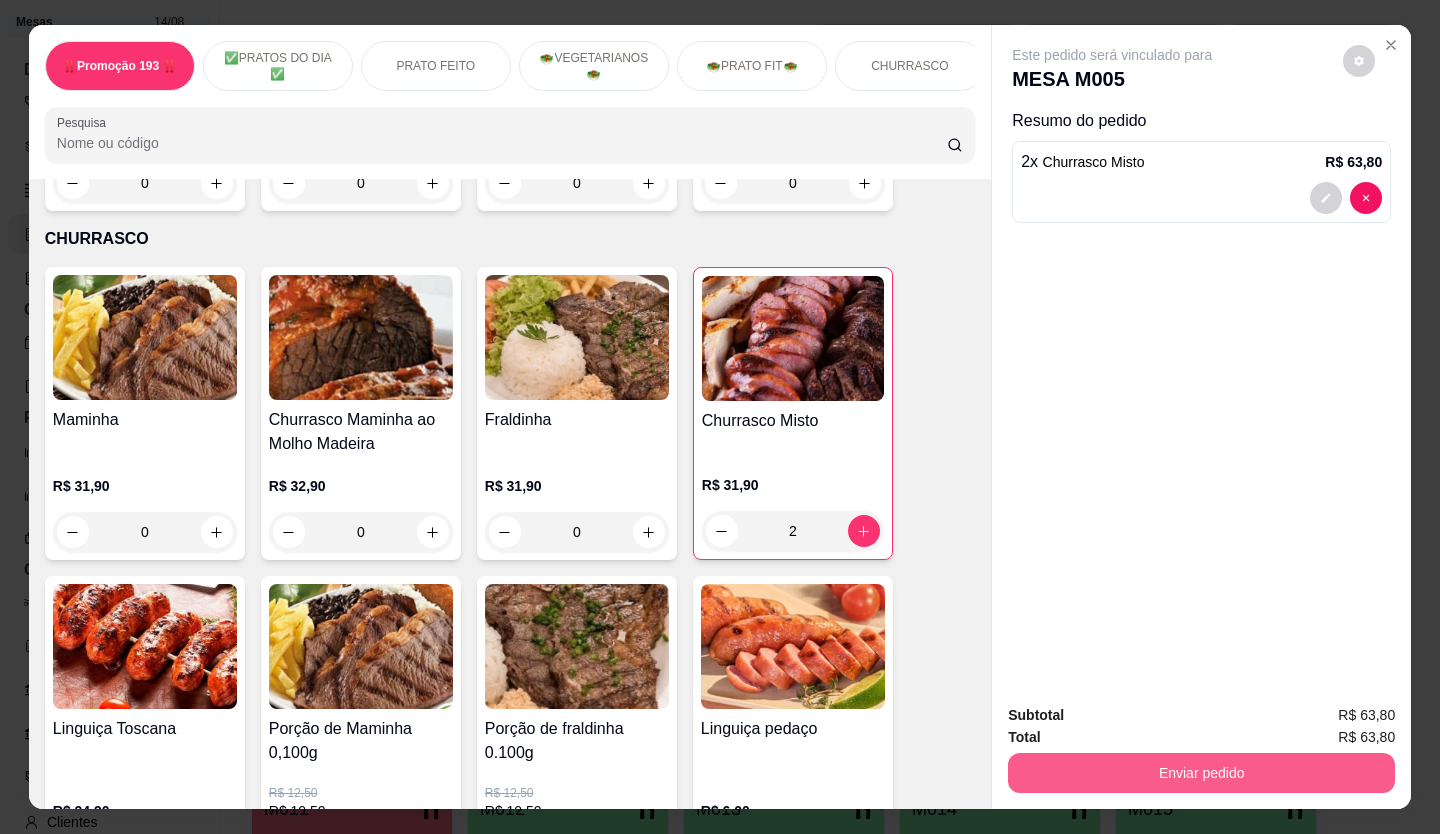 click on "Enviar pedido" at bounding box center (1201, 773) 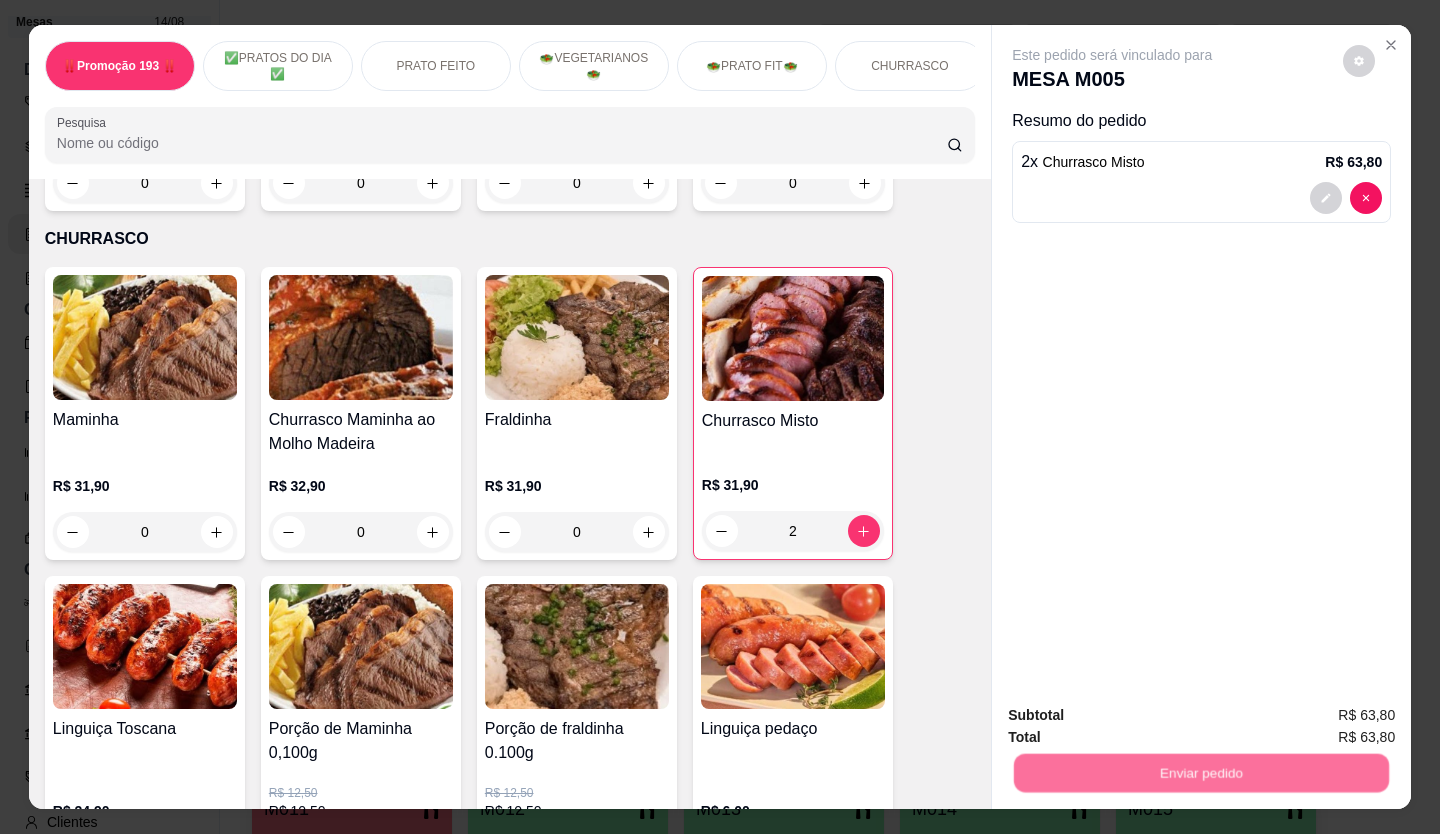 click on "Não registrar e enviar pedido" at bounding box center (1133, 715) 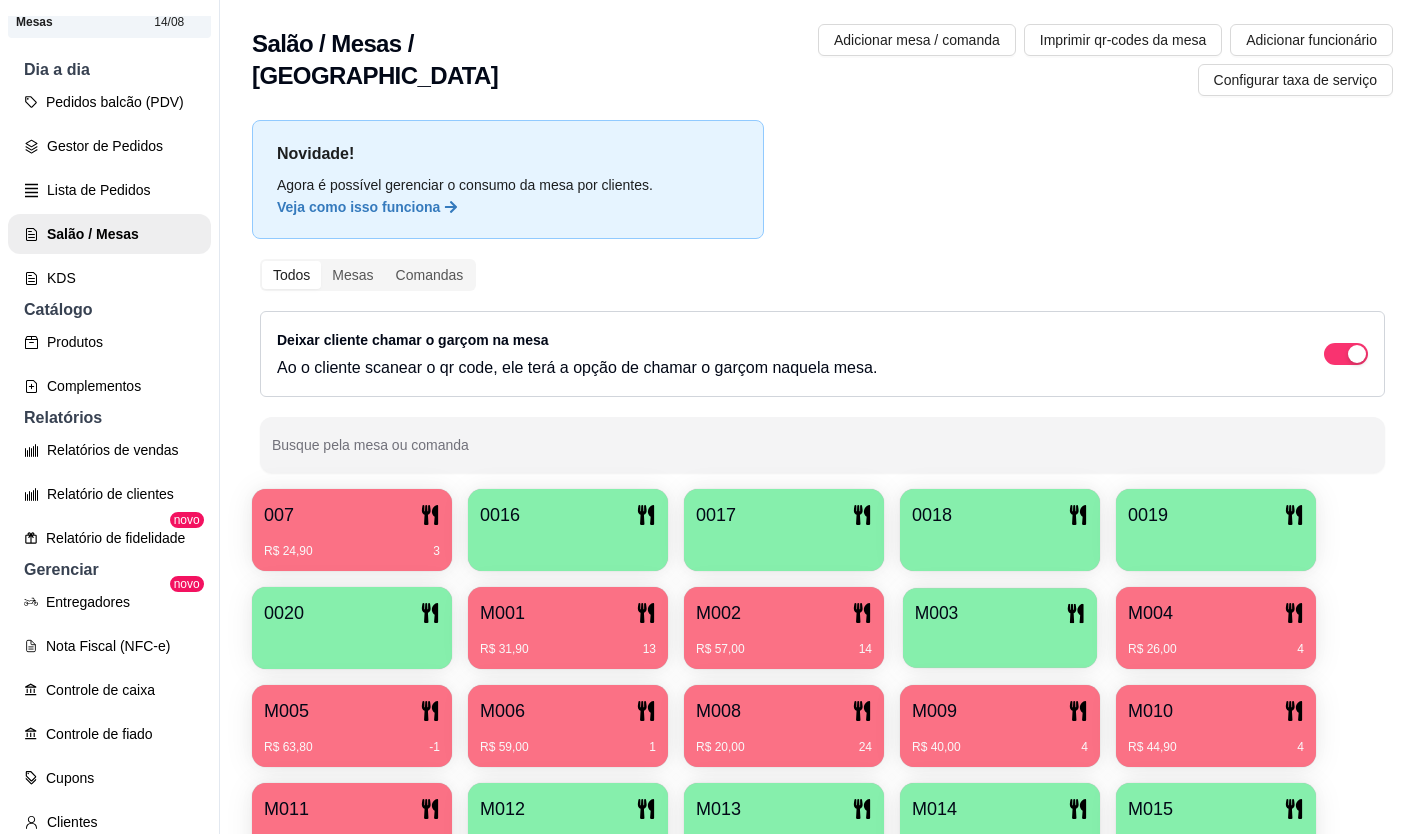 click on "M003" at bounding box center [937, 613] 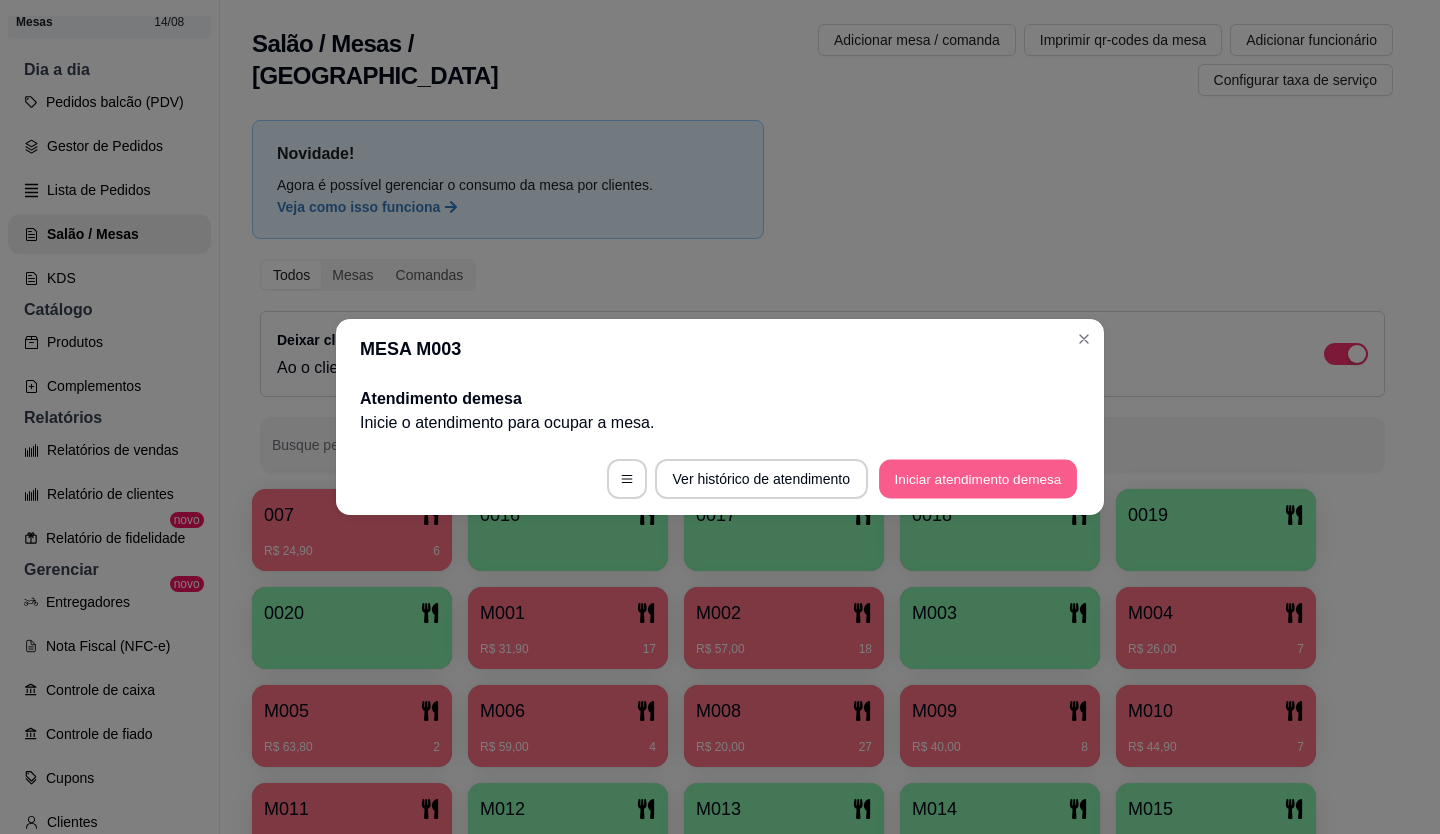 click on "Iniciar atendimento de  mesa" at bounding box center (978, 479) 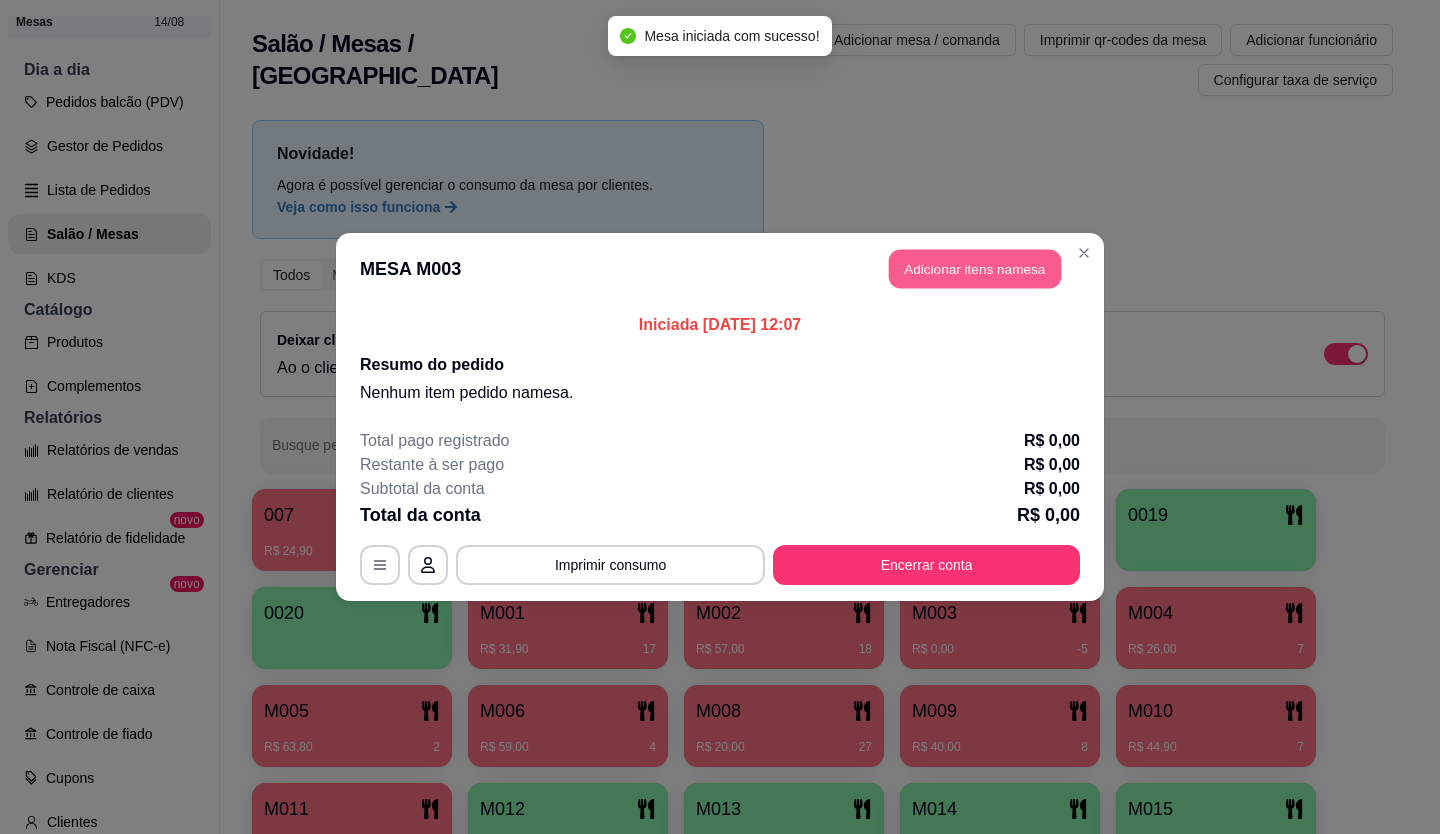 click on "Adicionar itens na  mesa" at bounding box center (975, 269) 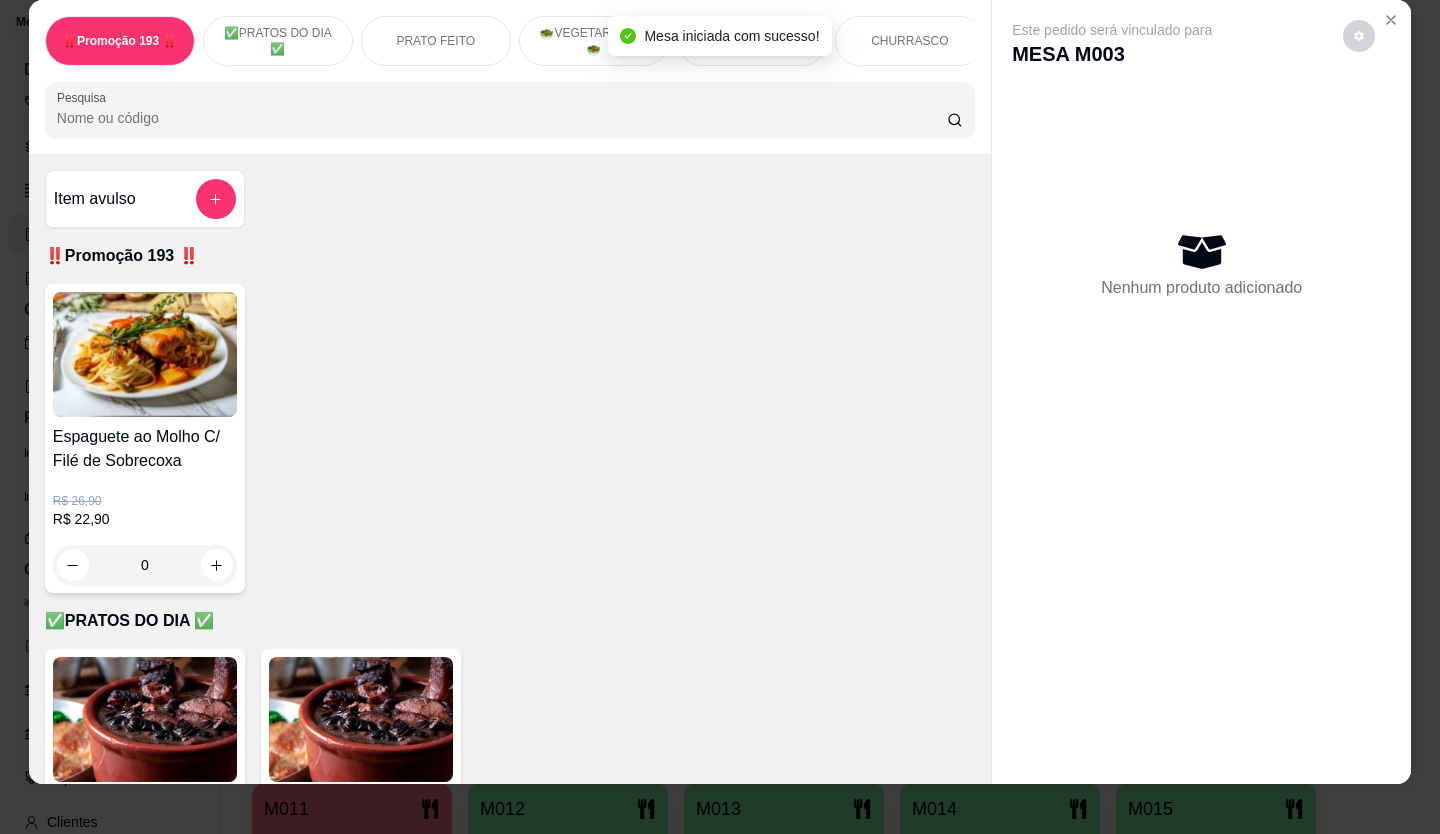 scroll, scrollTop: 46, scrollLeft: 0, axis: vertical 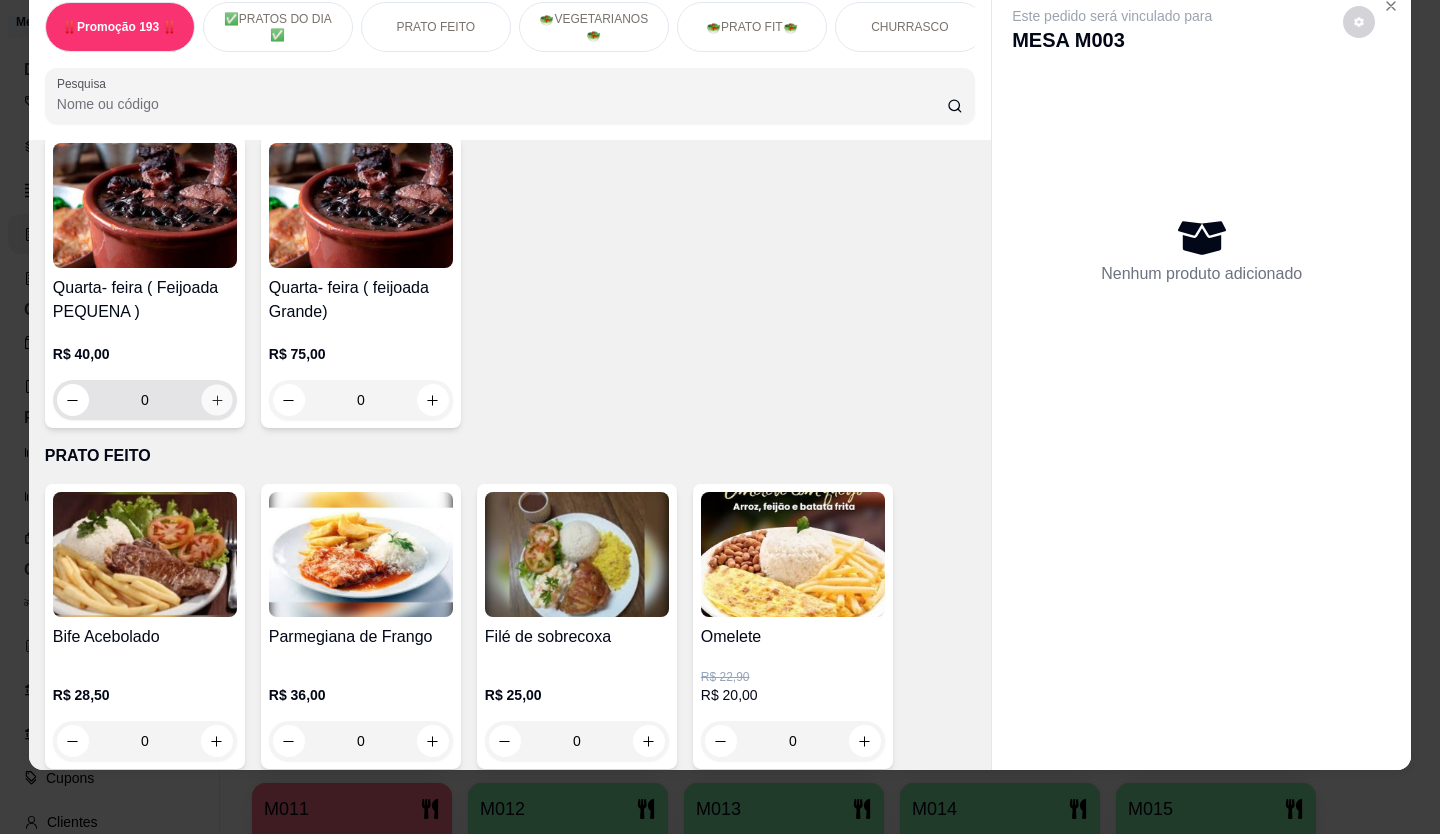 click 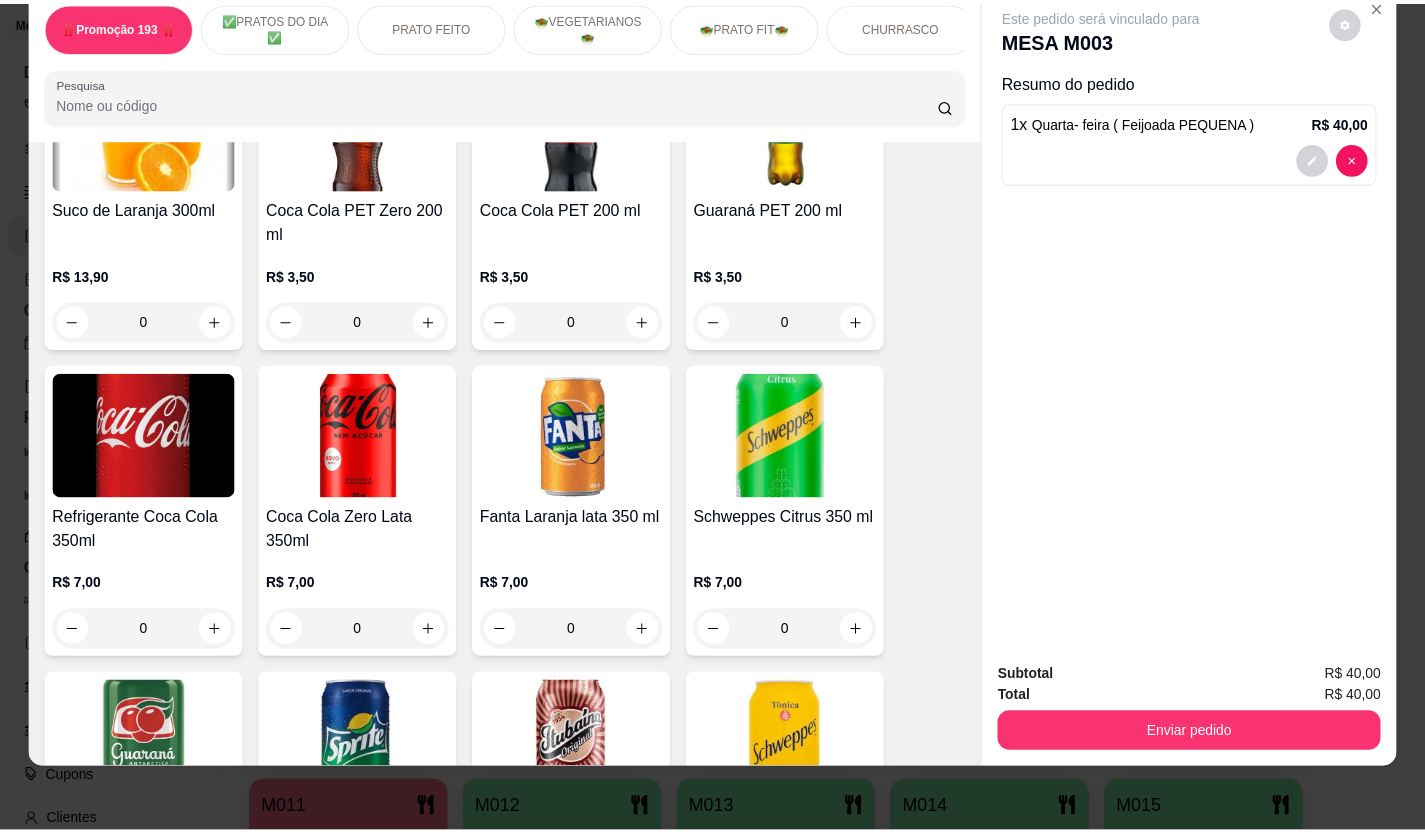 scroll, scrollTop: 5801, scrollLeft: 0, axis: vertical 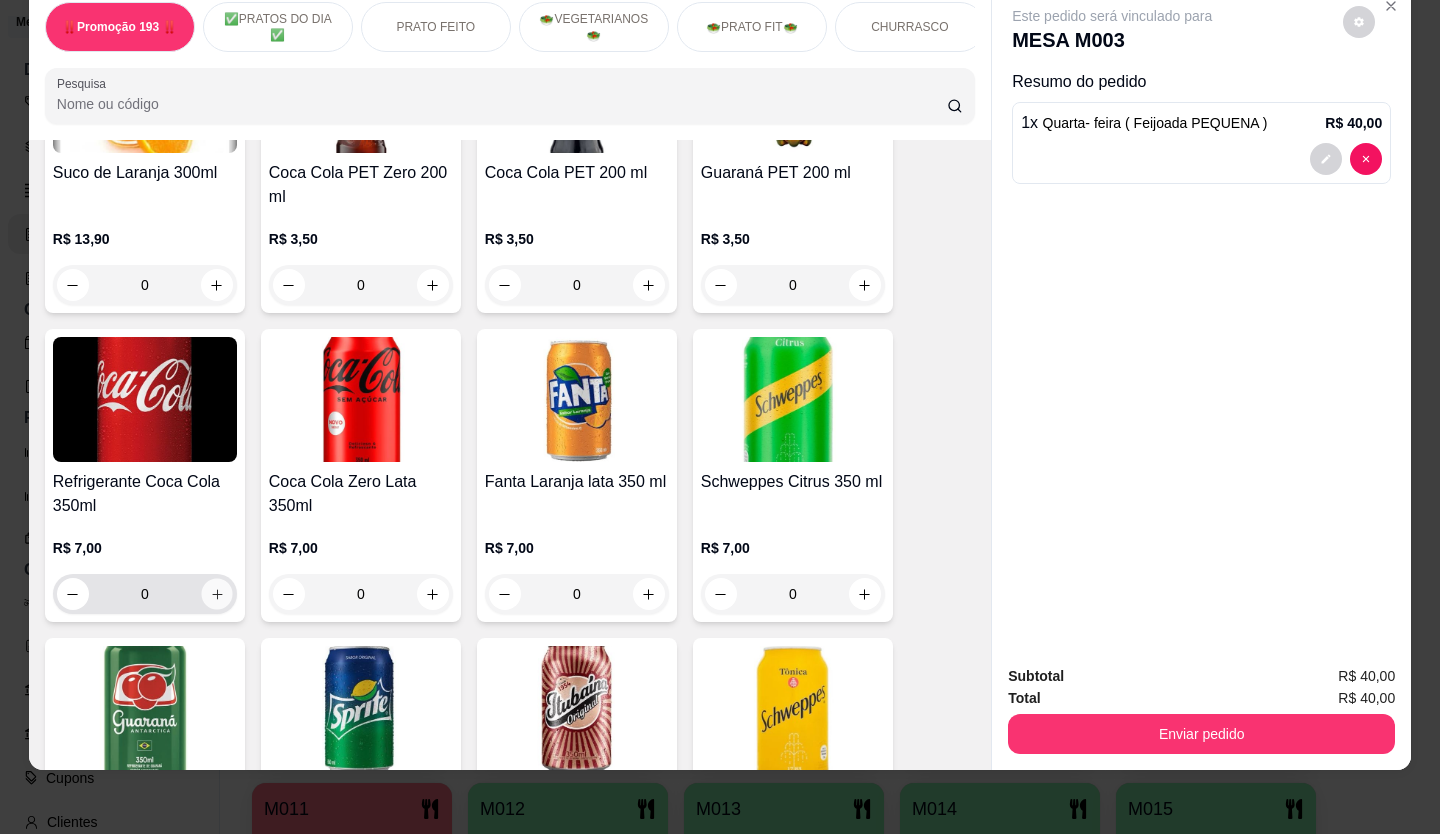 click 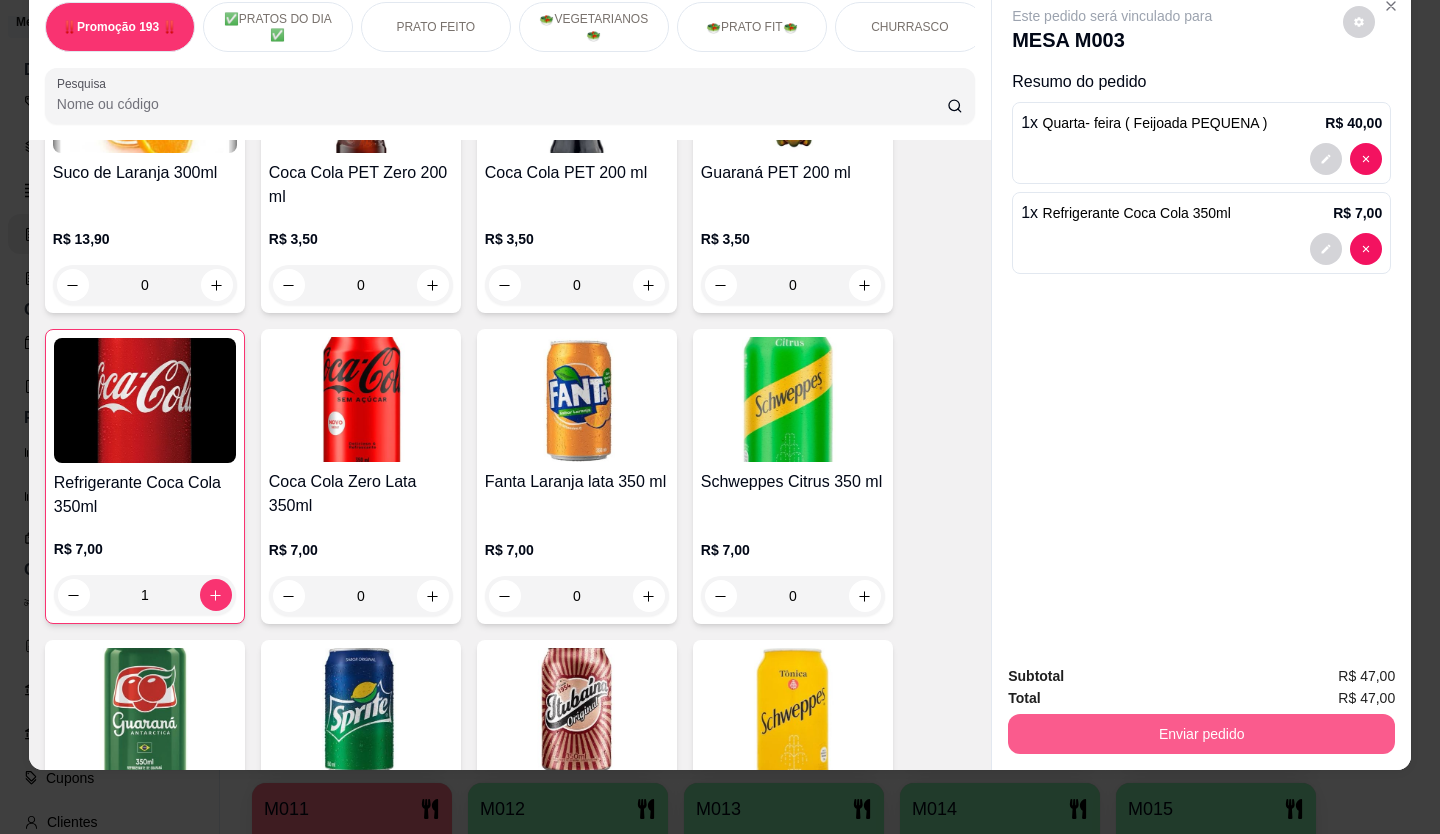 click on "Enviar pedido" at bounding box center (1201, 734) 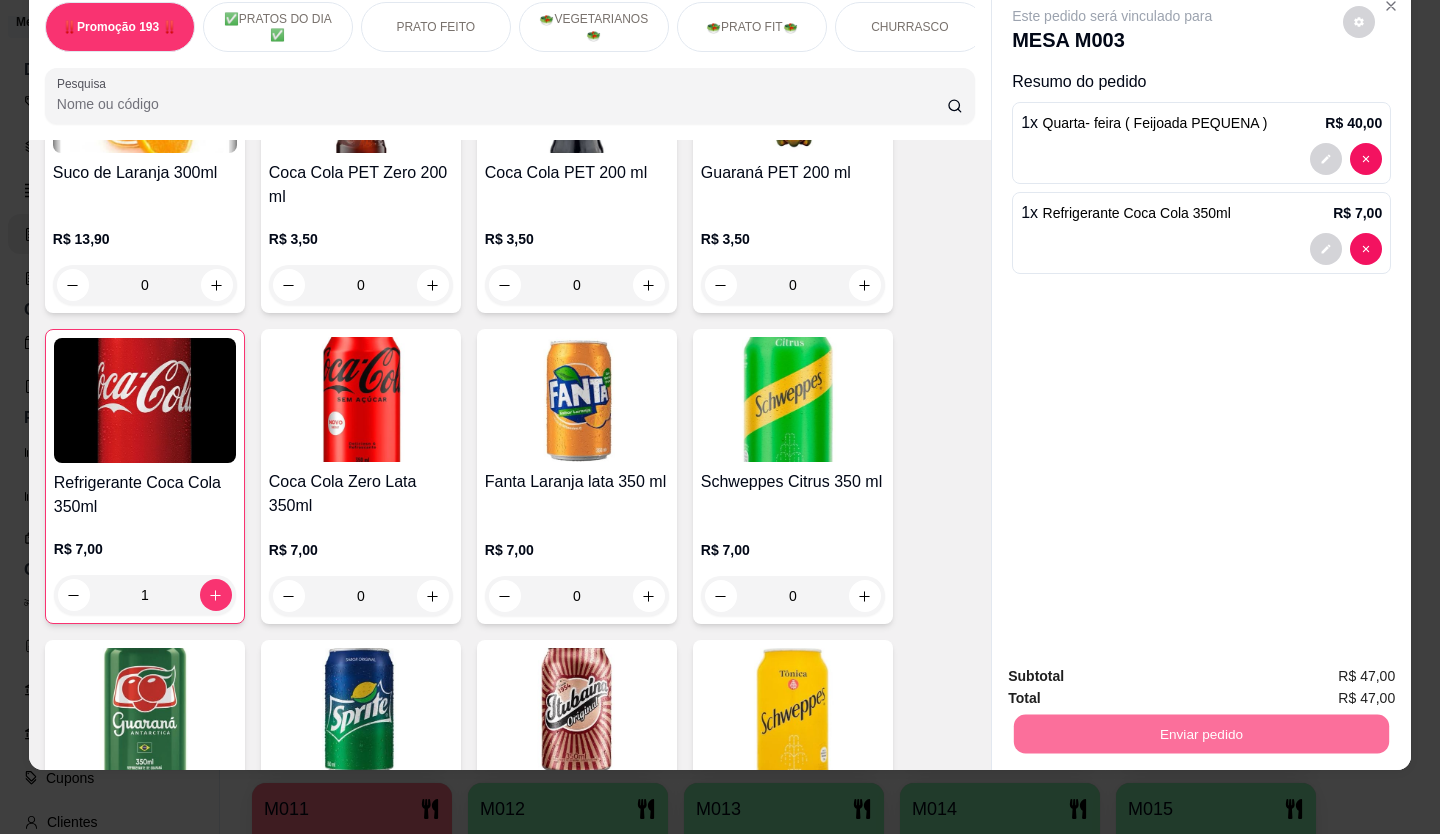 click on "Não registrar e enviar pedido" at bounding box center [1133, 670] 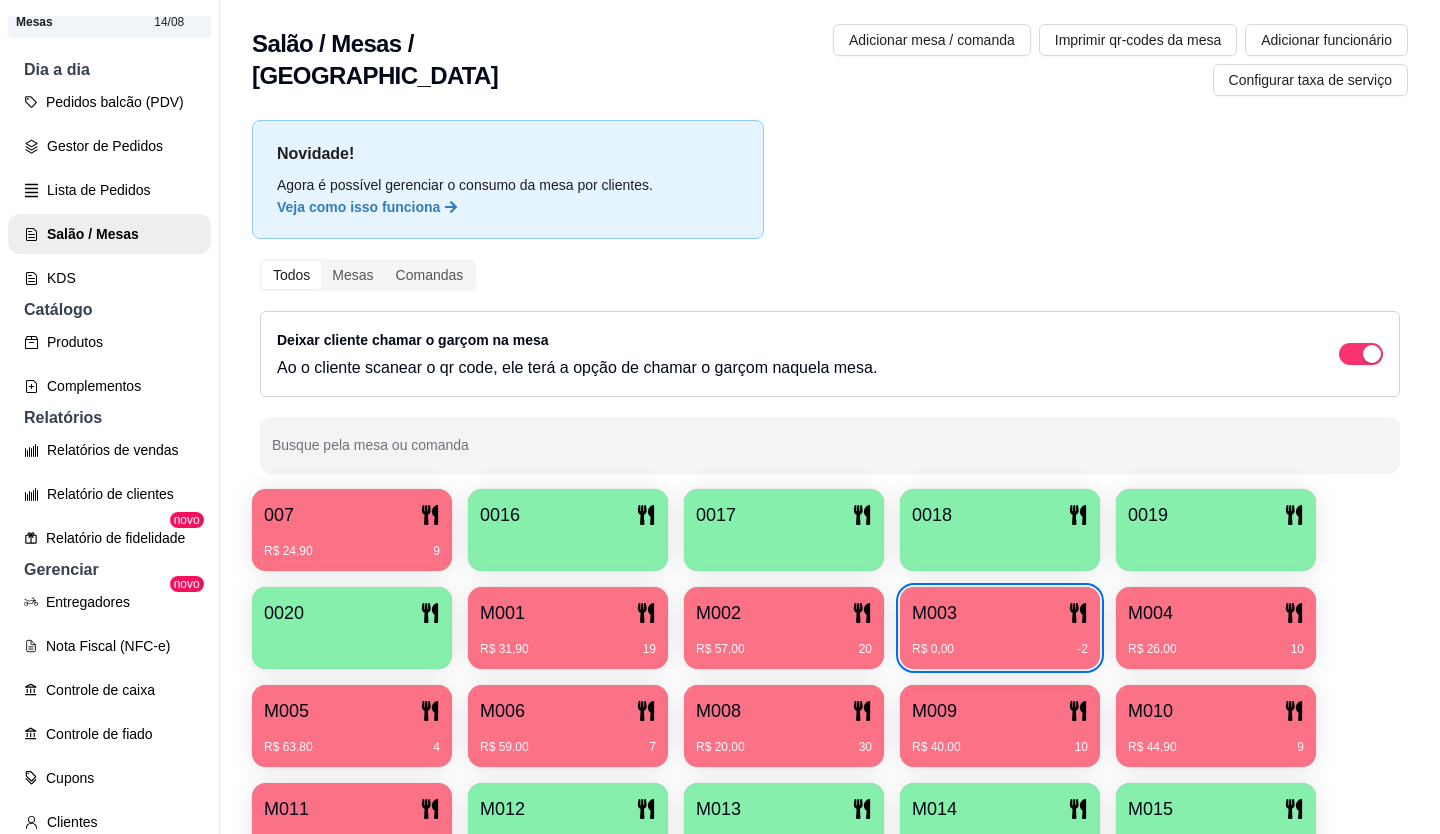 type 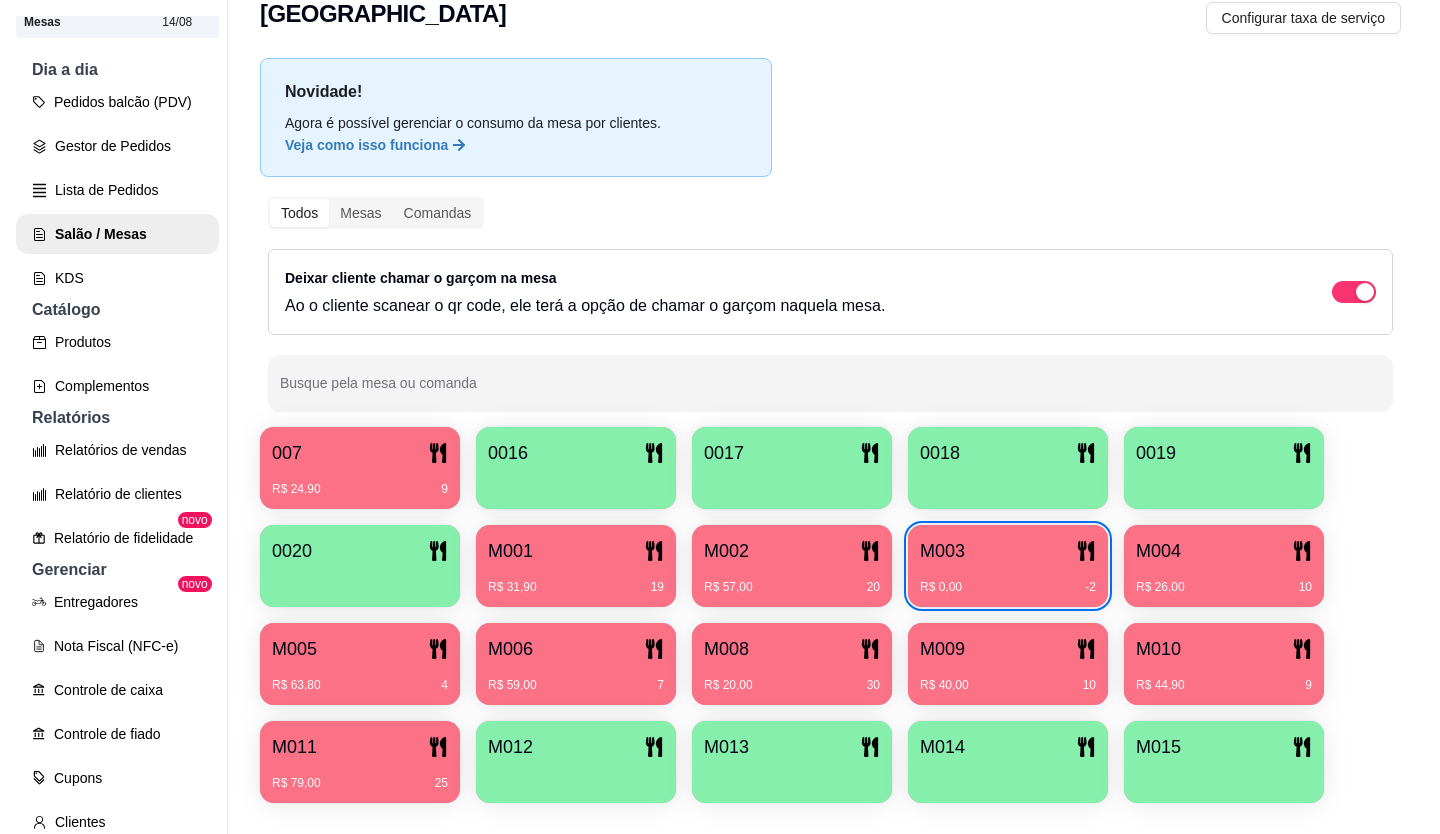 scroll, scrollTop: 86, scrollLeft: 0, axis: vertical 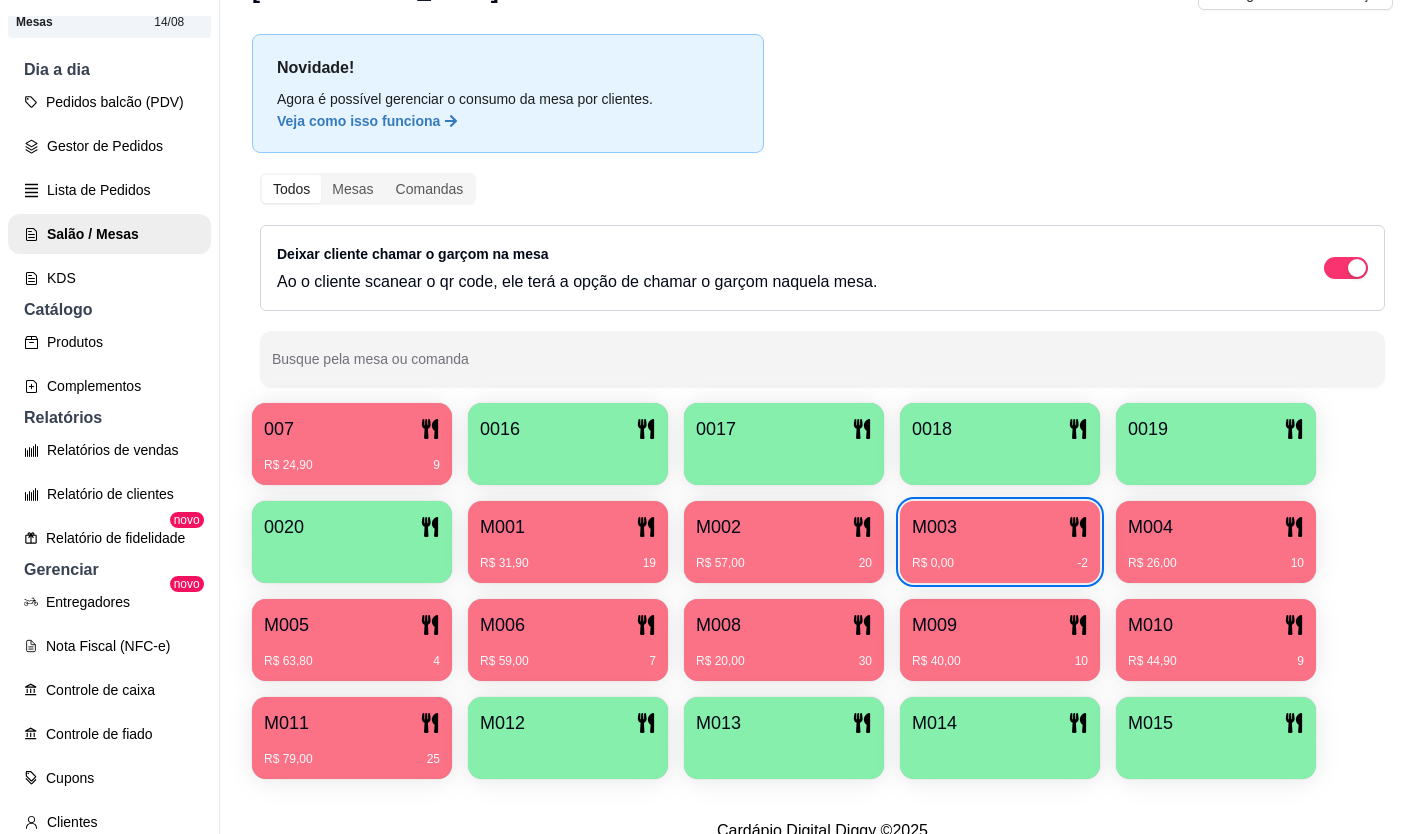 click on "R$ 24,90 9" at bounding box center (352, 458) 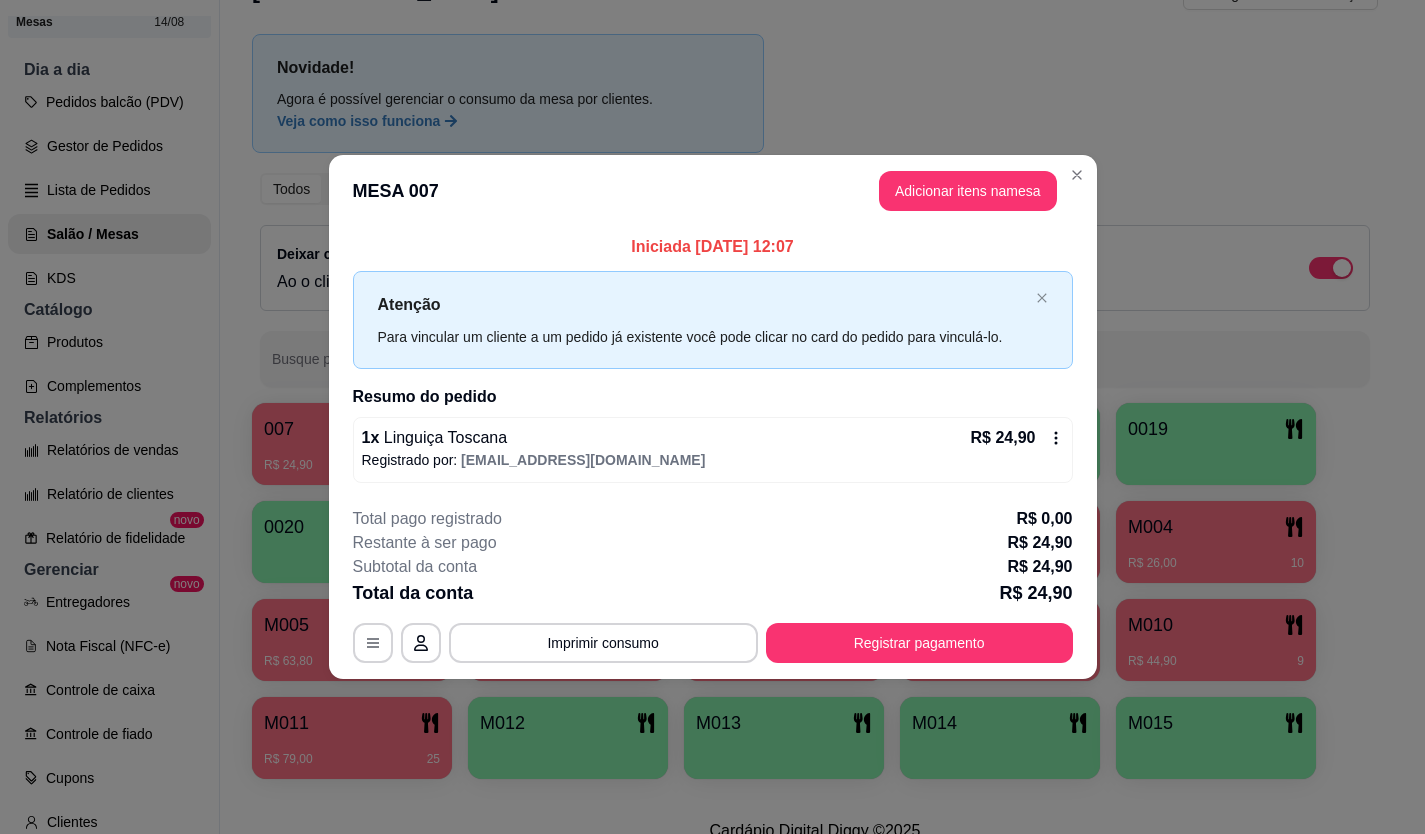 type 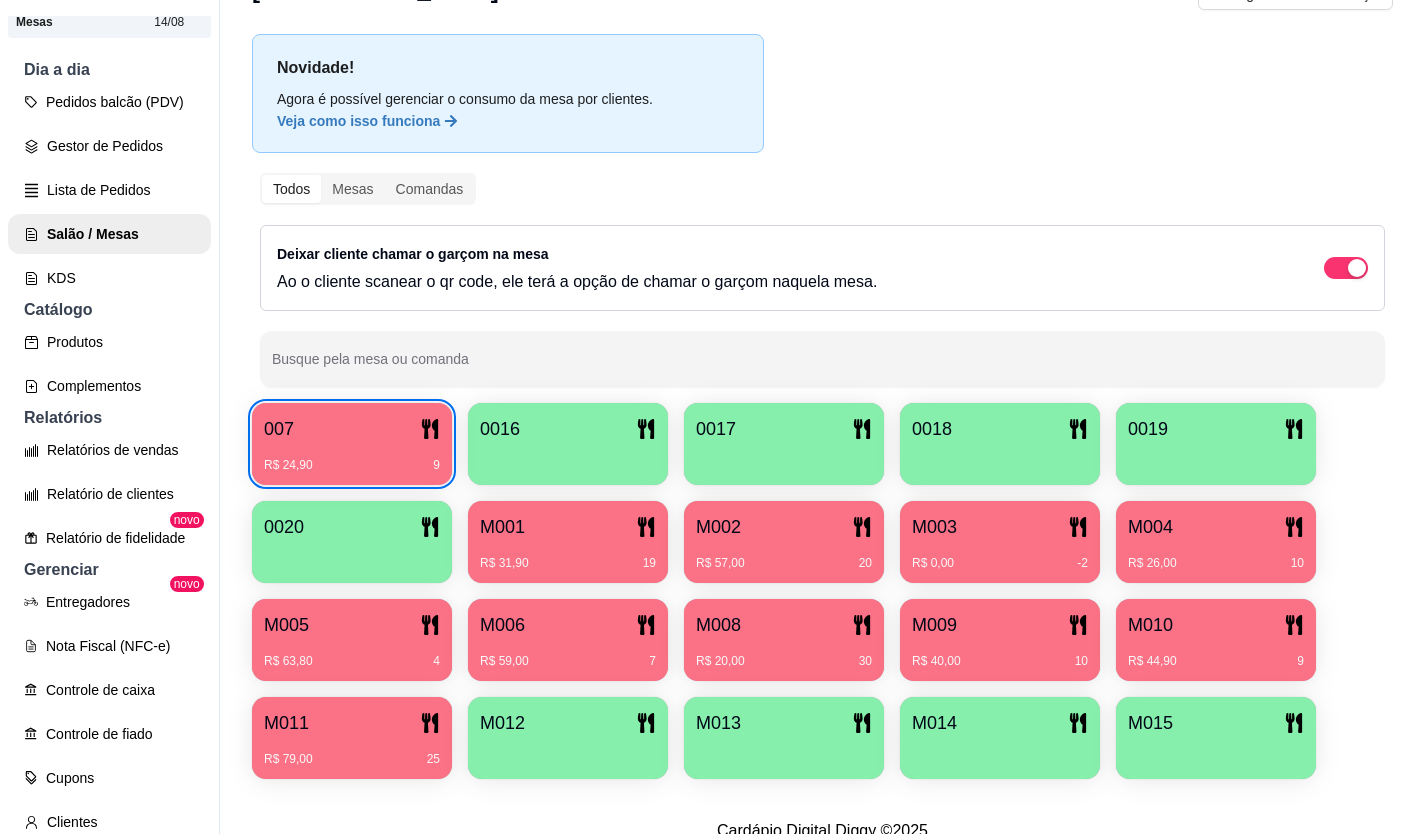 click on "M008" at bounding box center [784, 625] 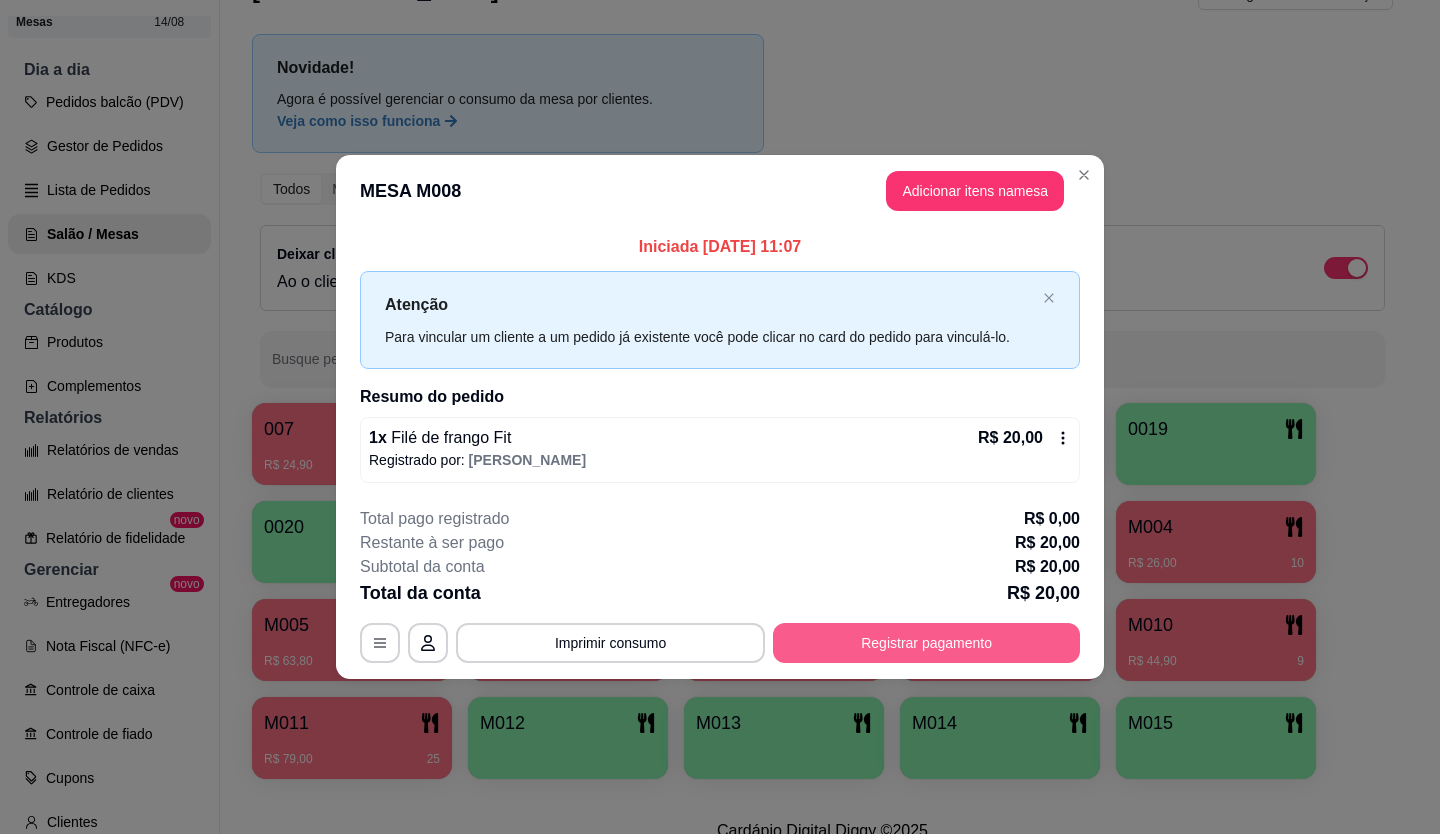 click on "Registrar pagamento" at bounding box center (926, 643) 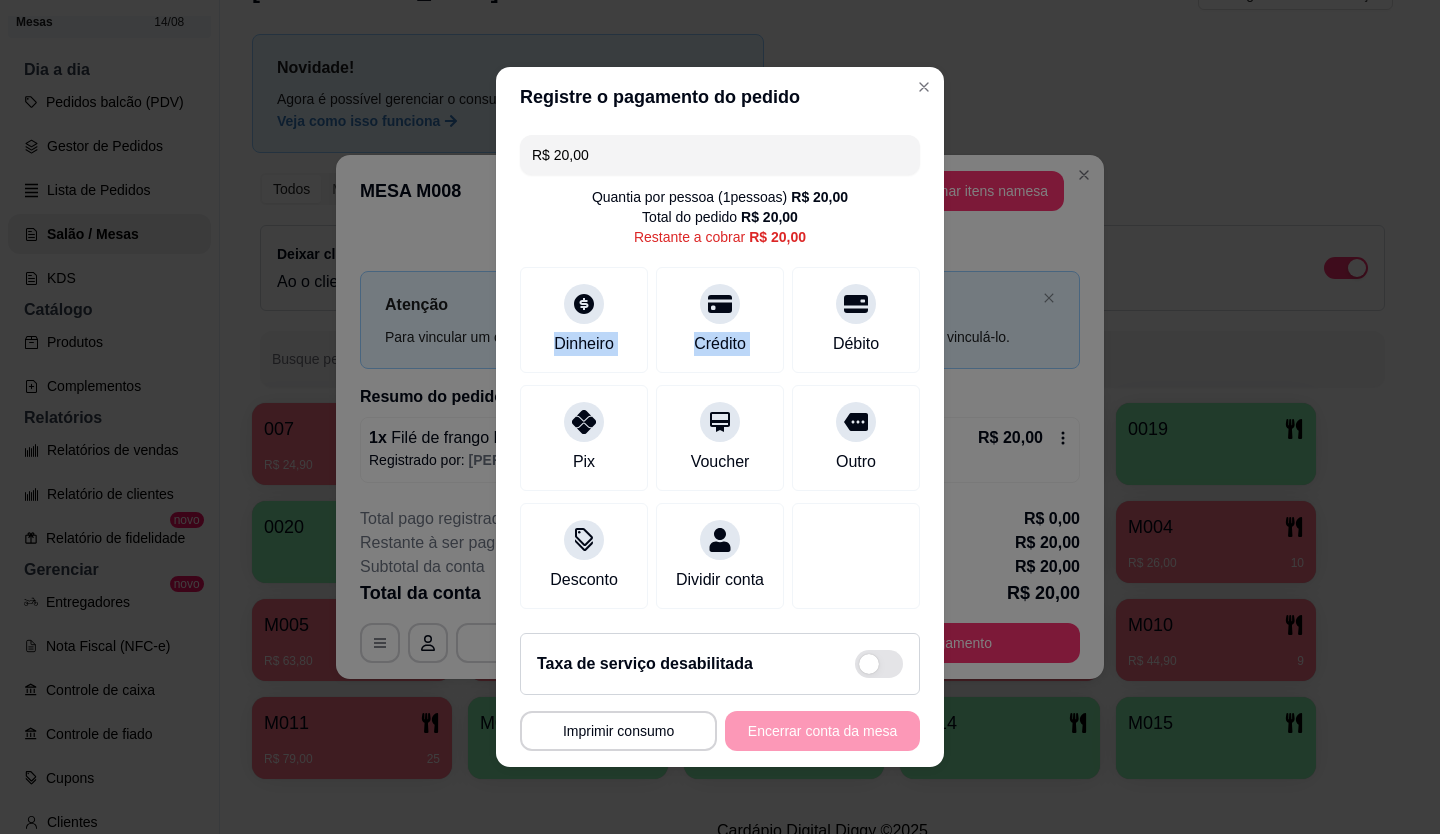 drag, startPoint x: 792, startPoint y: 247, endPoint x: 663, endPoint y: 134, distance: 171.49344 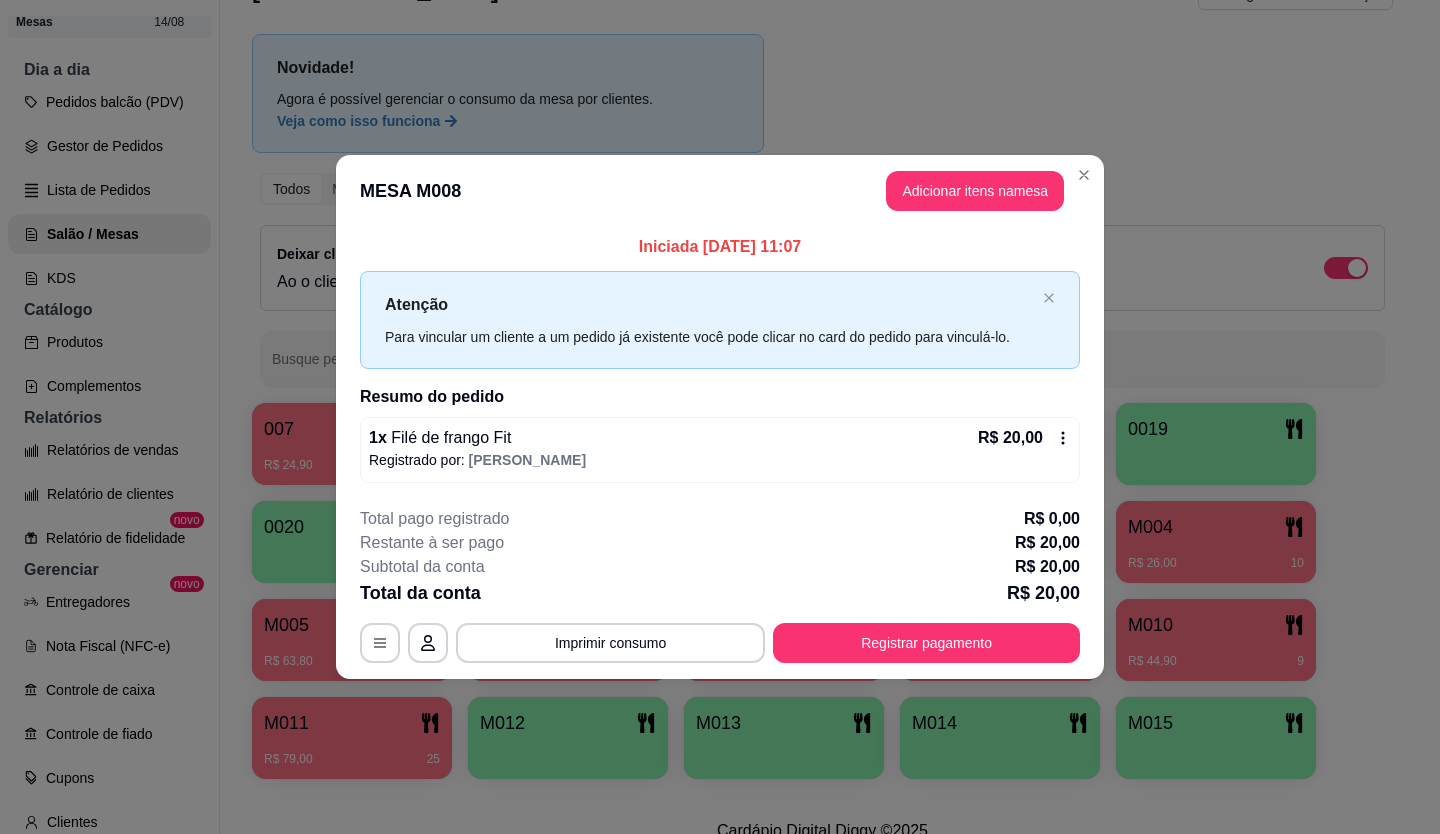click on "**********" at bounding box center [720, 585] 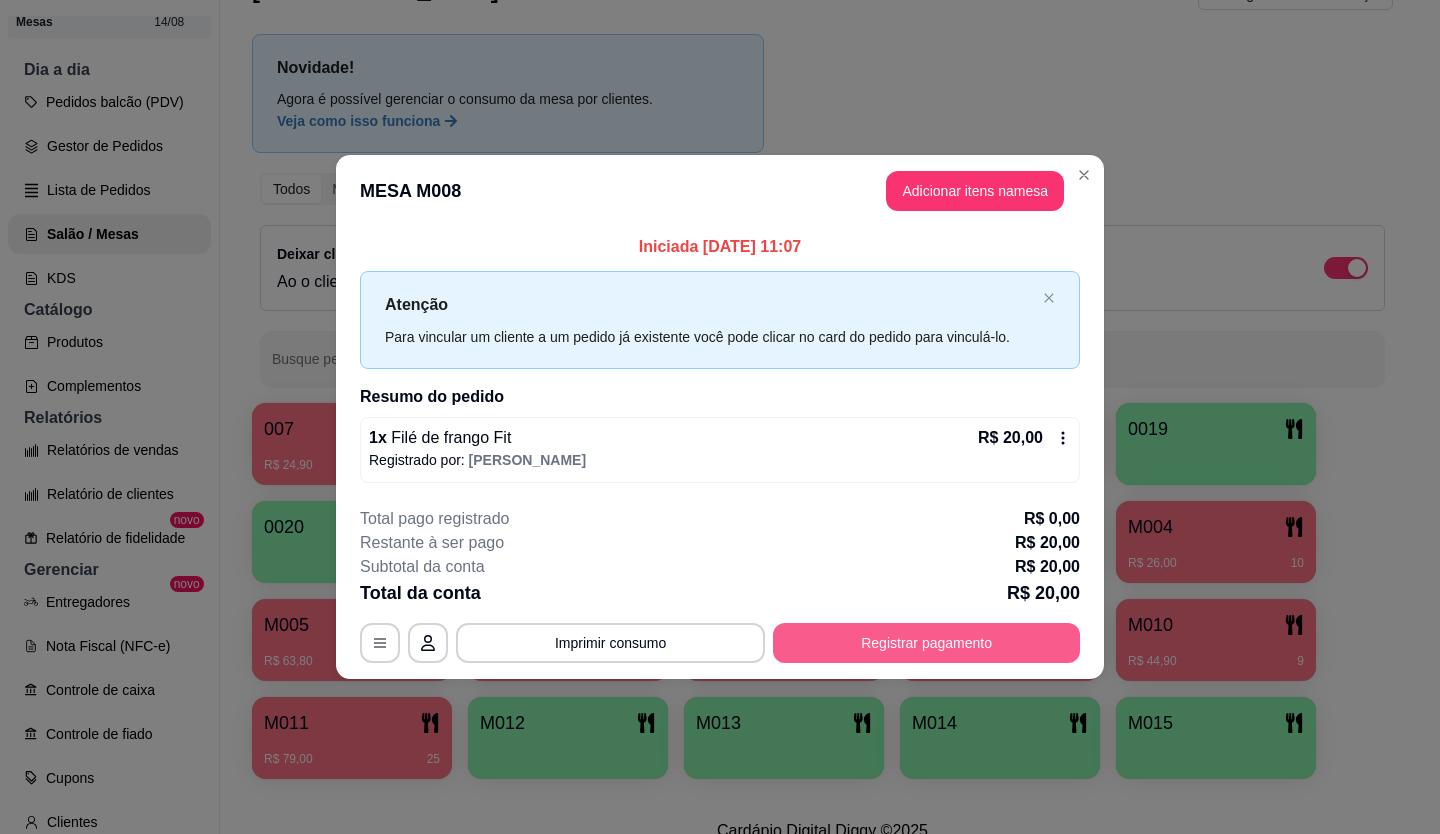 click on "Registrar pagamento" at bounding box center (926, 643) 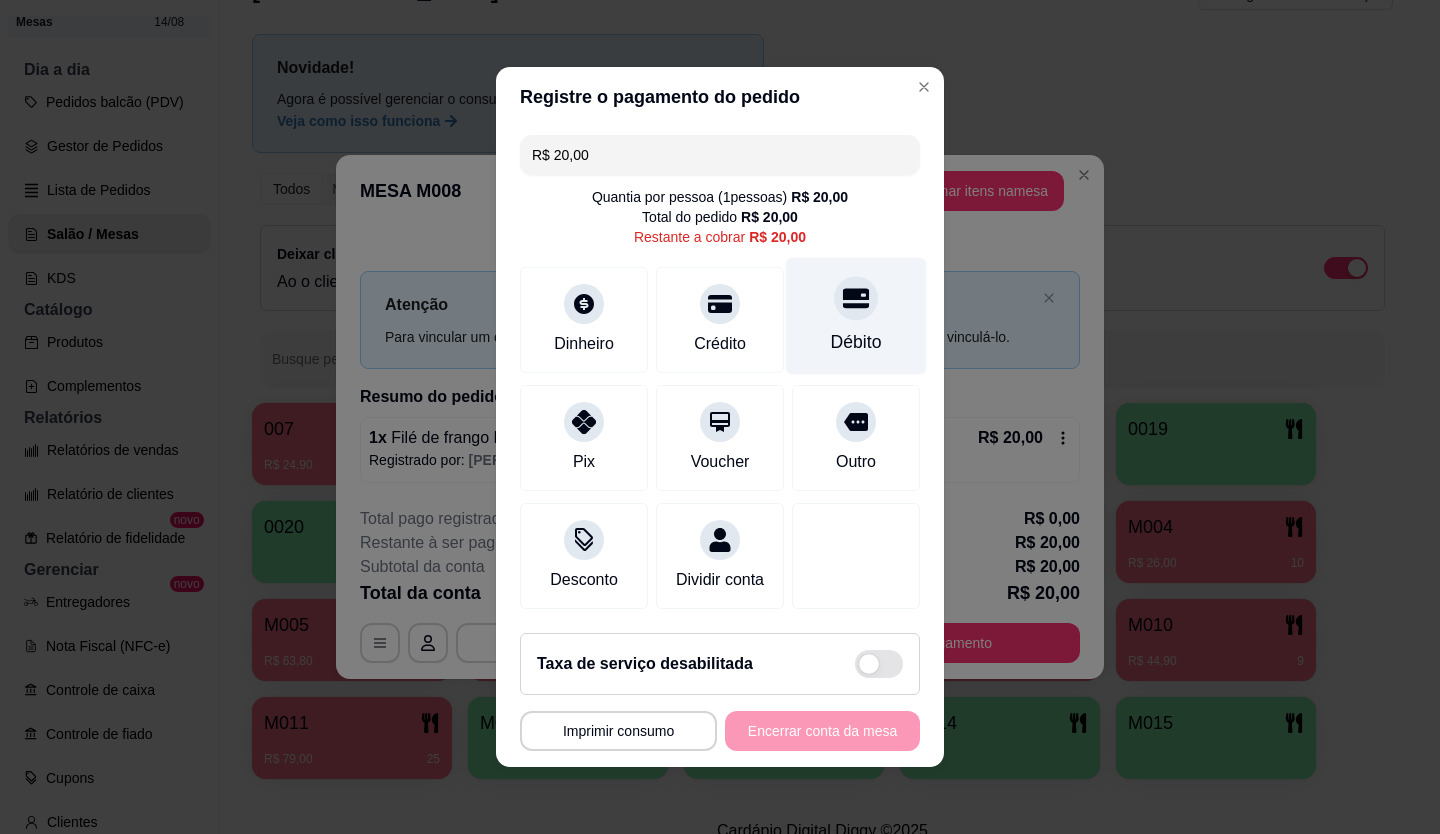 click on "Débito" at bounding box center (856, 316) 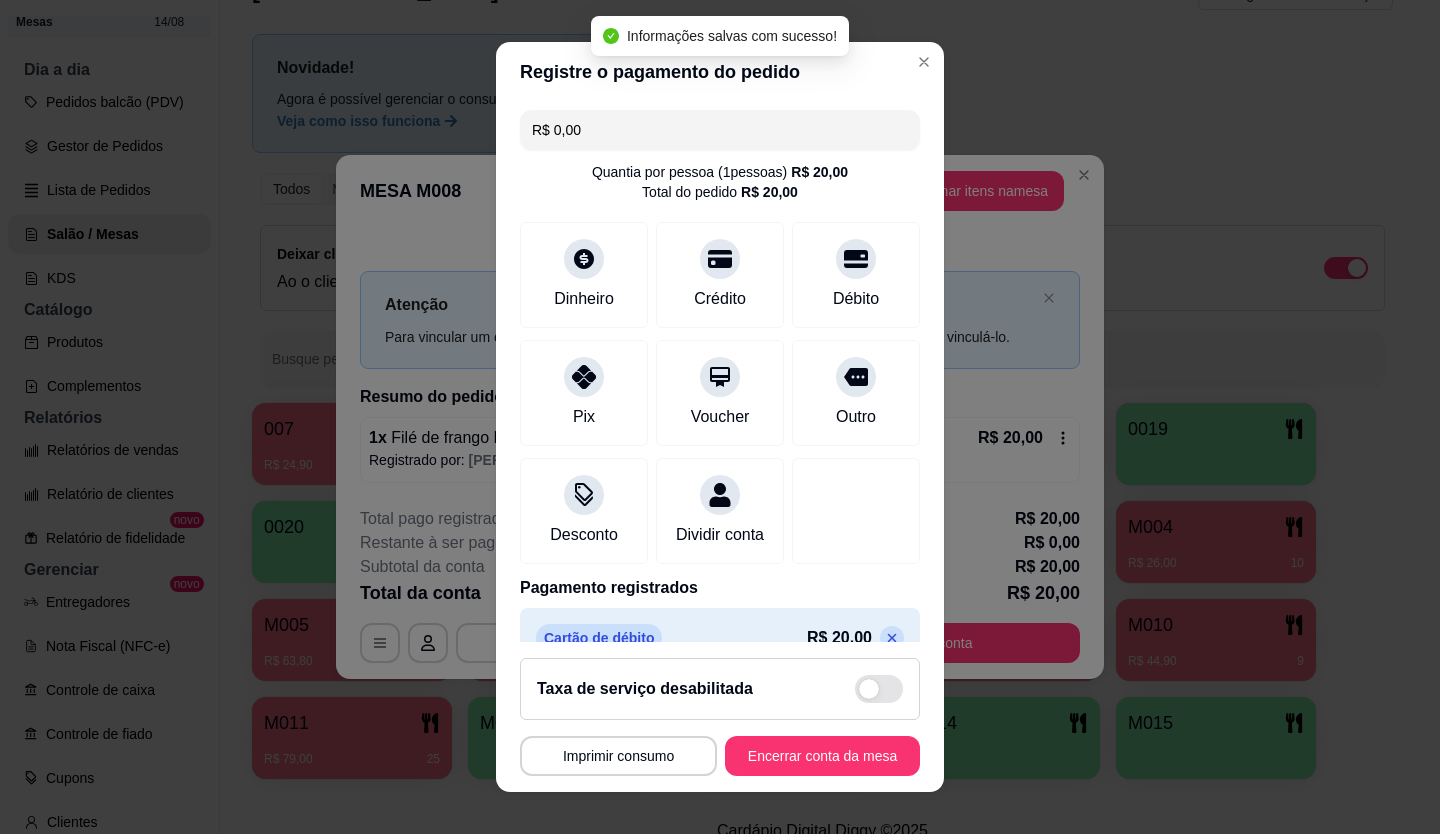 type on "R$ 0,00" 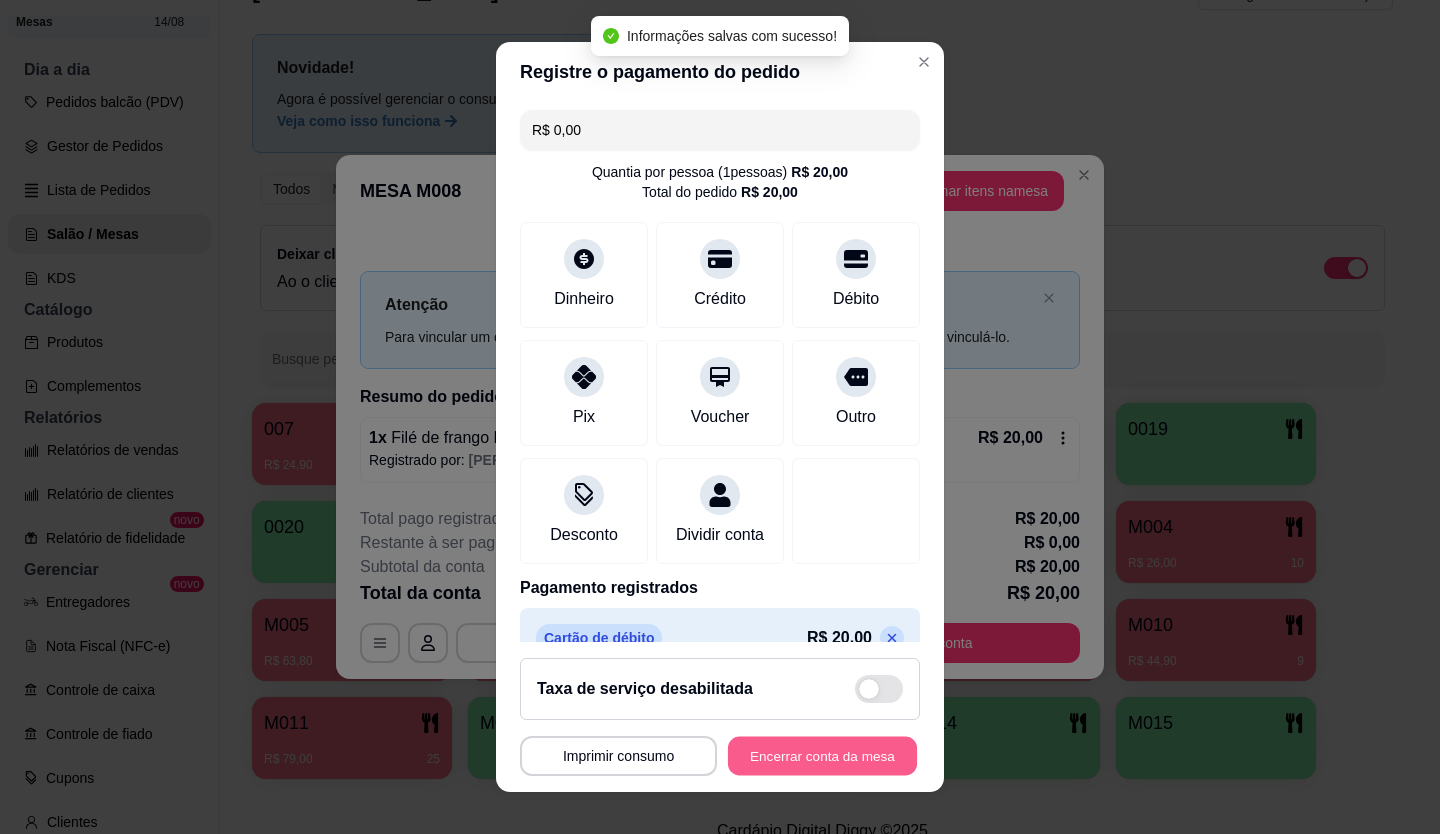 click on "Encerrar conta da mesa" at bounding box center [822, 756] 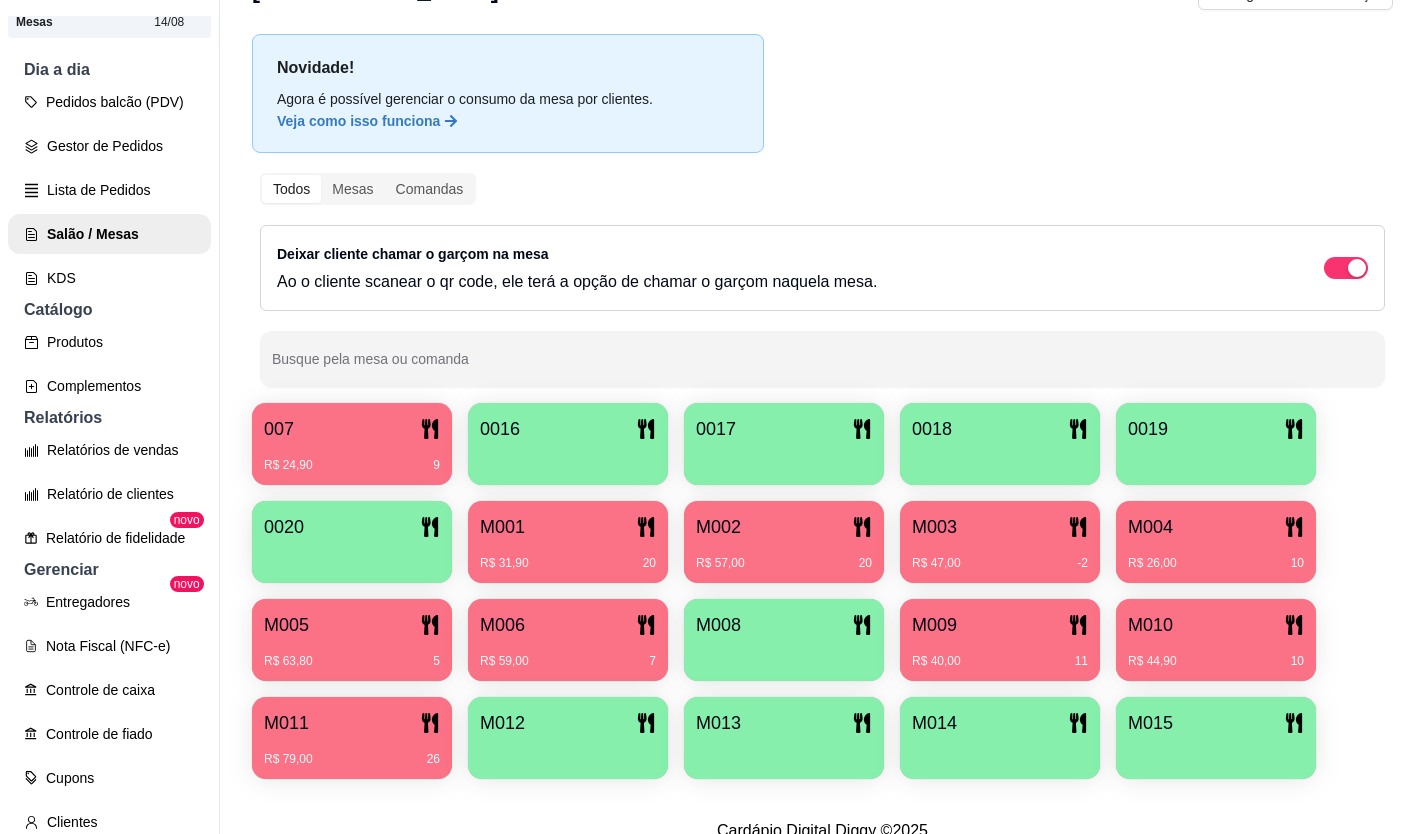 click at bounding box center [784, 654] 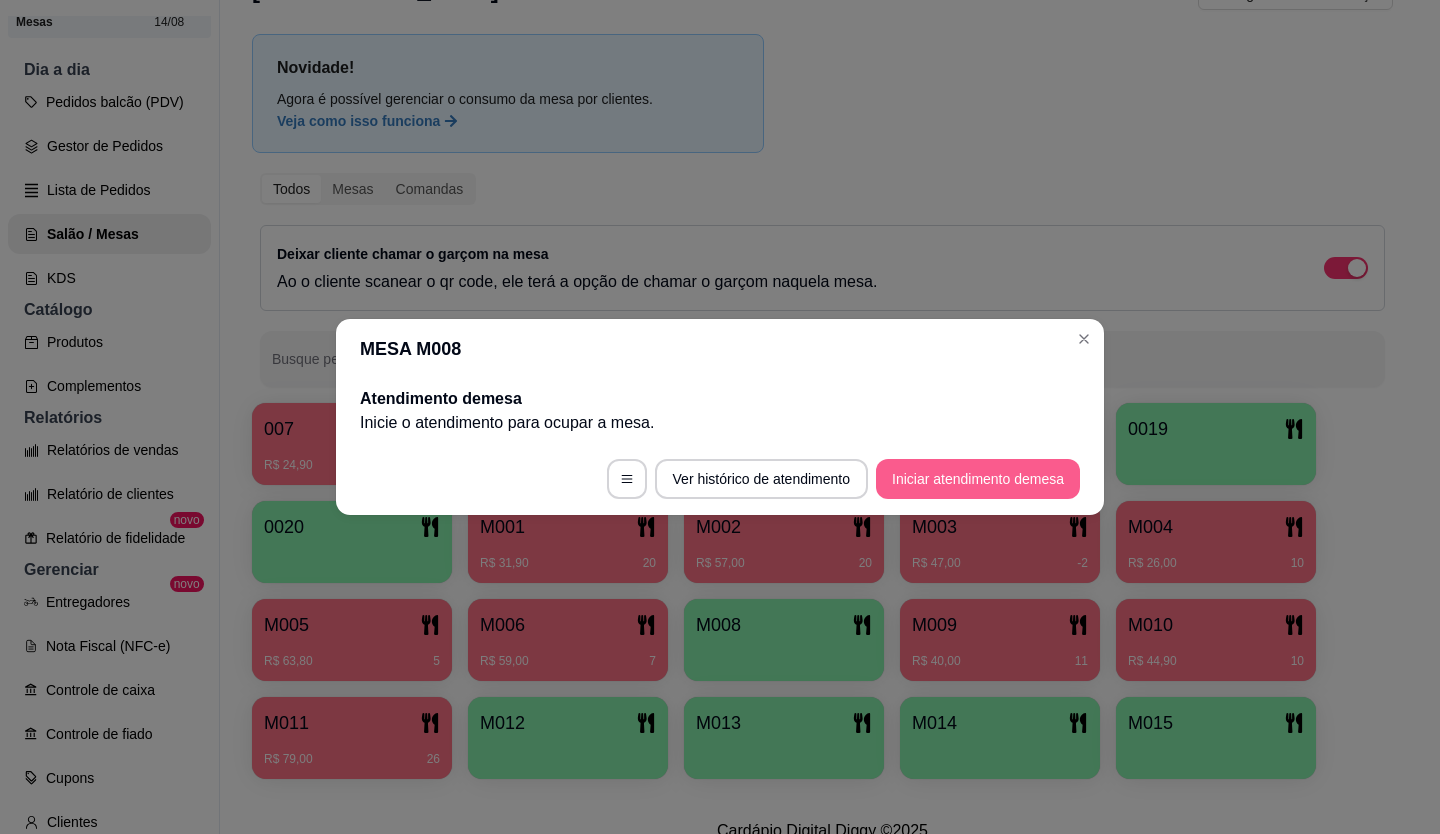 click on "Iniciar atendimento de  mesa" at bounding box center [978, 479] 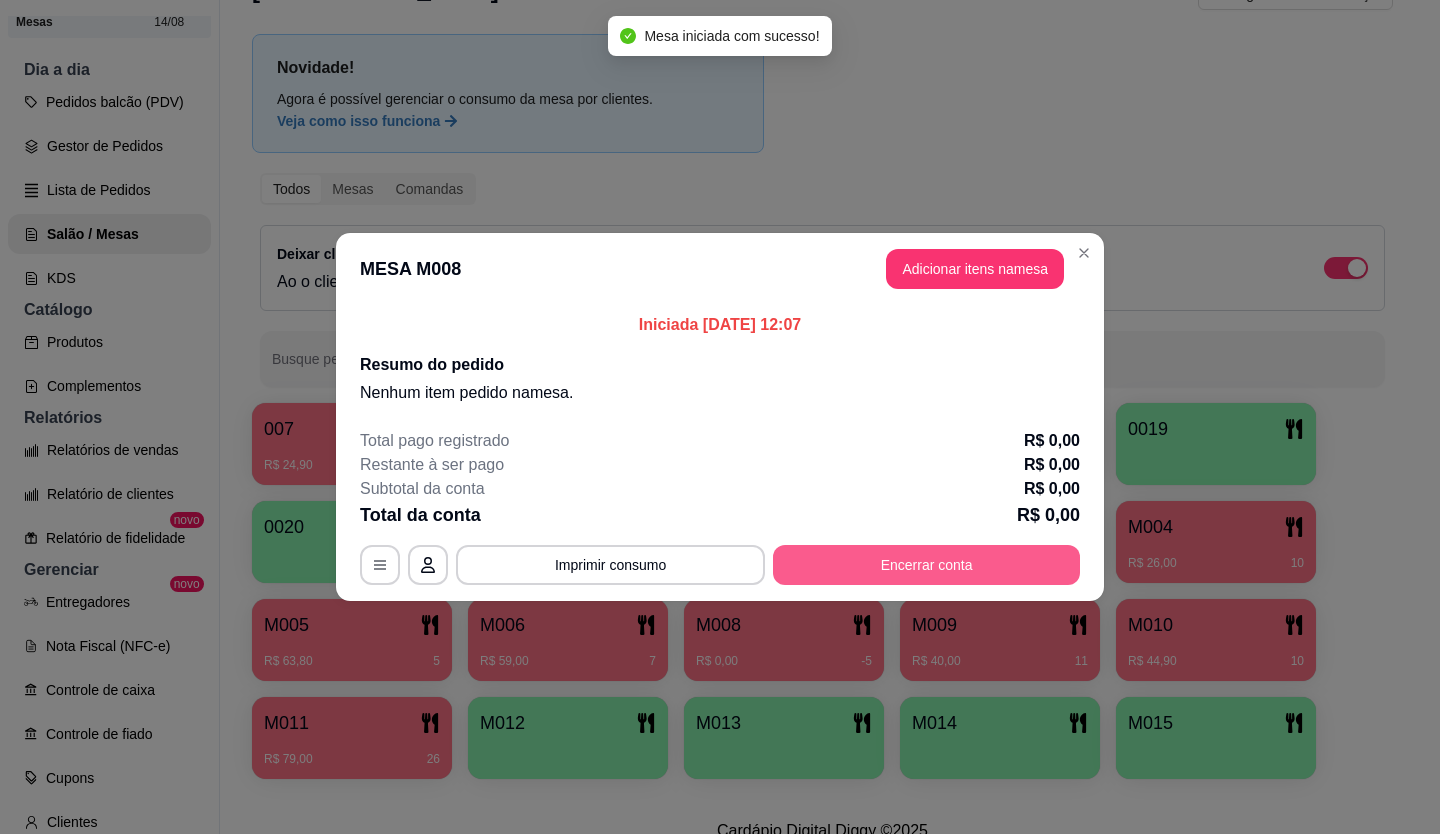 click on "Encerrar conta" at bounding box center (926, 565) 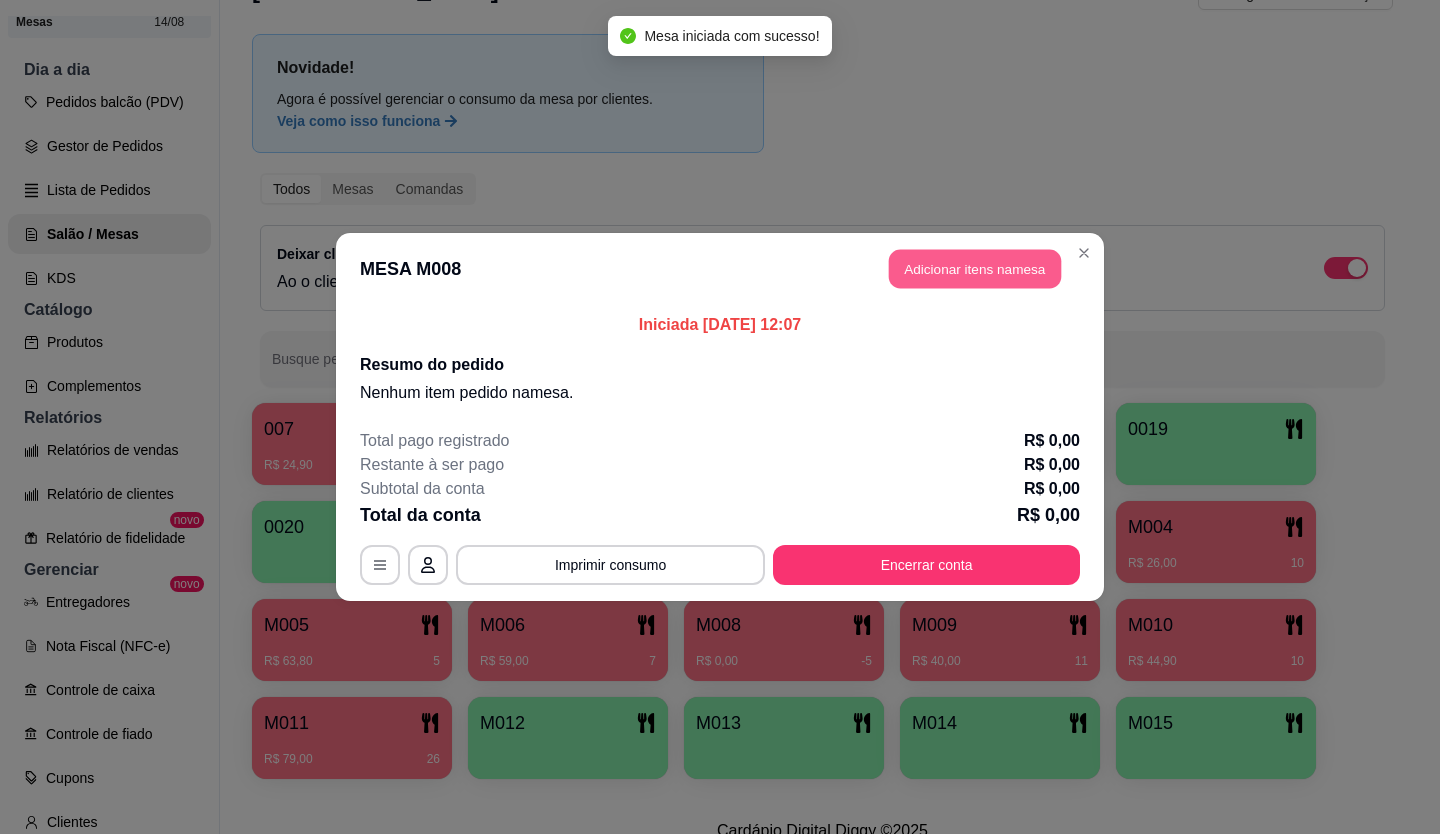 click on "Adicionar itens na  mesa" at bounding box center (975, 269) 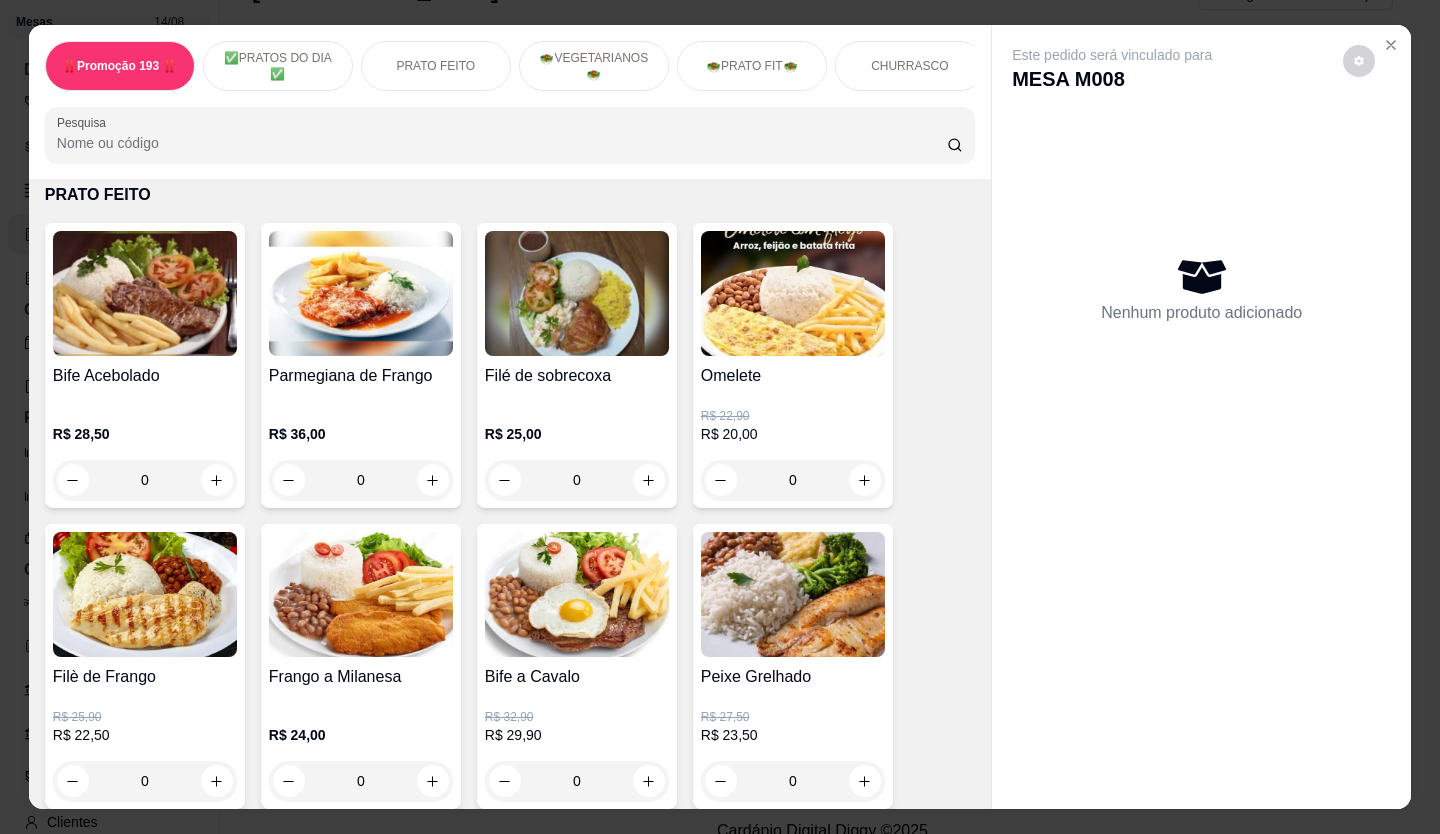 scroll, scrollTop: 300, scrollLeft: 0, axis: vertical 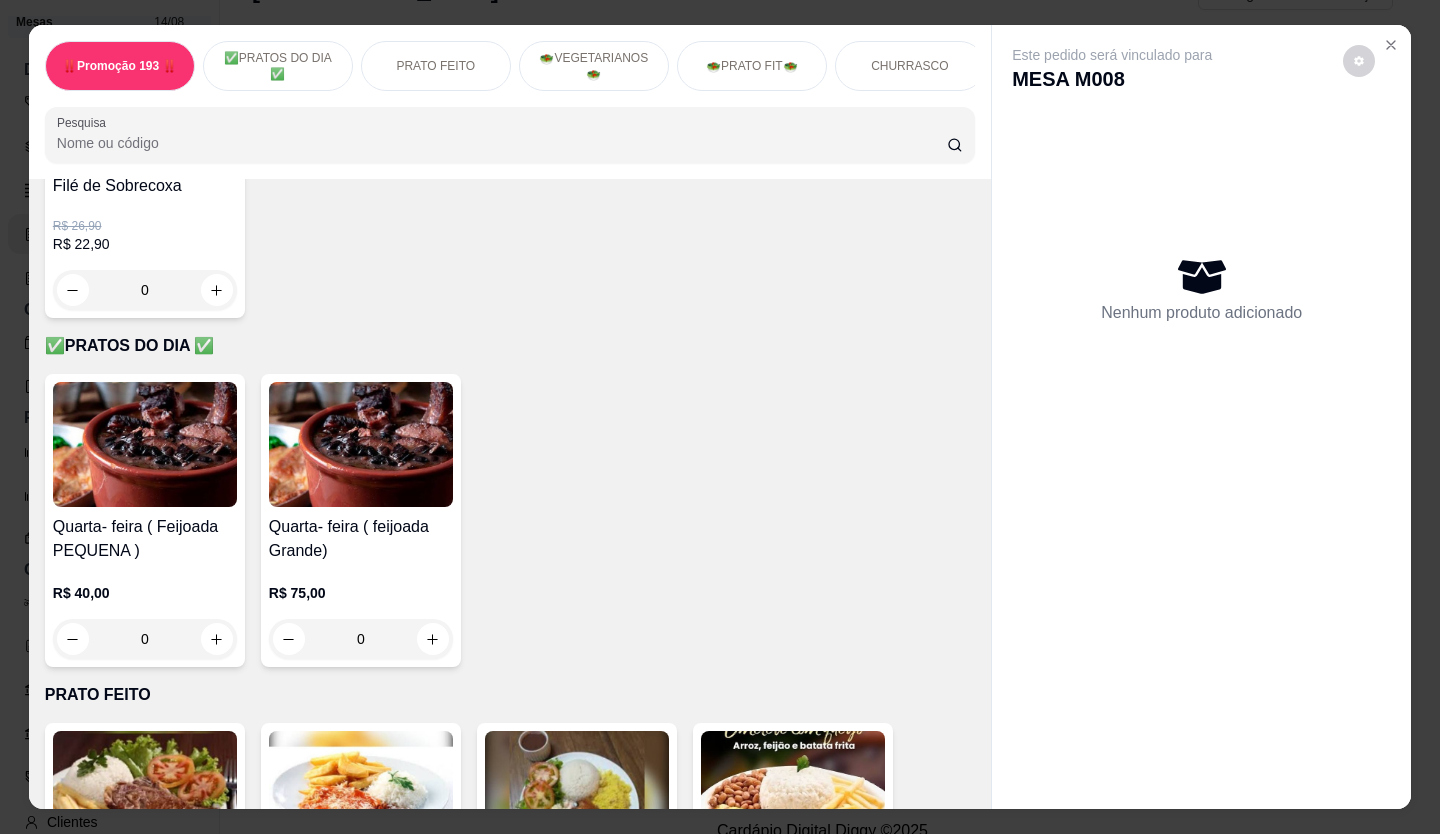 click at bounding box center (217, 639) 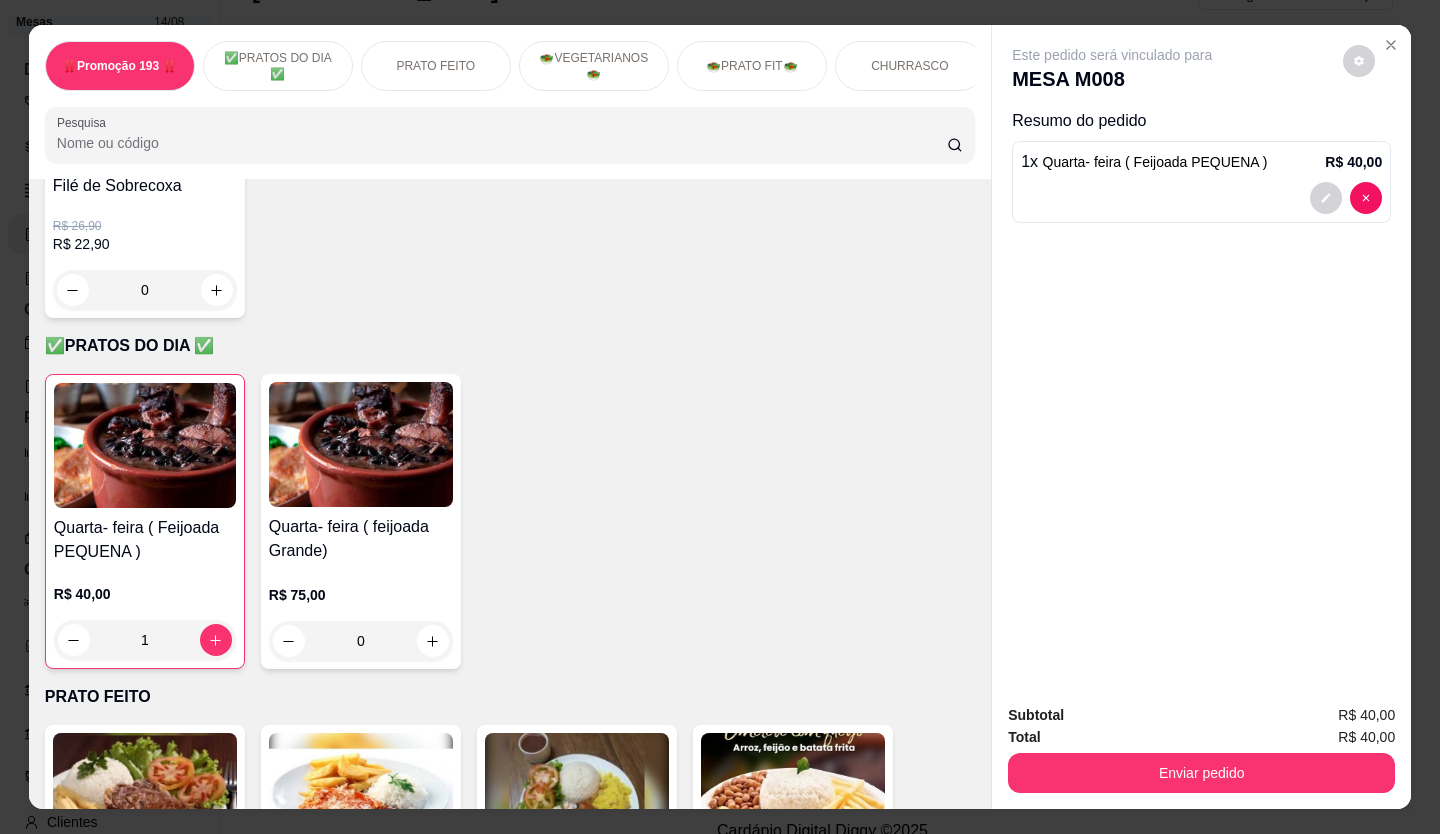type on "1" 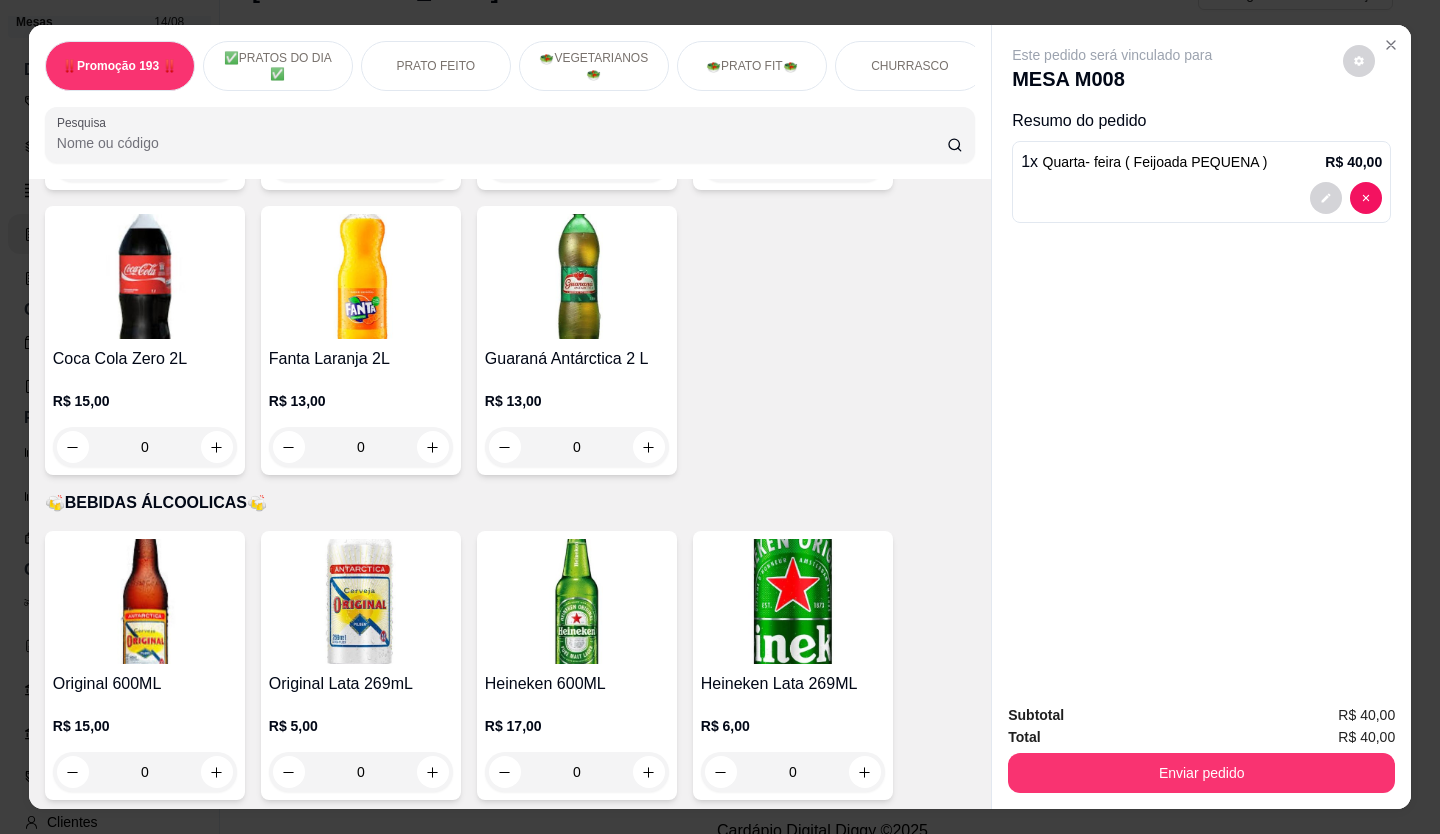 scroll, scrollTop: 7700, scrollLeft: 0, axis: vertical 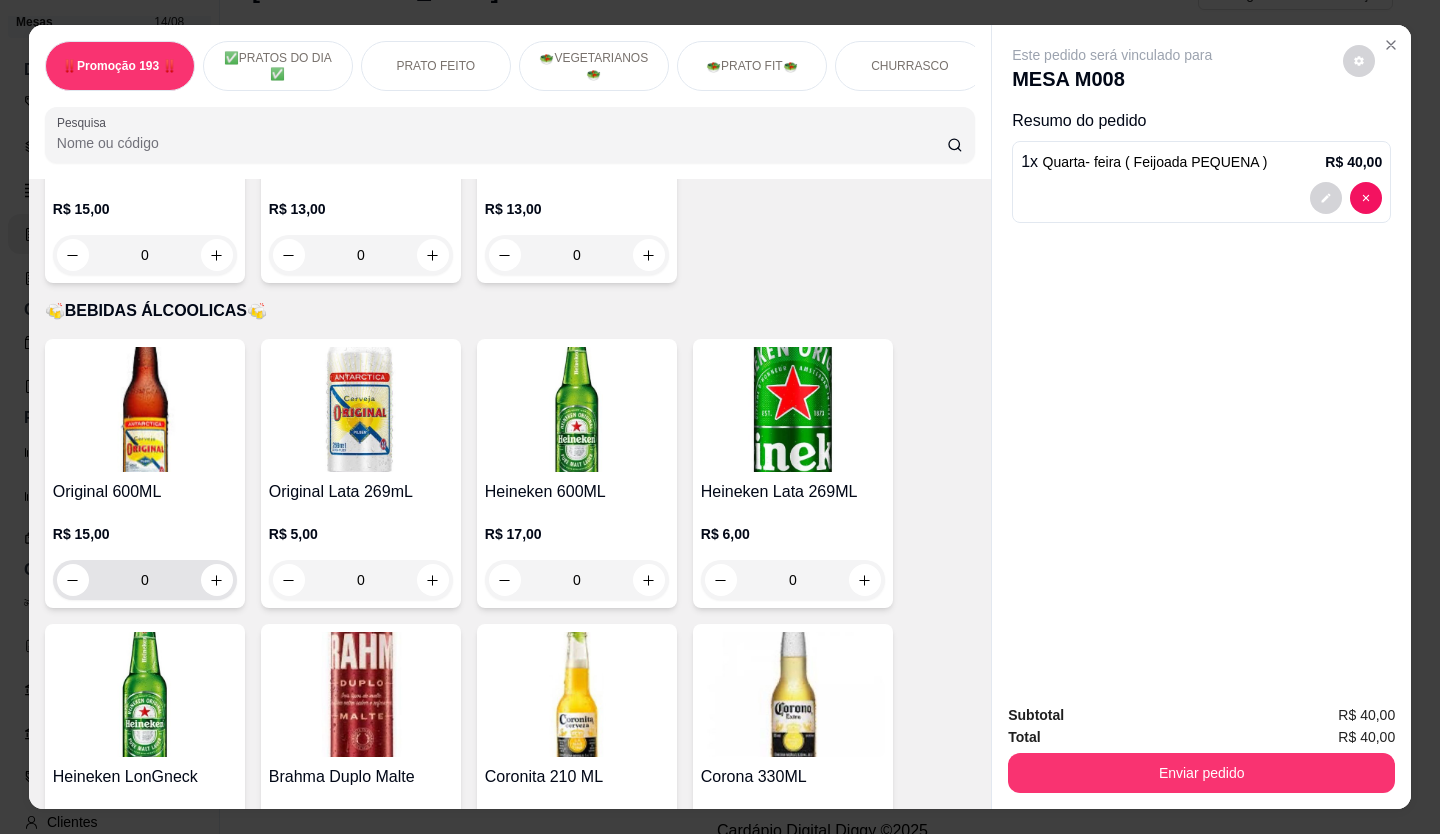 click at bounding box center [217, 580] 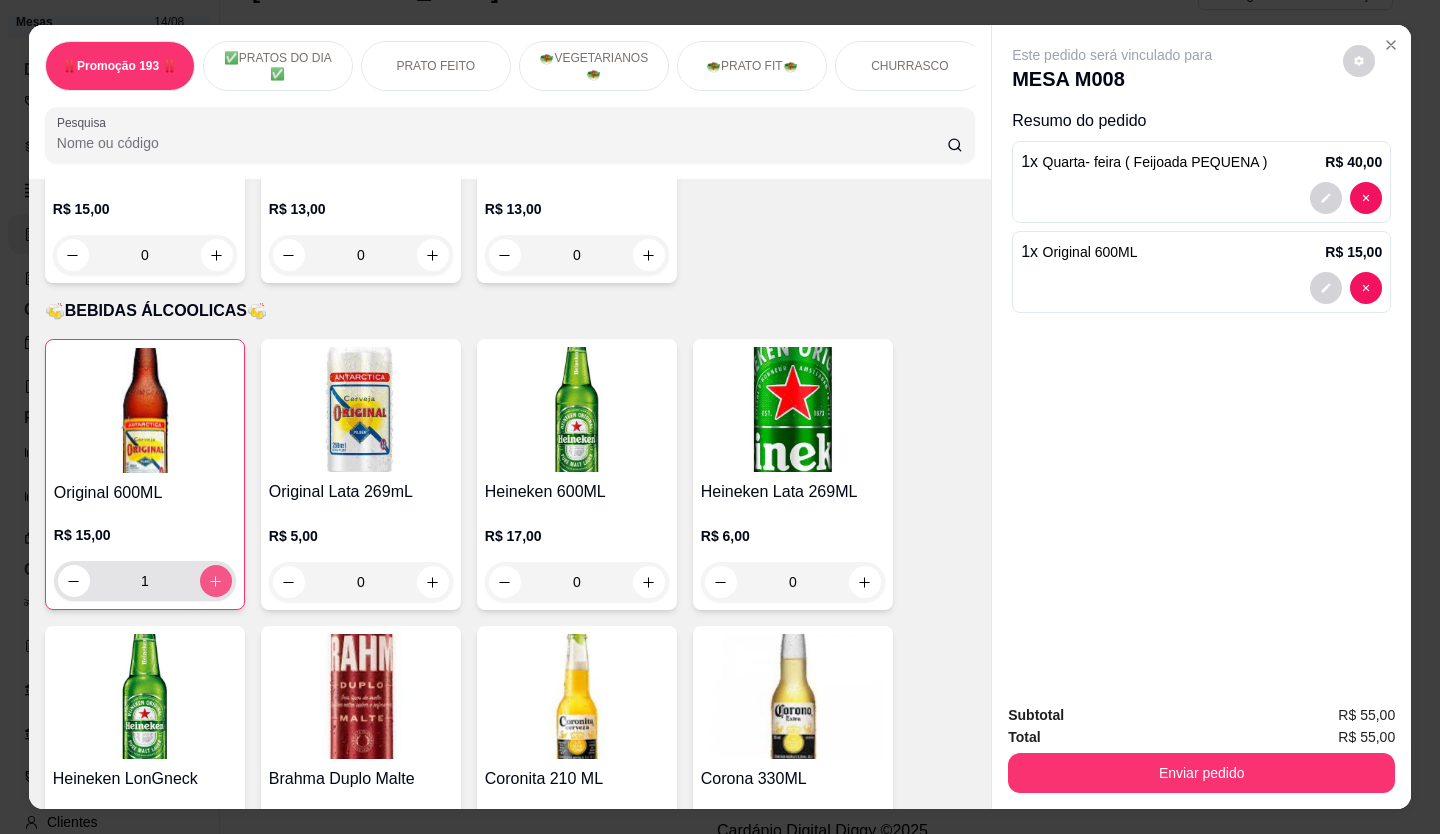 type on "1" 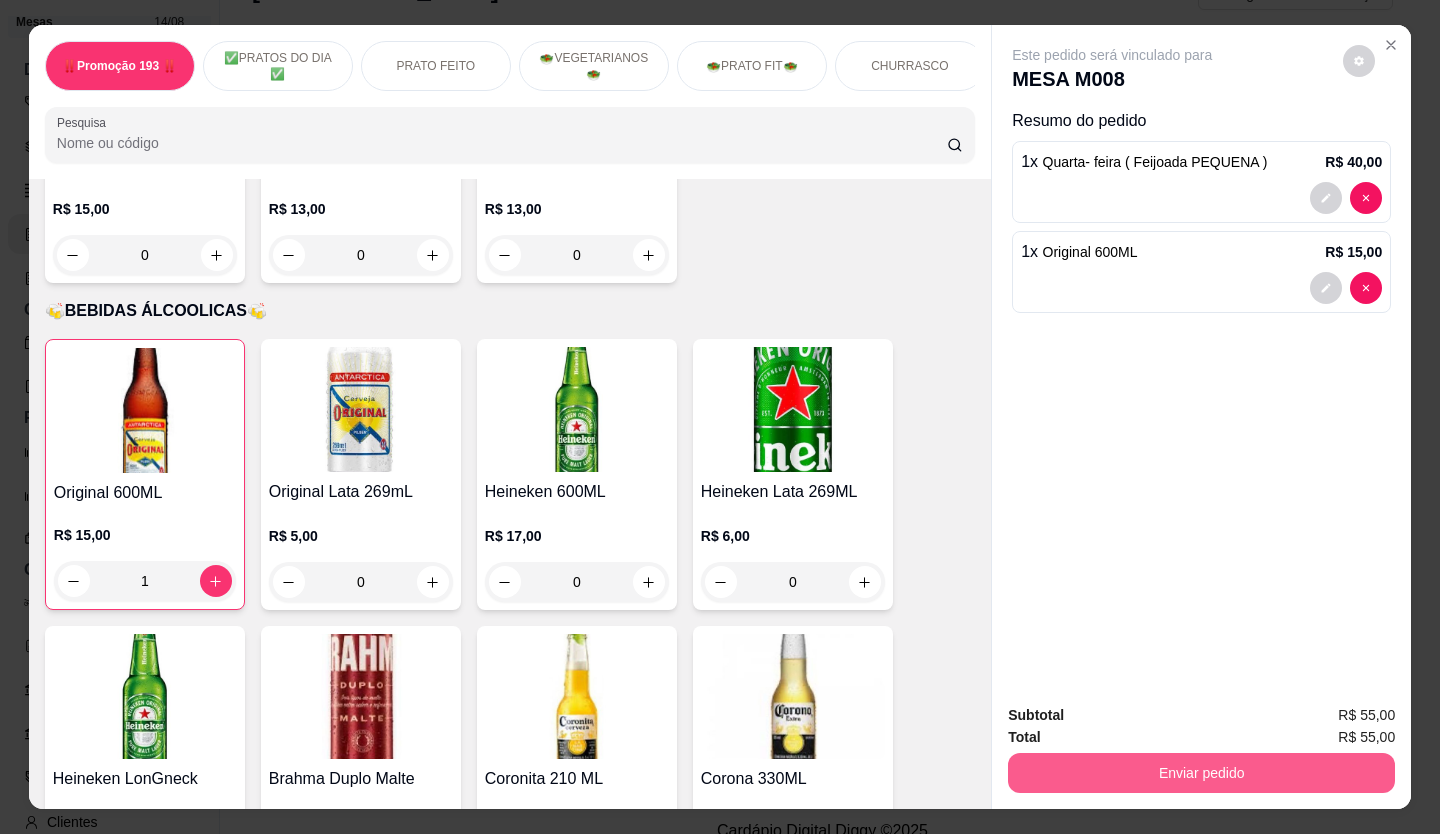 click on "Enviar pedido" at bounding box center (1201, 773) 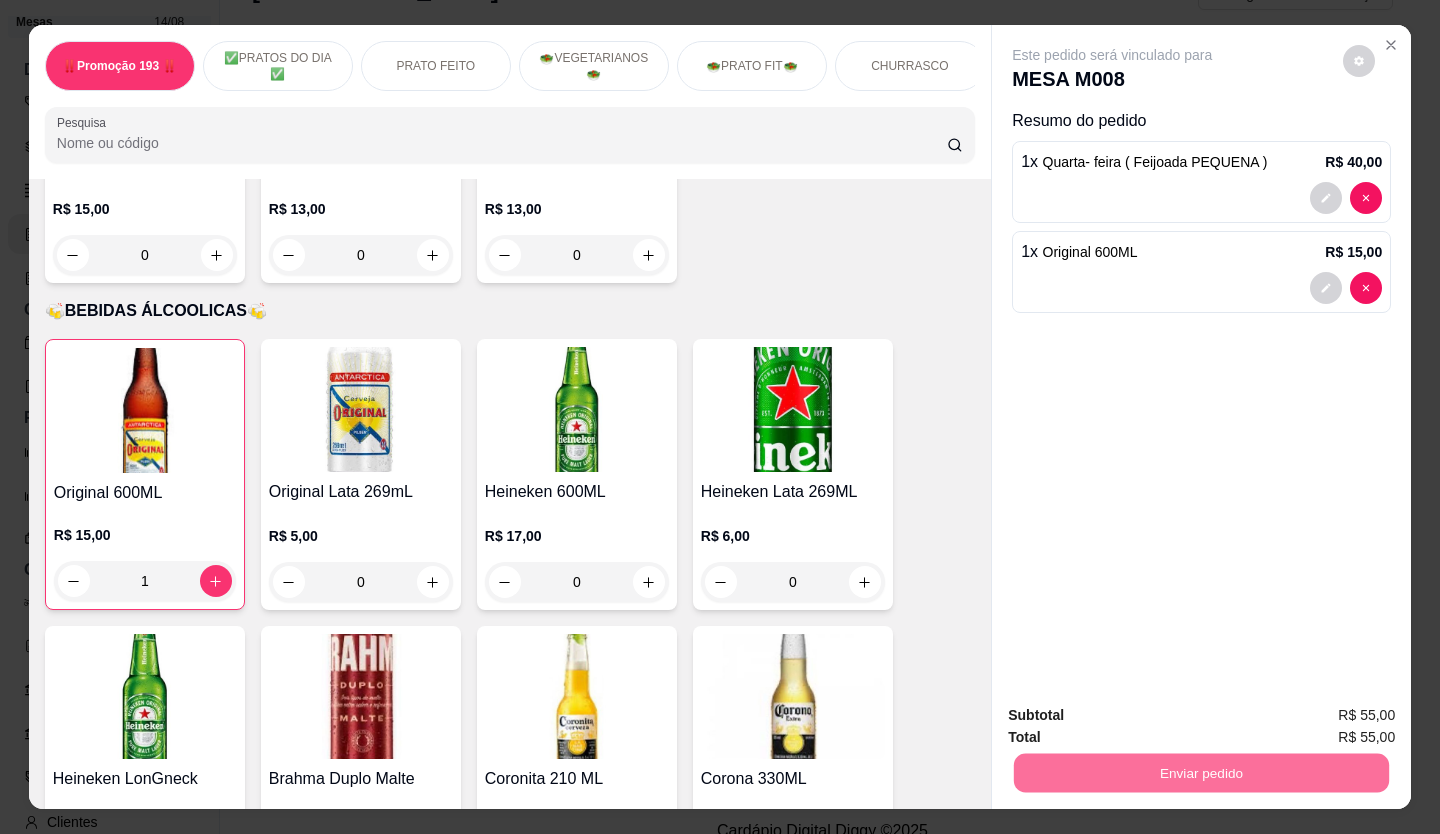 click on "Não registrar e enviar pedido" at bounding box center (1135, 716) 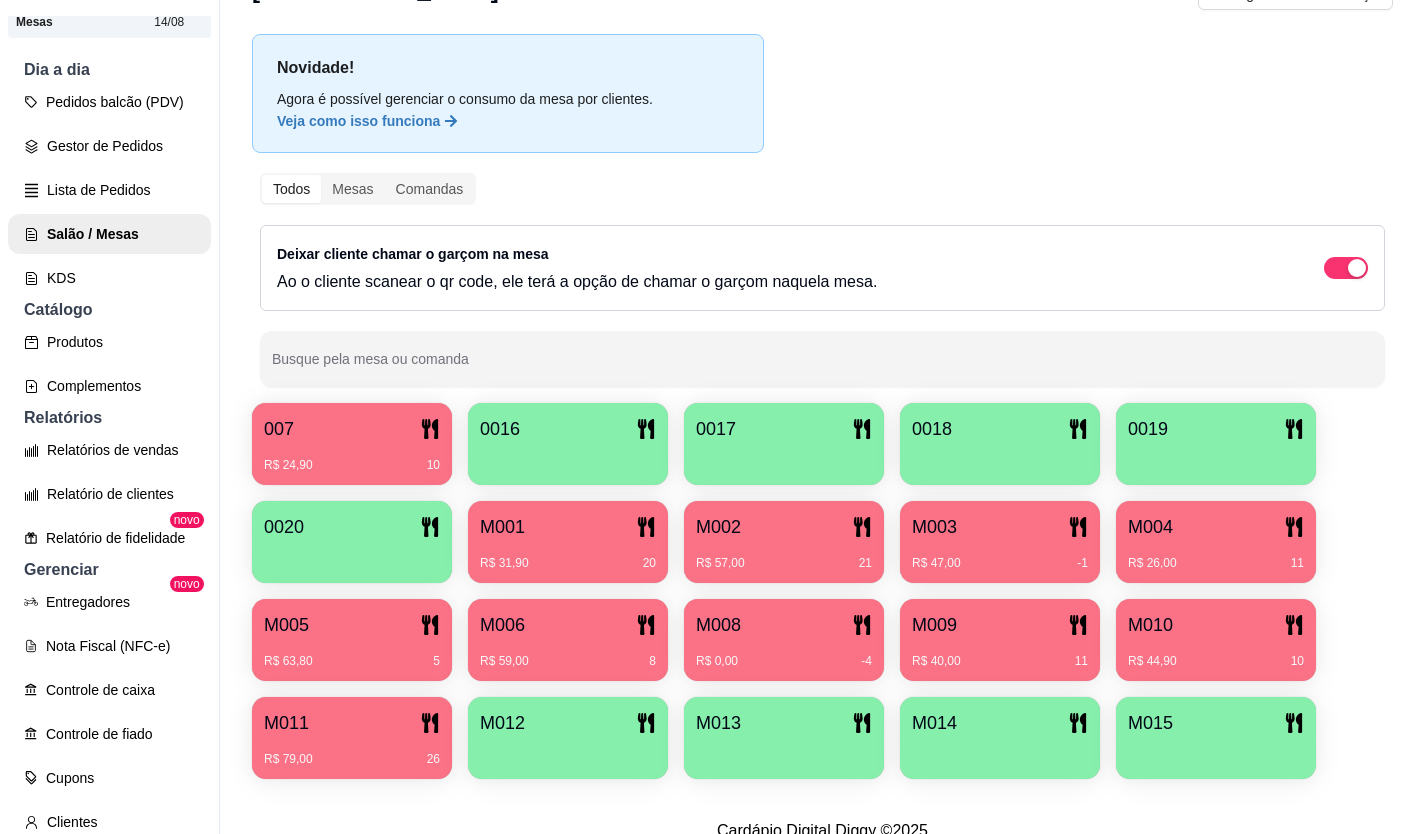 click on "M001" at bounding box center (568, 527) 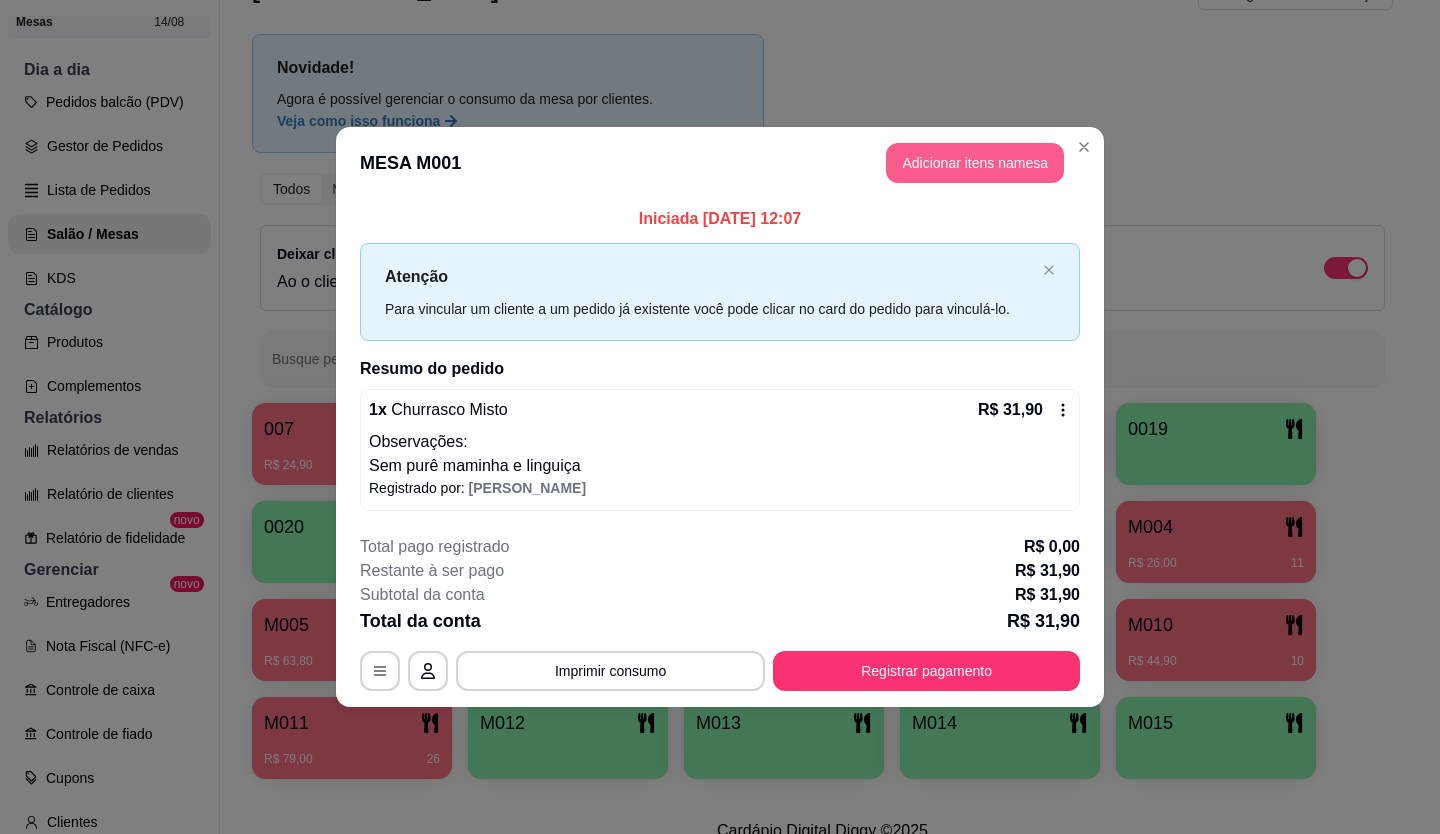 click on "Adicionar itens na  mesa" at bounding box center (975, 163) 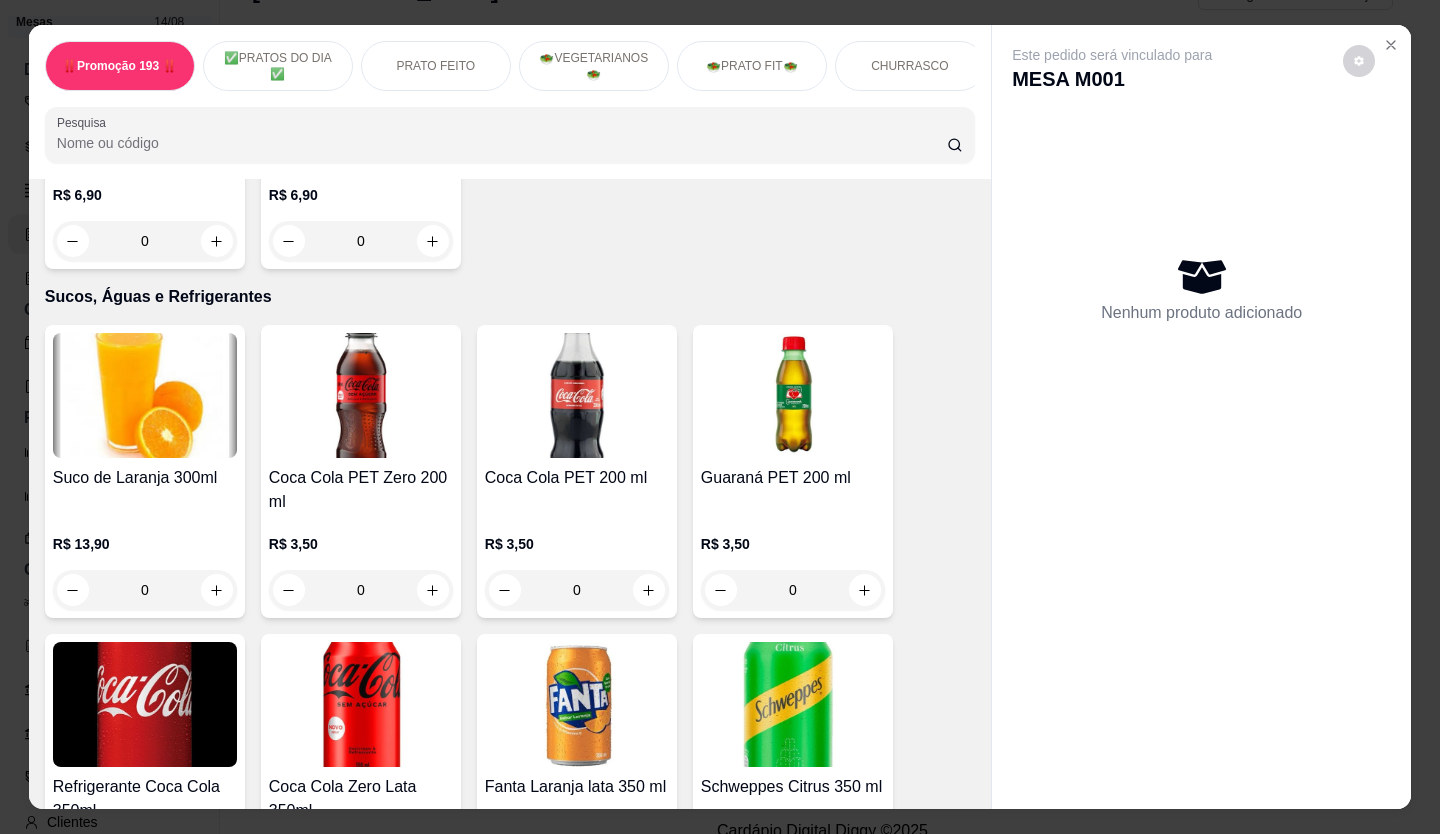 scroll, scrollTop: 5500, scrollLeft: 0, axis: vertical 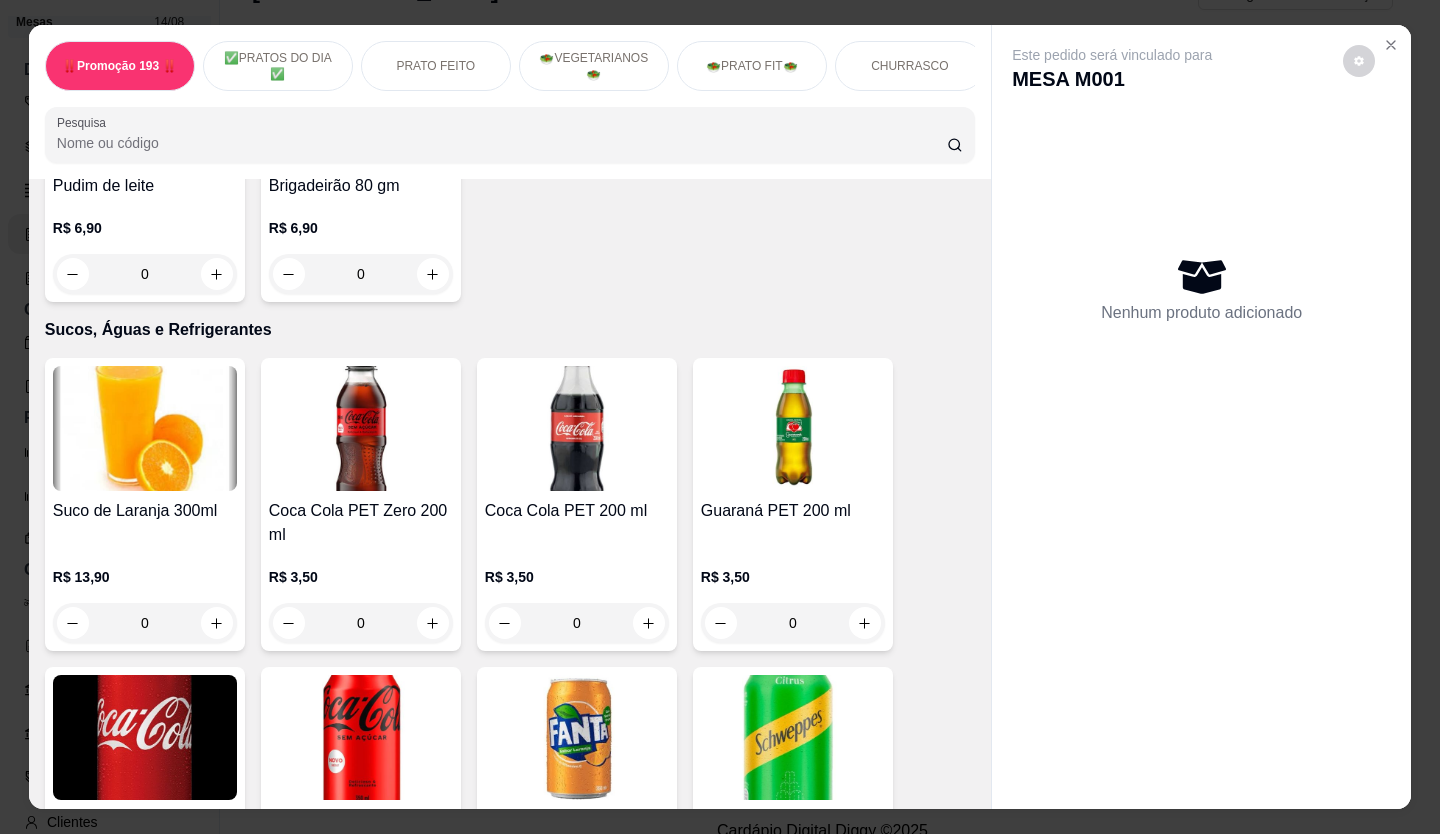 click on "0" at bounding box center (577, 623) 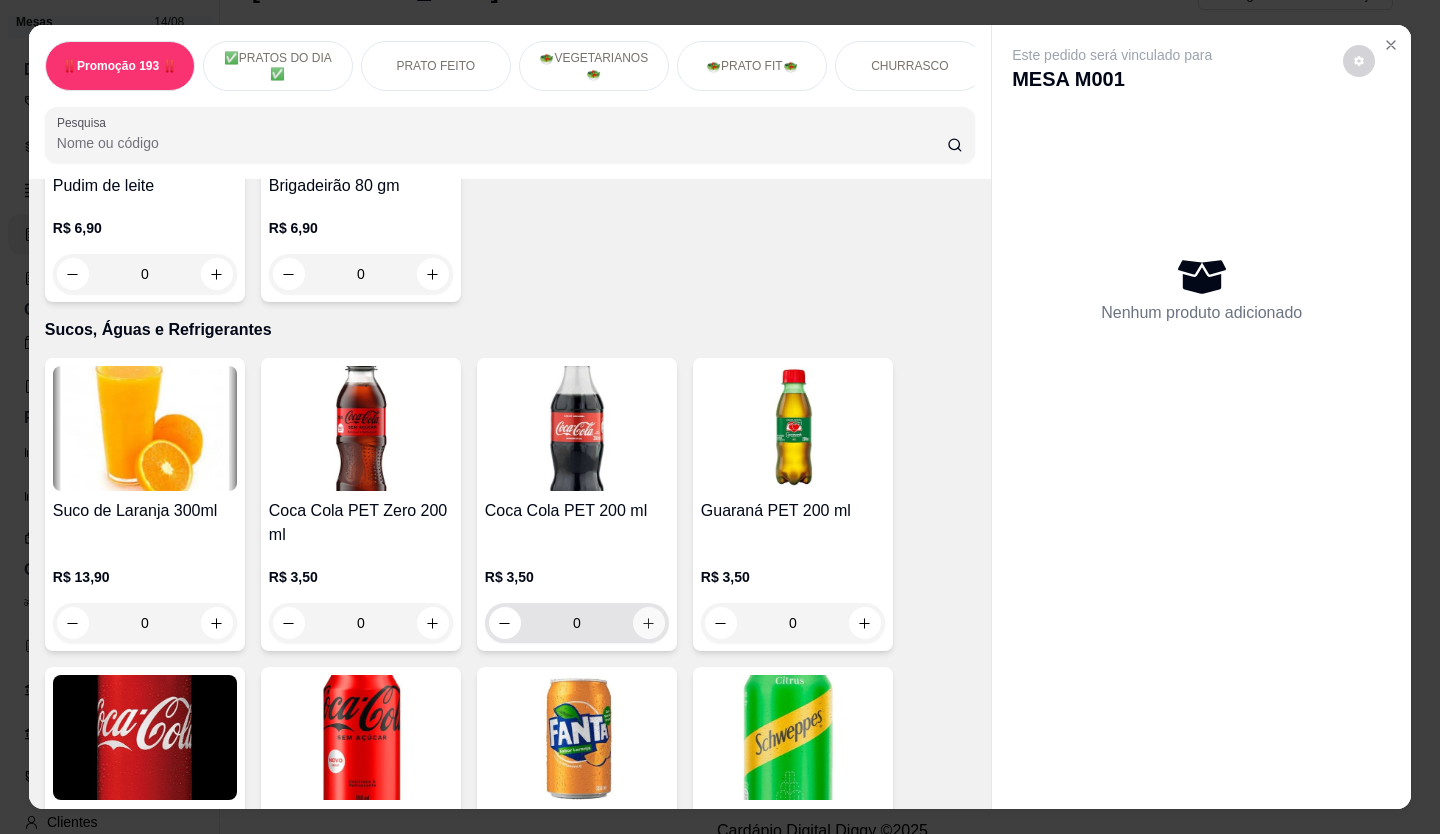 click 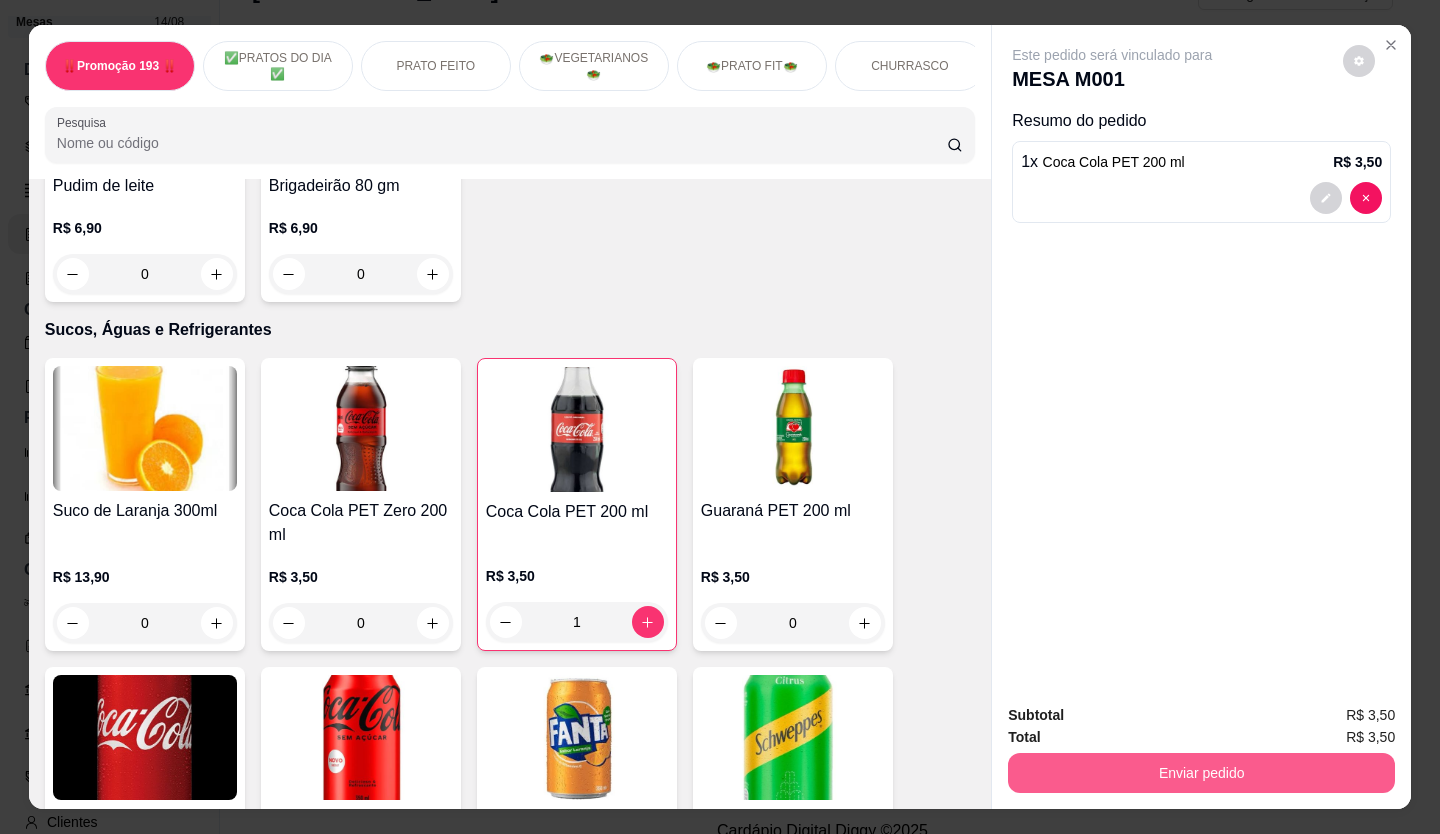 click on "Enviar pedido" at bounding box center (1201, 773) 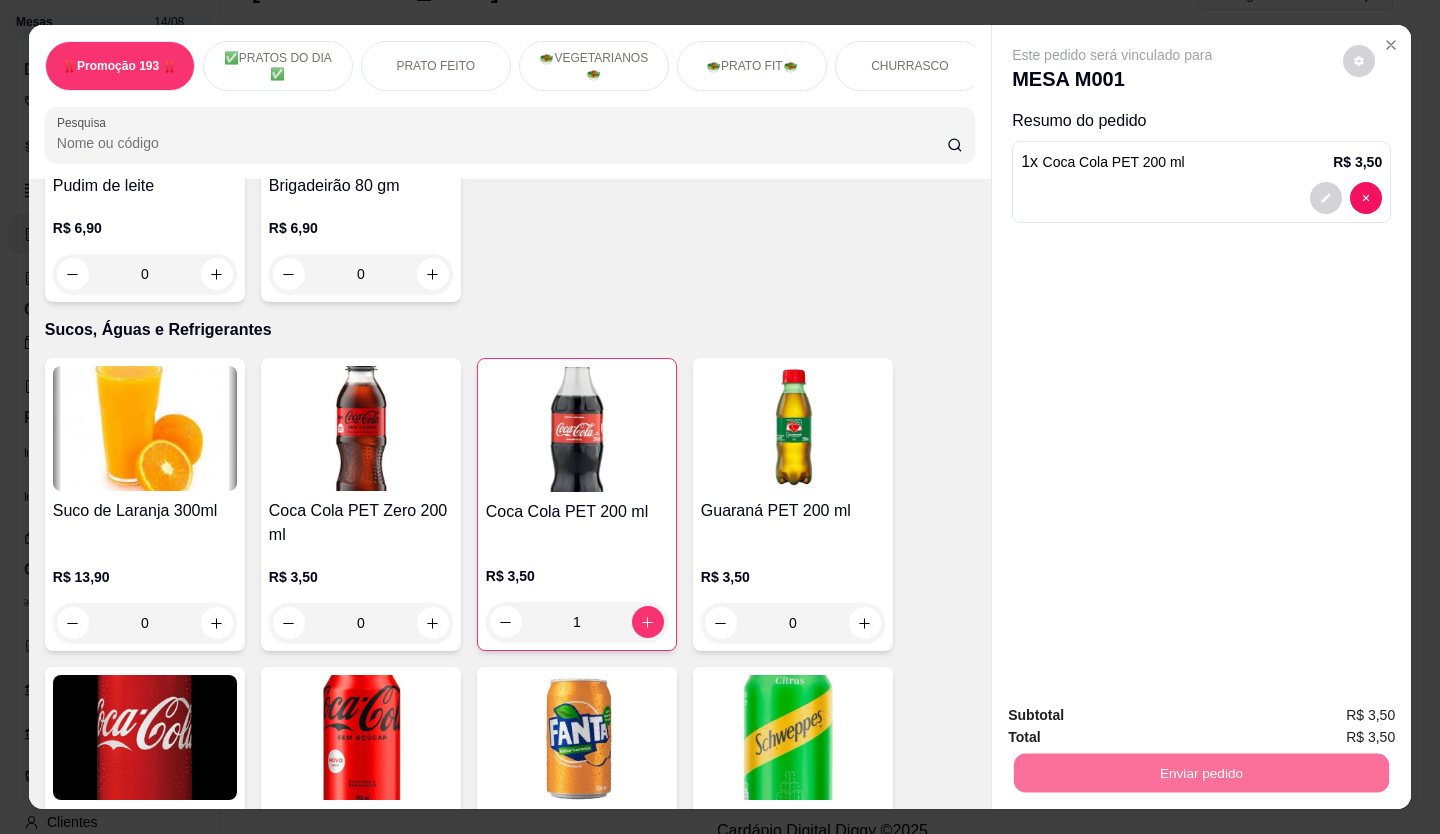 click on "Não registrar e enviar pedido" at bounding box center (1133, 715) 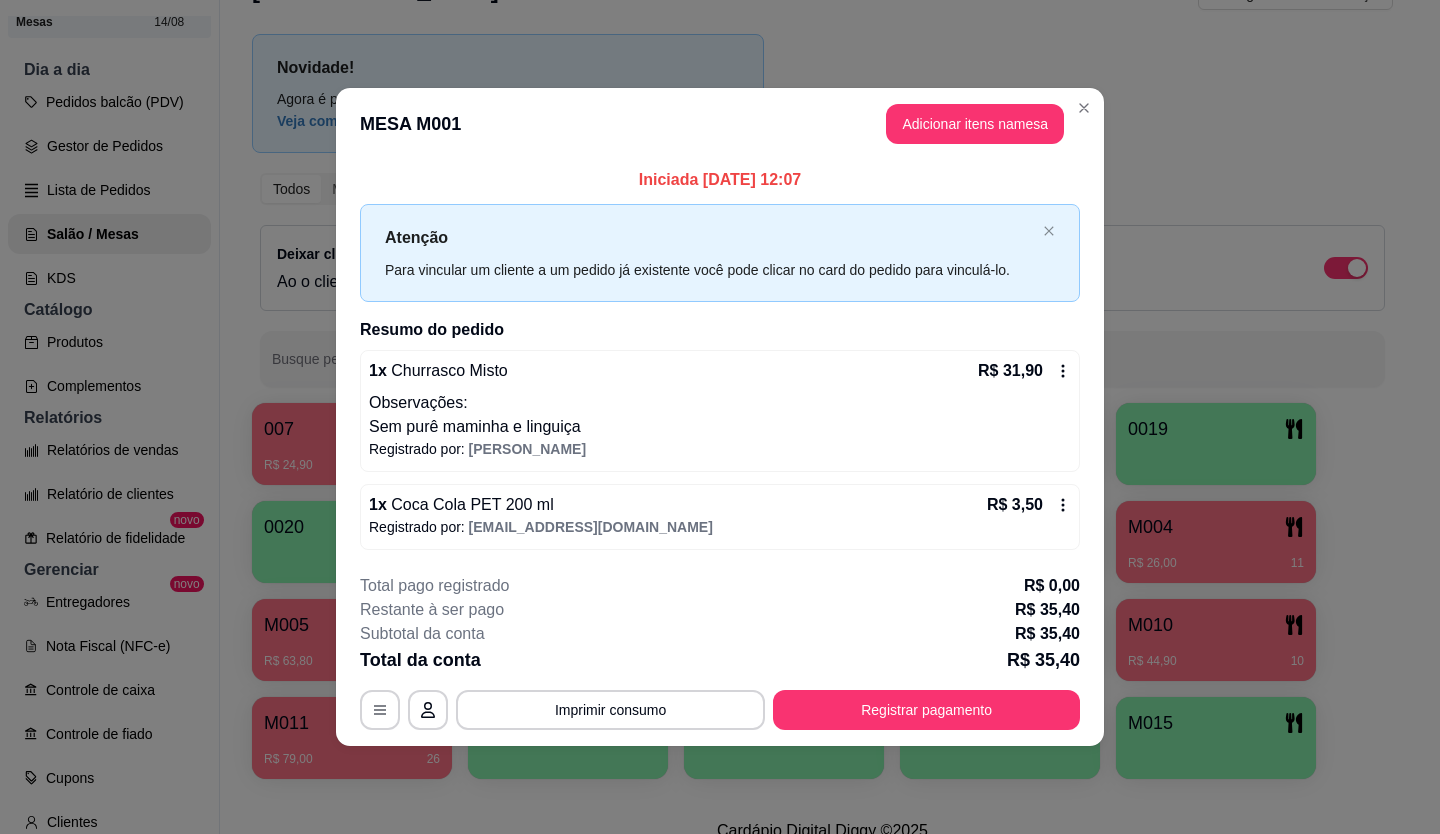 type 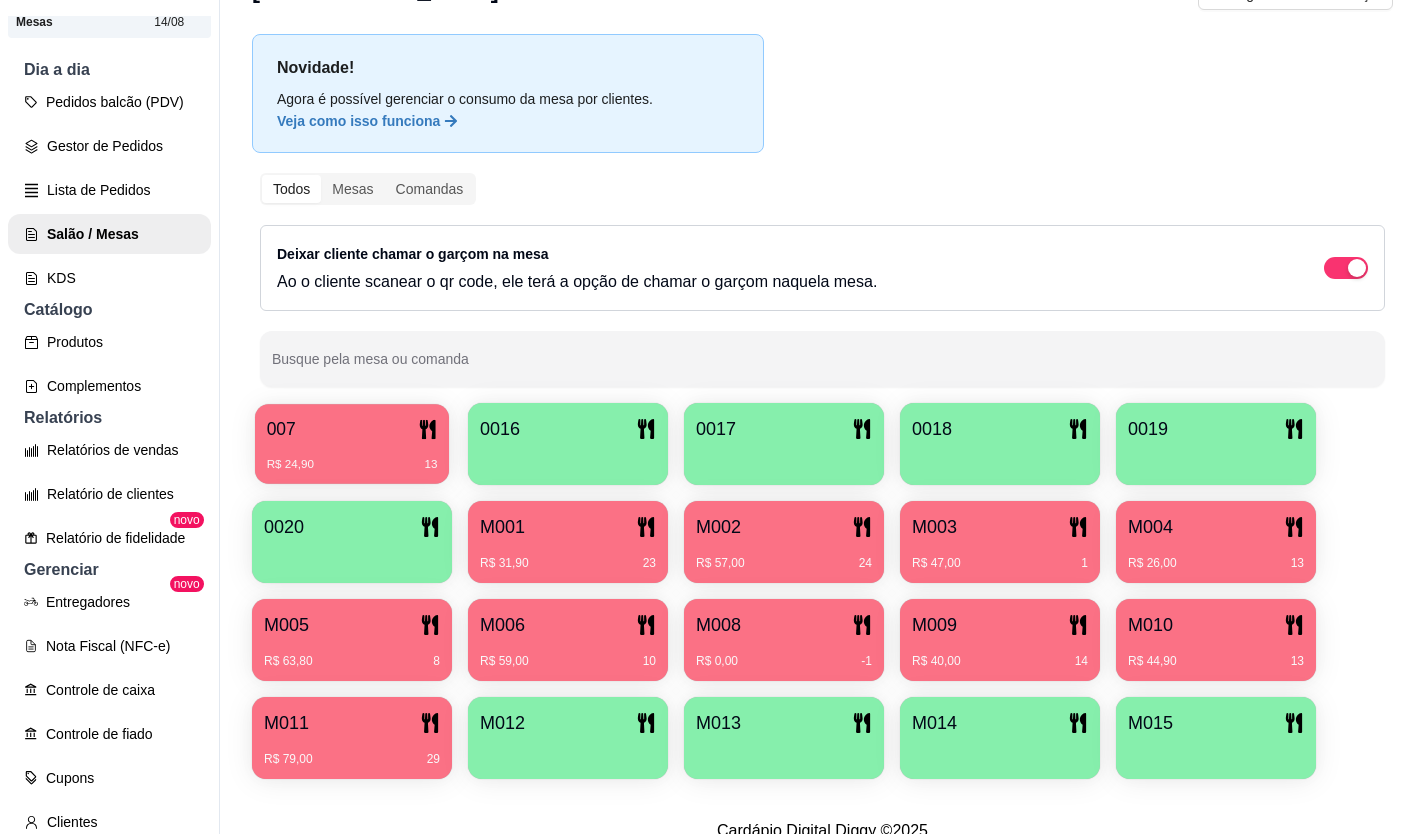 click on "R$ 24,90 13" at bounding box center (352, 465) 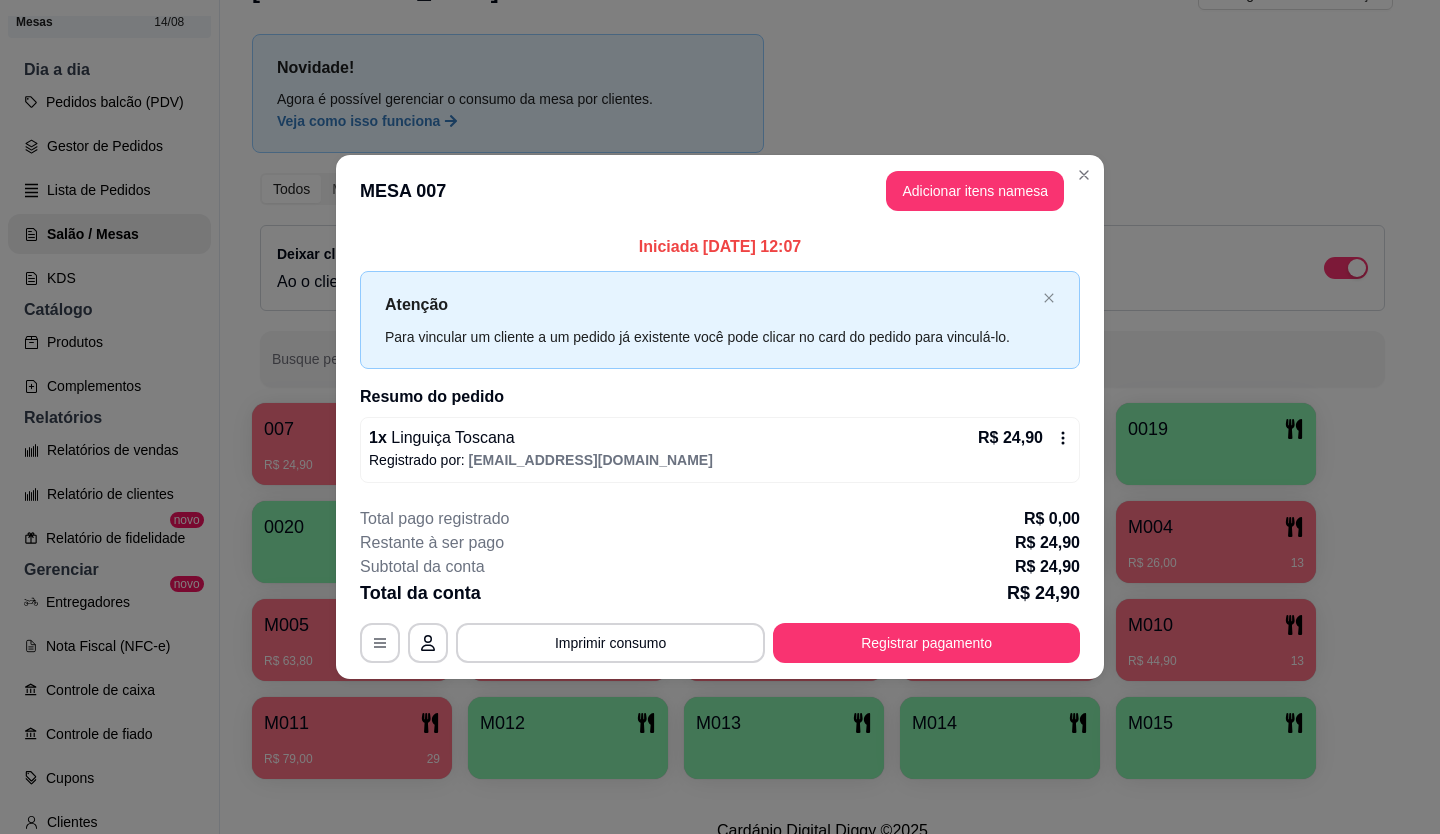 click on "MESA 007 Adicionar itens na  mesa" at bounding box center (720, 191) 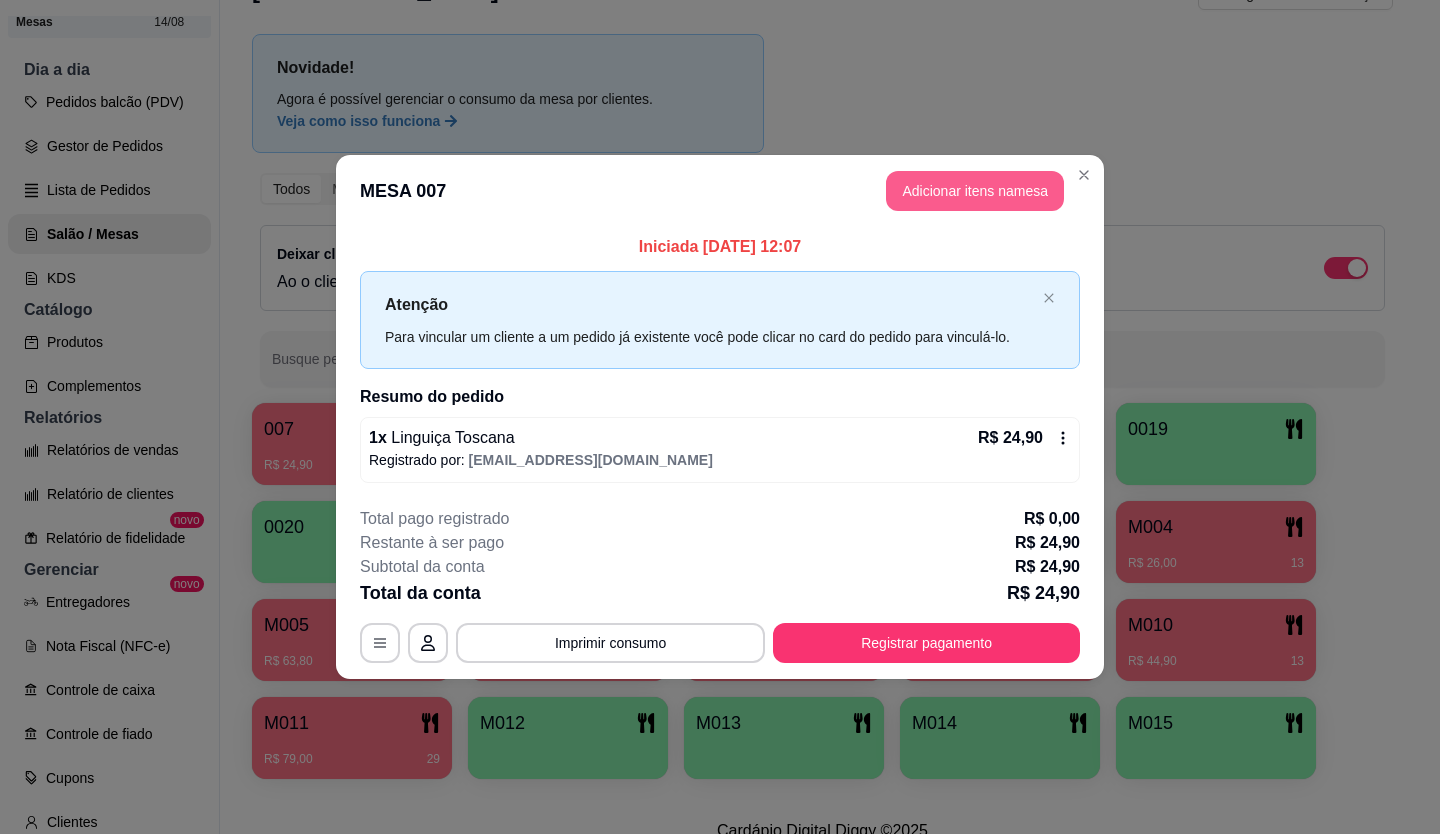 click on "Adicionar itens na  mesa" at bounding box center (975, 191) 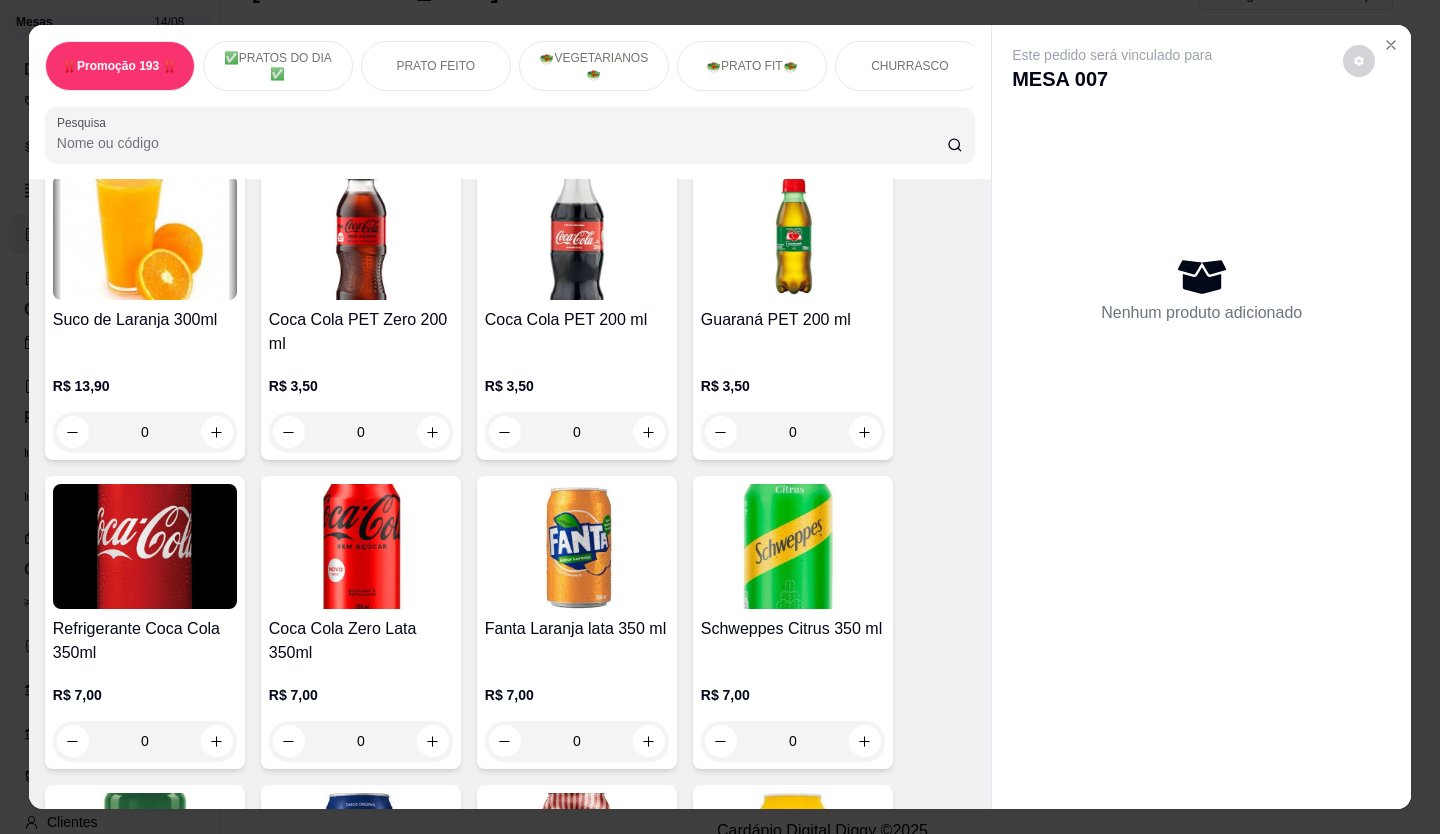 scroll, scrollTop: 5700, scrollLeft: 0, axis: vertical 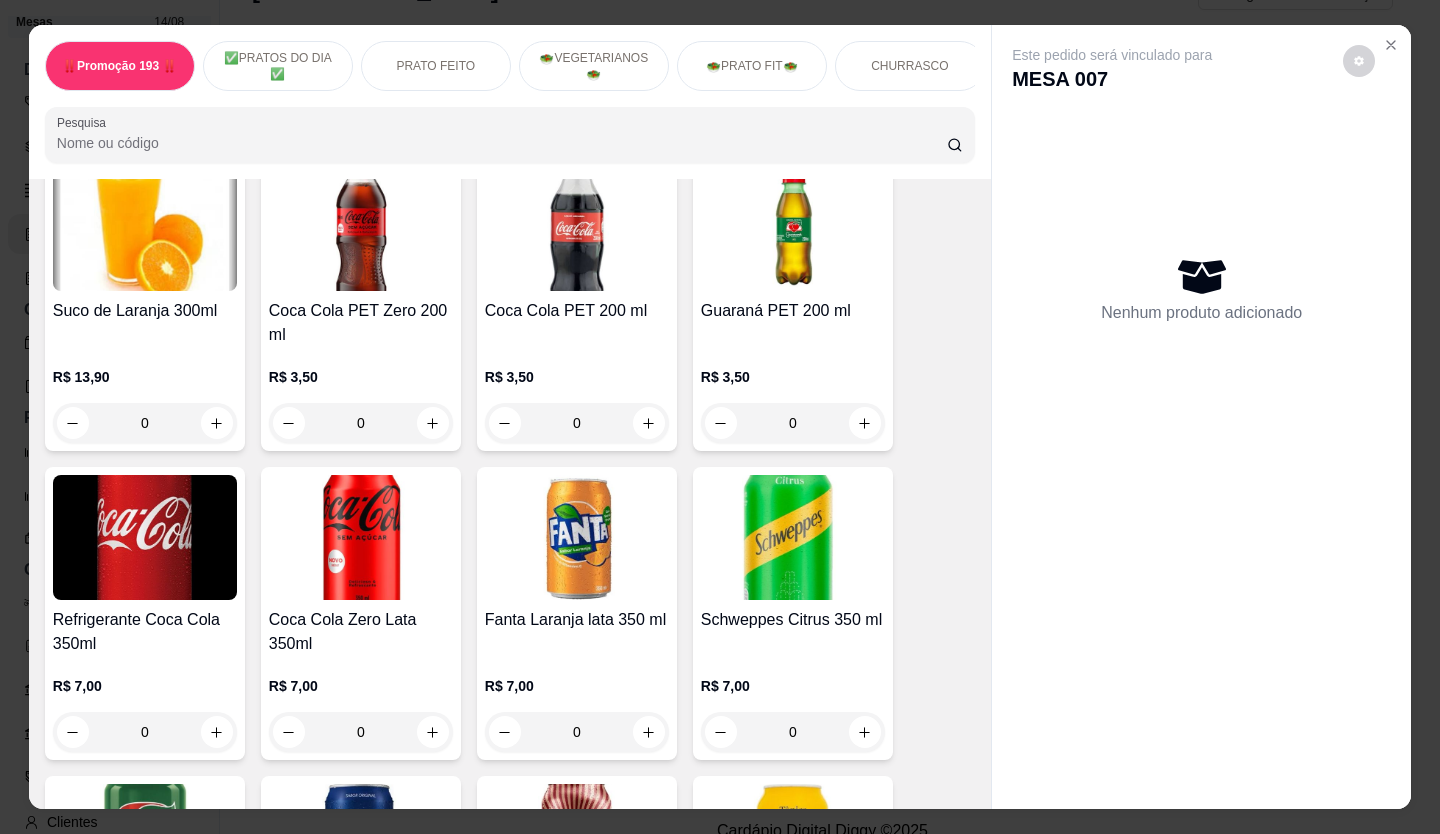 drag, startPoint x: 510, startPoint y: 510, endPoint x: 1097, endPoint y: 562, distance: 589.2987 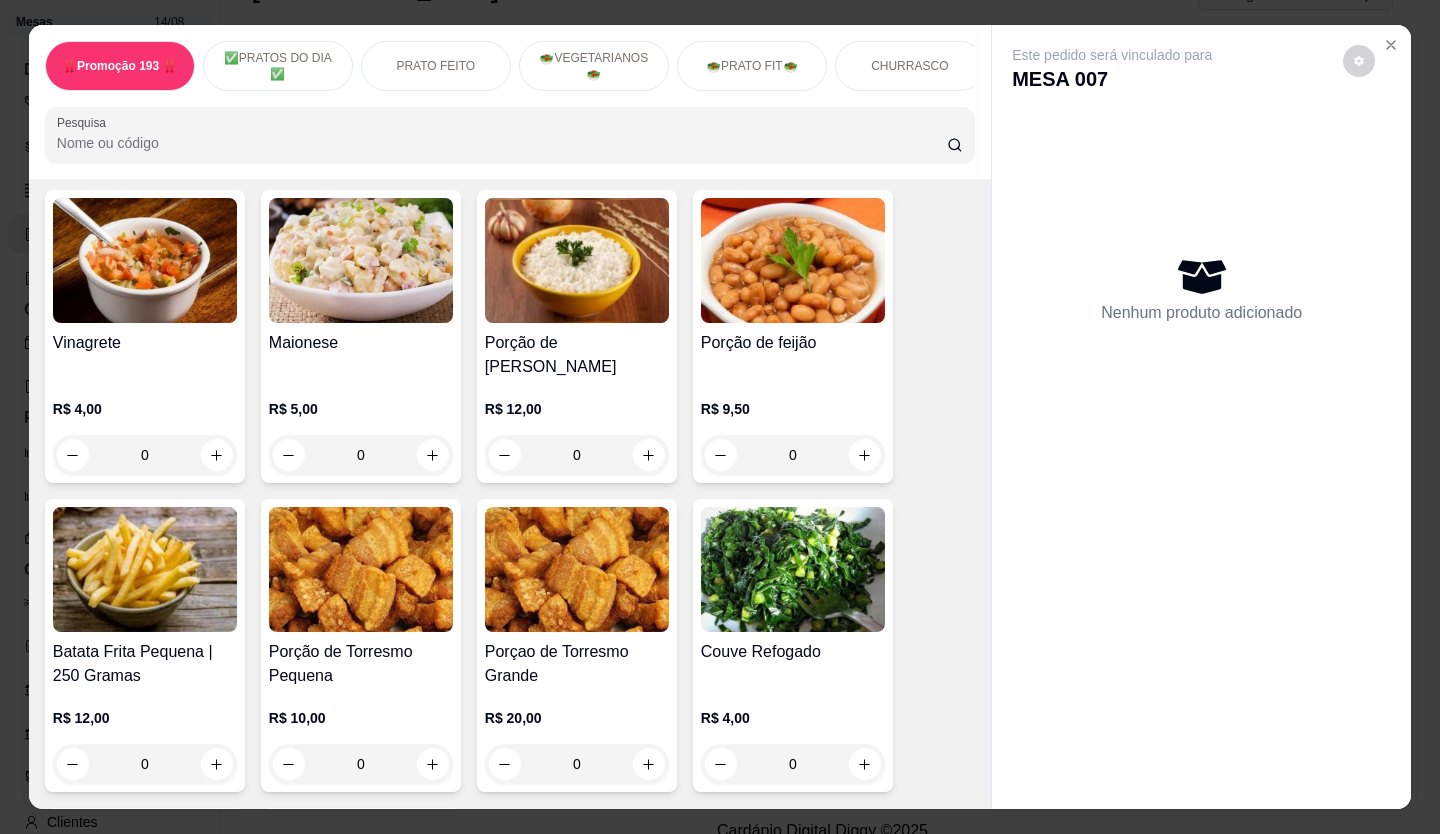 scroll, scrollTop: 4300, scrollLeft: 0, axis: vertical 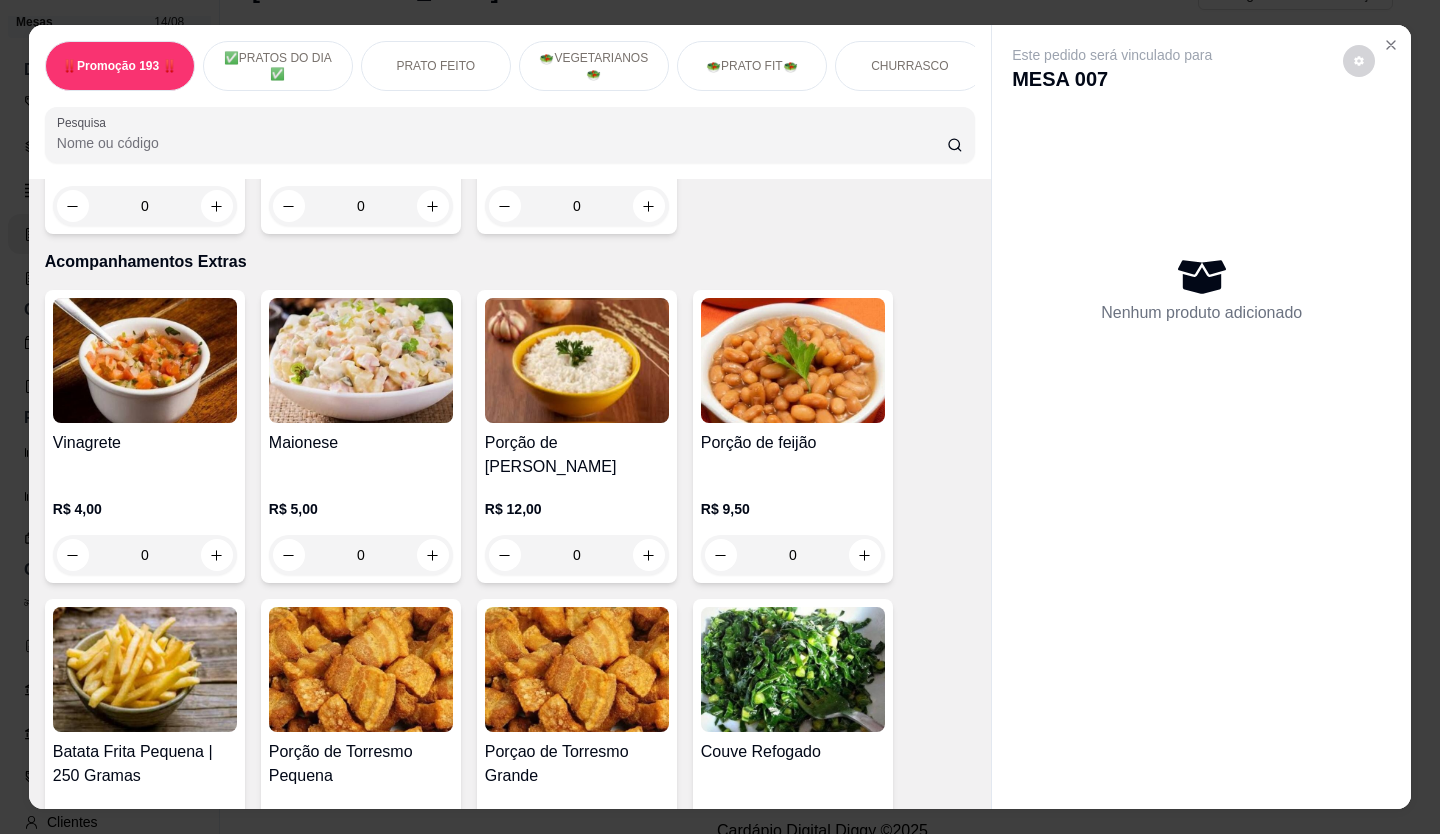 click on "0" at bounding box center (145, 555) 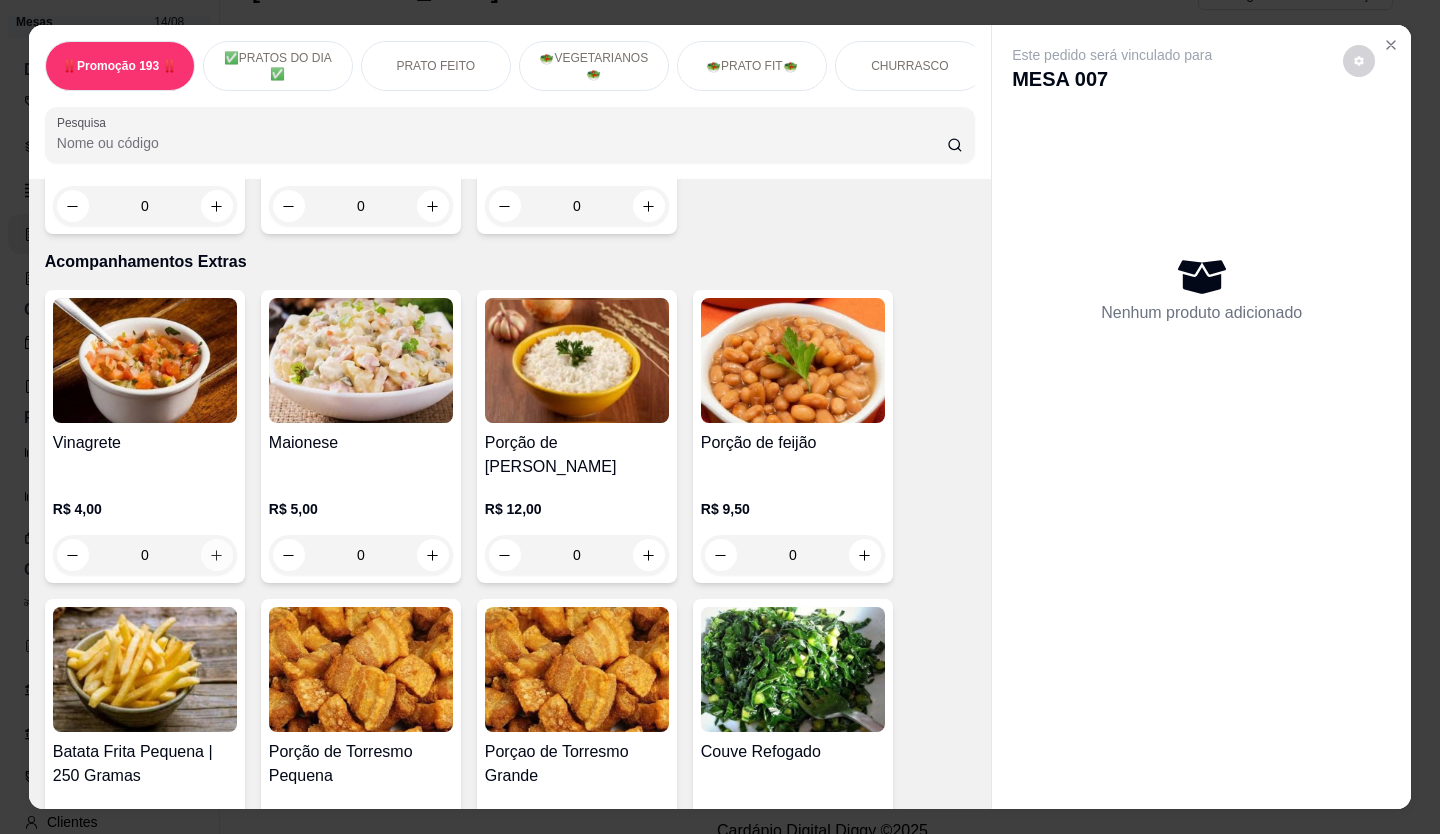 click 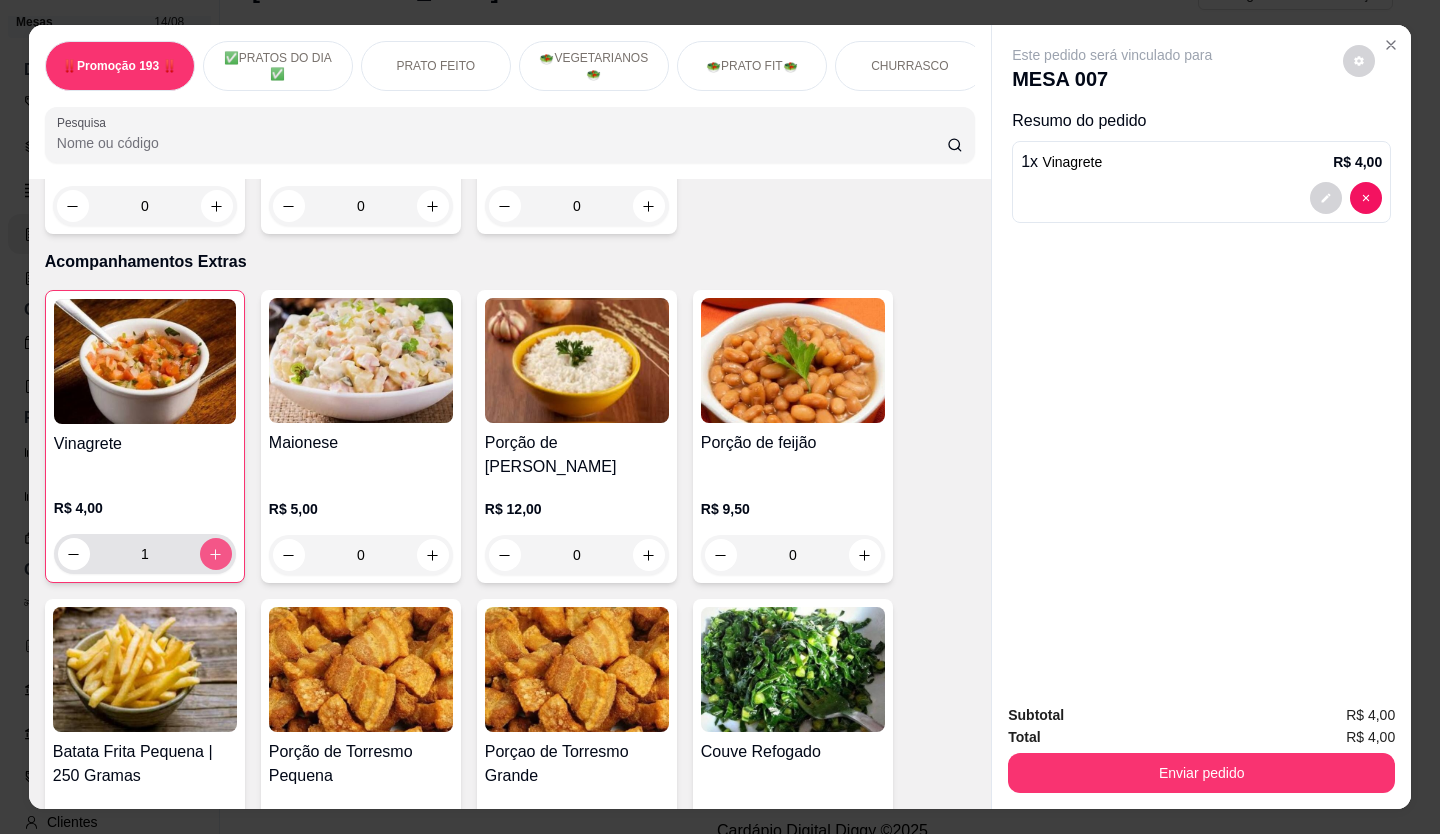 type on "1" 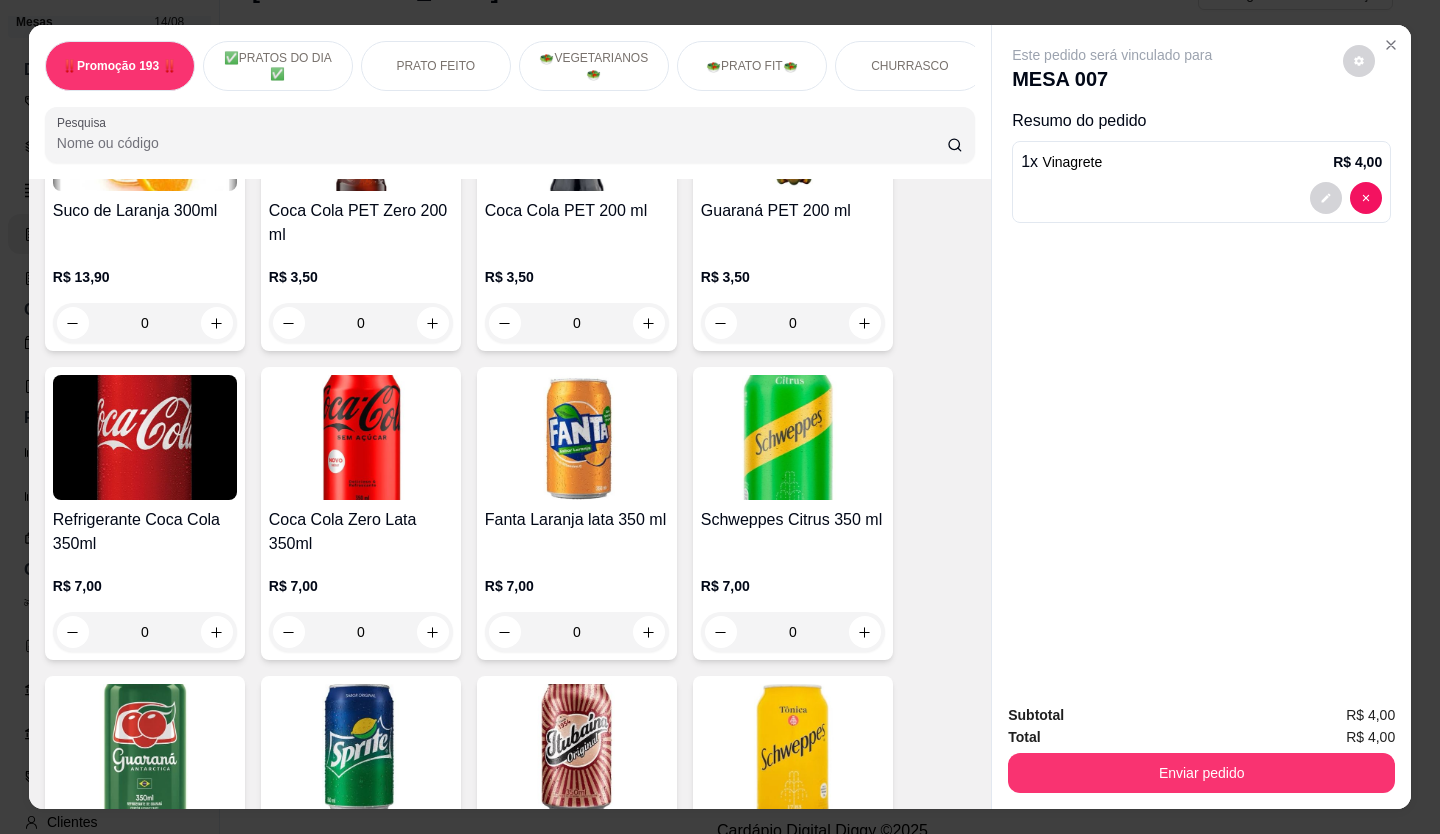 scroll, scrollTop: 5400, scrollLeft: 0, axis: vertical 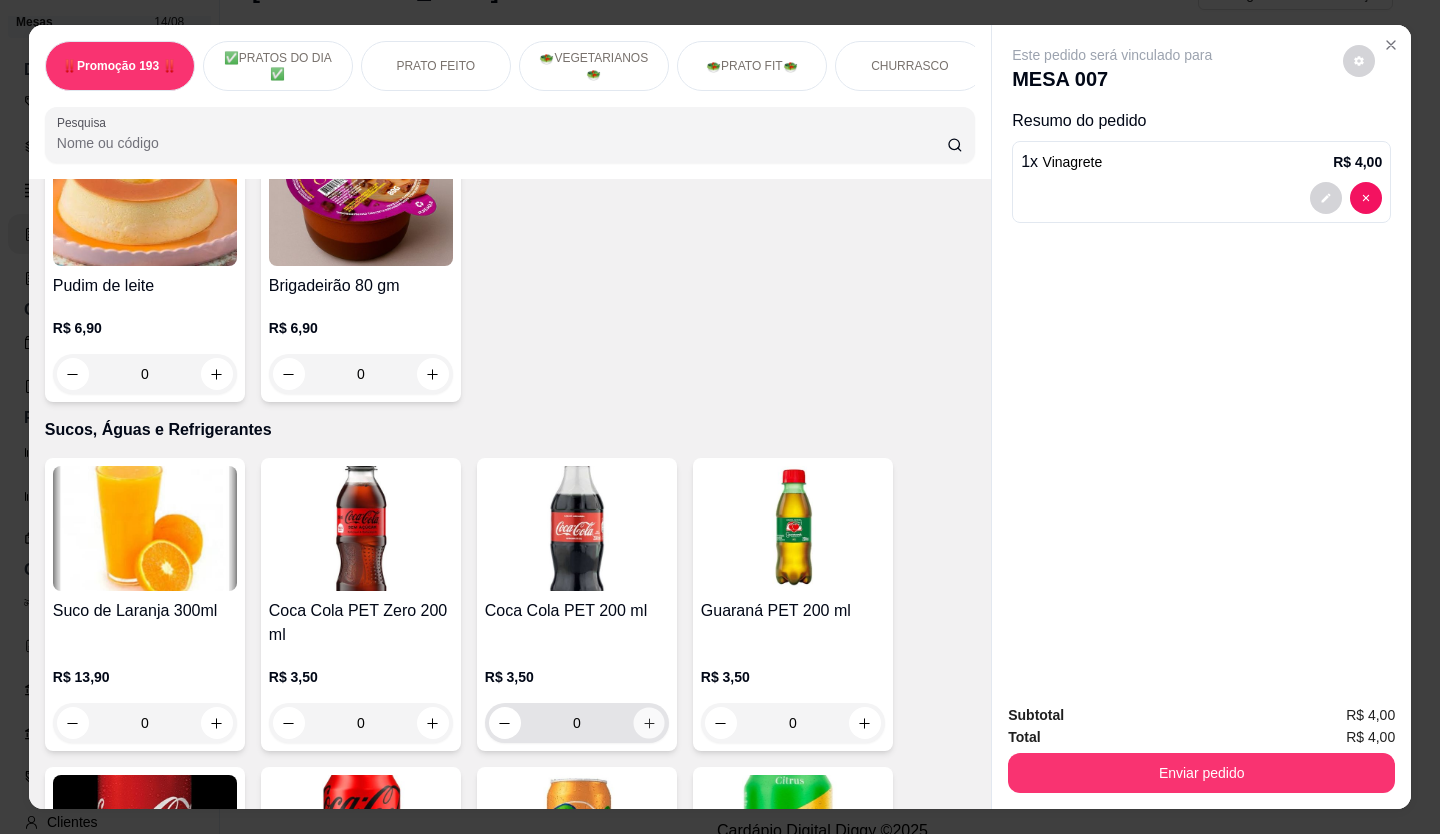 click 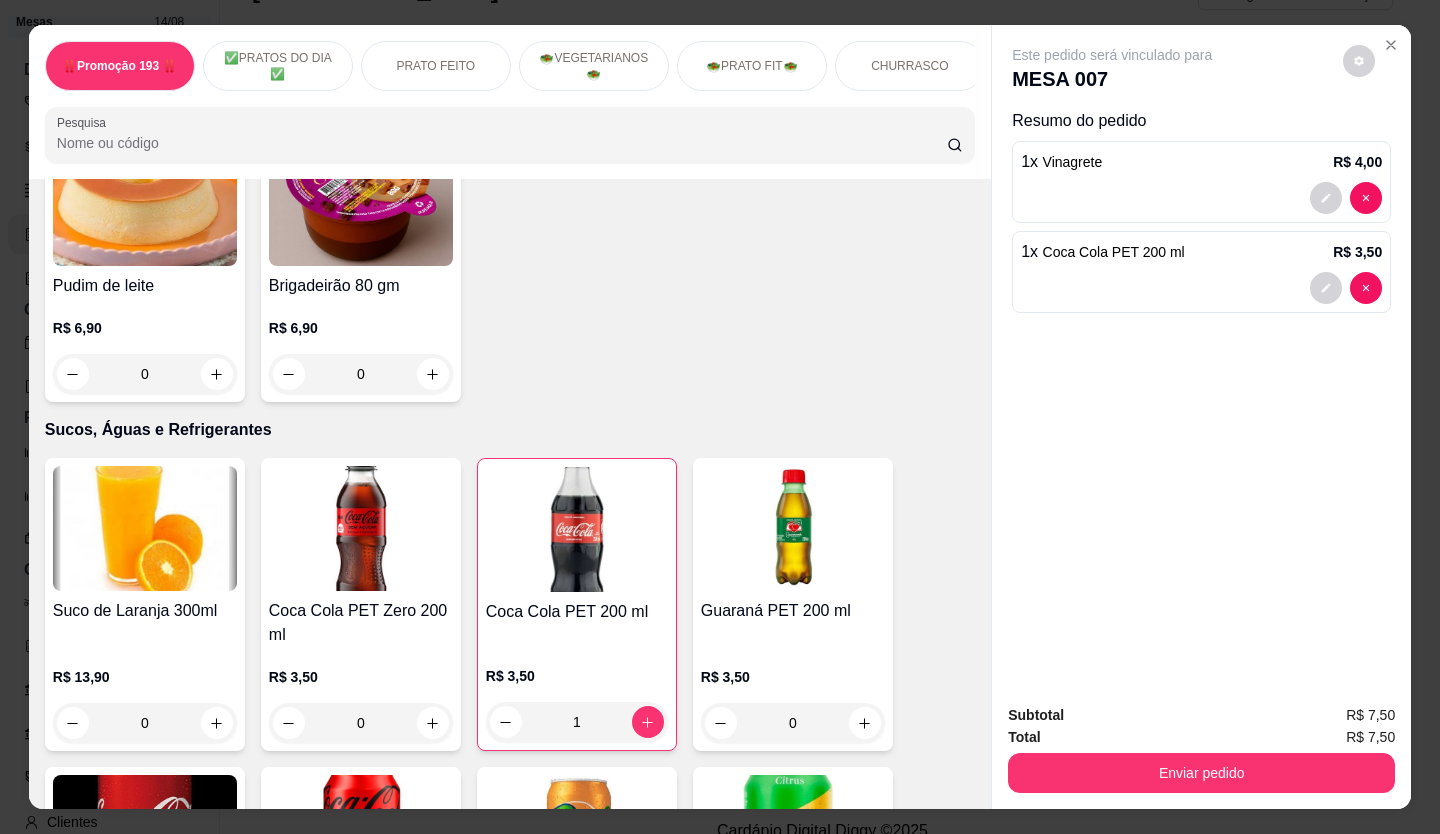 click on "Enviar pedido" at bounding box center [1201, 773] 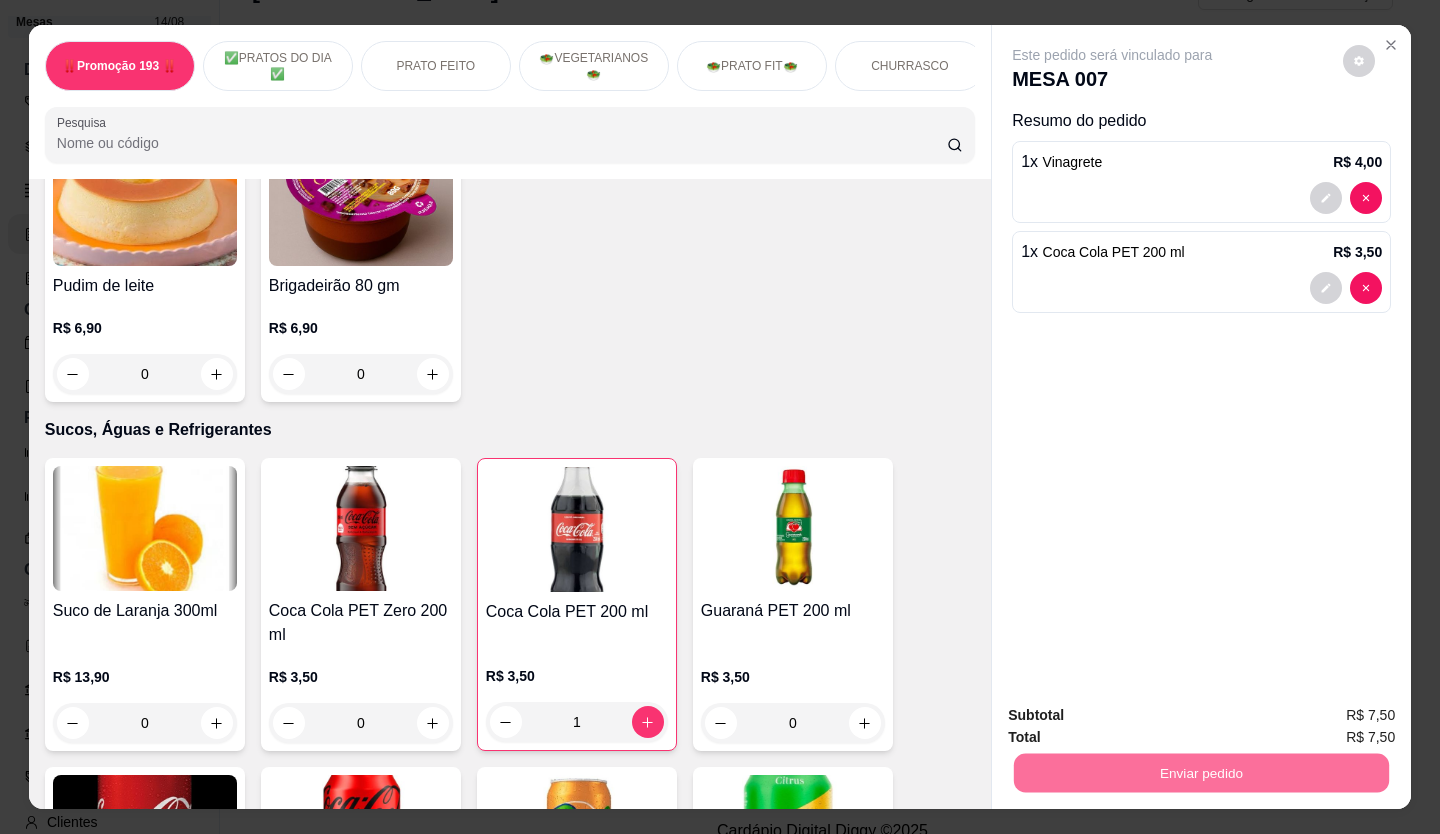 click on "Não registrar e enviar pedido" at bounding box center (1135, 717) 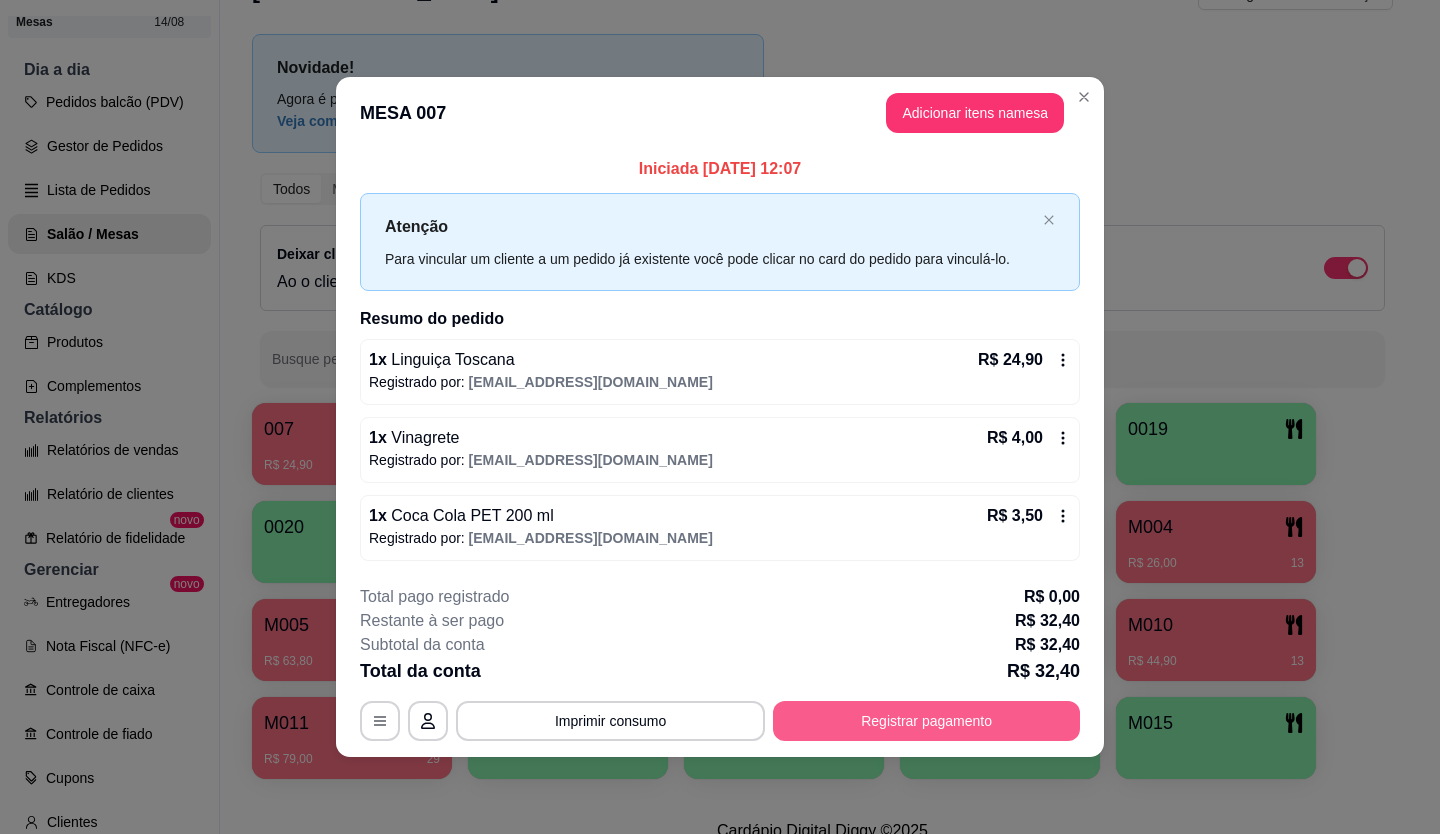 click on "Registrar pagamento" at bounding box center (926, 721) 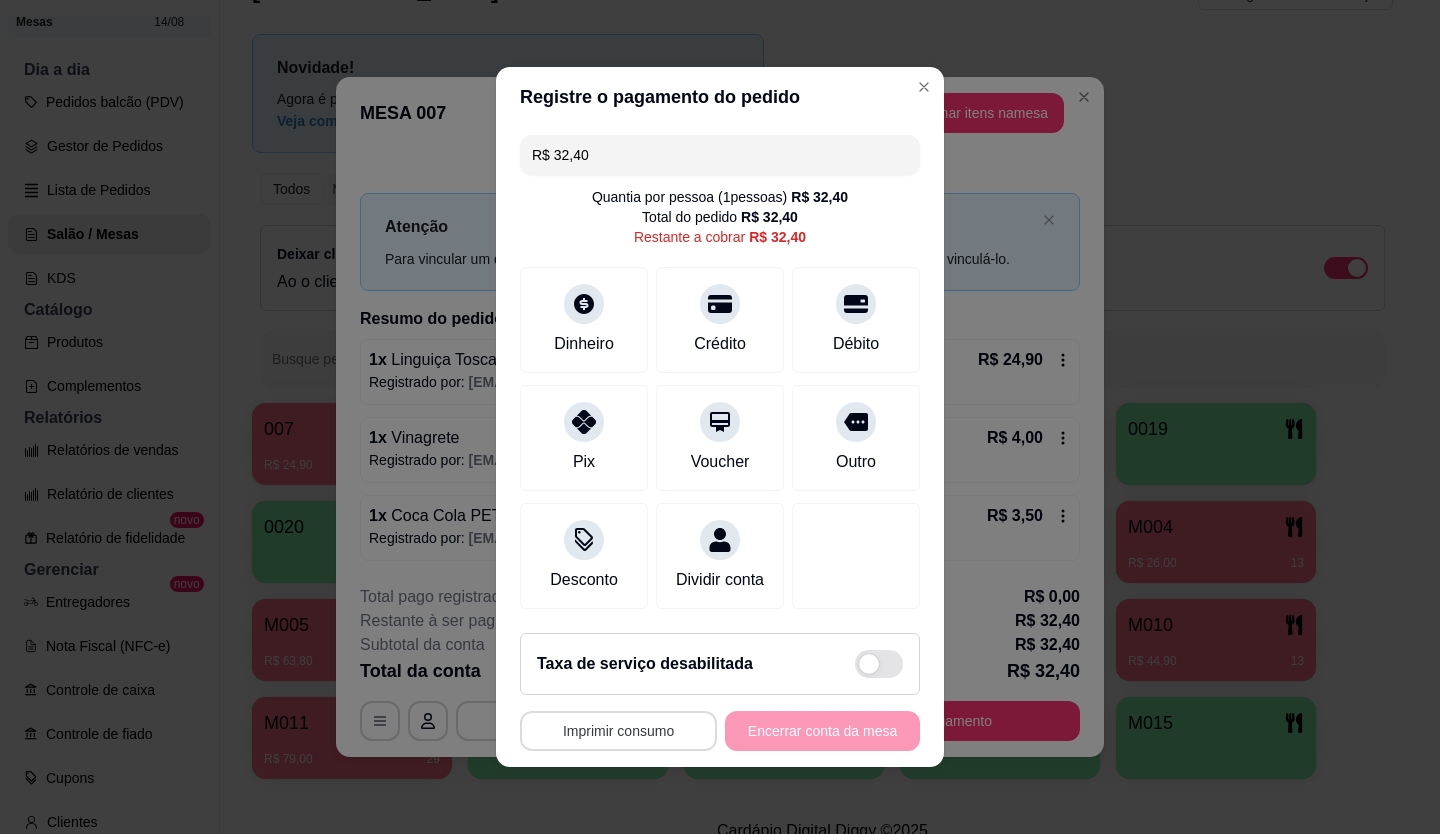 click on "Imprimir consumo" at bounding box center (618, 731) 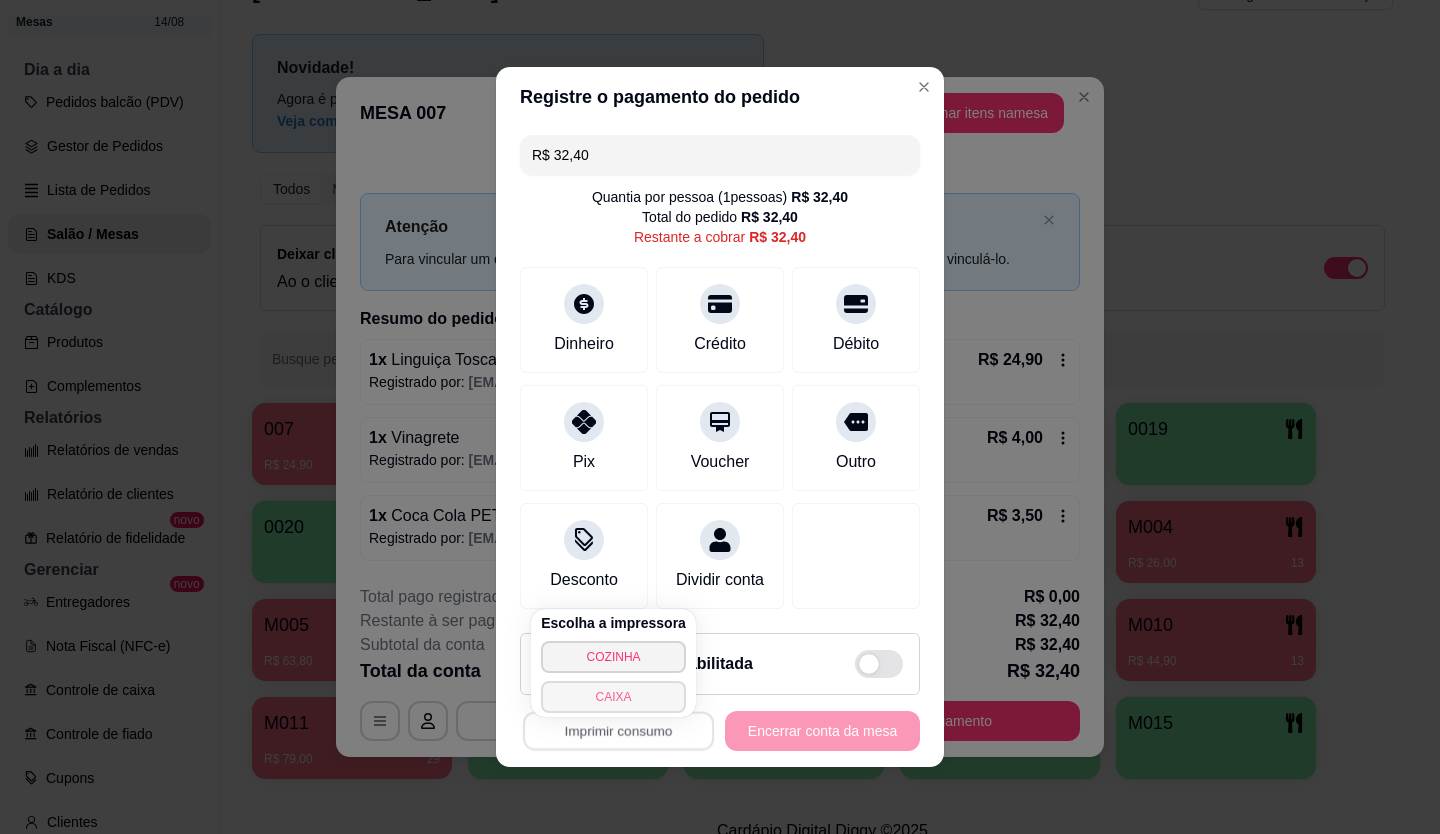 click on "CAIXA" at bounding box center (613, 697) 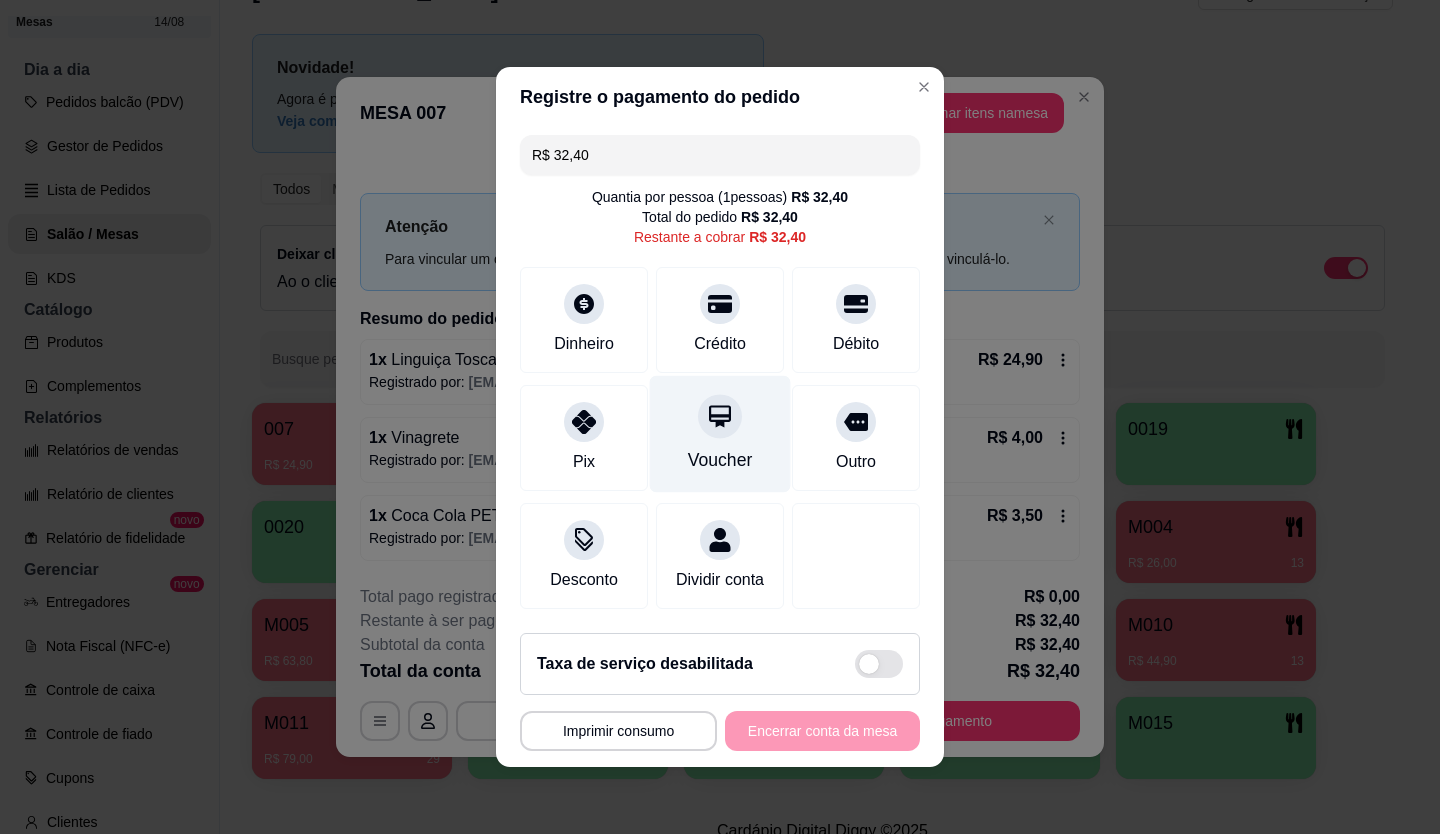 click on "Voucher" at bounding box center (720, 434) 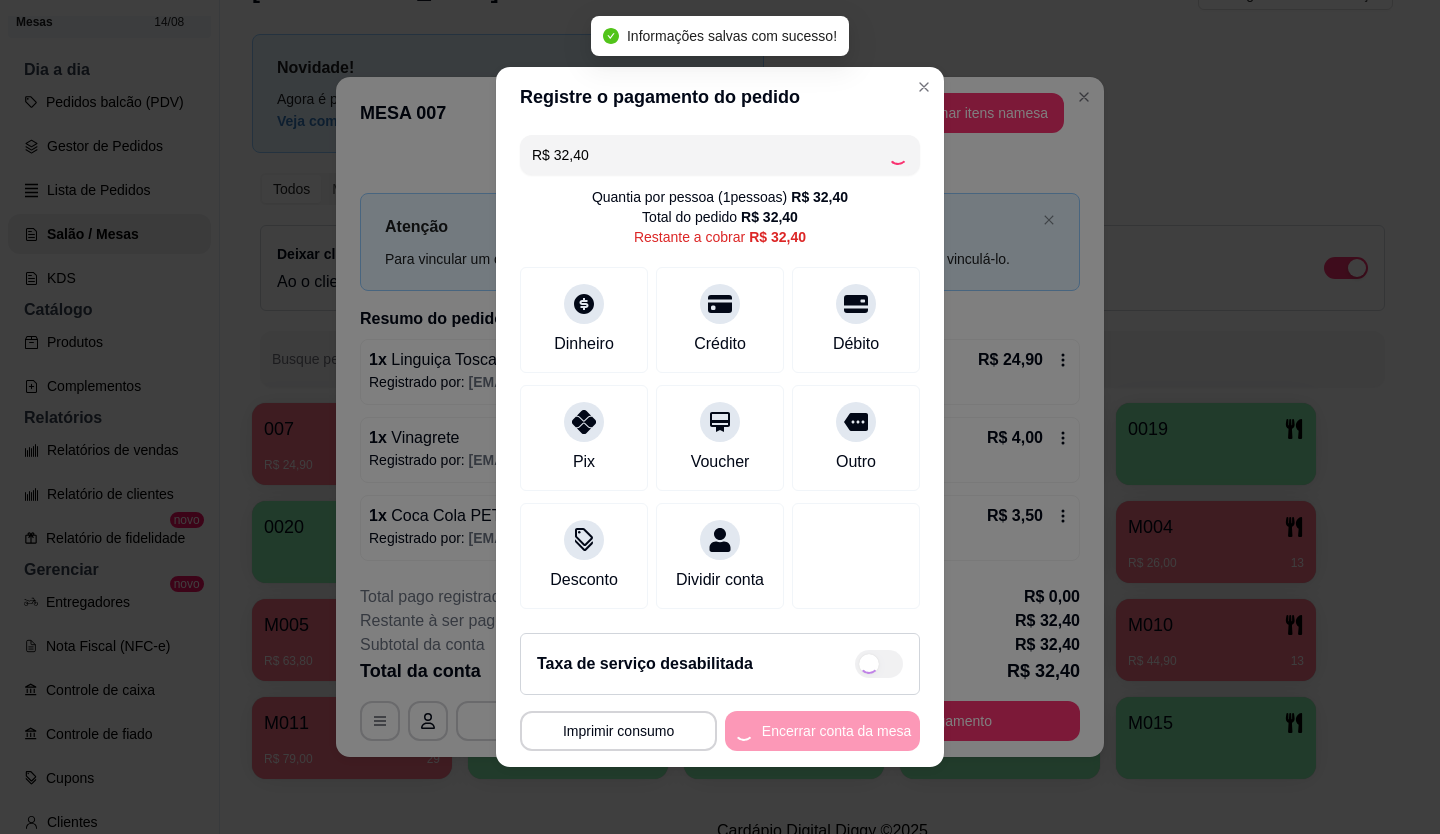 type on "R$ 0,00" 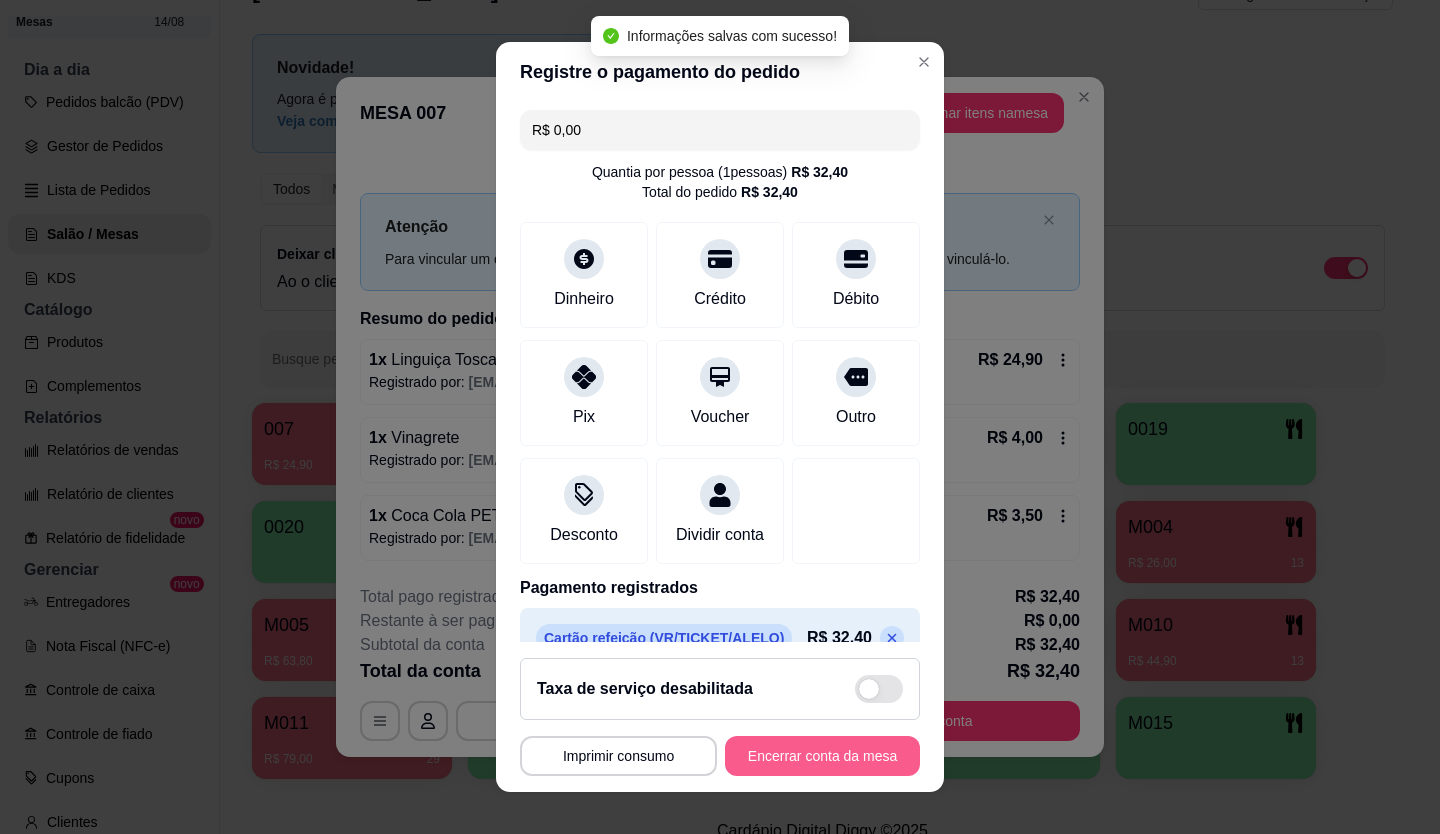 click on "Encerrar conta da mesa" at bounding box center (822, 756) 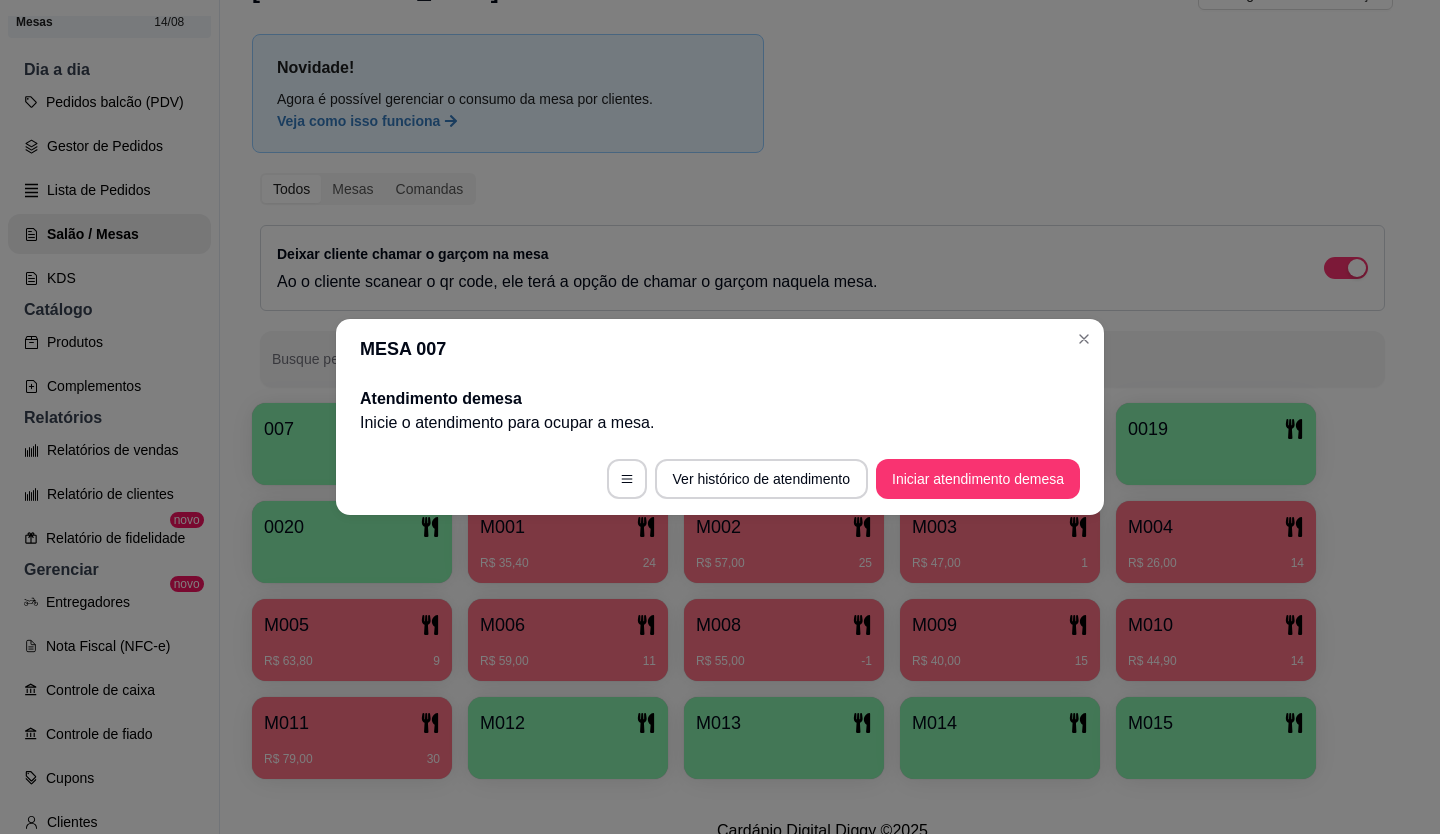 click on "MESA 007" at bounding box center (720, 349) 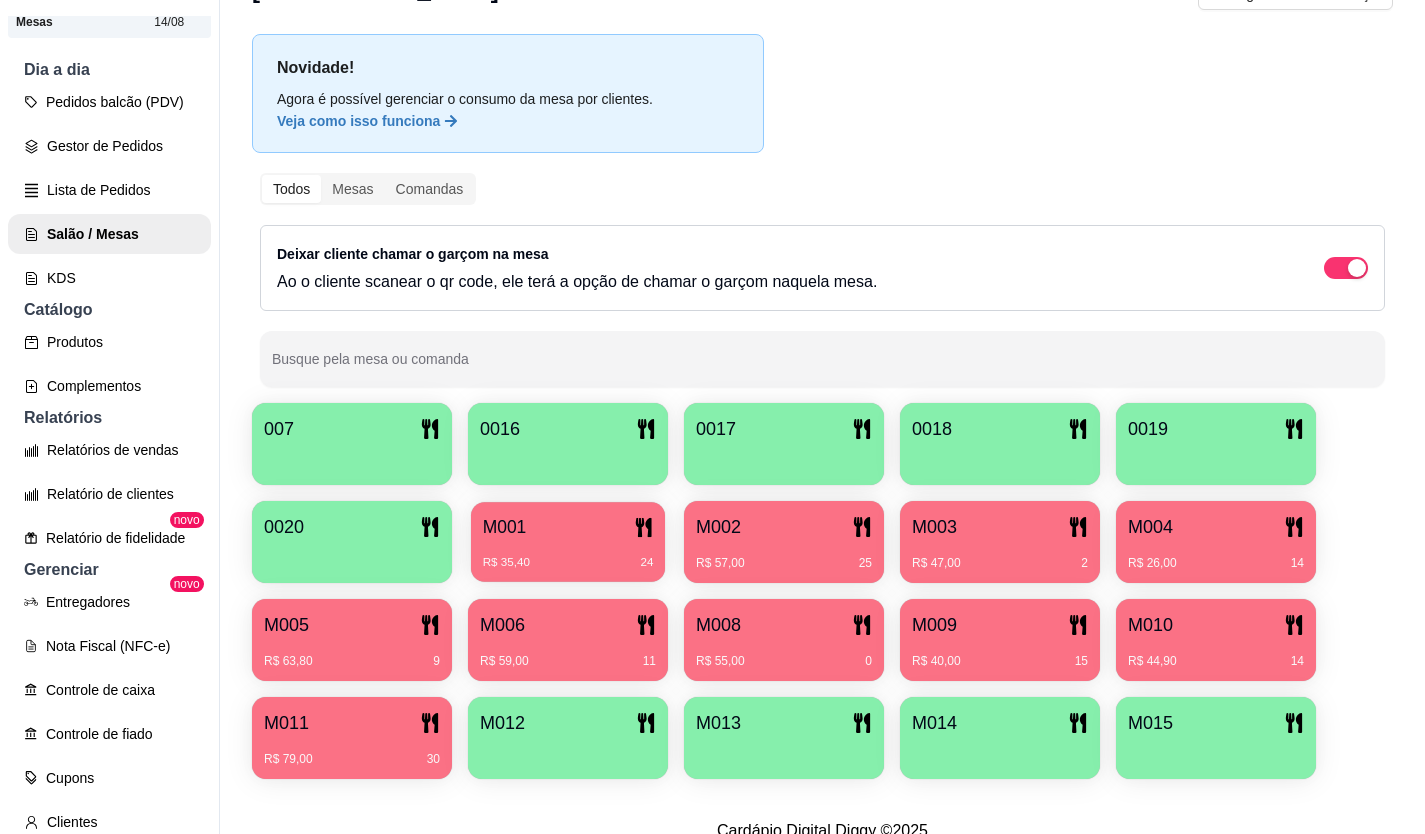 click on "M001 R$ 35,40 24" at bounding box center (568, 542) 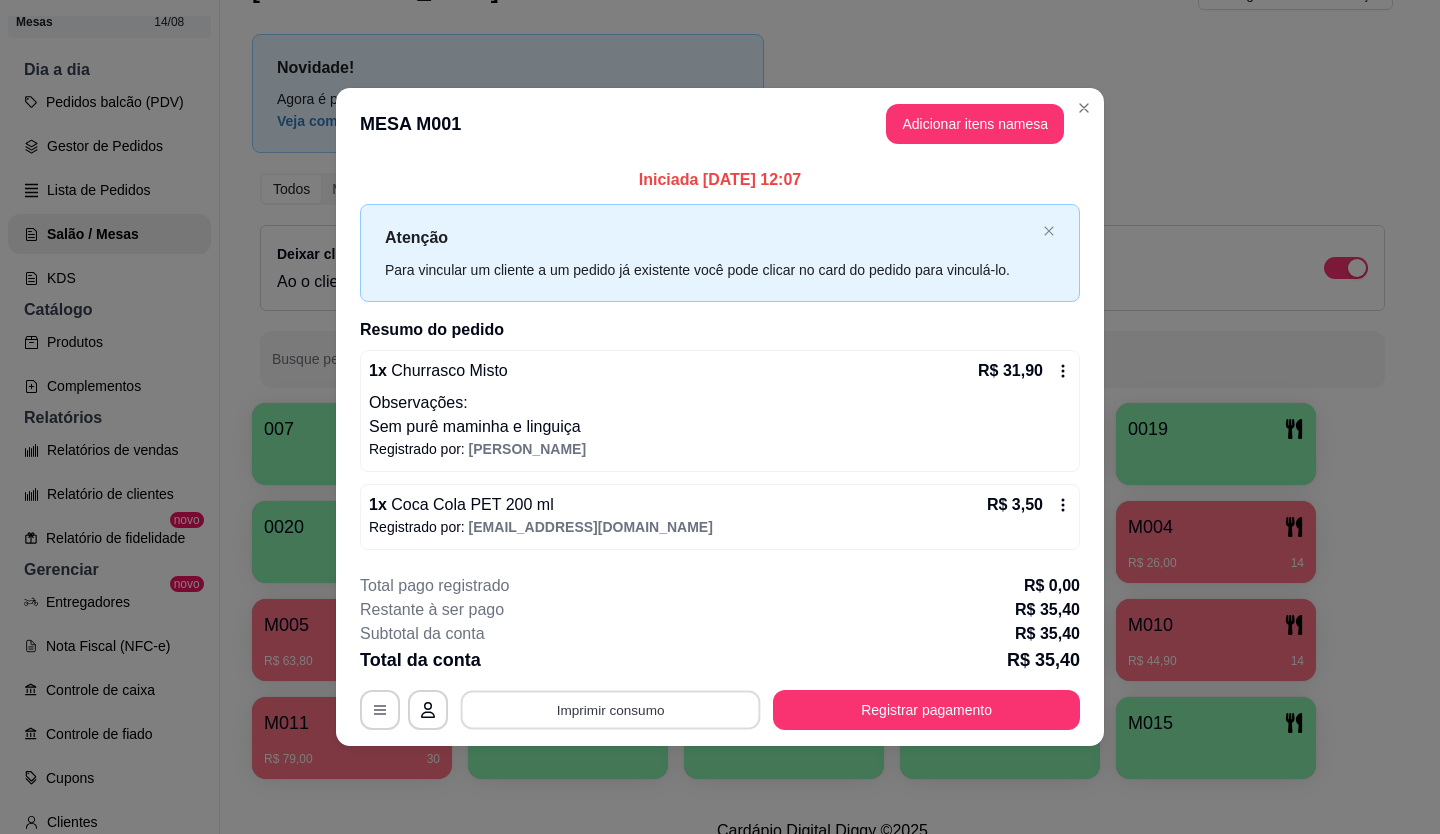 click on "Imprimir consumo" at bounding box center [611, 709] 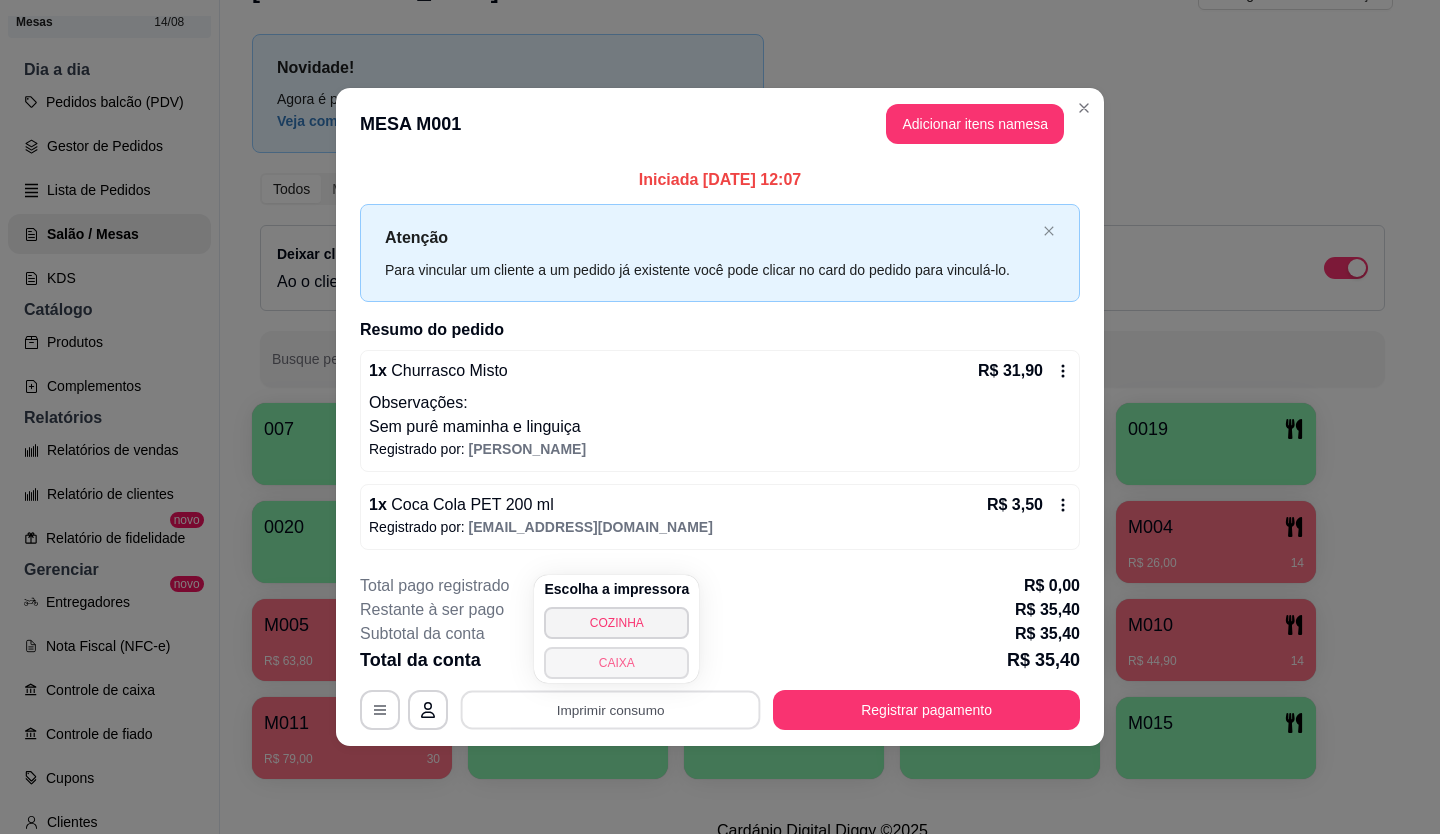 click on "CAIXA" at bounding box center (616, 663) 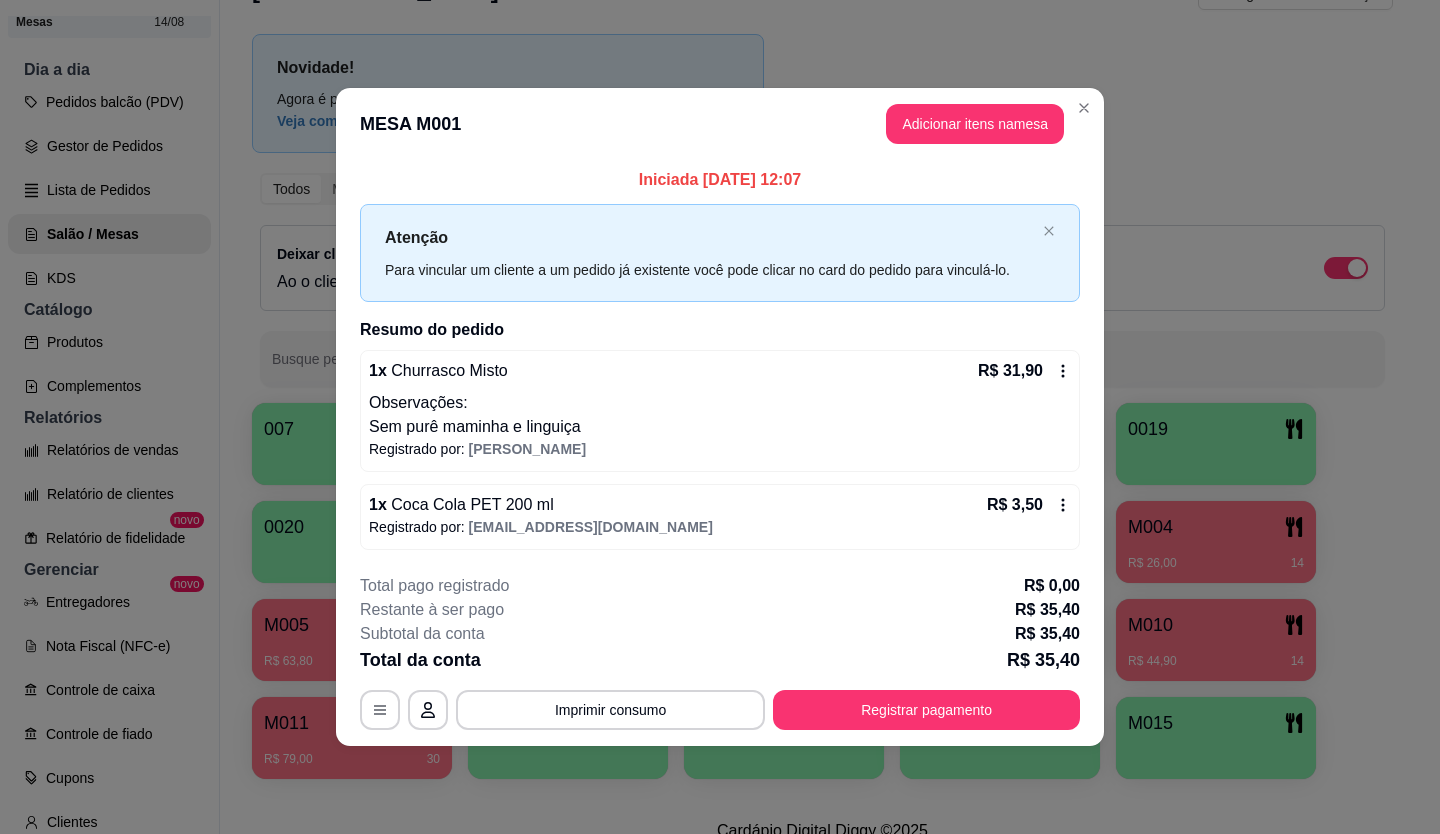 click on "Registrar pagamento" at bounding box center [926, 710] 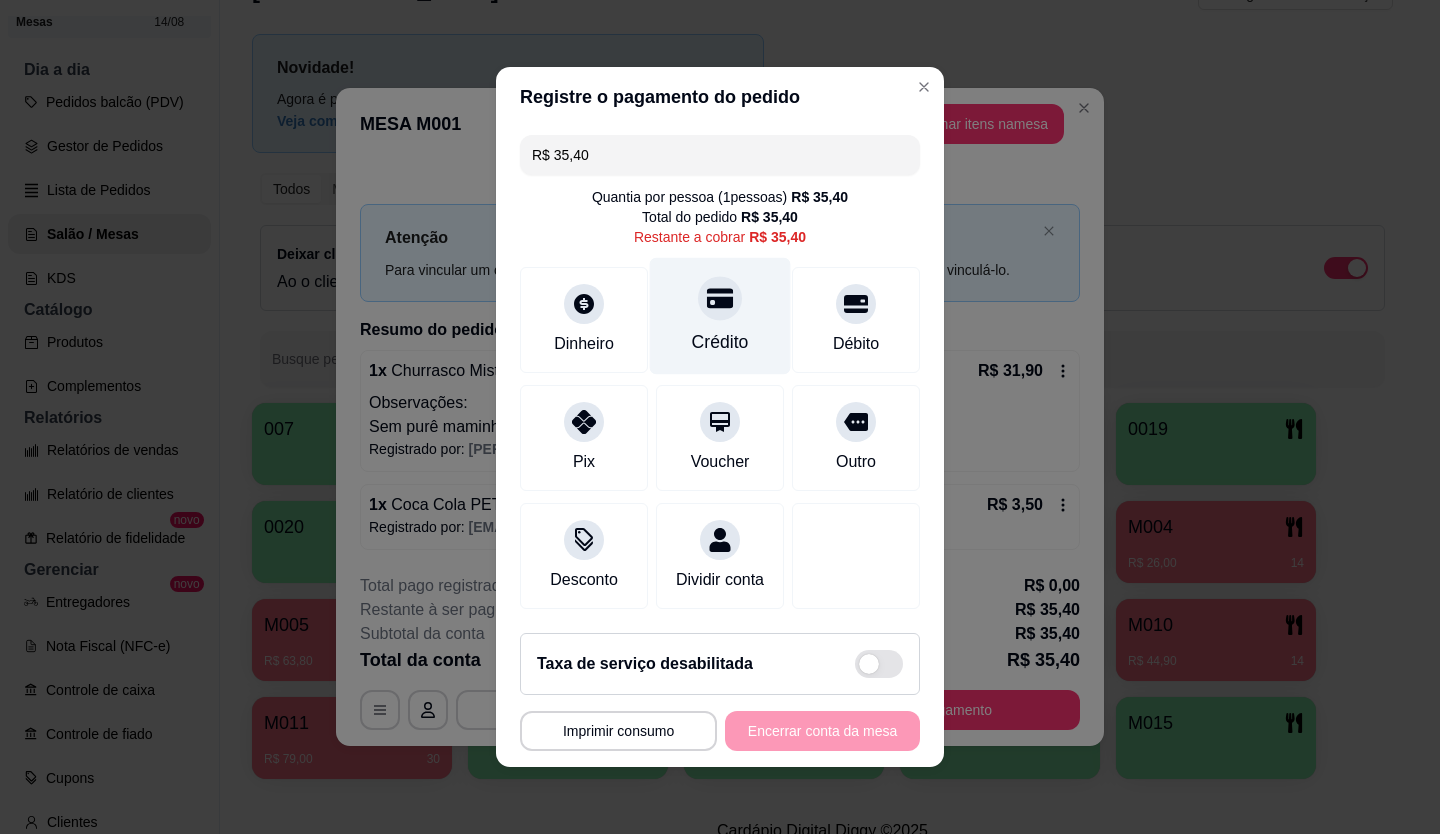 click on "Crédito" at bounding box center (720, 342) 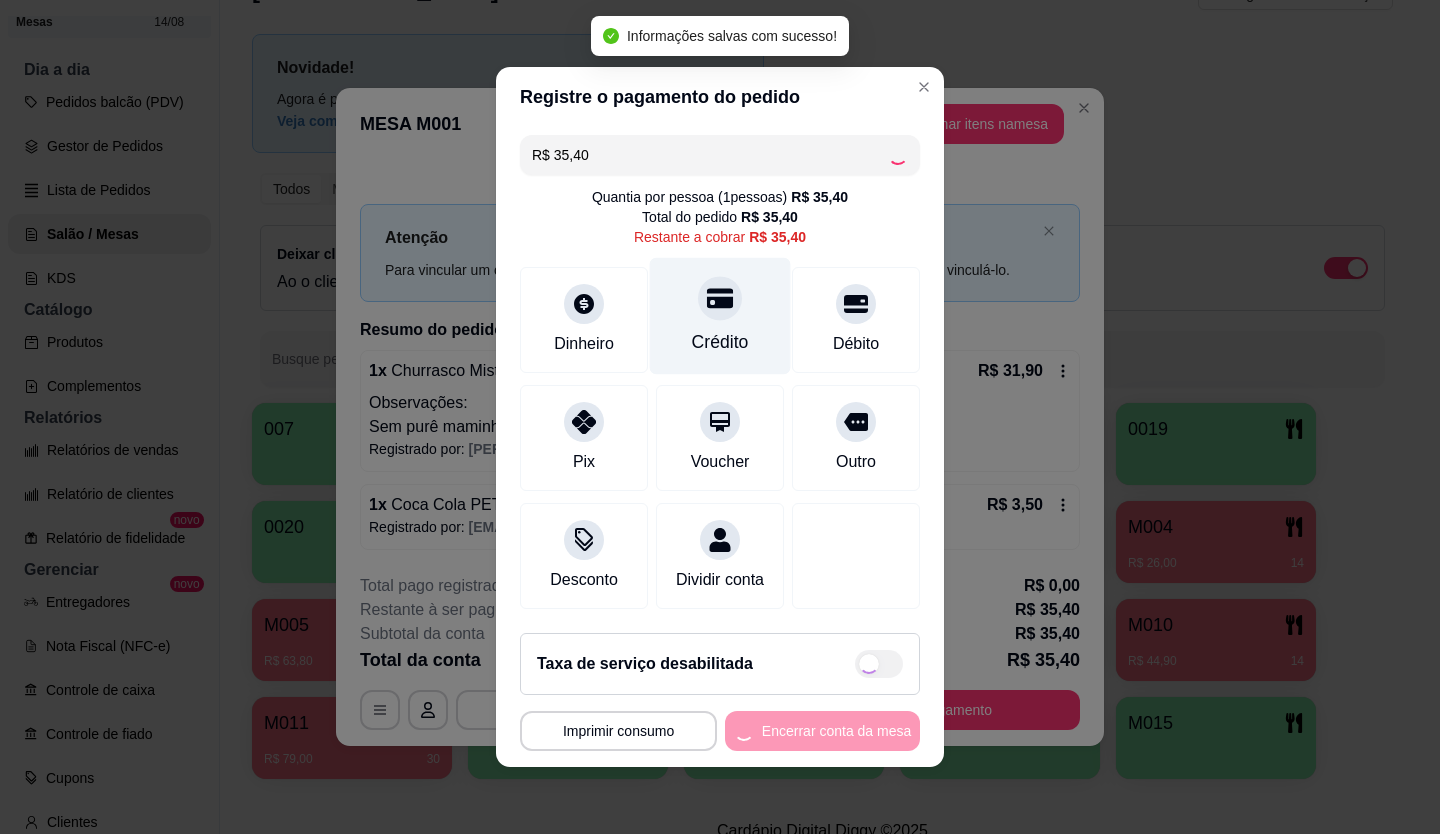 type on "R$ 0,00" 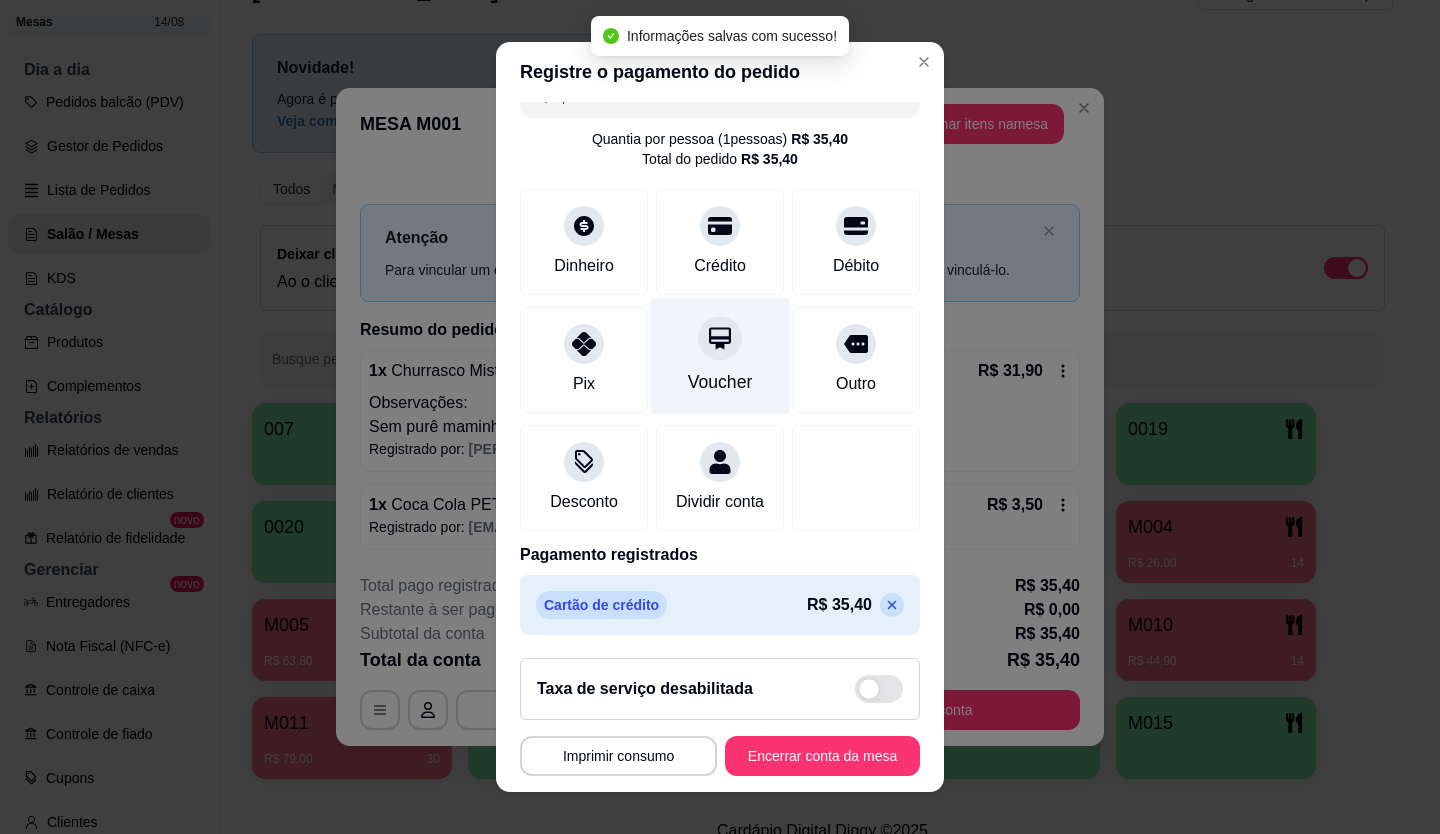 scroll, scrollTop: 57, scrollLeft: 0, axis: vertical 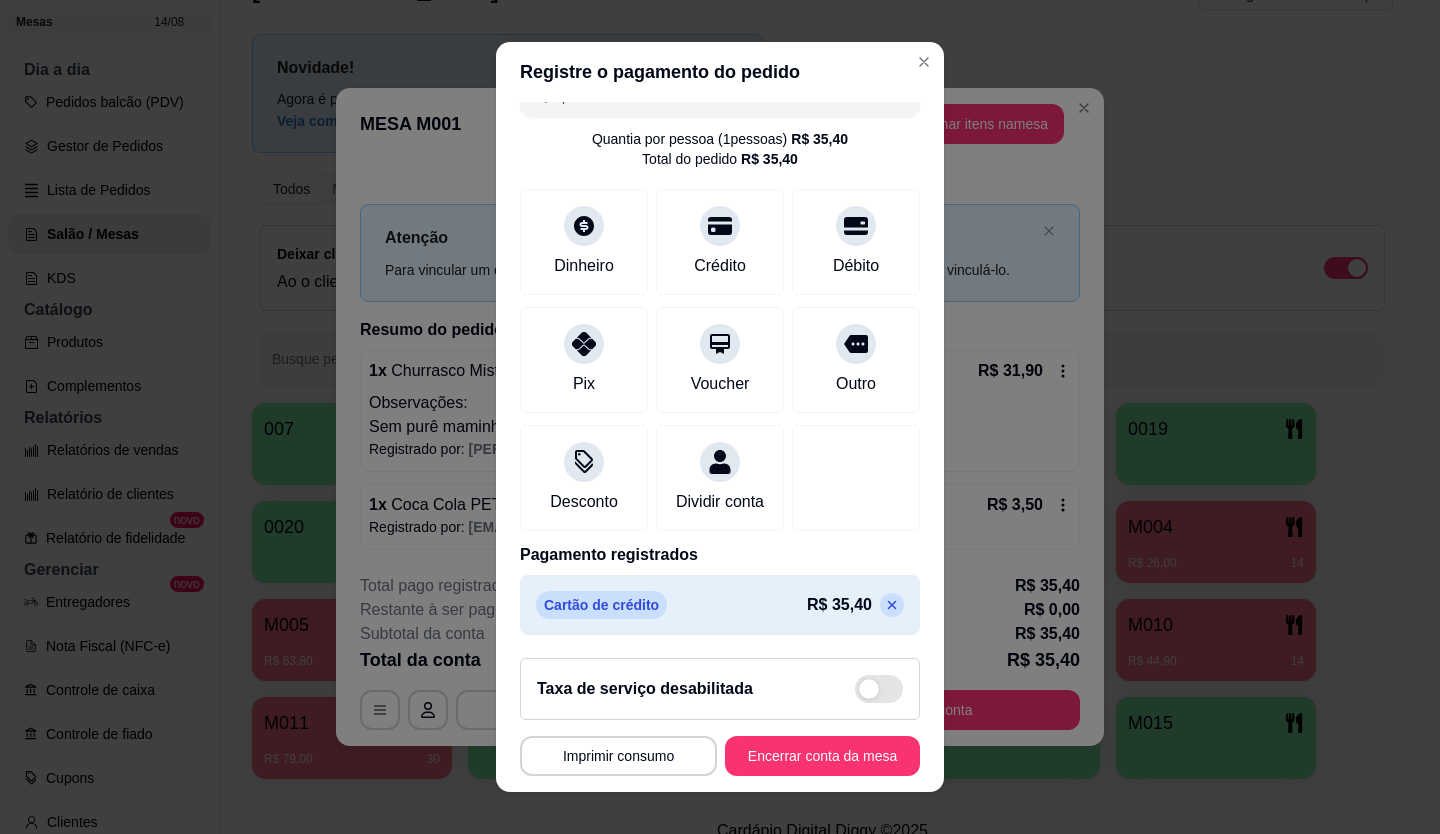 click on "Encerrar conta da mesa" at bounding box center (822, 756) 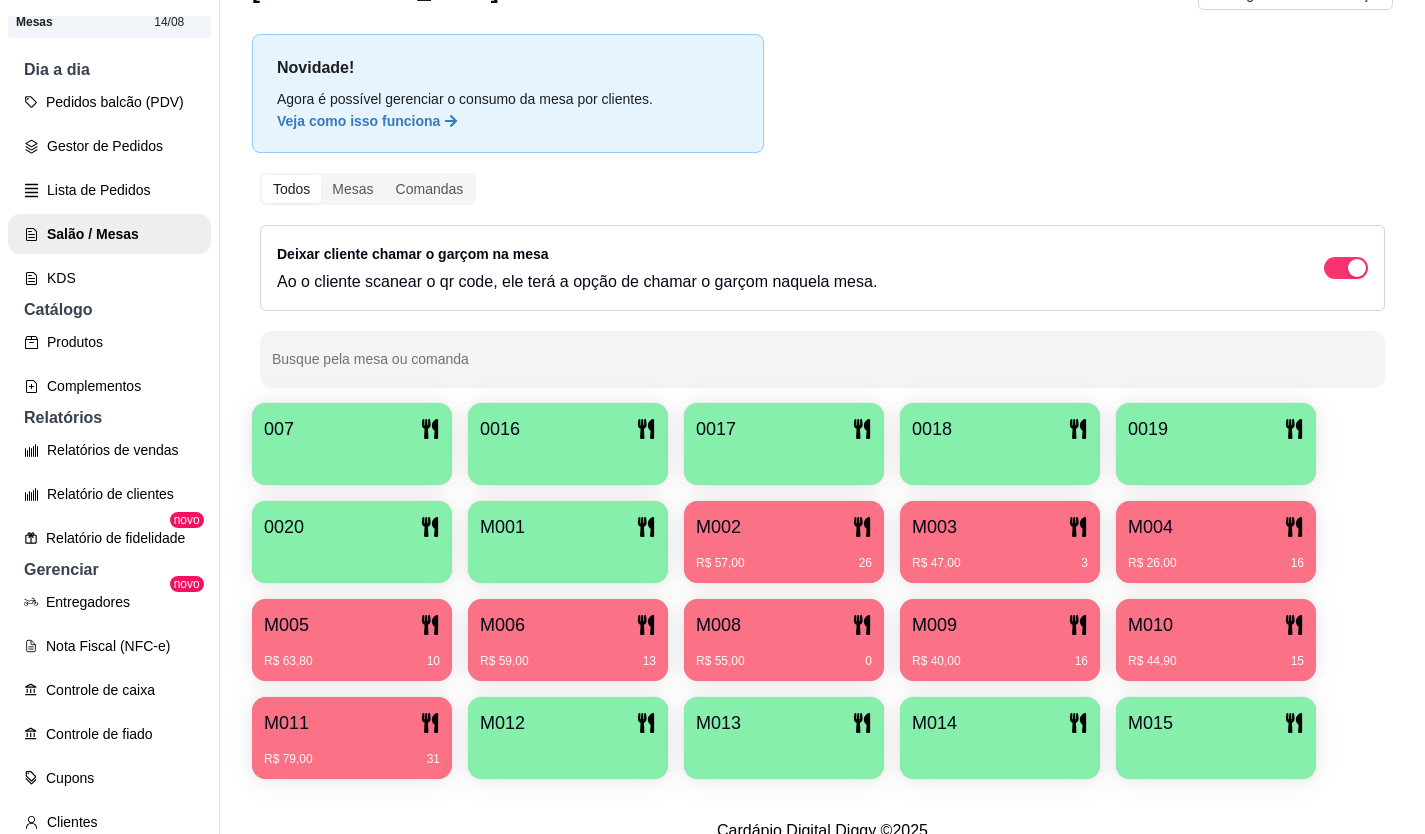 click on "M011" at bounding box center [352, 723] 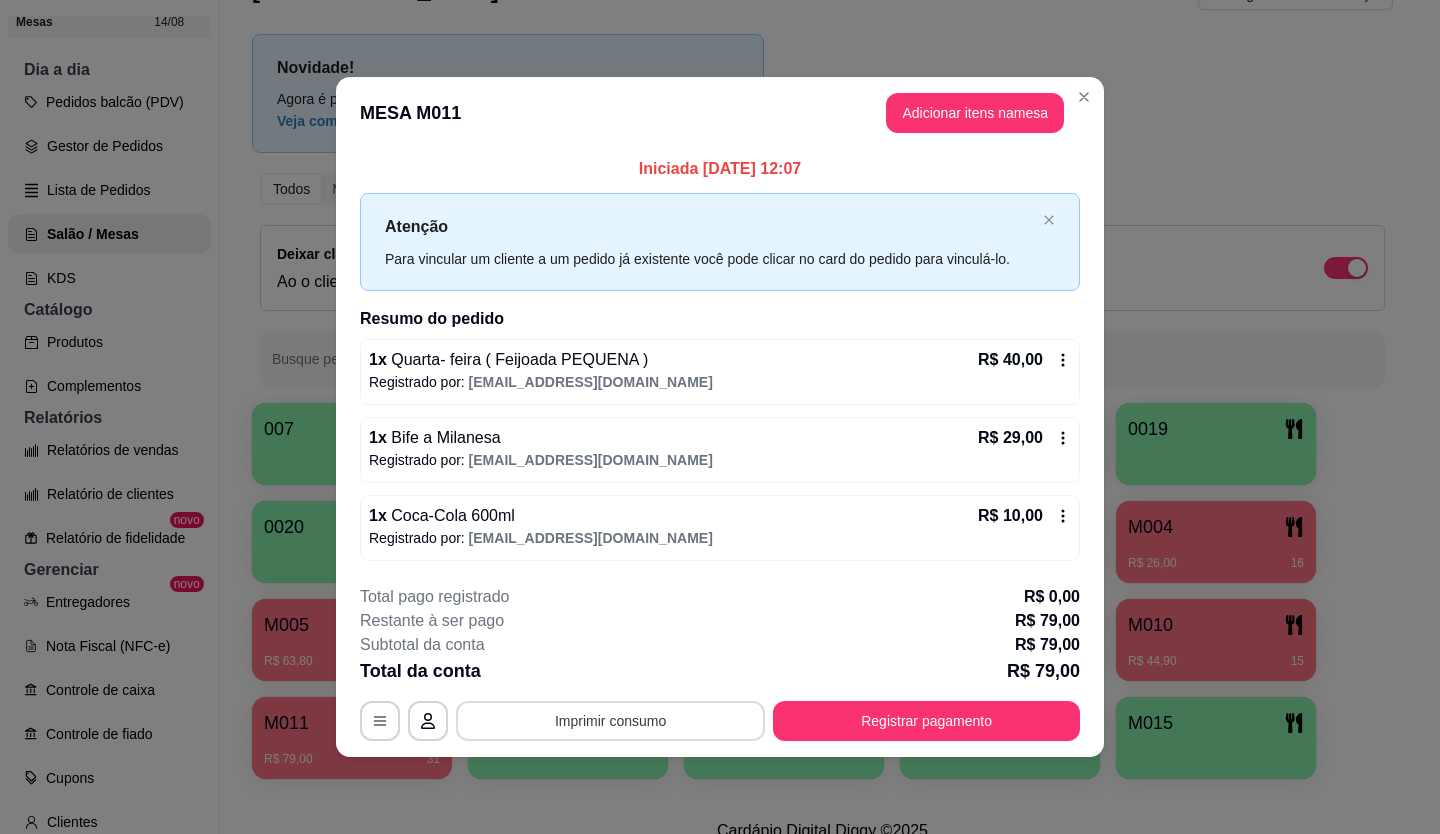 click on "Imprimir consumo" at bounding box center (610, 721) 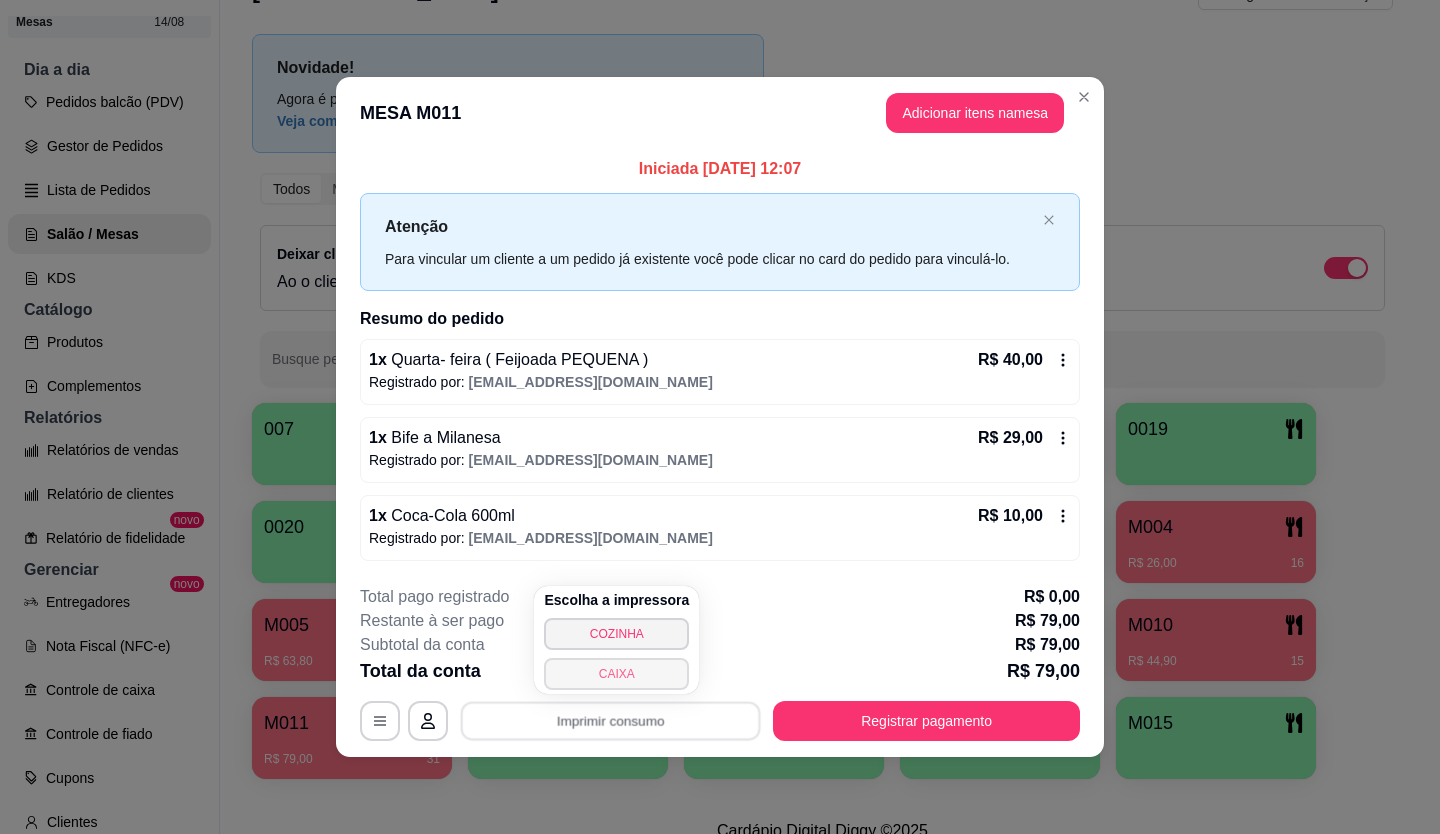click on "CAIXA" at bounding box center (616, 674) 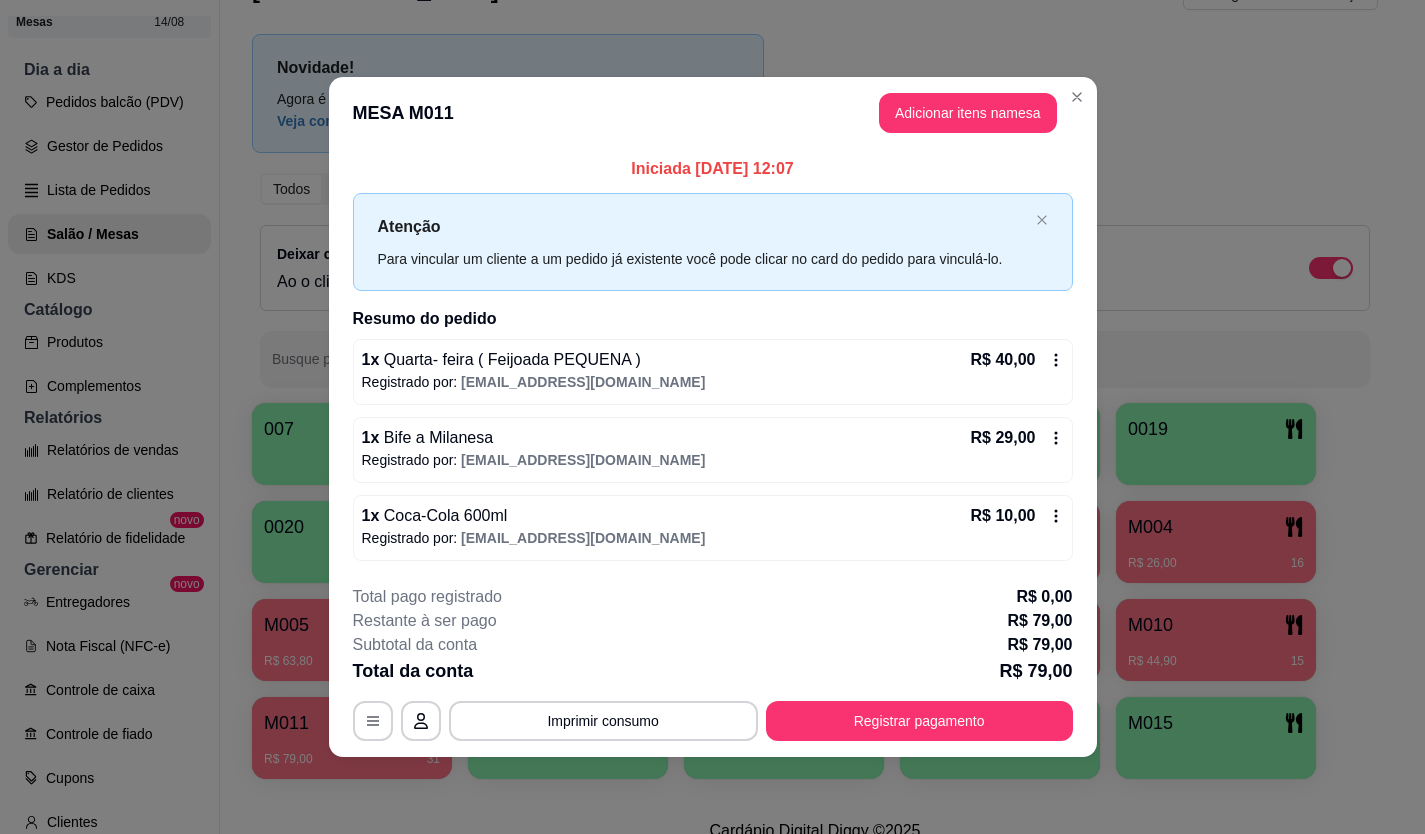 type 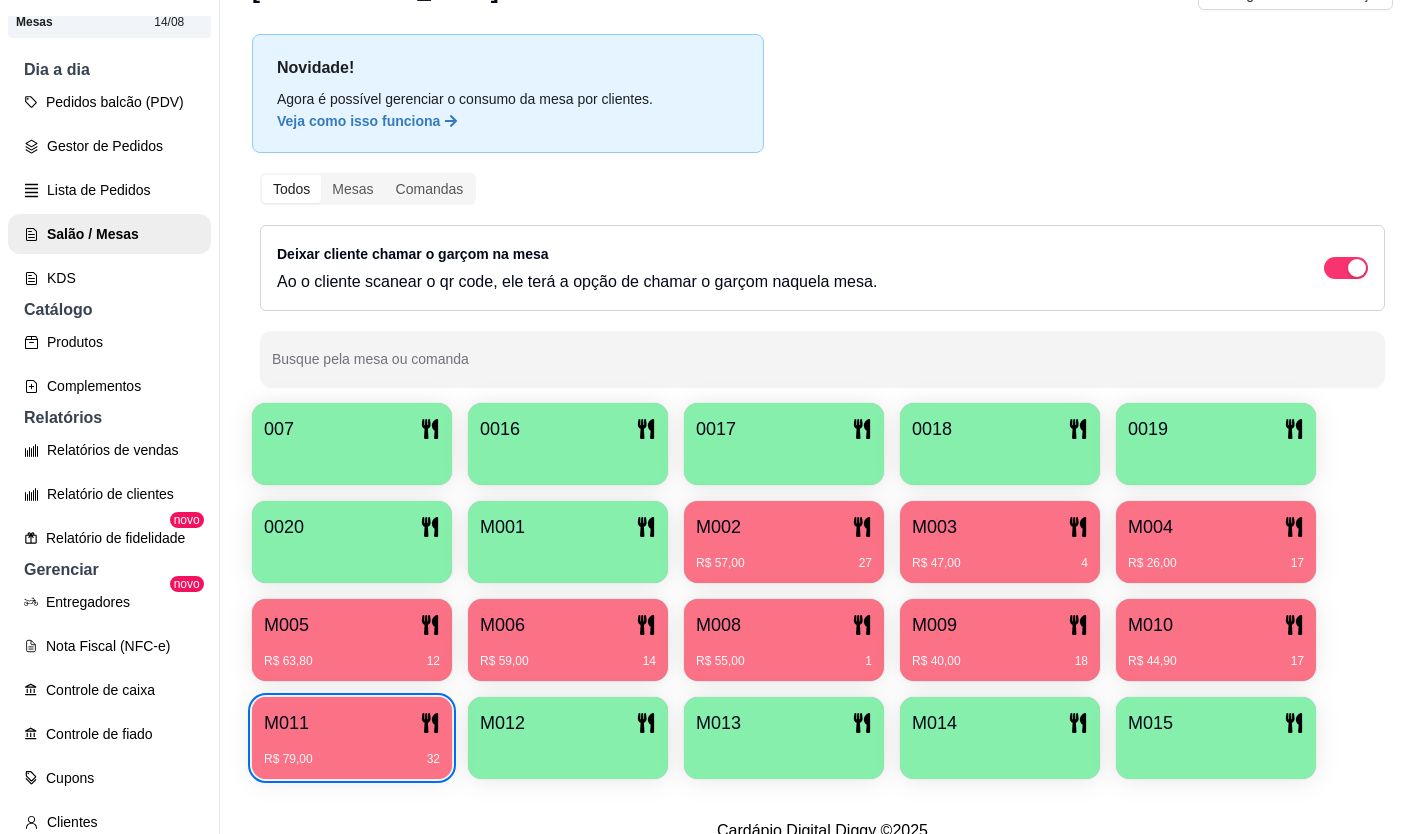 click on "M011" at bounding box center [352, 723] 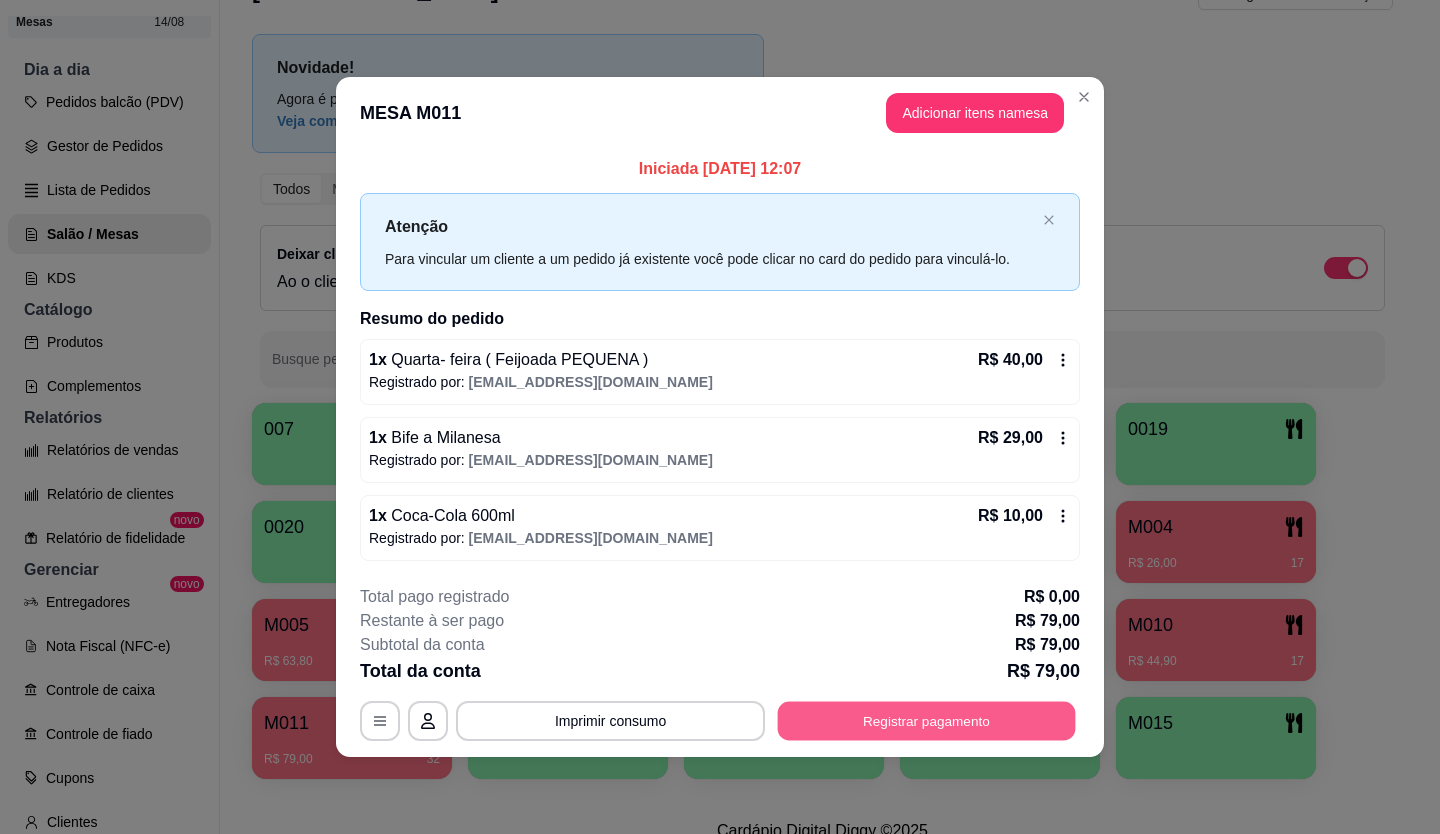 click on "Registrar pagamento" at bounding box center (927, 720) 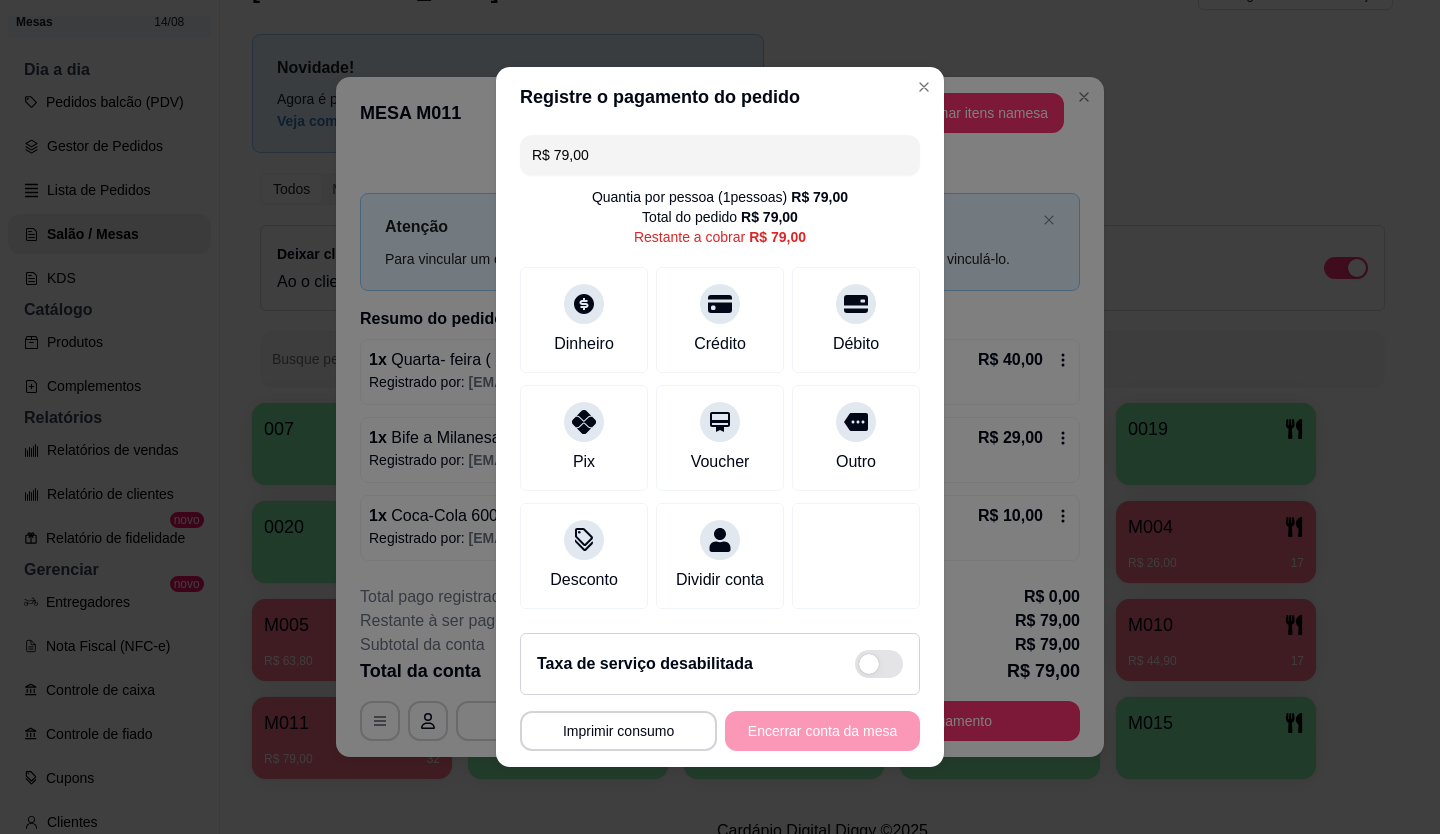 drag, startPoint x: 635, startPoint y: 144, endPoint x: 0, endPoint y: 354, distance: 668.8236 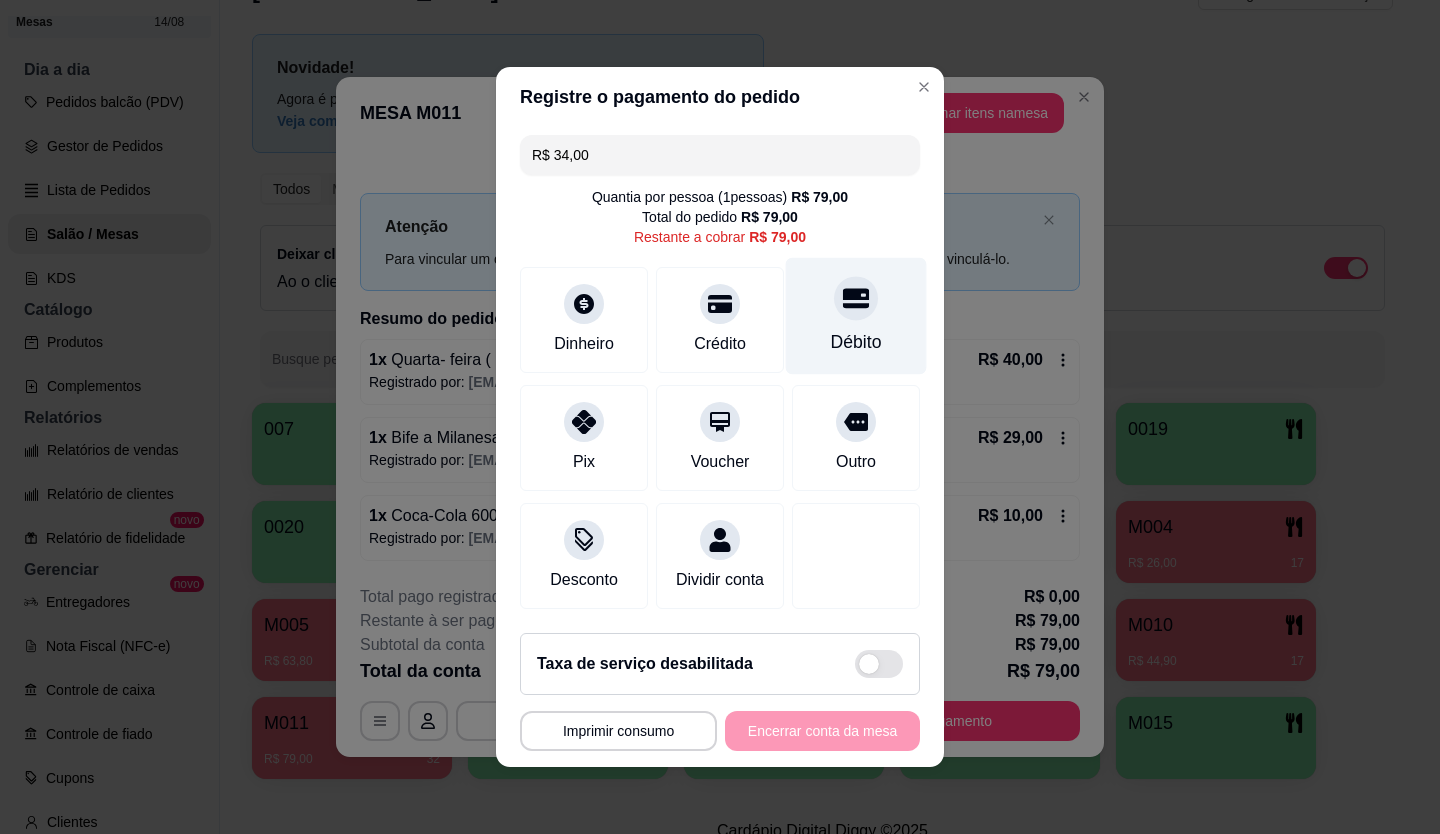 click on "Débito" at bounding box center [856, 316] 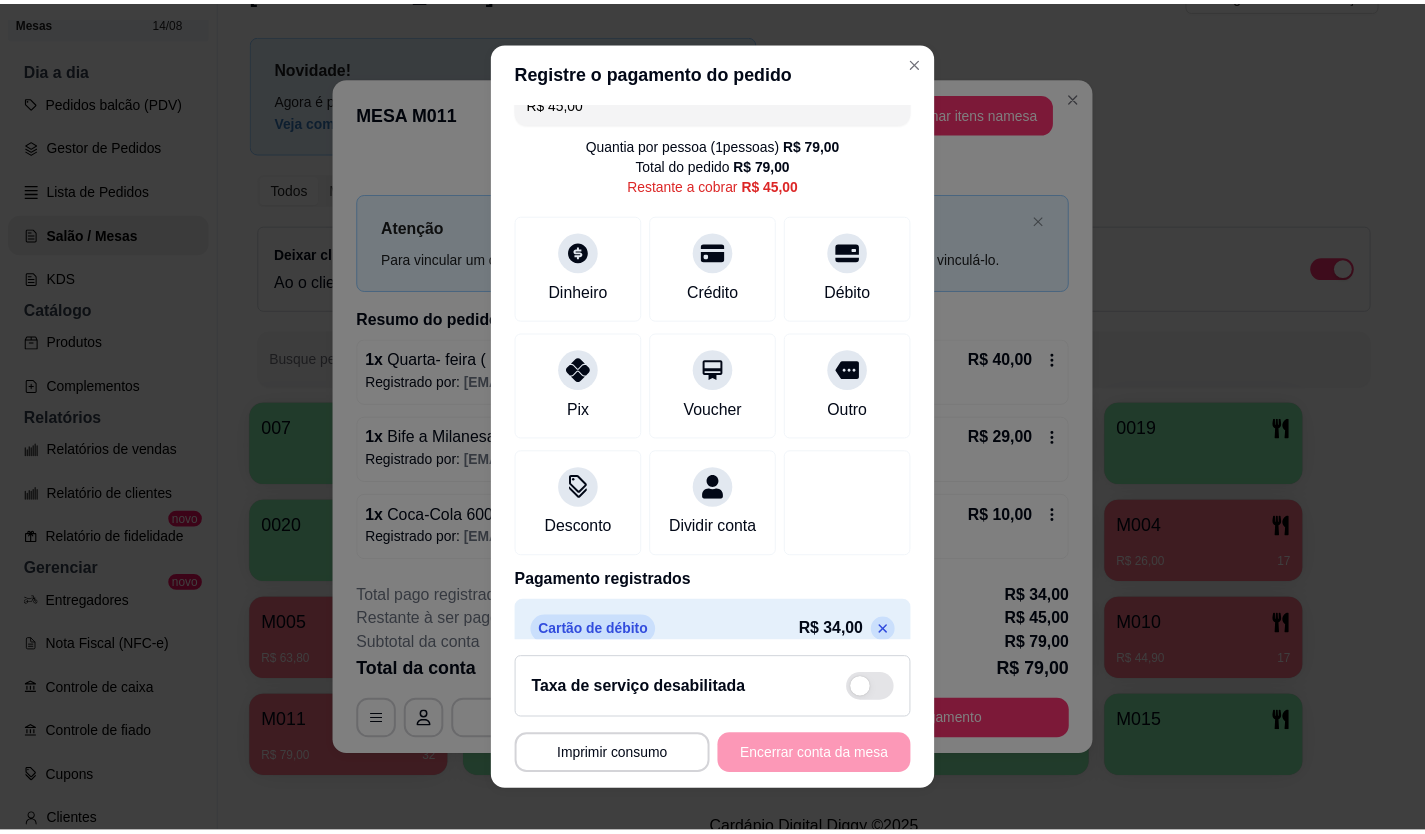 scroll, scrollTop: 0, scrollLeft: 0, axis: both 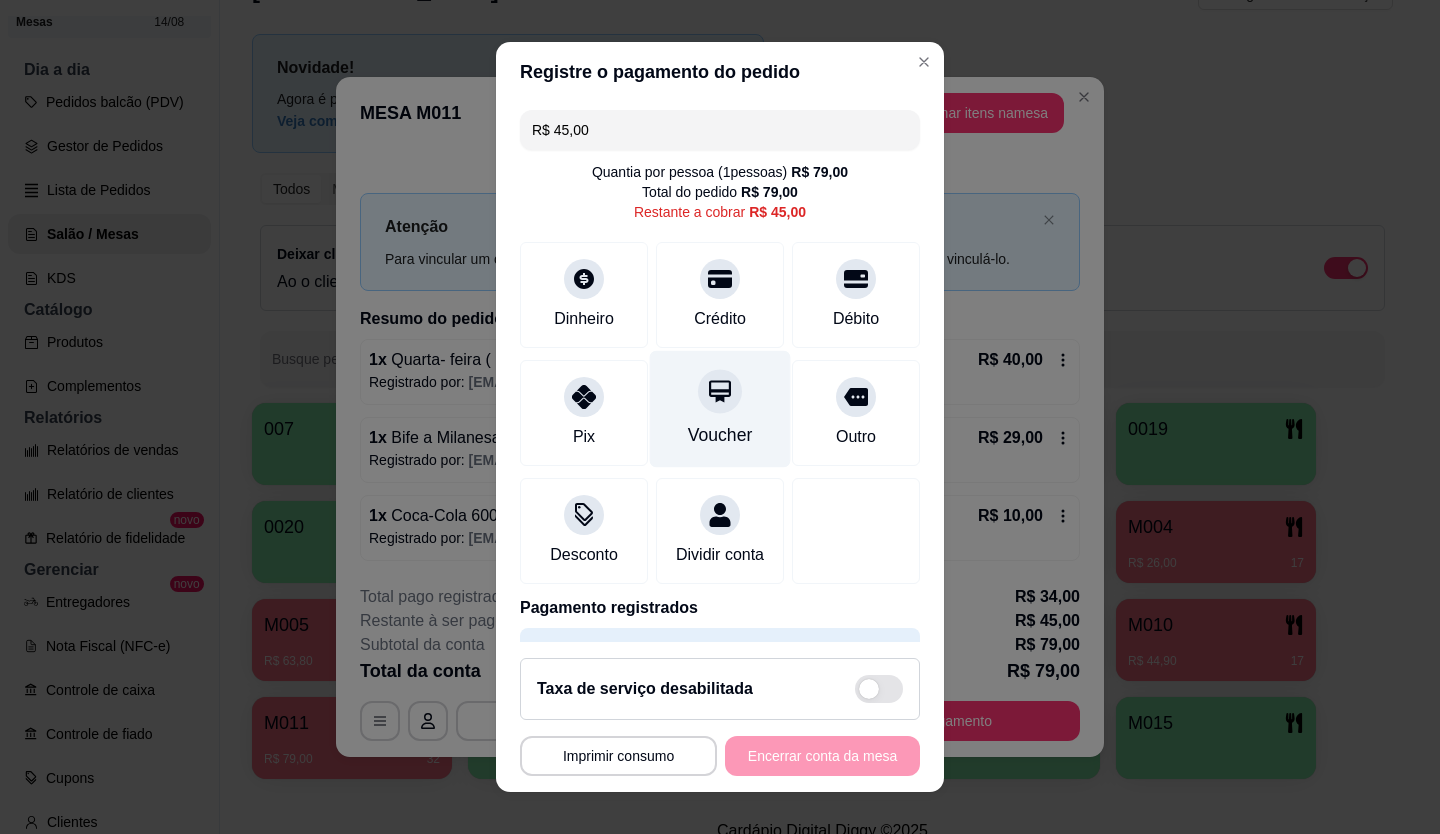click on "Voucher" at bounding box center [720, 408] 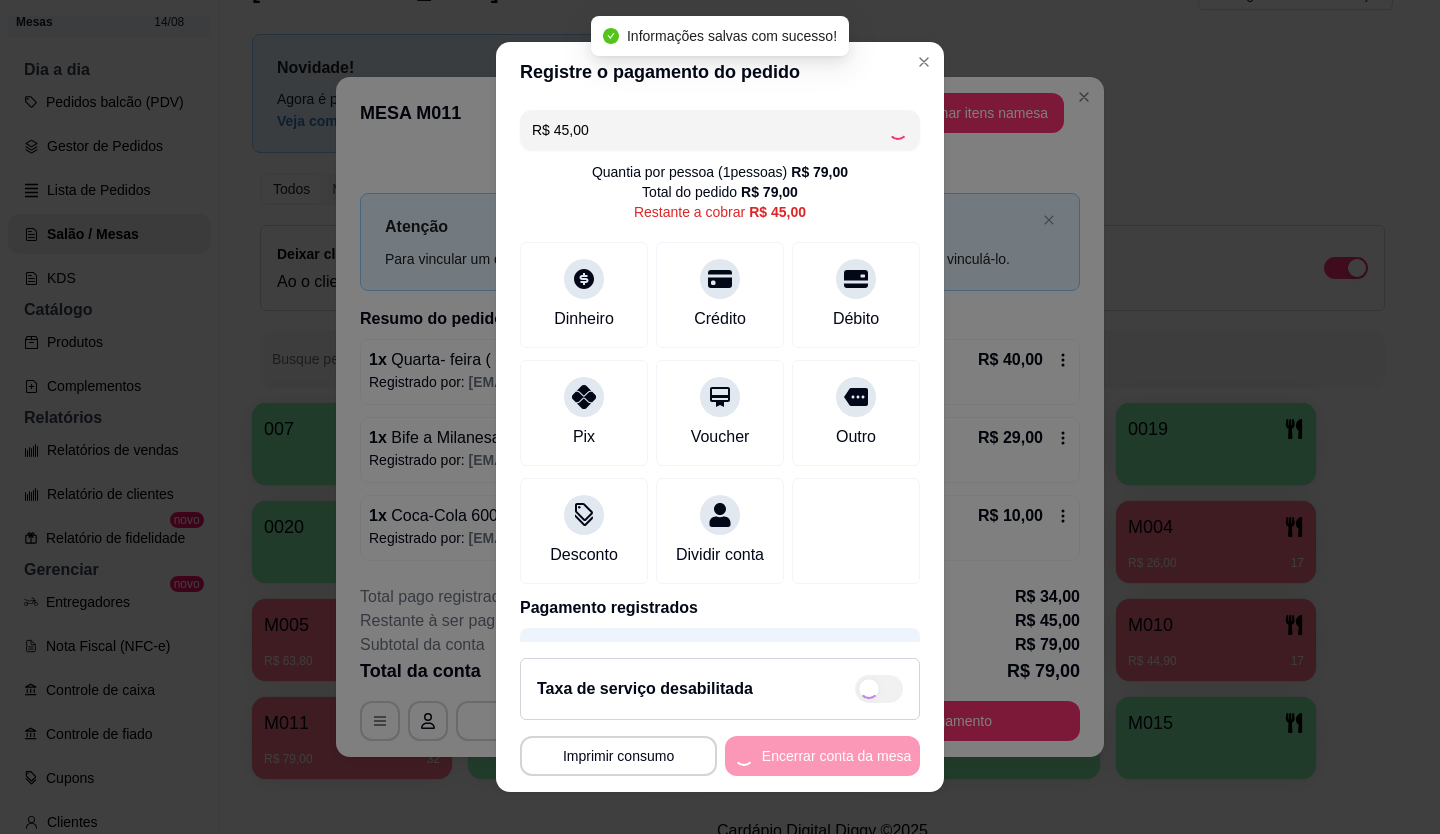 type on "R$ 0,00" 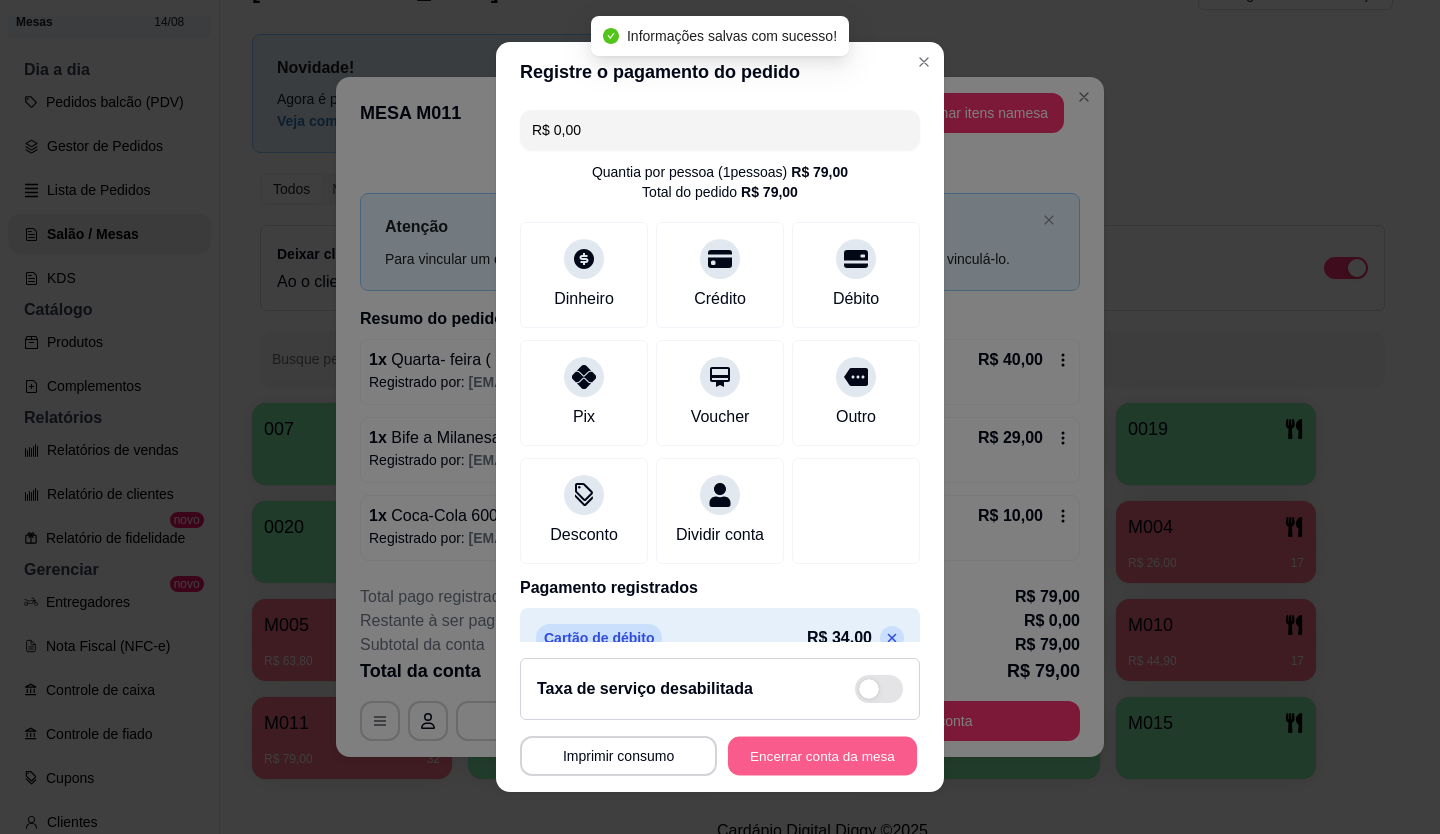 click on "Encerrar conta da mesa" at bounding box center (822, 756) 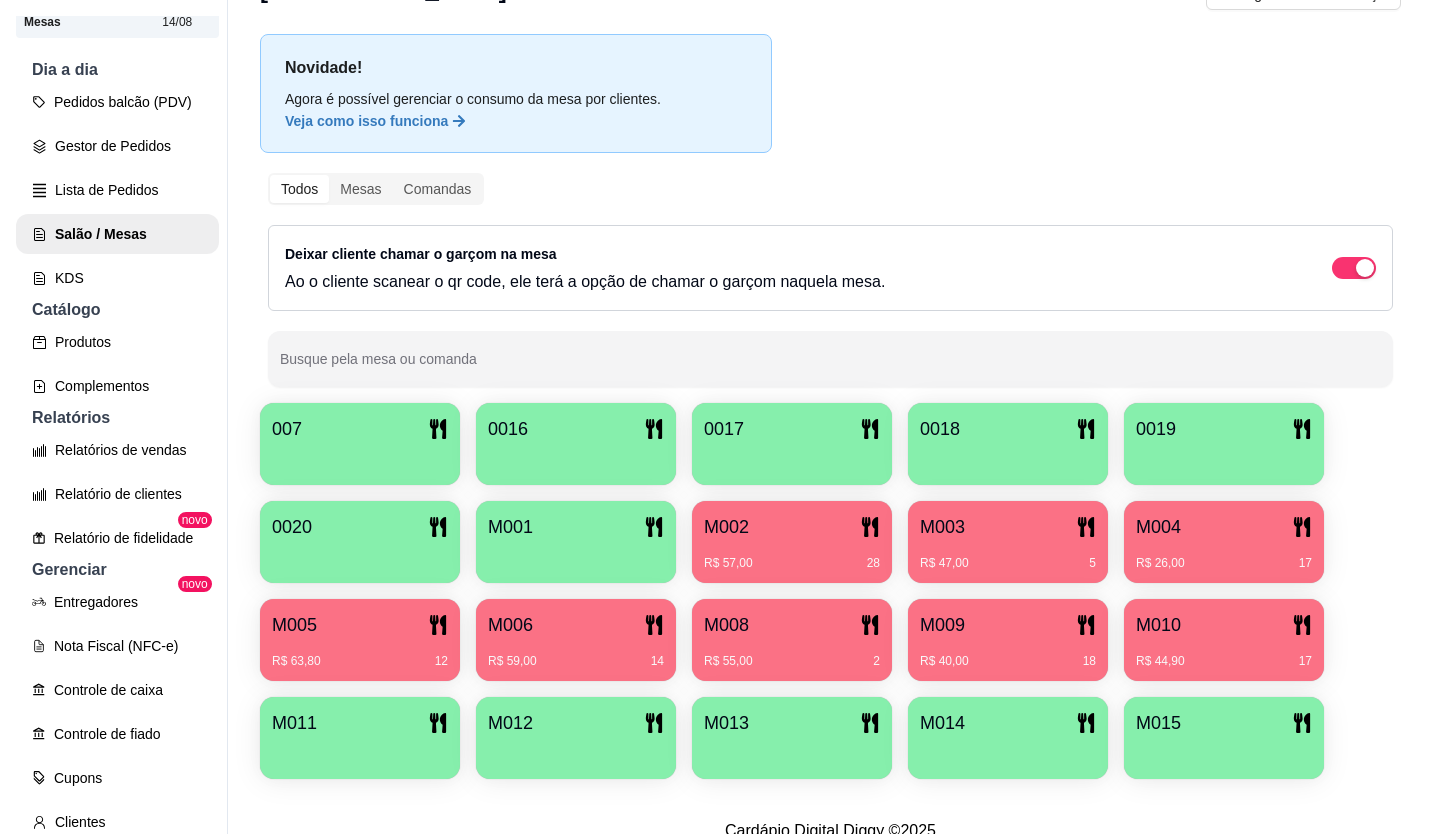 scroll, scrollTop: 32, scrollLeft: 0, axis: vertical 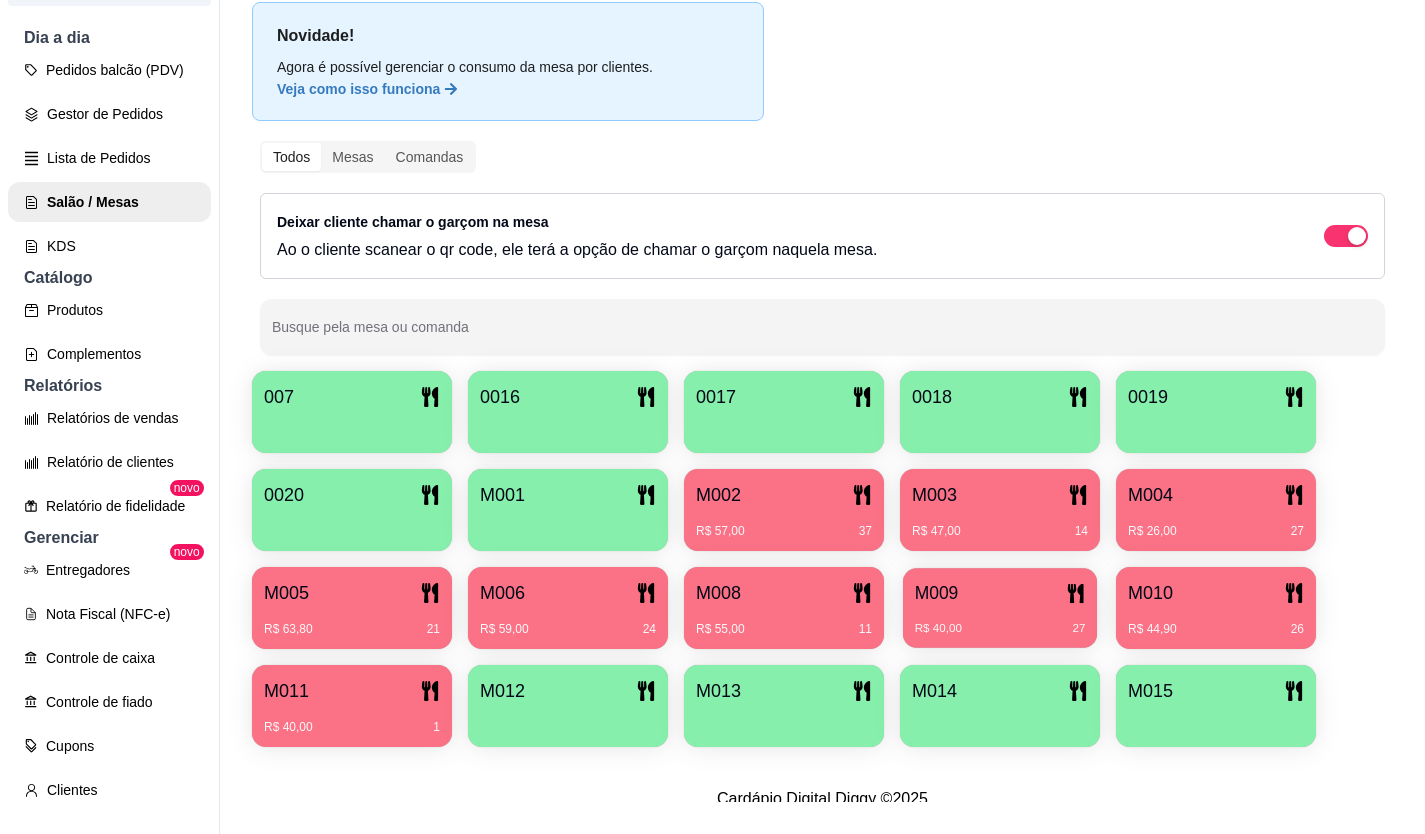 click on "R$ 40,00 27" at bounding box center (1000, 621) 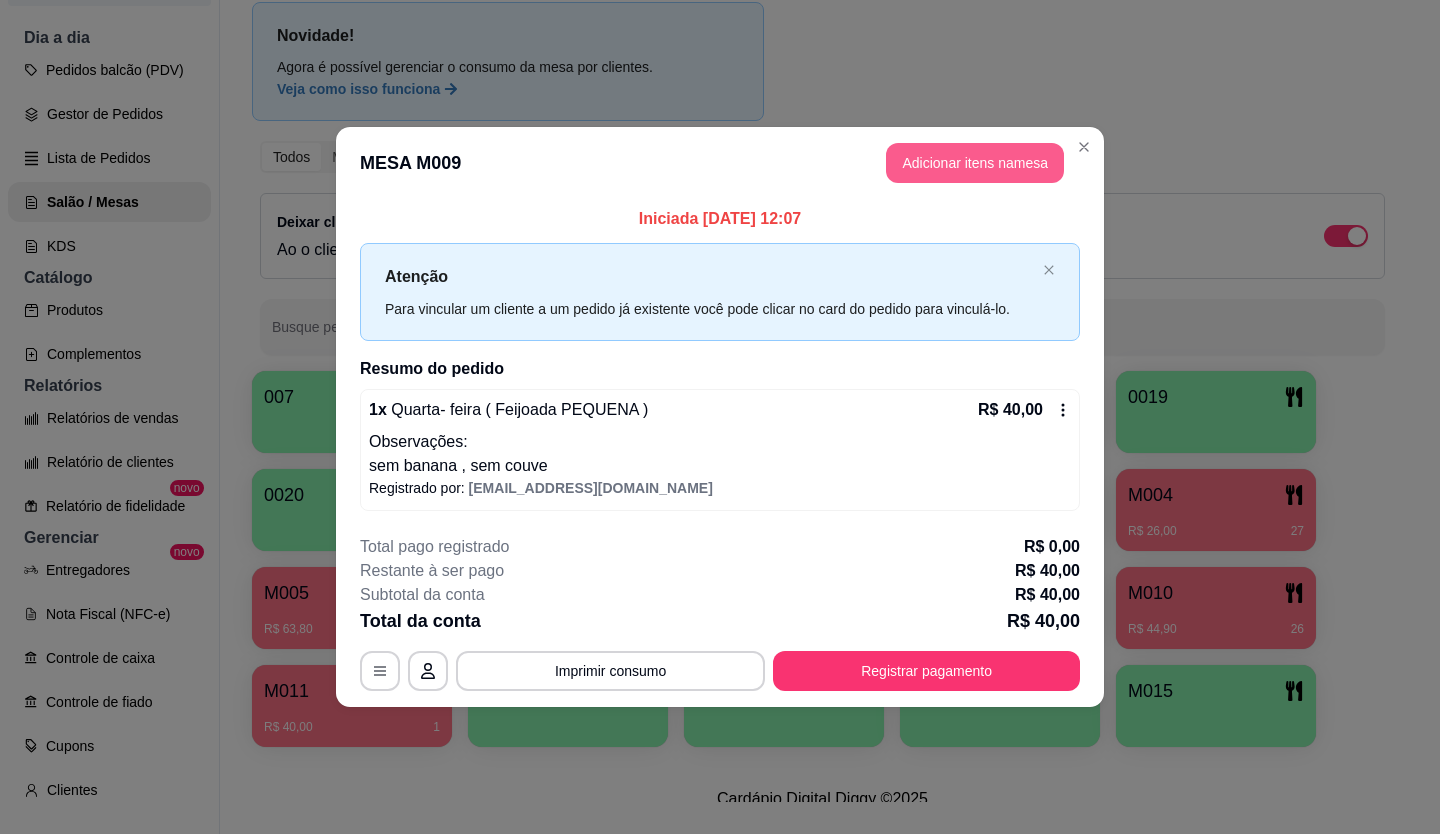 click on "Adicionar itens na  mesa" at bounding box center [975, 163] 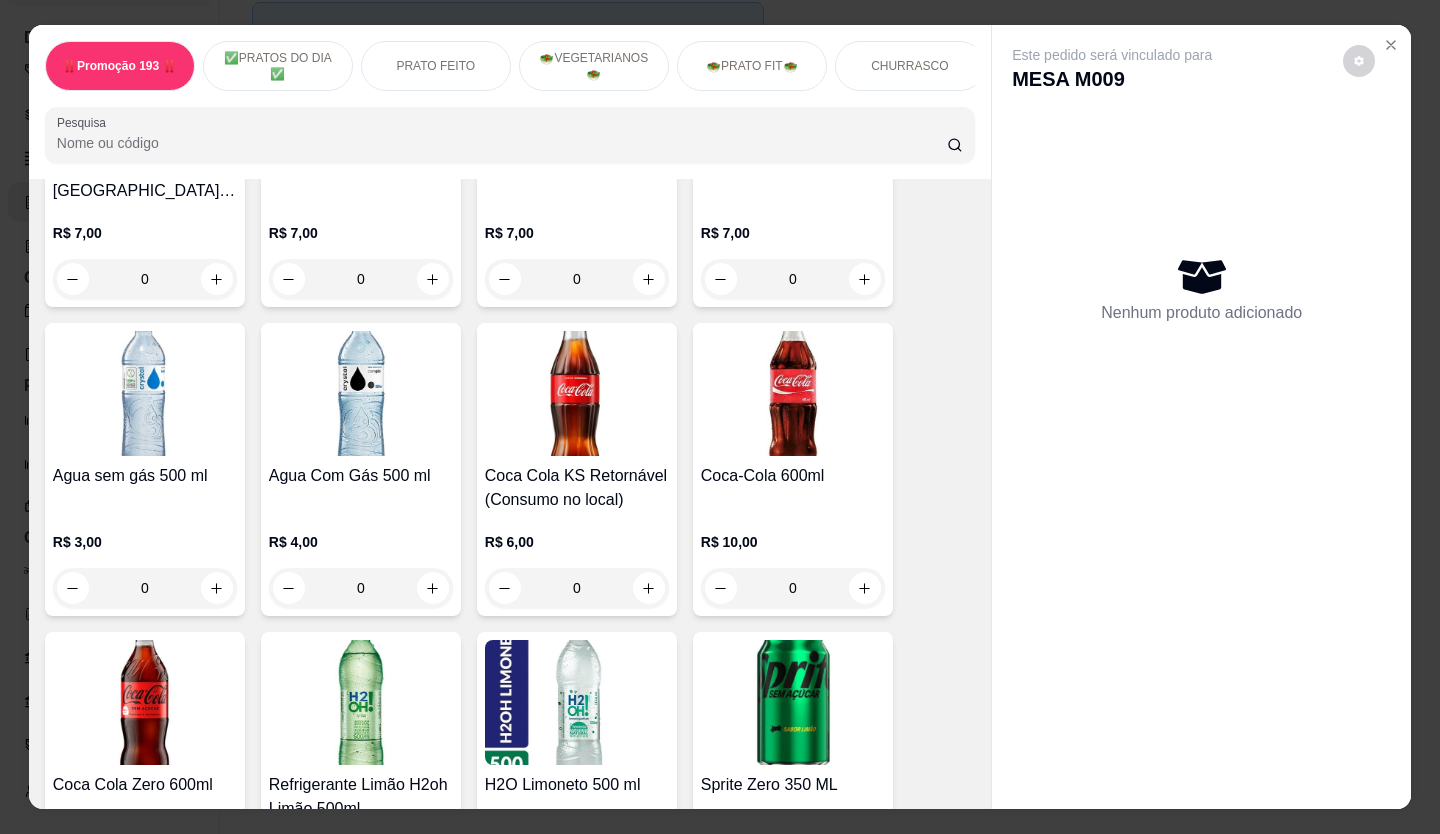 scroll, scrollTop: 6000, scrollLeft: 0, axis: vertical 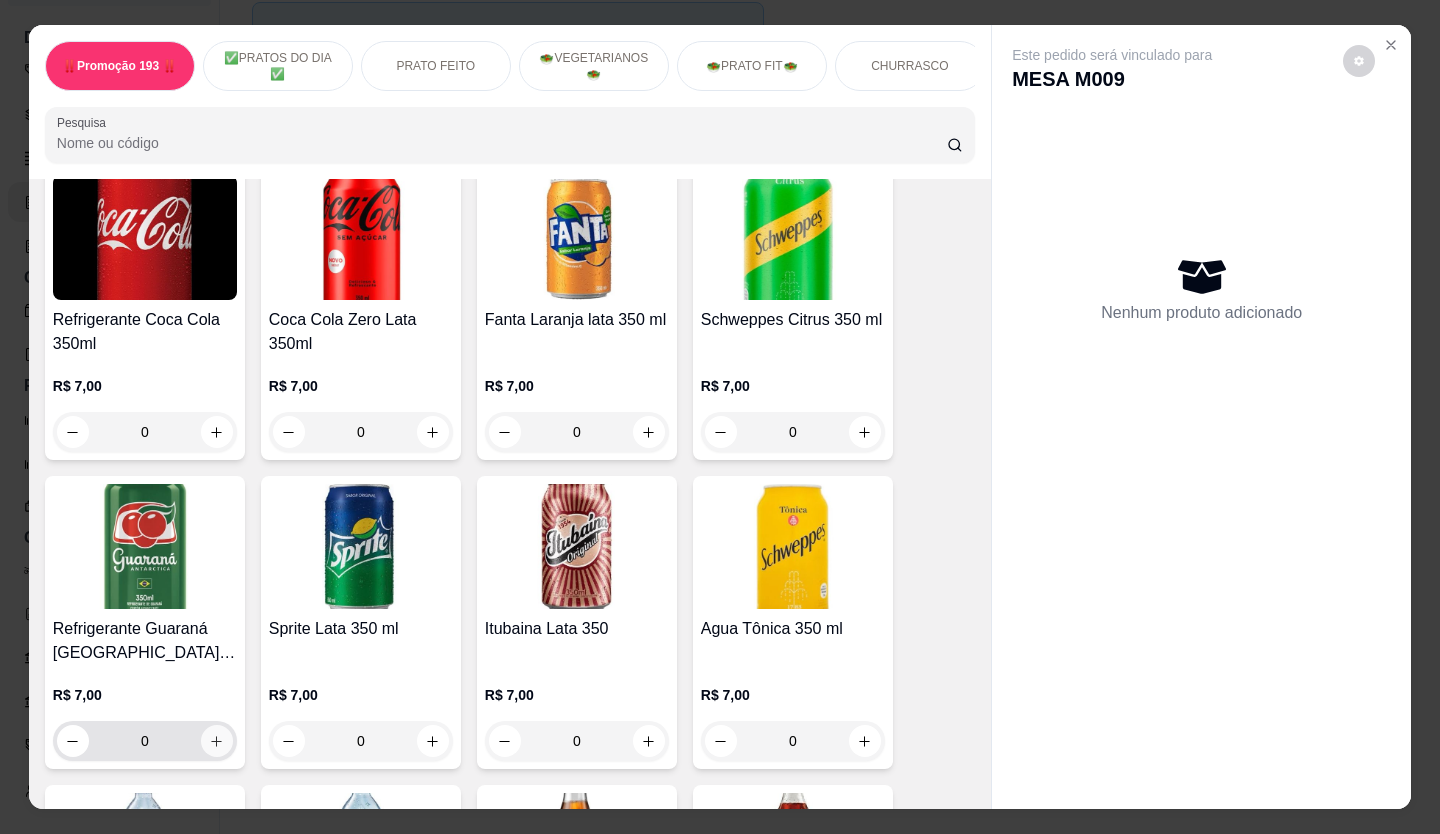 click 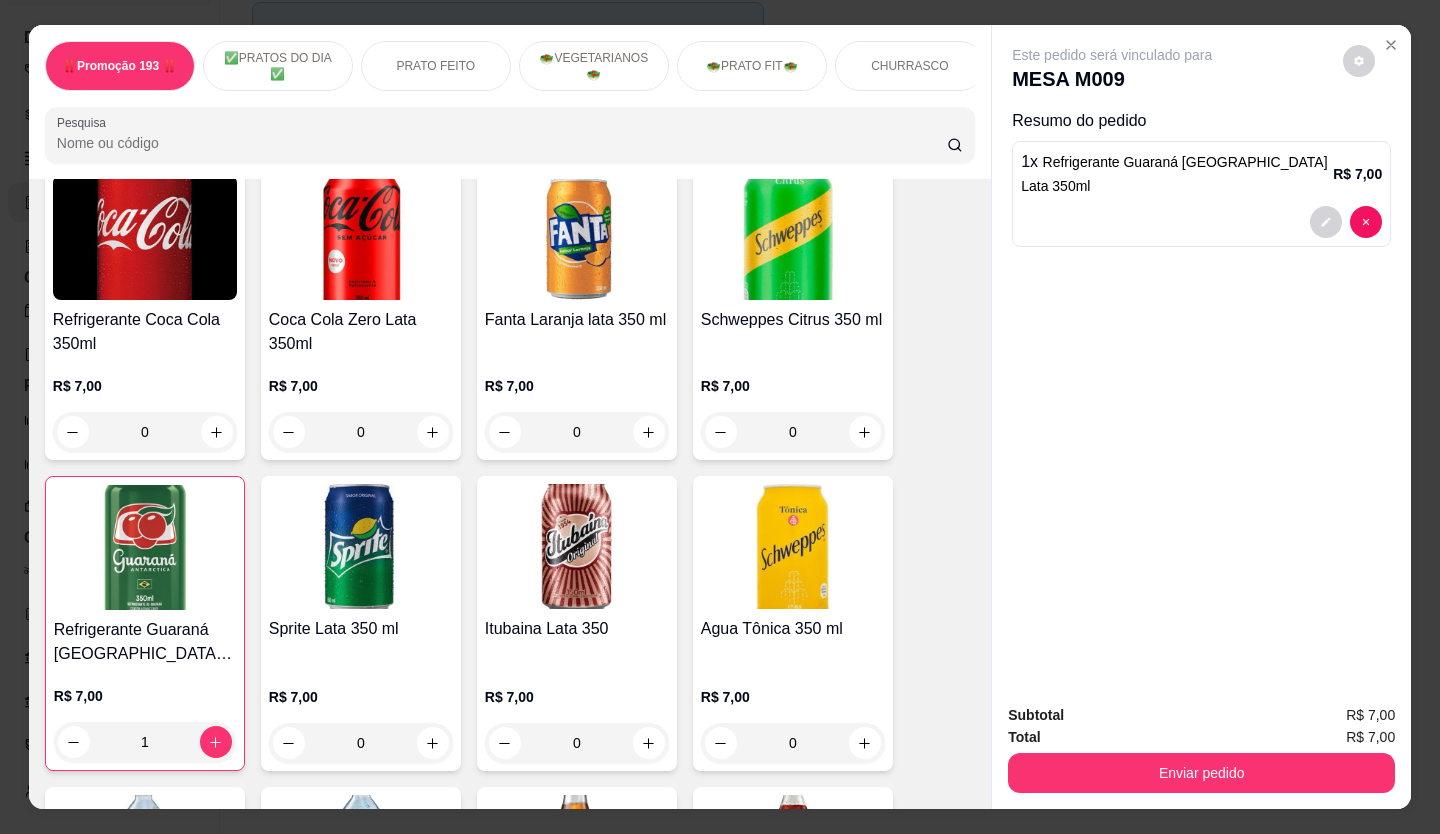 click on "Enviar pedido" at bounding box center (1201, 773) 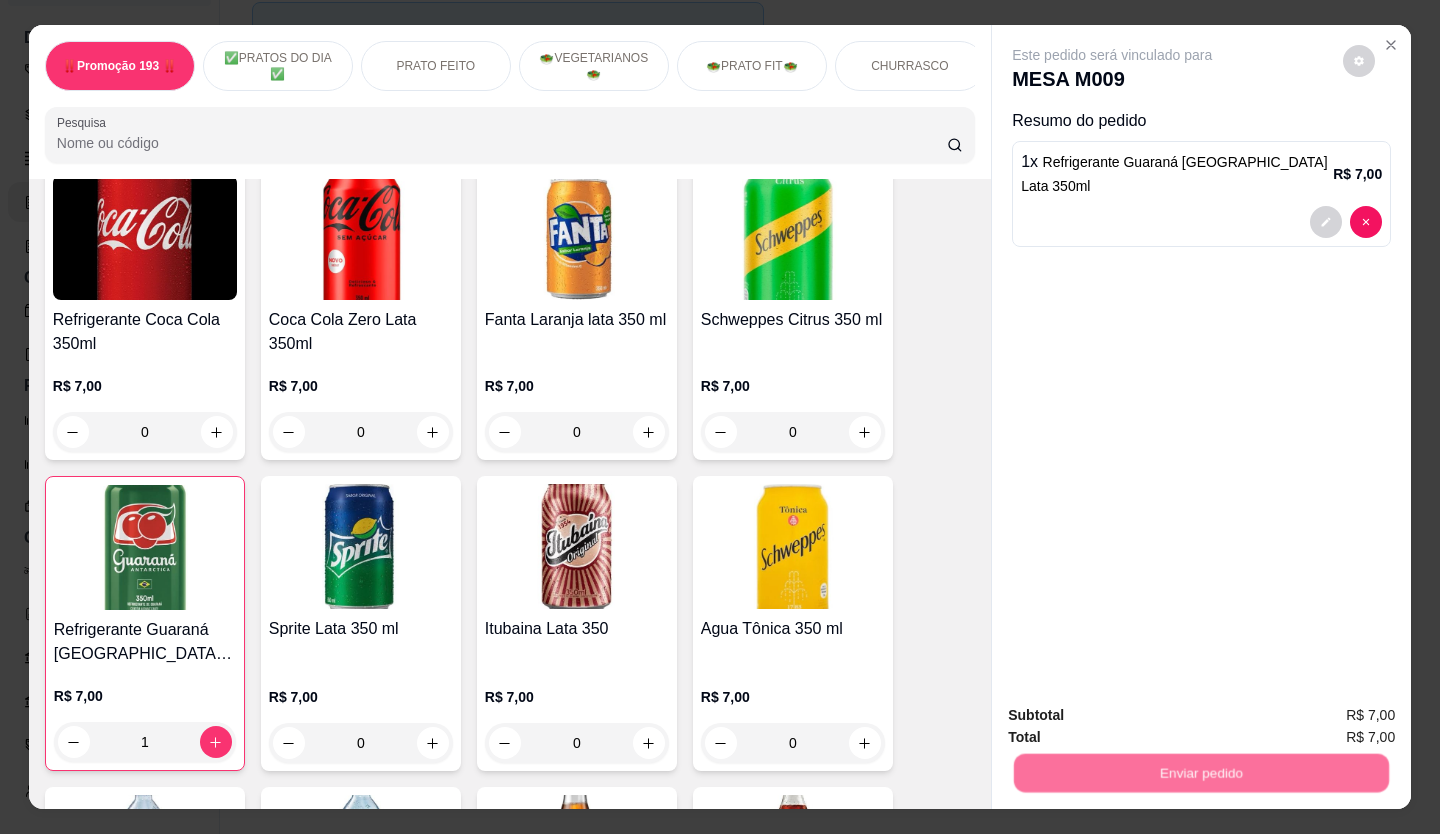 click on "Não registrar e enviar pedido" at bounding box center (1136, 715) 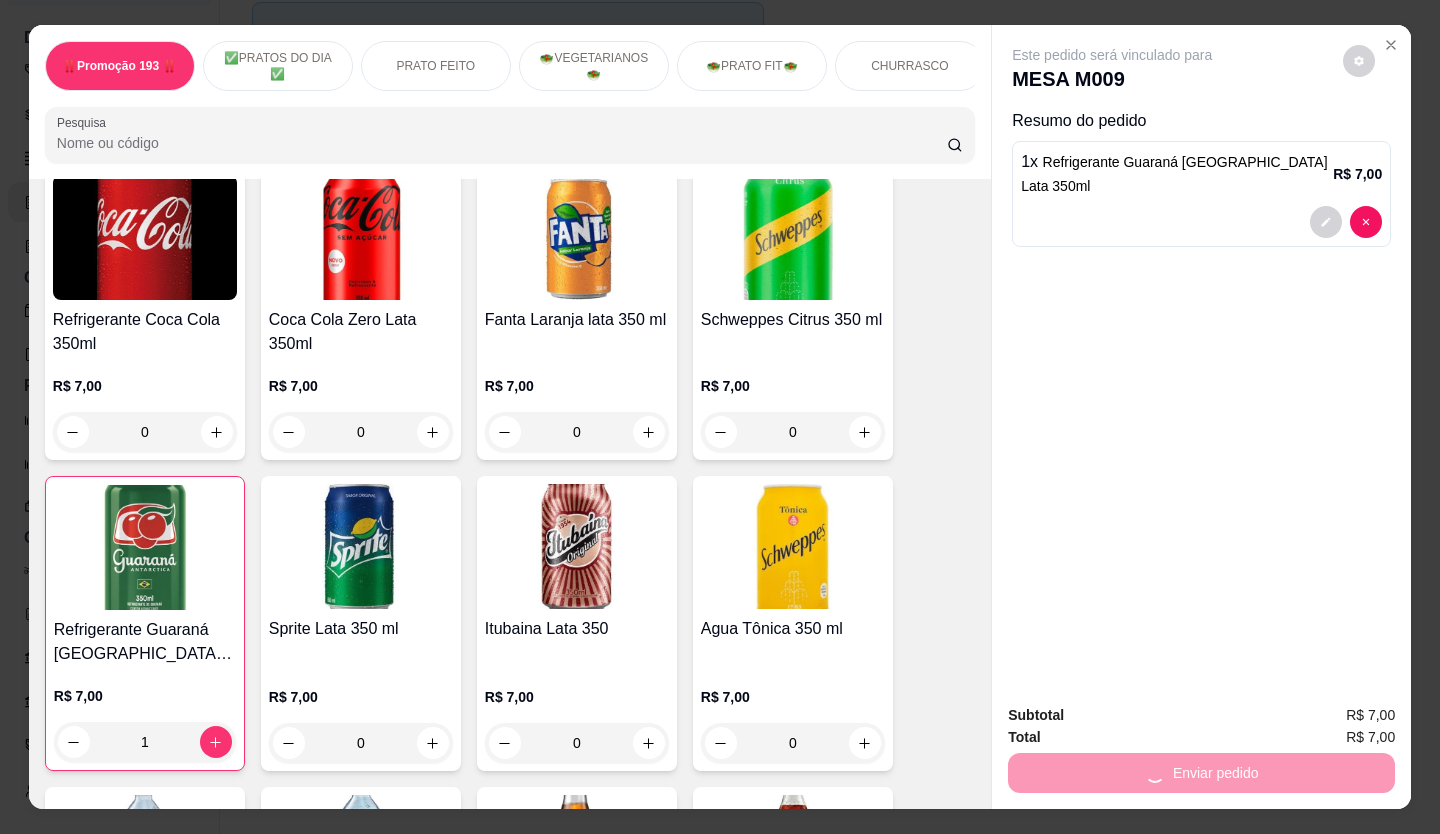 click on "Total R$ 7,00" at bounding box center (1201, 737) 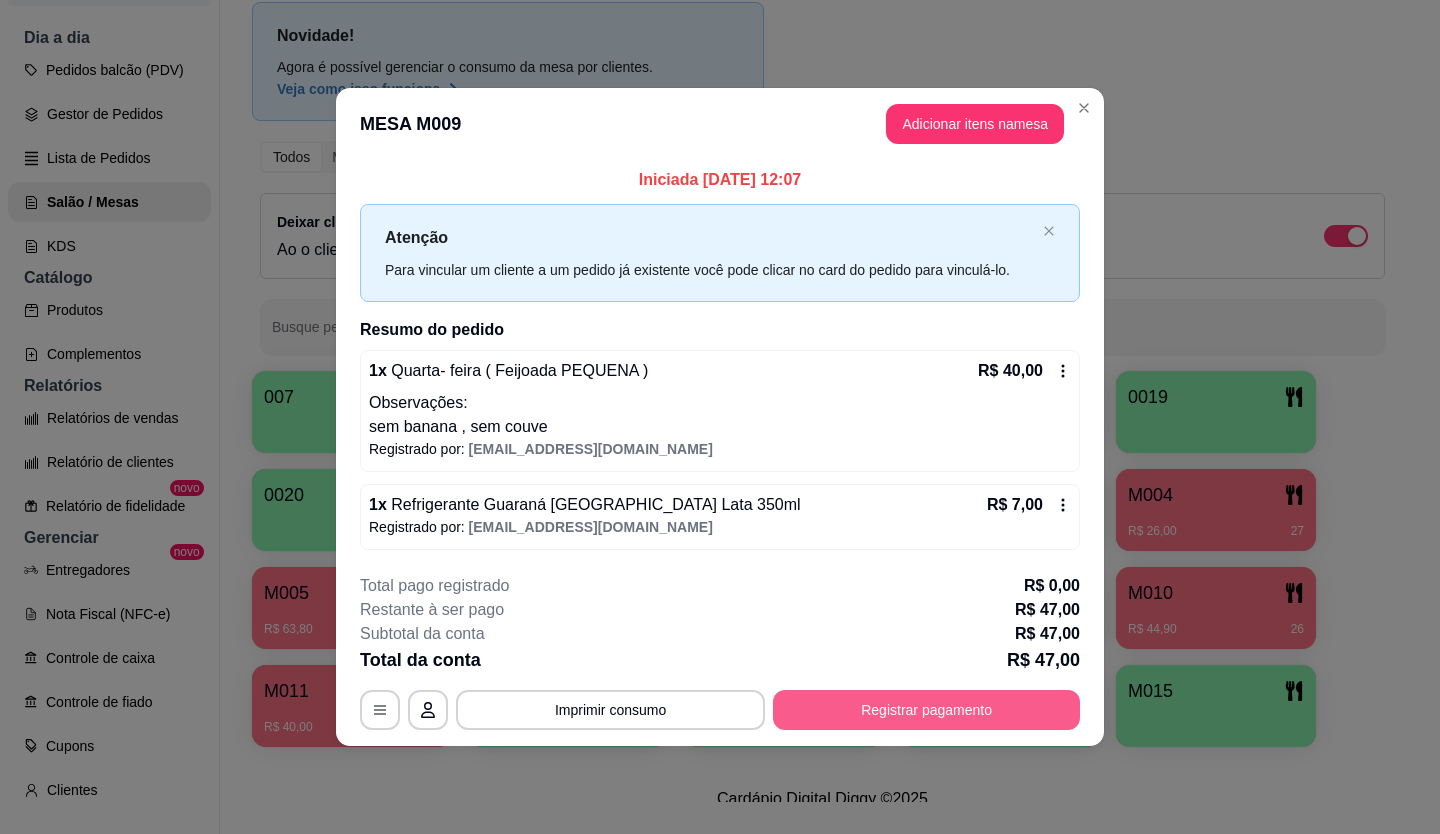 click on "Registrar pagamento" at bounding box center [926, 710] 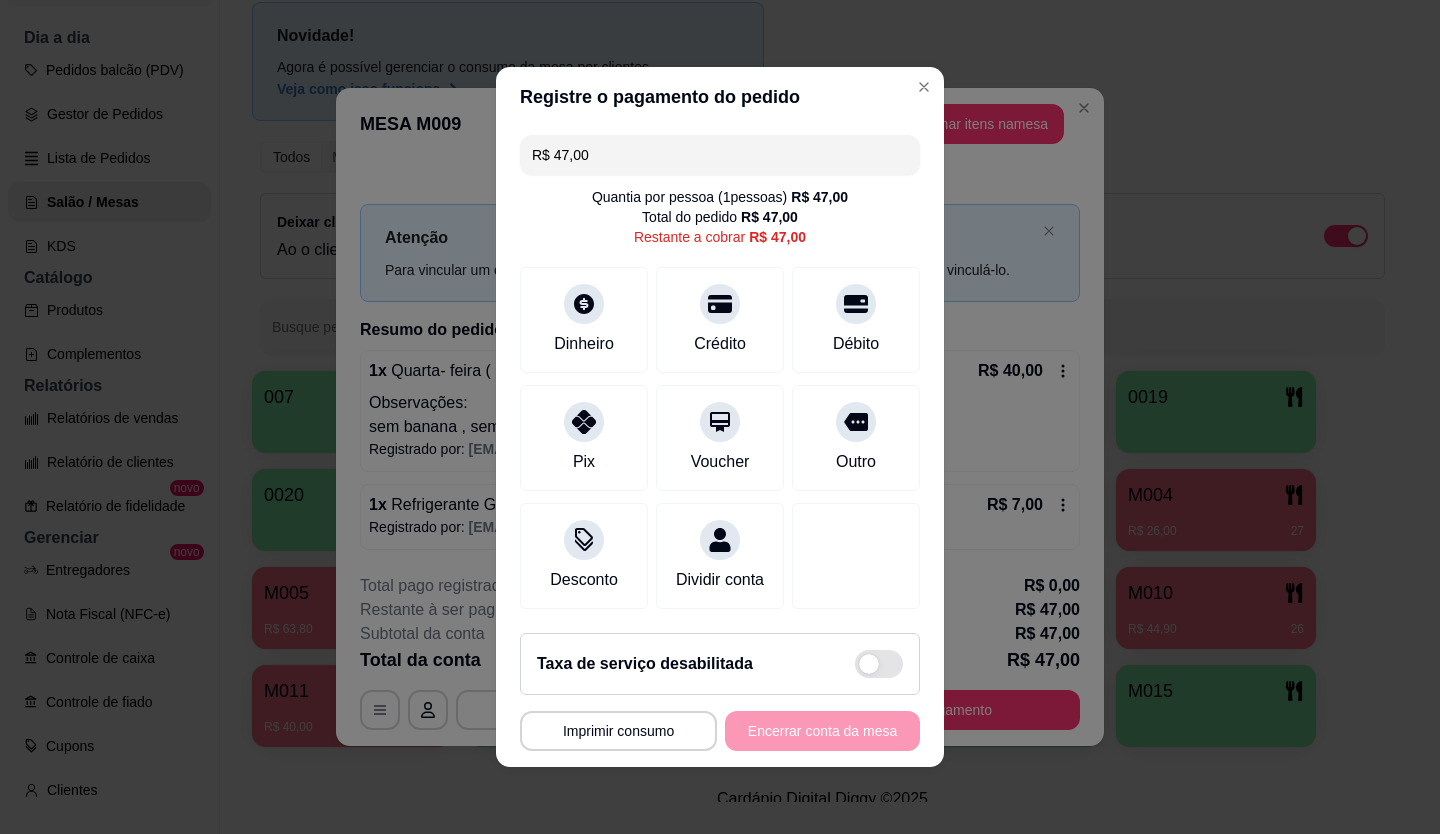 drag, startPoint x: 645, startPoint y: 140, endPoint x: 403, endPoint y: 200, distance: 249.32709 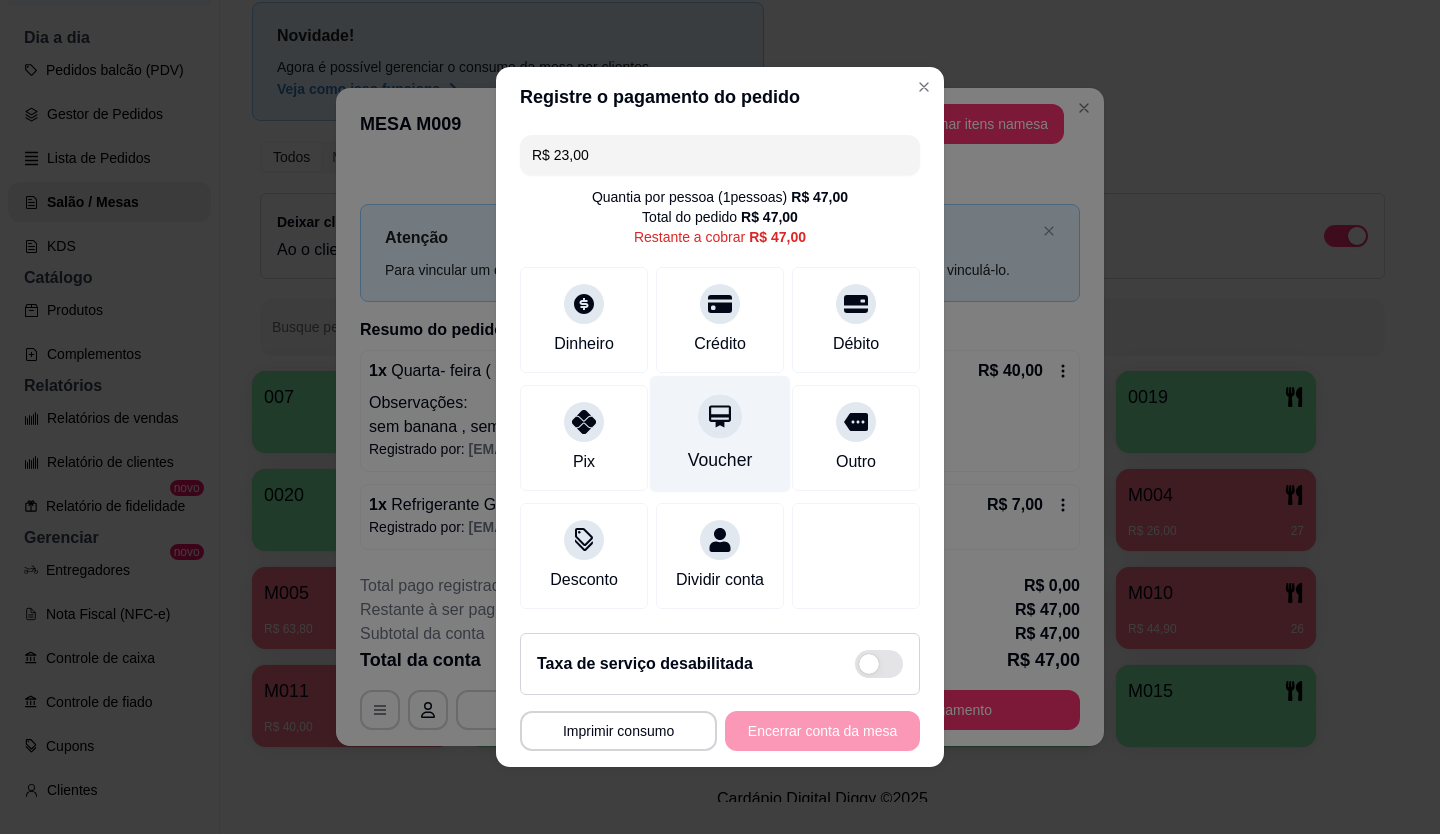 click 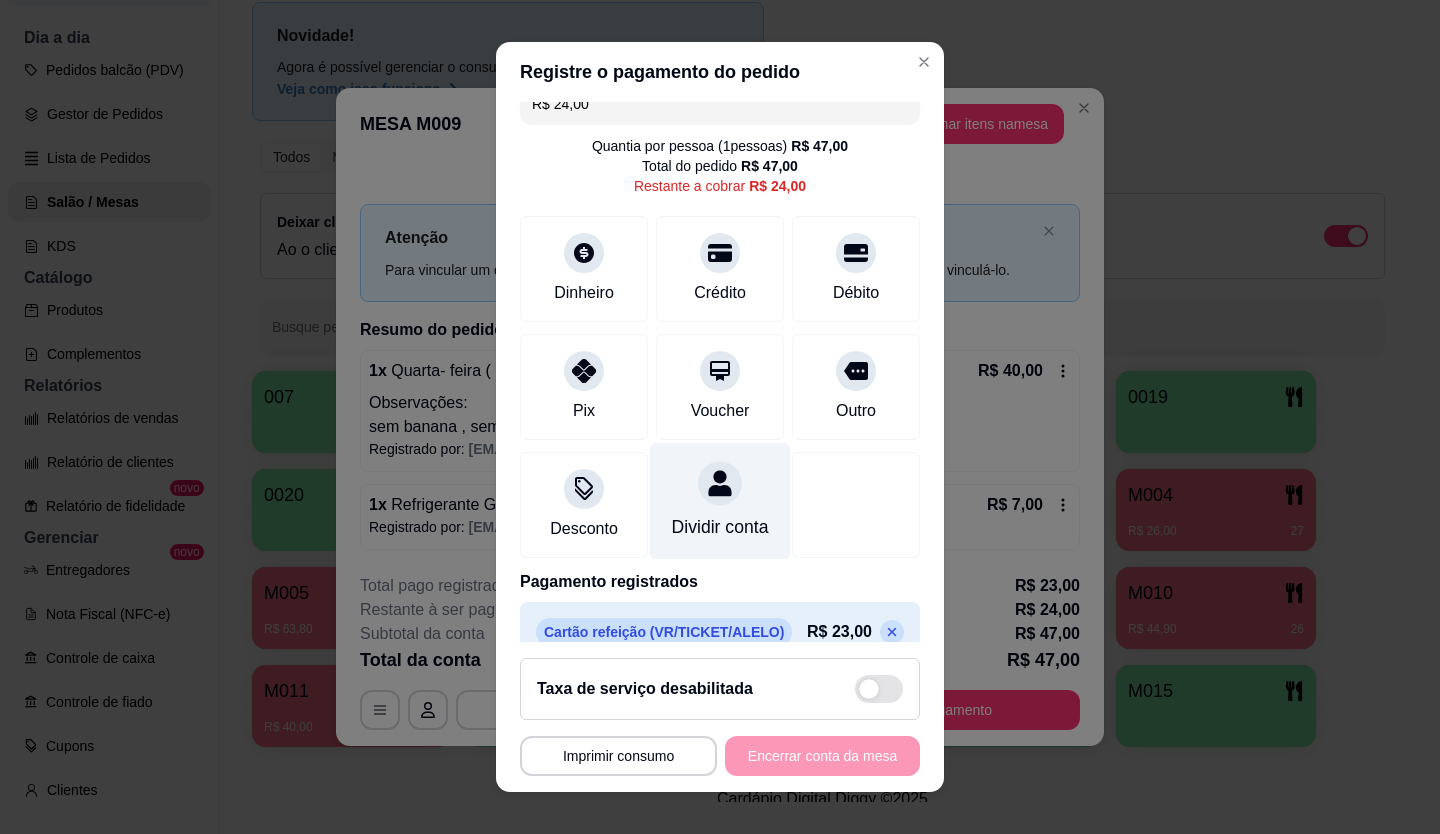 scroll, scrollTop: 0, scrollLeft: 0, axis: both 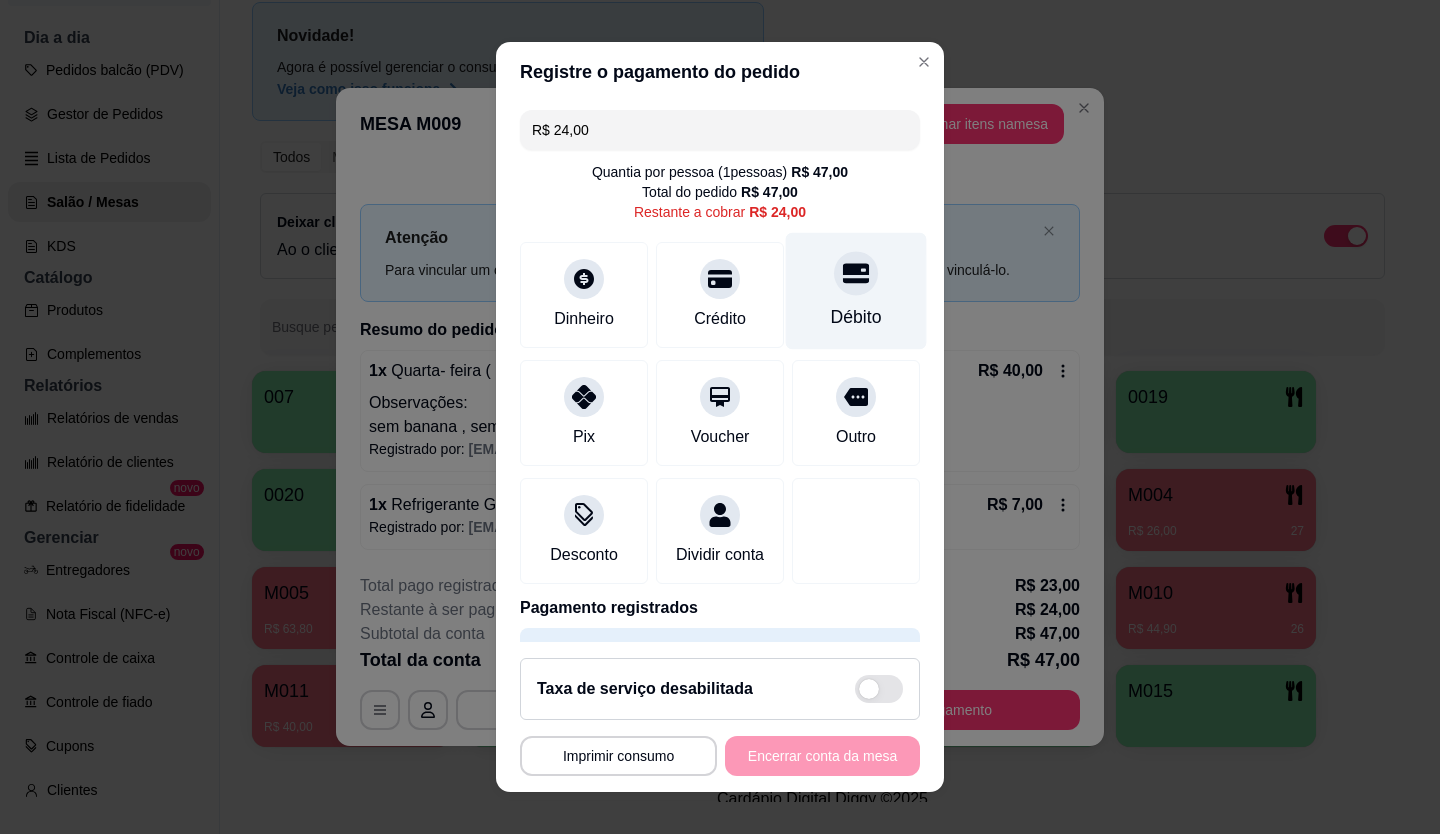 drag, startPoint x: 829, startPoint y: 306, endPoint x: 819, endPoint y: 320, distance: 17.20465 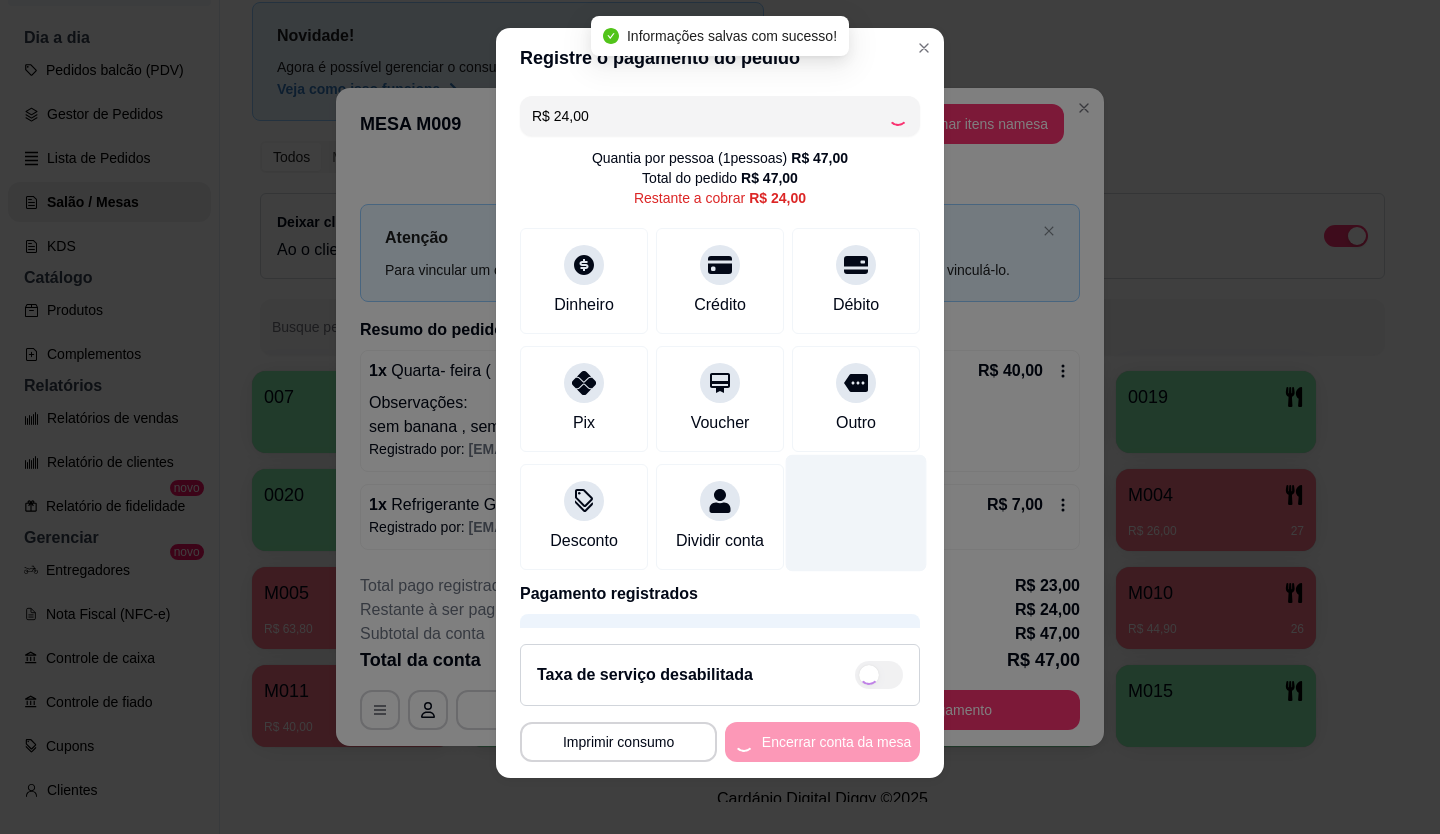 scroll, scrollTop: 22, scrollLeft: 0, axis: vertical 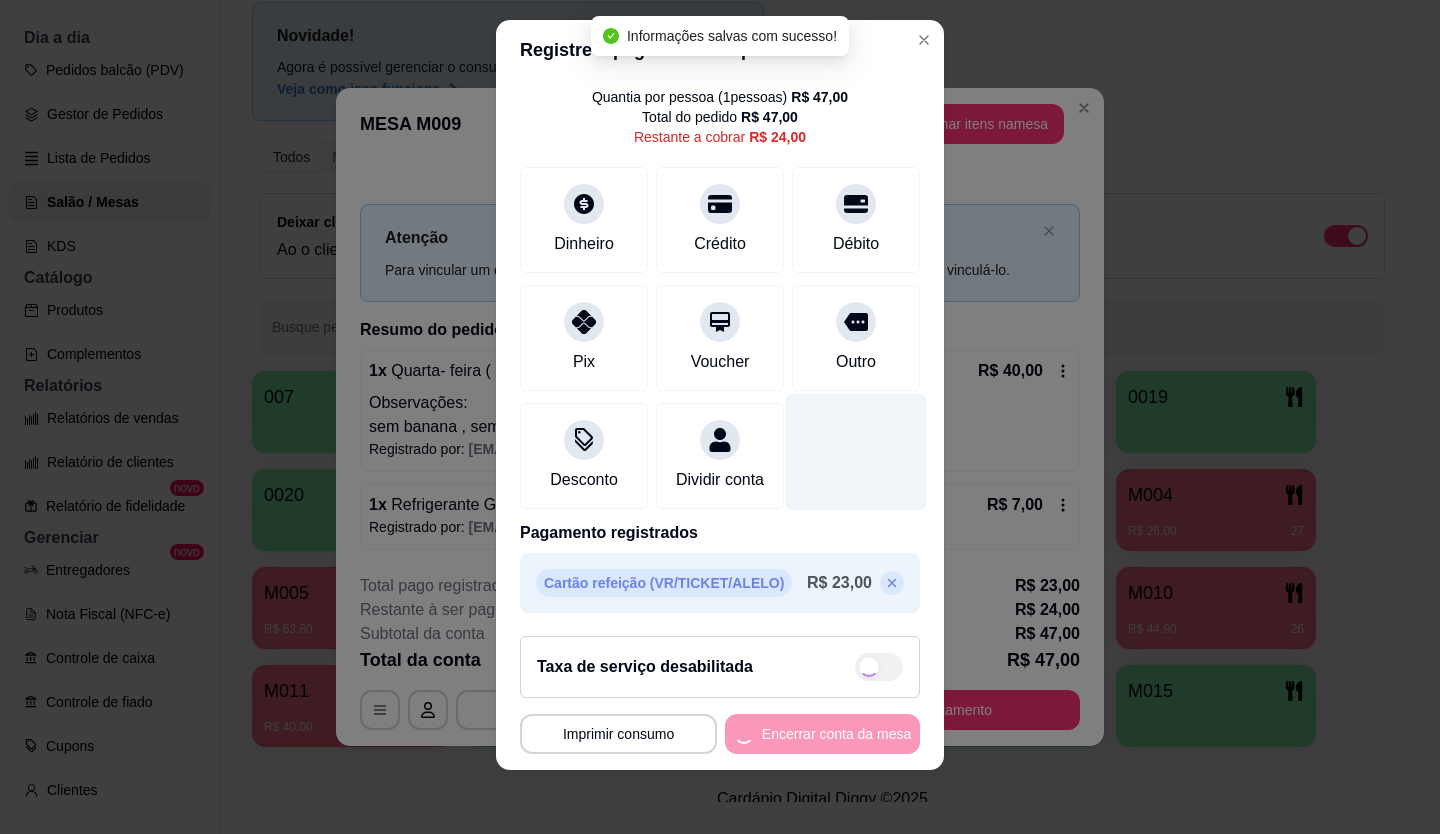type on "R$ 0,00" 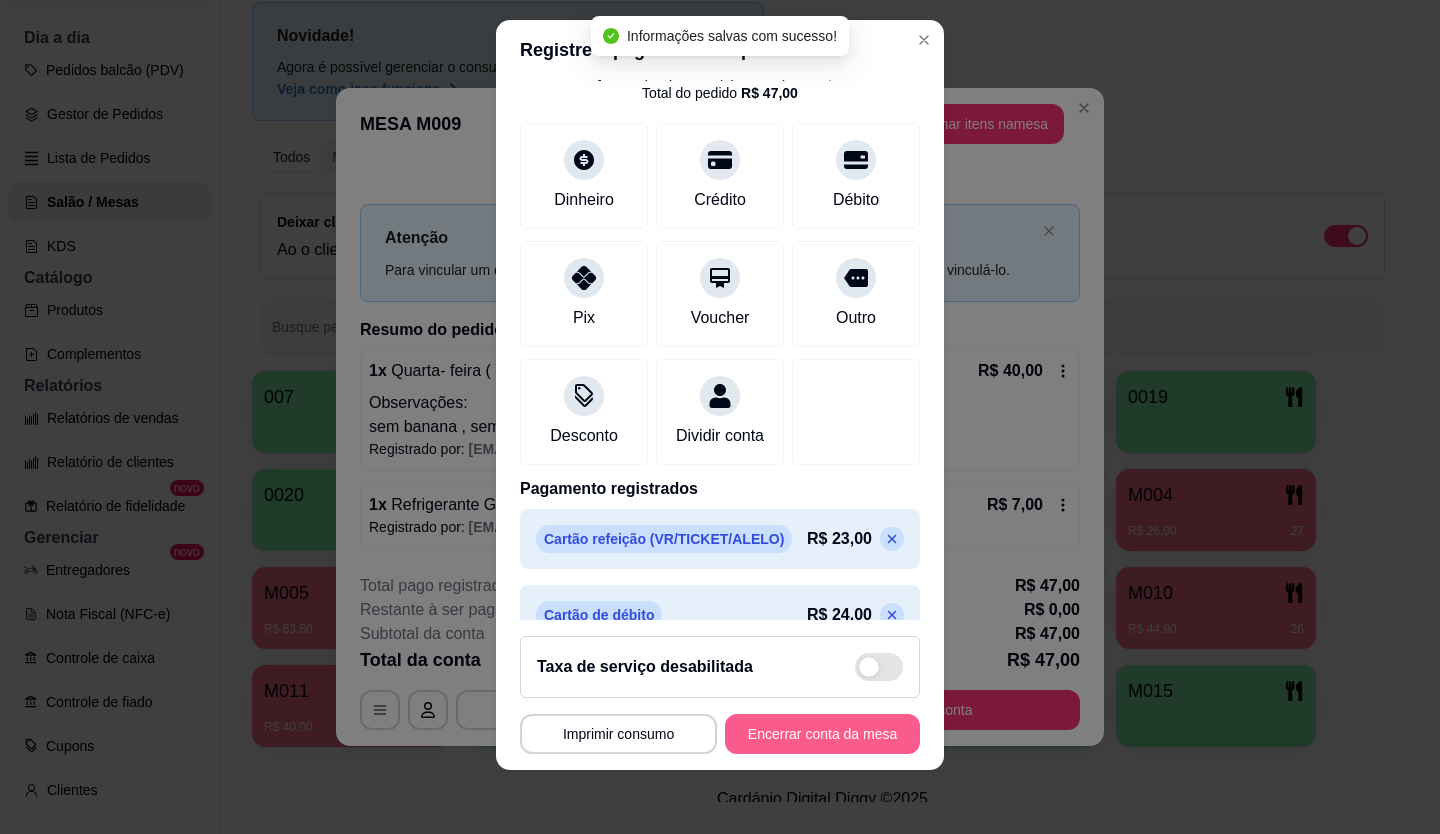 click on "Encerrar conta da mesa" at bounding box center [822, 734] 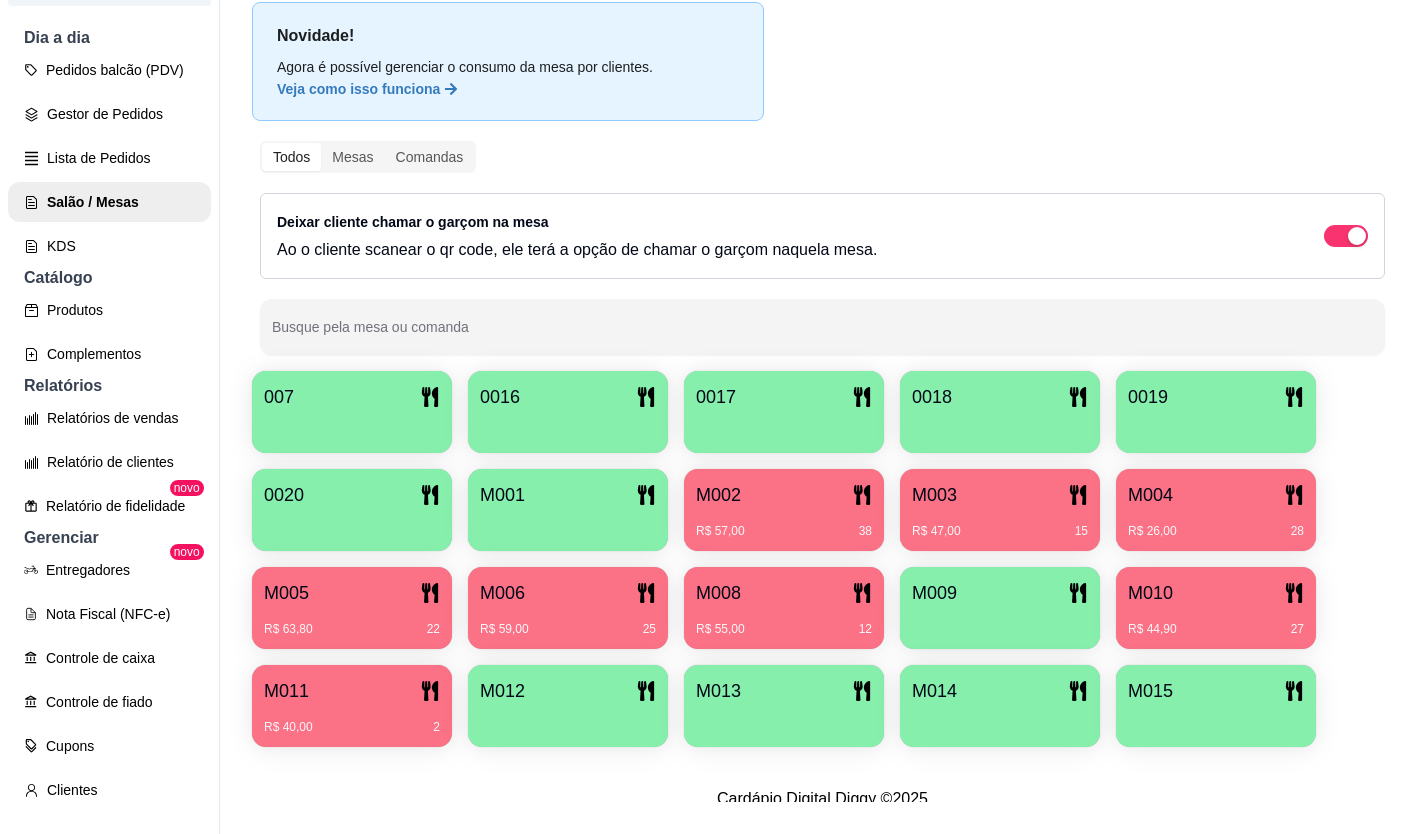 click on "R$ 26,00 28" at bounding box center (1216, 531) 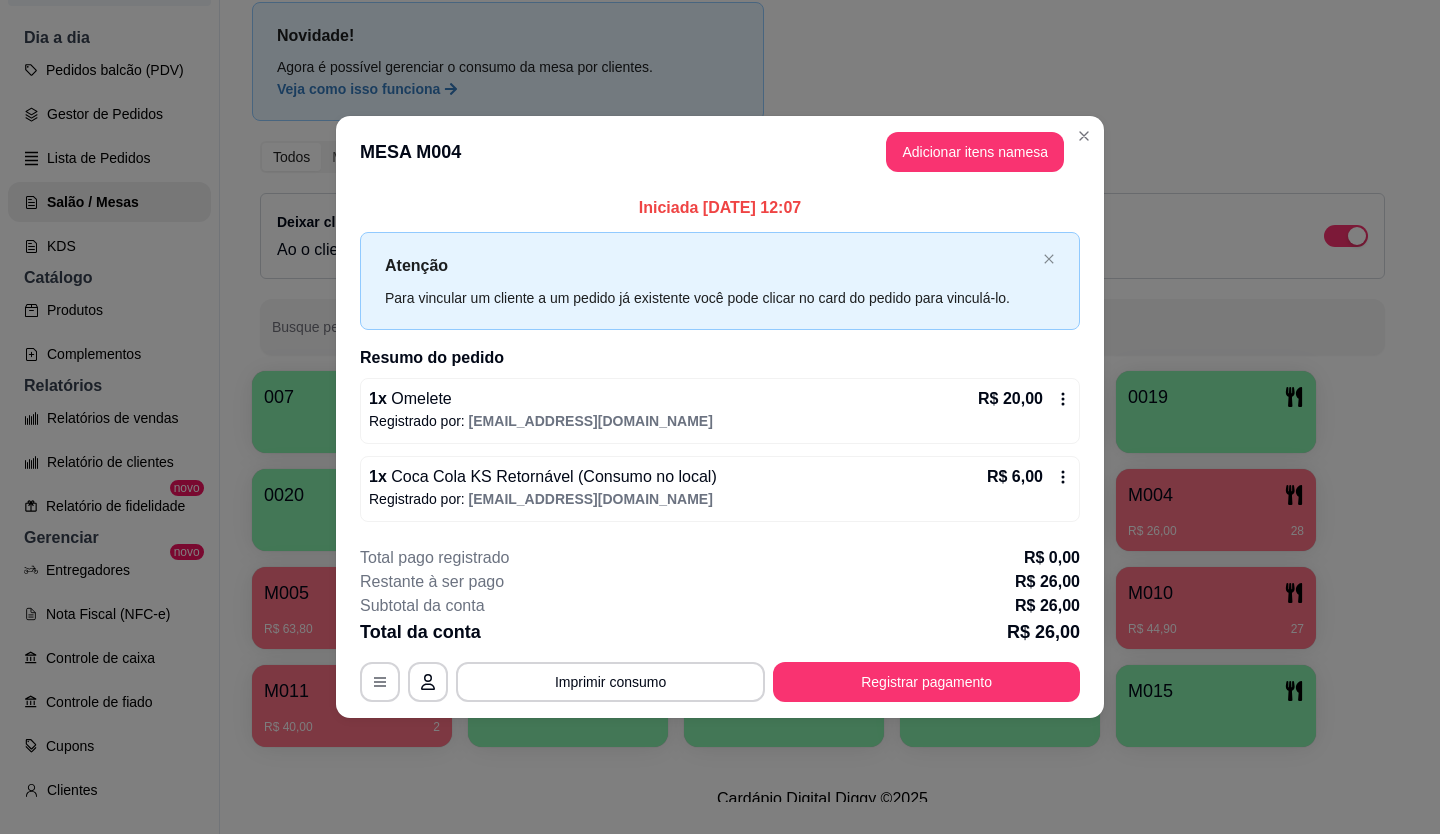 click on "Atenção Para vincular um cliente a um pedido já existente você pode clicar no card do pedido para vinculá-lo." at bounding box center [720, 280] 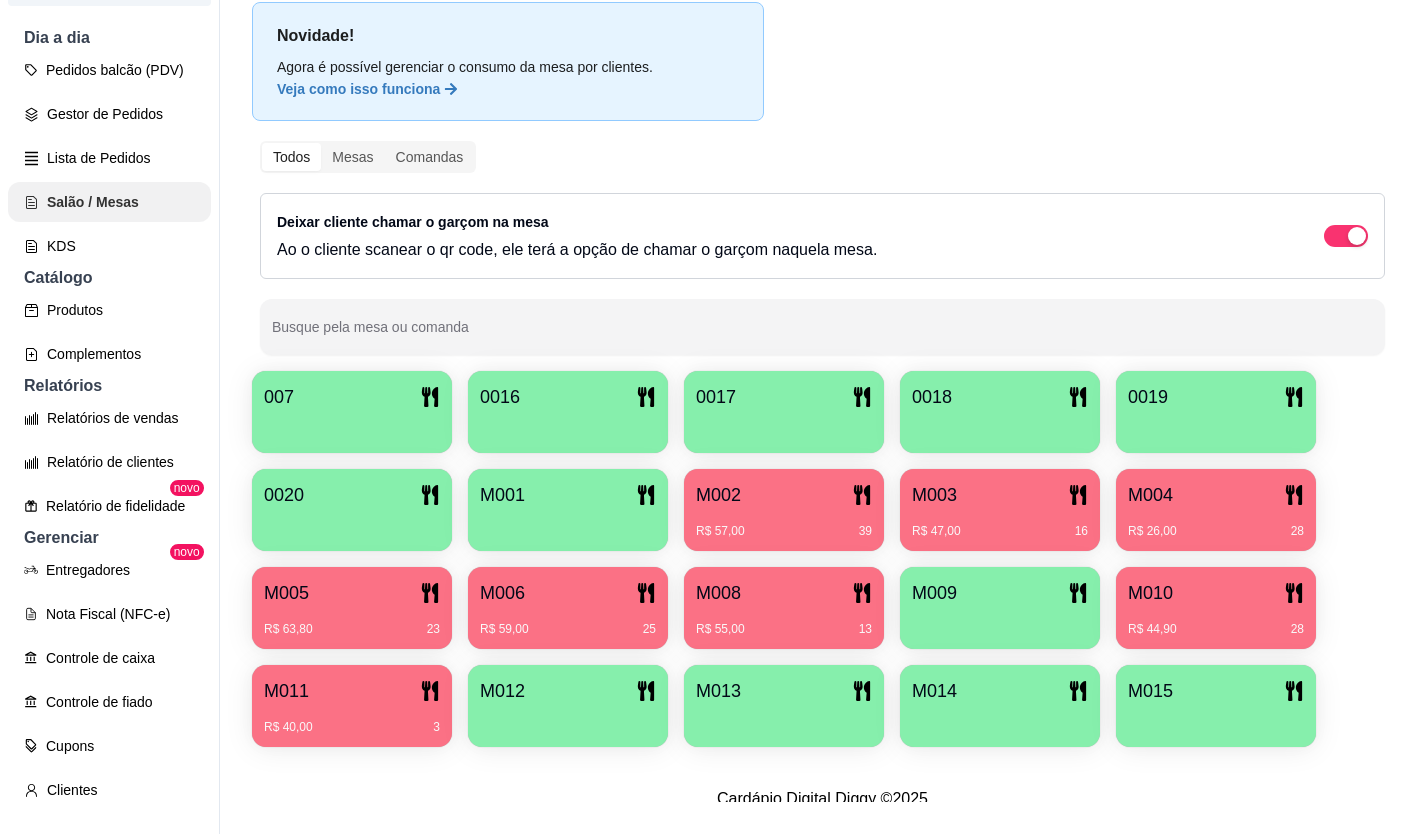 scroll, scrollTop: 0, scrollLeft: 0, axis: both 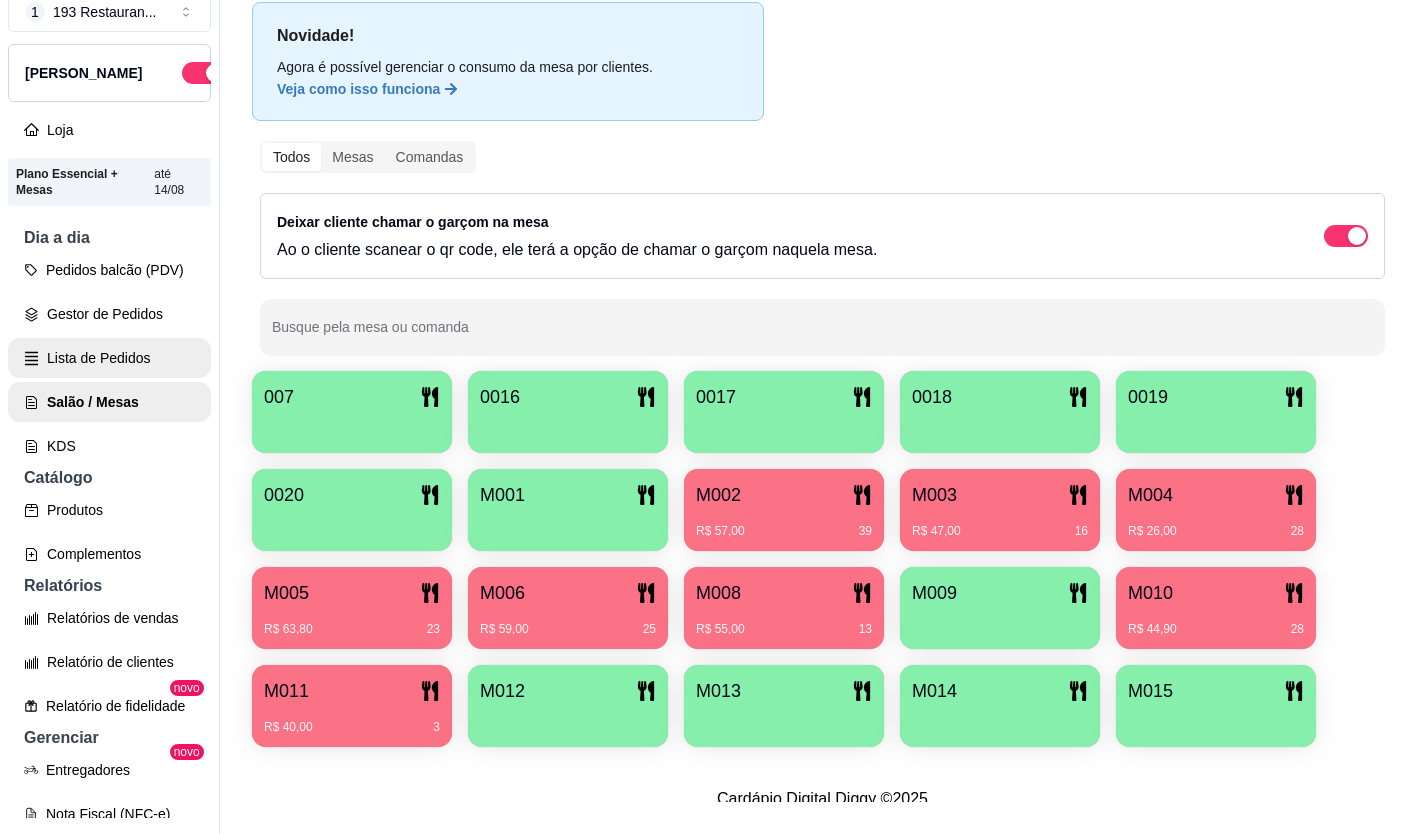 click on "Lista de Pedidos" at bounding box center [109, 358] 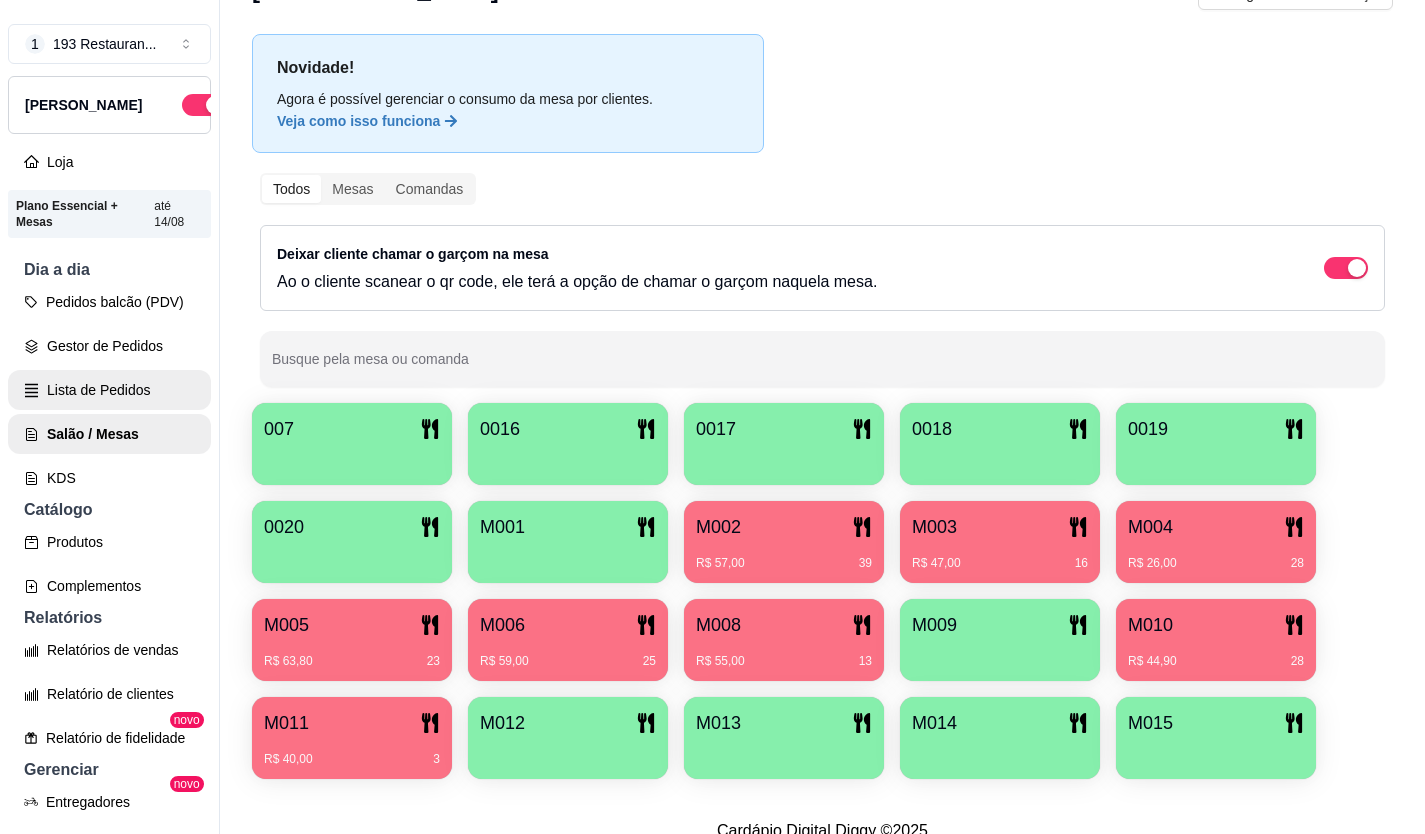 scroll, scrollTop: 0, scrollLeft: 0, axis: both 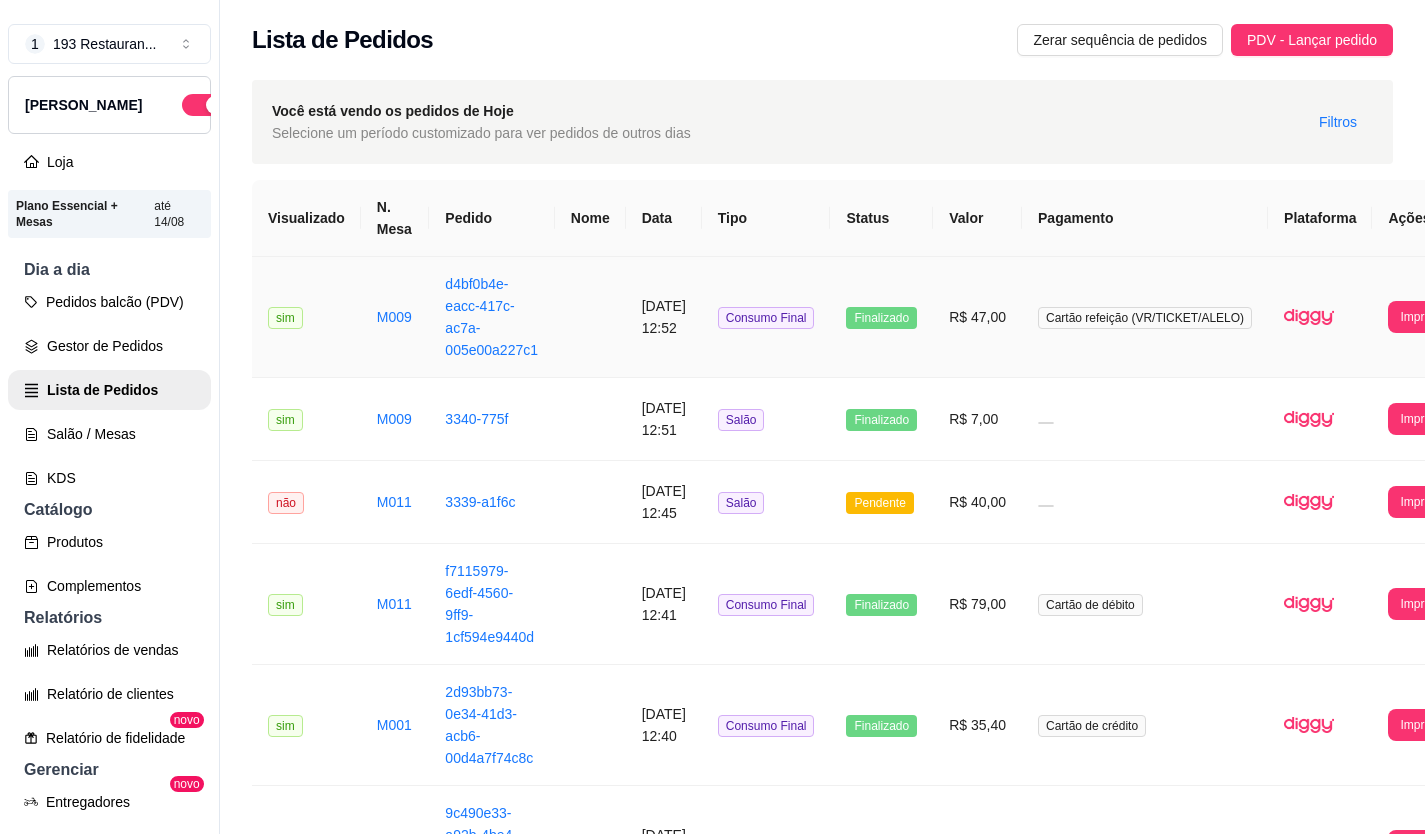 click on "[DATE] 12:52" at bounding box center [664, 317] 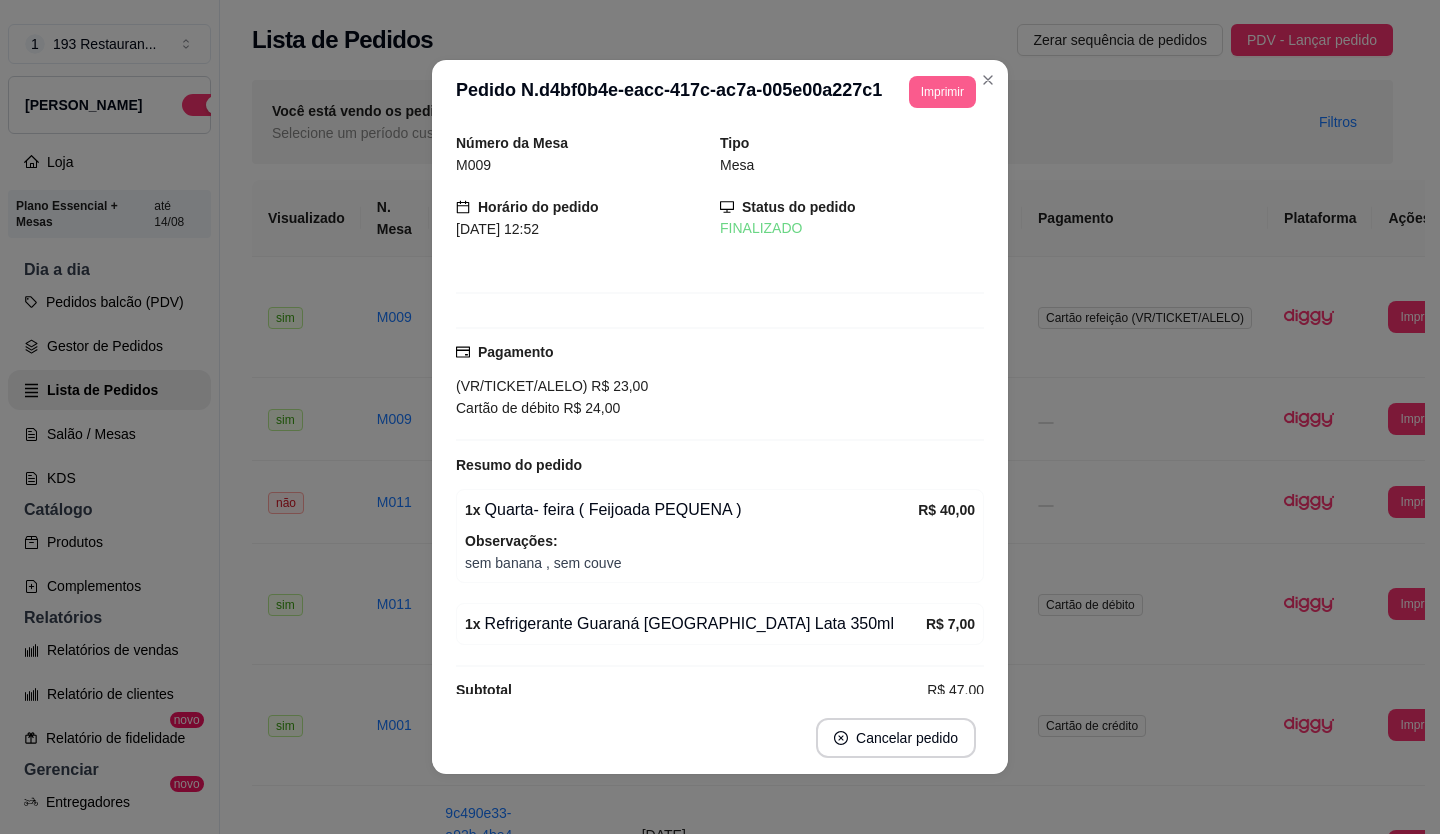 click on "Imprimir" at bounding box center (942, 92) 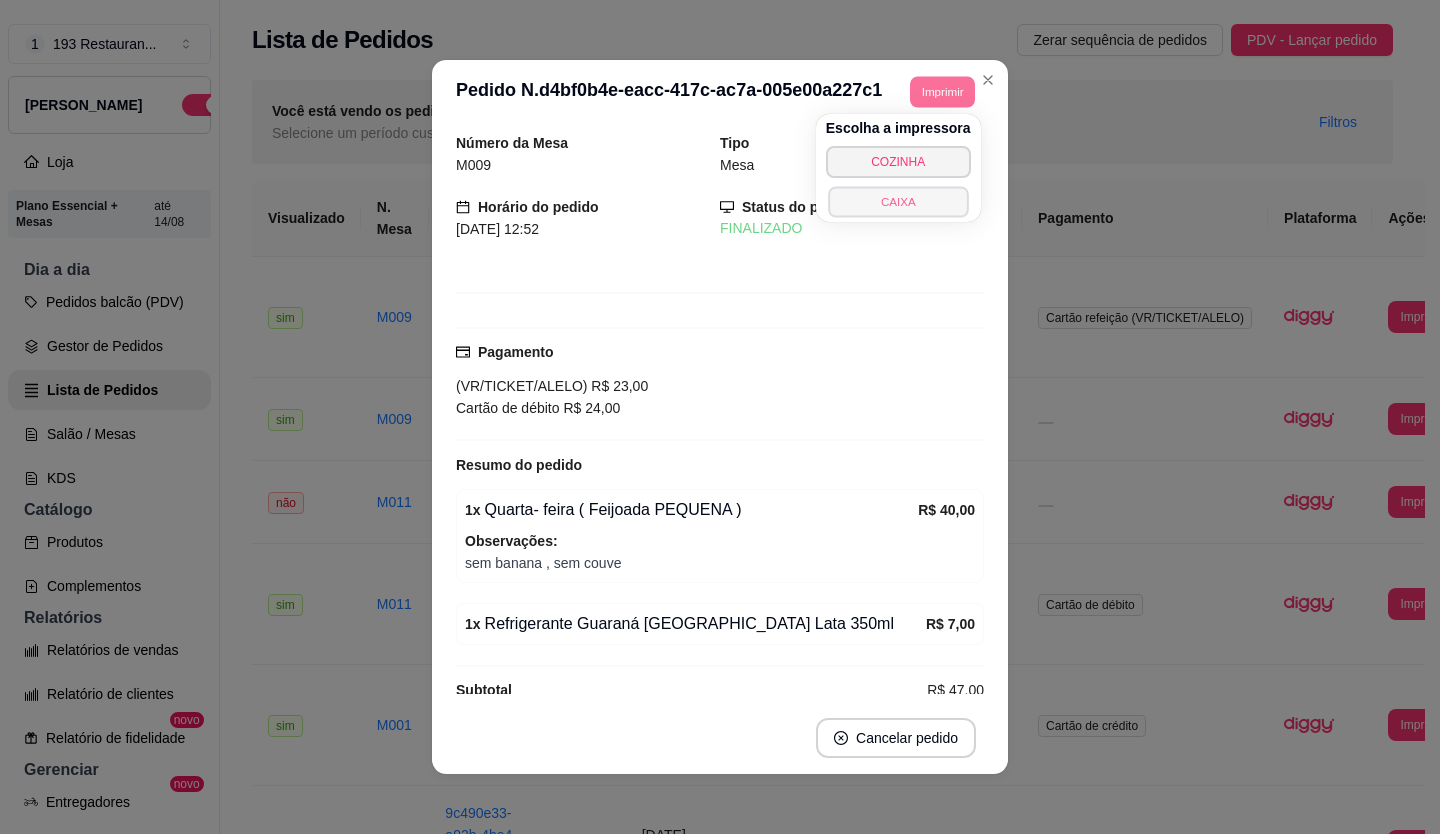 click on "CAIXA" at bounding box center [898, 201] 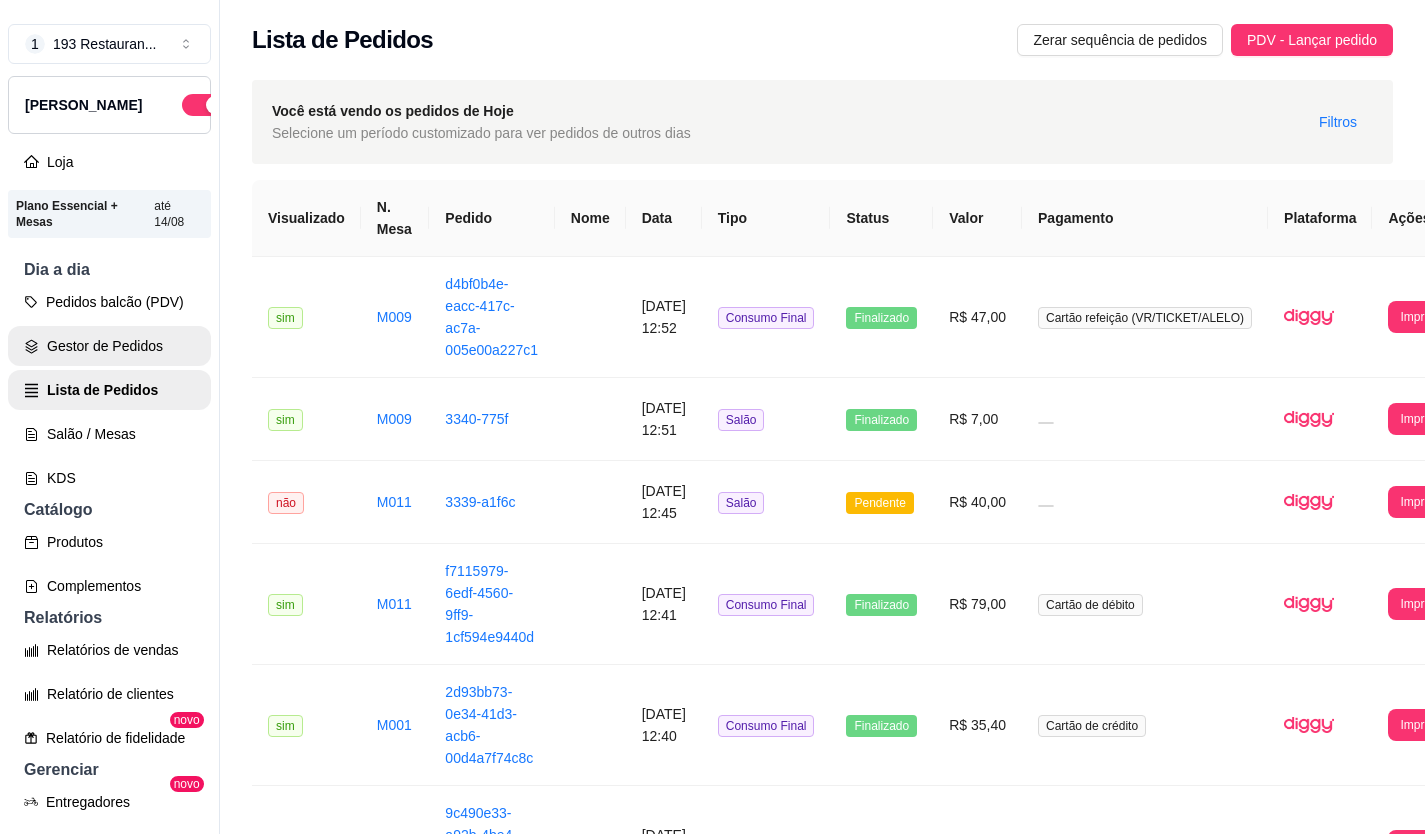 click on "Gestor de Pedidos" at bounding box center [109, 346] 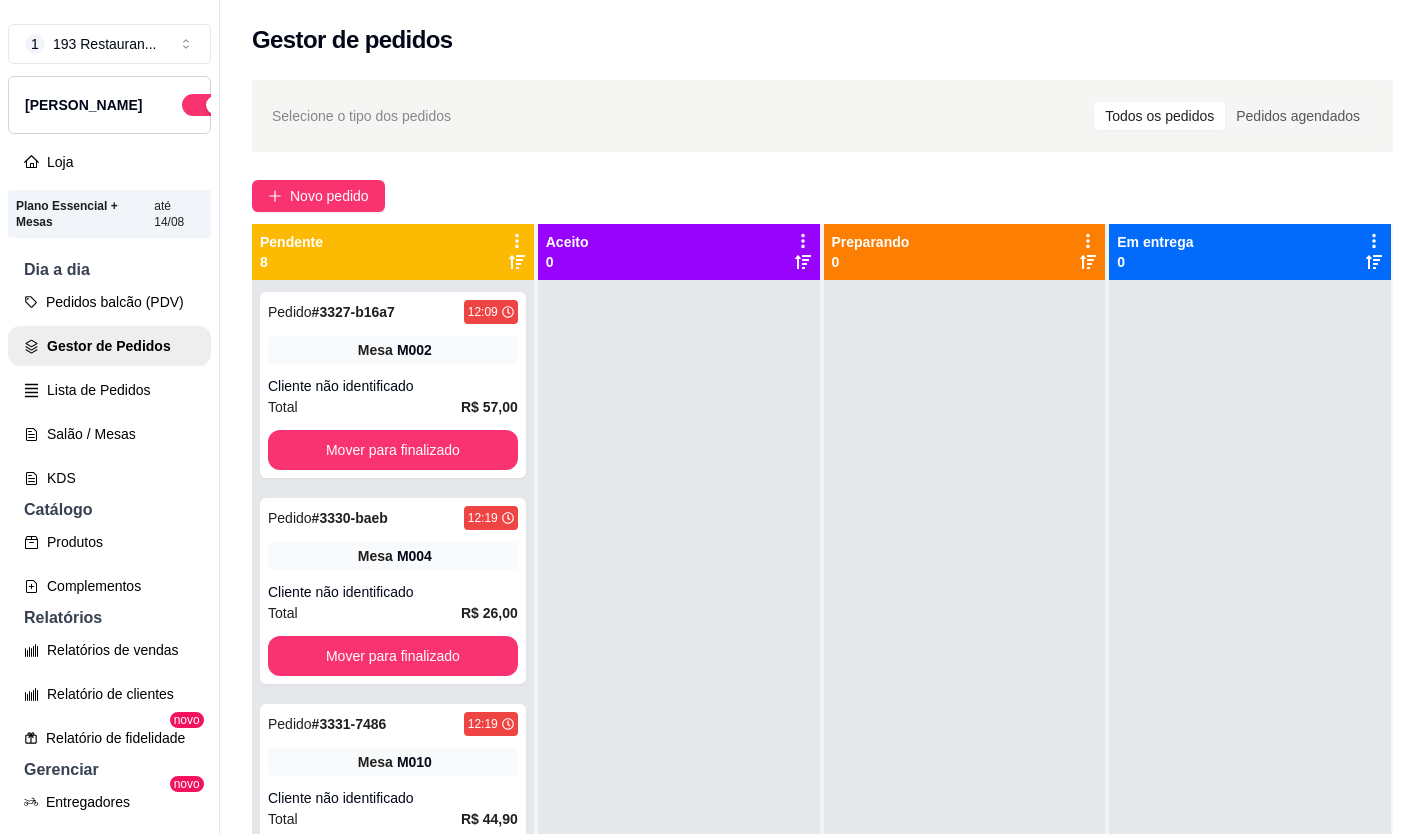 click on "Pedidos balcão (PDV)" at bounding box center (109, 302) 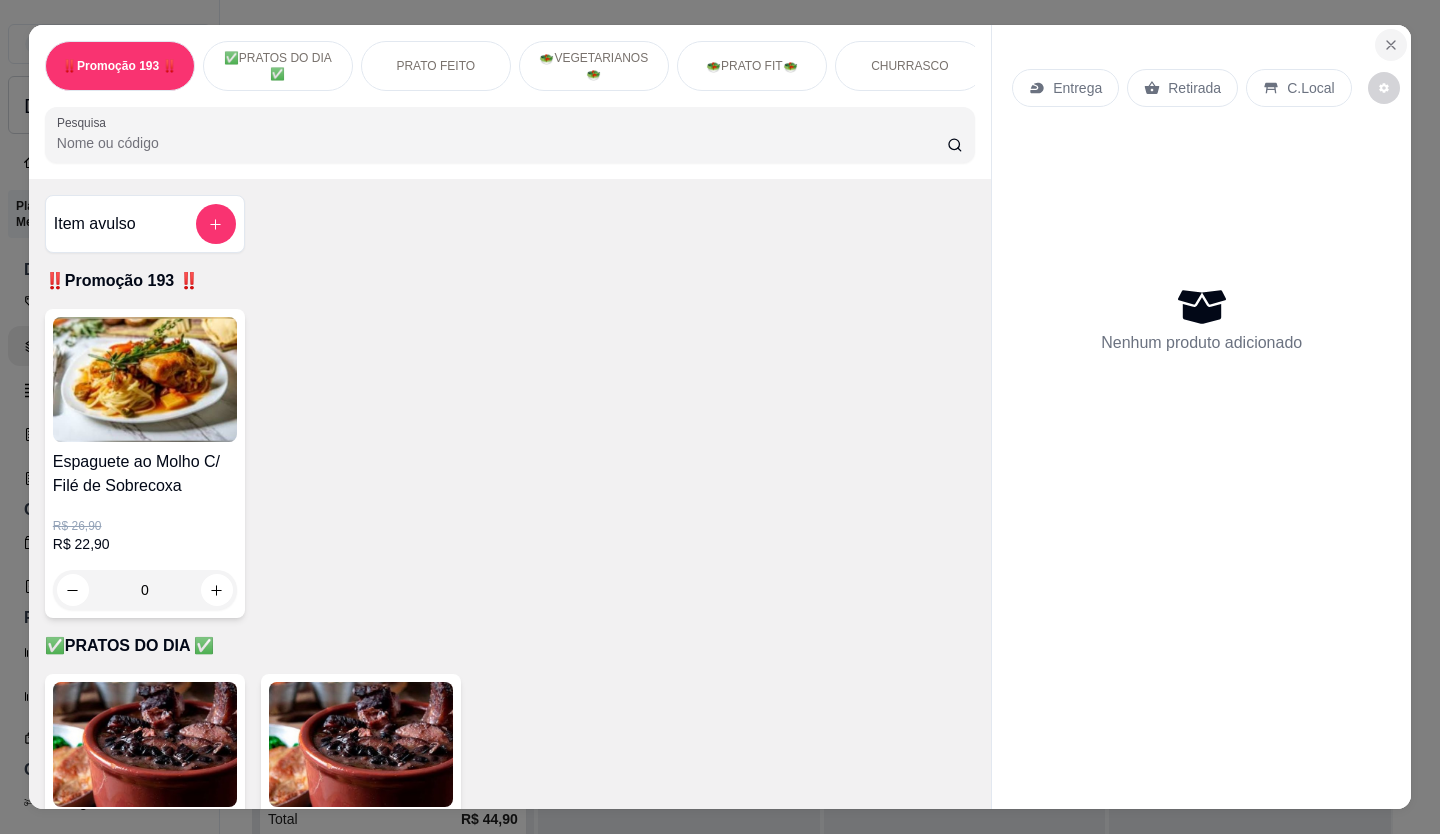 click 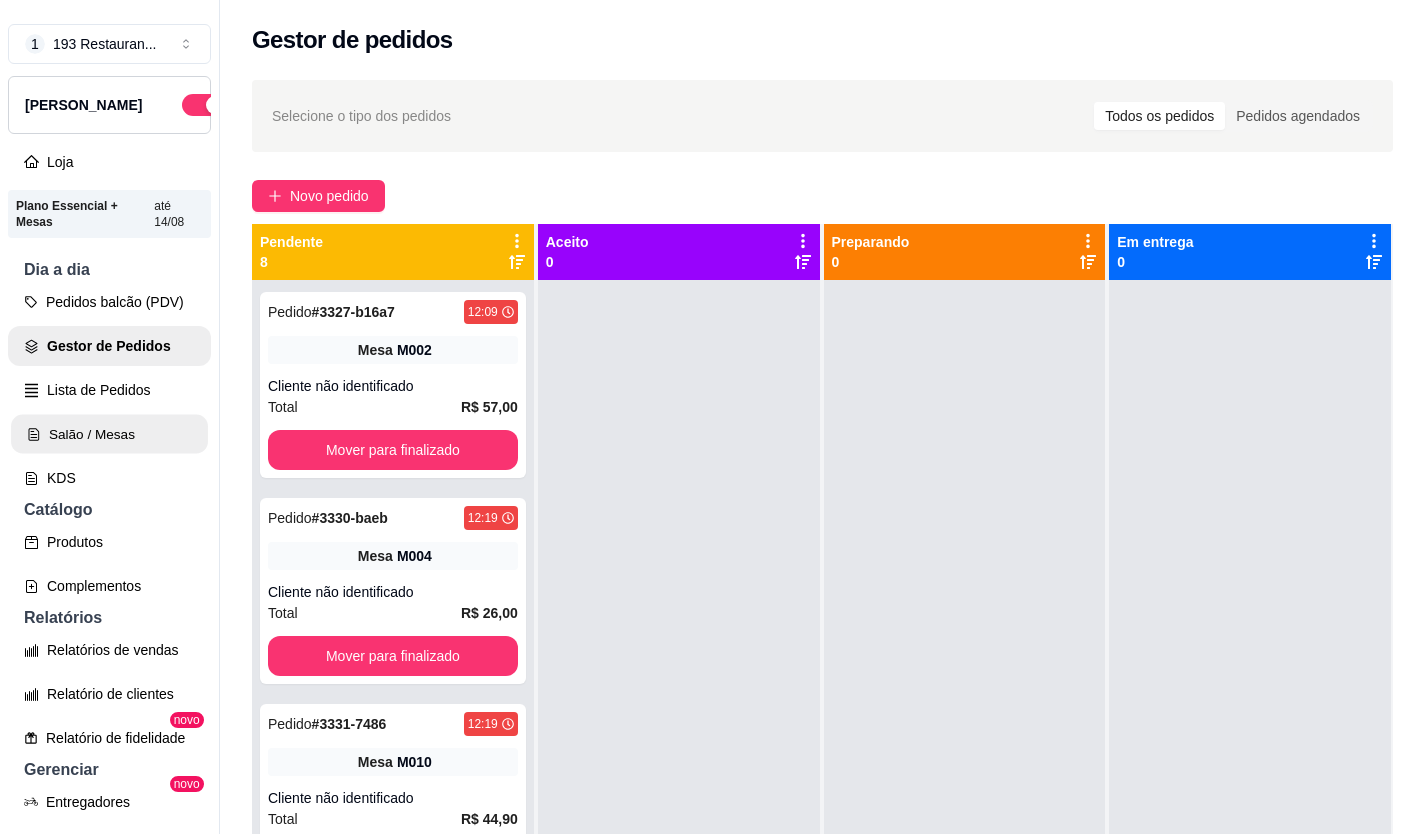 click on "Salão / Mesas" at bounding box center [109, 434] 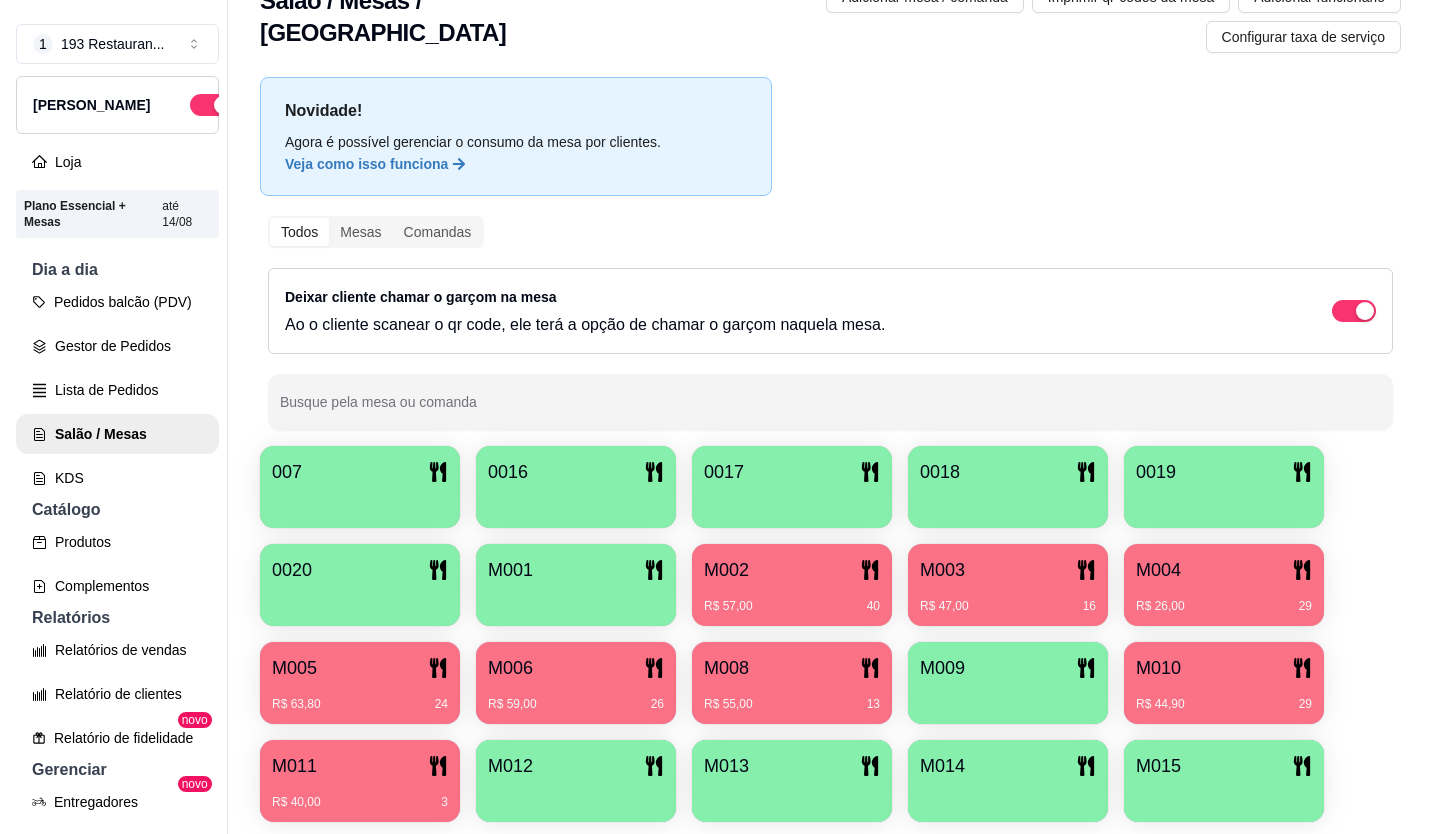 scroll, scrollTop: 86, scrollLeft: 0, axis: vertical 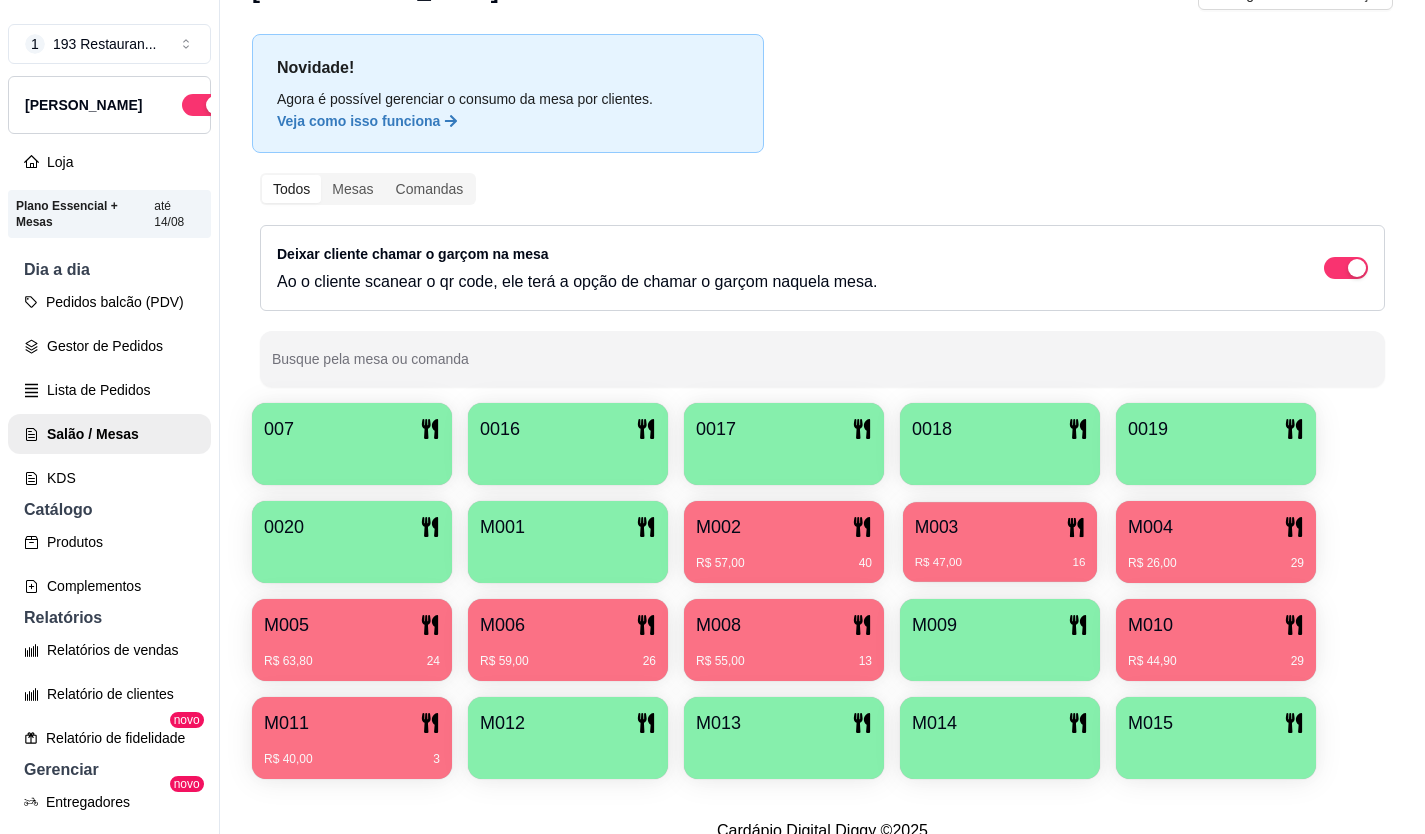 click on "M003 R$ 47,00 16" at bounding box center [1000, 542] 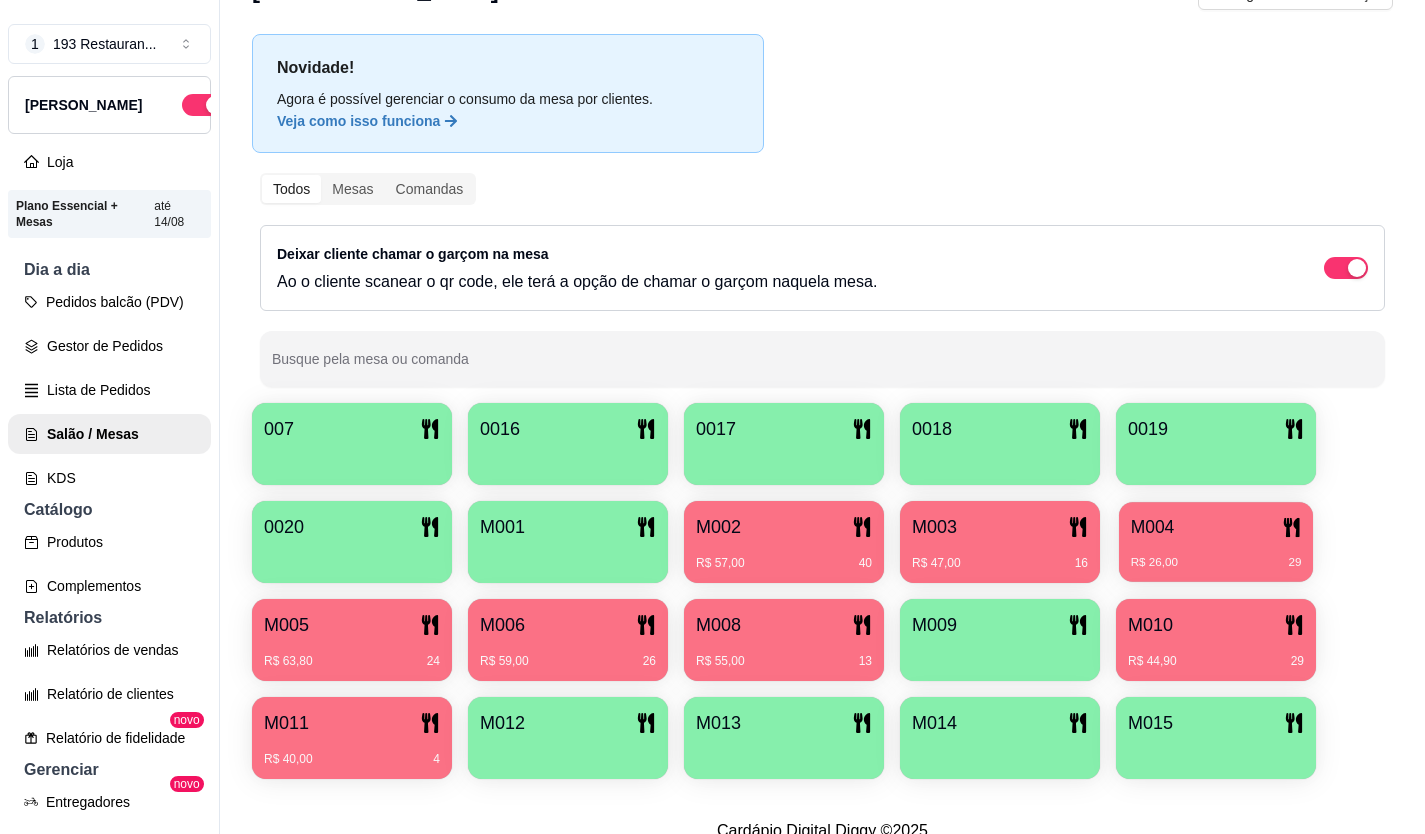 click on "M004" at bounding box center [1216, 527] 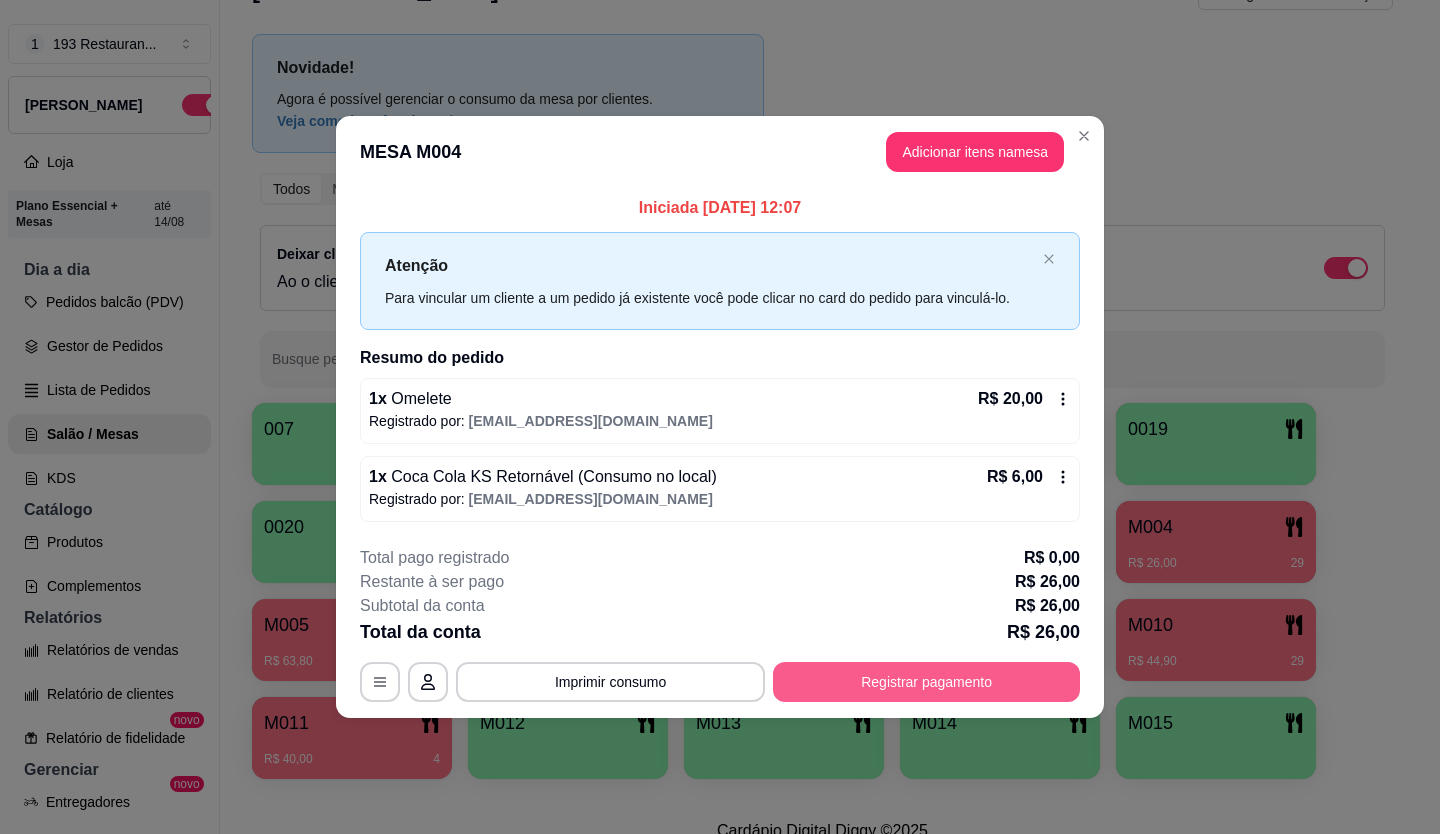 click on "Registrar pagamento" at bounding box center [926, 682] 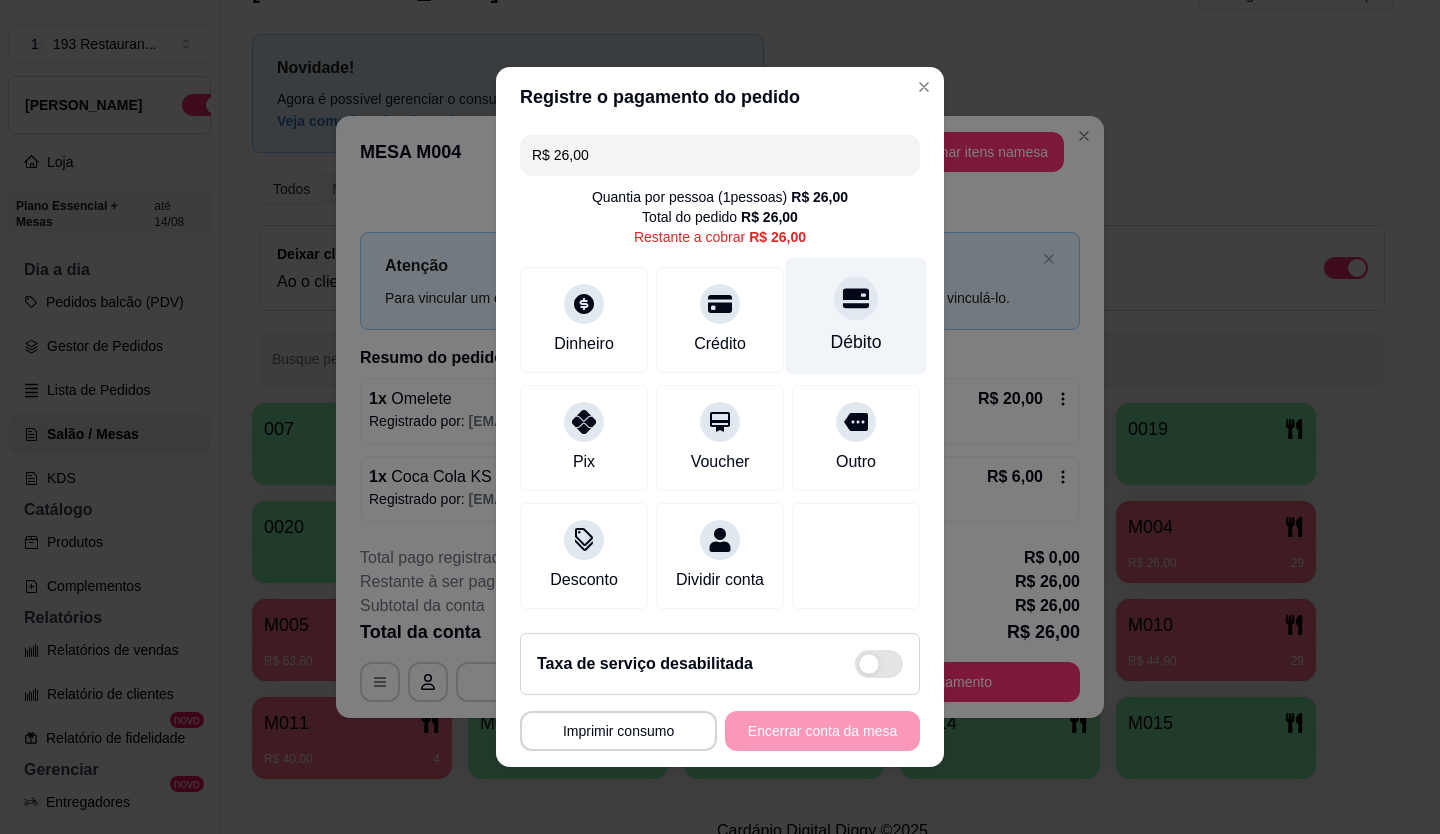 click at bounding box center (856, 298) 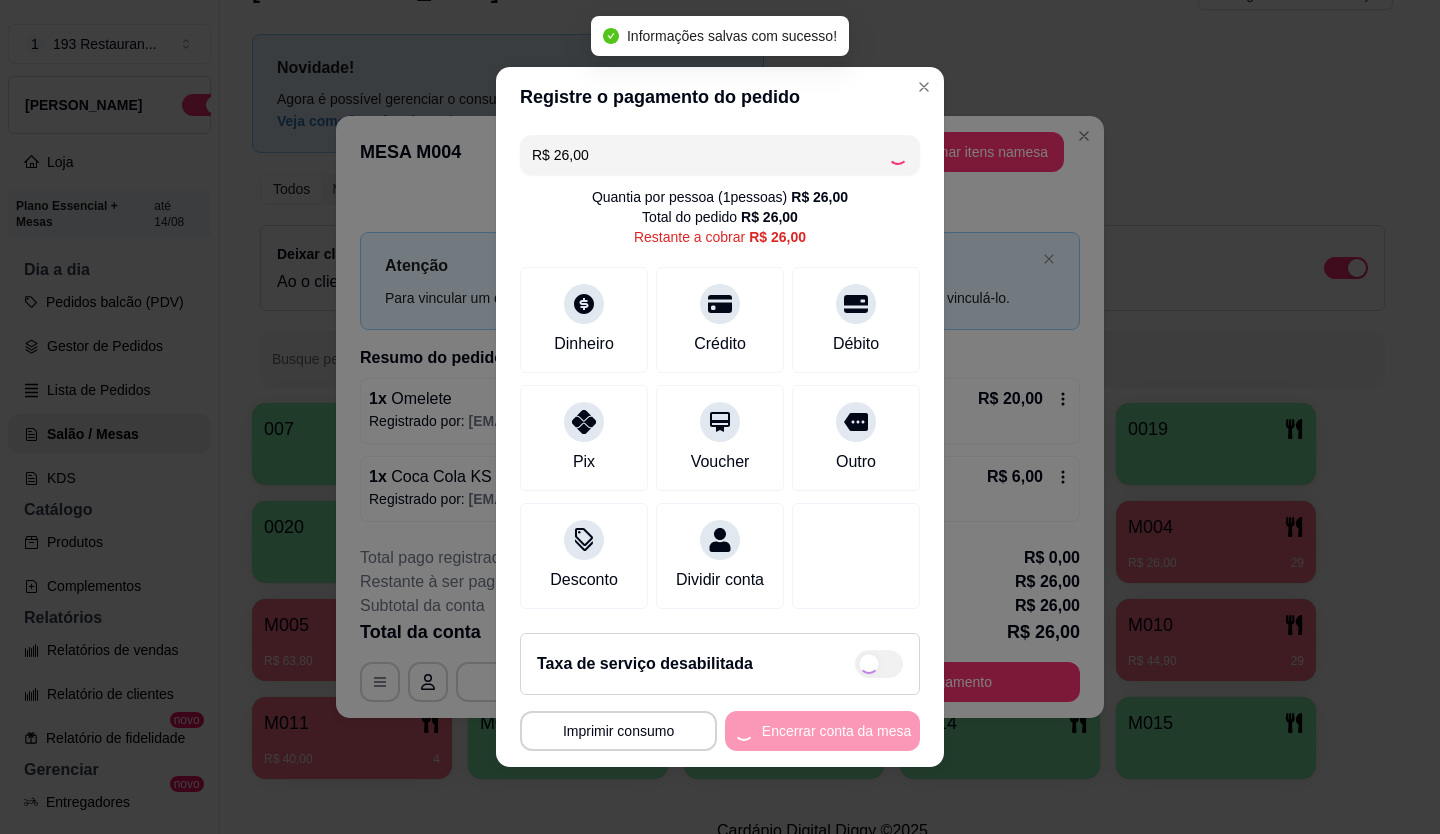 type on "R$ 0,00" 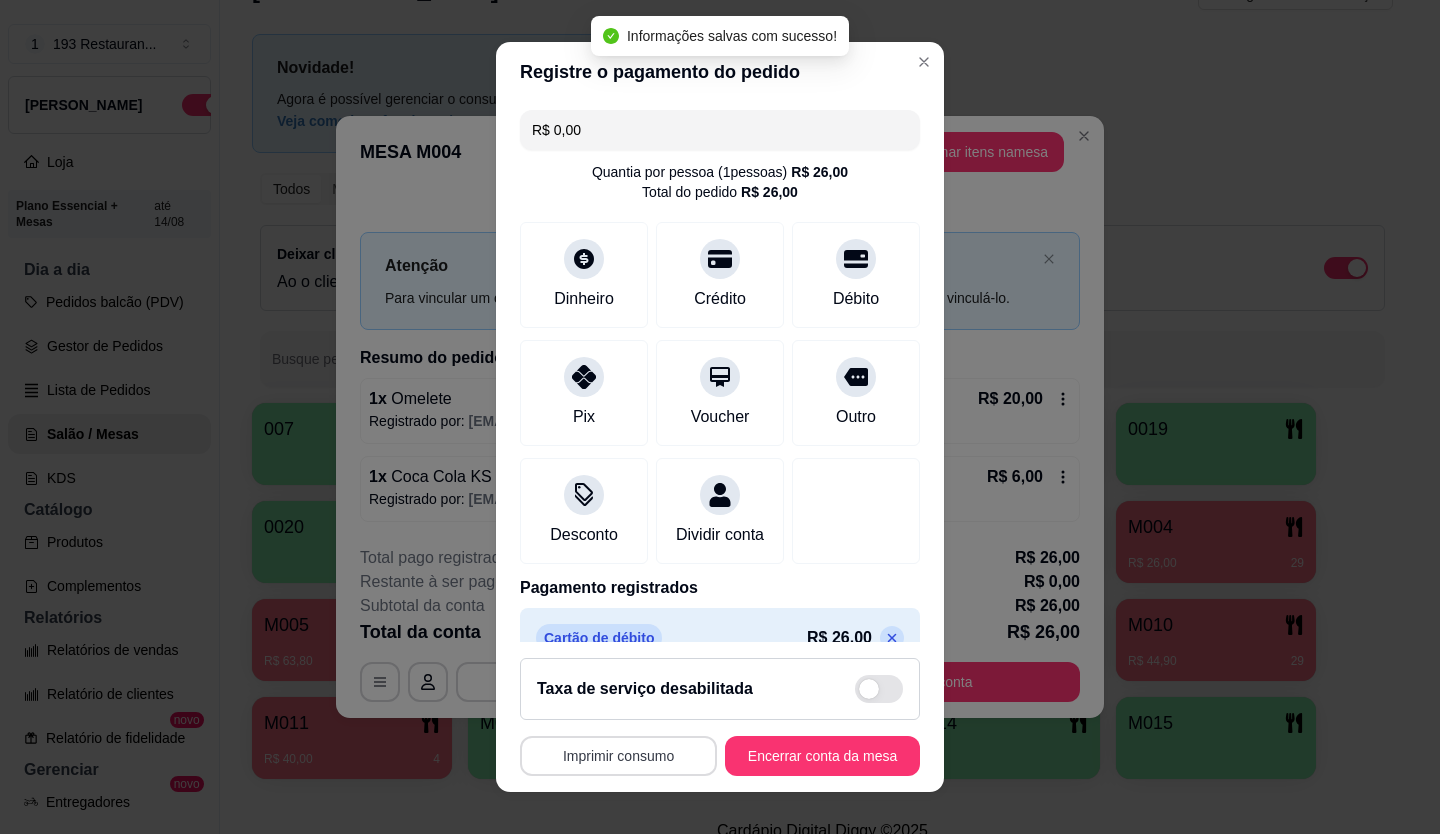 click on "Imprimir consumo" at bounding box center [618, 756] 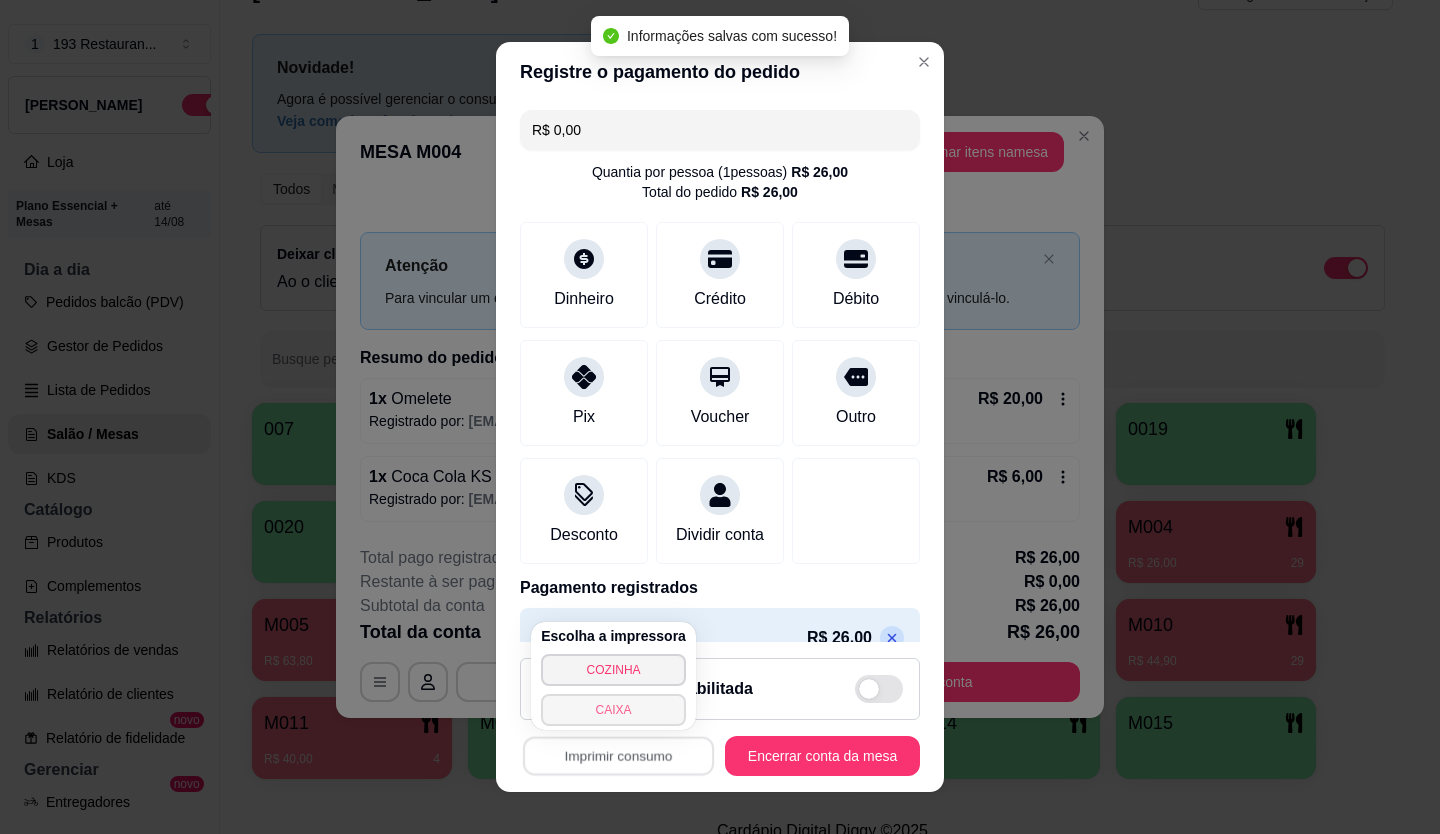 click on "CAIXA" at bounding box center (613, 710) 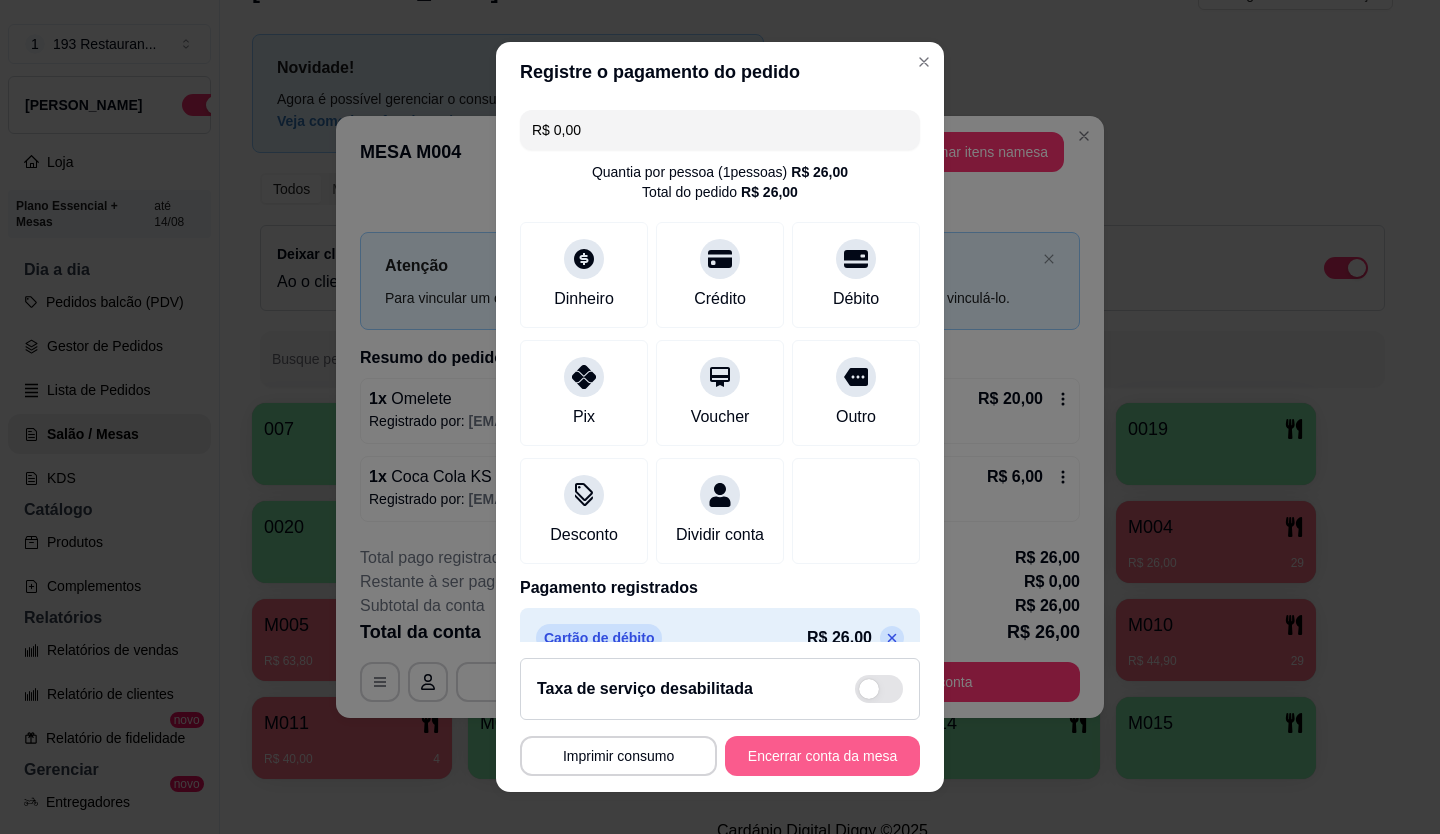 click on "Encerrar conta da mesa" at bounding box center (822, 756) 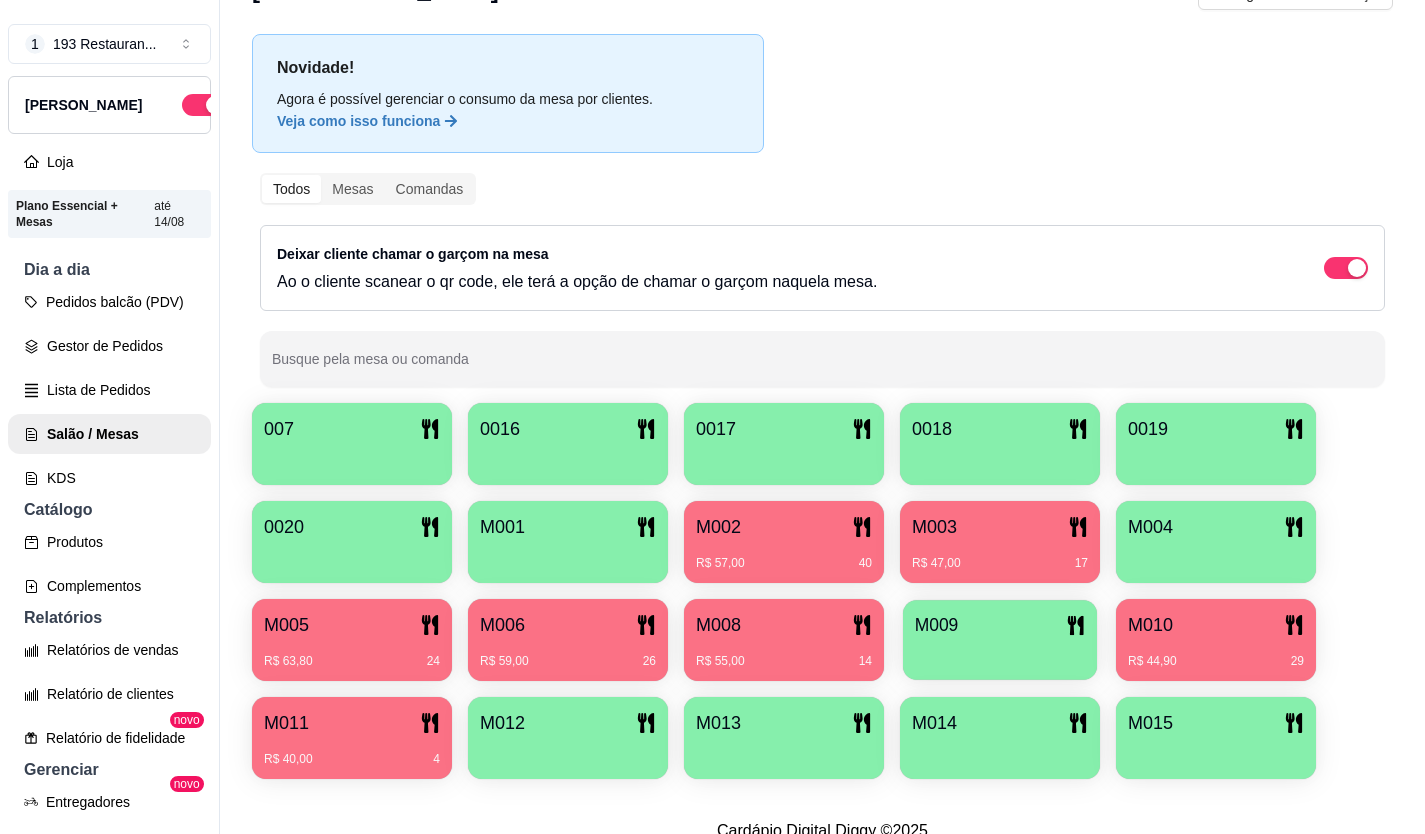 click on "M009" at bounding box center [1000, 625] 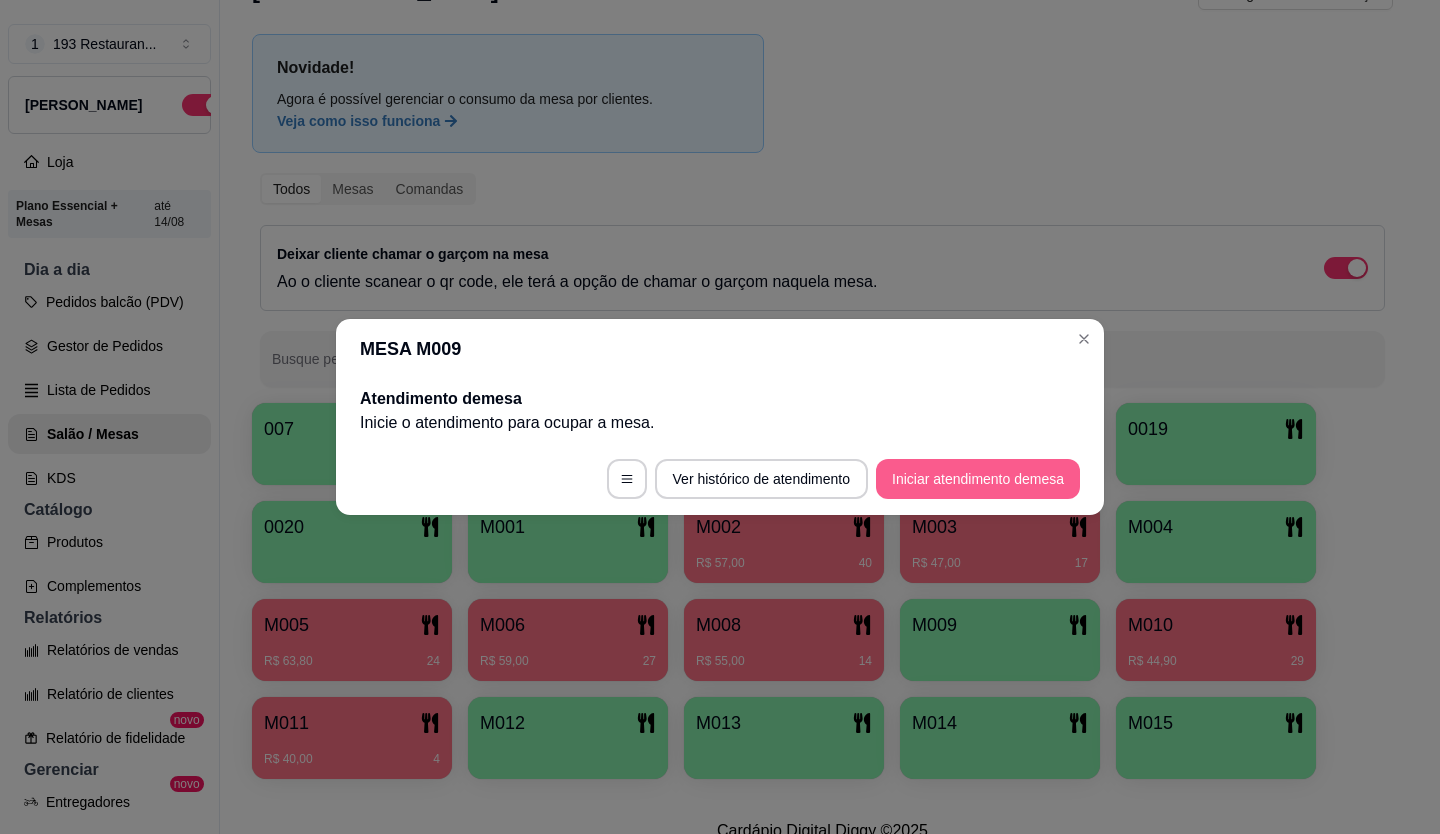 click on "Iniciar atendimento de  mesa" at bounding box center (978, 479) 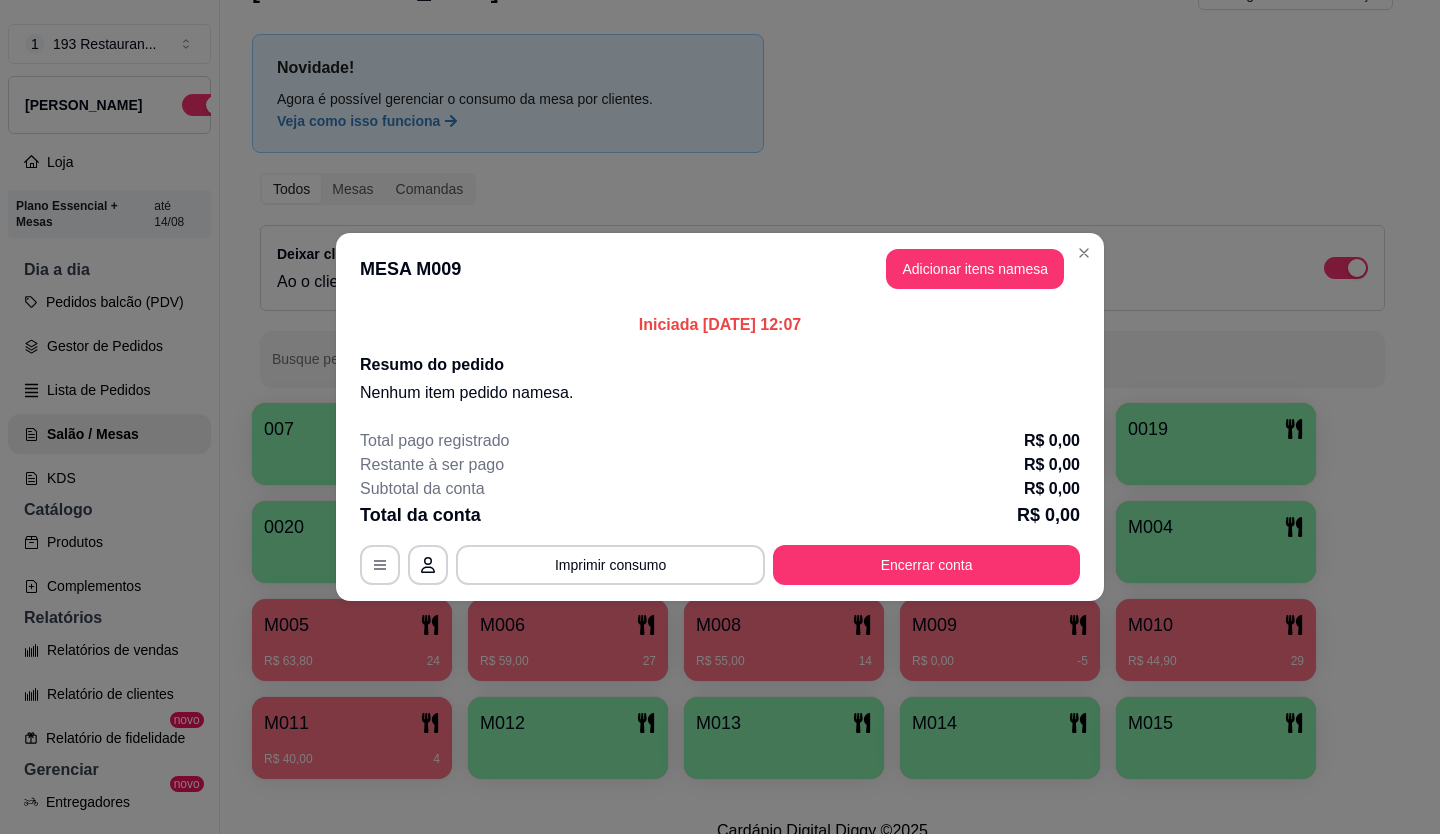 click on "Adicionar itens na  mesa" at bounding box center (975, 269) 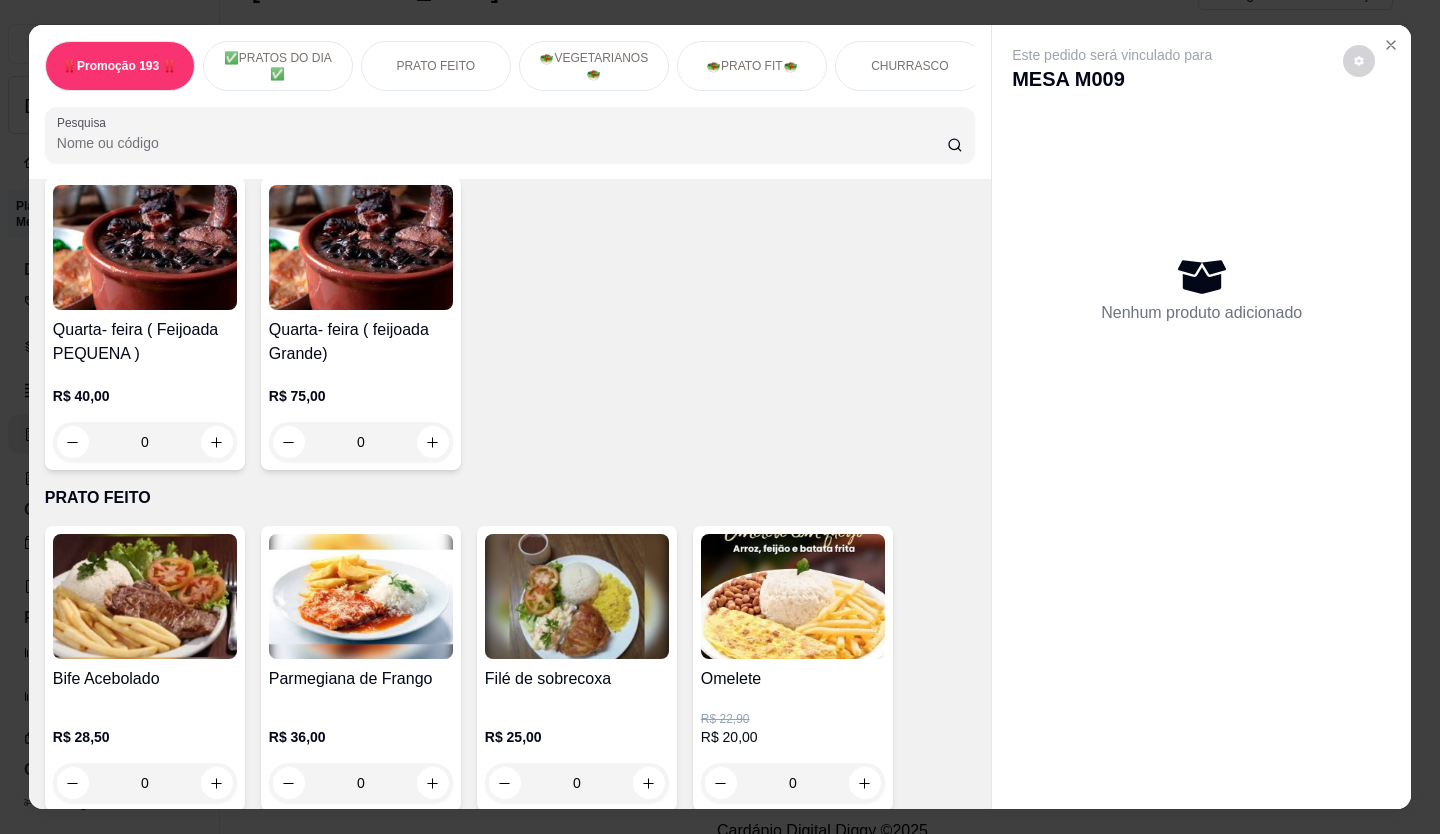 scroll, scrollTop: 500, scrollLeft: 0, axis: vertical 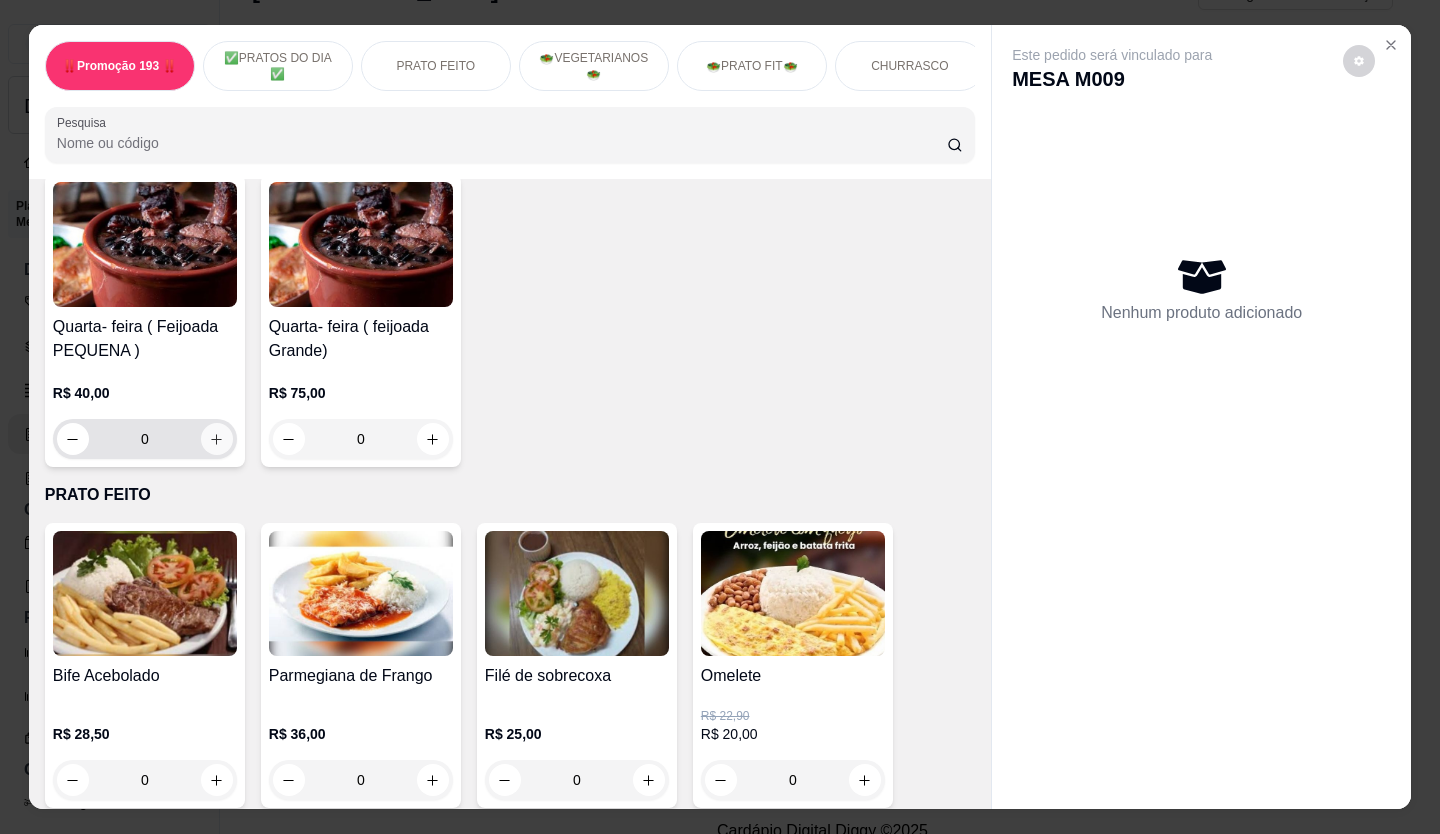 click 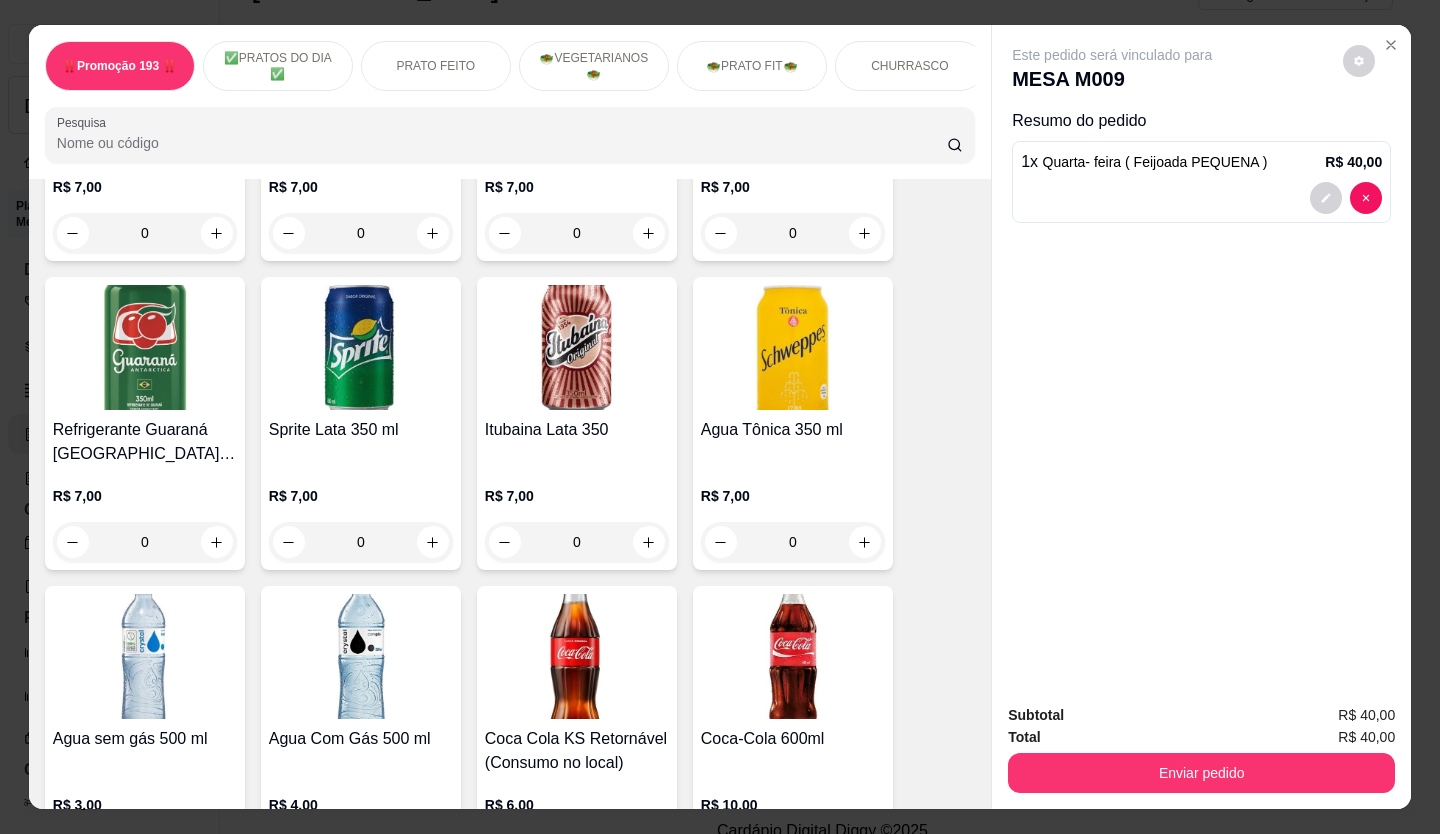 scroll, scrollTop: 5701, scrollLeft: 0, axis: vertical 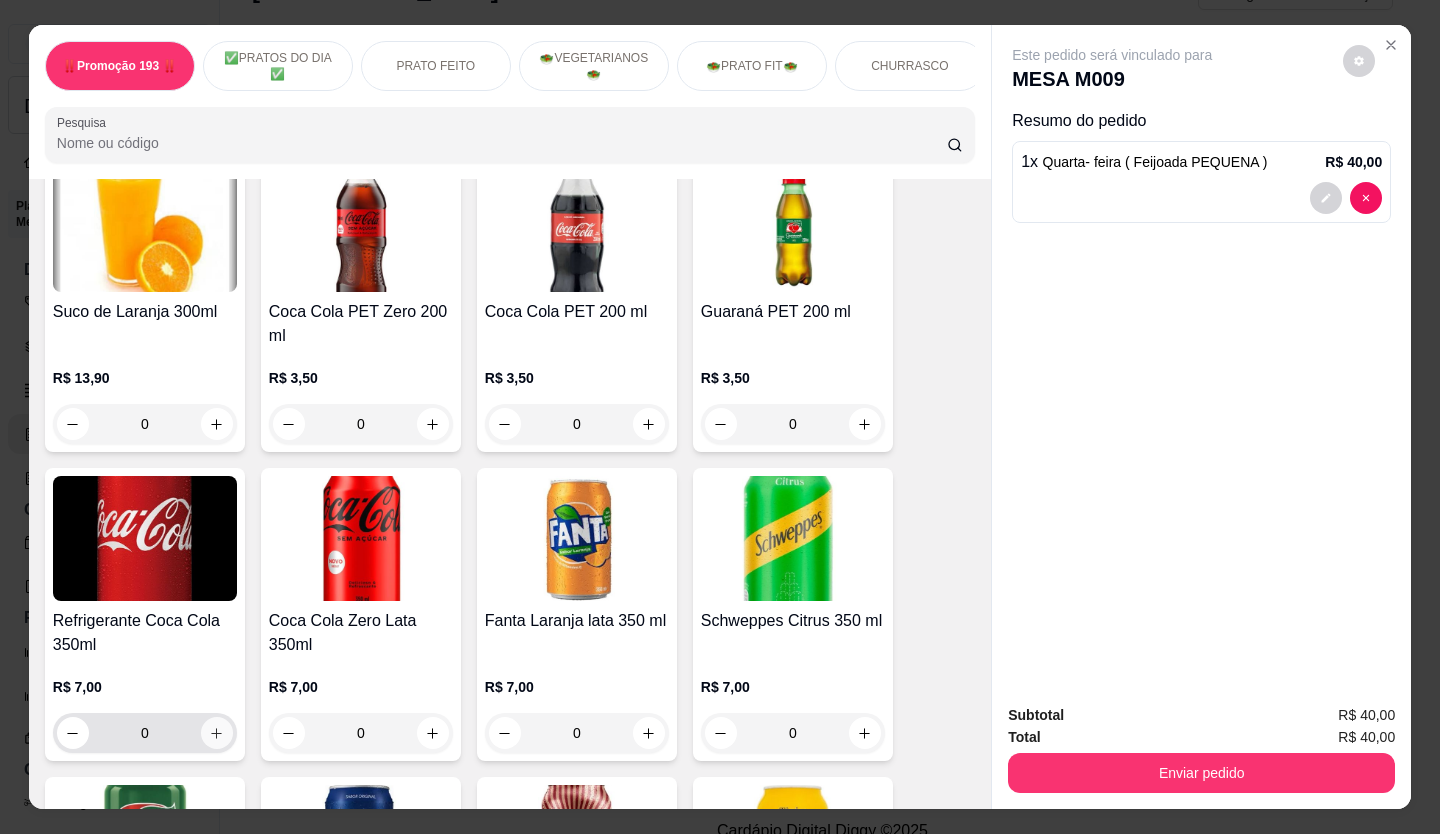 click at bounding box center [217, 733] 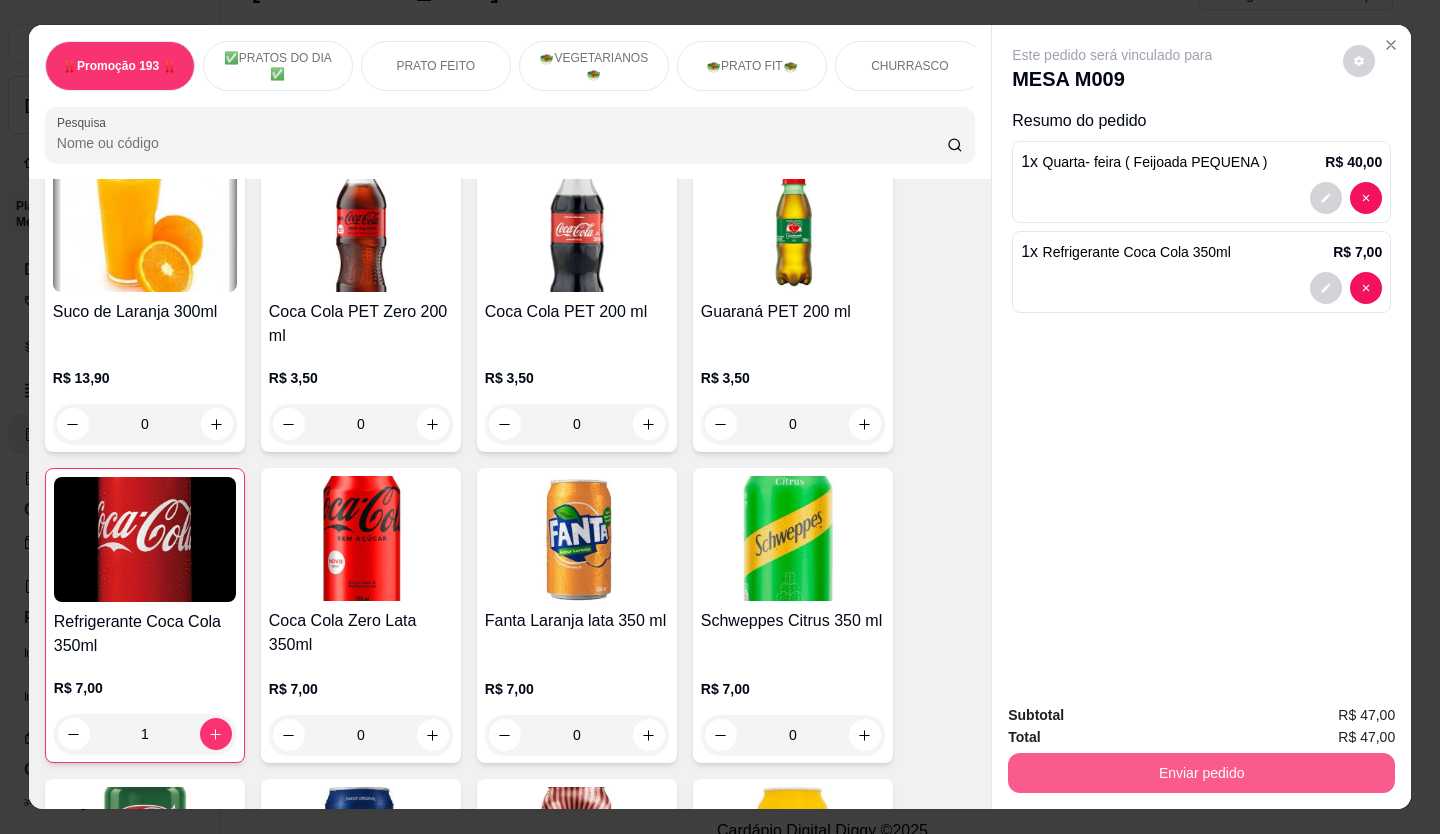click on "Enviar pedido" at bounding box center [1201, 773] 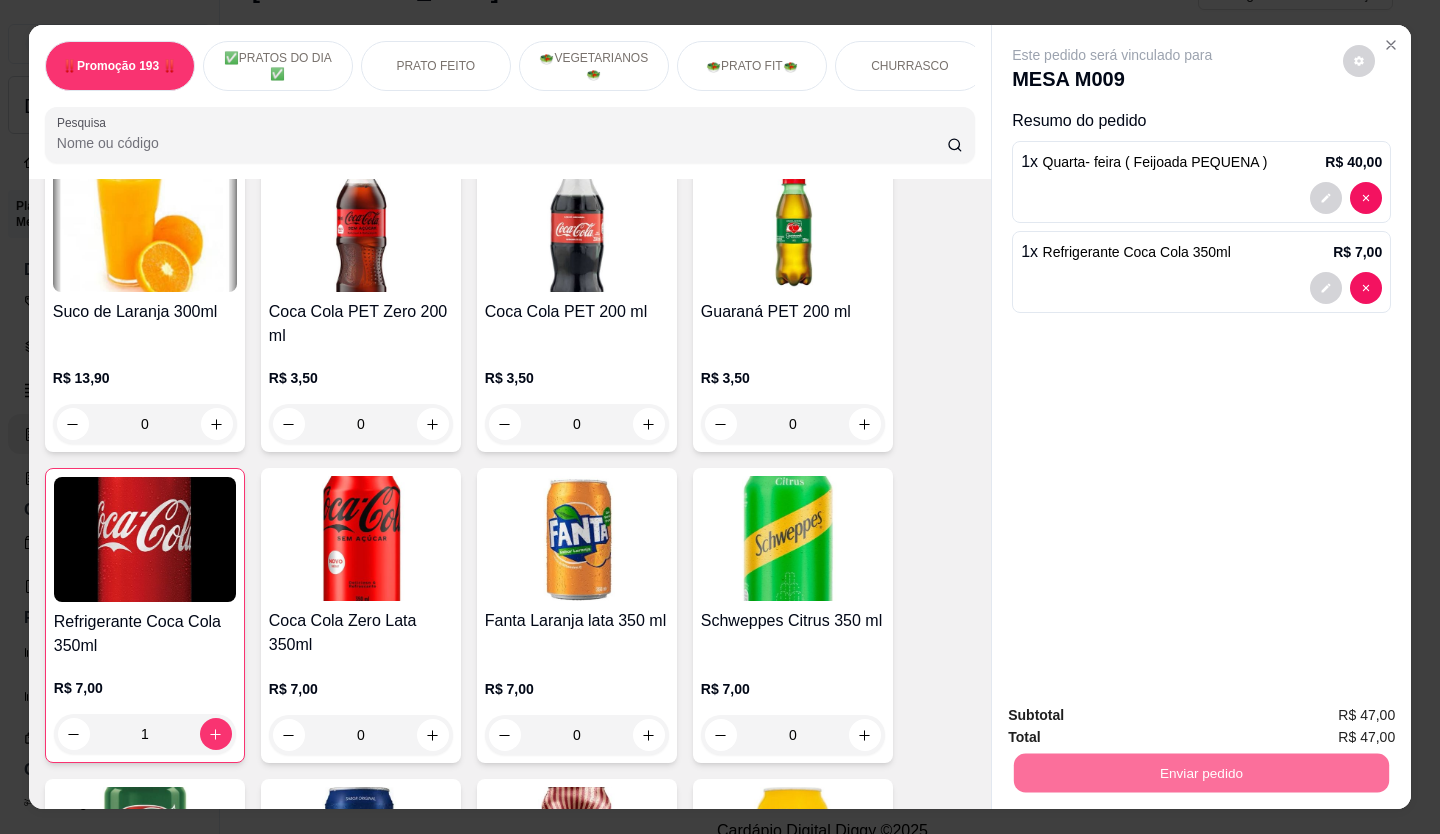 click on "Não registrar e enviar pedido" at bounding box center [1135, 716] 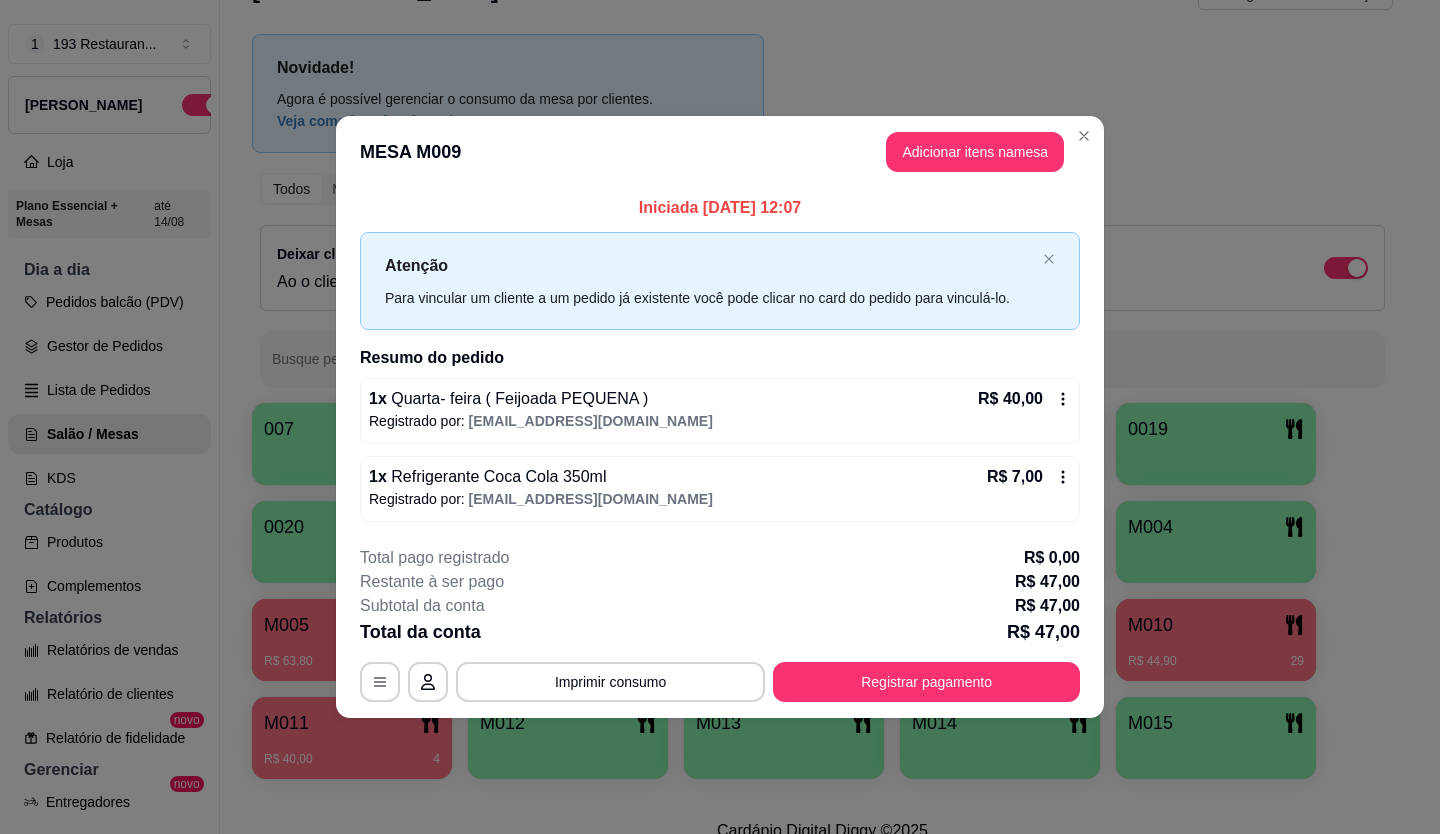 type 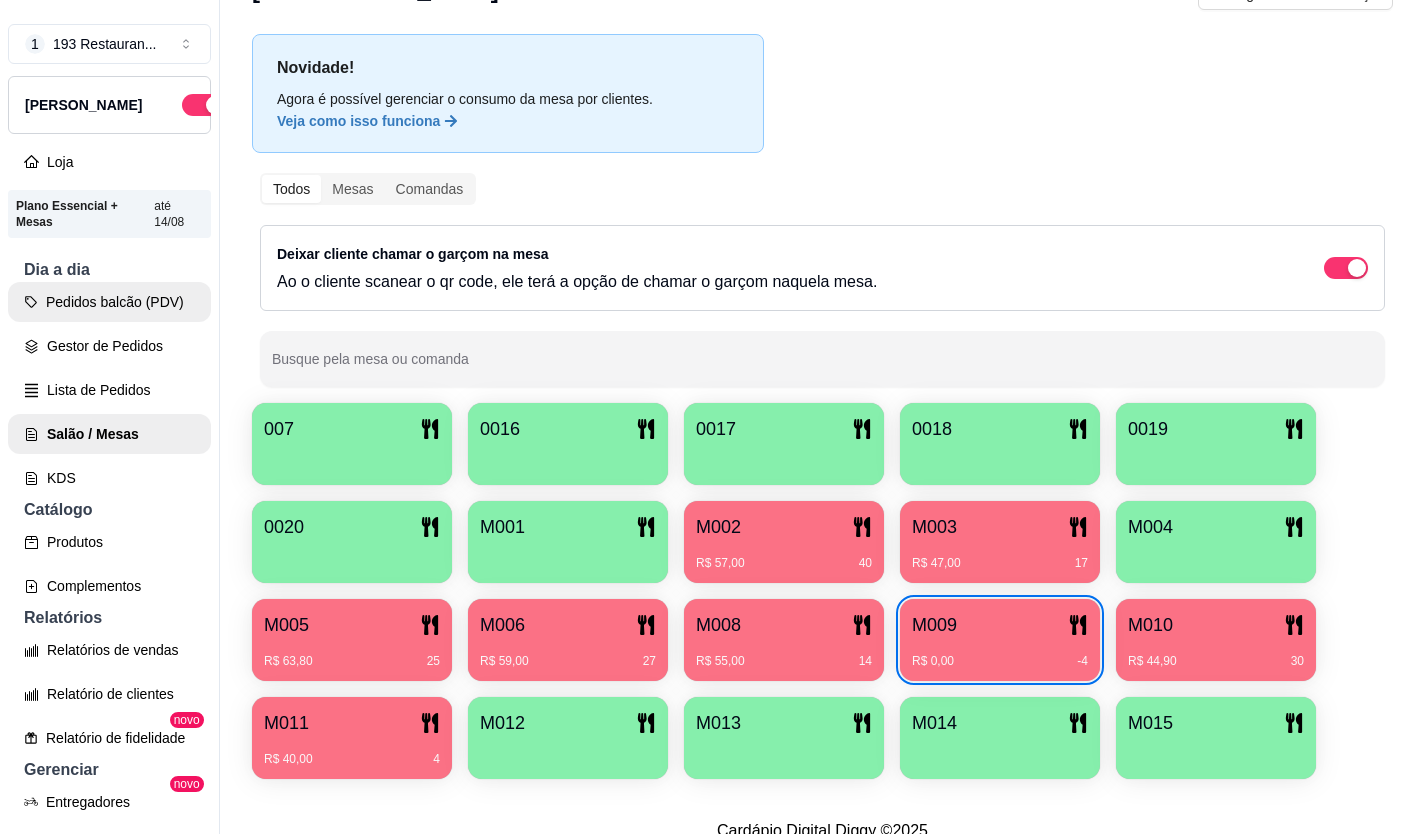 click on "Pedidos balcão (PDV)" at bounding box center (109, 302) 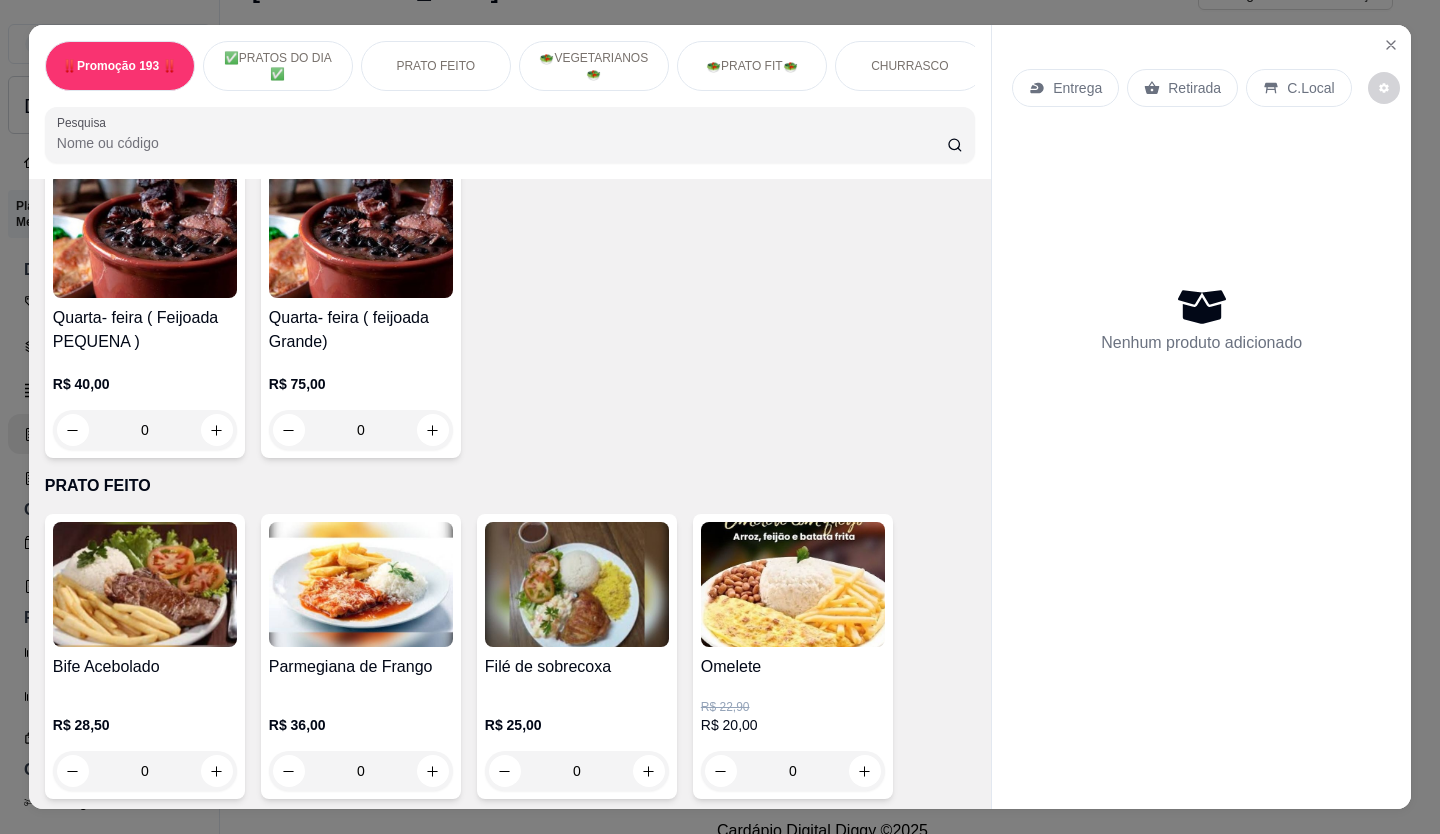scroll, scrollTop: 800, scrollLeft: 0, axis: vertical 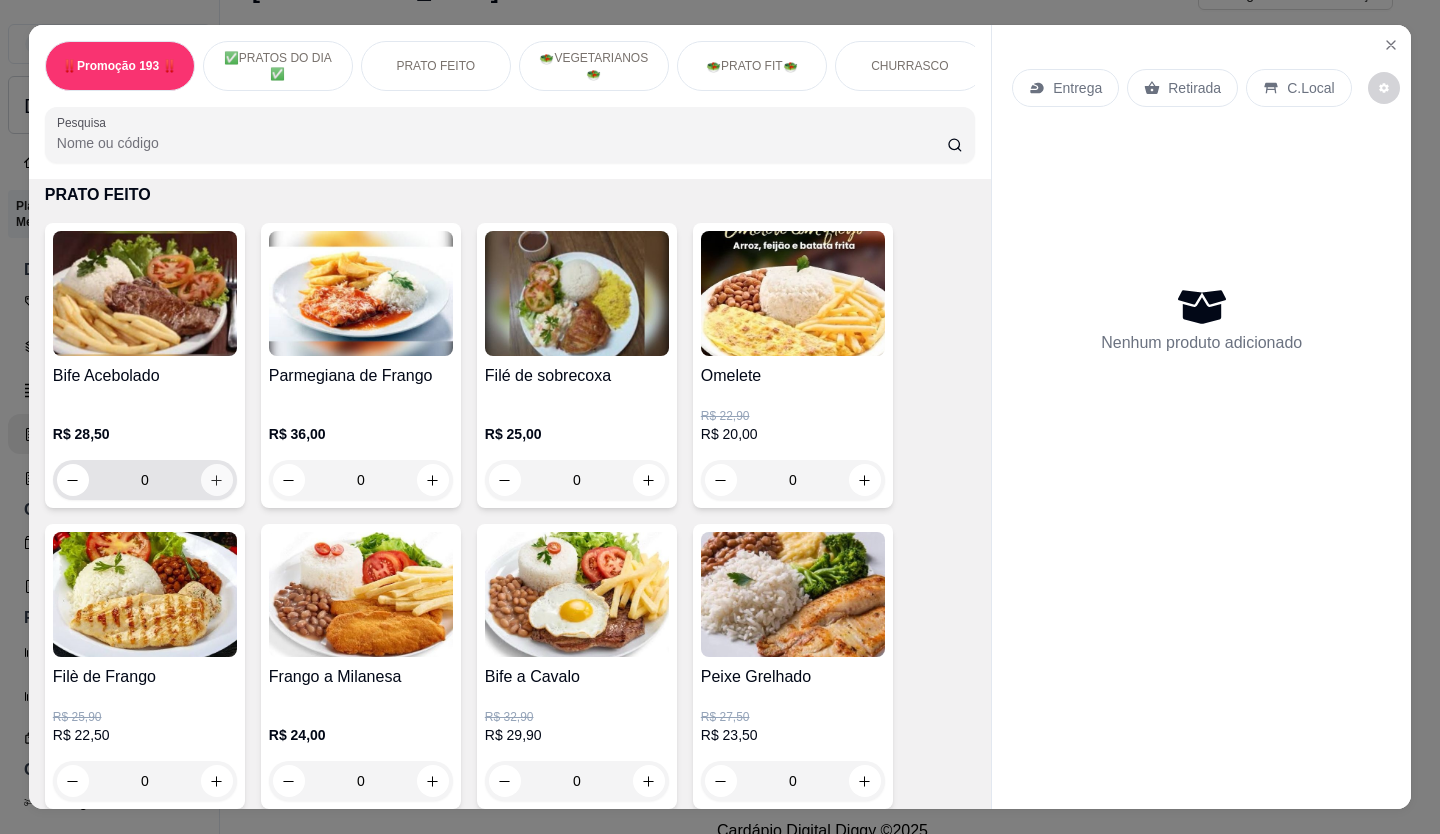 click at bounding box center [217, 480] 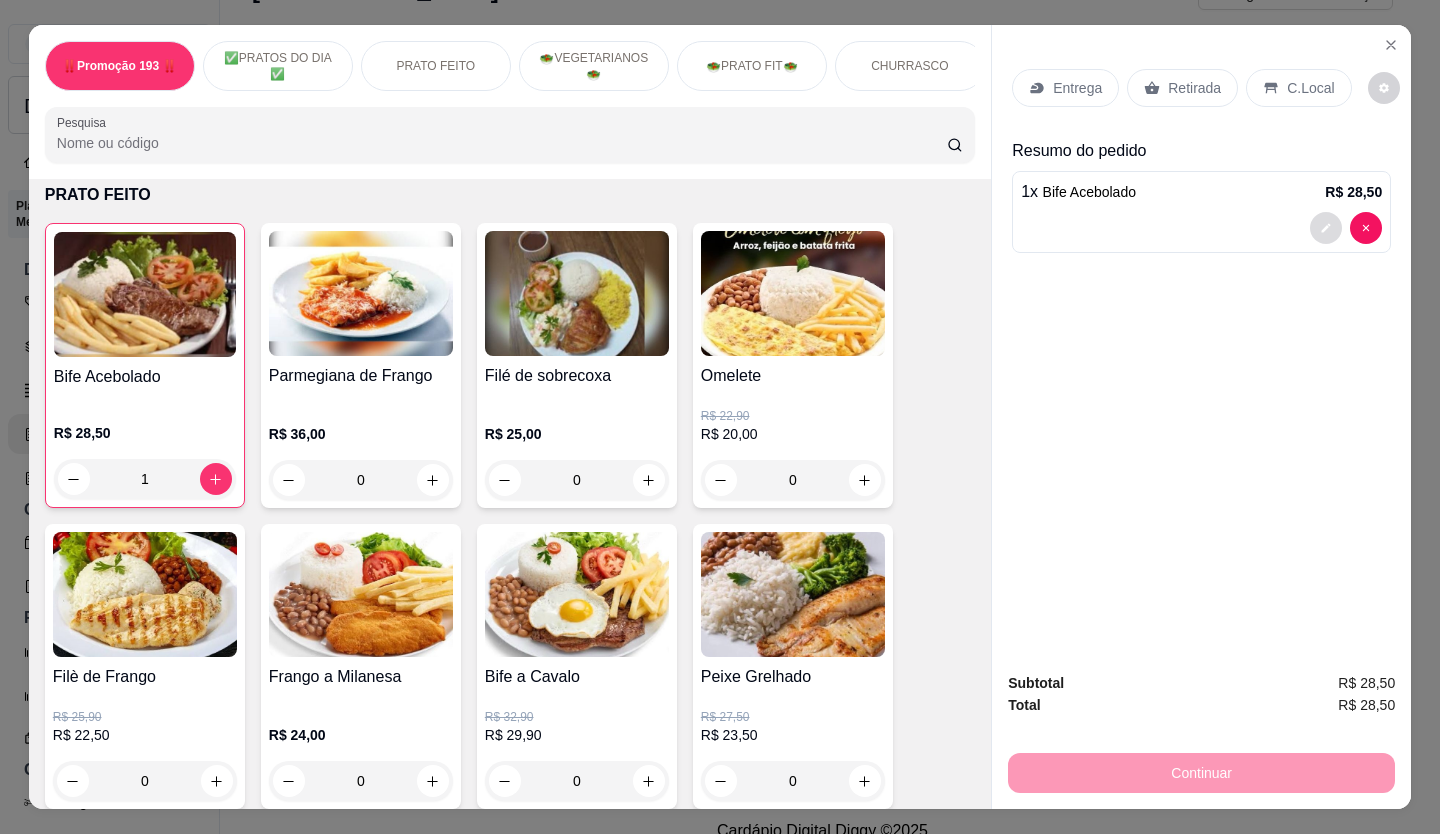 click at bounding box center (1326, 228) 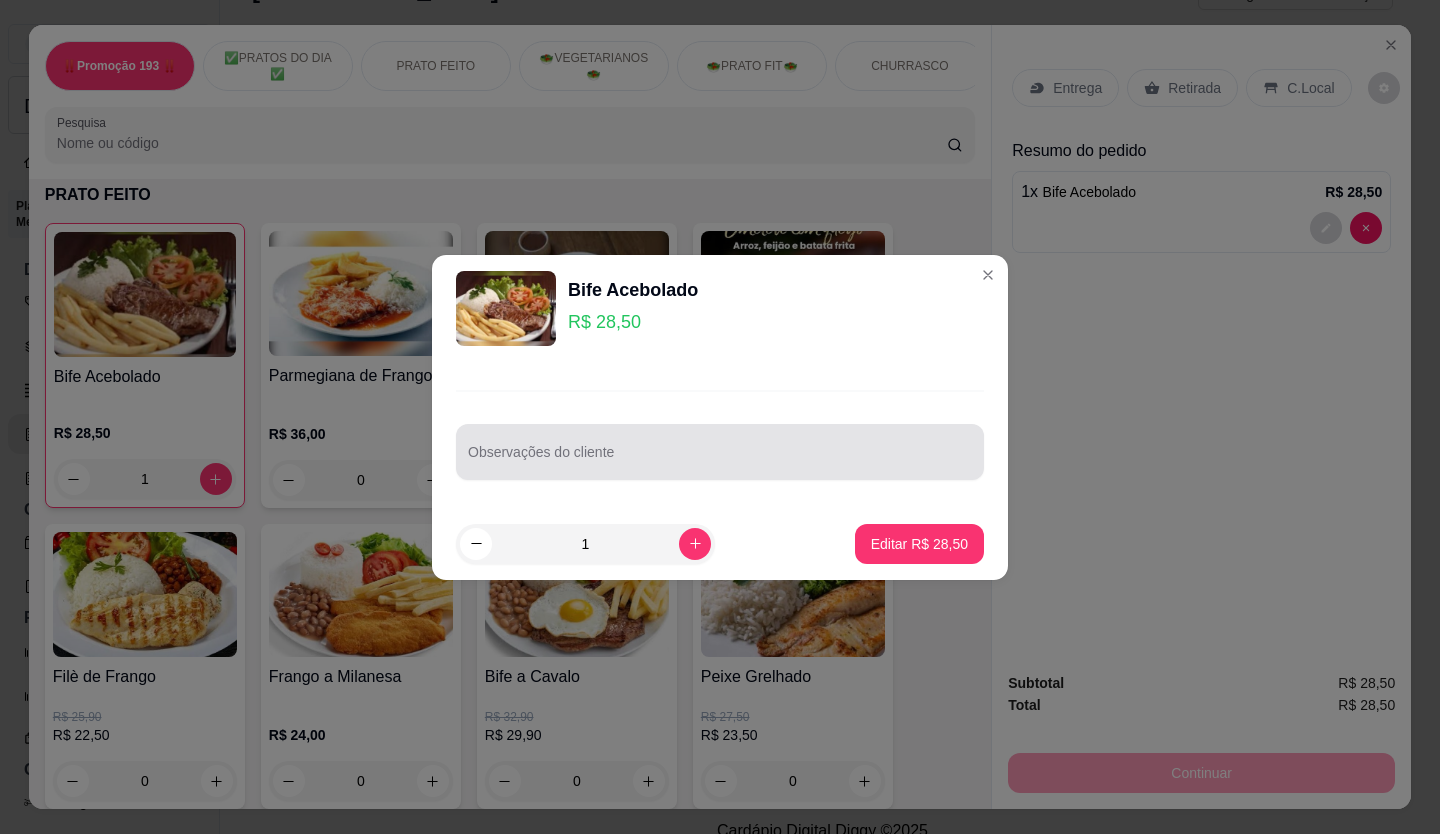 click on "Observações do cliente" at bounding box center (720, 460) 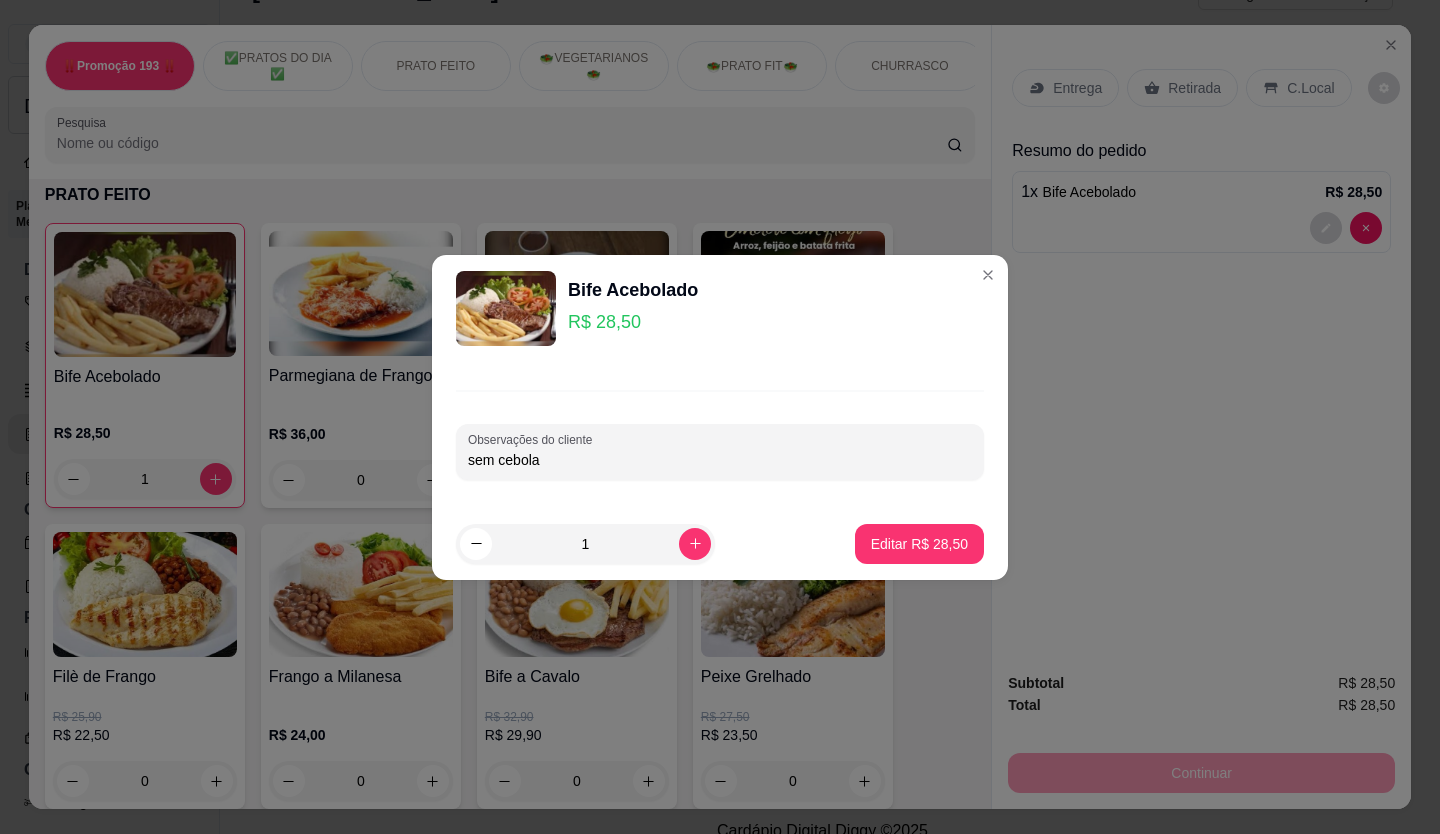 type on "sem cebola" 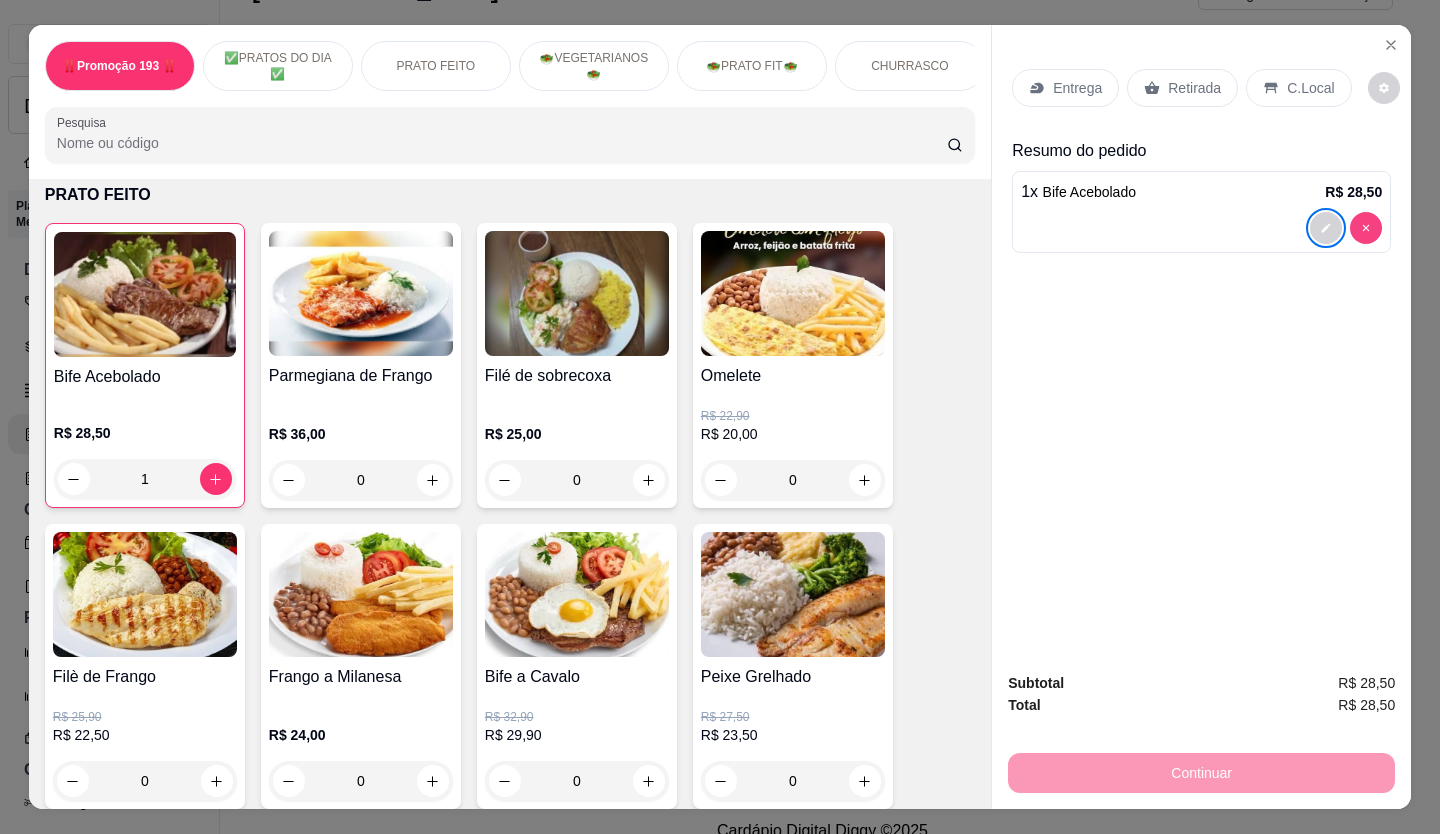 type on "0" 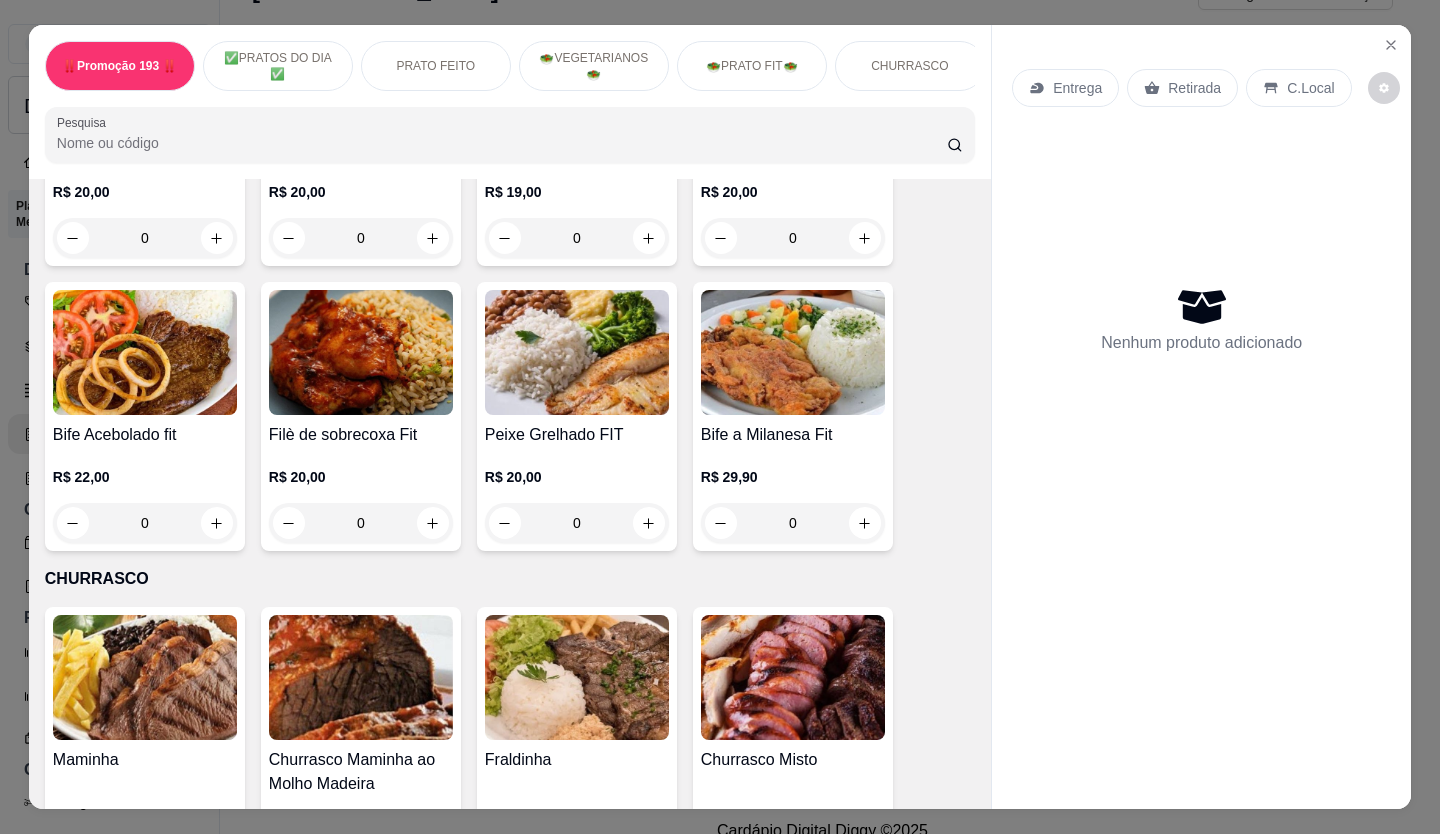 scroll, scrollTop: 3200, scrollLeft: 0, axis: vertical 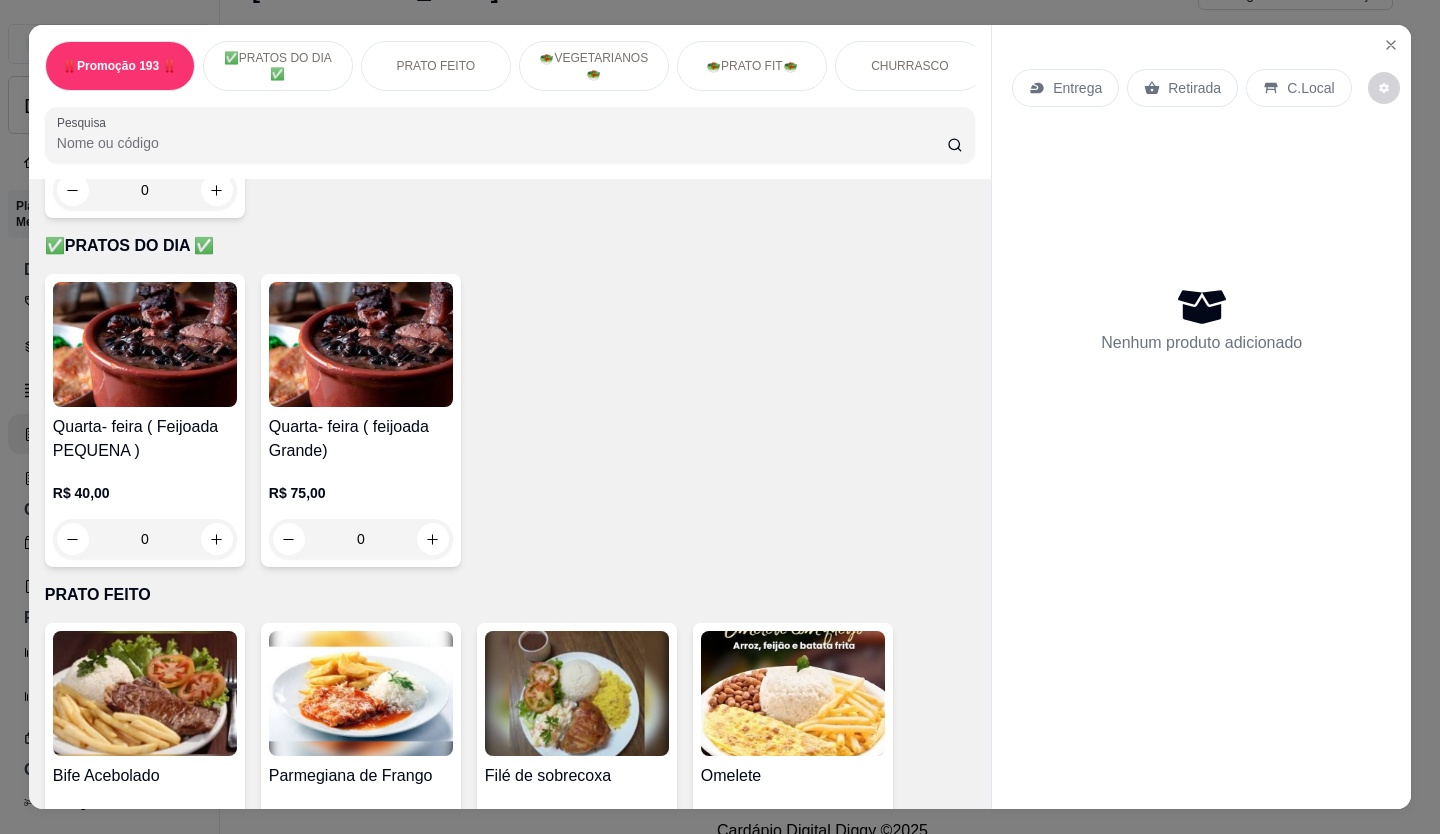 drag, startPoint x: 201, startPoint y: 622, endPoint x: 800, endPoint y: 510, distance: 609.38086 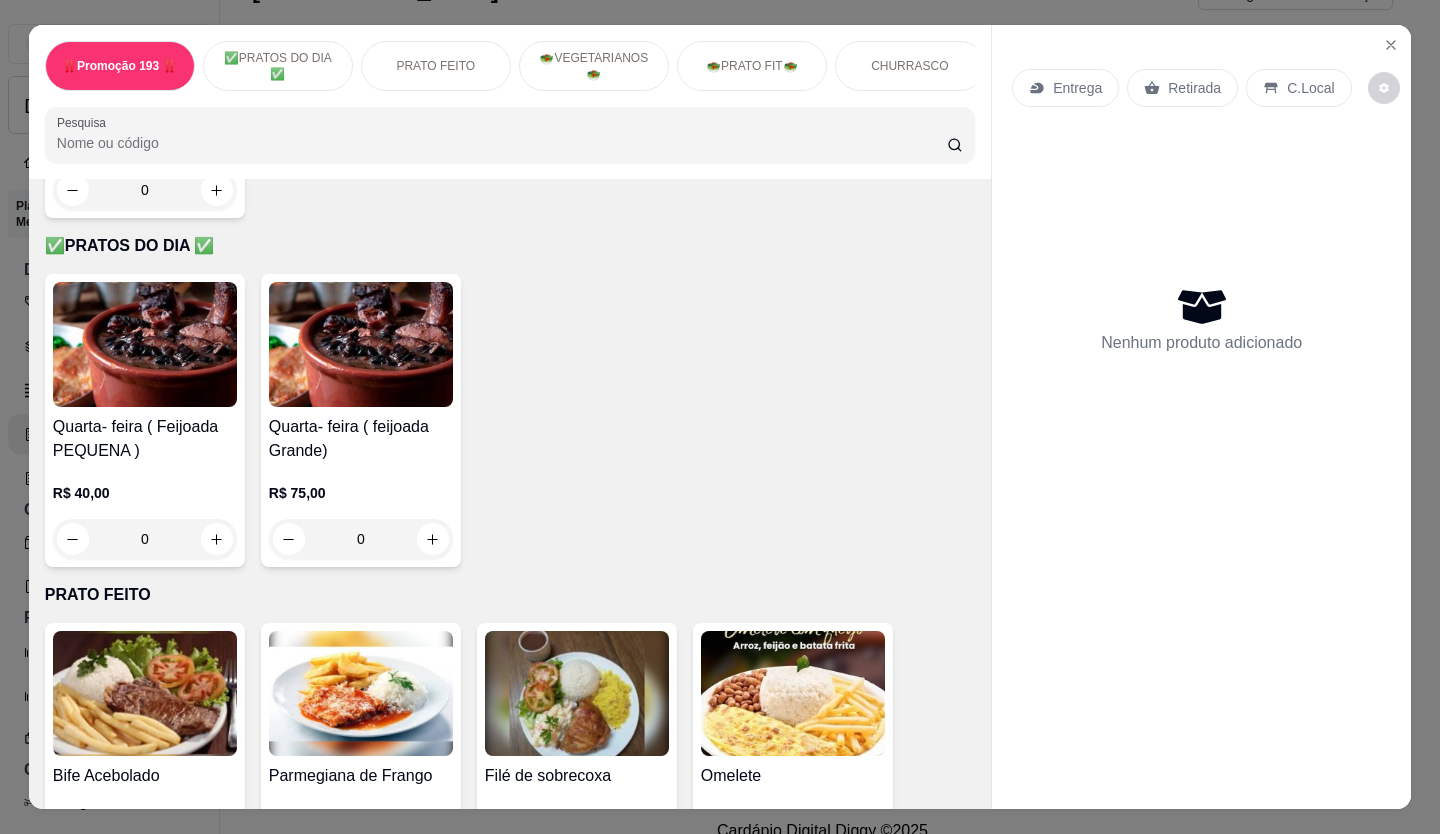 click on "Quarta- feira ( Feijoada PEQUENA )    R$ 40,00 0 Quarta- feira (  feijoada Grande)    R$ 75,00 0" at bounding box center (510, 420) 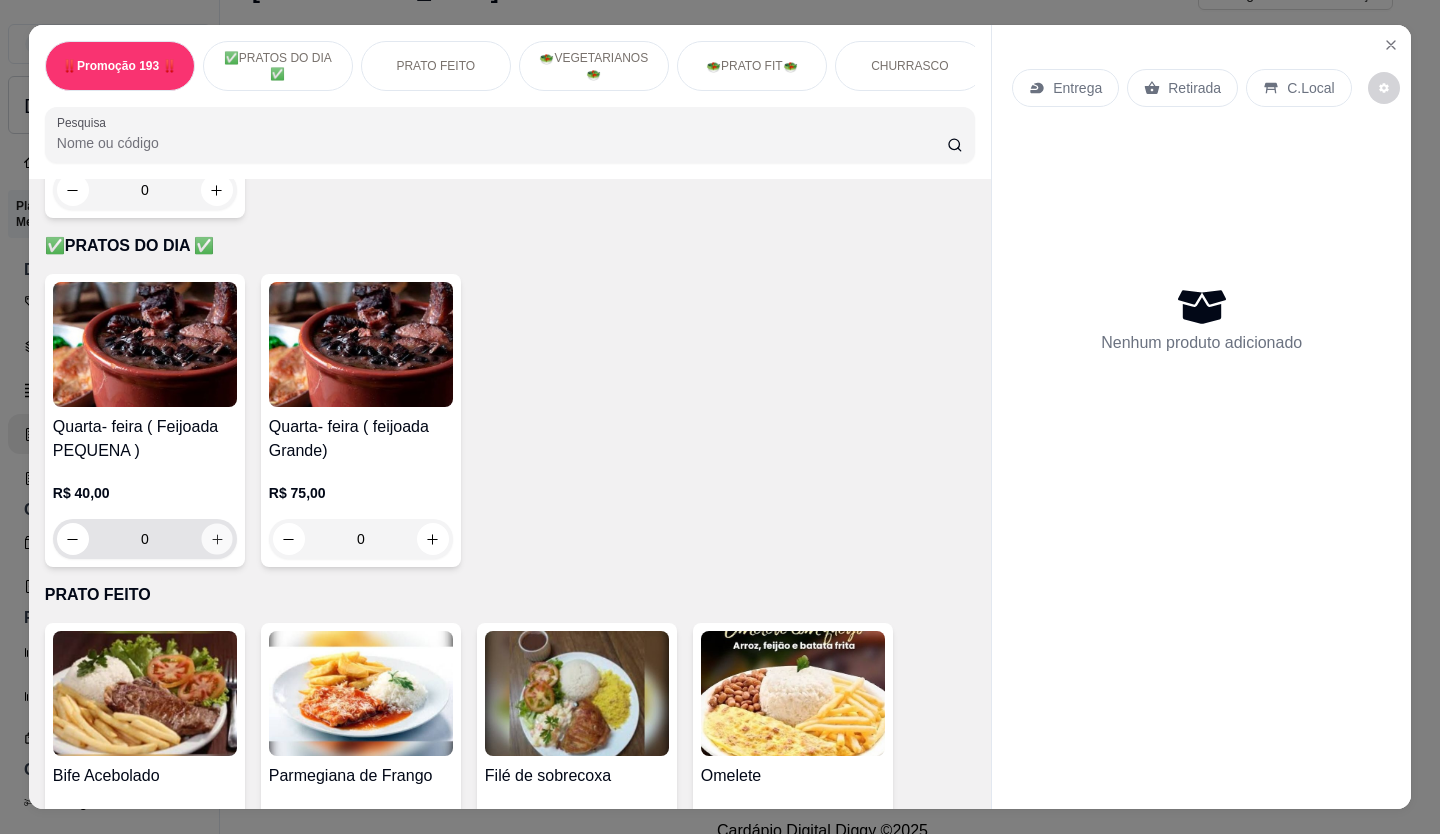 click 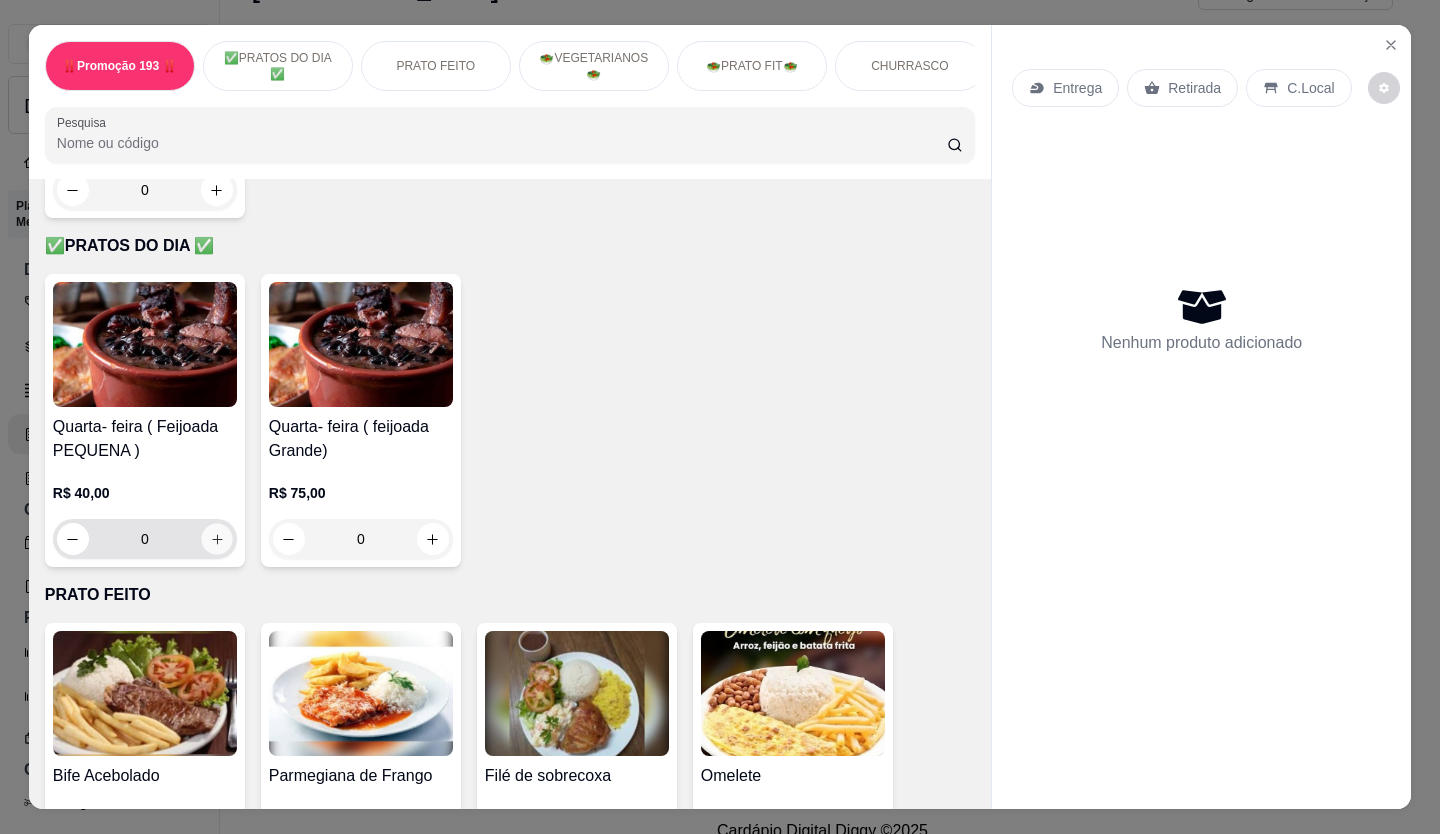 type on "1" 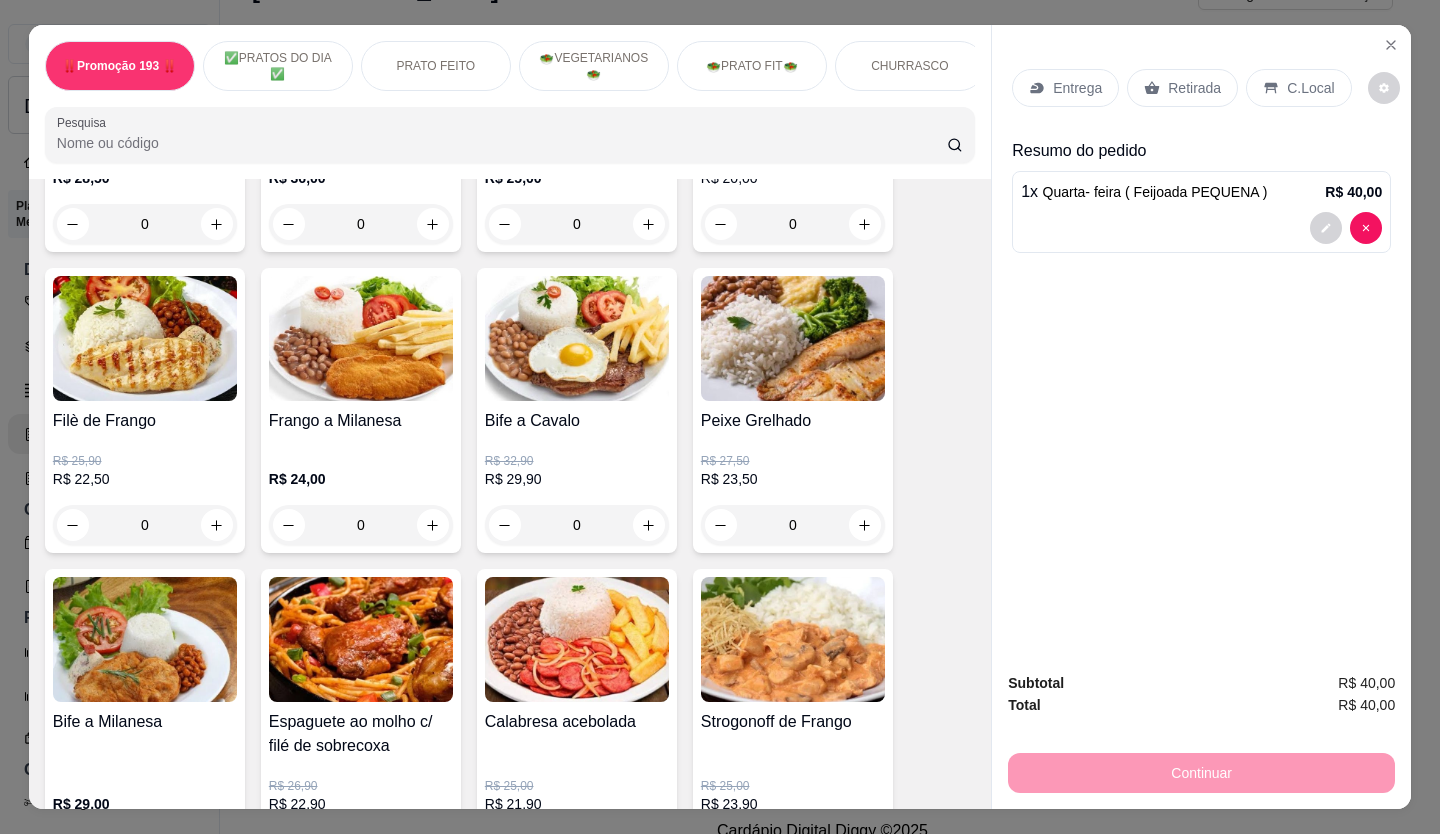 scroll, scrollTop: 1100, scrollLeft: 0, axis: vertical 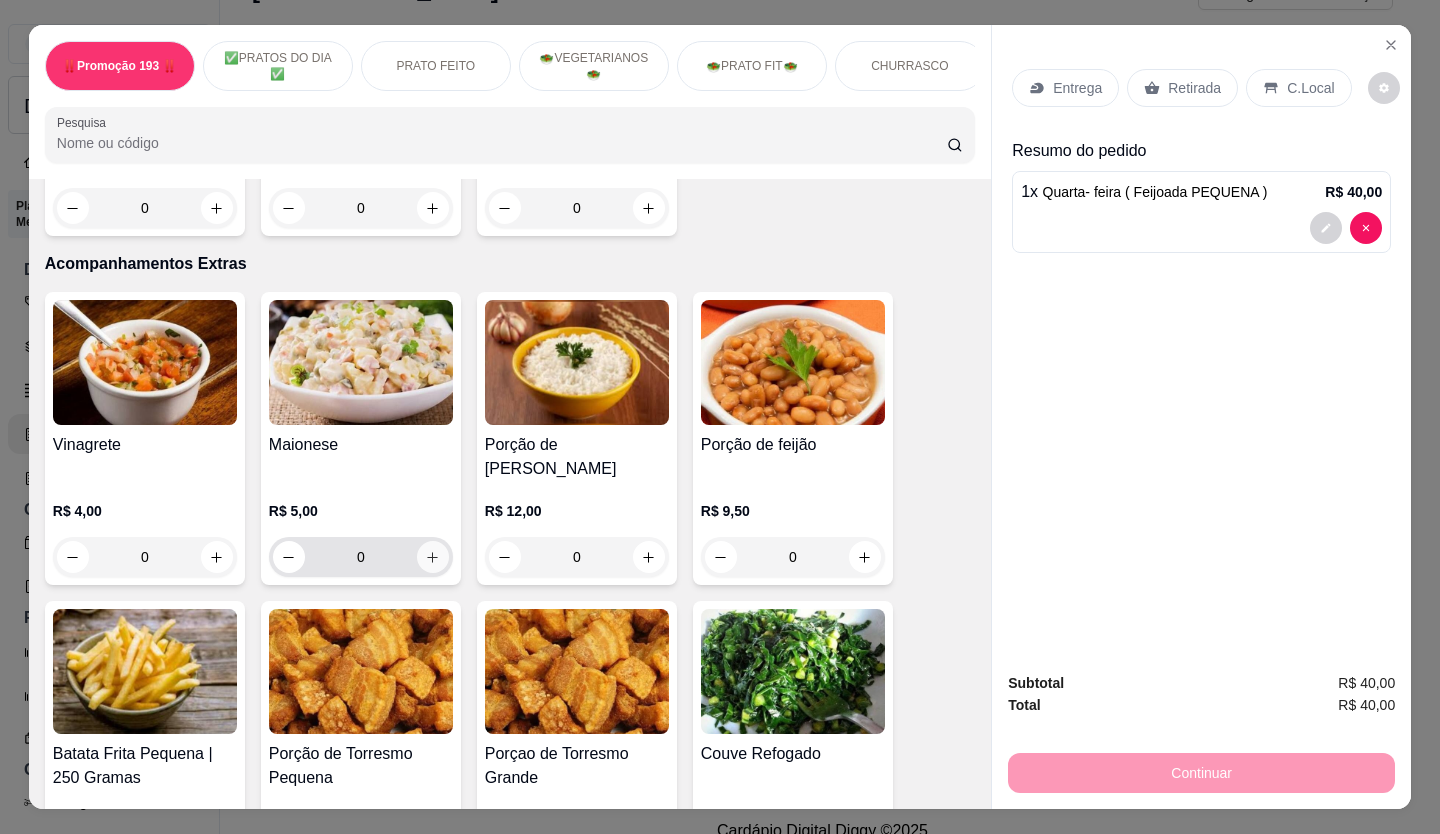 click 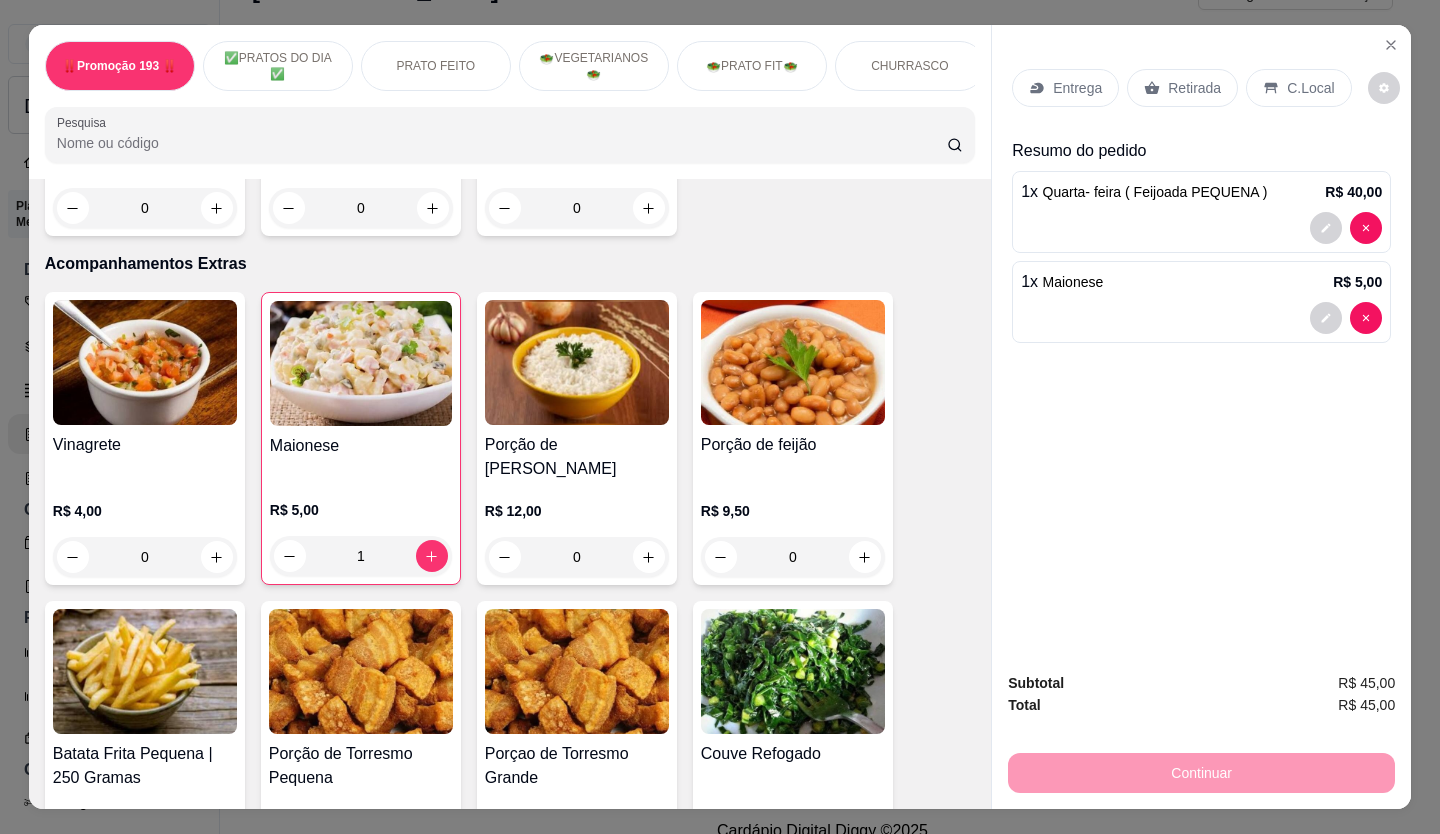 scroll, scrollTop: 4800, scrollLeft: 0, axis: vertical 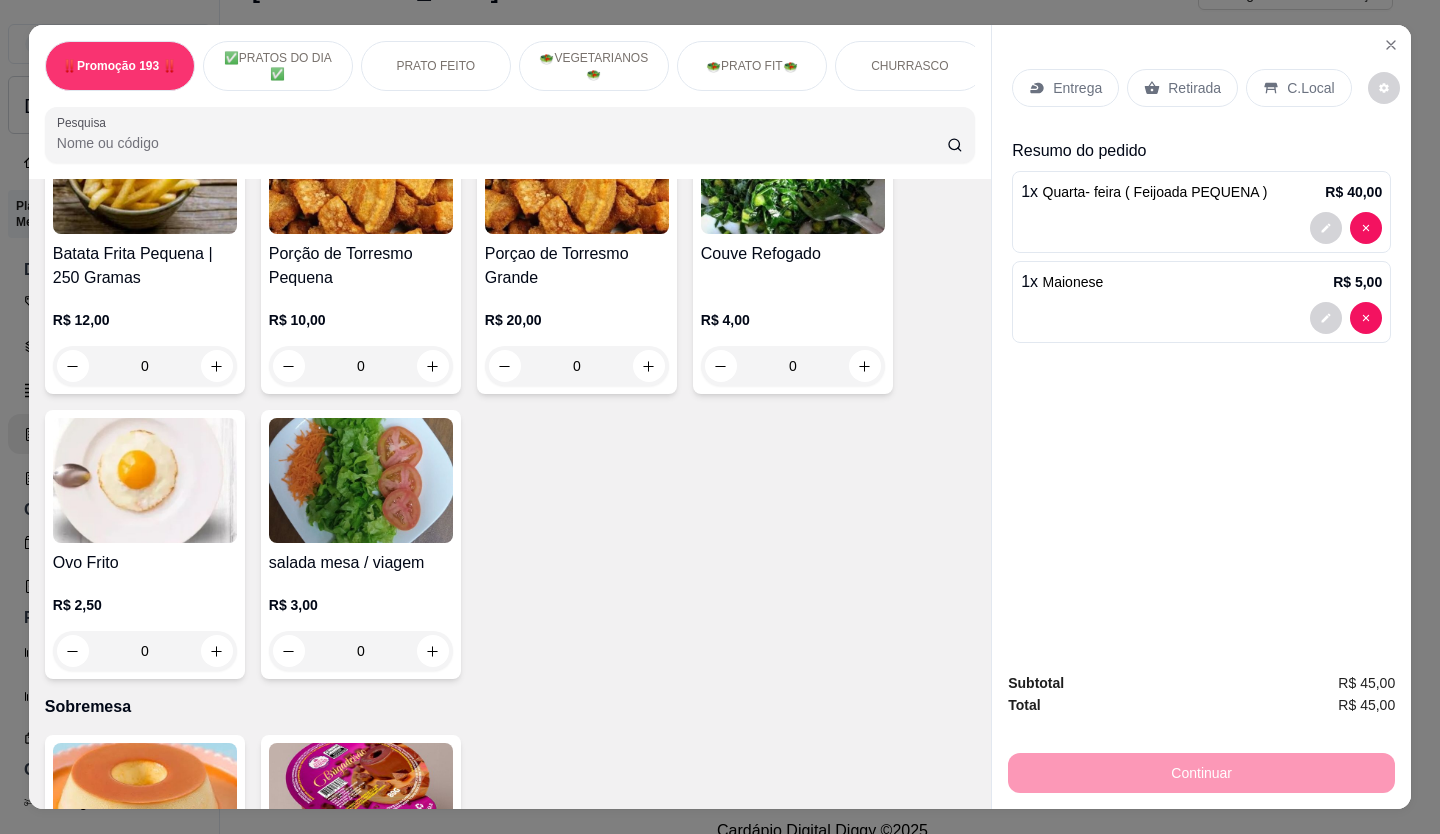 drag, startPoint x: 448, startPoint y: 461, endPoint x: 758, endPoint y: 622, distance: 349.31503 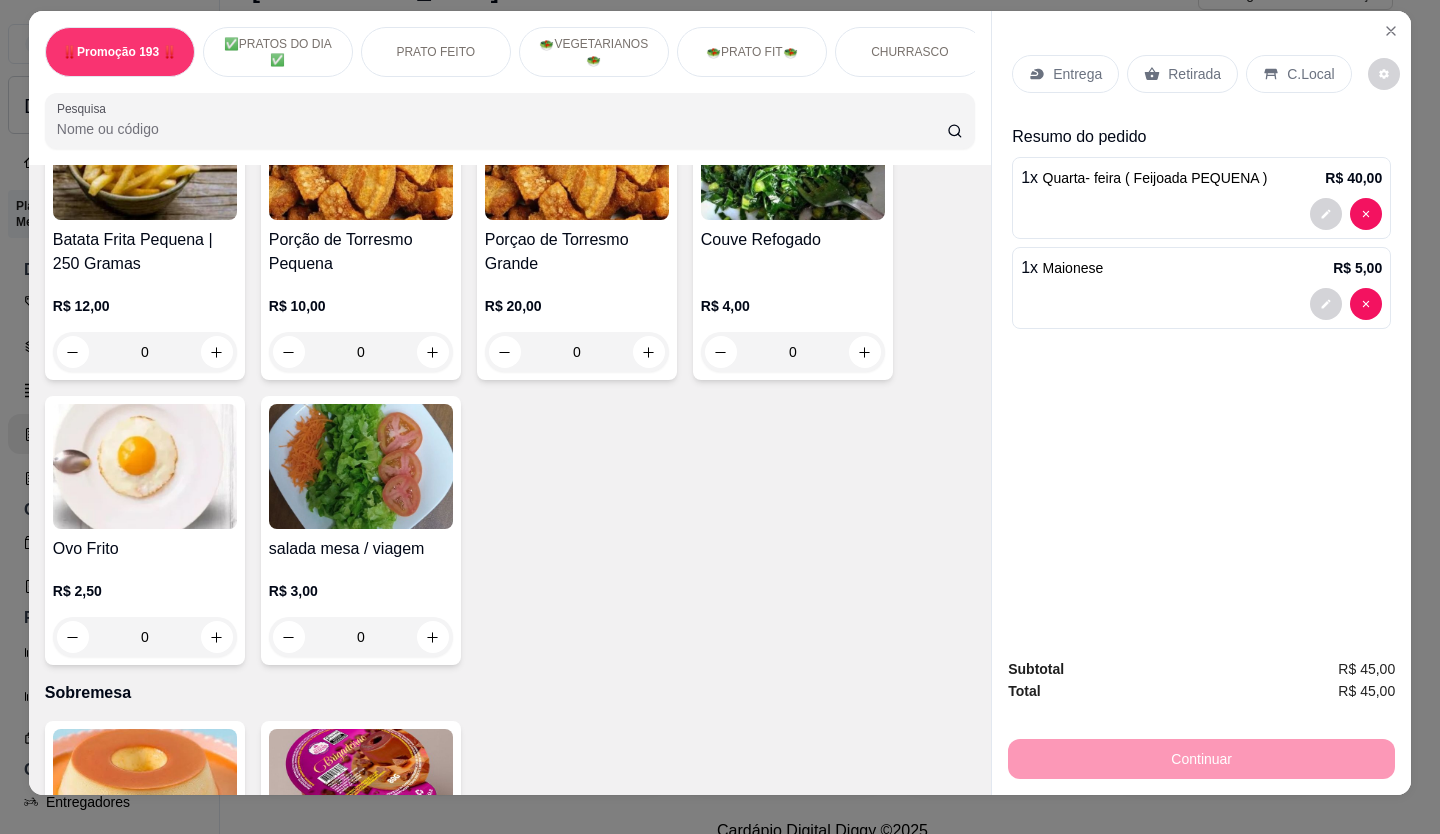 scroll, scrollTop: 0, scrollLeft: 0, axis: both 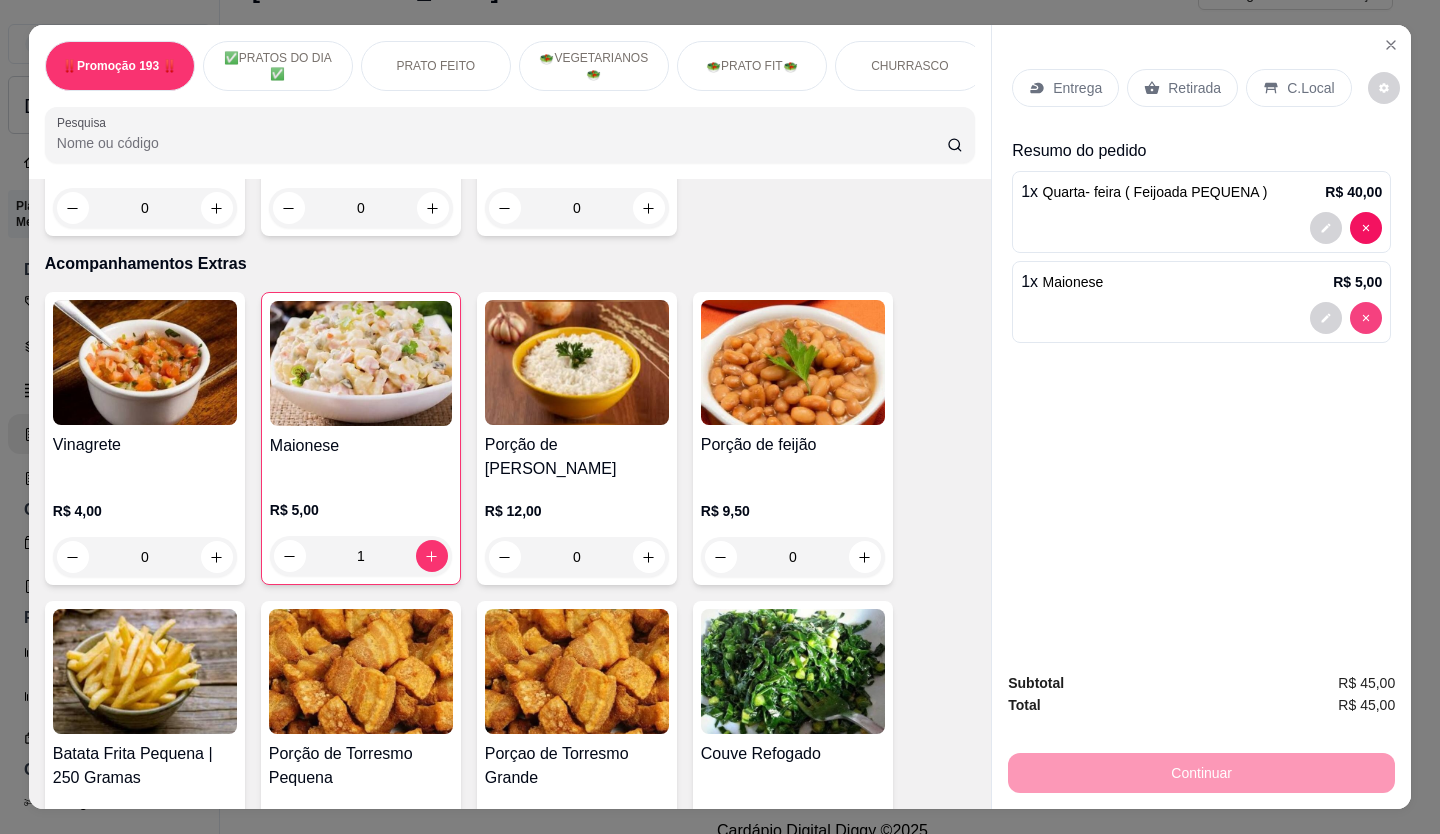 type on "0" 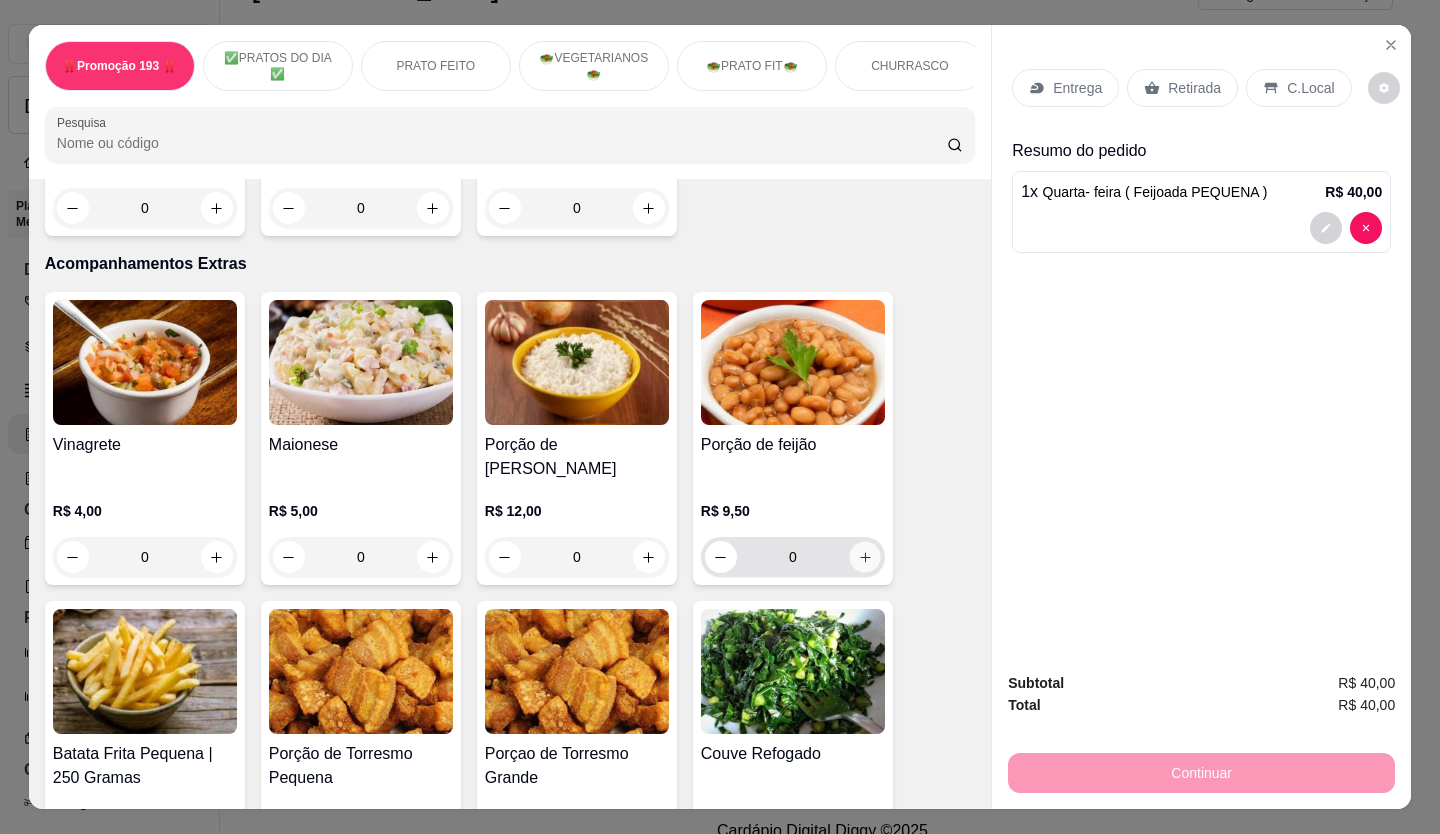 click at bounding box center [864, 557] 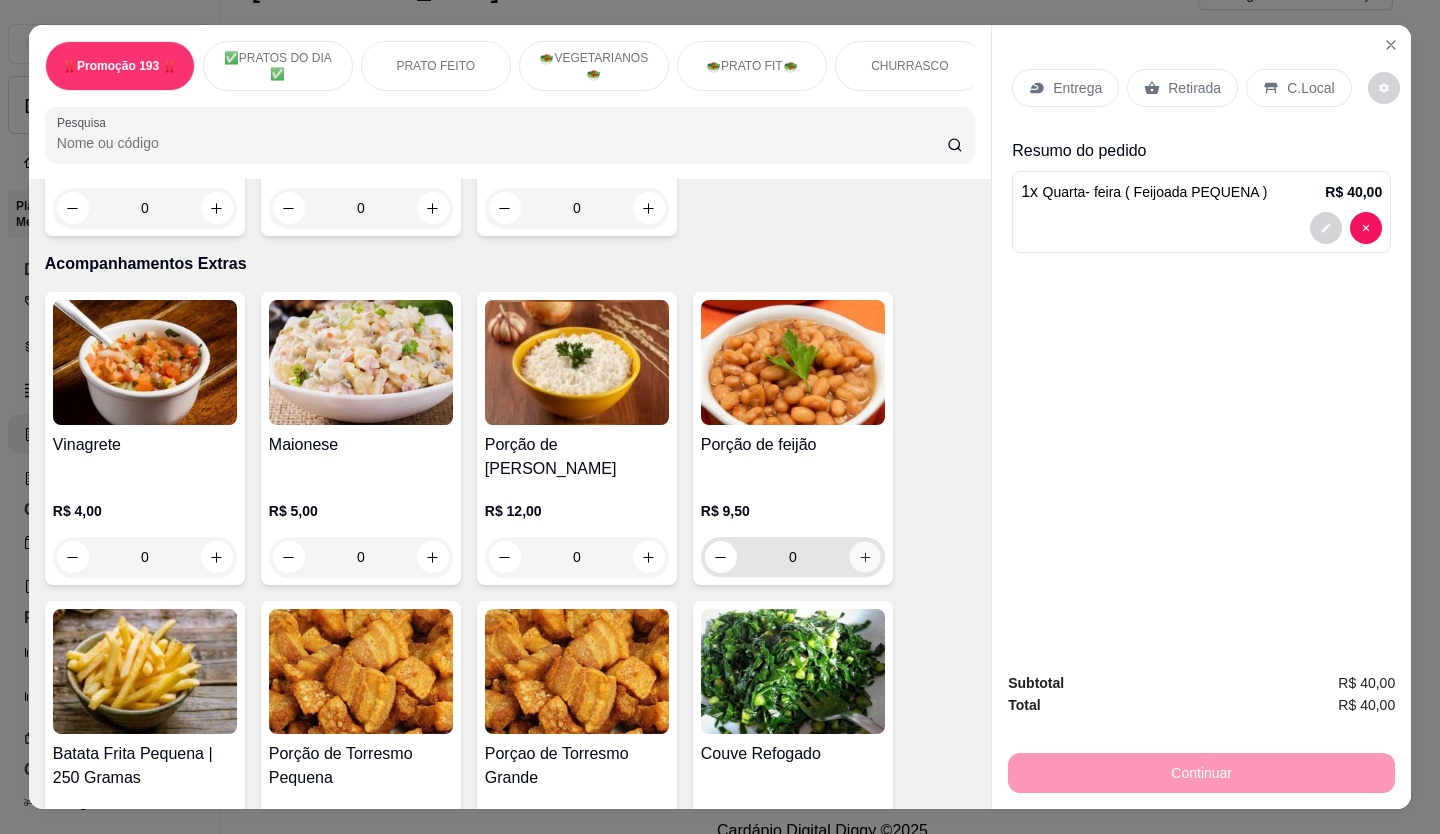 type on "1" 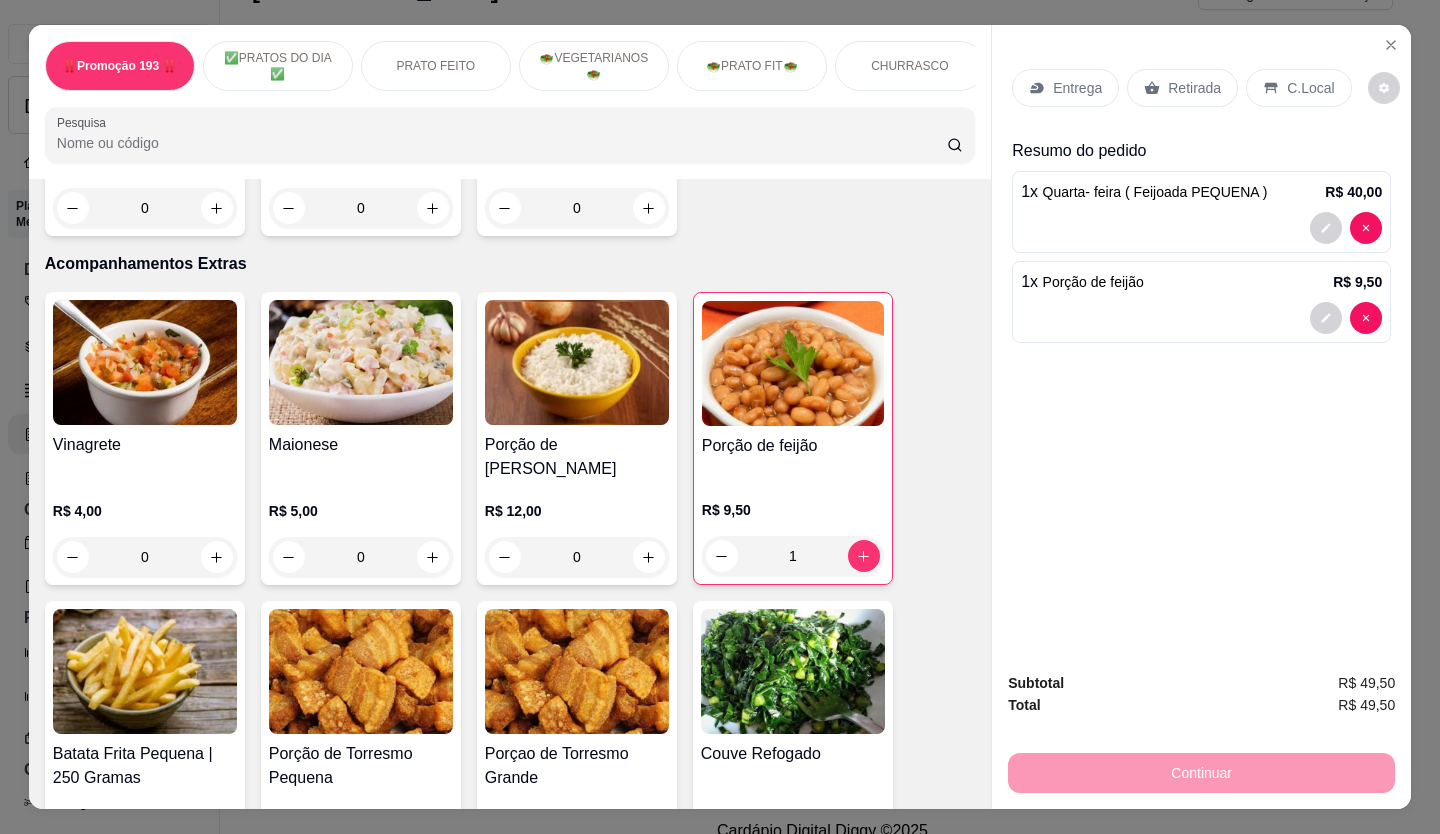 click on "Retirada" at bounding box center (1194, 88) 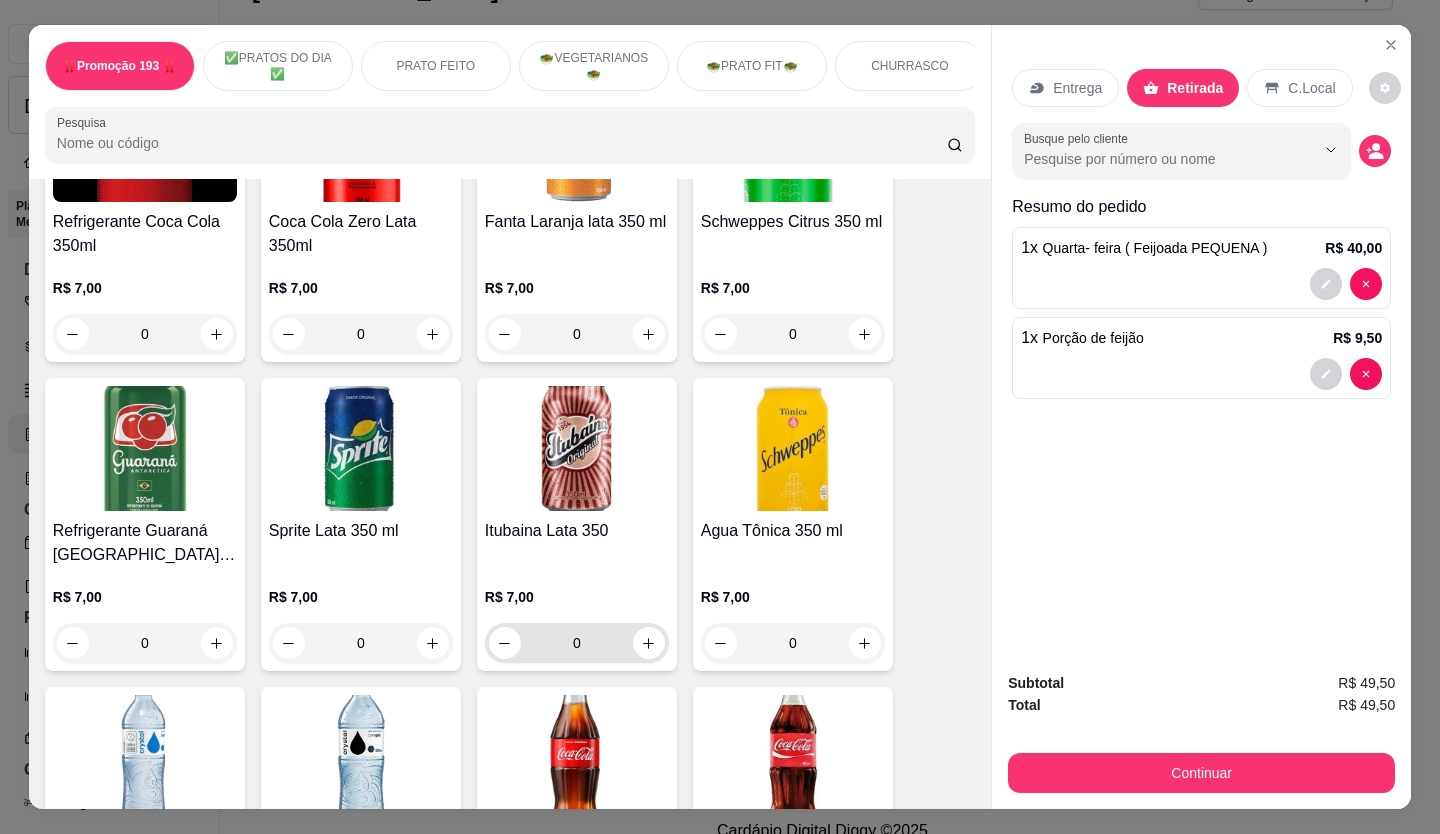 scroll, scrollTop: 6600, scrollLeft: 0, axis: vertical 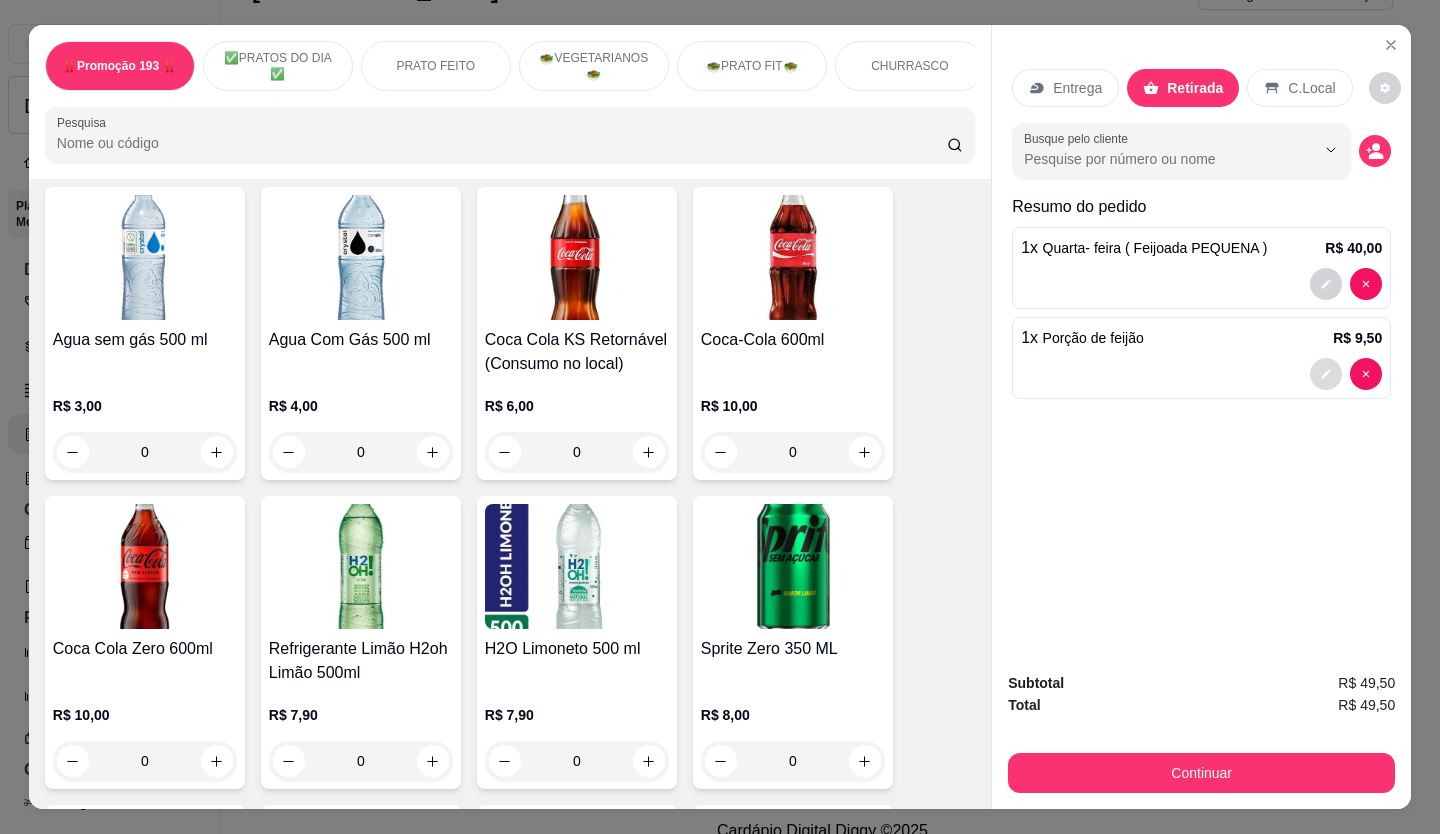 click 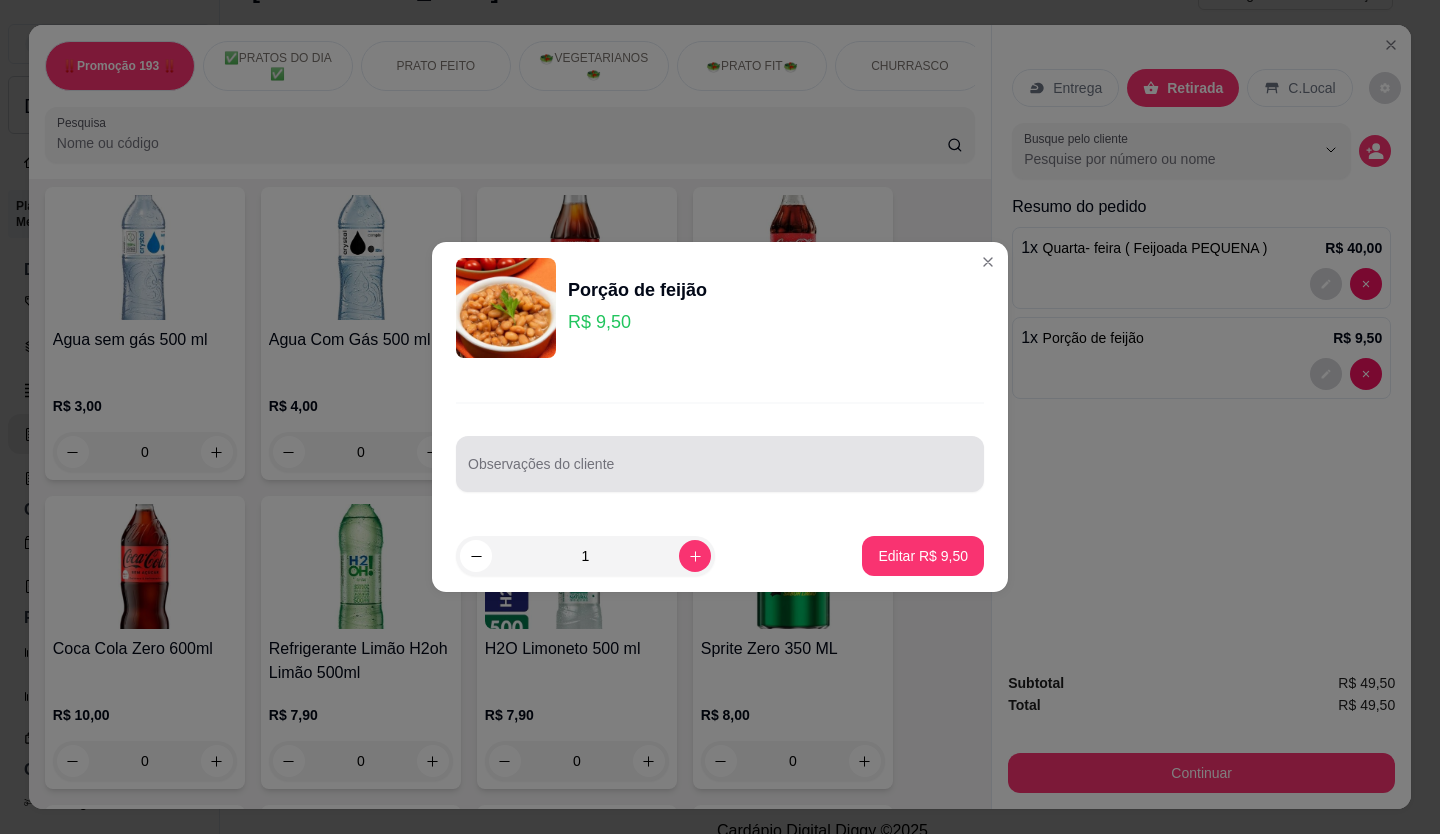 click at bounding box center [720, 464] 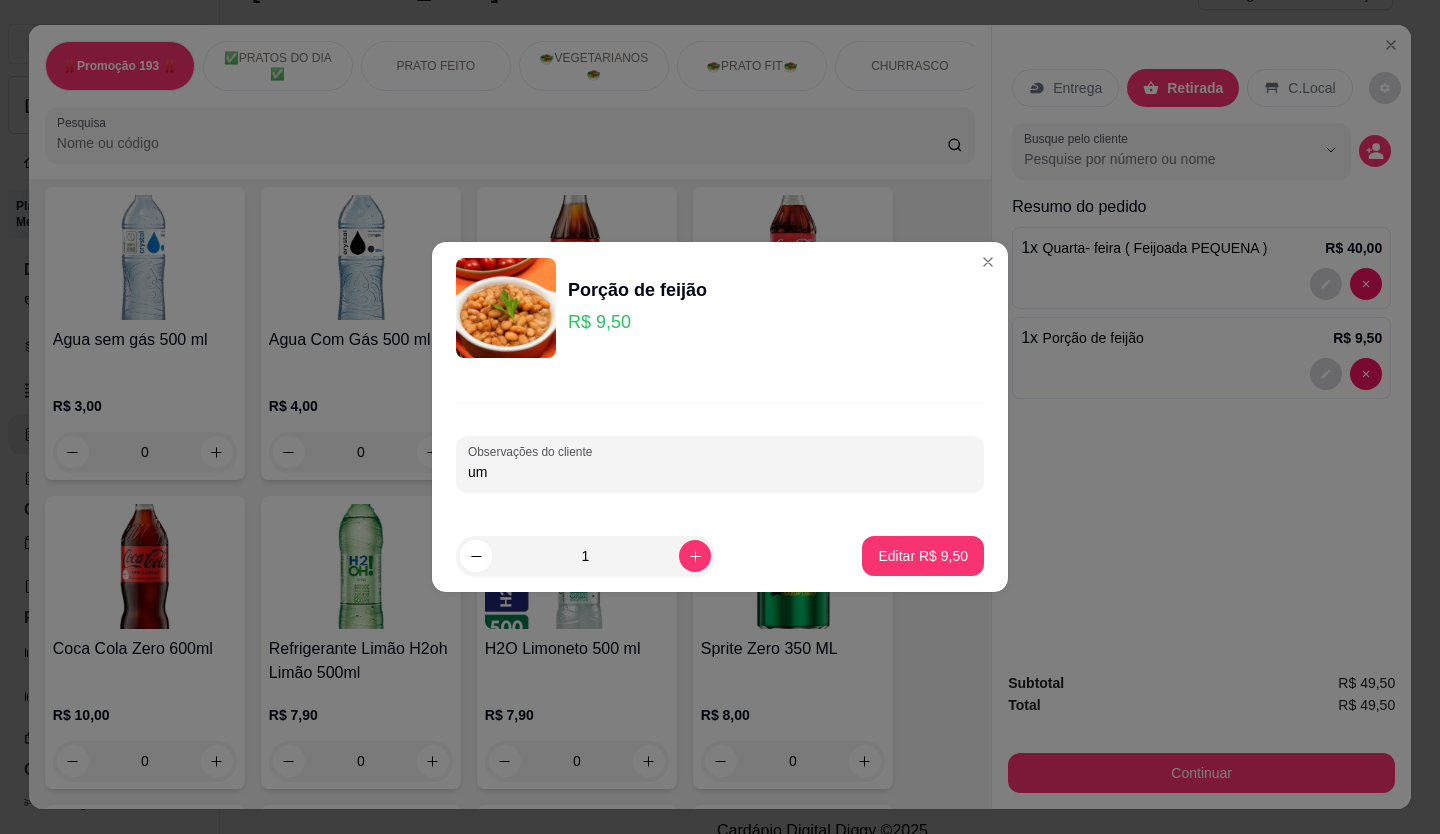 type on "u" 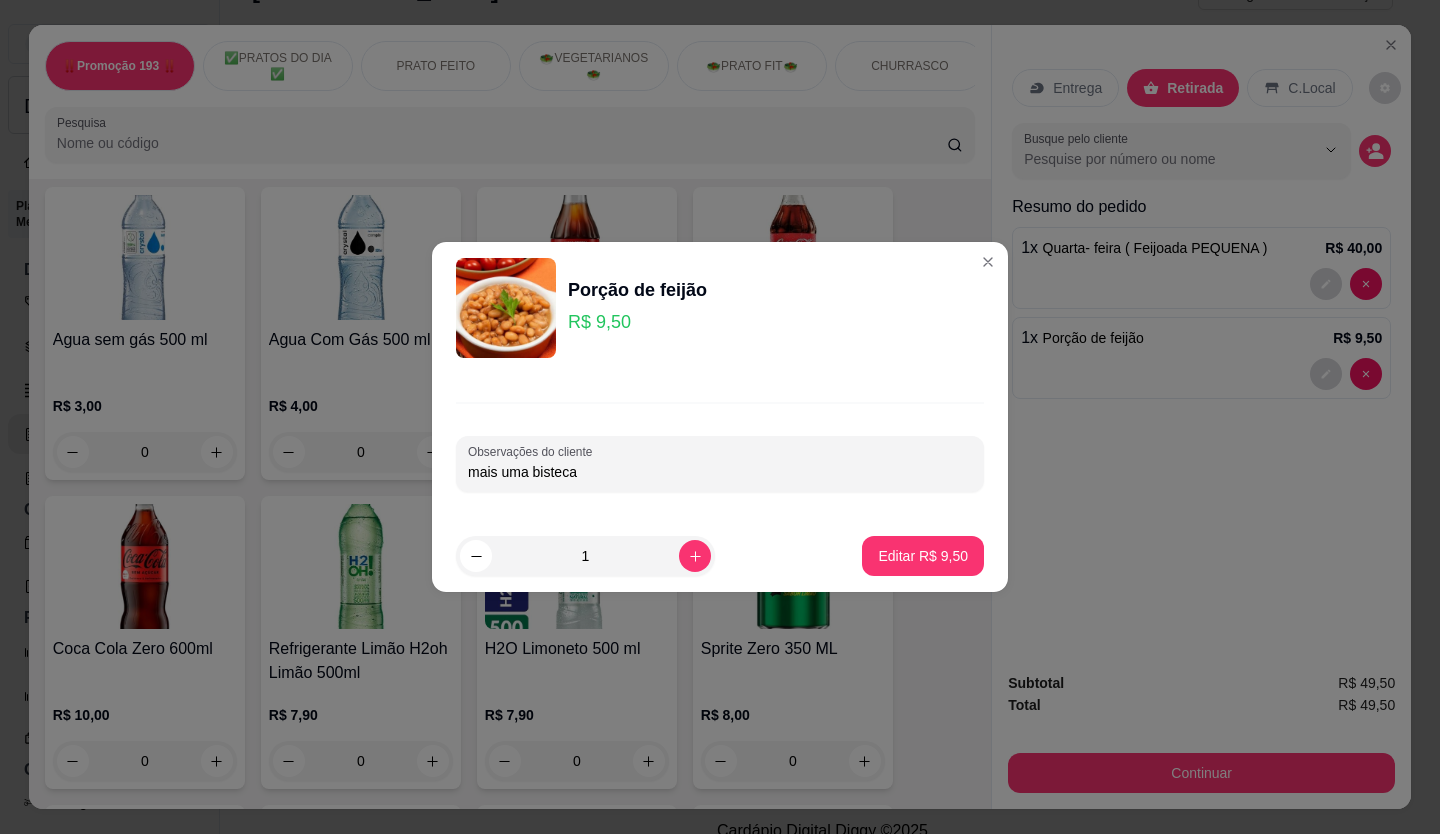 type on "mais uma bisteca" 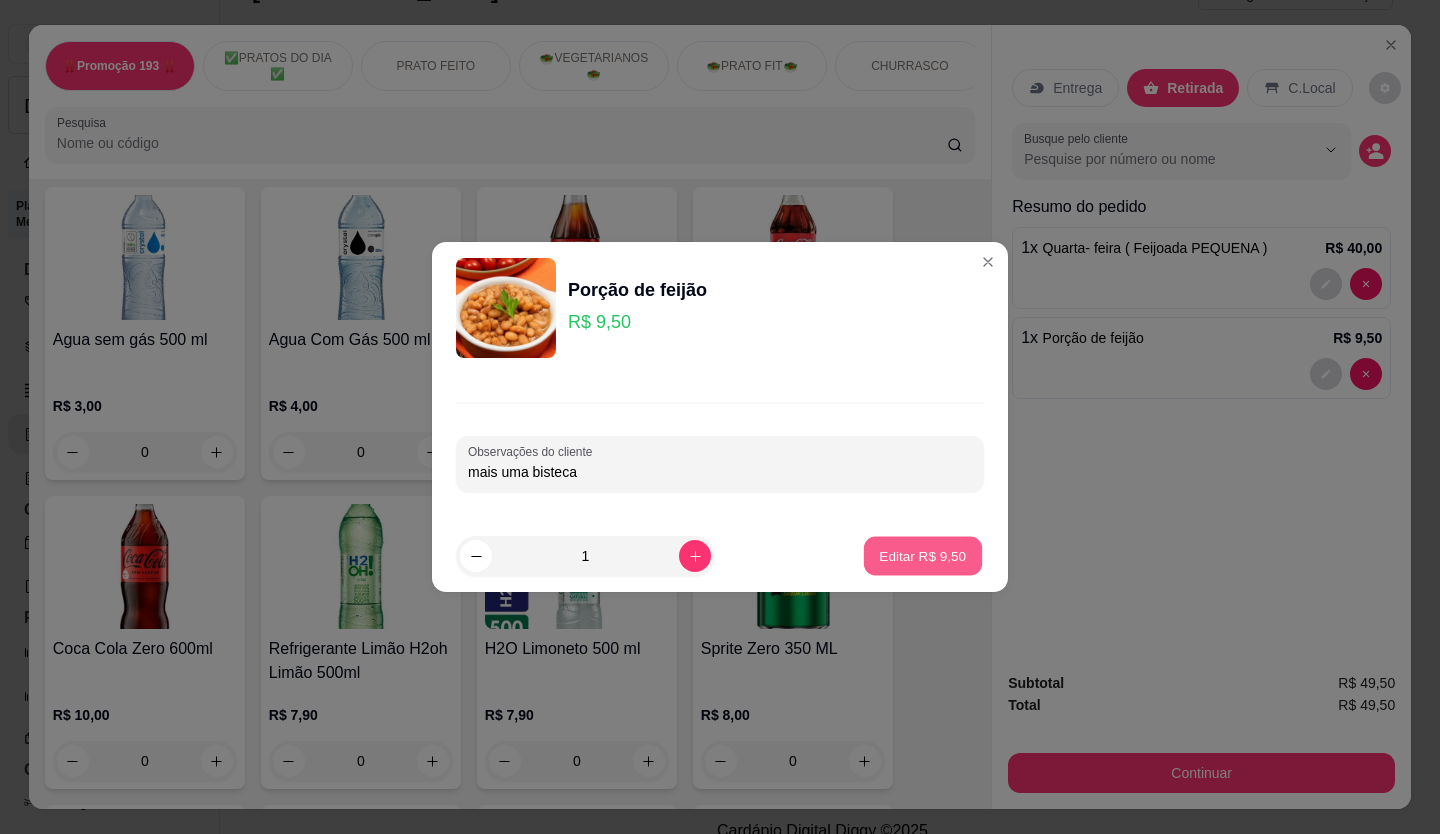 click on "Editar   R$ 9,50" at bounding box center (923, 555) 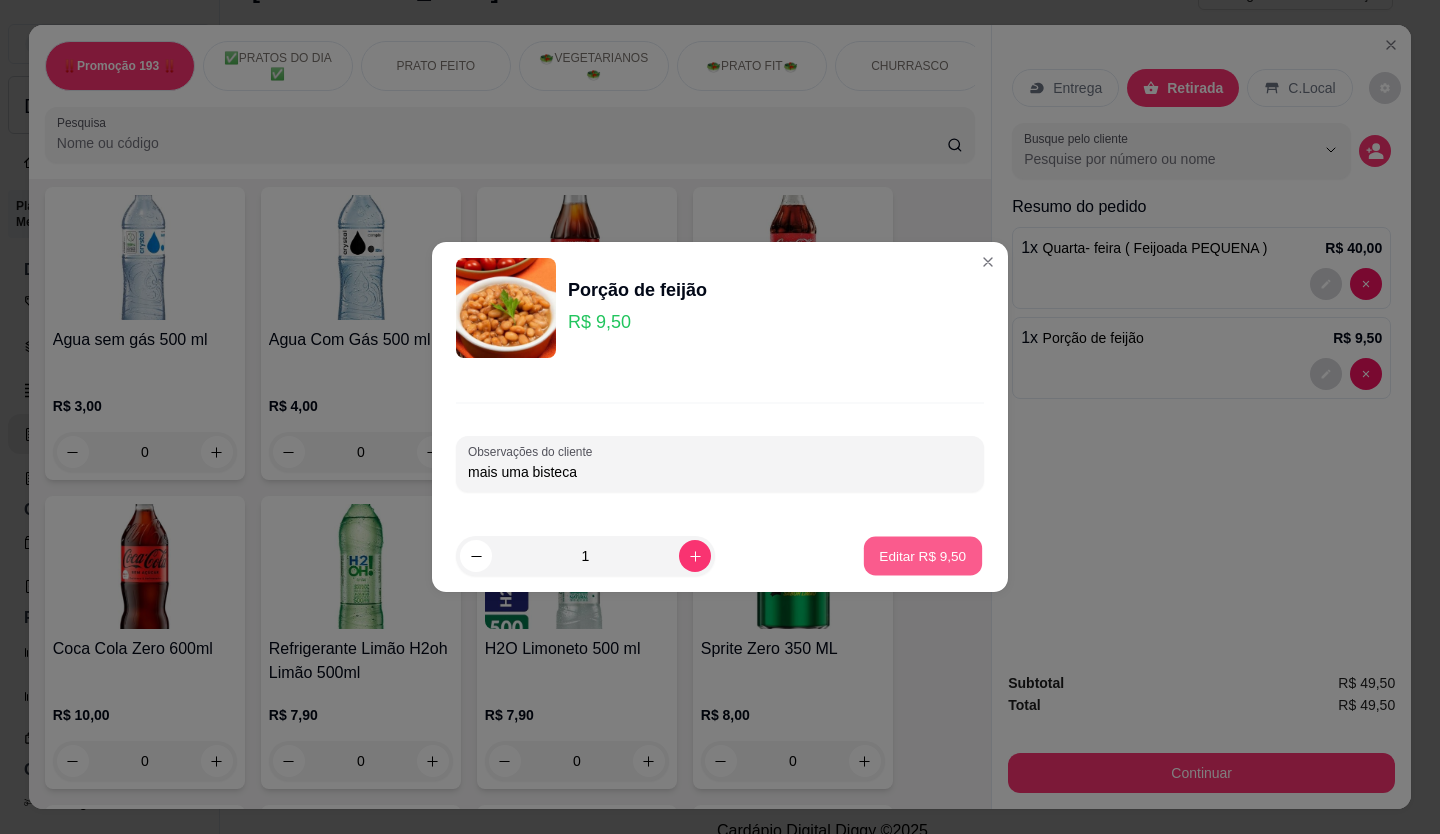 type on "0" 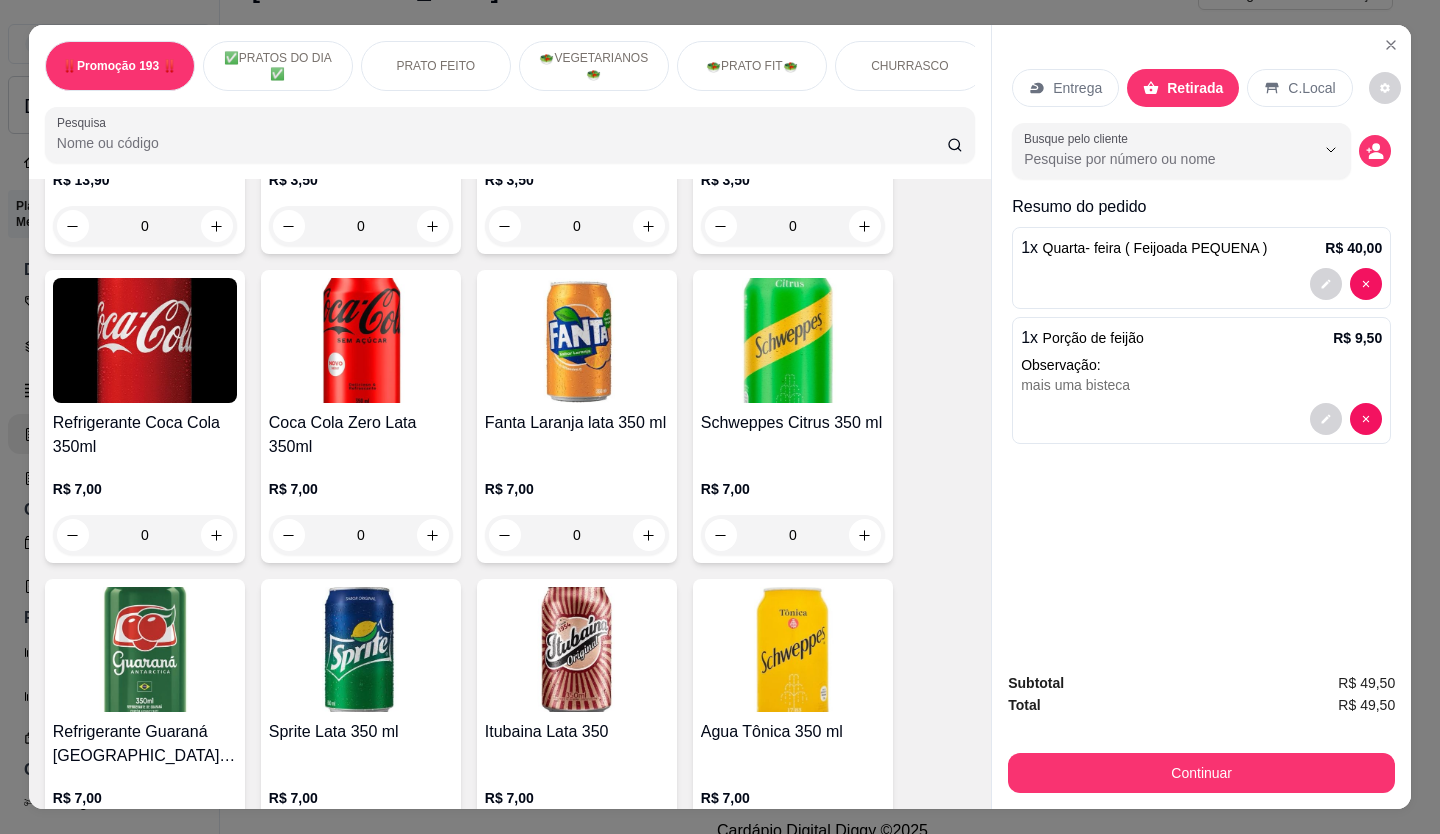 scroll, scrollTop: 5898, scrollLeft: 0, axis: vertical 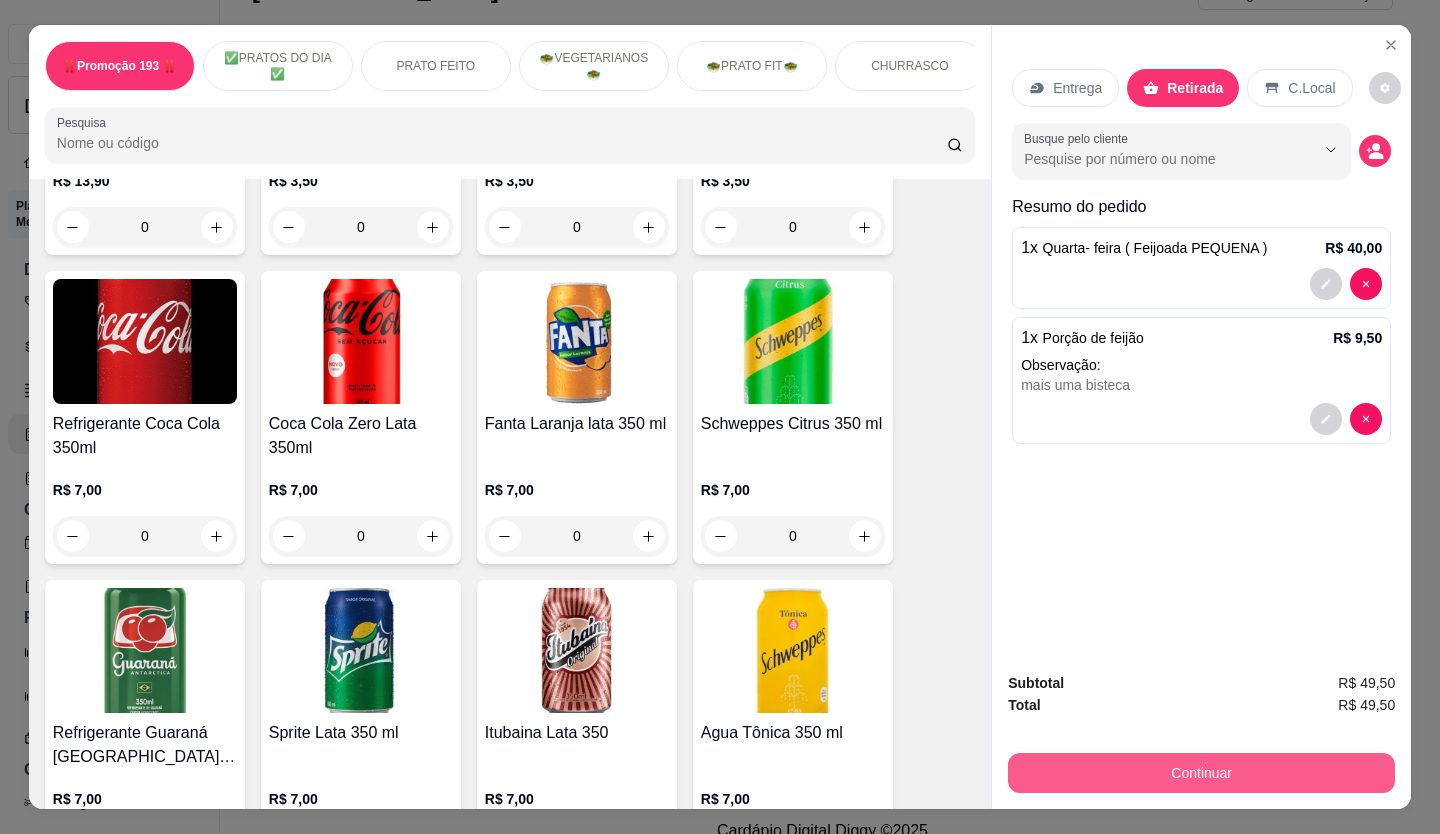 click on "Continuar" at bounding box center (1201, 773) 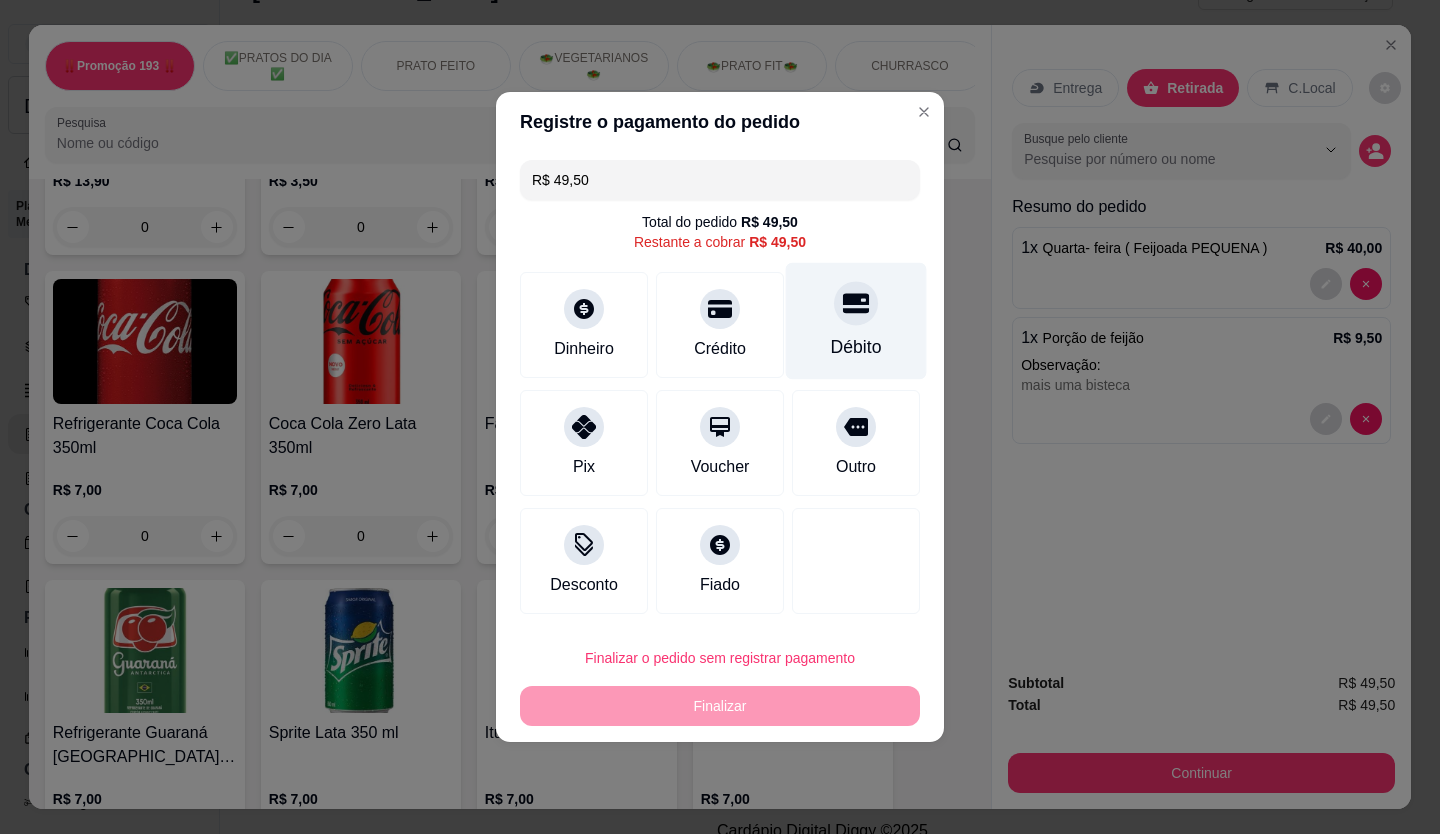 click at bounding box center (856, 303) 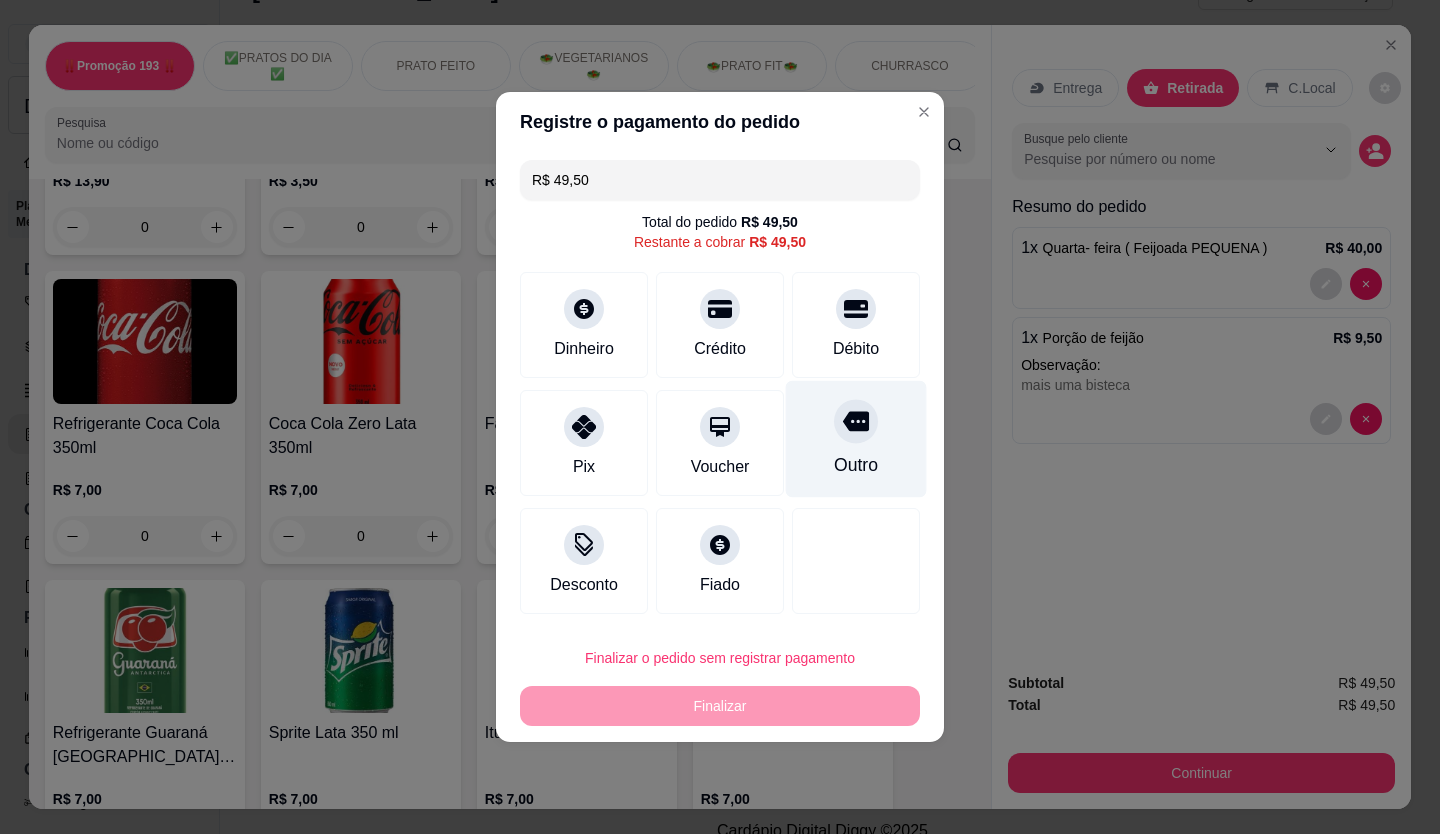 type on "R$ 0,00" 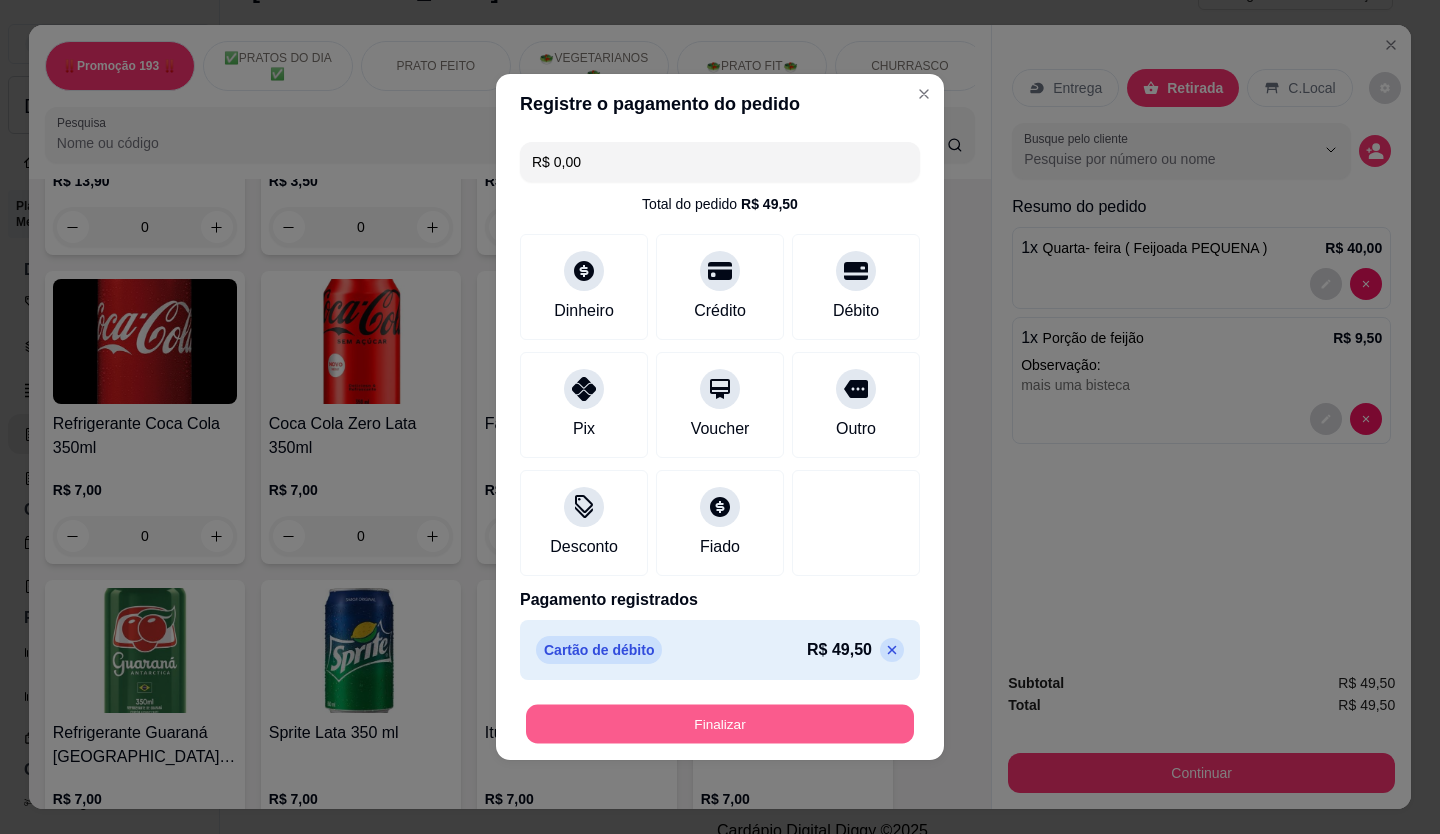 click on "Finalizar" at bounding box center [720, 724] 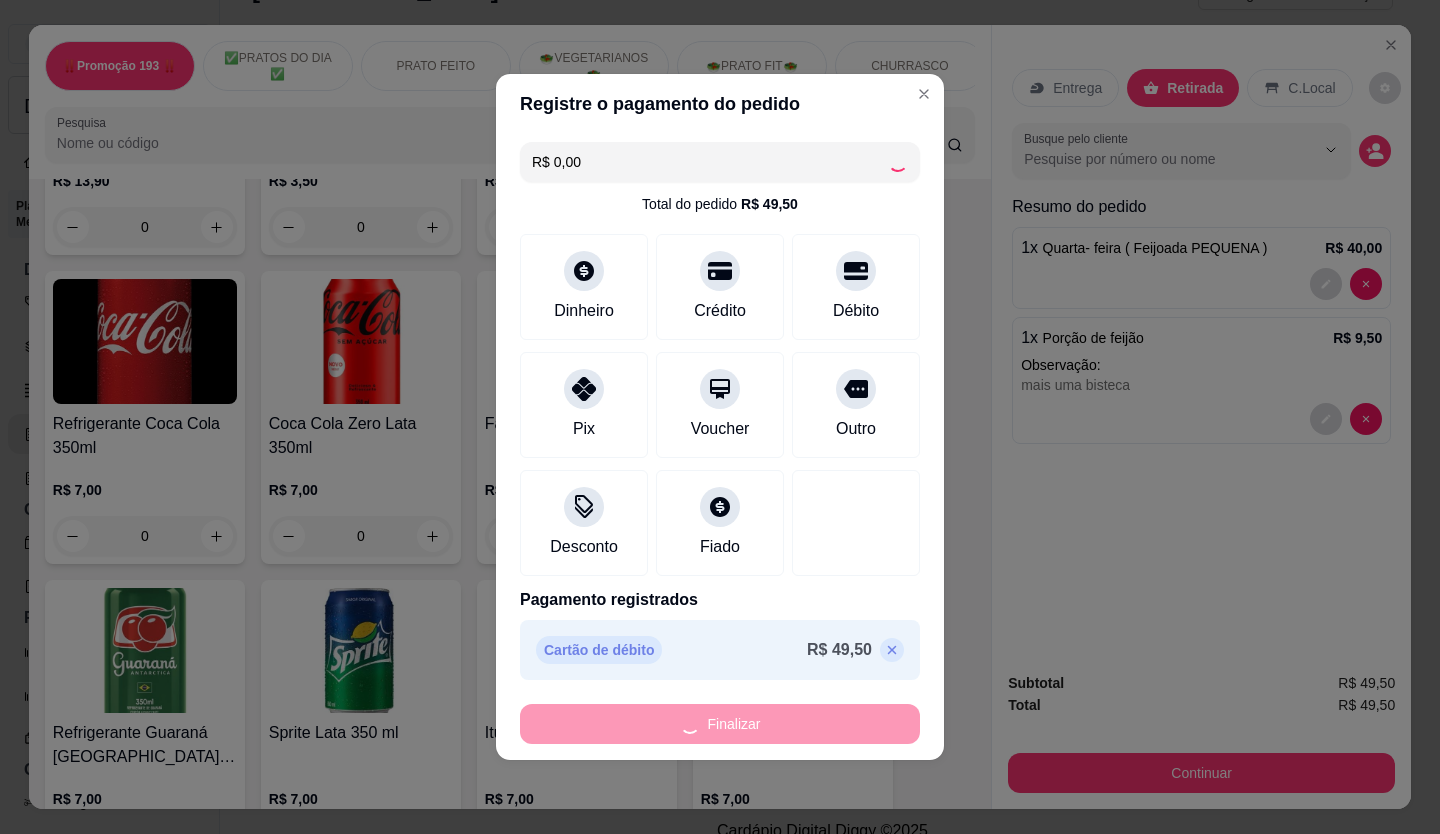 type on "0" 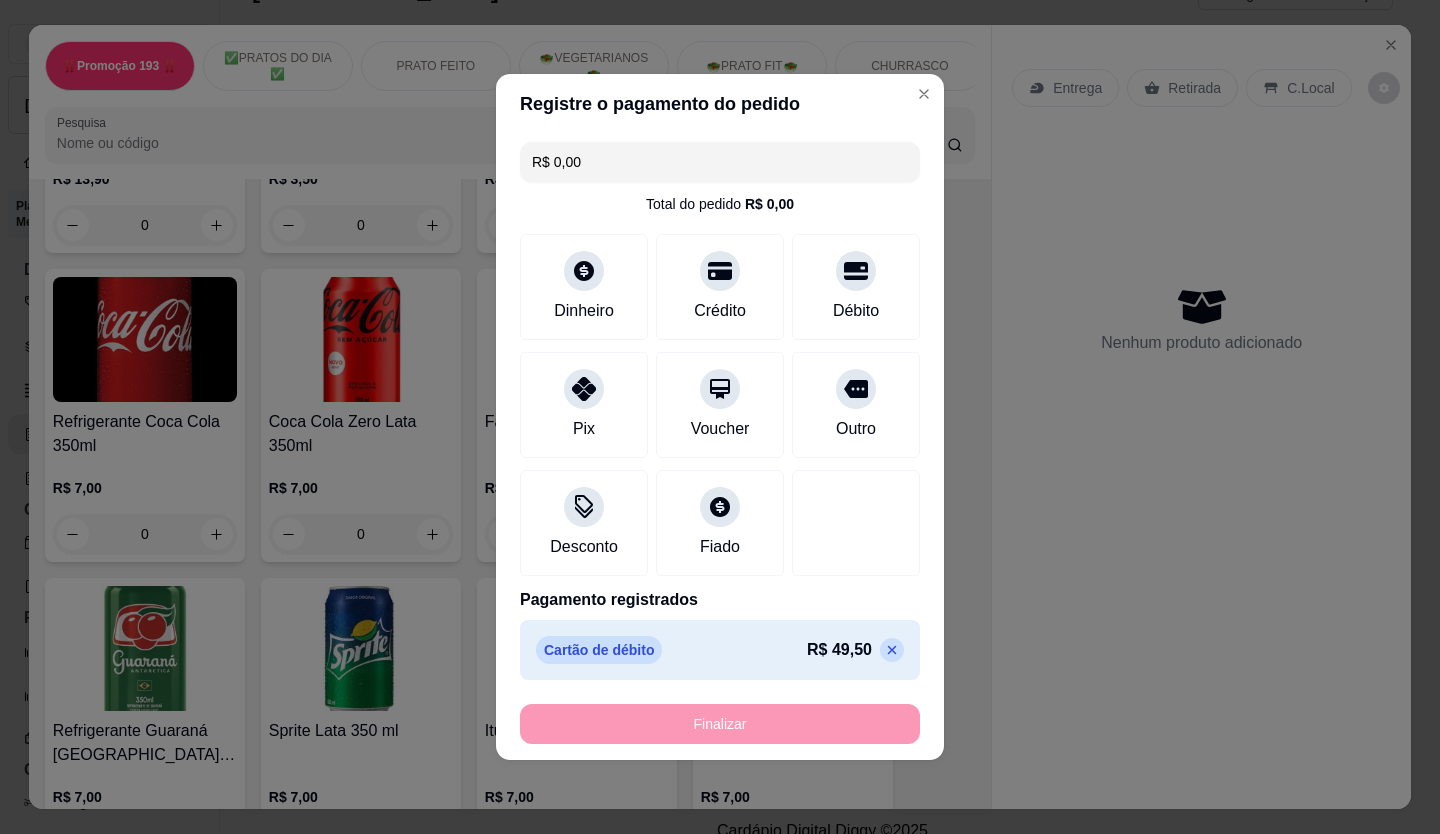 type on "-R$ 49,50" 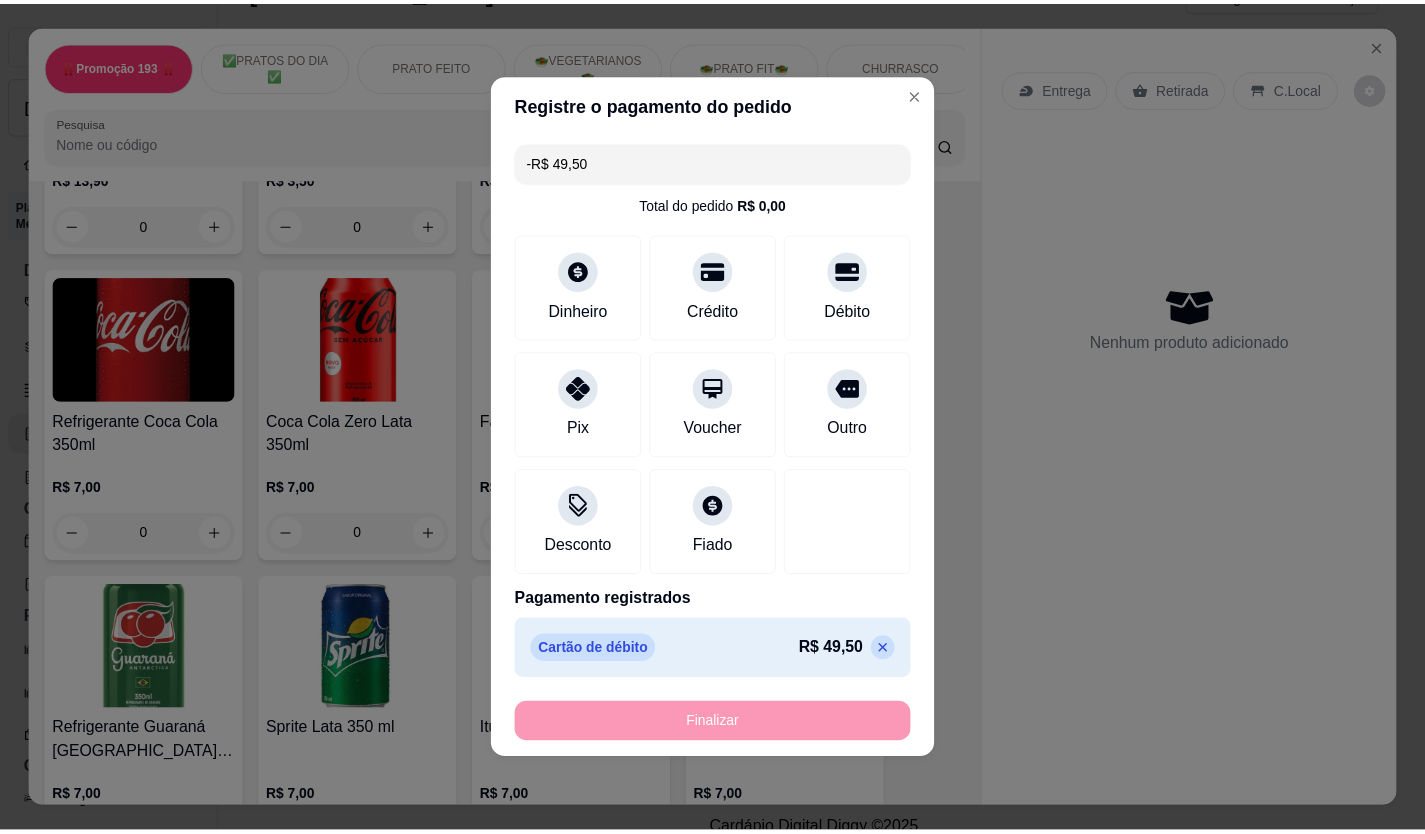 scroll, scrollTop: 5896, scrollLeft: 0, axis: vertical 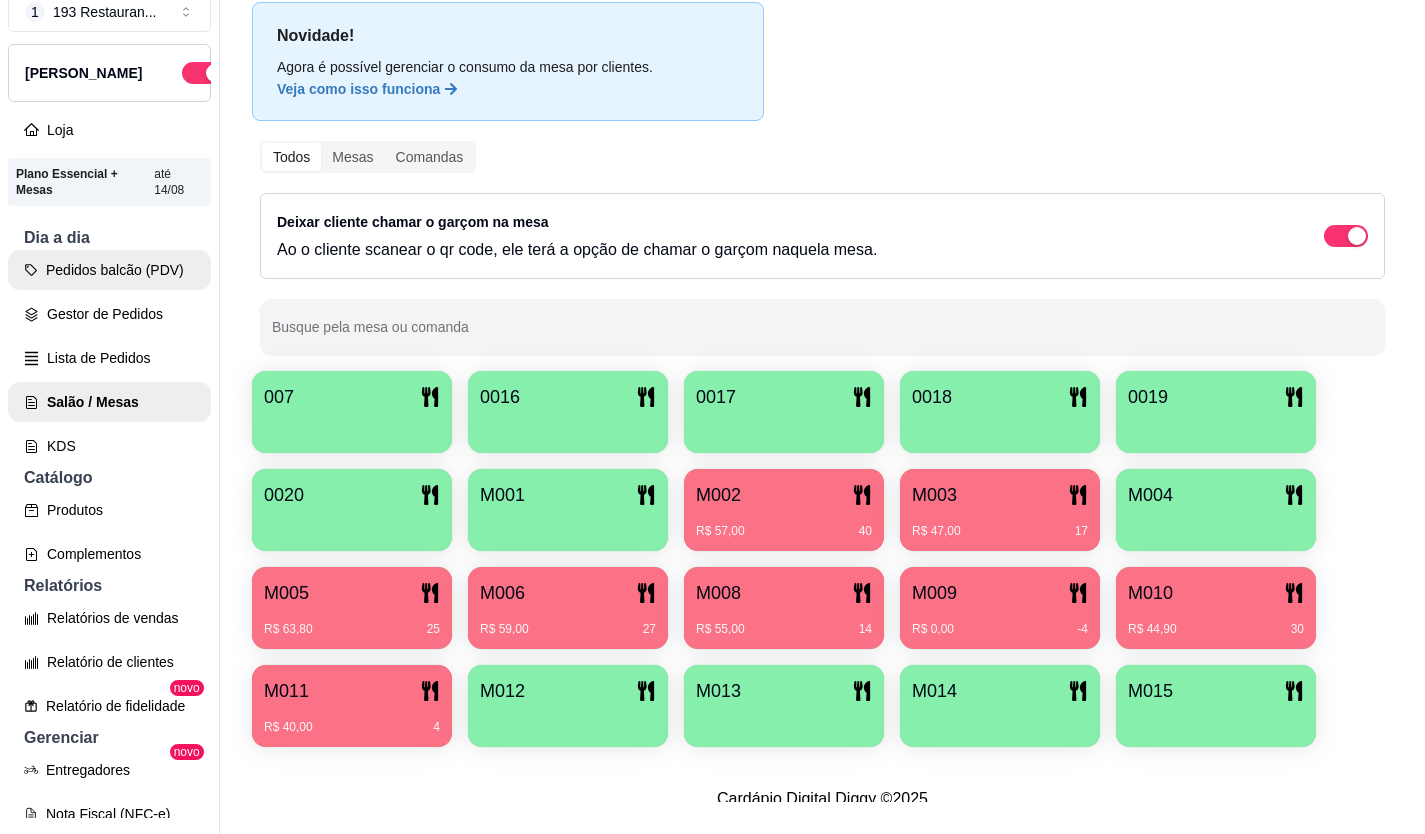 click on "Pedidos balcão (PDV)" at bounding box center (109, 270) 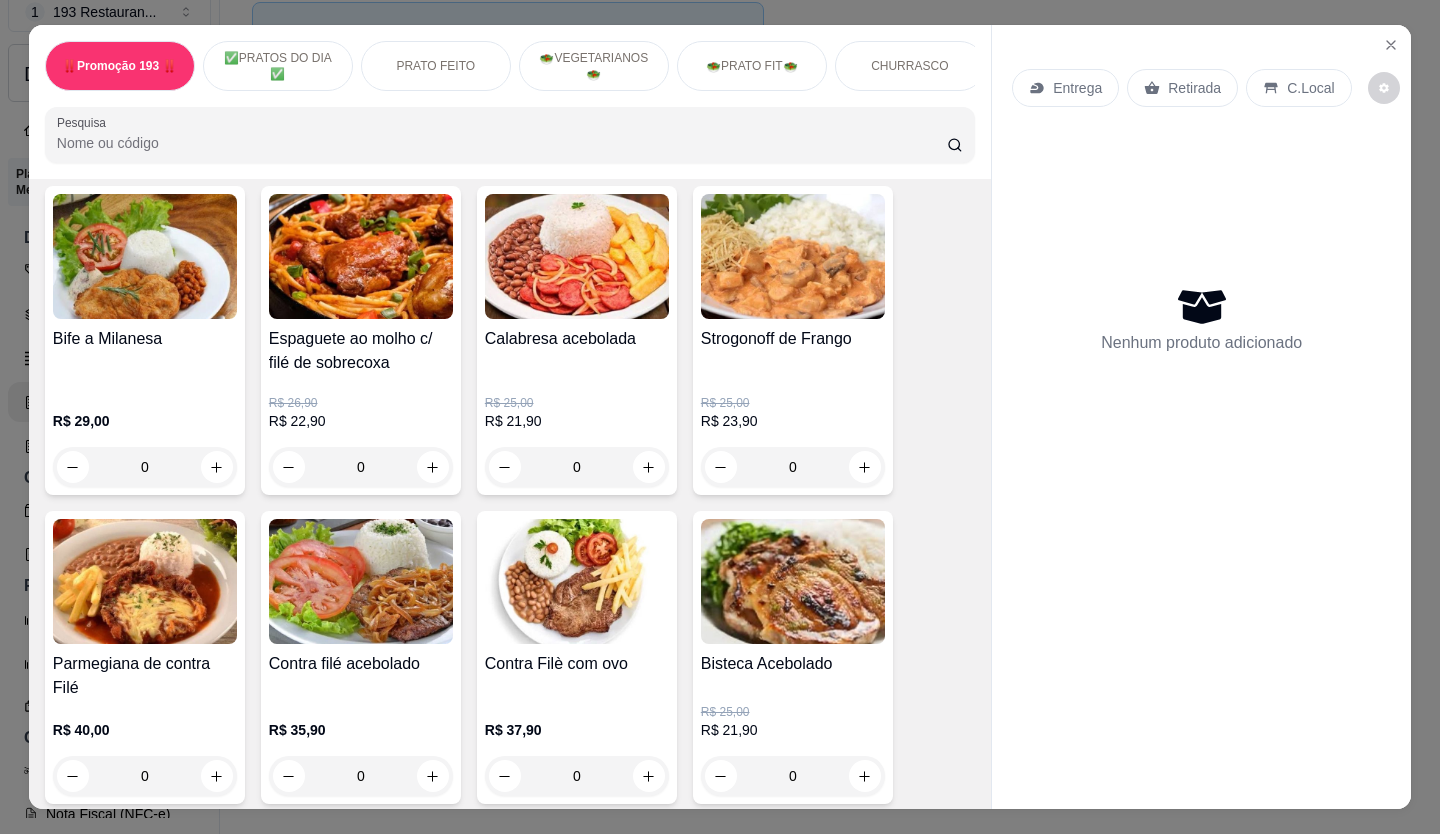 scroll, scrollTop: 1500, scrollLeft: 0, axis: vertical 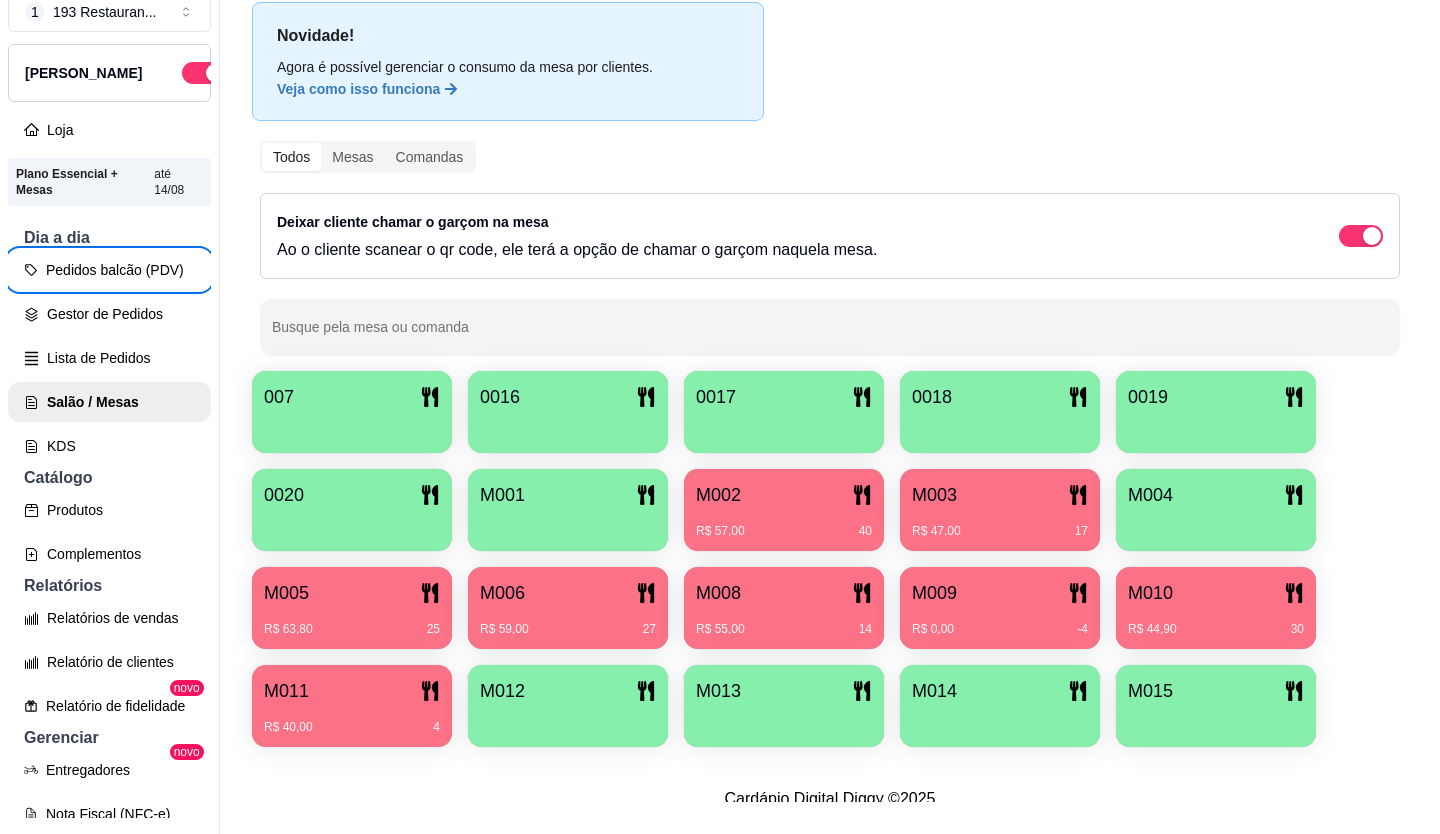 type 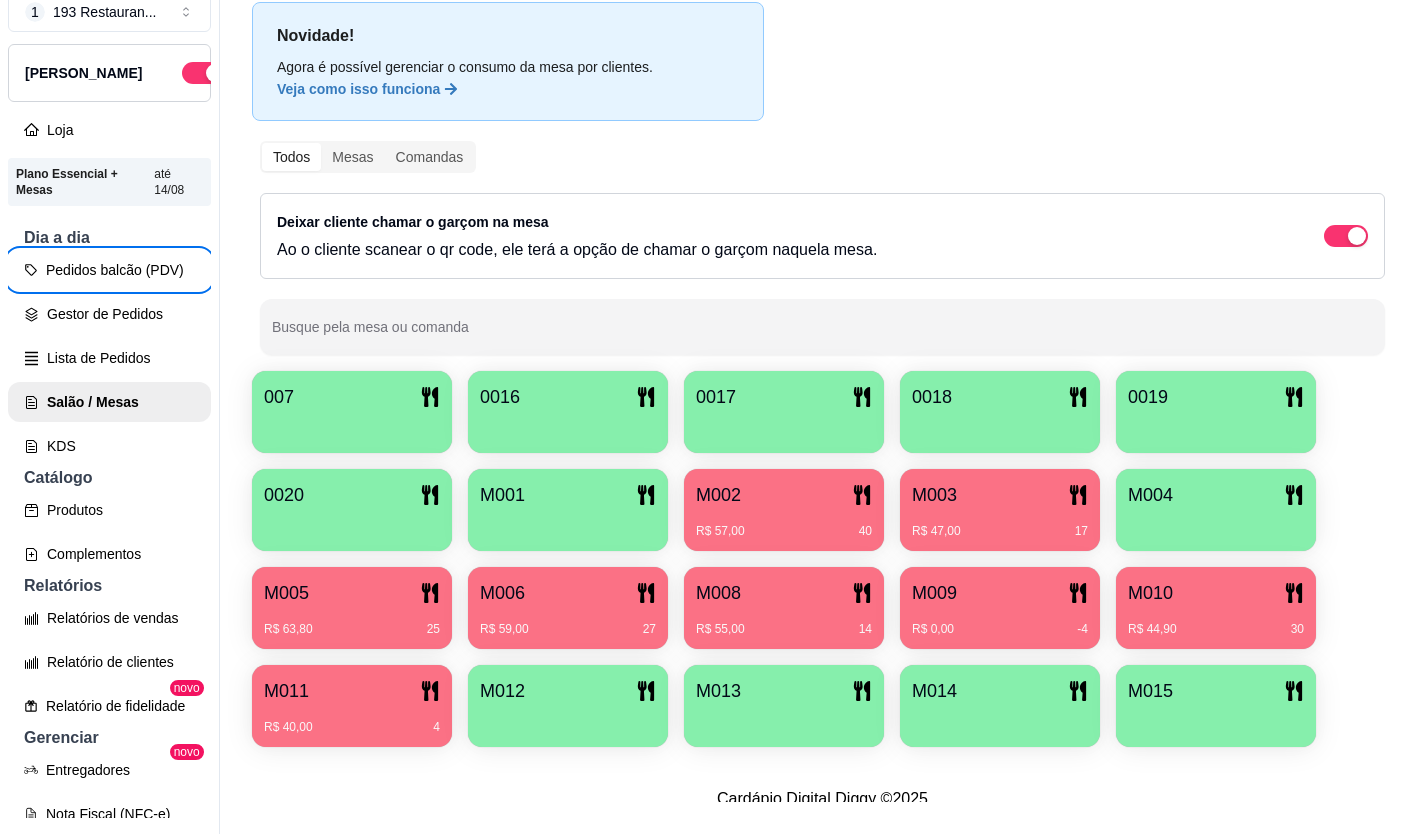 click at bounding box center [568, 524] 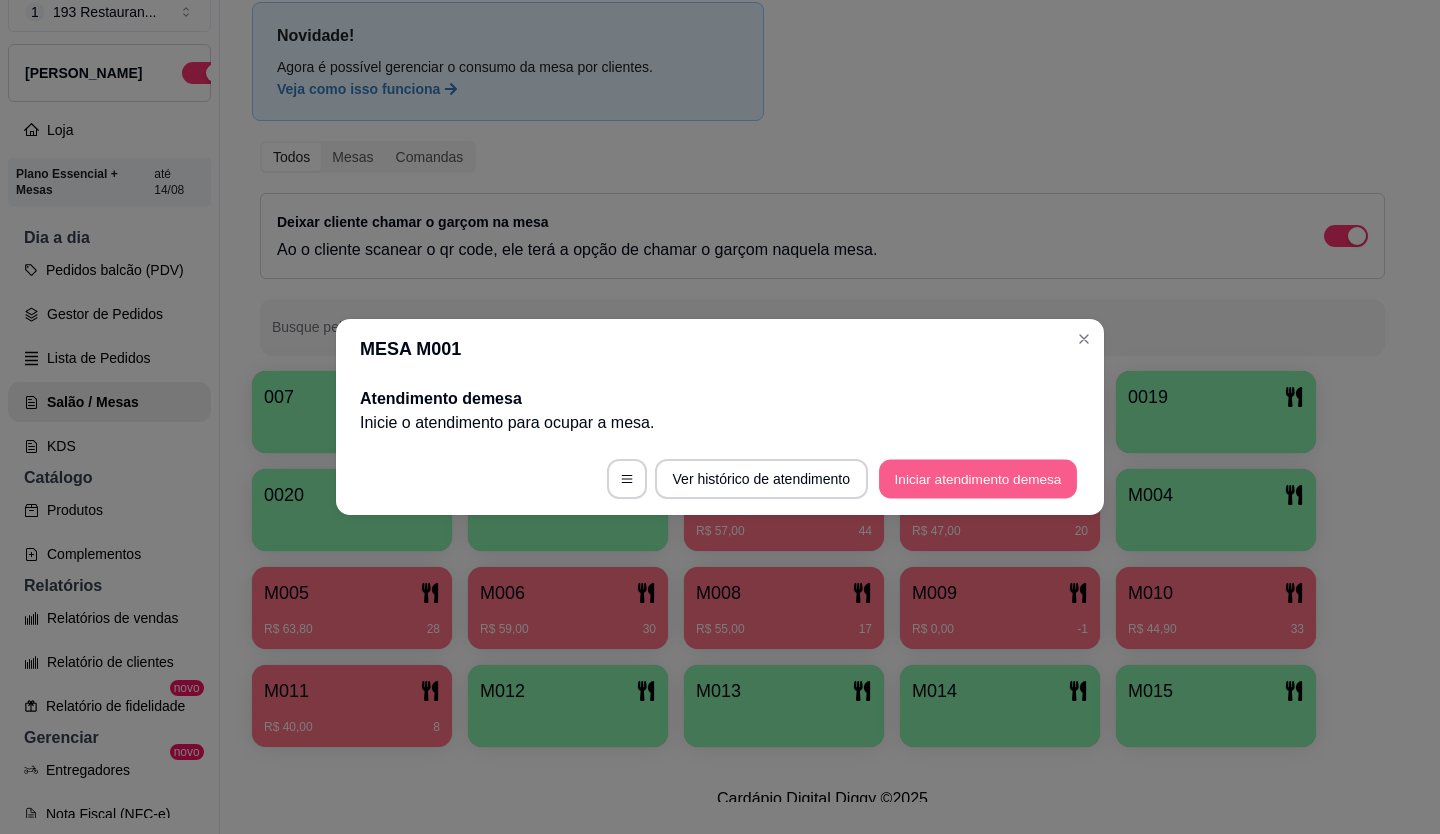 click on "Iniciar atendimento de  mesa" at bounding box center [978, 479] 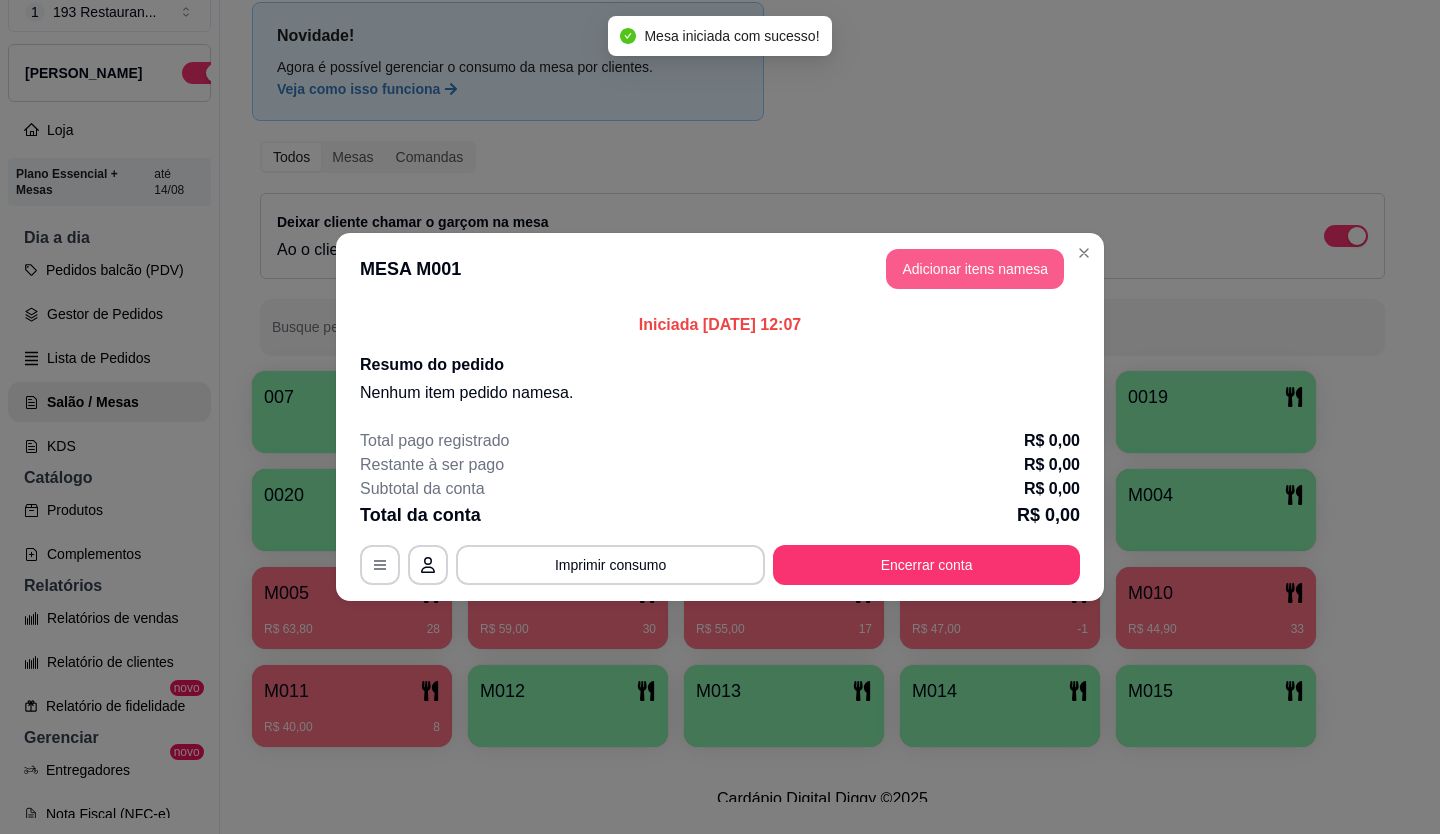 click on "Adicionar itens na  mesa" at bounding box center [975, 269] 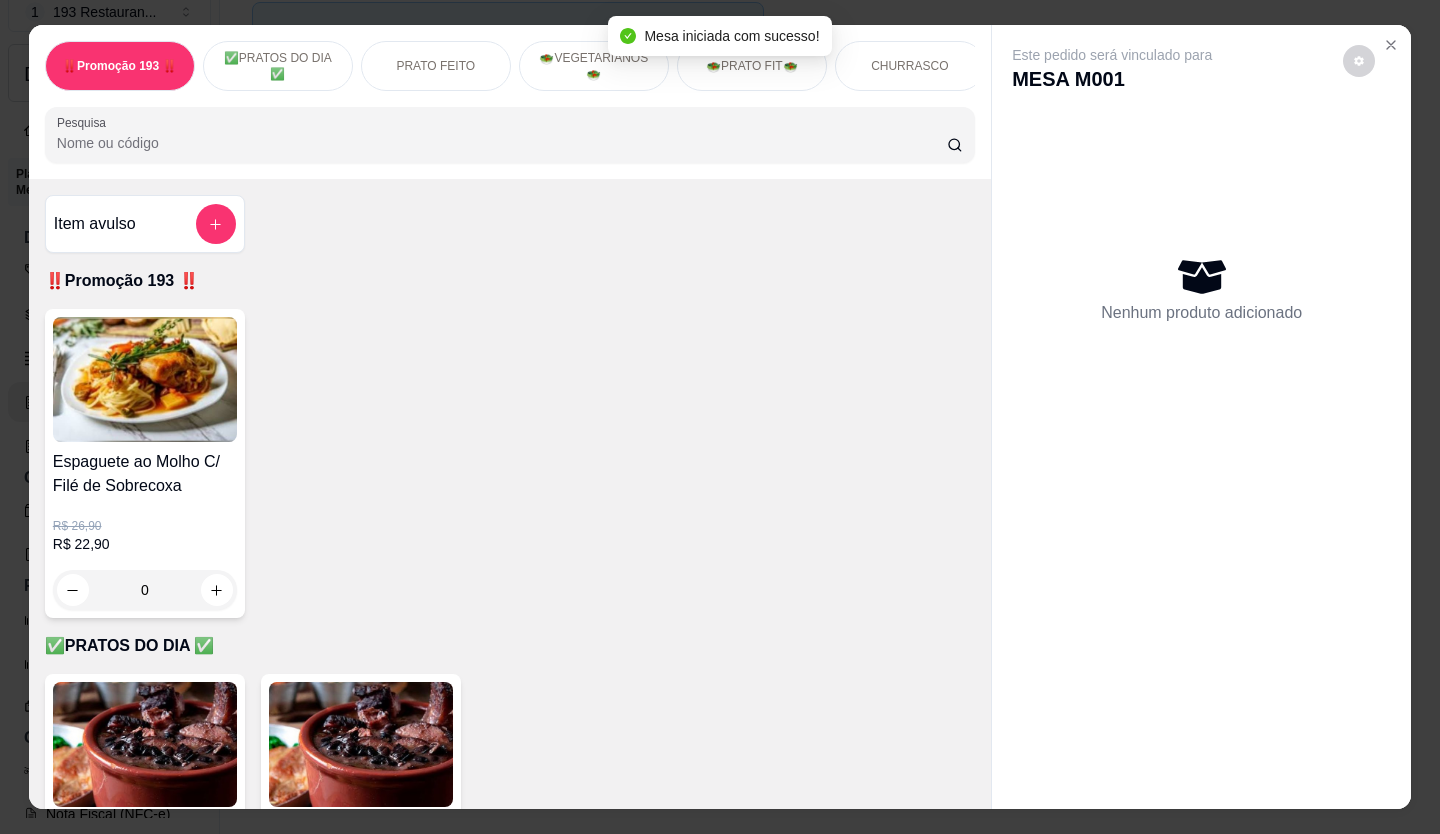 scroll, scrollTop: 500, scrollLeft: 0, axis: vertical 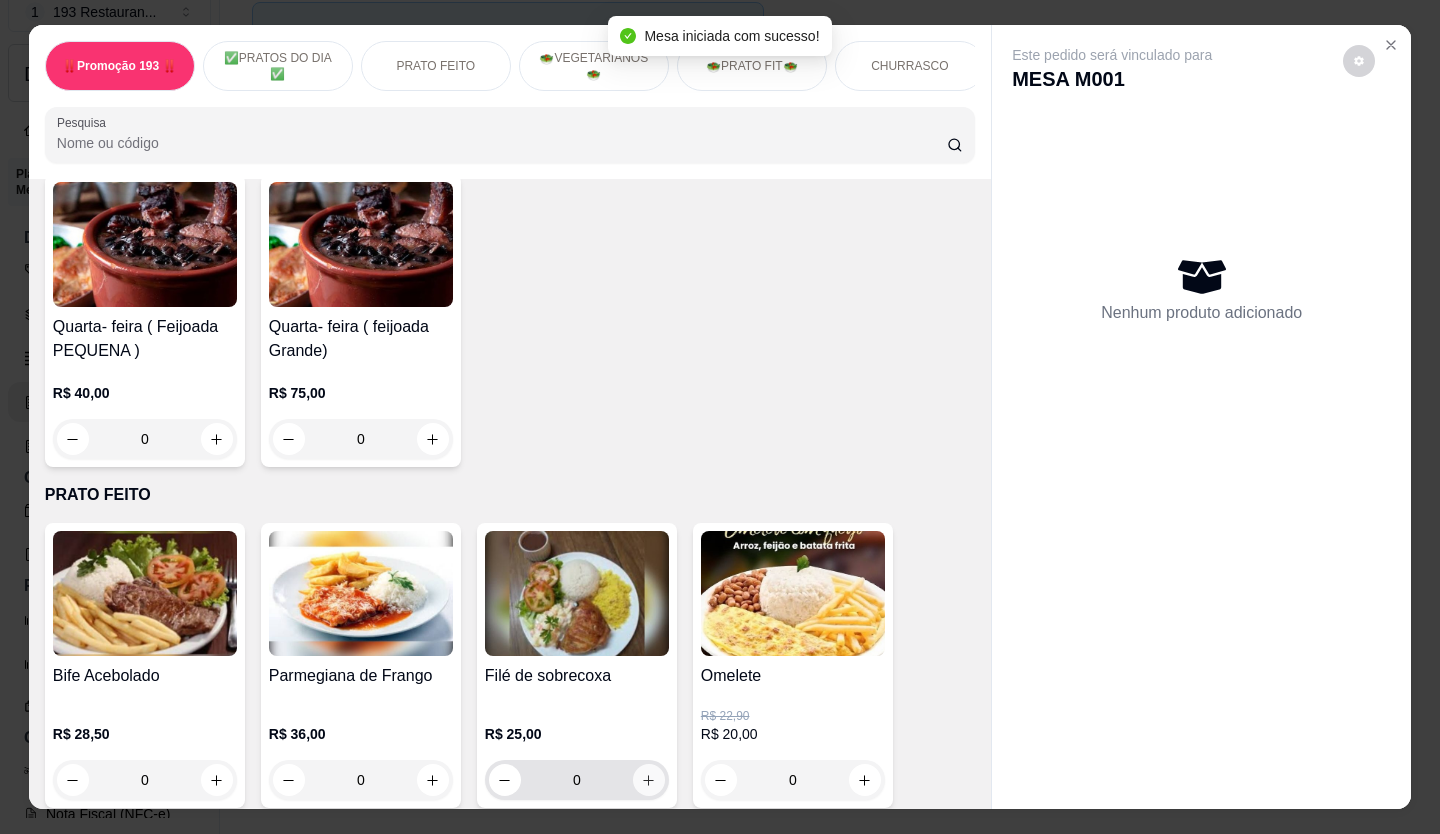 click 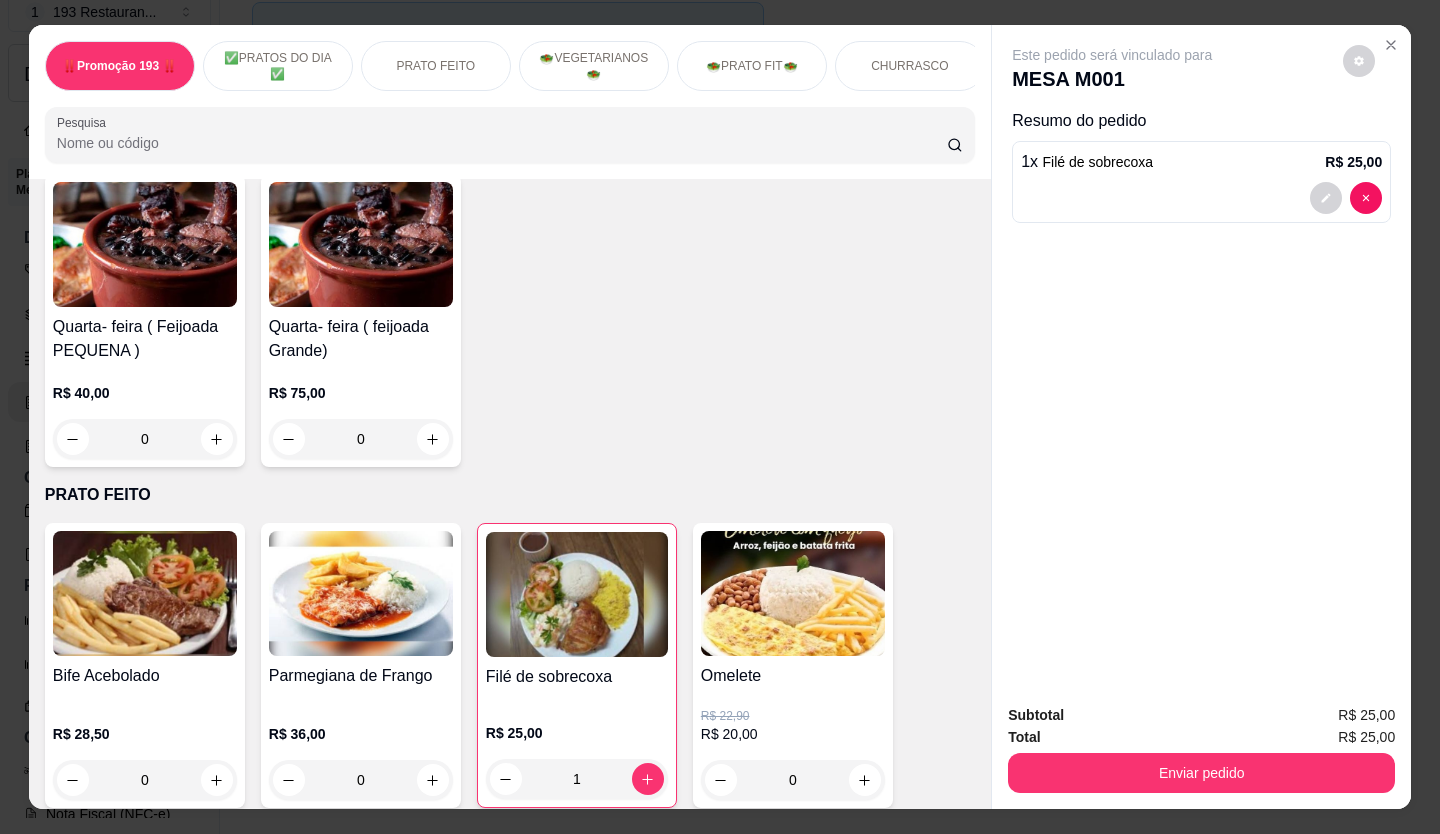 click on "Enviar pedido" at bounding box center (1201, 773) 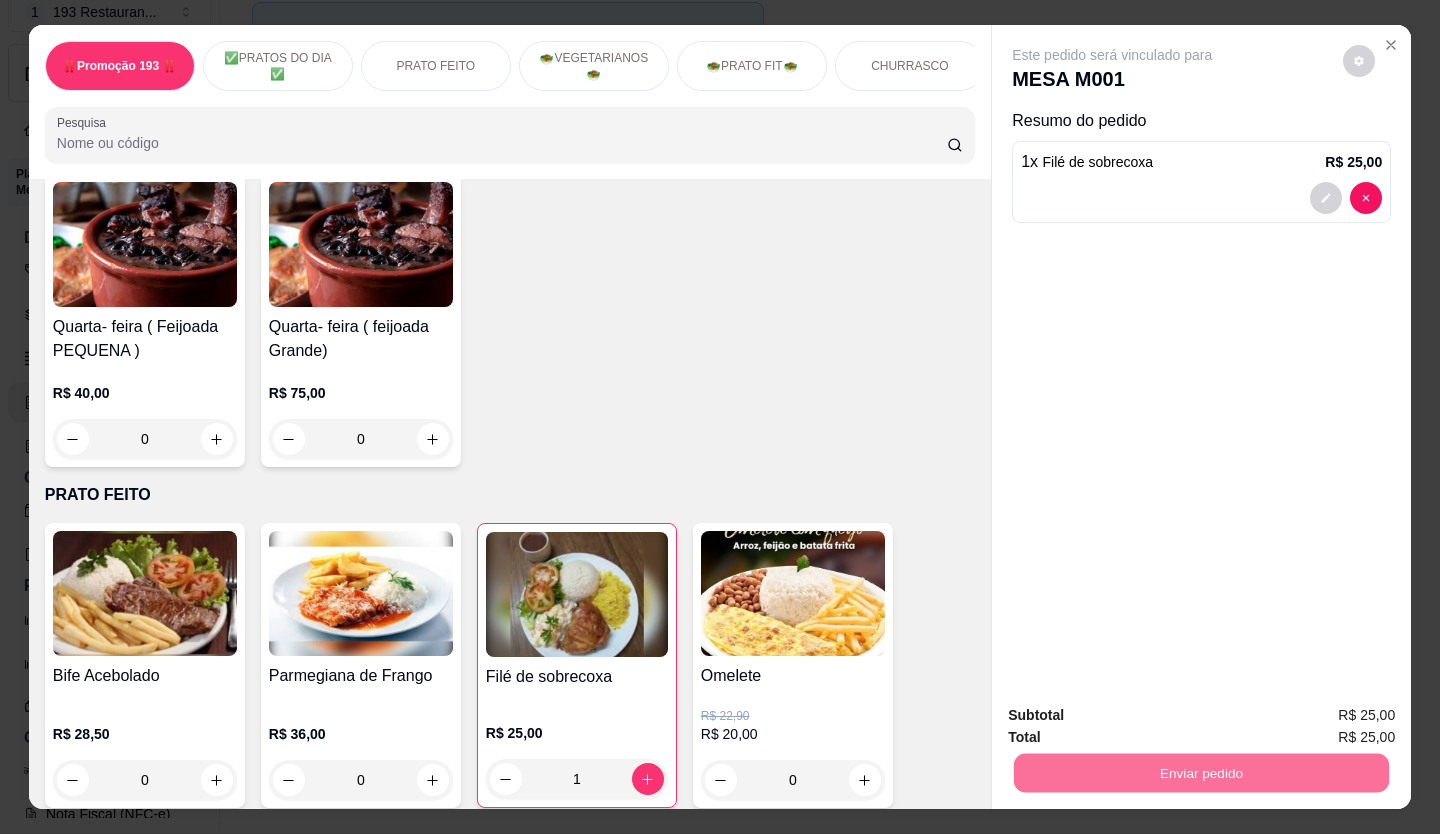 click on "Não registrar e enviar pedido" at bounding box center (1135, 716) 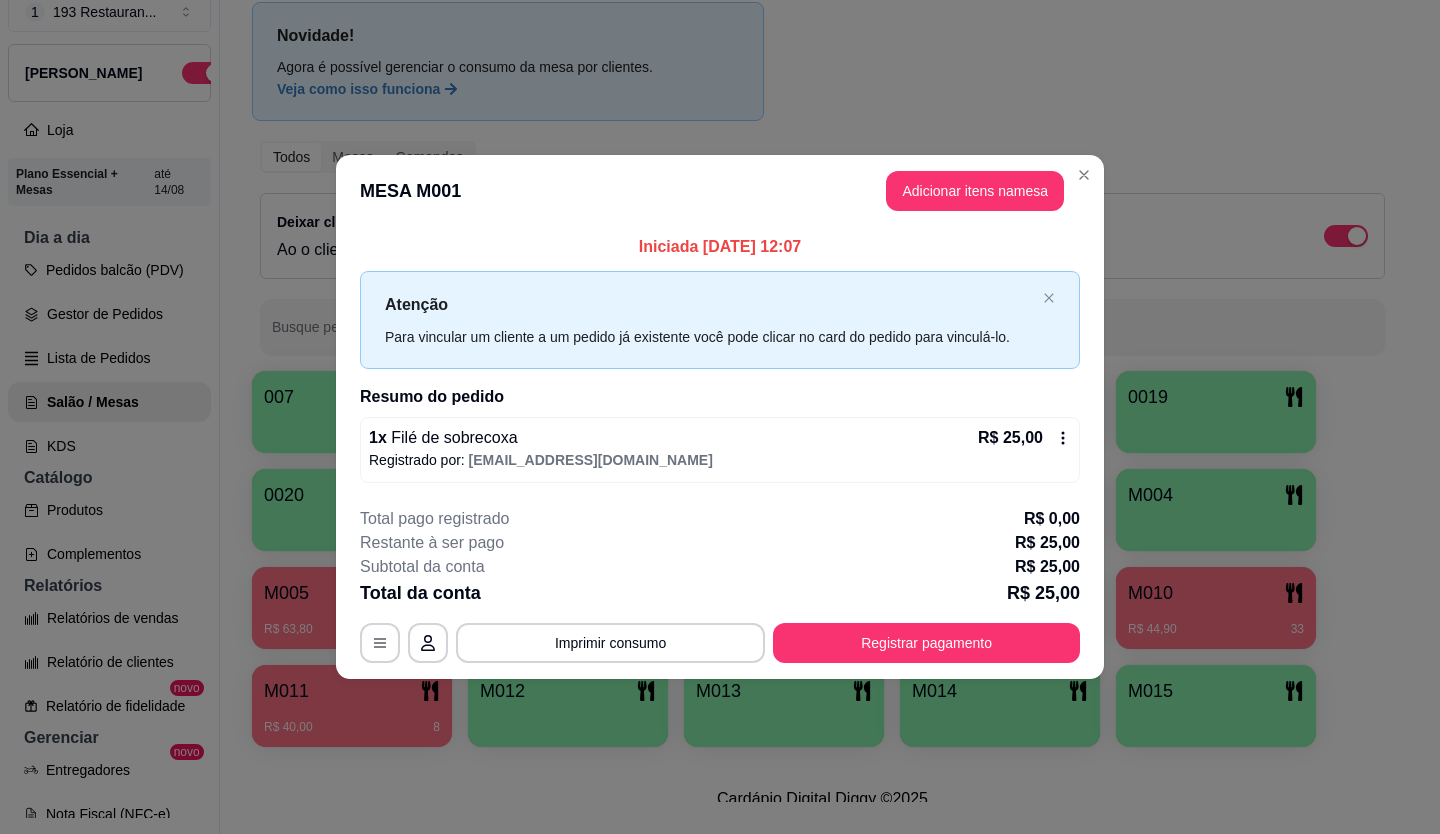 type 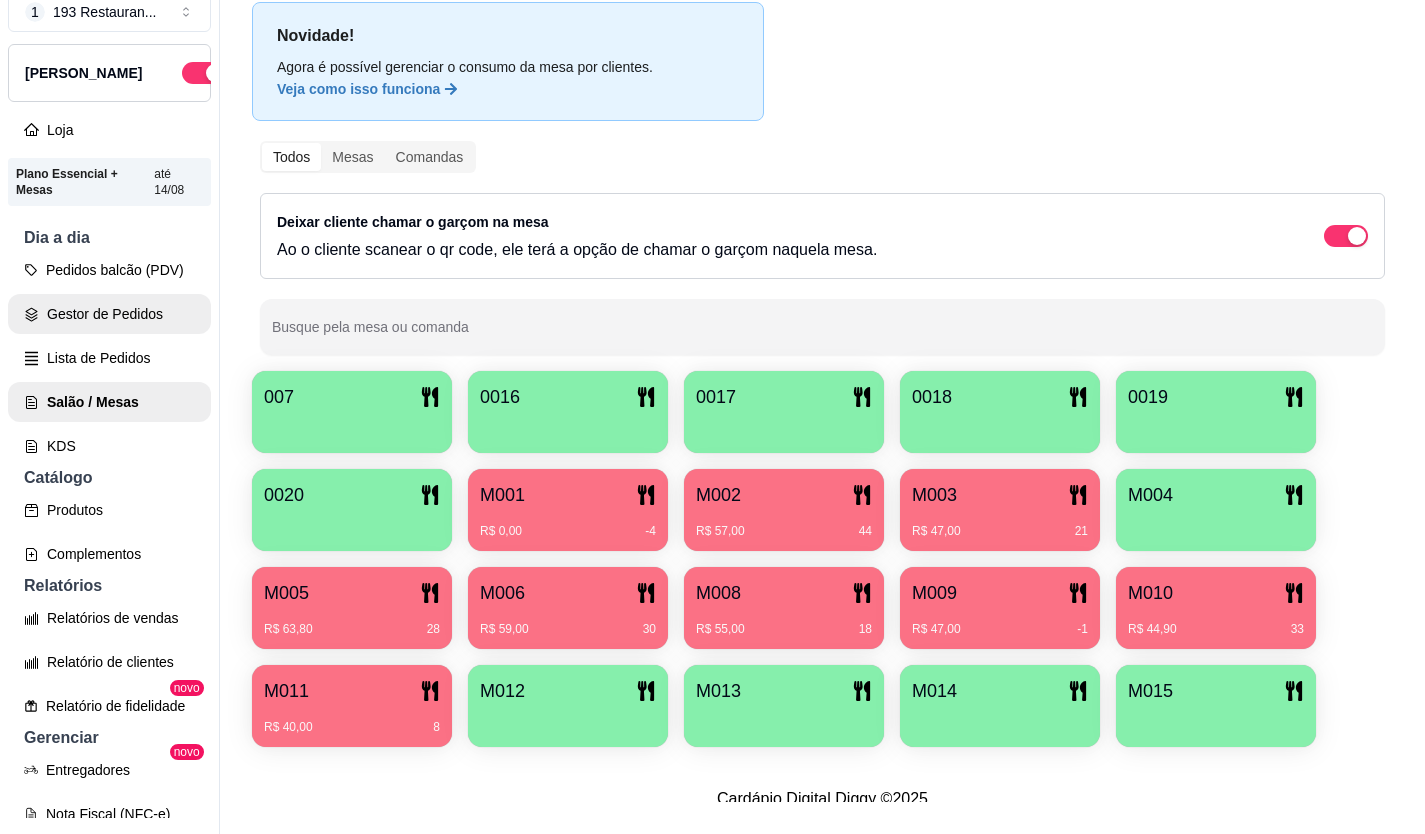 click on "Pedidos balcão (PDV)" at bounding box center [109, 270] 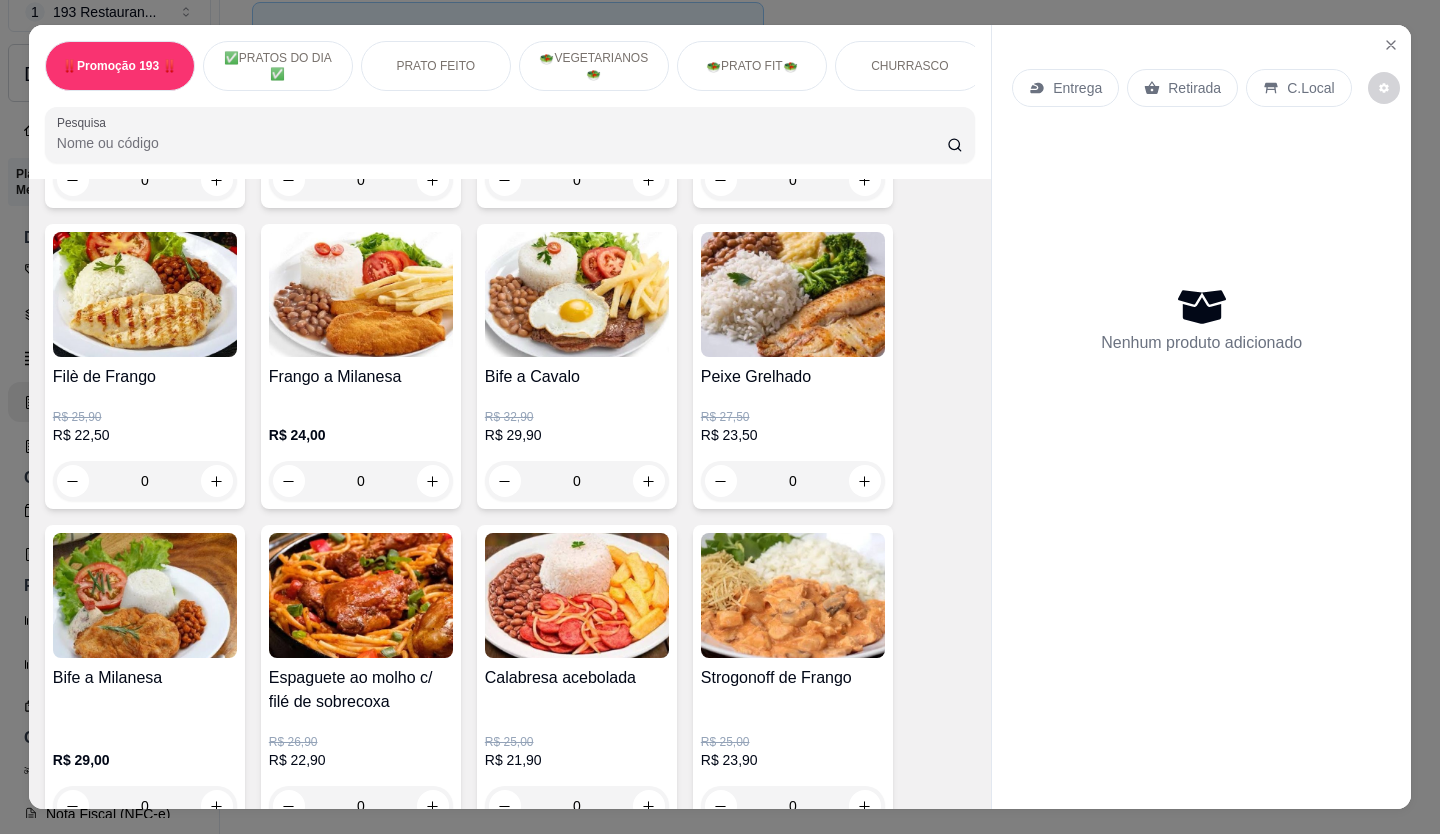 scroll, scrollTop: 1500, scrollLeft: 0, axis: vertical 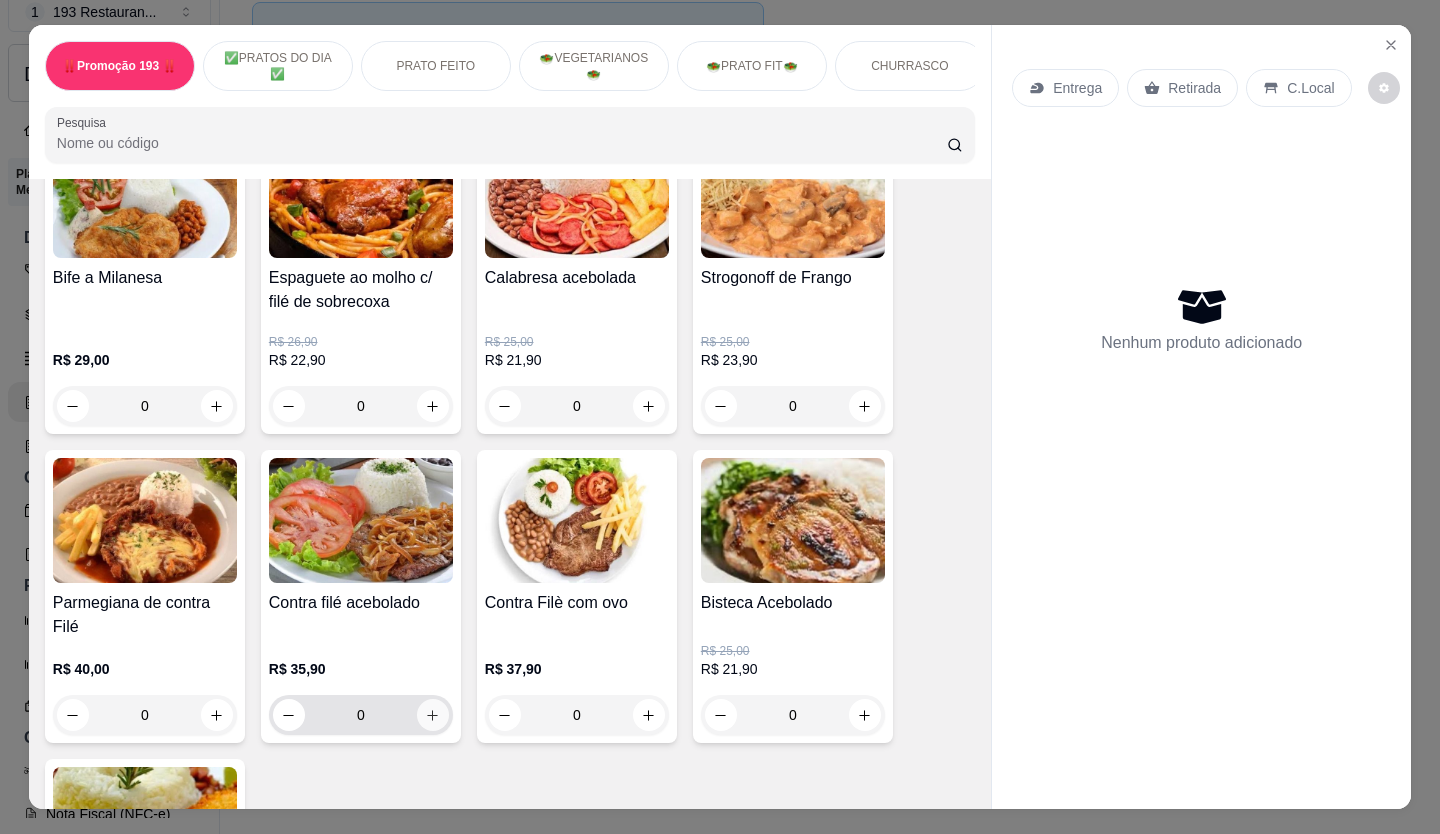 click 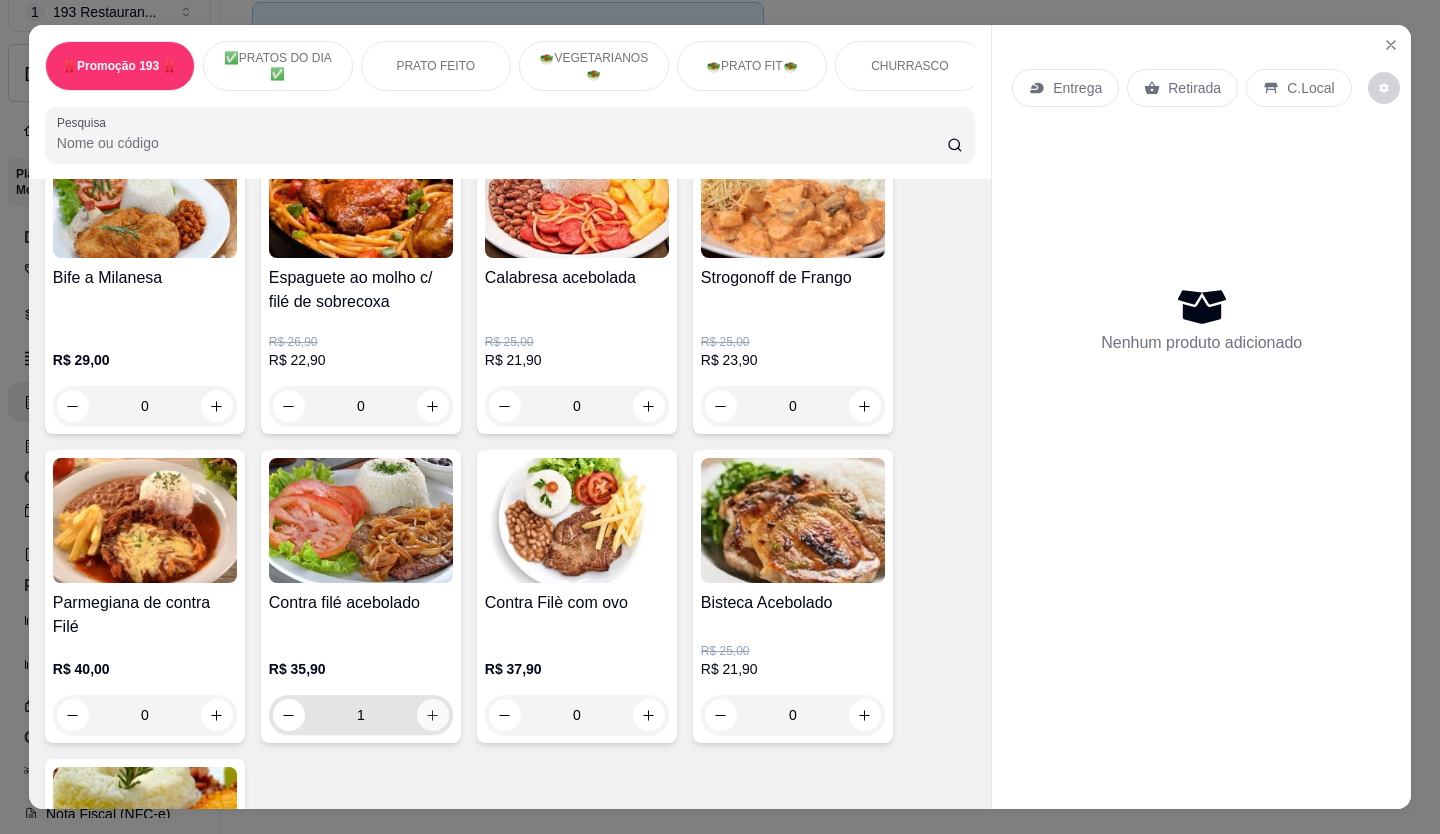 click 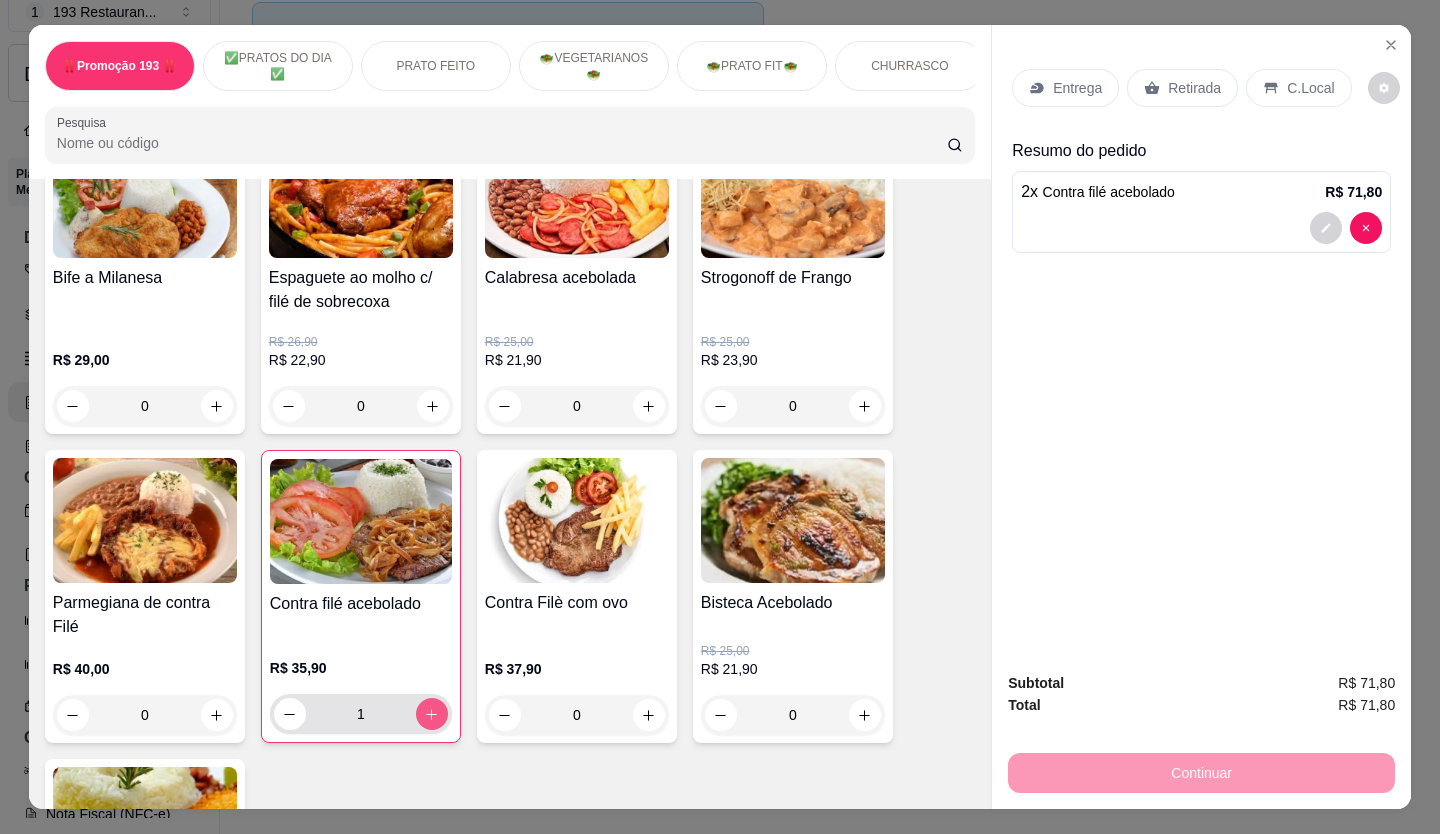 type on "2" 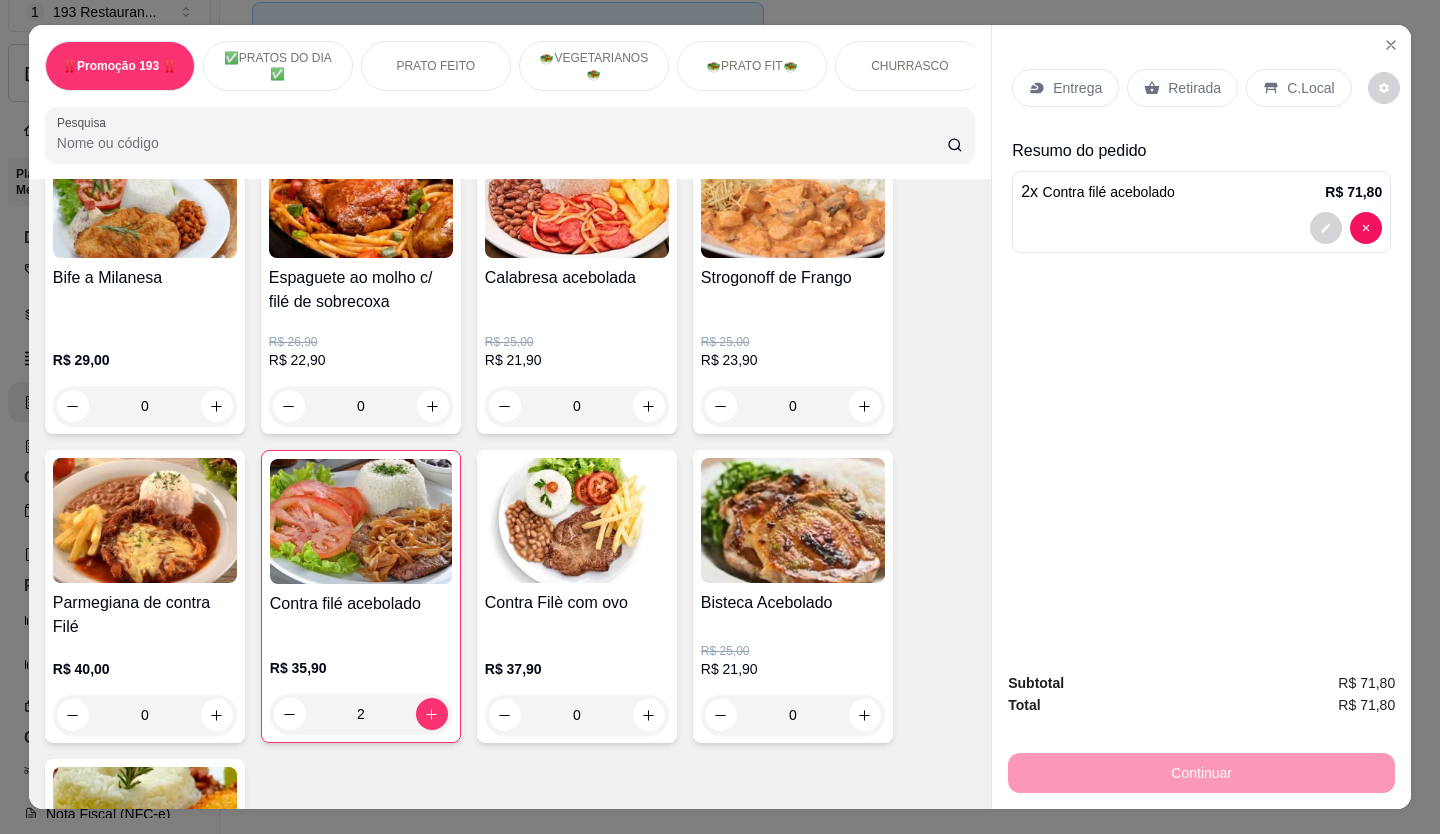 click on "Subtotal R$ 71,80 Total R$ 71,80 Continuar" at bounding box center (1201, 732) 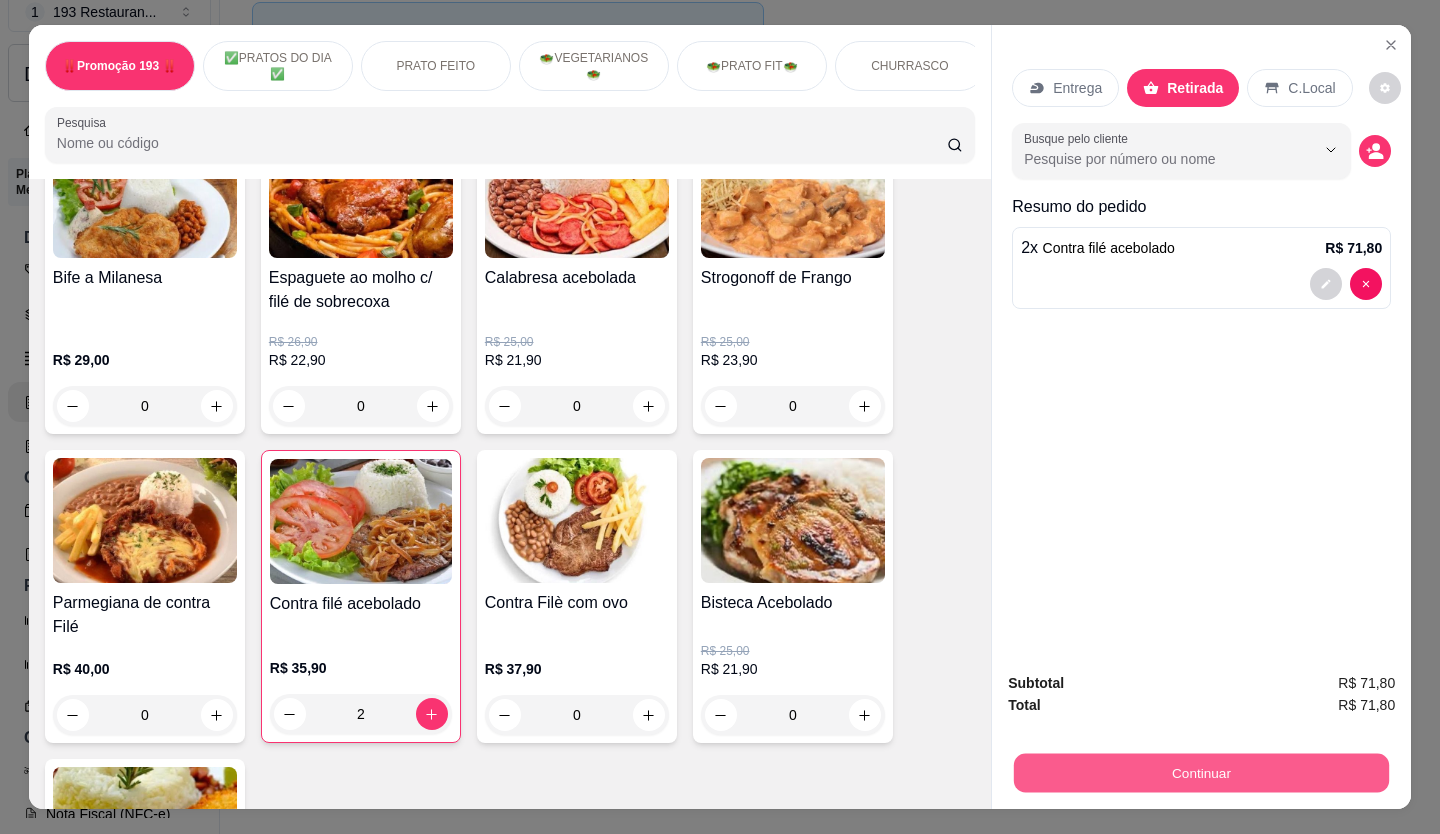 click on "Continuar" at bounding box center (1201, 773) 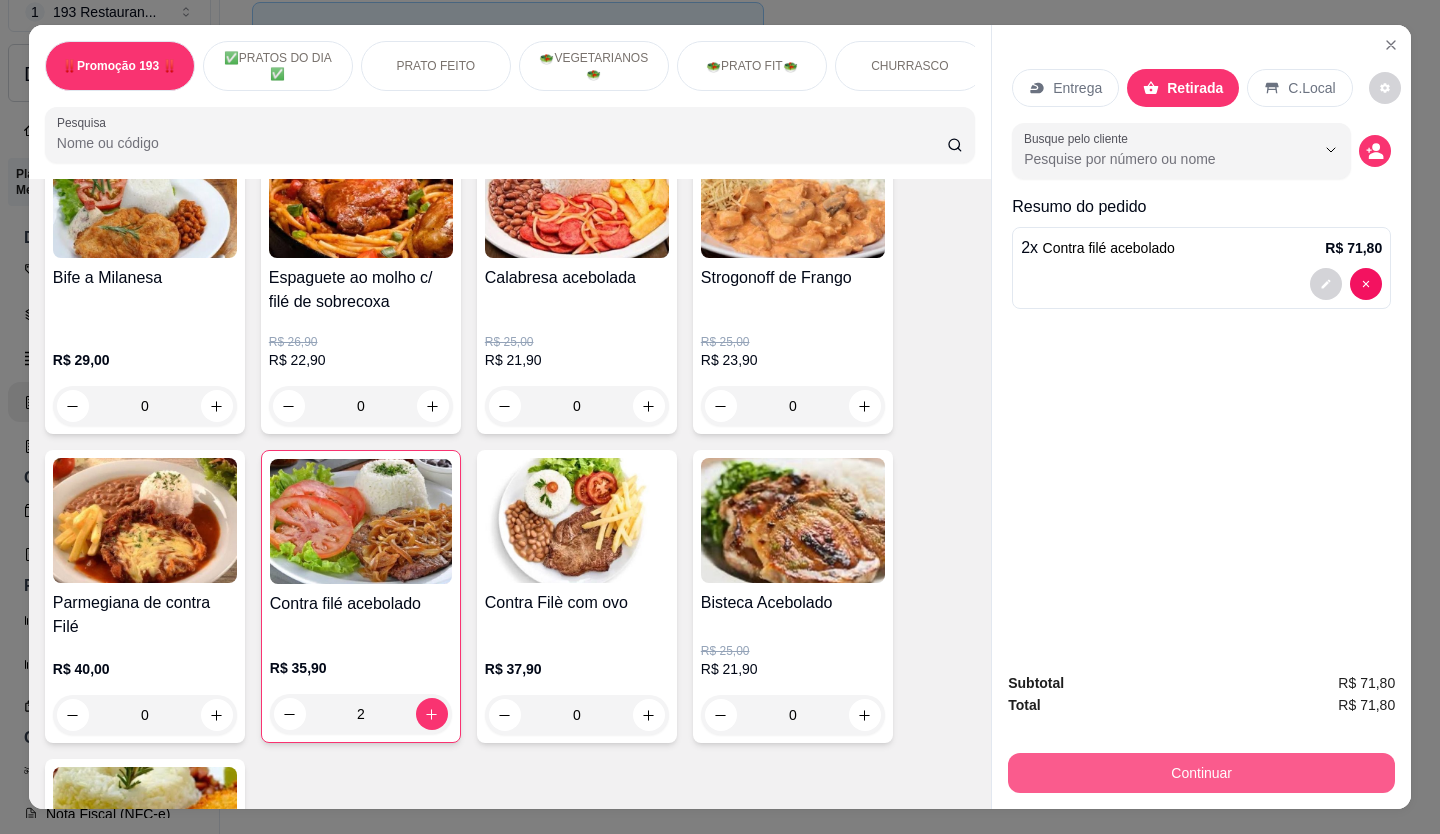 click on "Continuar" at bounding box center (1201, 773) 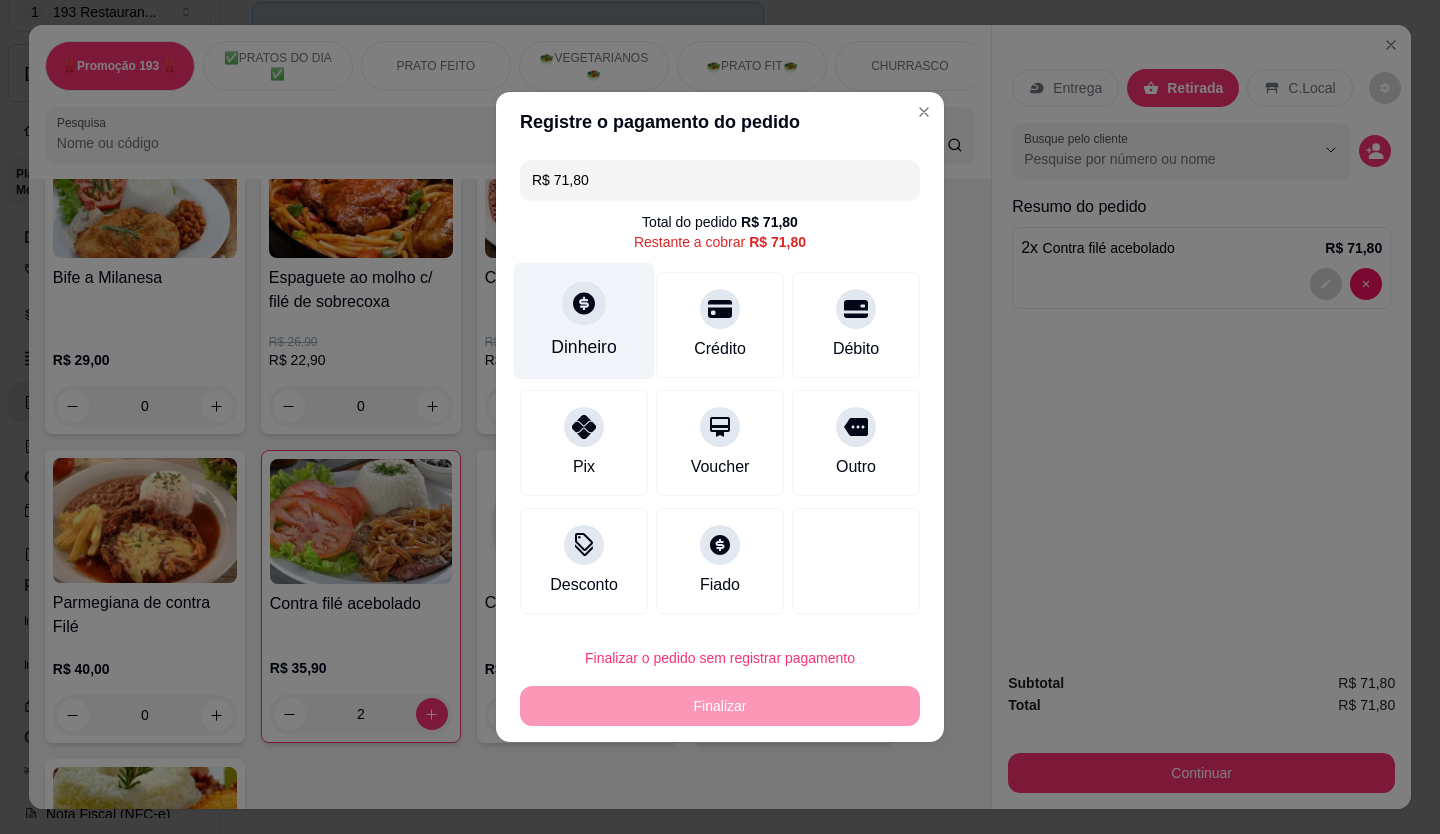 click at bounding box center [584, 303] 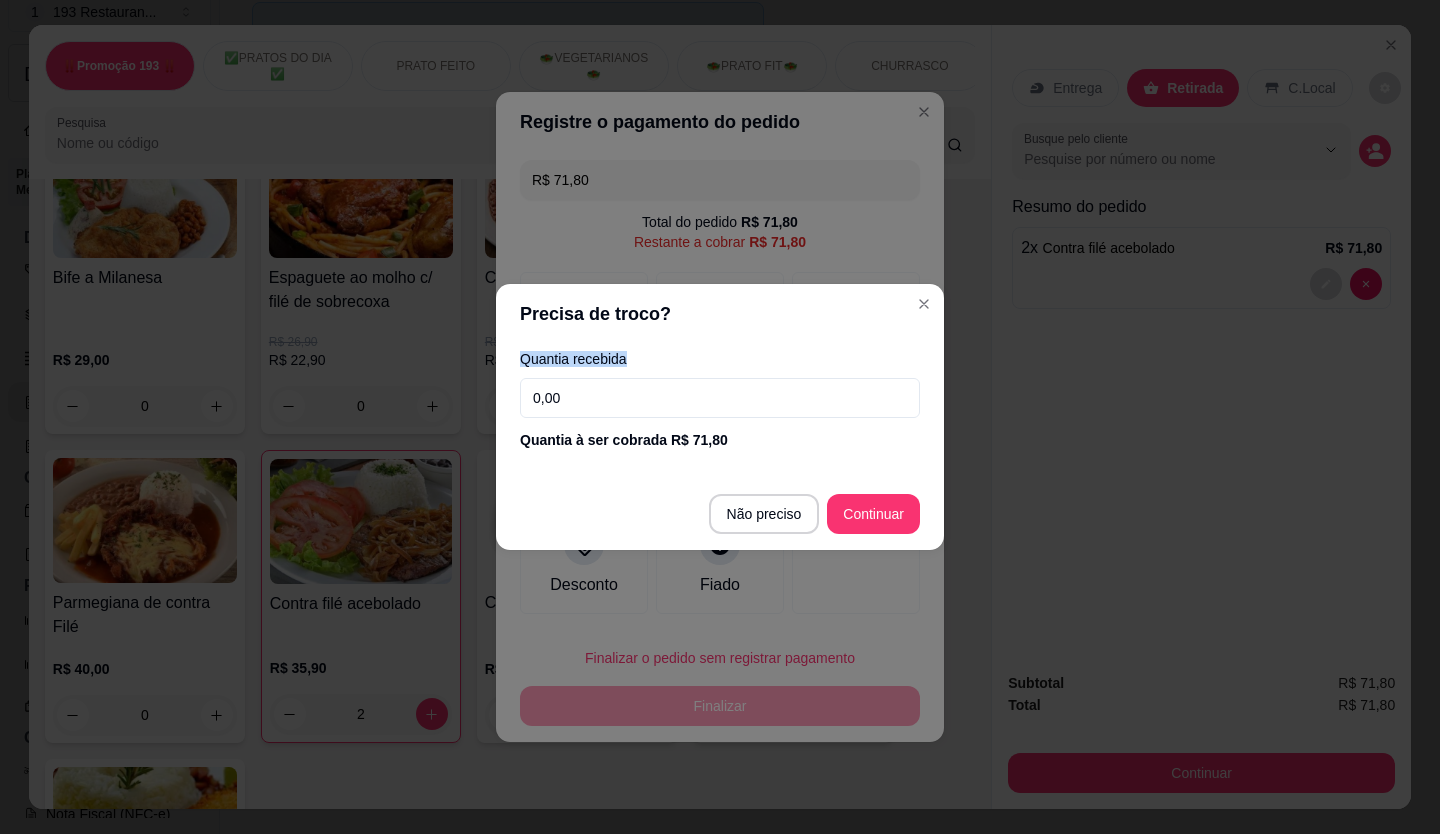 drag, startPoint x: 770, startPoint y: 371, endPoint x: 637, endPoint y: 407, distance: 137.78607 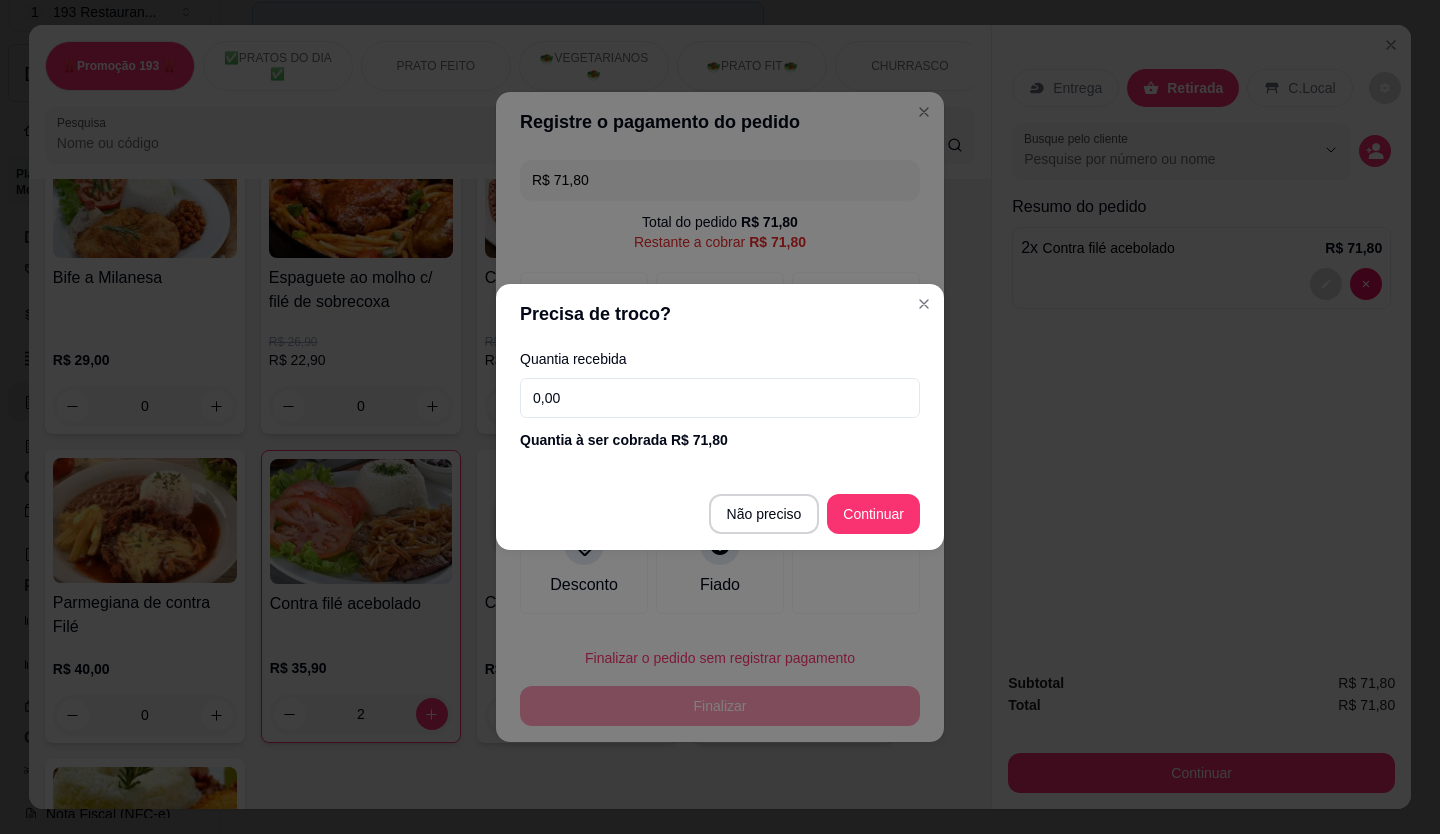 drag, startPoint x: 637, startPoint y: 408, endPoint x: 395, endPoint y: 470, distance: 249.81593 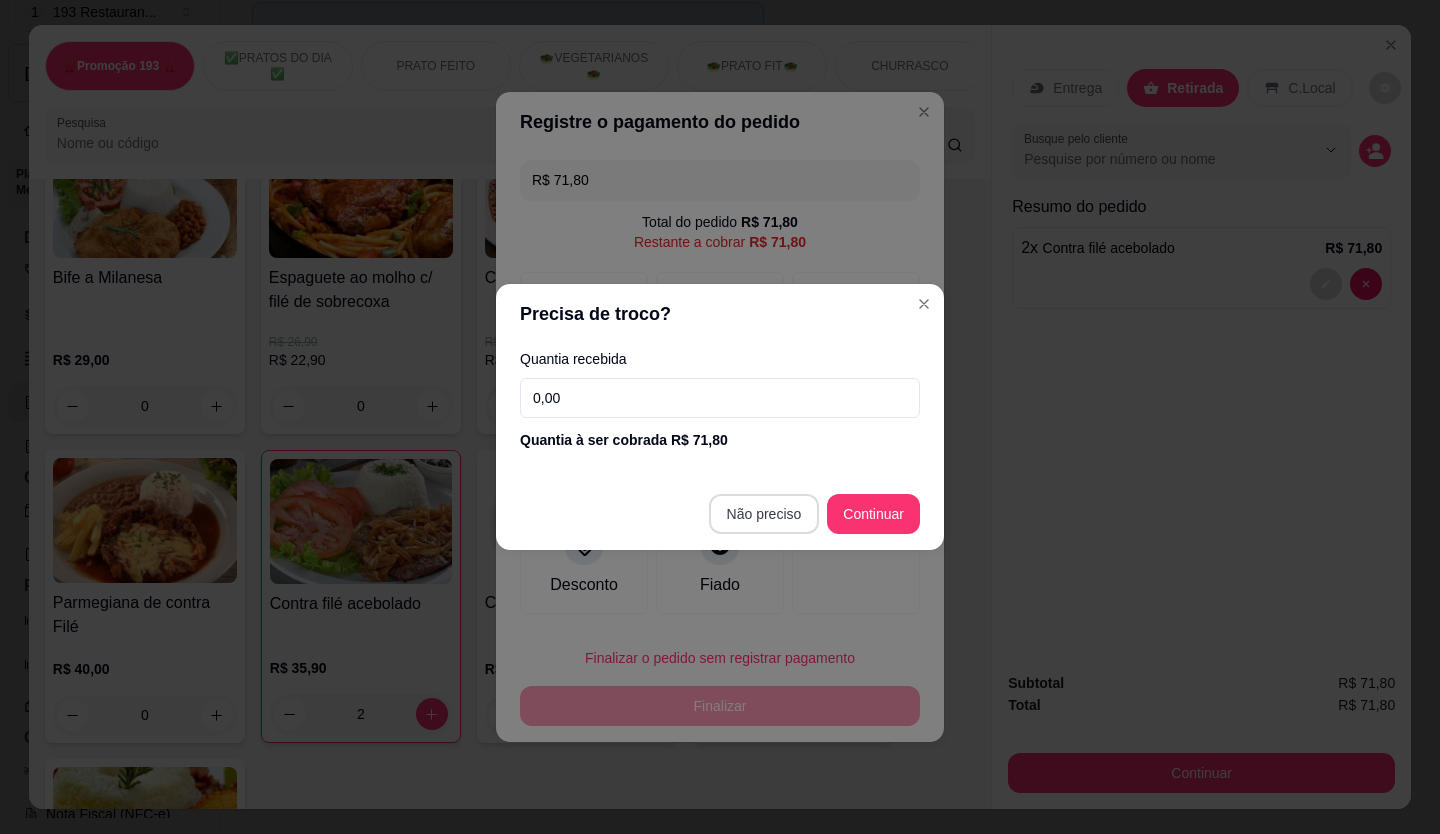 type on "R$ 0,00" 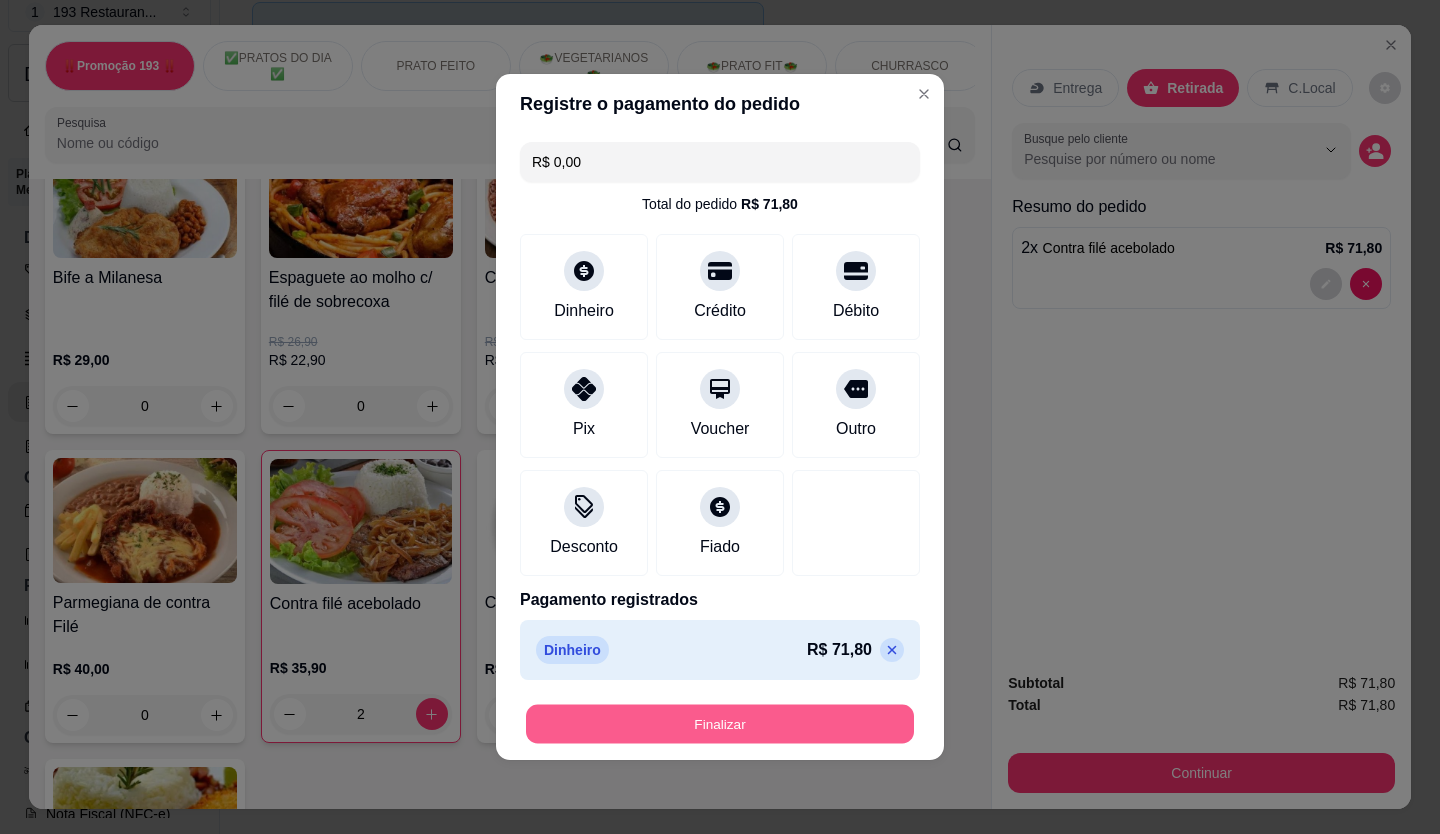 click on "Finalizar" at bounding box center (720, 724) 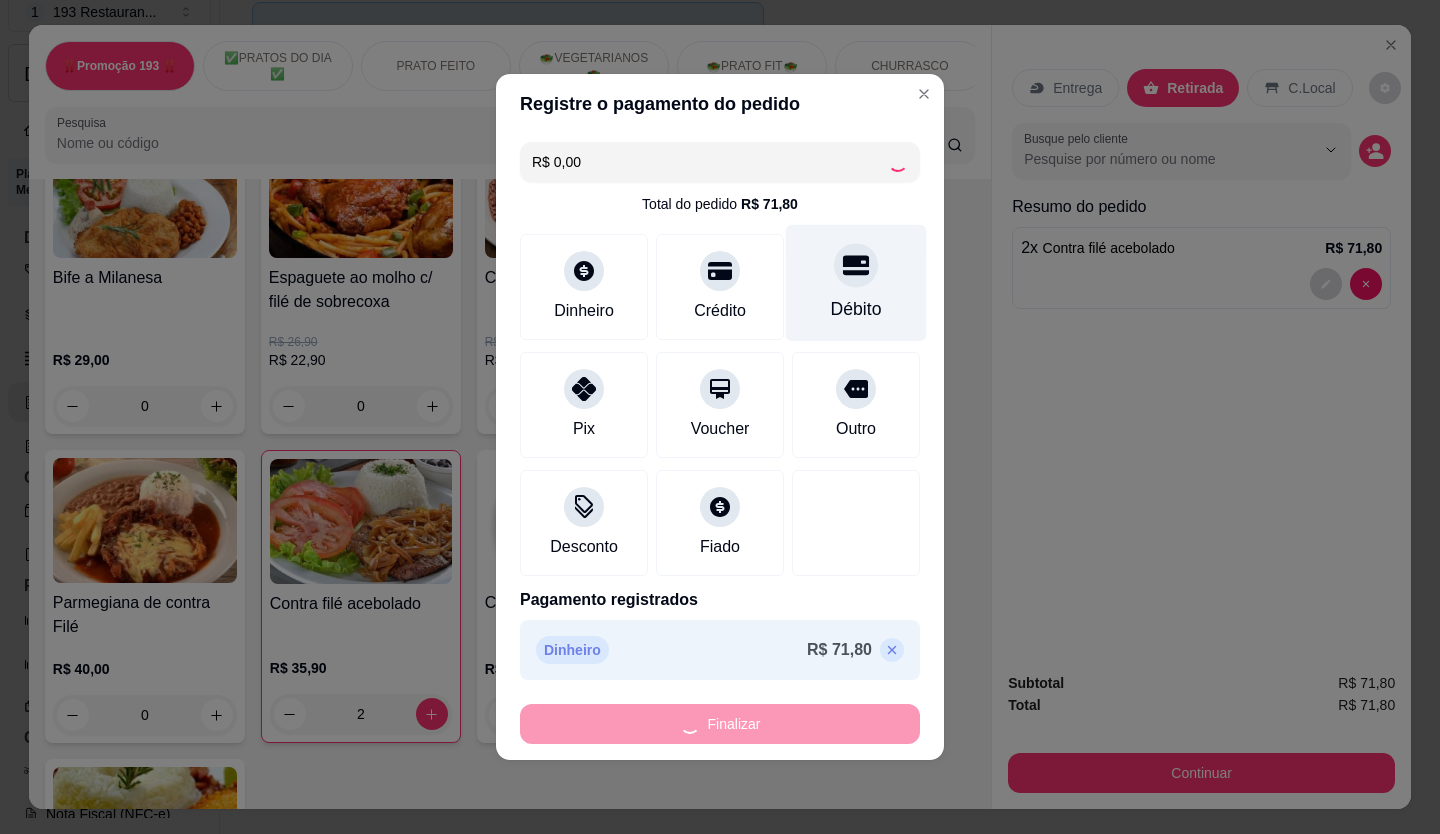 type on "0" 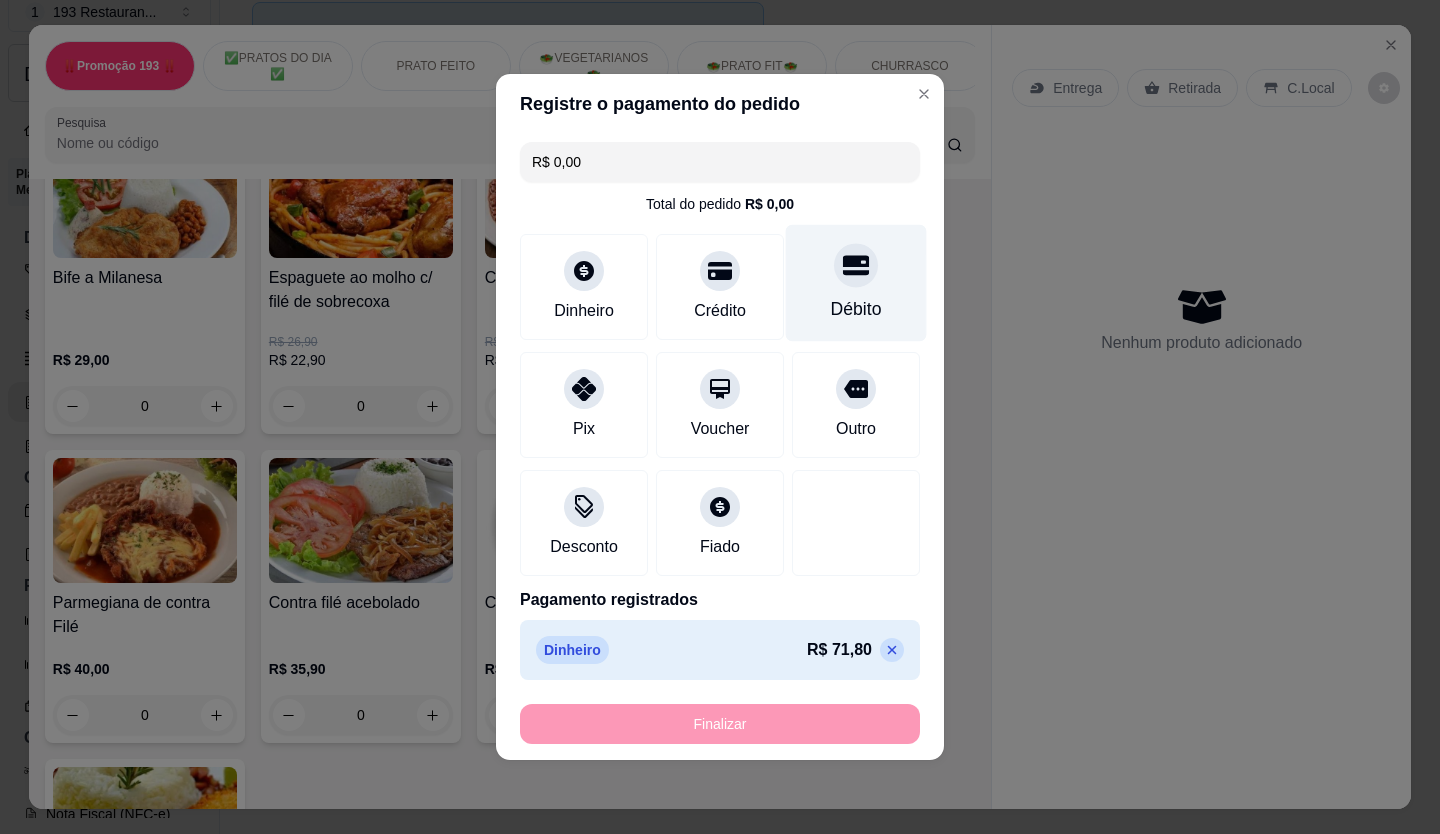 type on "-R$ 71,80" 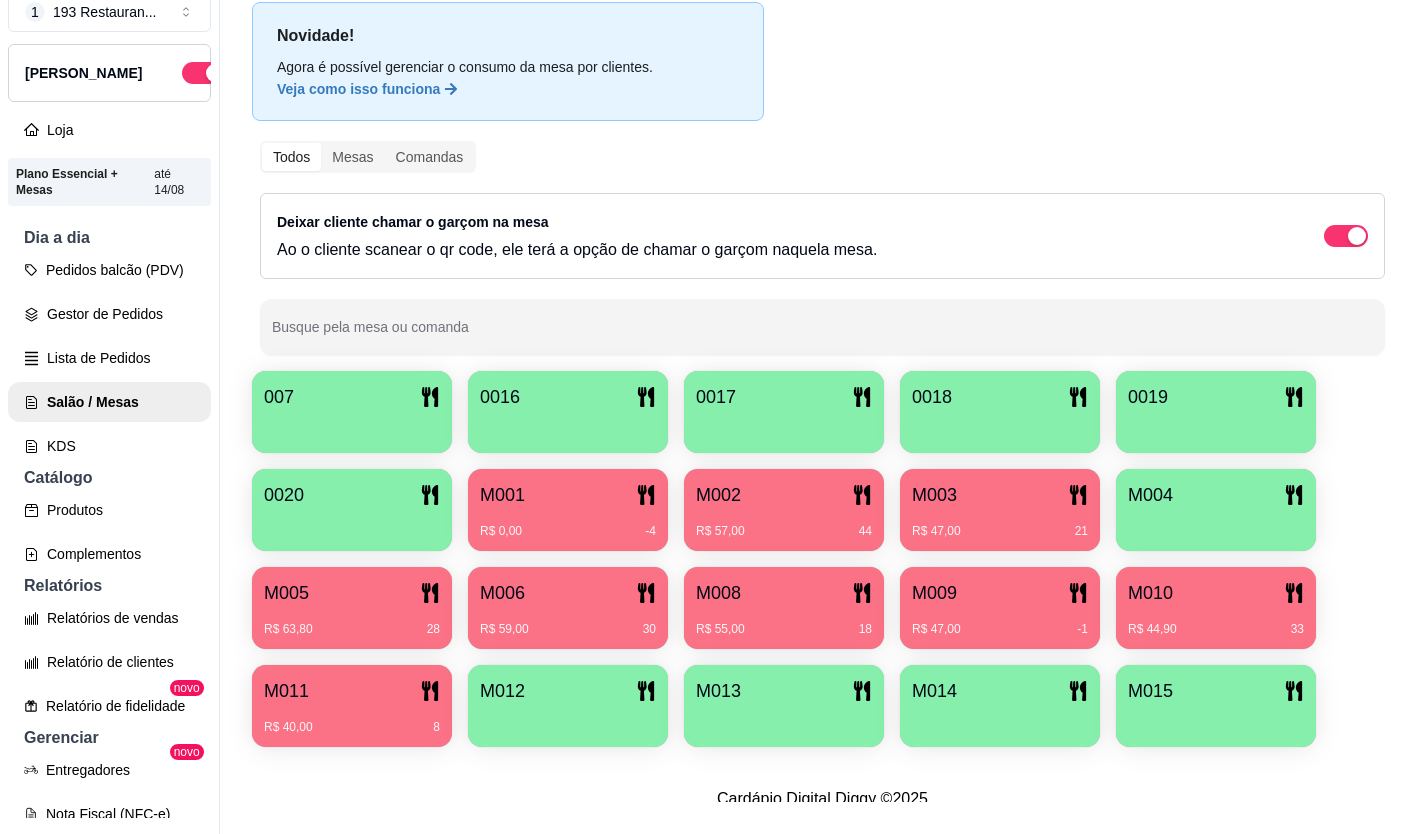 click on "R$ 57,00 44" at bounding box center (784, 524) 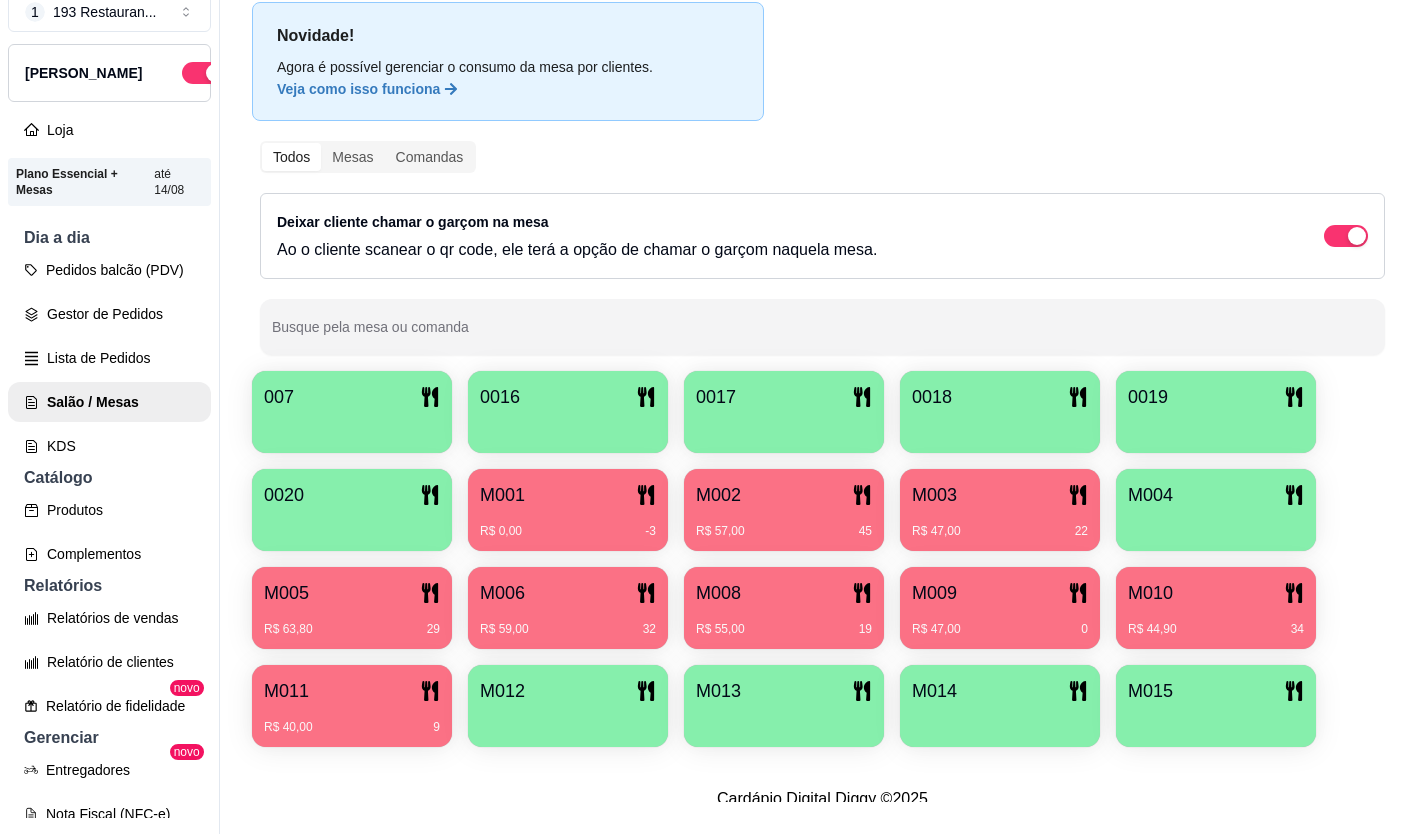 click on "M012" at bounding box center [568, 691] 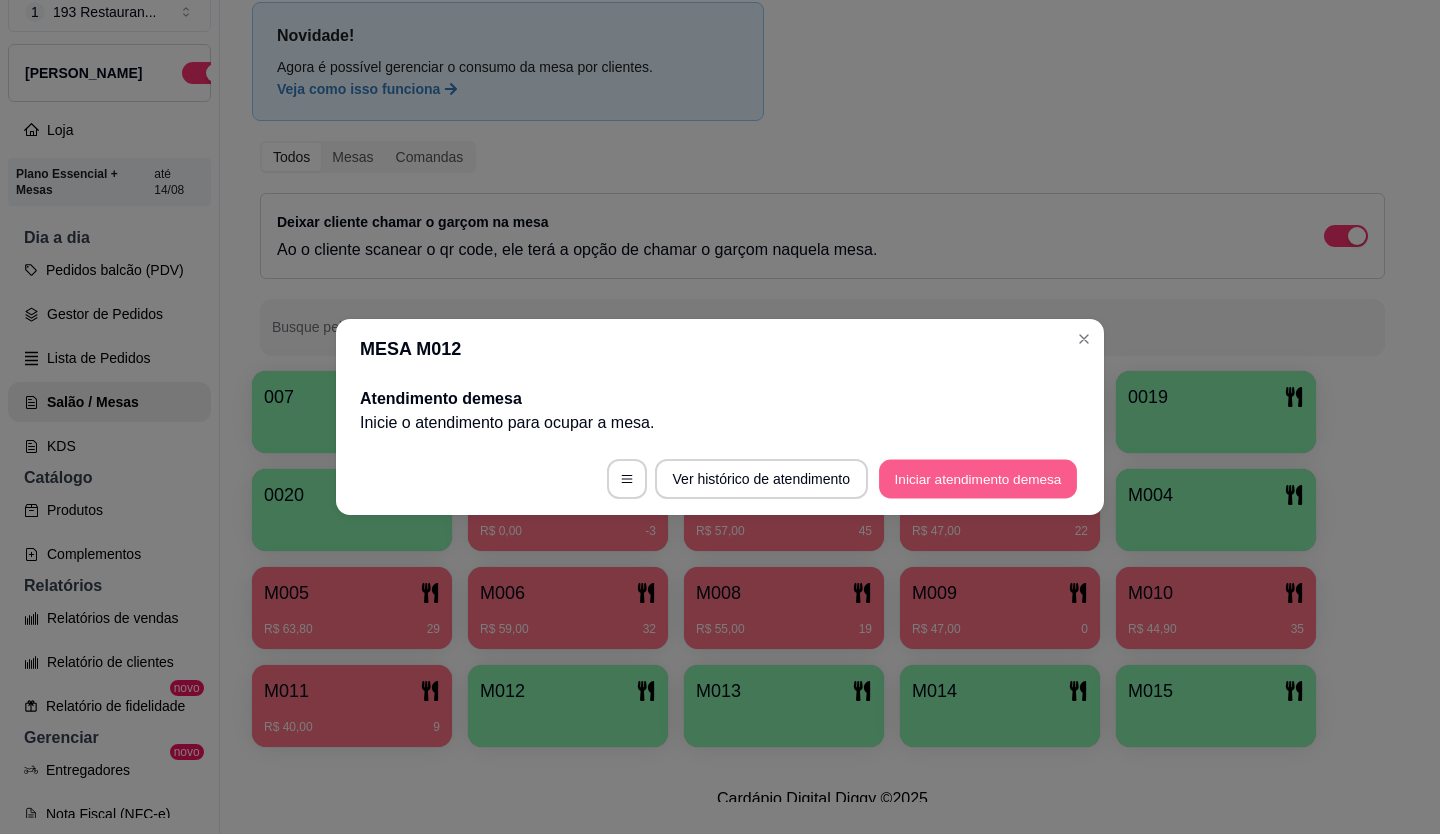 click on "Iniciar atendimento de  mesa" at bounding box center [978, 479] 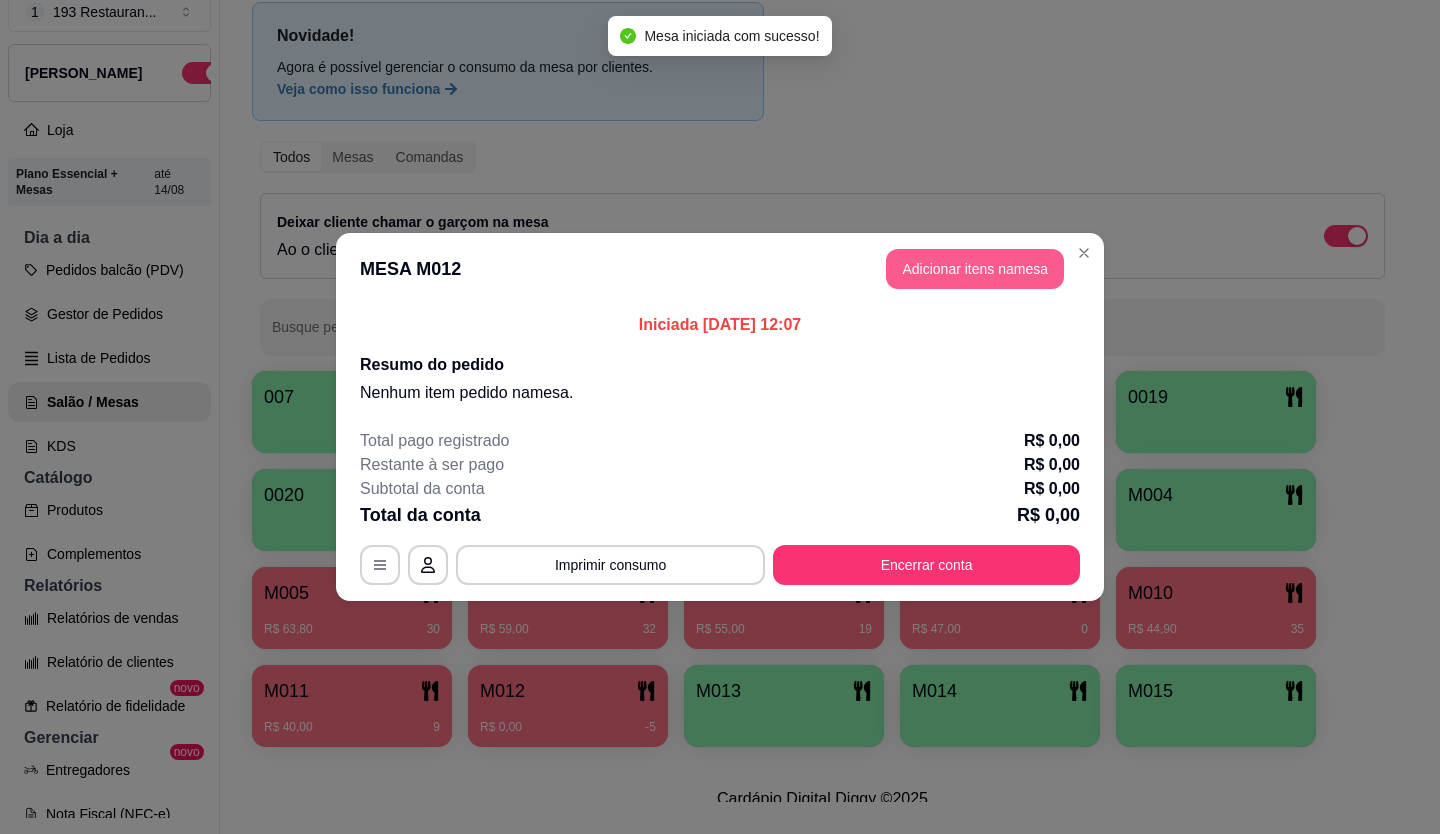 click on "Adicionar itens na  mesa" at bounding box center [975, 269] 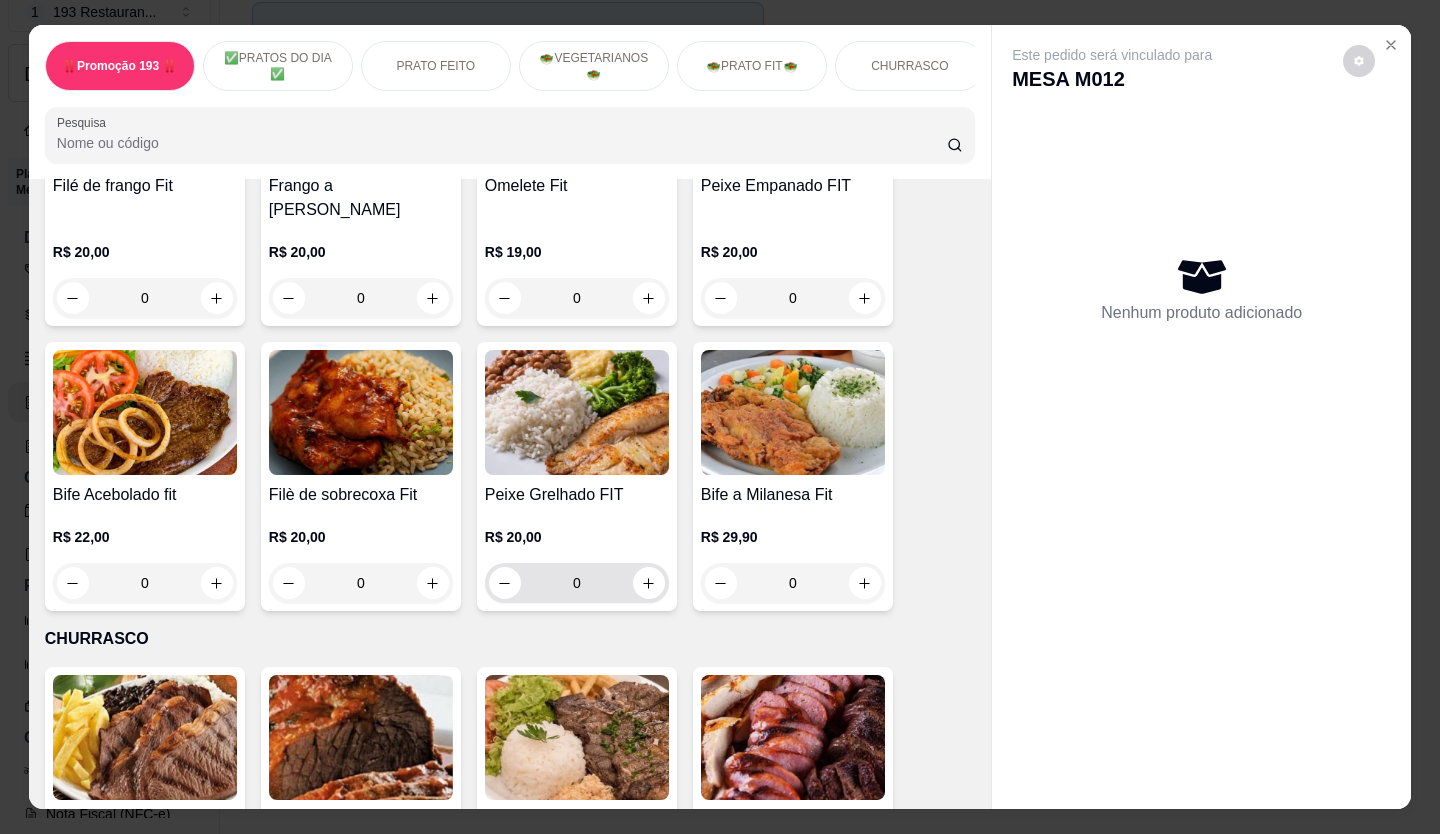 scroll, scrollTop: 2700, scrollLeft: 0, axis: vertical 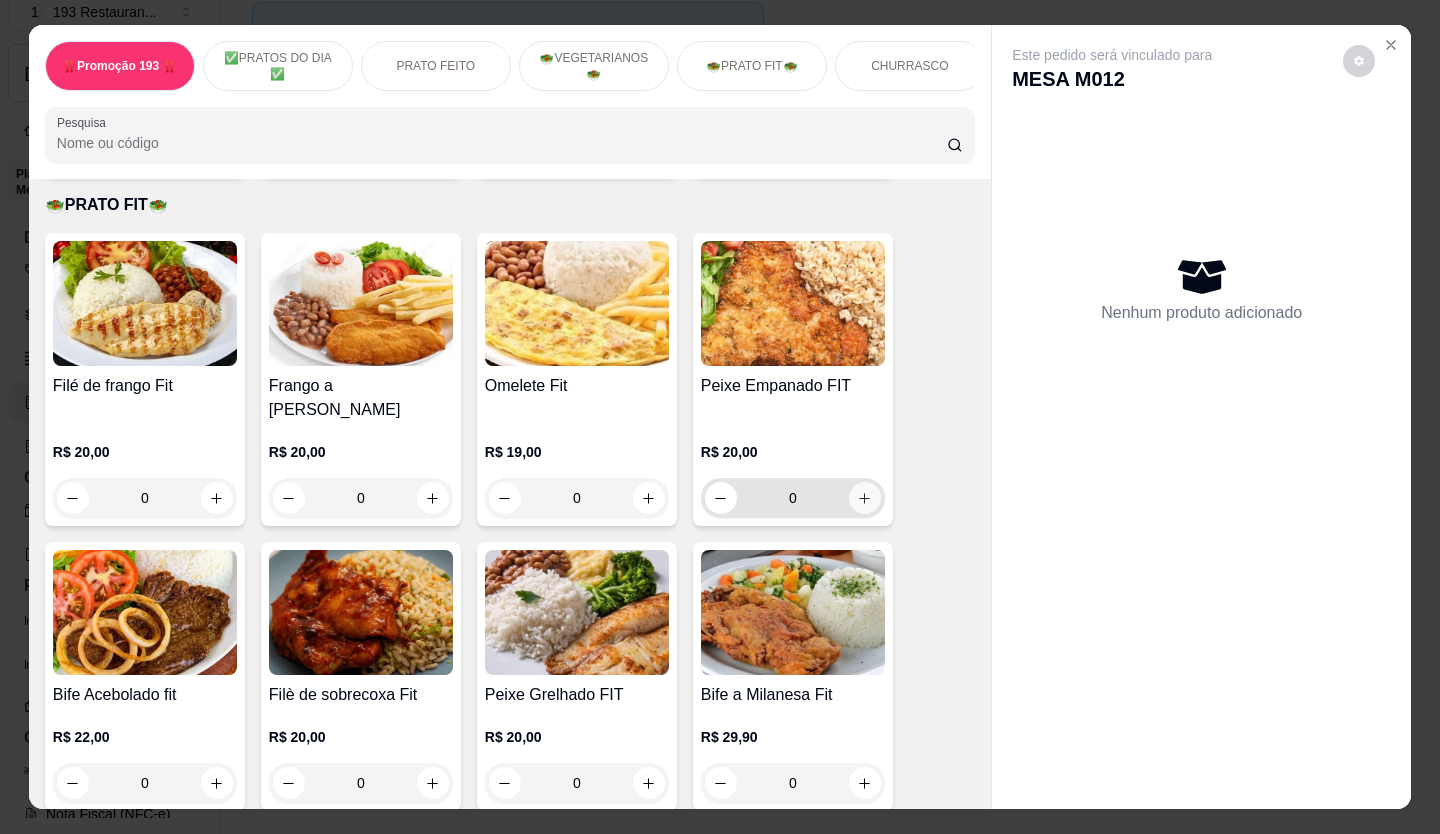 click at bounding box center [865, 498] 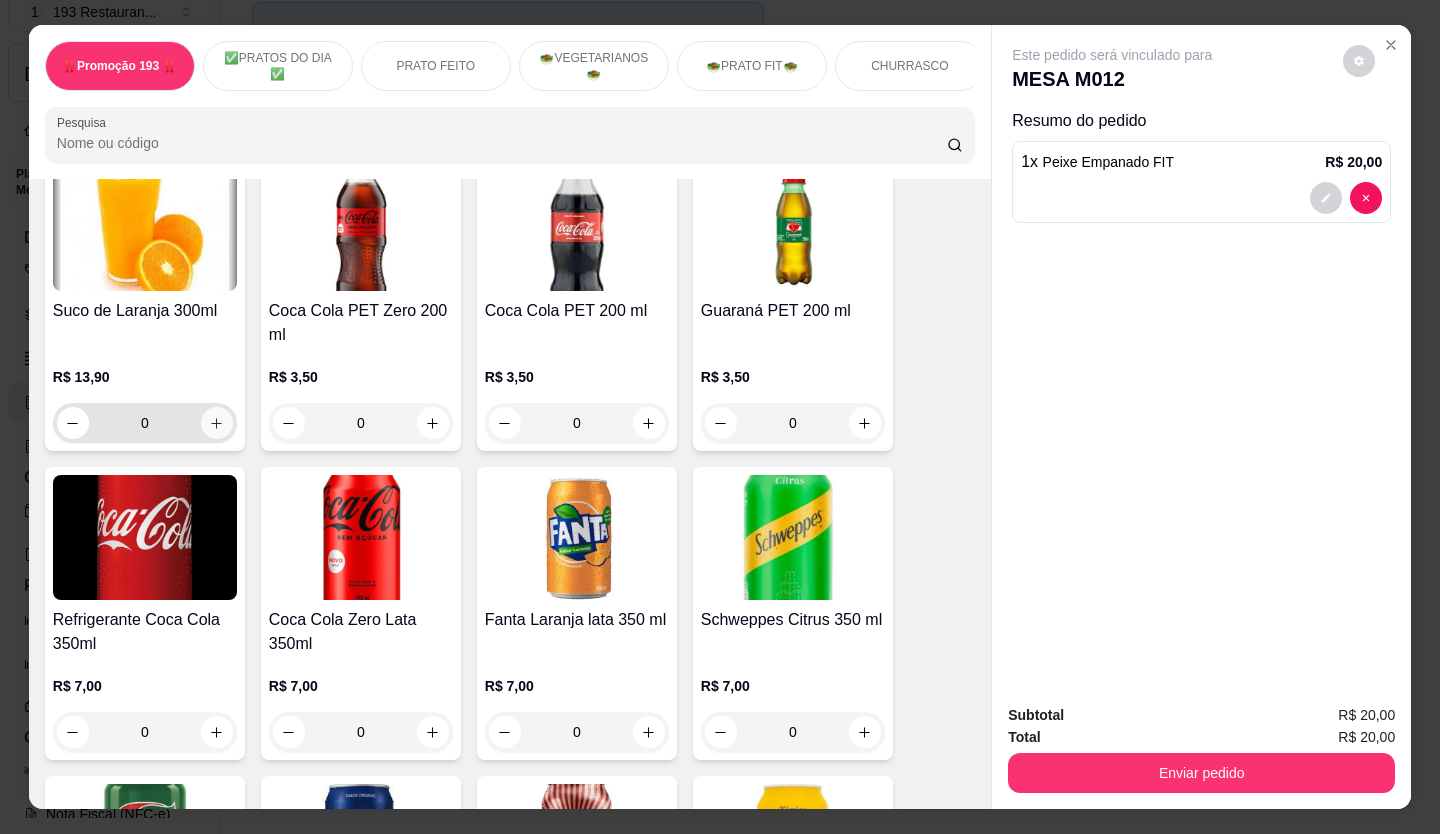 click at bounding box center (217, 423) 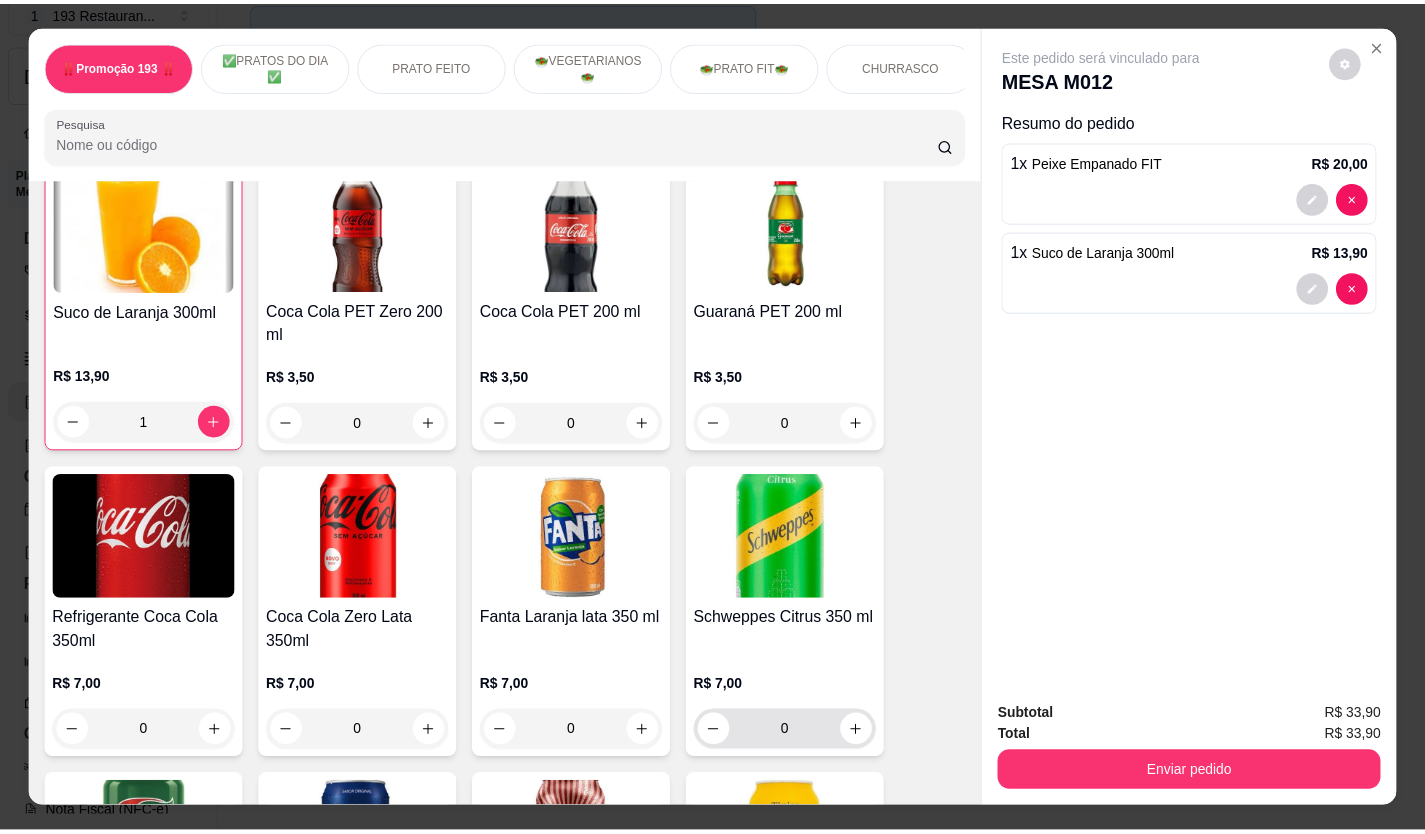 scroll, scrollTop: 5701, scrollLeft: 0, axis: vertical 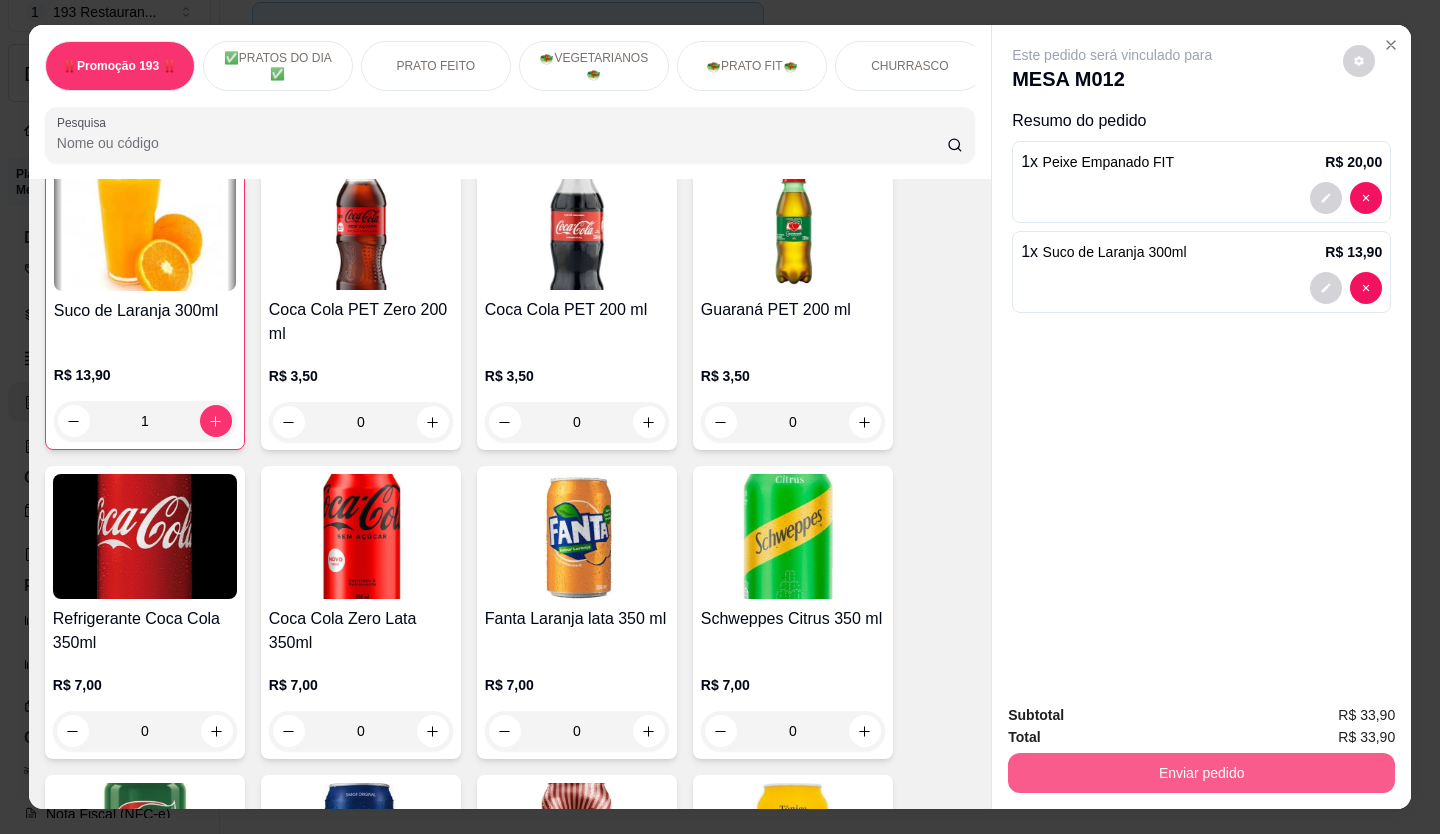 click on "Enviar pedido" at bounding box center [1201, 773] 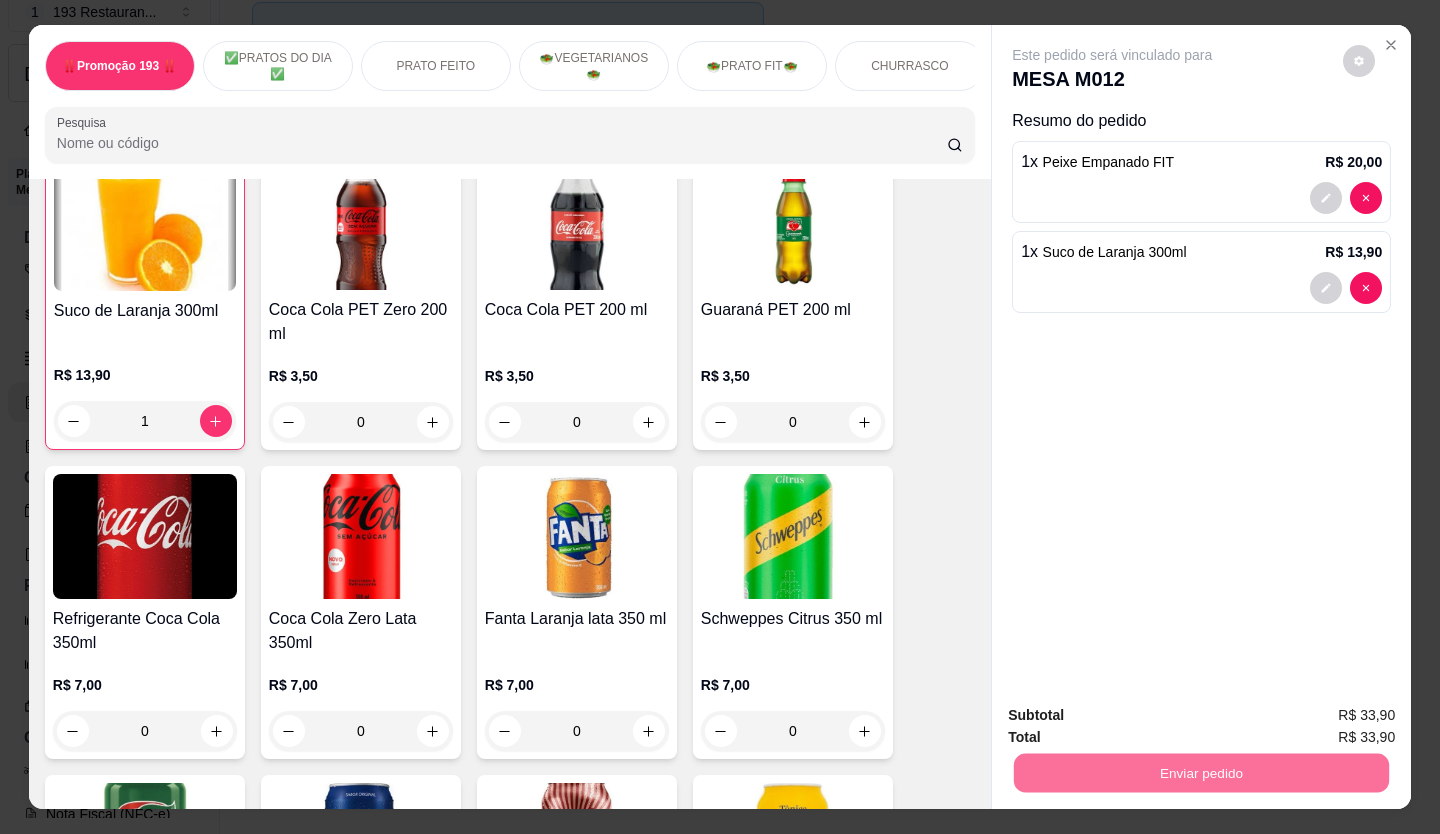 click on "Não registrar e enviar pedido" at bounding box center (1133, 715) 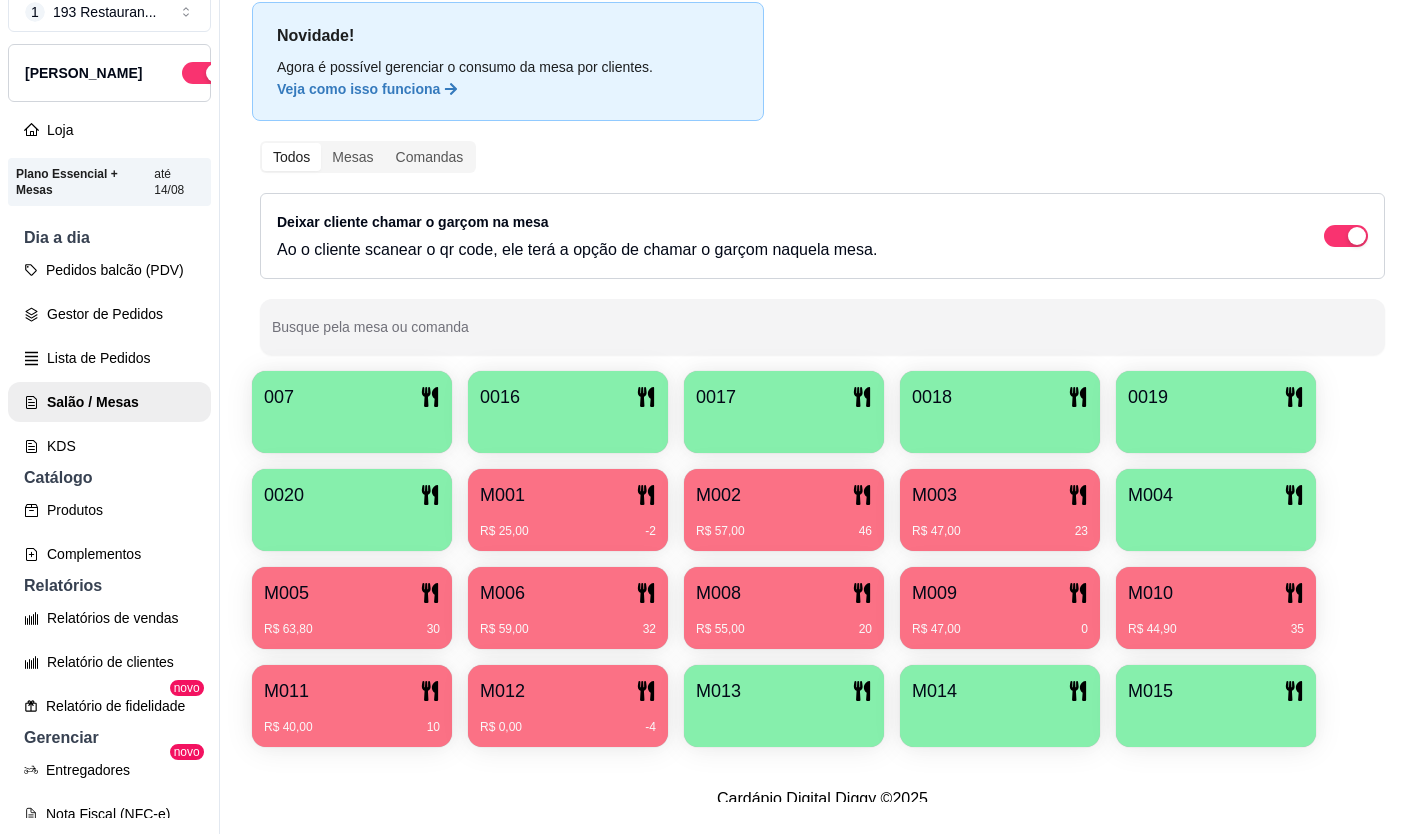 click on "R$ 63,80 30" at bounding box center (352, 622) 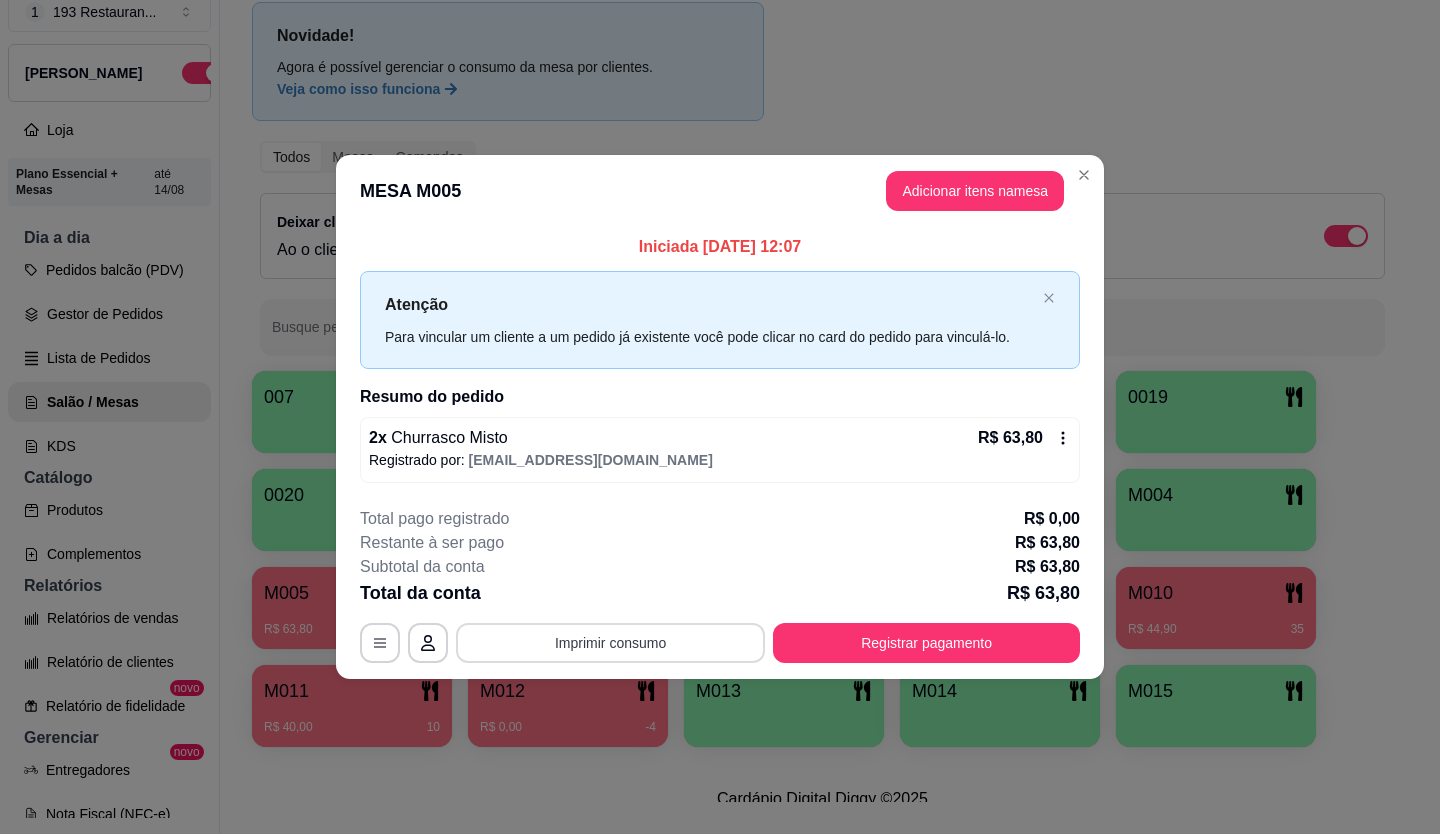 click on "Imprimir consumo" at bounding box center [610, 643] 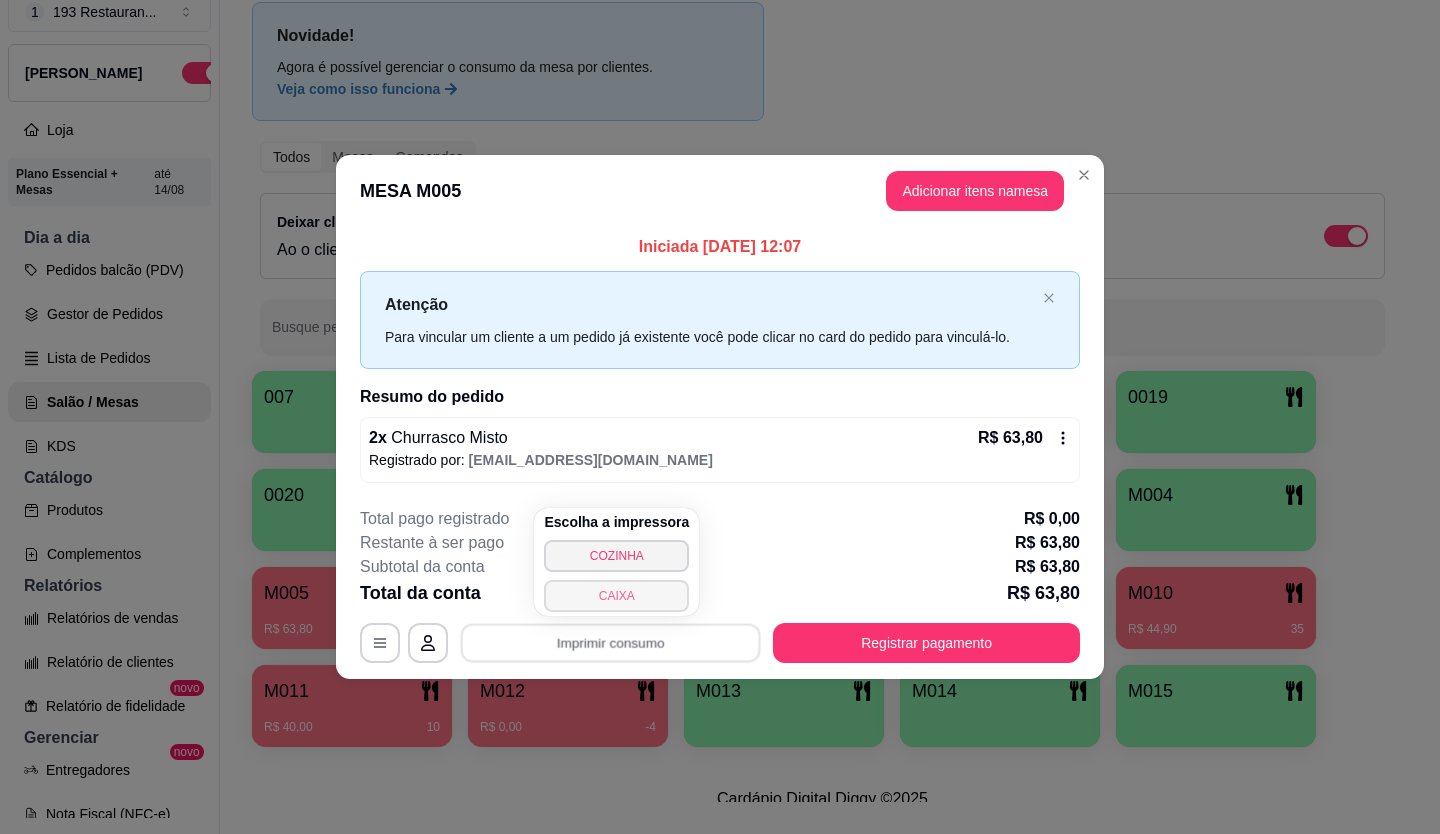 click on "CAIXA" at bounding box center [616, 596] 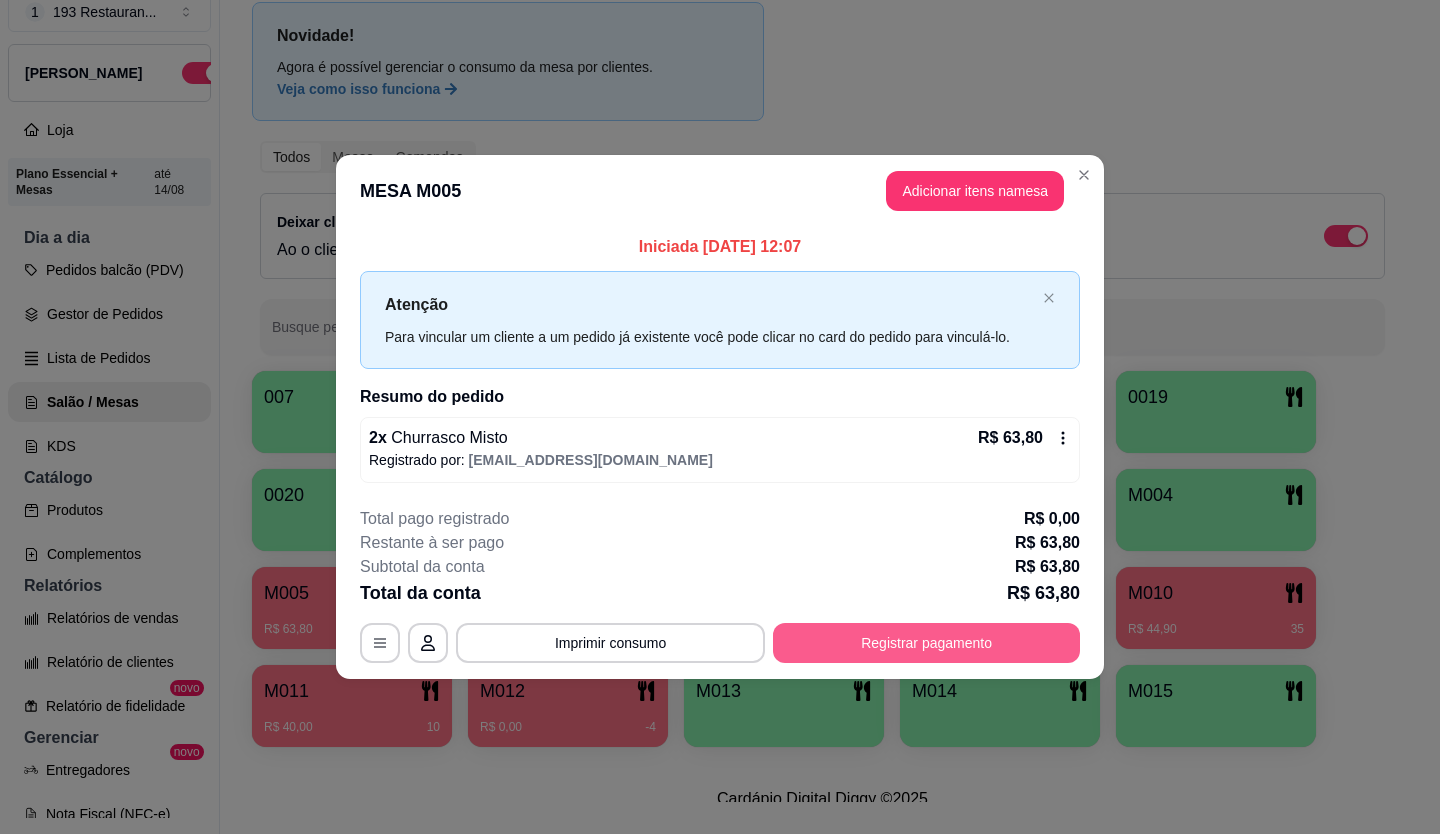 click on "Registrar pagamento" at bounding box center [926, 643] 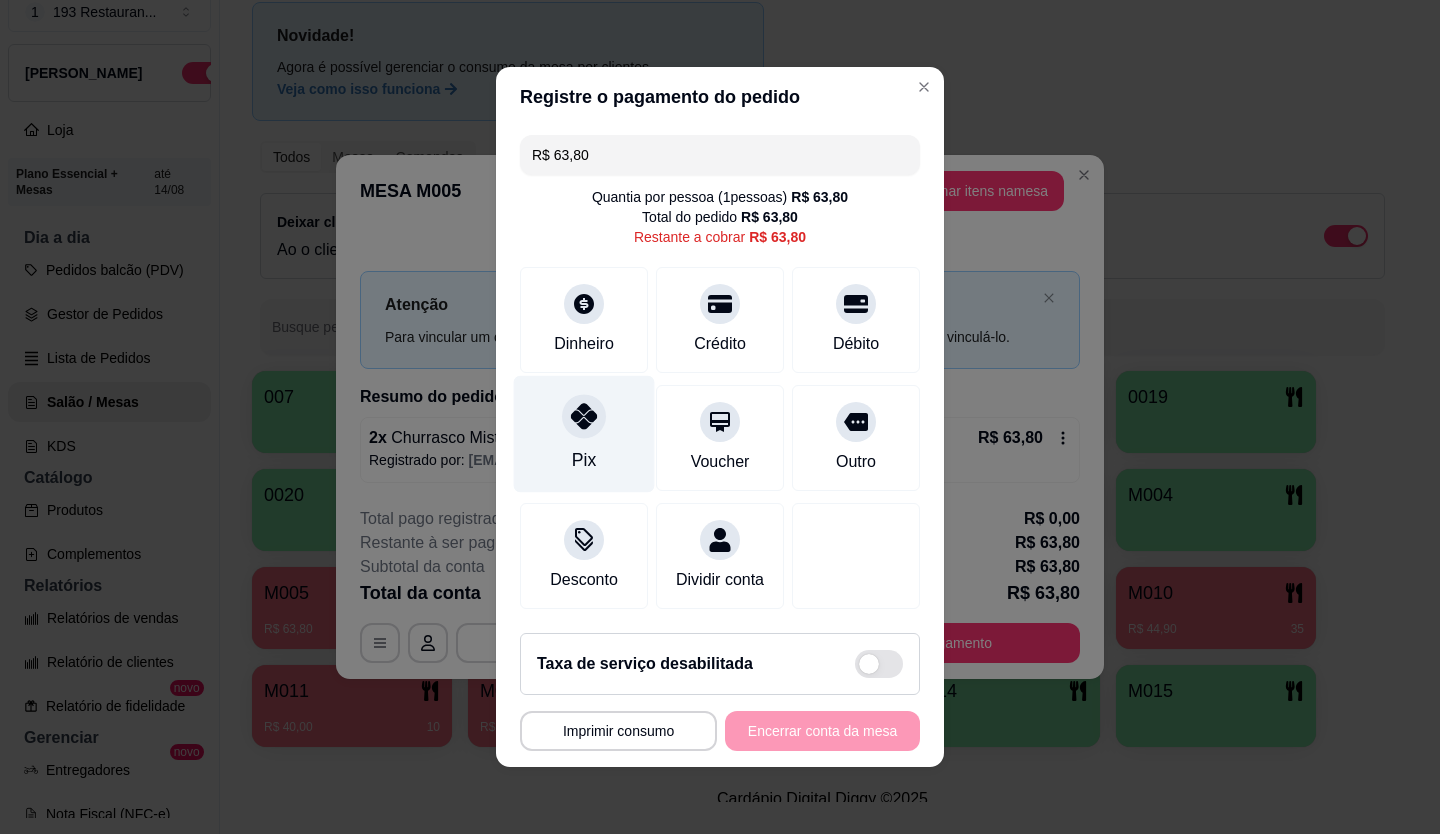click on "Pix" at bounding box center (584, 434) 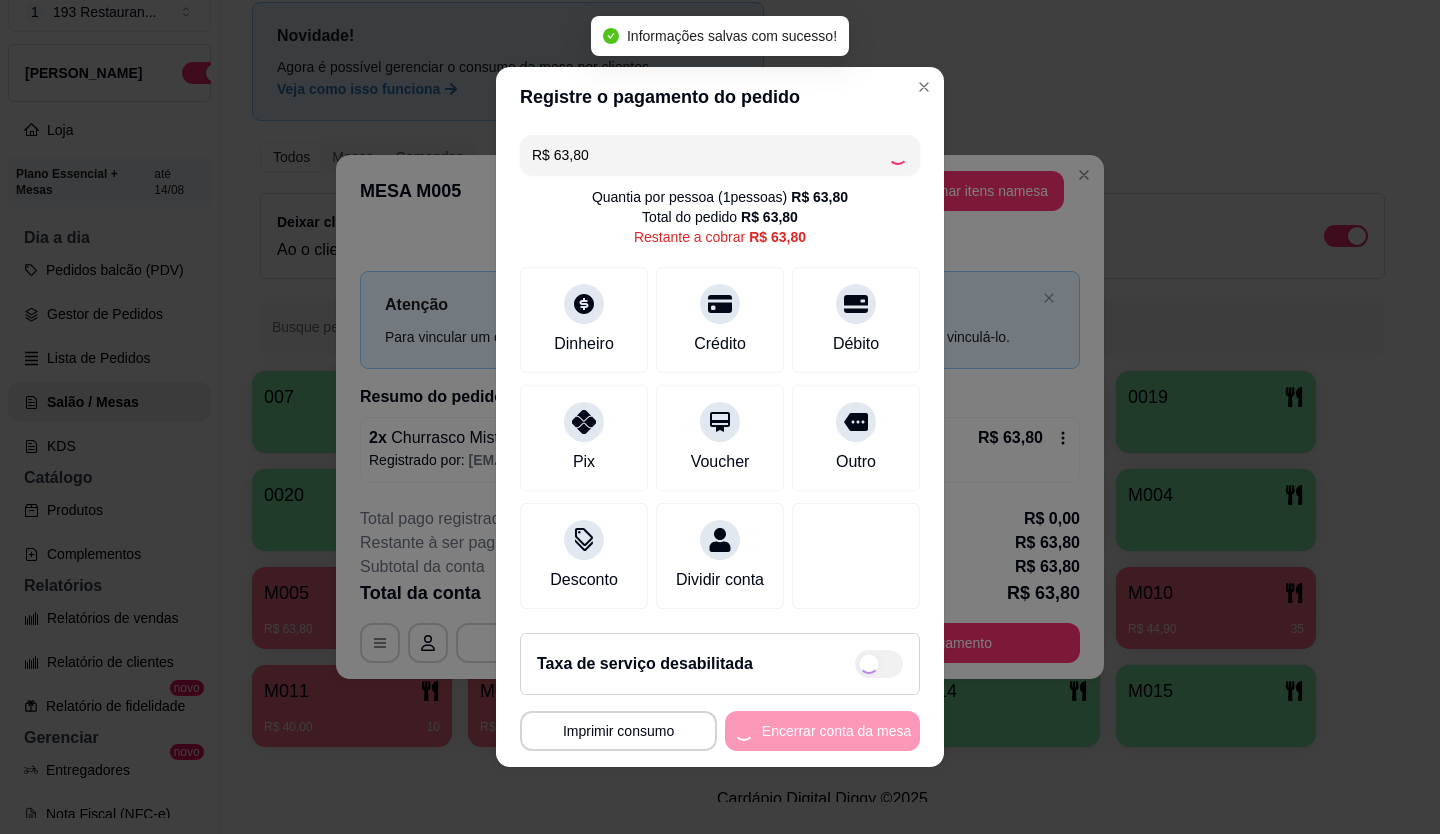 type on "R$ 0,00" 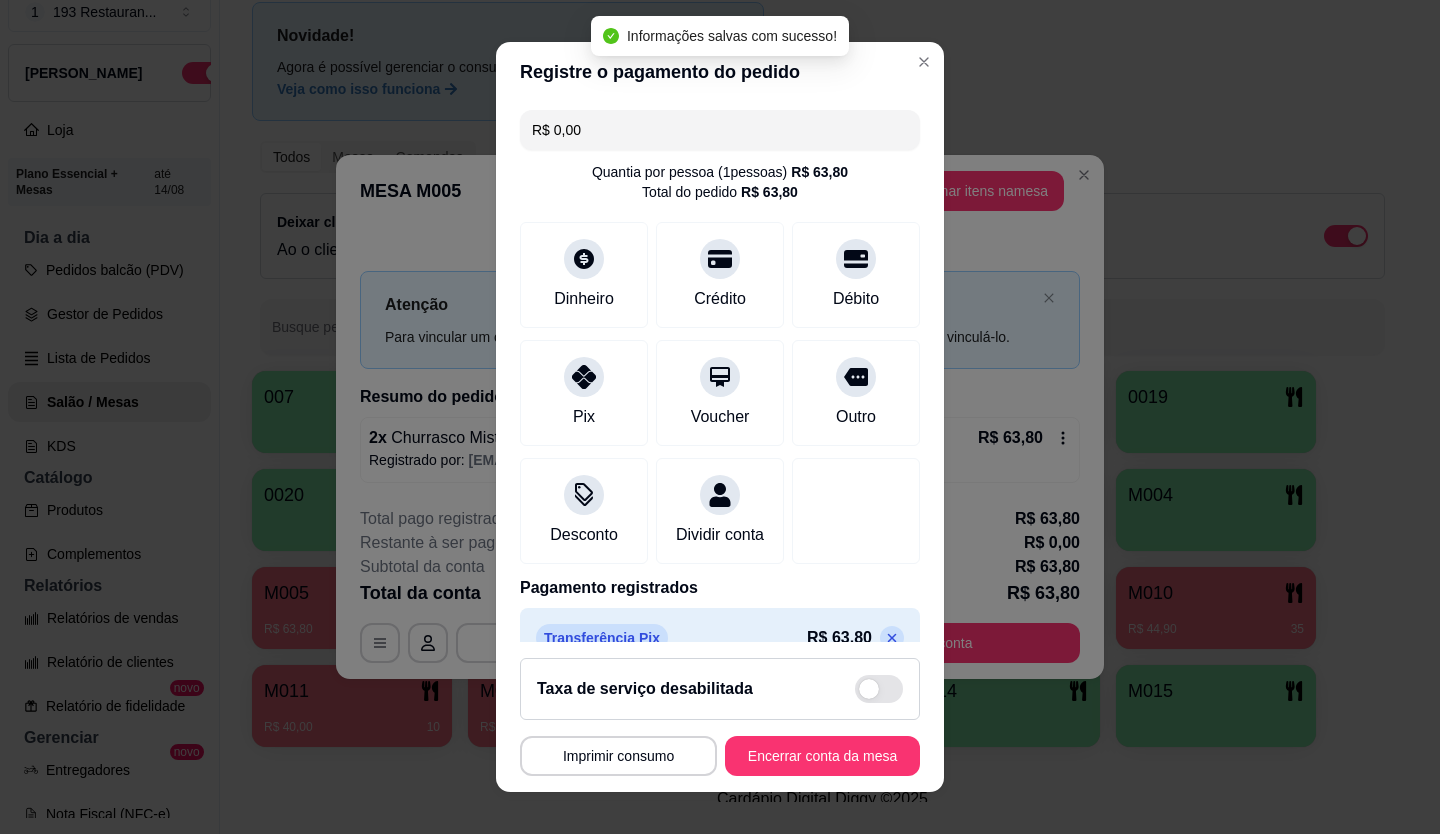 click on "Encerrar conta da mesa" at bounding box center (822, 756) 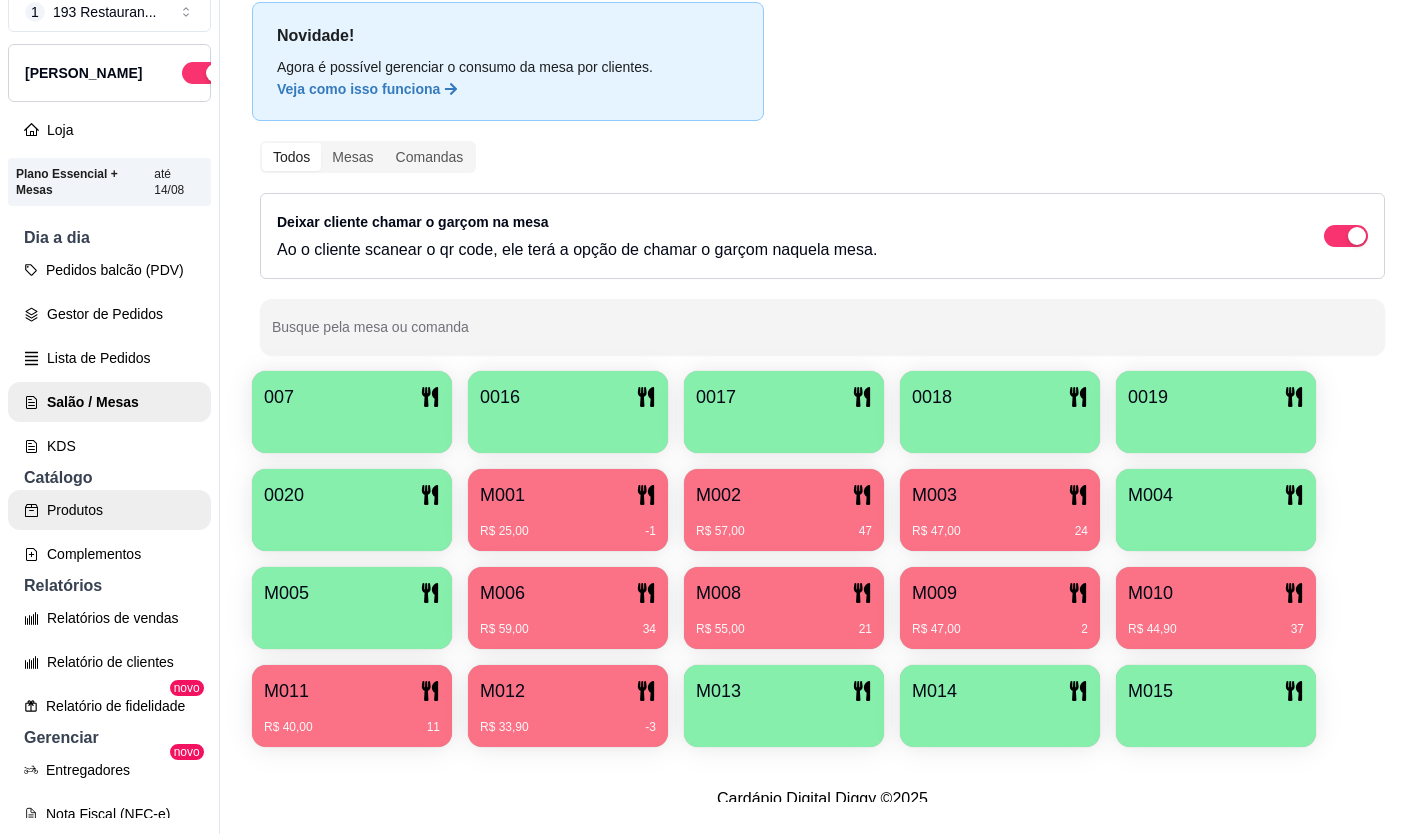 click on "Produtos" at bounding box center (109, 510) 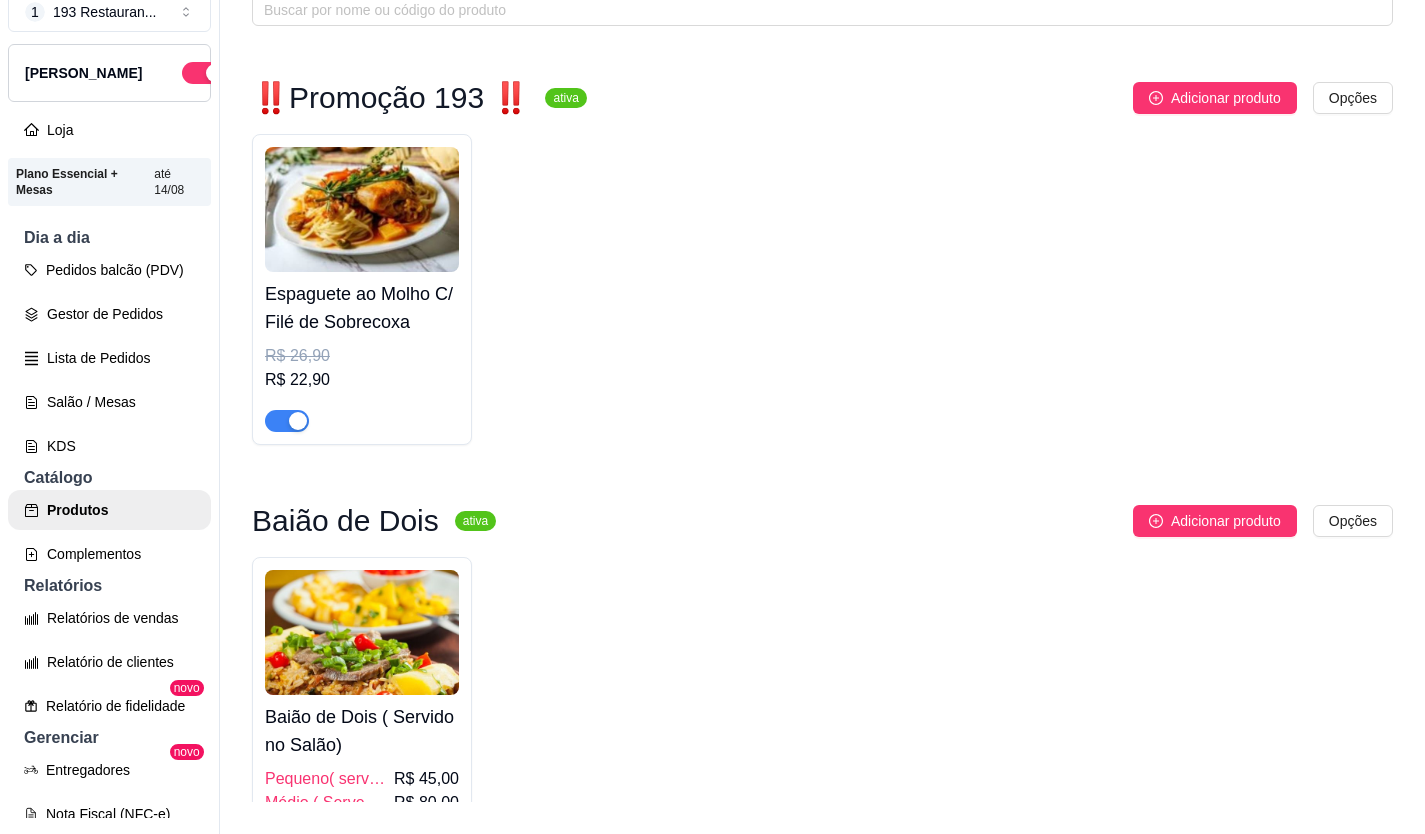 scroll, scrollTop: 0, scrollLeft: 0, axis: both 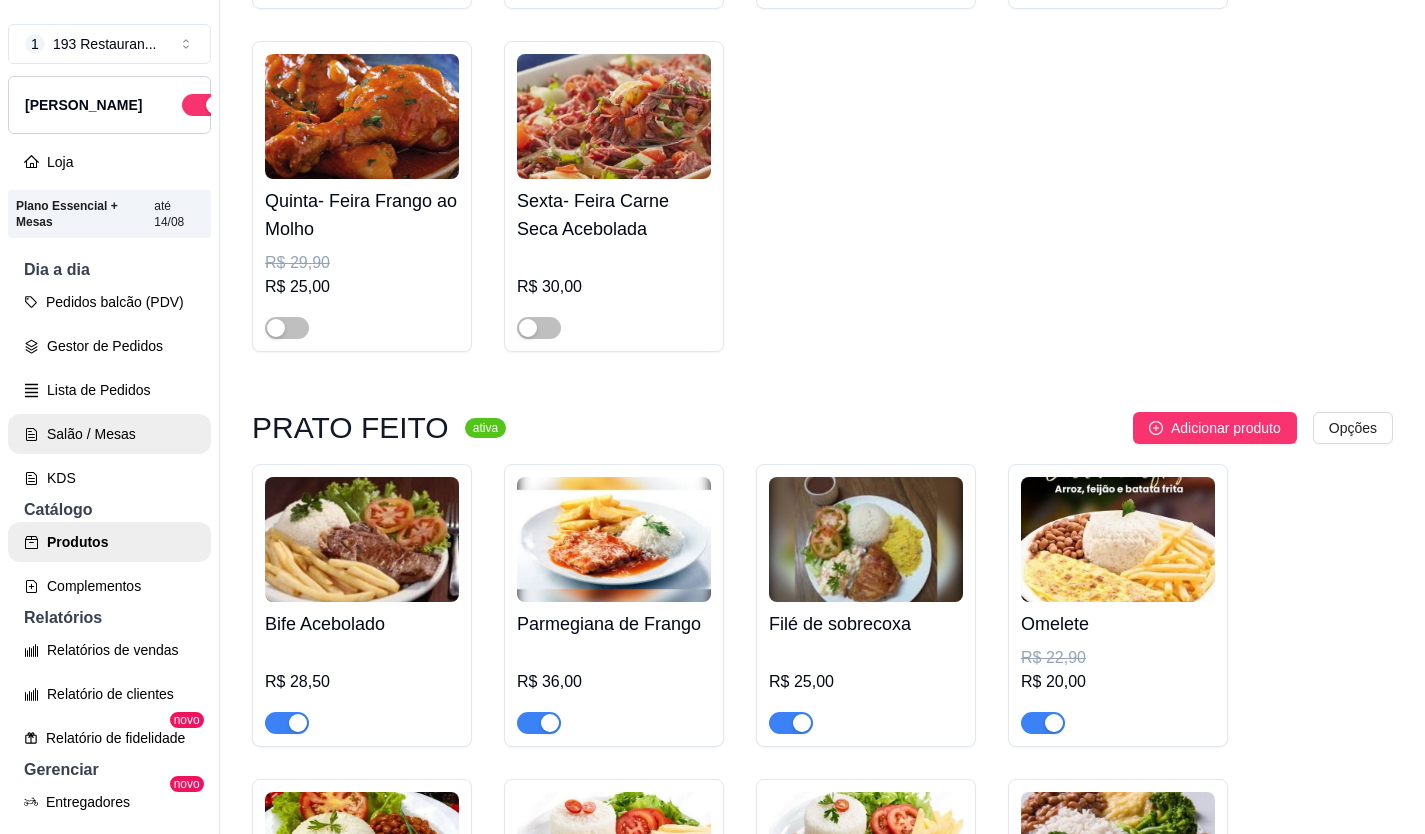 click on "Salão / Mesas" at bounding box center (109, 434) 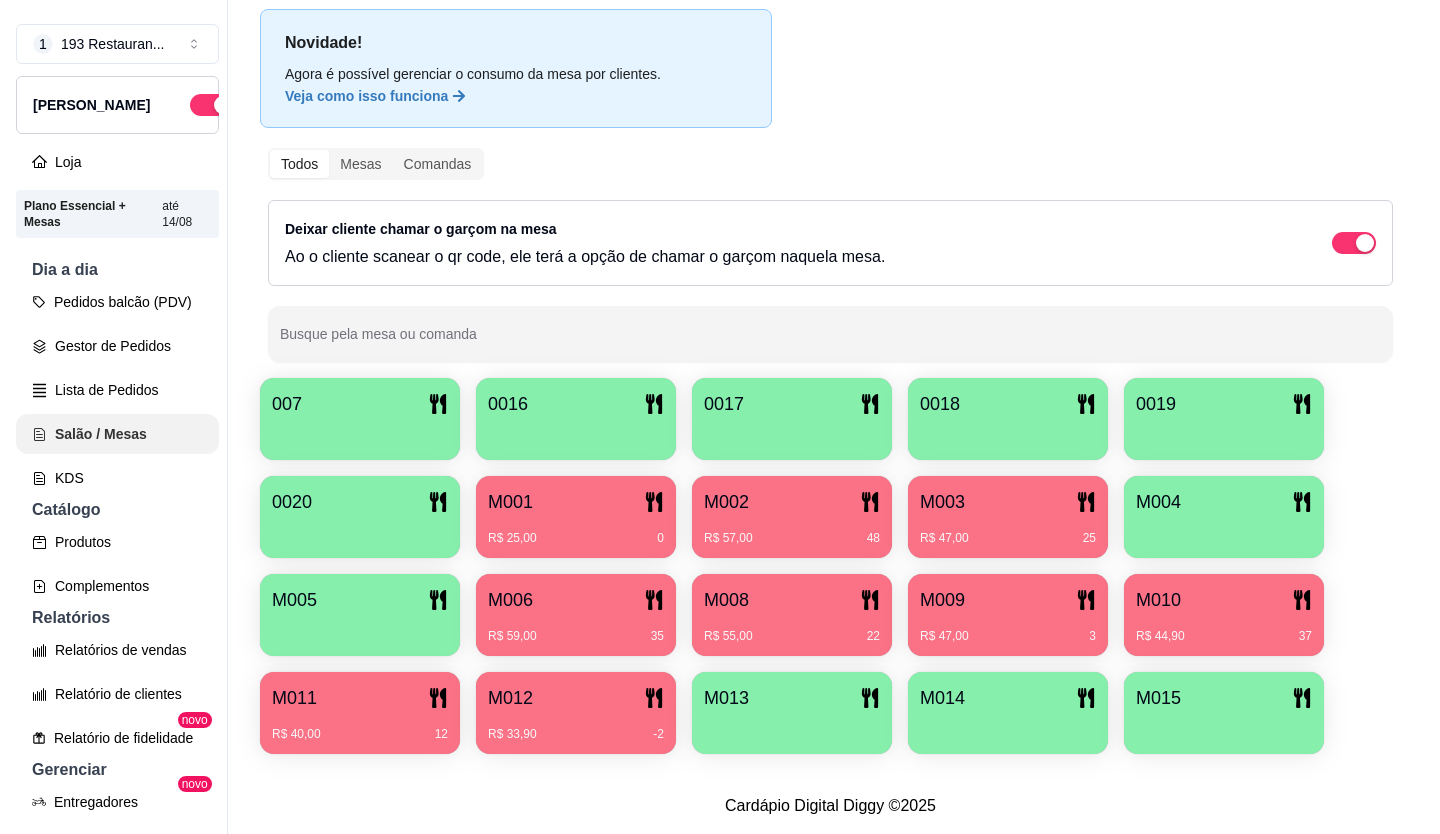 scroll, scrollTop: 0, scrollLeft: 0, axis: both 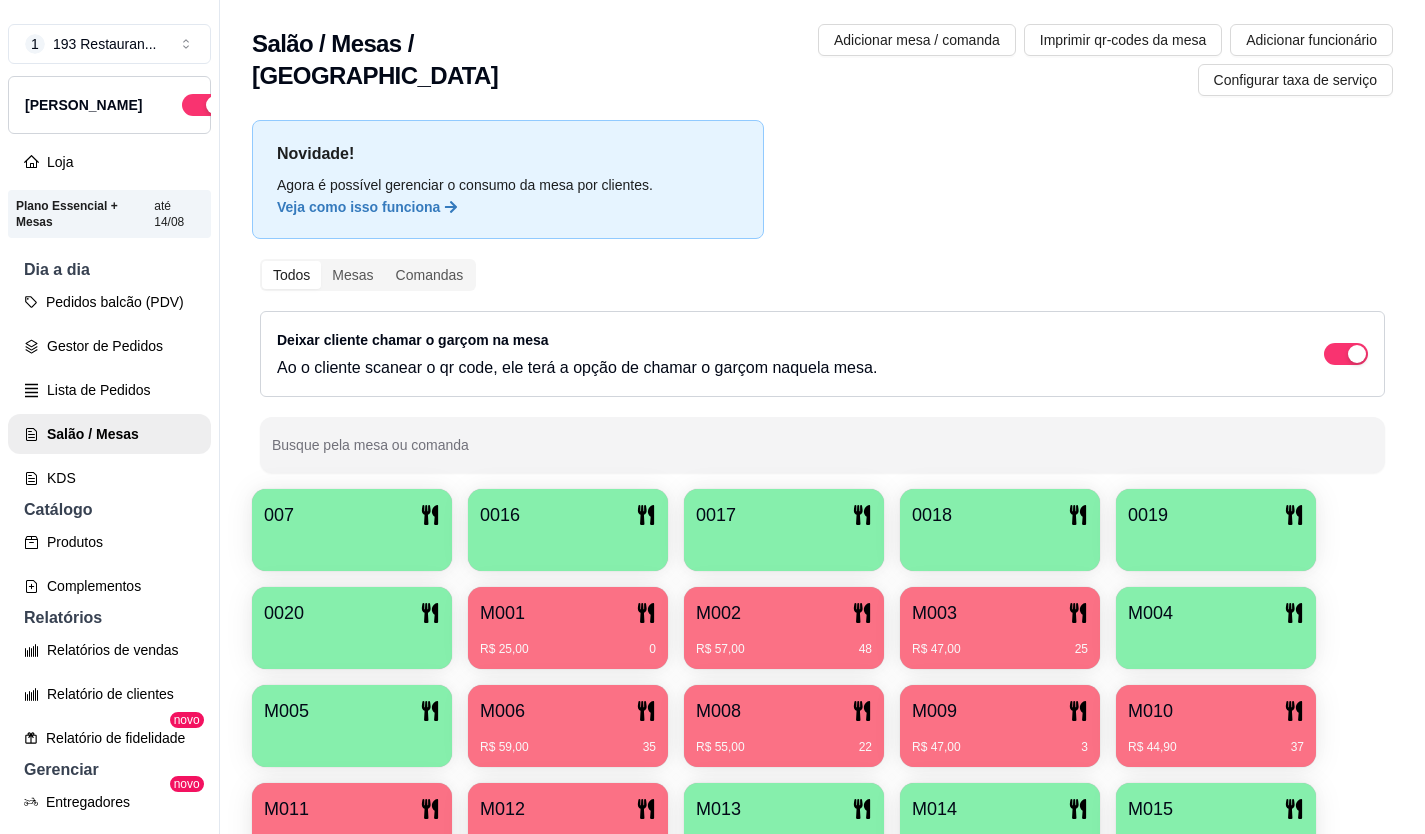 click on "R$ 59,00 35" at bounding box center (568, 747) 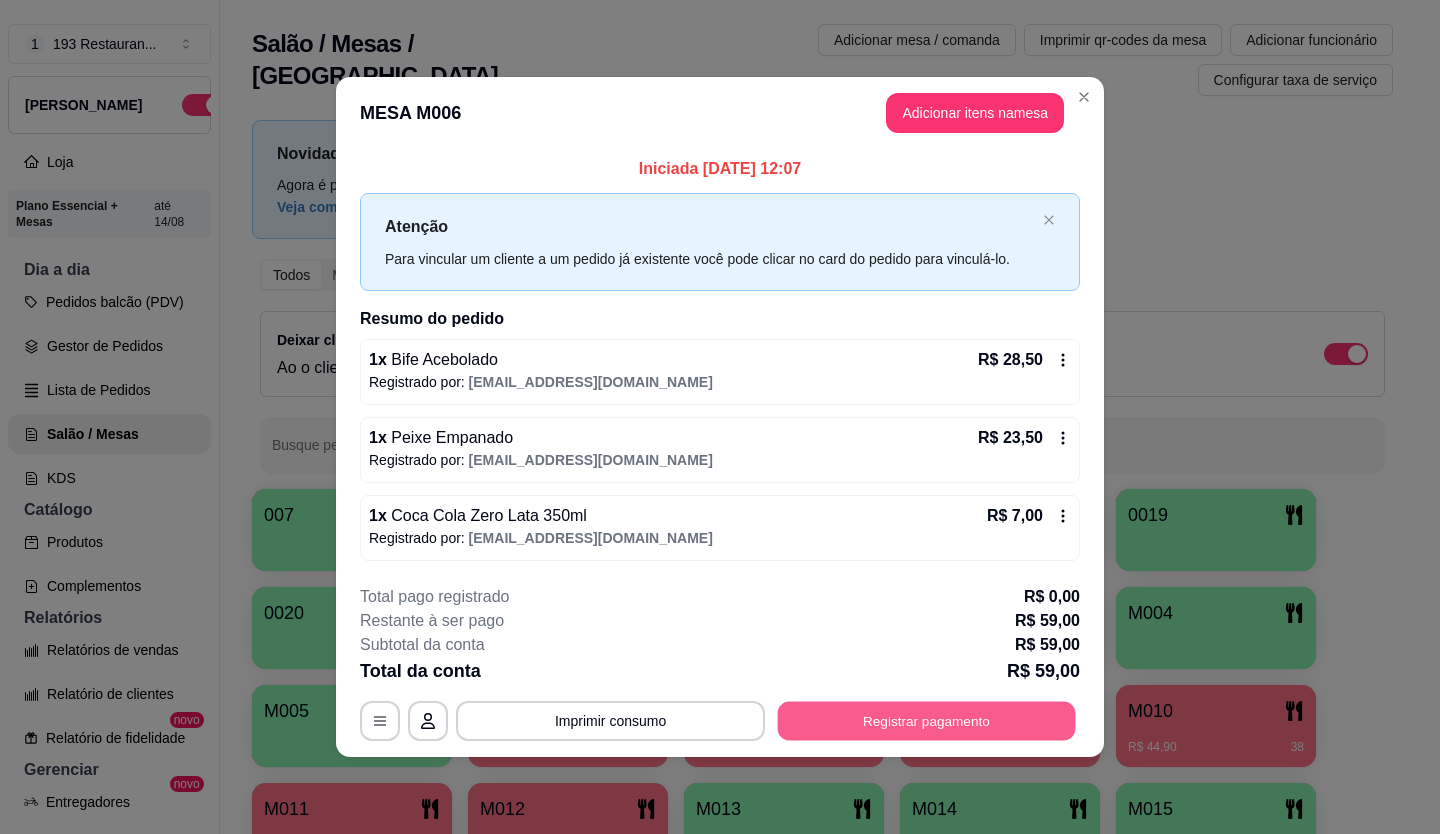 click on "Registrar pagamento" at bounding box center [927, 720] 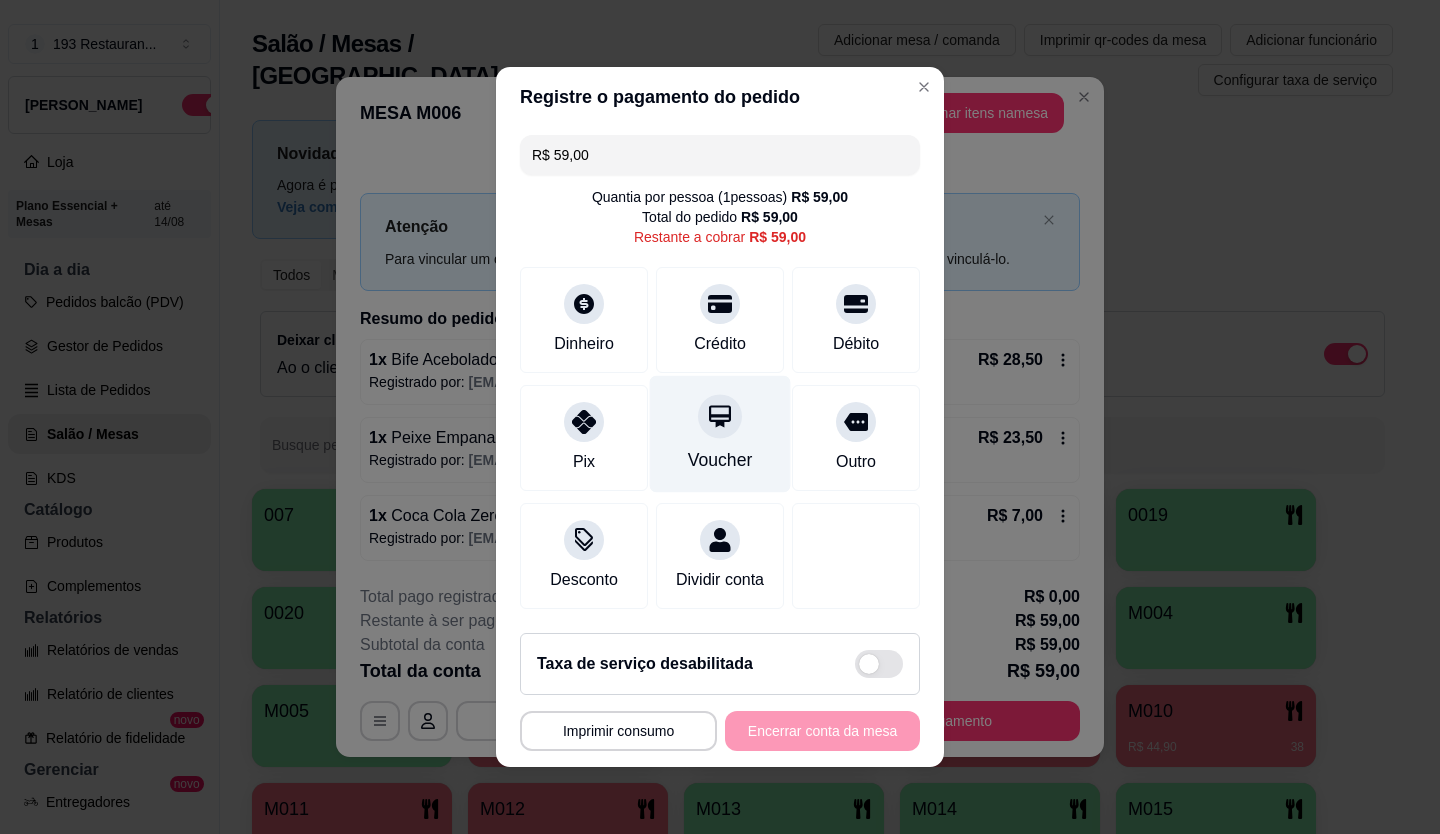 click on "Voucher" at bounding box center [720, 434] 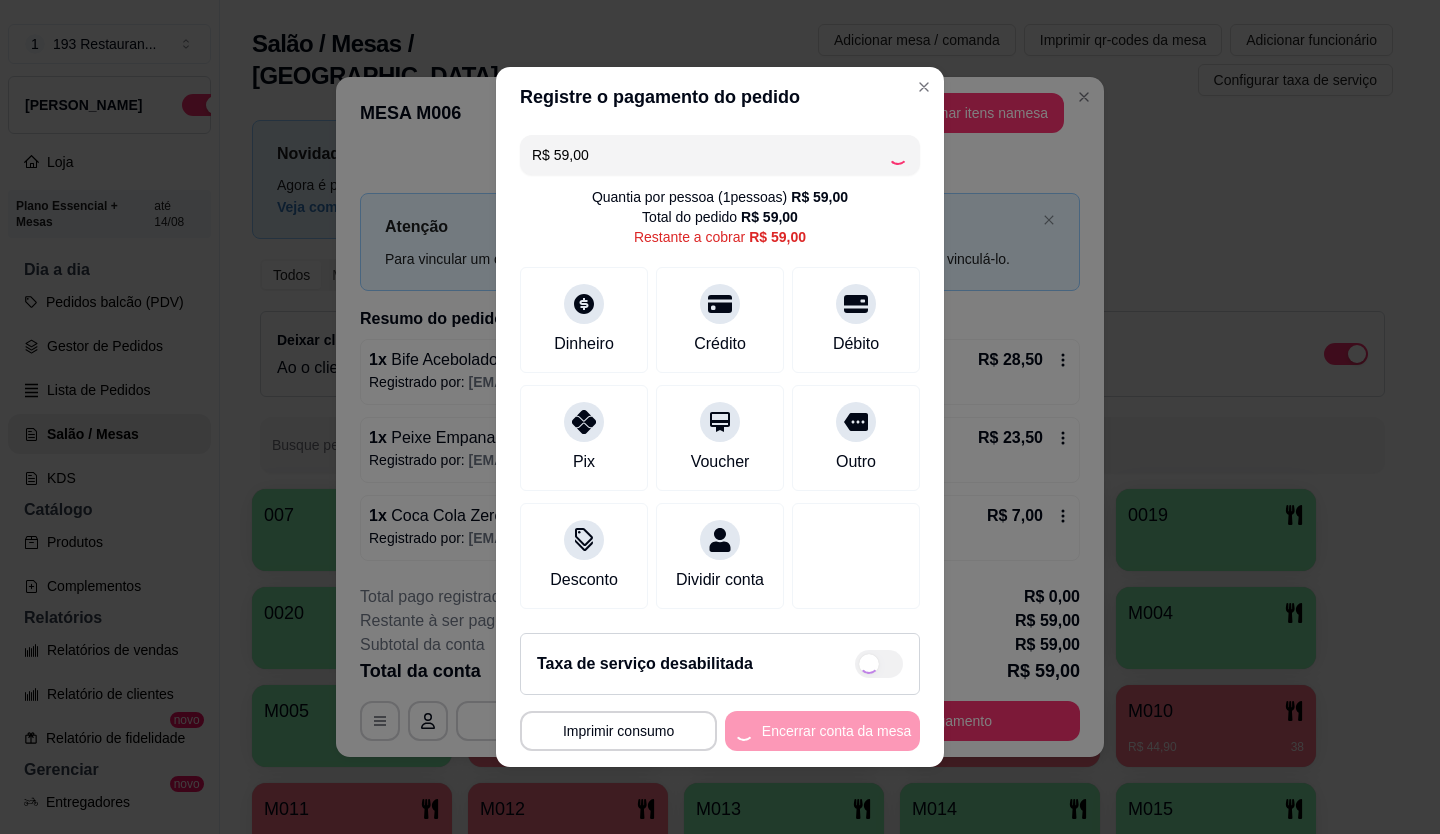 type on "R$ 0,00" 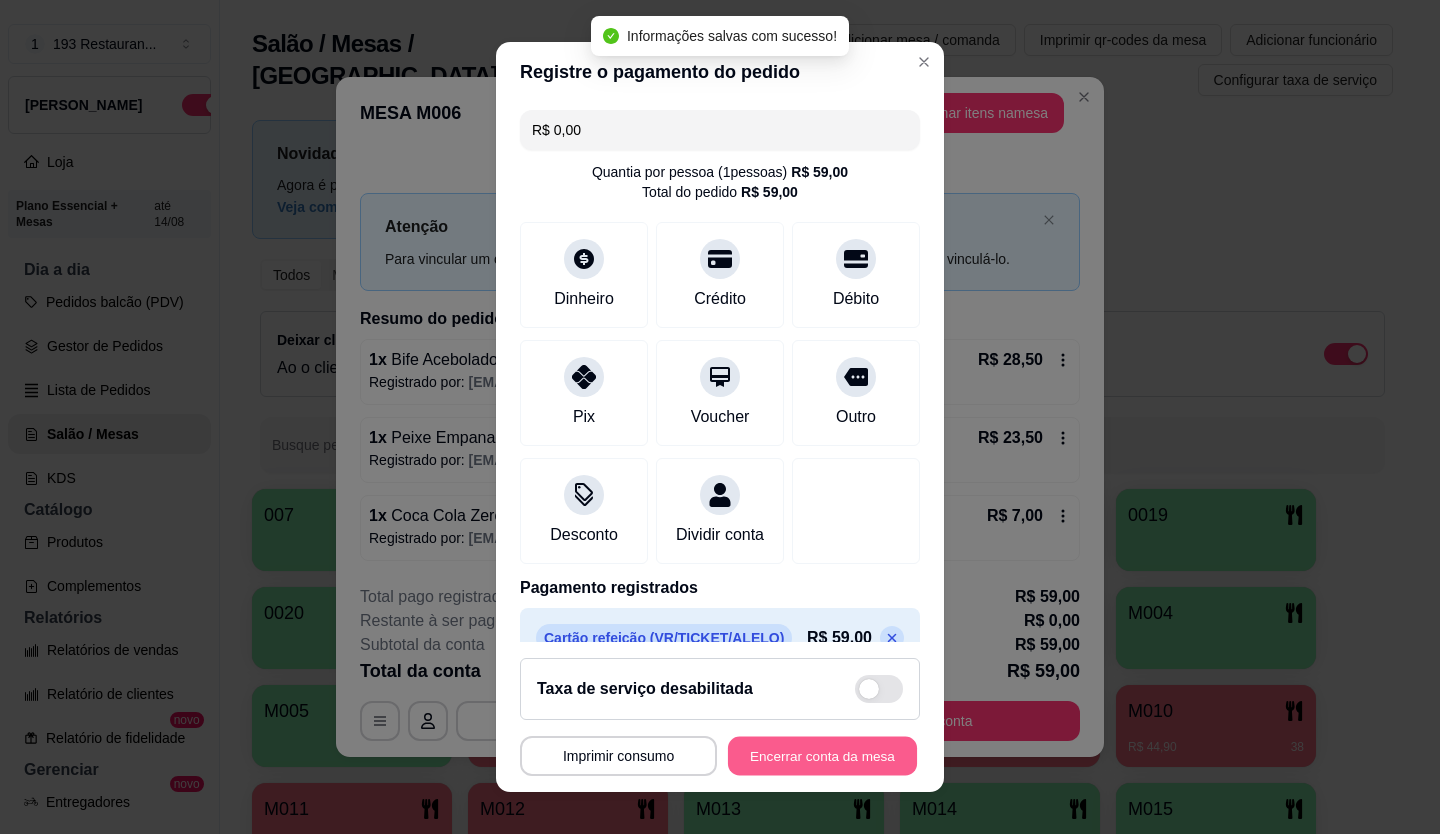 click on "Encerrar conta da mesa" at bounding box center [822, 756] 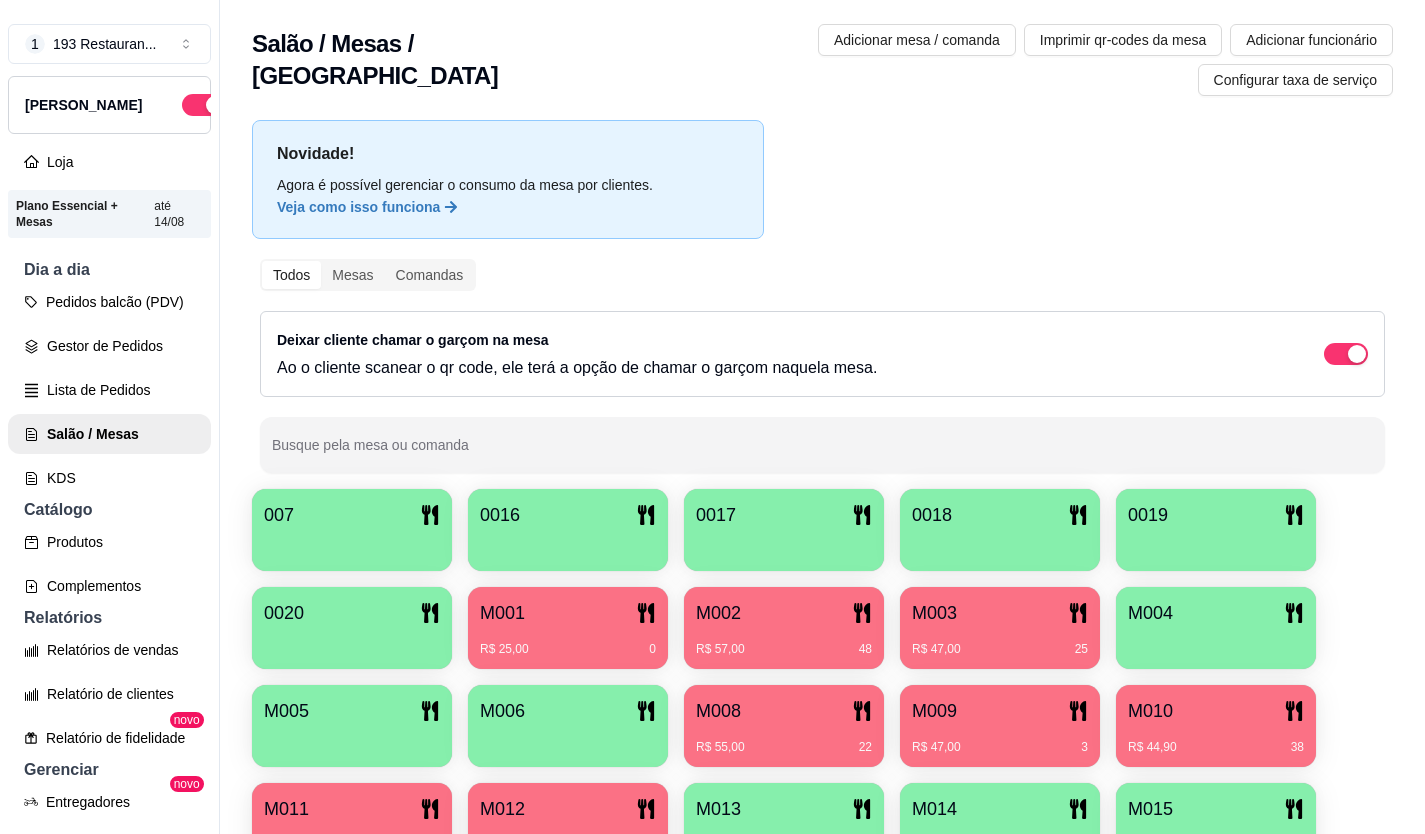 click on "M009" at bounding box center (1000, 711) 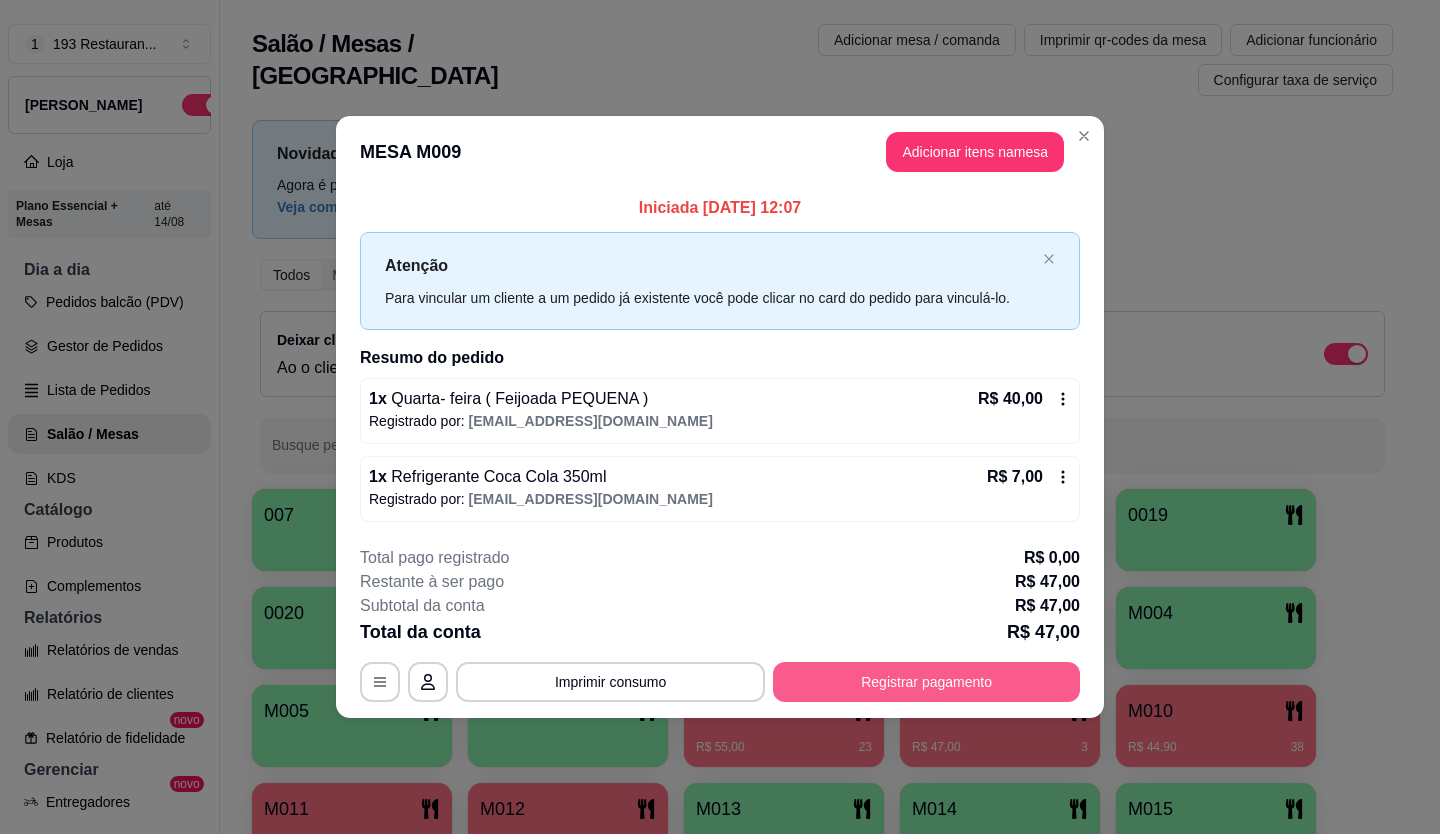 click on "Registrar pagamento" at bounding box center (926, 682) 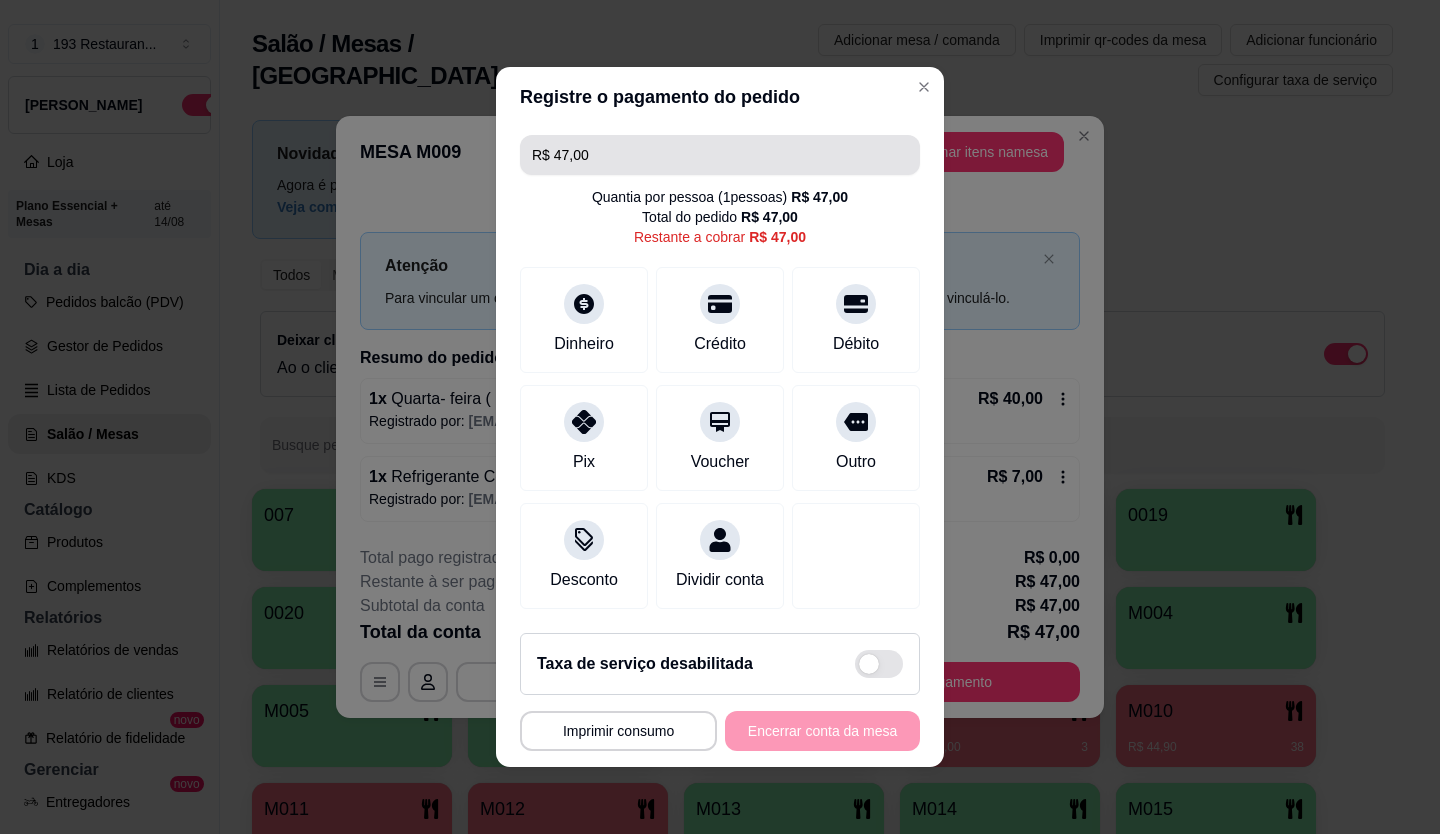 click on "R$ 47,00" at bounding box center [720, 155] 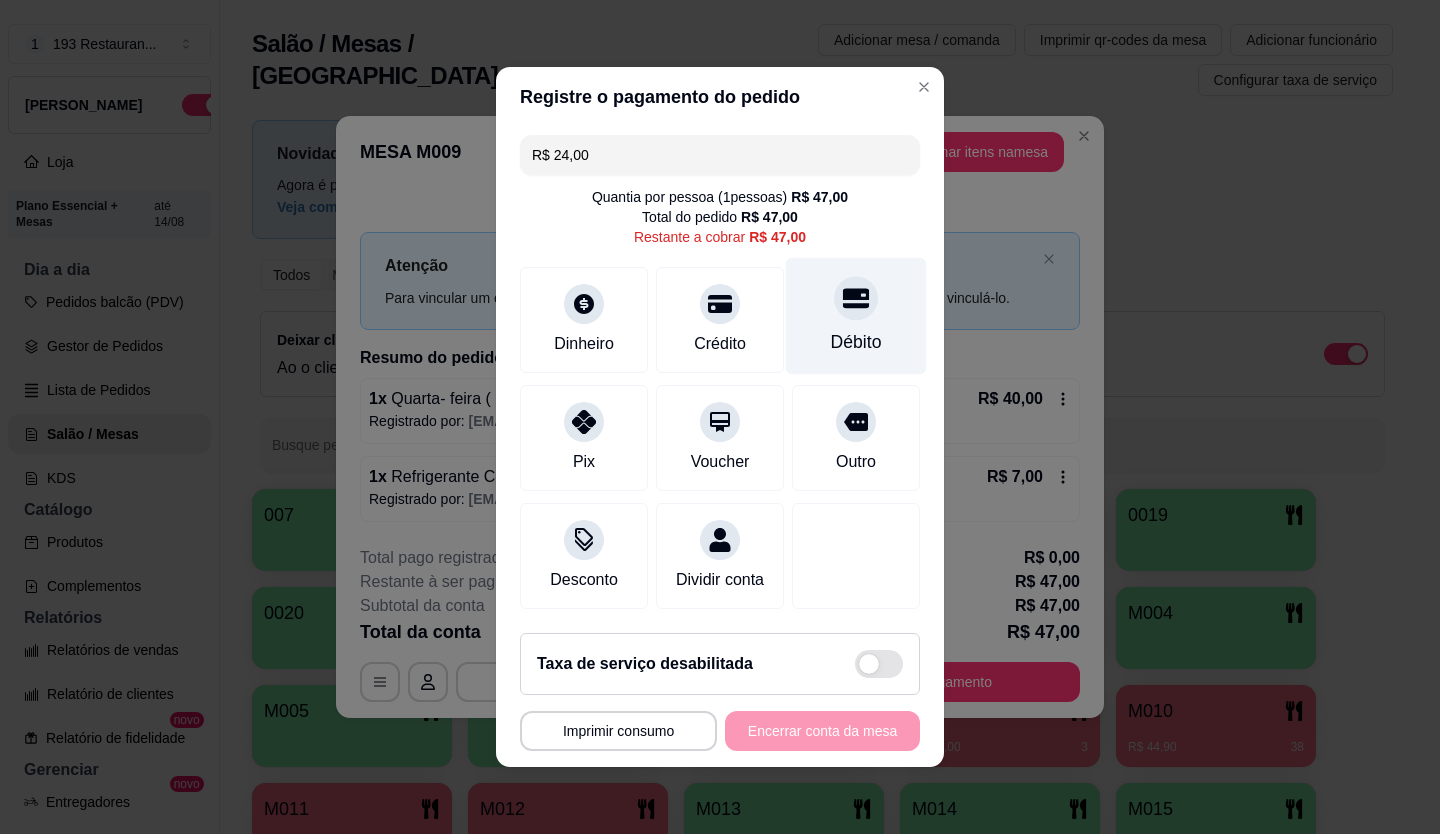 click on "Débito" at bounding box center [856, 316] 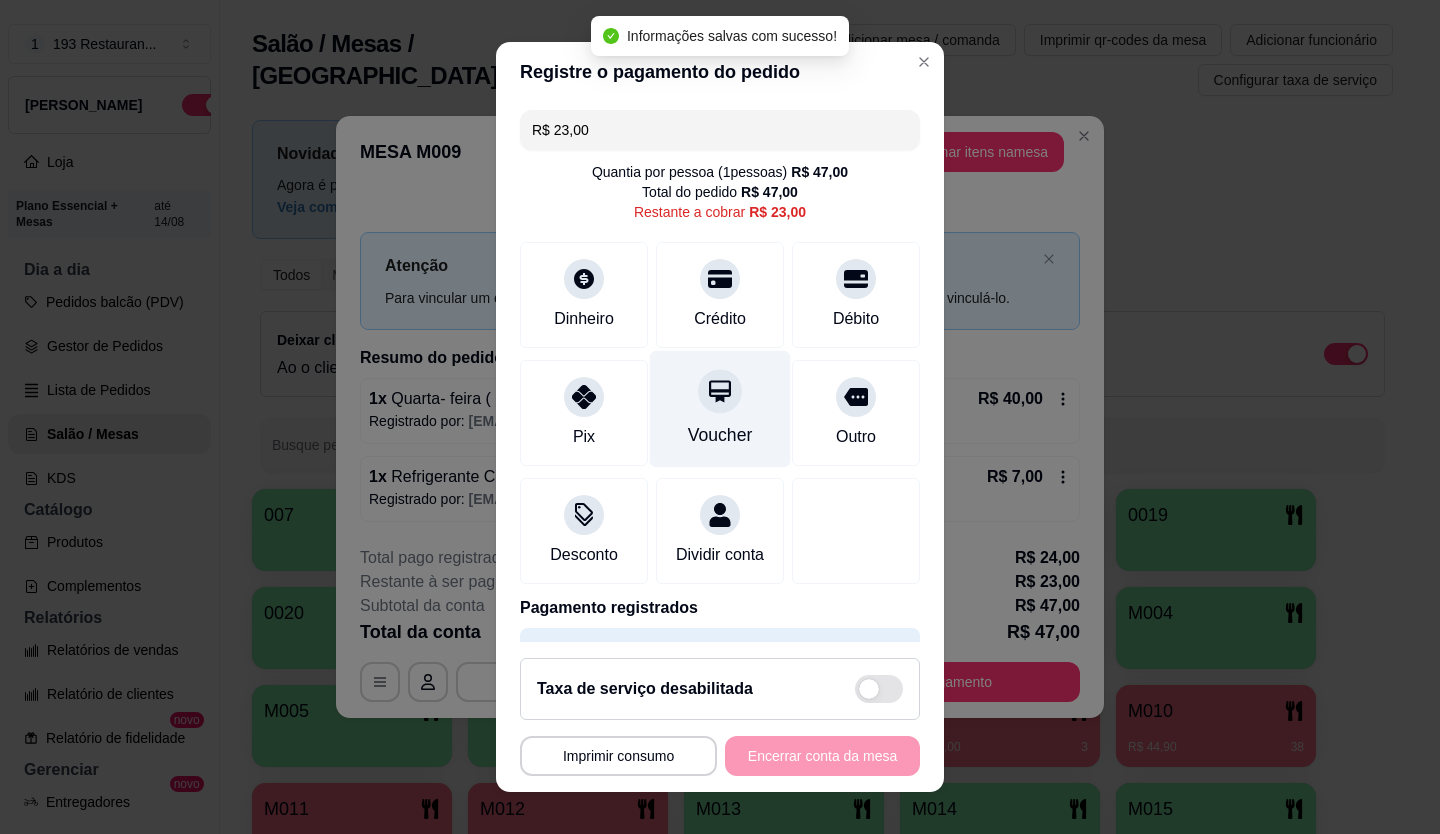 click at bounding box center (720, 391) 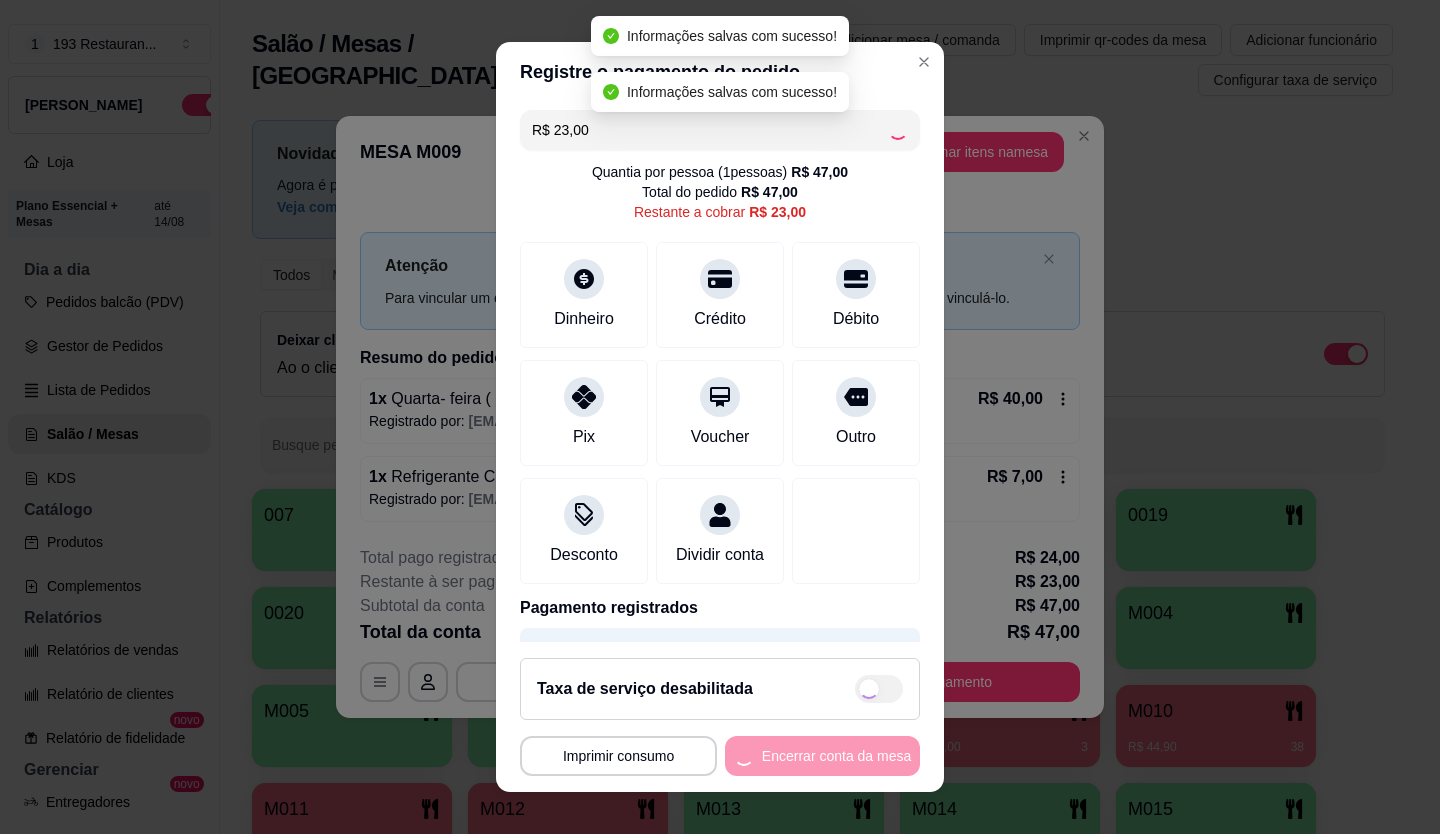 type on "R$ 0,00" 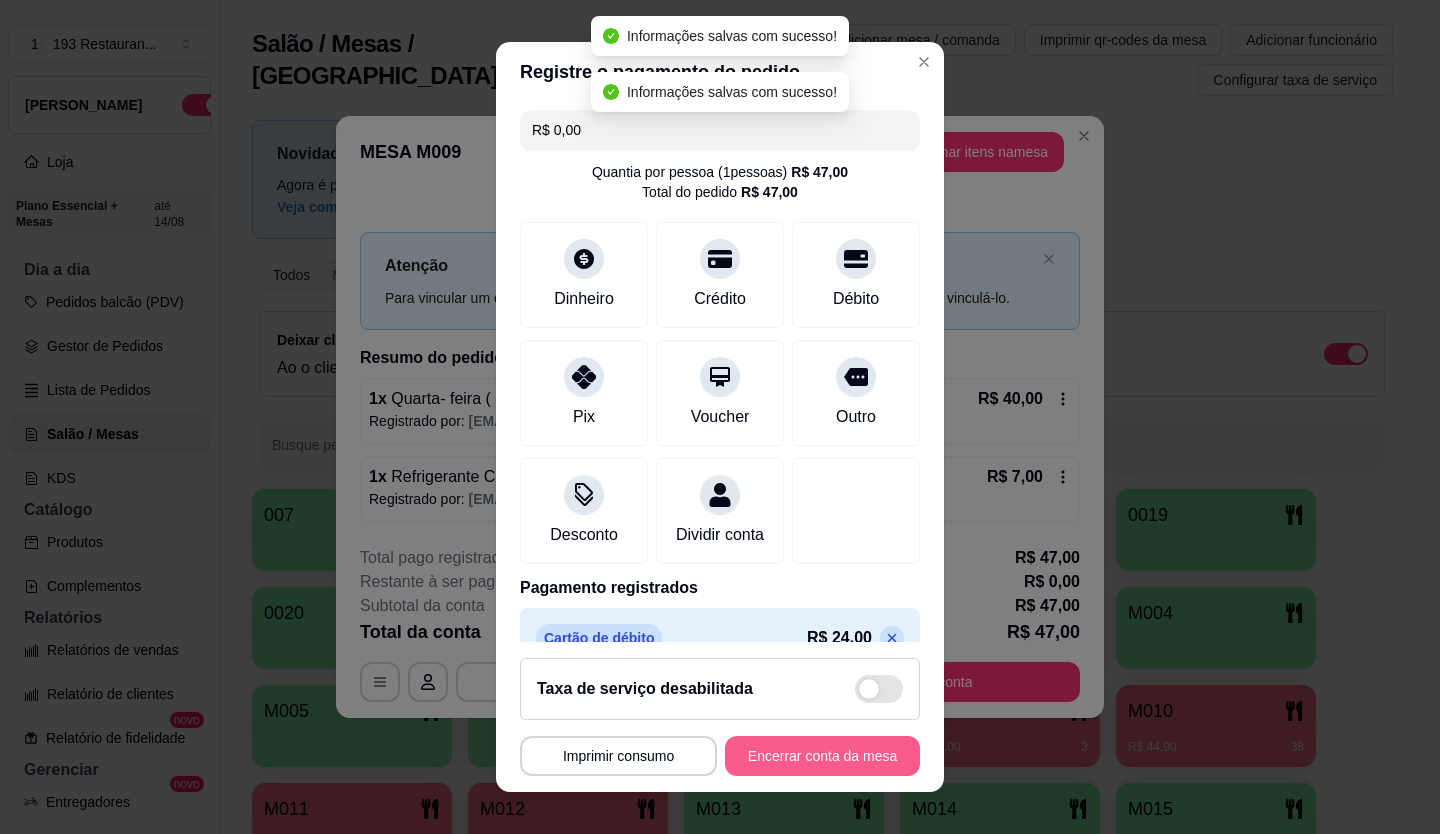 click on "Encerrar conta da mesa" at bounding box center (822, 756) 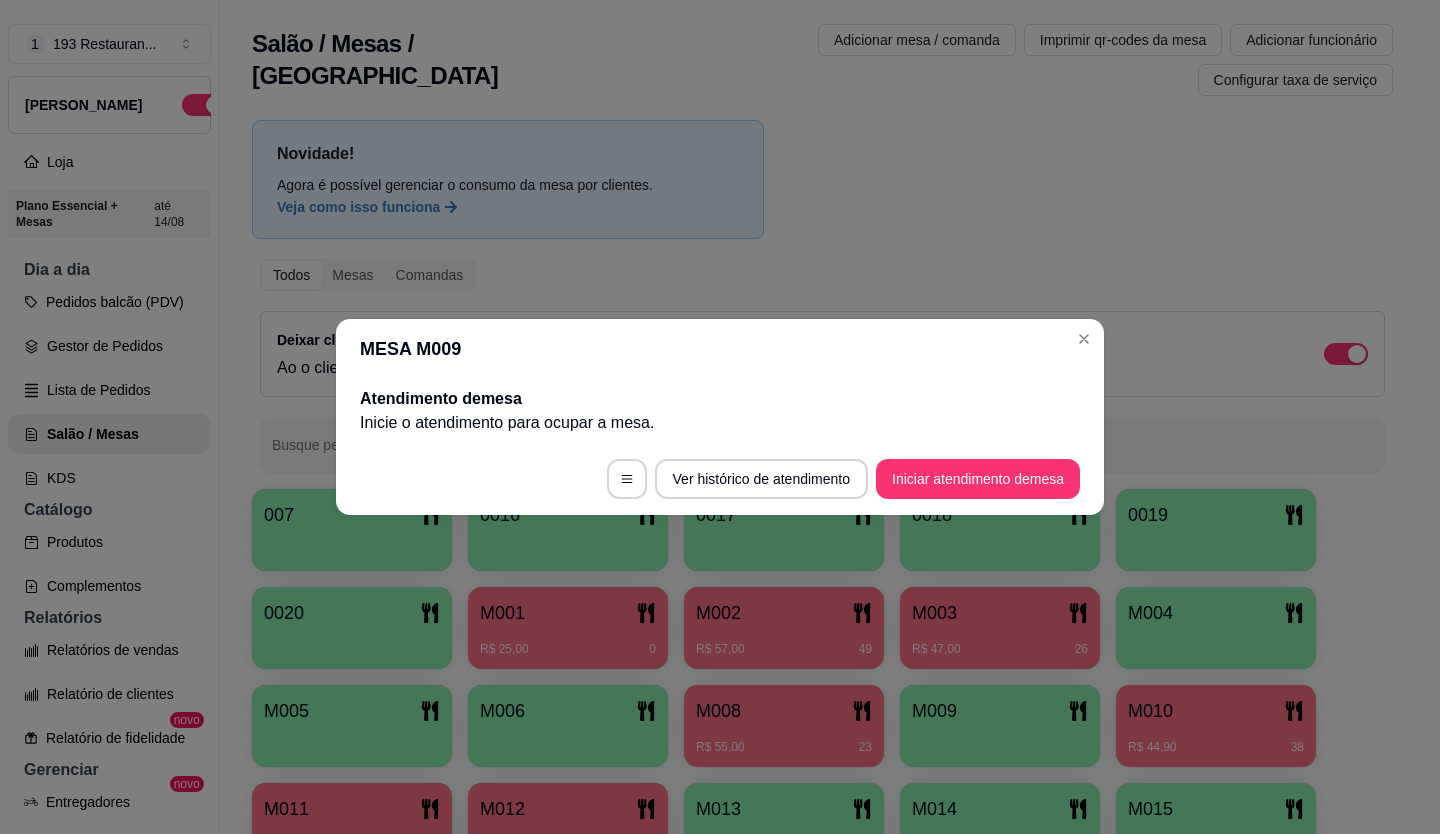 click on "MESA M009" at bounding box center [720, 349] 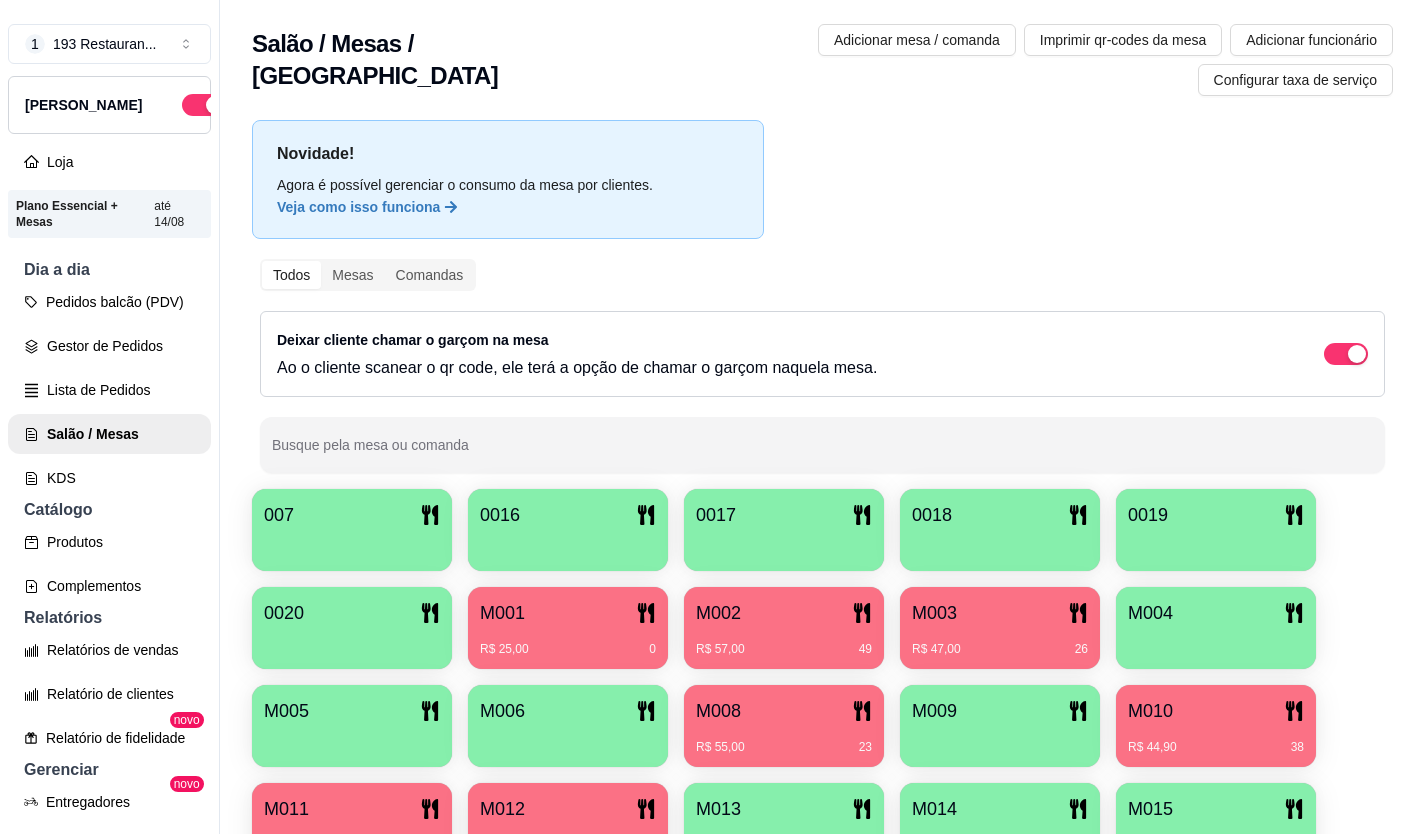 click at bounding box center [1000, 740] 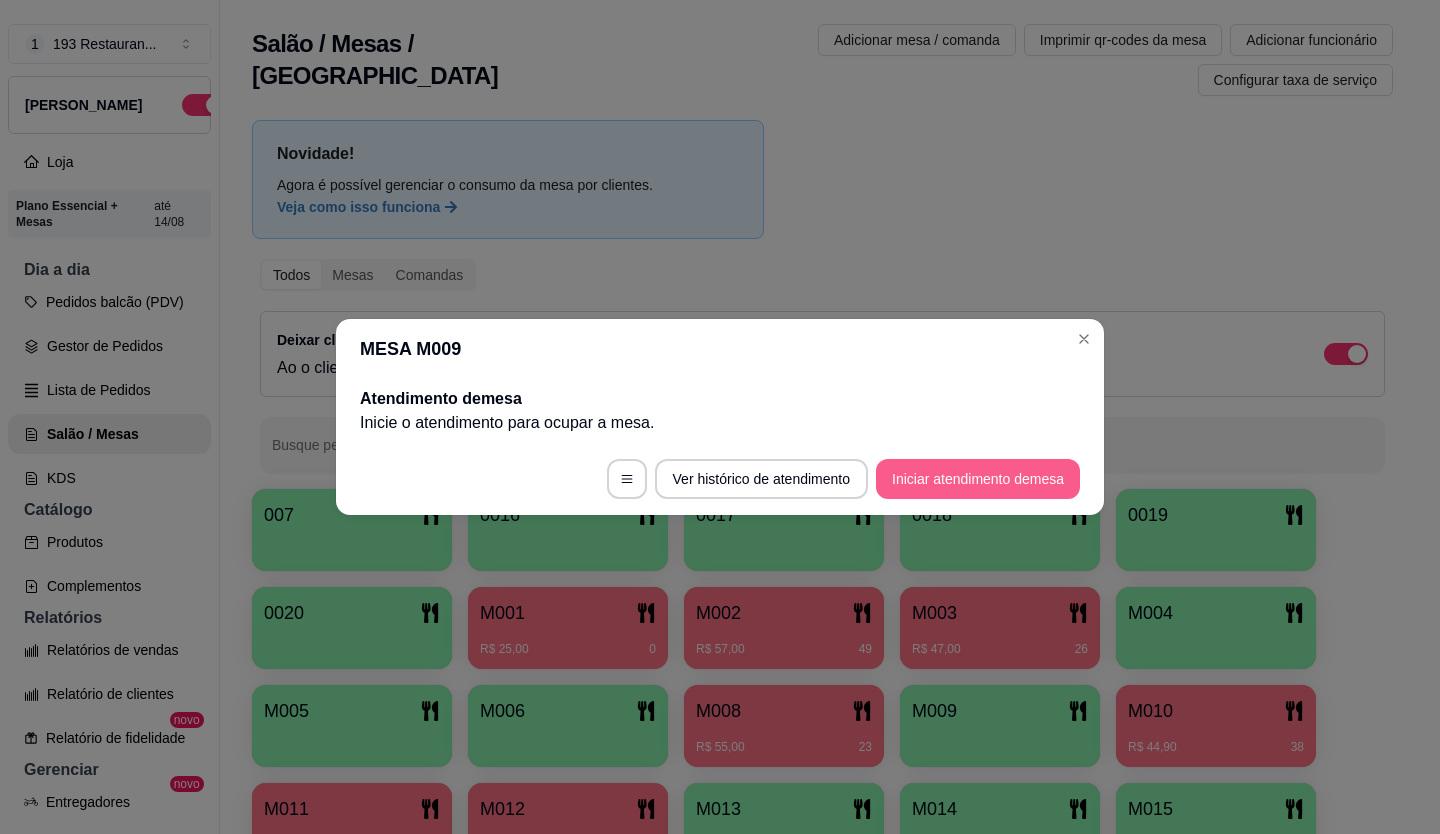 click on "Iniciar atendimento de  mesa" at bounding box center (978, 479) 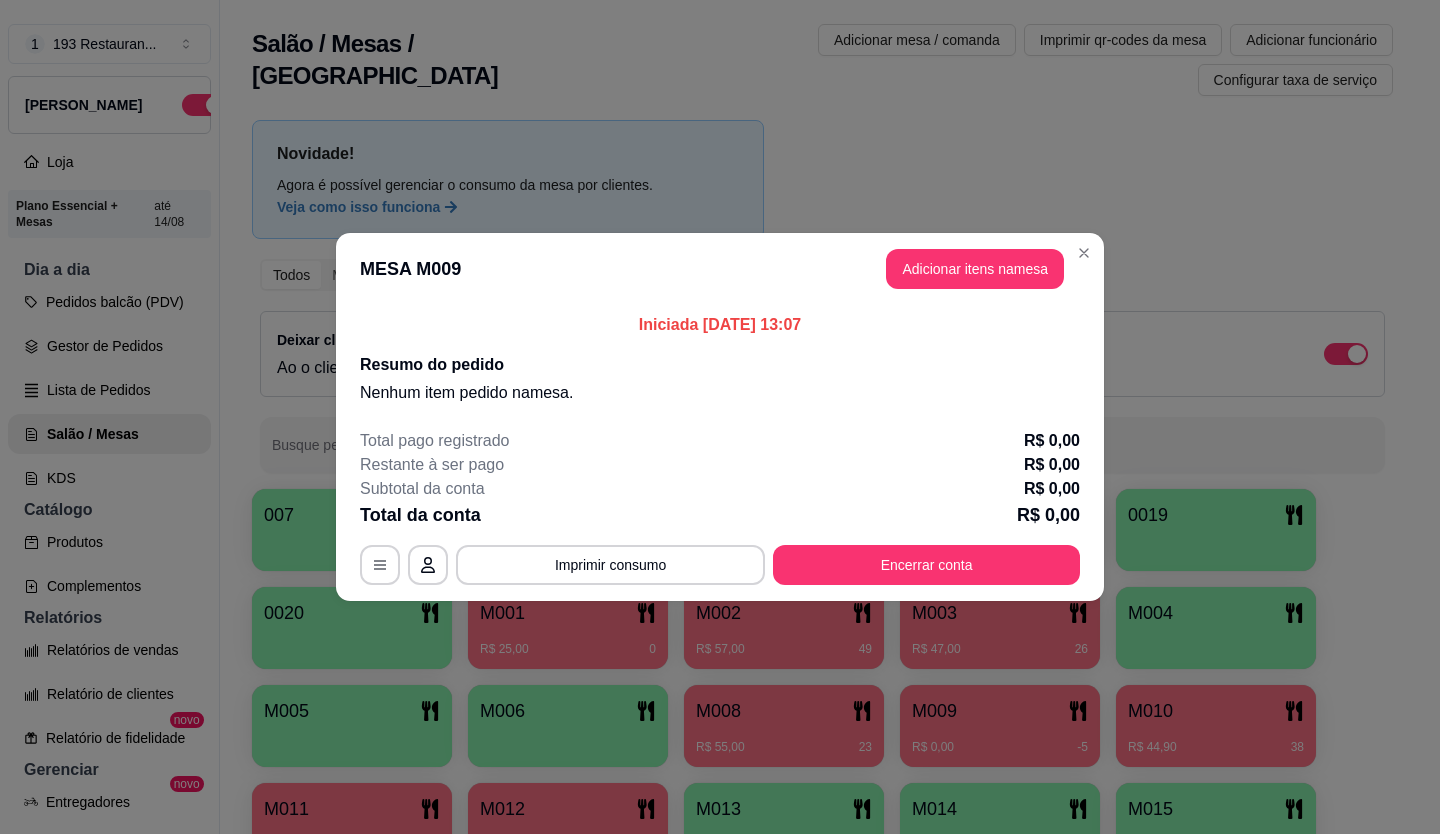 click on "Adicionar itens na  mesa" at bounding box center (975, 269) 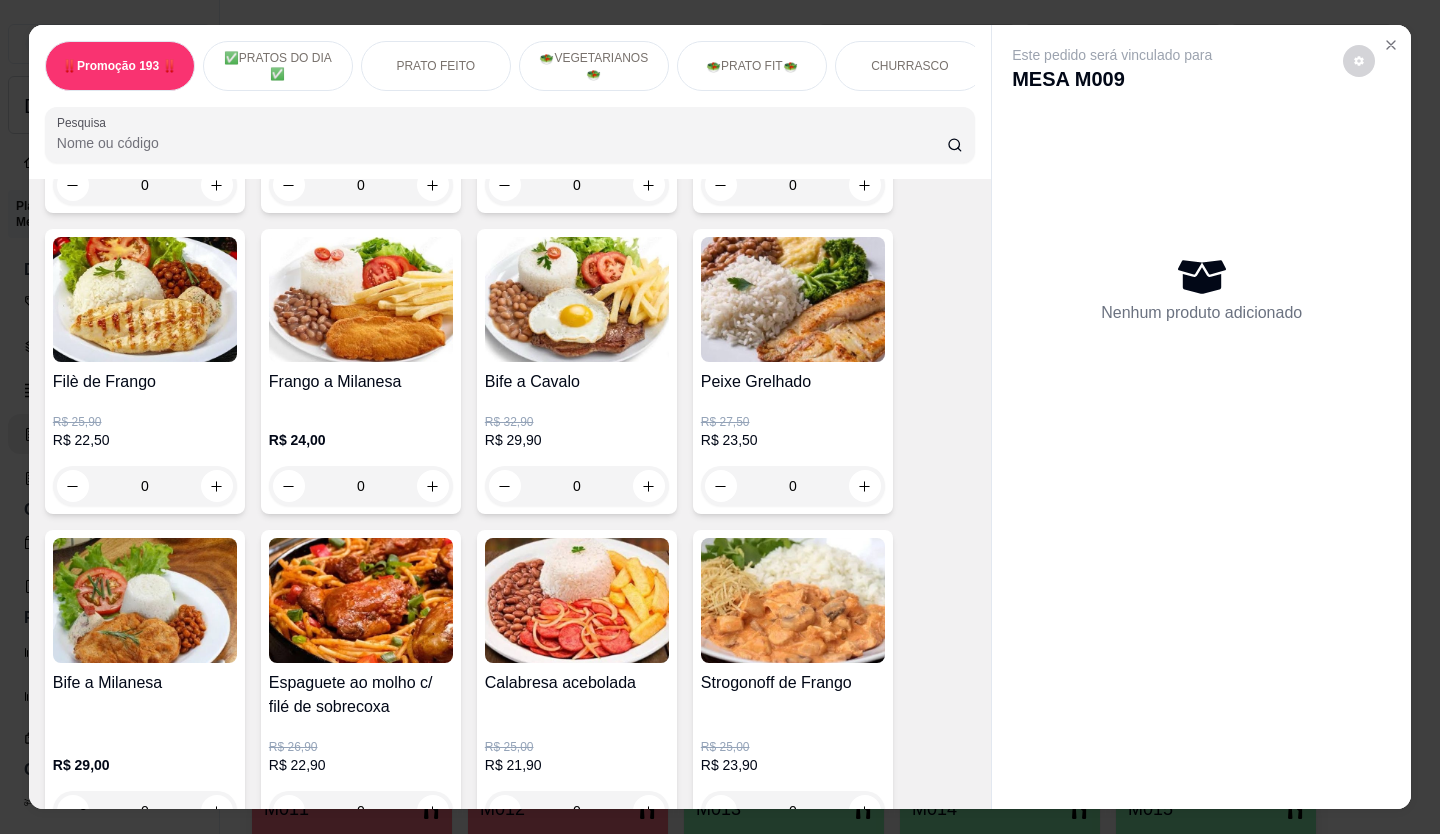 scroll, scrollTop: 1100, scrollLeft: 0, axis: vertical 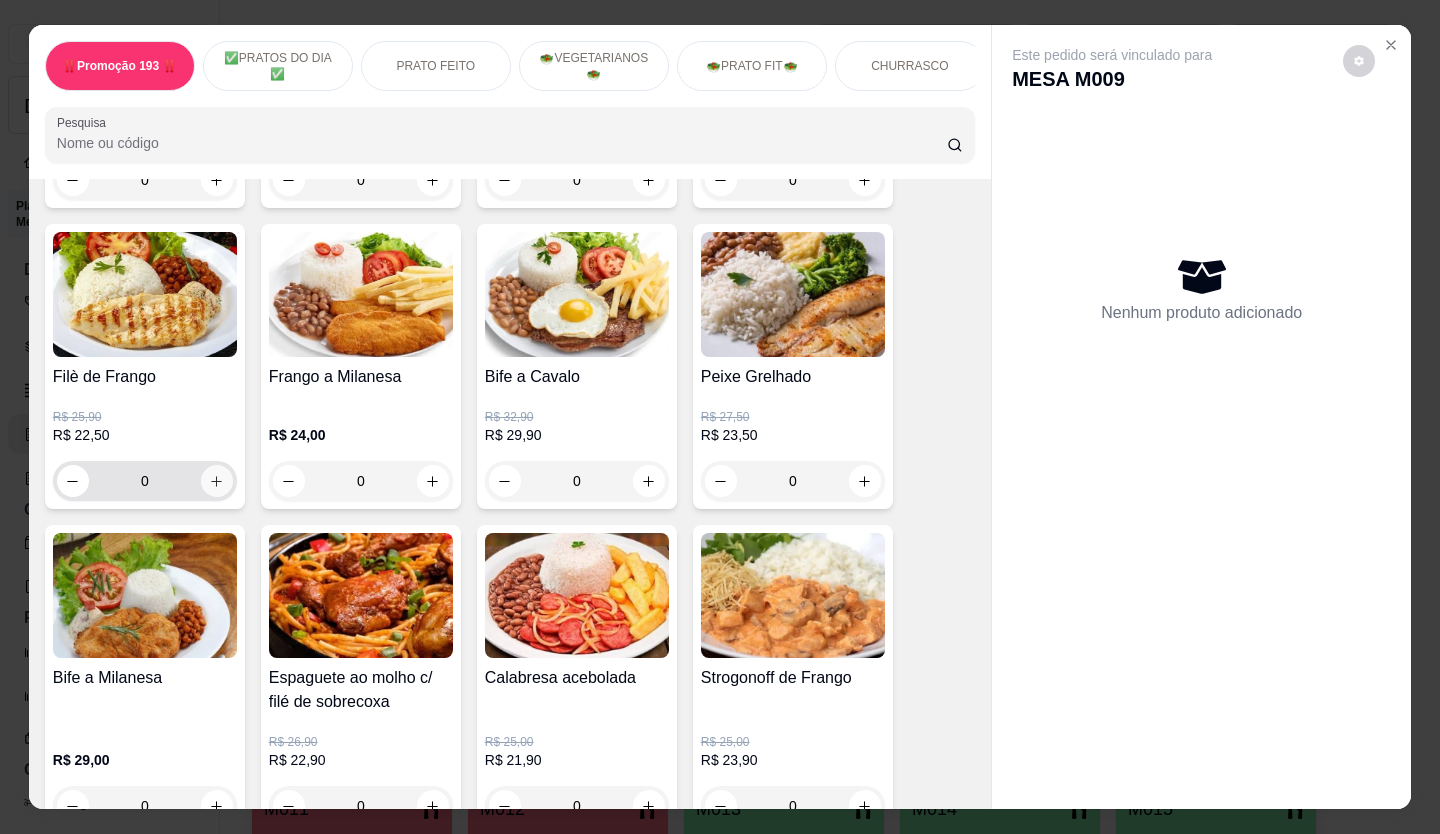 click at bounding box center [217, 481] 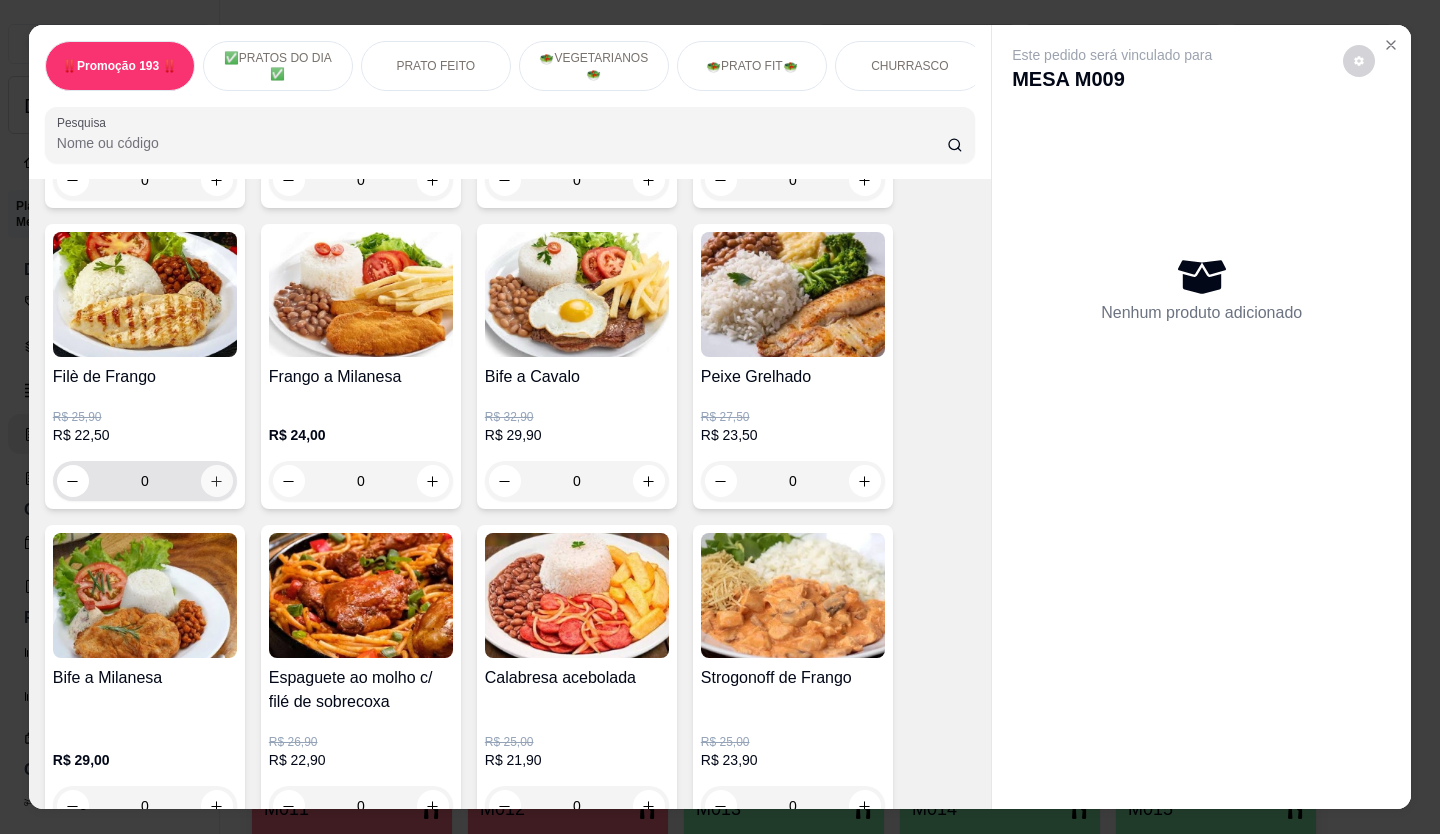 type on "1" 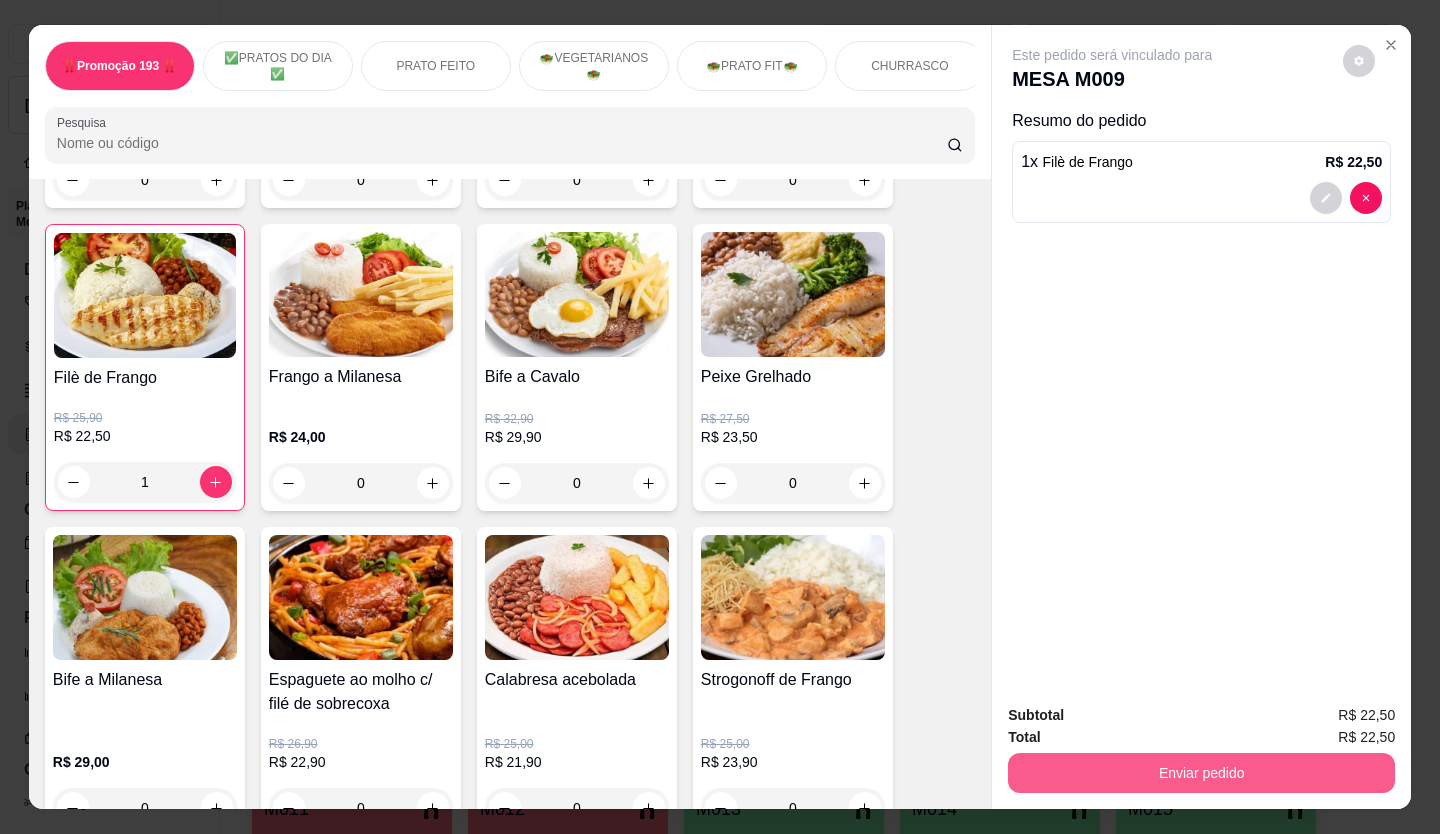 click on "Enviar pedido" at bounding box center [1201, 773] 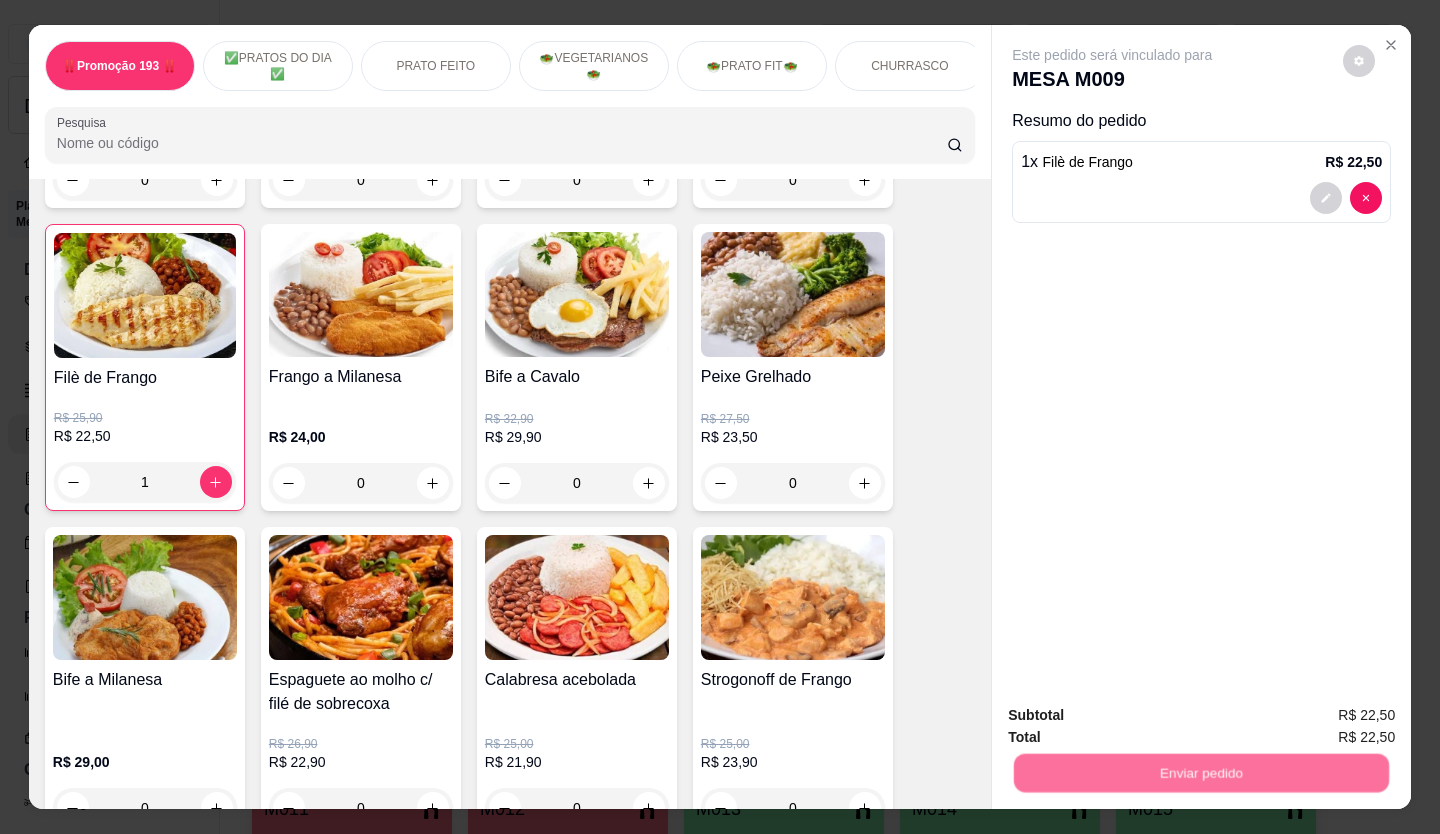 click on "Não registrar e enviar pedido" at bounding box center (1136, 716) 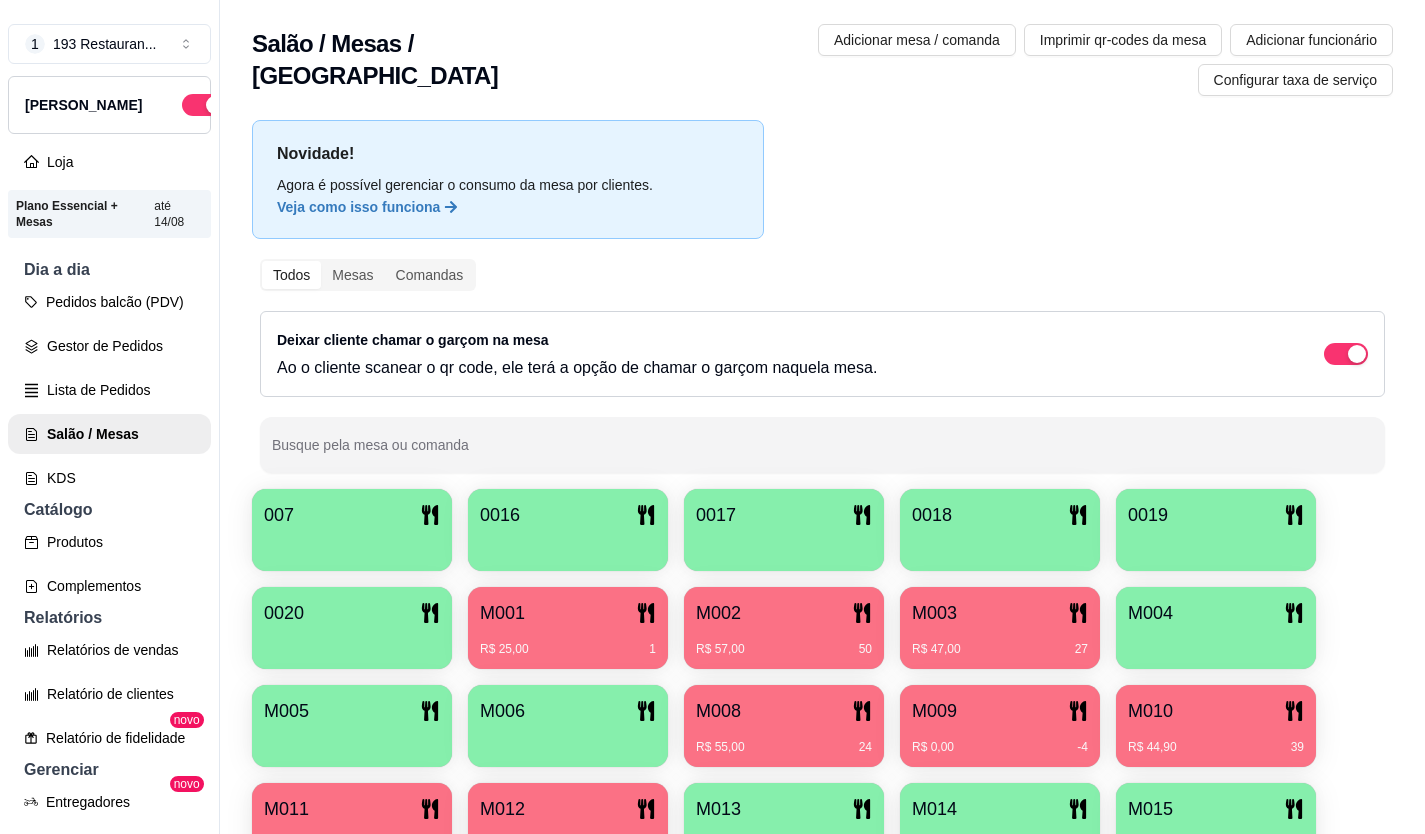 click on "0020" at bounding box center [352, 613] 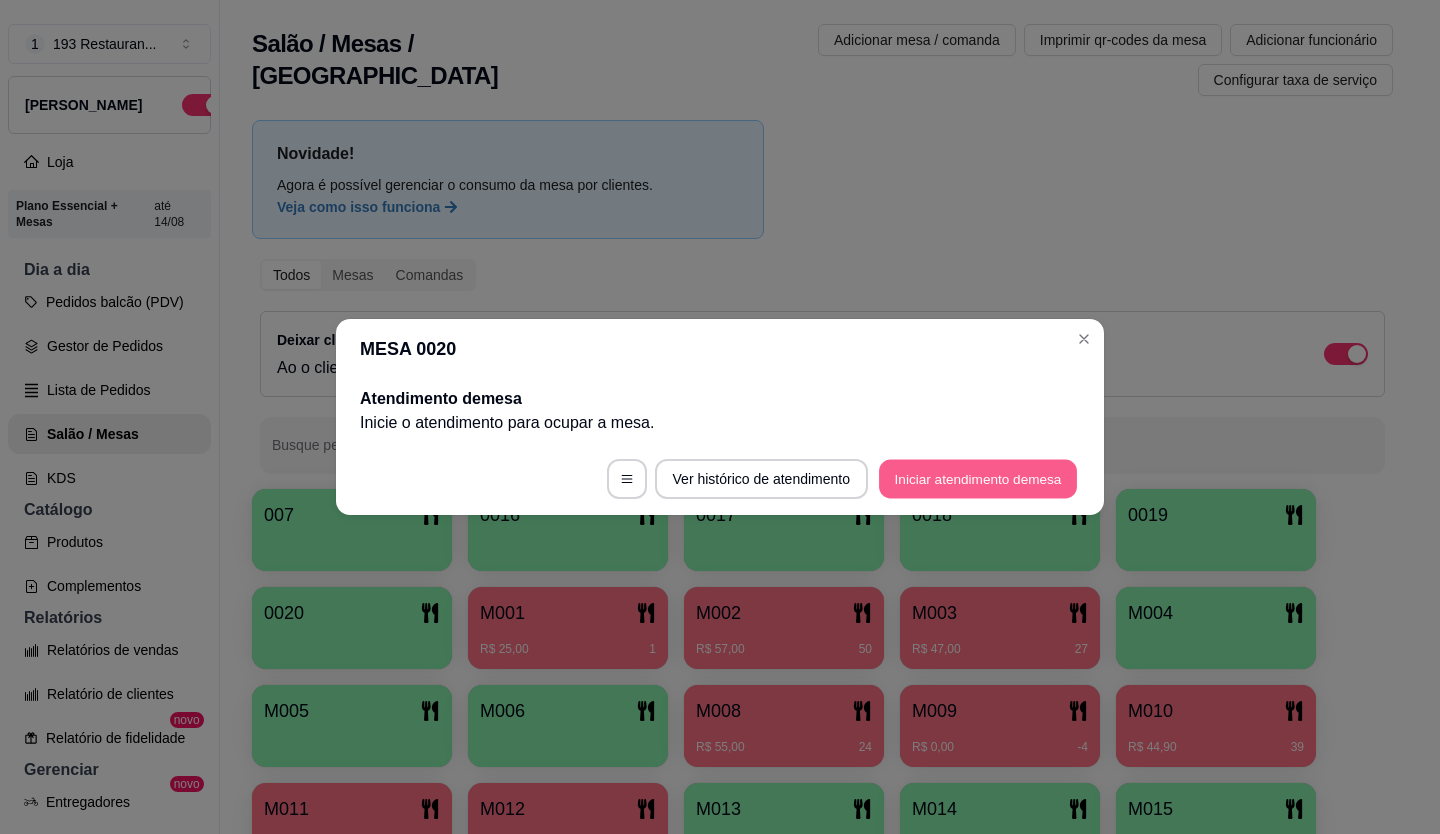 click on "Iniciar atendimento de  mesa" at bounding box center (978, 479) 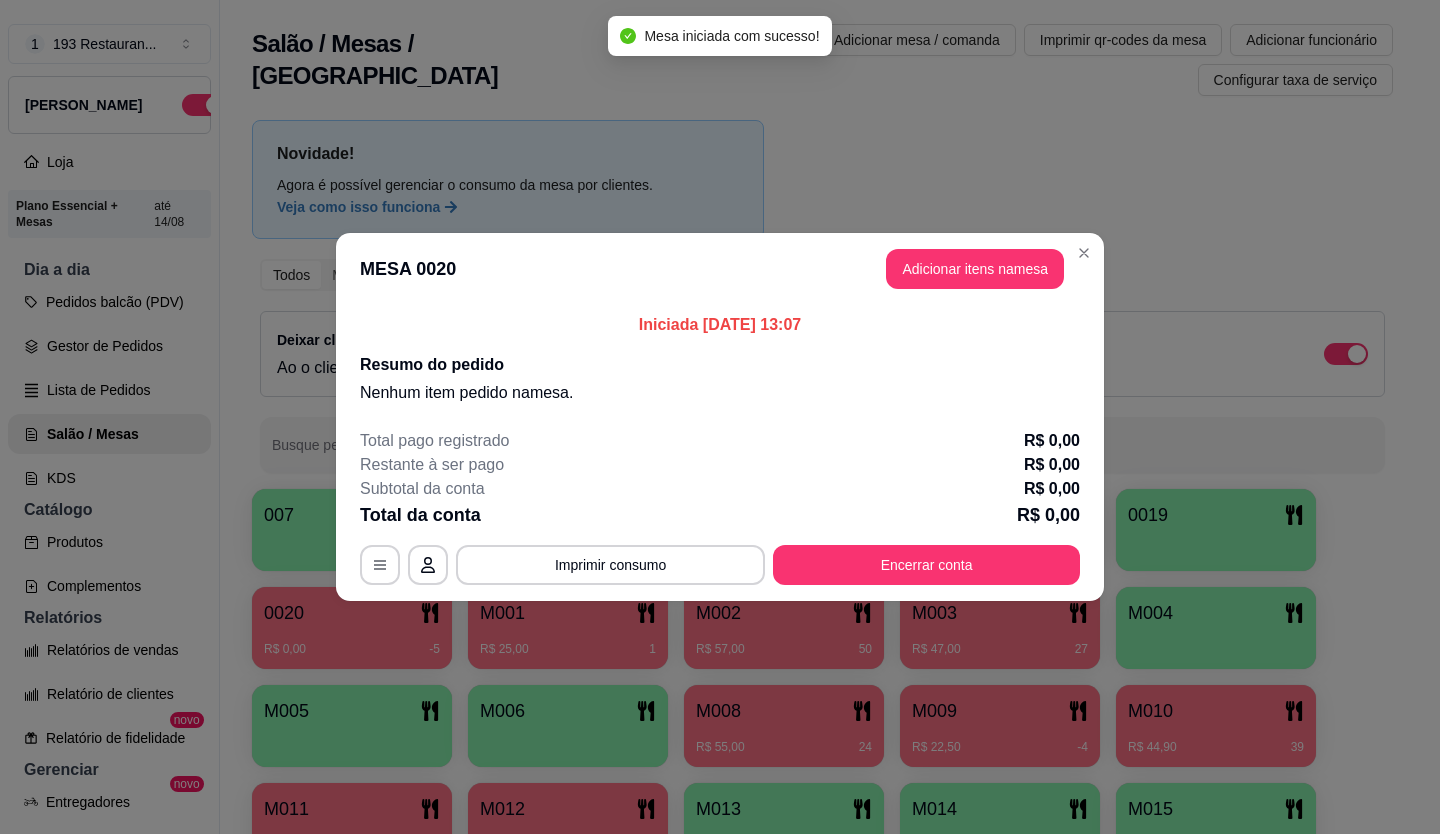 click on "MESA 0020 Adicionar itens na  mesa" at bounding box center [720, 269] 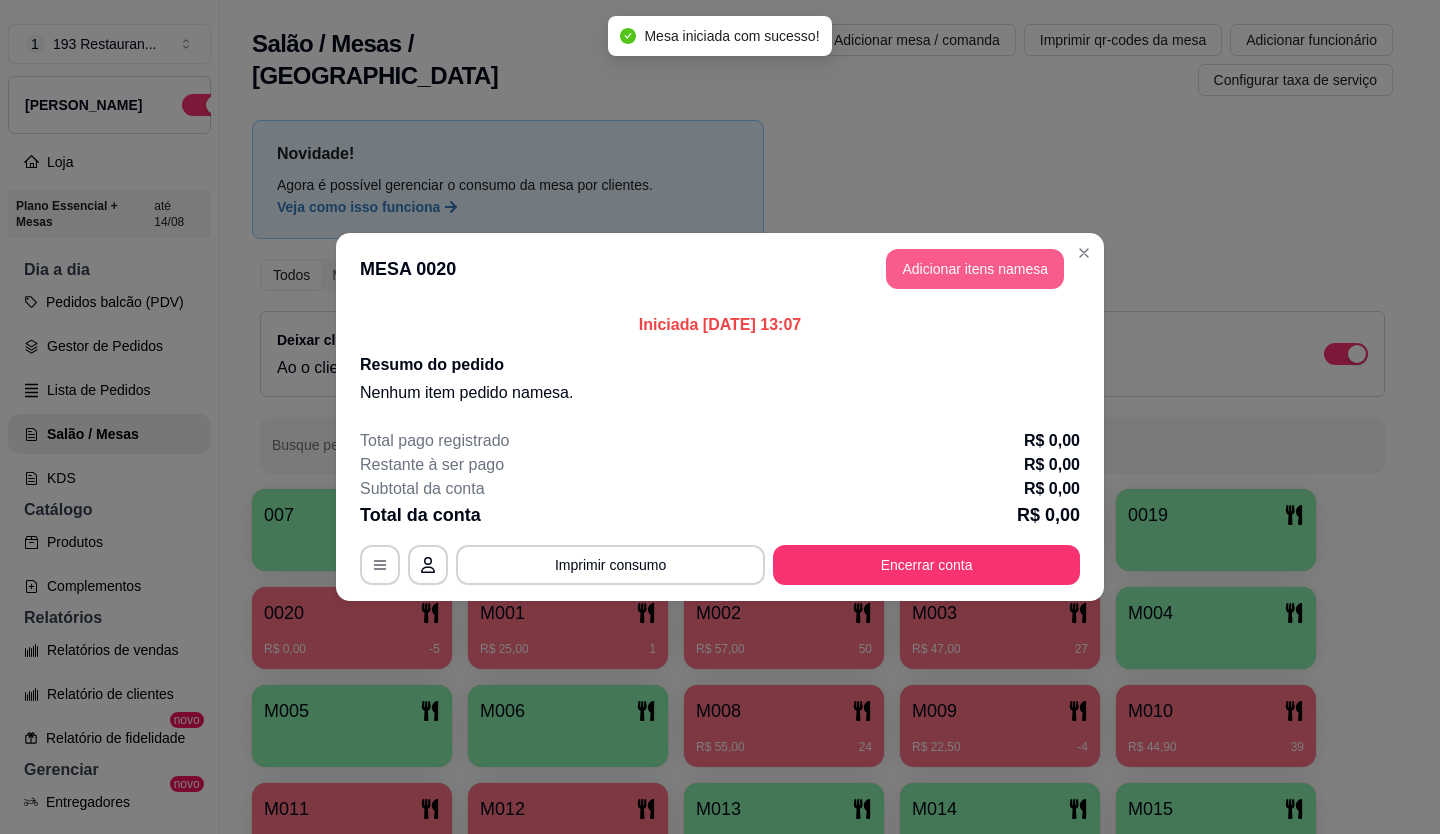 click on "Adicionar itens na  mesa" at bounding box center [975, 269] 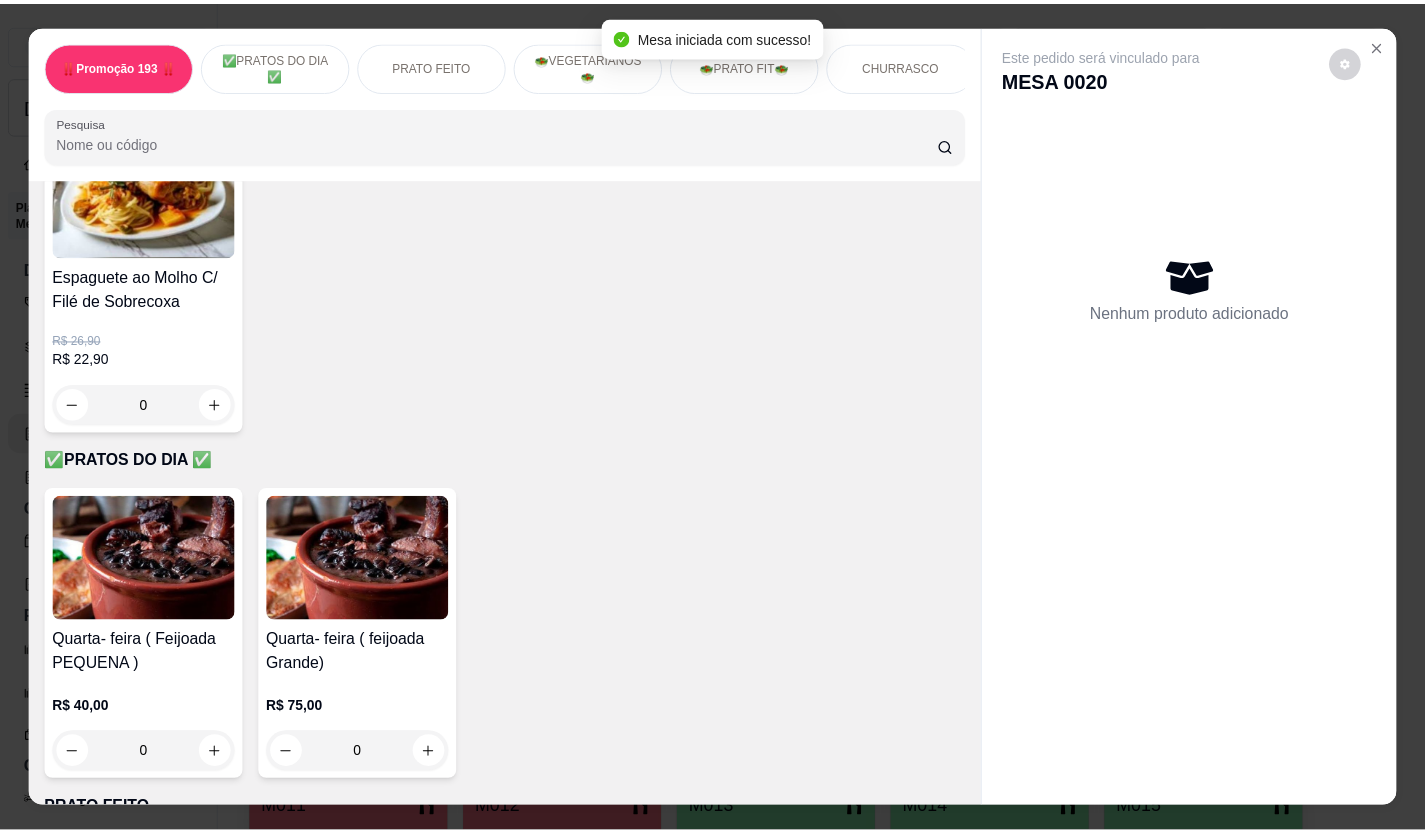 scroll, scrollTop: 200, scrollLeft: 0, axis: vertical 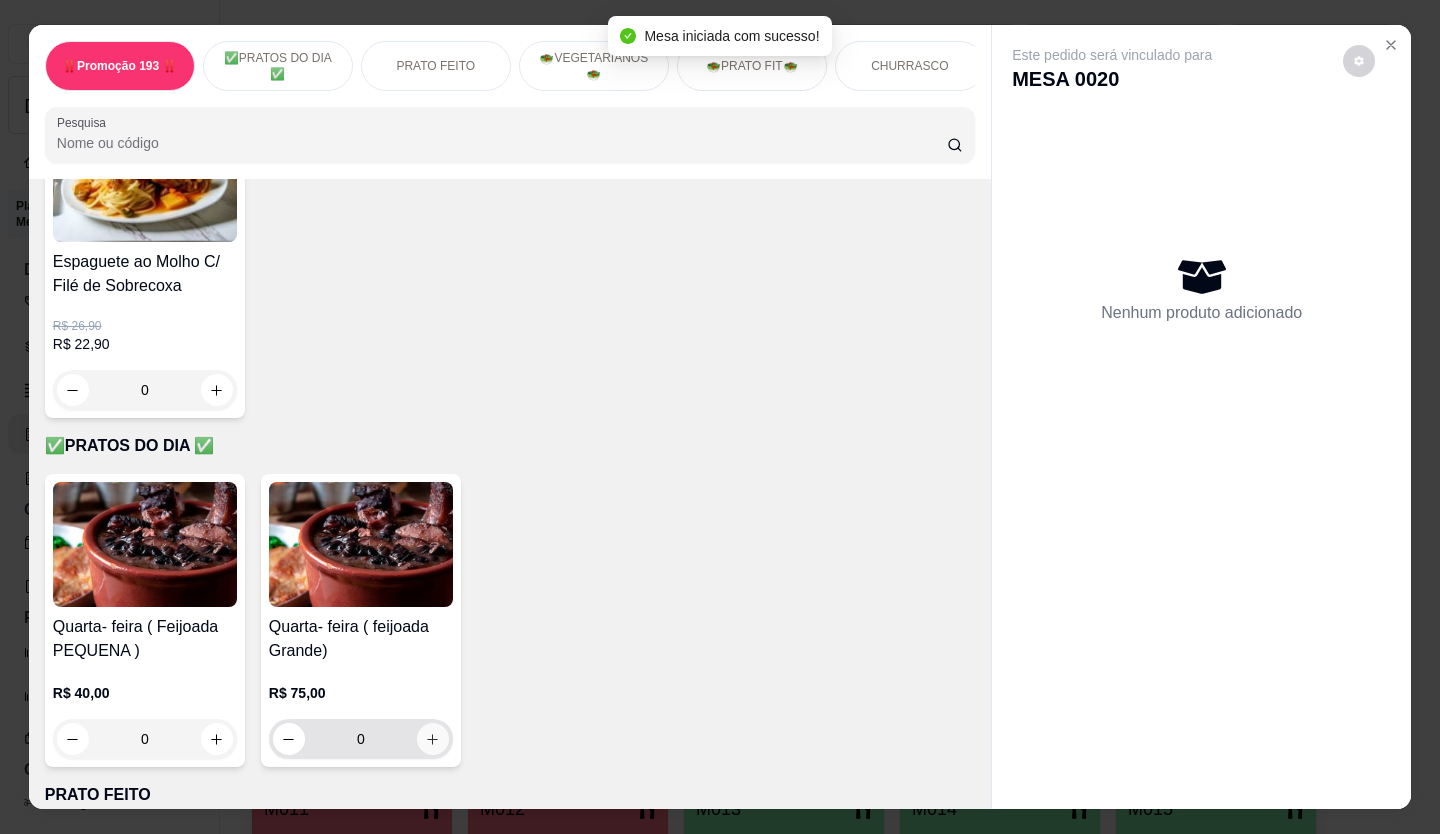 click at bounding box center (433, 739) 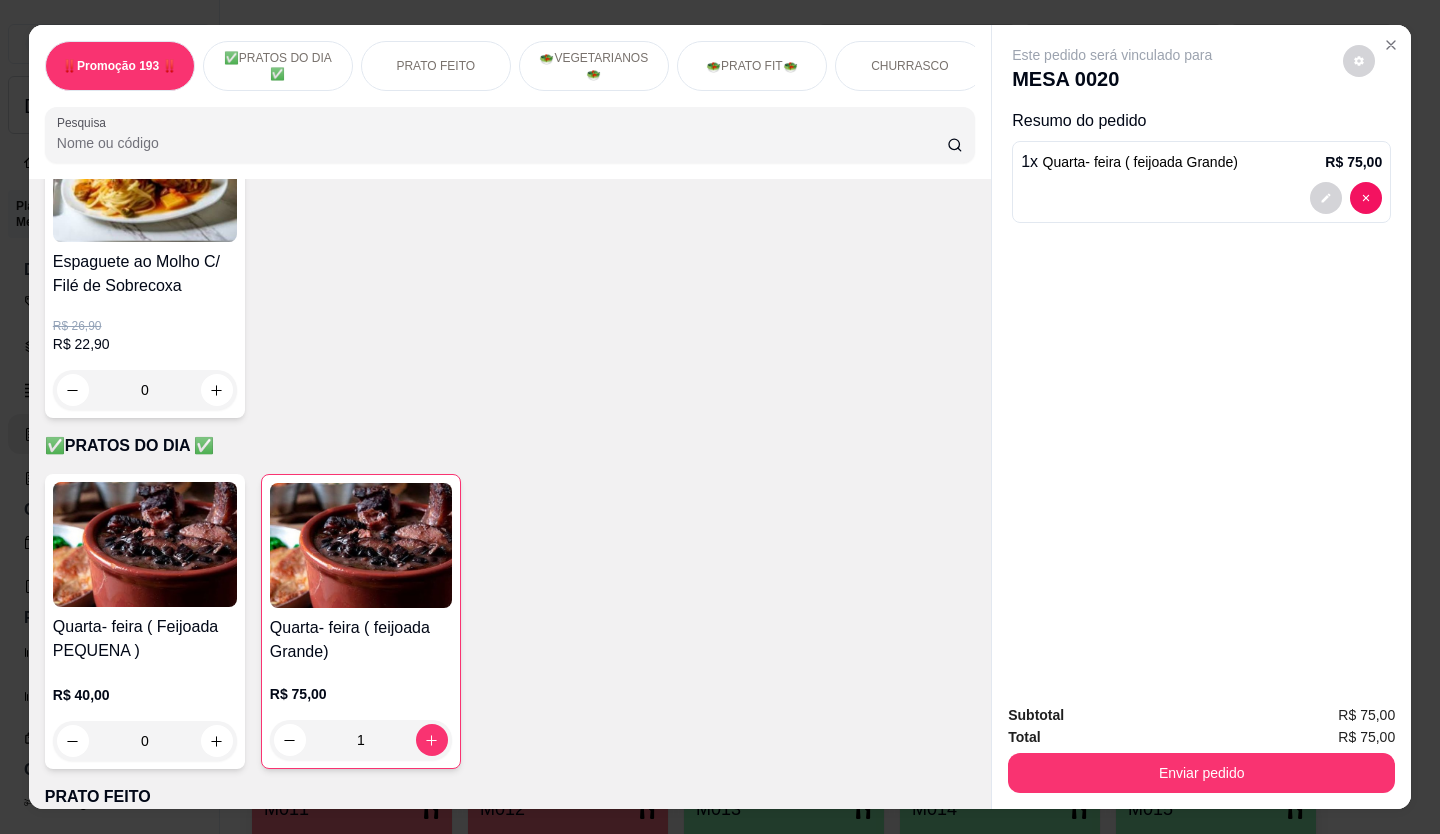 click on "Enviar pedido" at bounding box center (1201, 773) 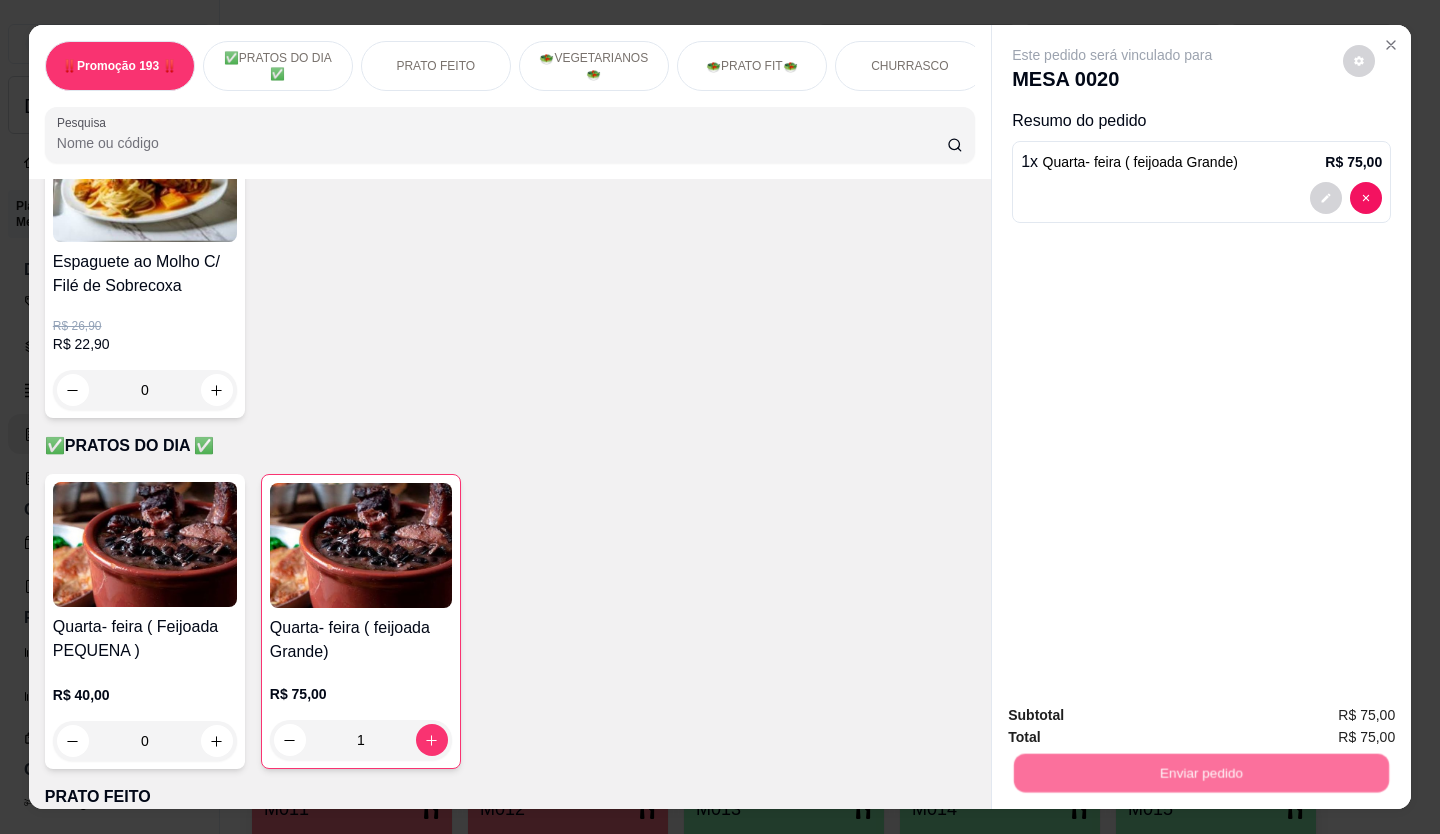 click on "Não registrar e enviar pedido" at bounding box center (1135, 716) 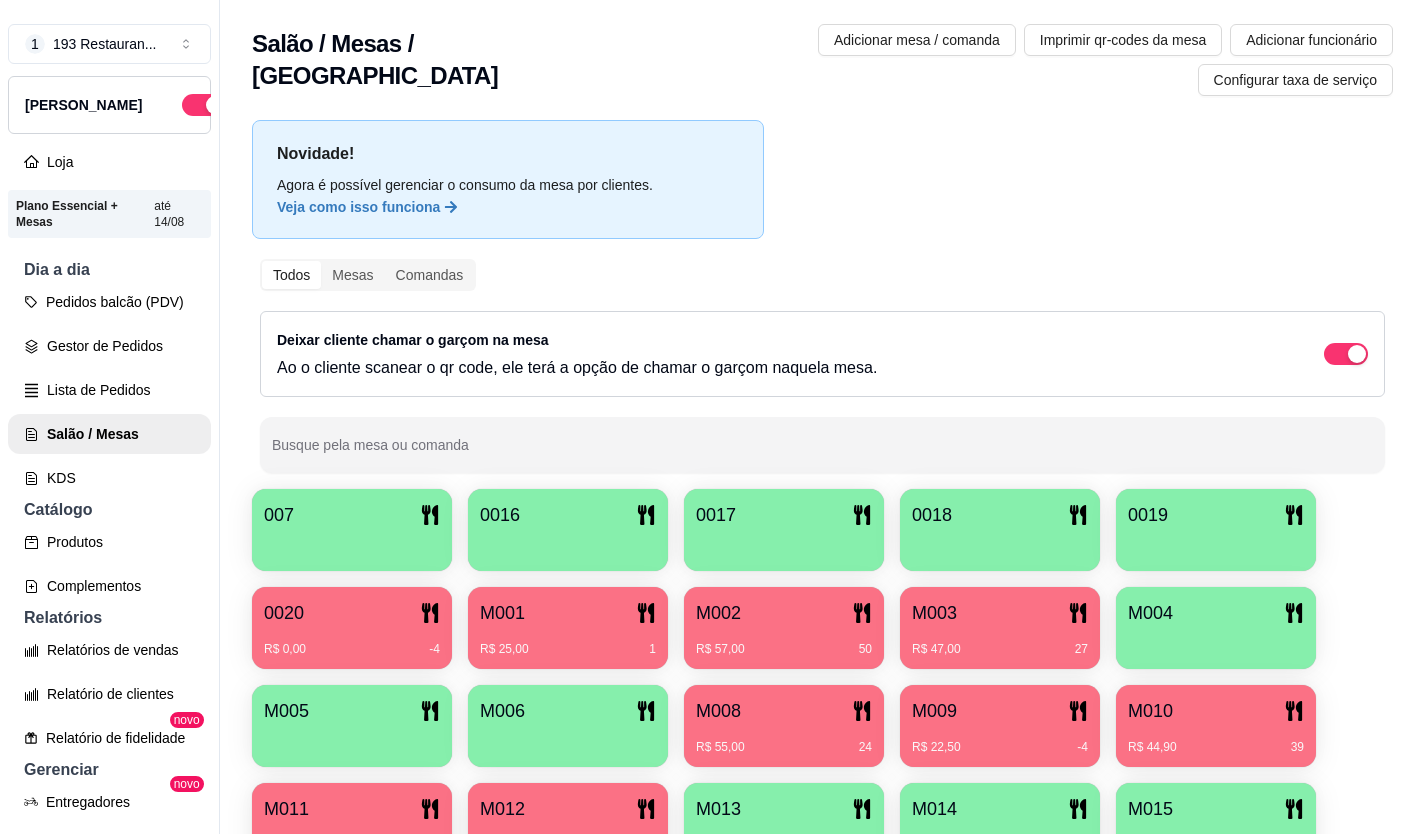 click on "M010" at bounding box center [1216, 711] 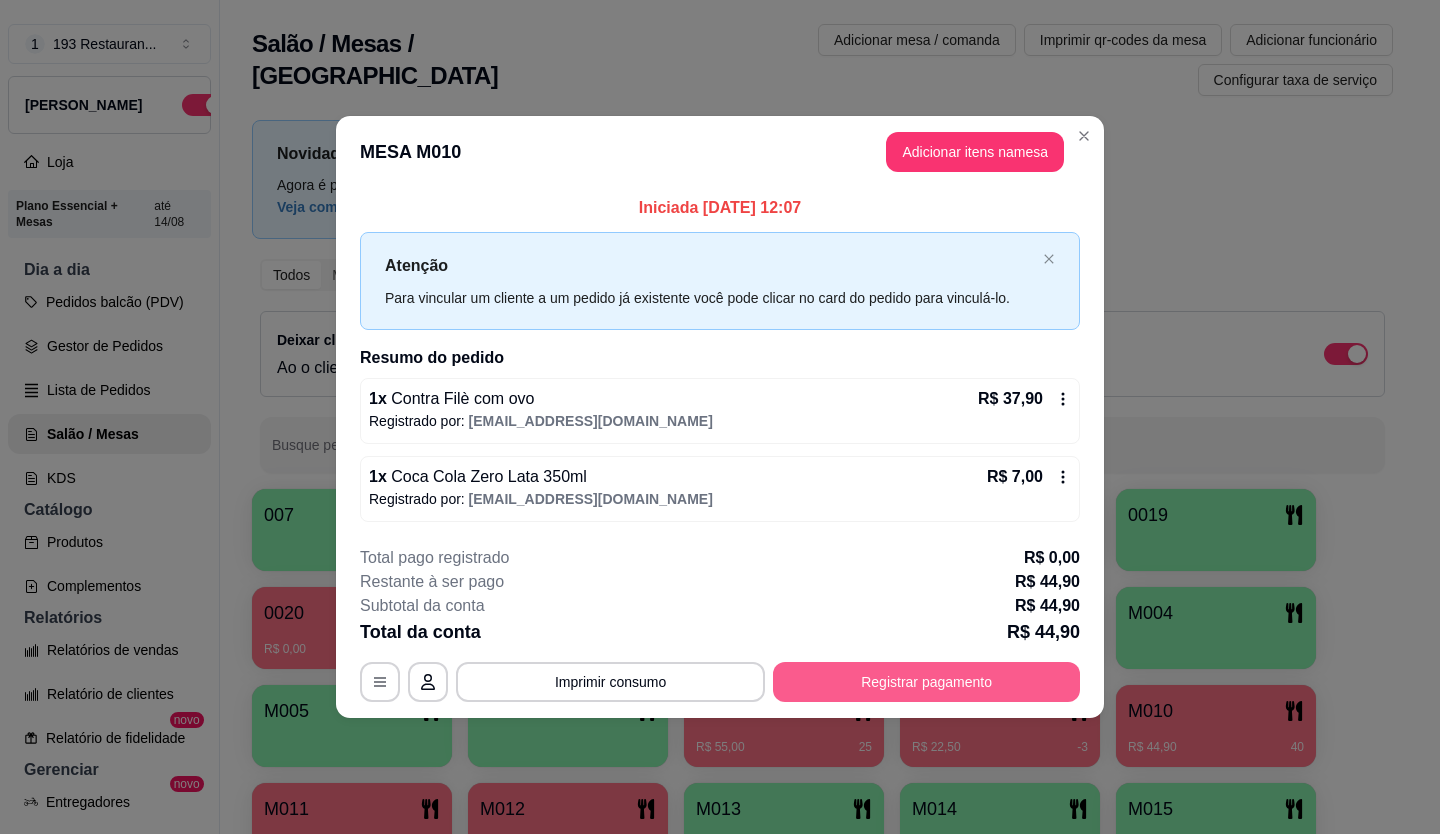click on "Registrar pagamento" at bounding box center (926, 682) 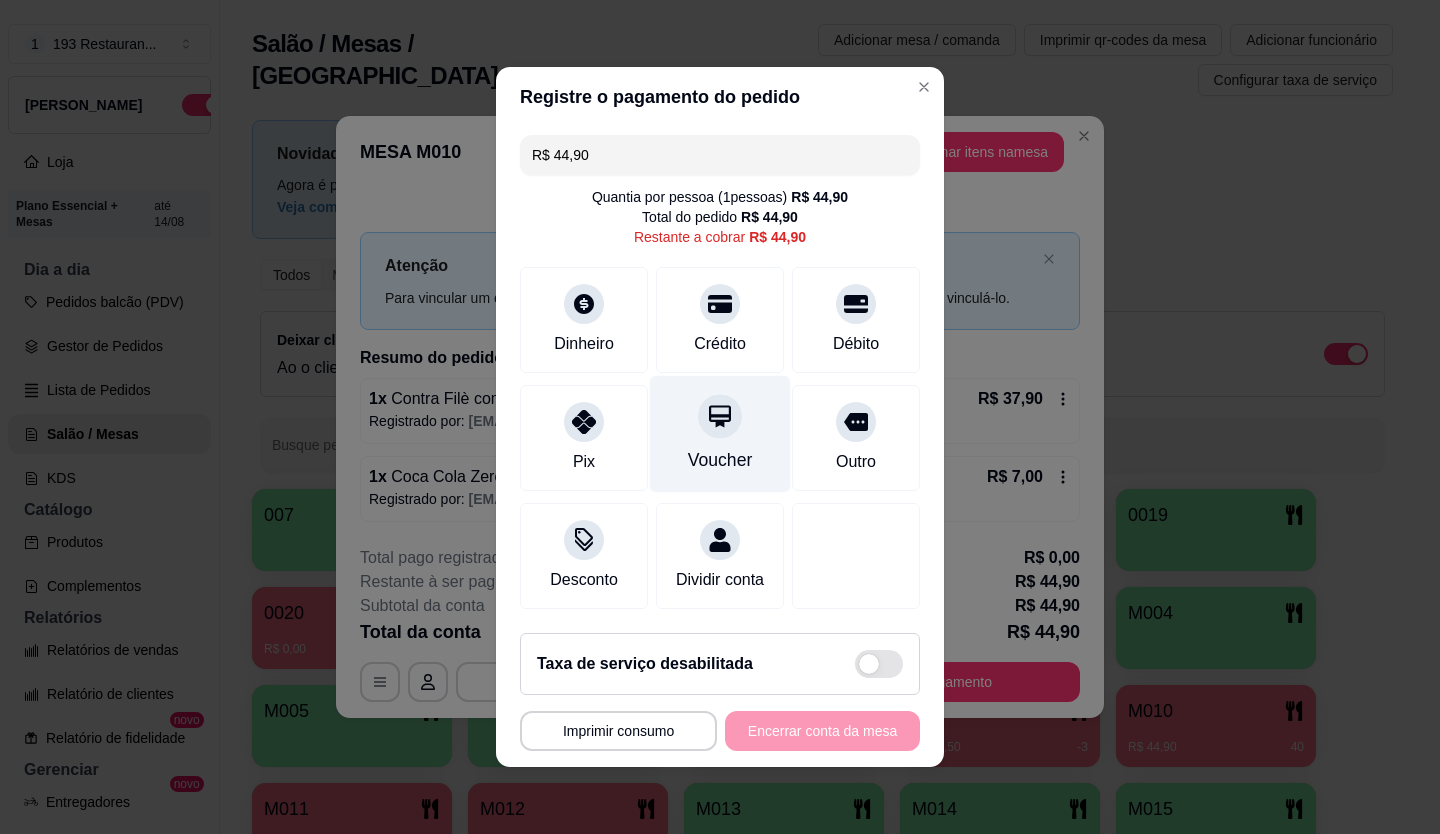 click 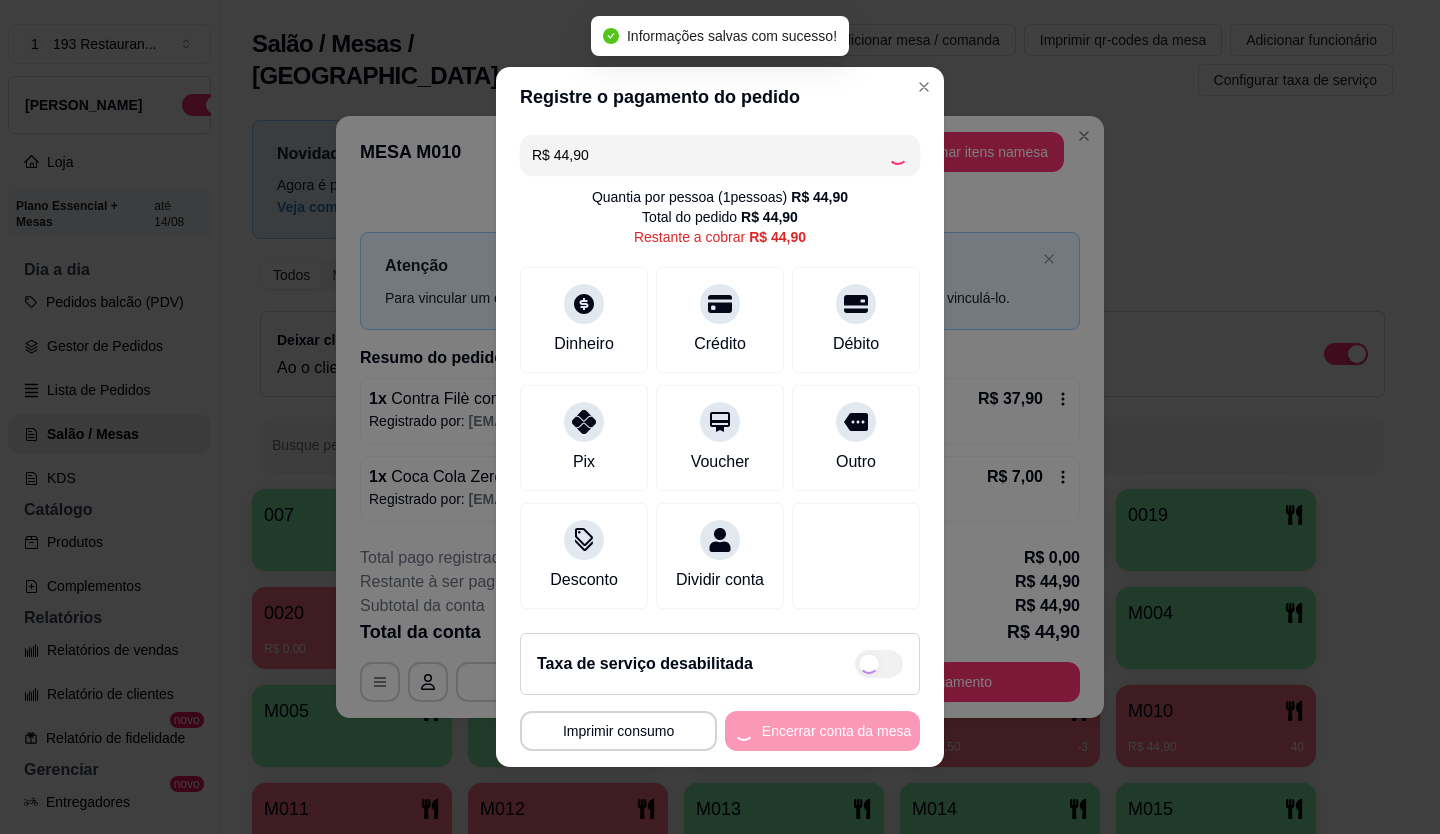 type on "R$ 0,00" 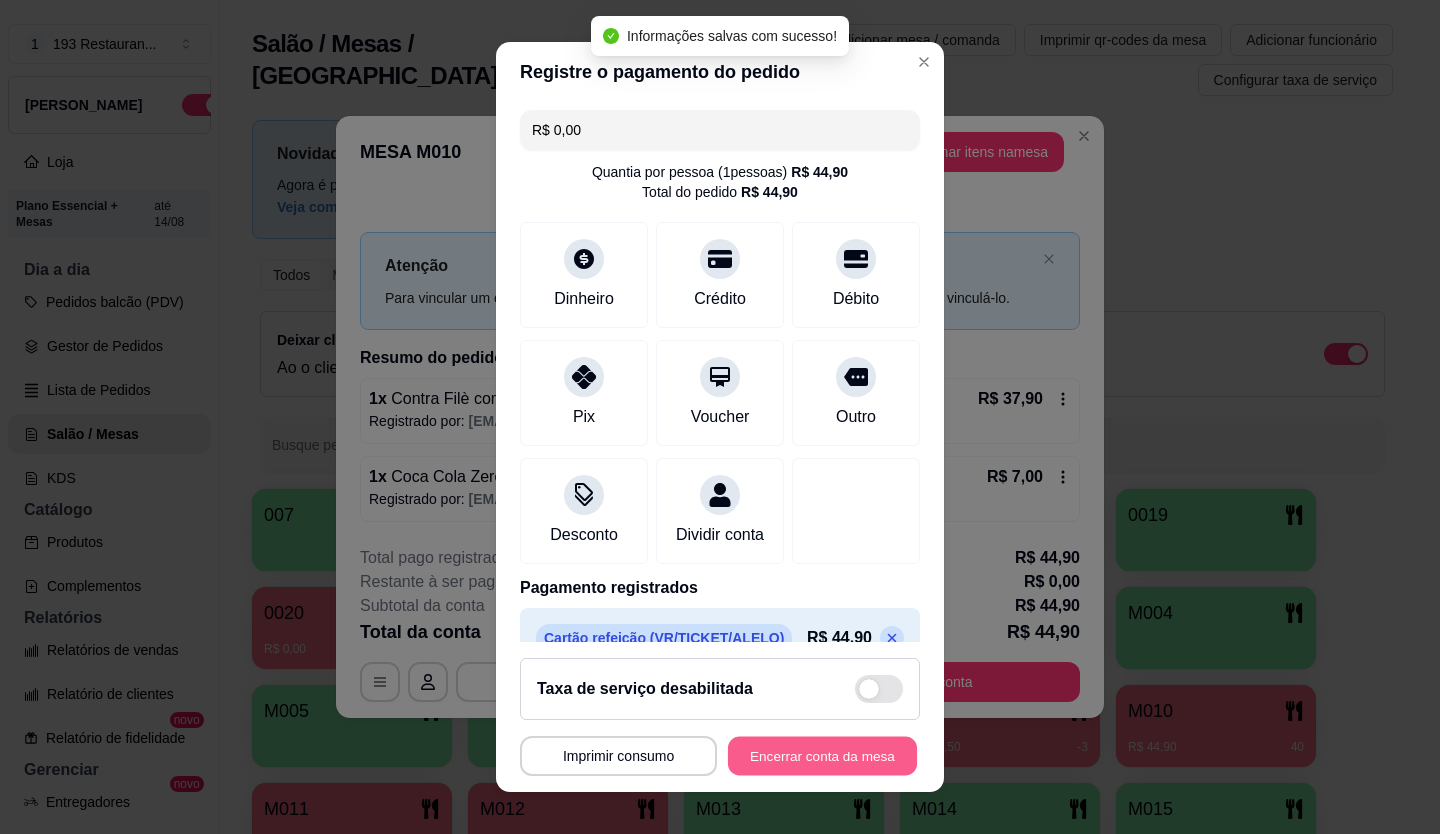 click on "Encerrar conta da mesa" at bounding box center [822, 756] 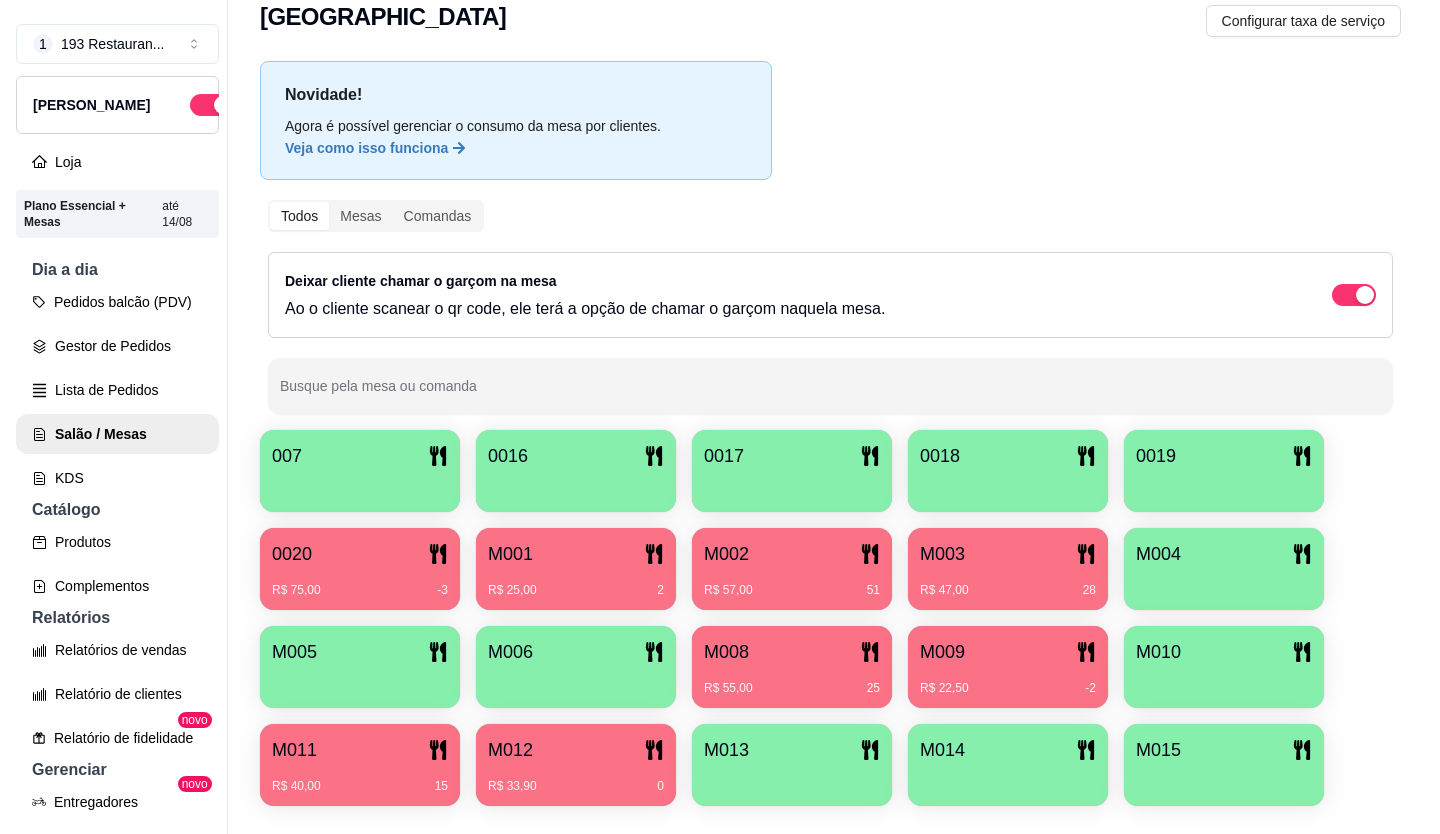scroll, scrollTop: 86, scrollLeft: 0, axis: vertical 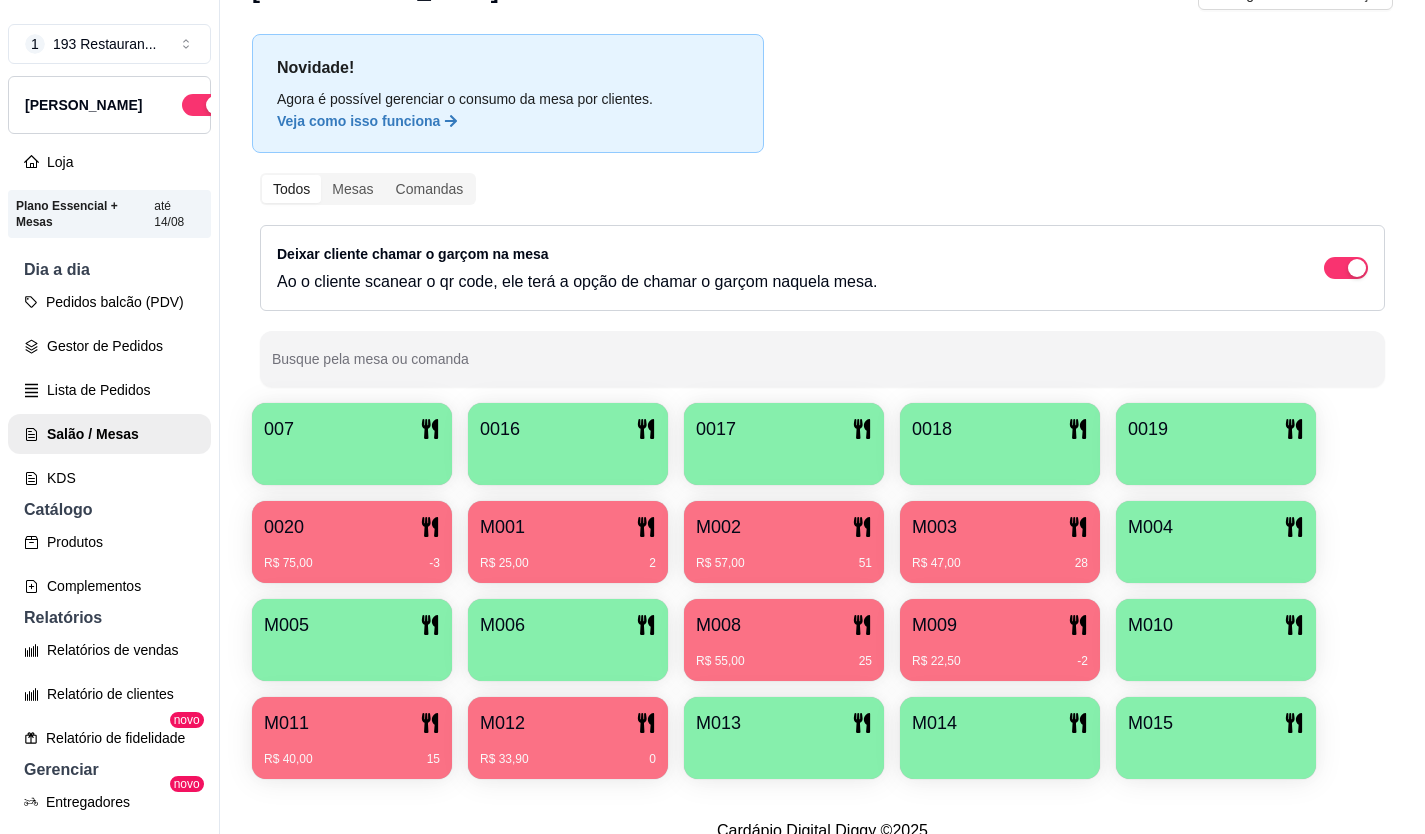 click on "R$ 40,00" at bounding box center (288, 759) 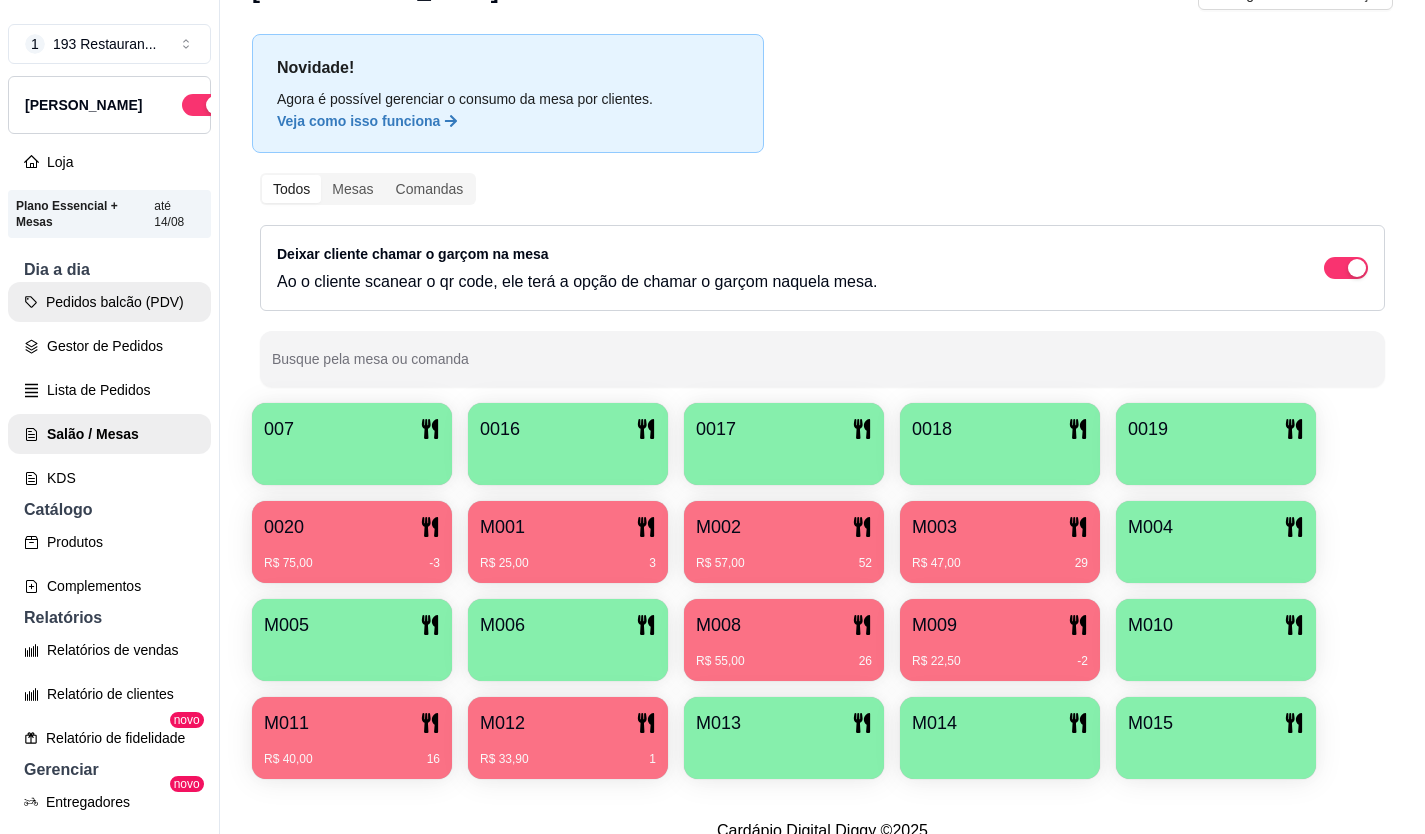 click on "Pedidos balcão (PDV)" at bounding box center (109, 302) 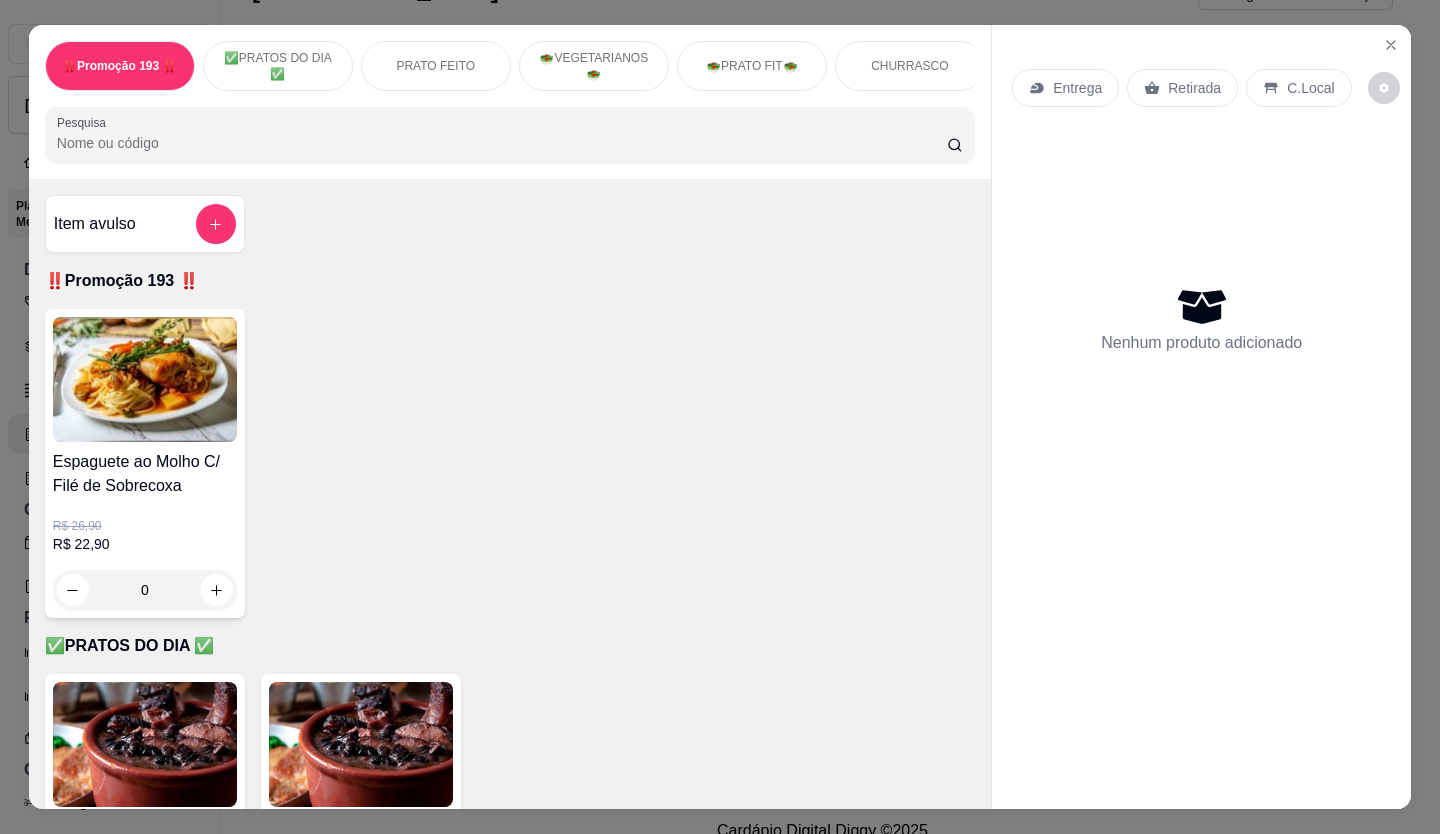 scroll, scrollTop: 500, scrollLeft: 0, axis: vertical 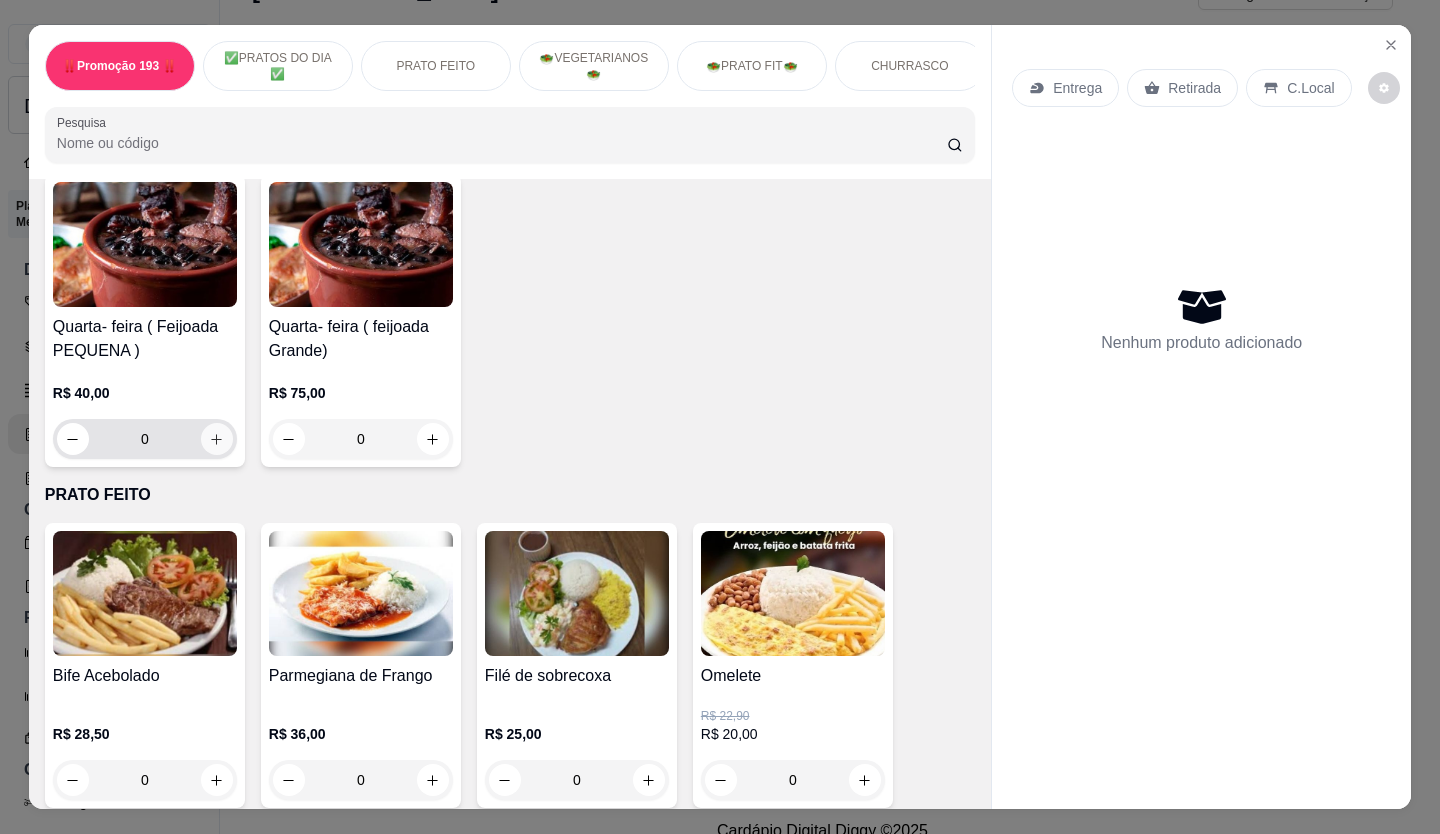 click 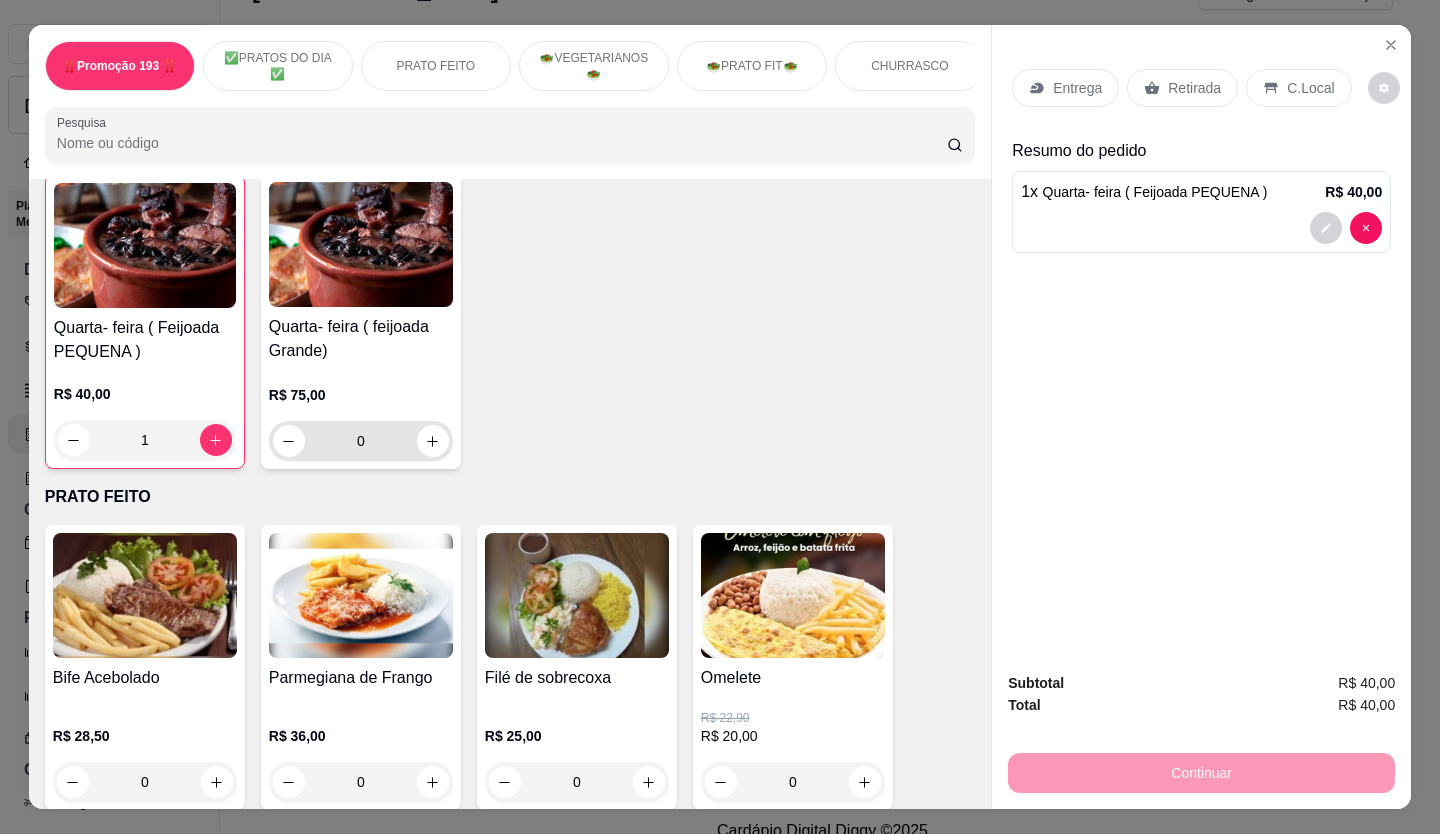 scroll, scrollTop: 501, scrollLeft: 0, axis: vertical 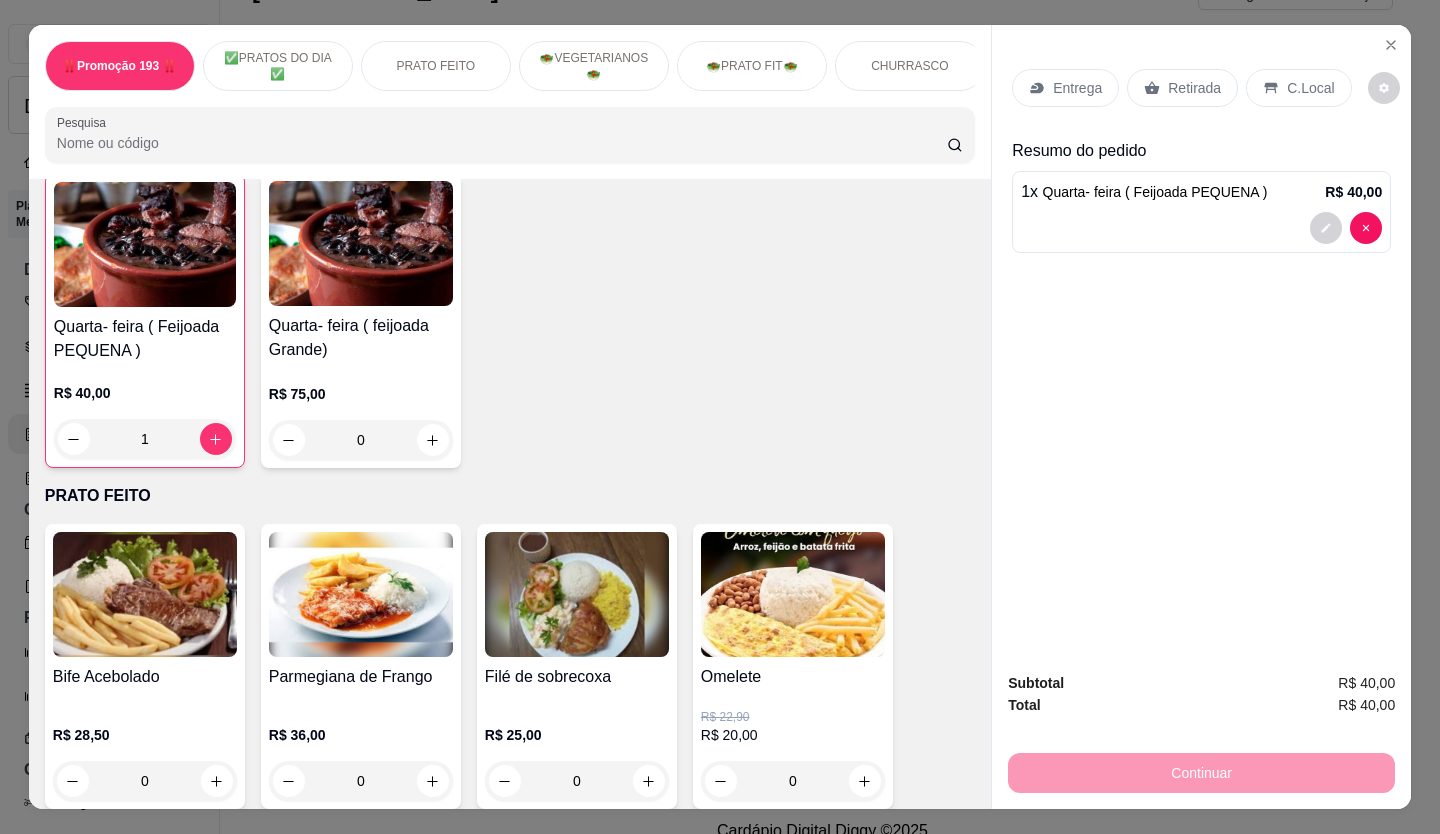 click 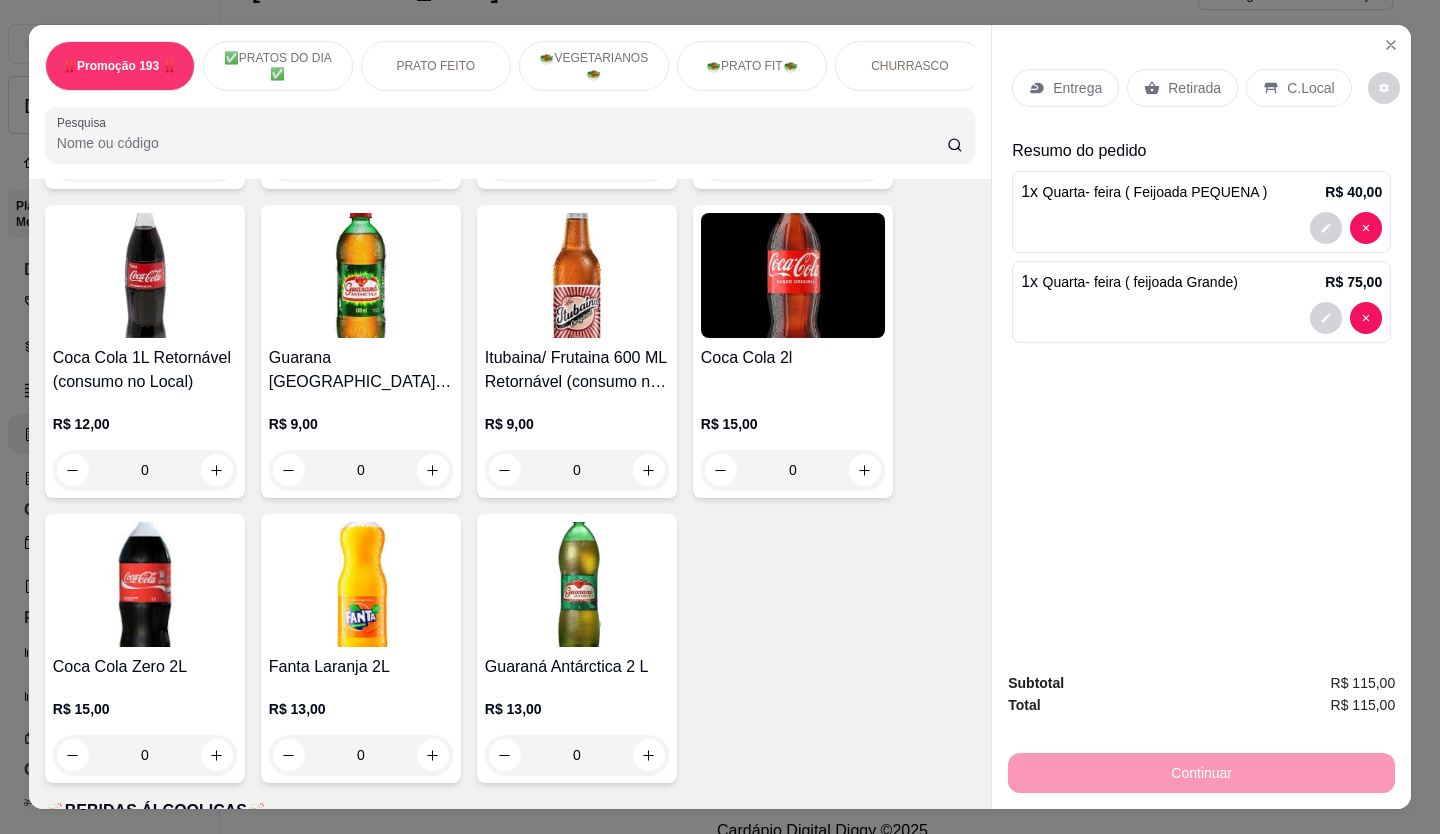 scroll, scrollTop: 7201, scrollLeft: 0, axis: vertical 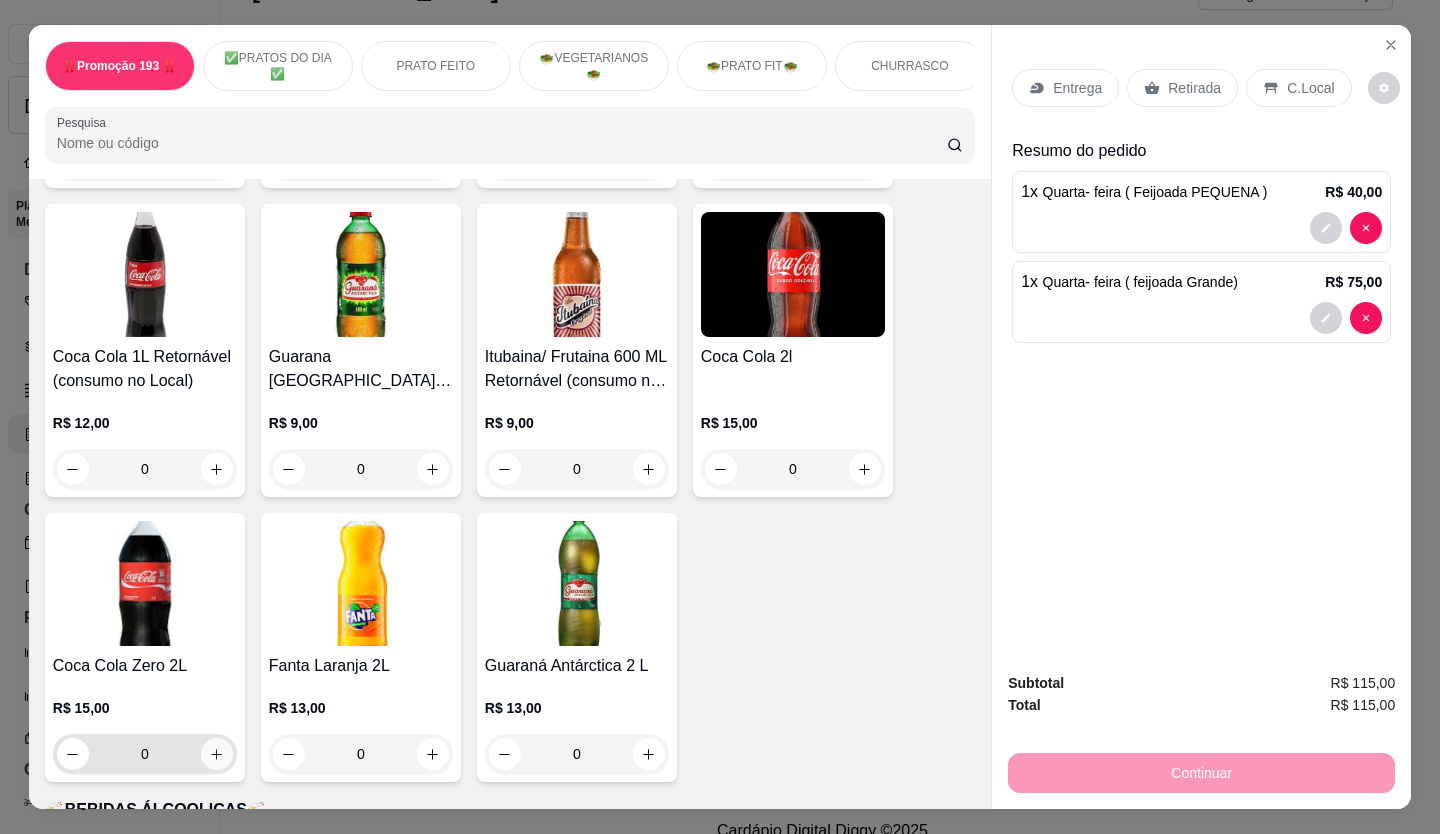 click 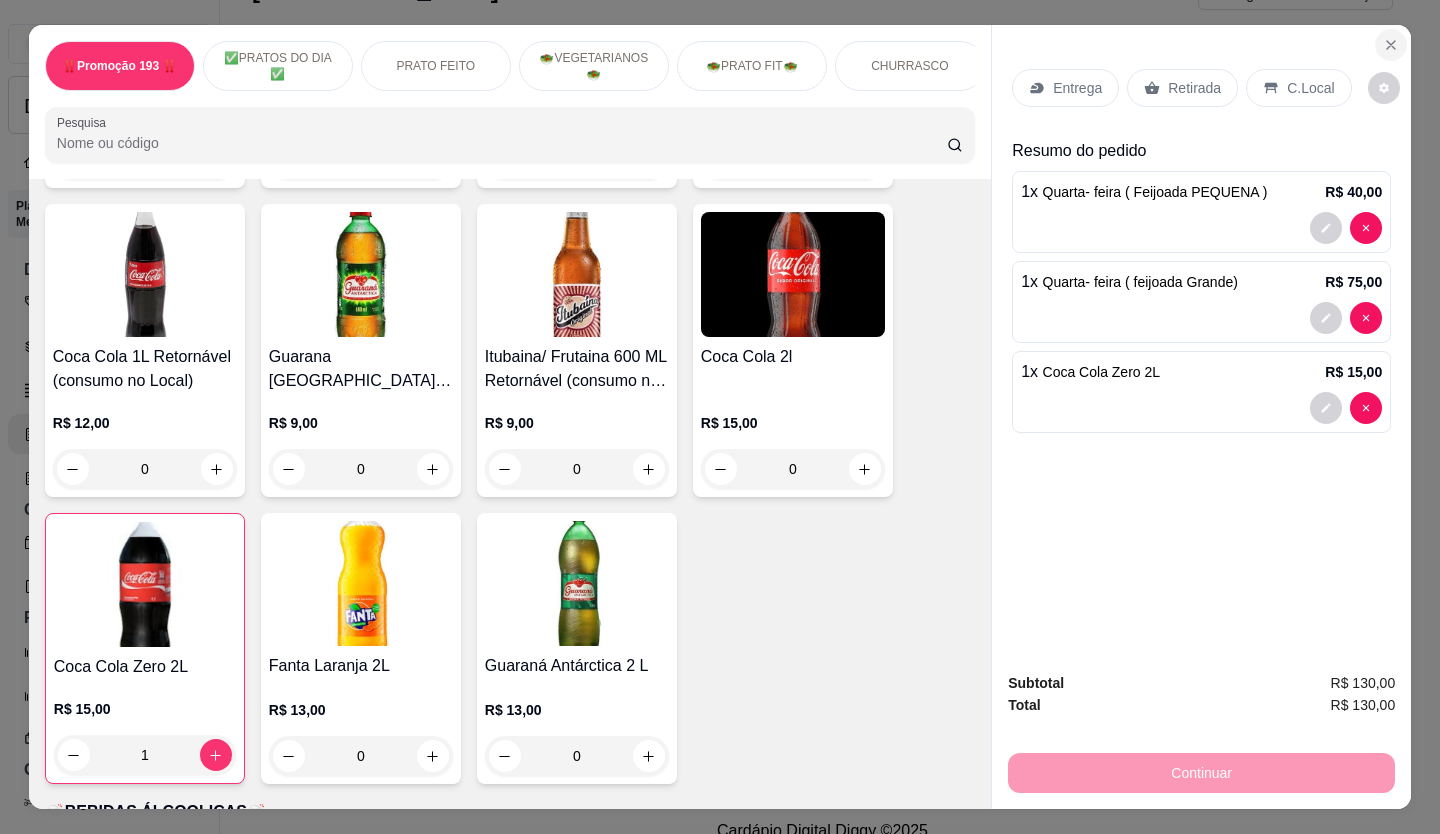 click 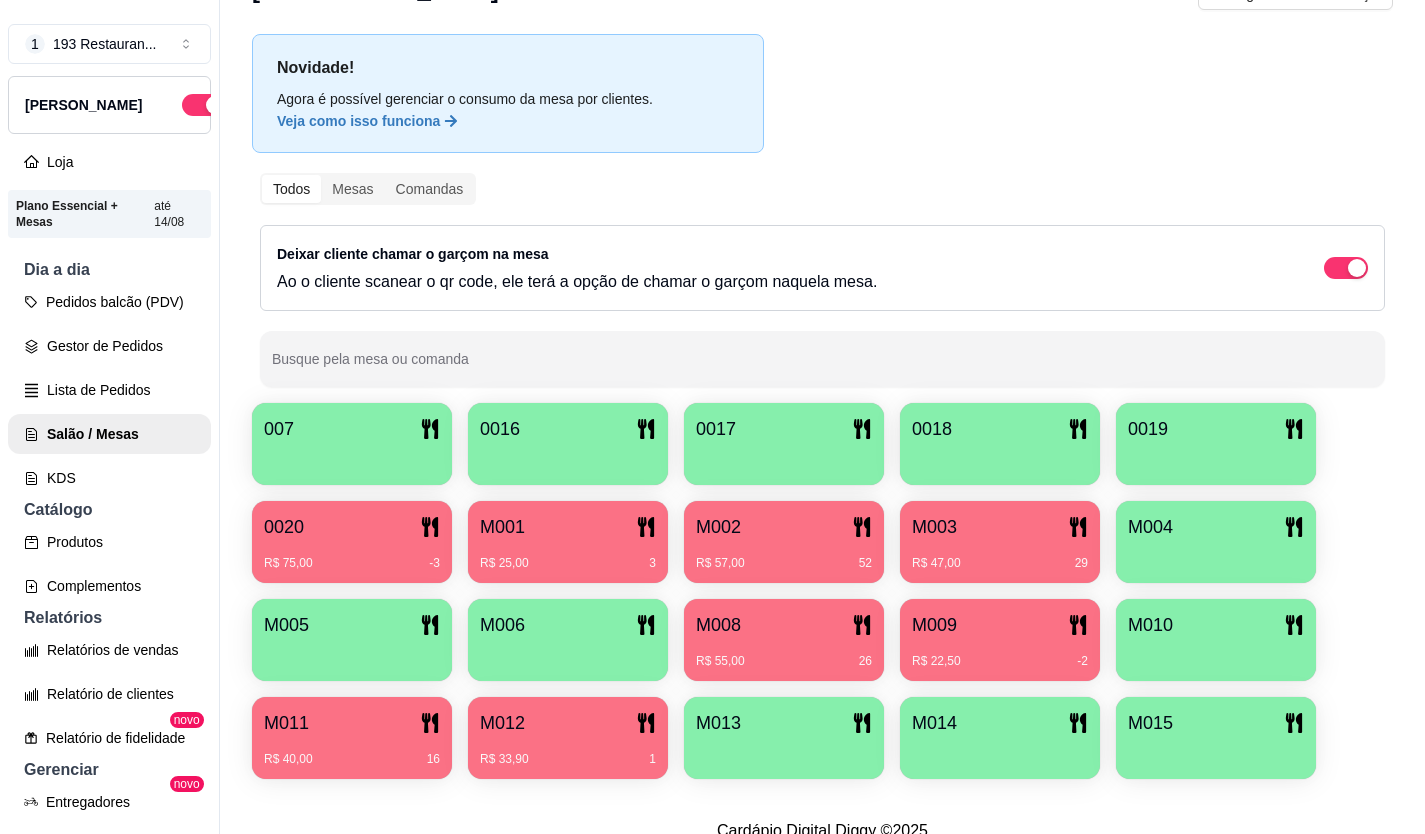 click at bounding box center (1216, 752) 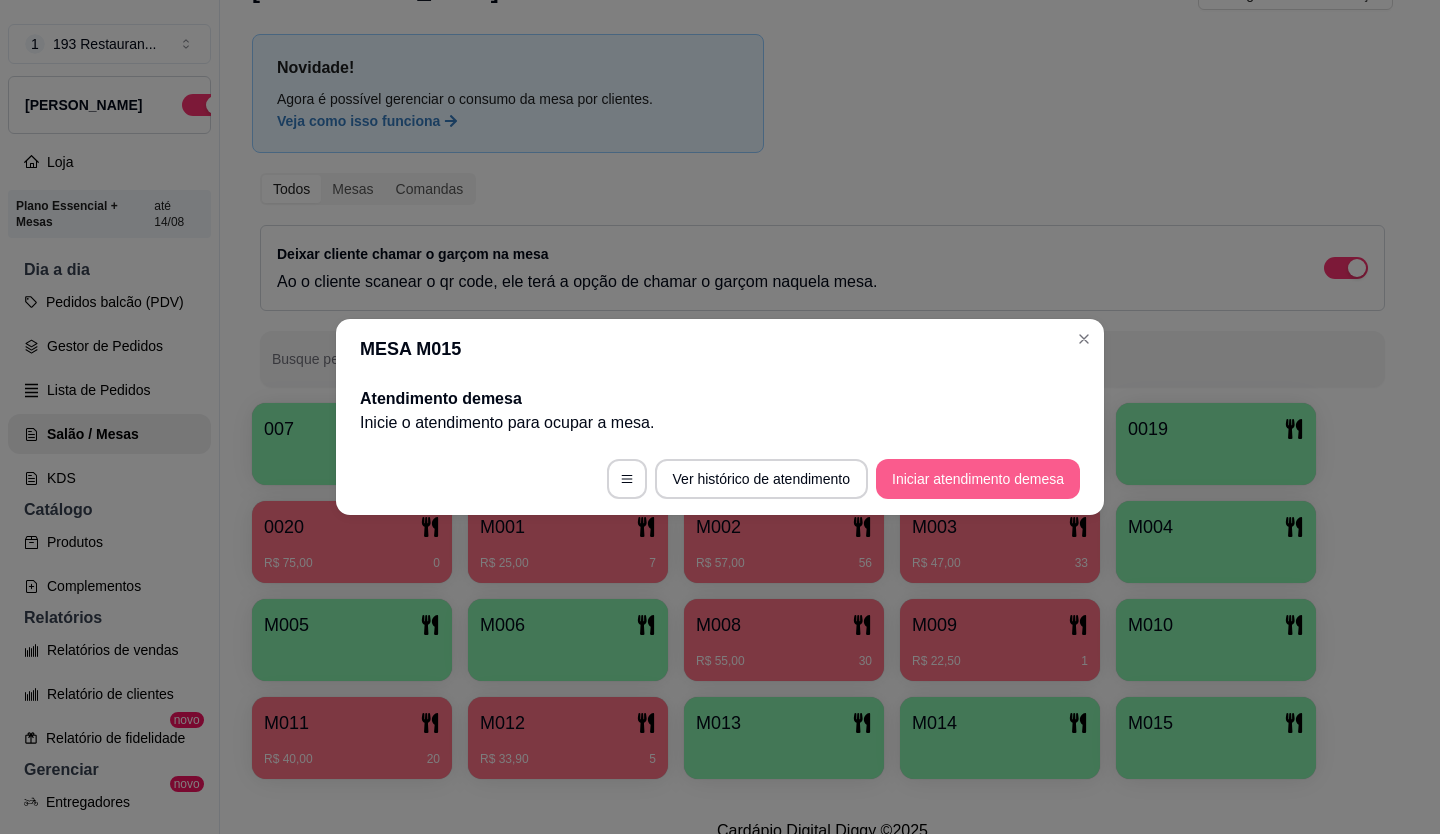 click on "Iniciar atendimento de  mesa" at bounding box center (978, 479) 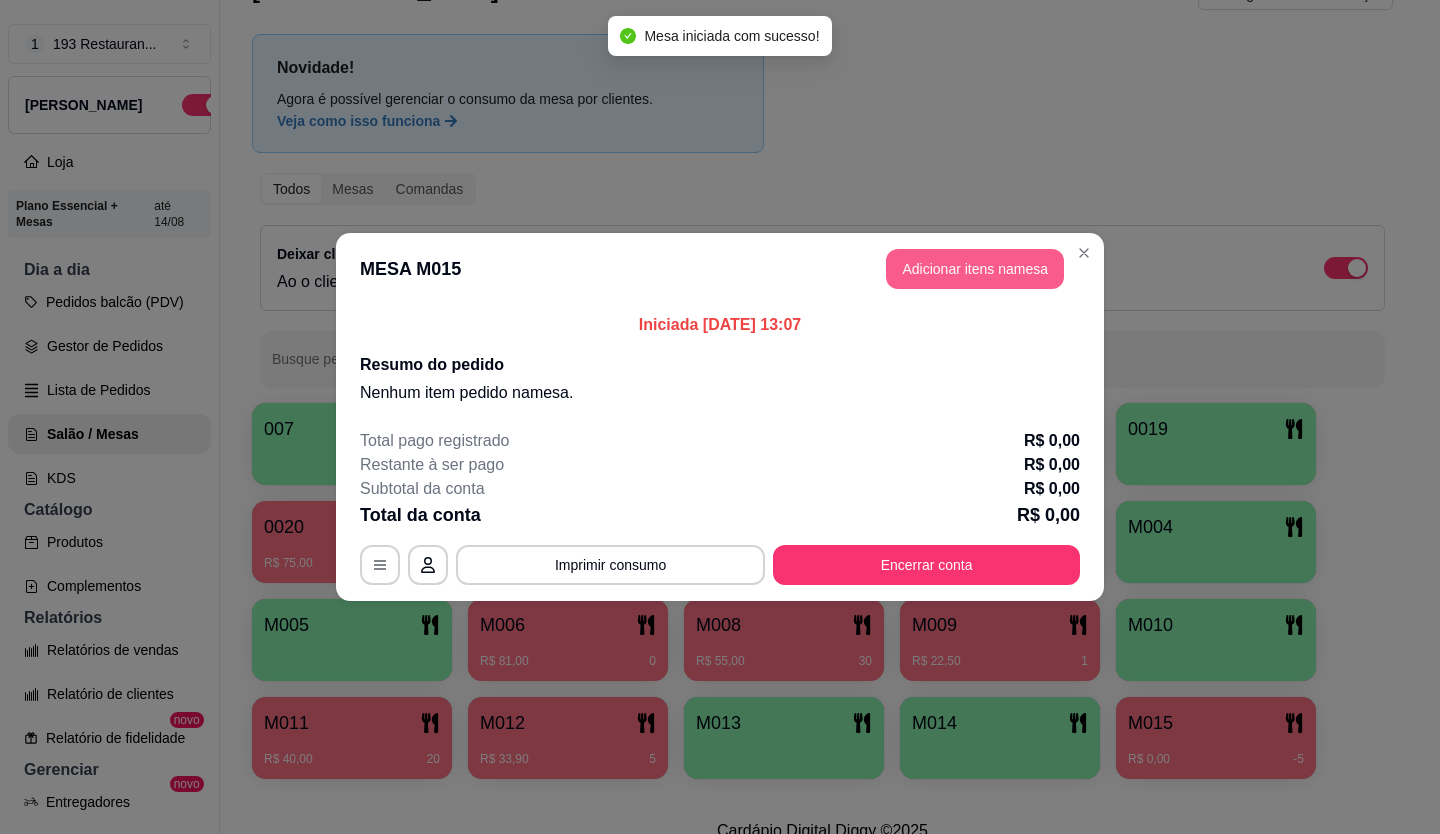 click on "Adicionar itens na  mesa" at bounding box center (975, 269) 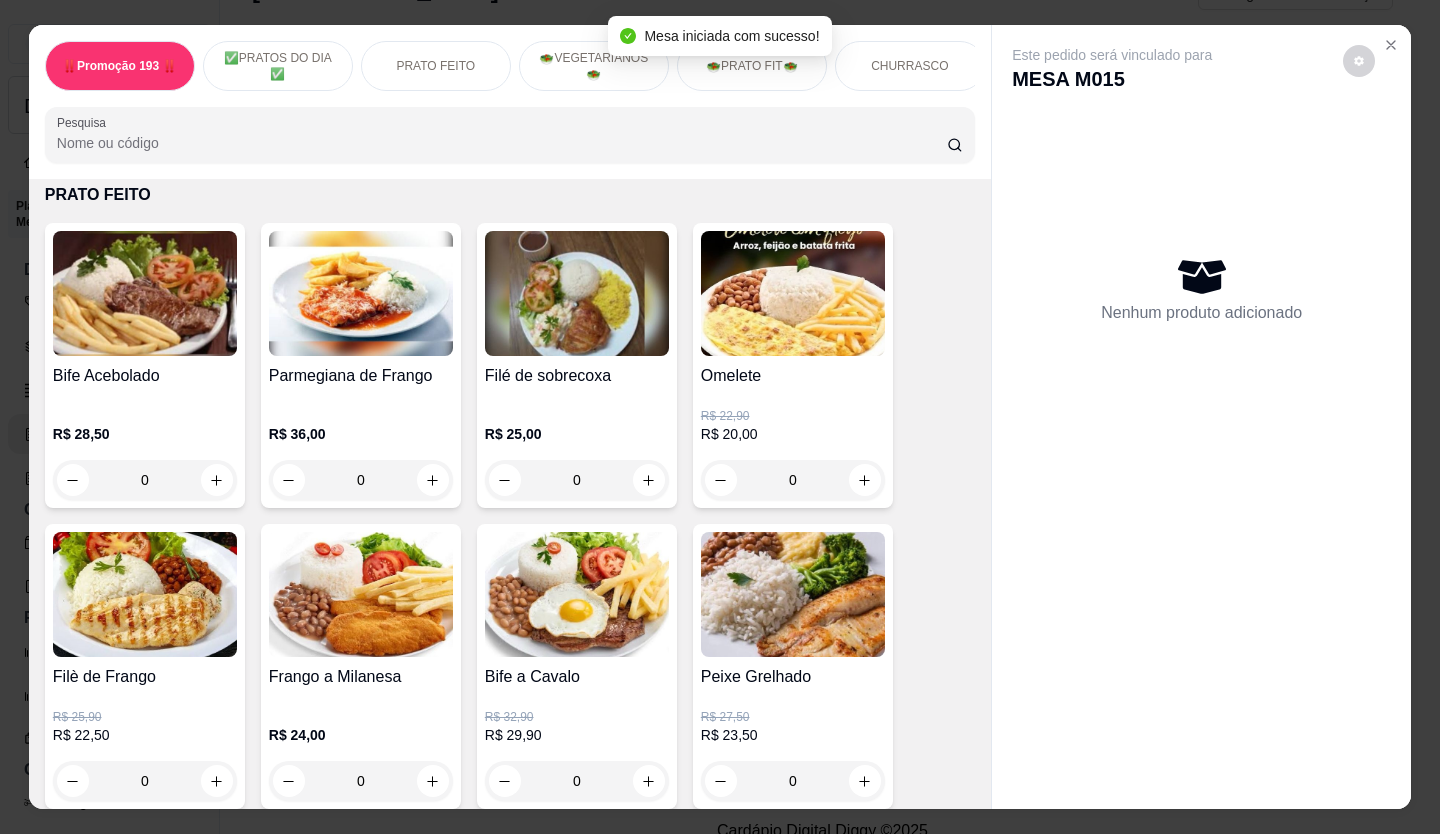 scroll, scrollTop: 400, scrollLeft: 0, axis: vertical 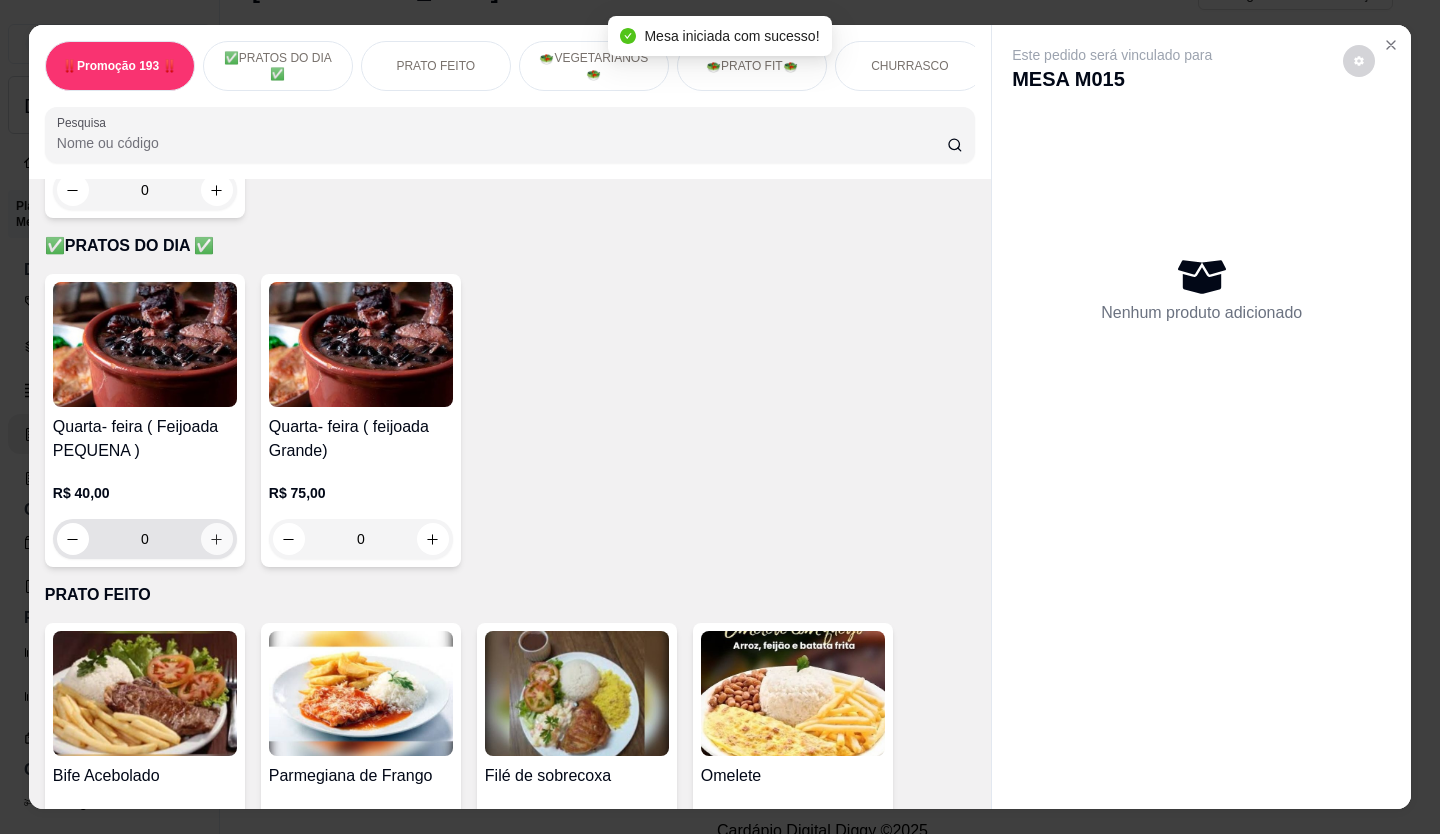 click at bounding box center (217, 539) 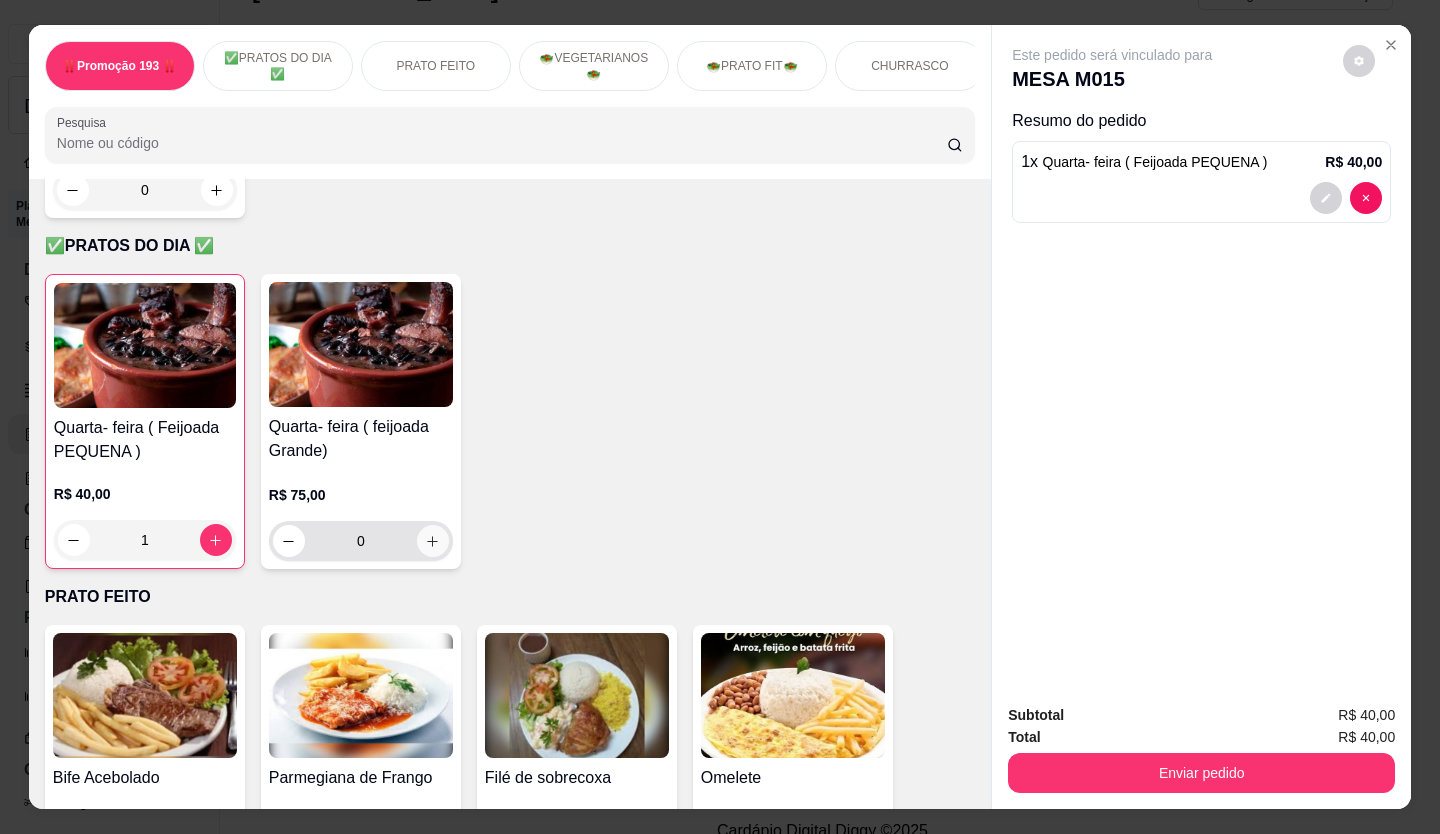 click at bounding box center (433, 541) 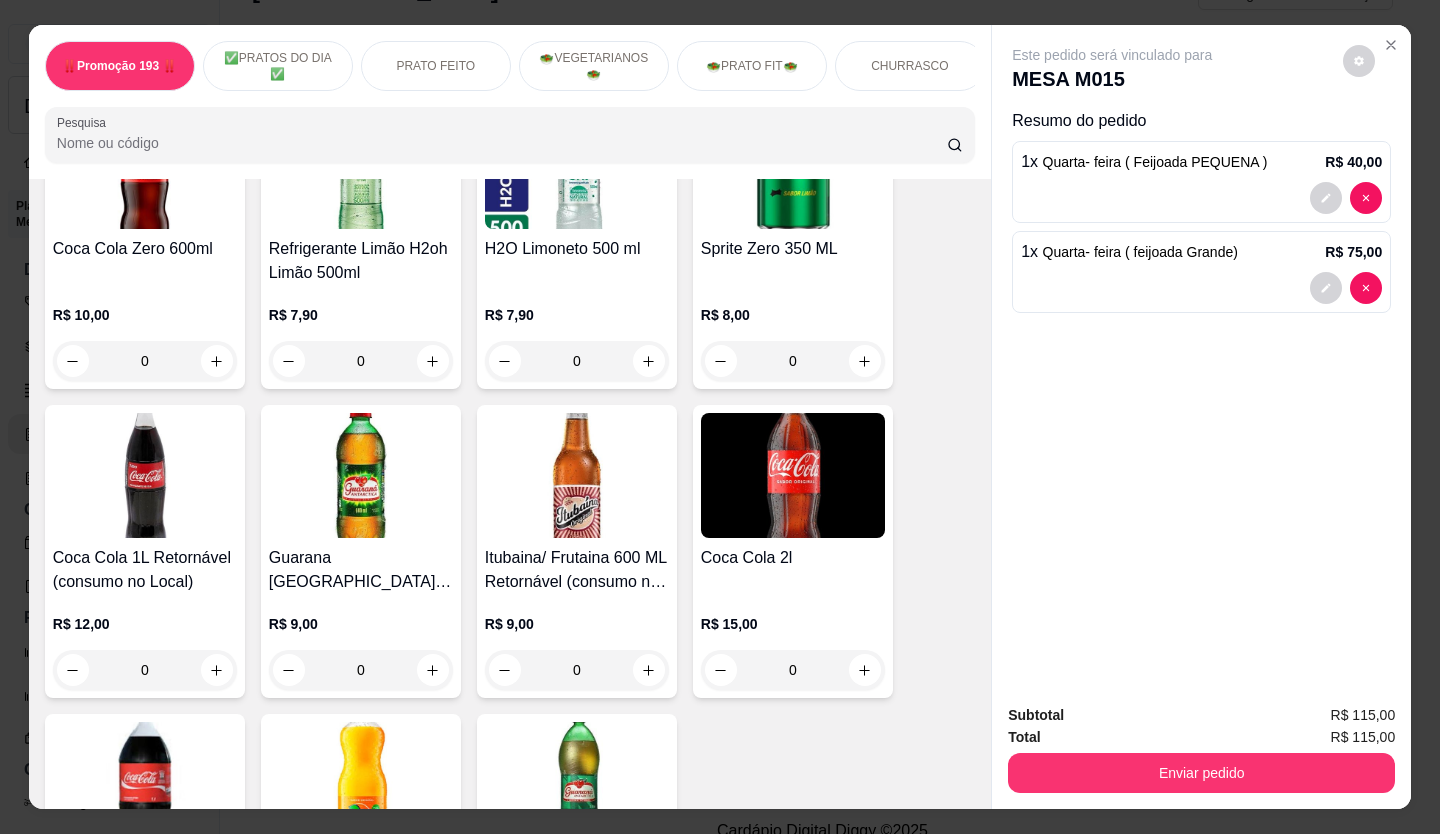 scroll, scrollTop: 7500, scrollLeft: 0, axis: vertical 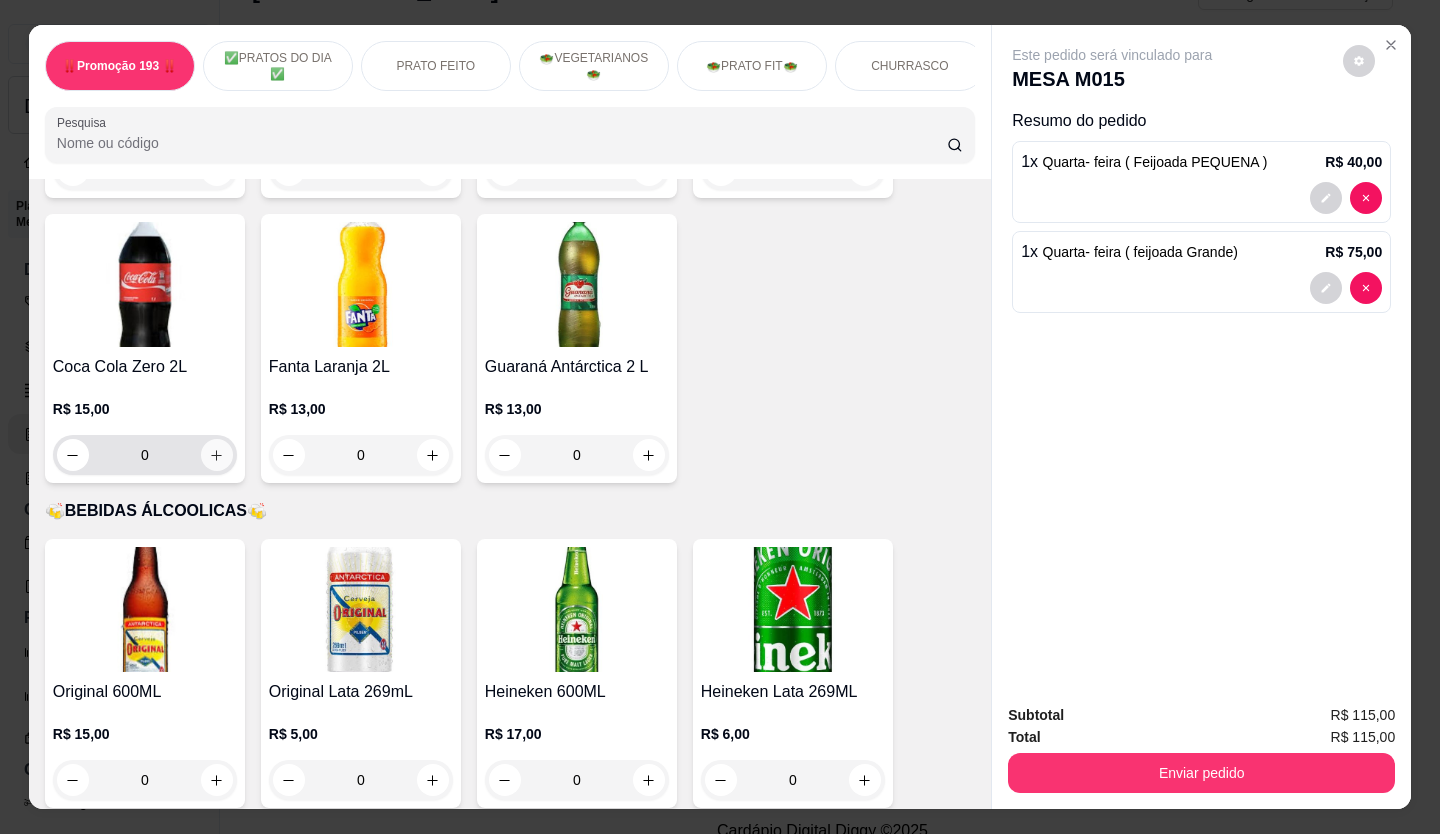 click at bounding box center [217, 455] 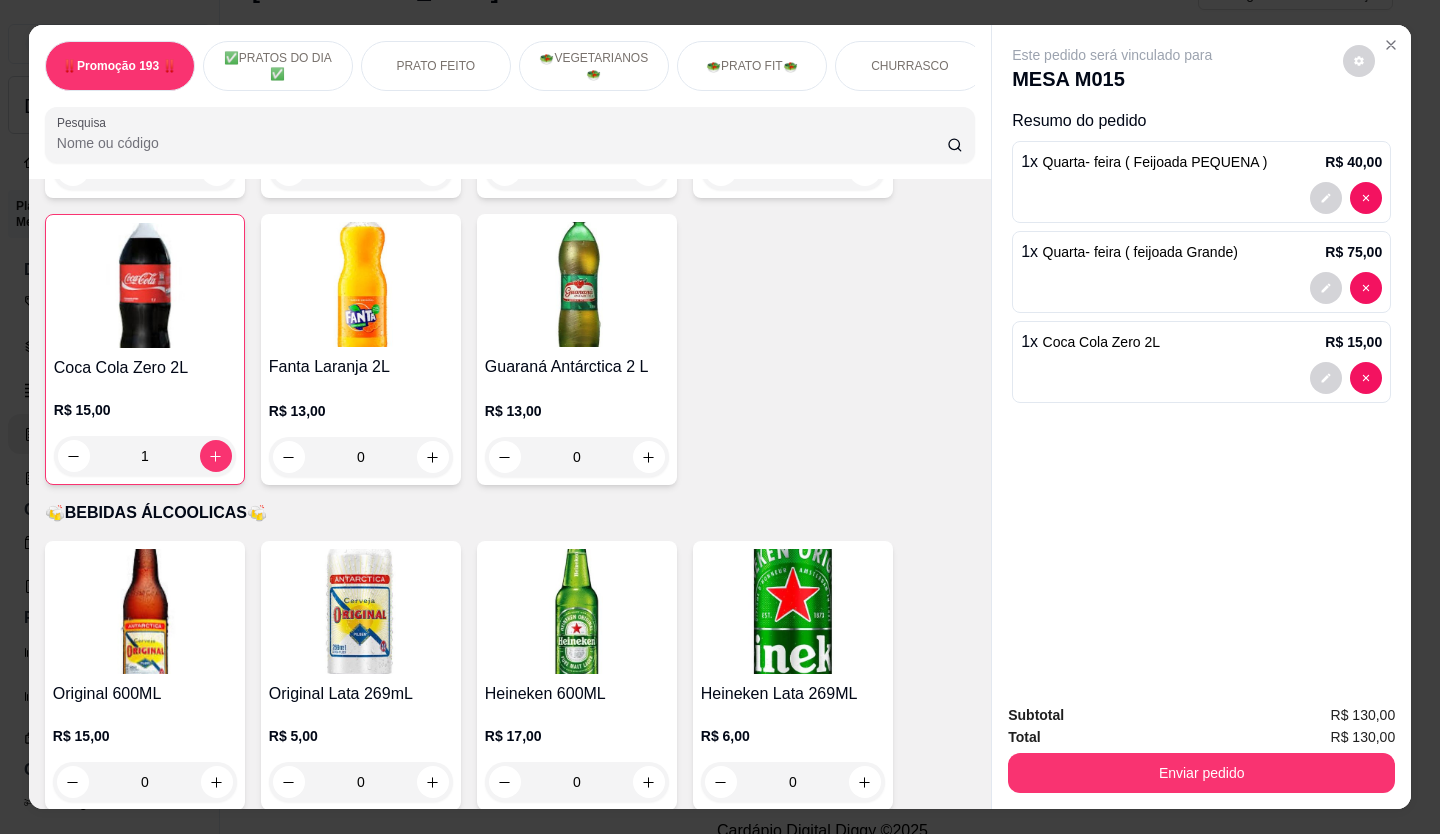 scroll, scrollTop: 7501, scrollLeft: 0, axis: vertical 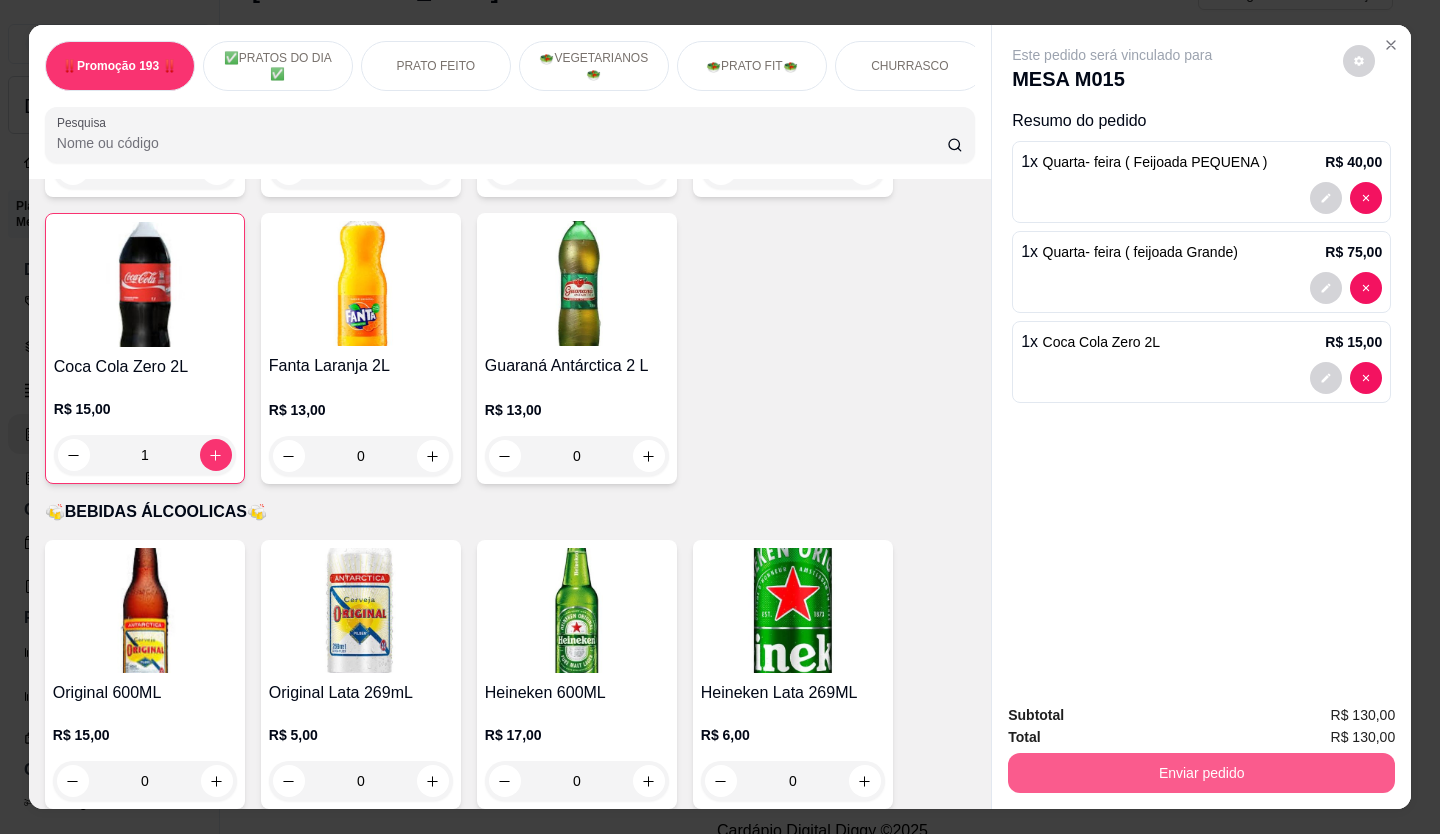 click on "Enviar pedido" at bounding box center [1201, 773] 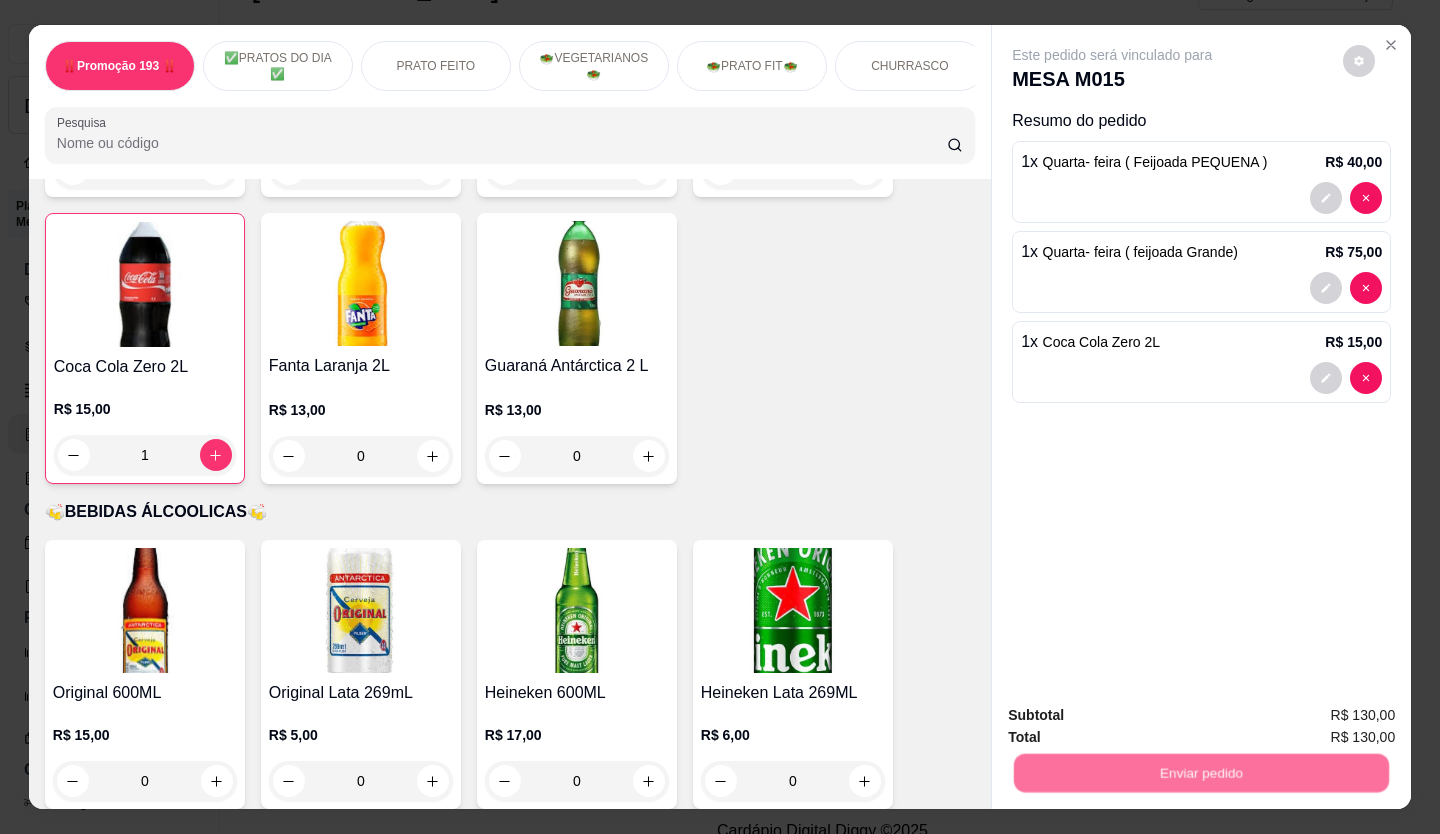 click on "Não registrar e enviar pedido" at bounding box center (1135, 716) 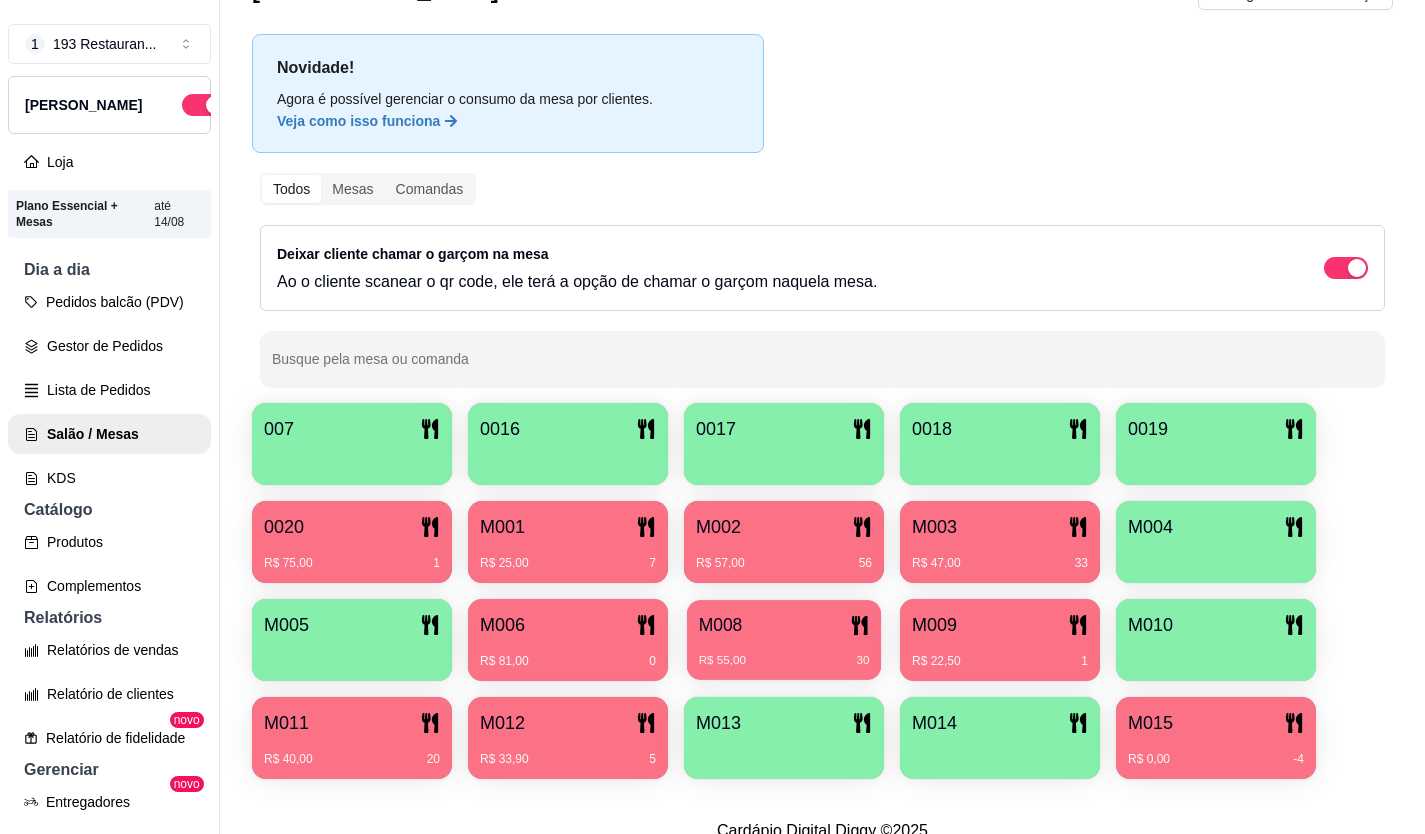 click on "M008" at bounding box center (784, 625) 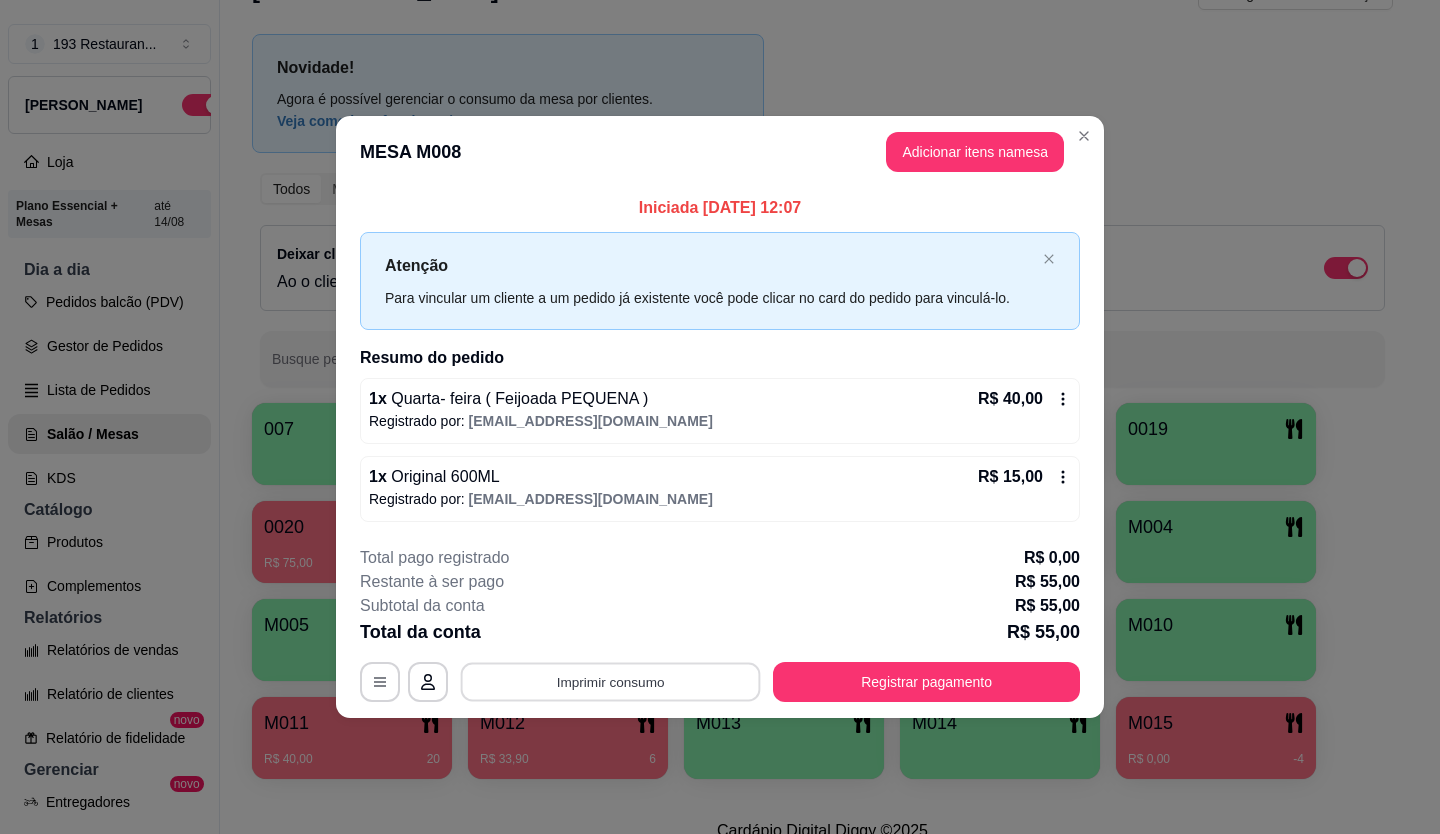 click on "Imprimir consumo" at bounding box center [611, 681] 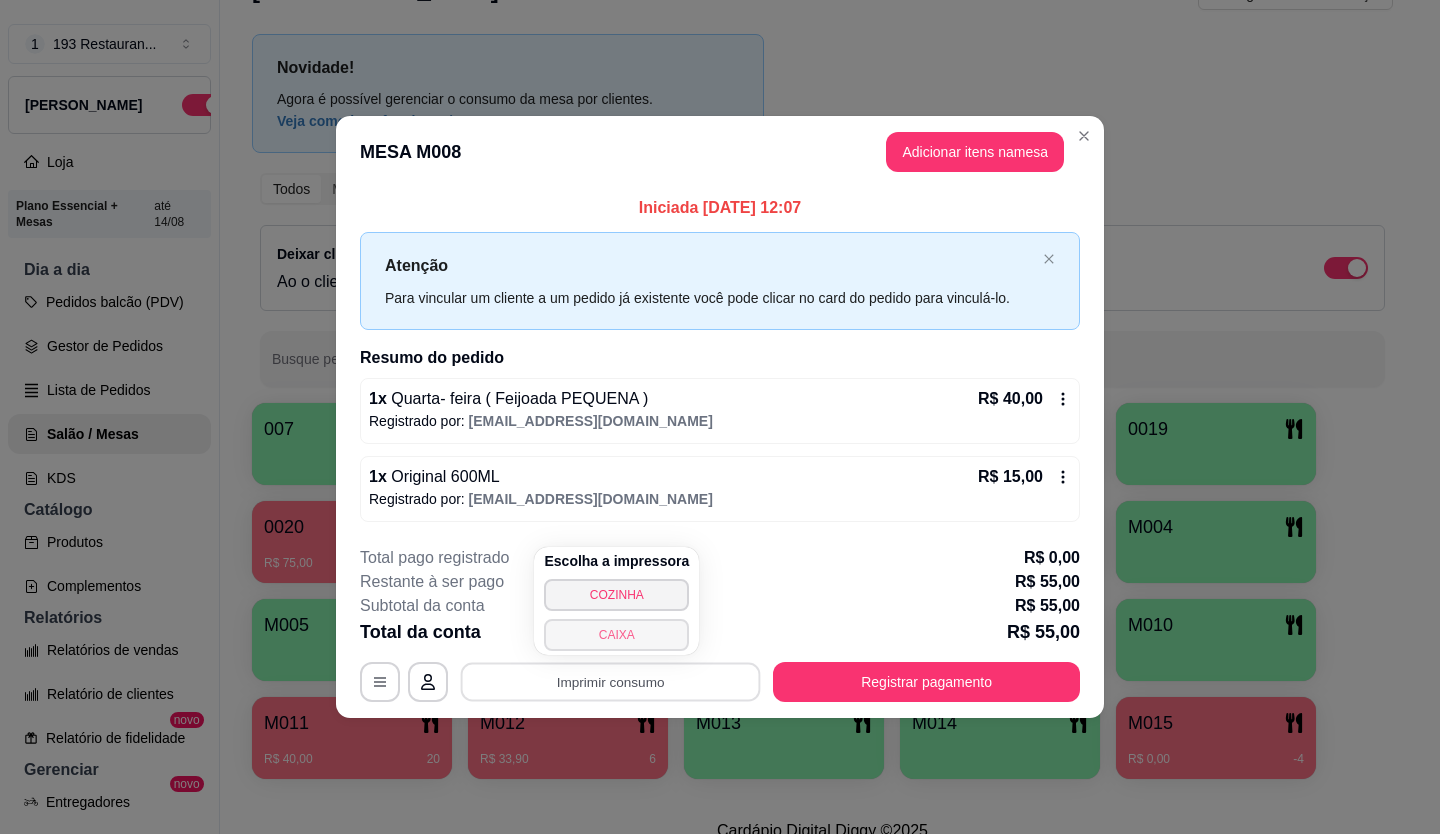 click on "CAIXA" at bounding box center [616, 635] 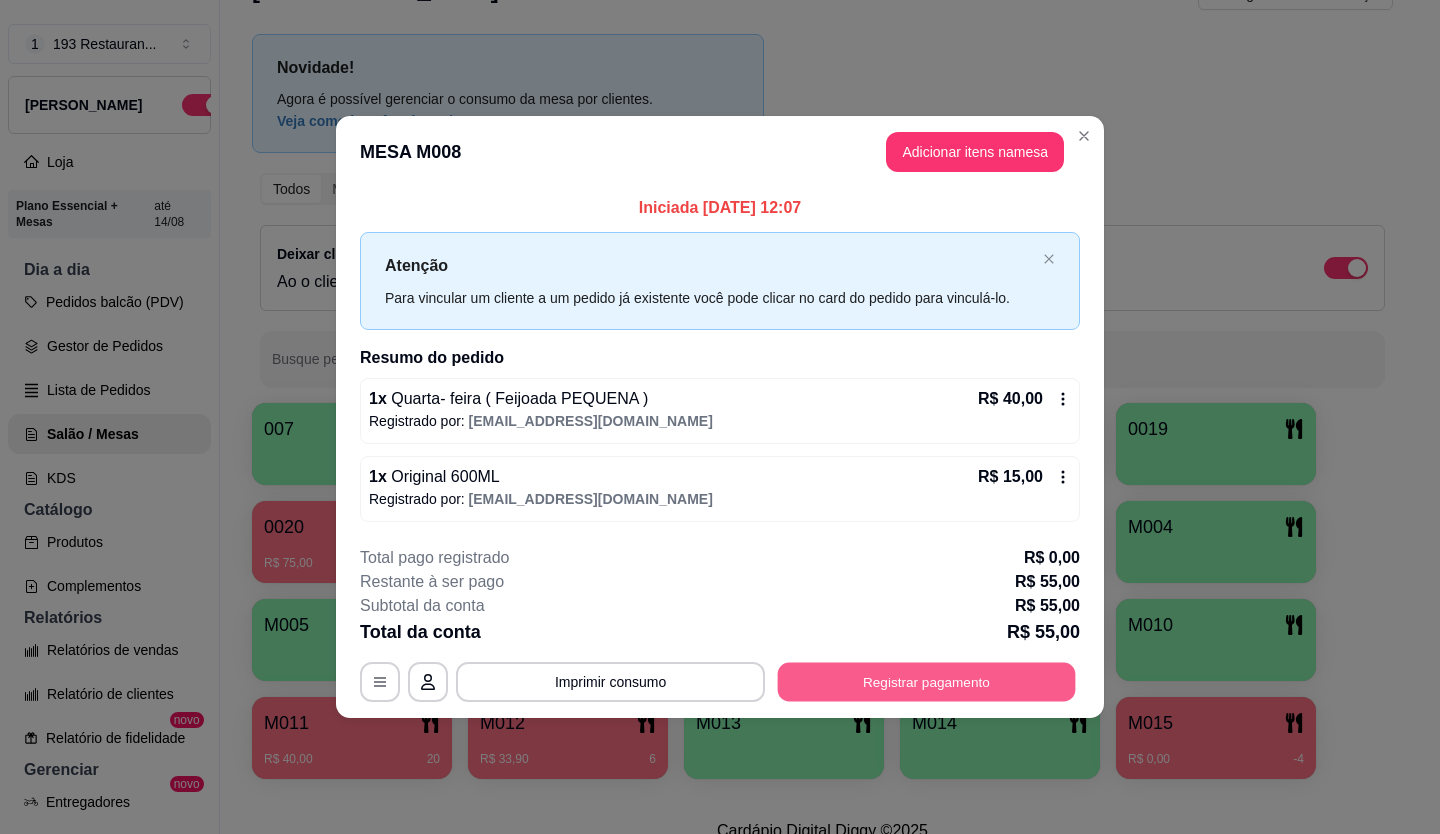 click on "Registrar pagamento" at bounding box center (927, 681) 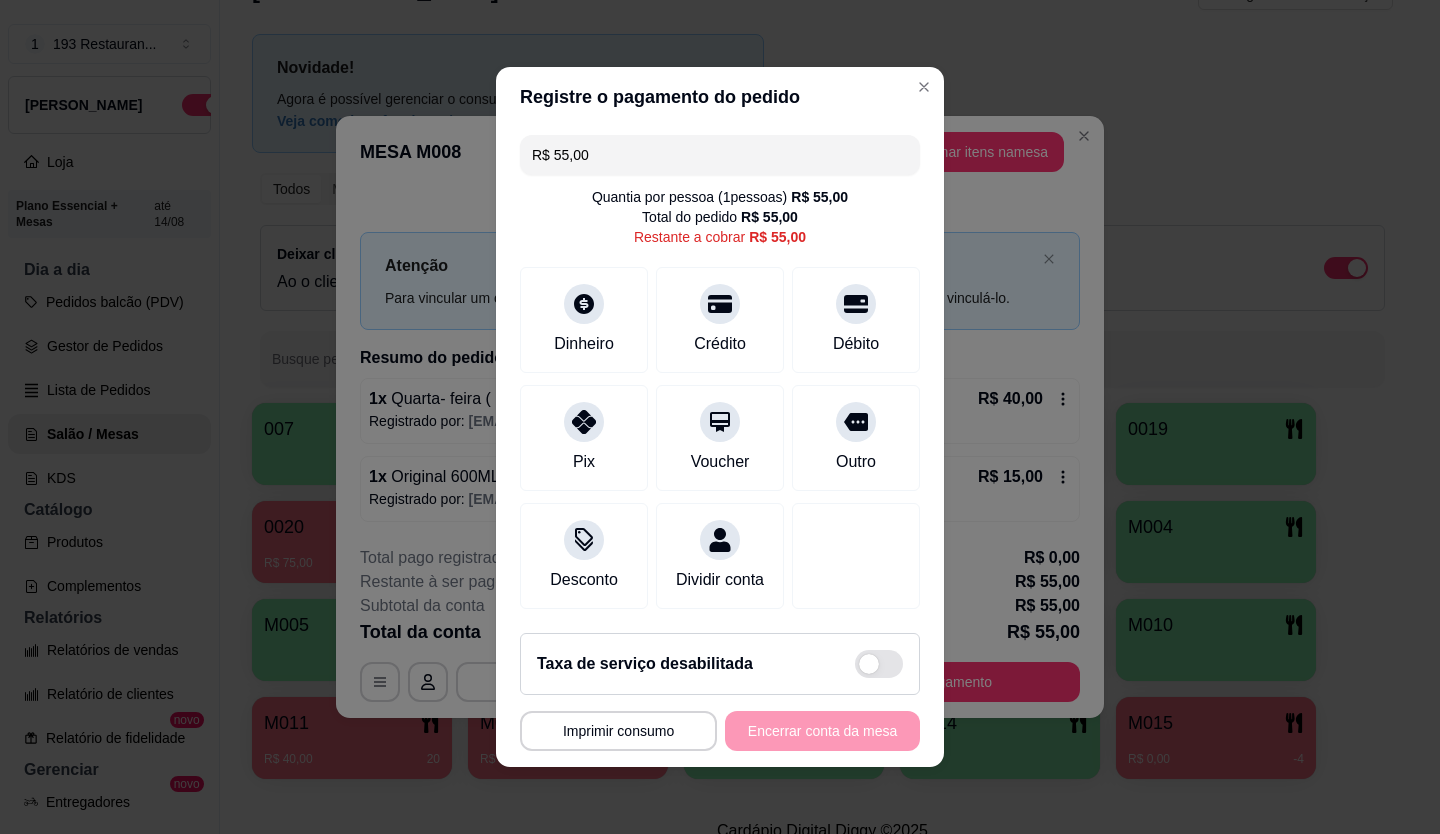 click on "R$ 55,00" at bounding box center (720, 155) 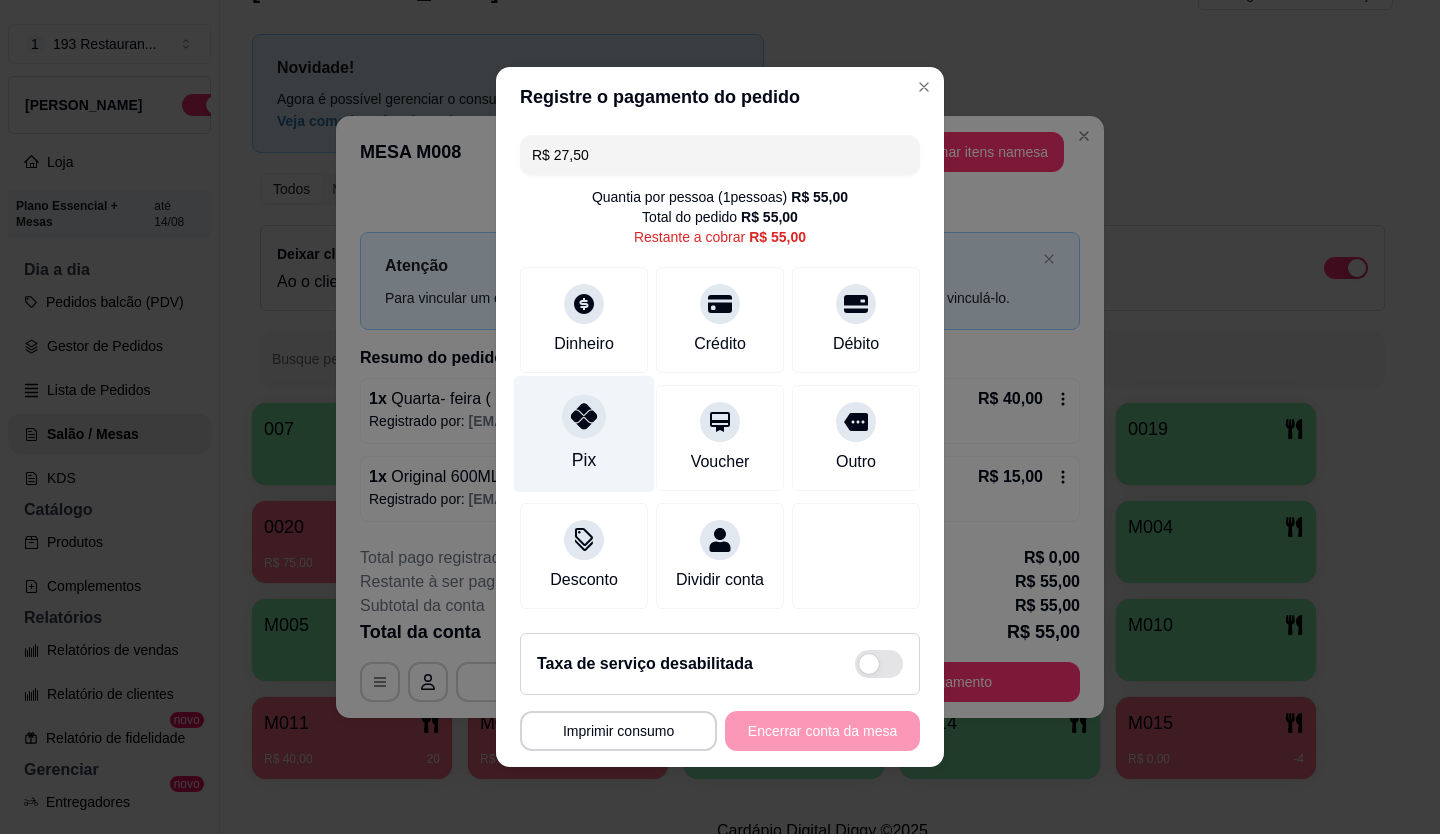 click on "Pix" at bounding box center (584, 434) 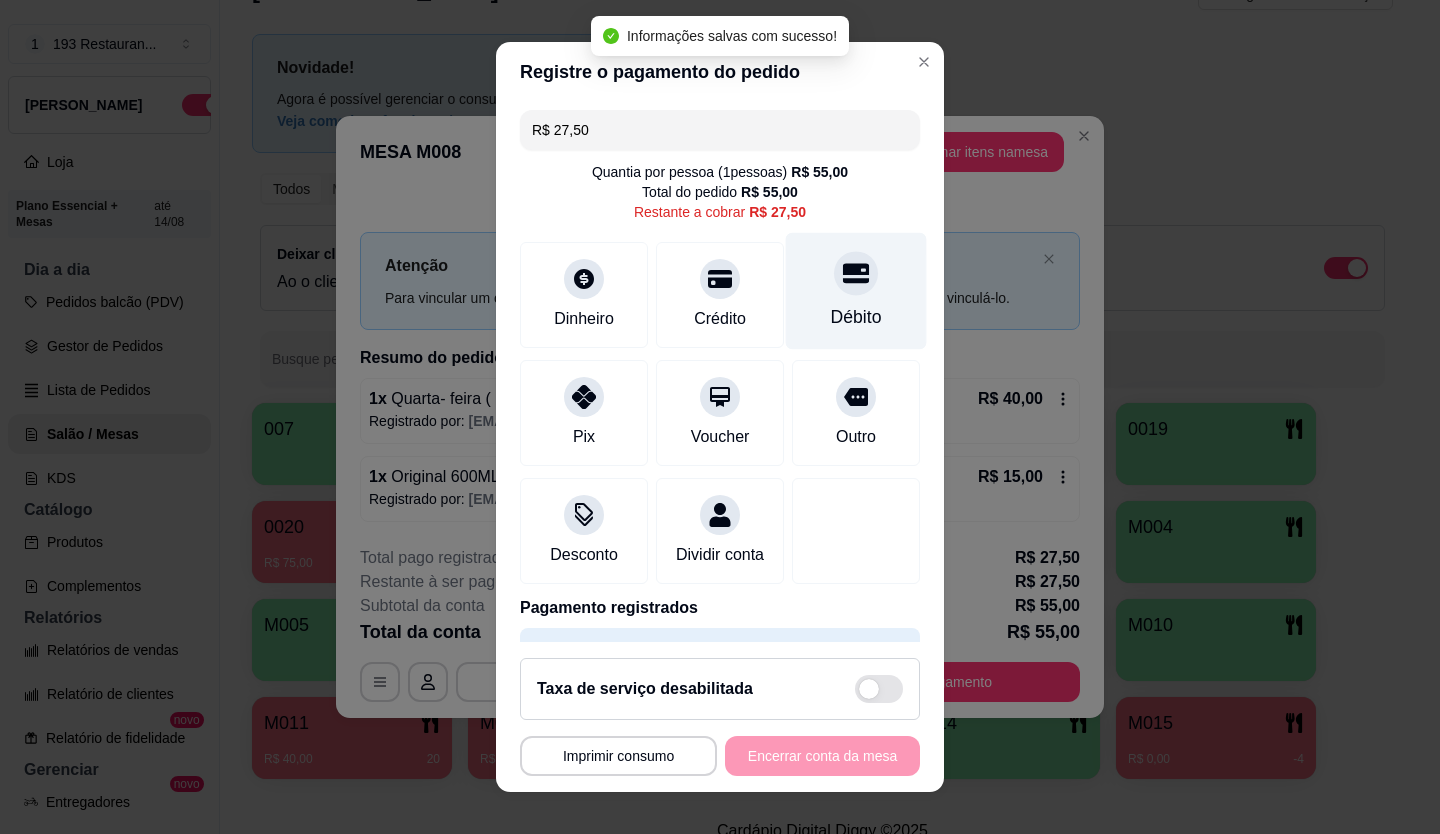 click at bounding box center [856, 273] 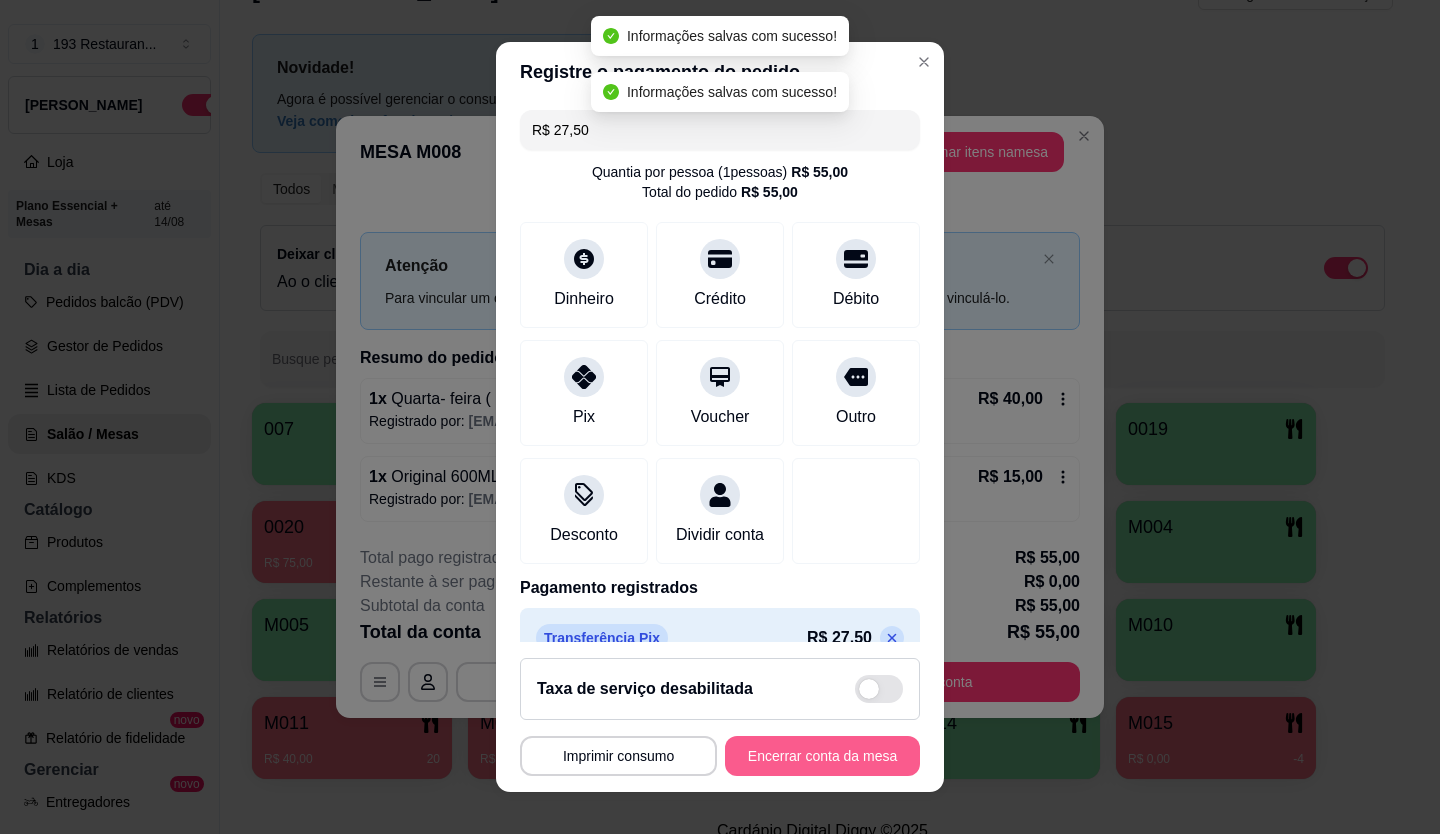 type on "R$ 0,00" 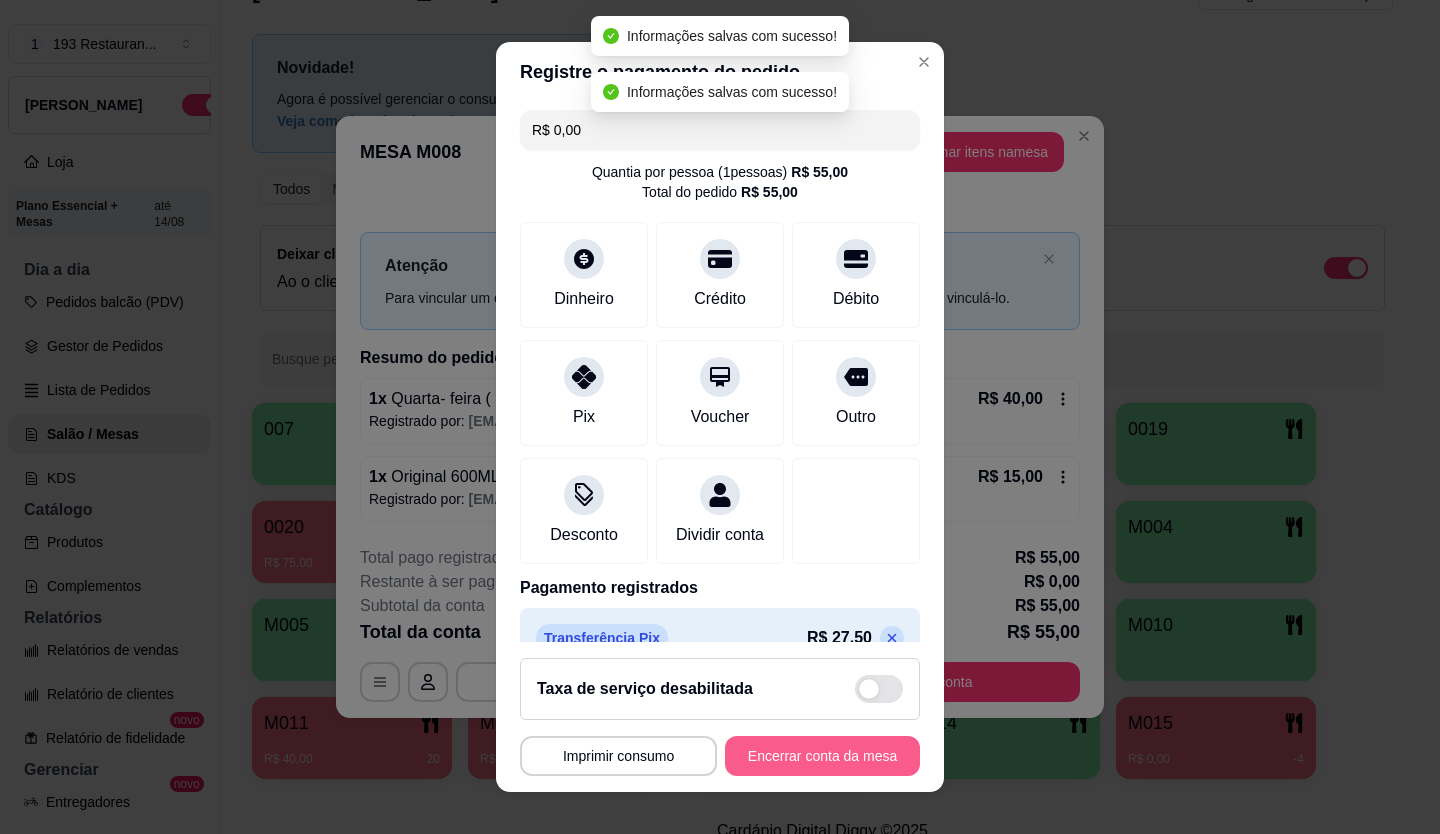 click on "Encerrar conta da mesa" at bounding box center [822, 756] 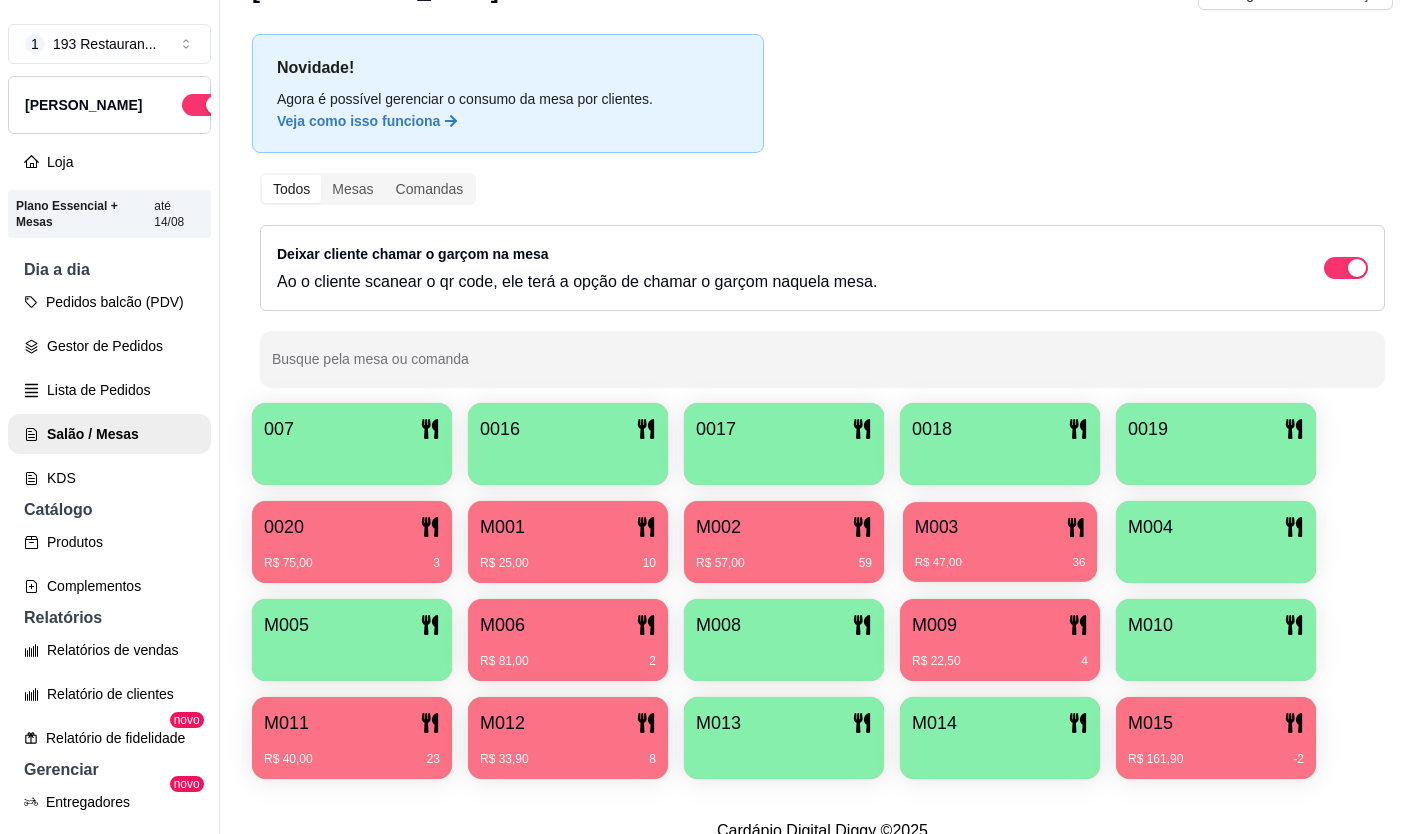 click on "M003" at bounding box center [1000, 527] 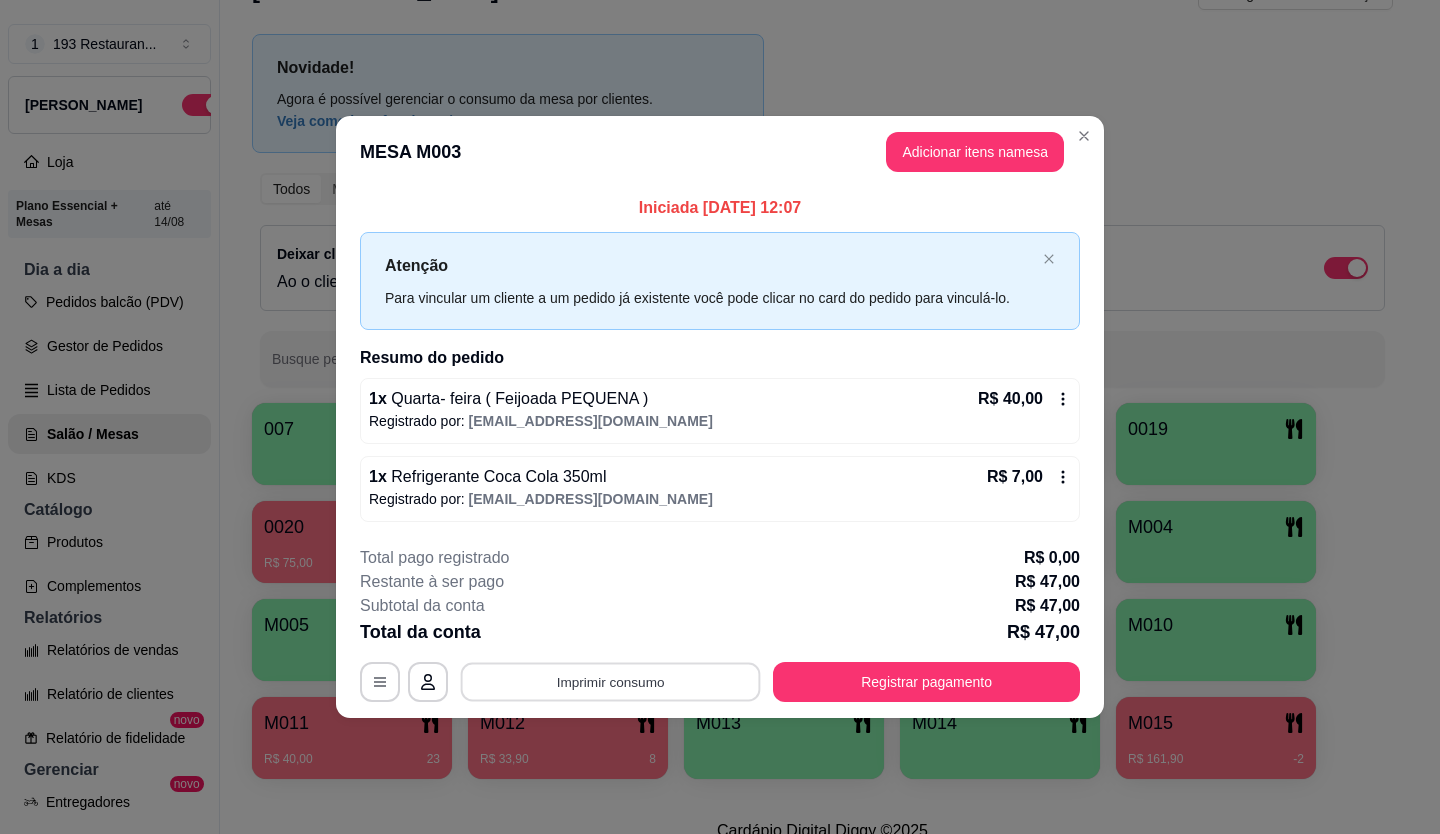 click on "Imprimir consumo" at bounding box center (611, 681) 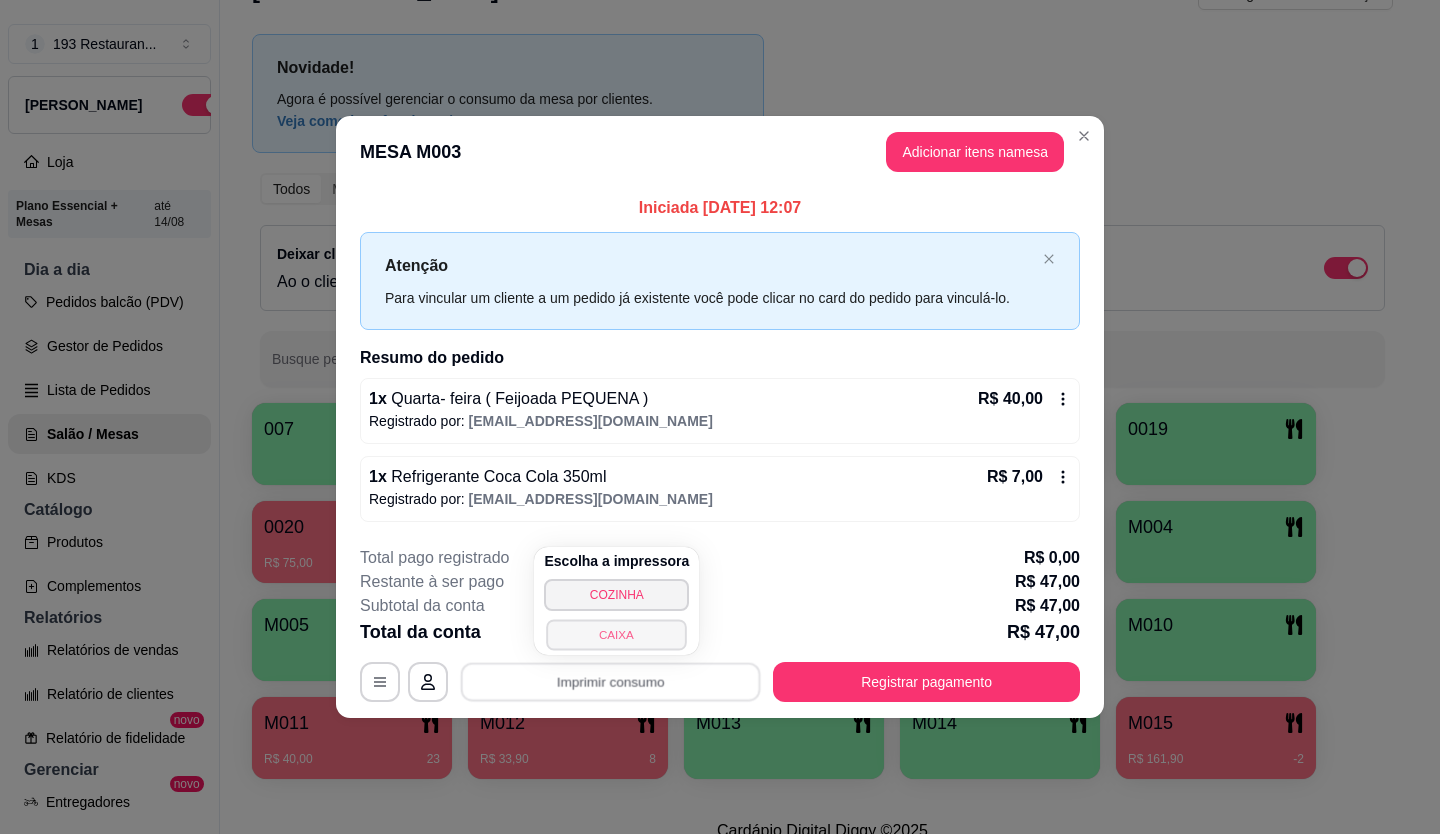 click on "CAIXA" at bounding box center [617, 634] 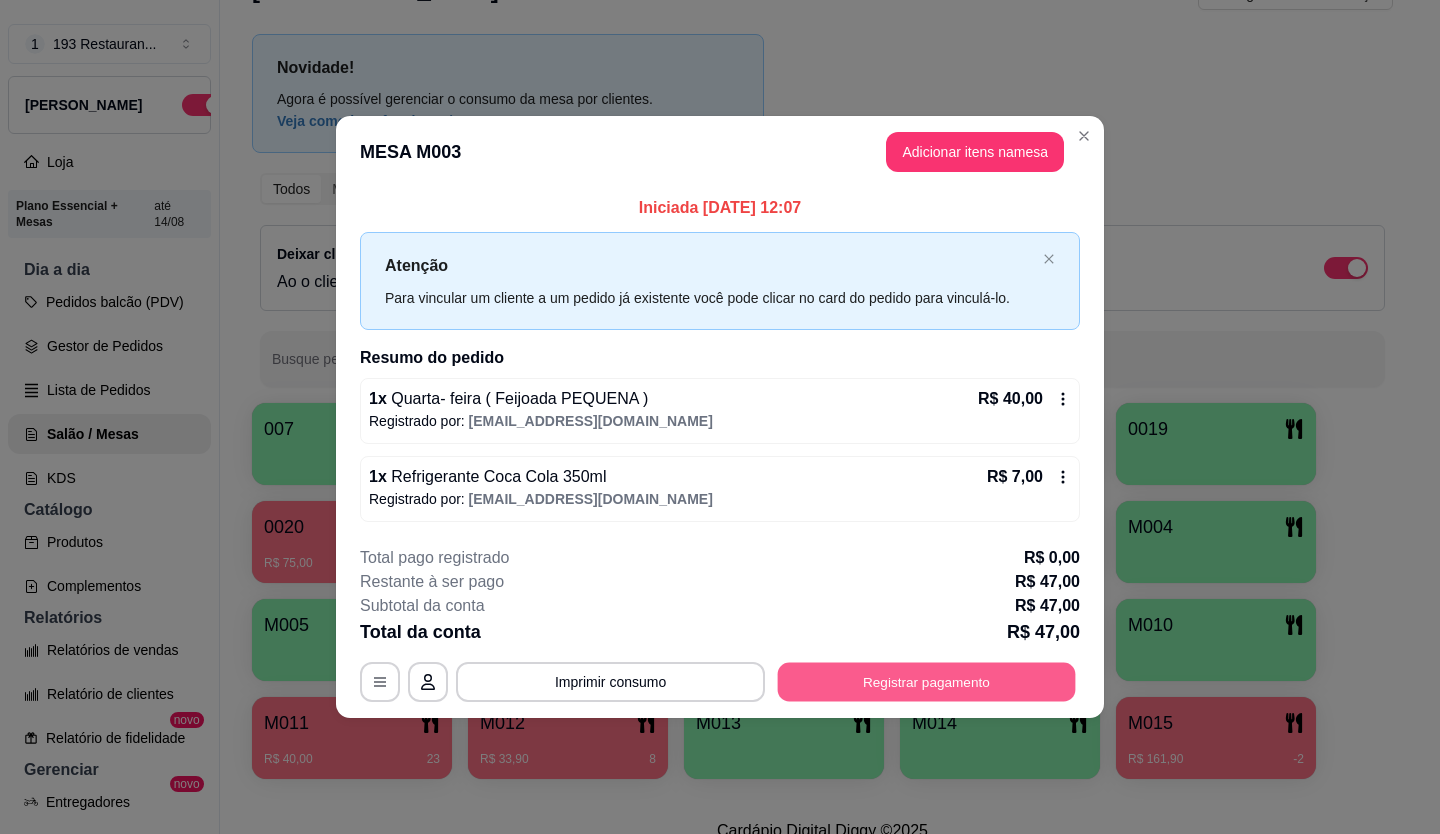 click on "Registrar pagamento" at bounding box center [927, 681] 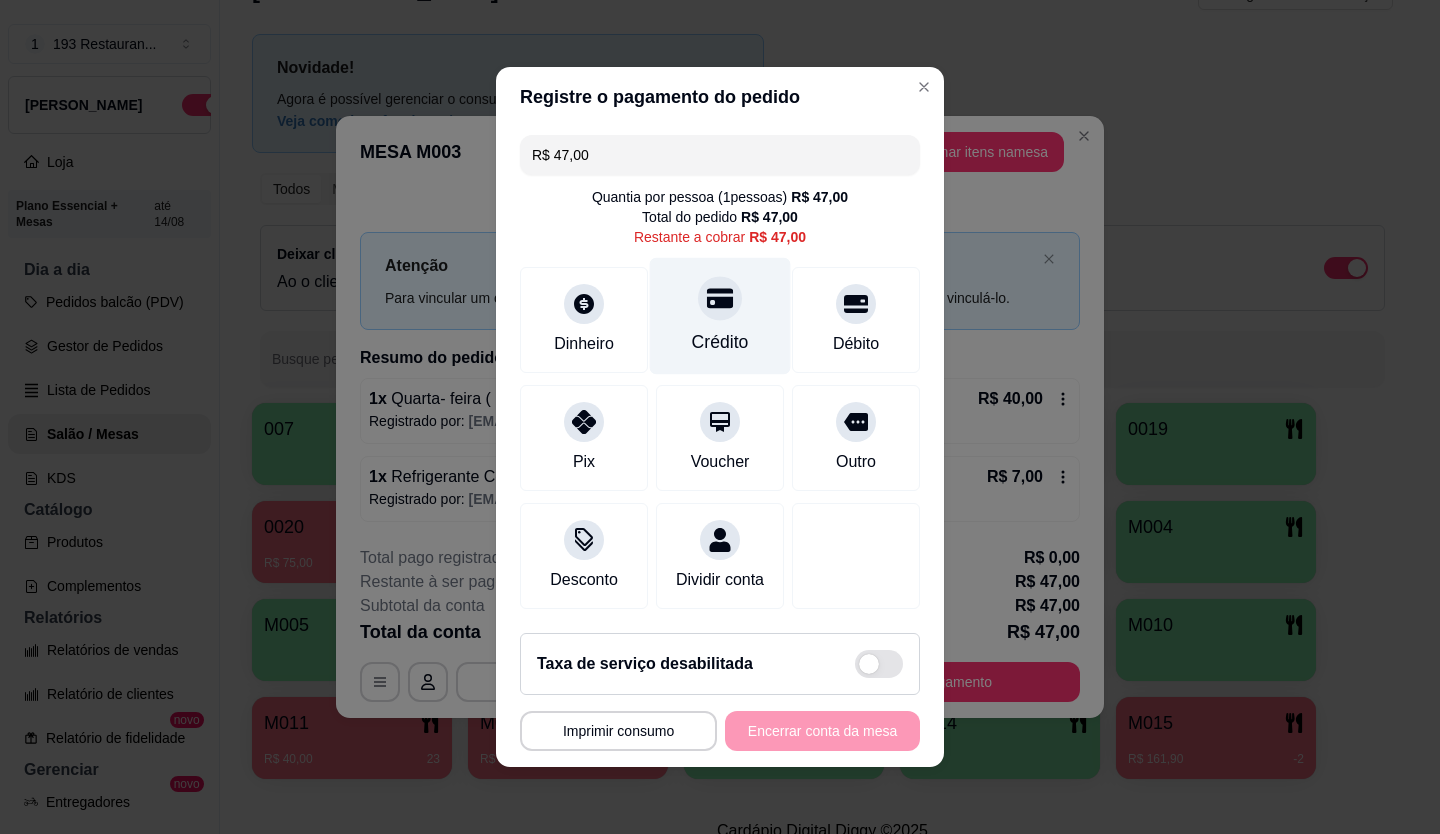 click on "Crédito" at bounding box center [720, 316] 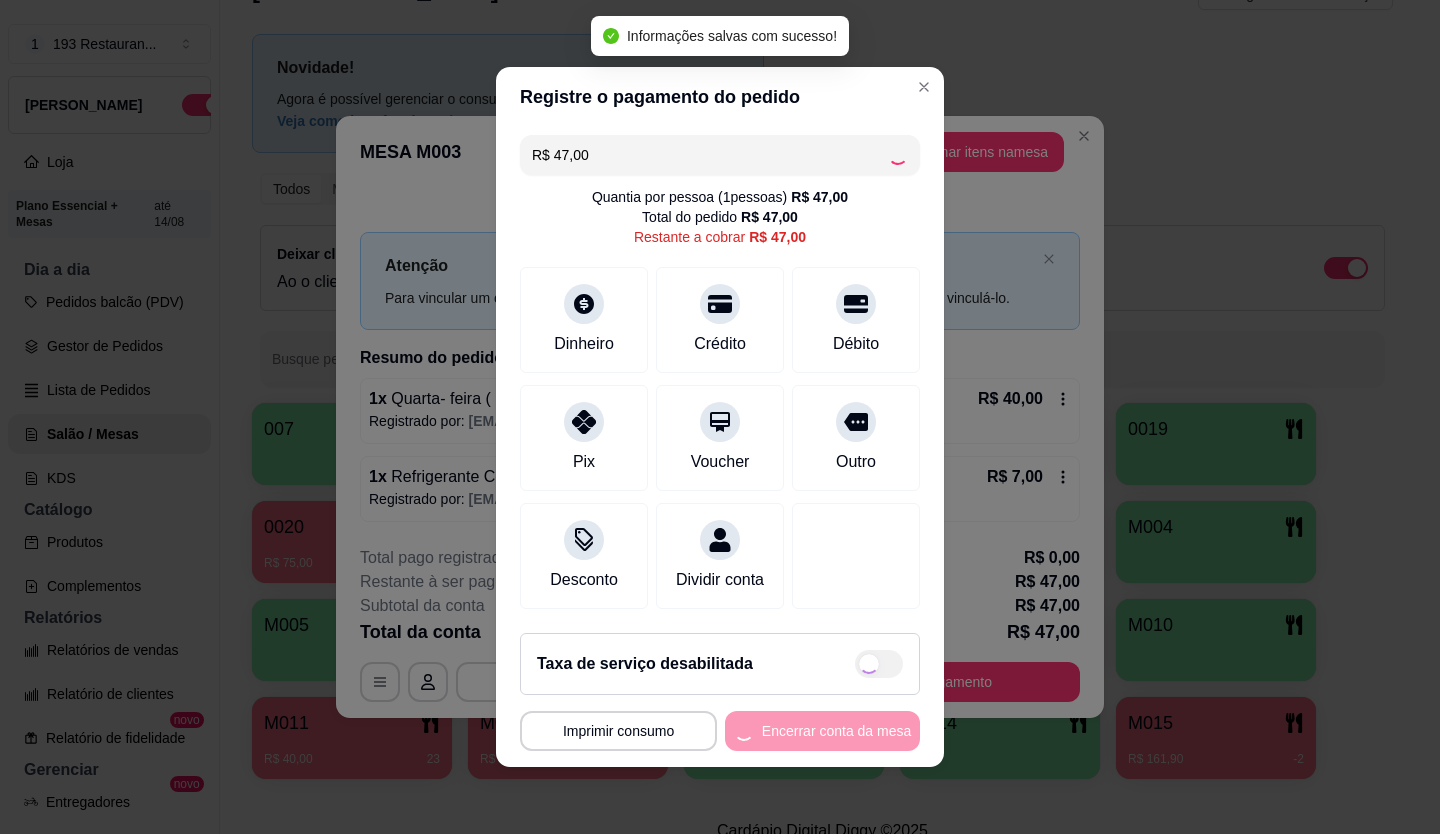 type on "R$ 0,00" 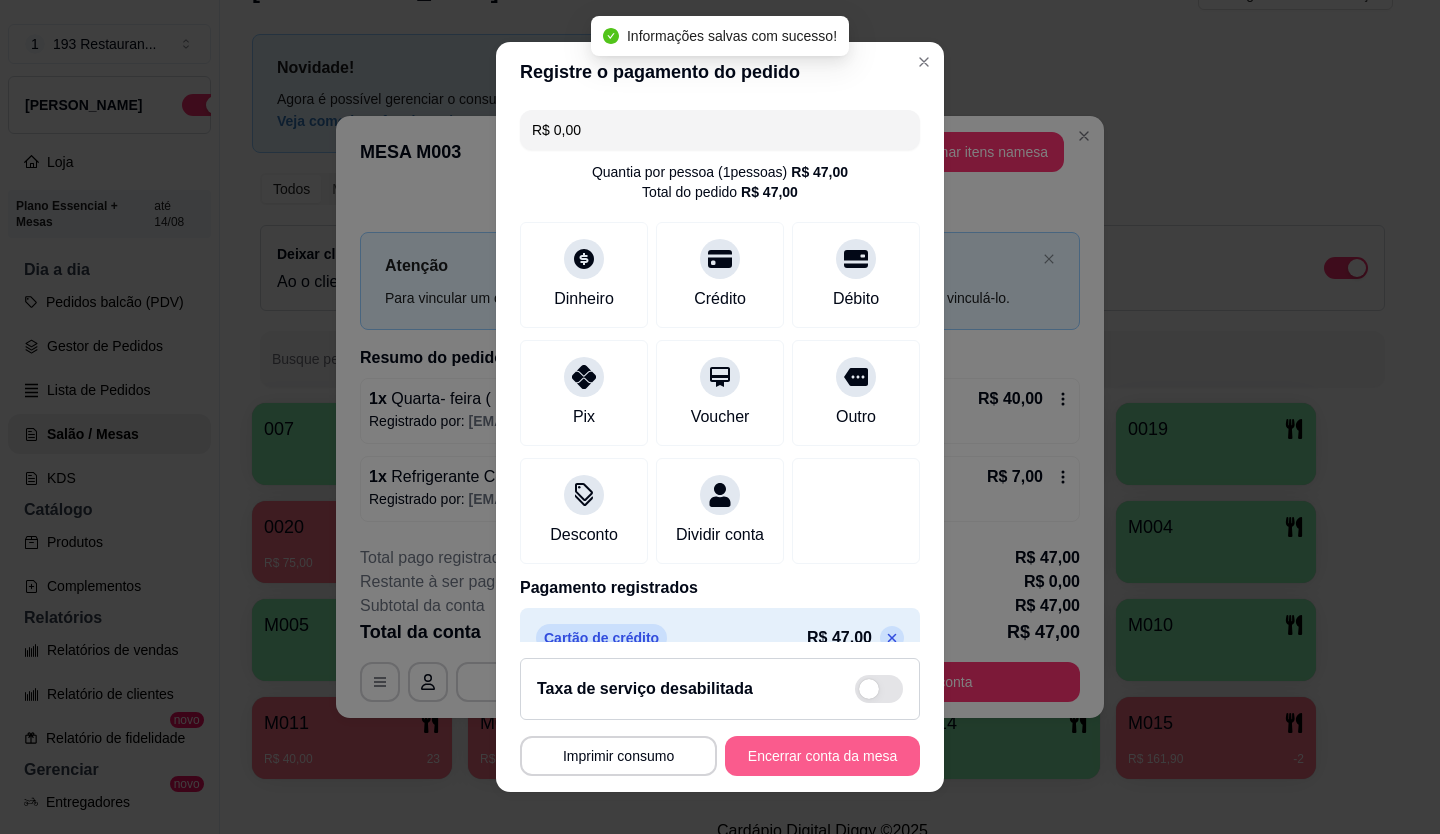 click on "Encerrar conta da mesa" at bounding box center [822, 756] 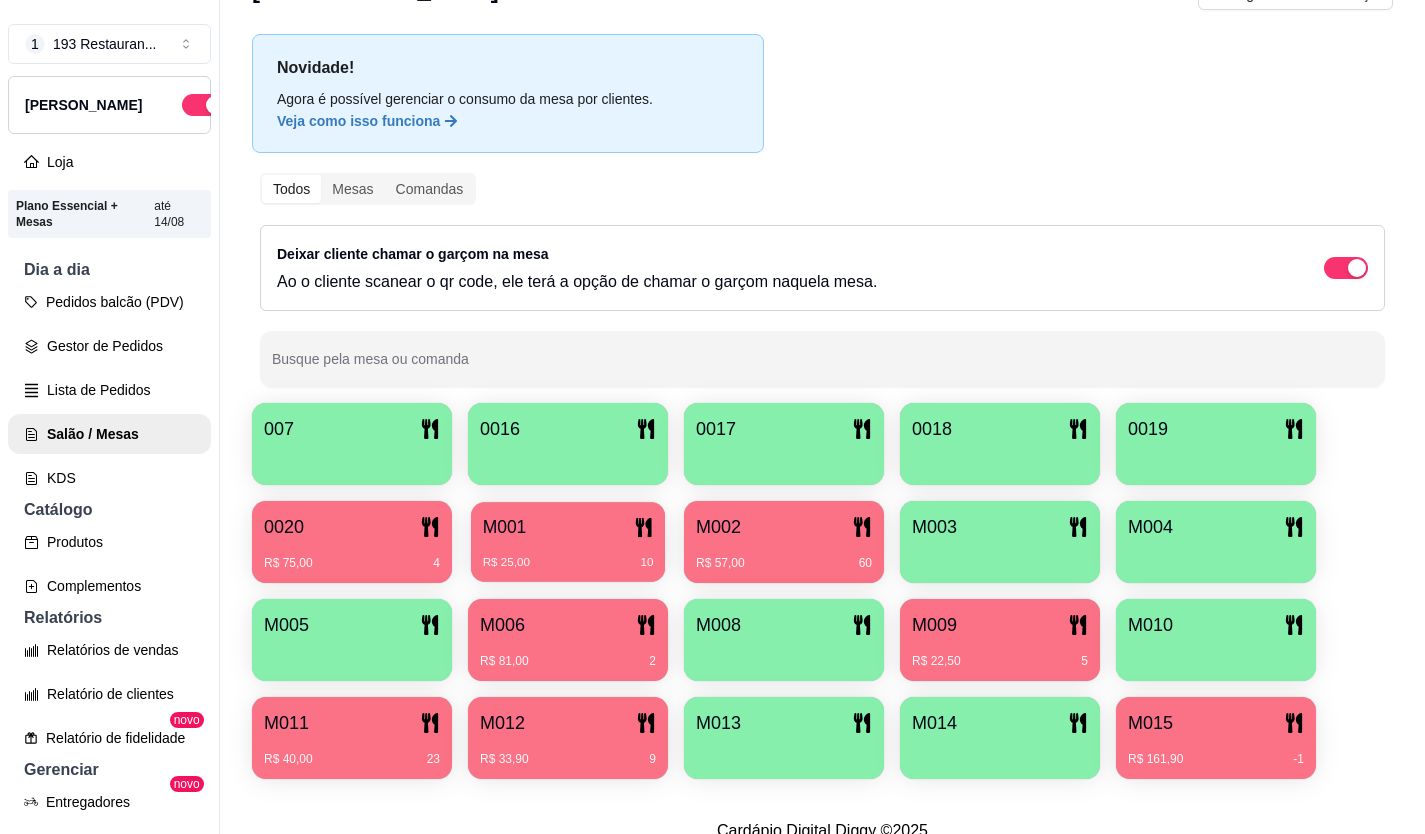 click on "R$ 25,00 10" at bounding box center (568, 555) 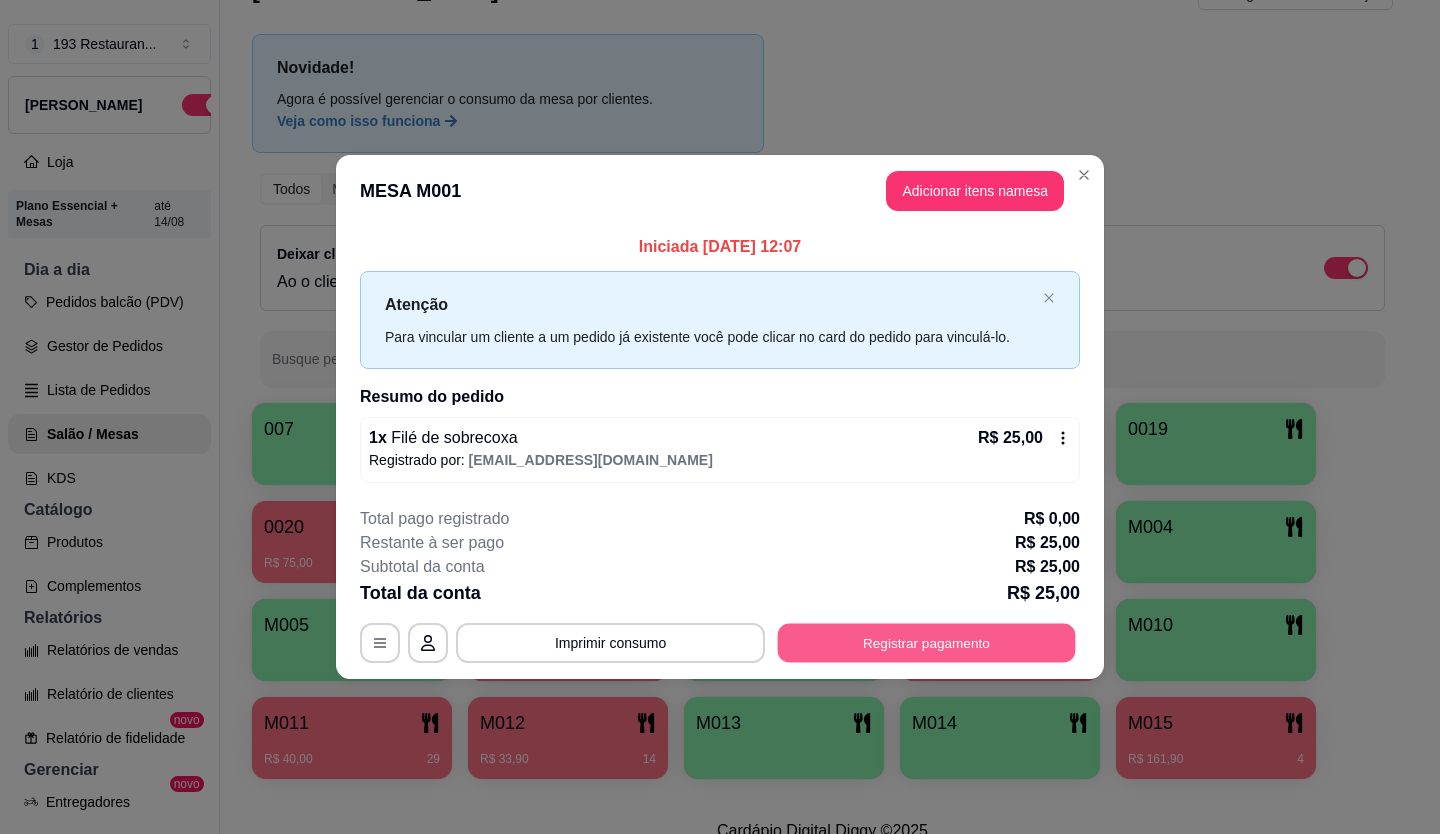 click on "Registrar pagamento" at bounding box center [927, 642] 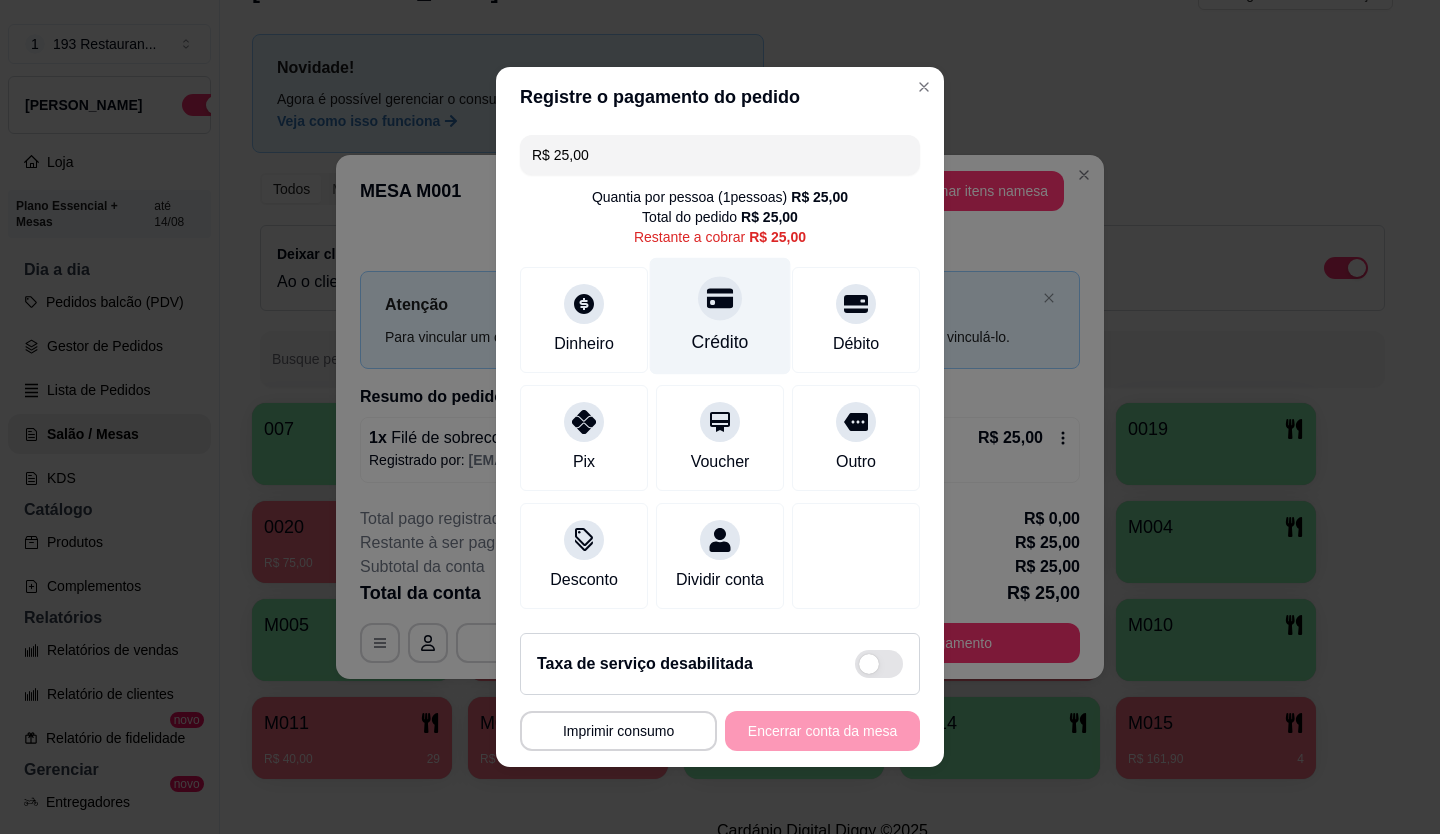 click at bounding box center [720, 298] 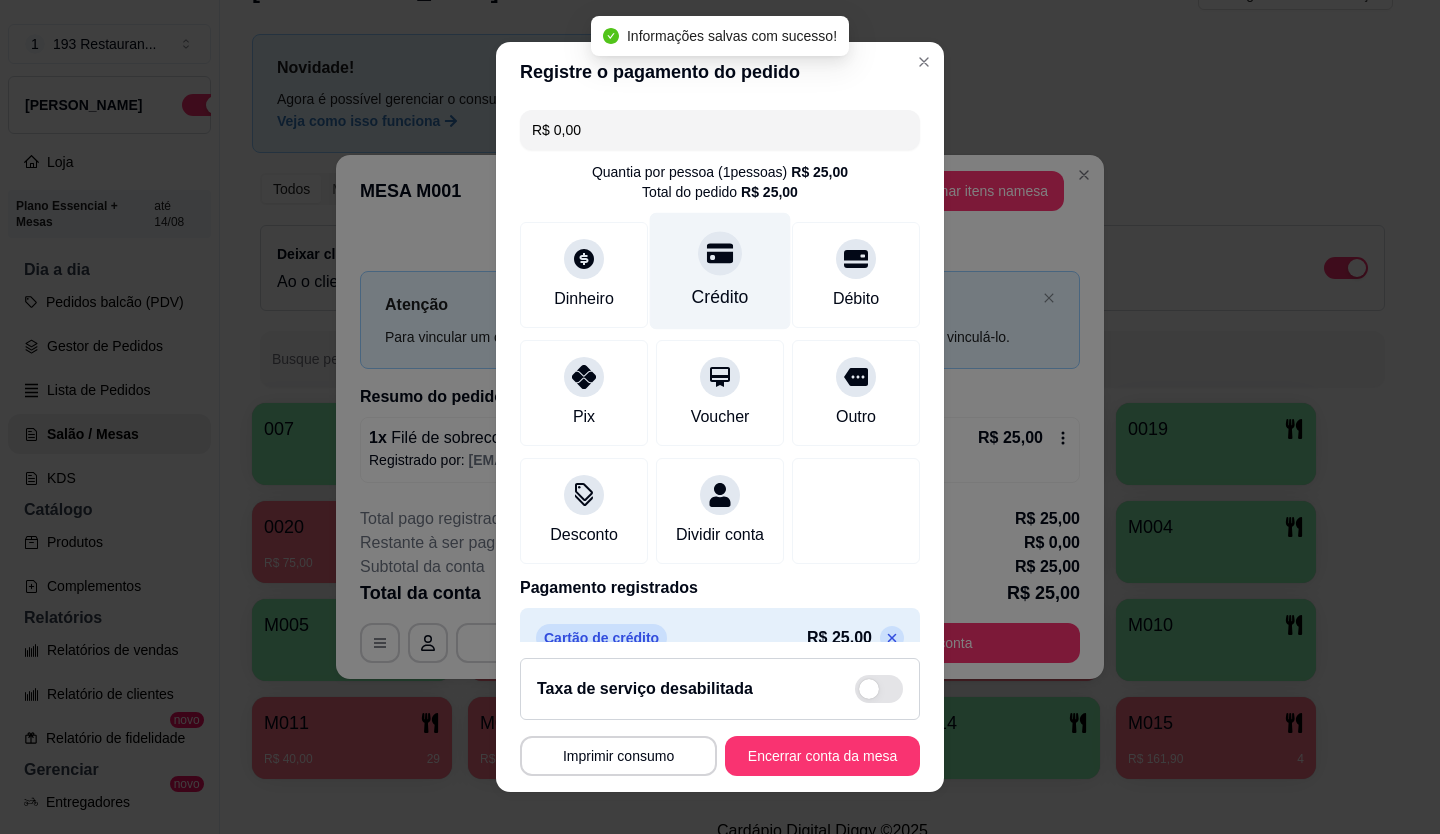 type on "R$ 0,00" 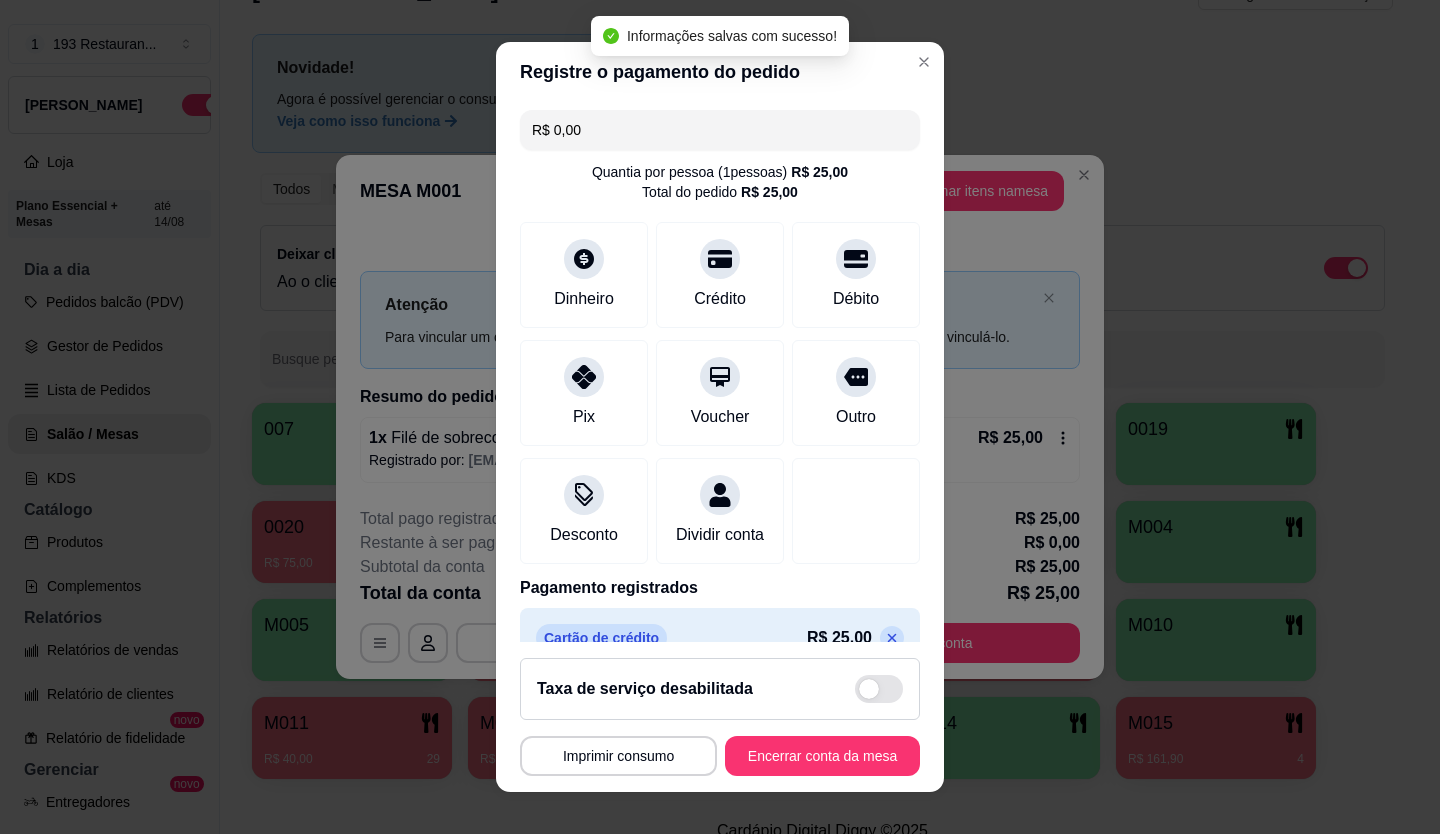 click on "Encerrar conta da mesa" at bounding box center [822, 756] 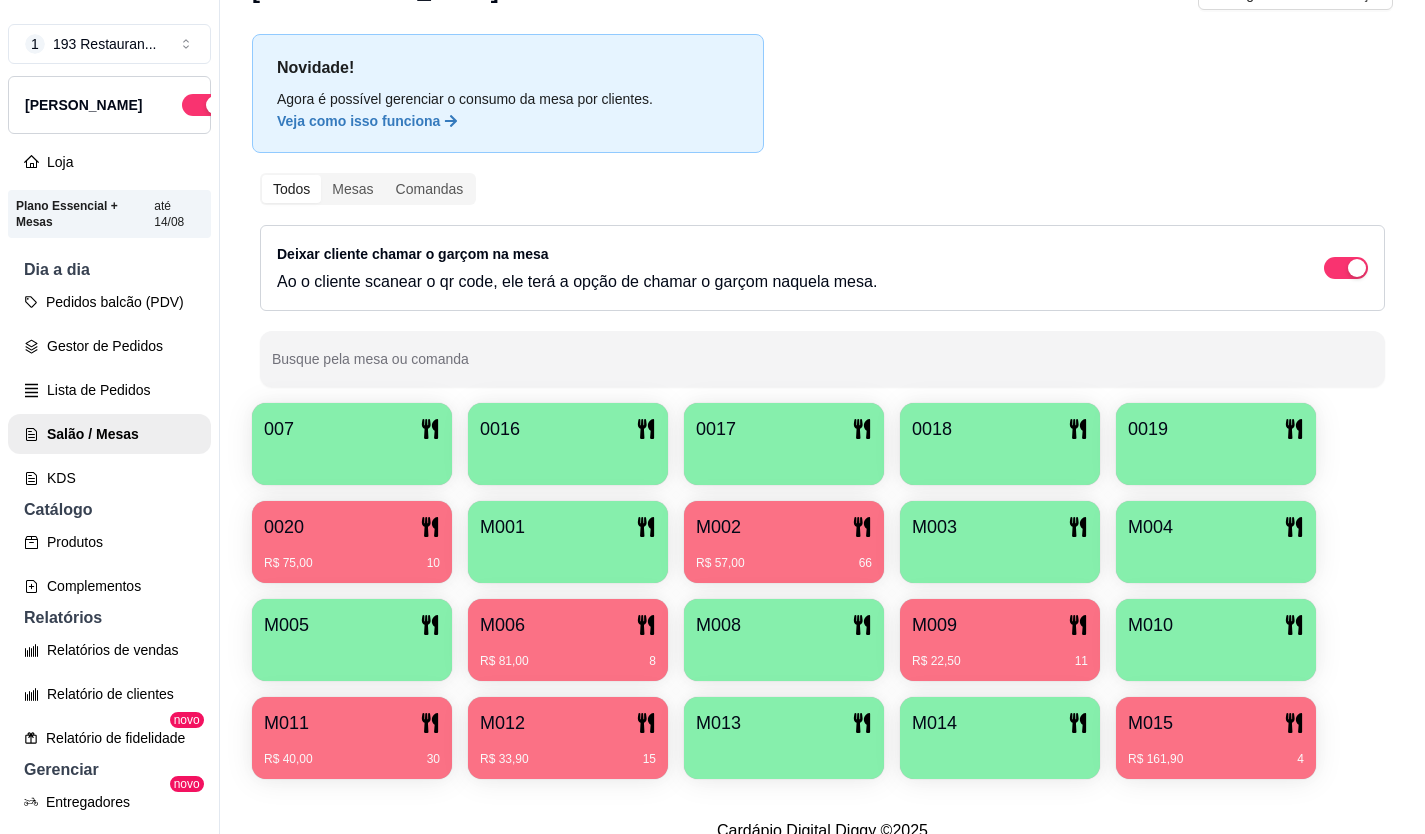 click on "M010" at bounding box center (1216, 625) 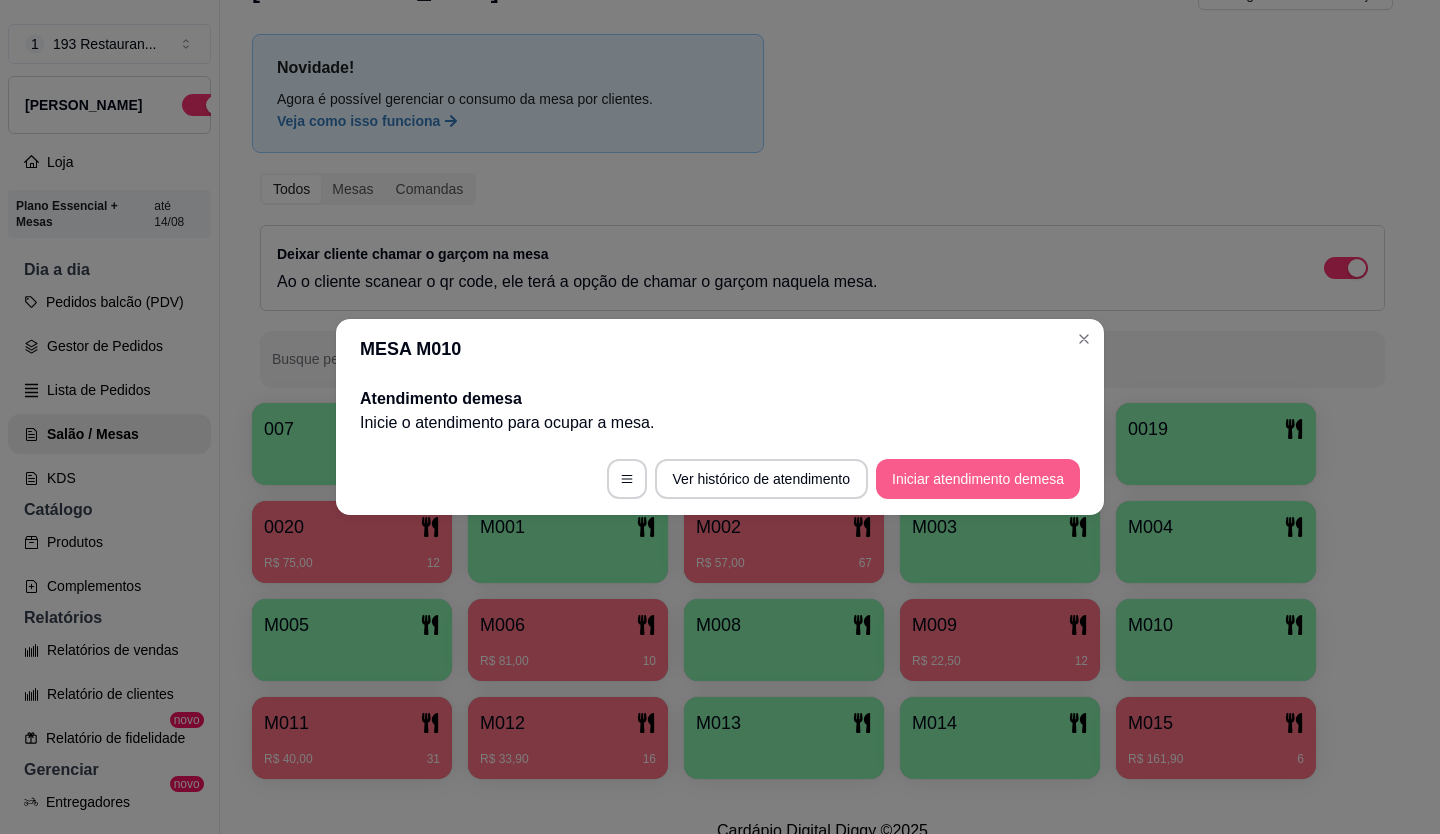click on "Iniciar atendimento de  mesa" at bounding box center (978, 479) 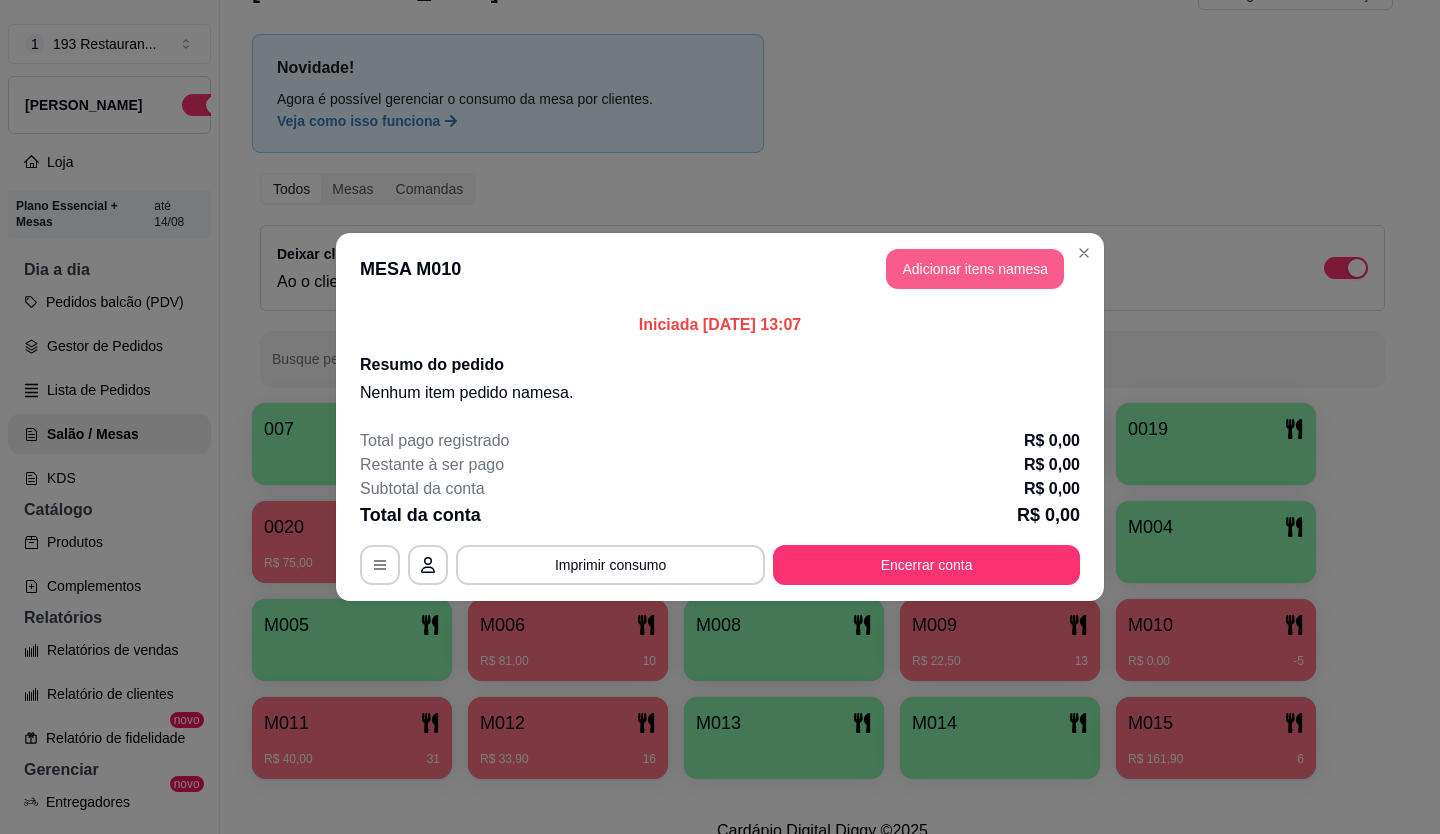 click on "Adicionar itens na  mesa" at bounding box center (975, 269) 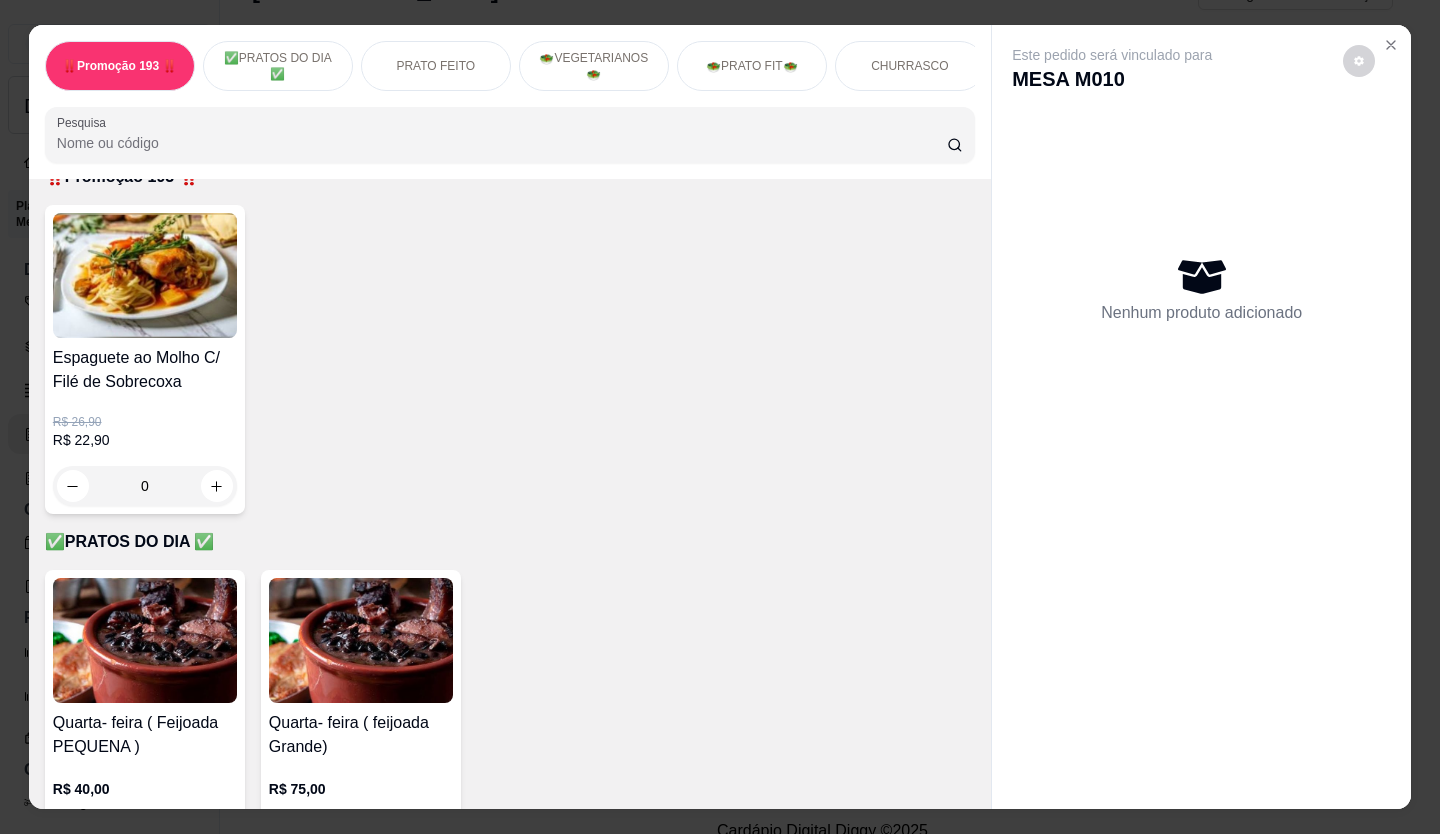 scroll, scrollTop: 200, scrollLeft: 0, axis: vertical 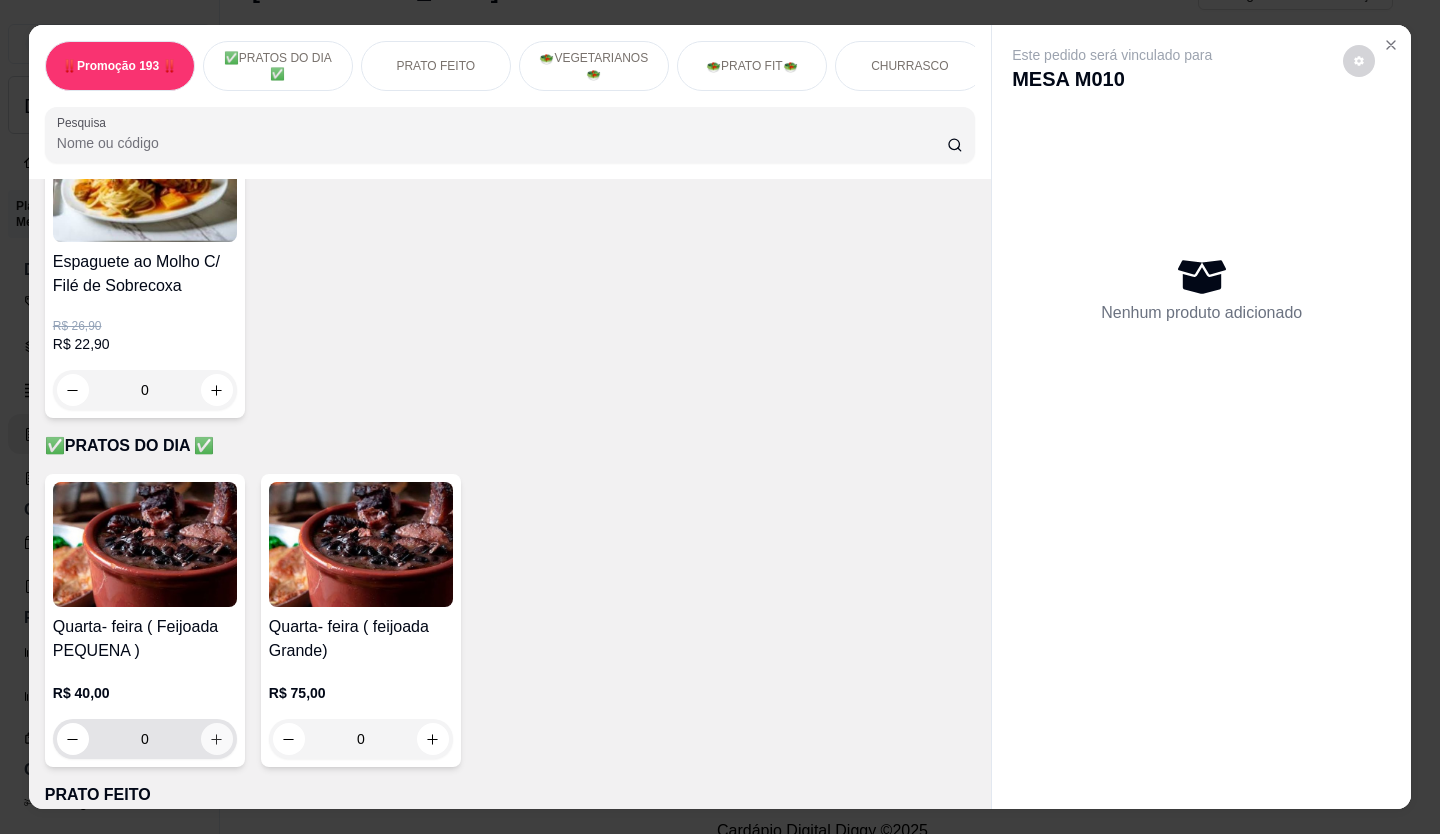click 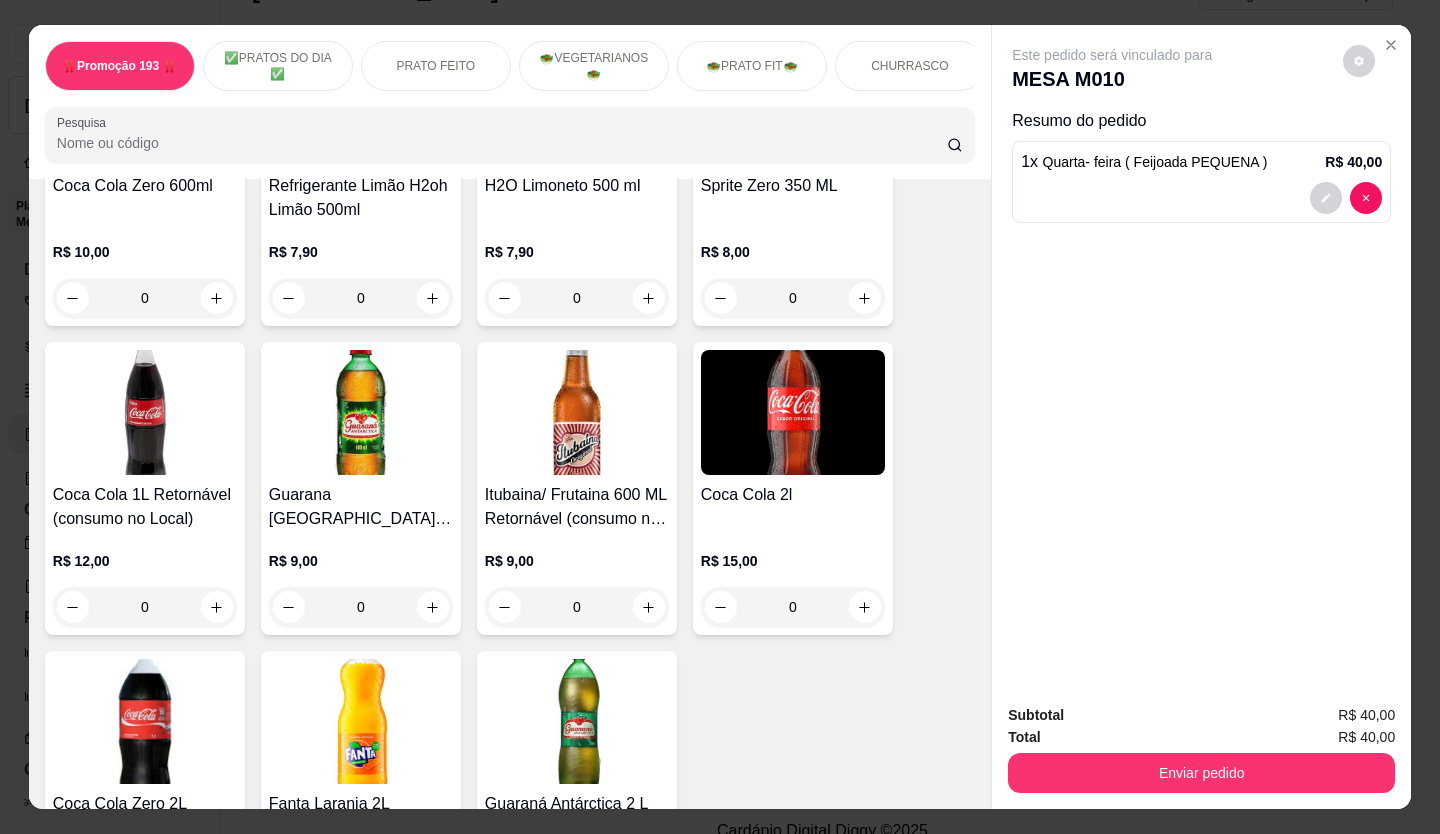 scroll, scrollTop: 7100, scrollLeft: 0, axis: vertical 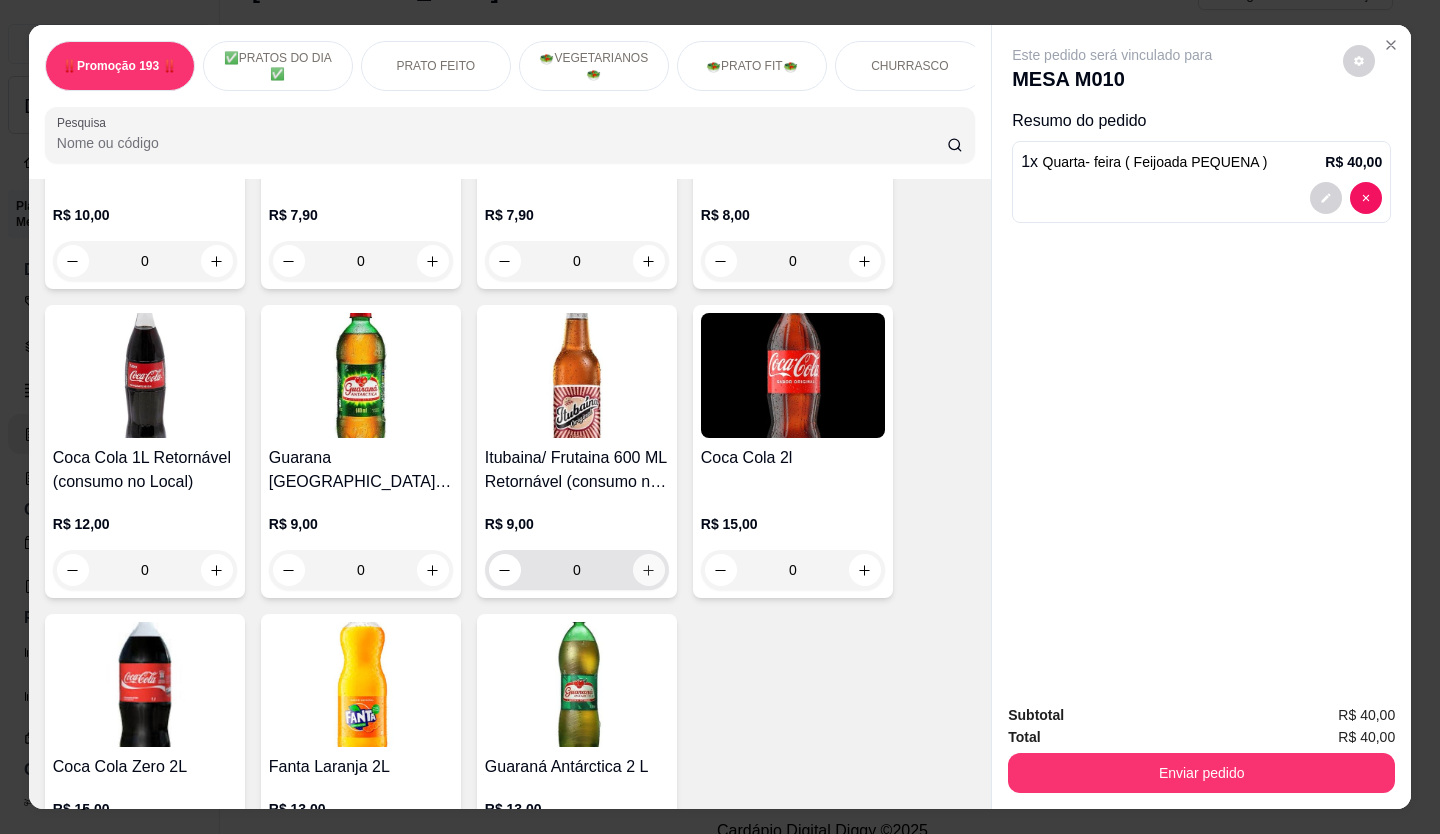 click 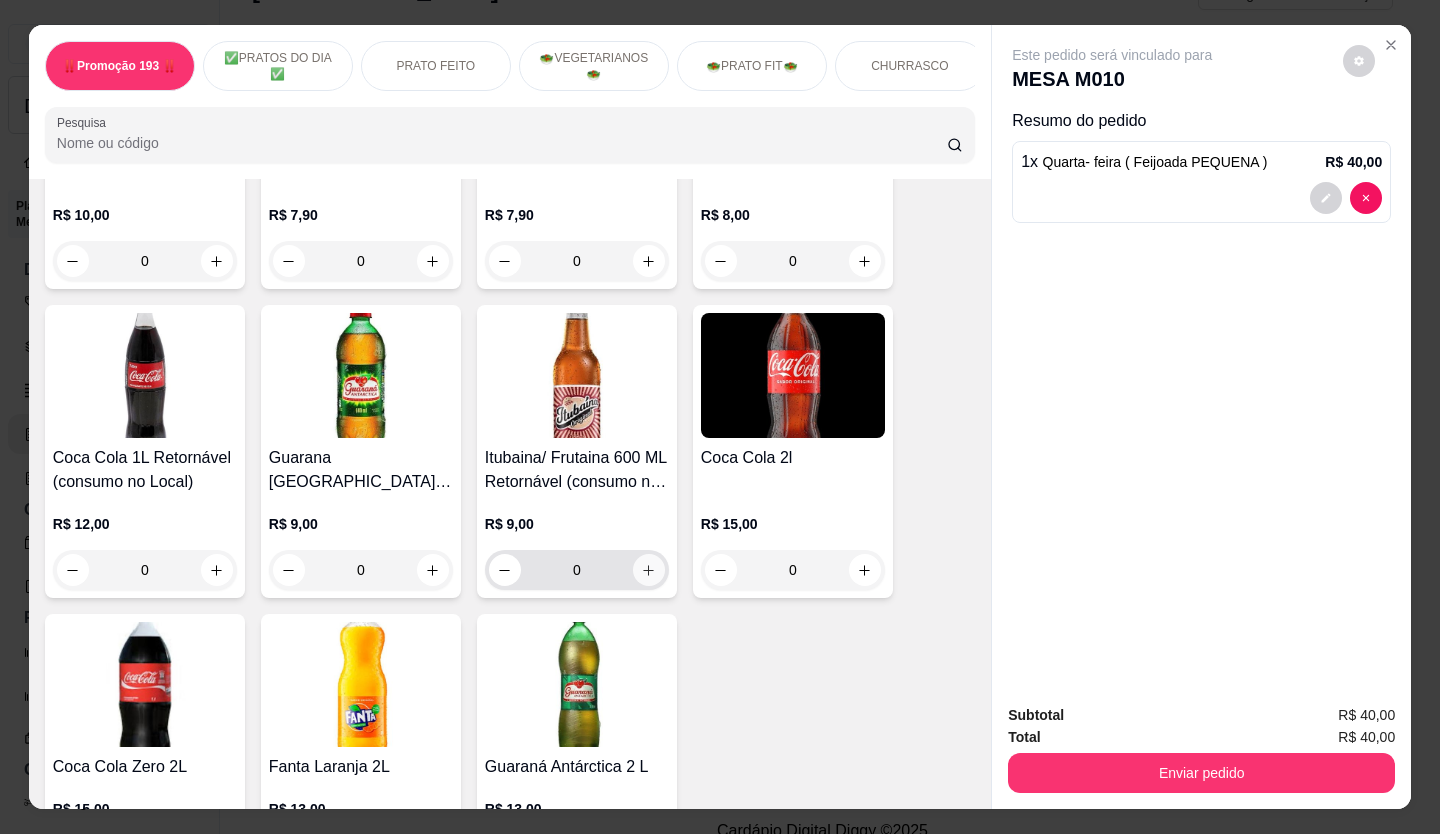 type on "1" 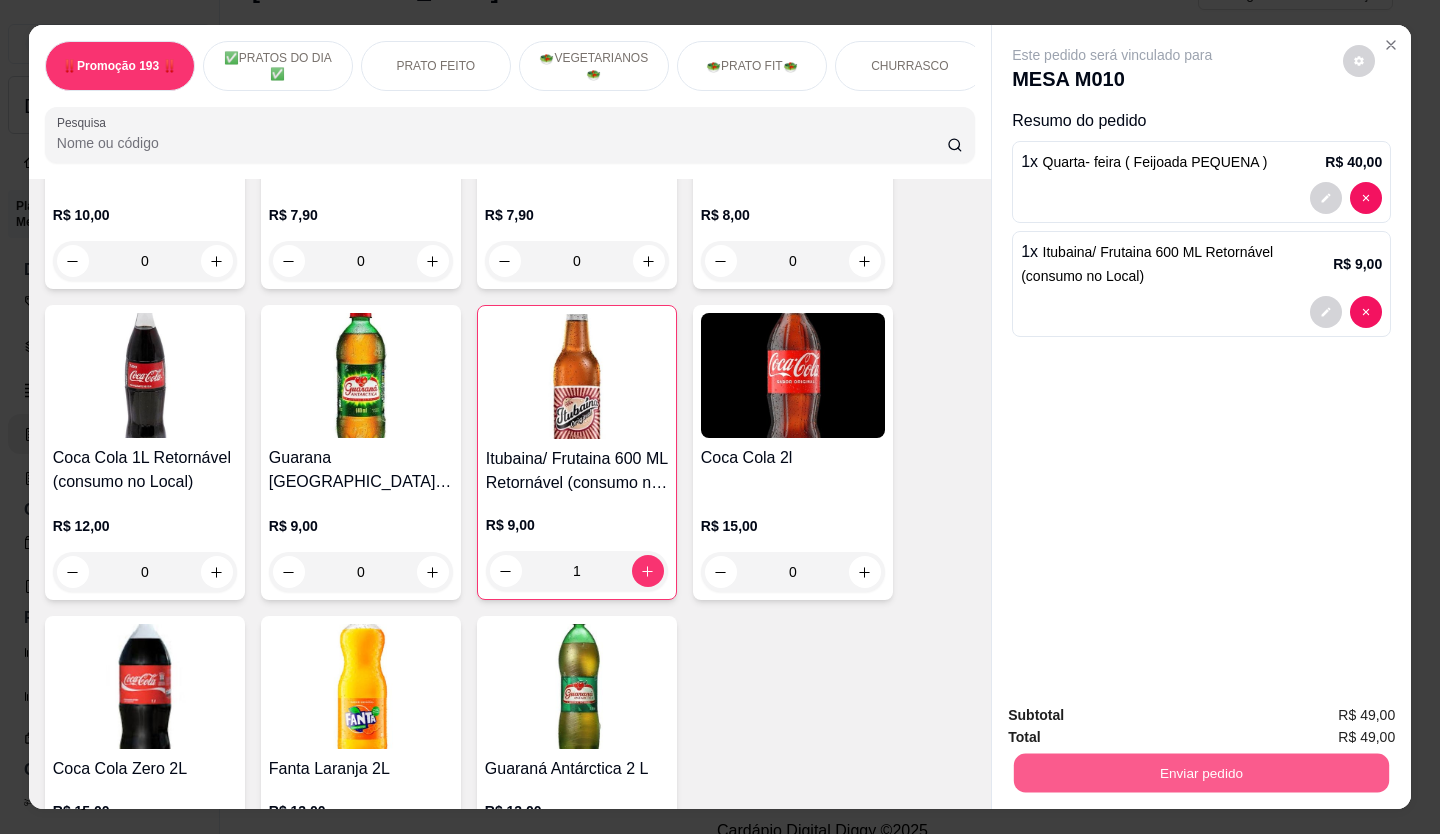 click on "Enviar pedido" at bounding box center (1201, 773) 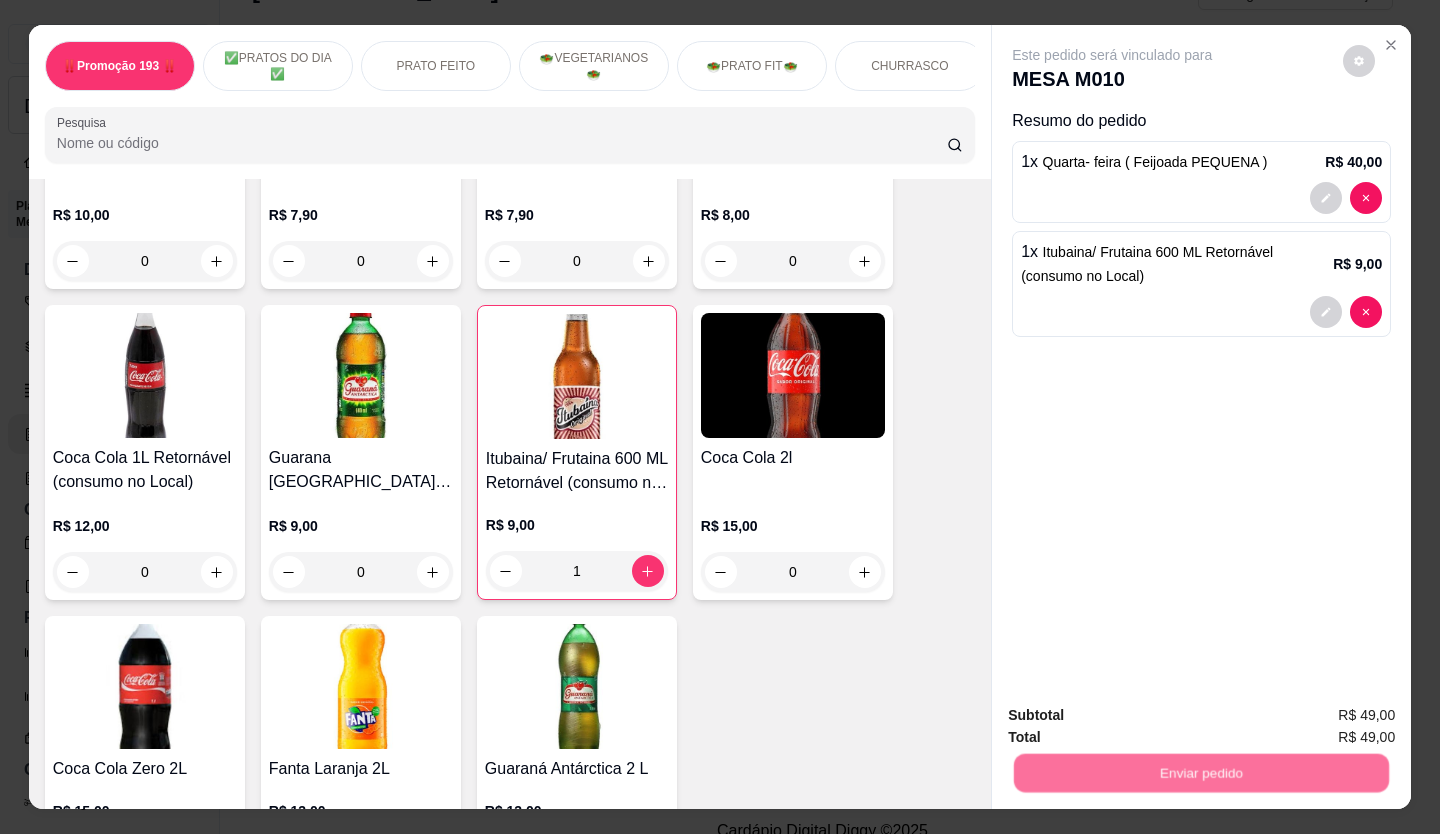 click on "Não registrar e enviar pedido" at bounding box center [1136, 715] 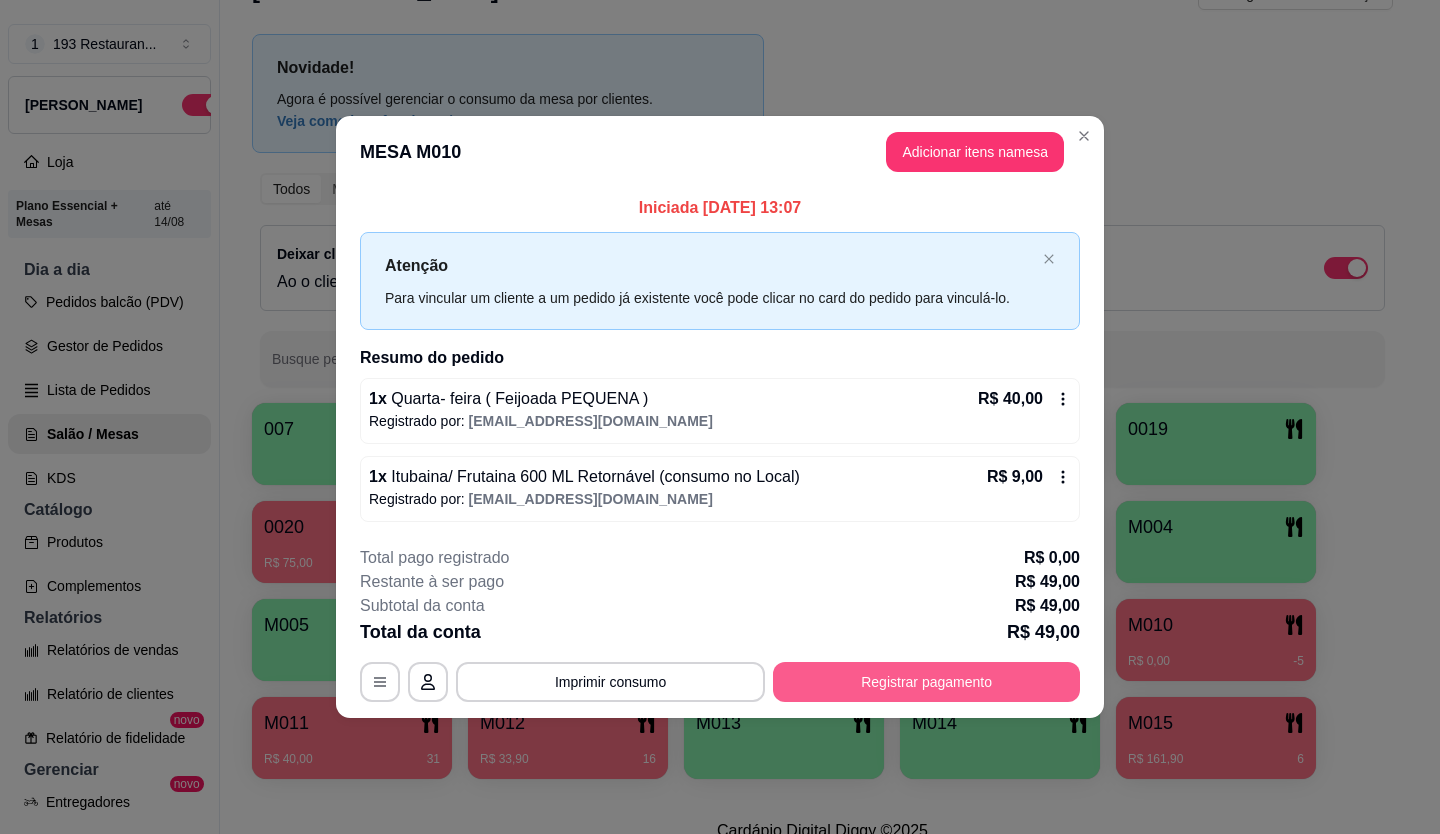 click on "Registrar pagamento" at bounding box center [926, 682] 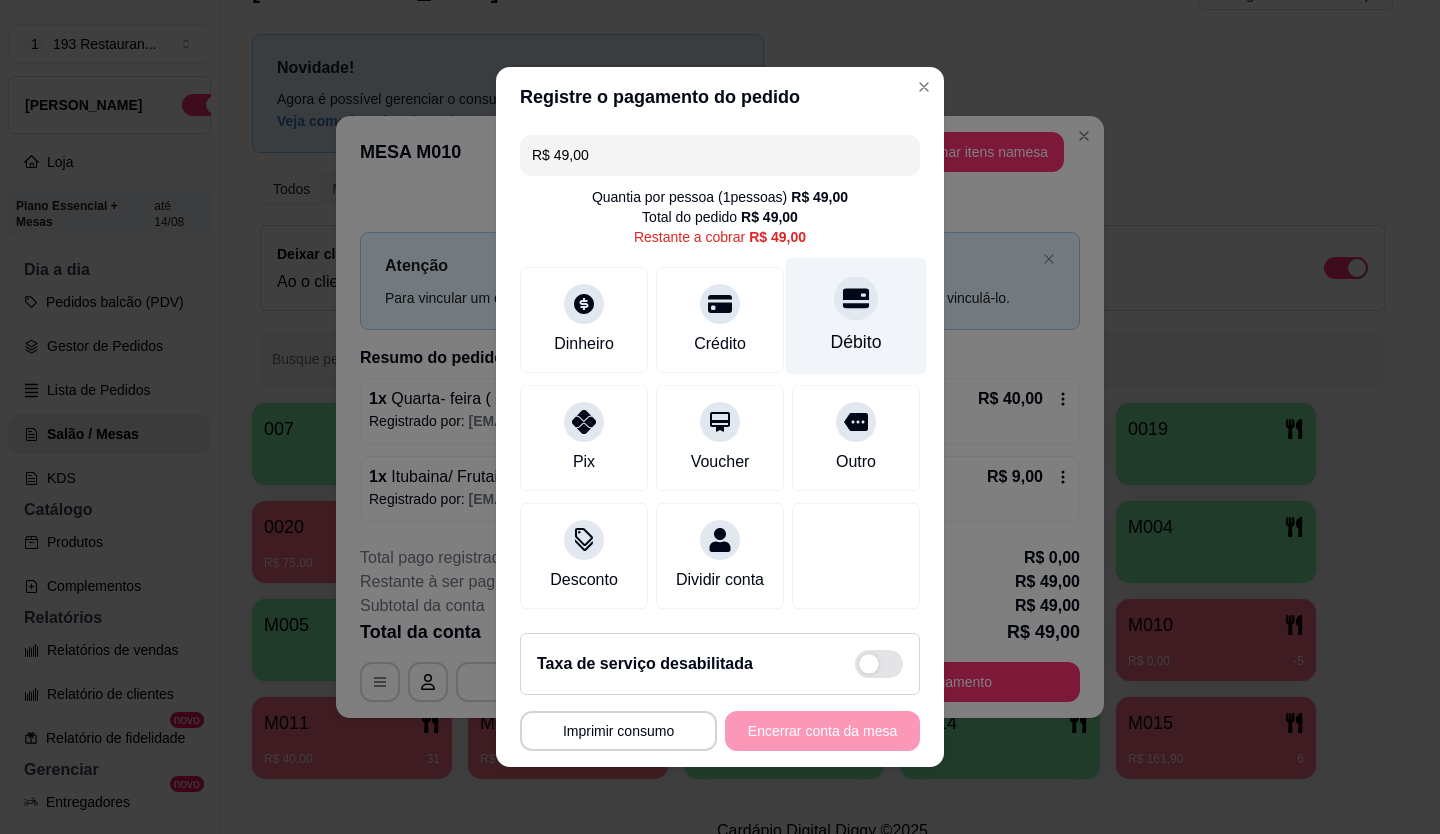 click on "Débito" at bounding box center [856, 316] 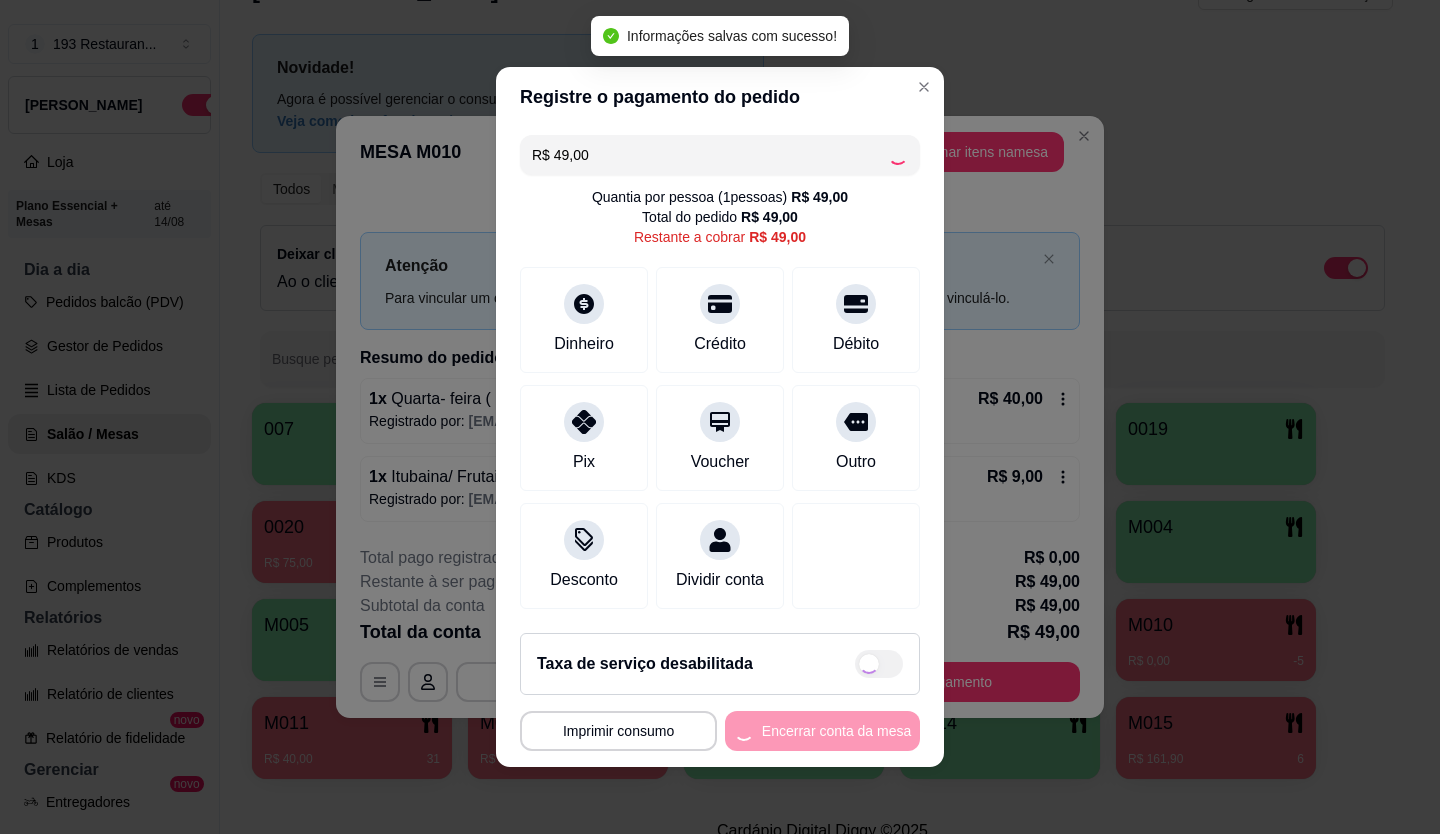 type on "R$ 0,00" 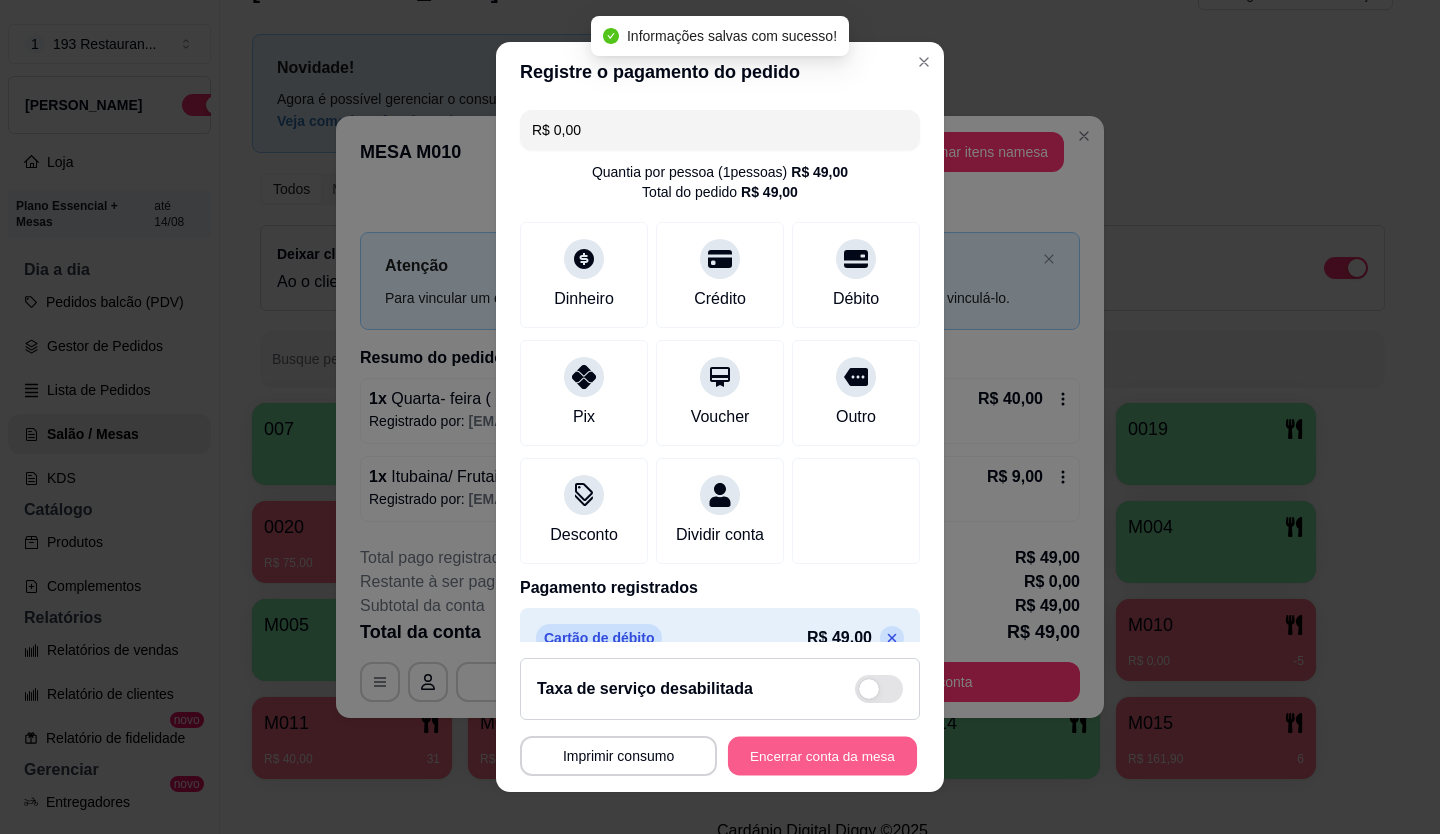 click on "Encerrar conta da mesa" at bounding box center (822, 756) 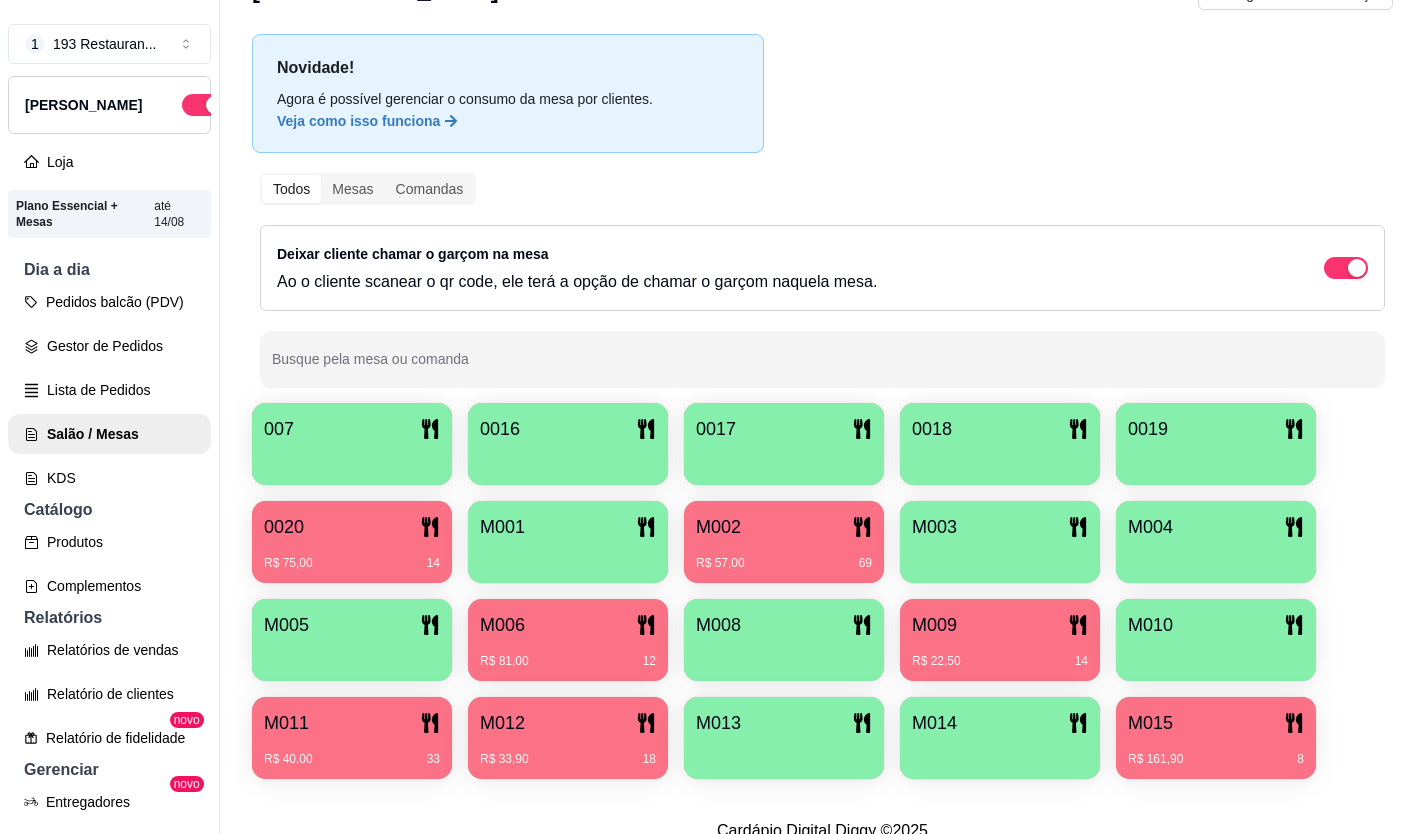 click on "R$ 75,00 14" at bounding box center [352, 556] 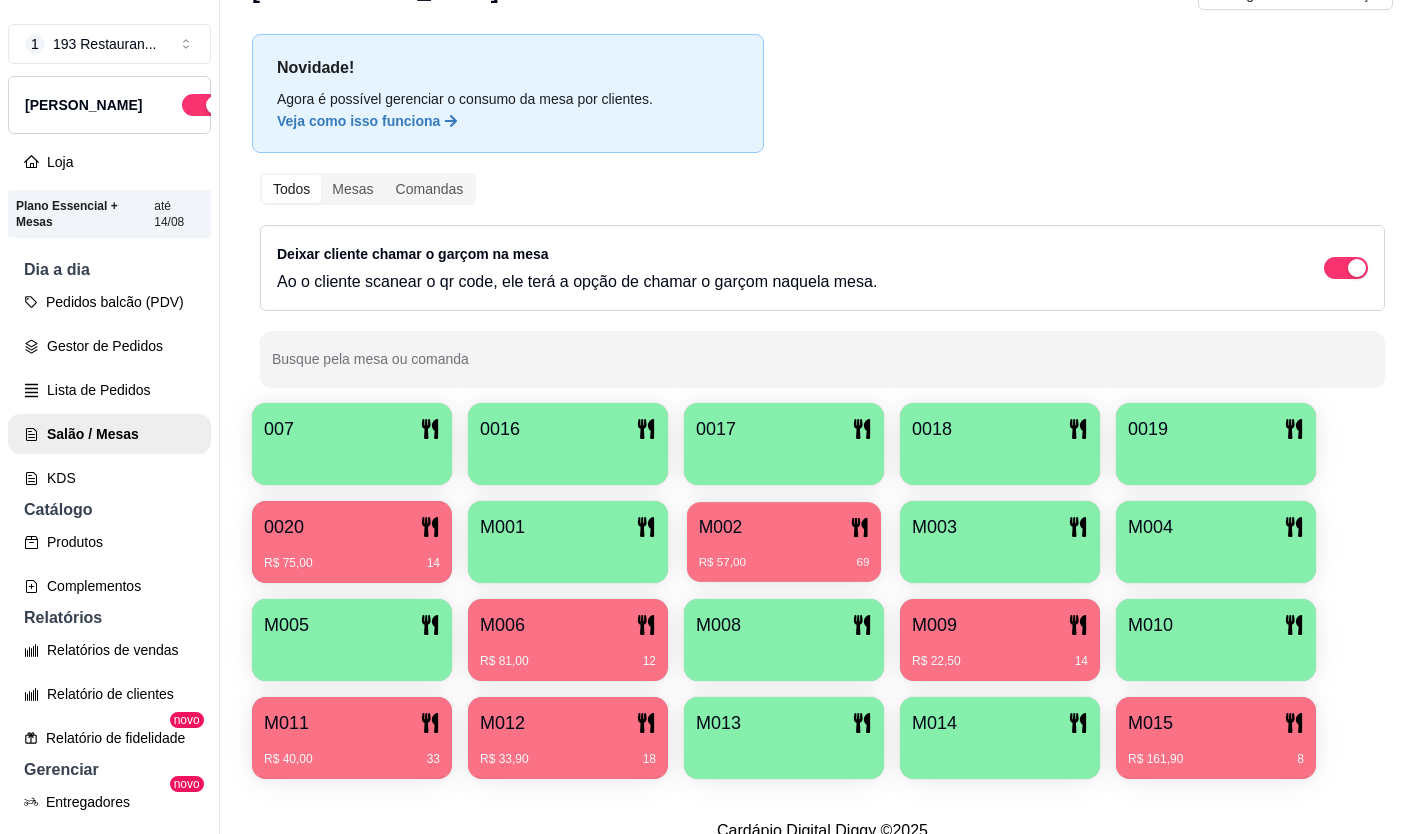 click on "R$ 57,00 69" at bounding box center (784, 555) 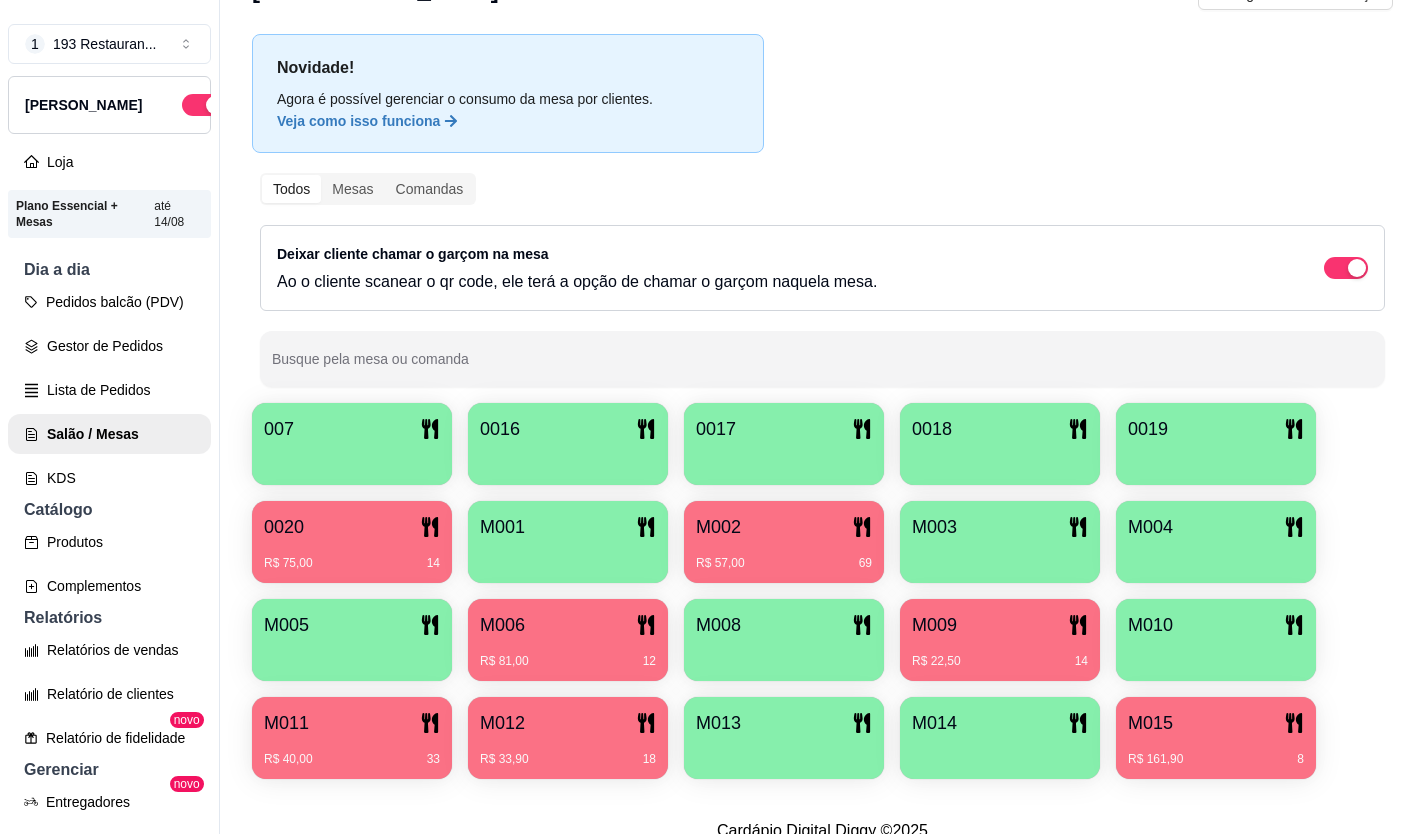 click on "007 0016 0017 0018 0019 0020 R$ 75,00 14 M001 M002 R$ 57,00 69 M003 M004 M005 M006 R$ 81,00 12 M008 M009 R$ 22,50 14 M010 M011 R$ 40,00 33 M012 R$ 33,90 18 M013 M014 M015 R$ 161,90 8" at bounding box center [822, 591] 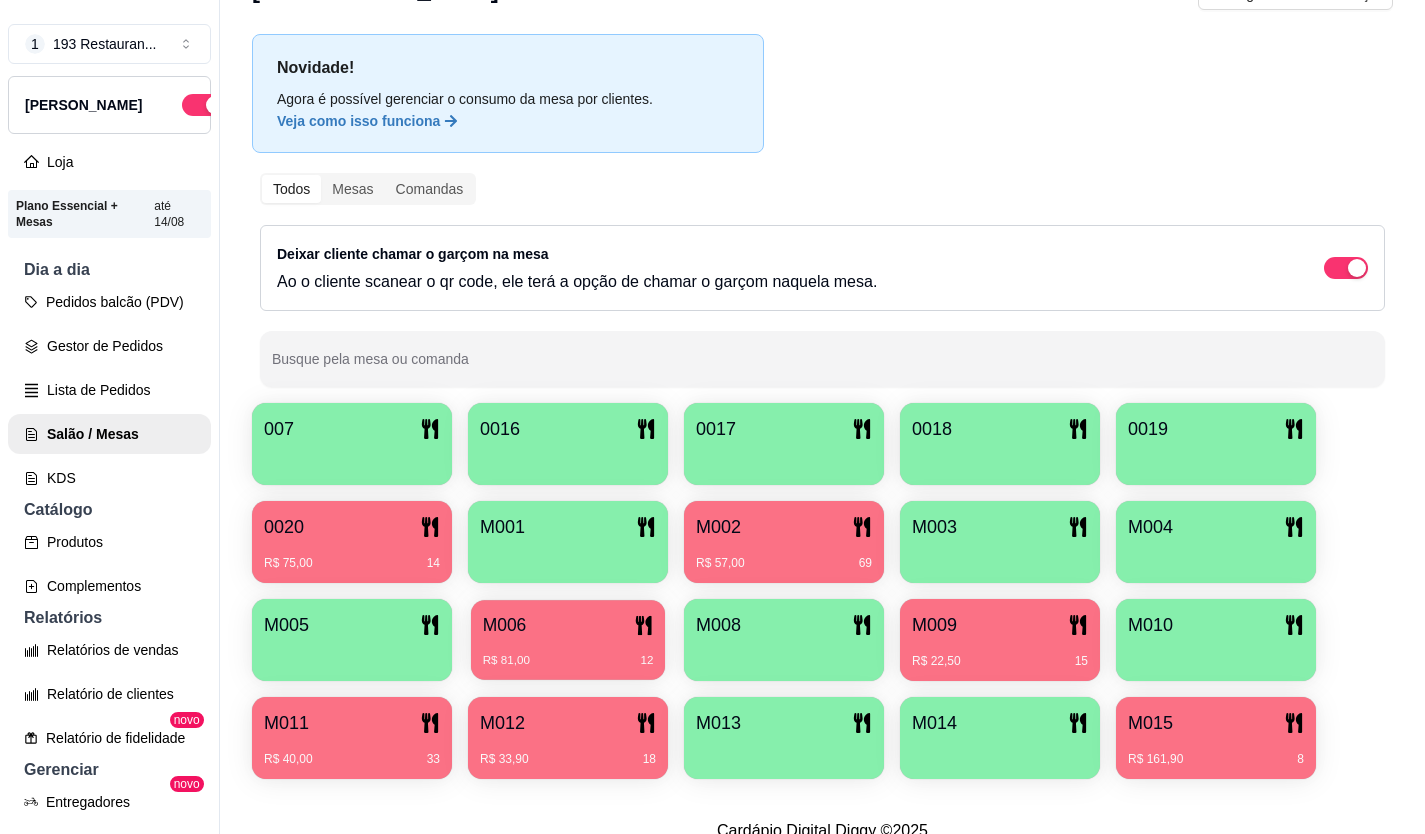 click on "R$ 81,00 12" at bounding box center [568, 661] 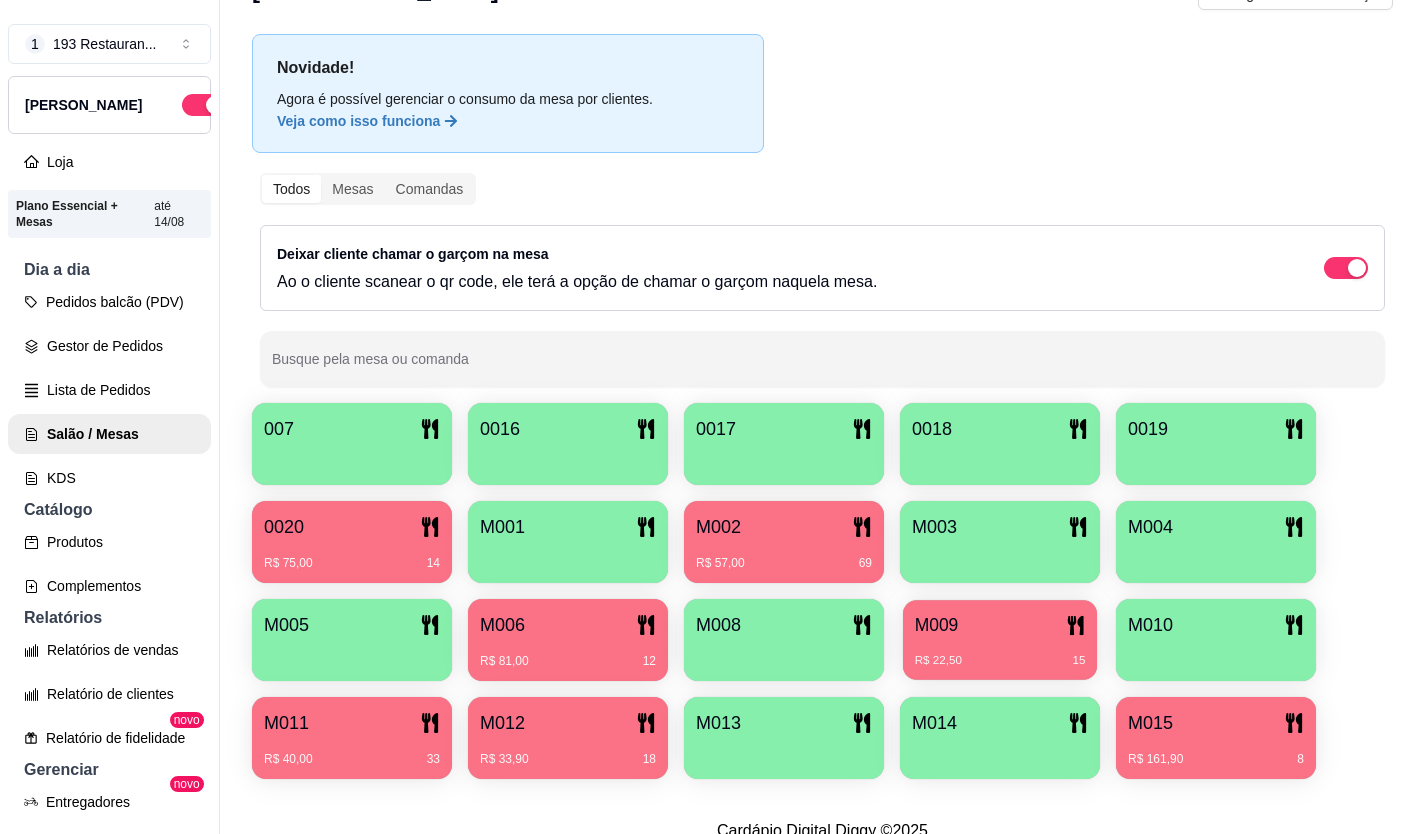 click on "M009" at bounding box center [1000, 625] 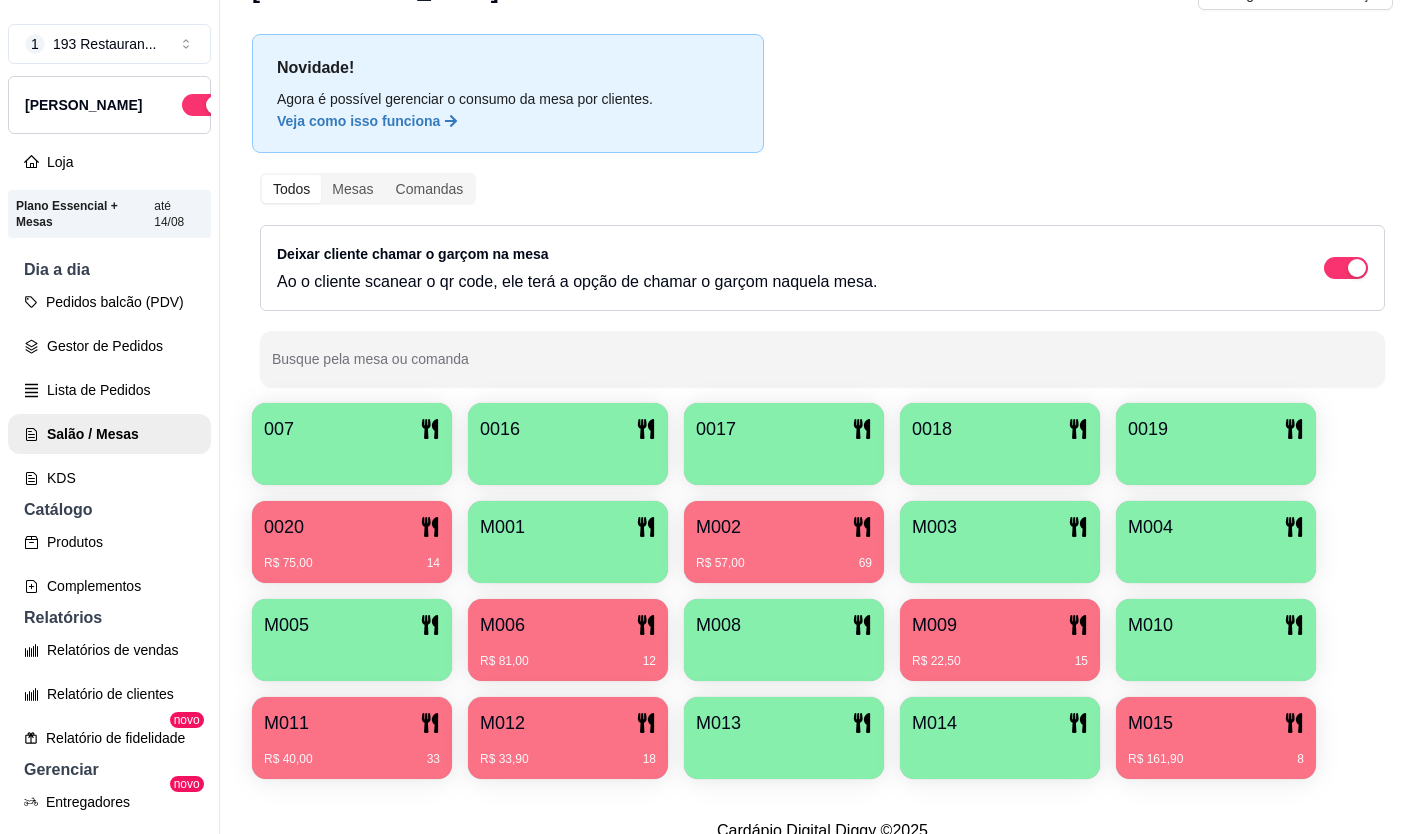 click on "R$ 57,00 69" at bounding box center (784, 563) 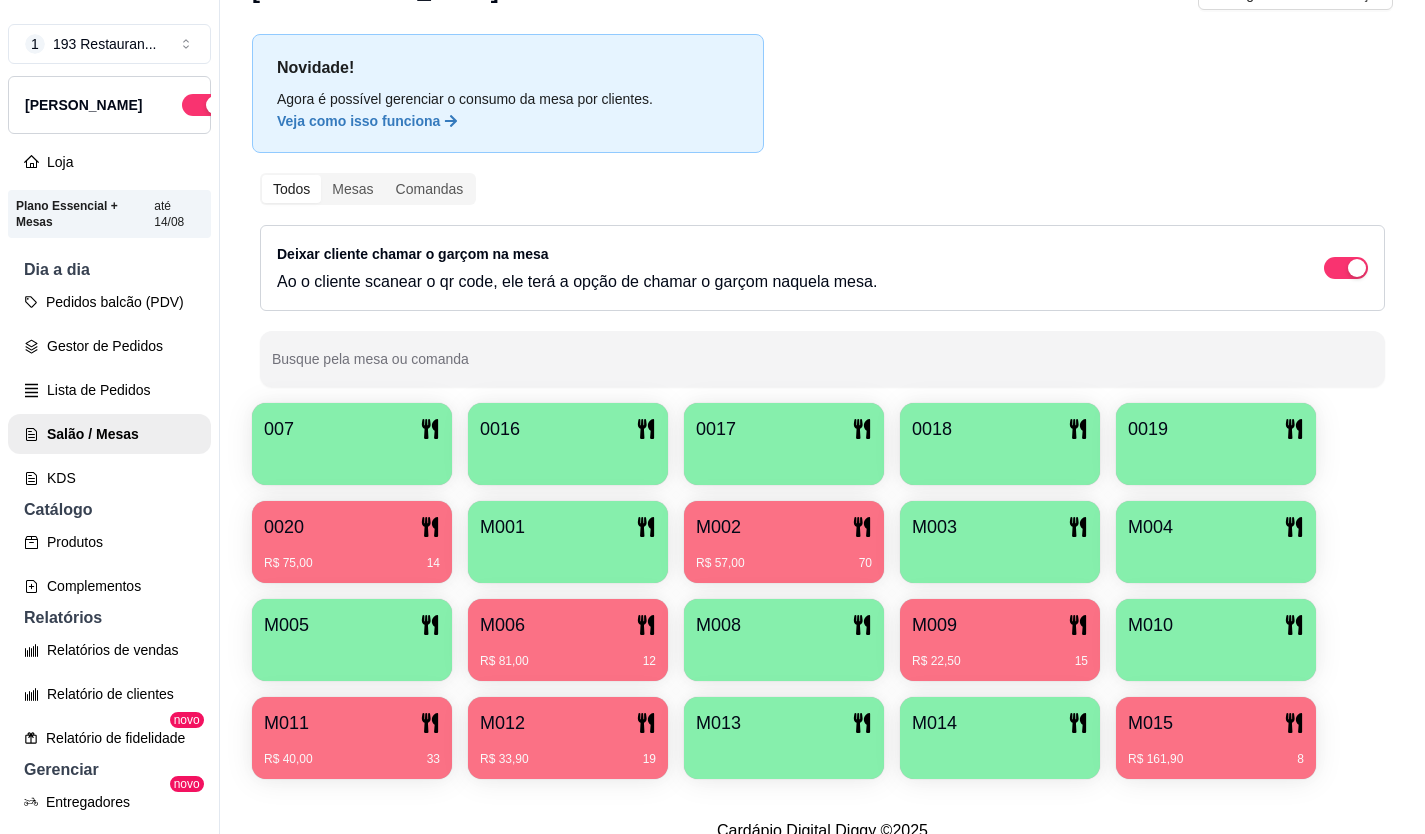 click on "R$ 33,90 19" at bounding box center [568, 752] 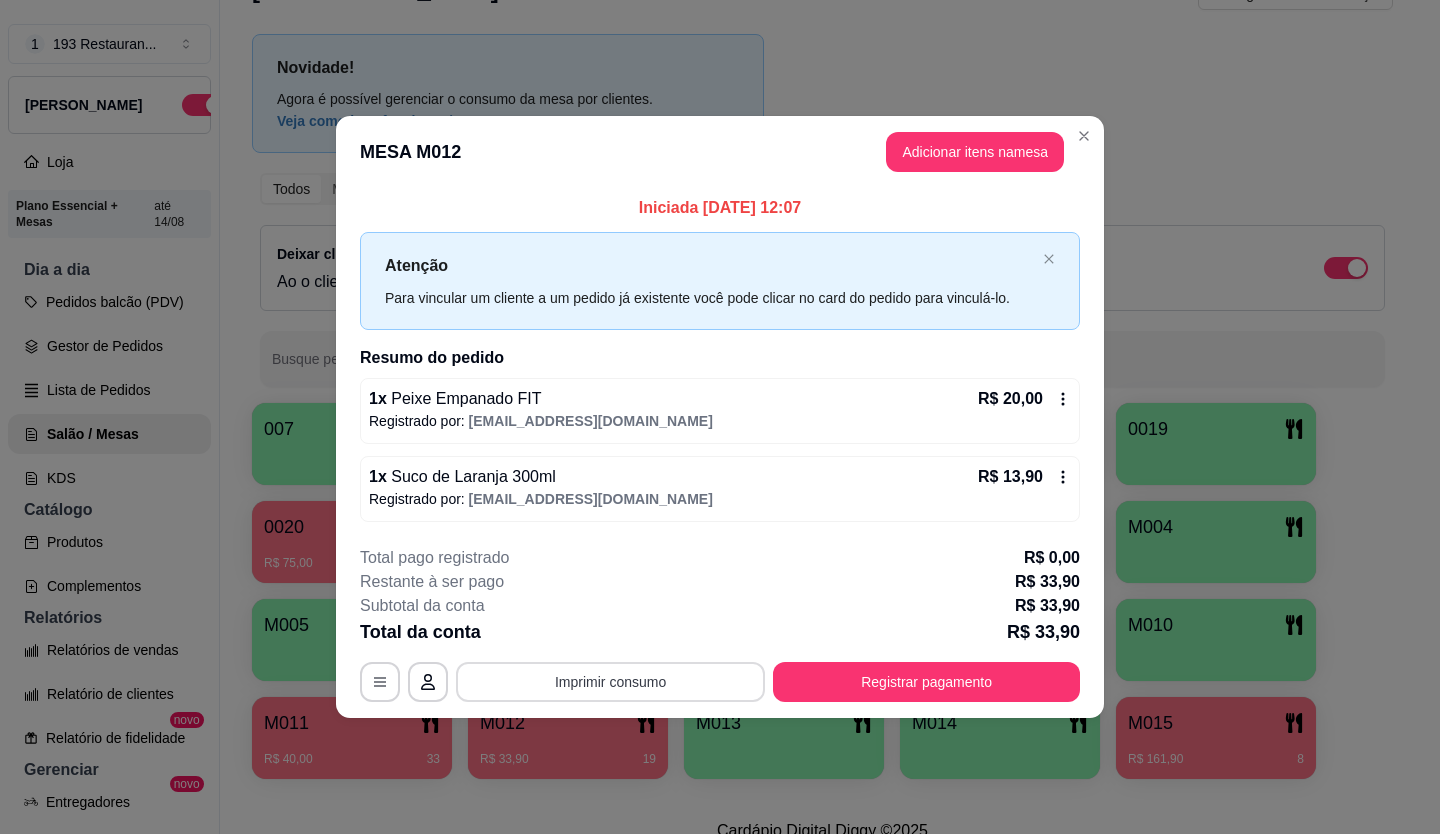 click on "Imprimir consumo" at bounding box center [610, 682] 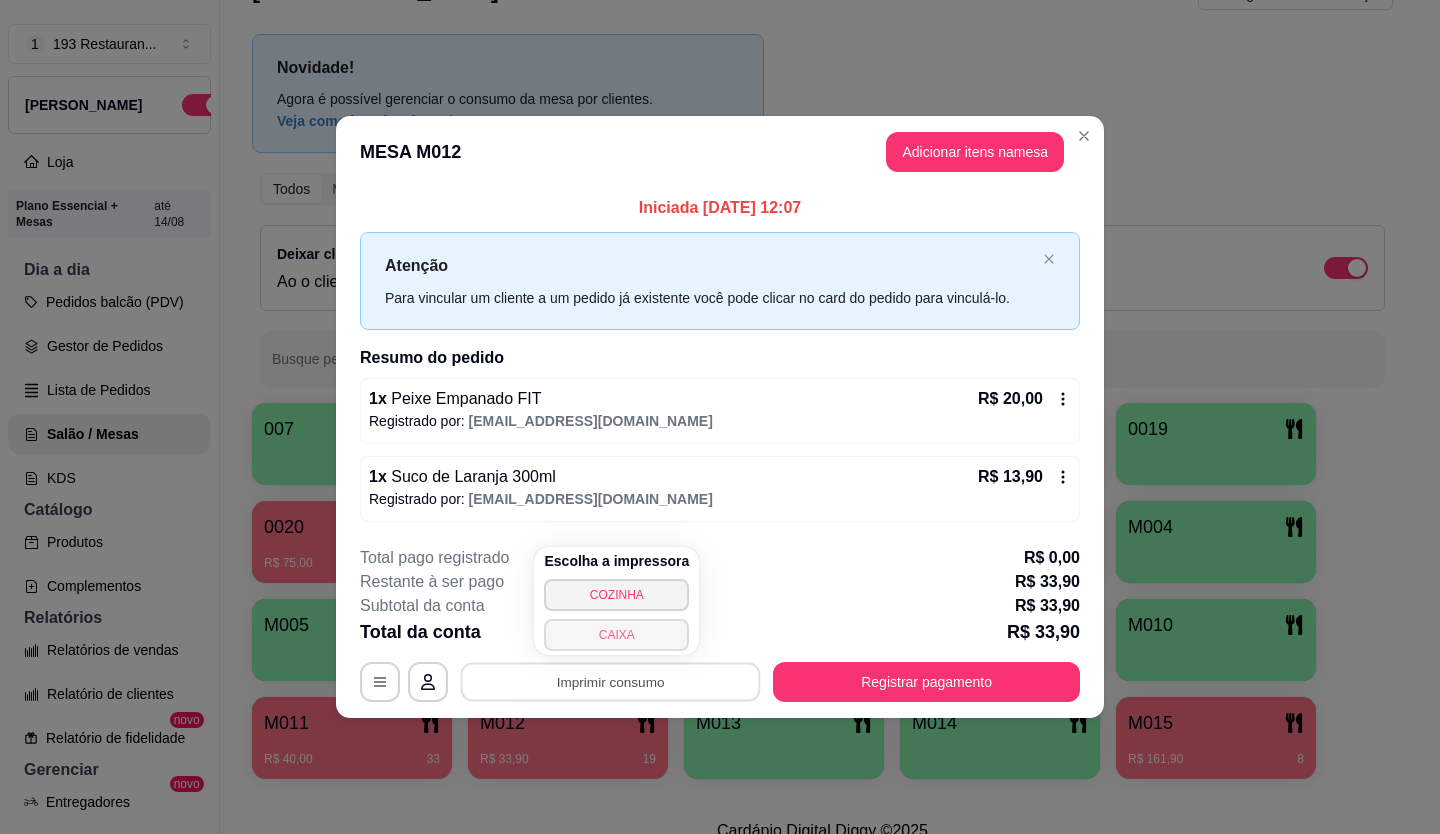 click on "CAIXA" at bounding box center (616, 635) 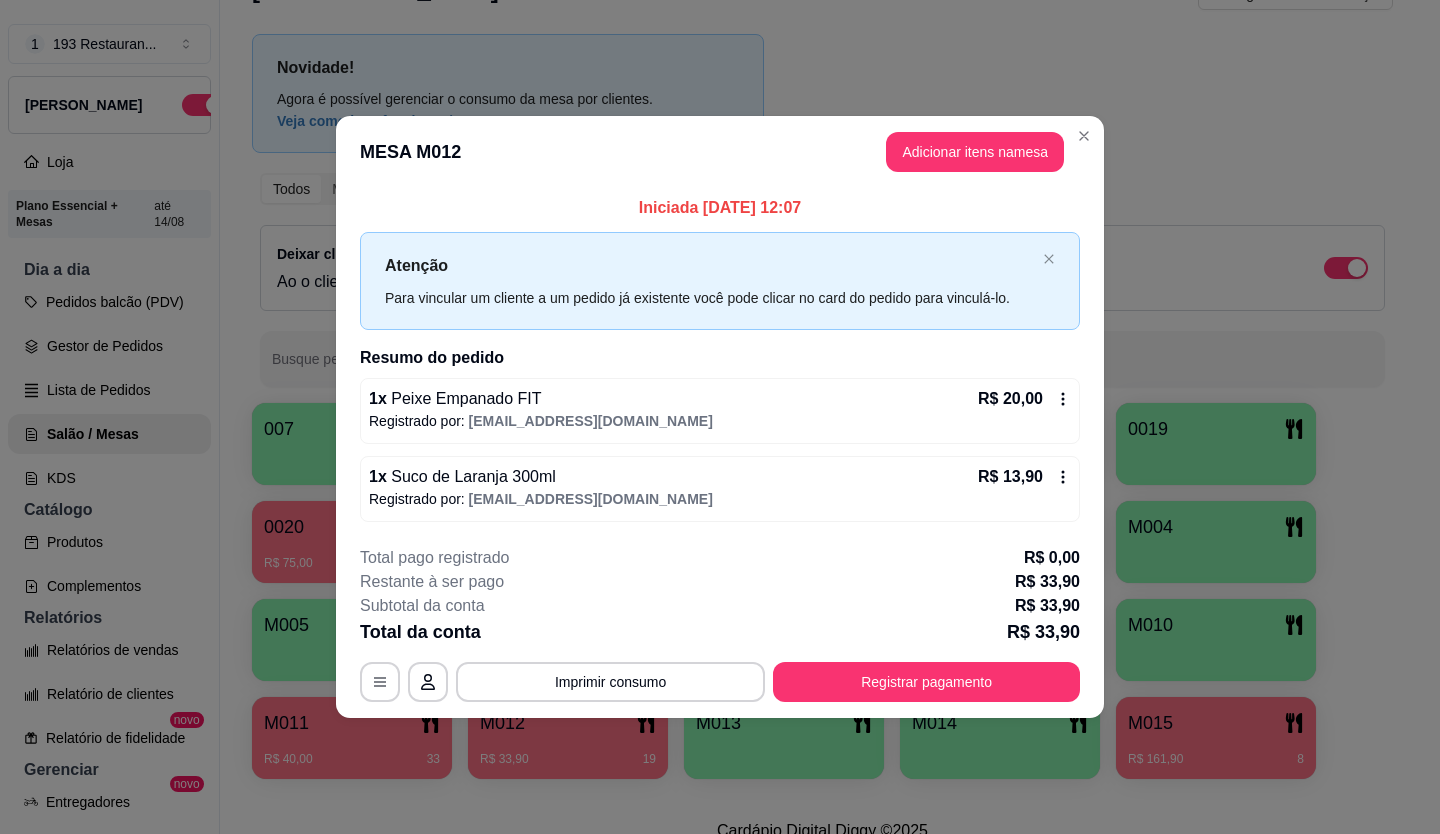 click on "Registrar pagamento" at bounding box center [926, 682] 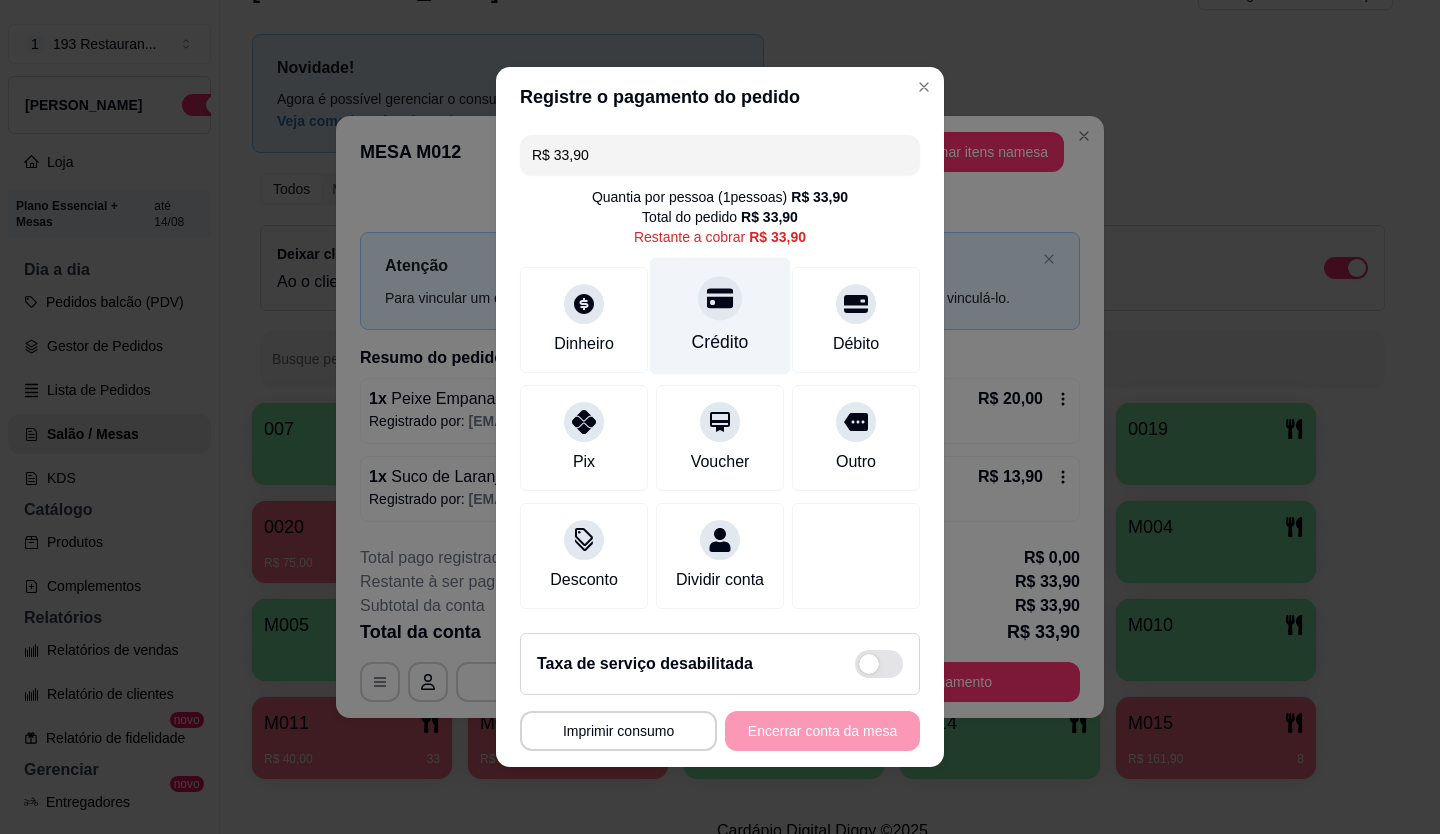 click on "Crédito" at bounding box center (720, 316) 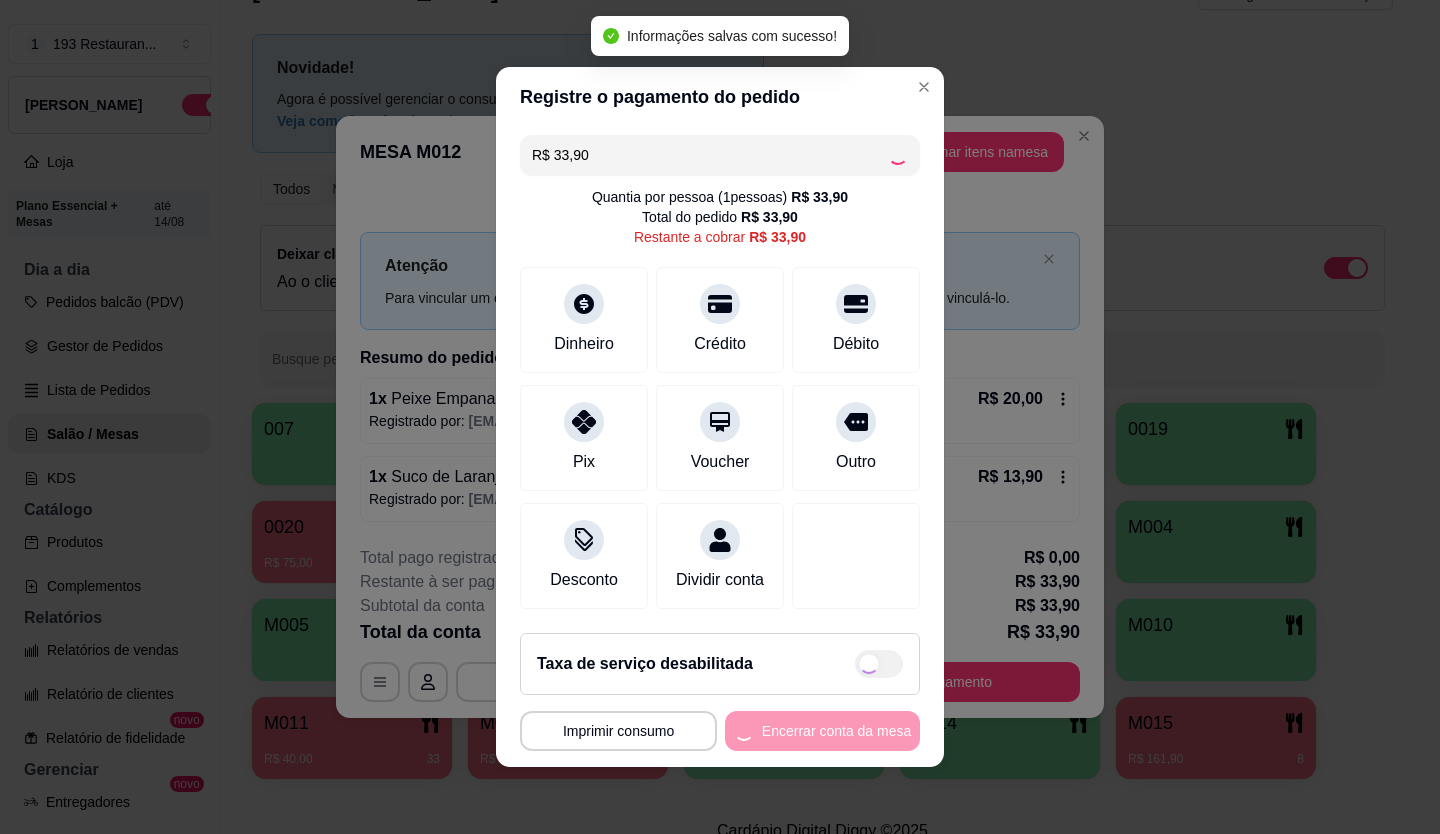 type on "R$ 0,00" 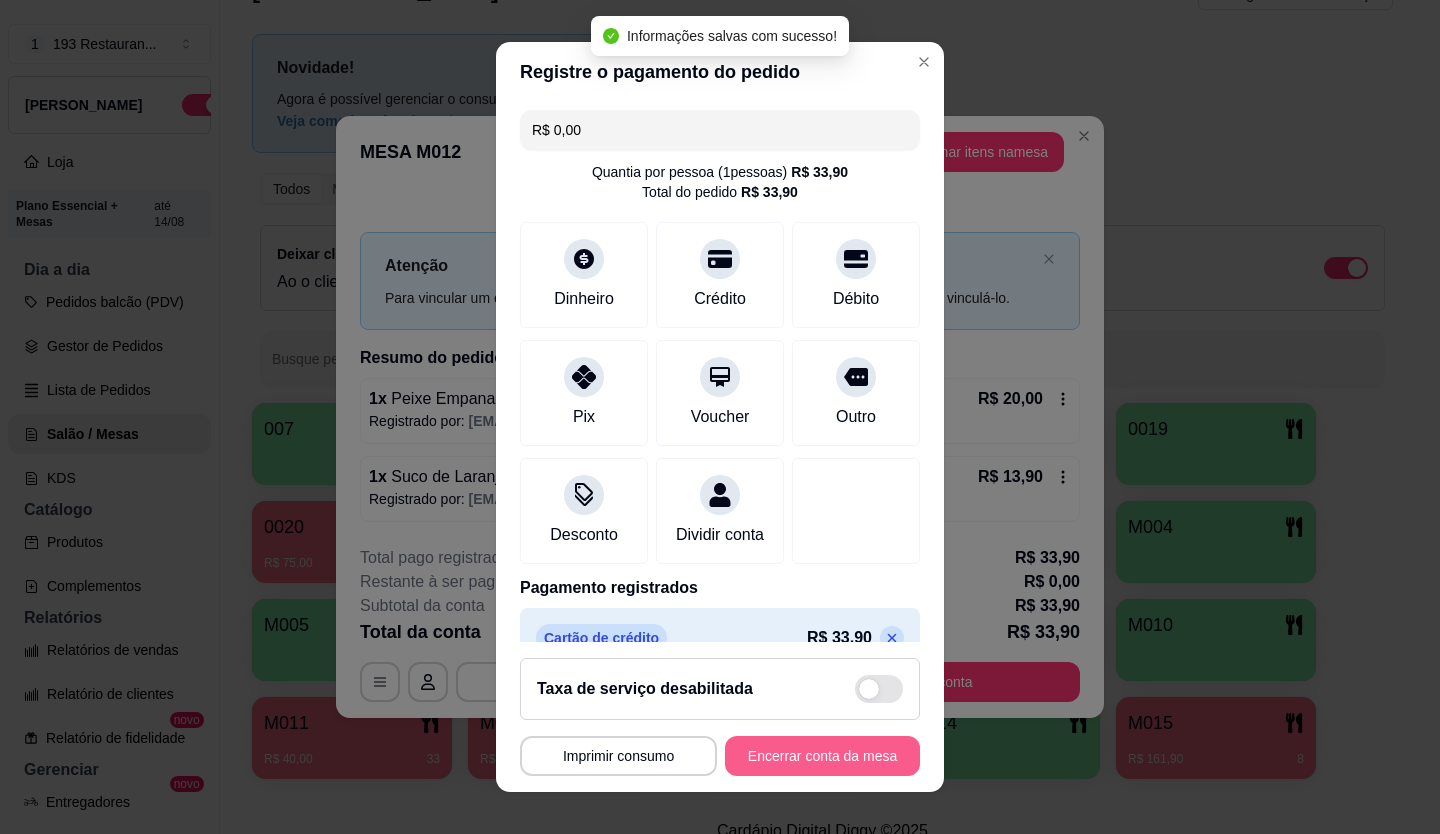 click on "Encerrar conta da mesa" at bounding box center (822, 756) 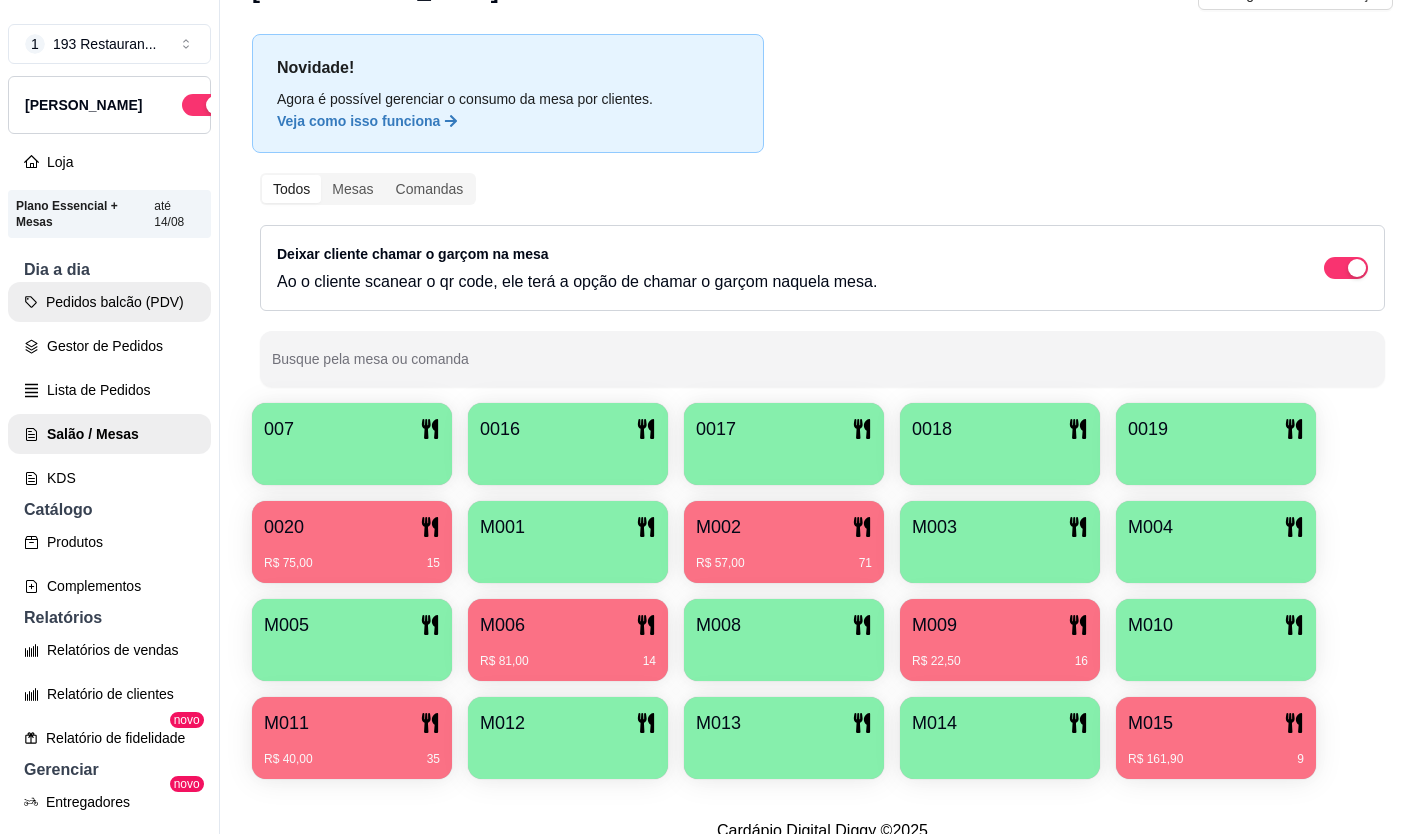 click on "Pedidos balcão (PDV)" at bounding box center (109, 302) 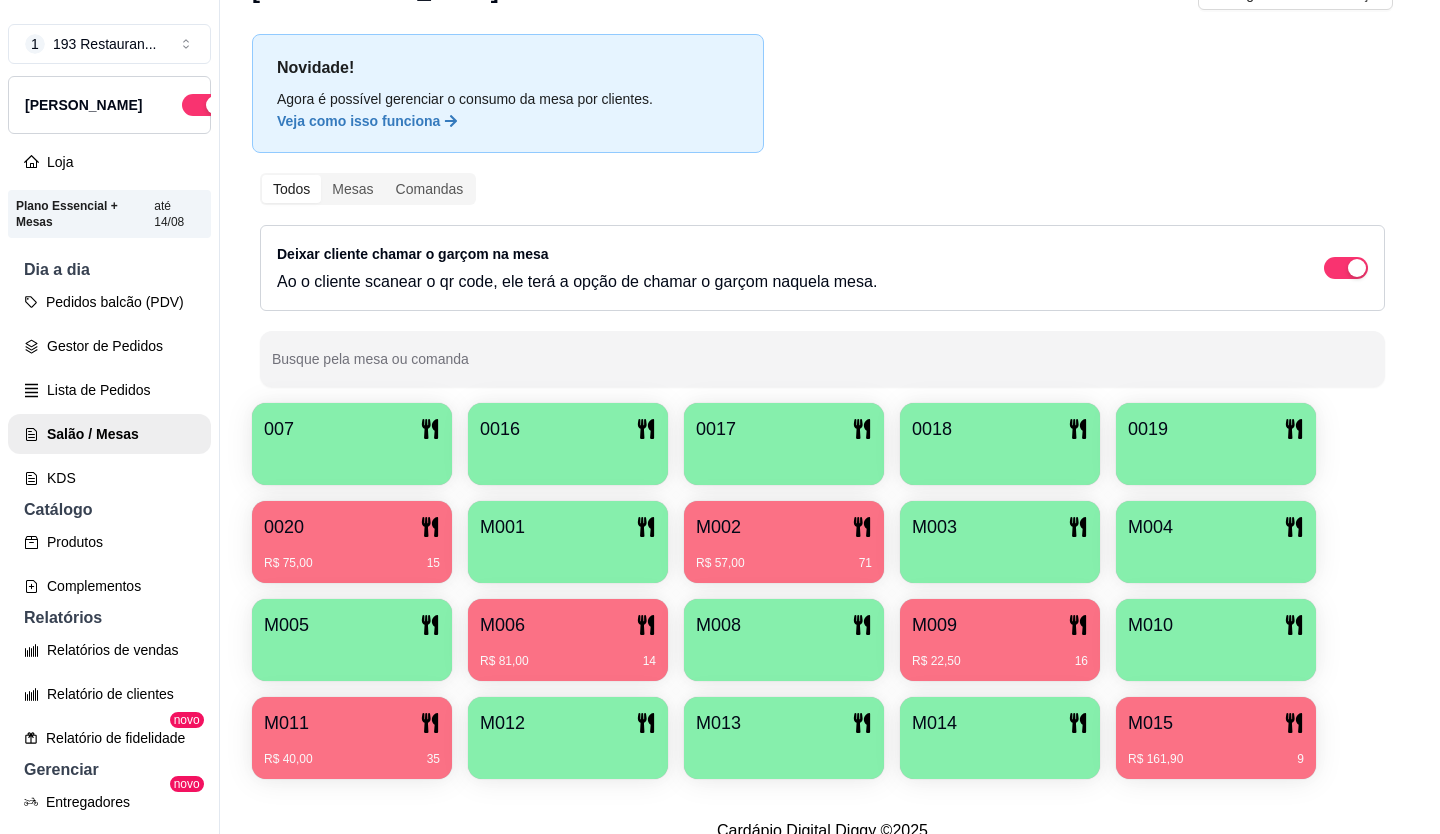 click on "Retirada" at bounding box center [1194, 88] 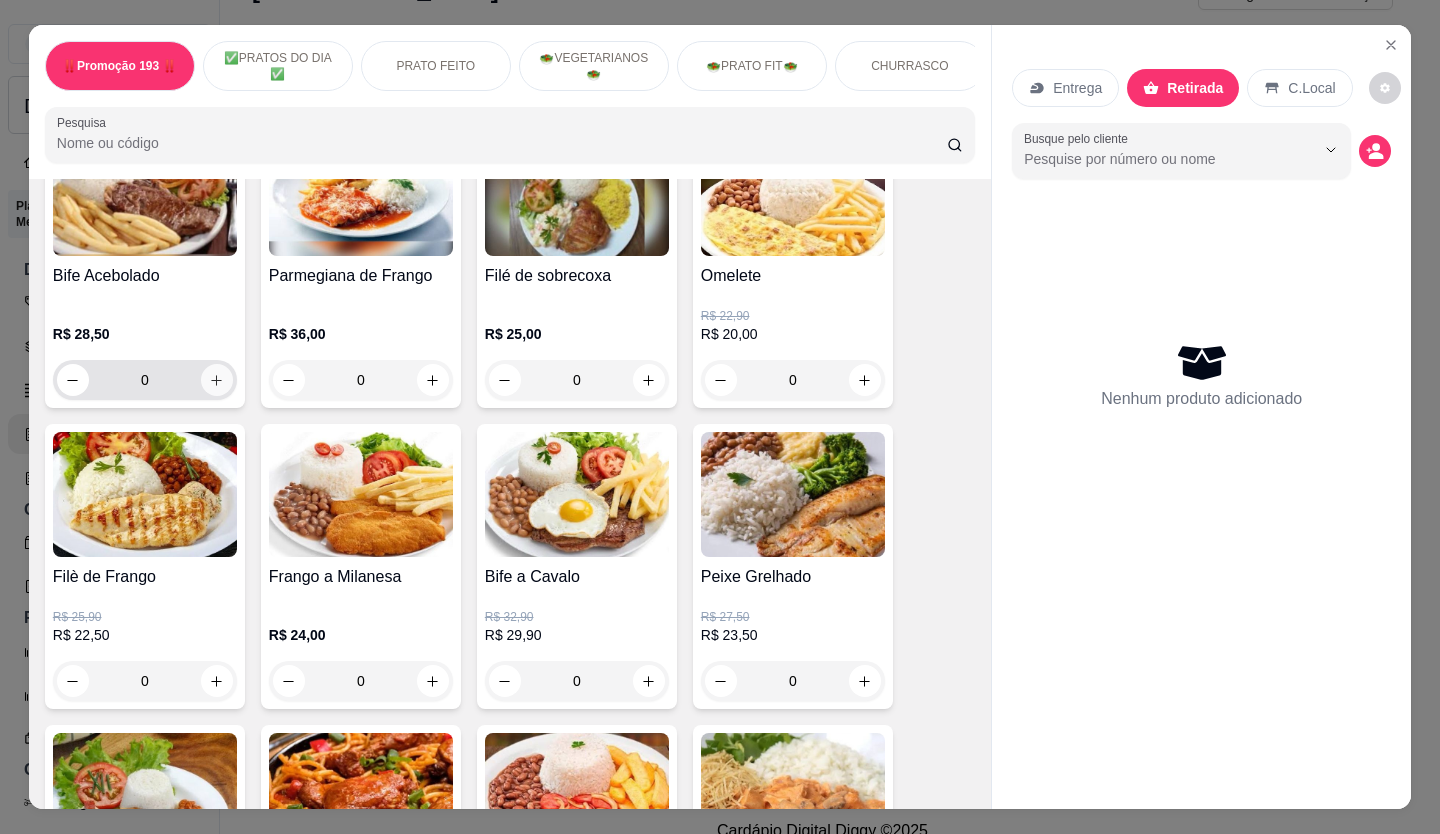 click 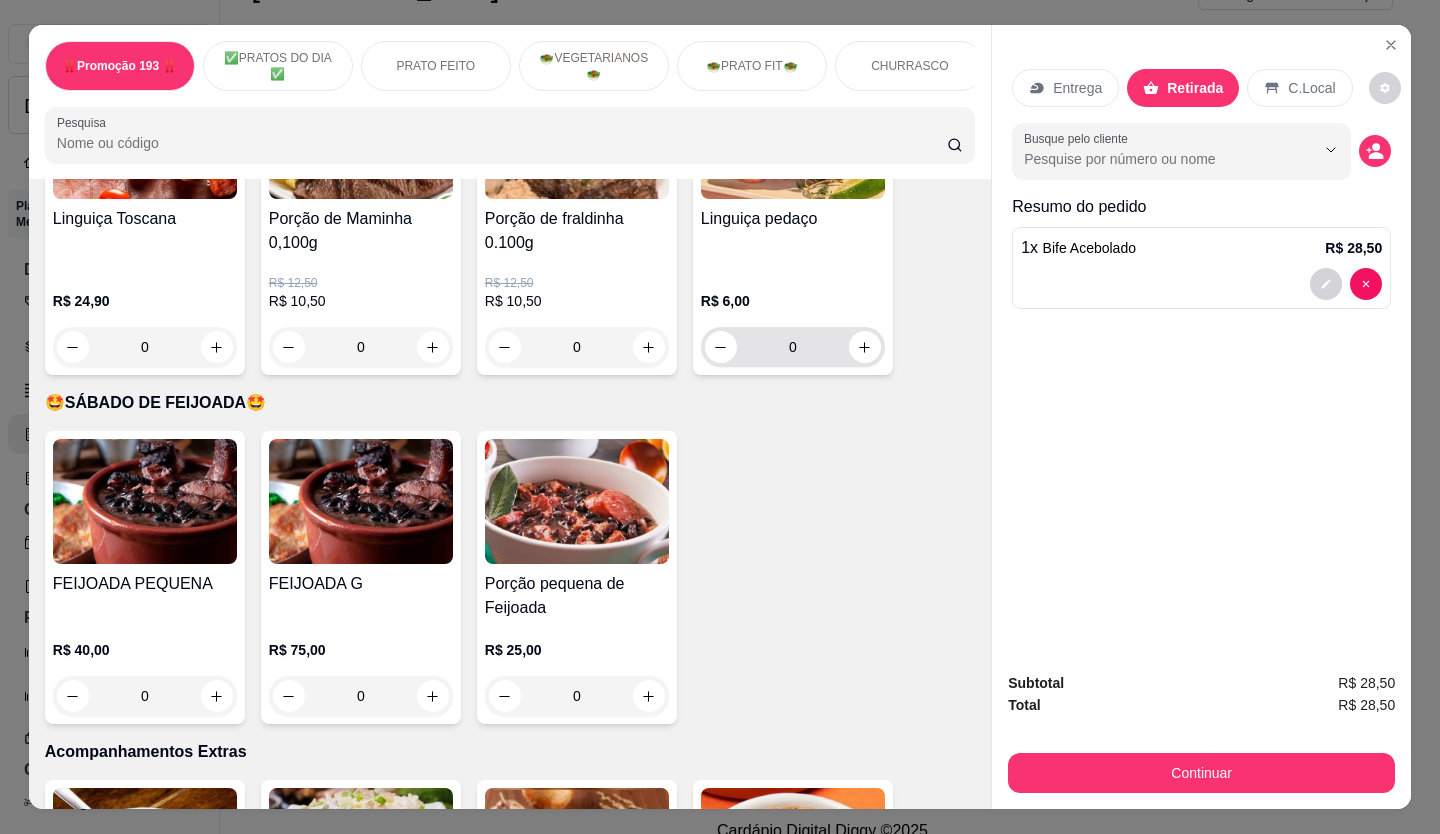 scroll, scrollTop: 3601, scrollLeft: 0, axis: vertical 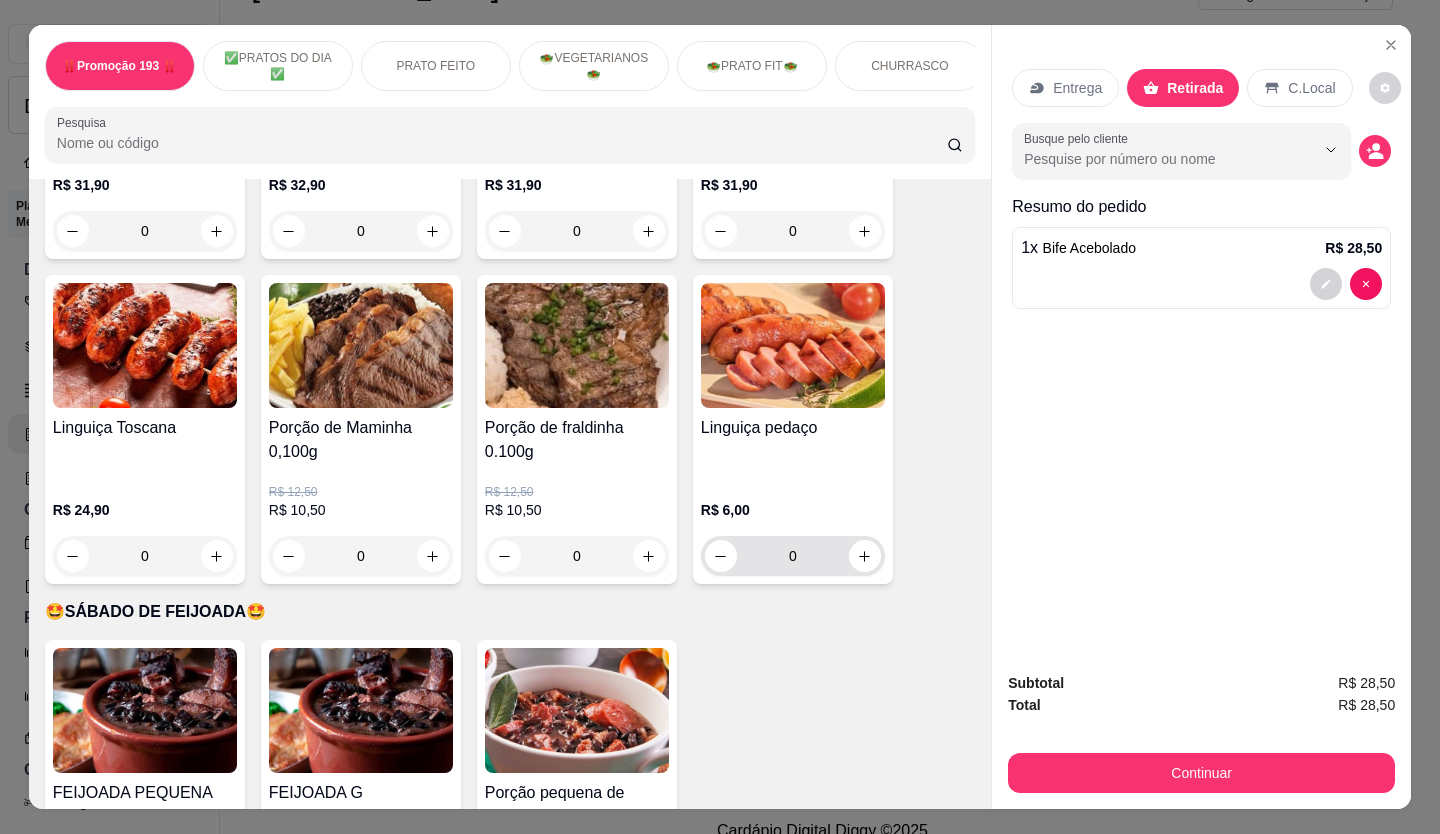 click at bounding box center (865, 556) 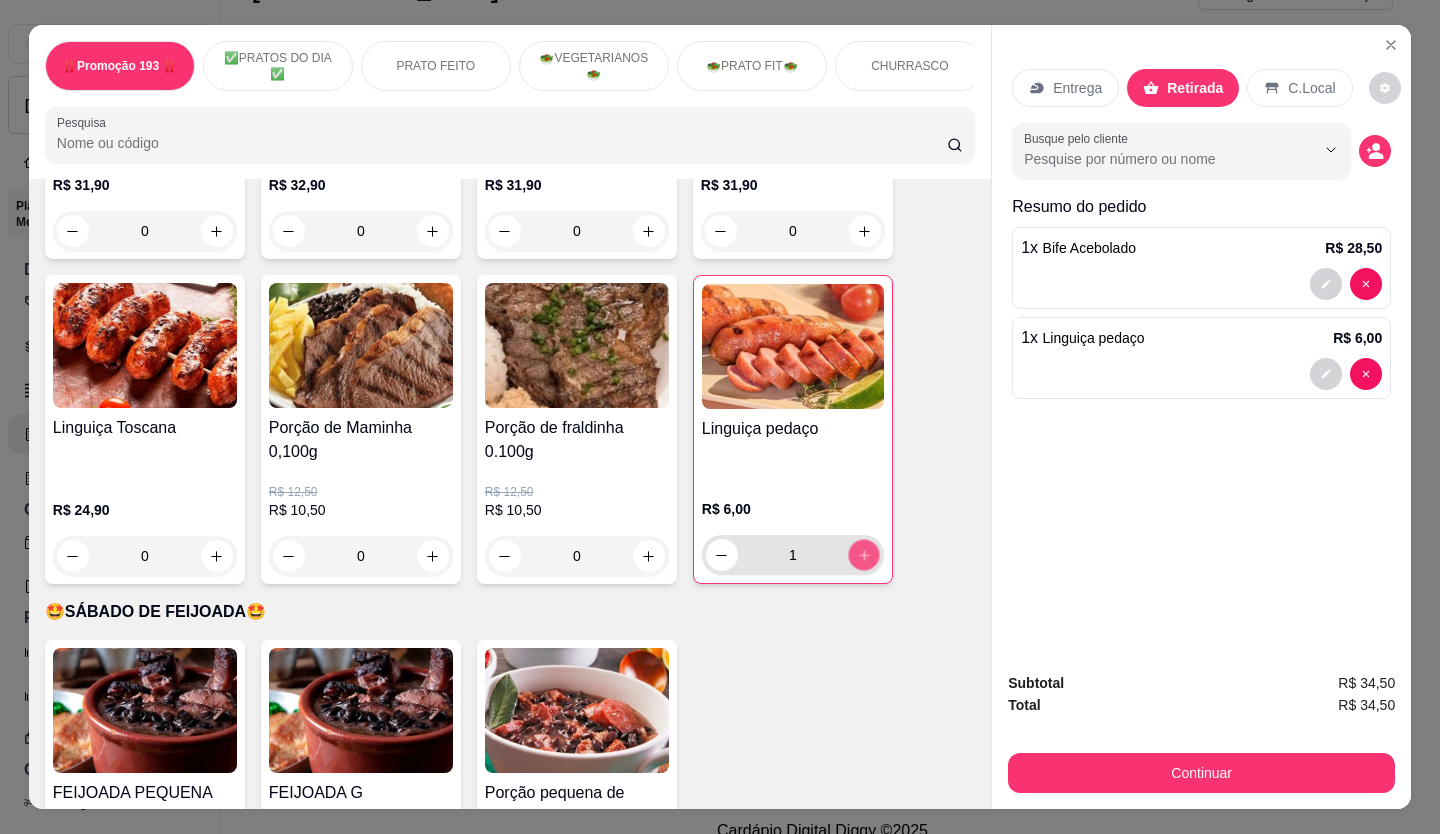 click at bounding box center (863, 555) 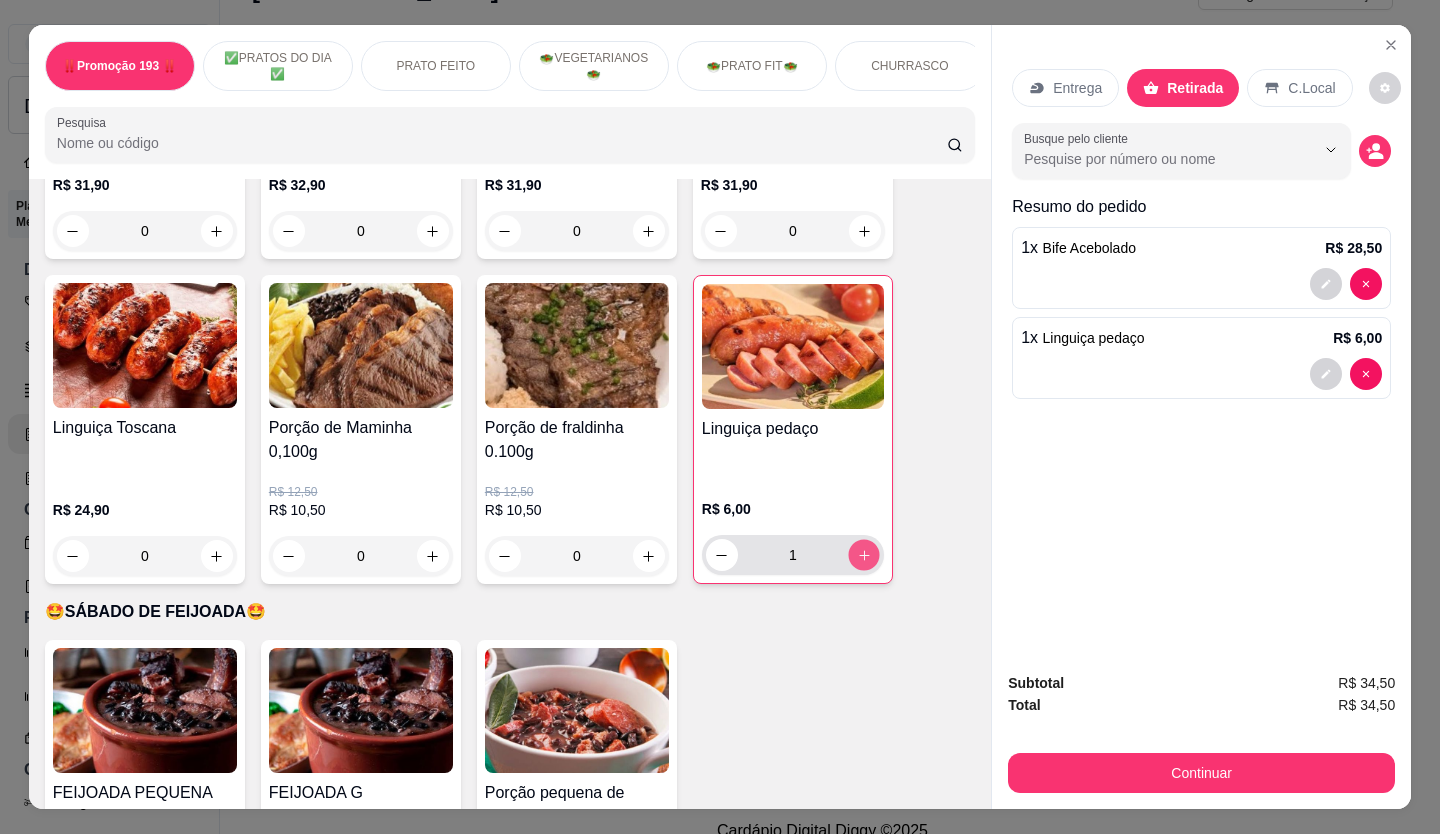 type on "2" 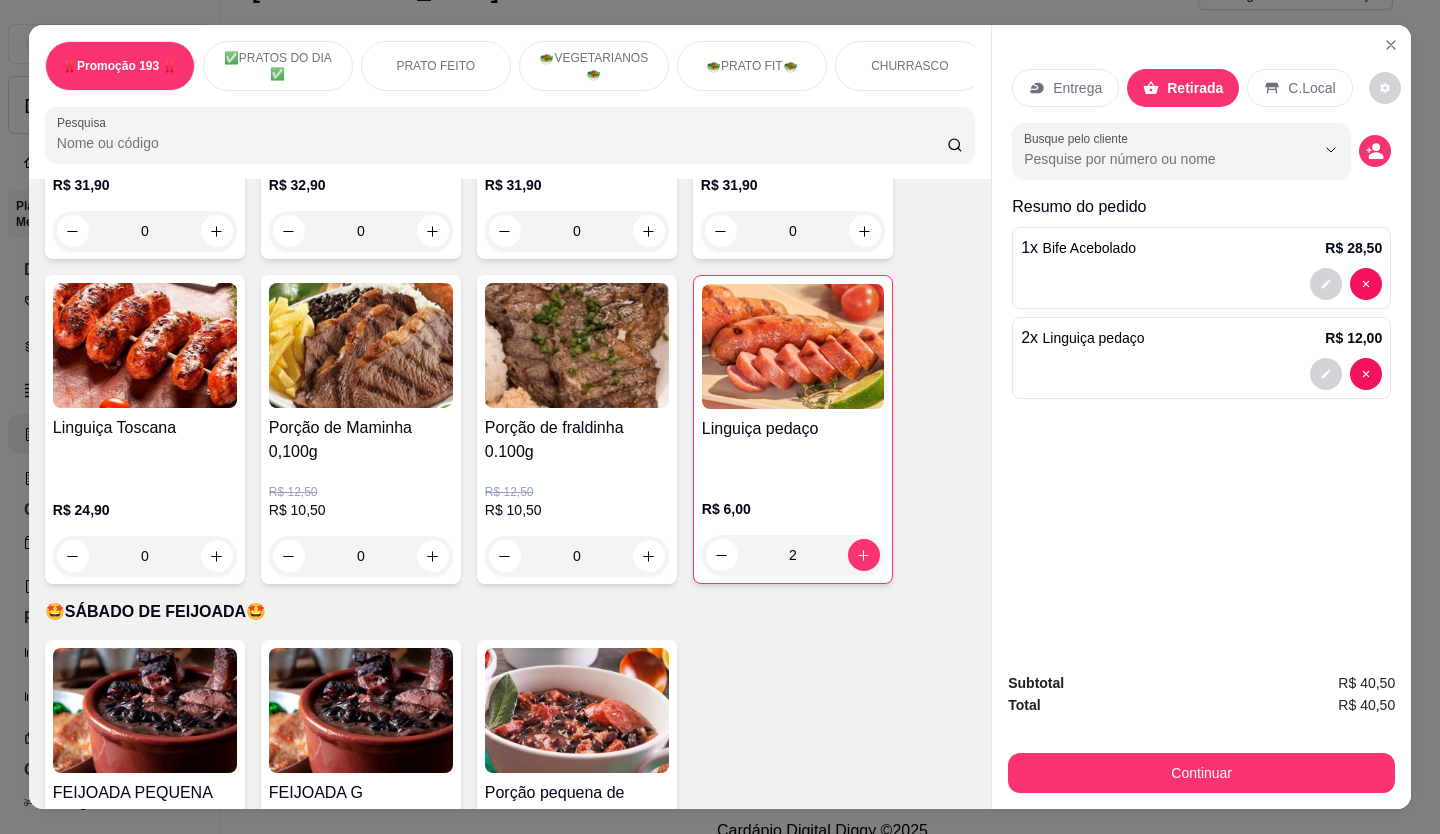 click on "Subtotal R$ 40,50 Total R$ 40,50 Continuar" at bounding box center (1201, 732) 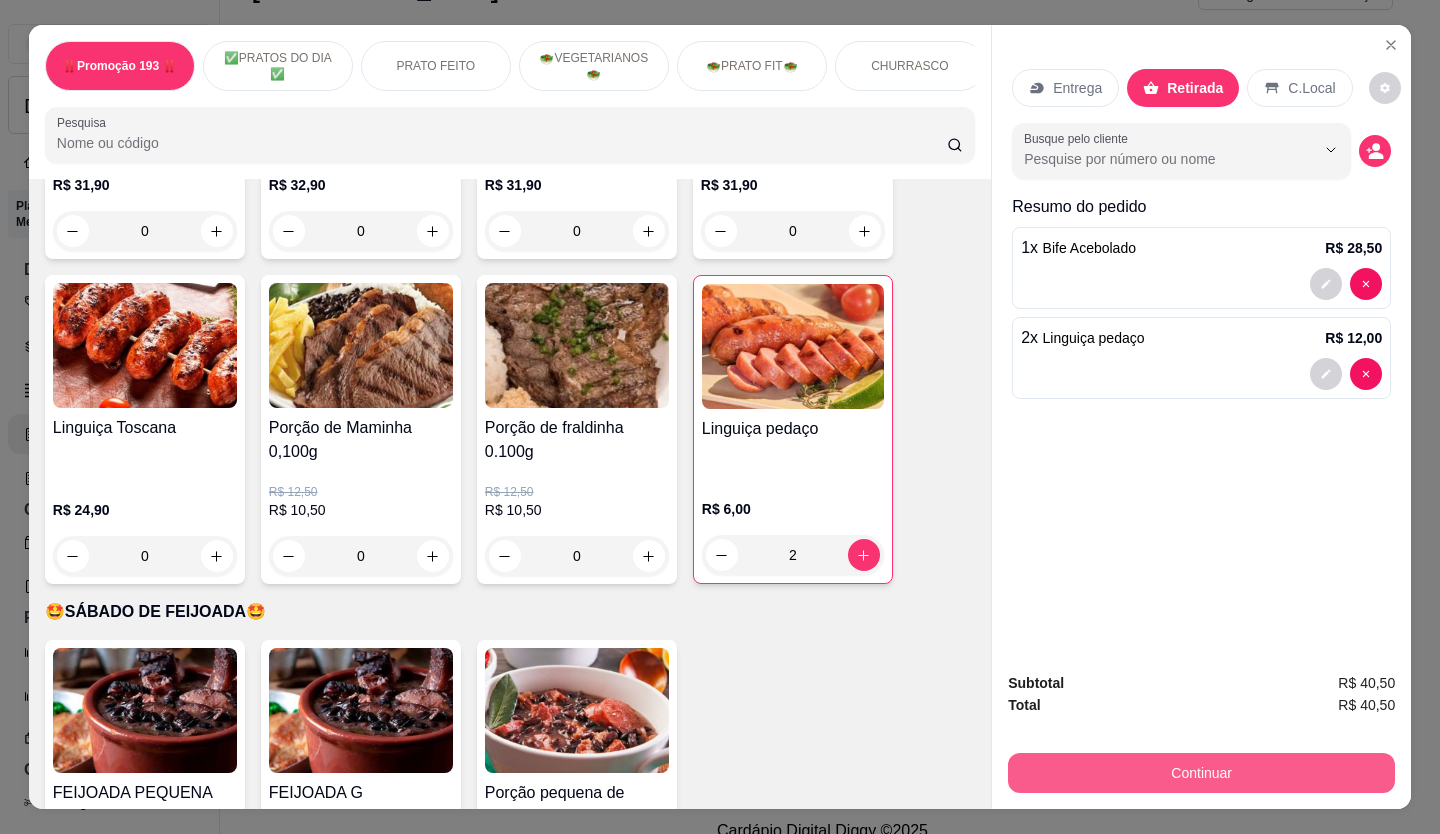 click on "Continuar" at bounding box center (1201, 773) 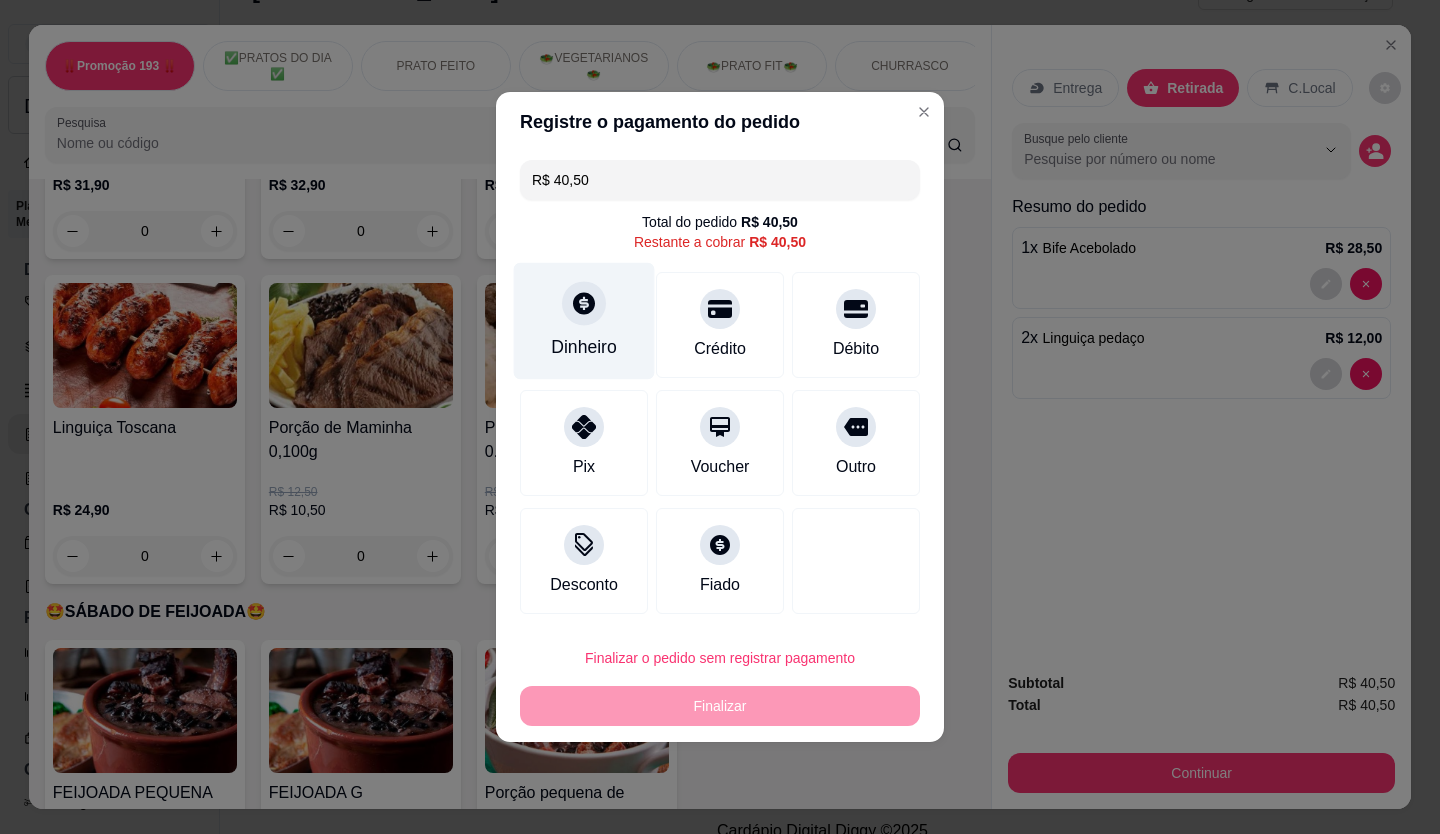 click 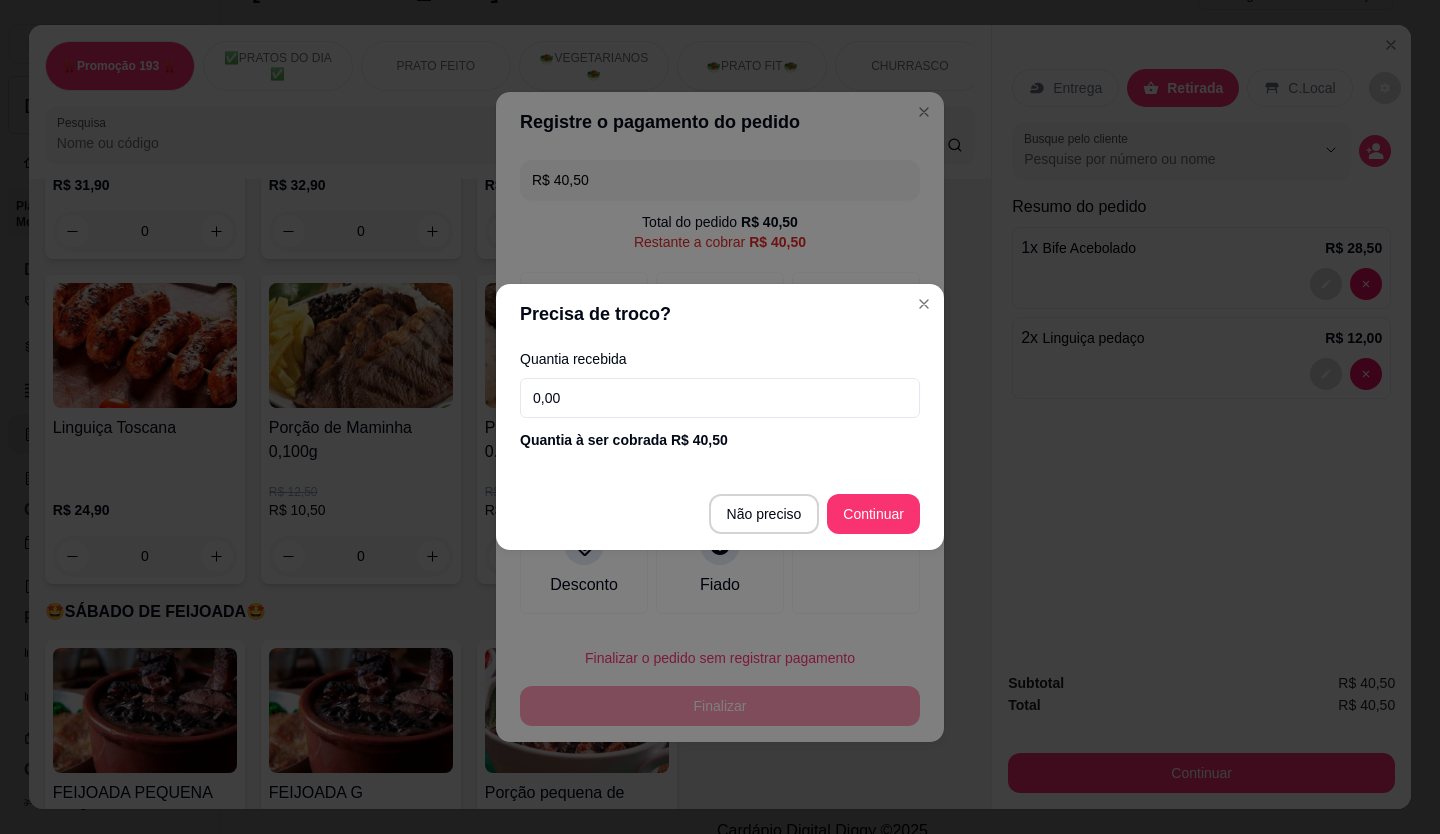 click on "0,00" at bounding box center [720, 398] 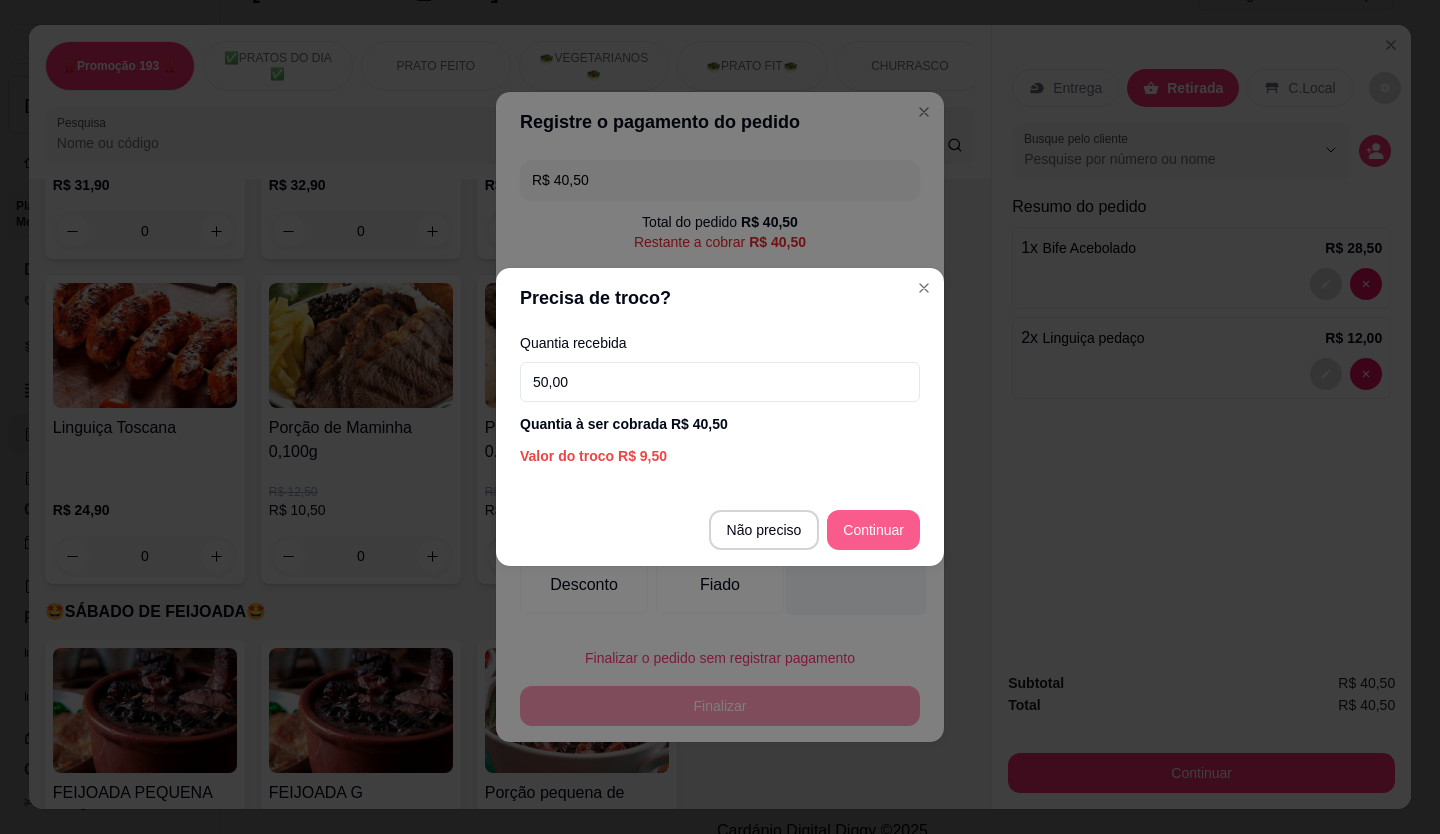 type on "50,00" 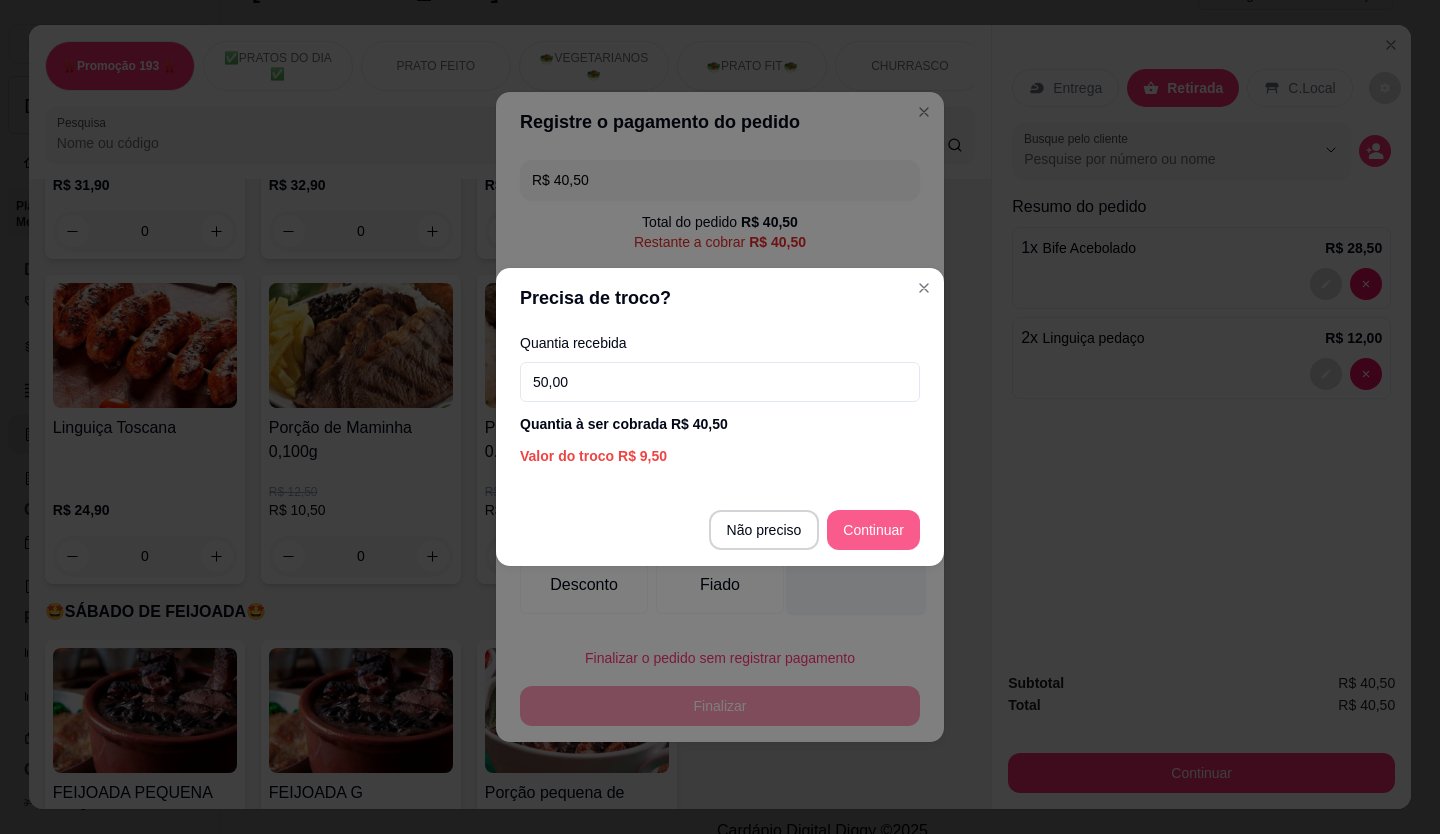 type on "R$ 0,00" 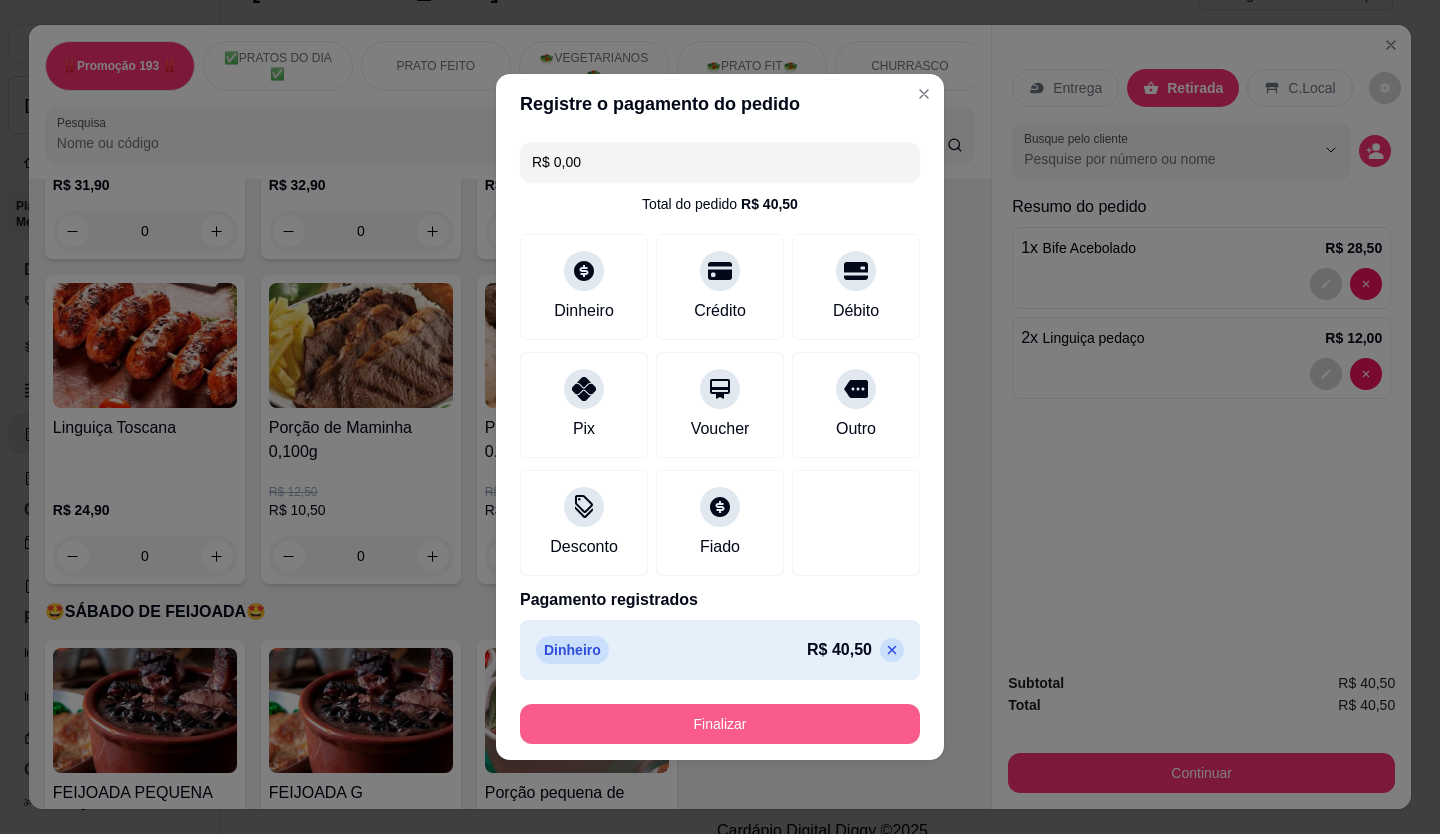click on "Finalizar" at bounding box center (720, 724) 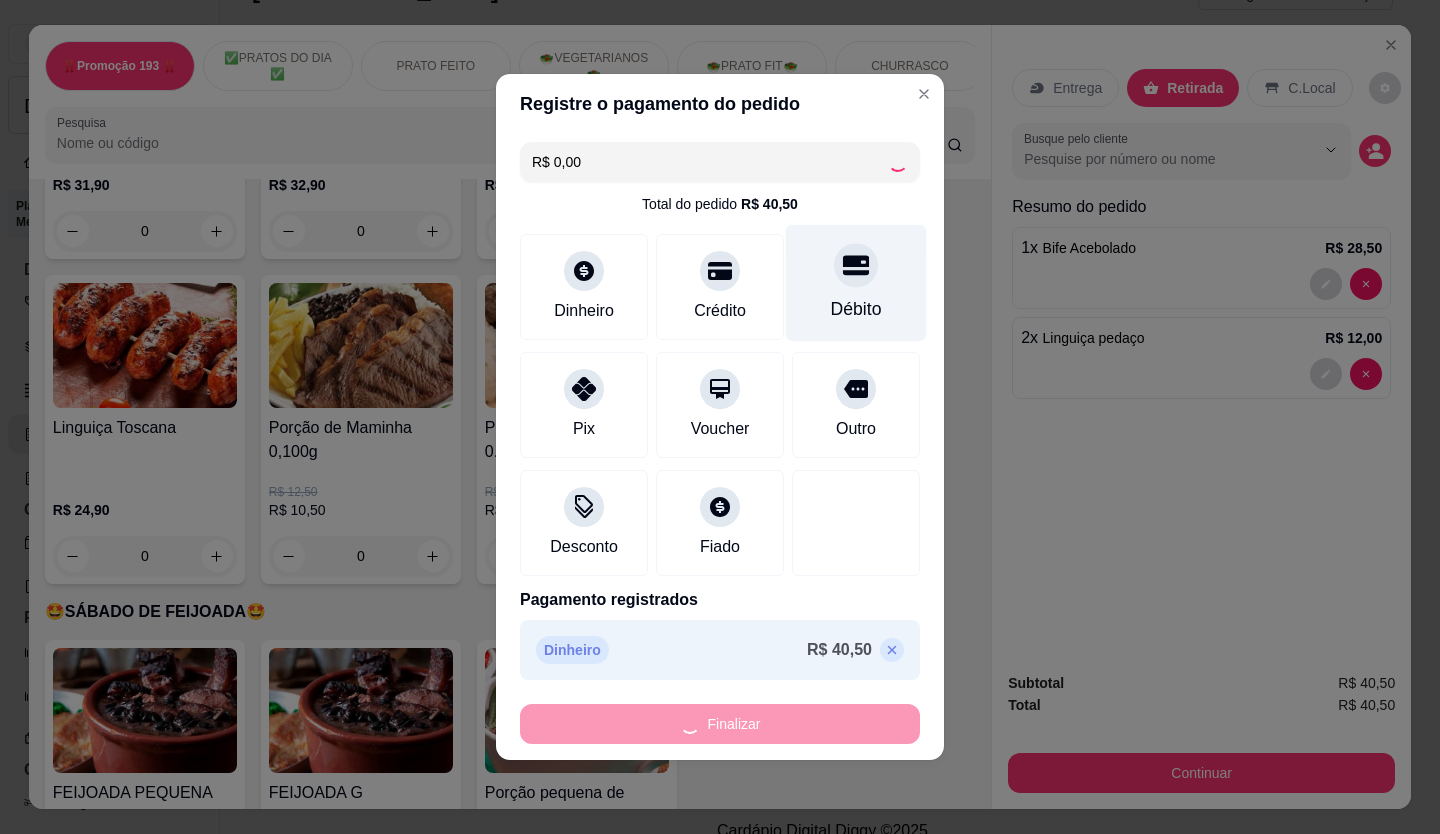type on "0" 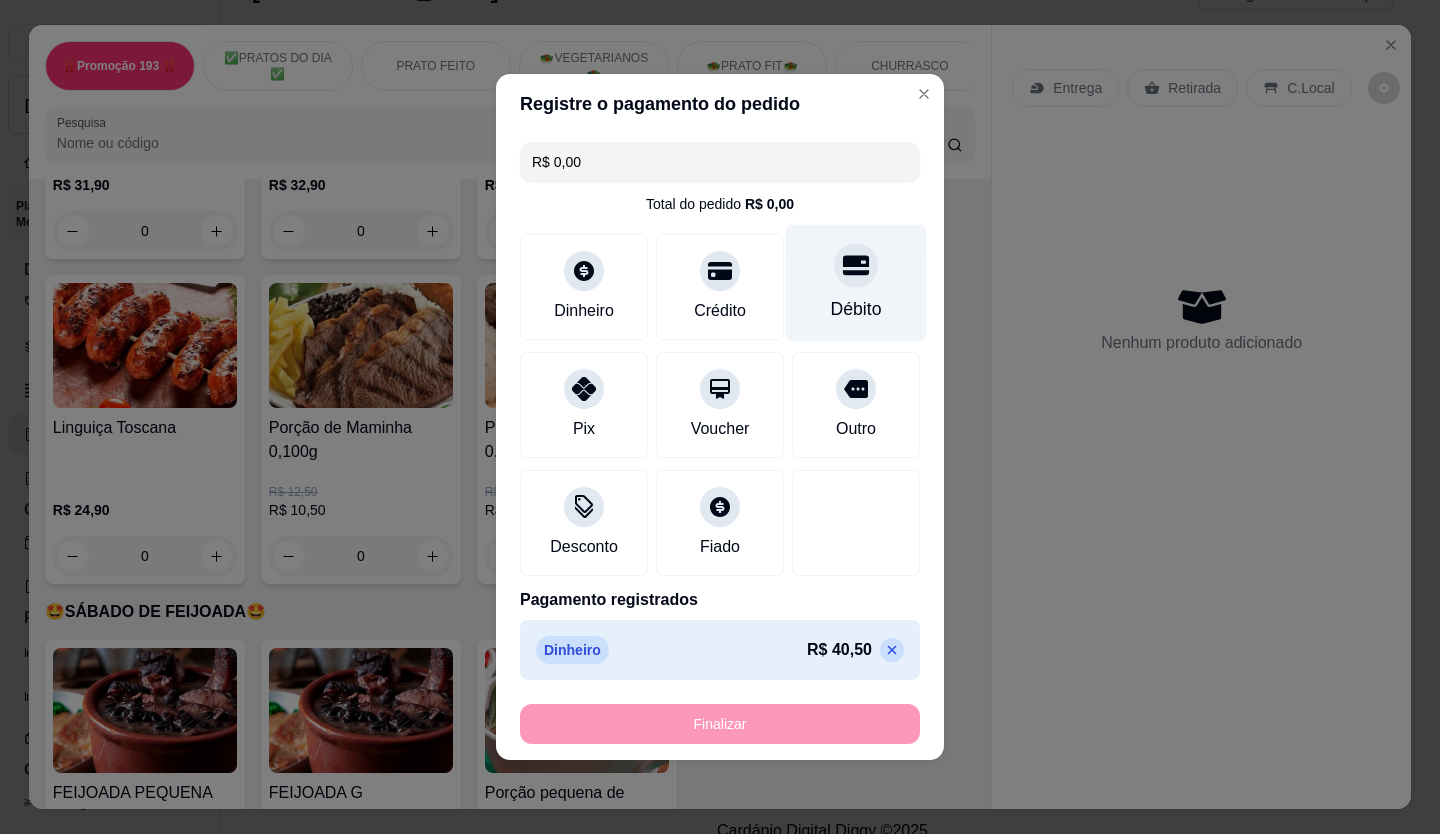 type on "-R$ 40,50" 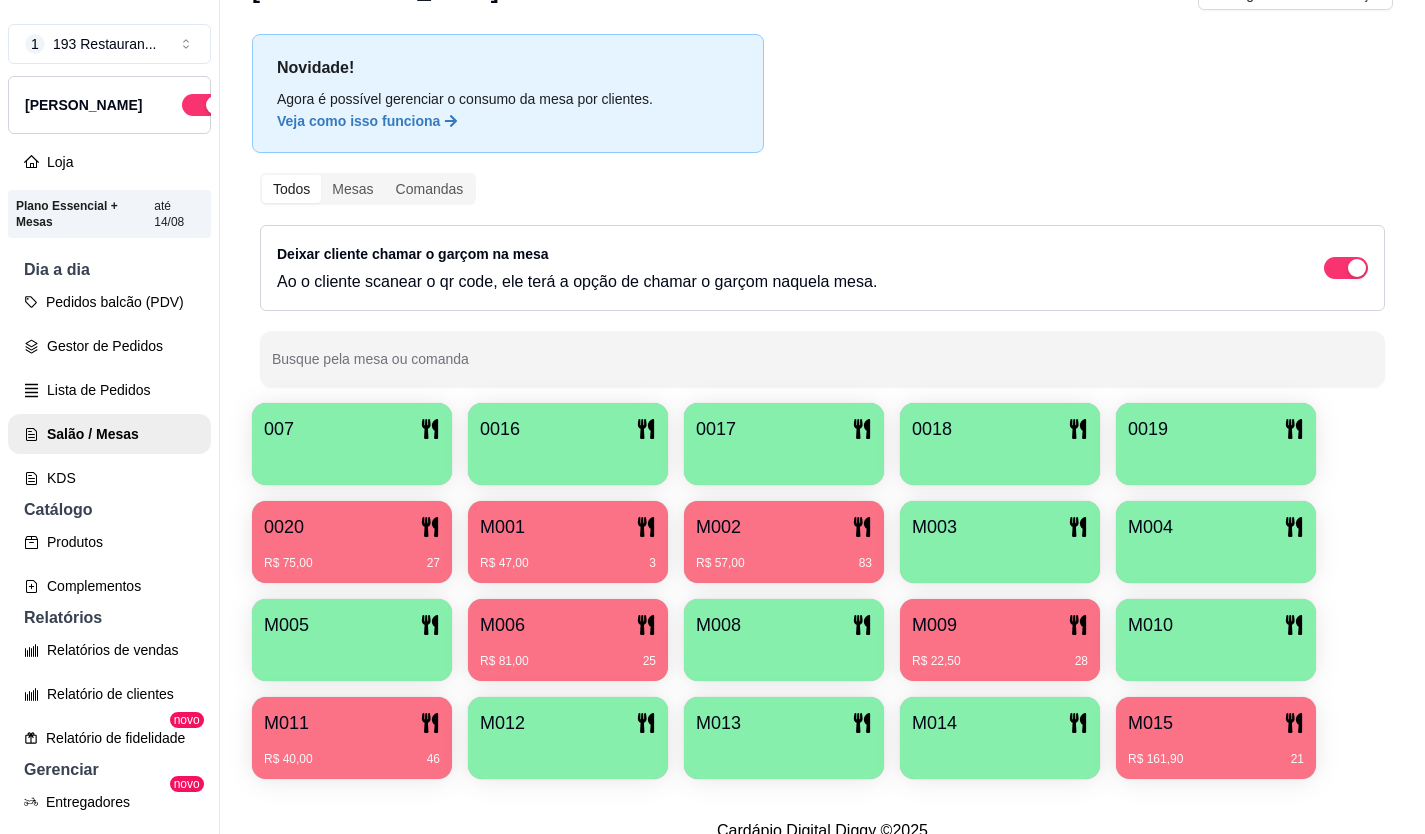 click at bounding box center [352, 458] 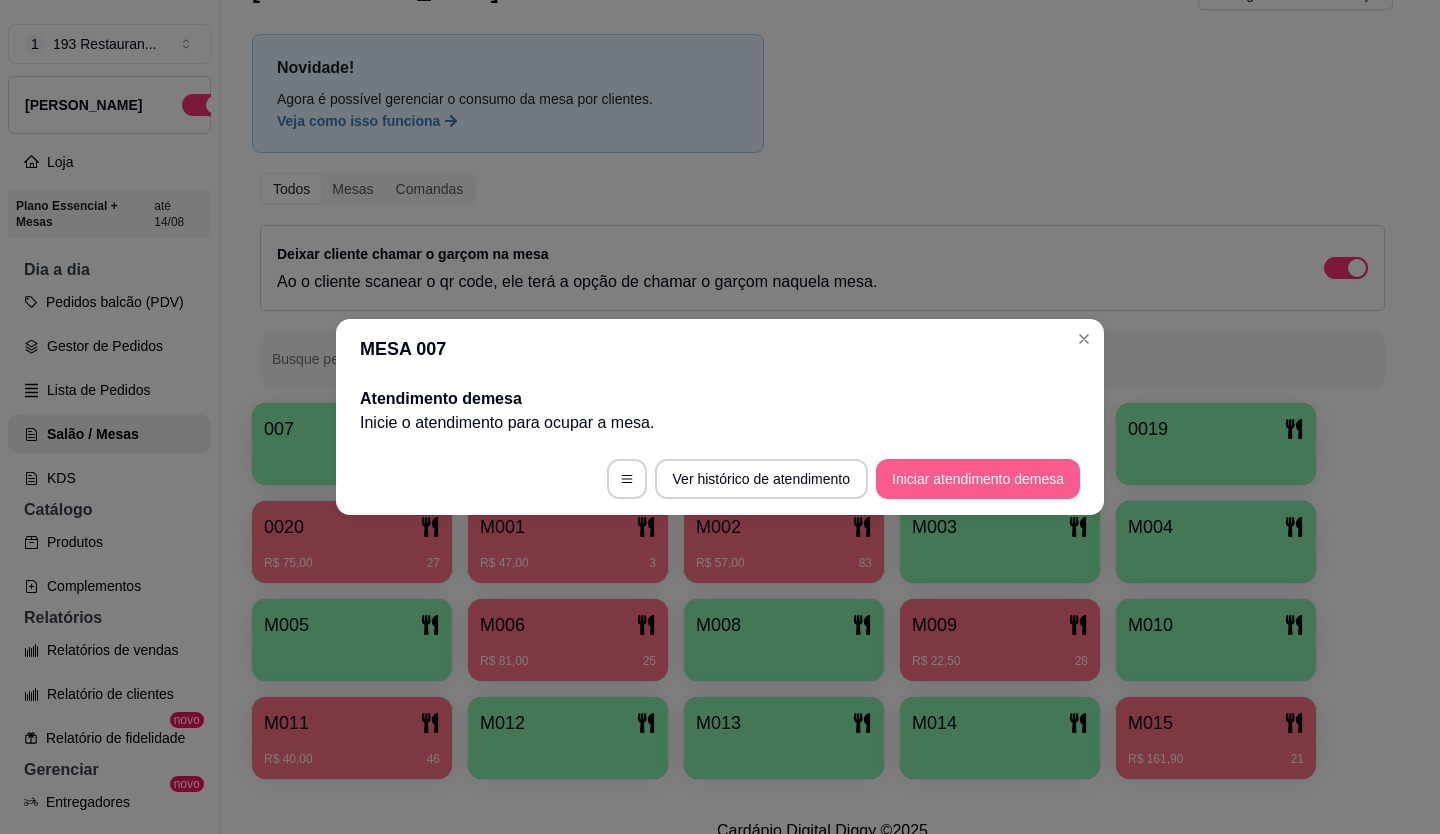 click on "Iniciar atendimento de  mesa" at bounding box center [978, 479] 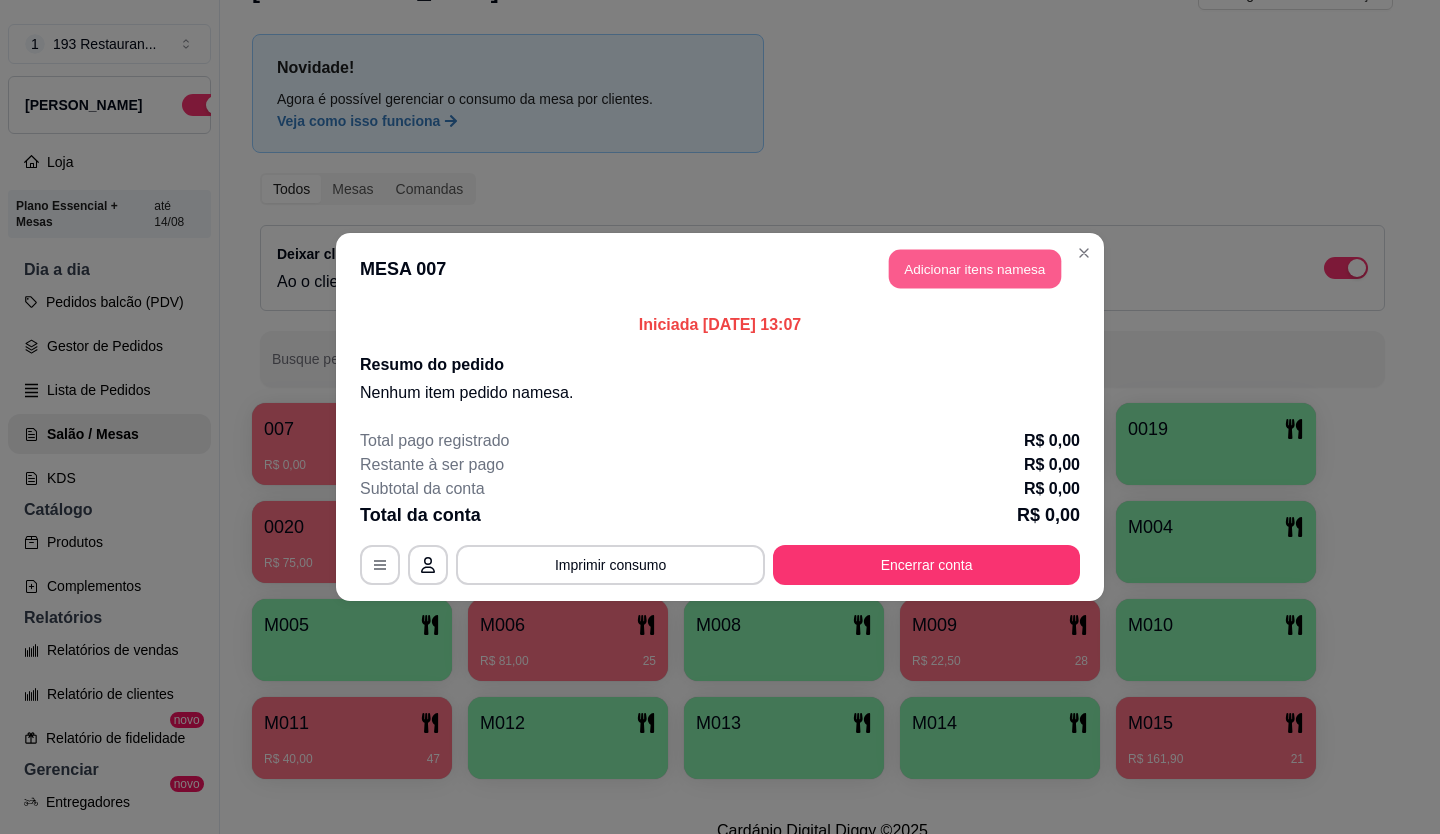 click on "Adicionar itens na  mesa" at bounding box center [975, 269] 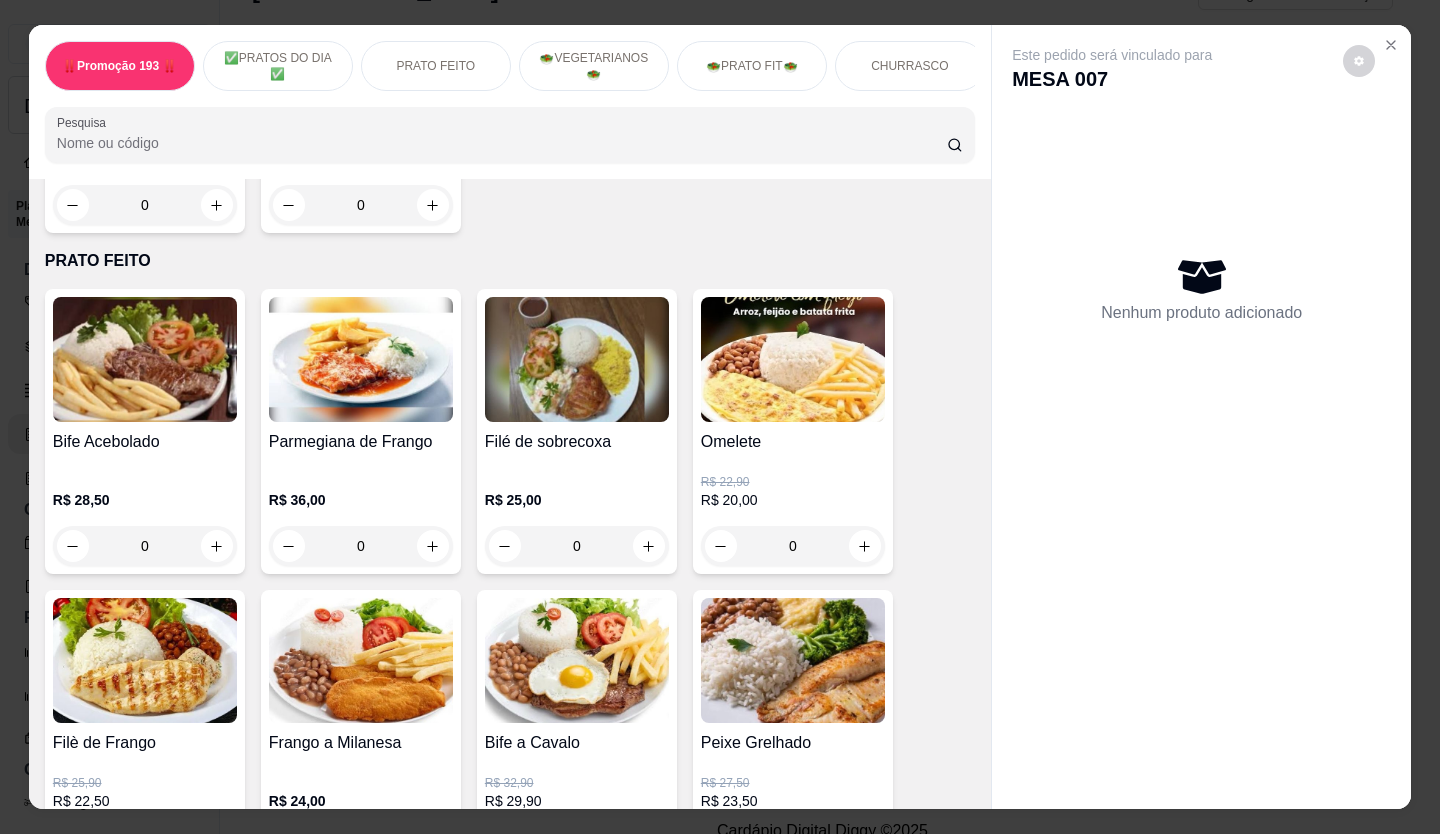 scroll, scrollTop: 1200, scrollLeft: 0, axis: vertical 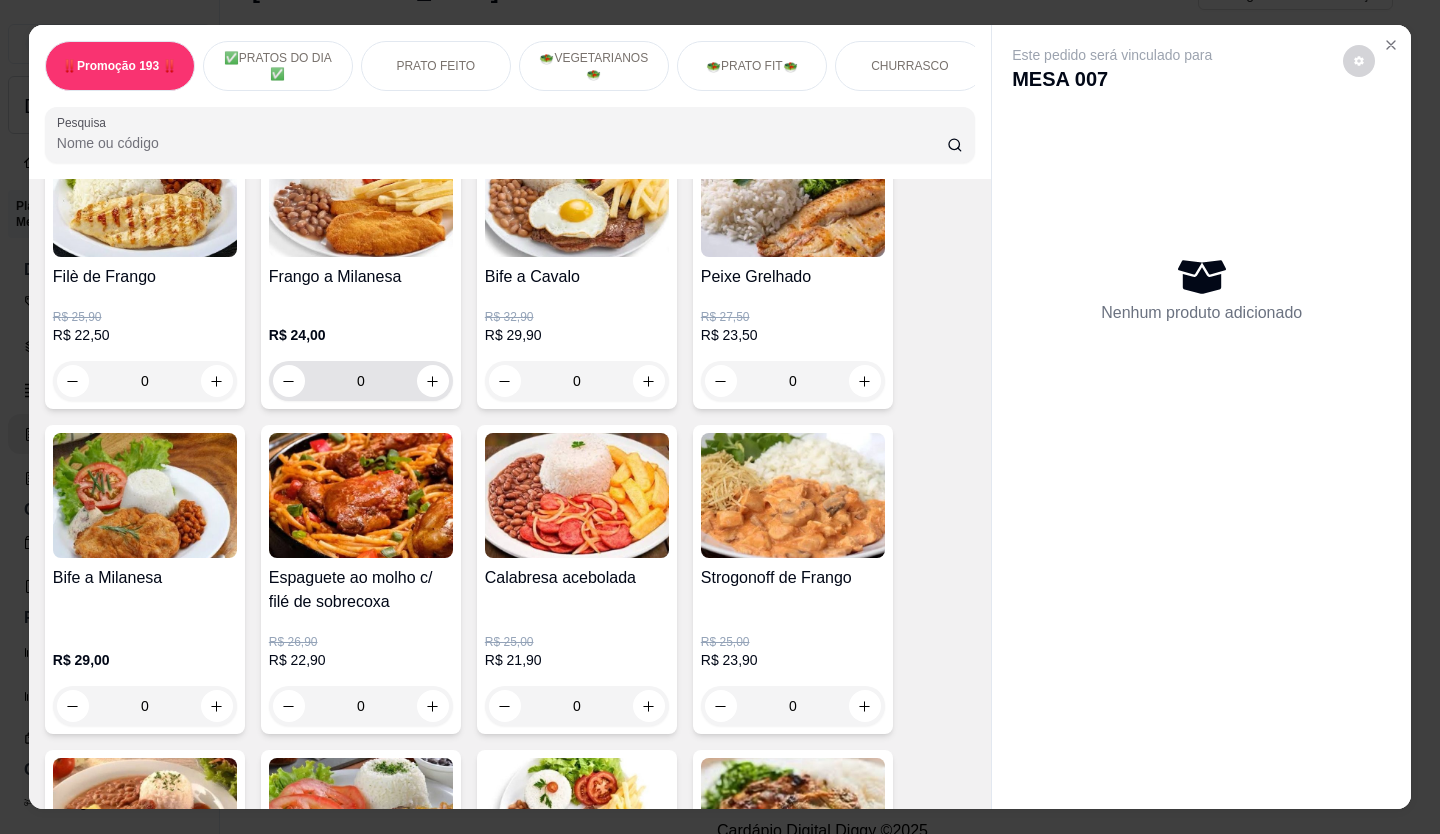 click 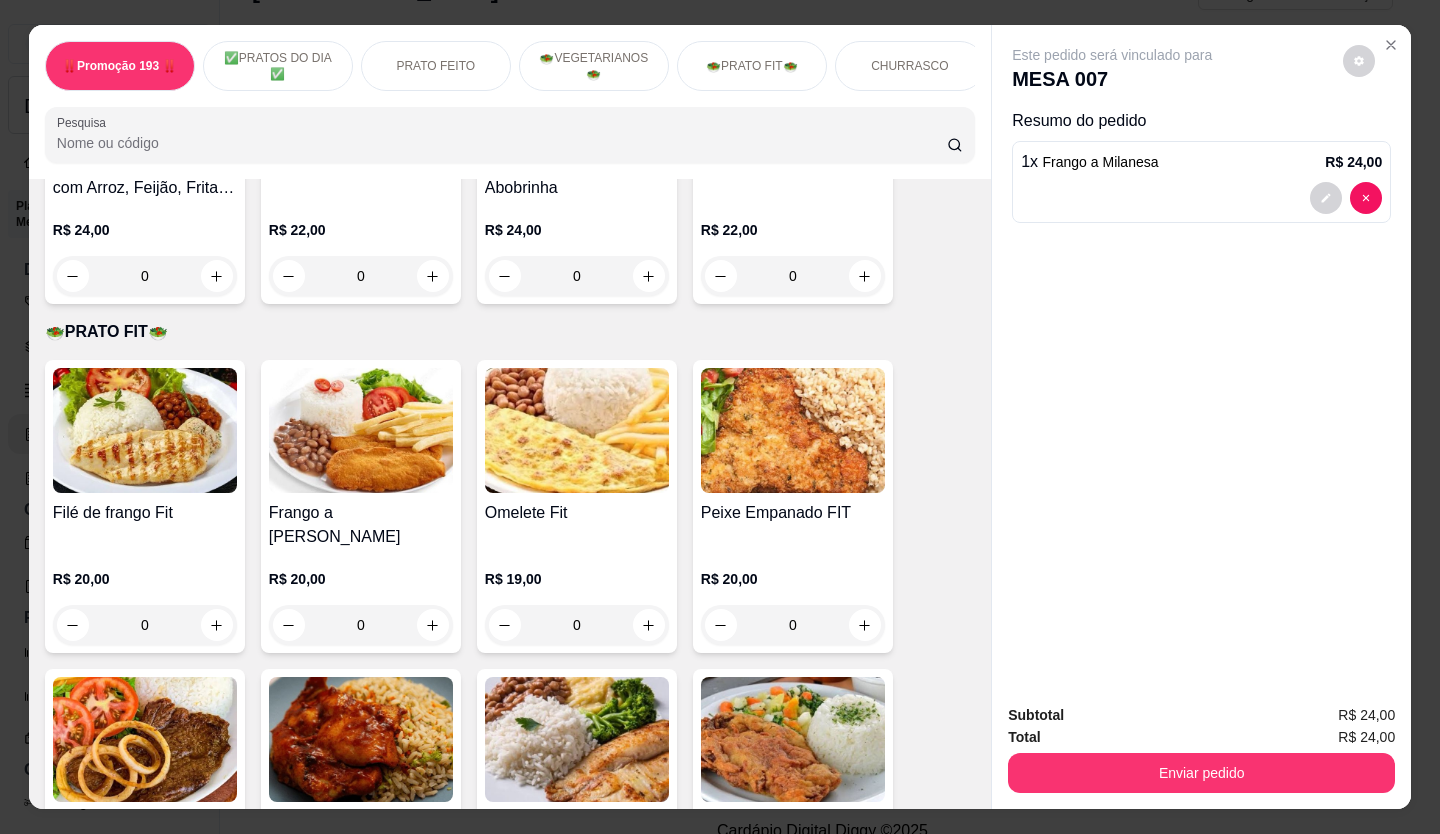 scroll, scrollTop: 2600, scrollLeft: 0, axis: vertical 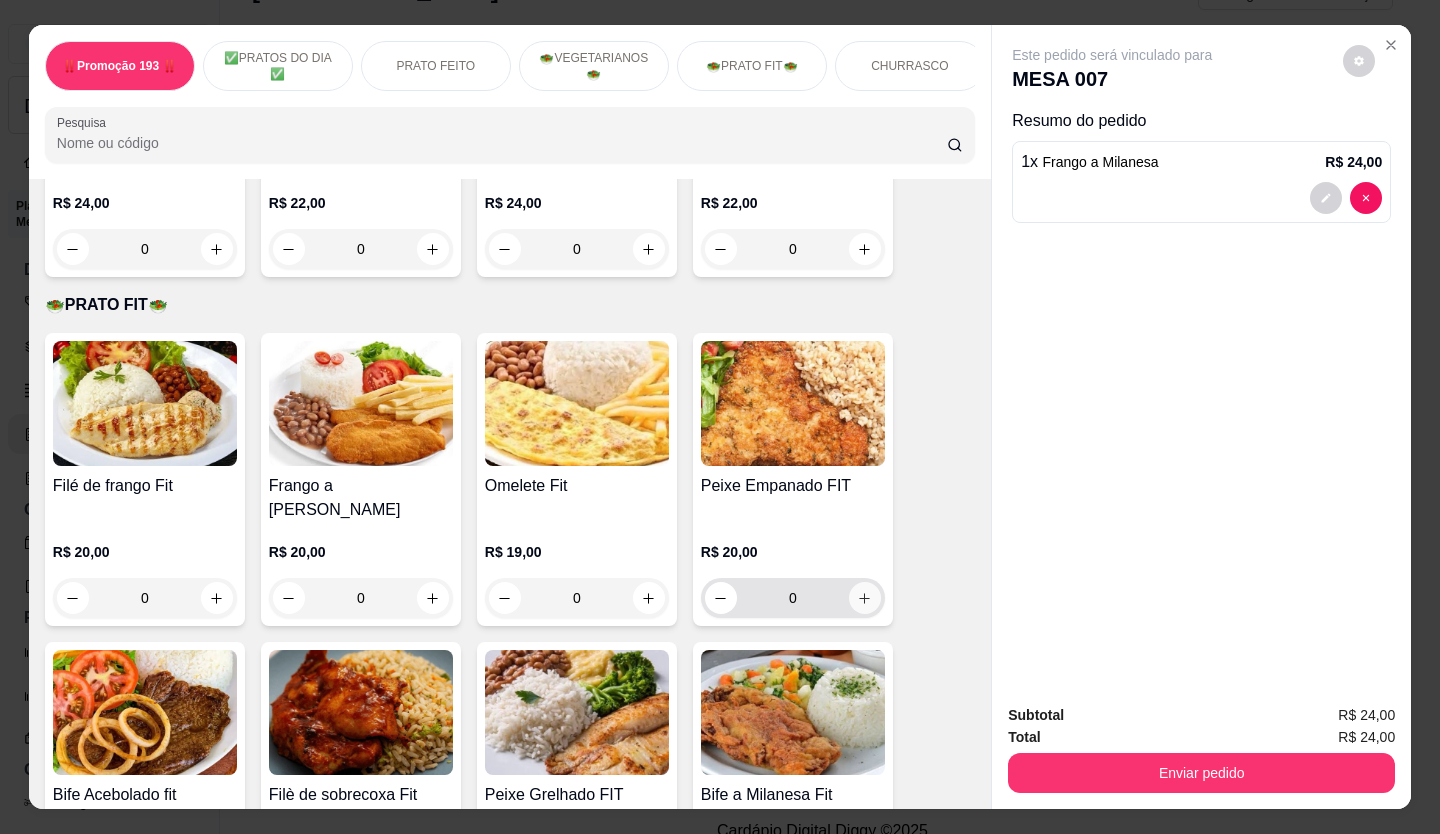 click 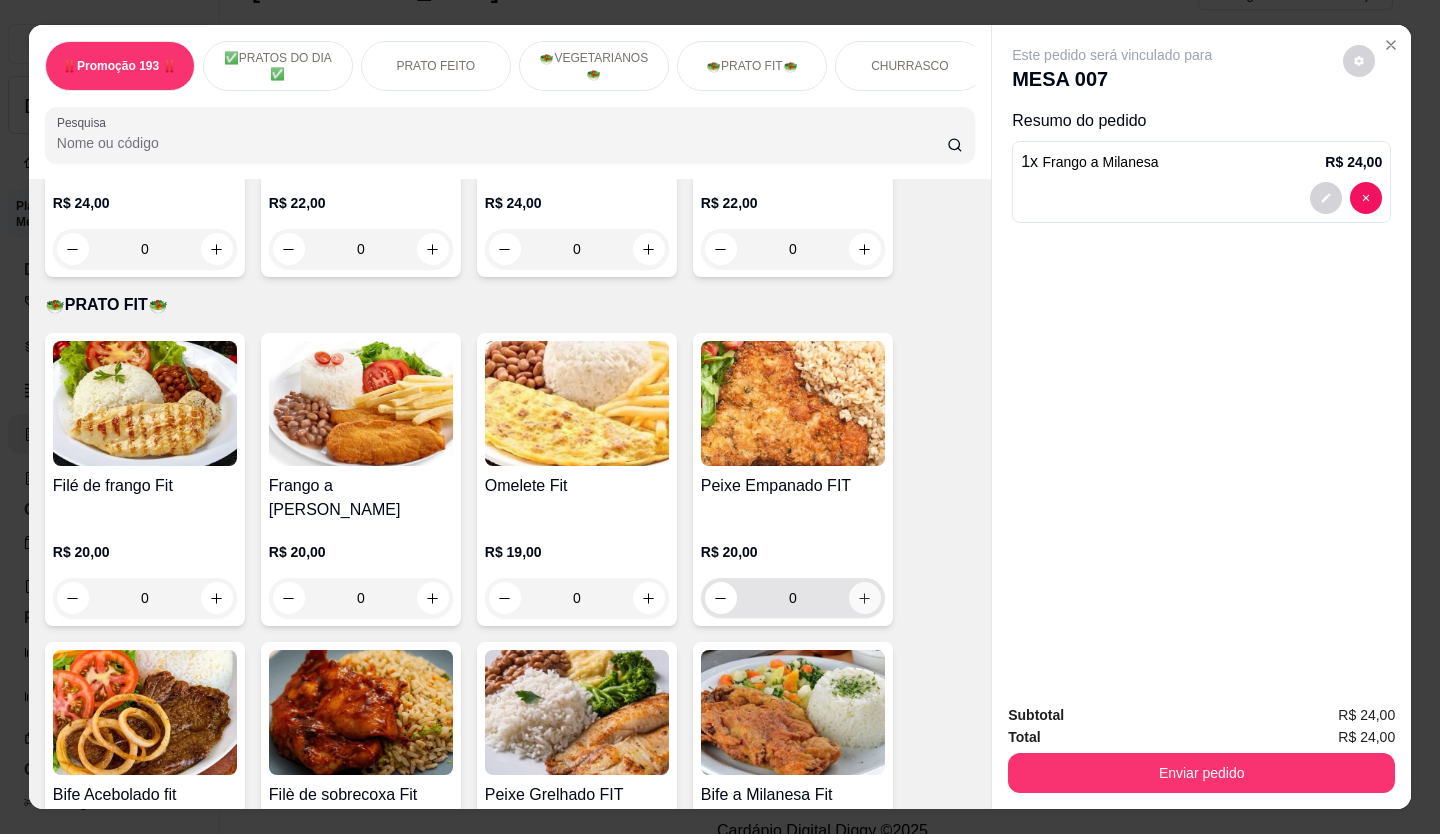 type on "1" 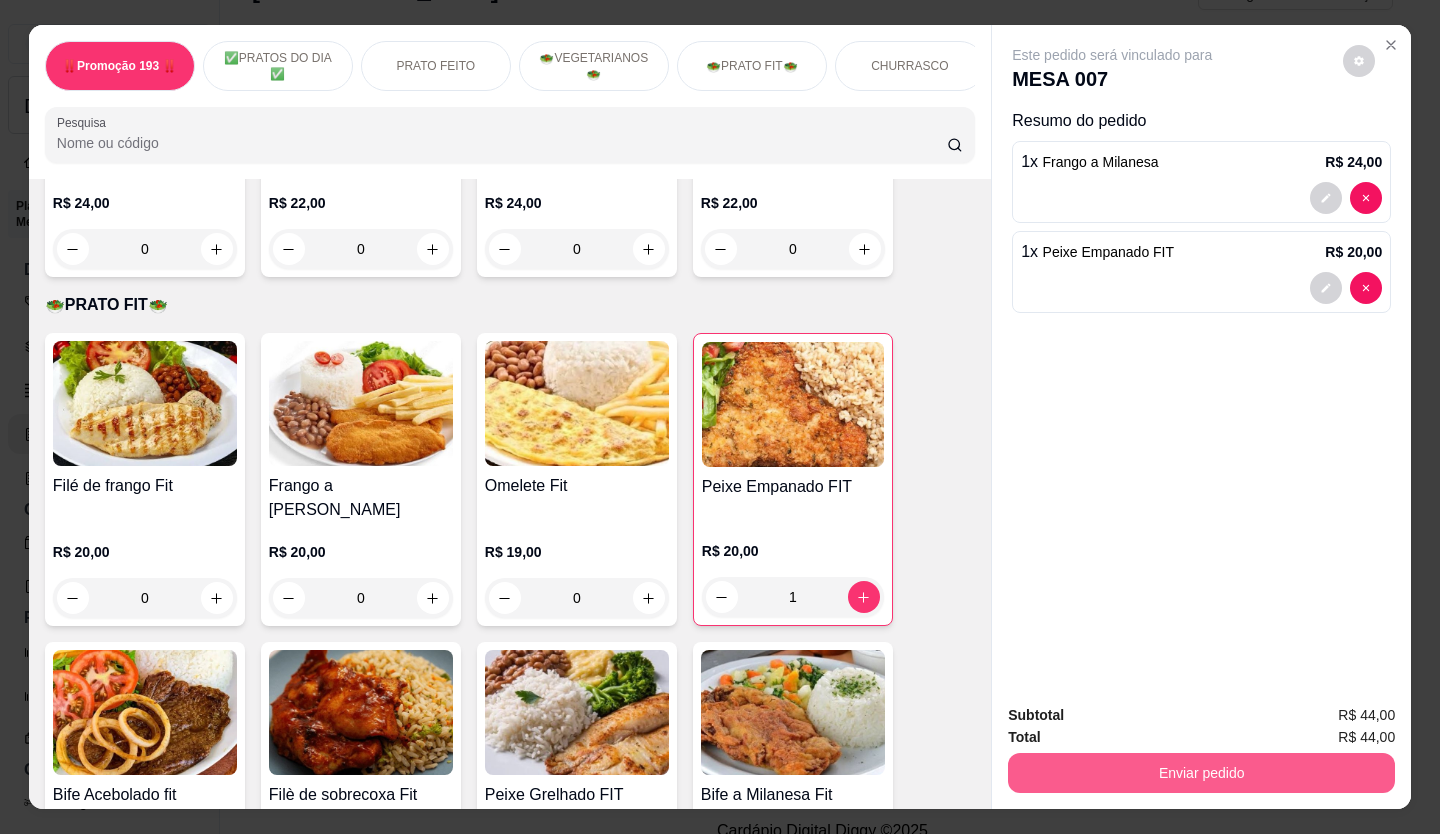 click on "Enviar pedido" at bounding box center [1201, 773] 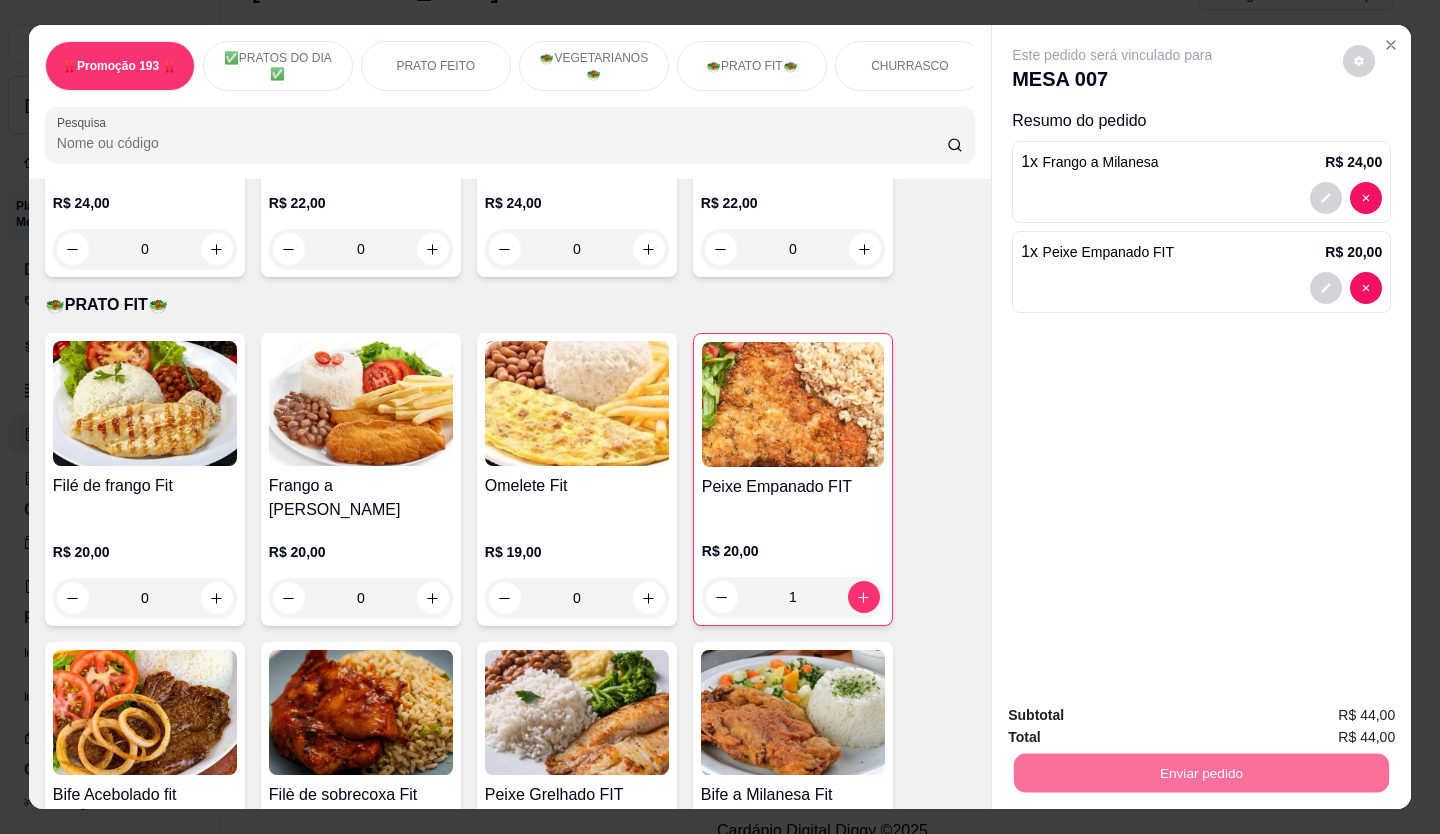 click on "Este pedido será vinculado para   MESA 007 Resumo do pedido 1 x   Frango a Milanesa R$ 24,00 1 x   Peixe  Empanado FIT  R$ 20,00" at bounding box center (1201, 356) 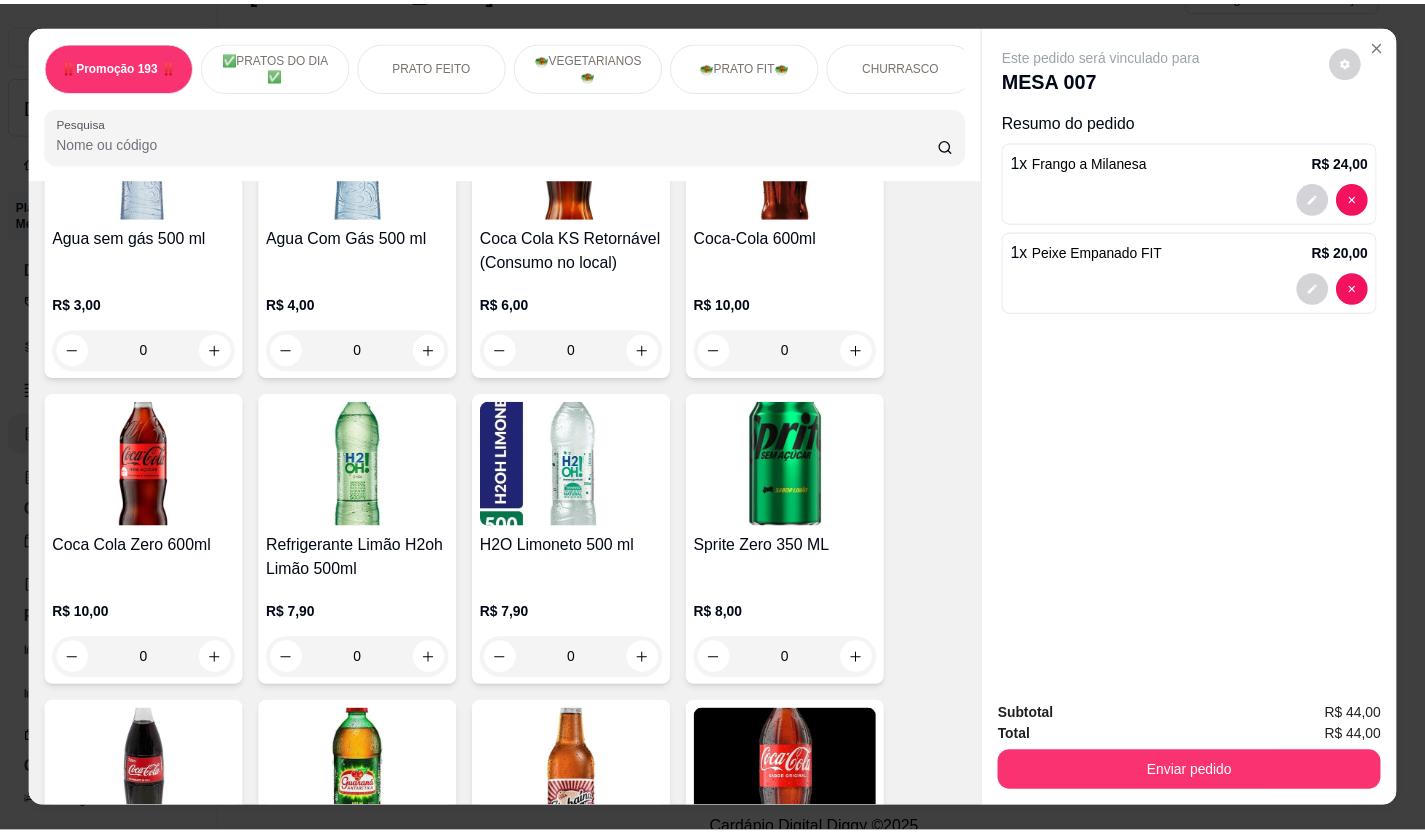 scroll, scrollTop: 7200, scrollLeft: 0, axis: vertical 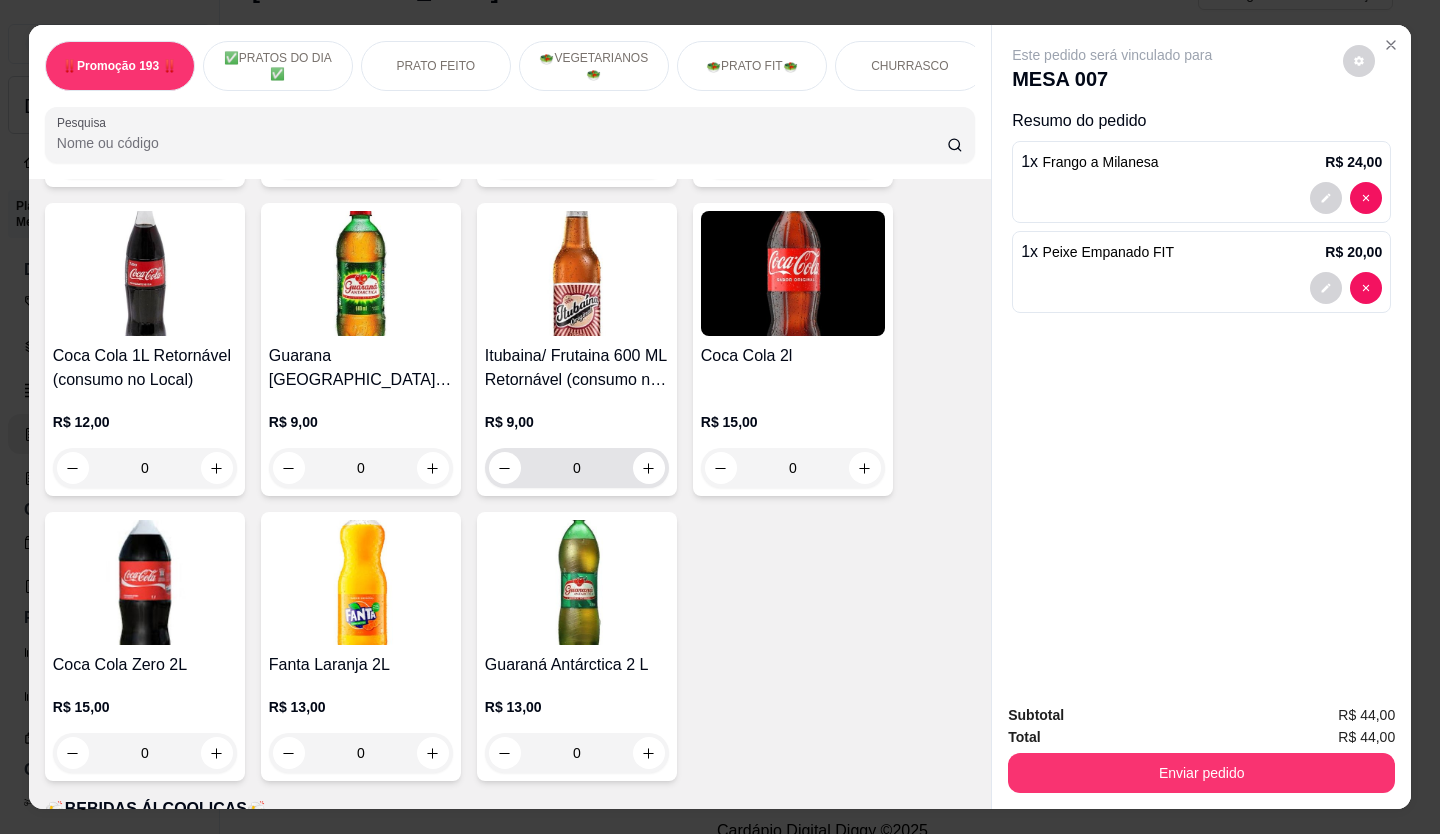click at bounding box center [649, 468] 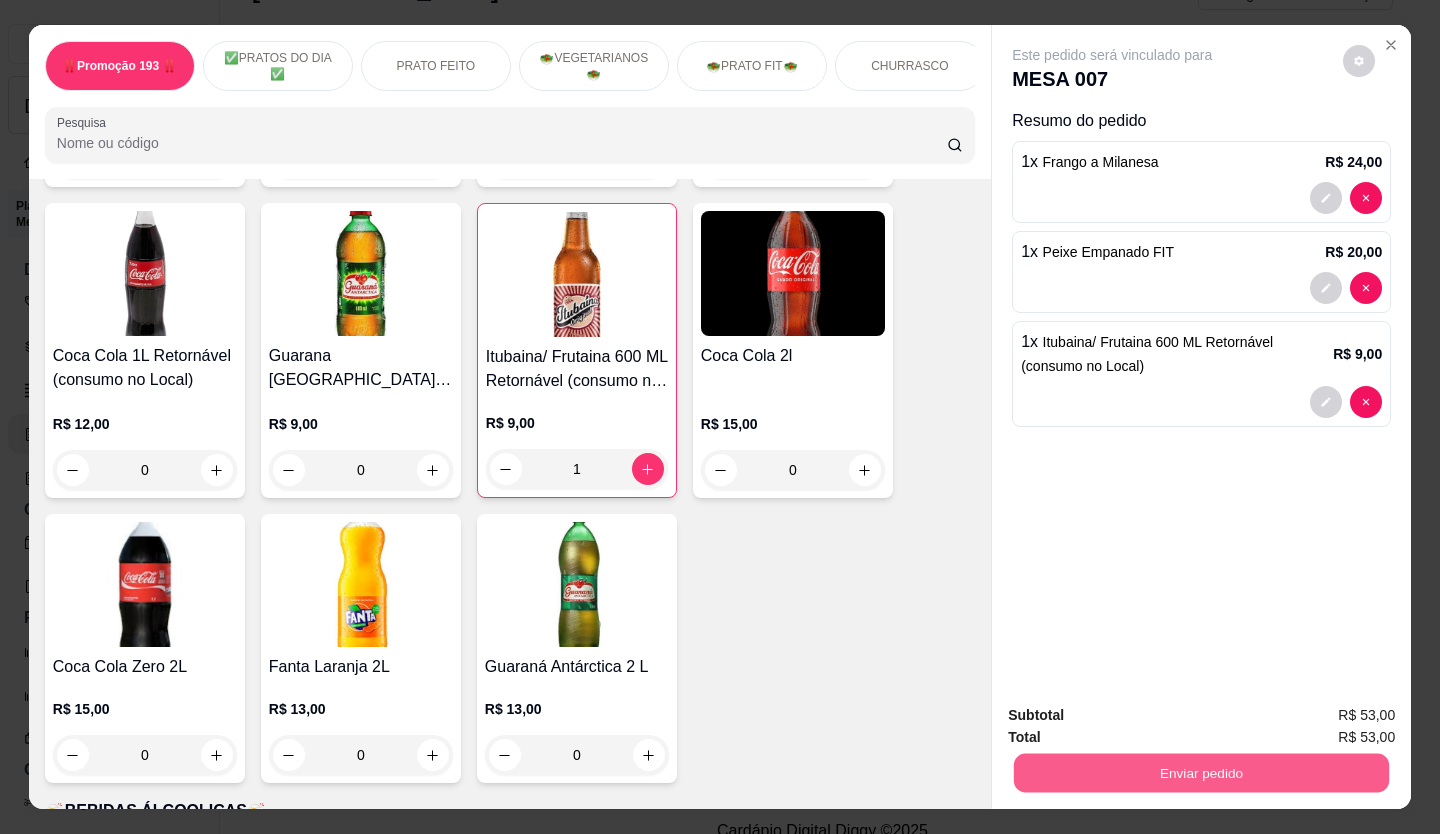 click on "Enviar pedido" at bounding box center (1201, 773) 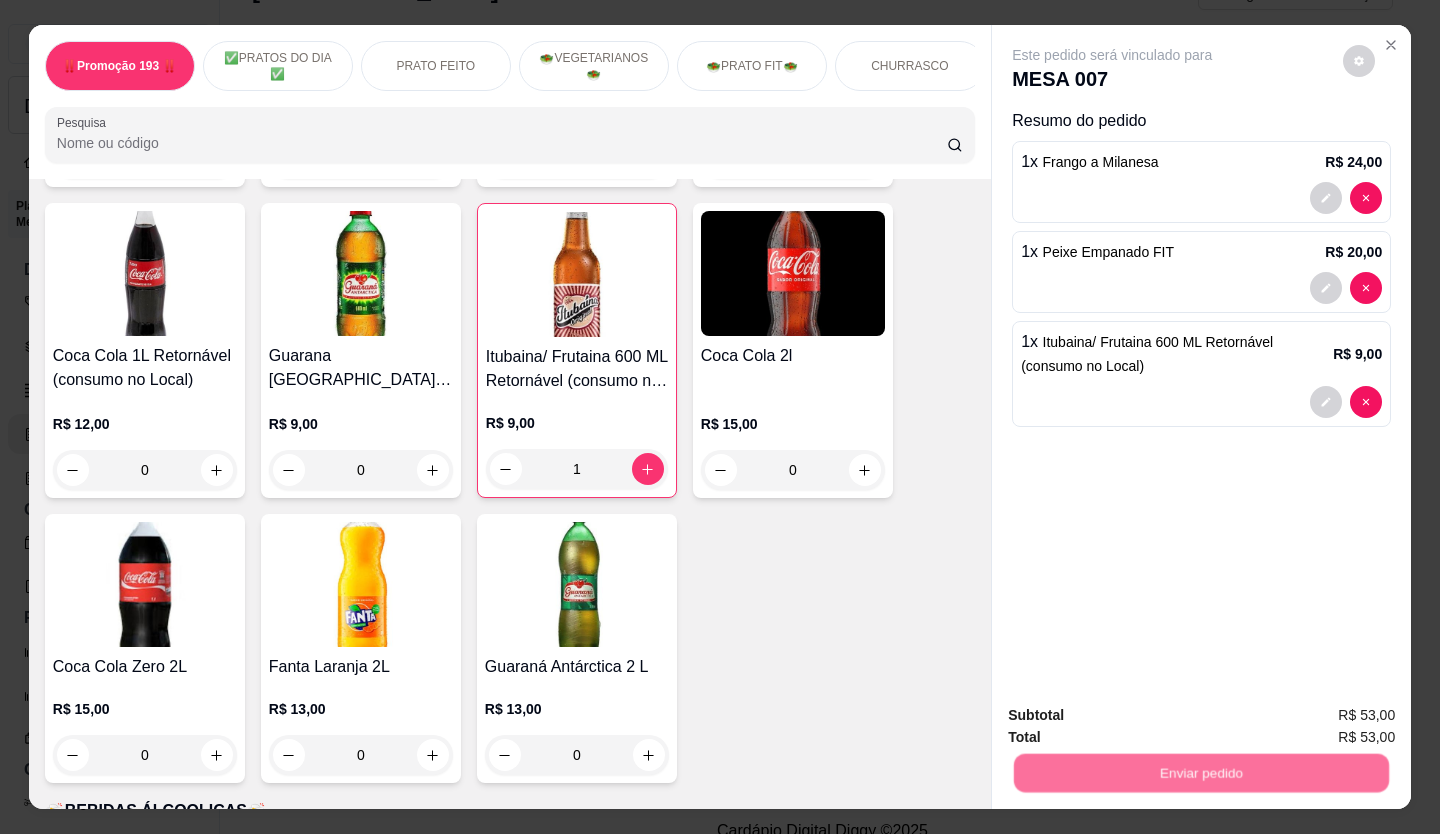 click on "Não registrar e enviar pedido" at bounding box center [1136, 715] 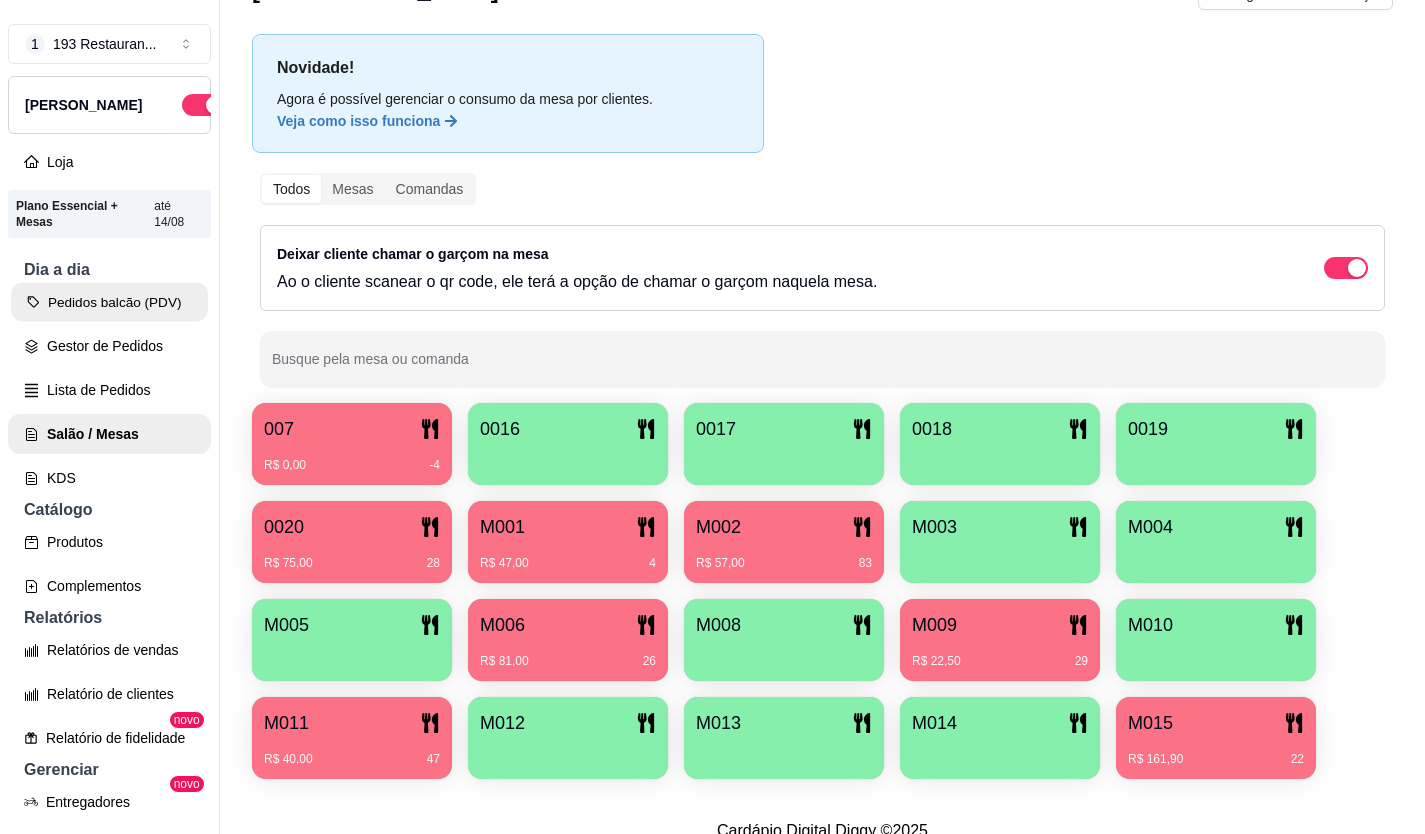 click on "Pedidos balcão (PDV)" at bounding box center [109, 302] 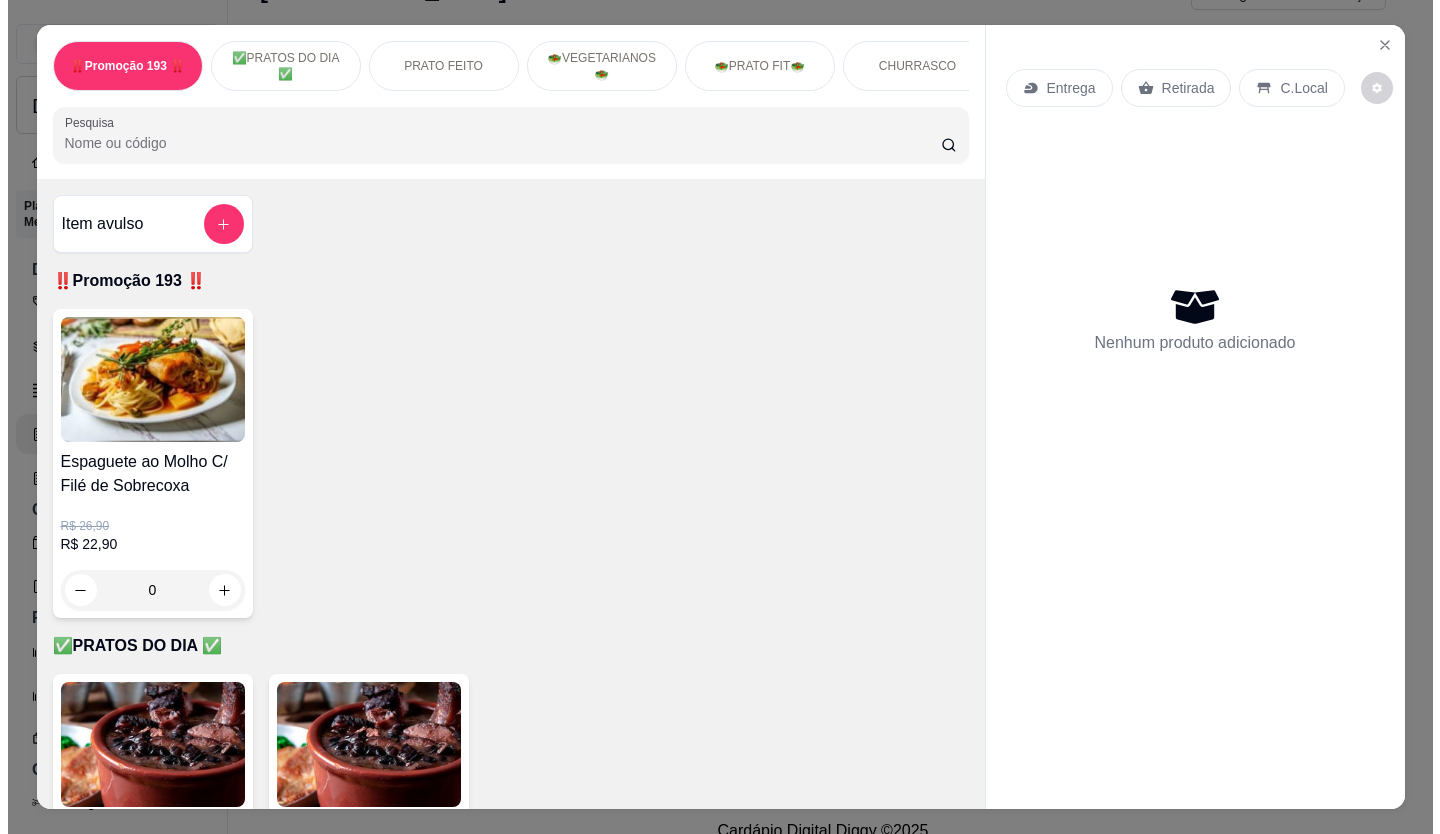 scroll, scrollTop: 32, scrollLeft: 0, axis: vertical 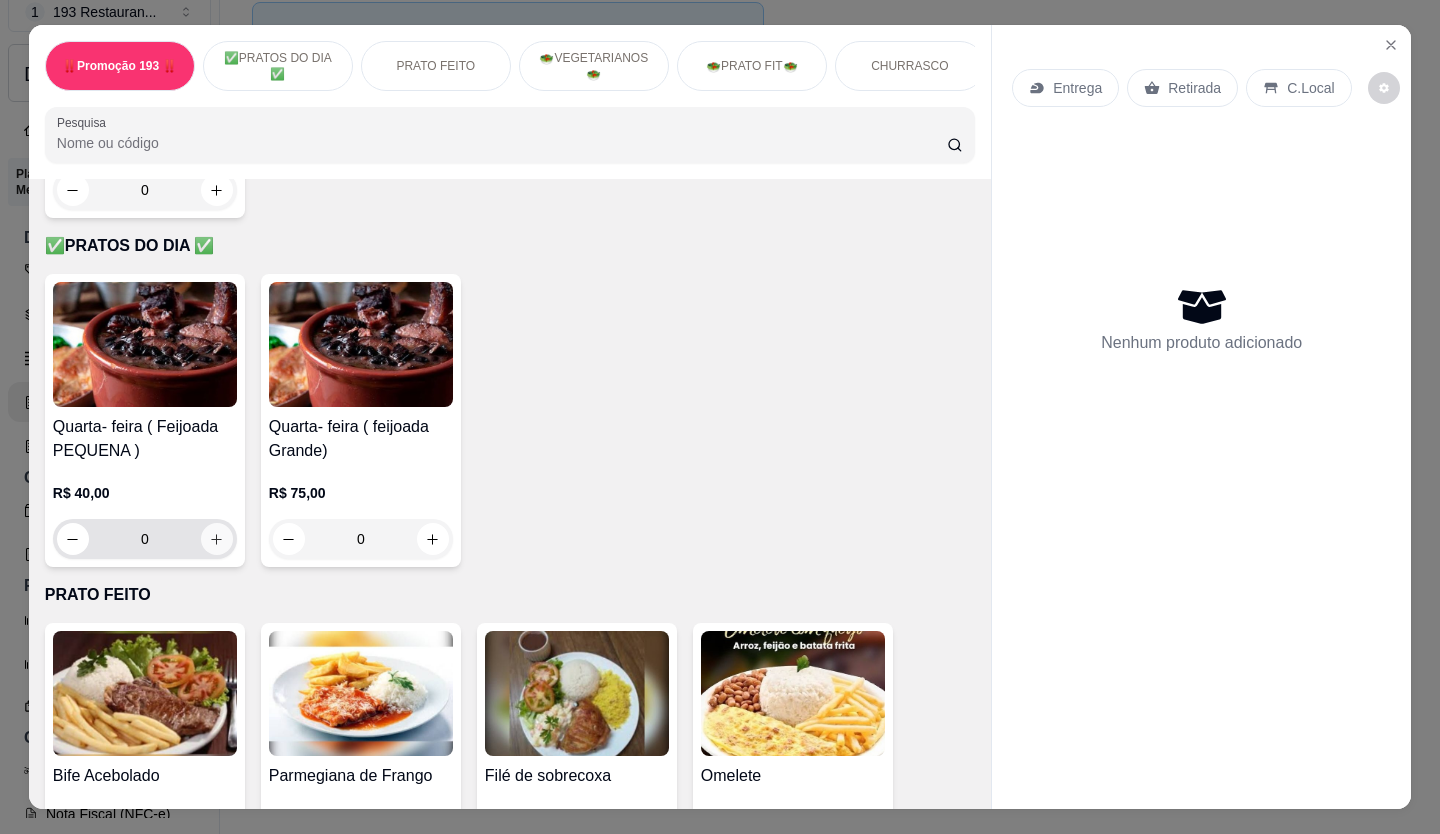 click at bounding box center [217, 539] 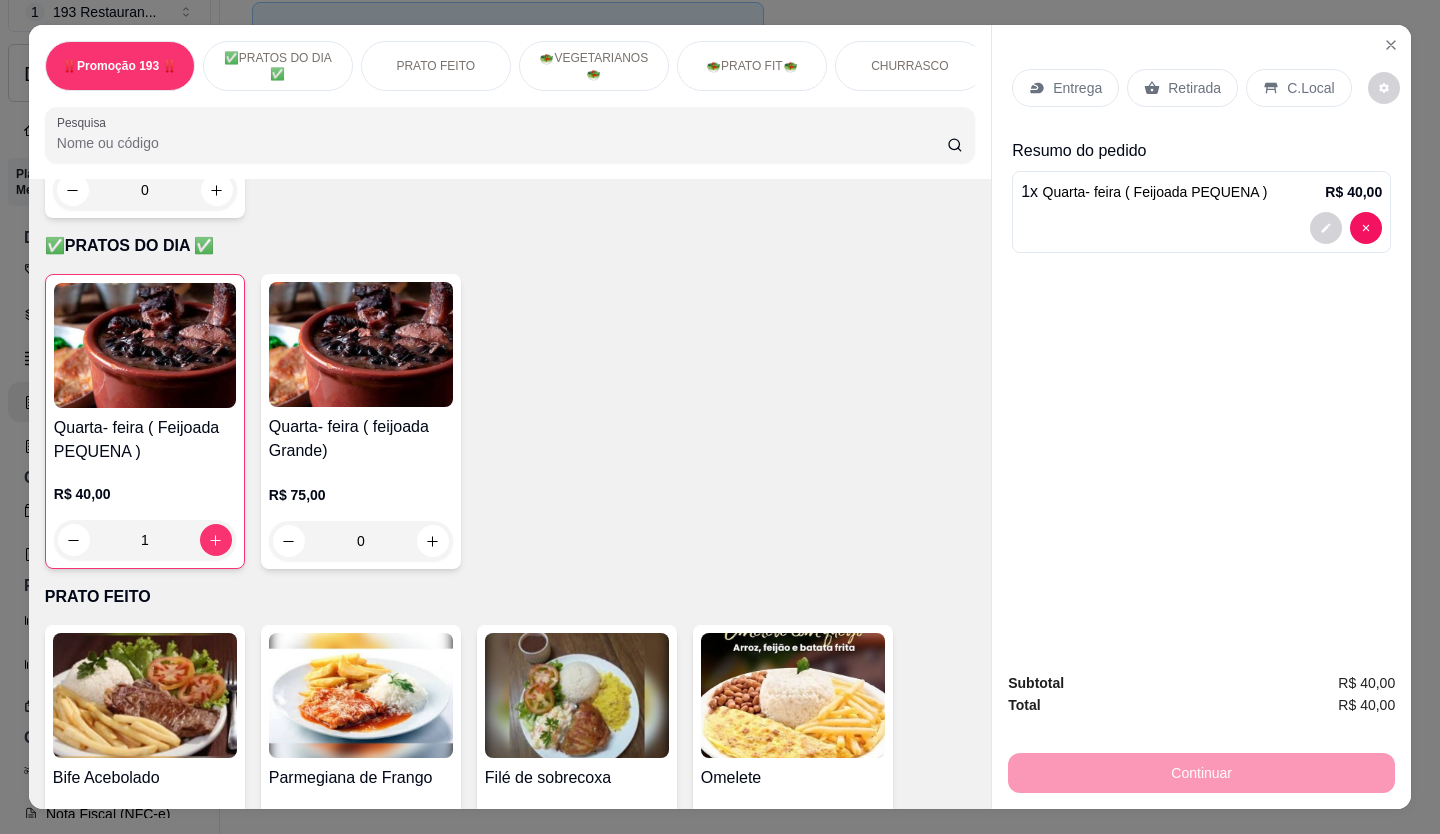 click on "Retirada" at bounding box center (1182, 88) 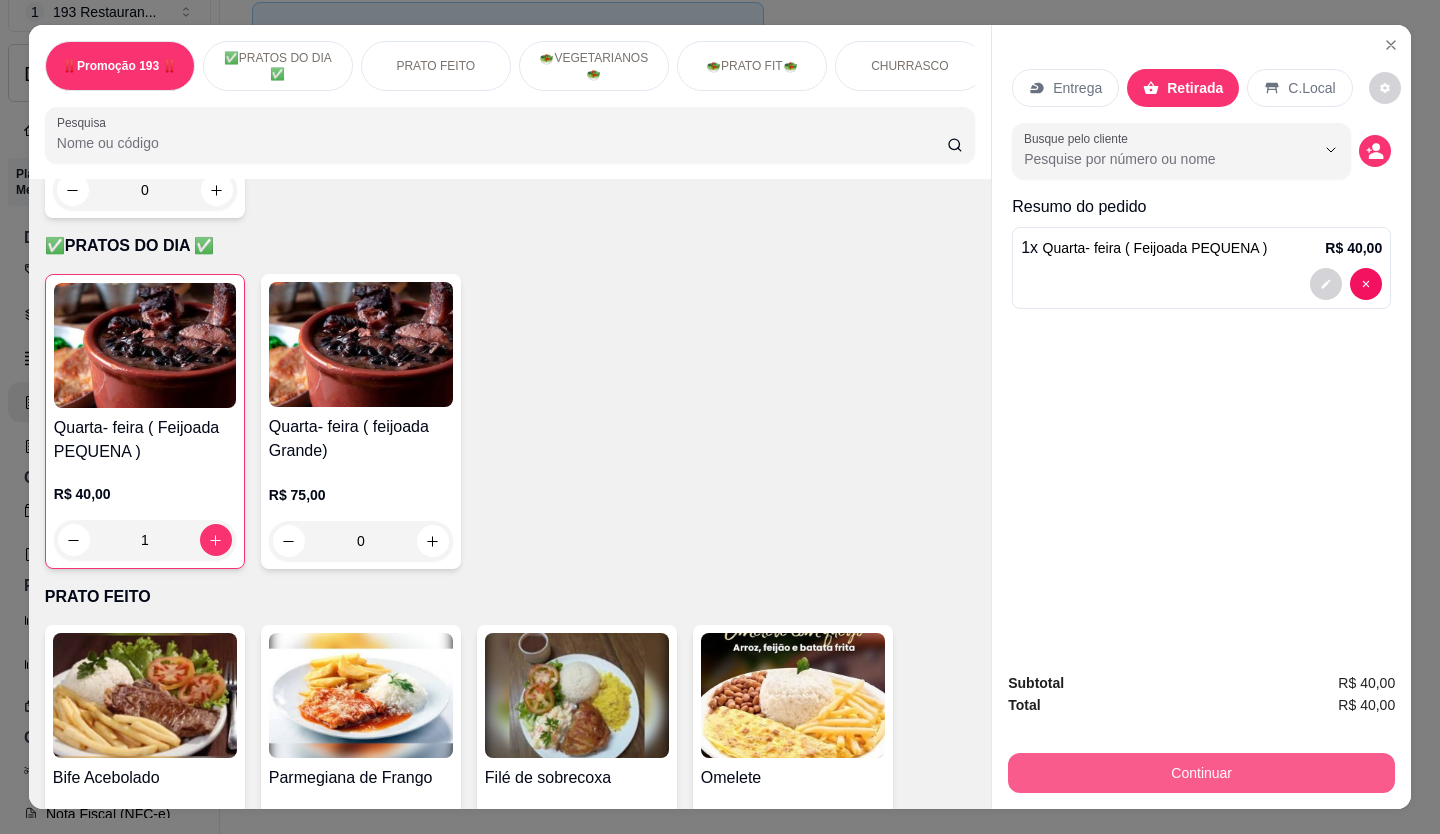 click on "Continuar" at bounding box center (1201, 773) 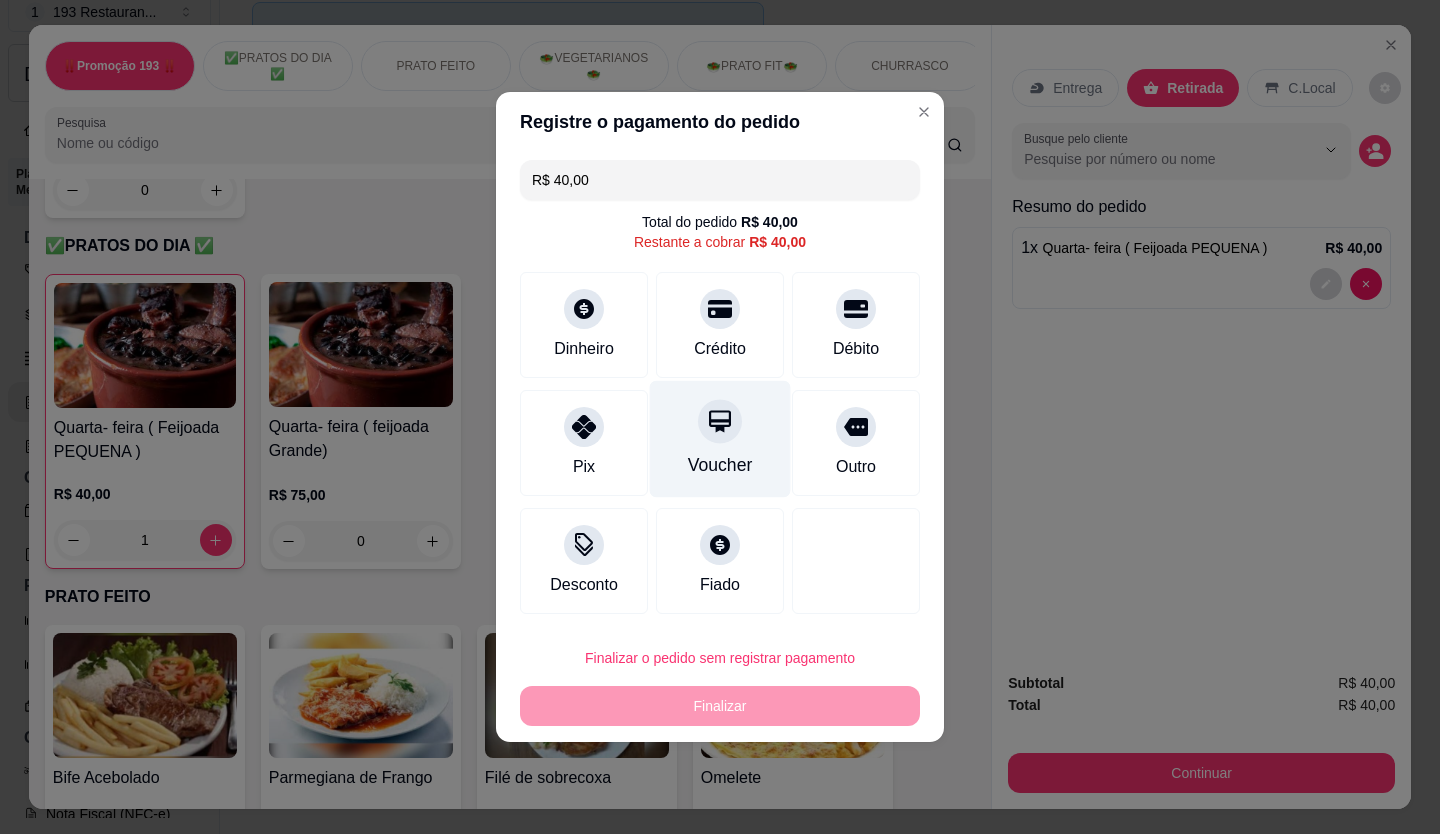 click at bounding box center [720, 421] 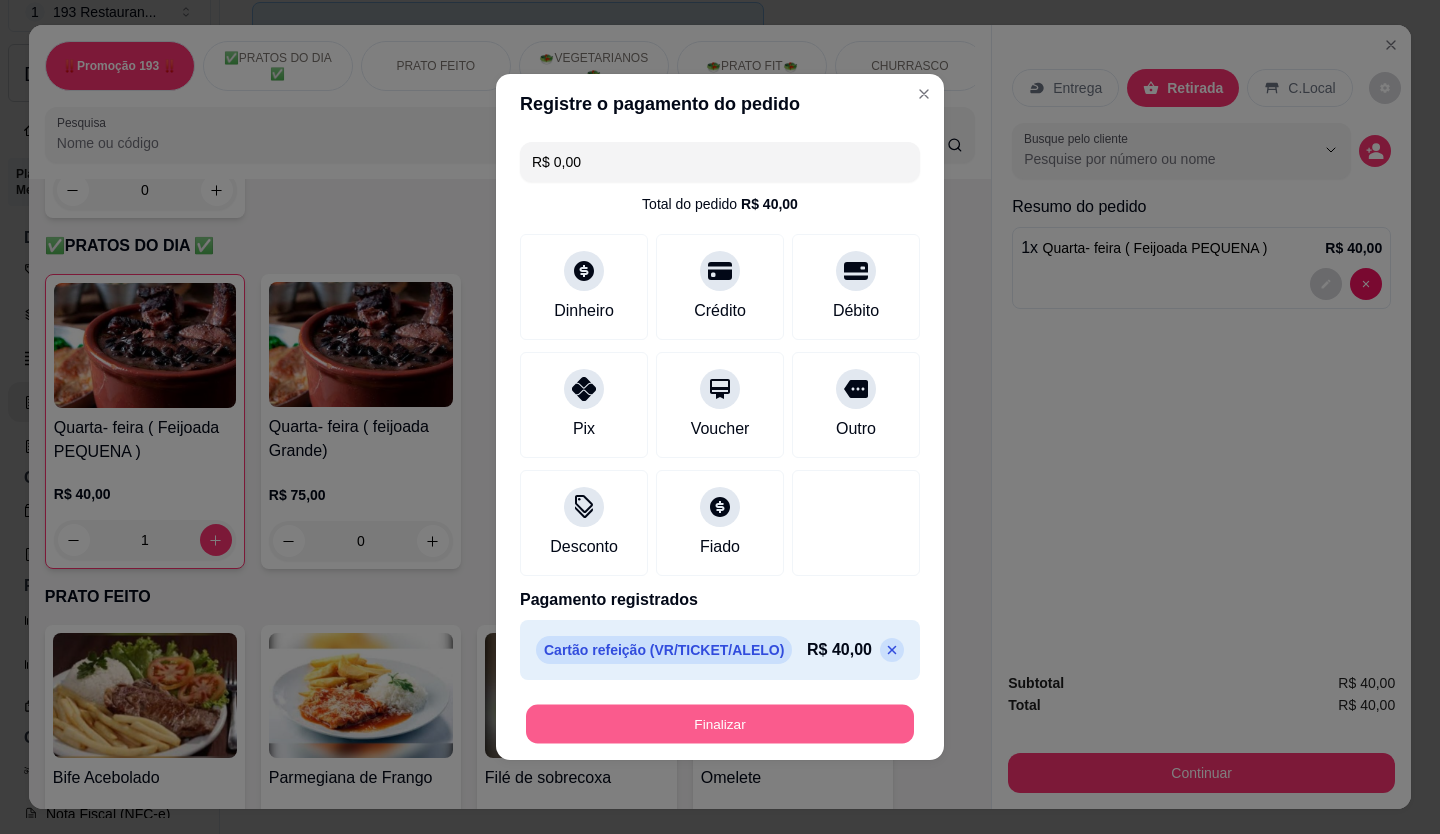 click on "Finalizar" at bounding box center [720, 724] 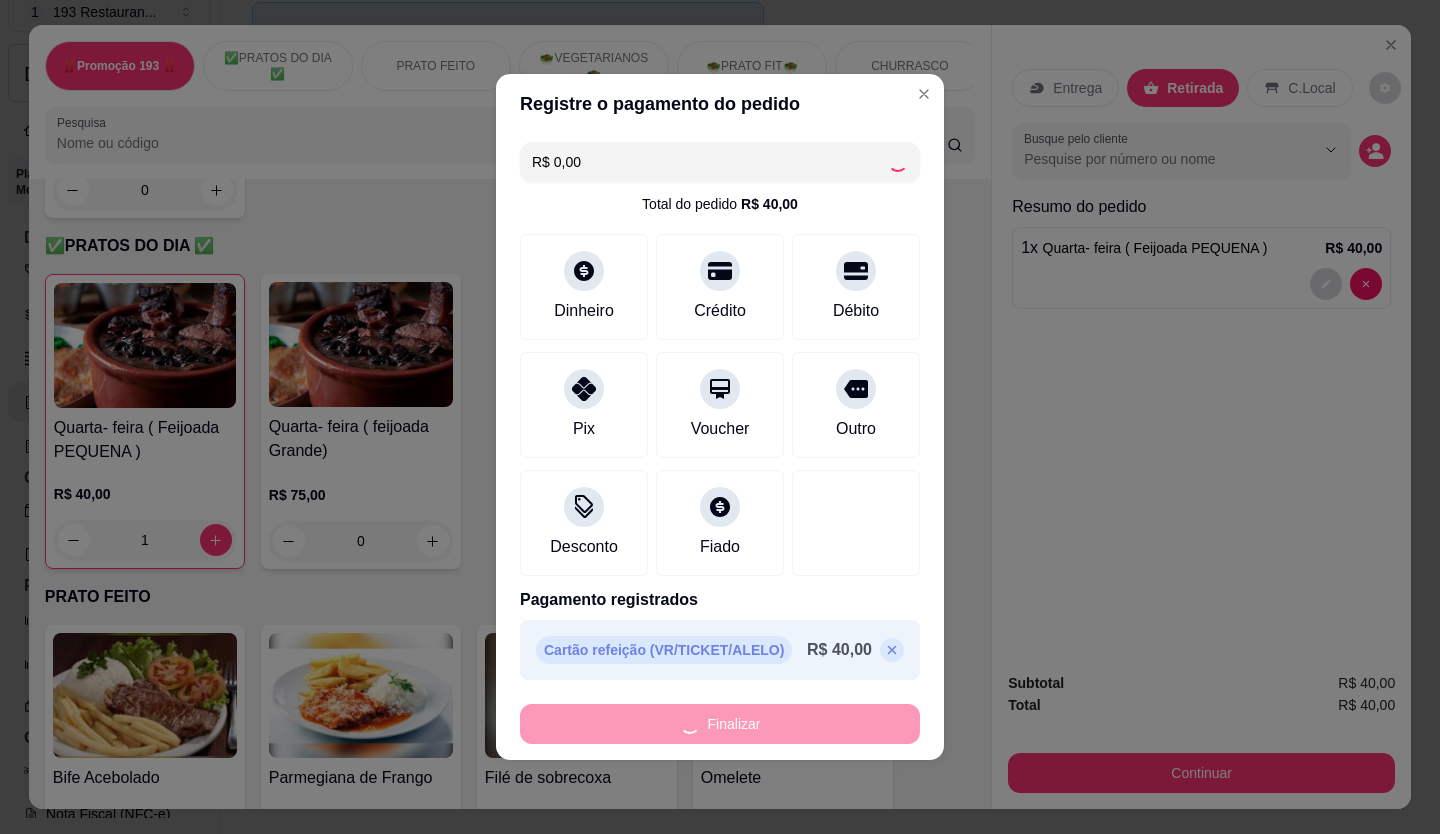 type on "0" 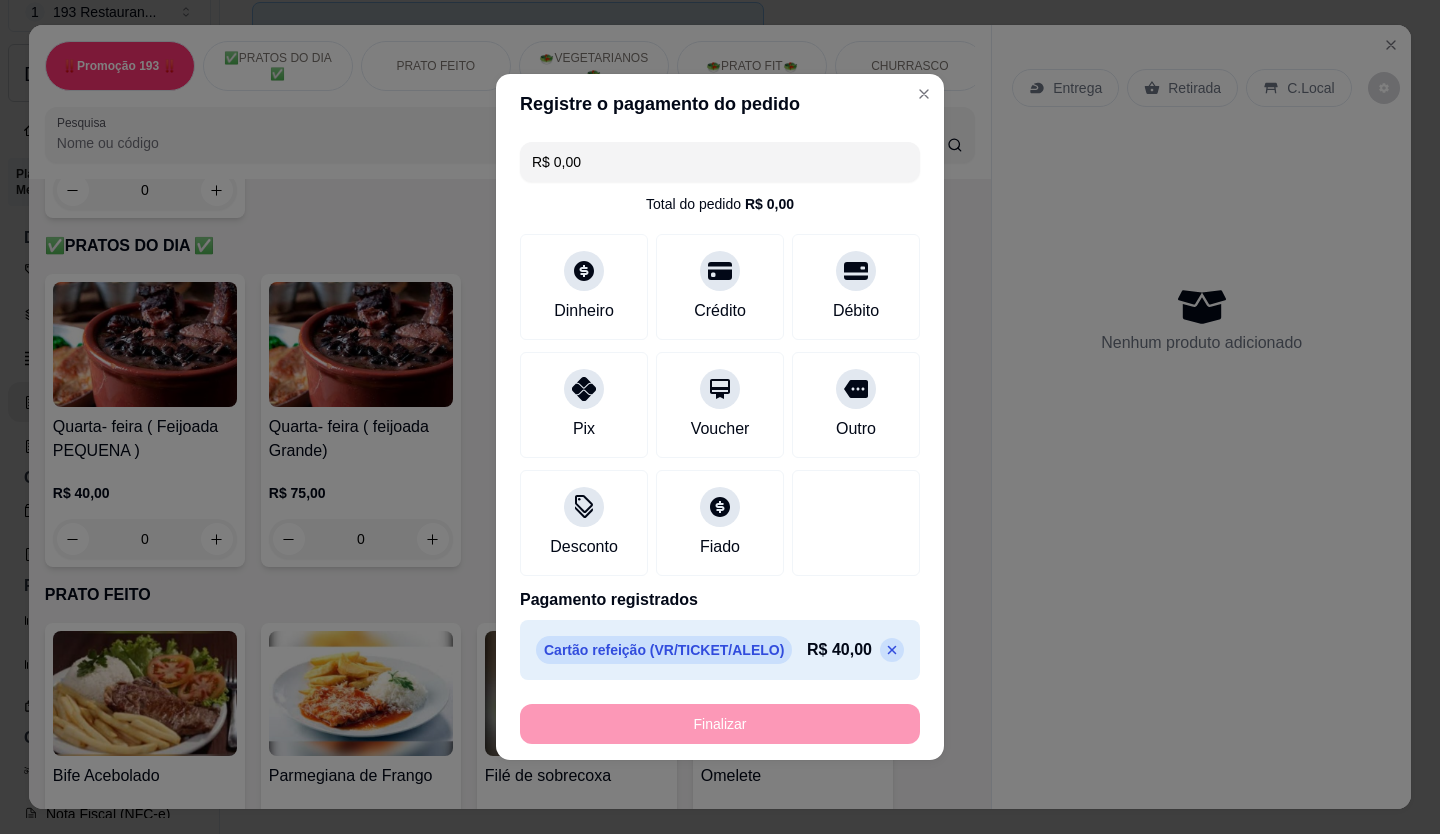 type on "-R$ 40,00" 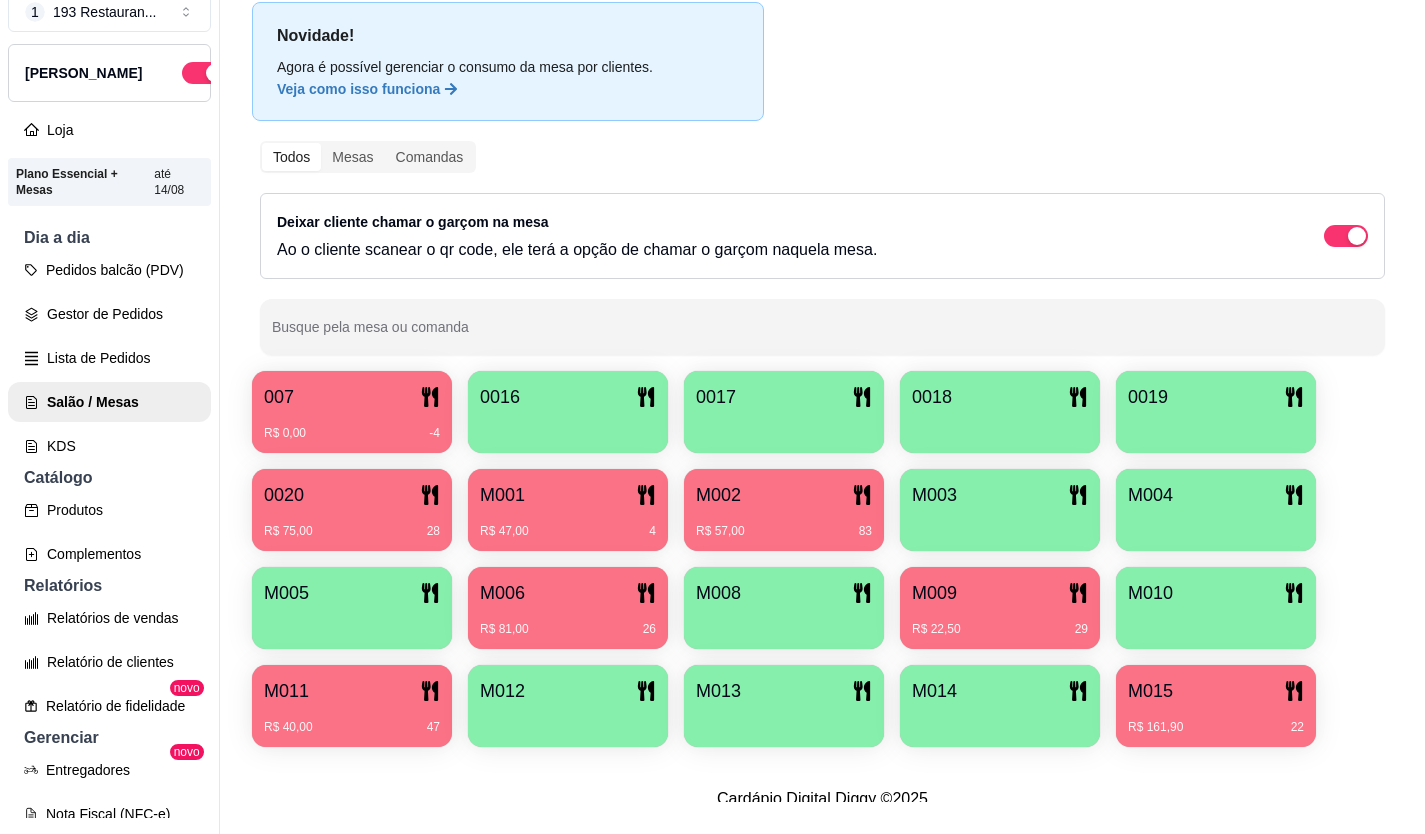 click on "R$ 22,50 29" at bounding box center [1000, 622] 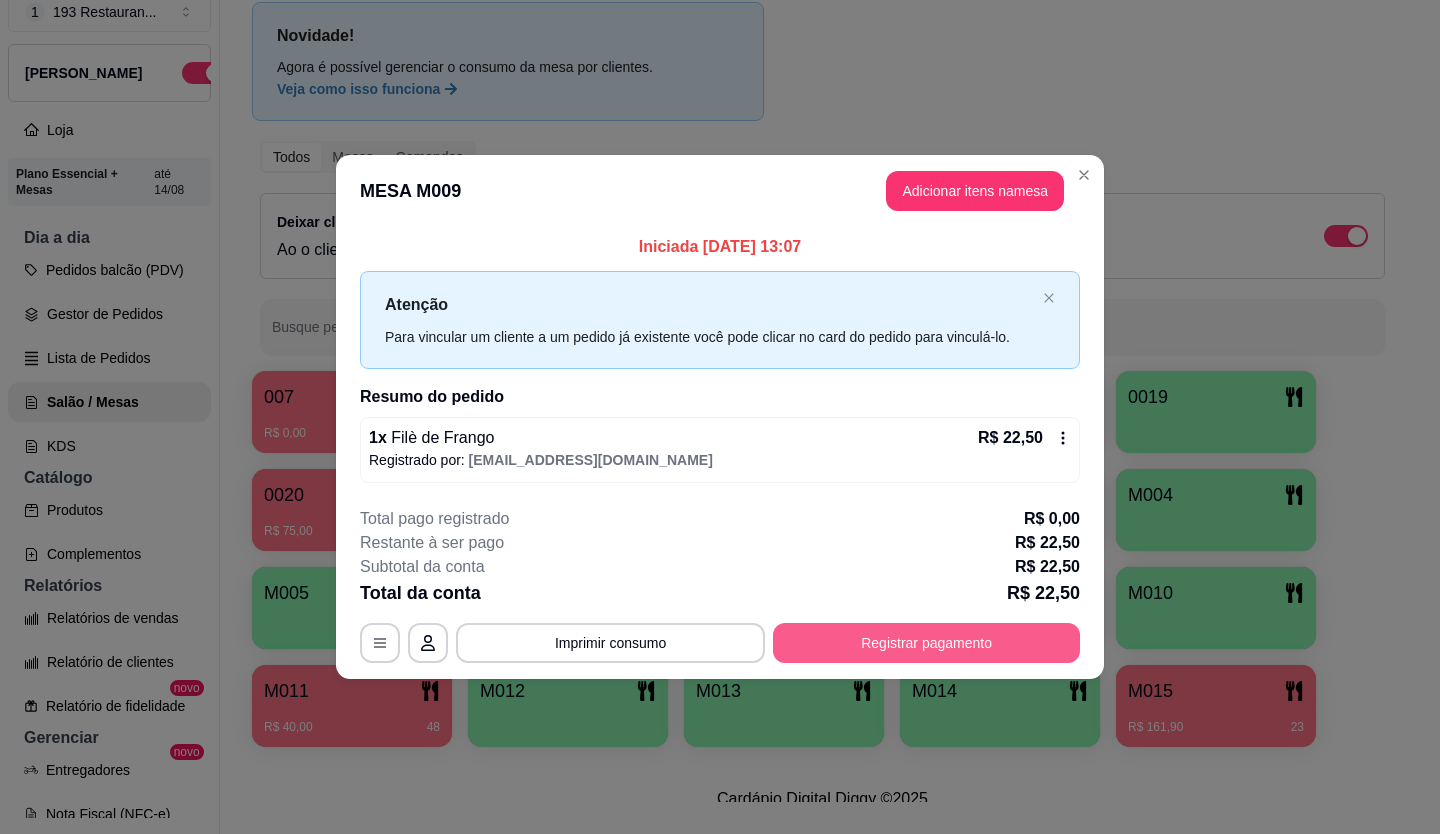 click on "Registrar pagamento" at bounding box center [926, 643] 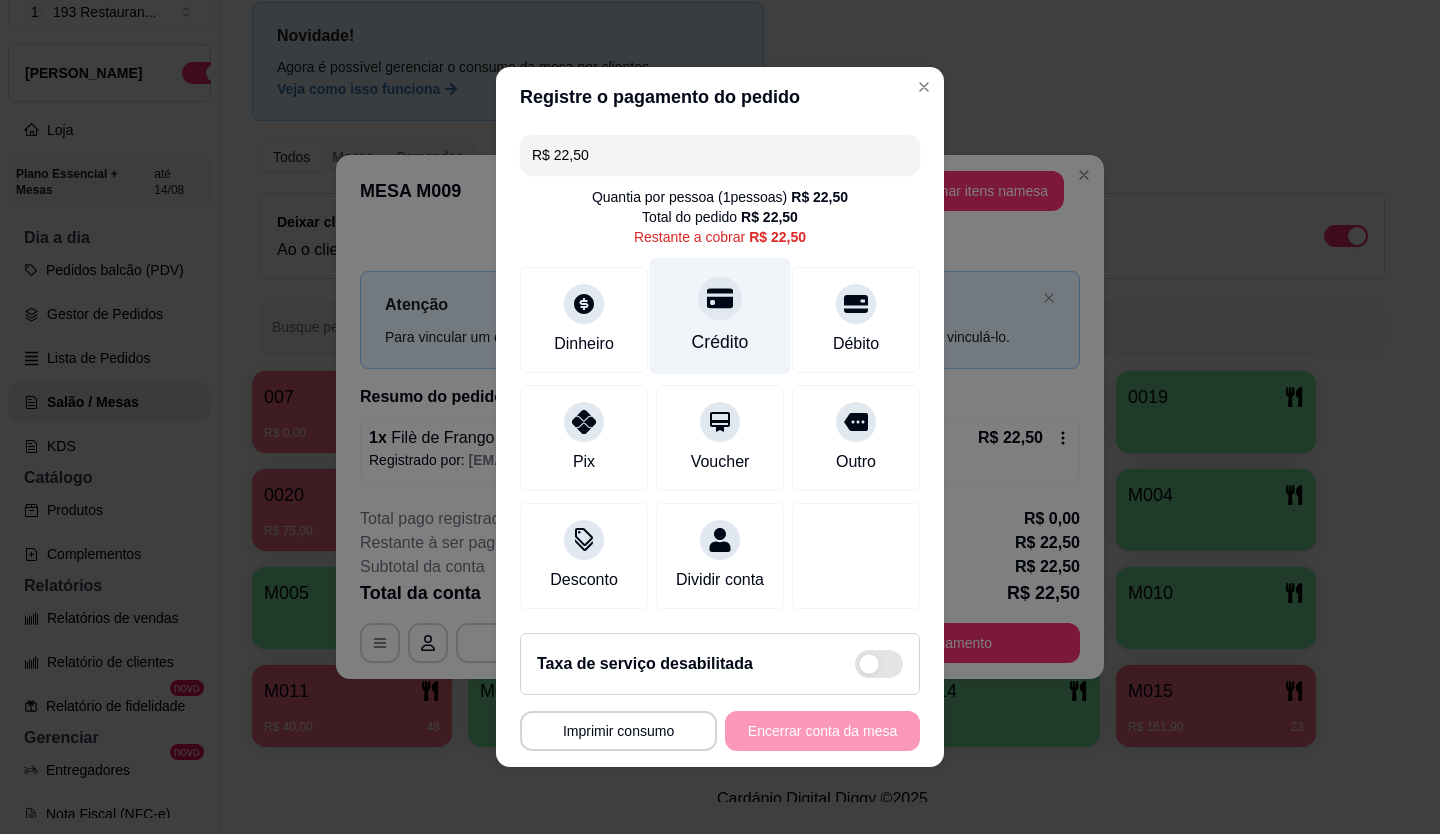 click on "Crédito" at bounding box center [720, 316] 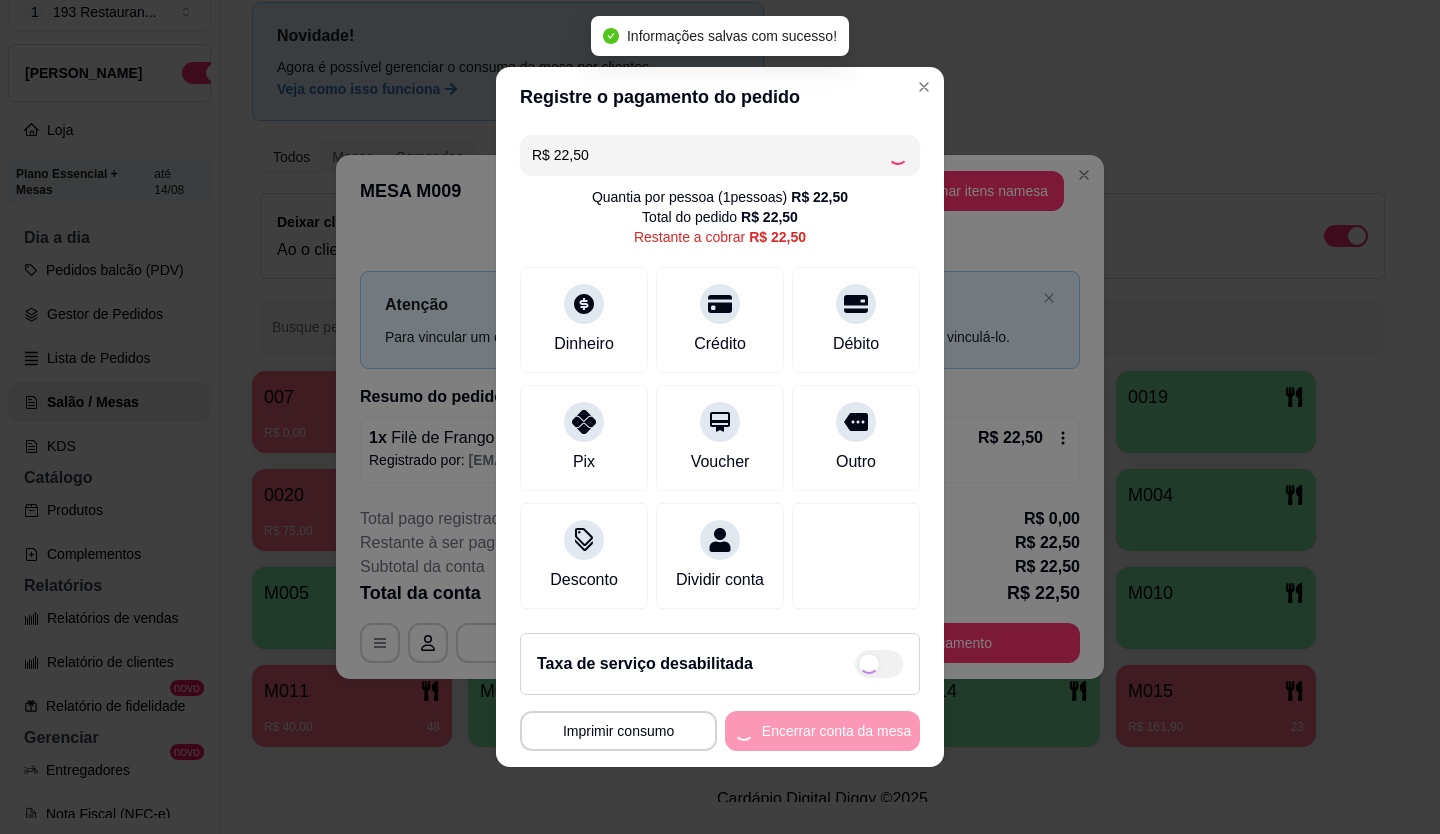 type on "R$ 0,00" 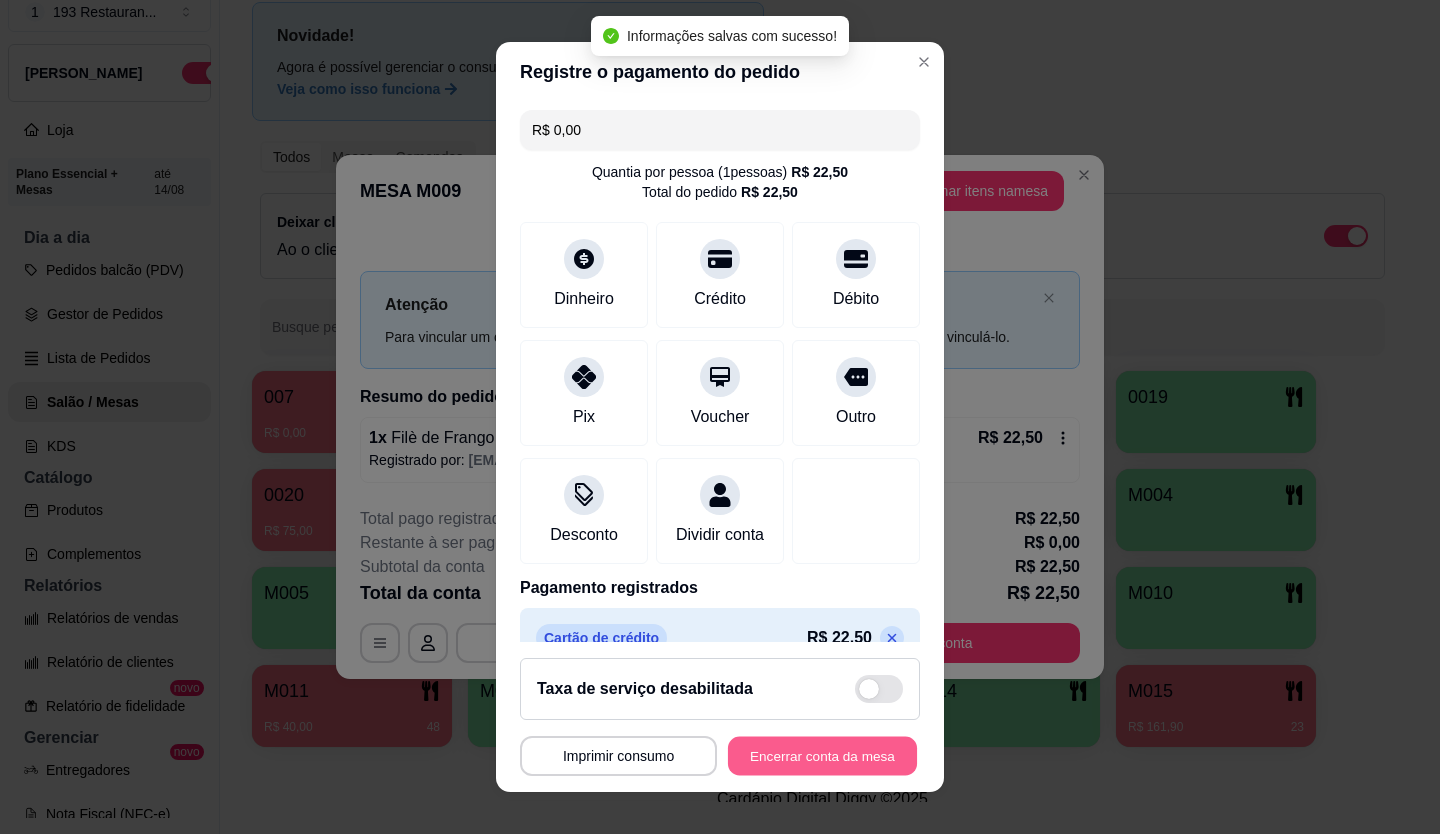 click on "Encerrar conta da mesa" at bounding box center [822, 756] 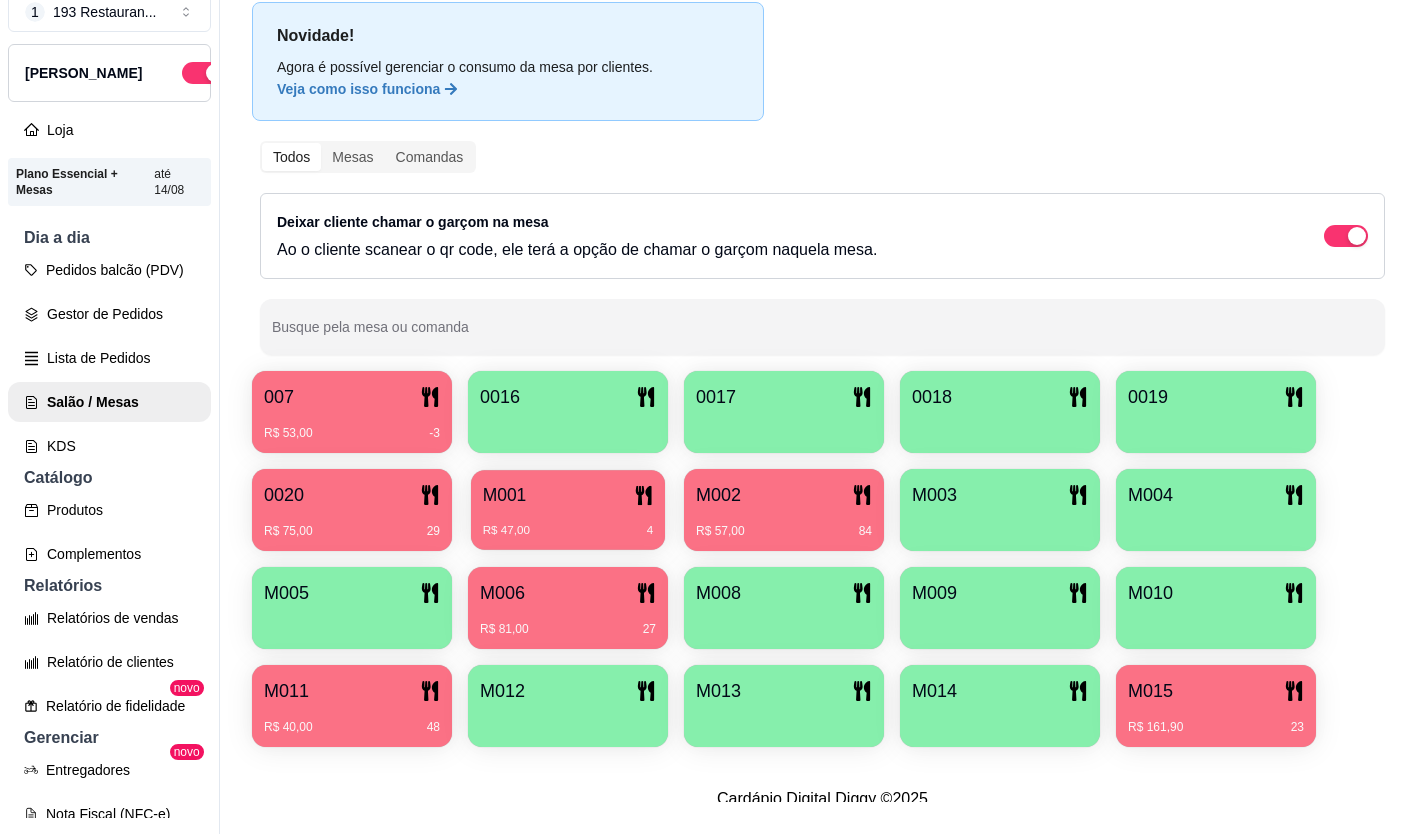 click on "R$ 47,00 4" at bounding box center [568, 531] 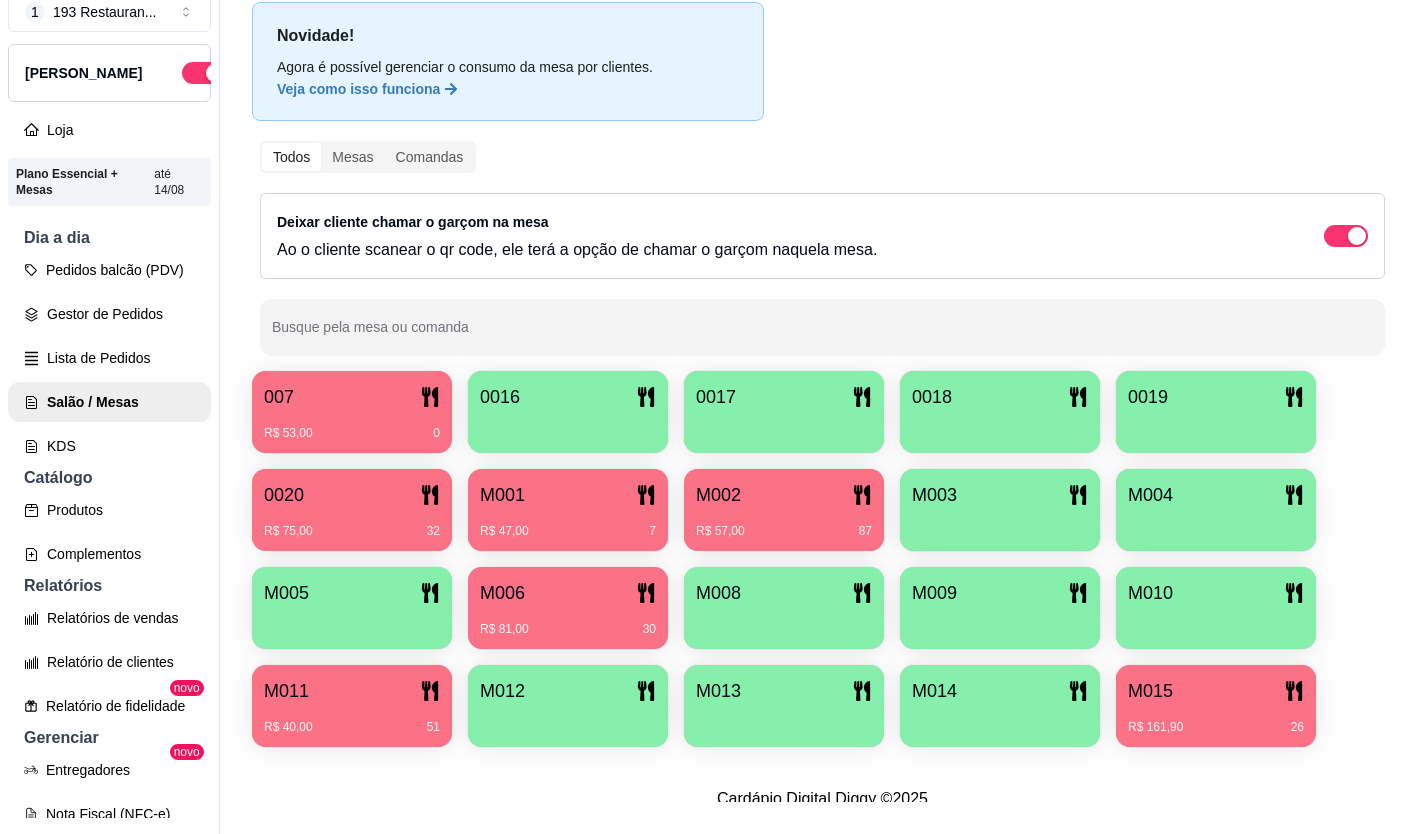 click on "R$ 57,00 87" at bounding box center (784, 524) 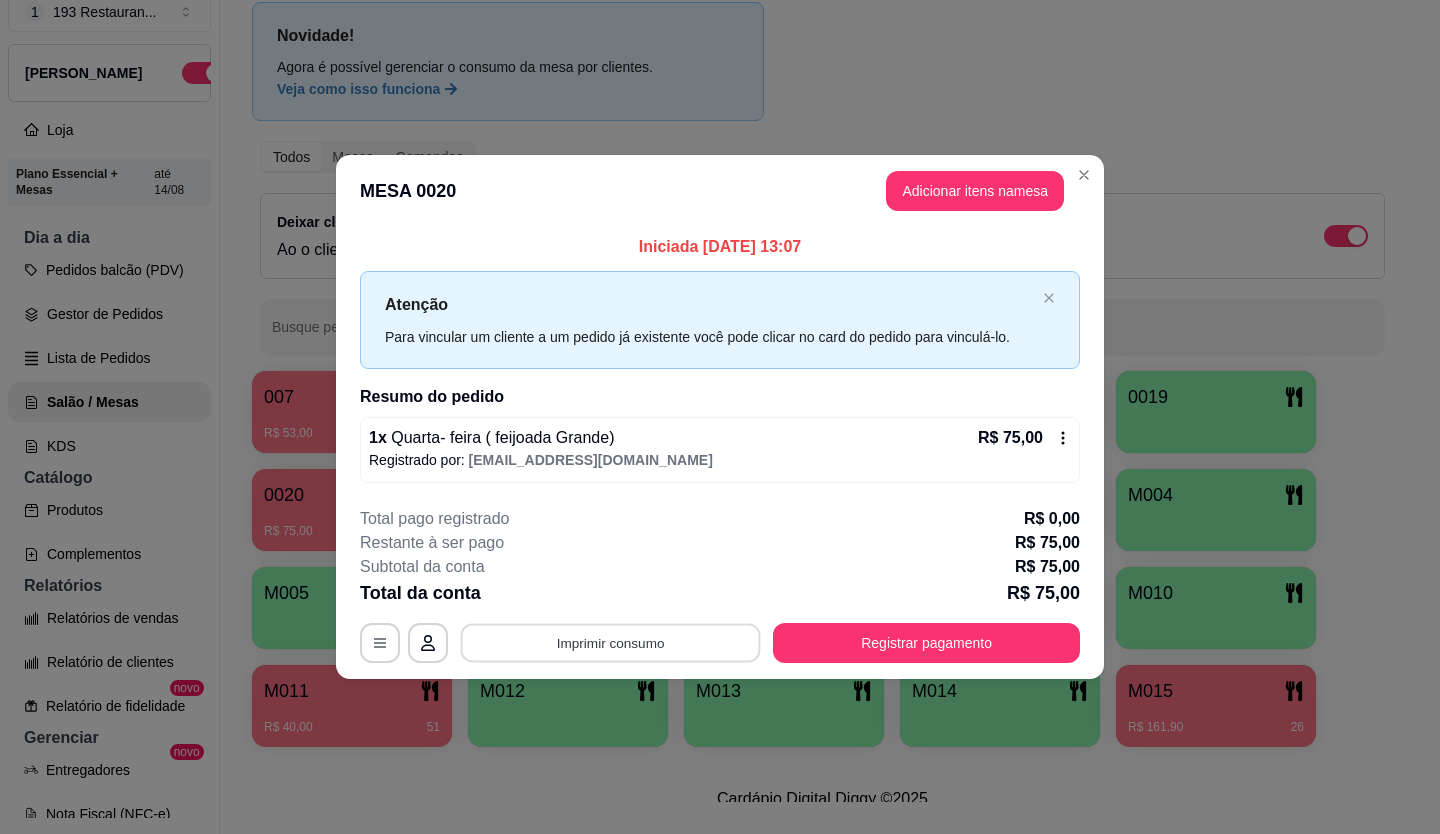 click on "Imprimir consumo" at bounding box center [611, 642] 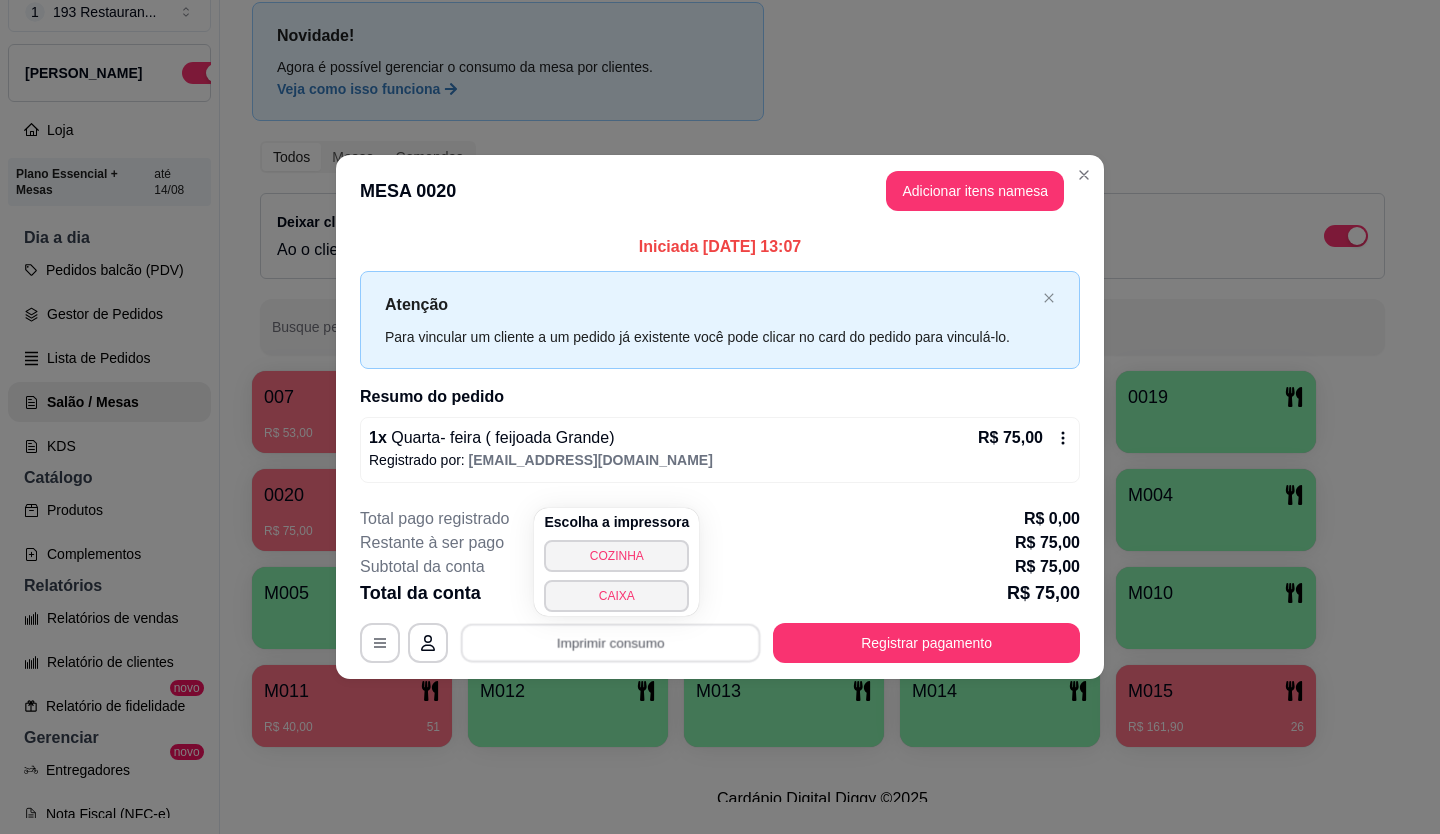 click on "CAIXA" at bounding box center (616, 596) 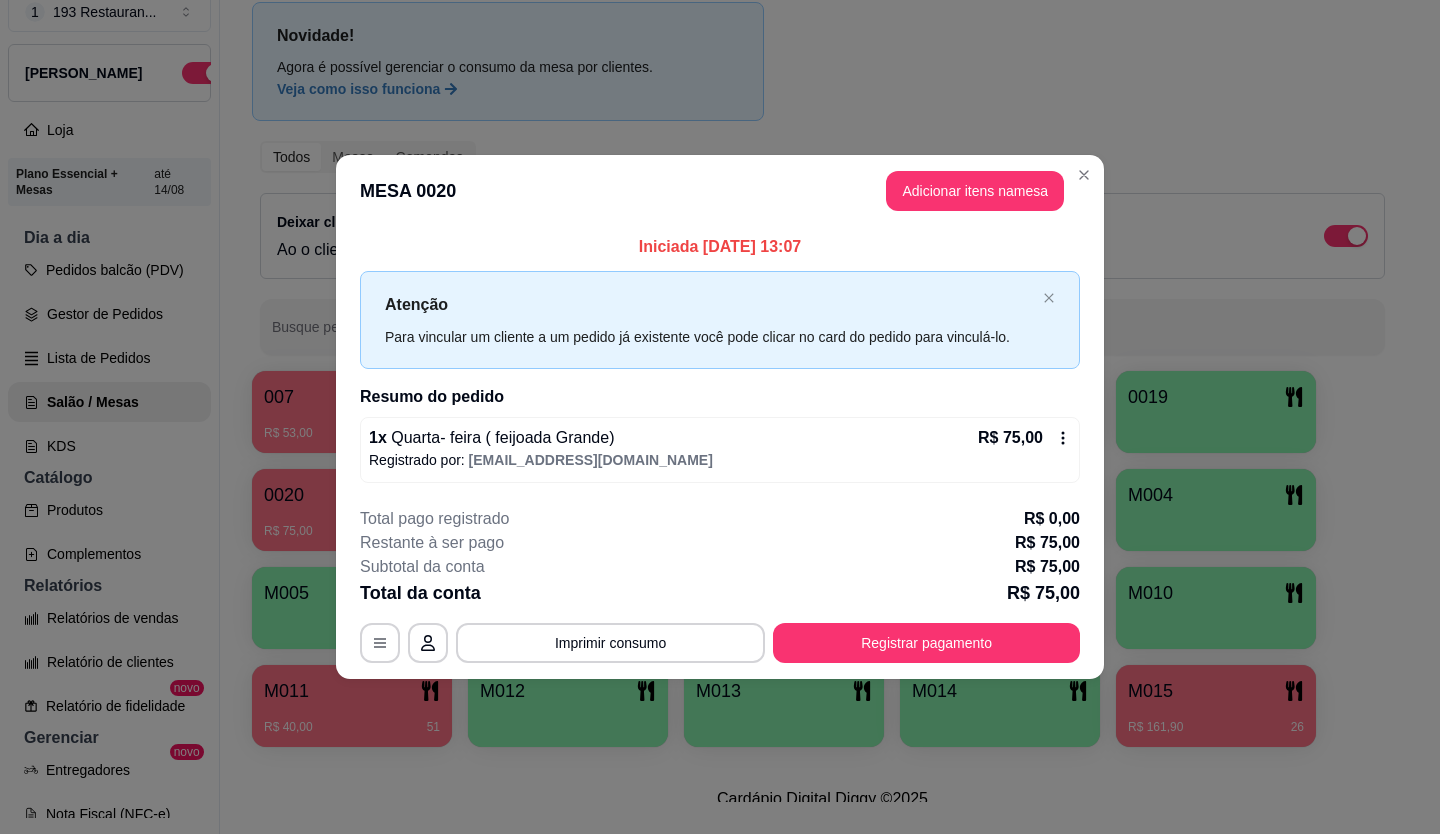 click on "Registrar pagamento" at bounding box center [926, 643] 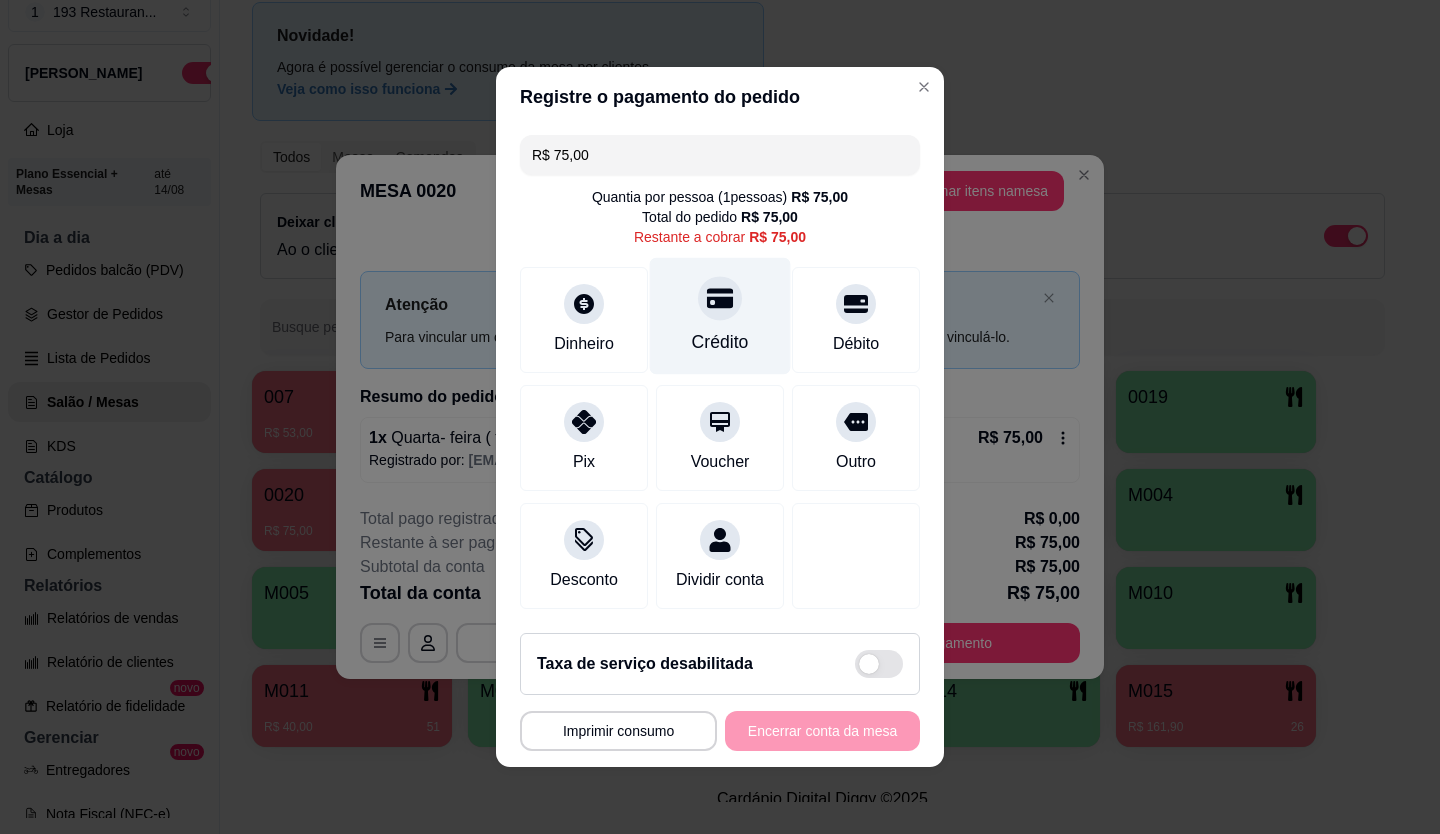 click on "Crédito" at bounding box center [720, 316] 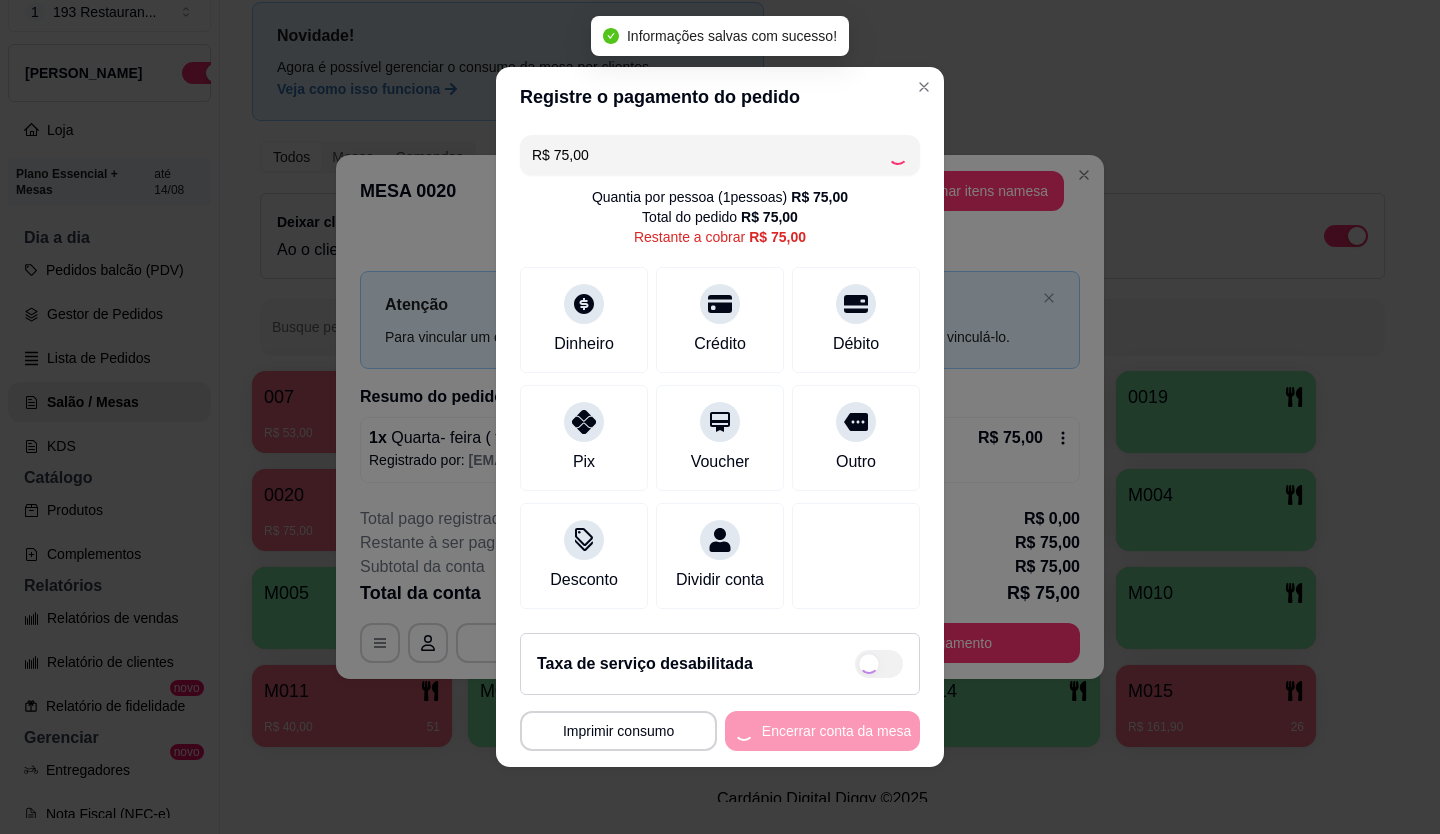 type on "R$ 0,00" 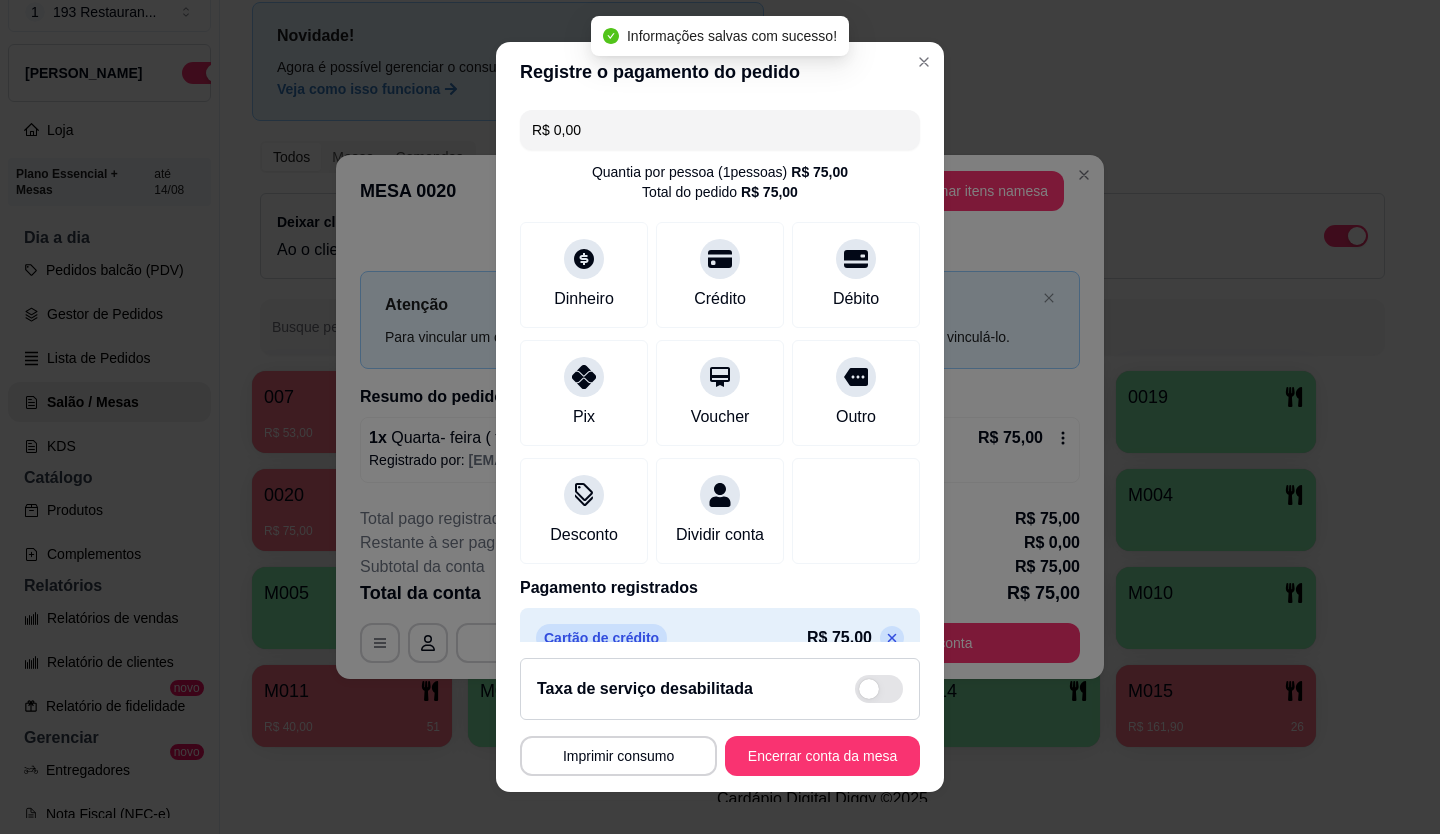click on "Encerrar conta da mesa" at bounding box center [822, 756] 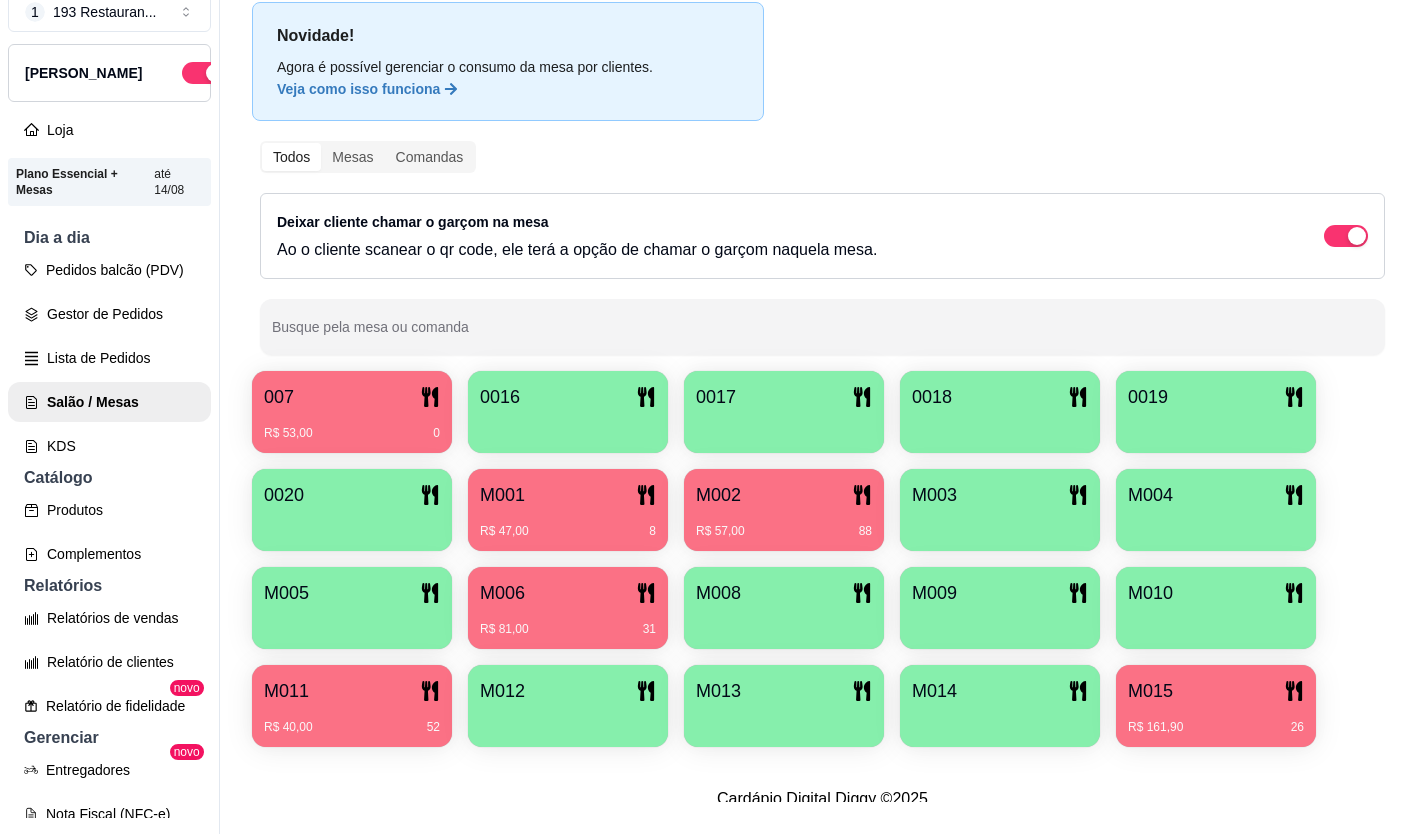 click on "M011 R$ 40,00 52" at bounding box center (352, 706) 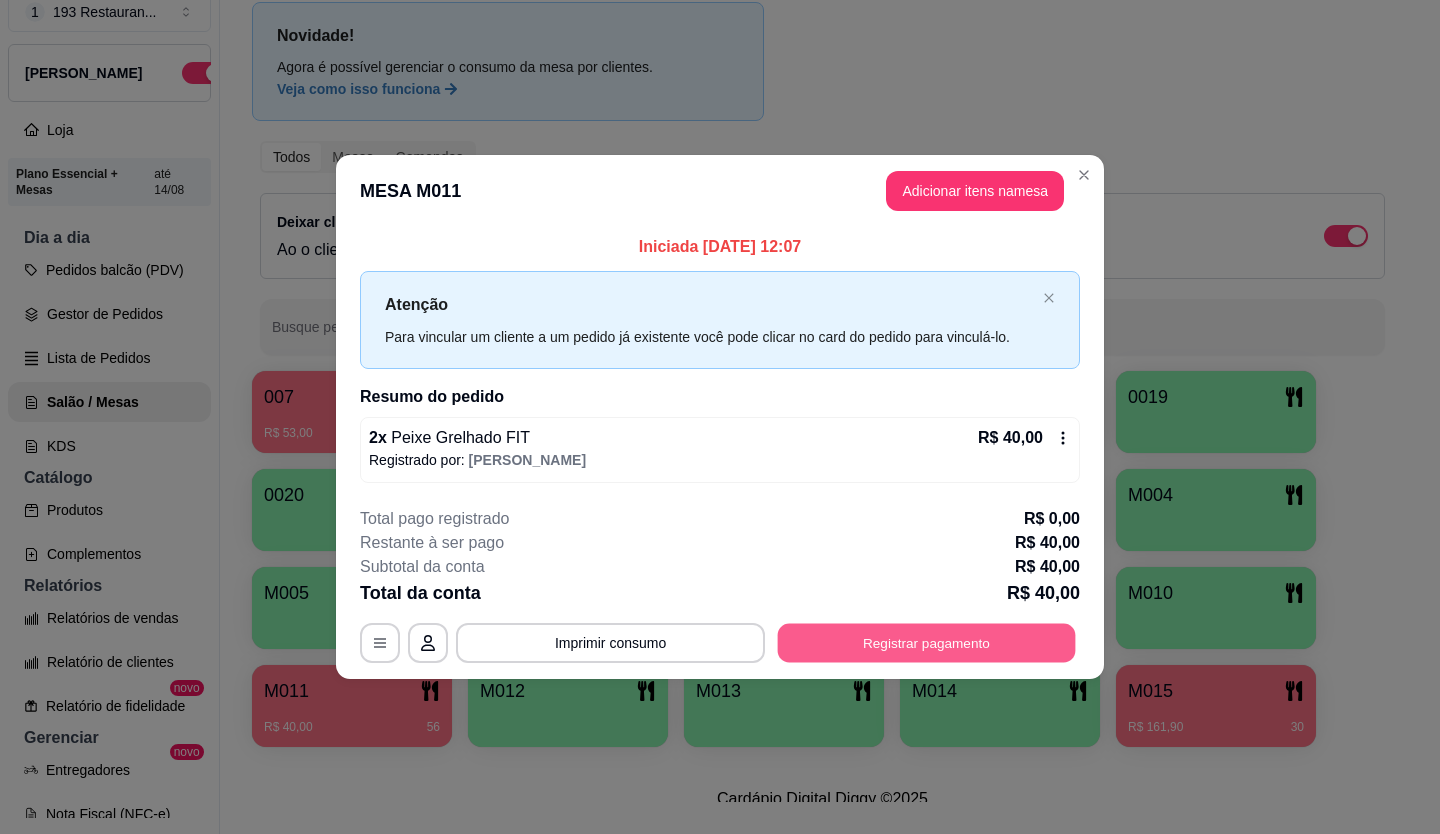 click on "Registrar pagamento" at bounding box center [927, 642] 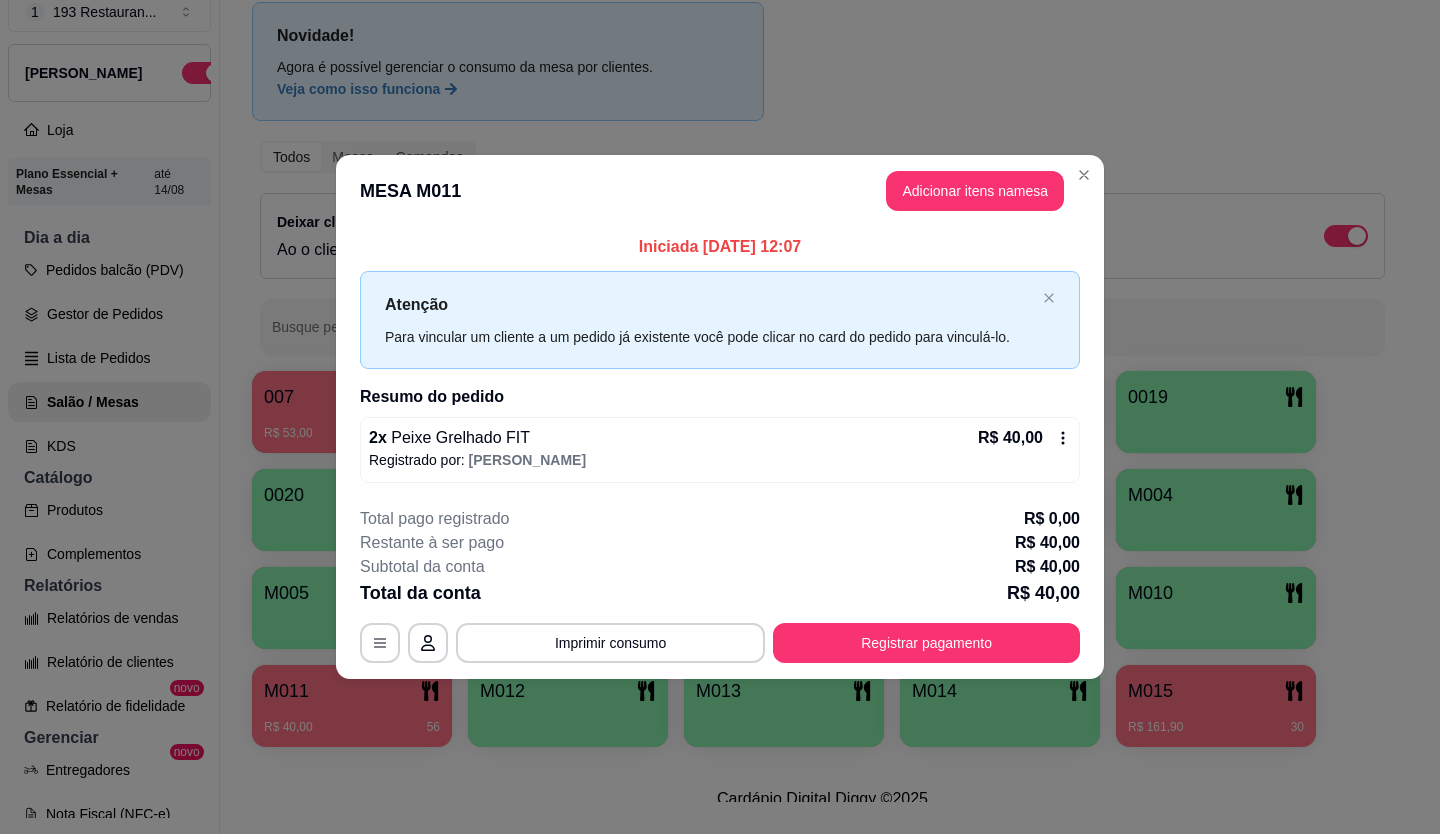click on "R$ 40,00" at bounding box center (1024, 438) 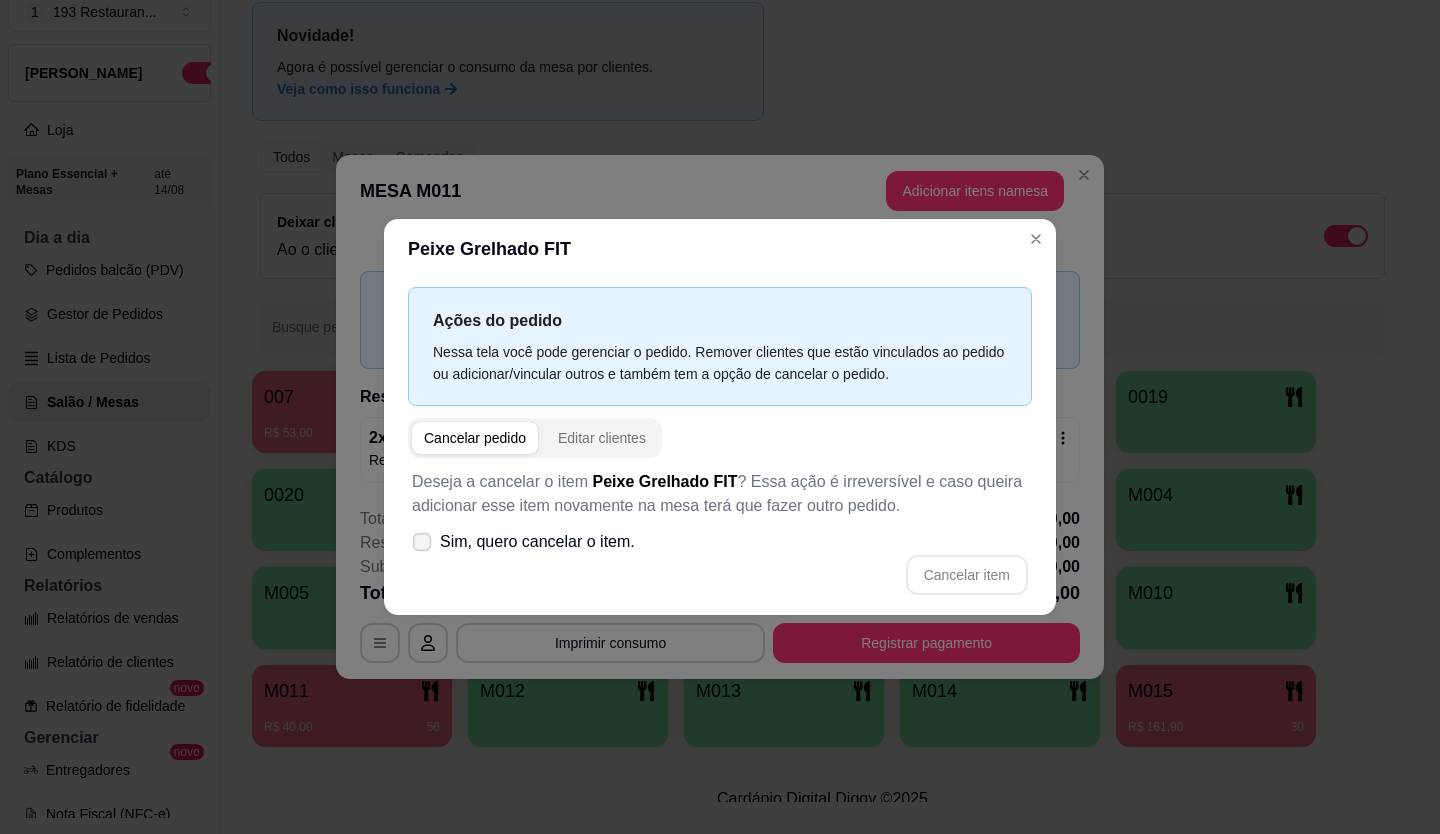 click on "Sim, quero cancelar o item." at bounding box center [537, 542] 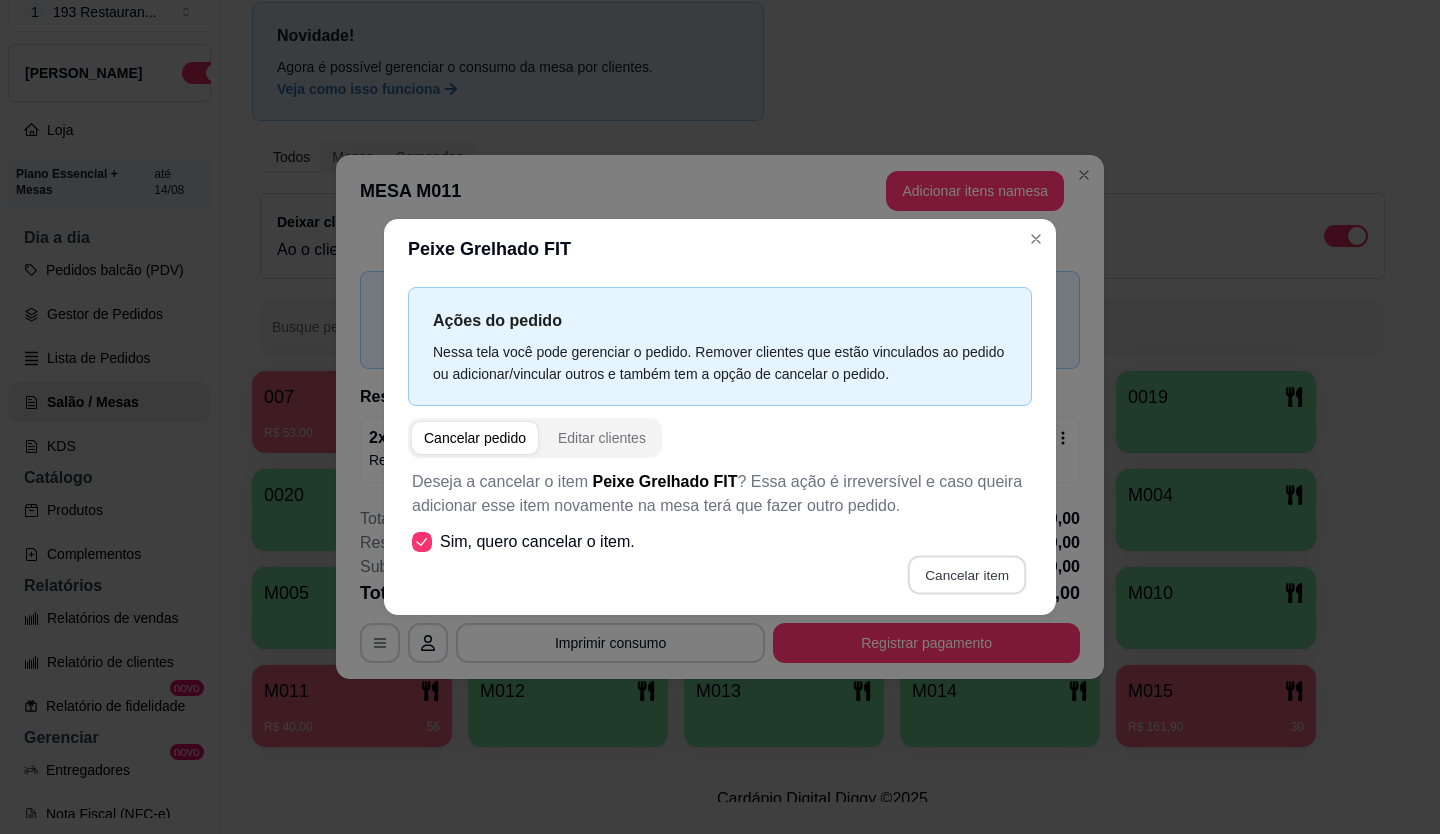 click on "Cancelar item" at bounding box center (966, 575) 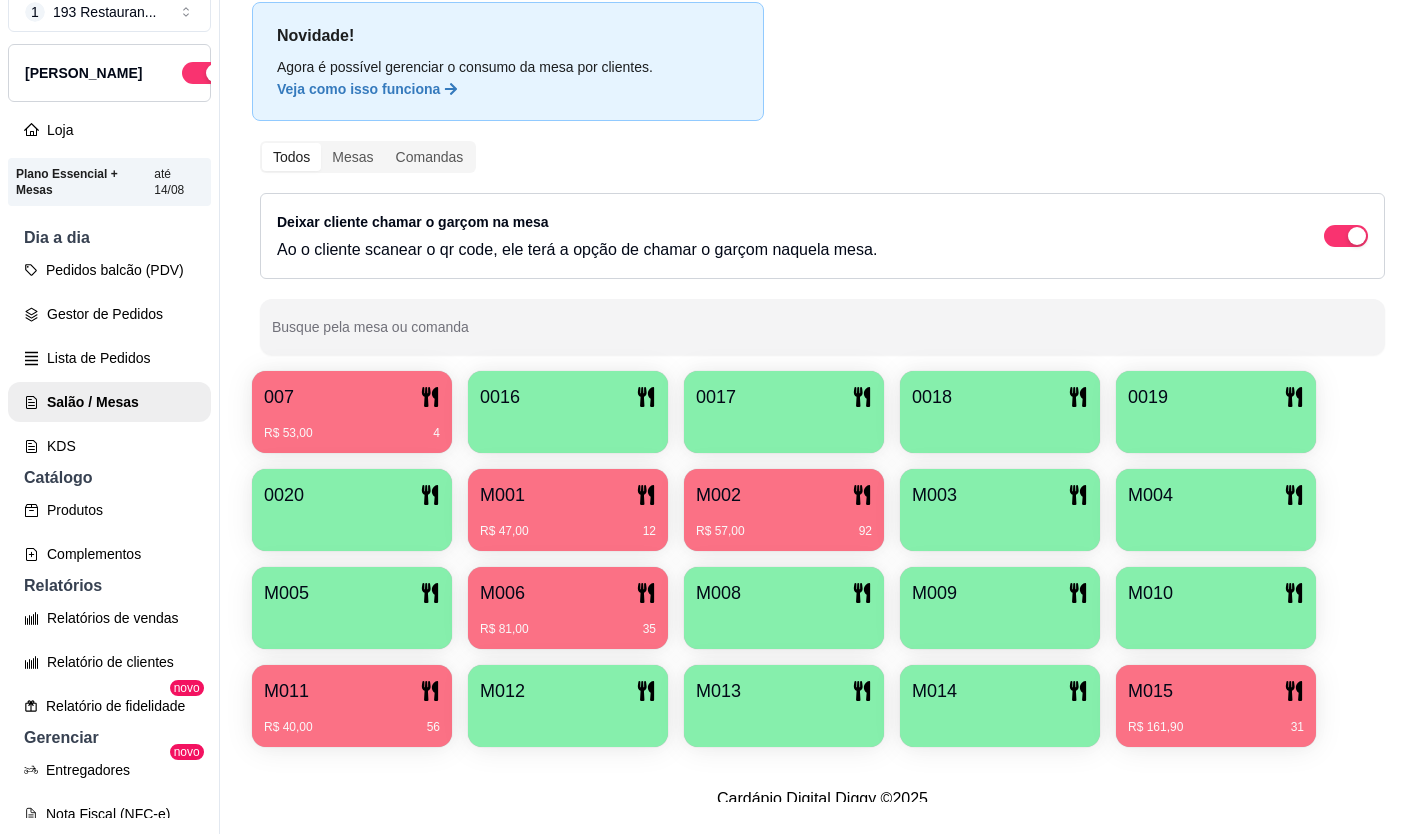 click on "M011" at bounding box center (352, 691) 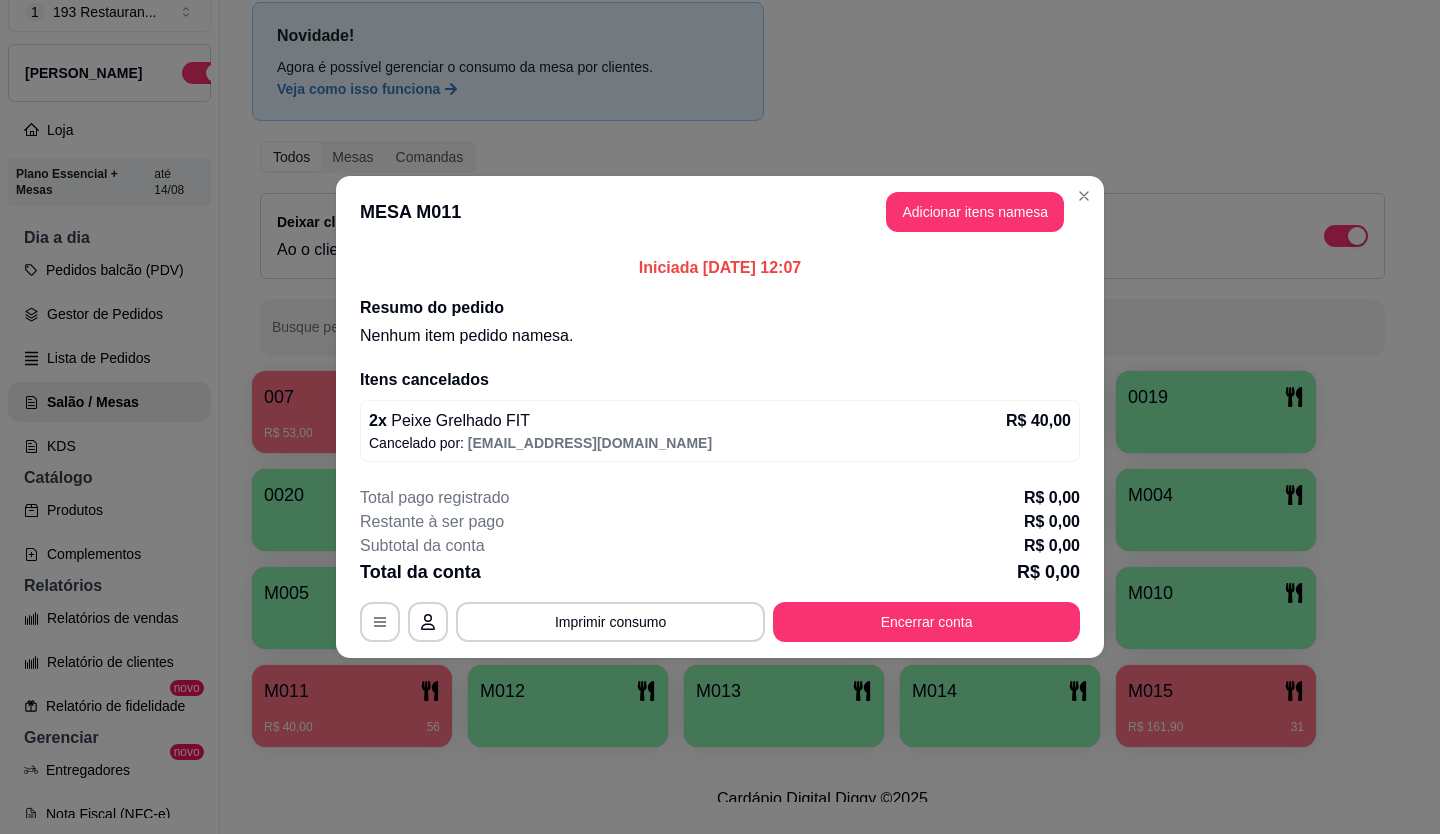 click on "R$ 40,00" at bounding box center (1038, 421) 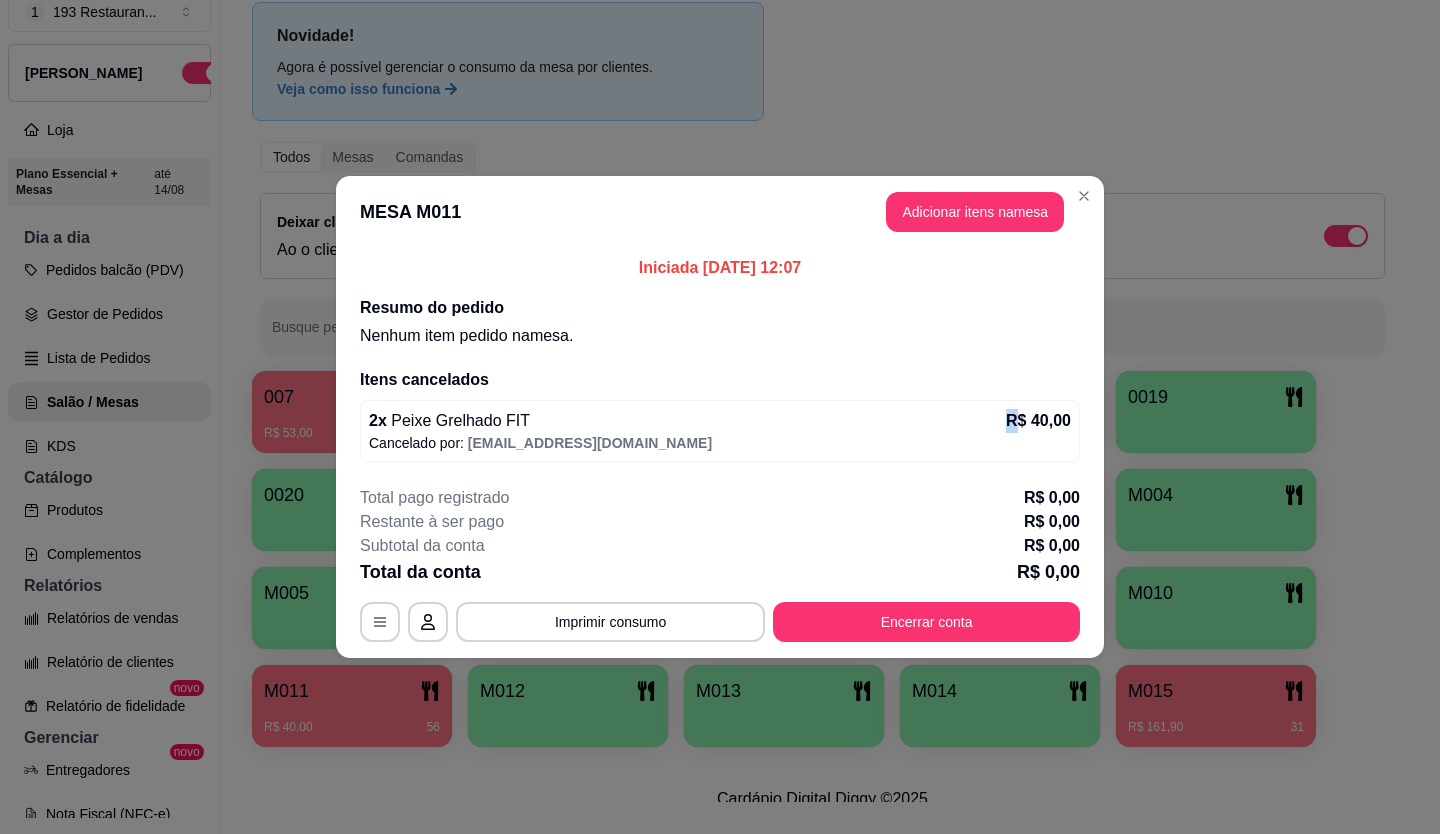 click on "2 x   Peixe Grelhado FIT R$ 40,00" at bounding box center (720, 421) 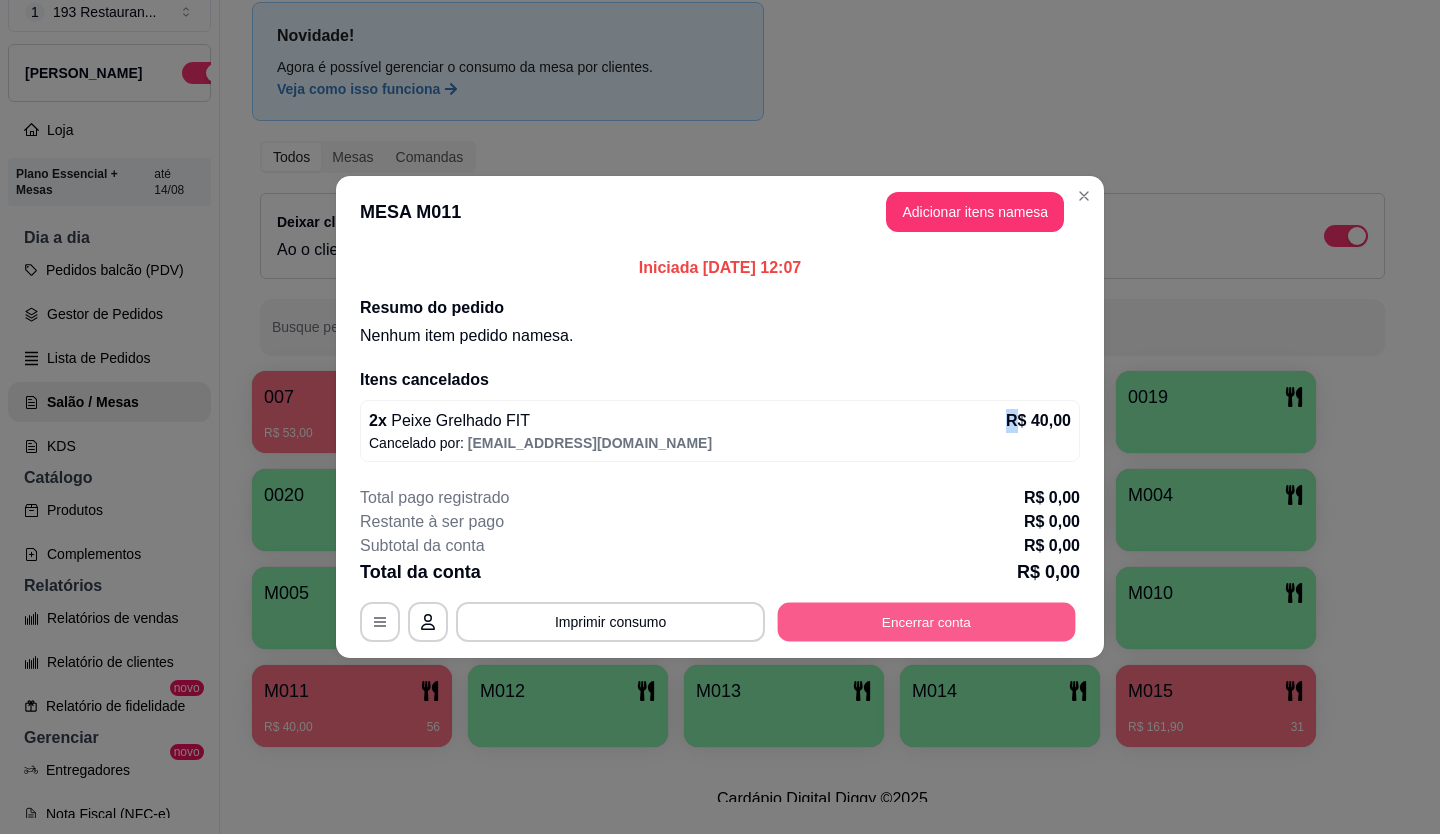 click on "Encerrar conta" at bounding box center (927, 622) 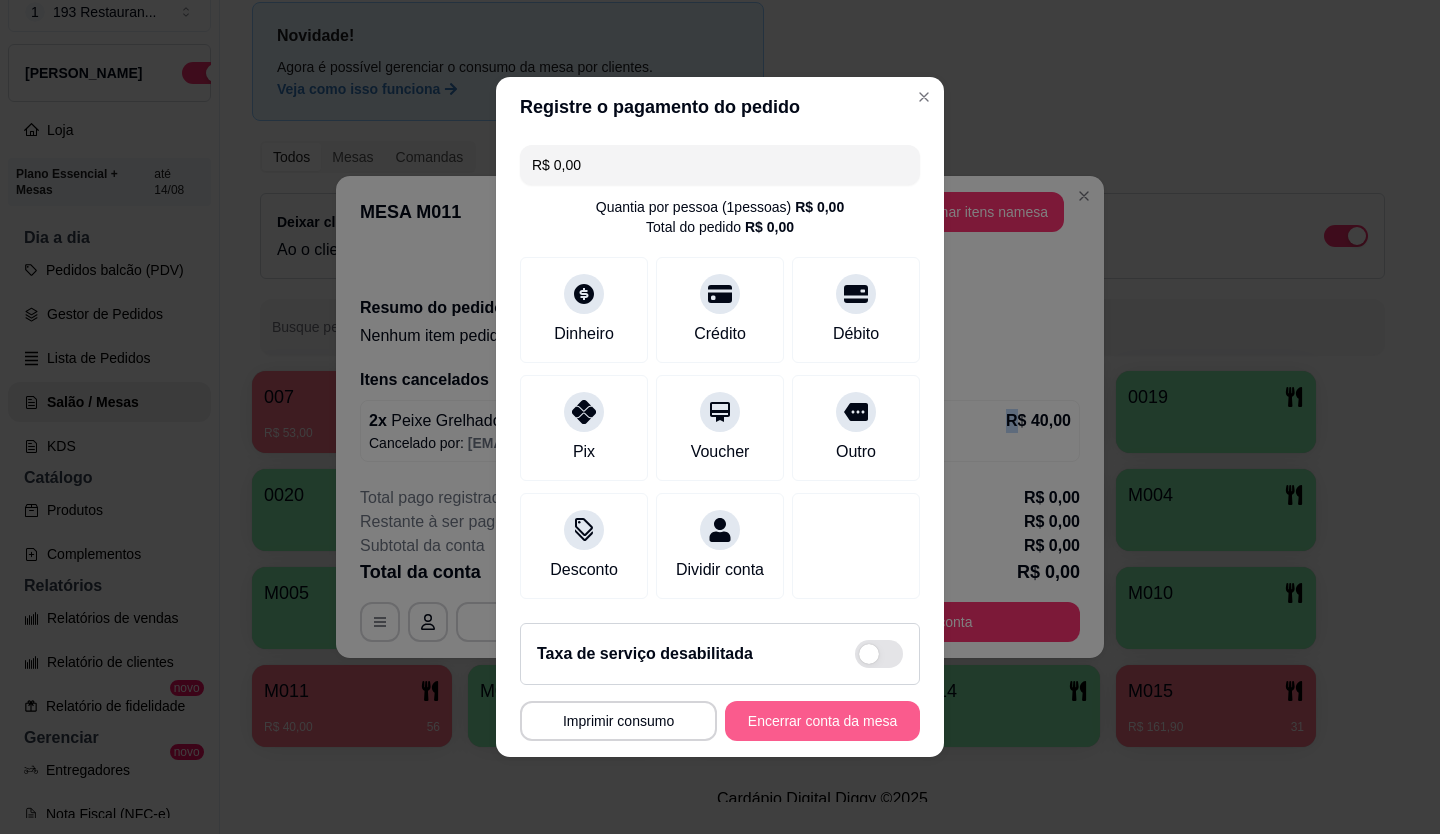 click on "Encerrar conta da mesa" at bounding box center (822, 721) 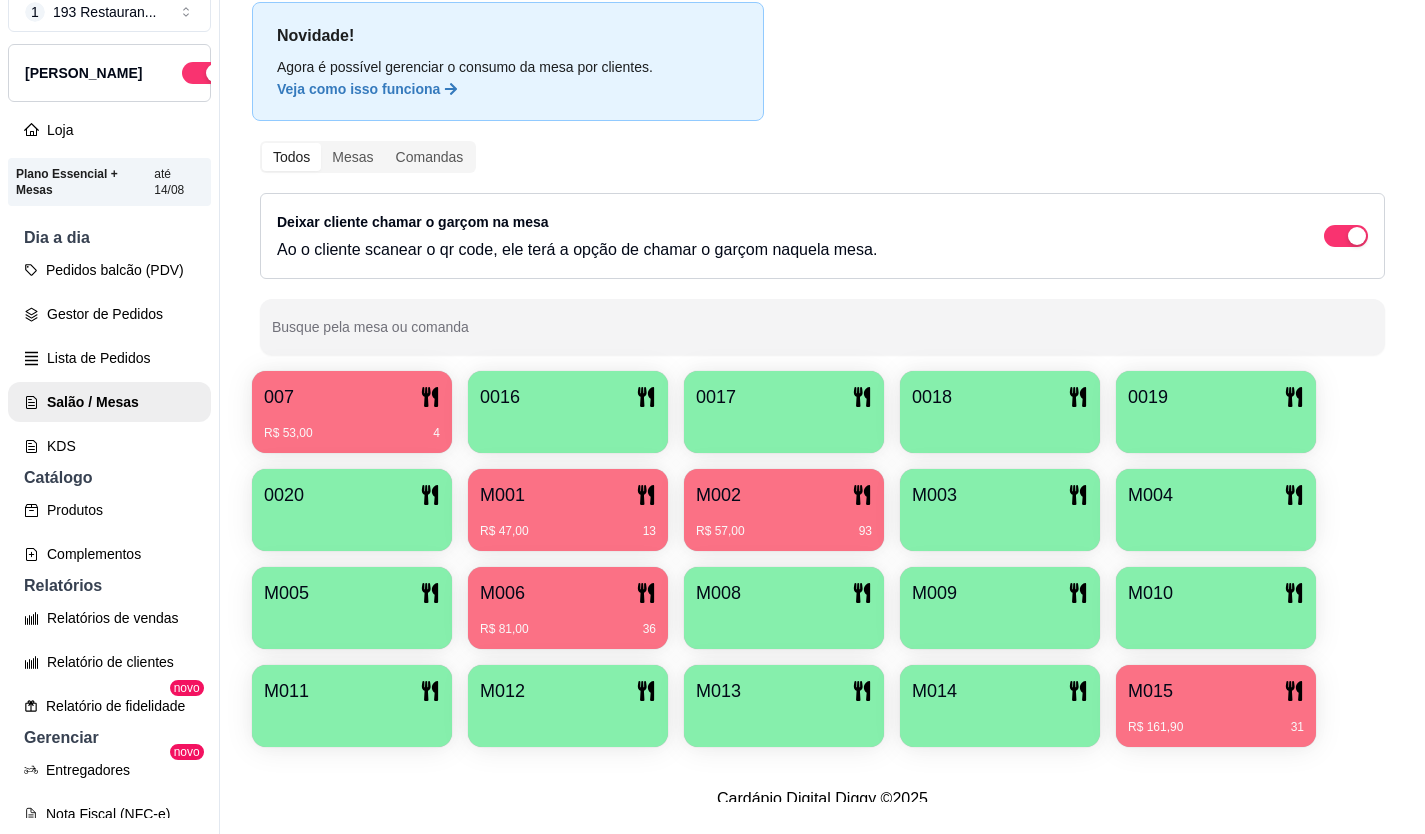 click on "Novidade! Agora é possível gerenciar o consumo da mesa por clientes.   Veja como isso funciona Todos Mesas Comandas Deixar cliente chamar o garçom na mesa Ao o cliente scanear o qr code, ele terá a opção de chamar o garçom naquela mesa. Busque pela mesa ou comanda
007 R$ 53,00 4 0016 0017 0018 0019 0020 M001 R$ 47,00 13 M002 R$ 57,00 93 M003 M004 M005 M006 R$ 81,00 36 M008 M009 M010 M011 M012 M013 M014 M015 R$ 161,90 31" at bounding box center (822, 380) 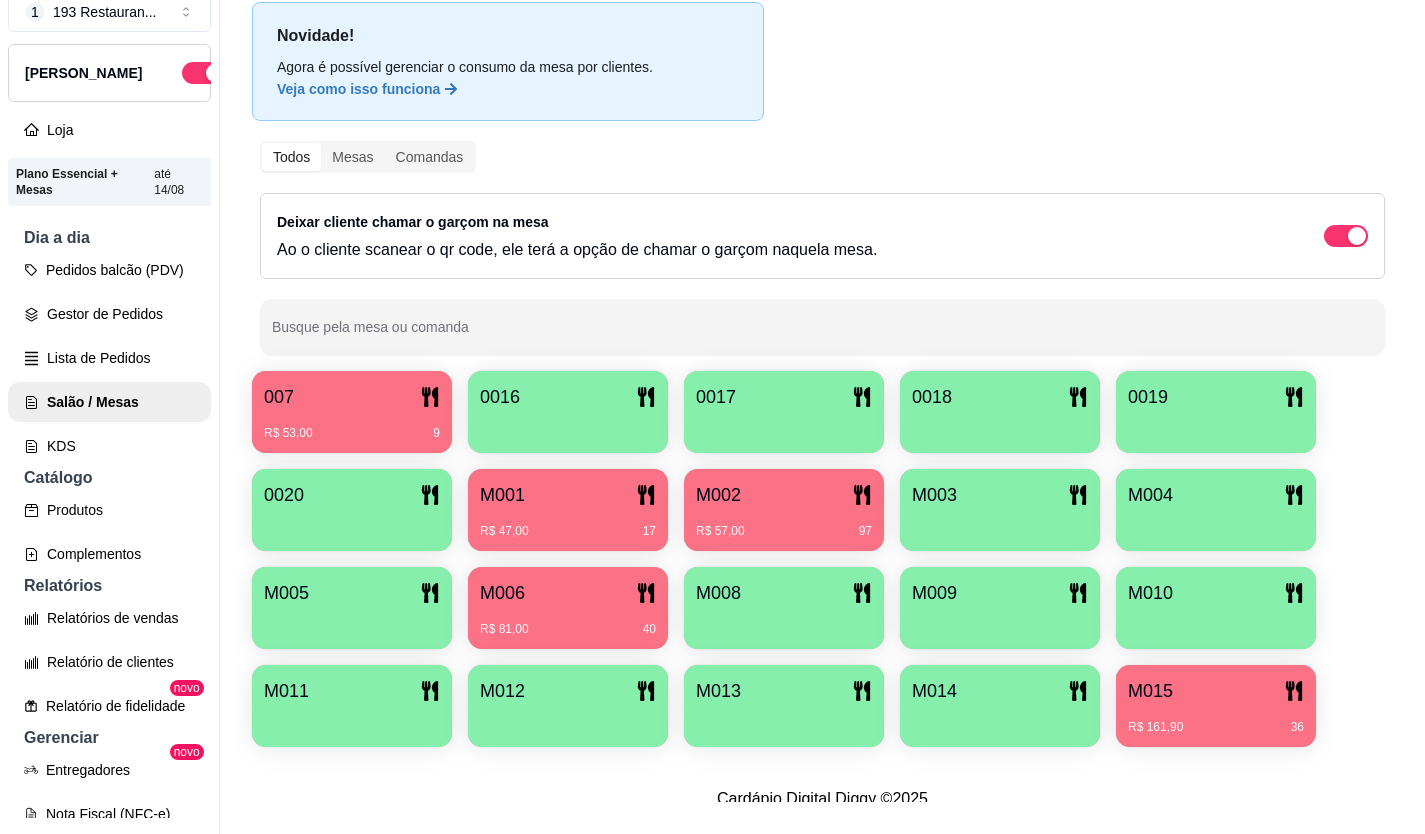 click on "007 R$ 53,00 9 0016 0017 0018 0019 0020 M001 R$ 47,00 17 M002 R$ 57,00 97 M003 M004 M005 M006 R$ 81,00 40 M008 M009 M010 M011 M012 M013 M014 M015 R$ 161,90 36" at bounding box center (822, 559) 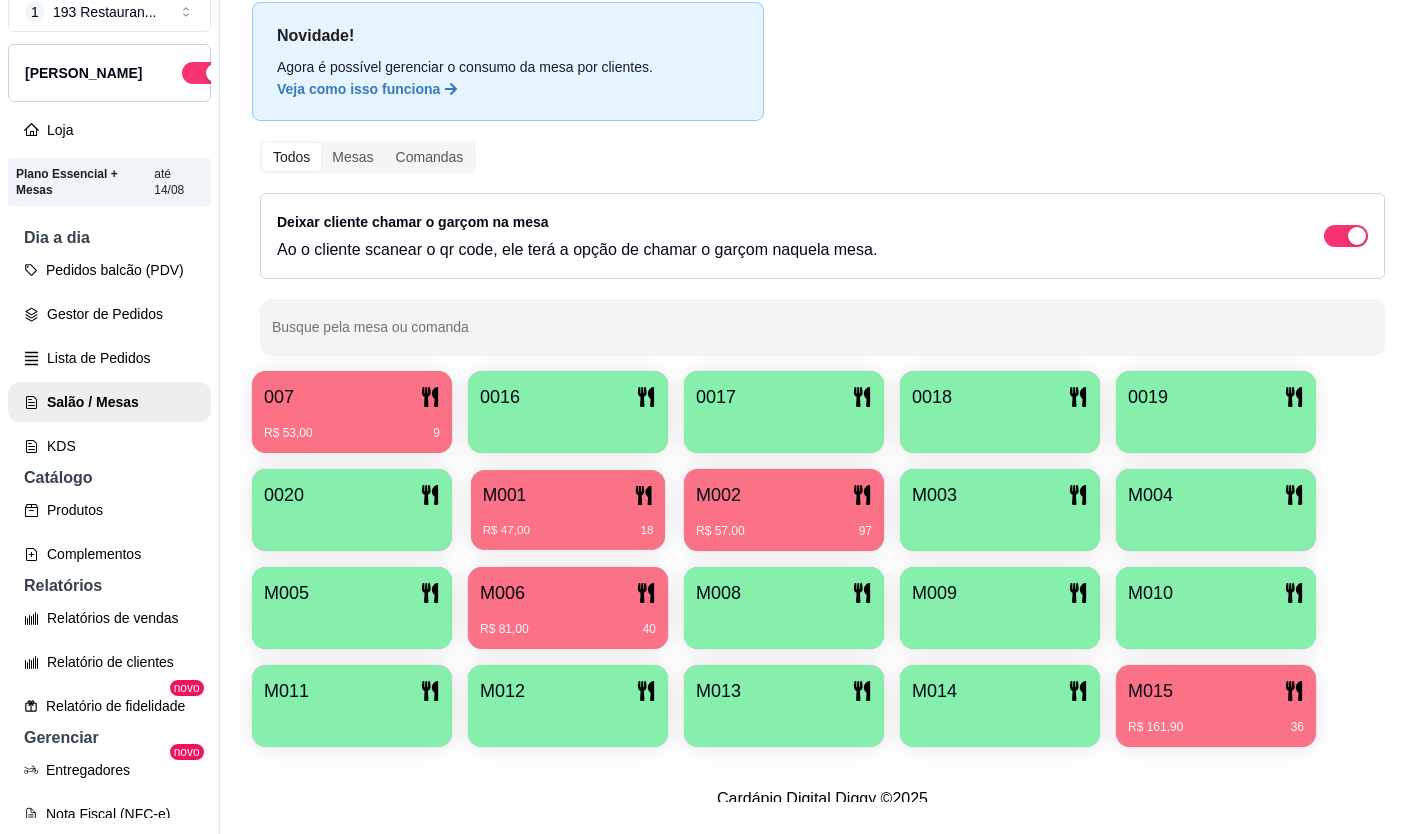 click on "M001" at bounding box center [568, 495] 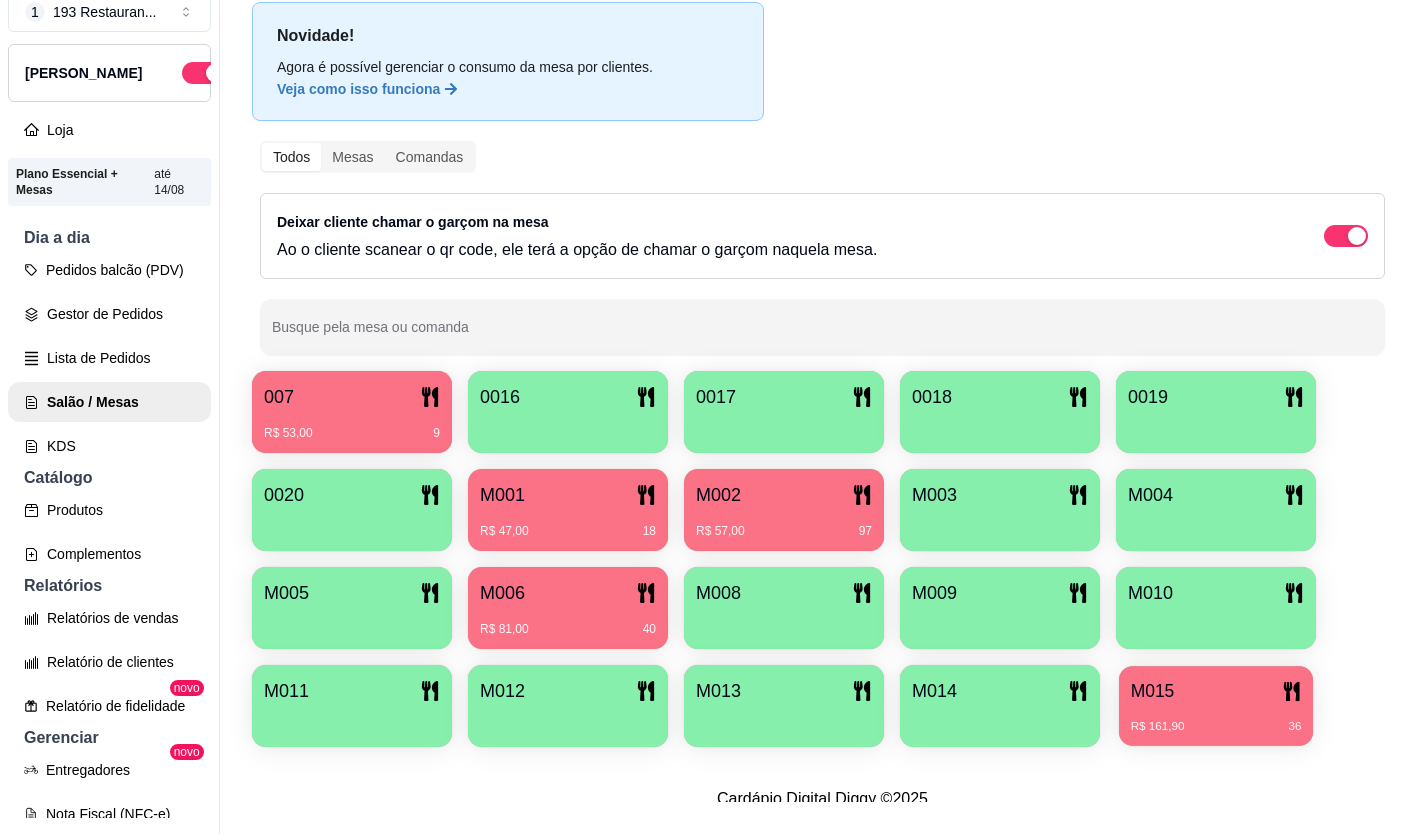 click on "M015" at bounding box center [1216, 691] 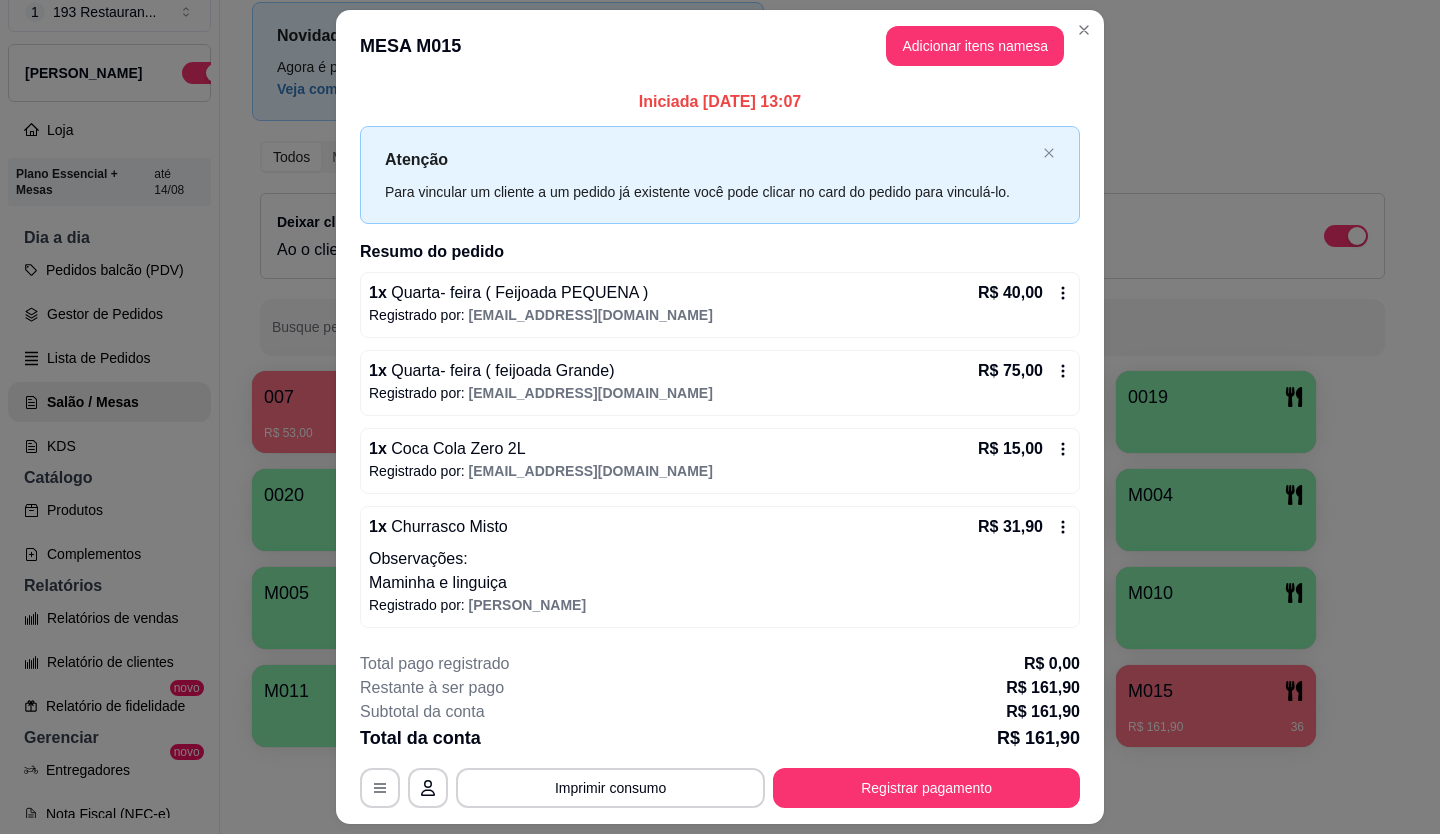 scroll, scrollTop: 54, scrollLeft: 0, axis: vertical 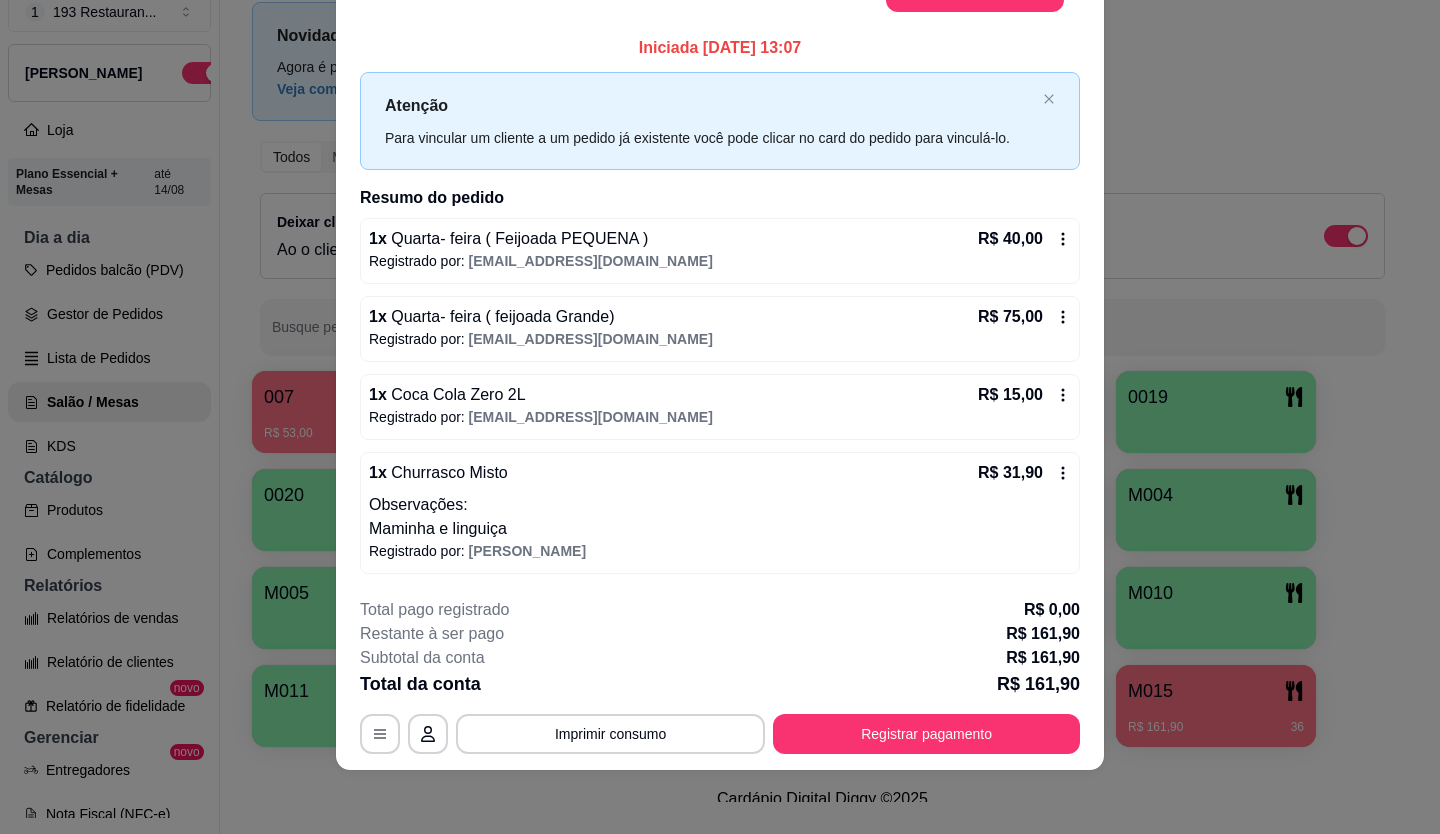 click 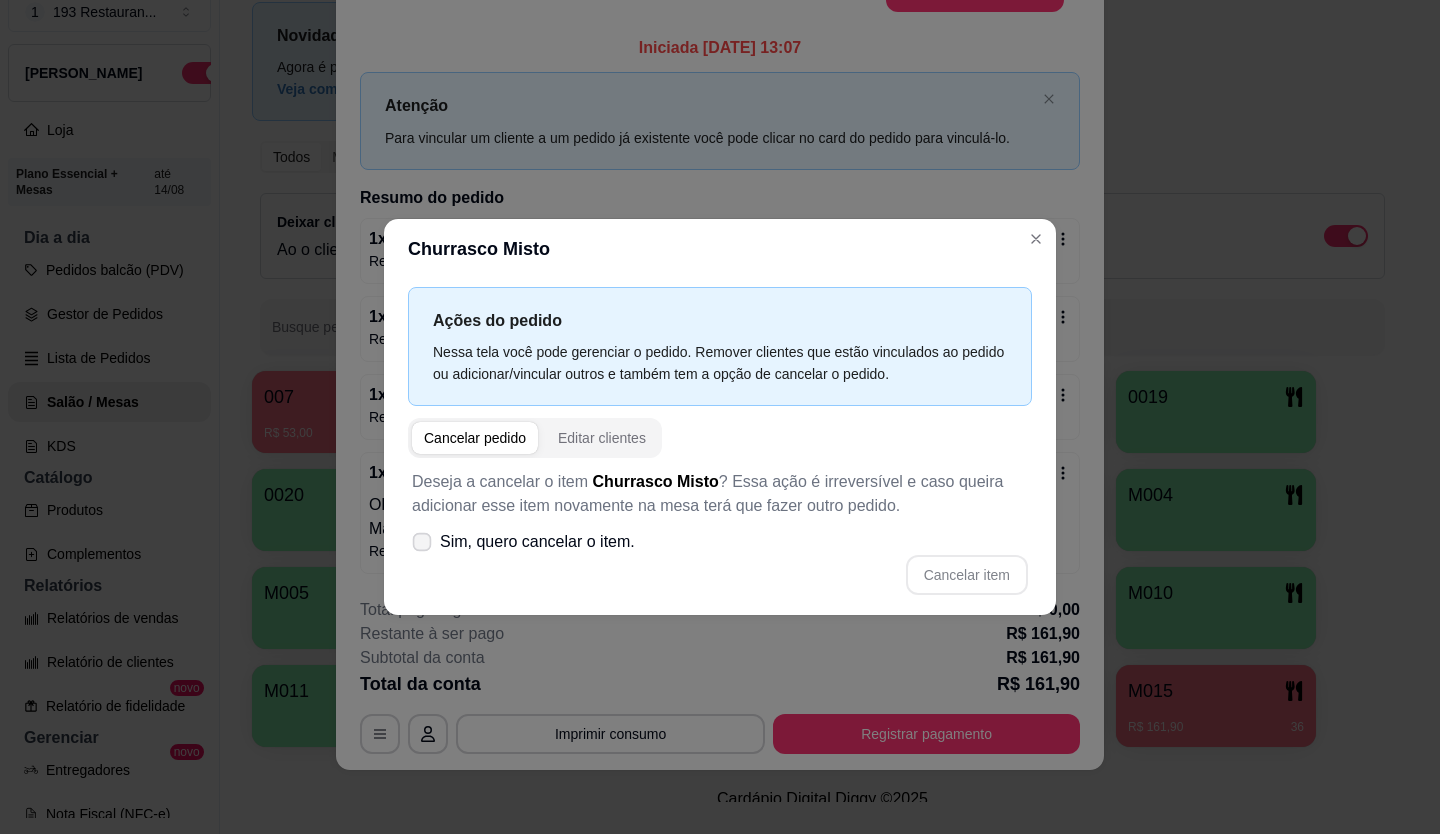 click on "Sim, quero cancelar o item." at bounding box center (537, 542) 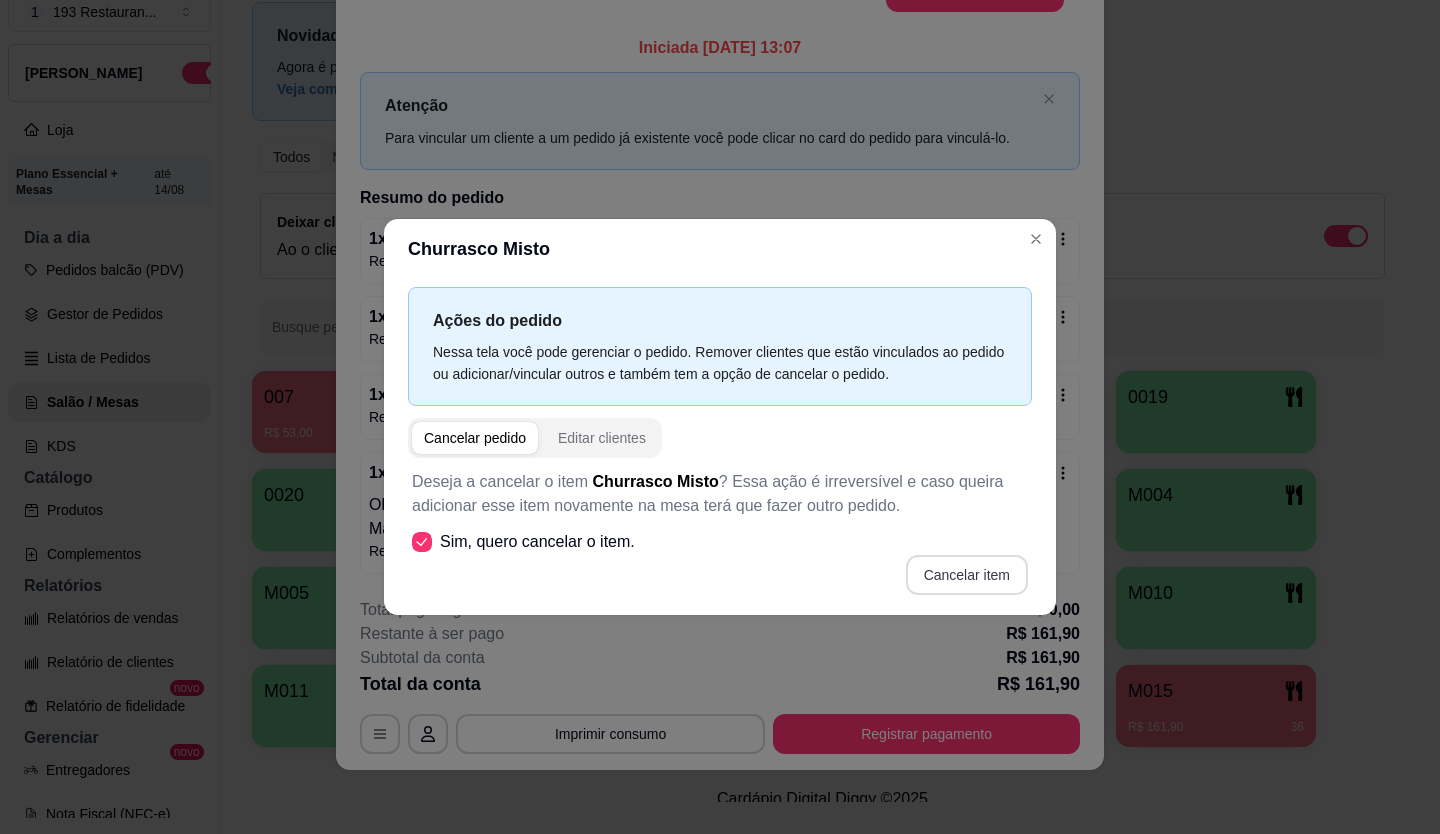 click on "Cancelar item" at bounding box center [967, 575] 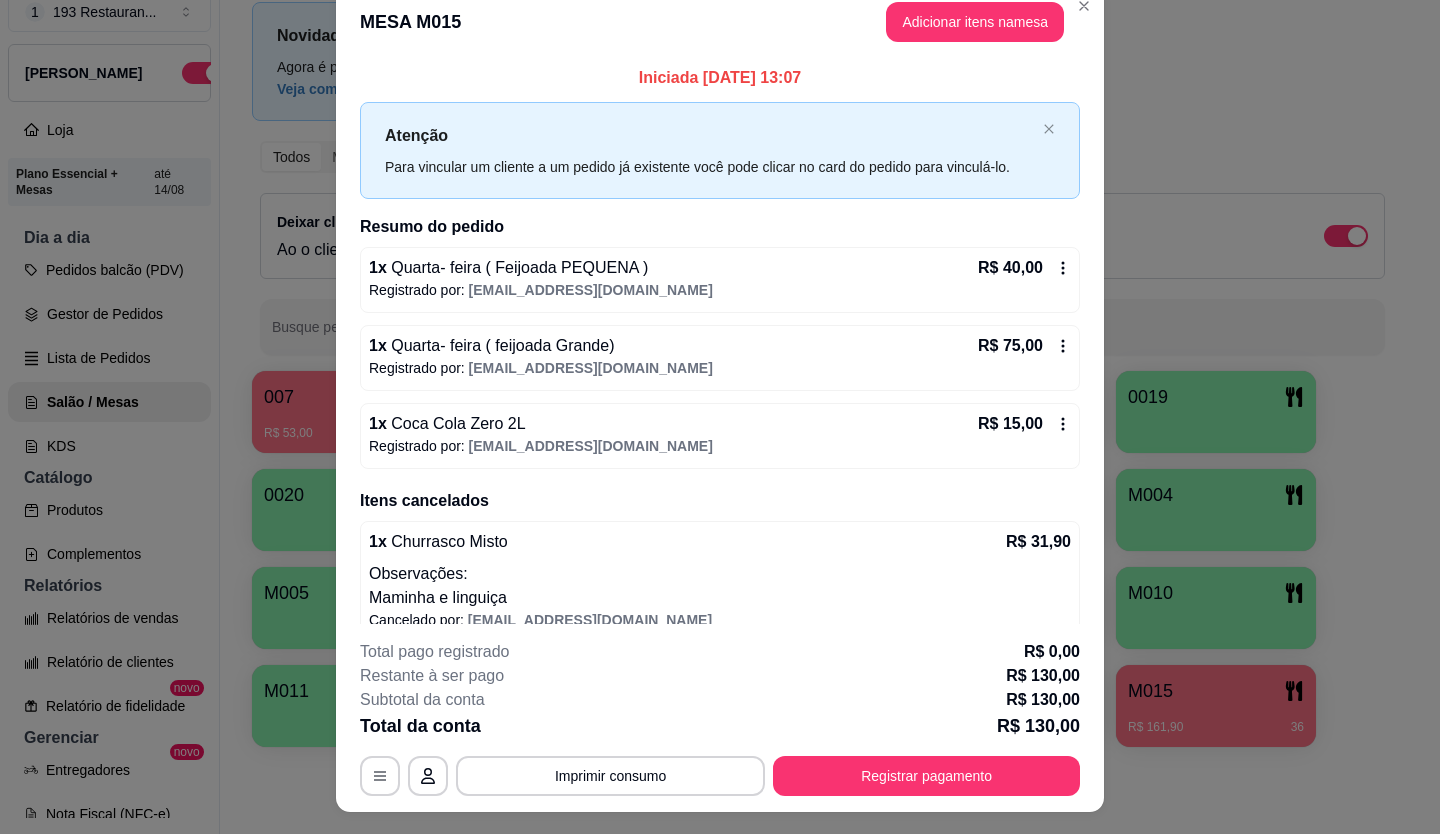 scroll, scrollTop: 0, scrollLeft: 0, axis: both 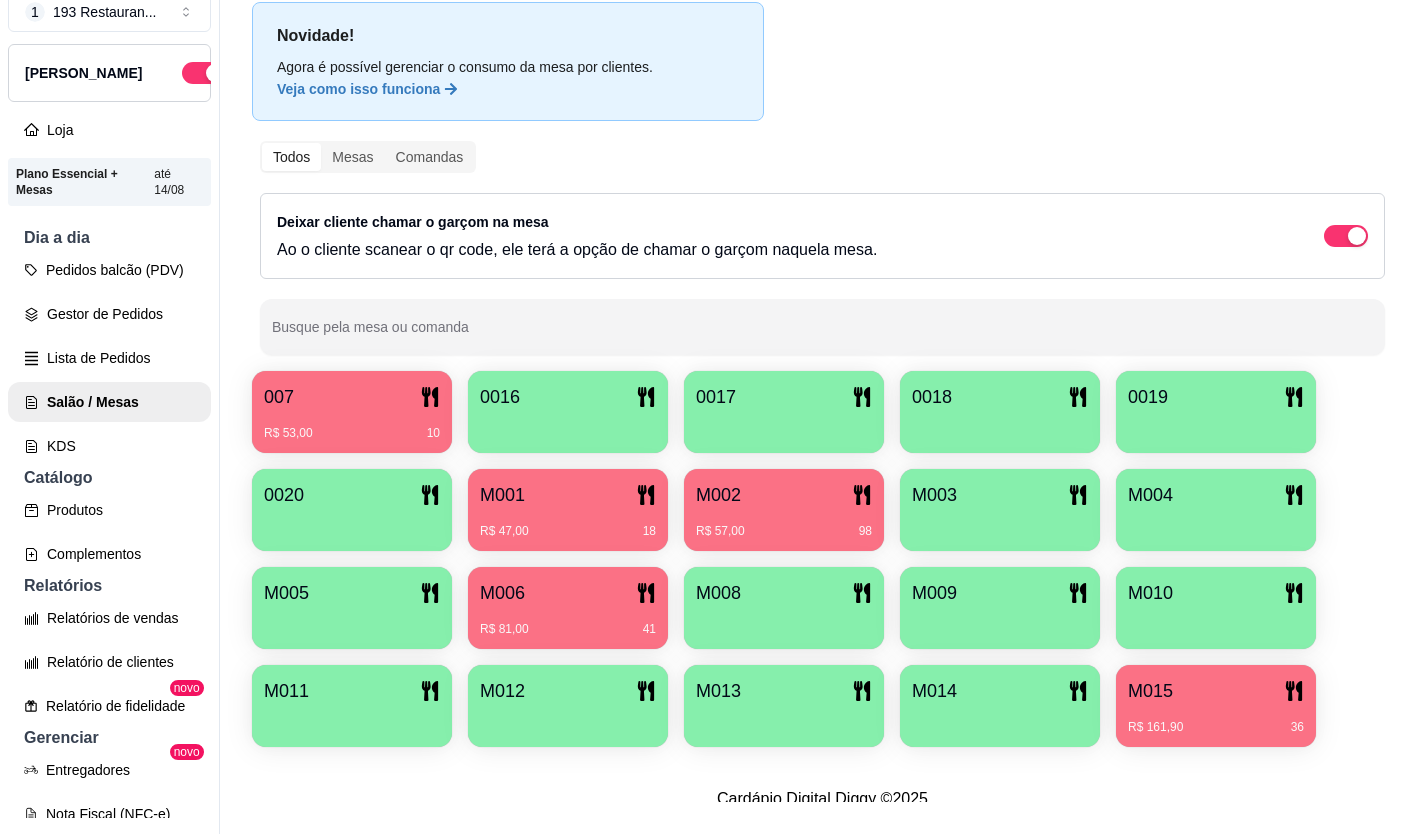 click on "M010" at bounding box center [1216, 593] 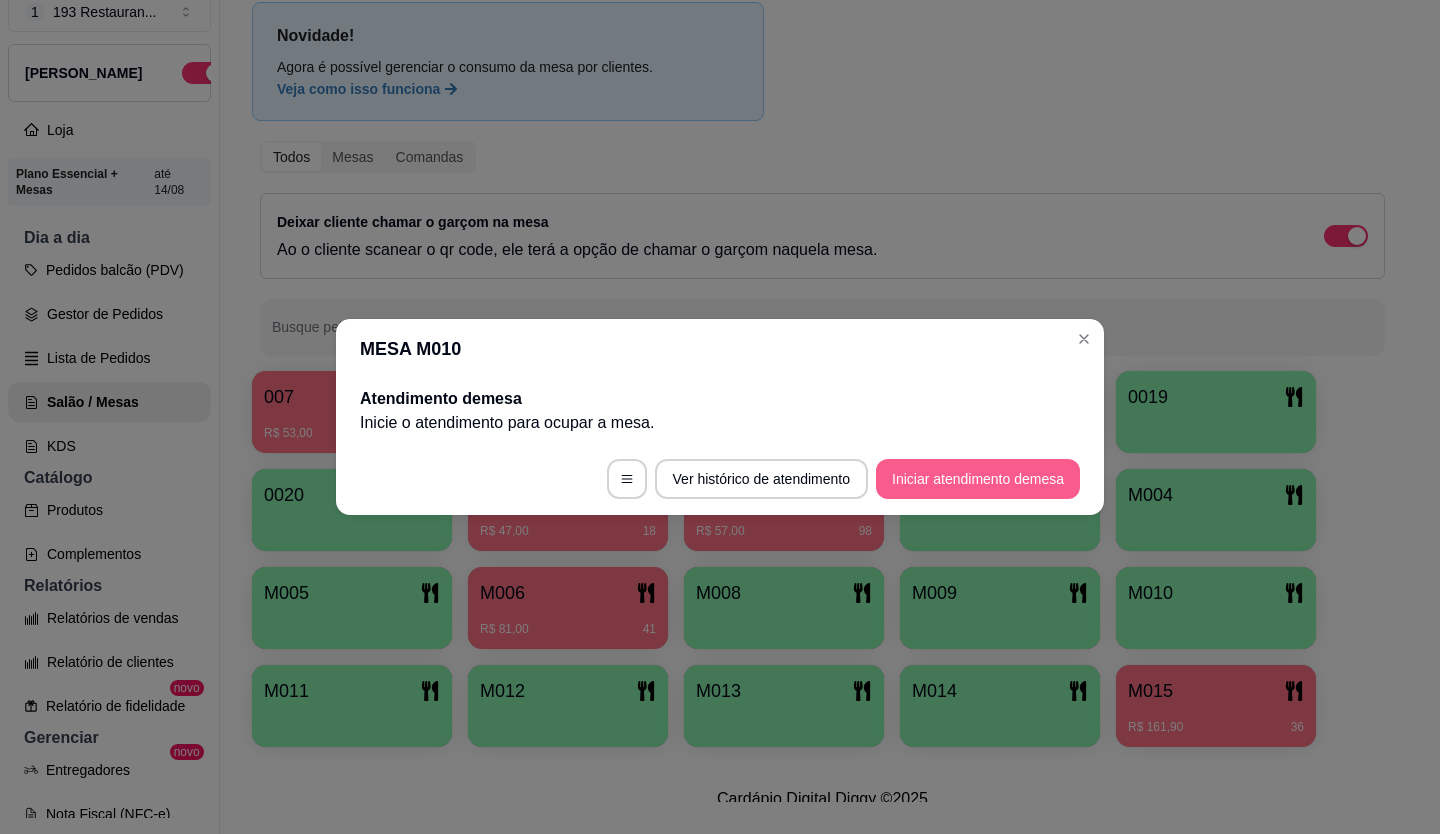 click on "Iniciar atendimento de  mesa" at bounding box center [978, 479] 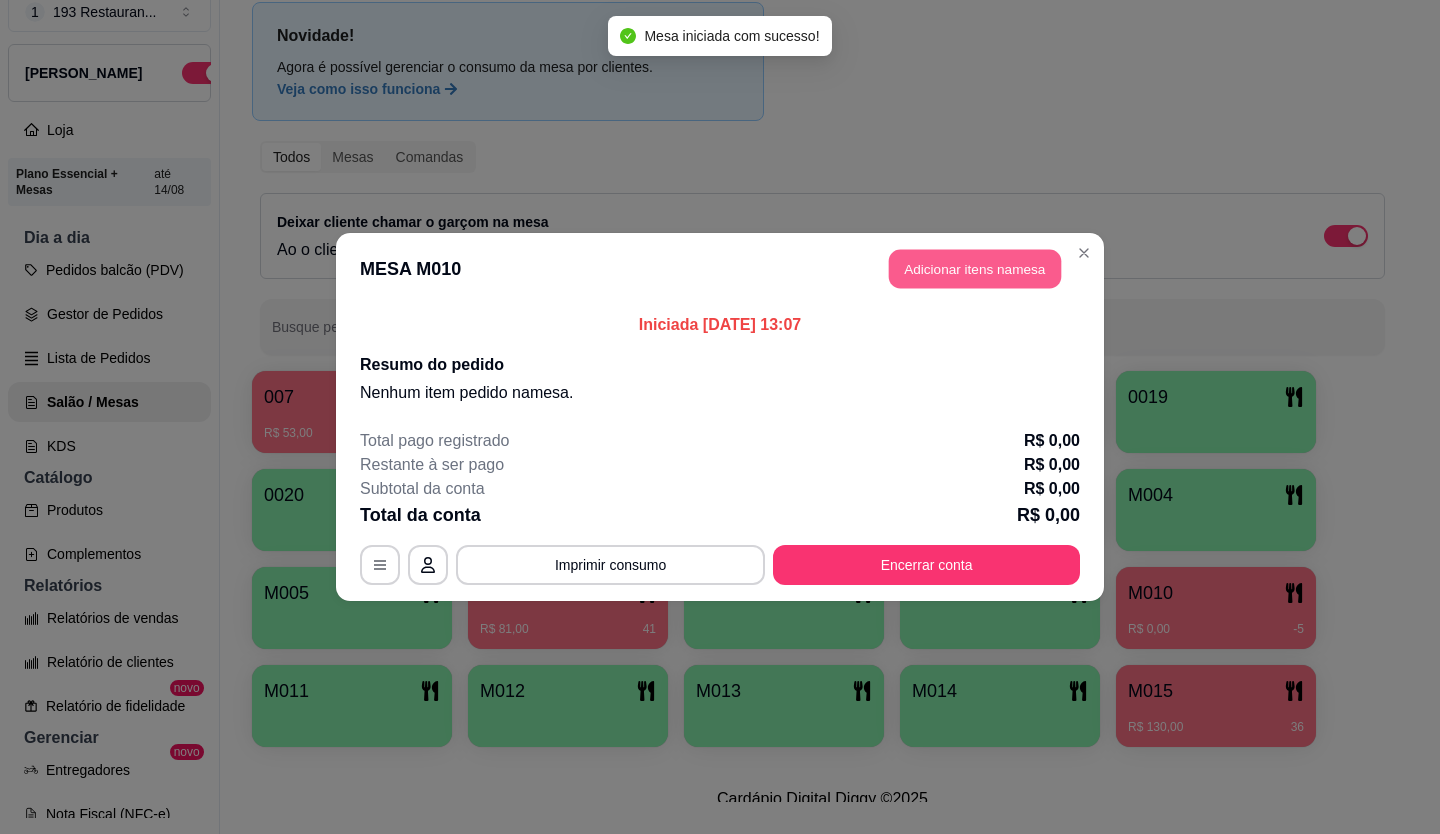 click on "Adicionar itens na  mesa" at bounding box center [975, 269] 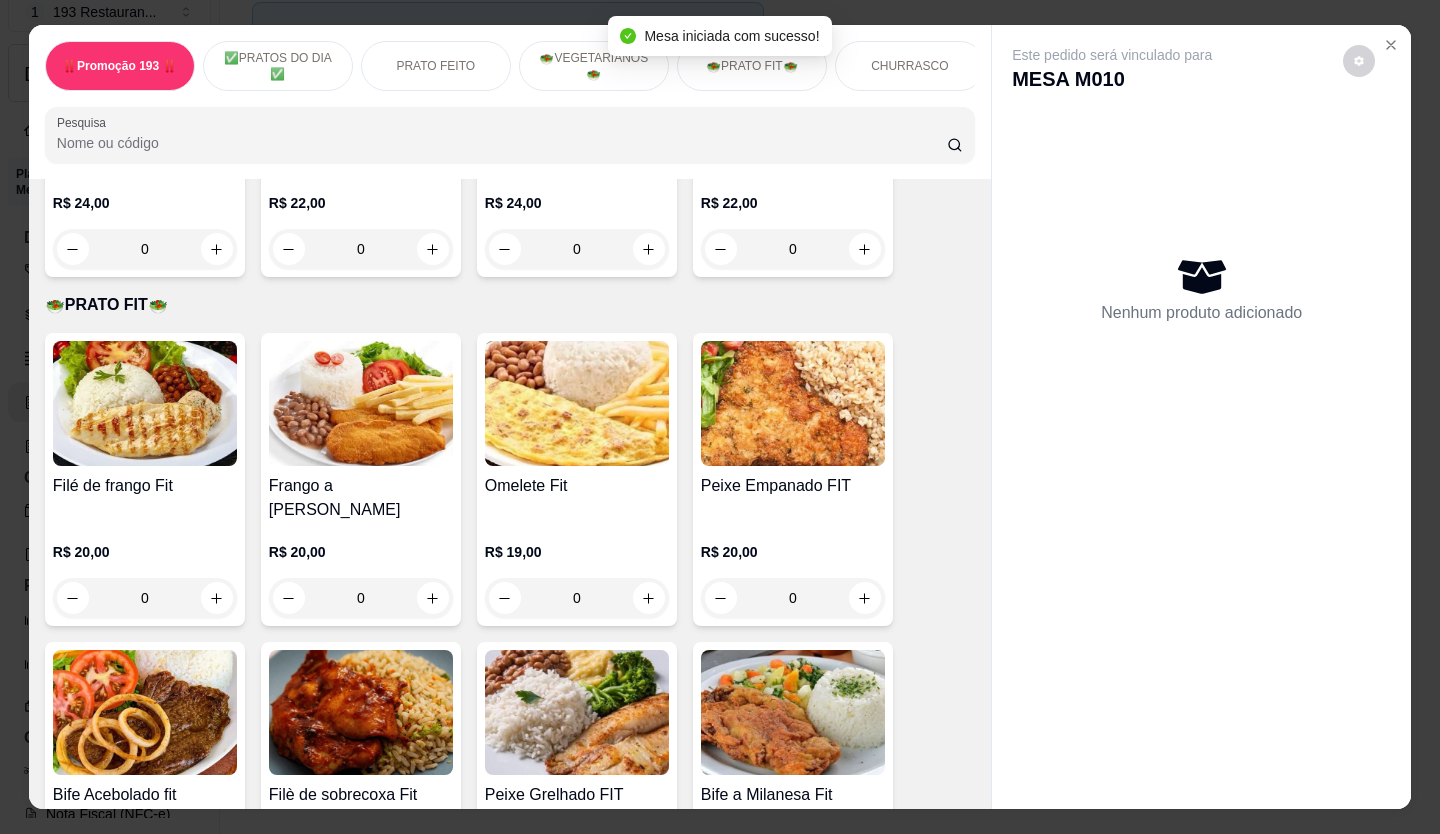scroll, scrollTop: 3300, scrollLeft: 0, axis: vertical 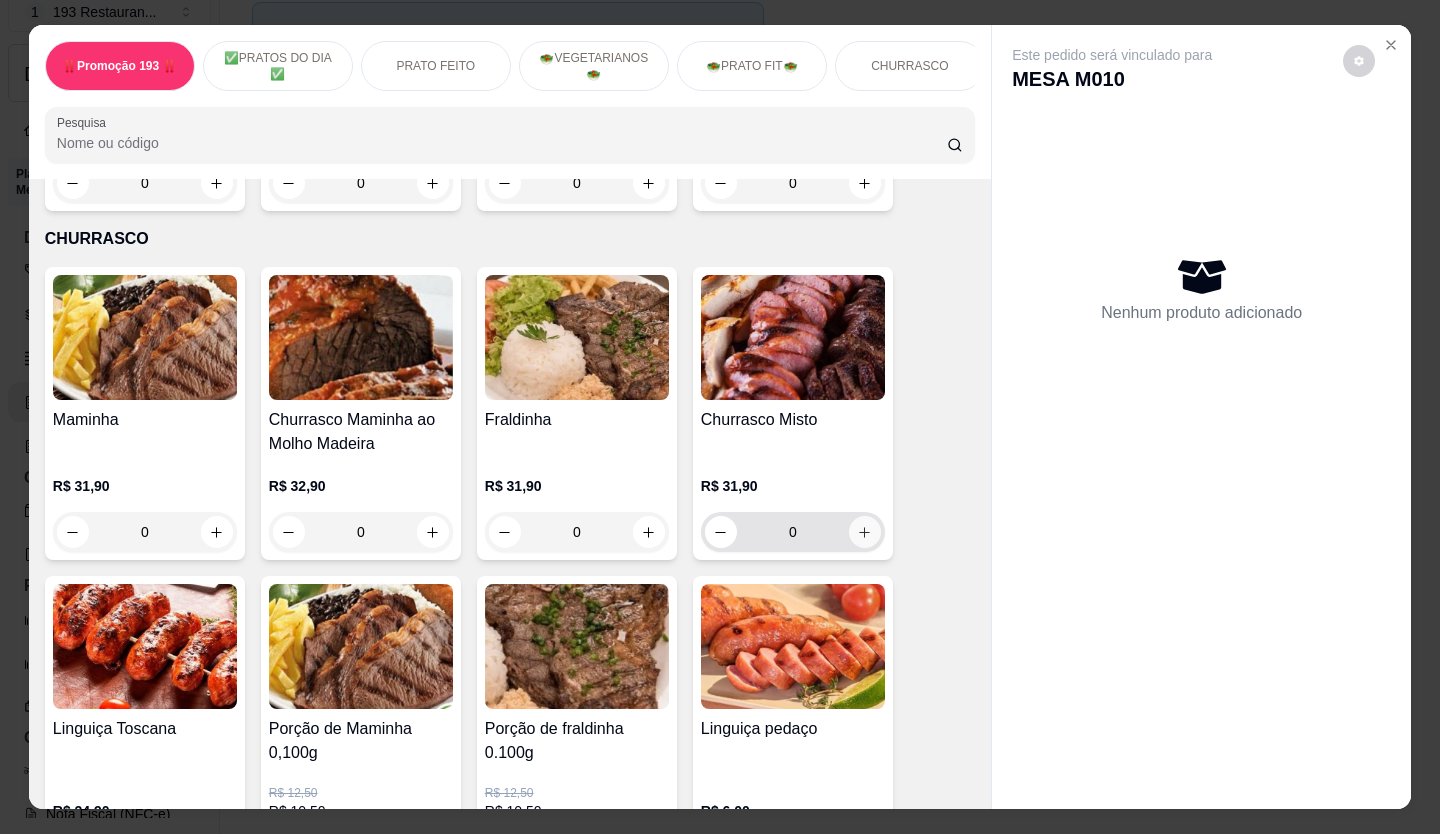 click 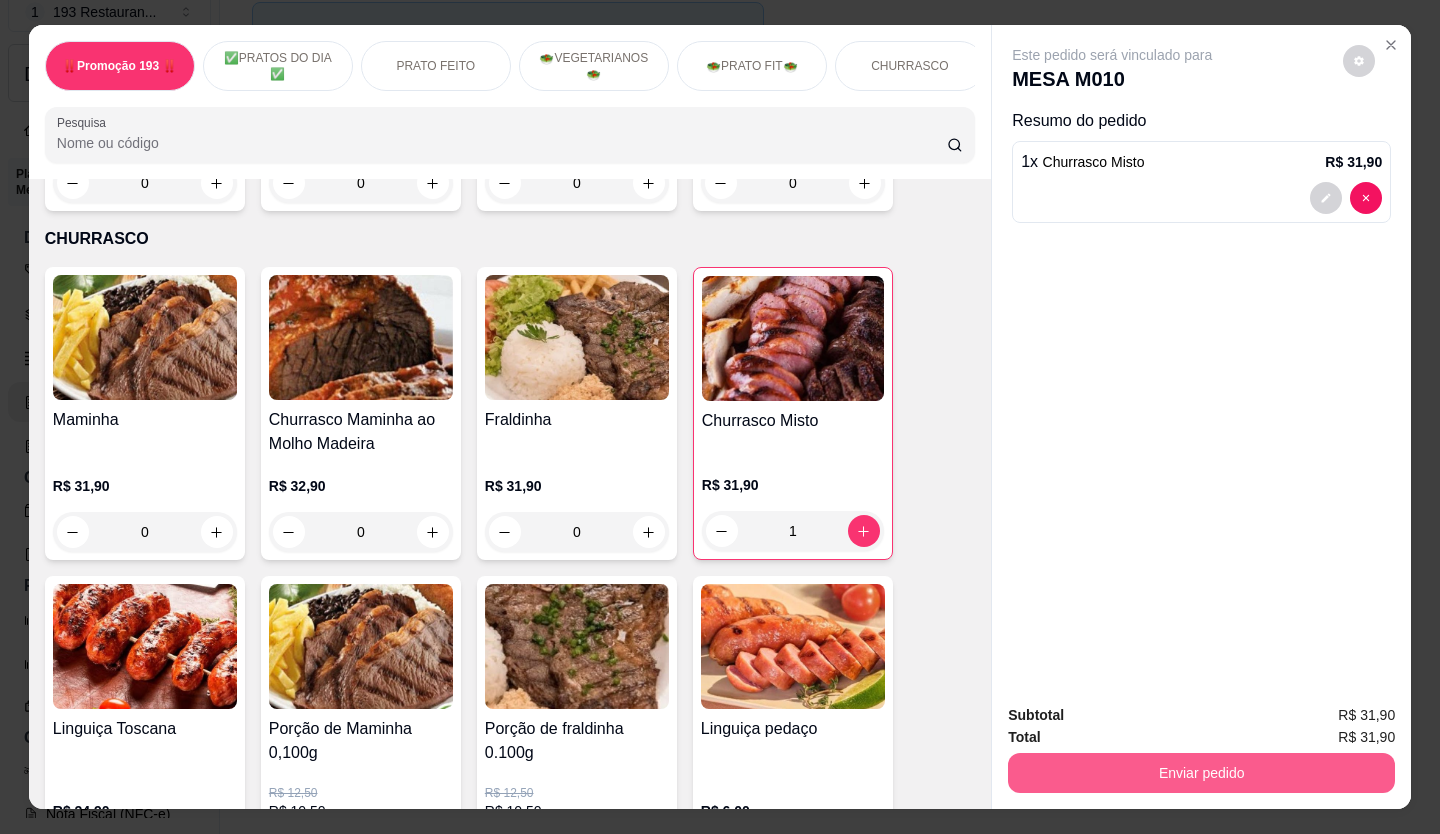 click on "Enviar pedido" at bounding box center (1201, 773) 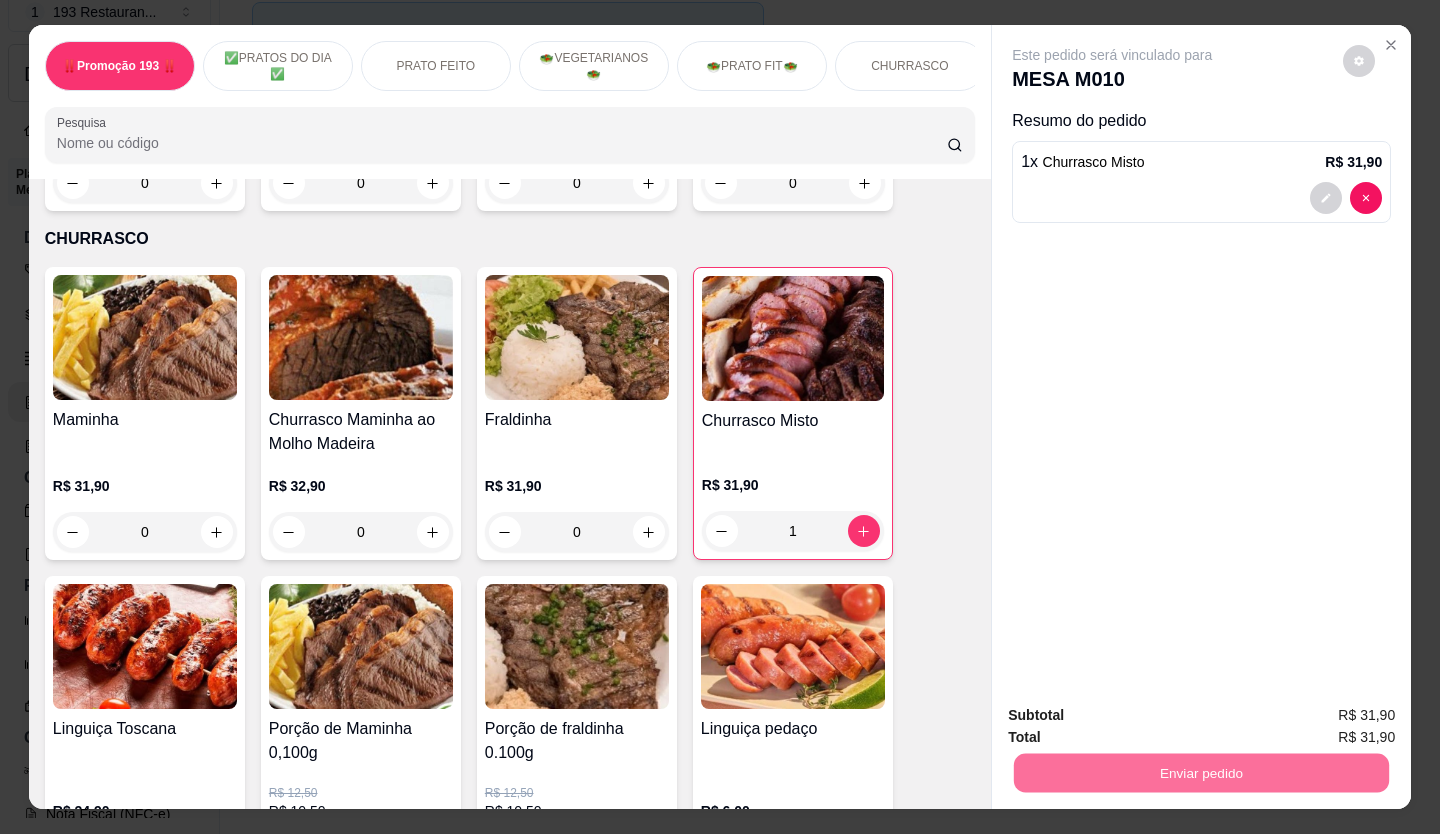 click on "Não registrar e enviar pedido" at bounding box center (1135, 716) 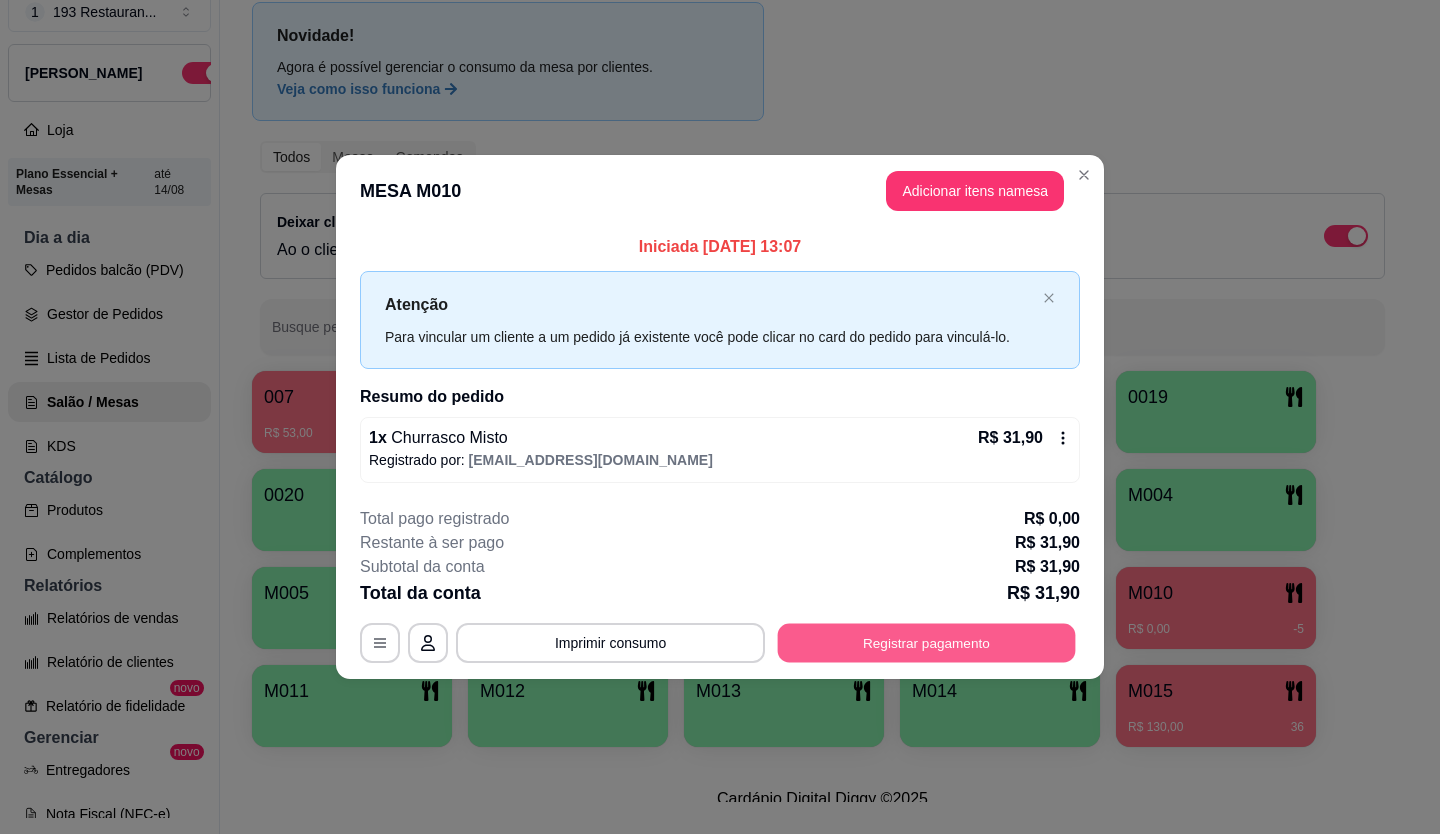 click on "Registrar pagamento" at bounding box center [927, 642] 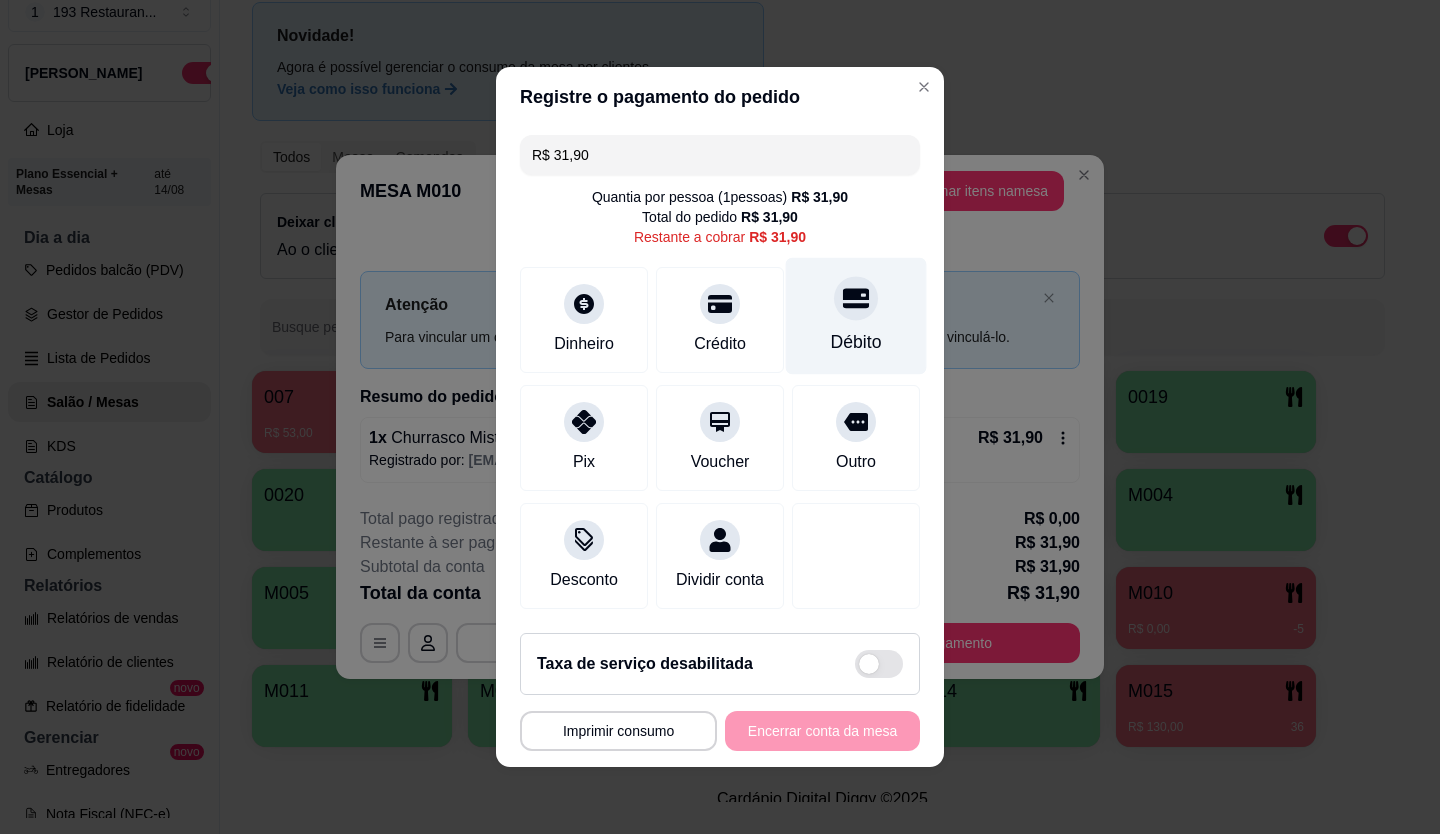 click on "Débito" at bounding box center [856, 316] 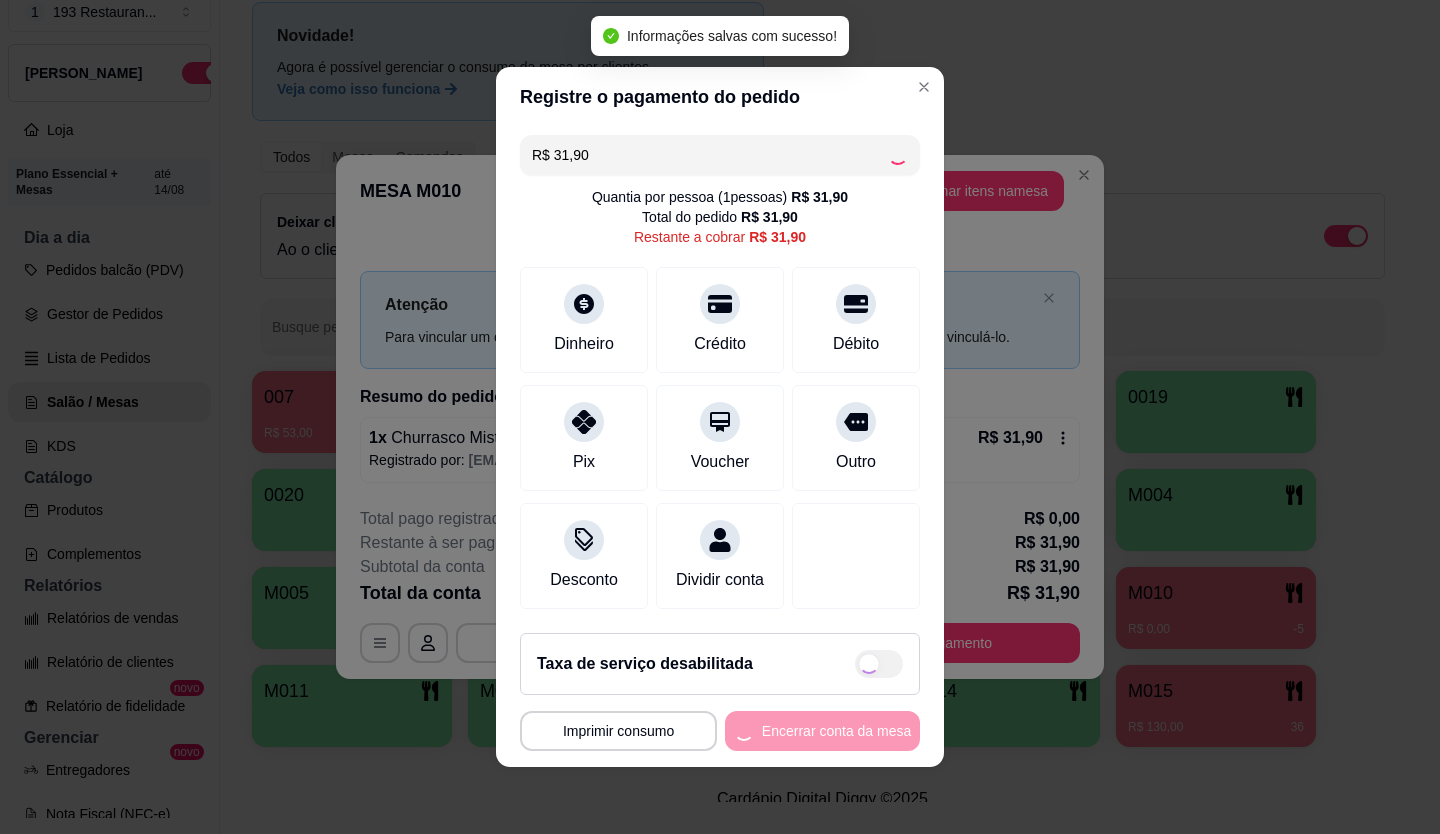 click on "**********" at bounding box center [720, 731] 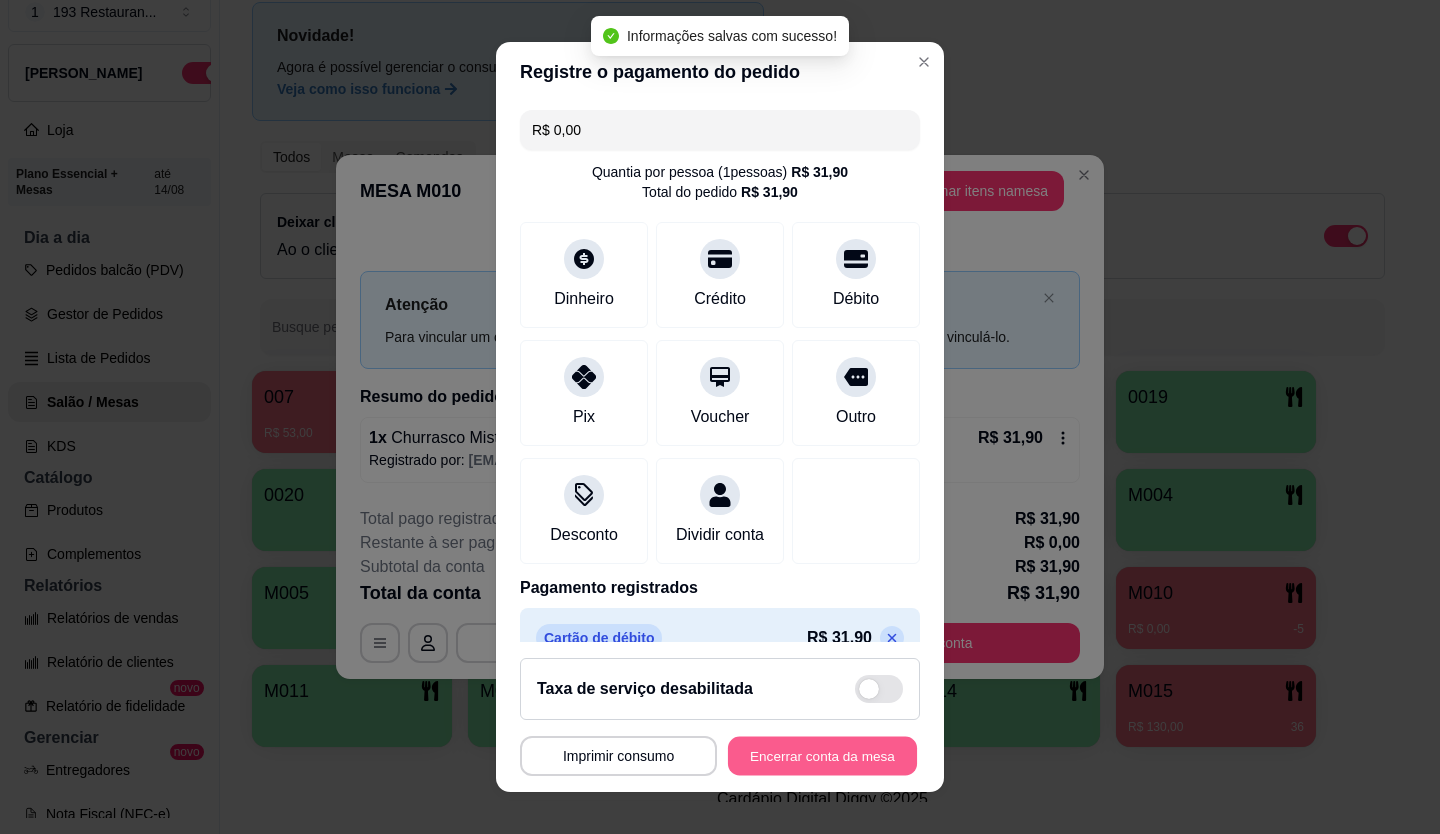 click on "Encerrar conta da mesa" at bounding box center [822, 756] 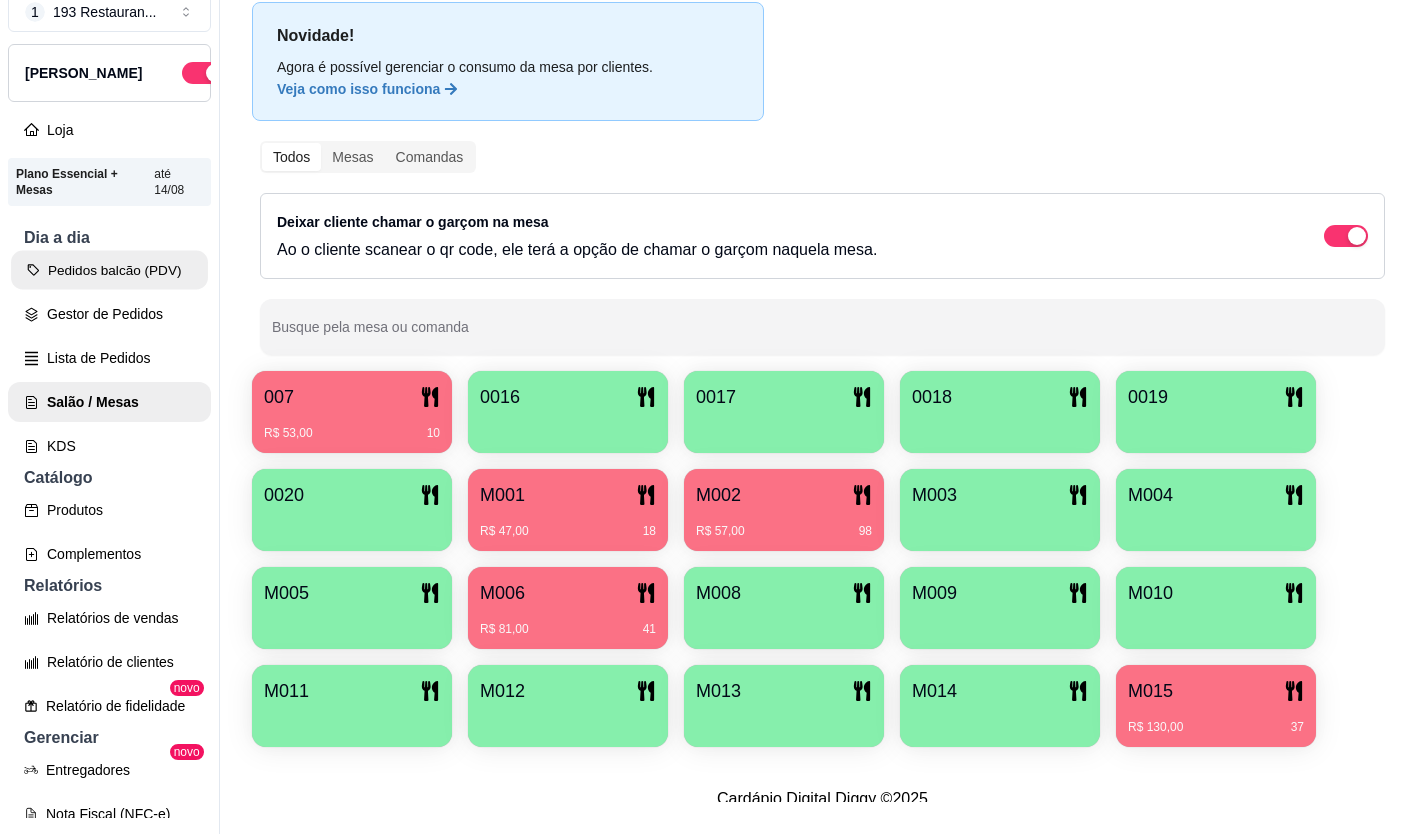 click on "Pedidos balcão (PDV)" at bounding box center [109, 270] 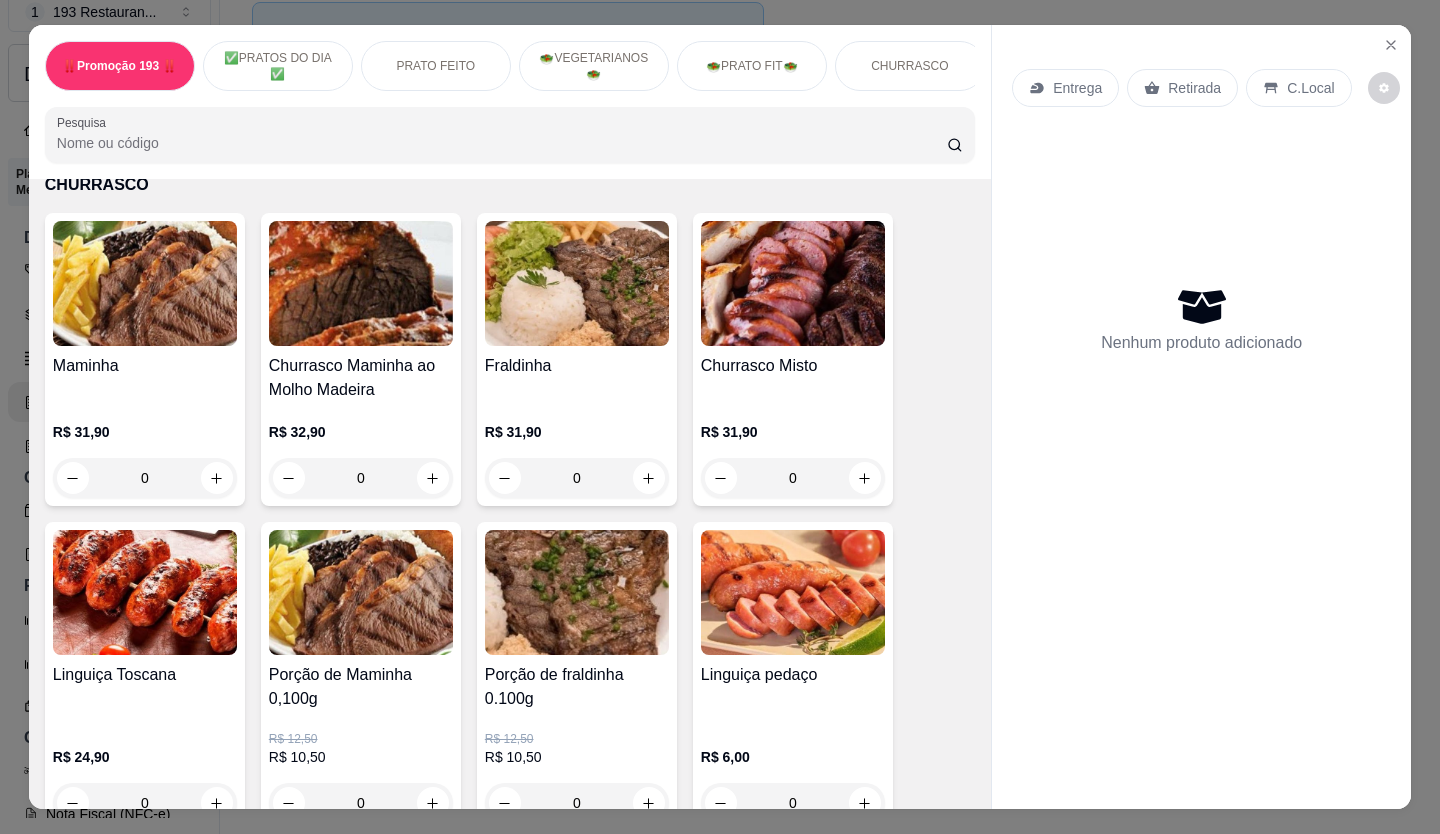 scroll, scrollTop: 3300, scrollLeft: 0, axis: vertical 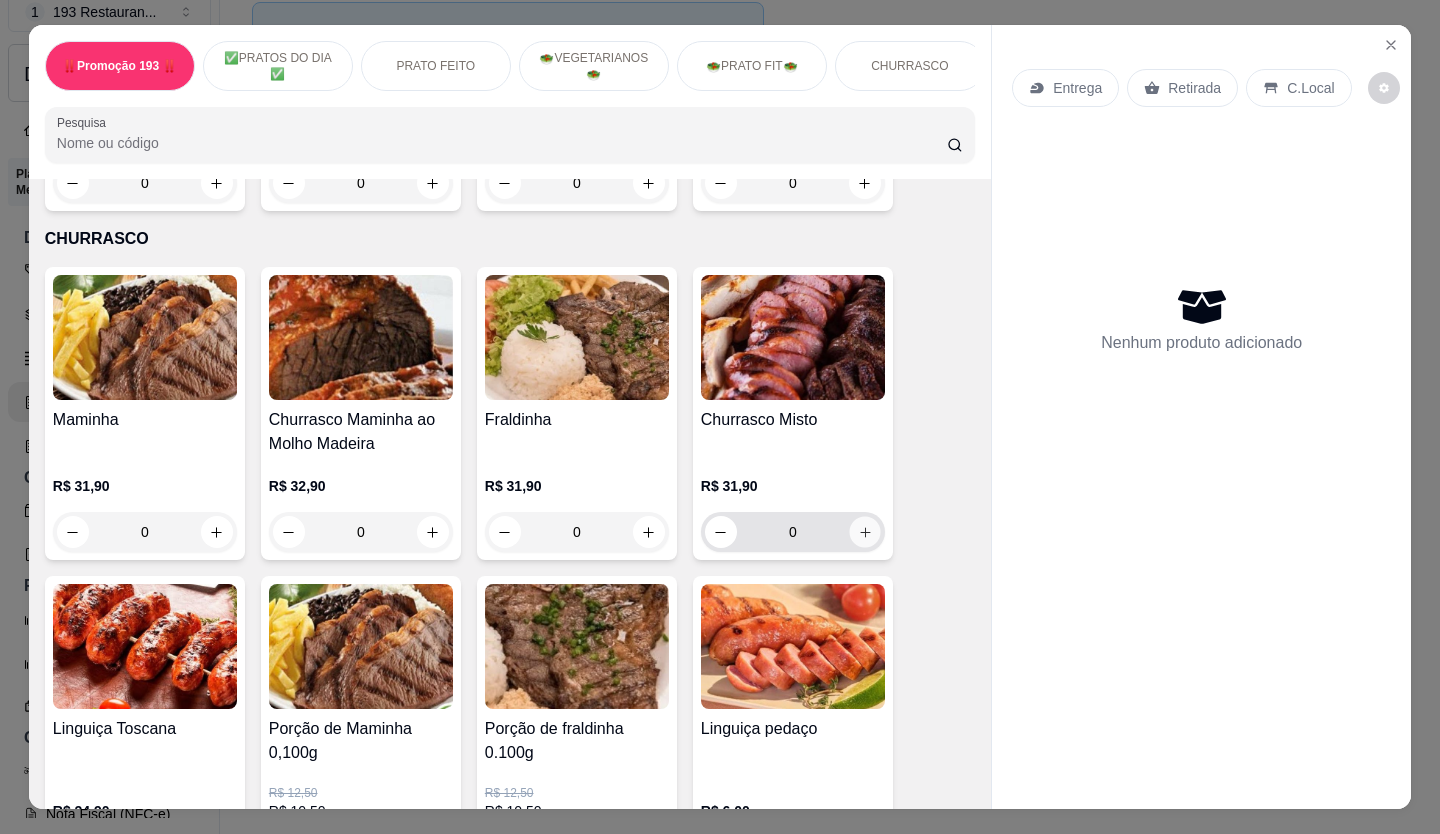 click at bounding box center [864, 532] 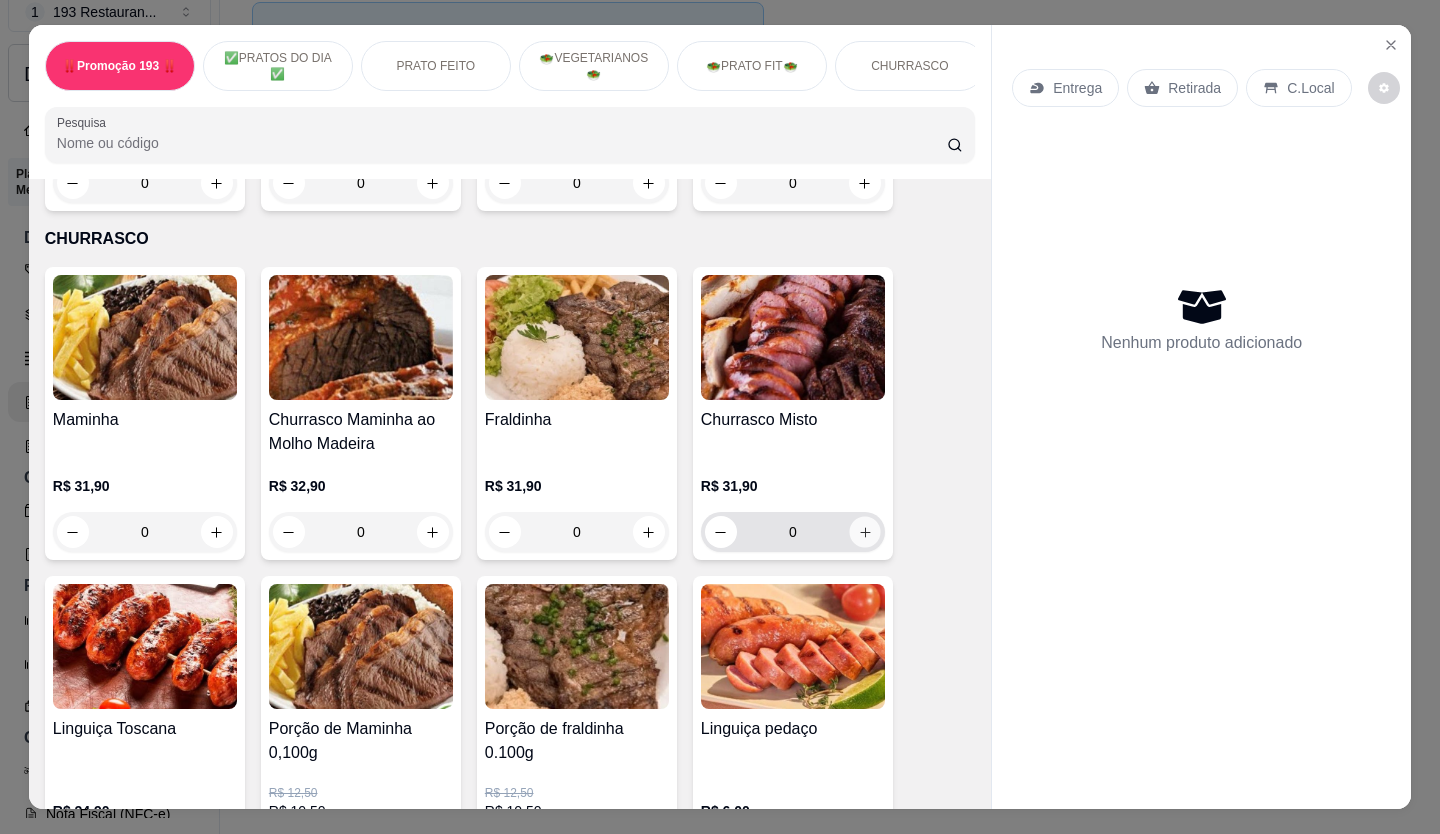 click at bounding box center (864, 532) 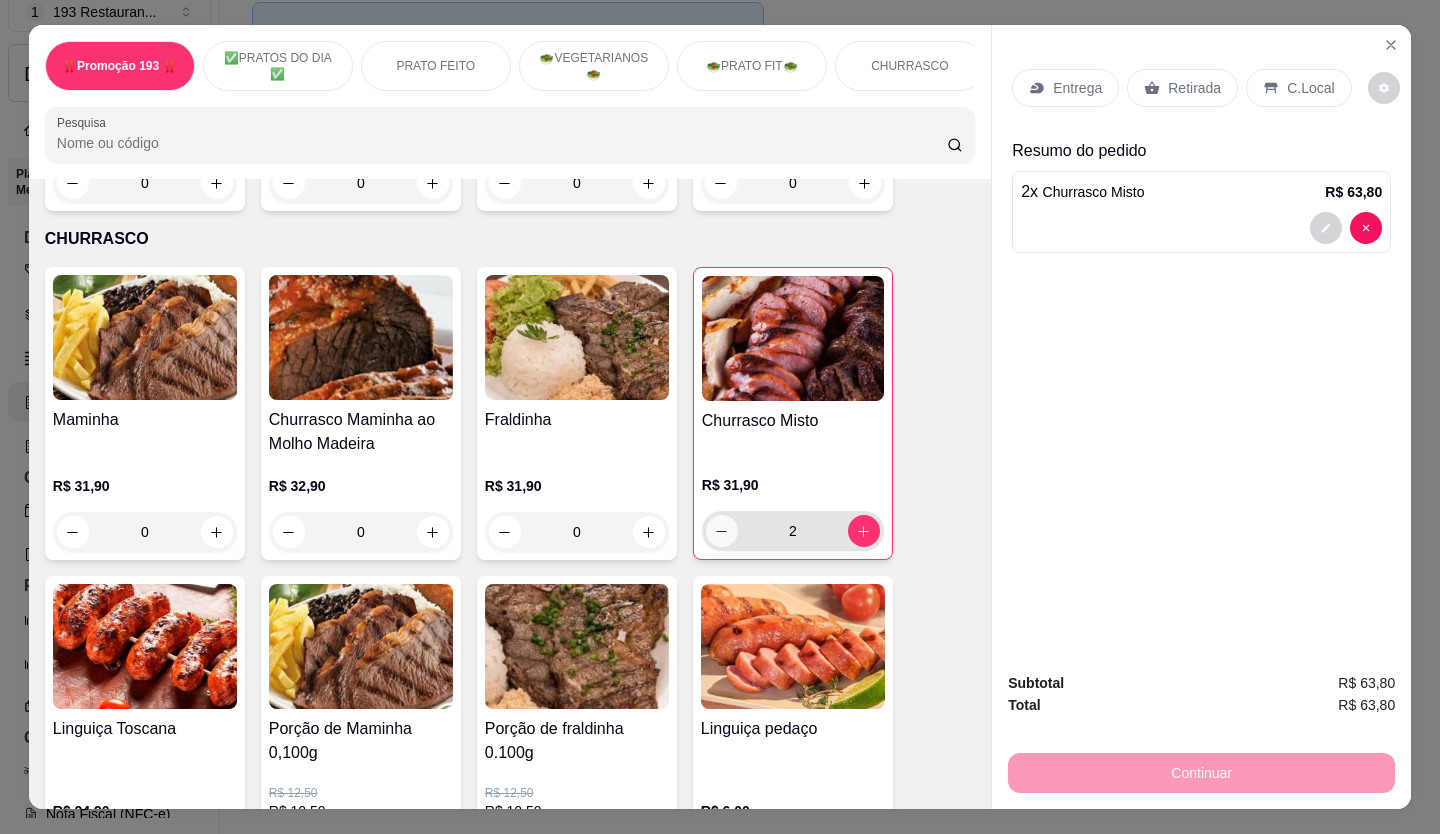 click at bounding box center [722, 531] 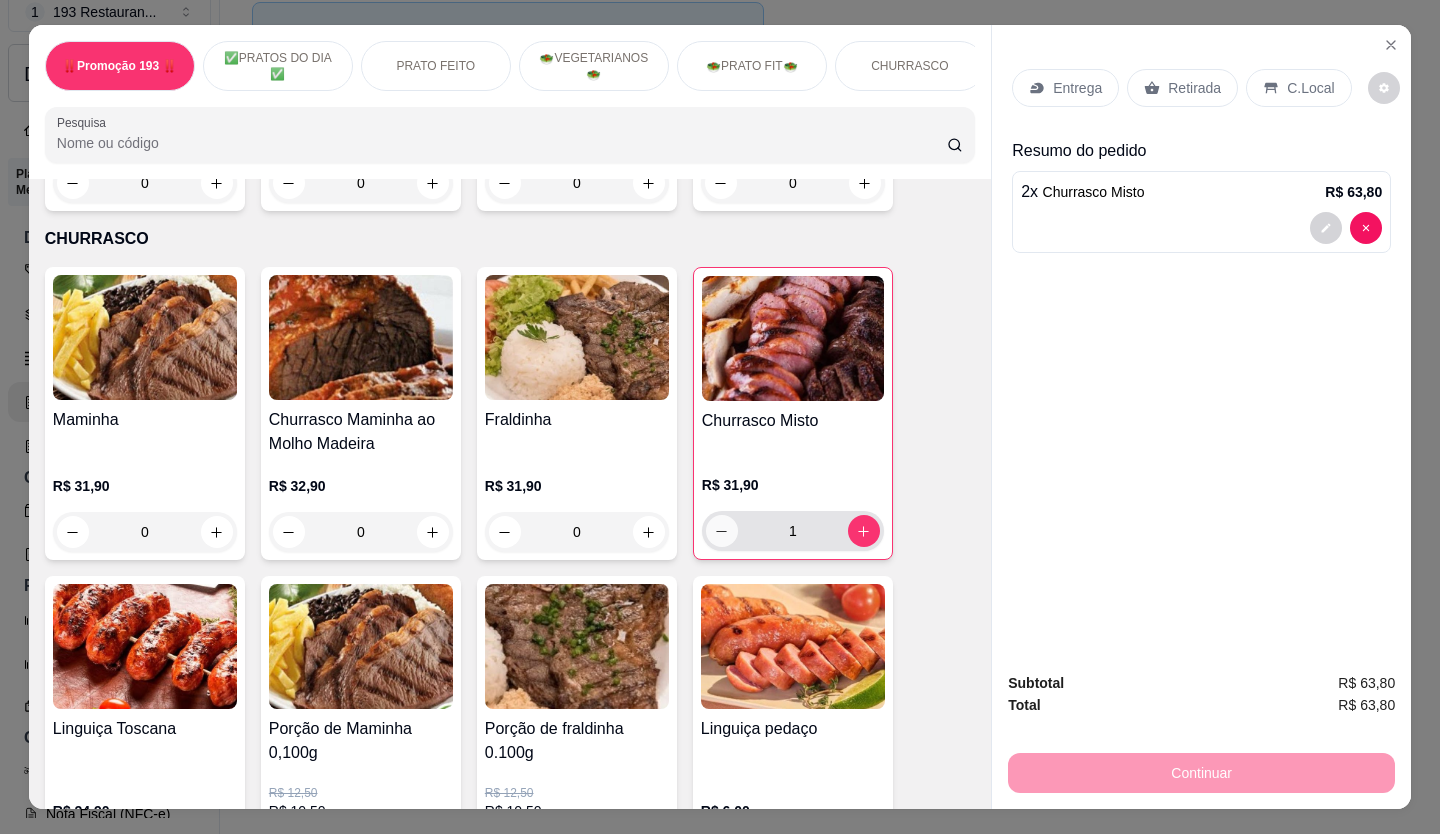 click at bounding box center (722, 531) 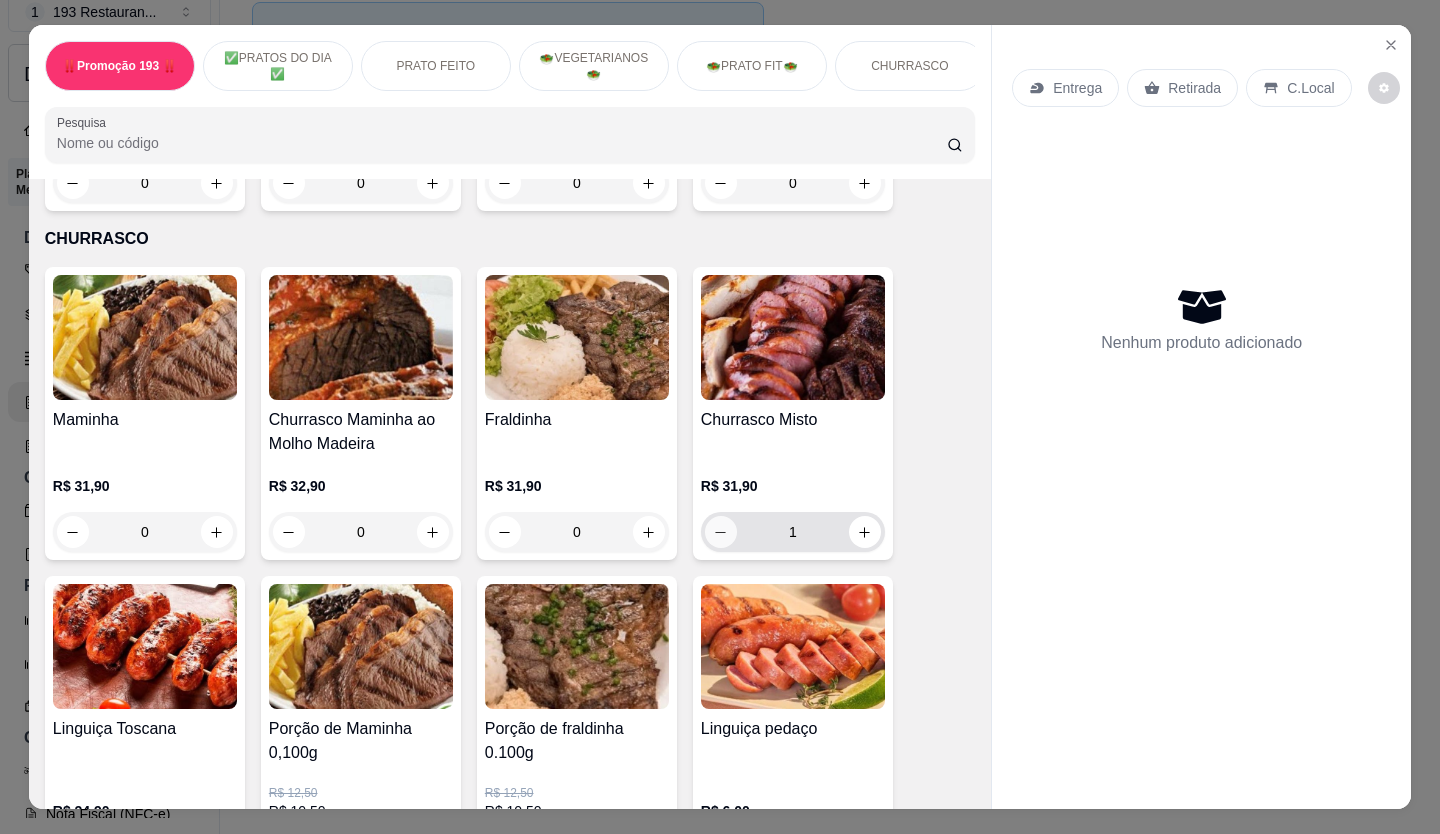 type on "0" 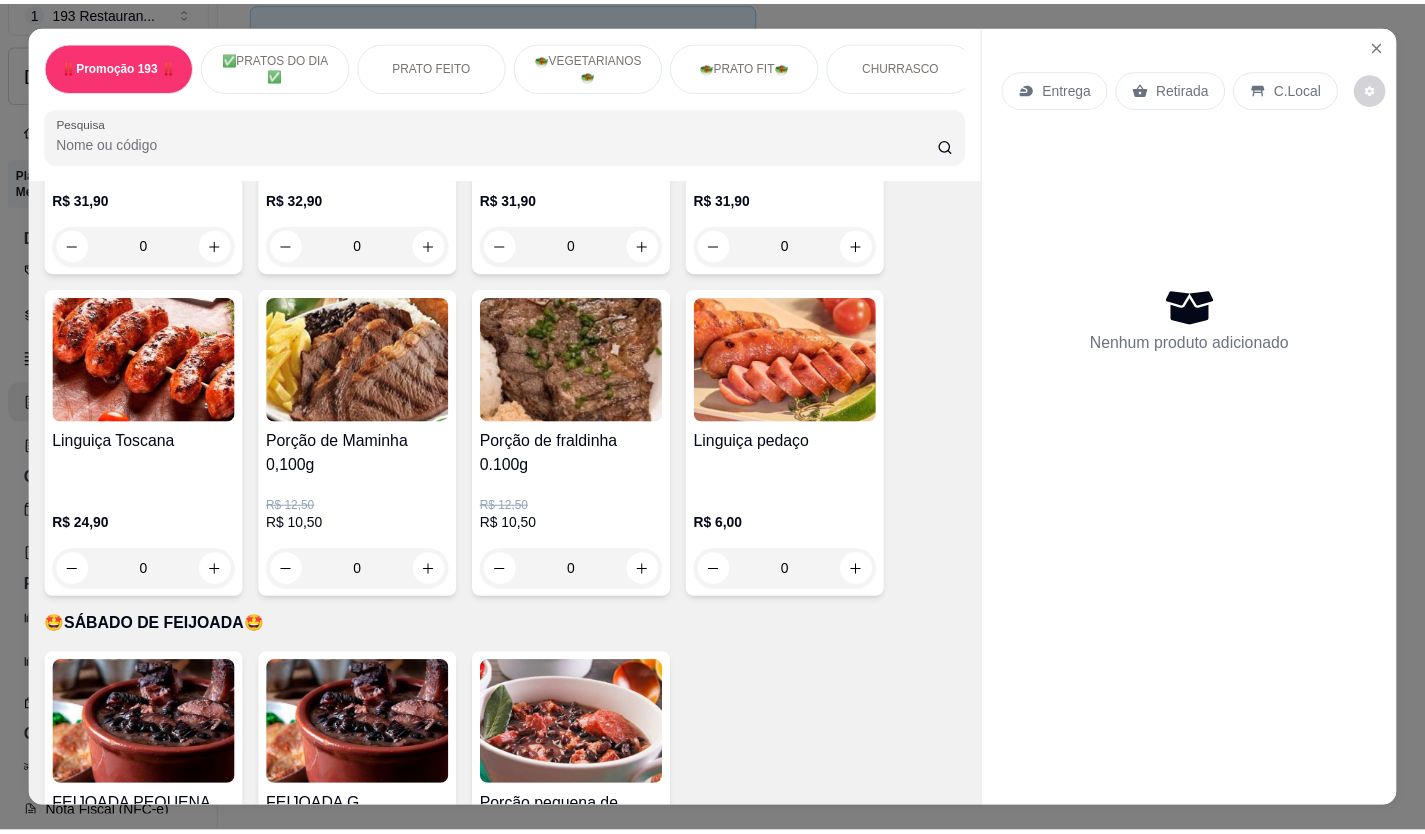 scroll, scrollTop: 3600, scrollLeft: 0, axis: vertical 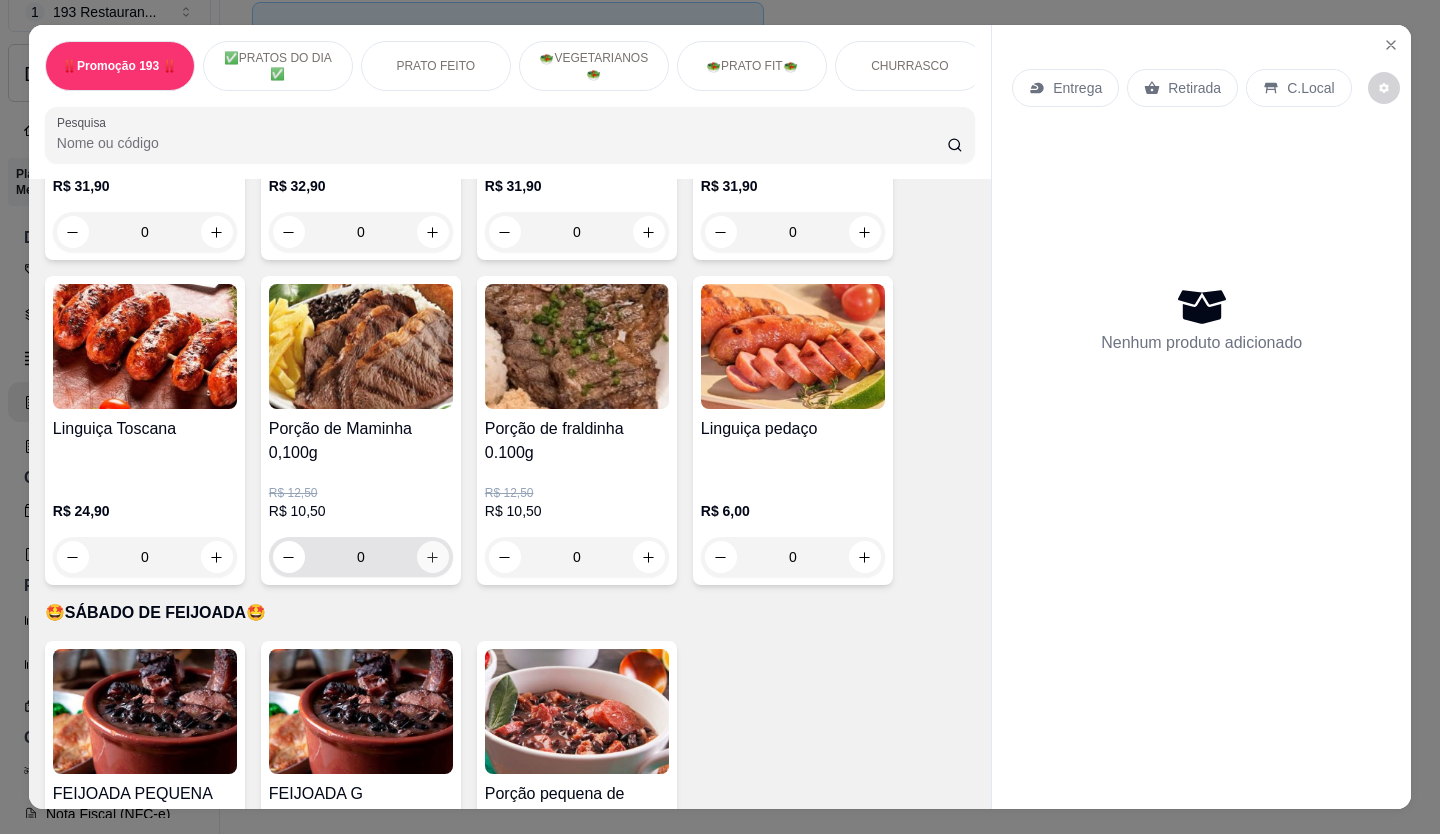 click 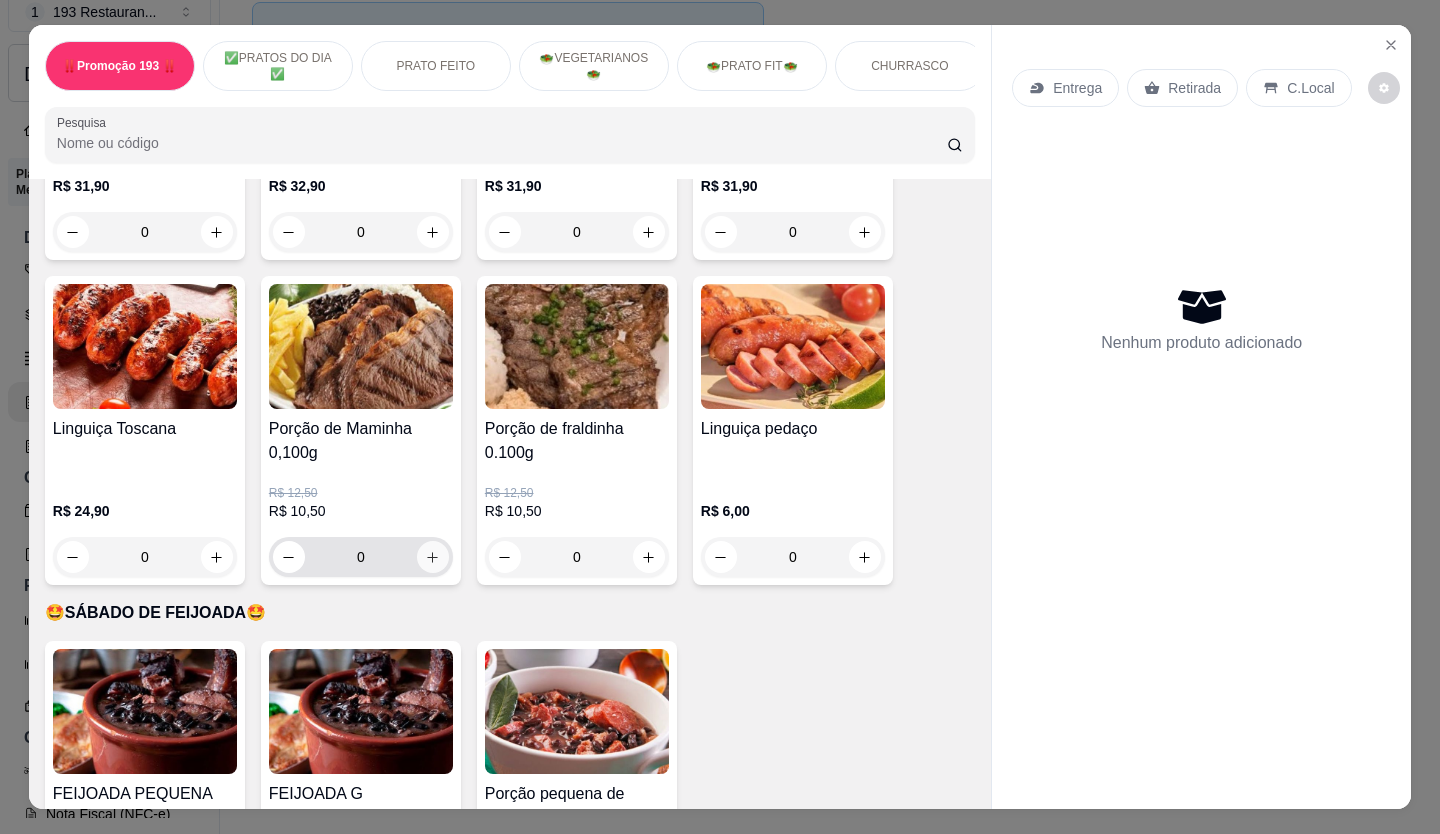 type on "1" 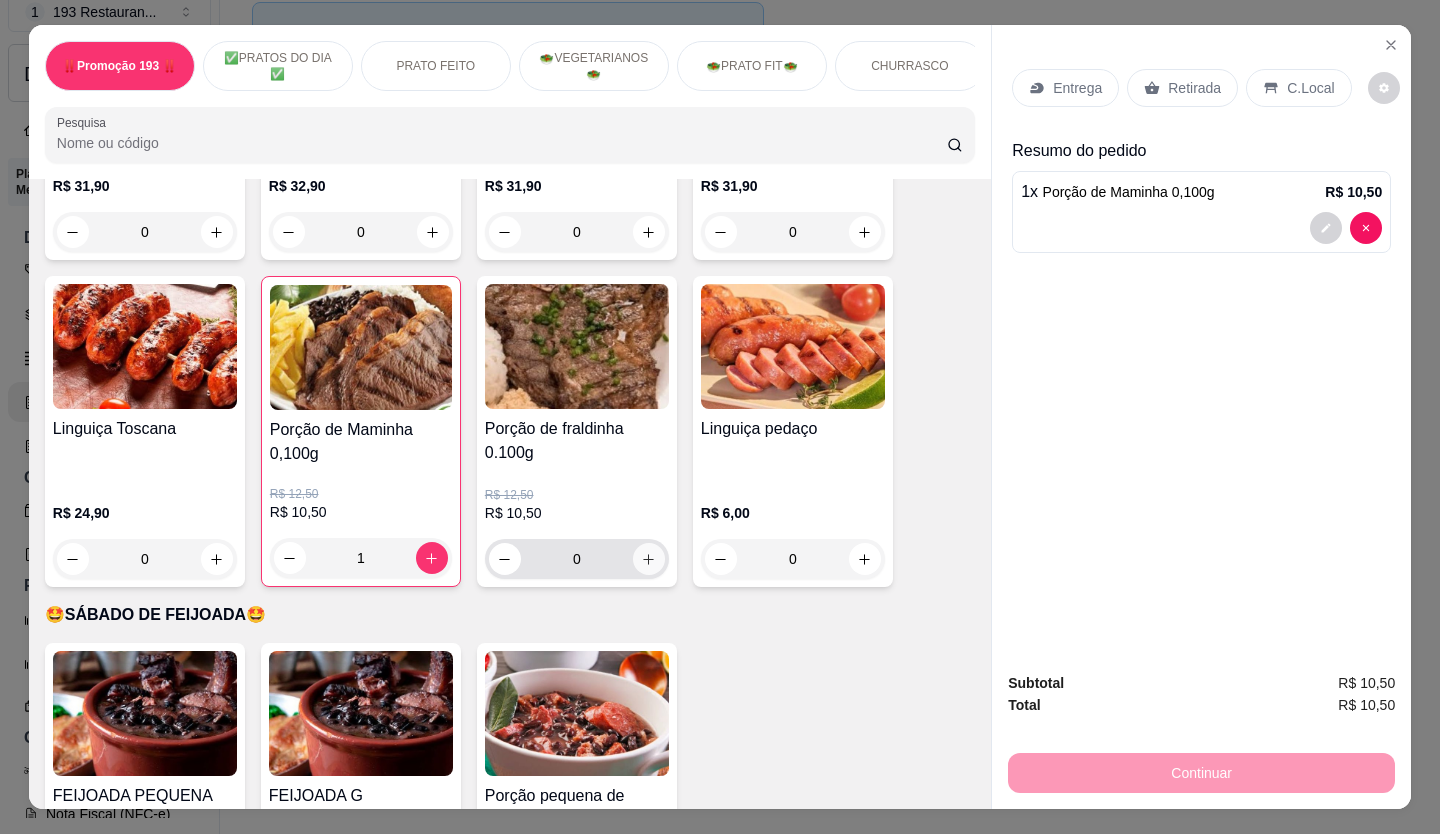 click 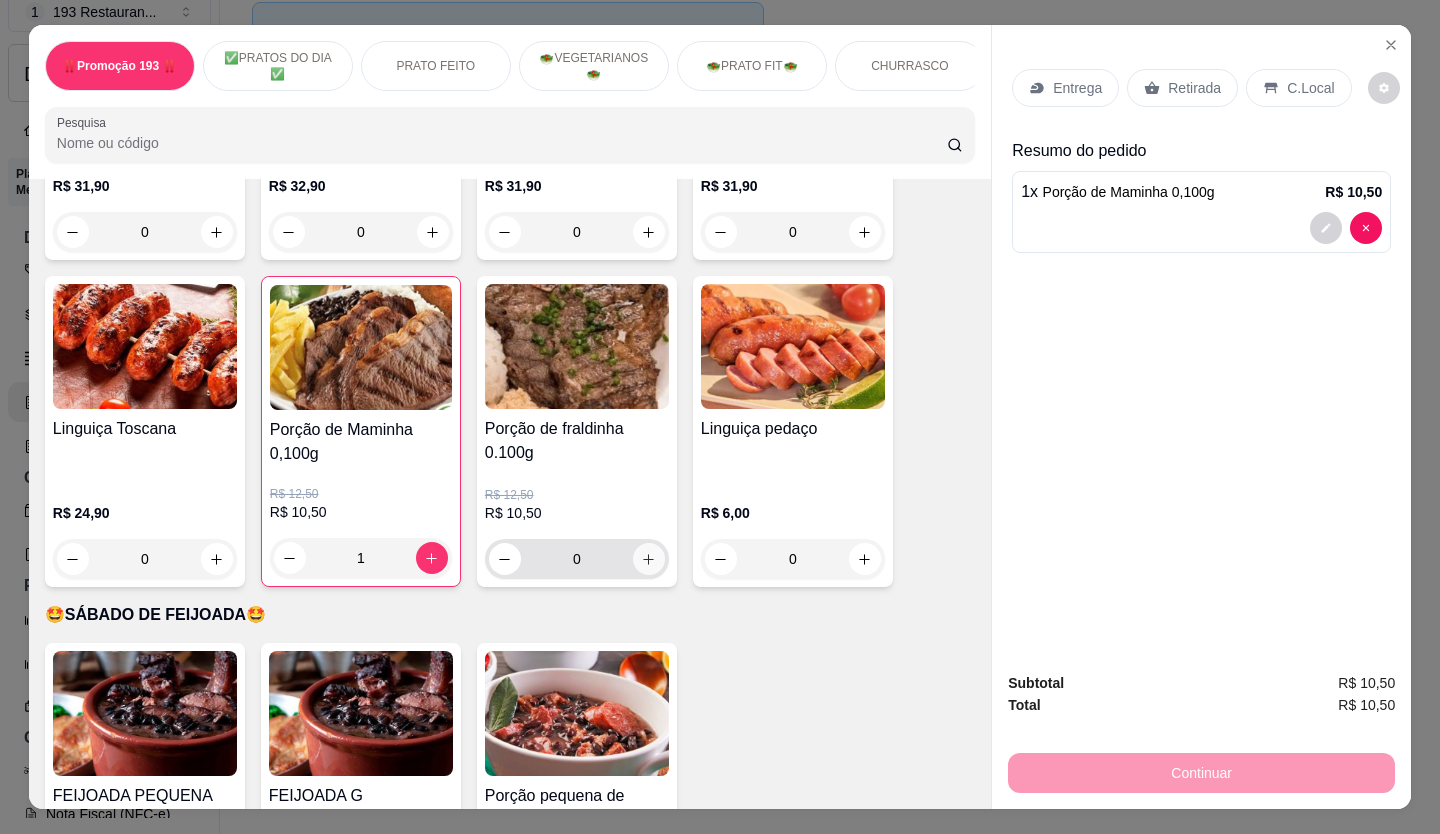 type on "1" 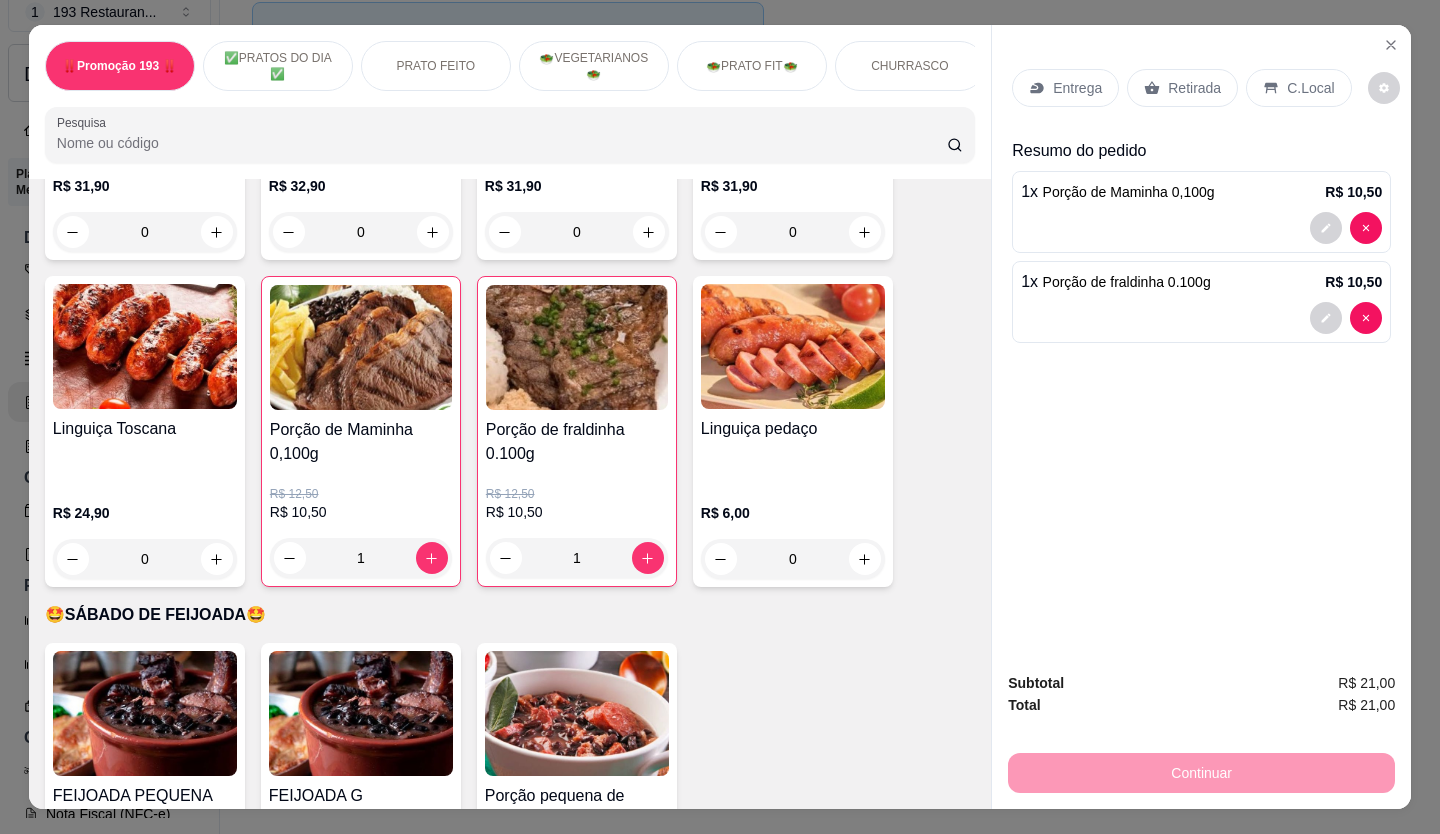 click on "Retirada" at bounding box center (1194, 88) 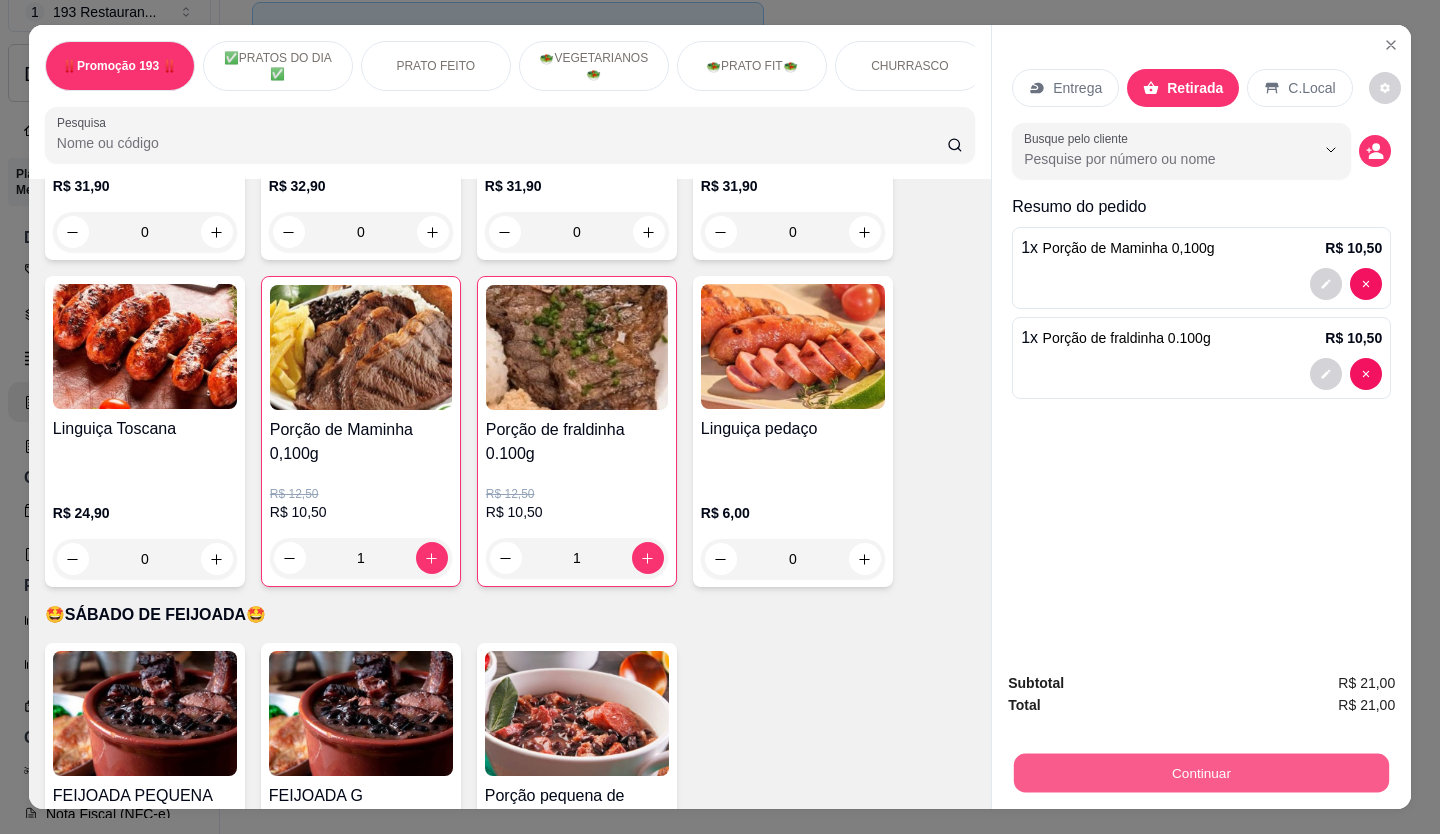 click on "Continuar" at bounding box center (1201, 773) 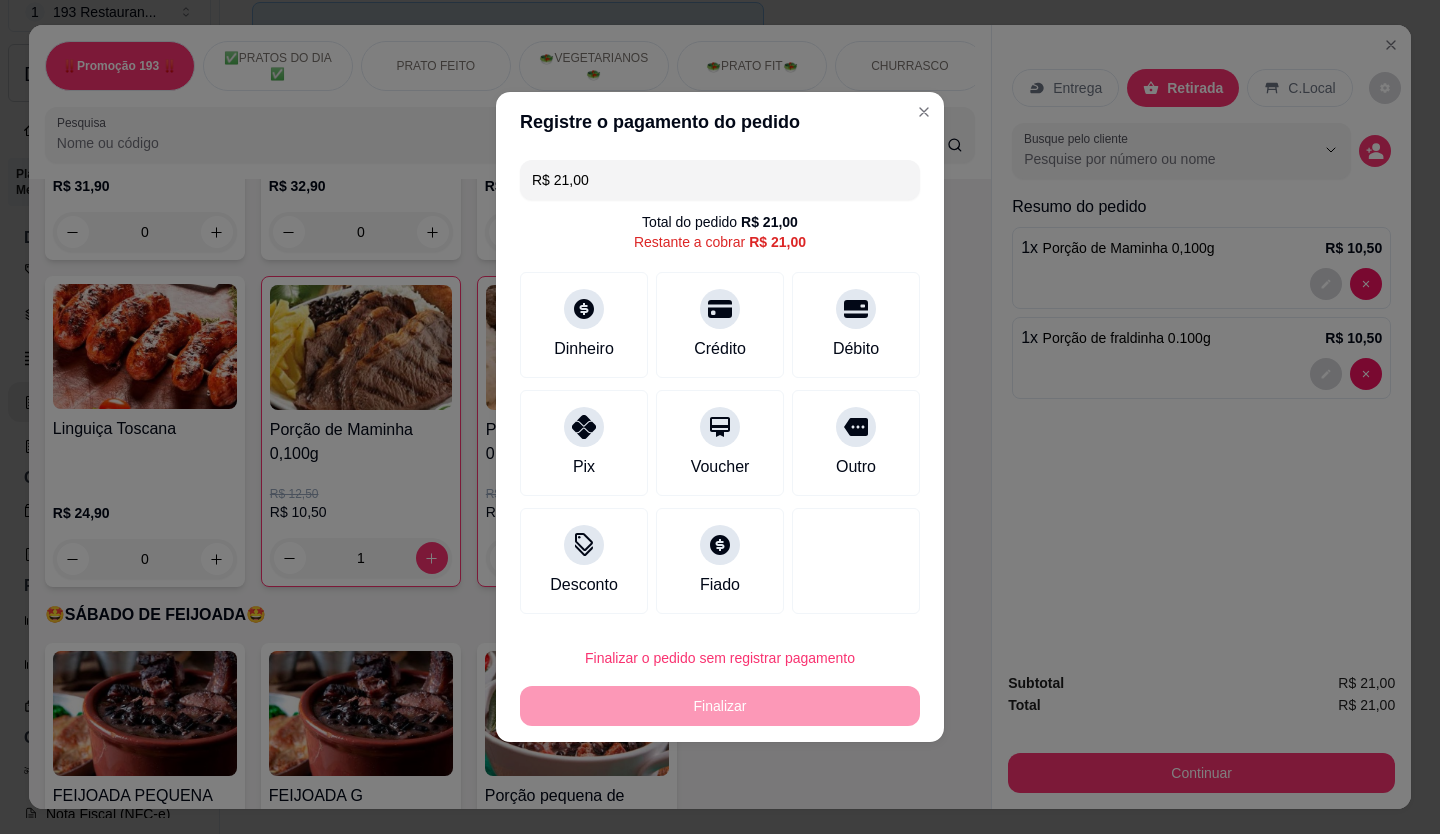 click on "R$ 21,00" at bounding box center (720, 180) 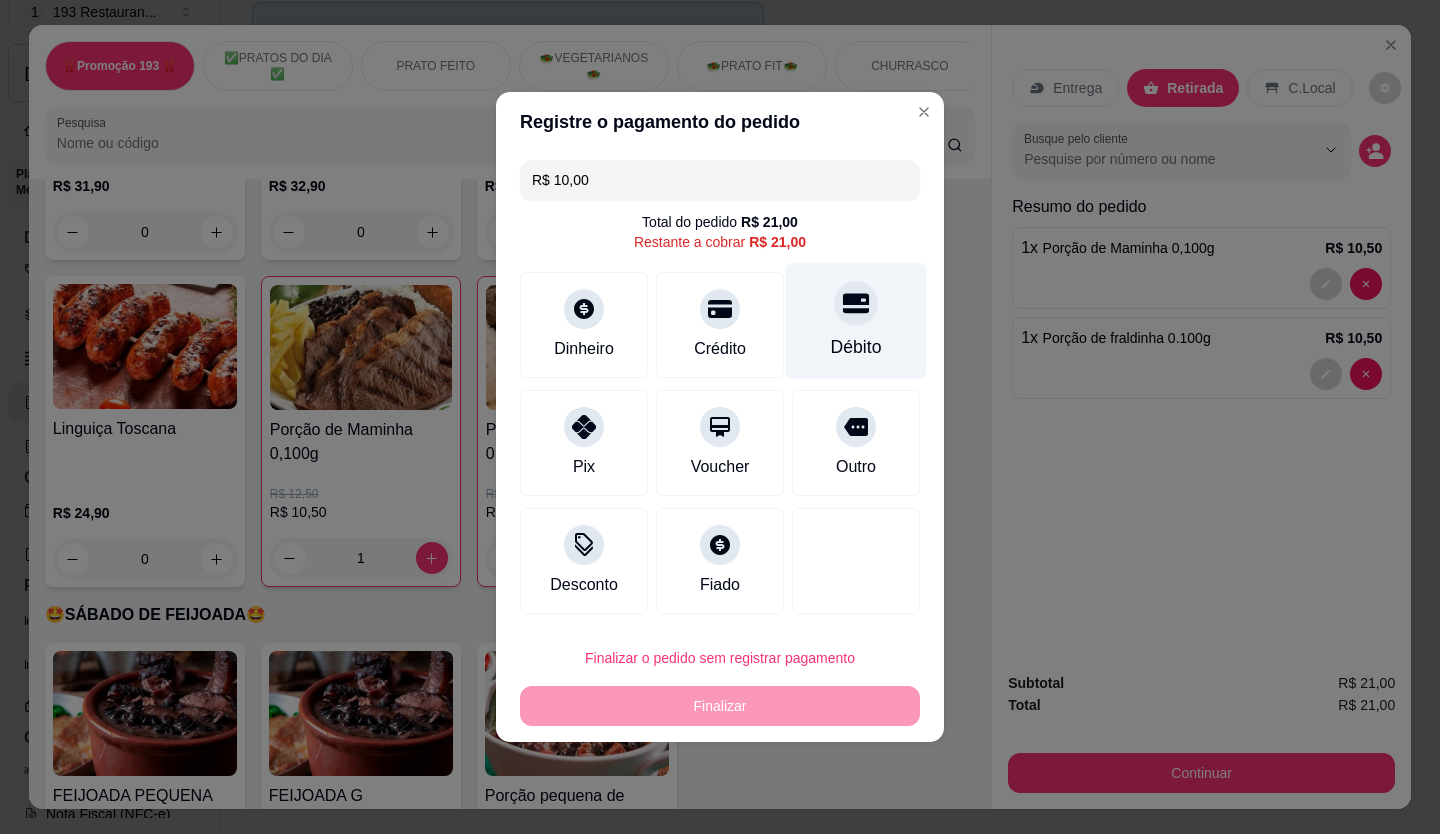 click on "Débito" at bounding box center (856, 321) 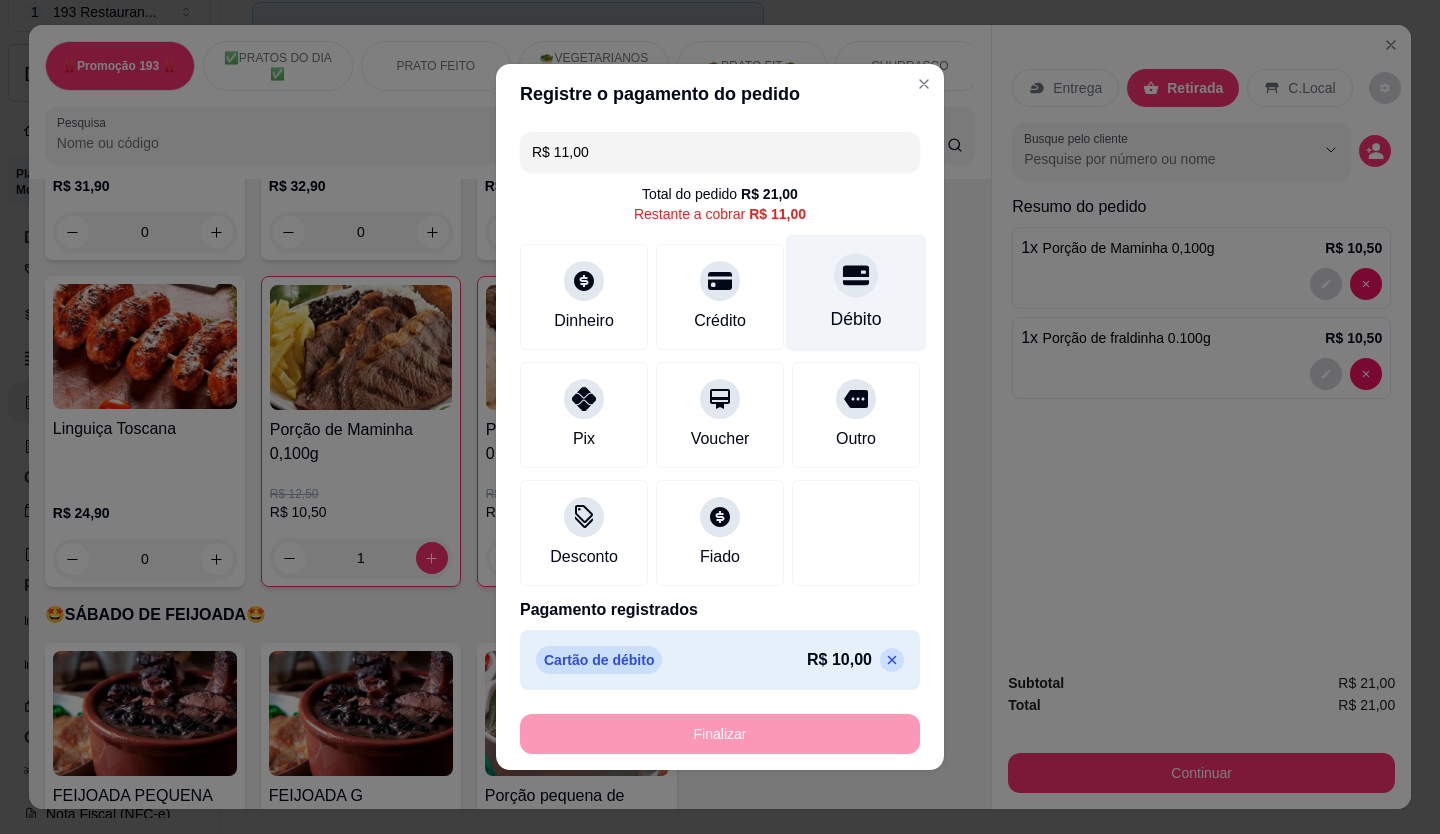 click on "Débito" at bounding box center [856, 293] 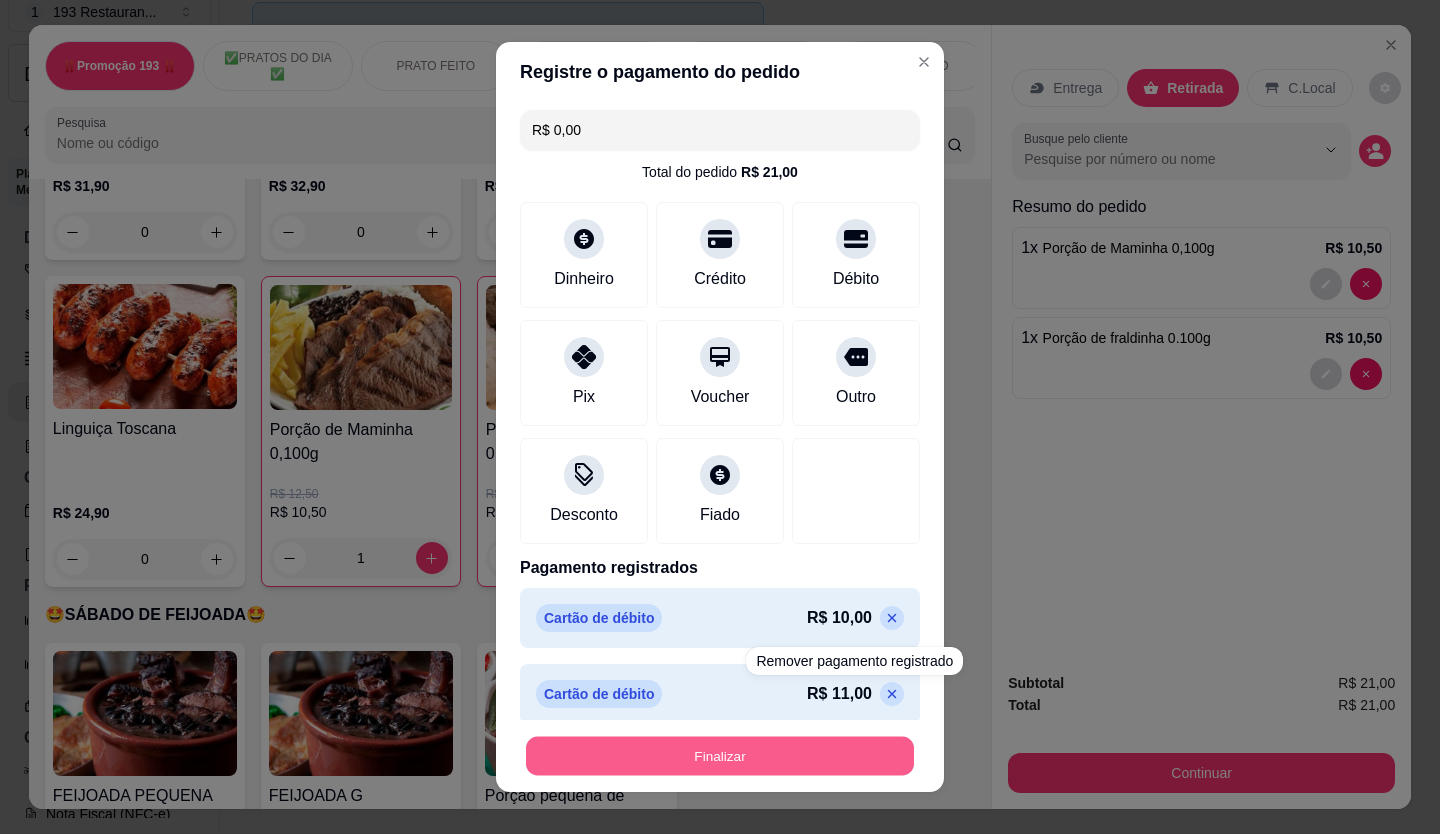 click on "Finalizar" at bounding box center [720, 756] 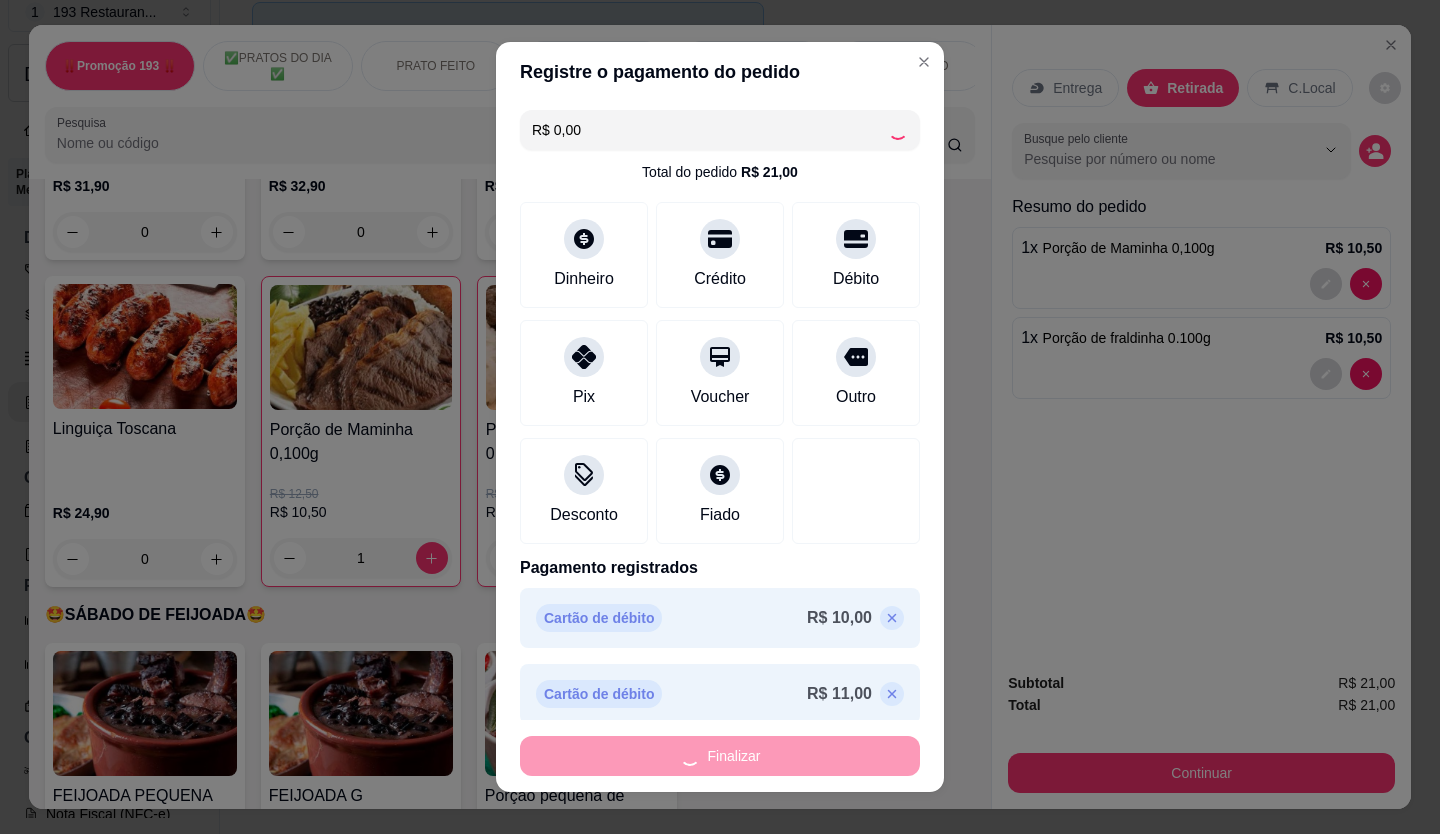 type on "0" 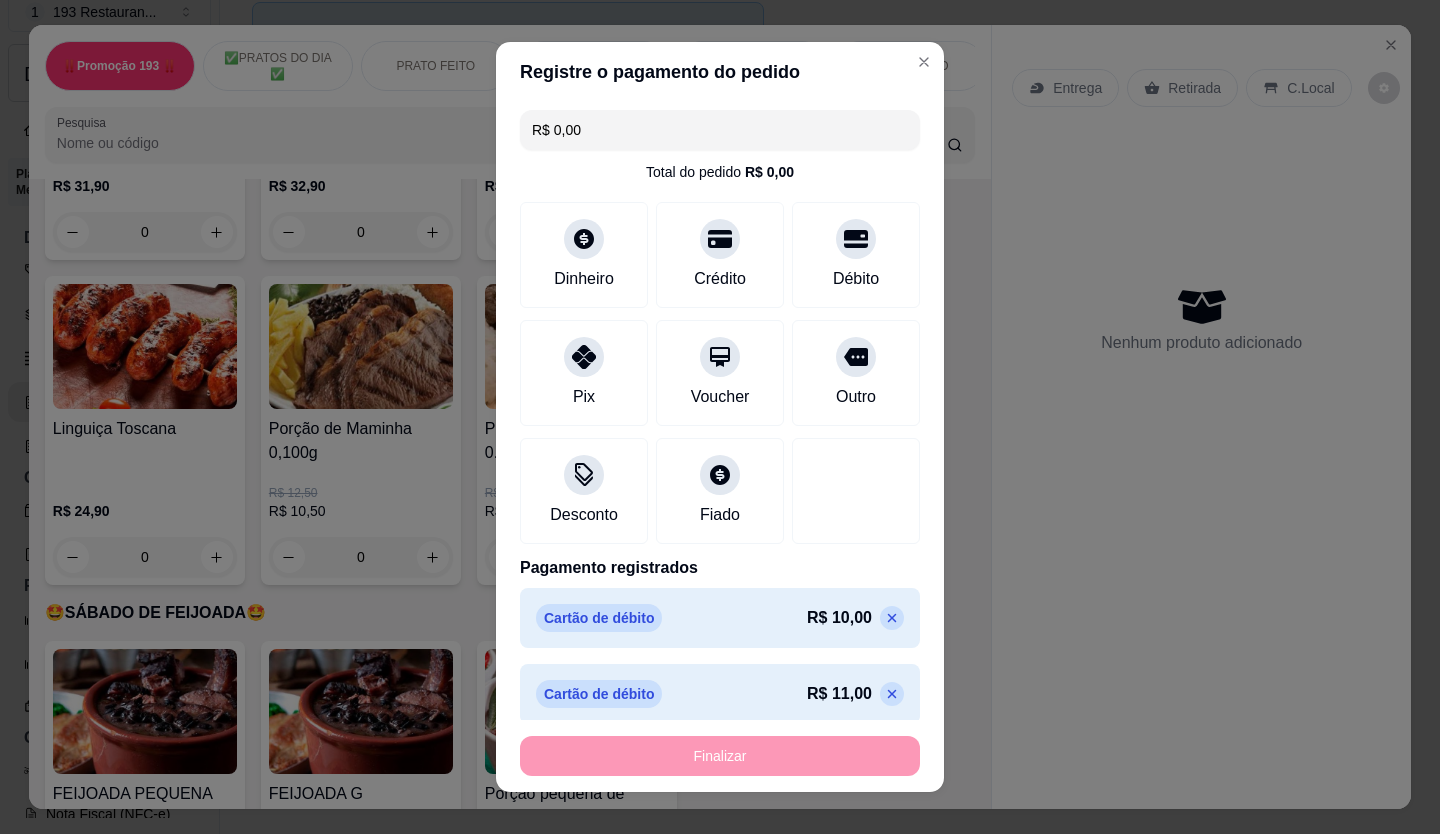 type on "-R$ 21,00" 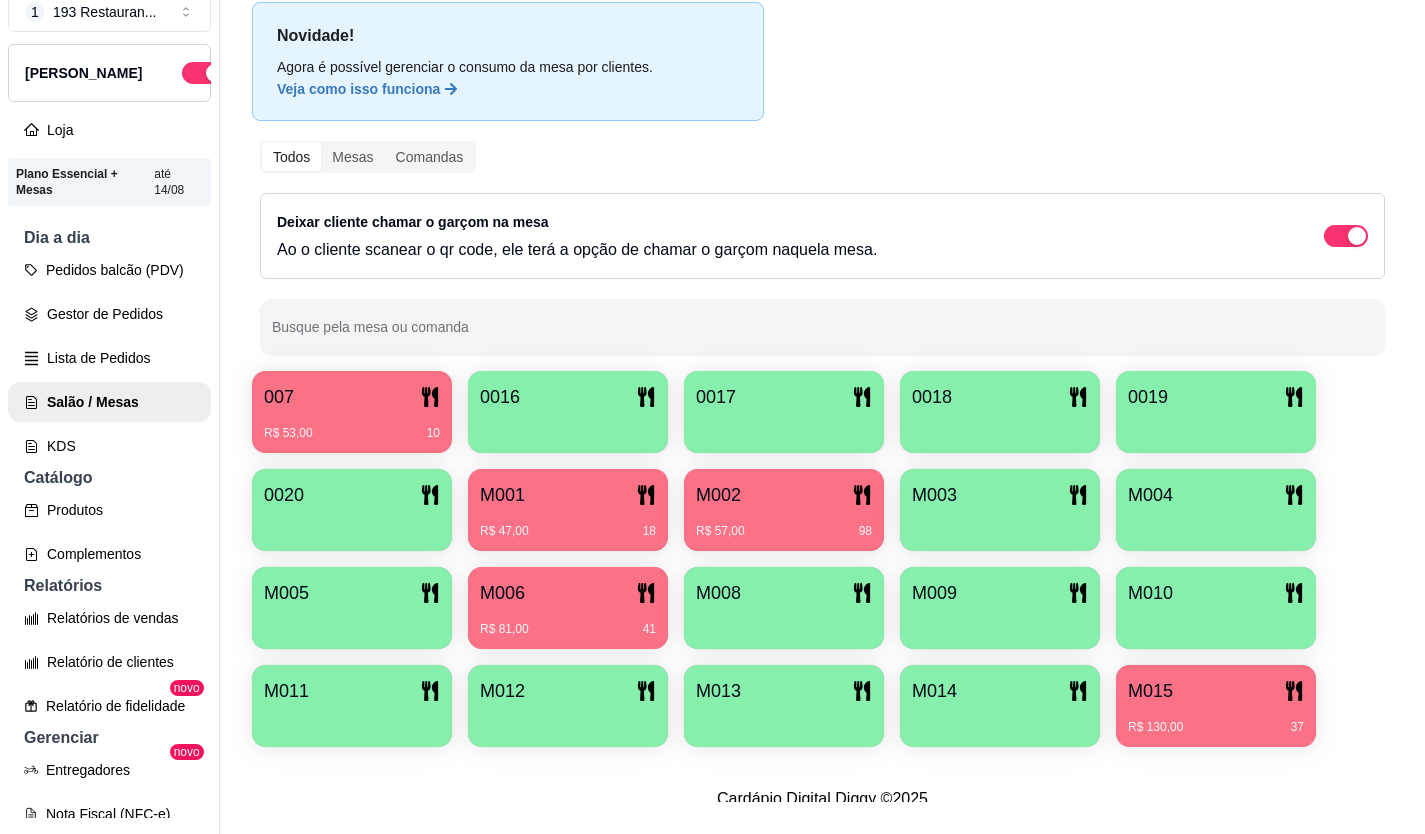 click on "M006" at bounding box center [568, 593] 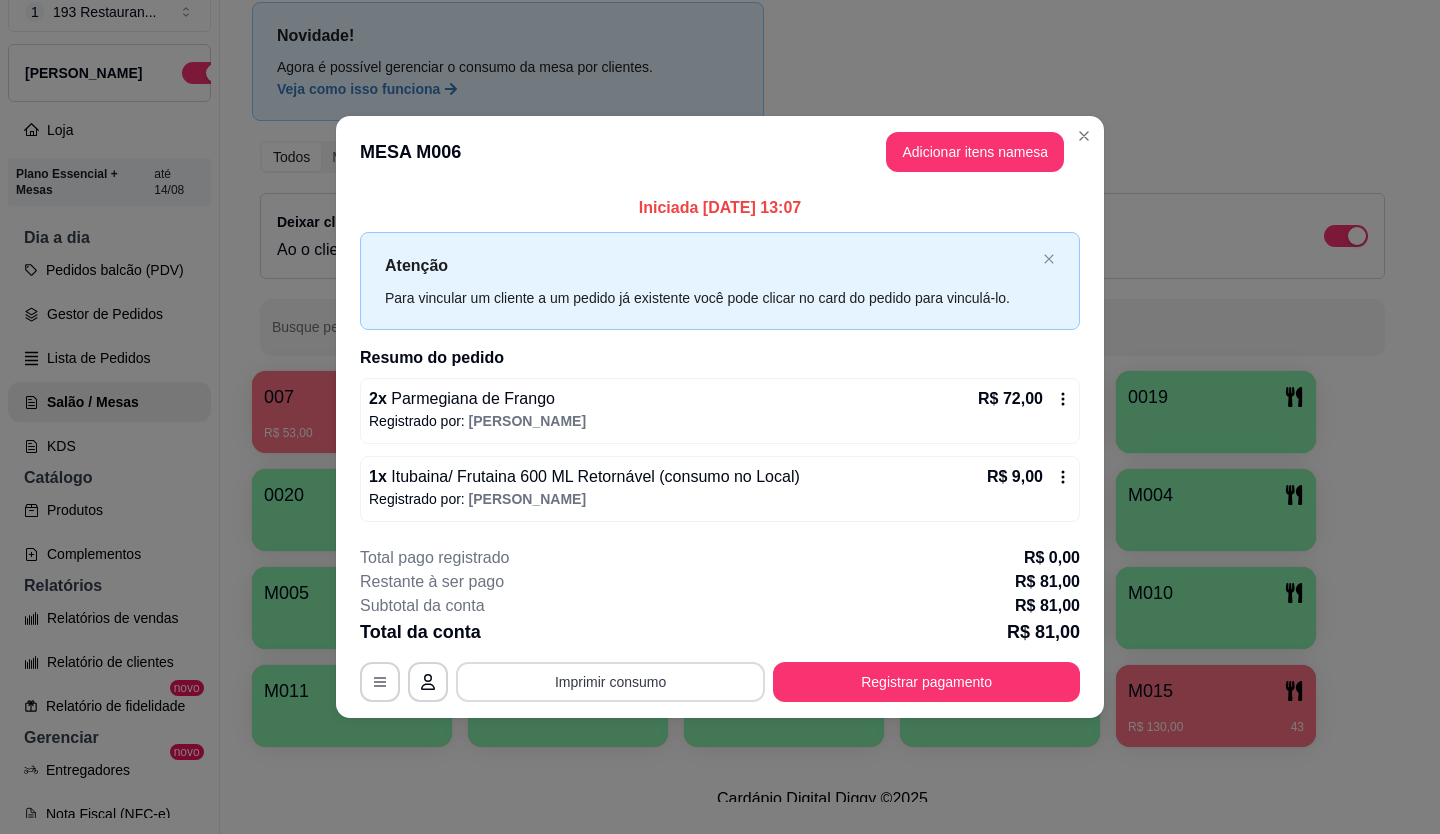 click on "Imprimir consumo" at bounding box center (610, 682) 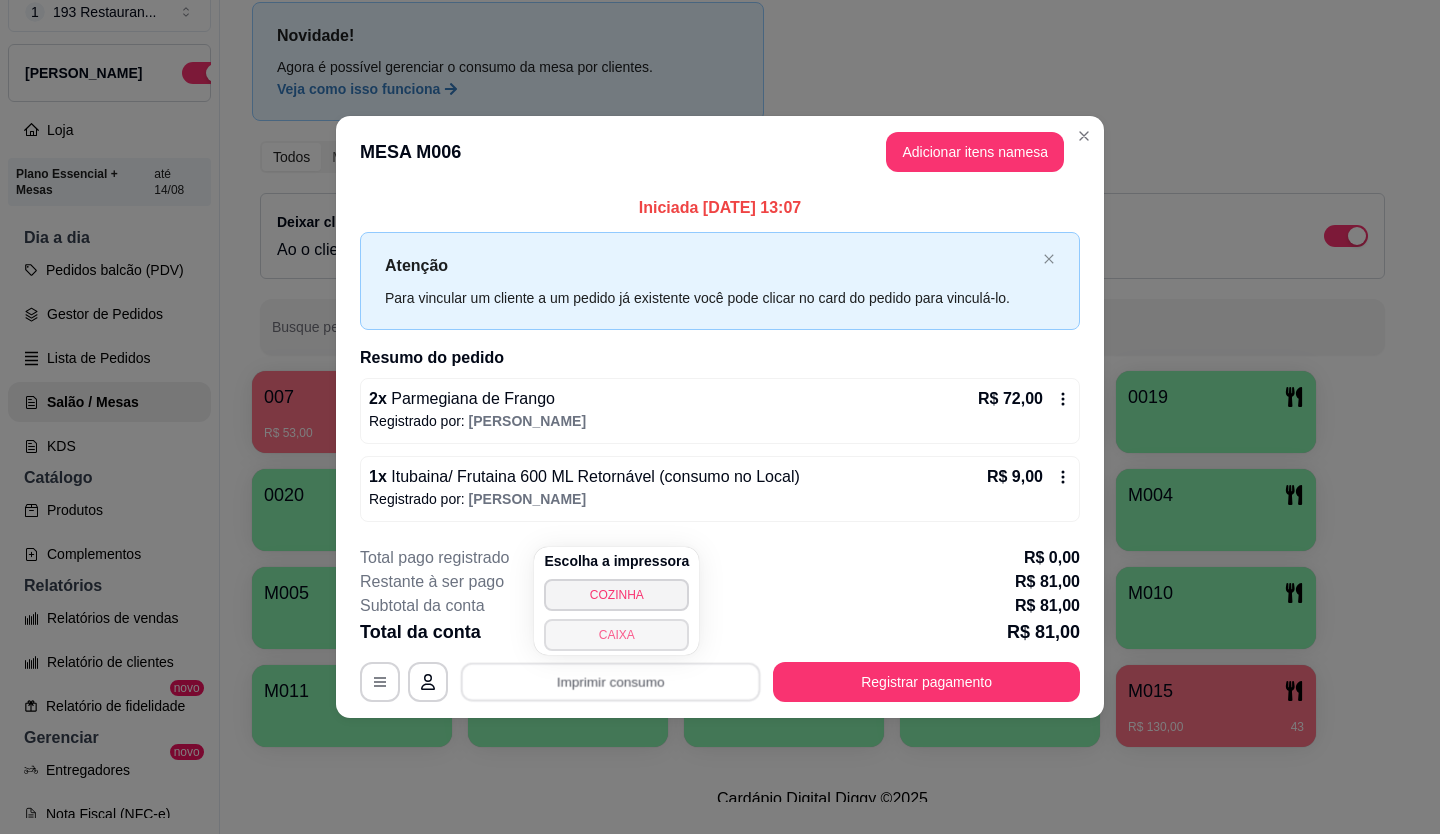 click on "CAIXA" at bounding box center [616, 635] 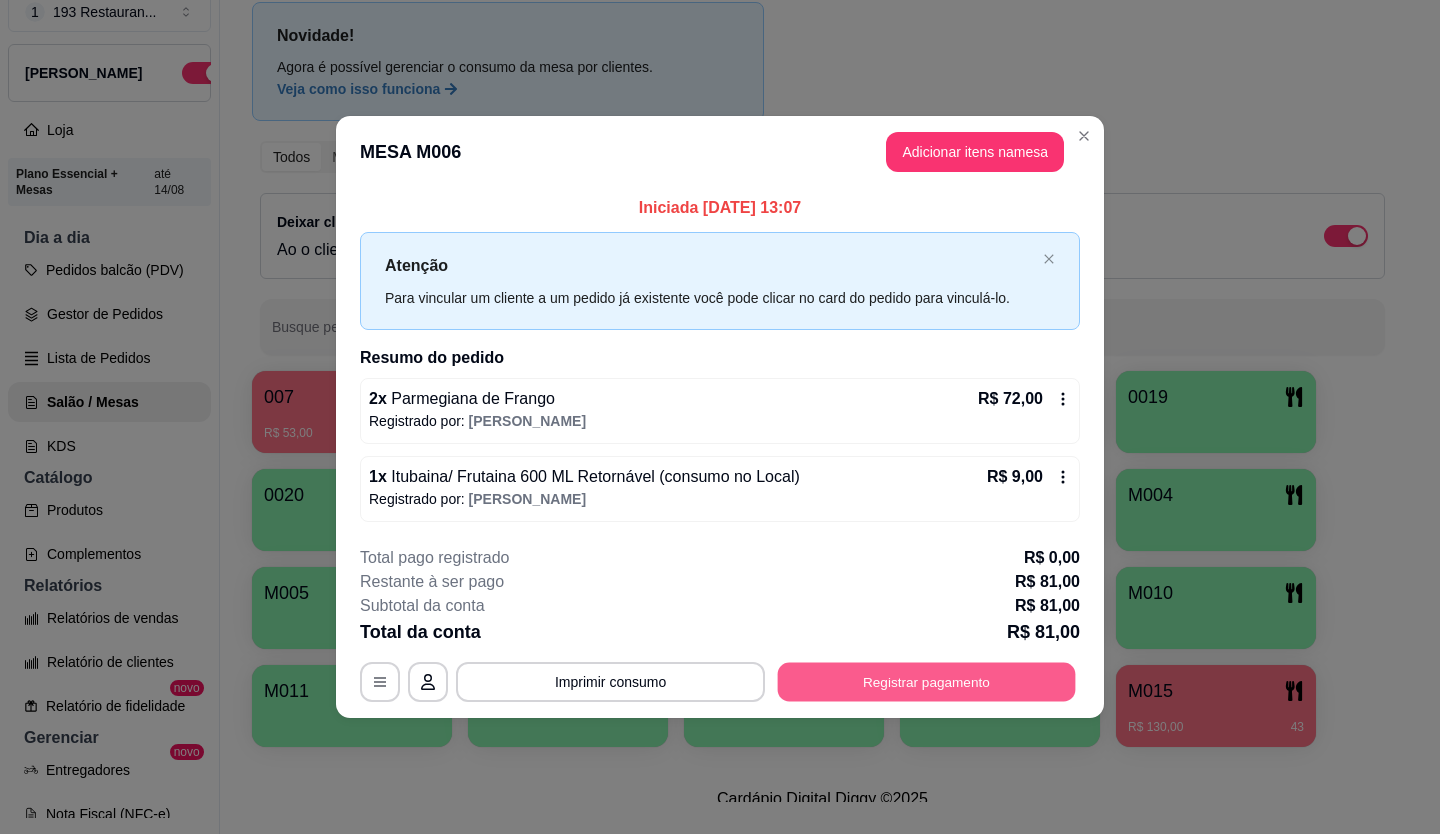 click on "Registrar pagamento" at bounding box center [927, 681] 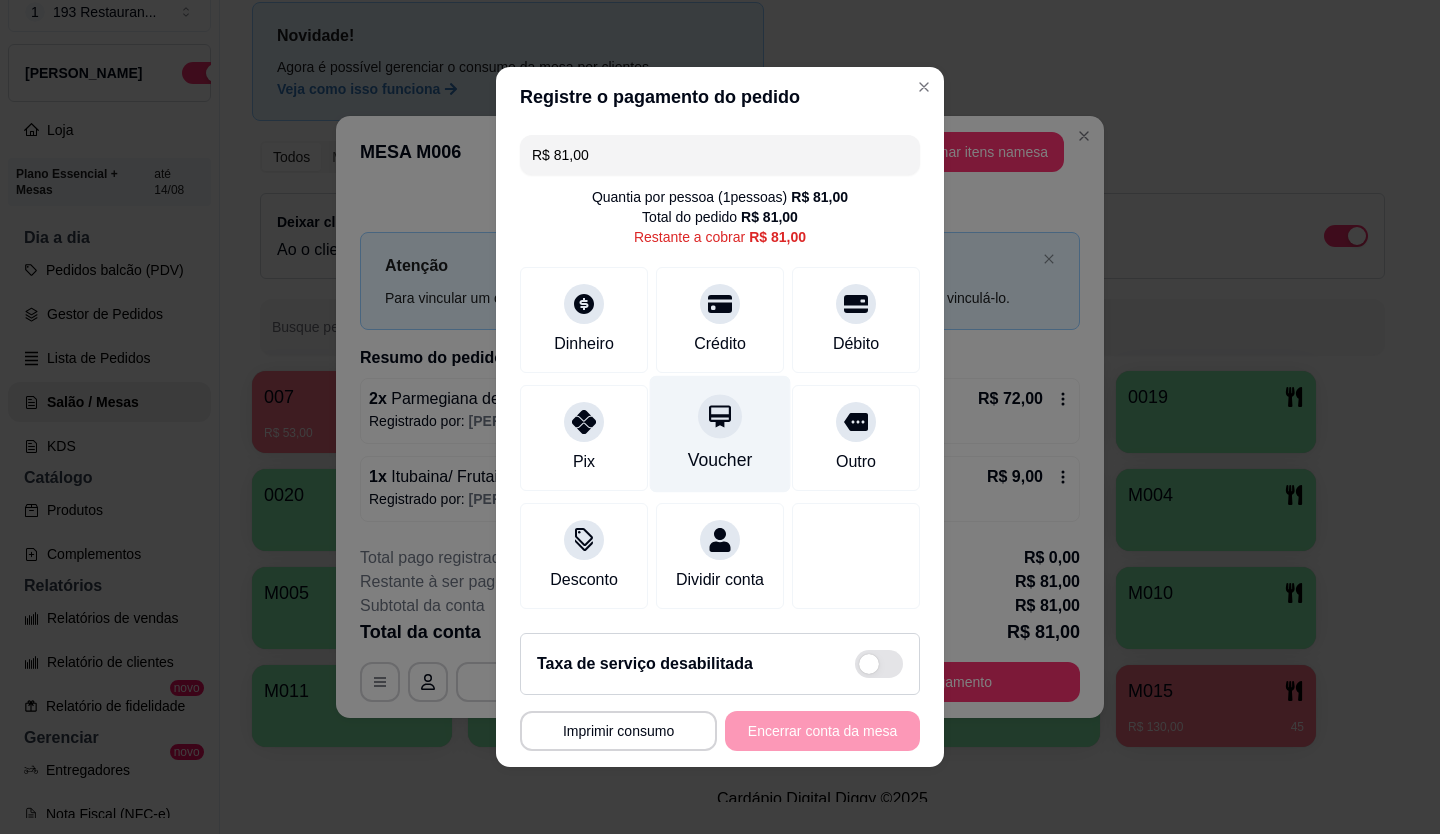 click on "Voucher" at bounding box center (720, 434) 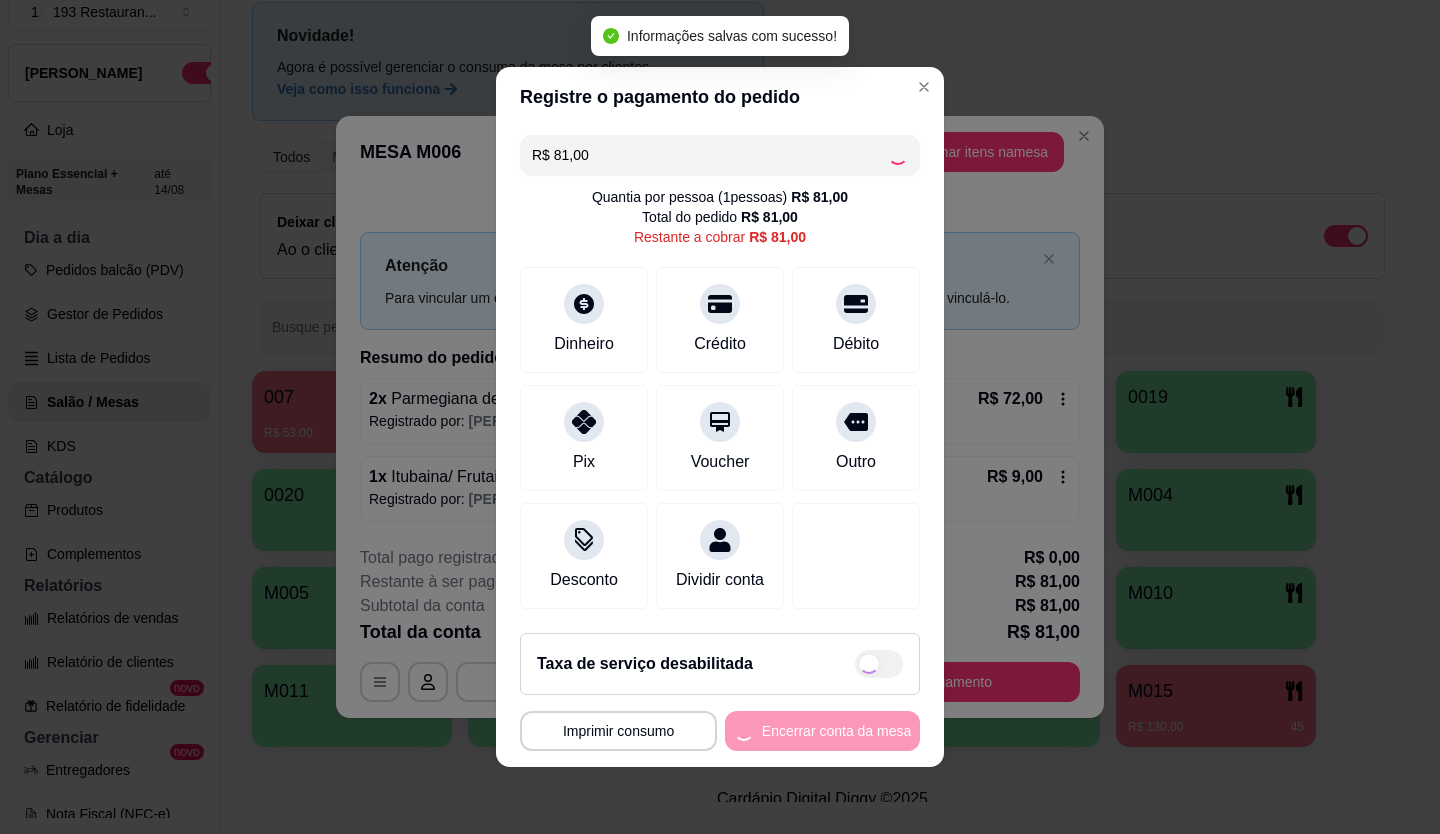type on "R$ 0,00" 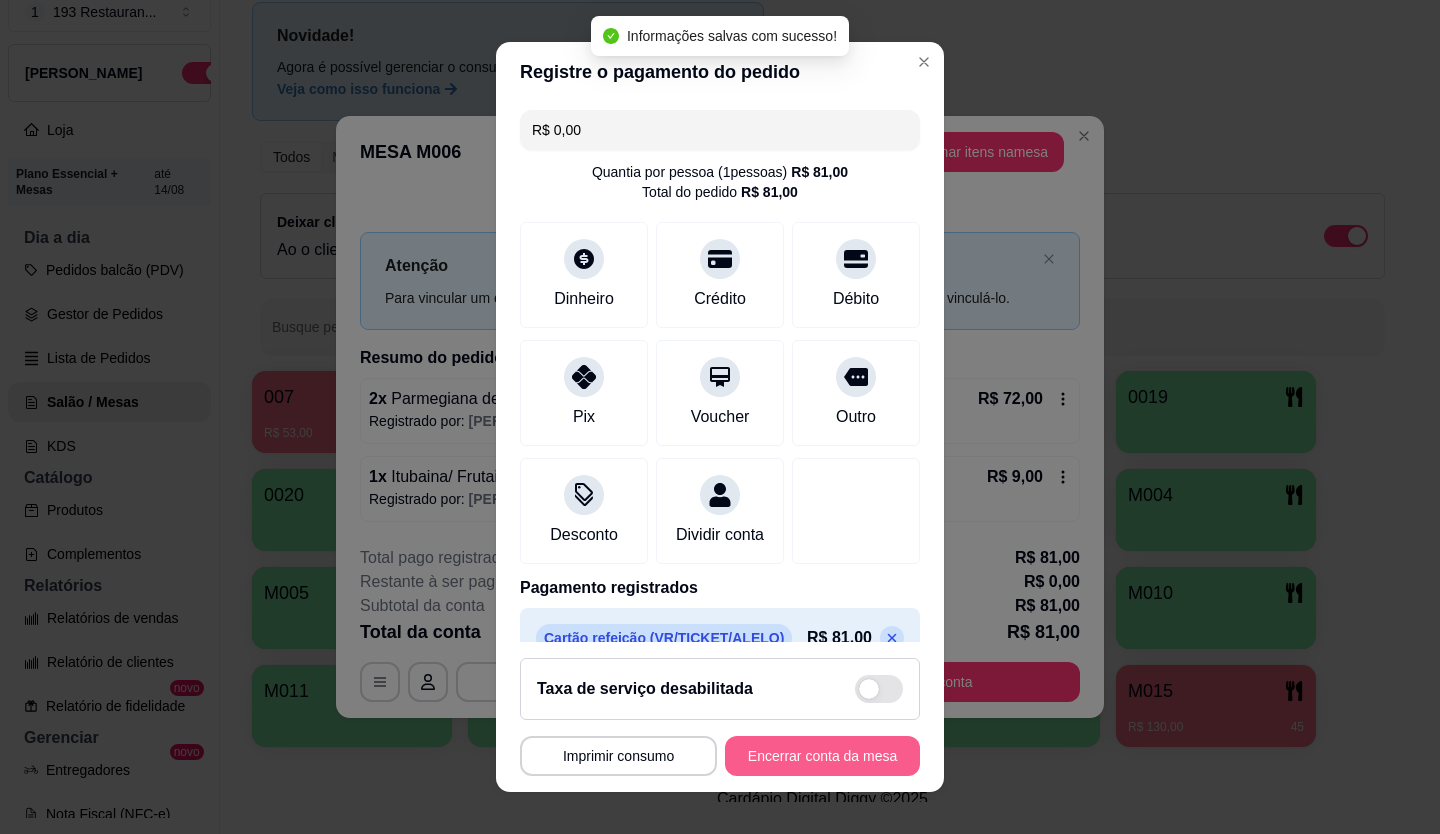 click on "Encerrar conta da mesa" at bounding box center [822, 756] 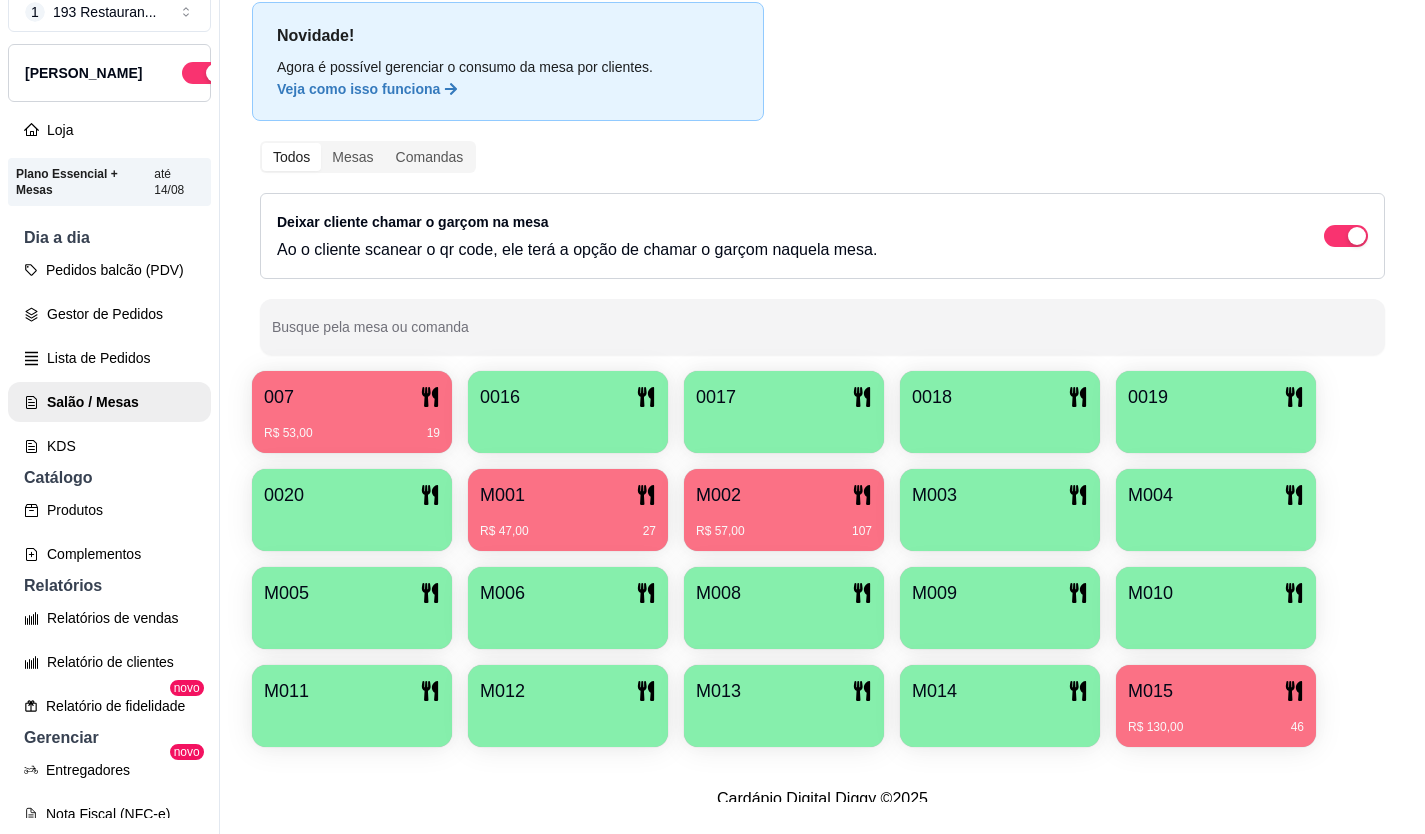 type 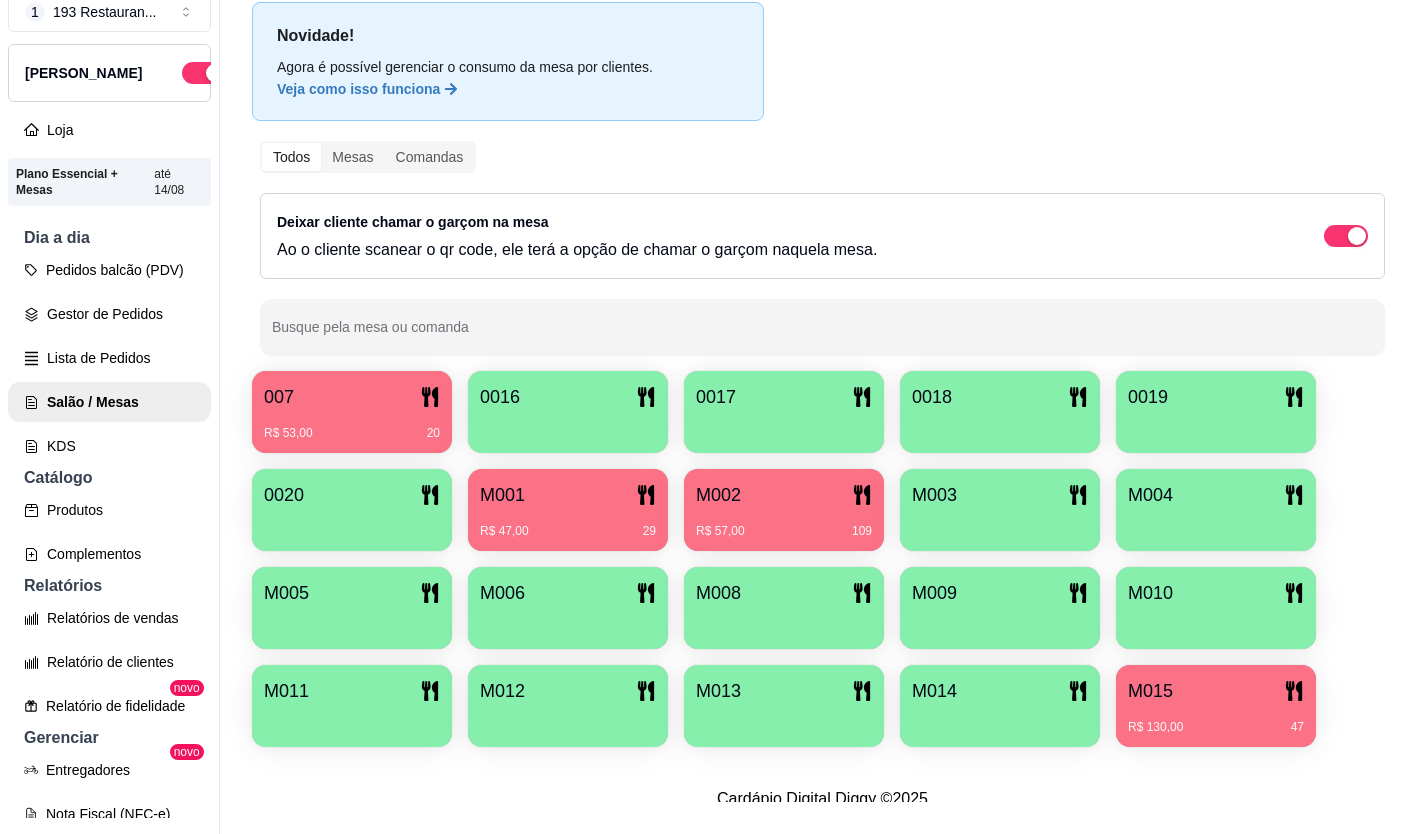 click on "M015 R$ 130,00 47" at bounding box center [1216, 706] 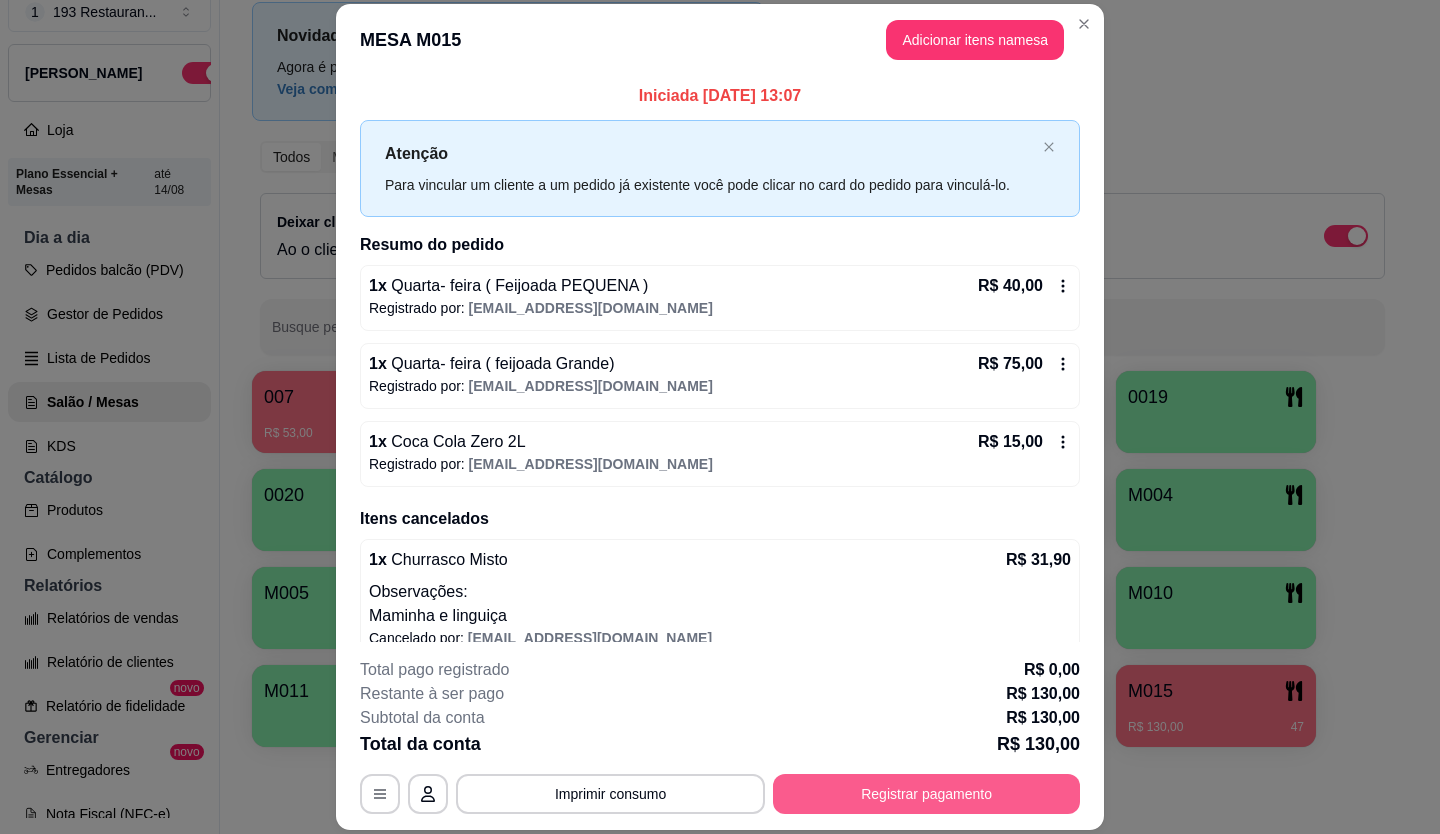 click on "Registrar pagamento" at bounding box center (926, 794) 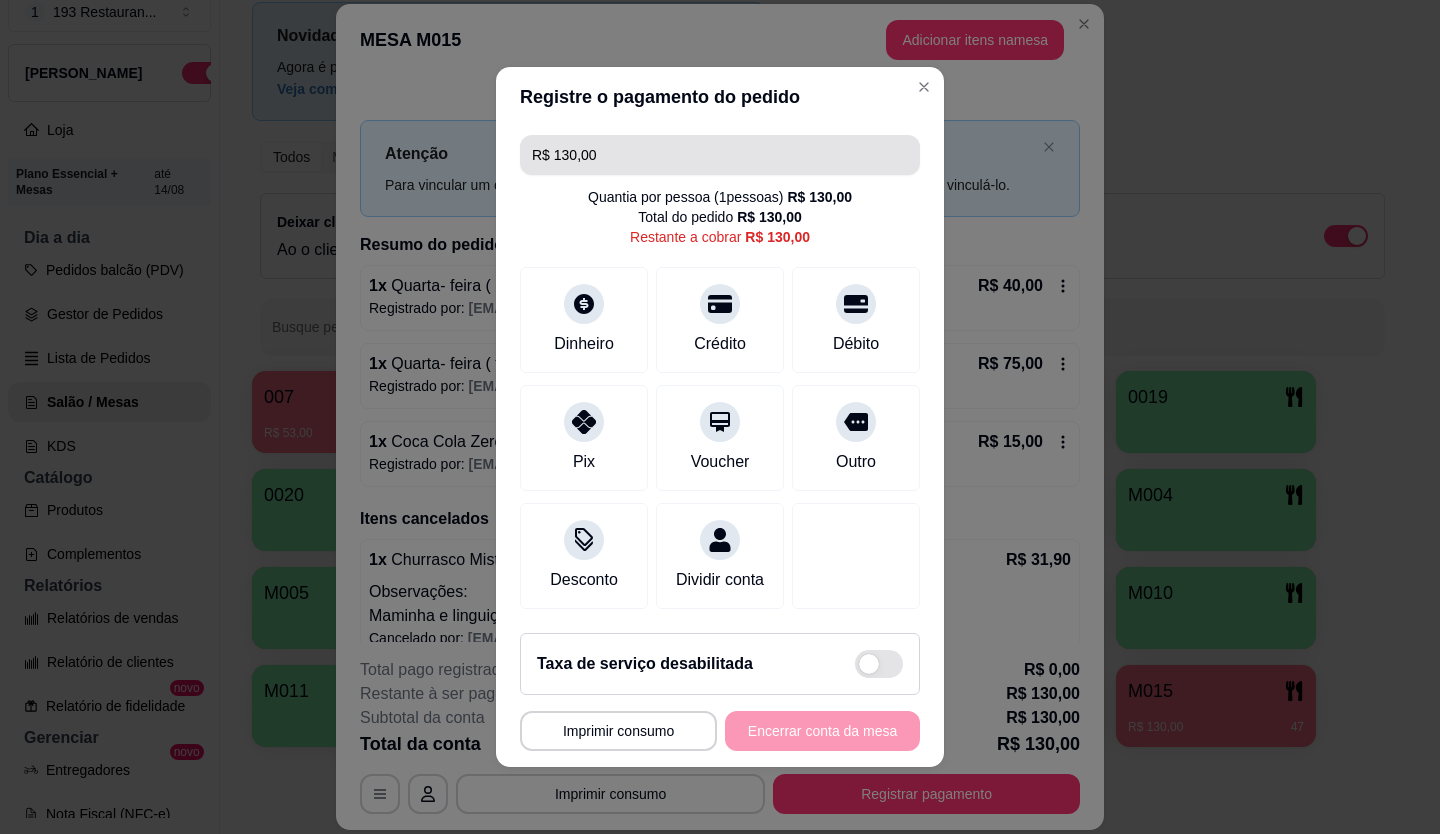click on "R$ 130,00" at bounding box center [720, 155] 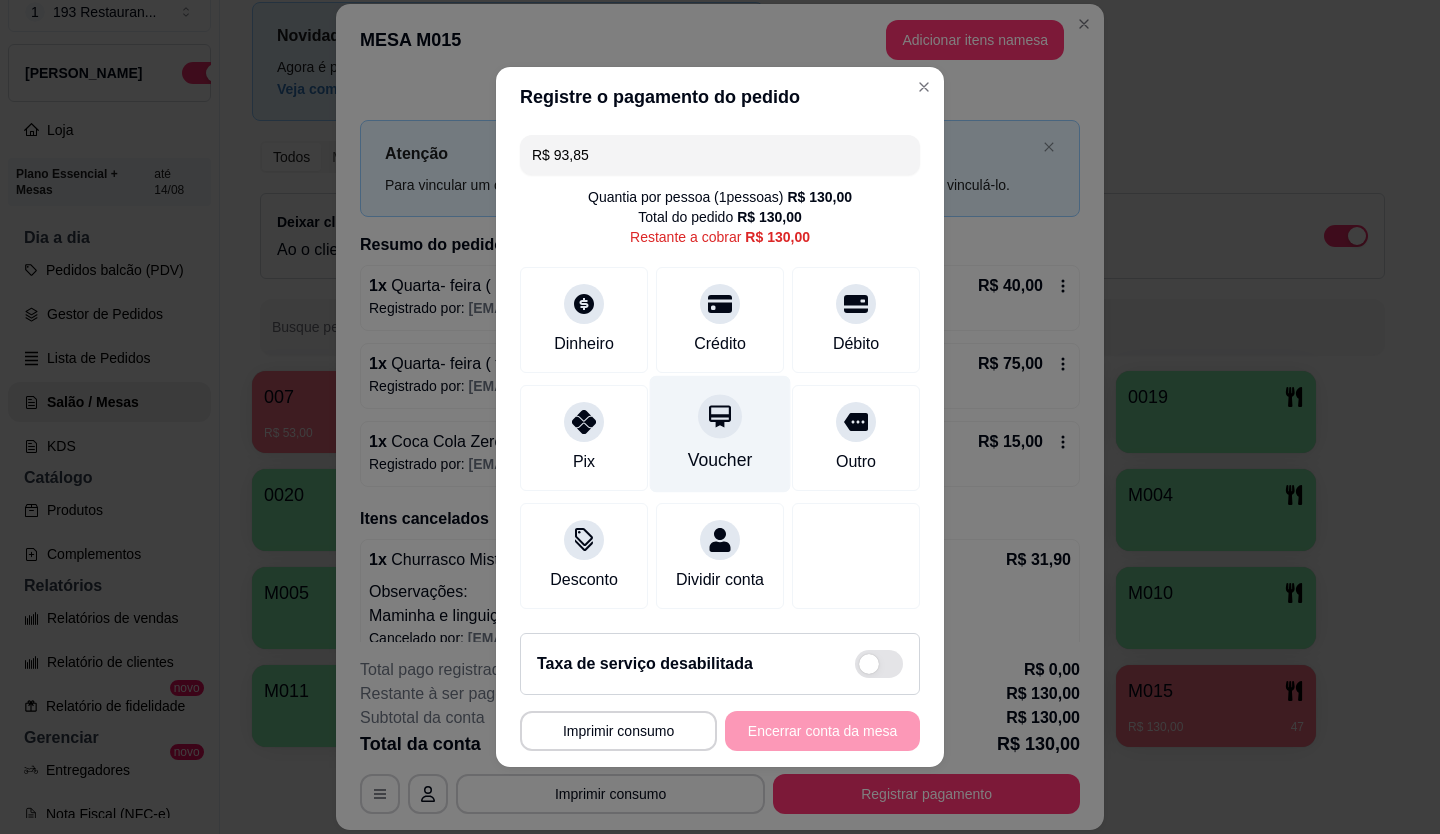click 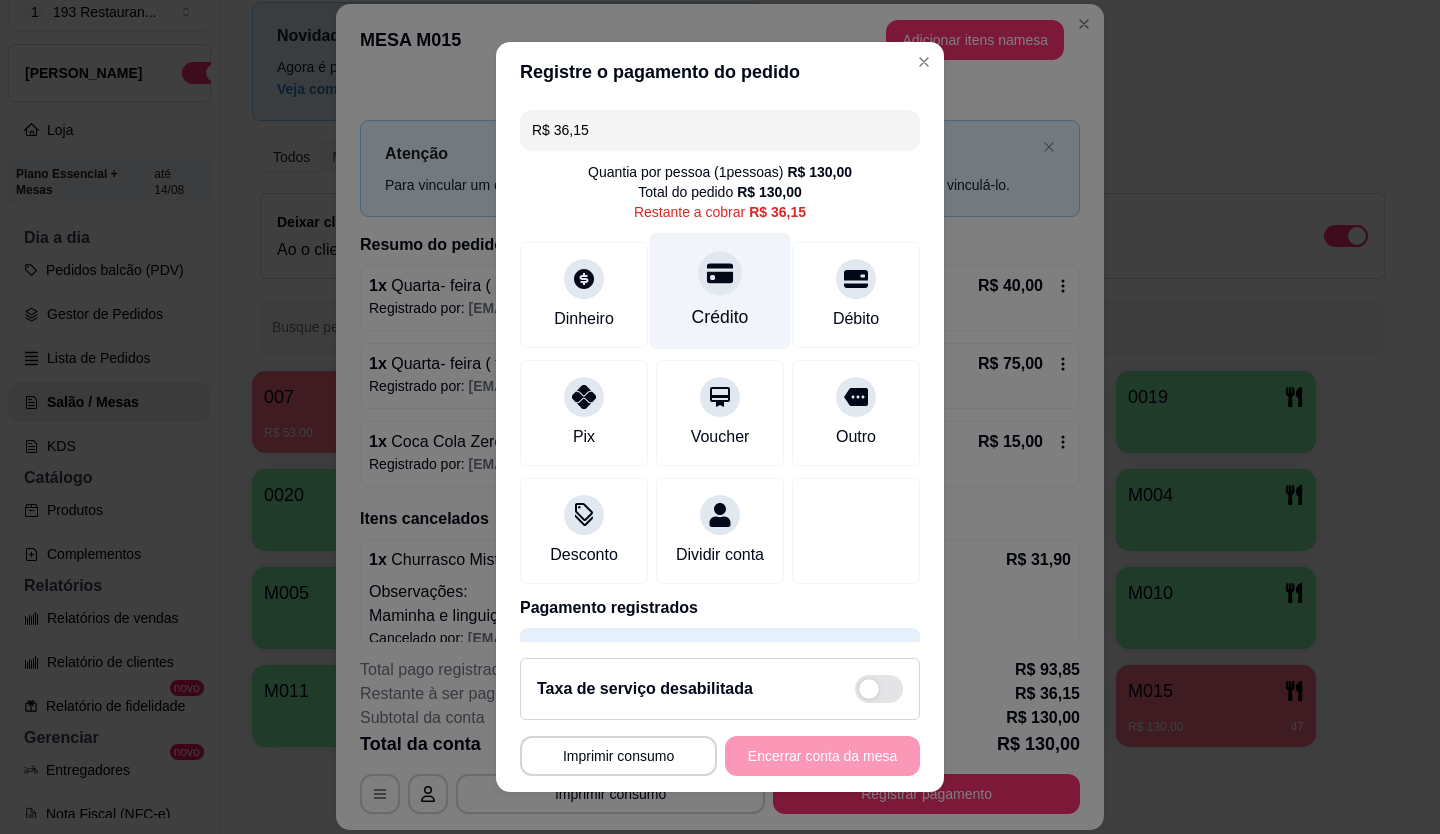 click 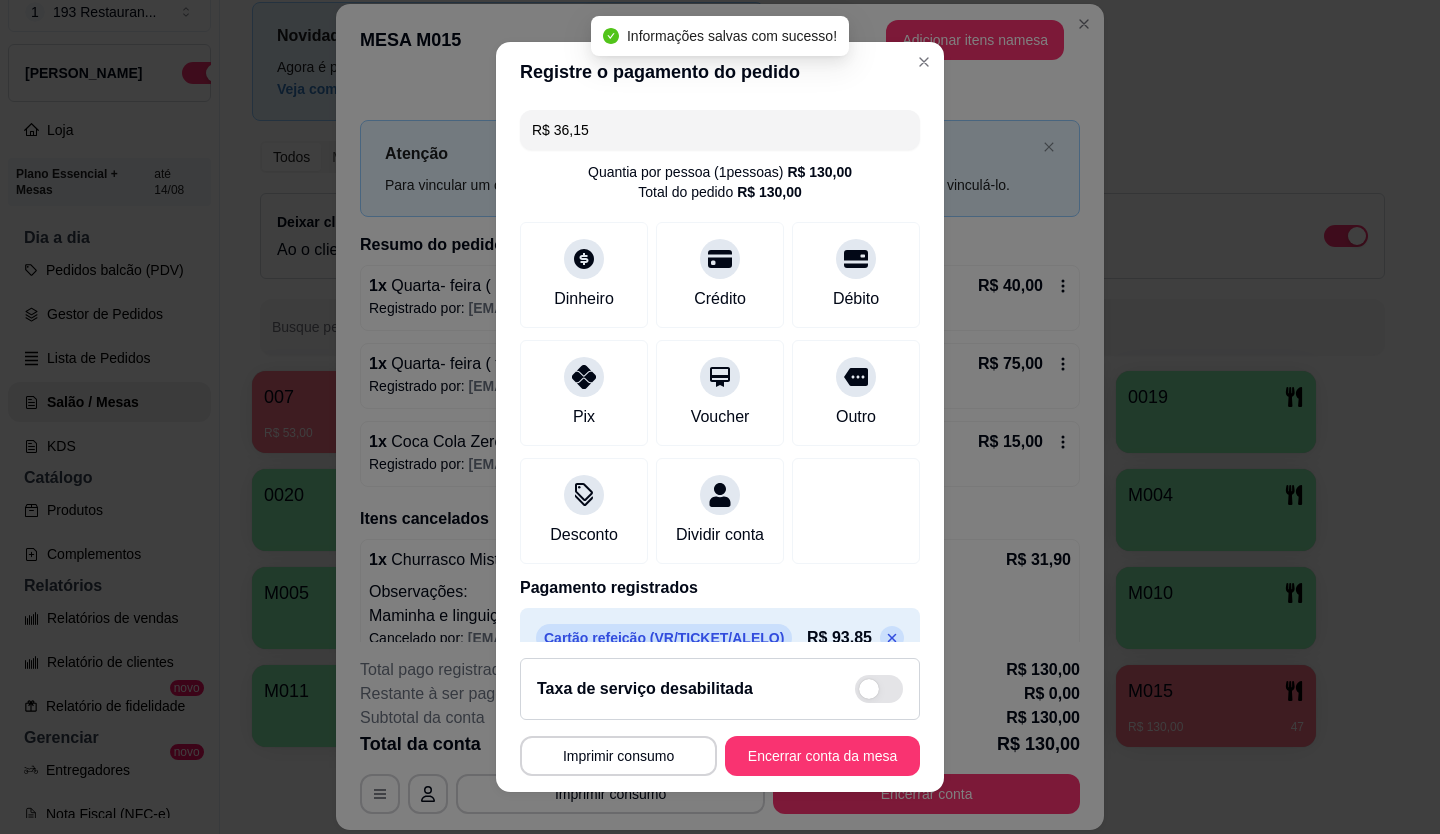 type on "R$ 0,00" 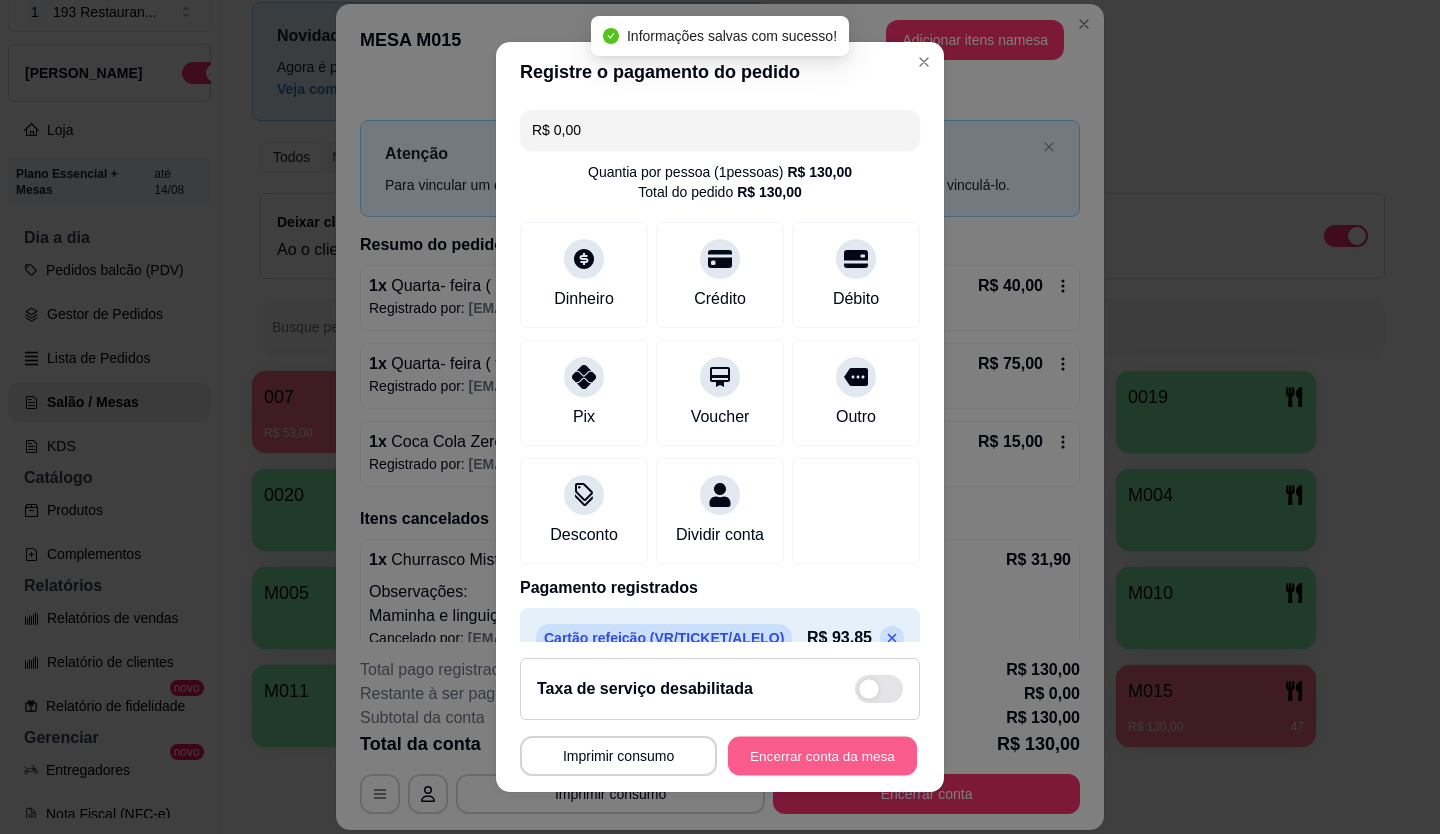 click on "Encerrar conta da mesa" at bounding box center [822, 756] 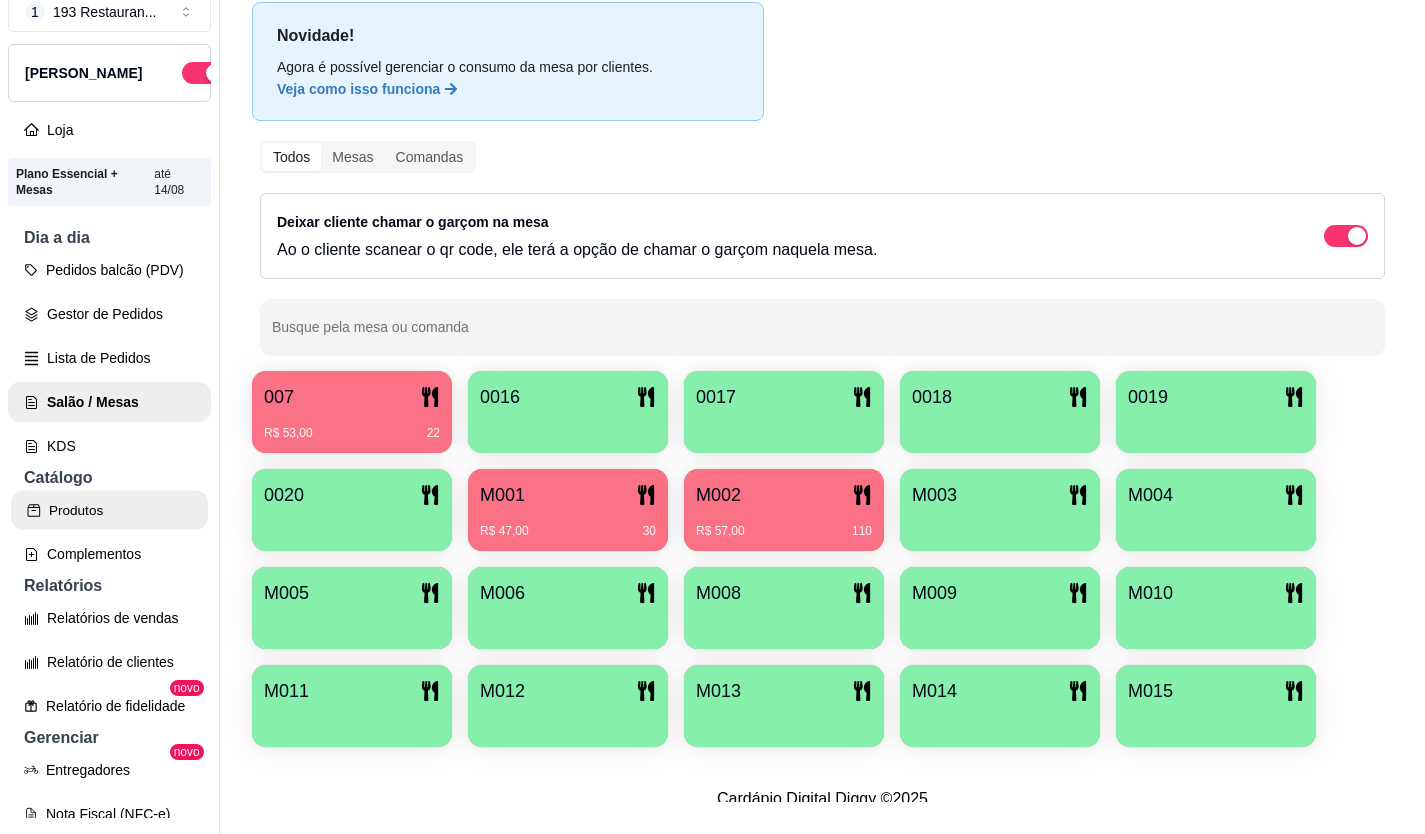 click on "Produtos" at bounding box center [109, 510] 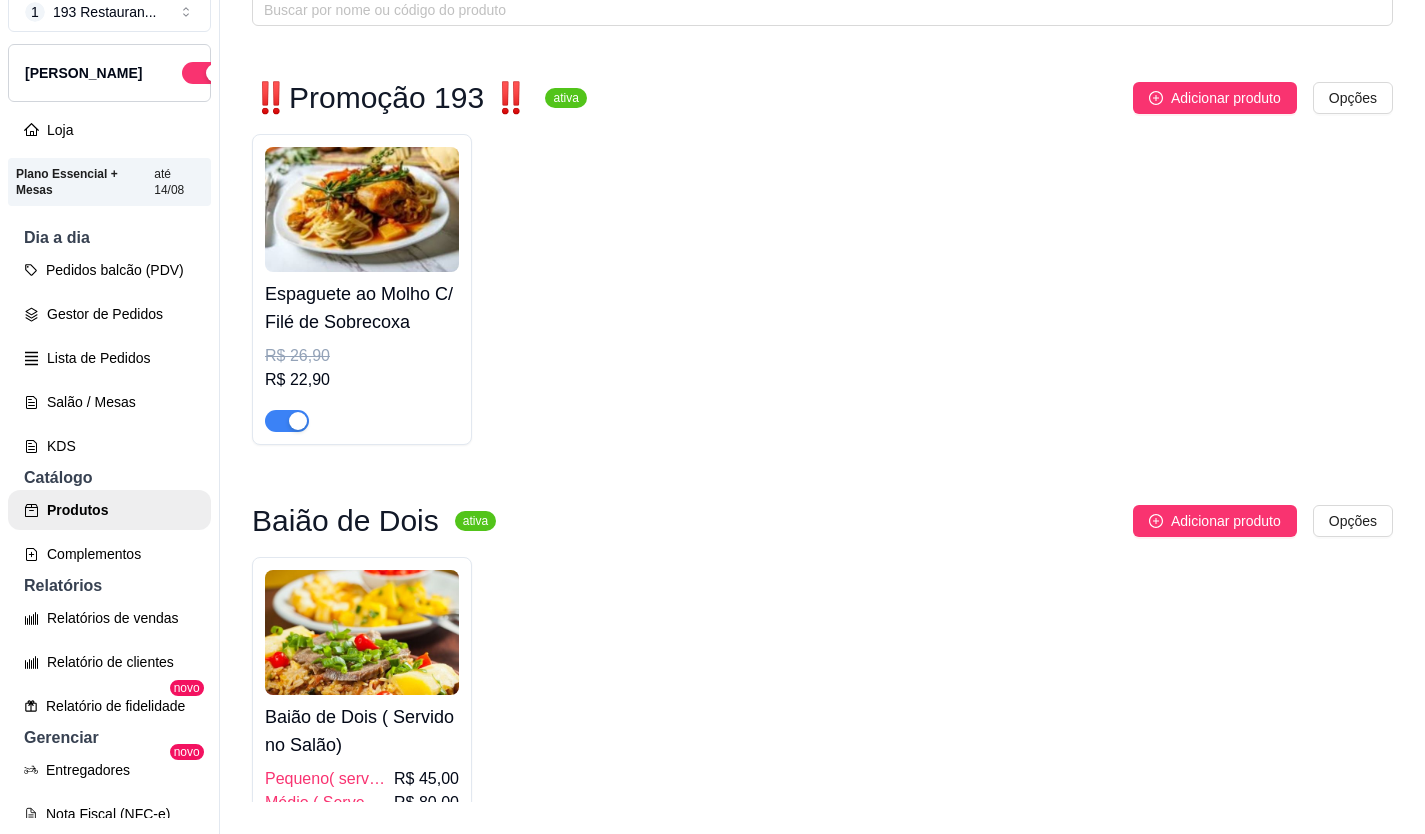 scroll, scrollTop: 0, scrollLeft: 0, axis: both 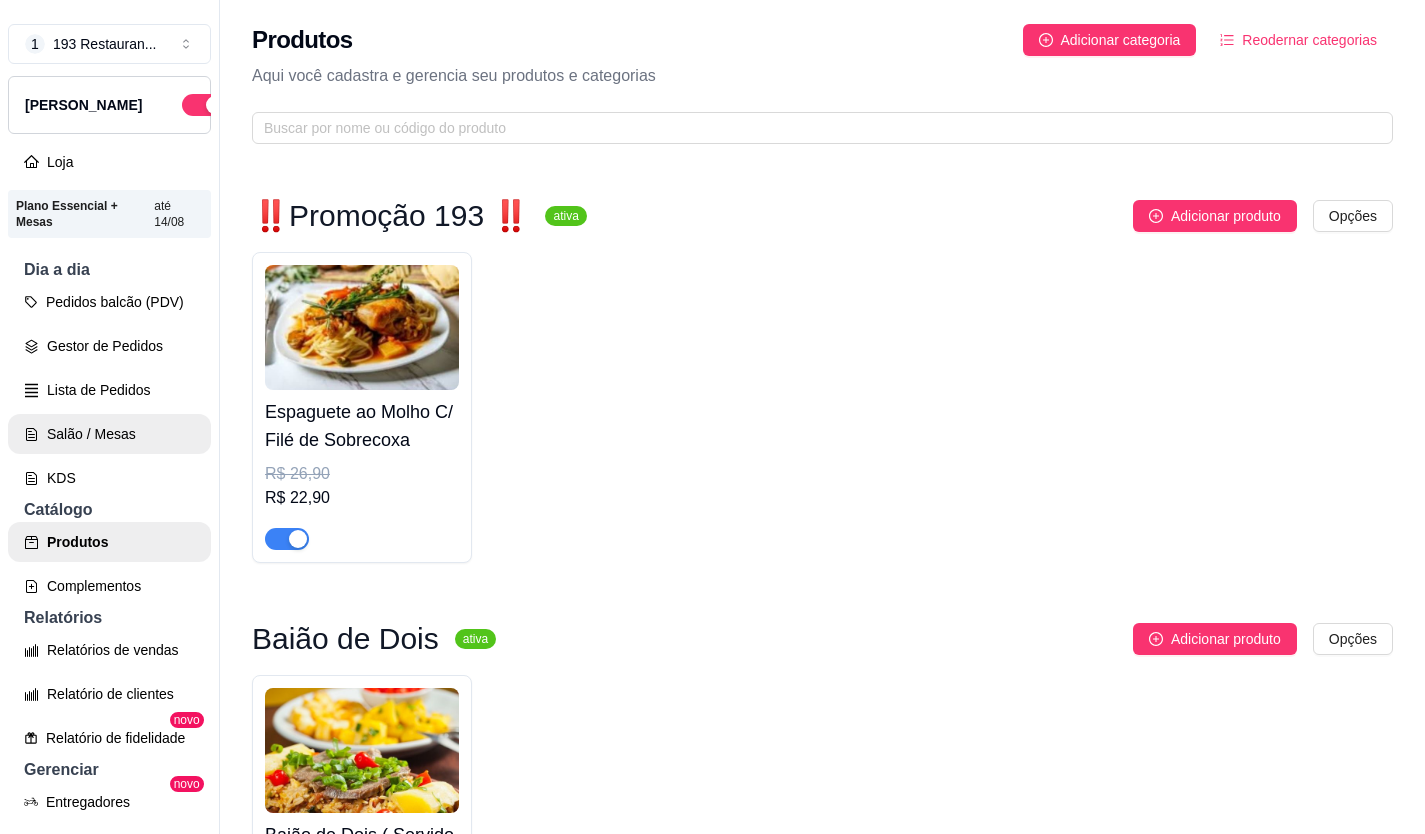 click on "Salão / Mesas" at bounding box center (109, 434) 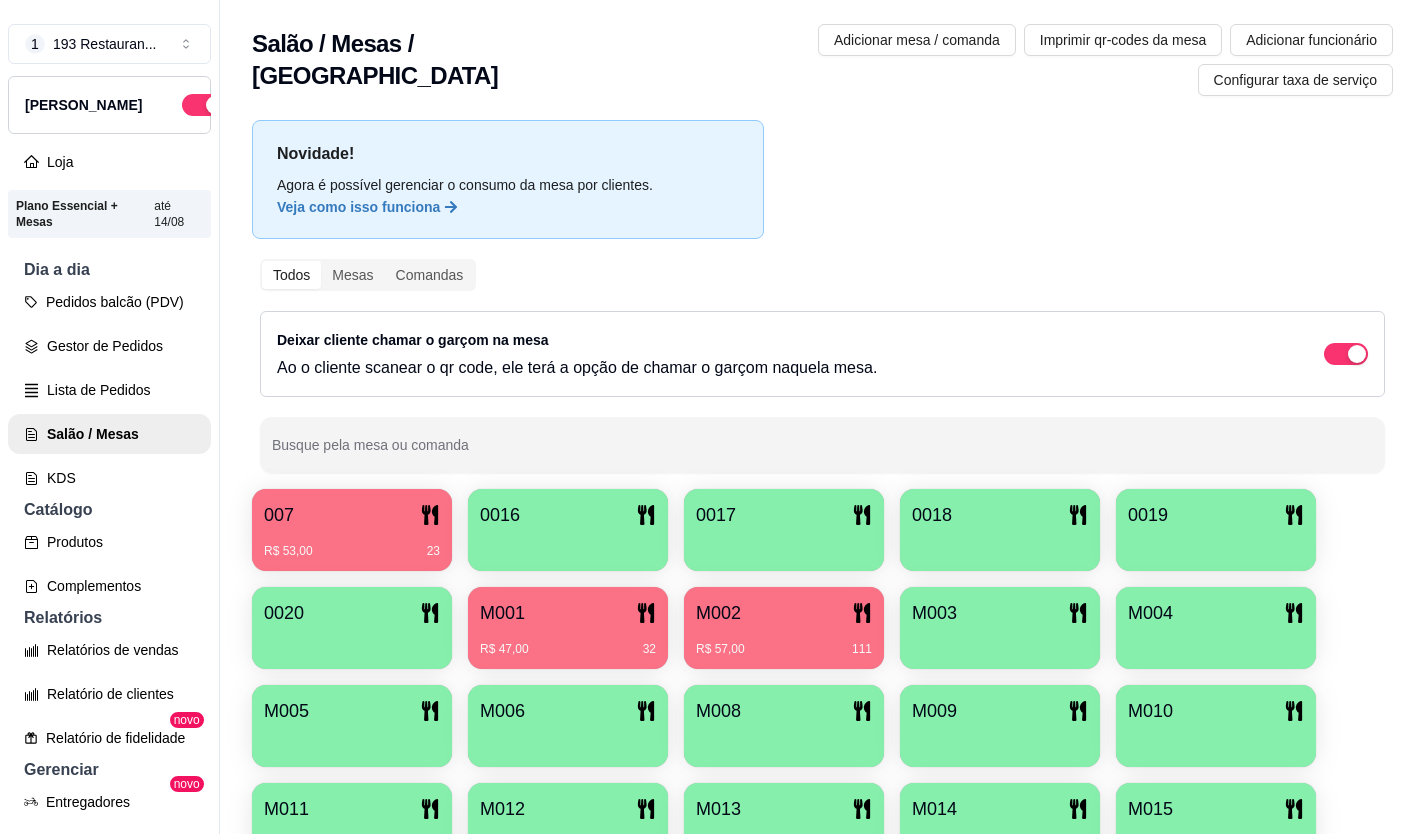 click on "M001 R$ 47,00 32" at bounding box center [568, 628] 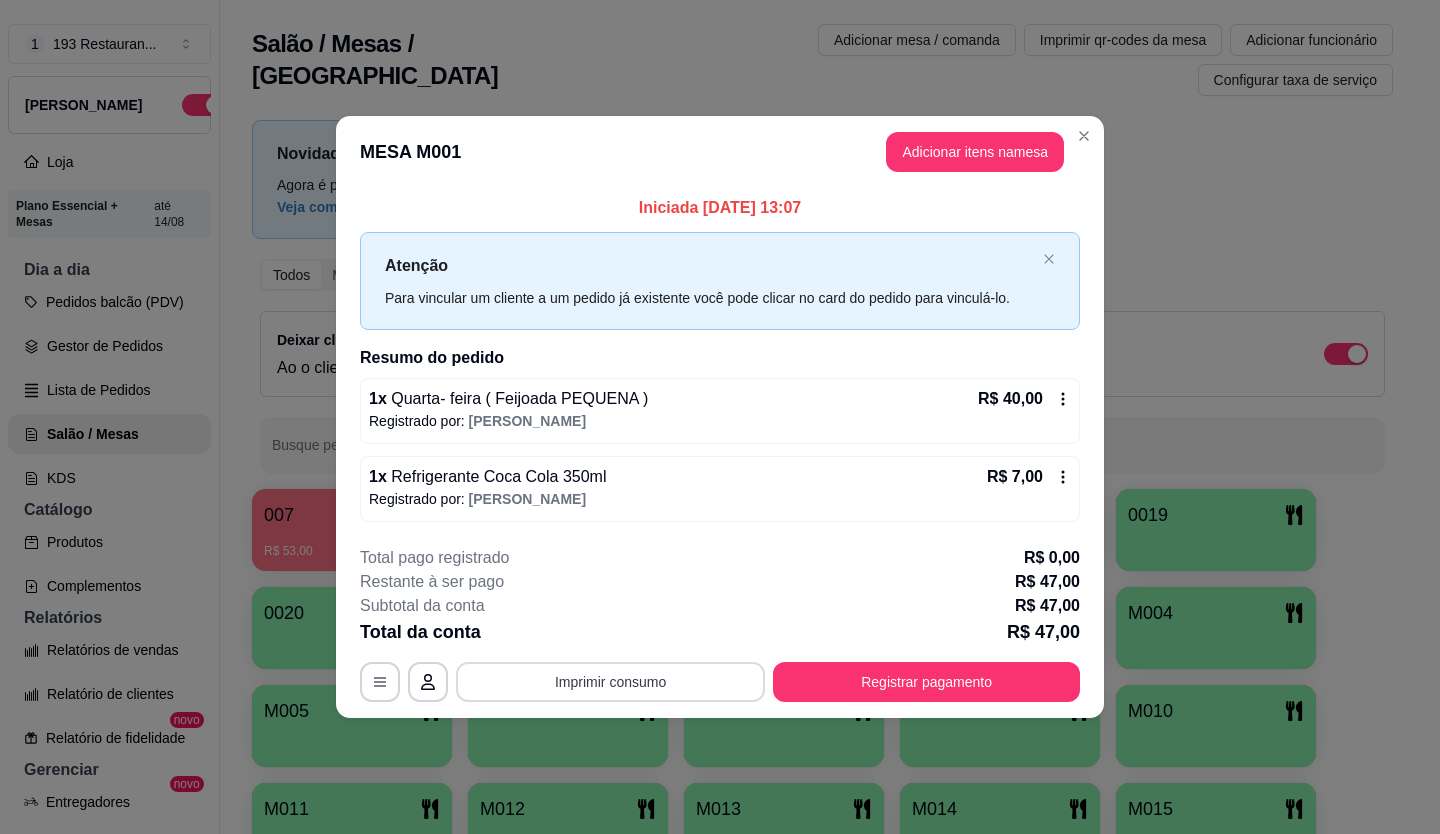 click on "Imprimir consumo" at bounding box center [610, 682] 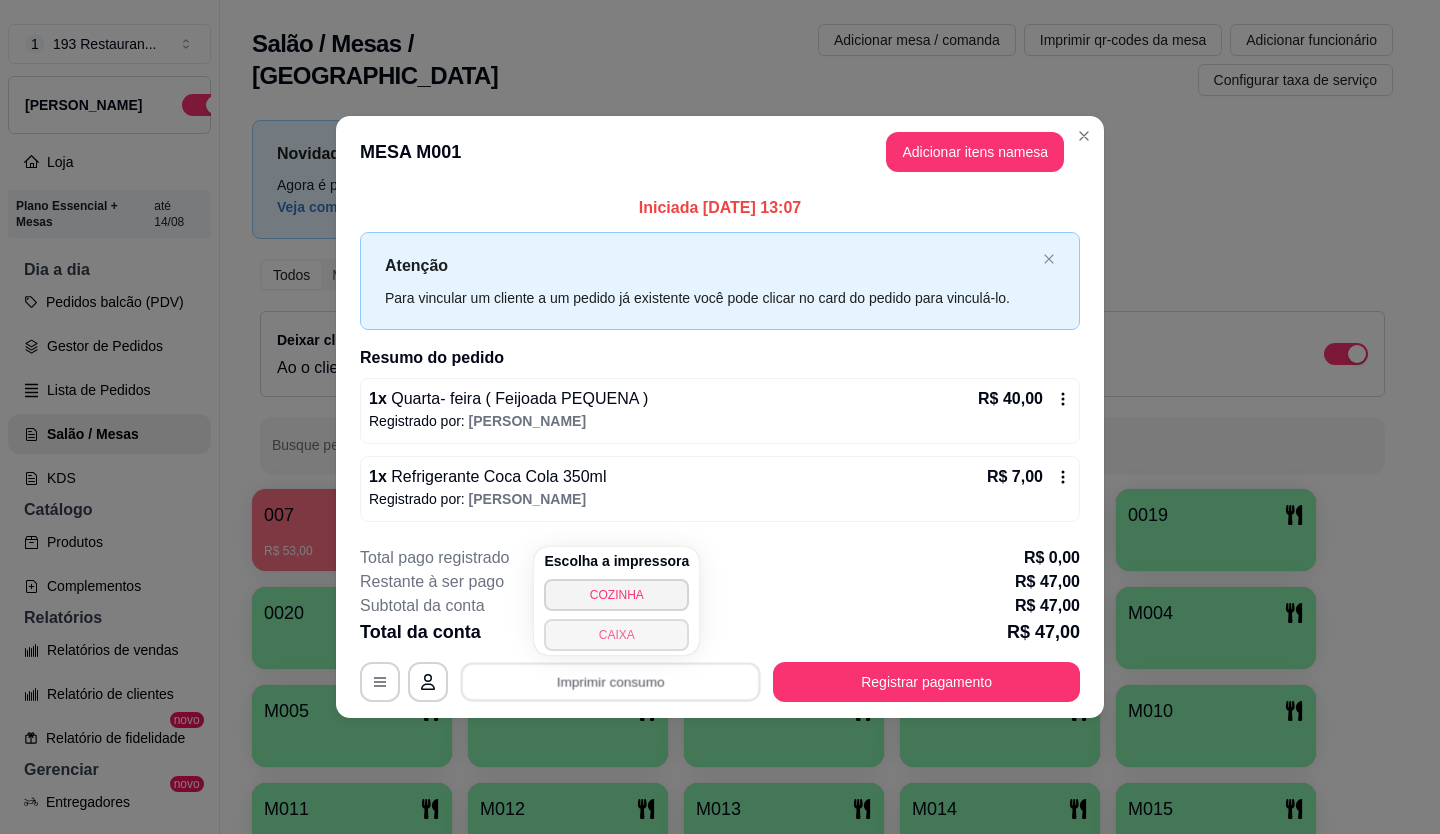 click on "CAIXA" at bounding box center [616, 635] 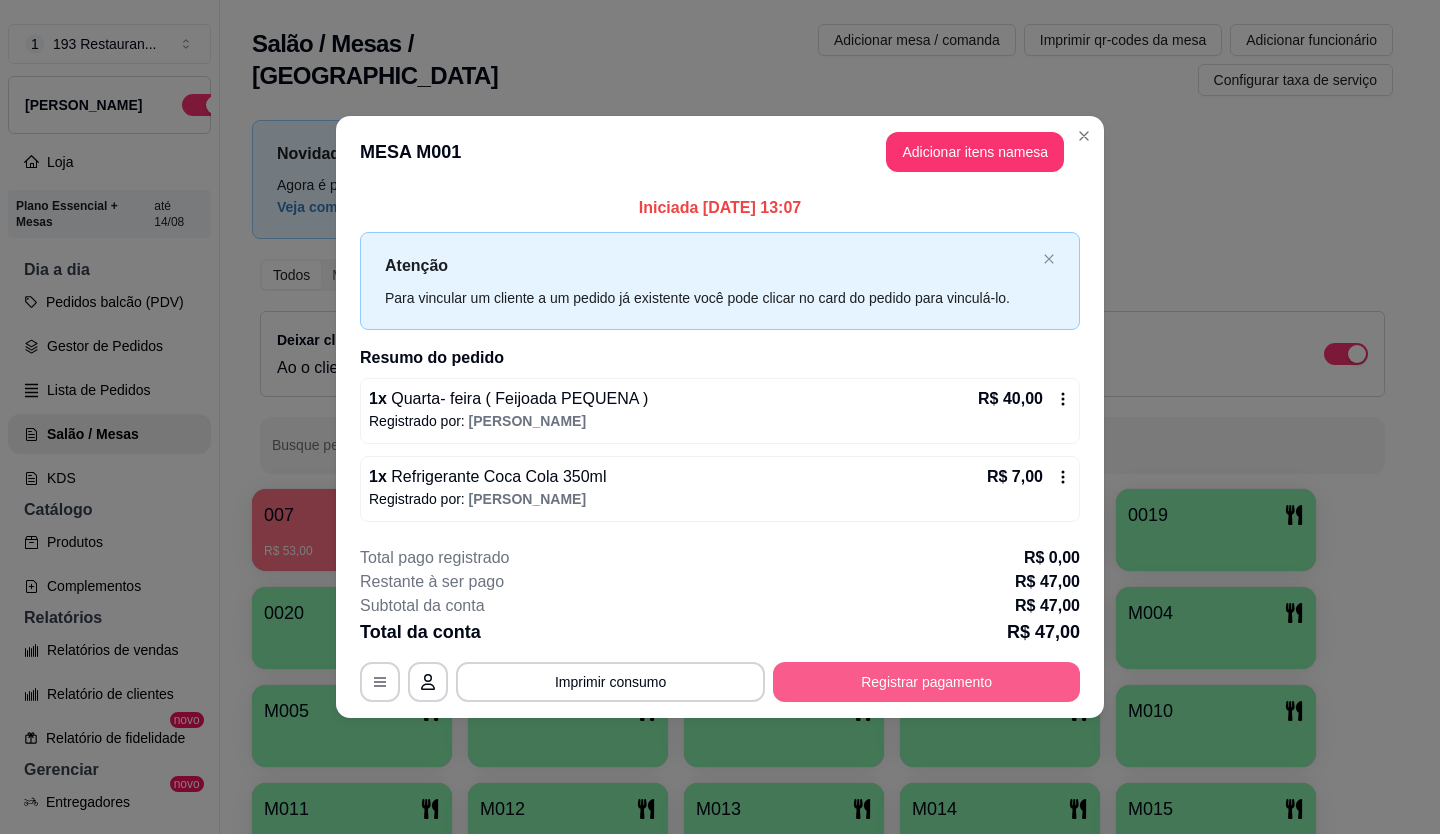 click on "Registrar pagamento" at bounding box center [926, 682] 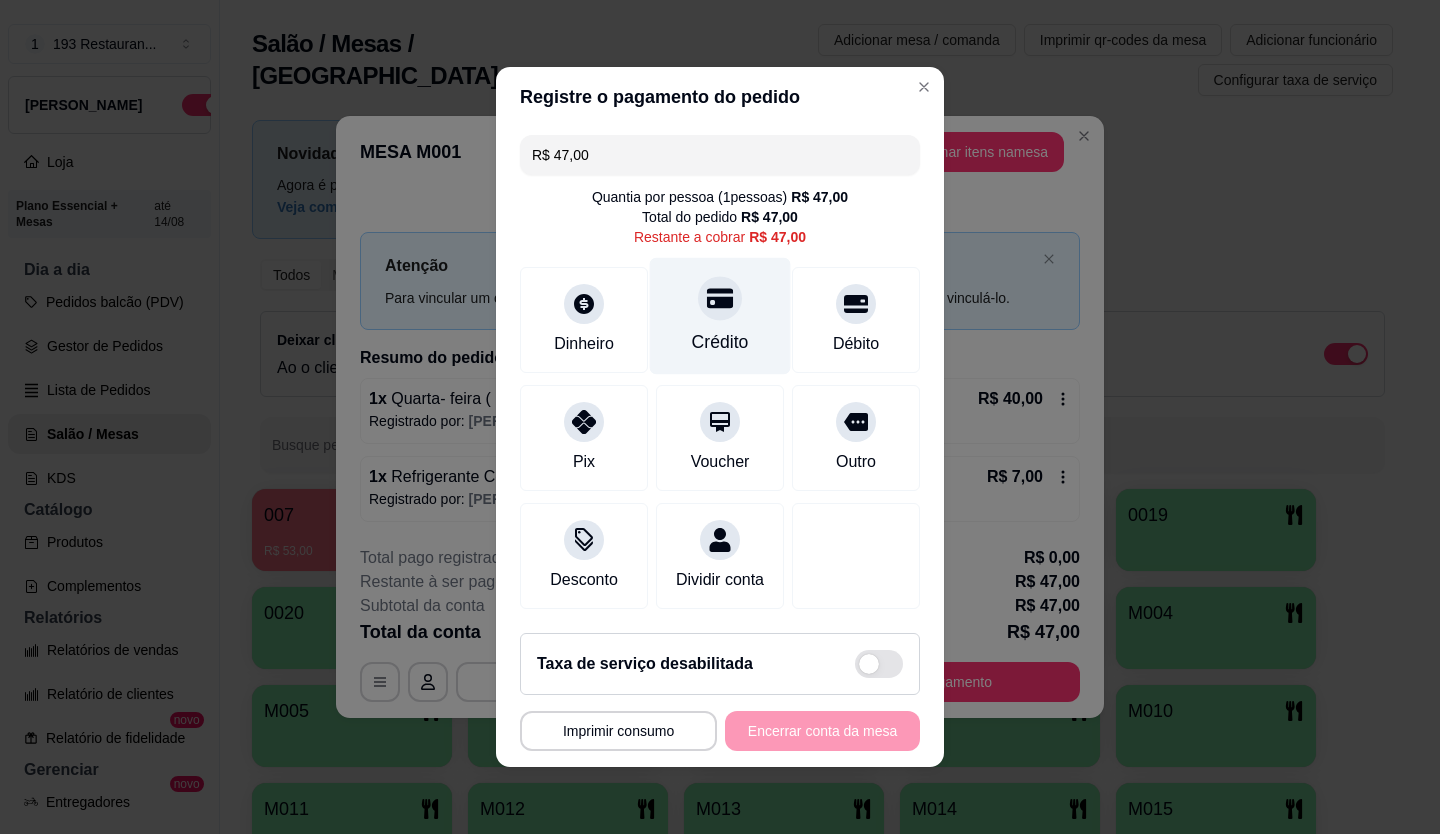 click on "Crédito" at bounding box center [720, 316] 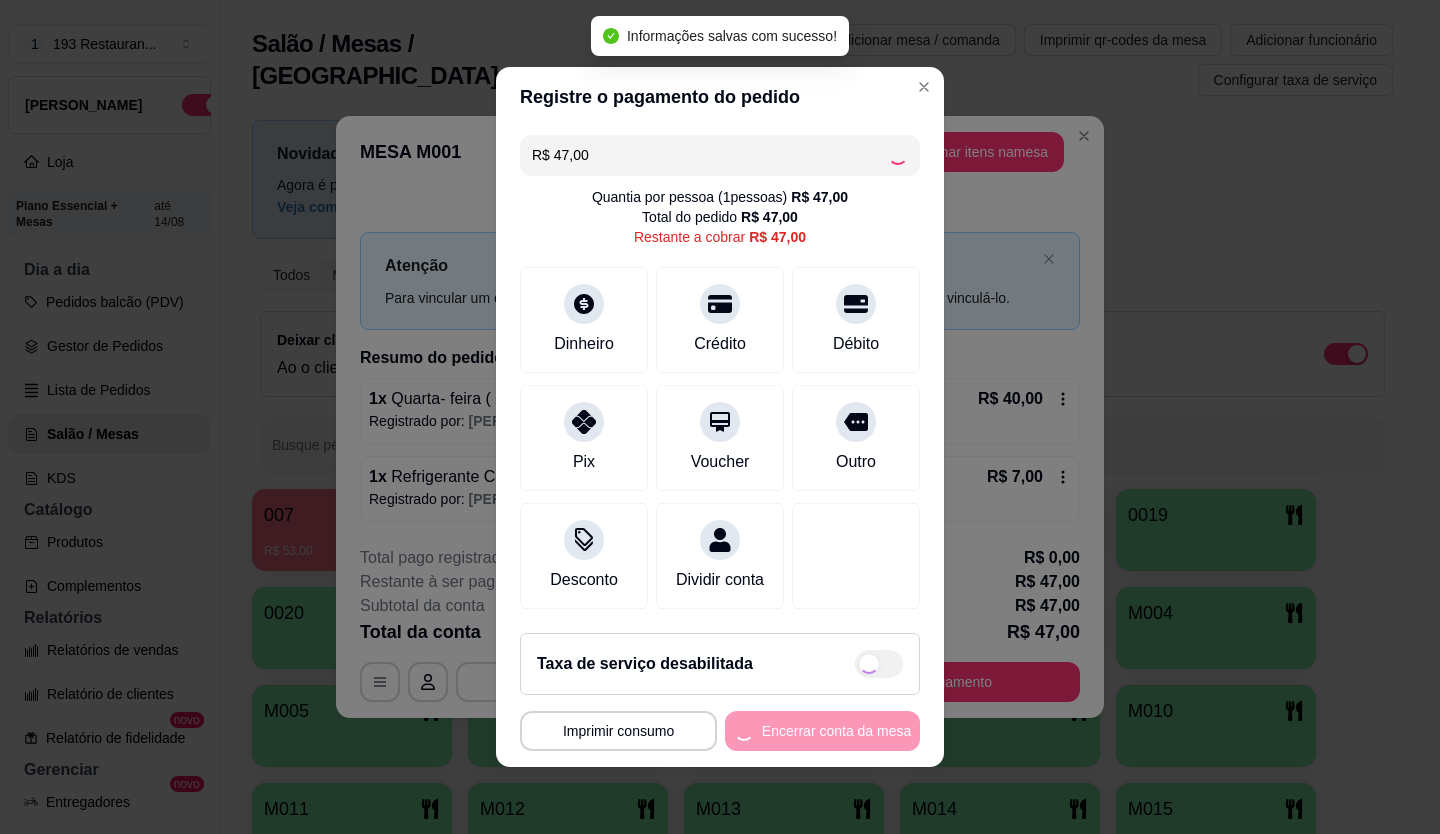 type on "R$ 0,00" 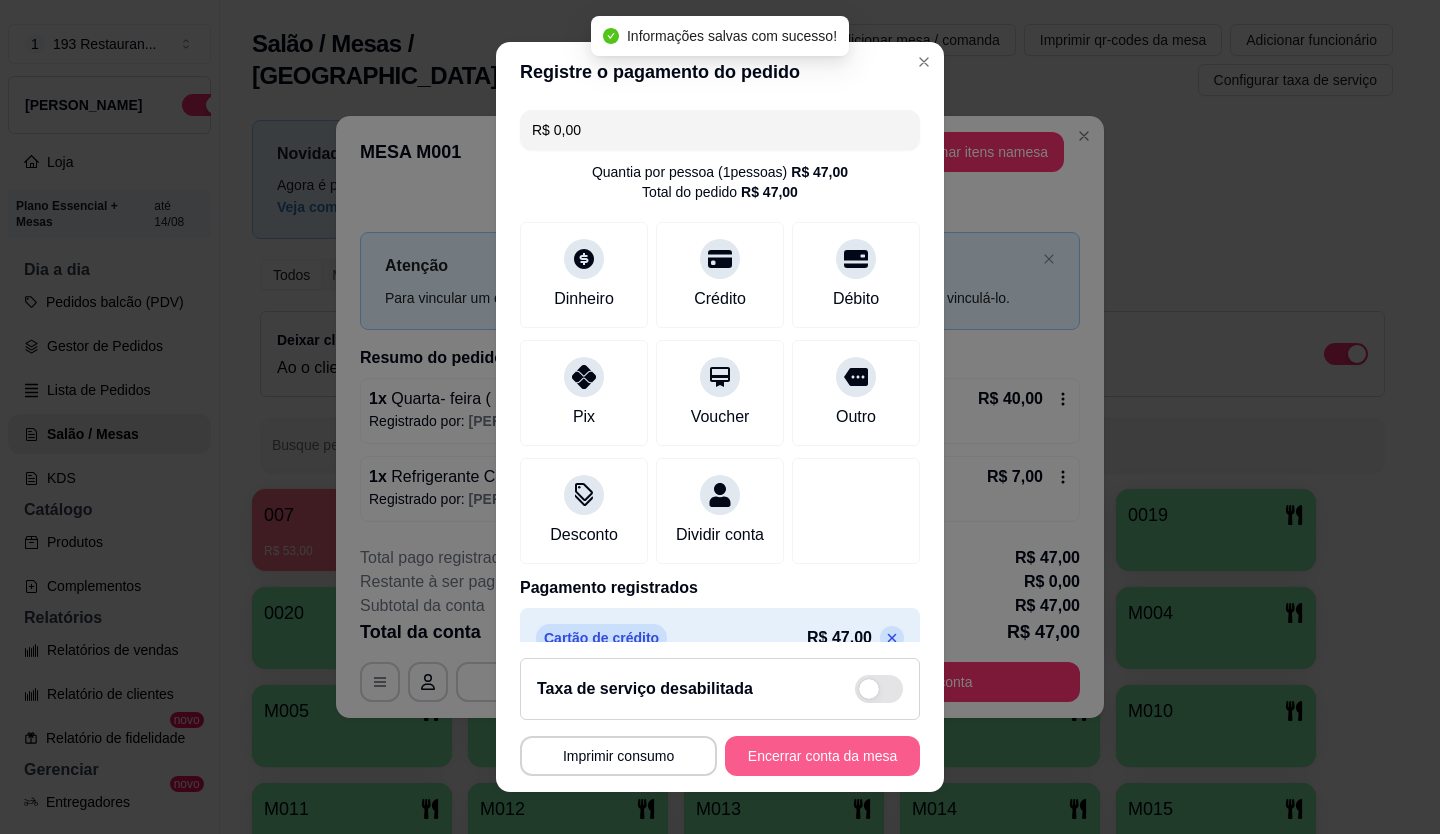 click on "Encerrar conta da mesa" at bounding box center [822, 756] 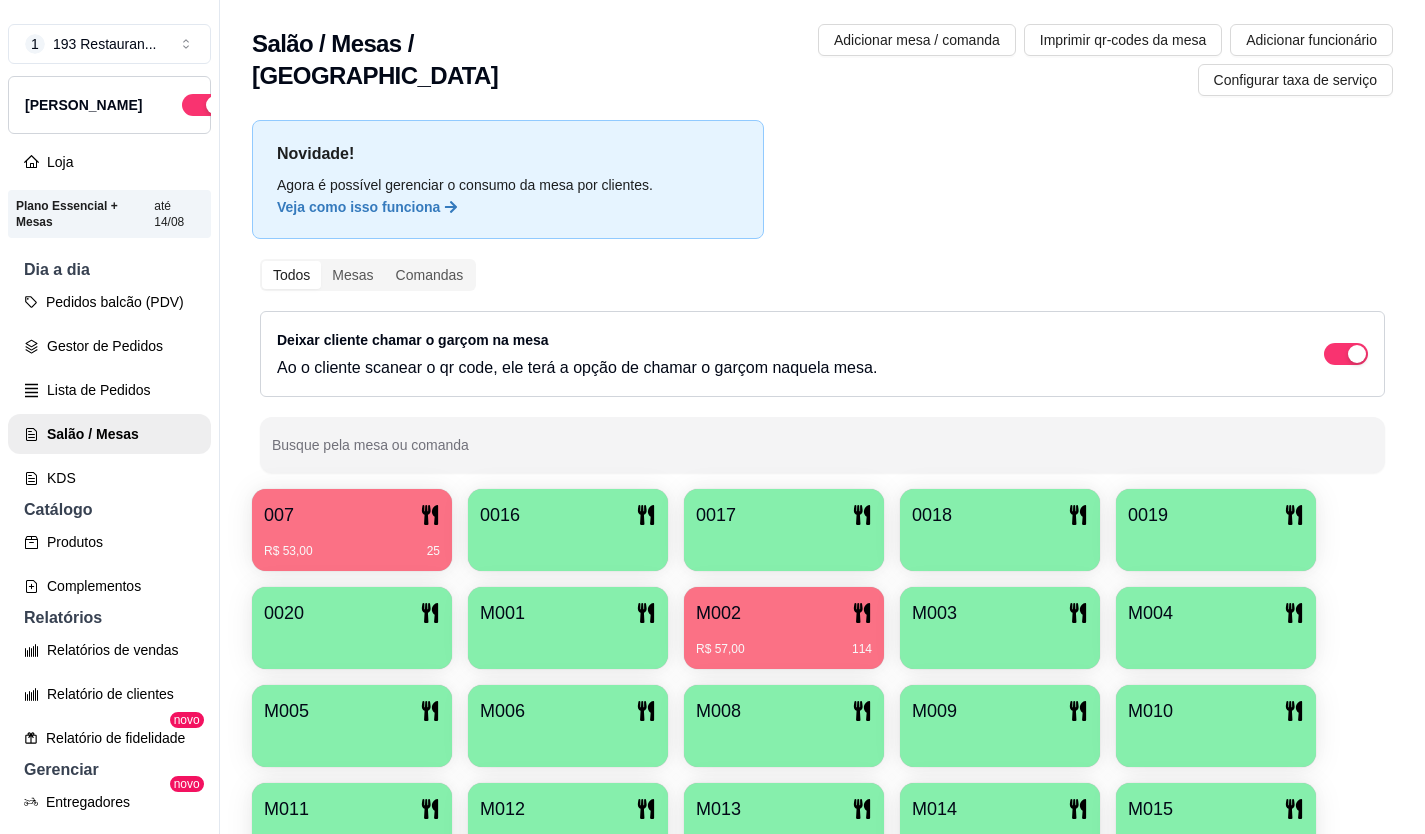 click on "007" at bounding box center (352, 515) 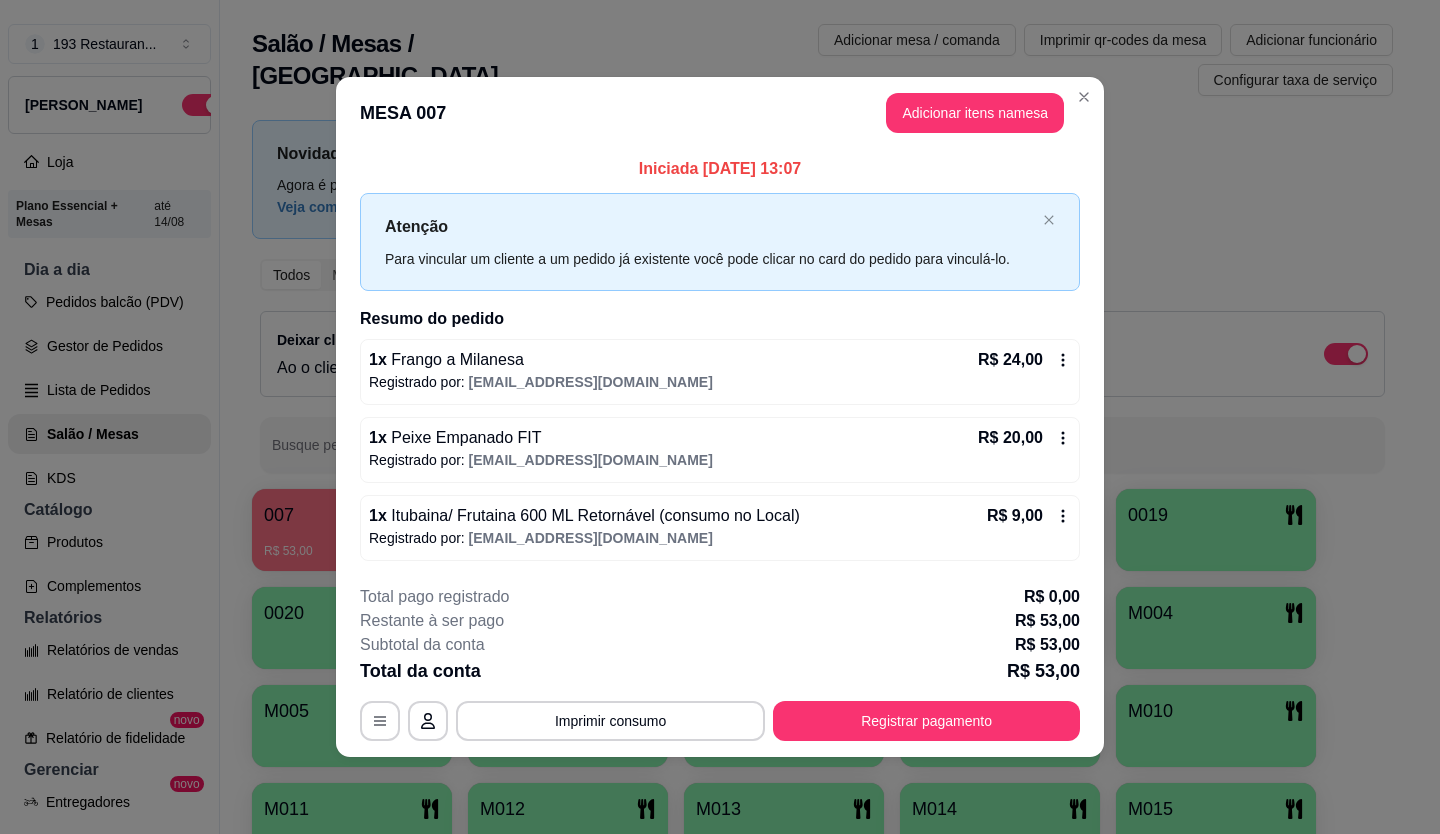 click on "MESA 007 Adicionar itens na  mesa" at bounding box center (720, 113) 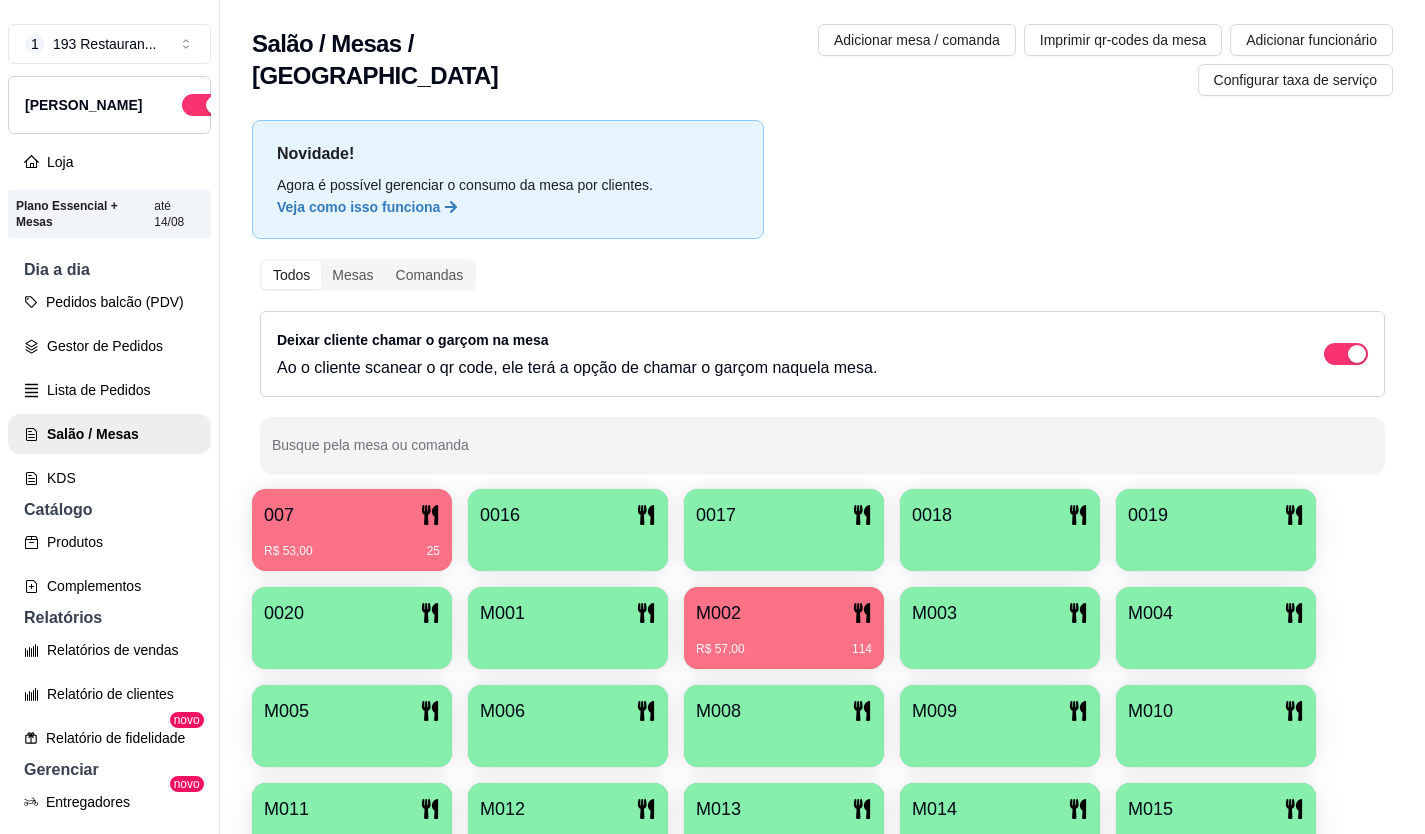 click on "R$ 57,00 114" at bounding box center [784, 642] 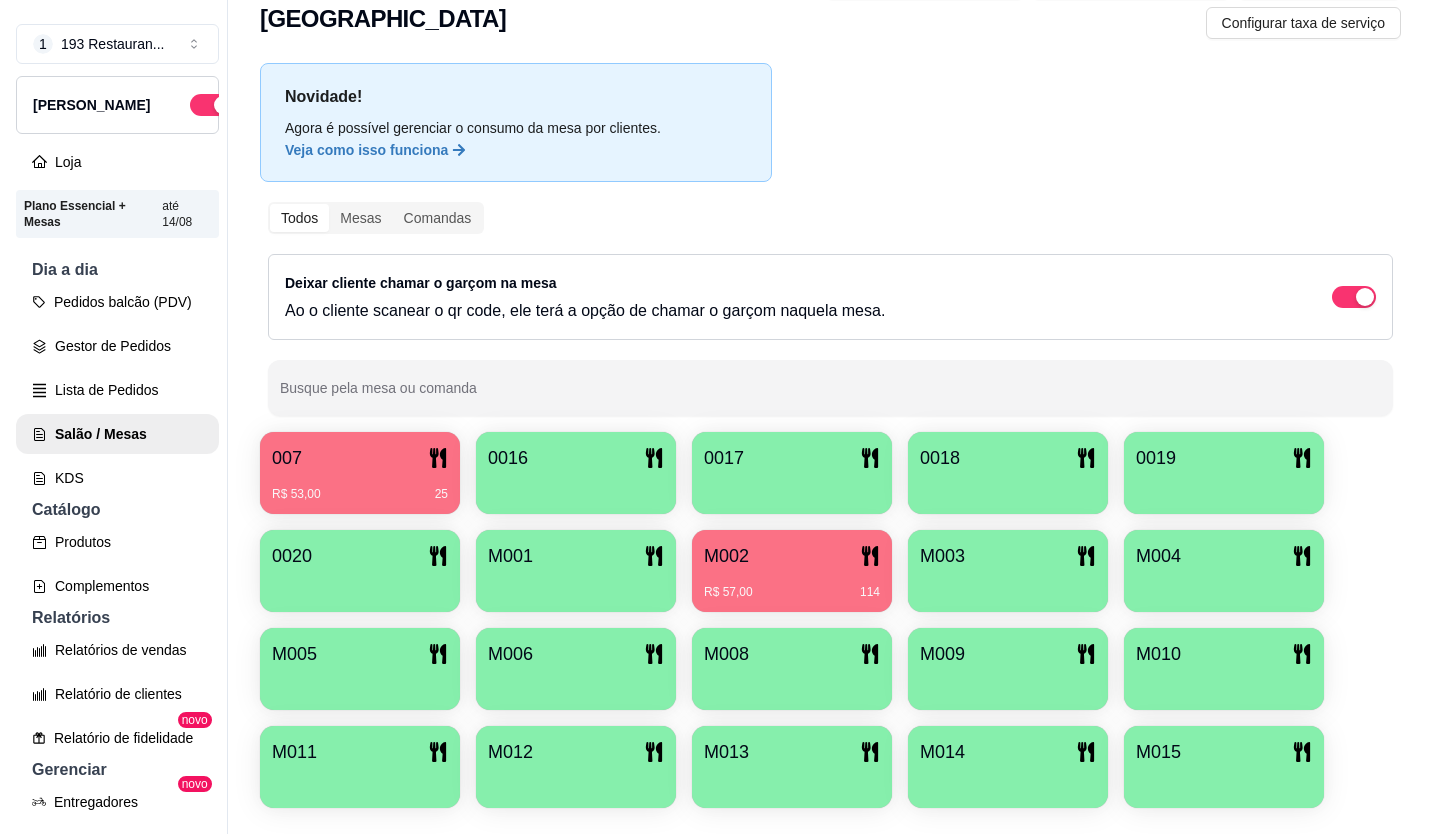scroll, scrollTop: 86, scrollLeft: 0, axis: vertical 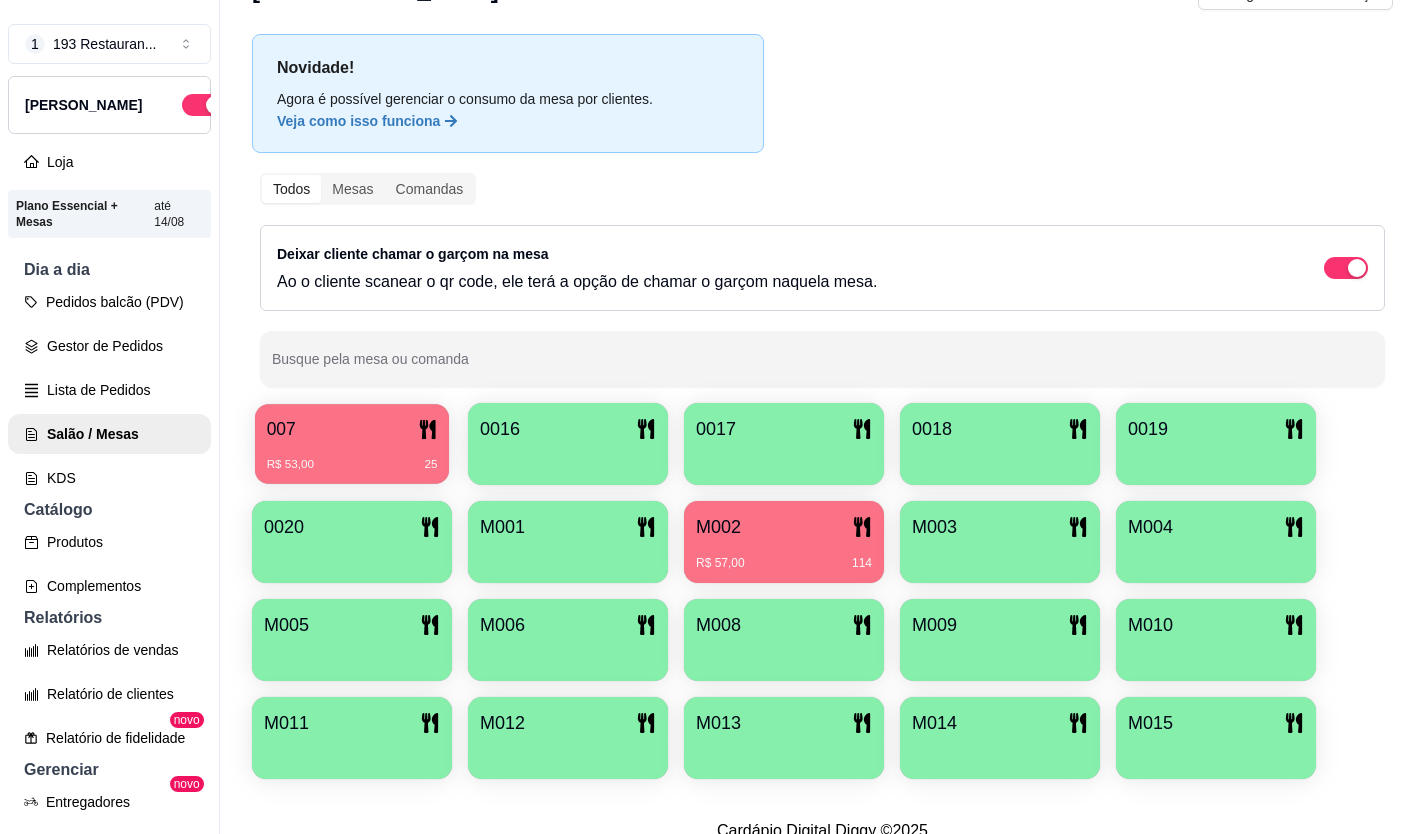 click on "007 R$ 53,00 25" at bounding box center [352, 444] 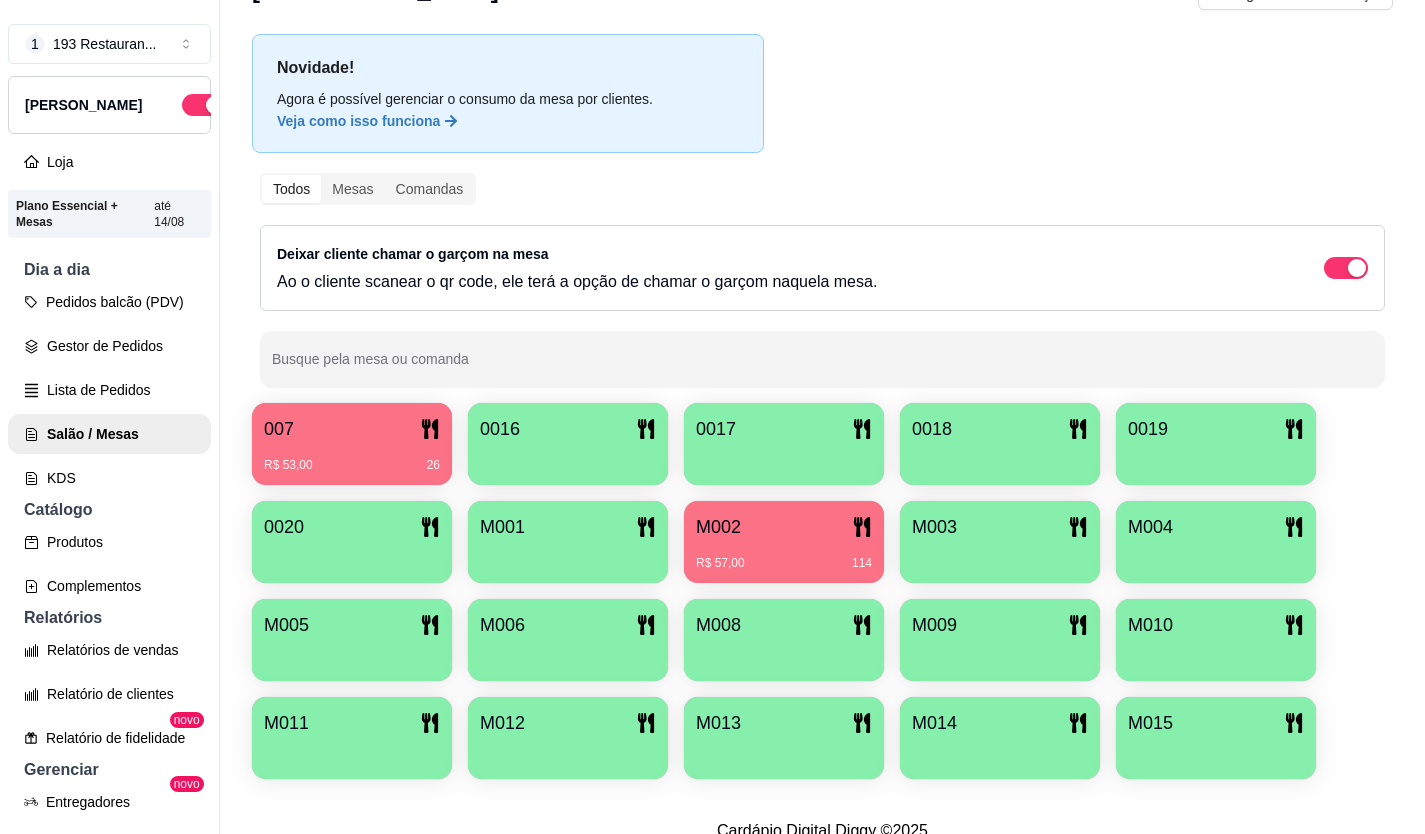 click on "M015" at bounding box center (1216, 723) 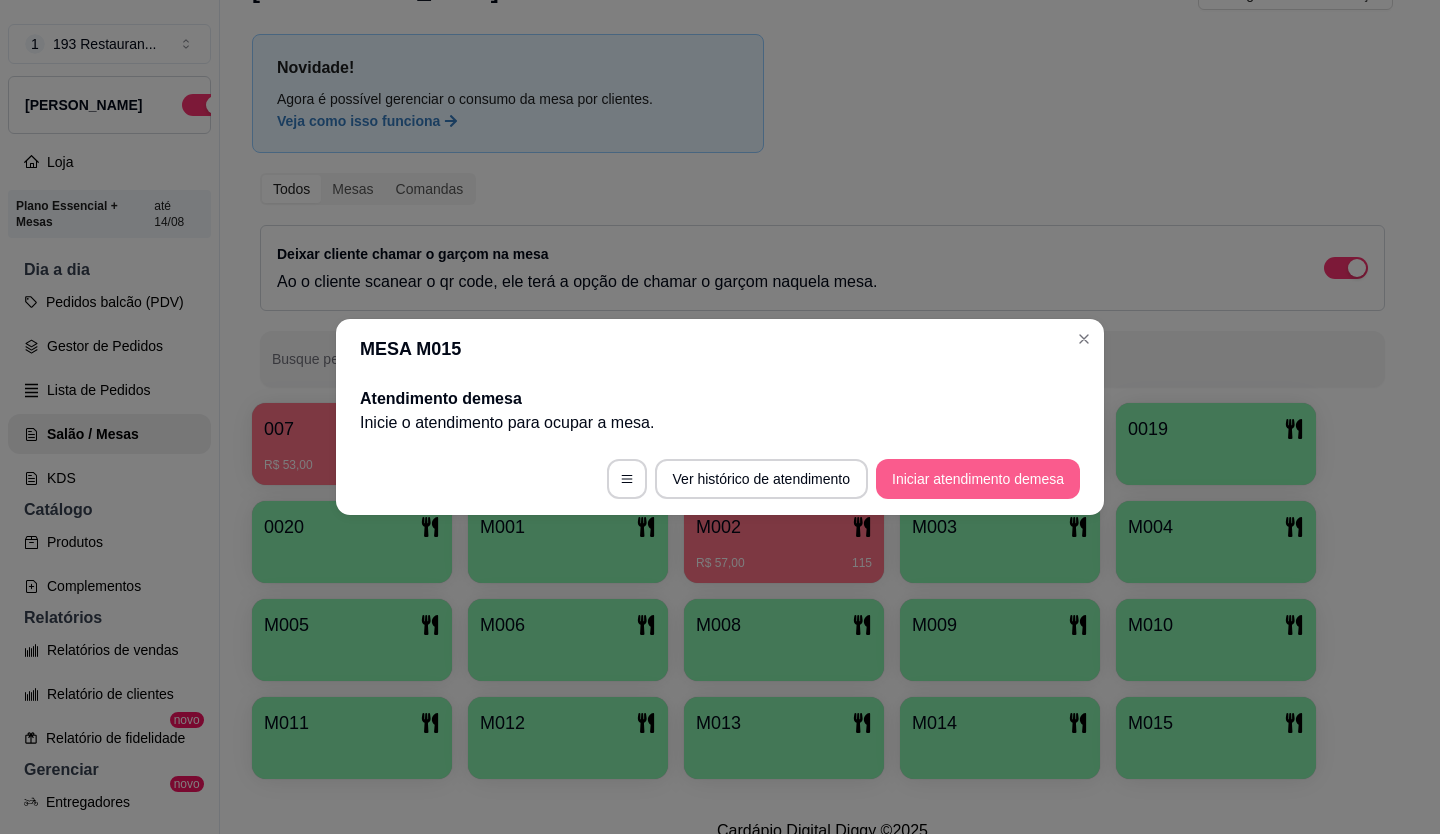 click on "Iniciar atendimento de  mesa" at bounding box center [978, 479] 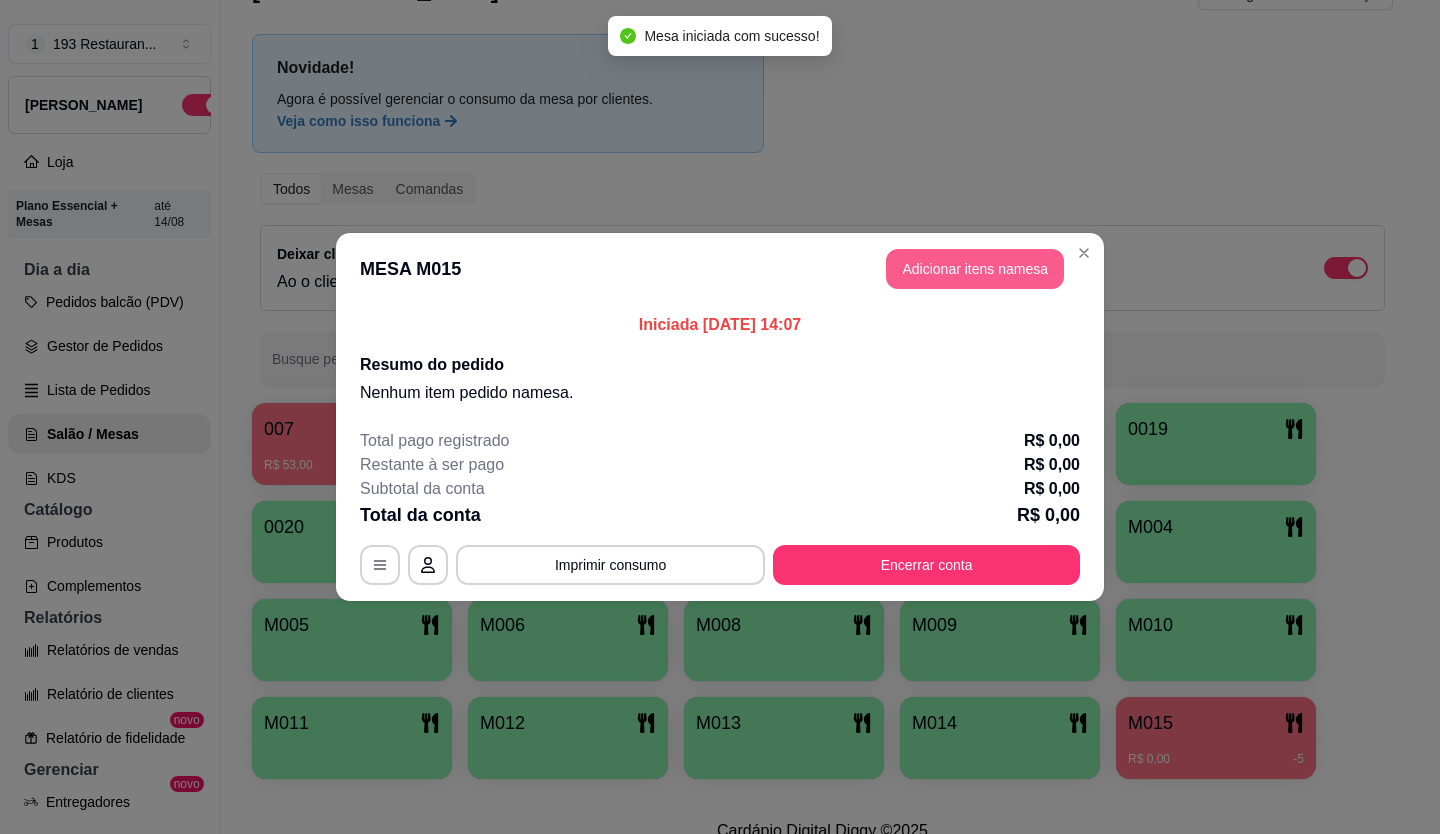 click on "Adicionar itens na  mesa" at bounding box center (975, 269) 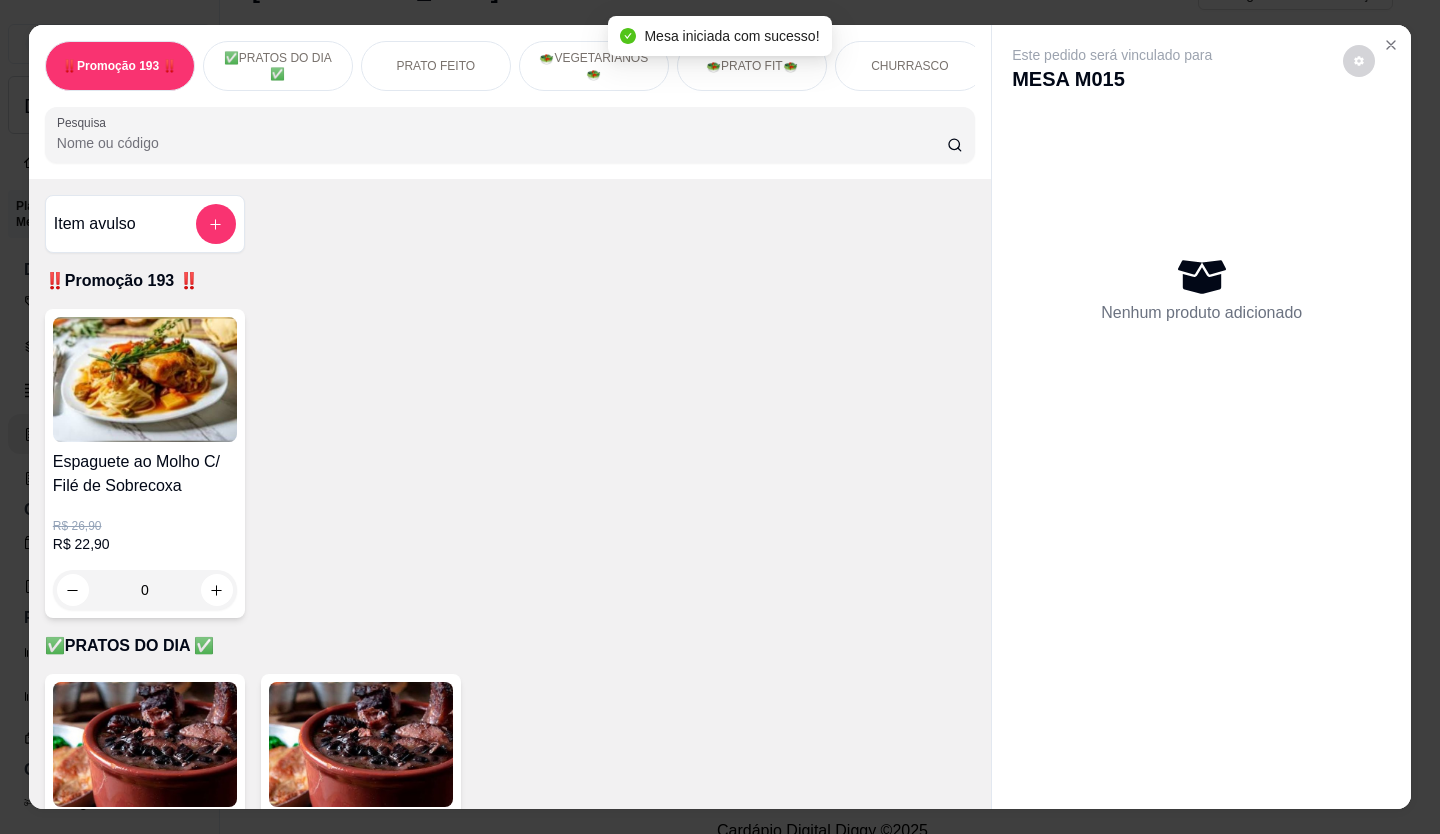 scroll, scrollTop: 600, scrollLeft: 0, axis: vertical 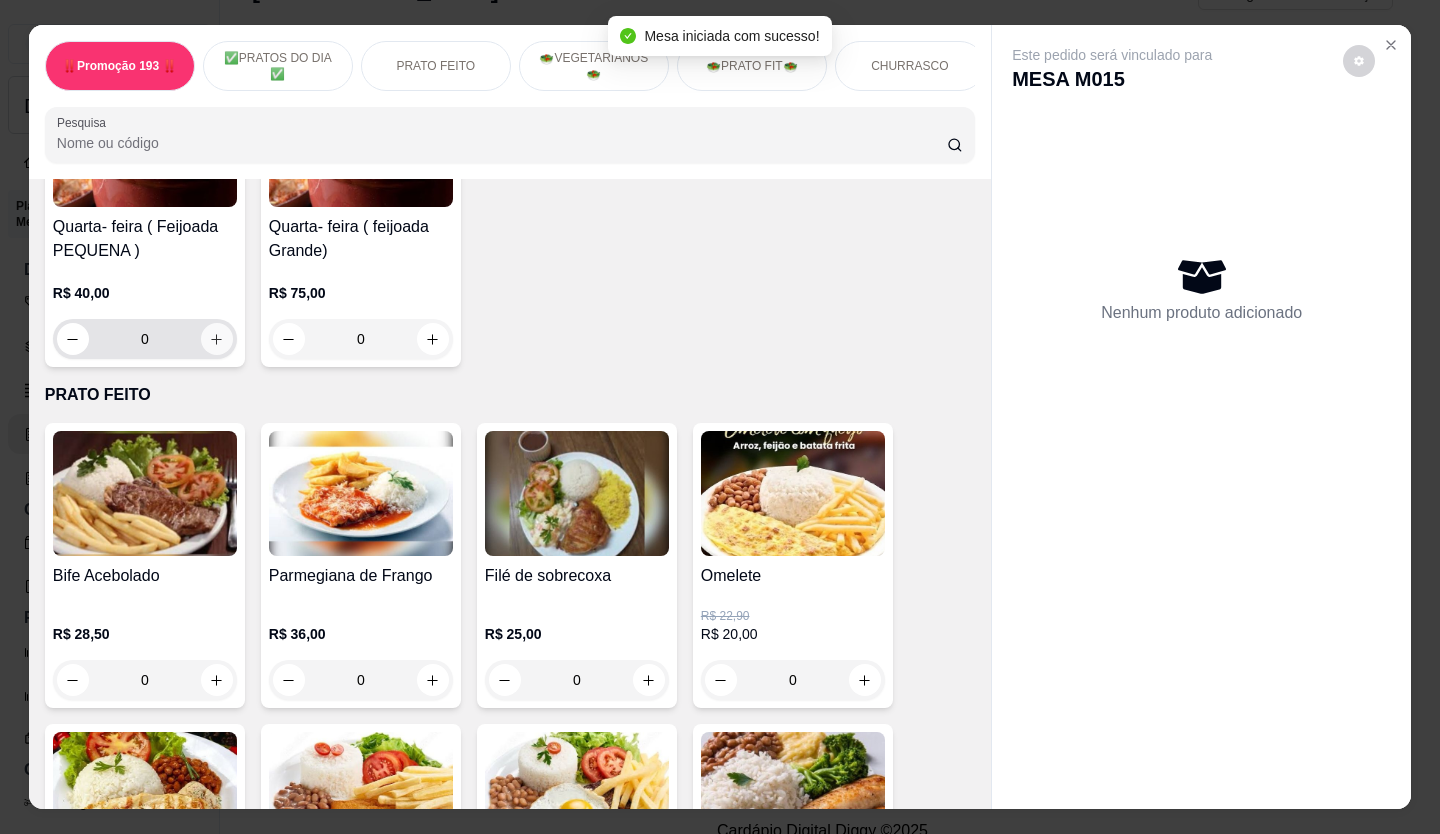 click at bounding box center (217, 339) 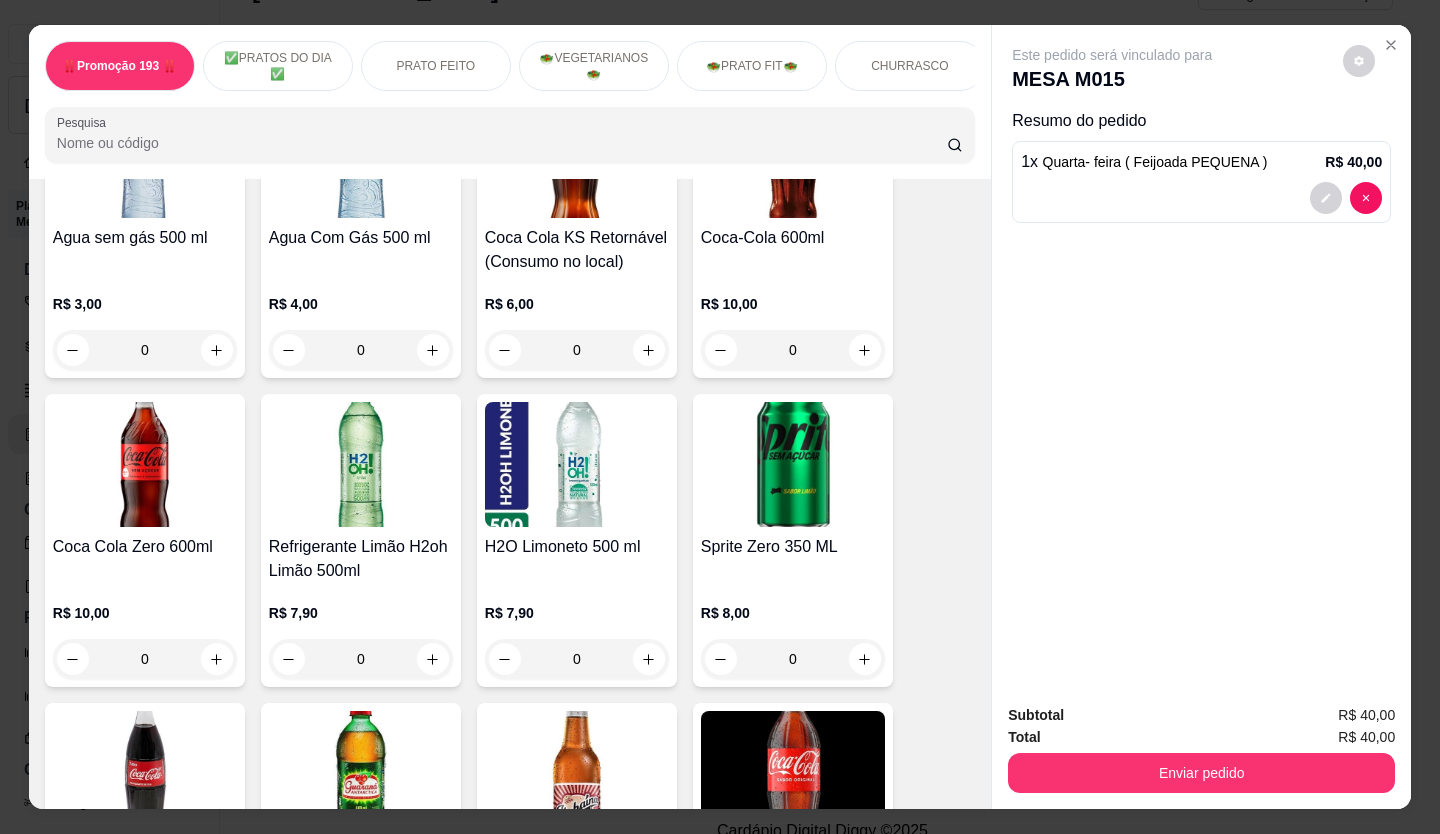scroll, scrollTop: 7101, scrollLeft: 0, axis: vertical 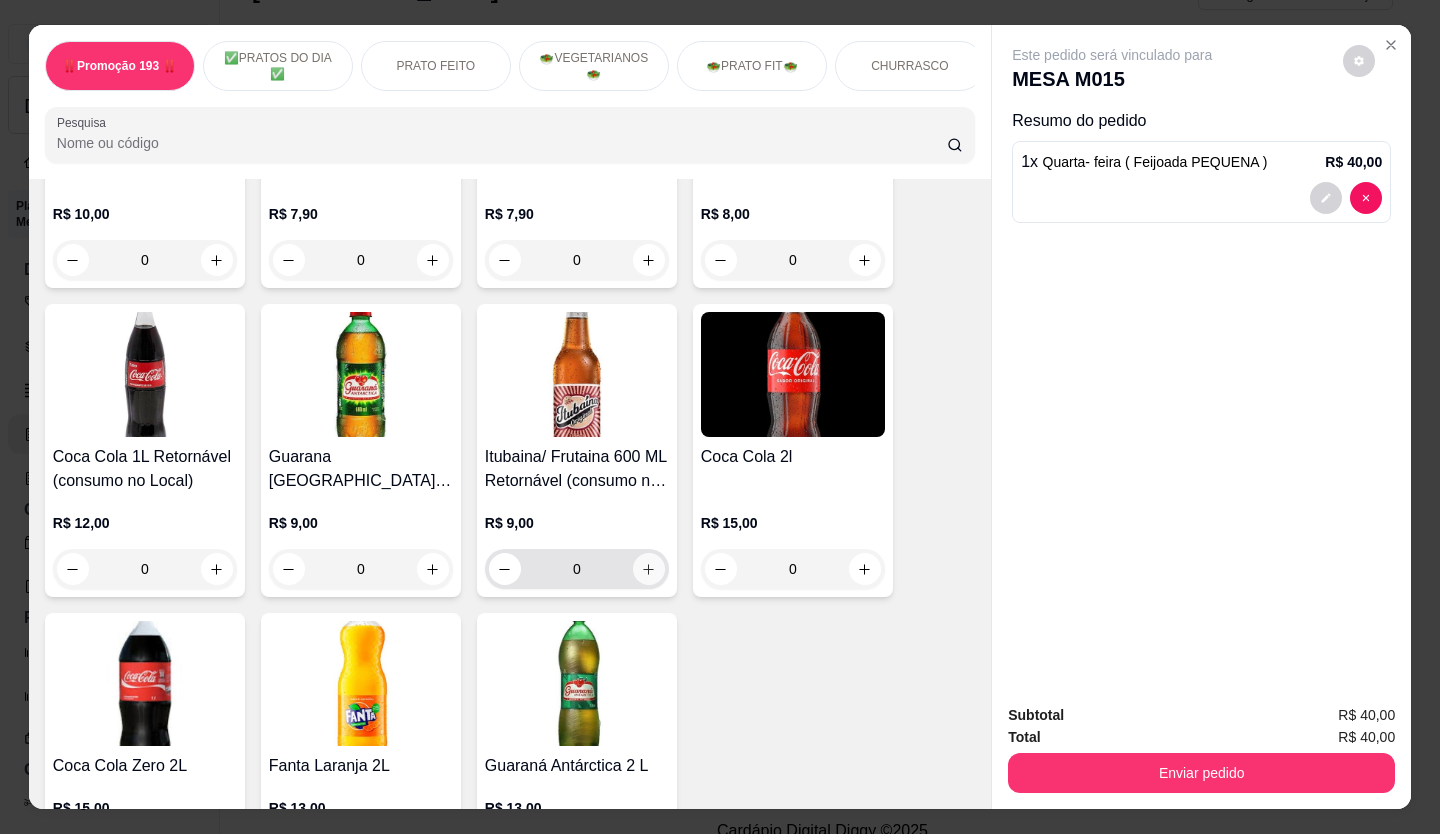 click 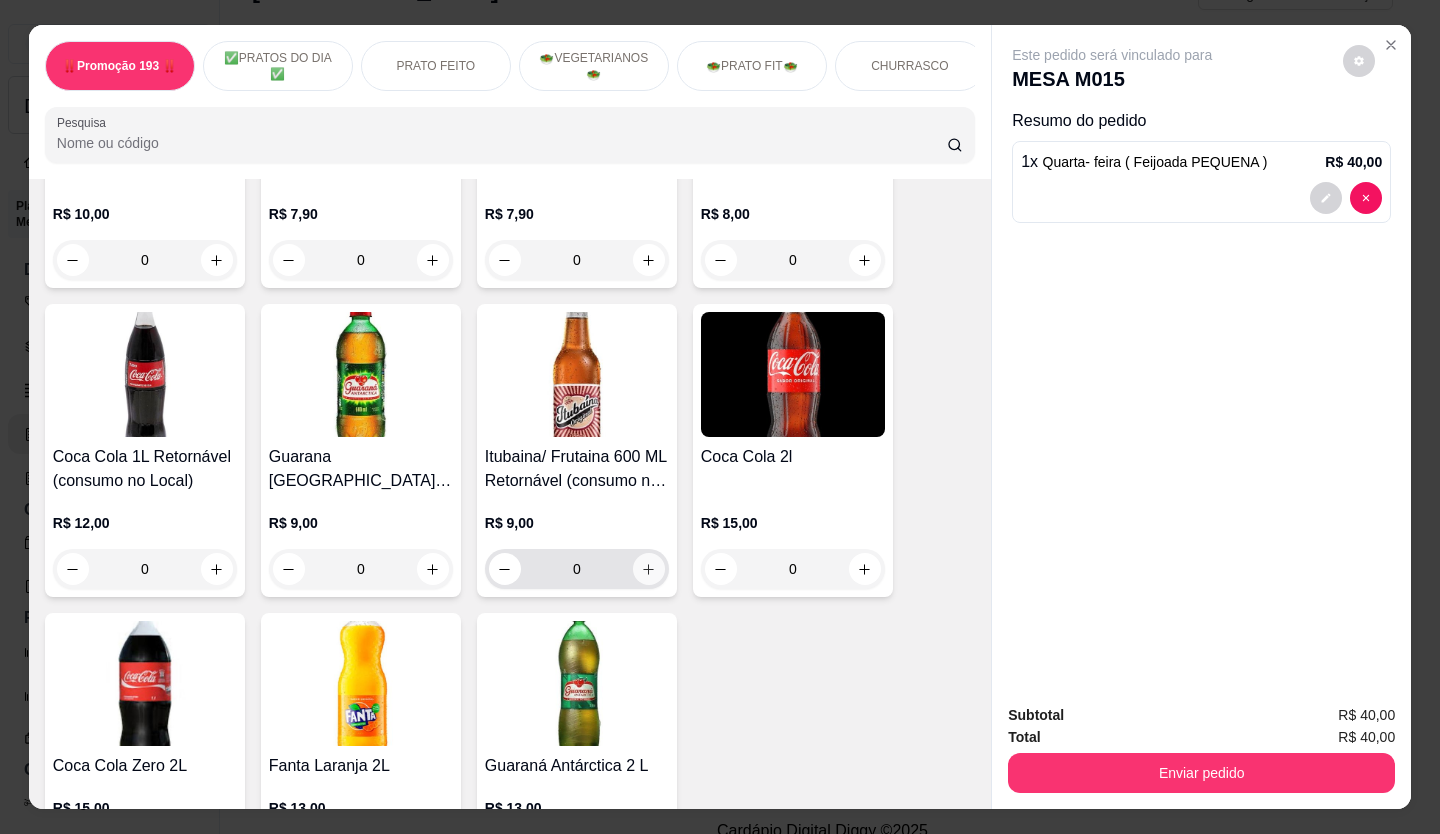 type on "1" 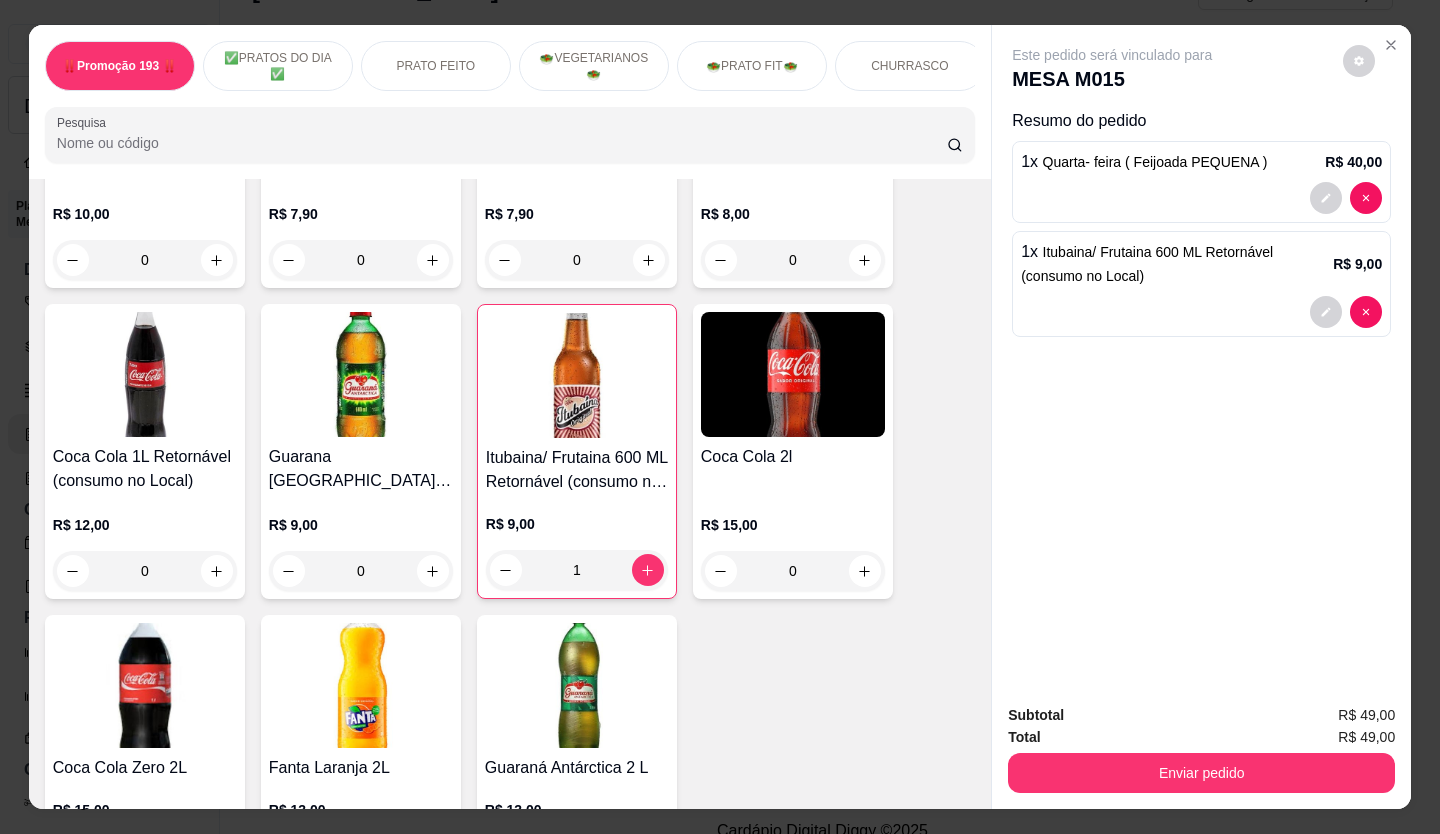 click on "Subtotal R$ 49,00 Total R$ 49,00 Enviar pedido" at bounding box center [1201, 748] 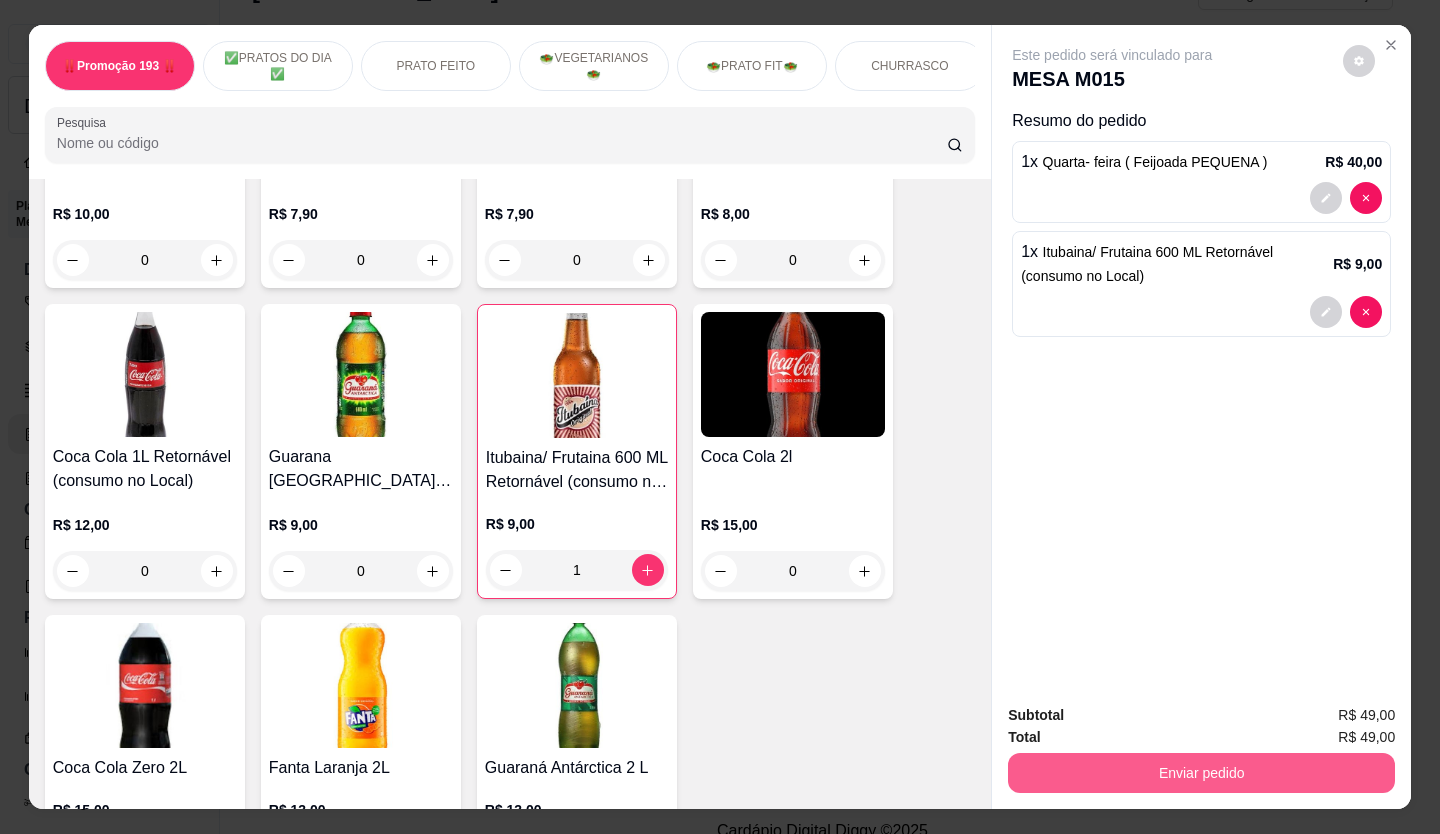 click on "Enviar pedido" at bounding box center (1201, 773) 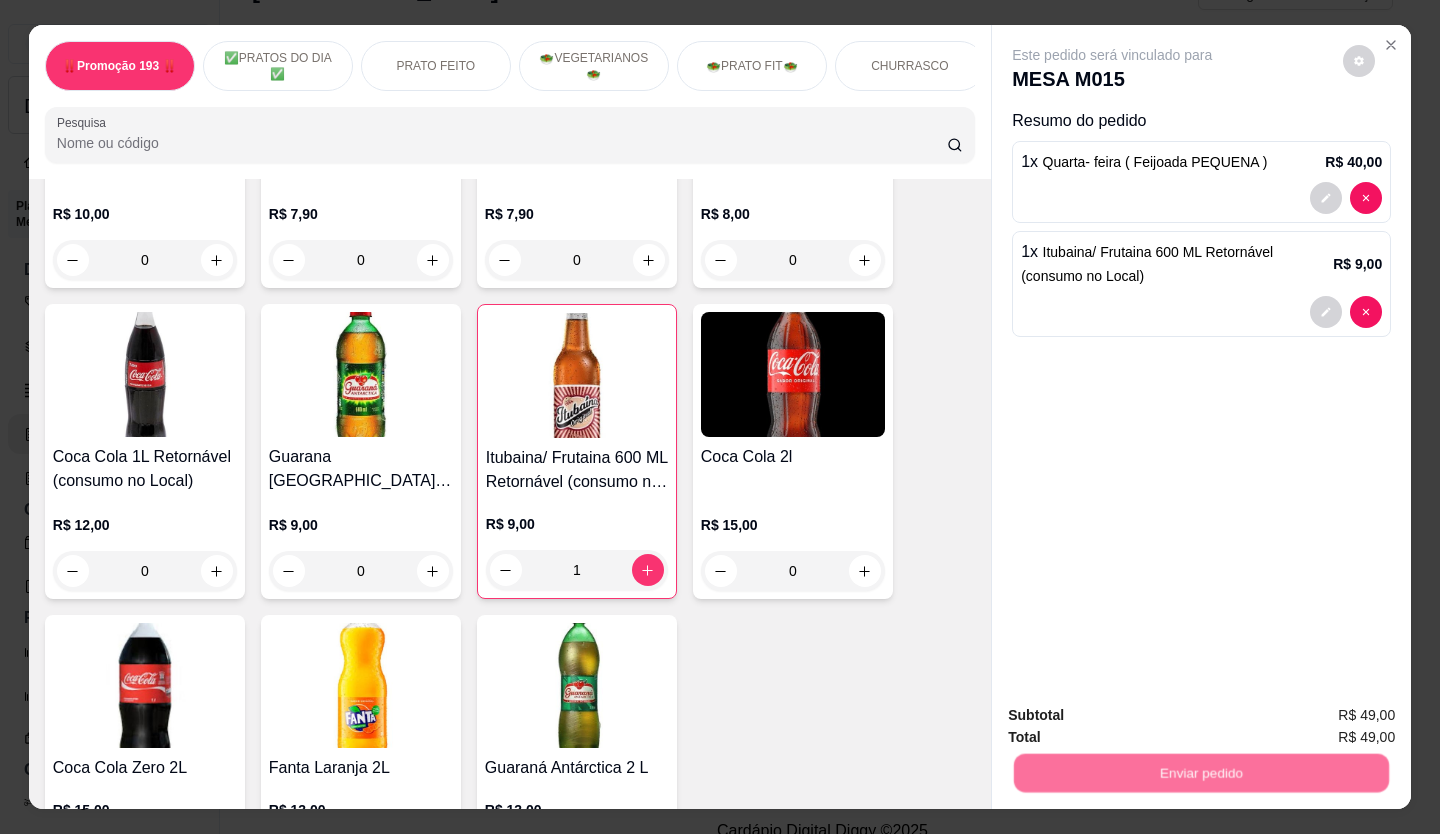 click on "Não registrar e enviar pedido" at bounding box center (1135, 716) 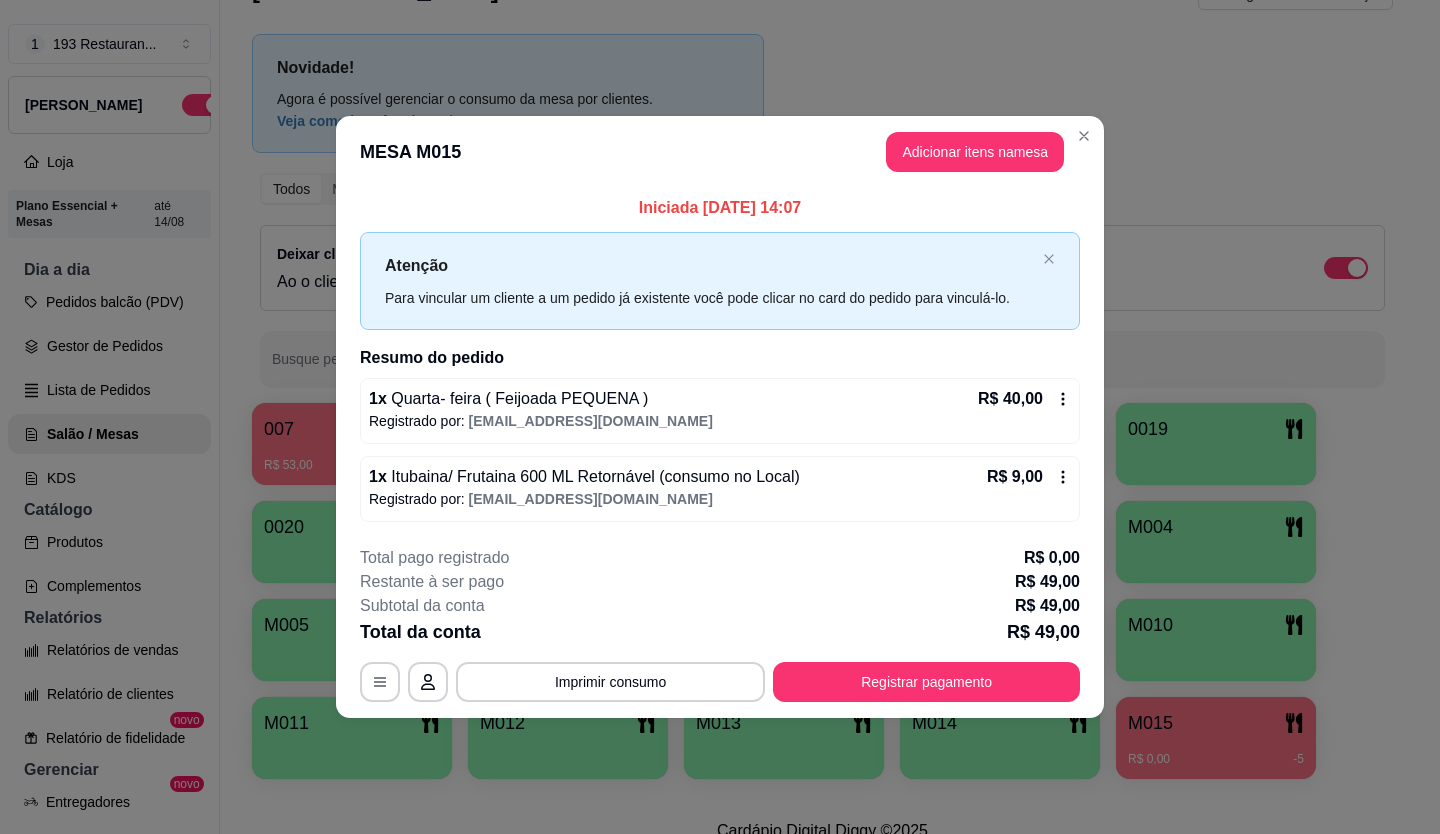 click on "**********" at bounding box center (720, 624) 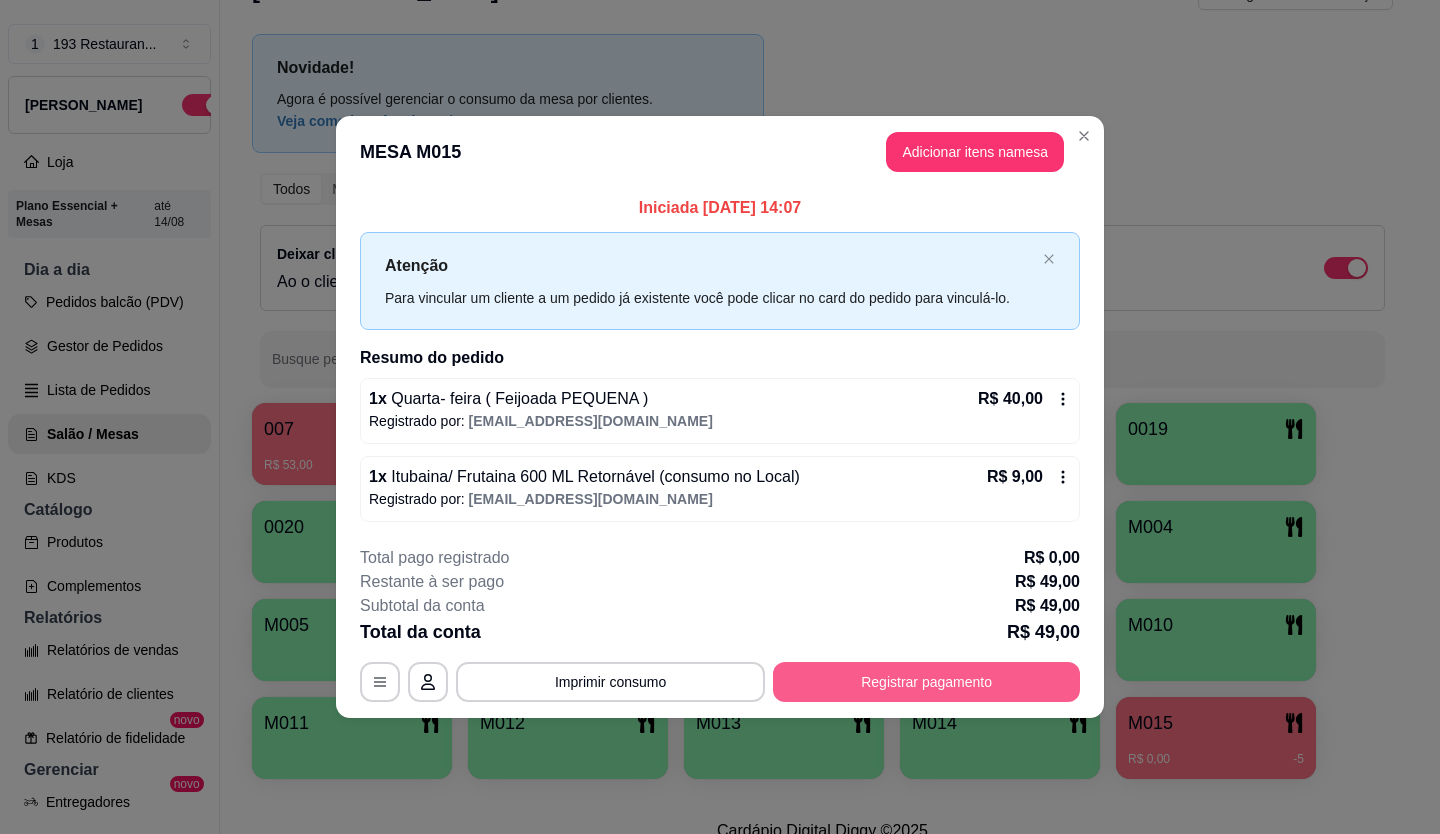 click on "Registrar pagamento" at bounding box center [926, 682] 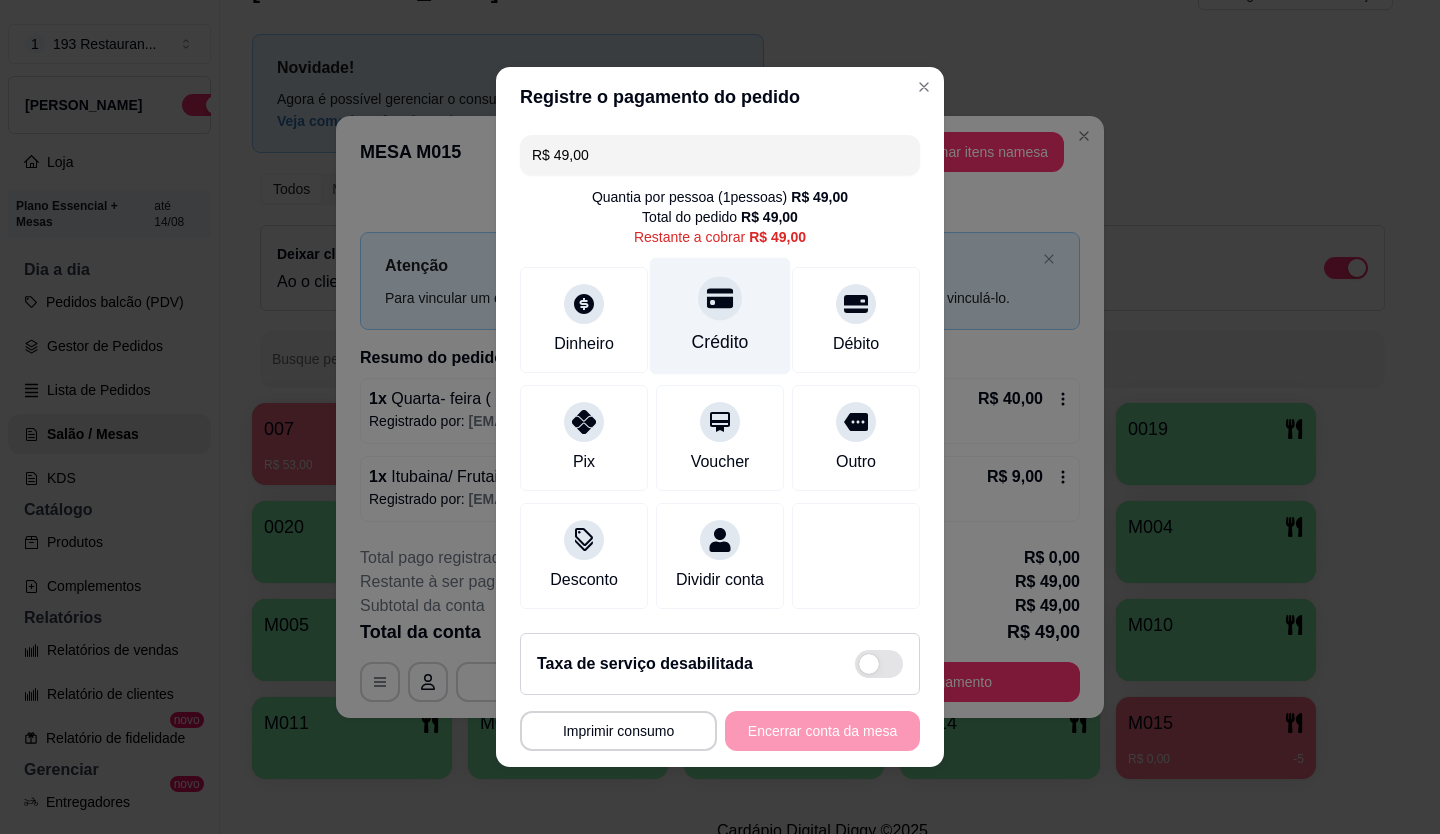click on "Crédito" at bounding box center (720, 316) 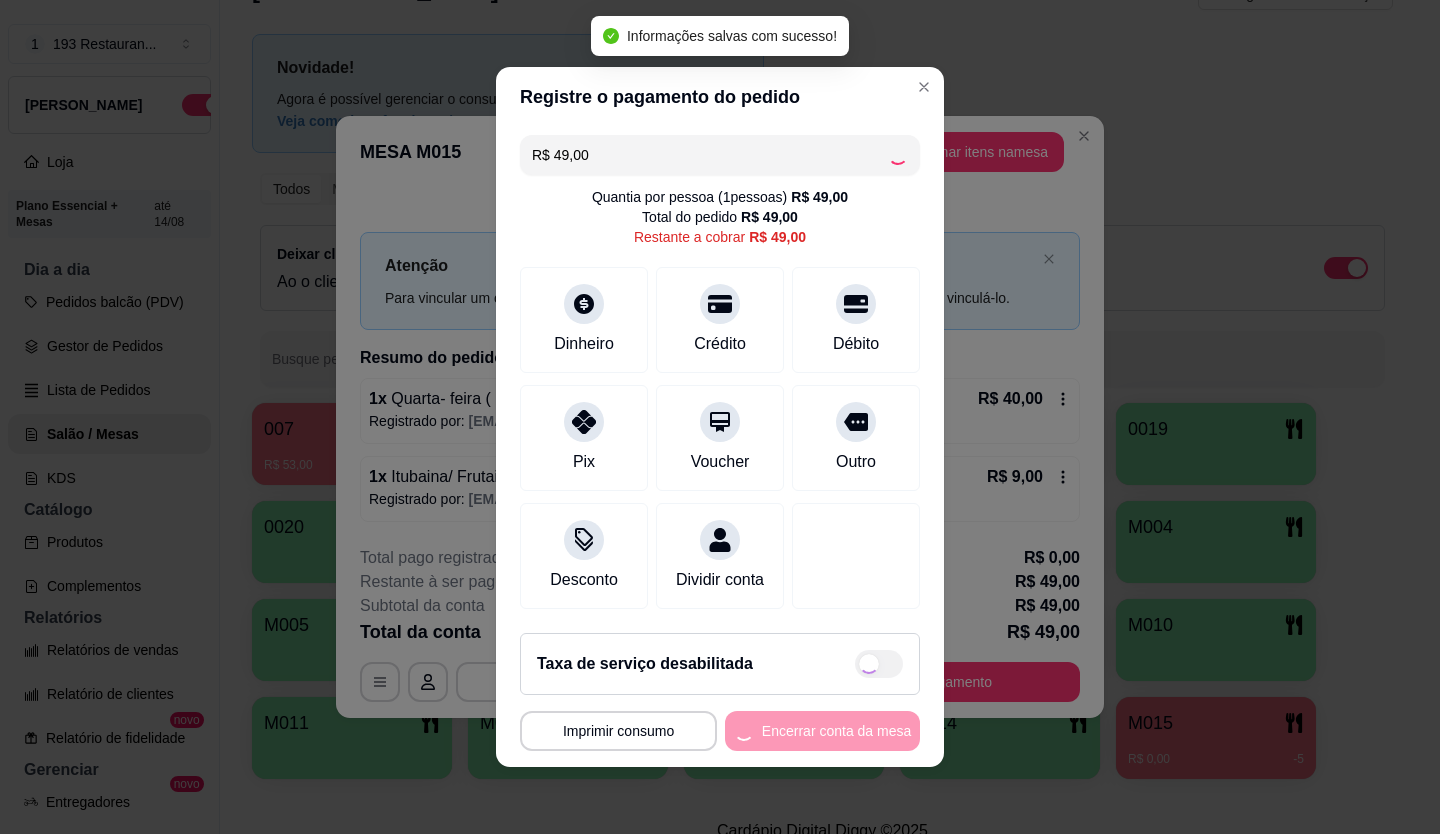 type on "R$ 0,00" 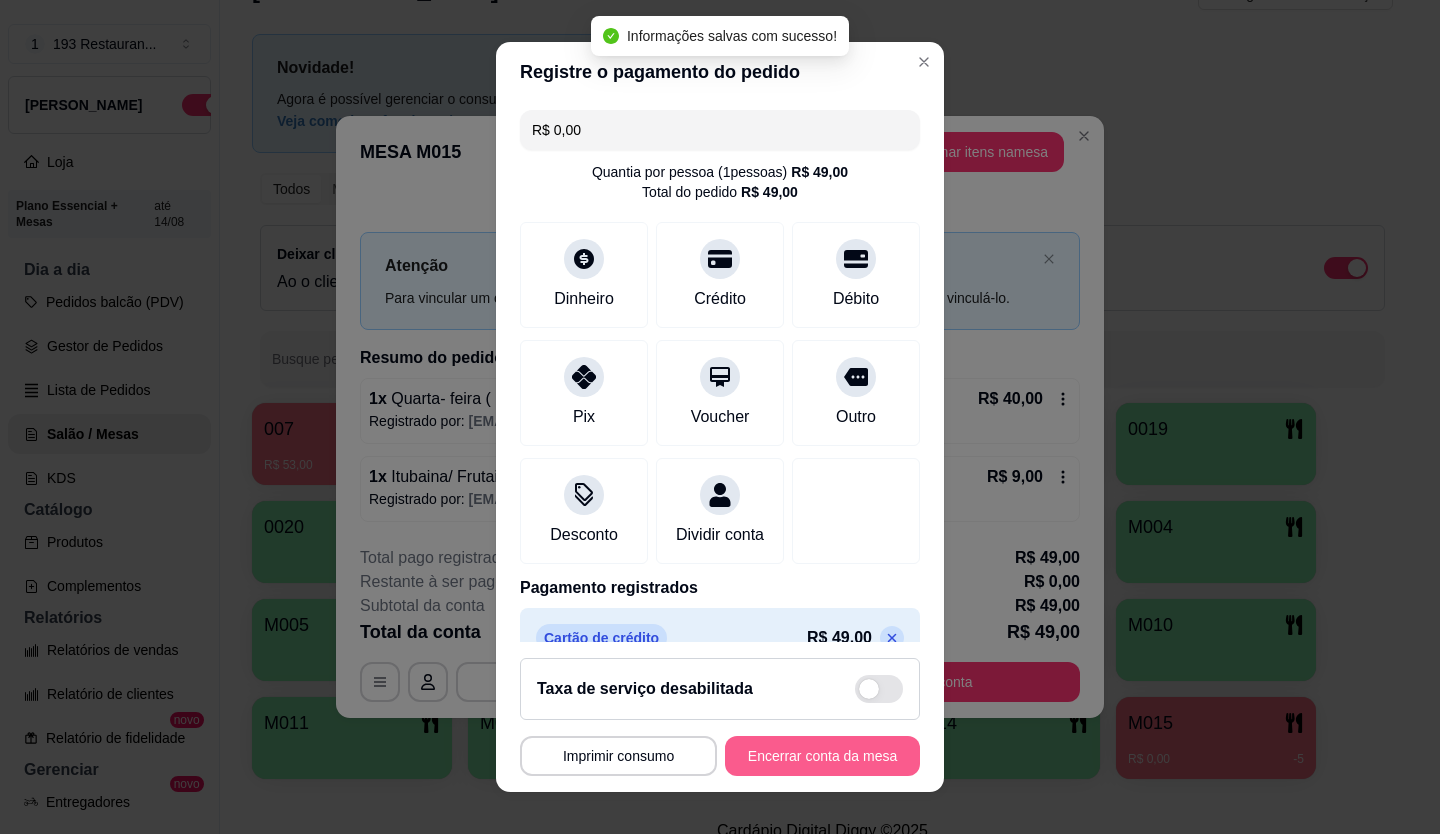 click on "Encerrar conta da mesa" at bounding box center (822, 756) 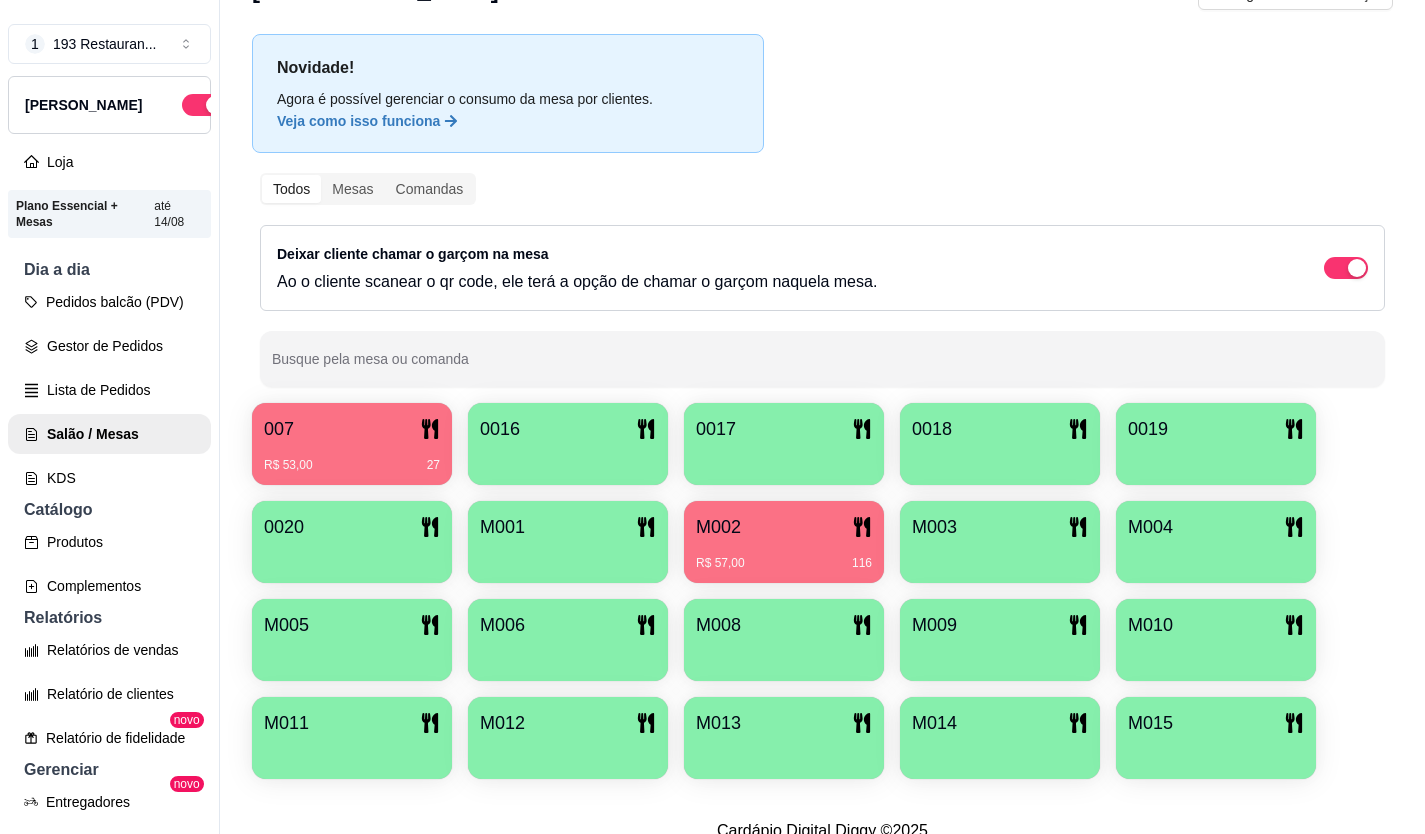click on "Ao o cliente scanear o qr code, ele terá a opção de chamar o garçom naquela mesa." at bounding box center (577, 282) 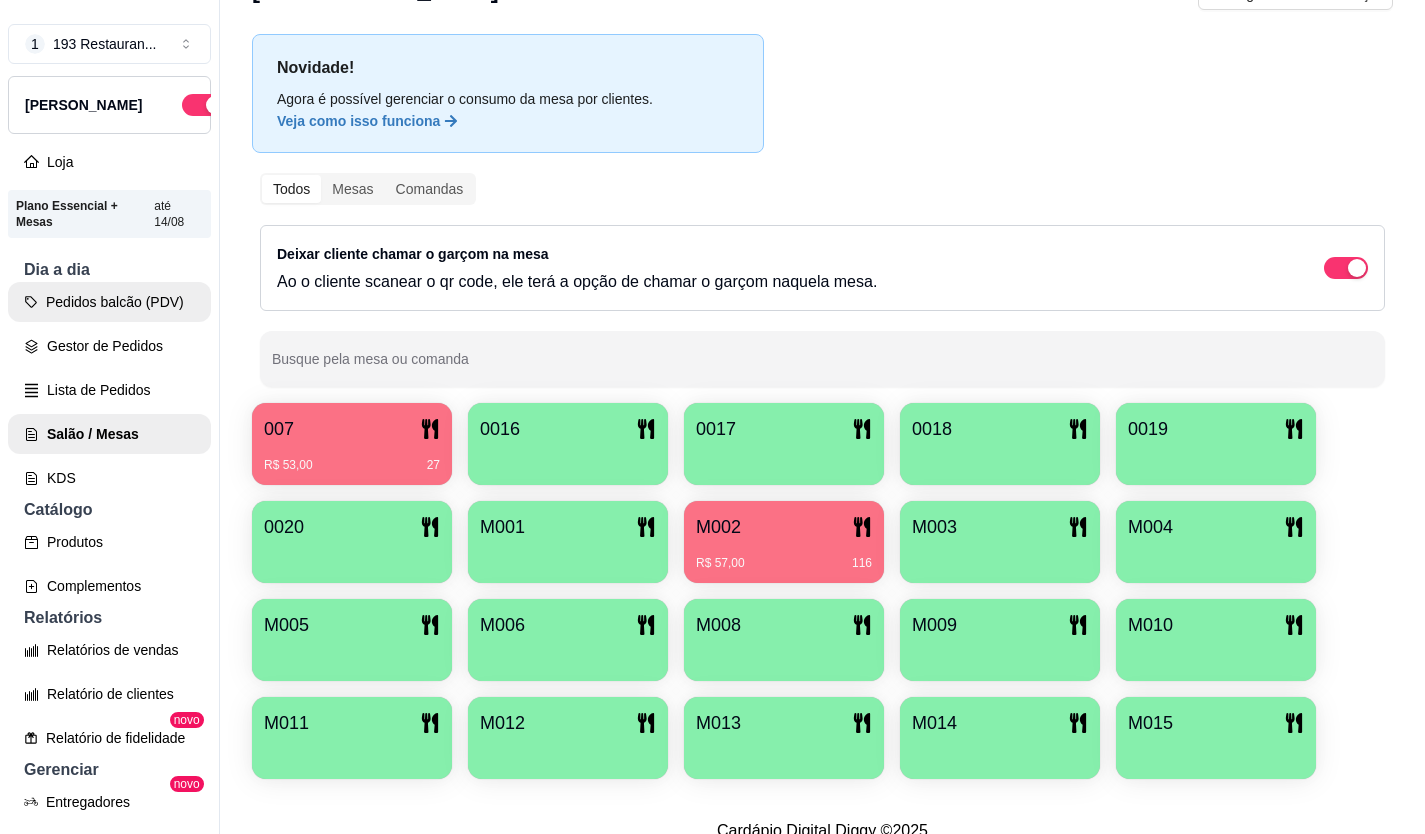 click on "Pedidos balcão (PDV)" at bounding box center (109, 302) 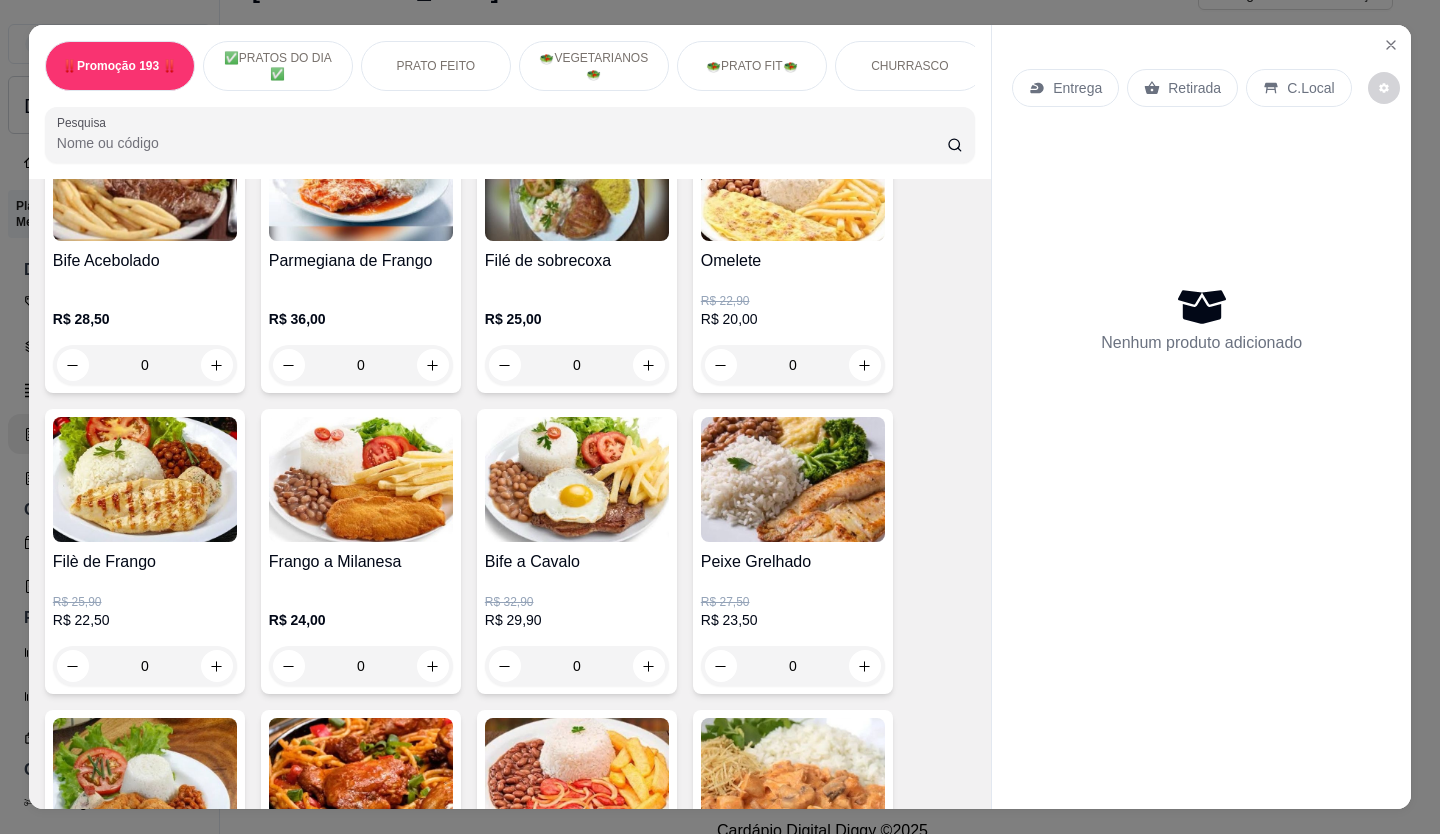 scroll, scrollTop: 1000, scrollLeft: 0, axis: vertical 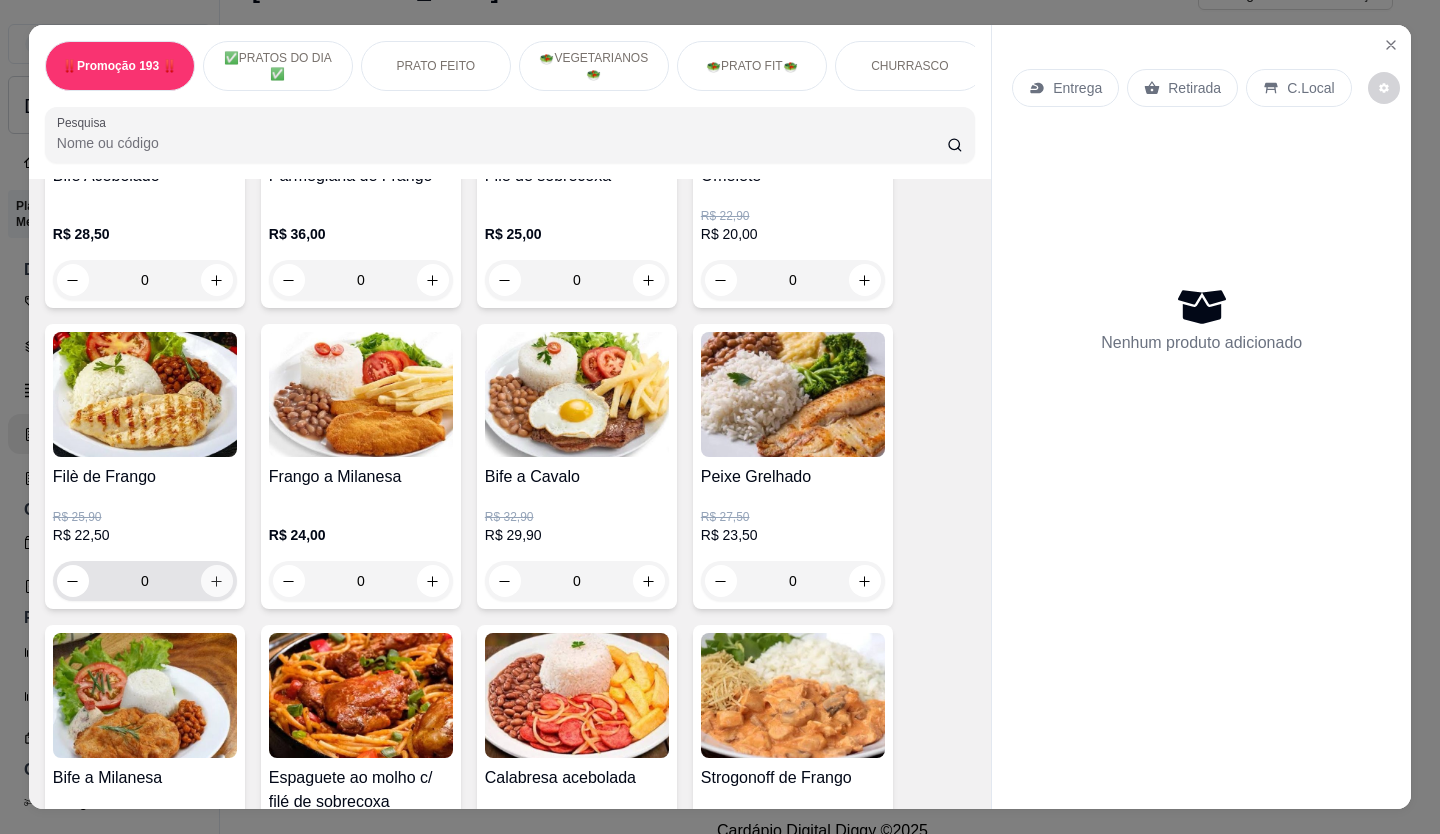 click 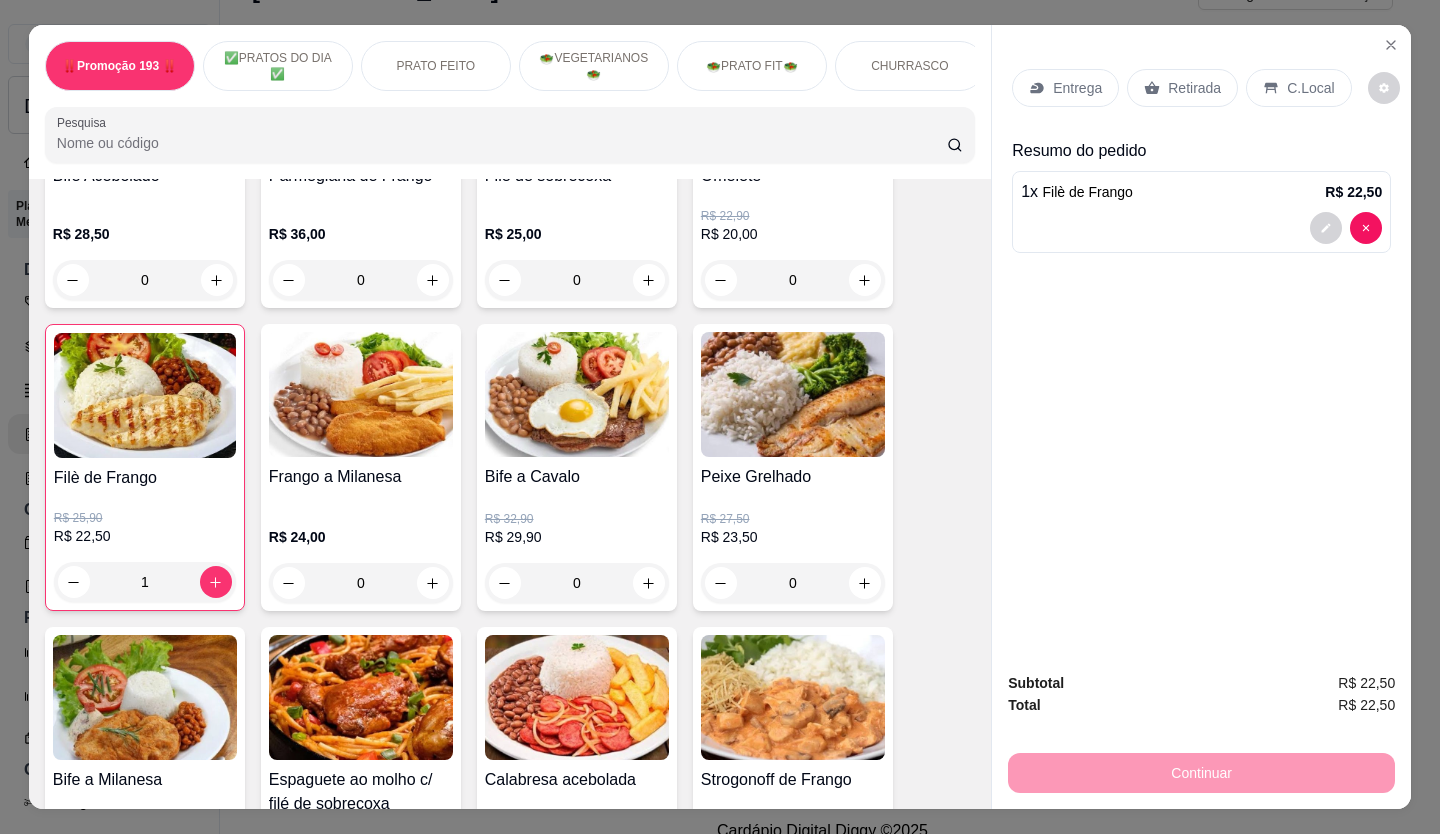 click on "Retirada" at bounding box center [1194, 88] 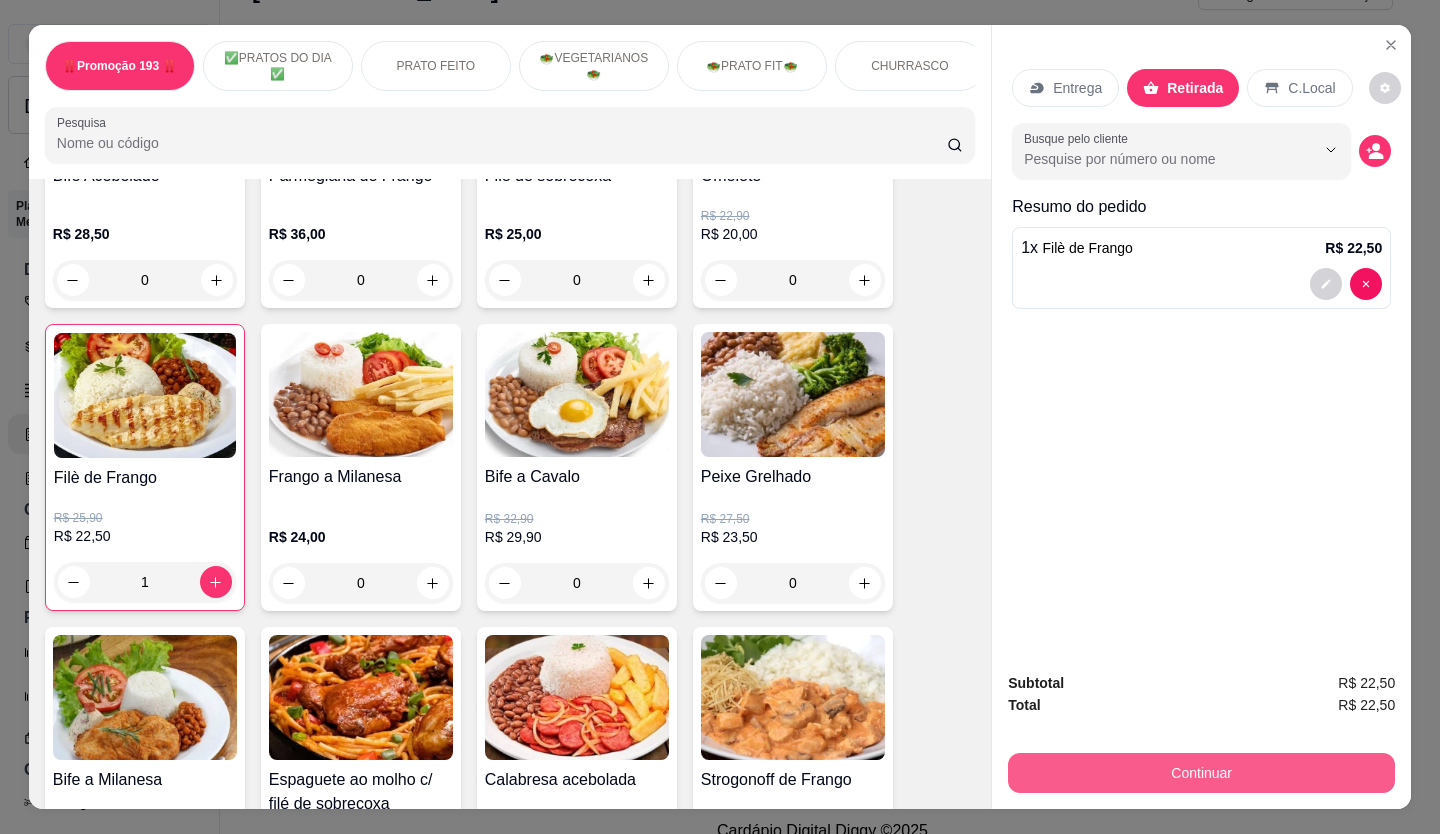 click on "Continuar" at bounding box center (1201, 773) 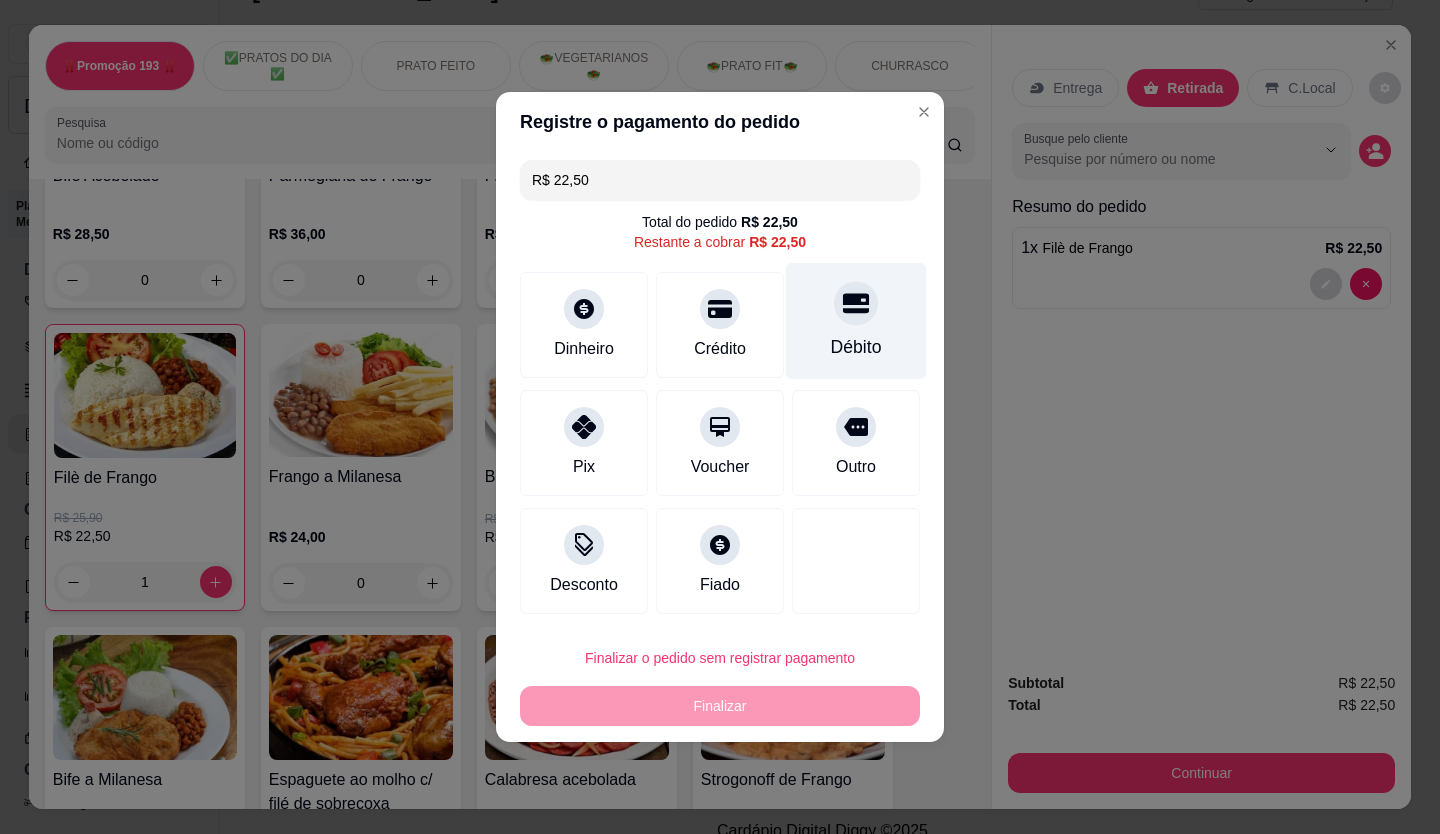 click at bounding box center (856, 303) 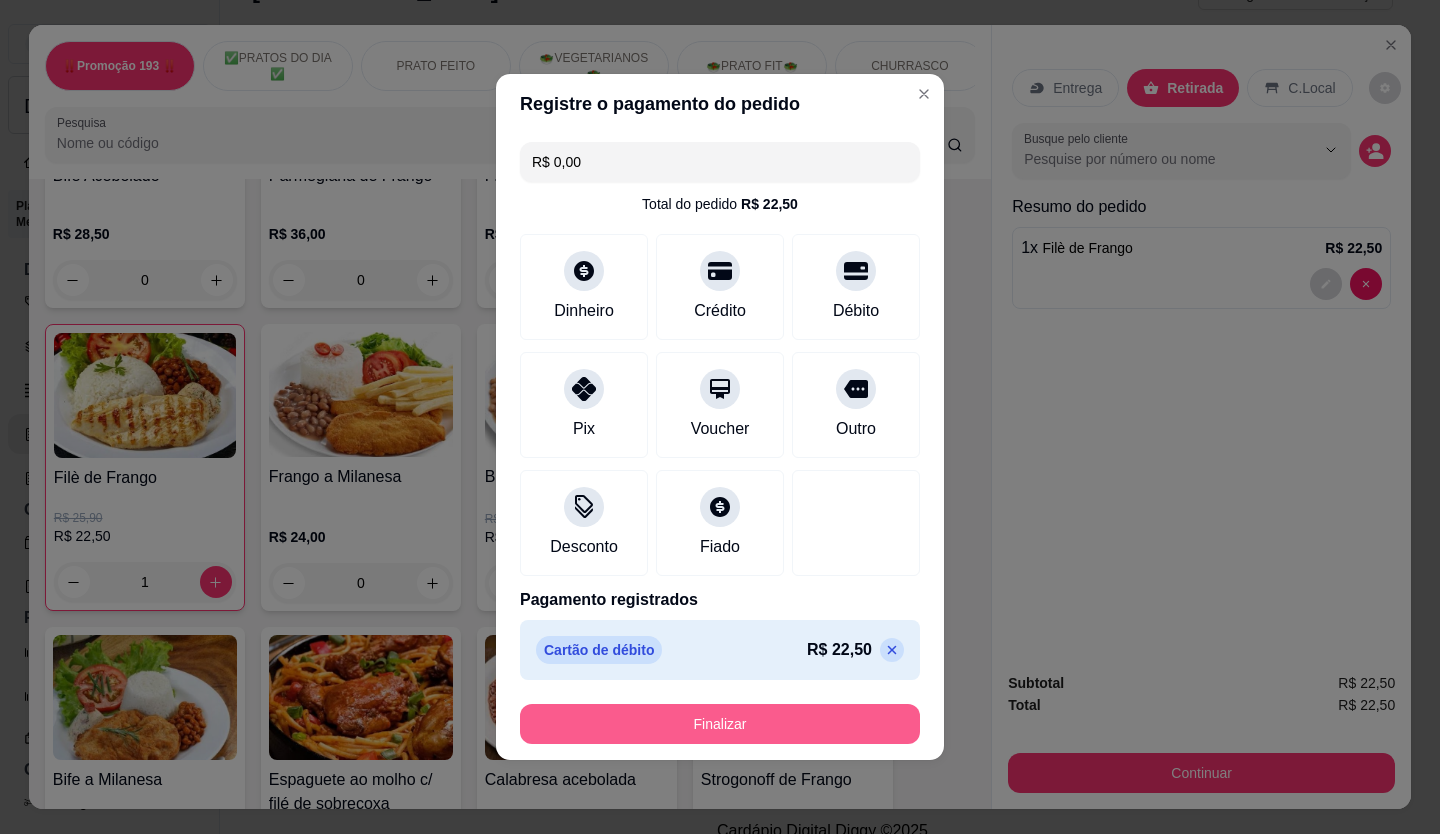 click on "Finalizar" at bounding box center (720, 724) 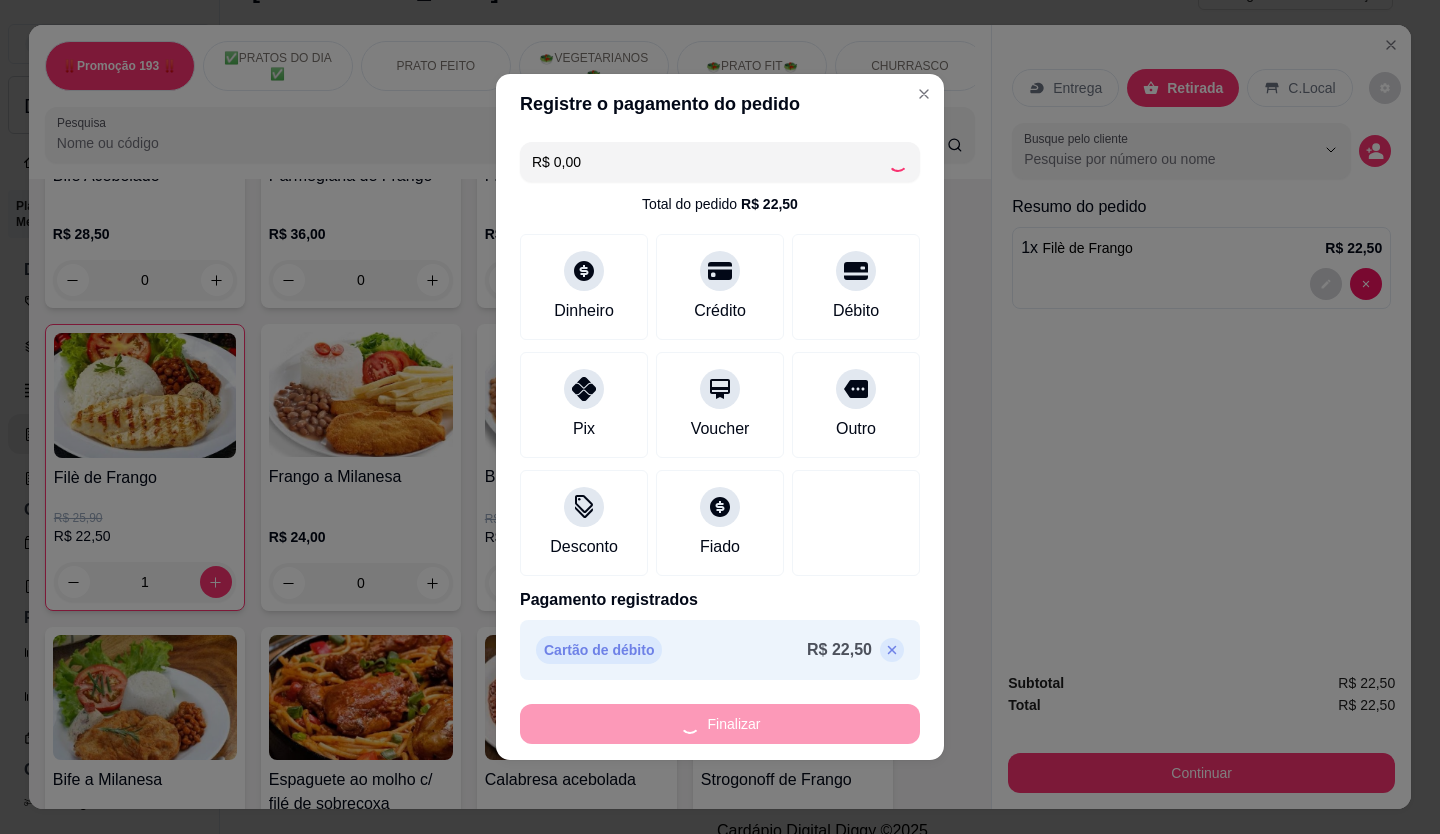 type on "0" 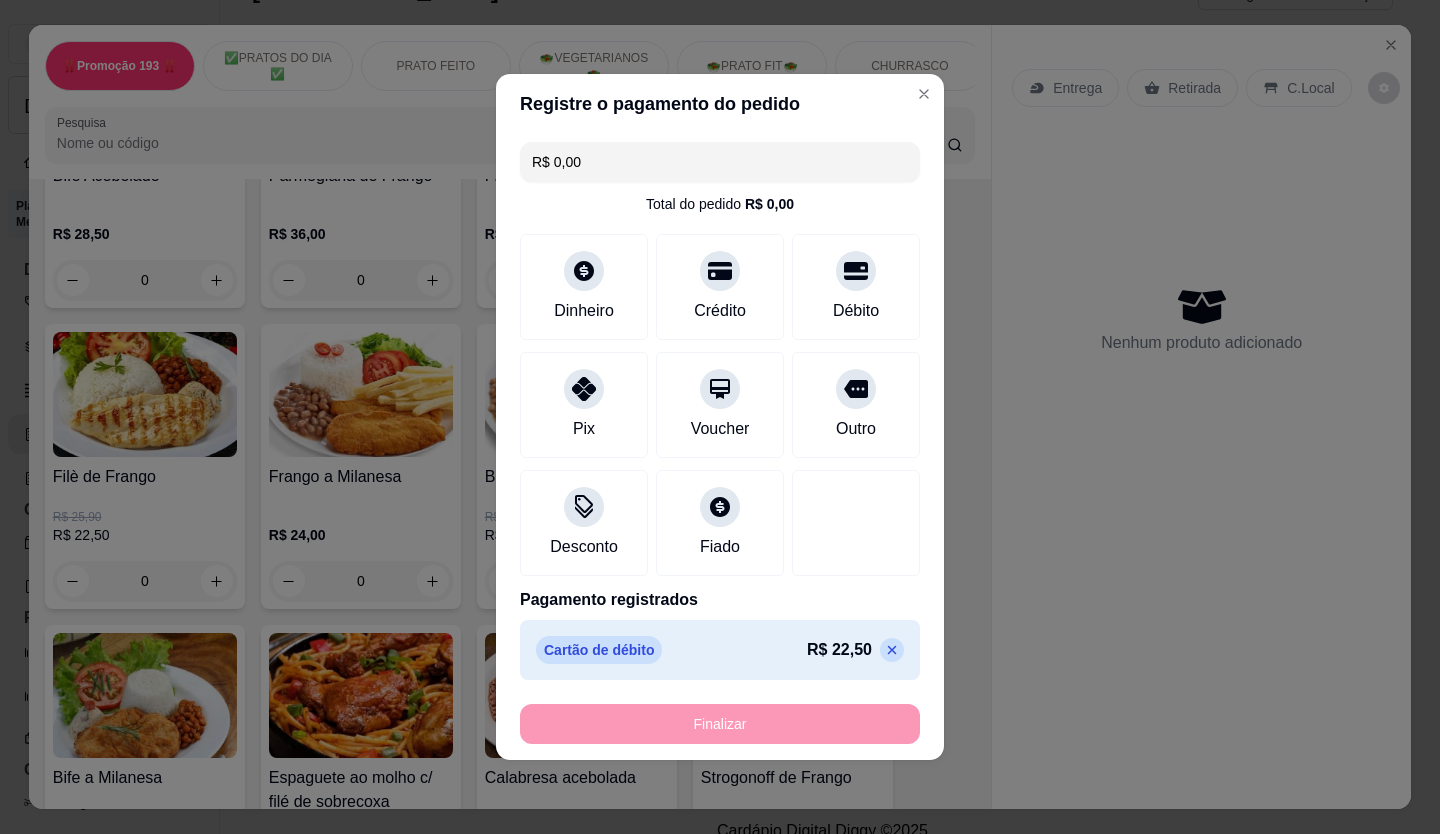 type on "-R$ 22,50" 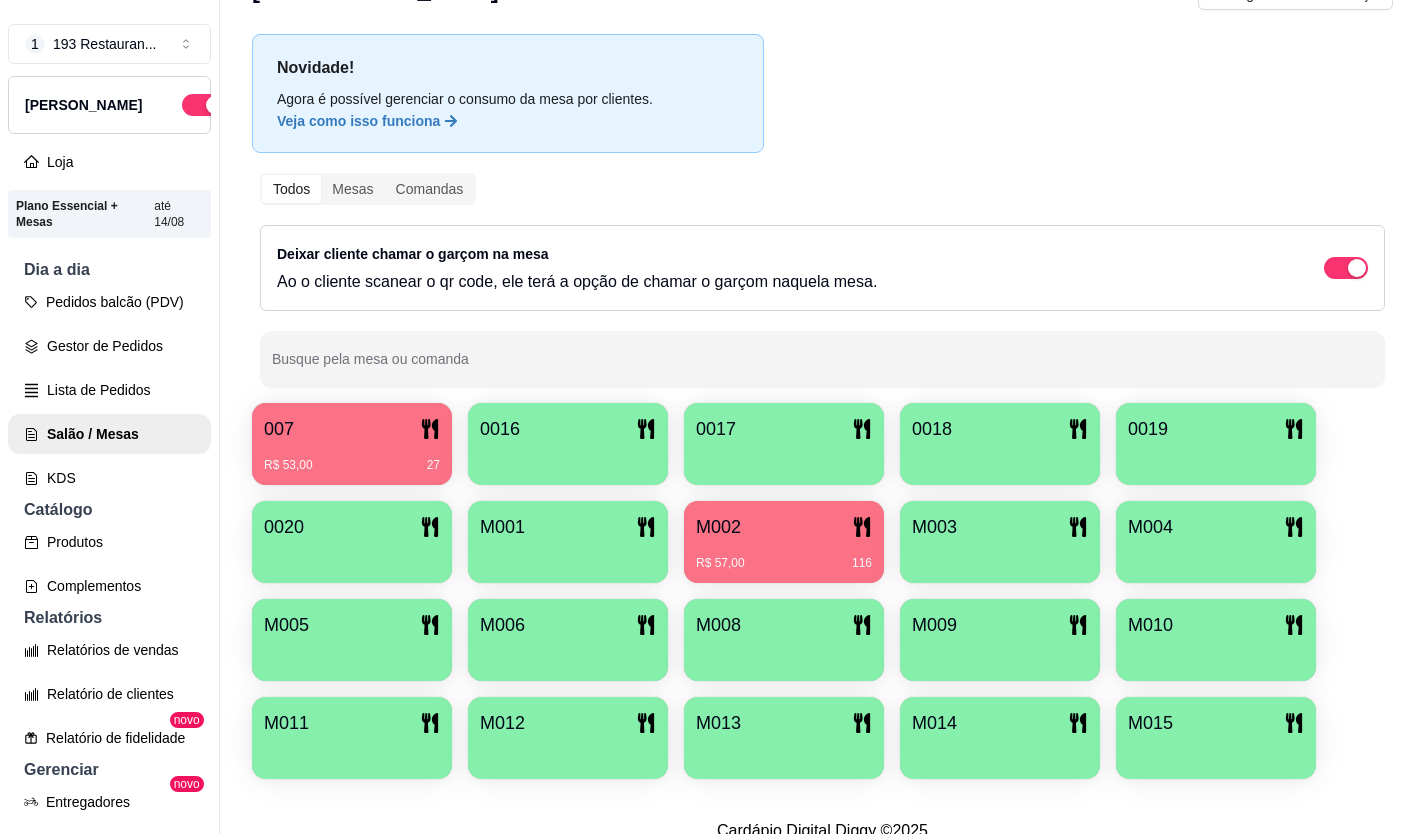 drag, startPoint x: 225, startPoint y: 444, endPoint x: 320, endPoint y: 413, distance: 99.92998 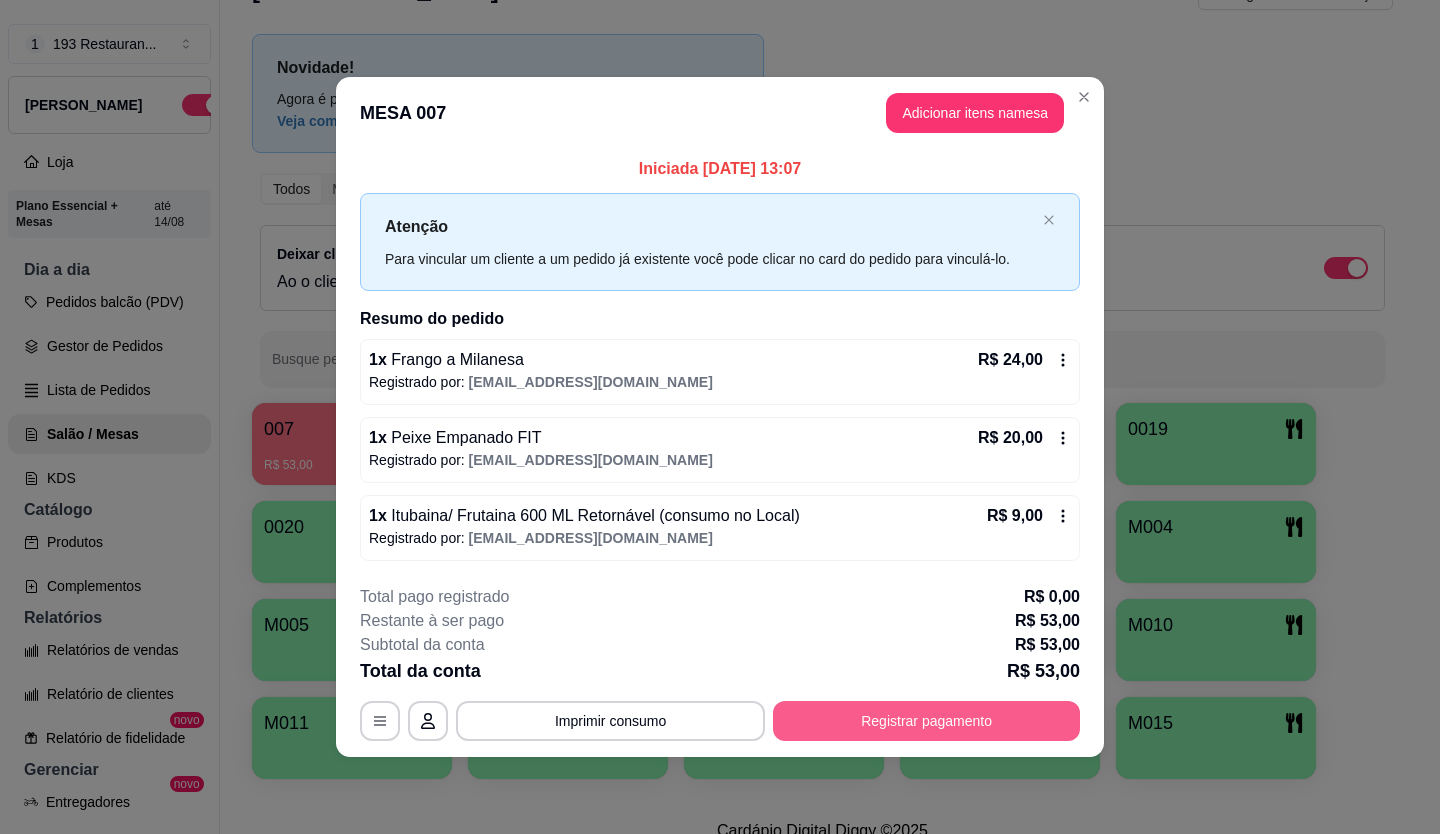 click on "Registrar pagamento" at bounding box center [926, 721] 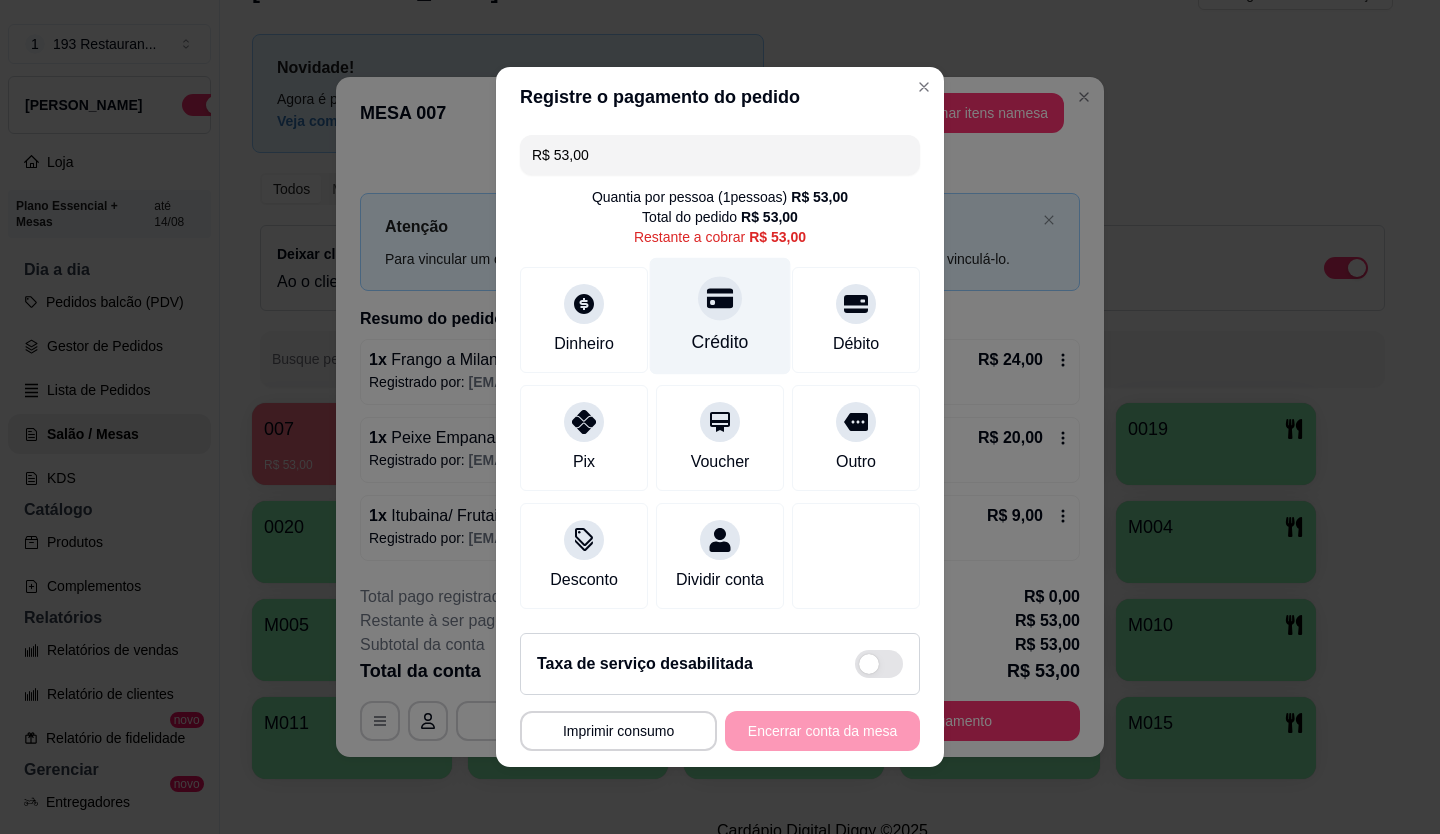 click on "Crédito" at bounding box center (720, 316) 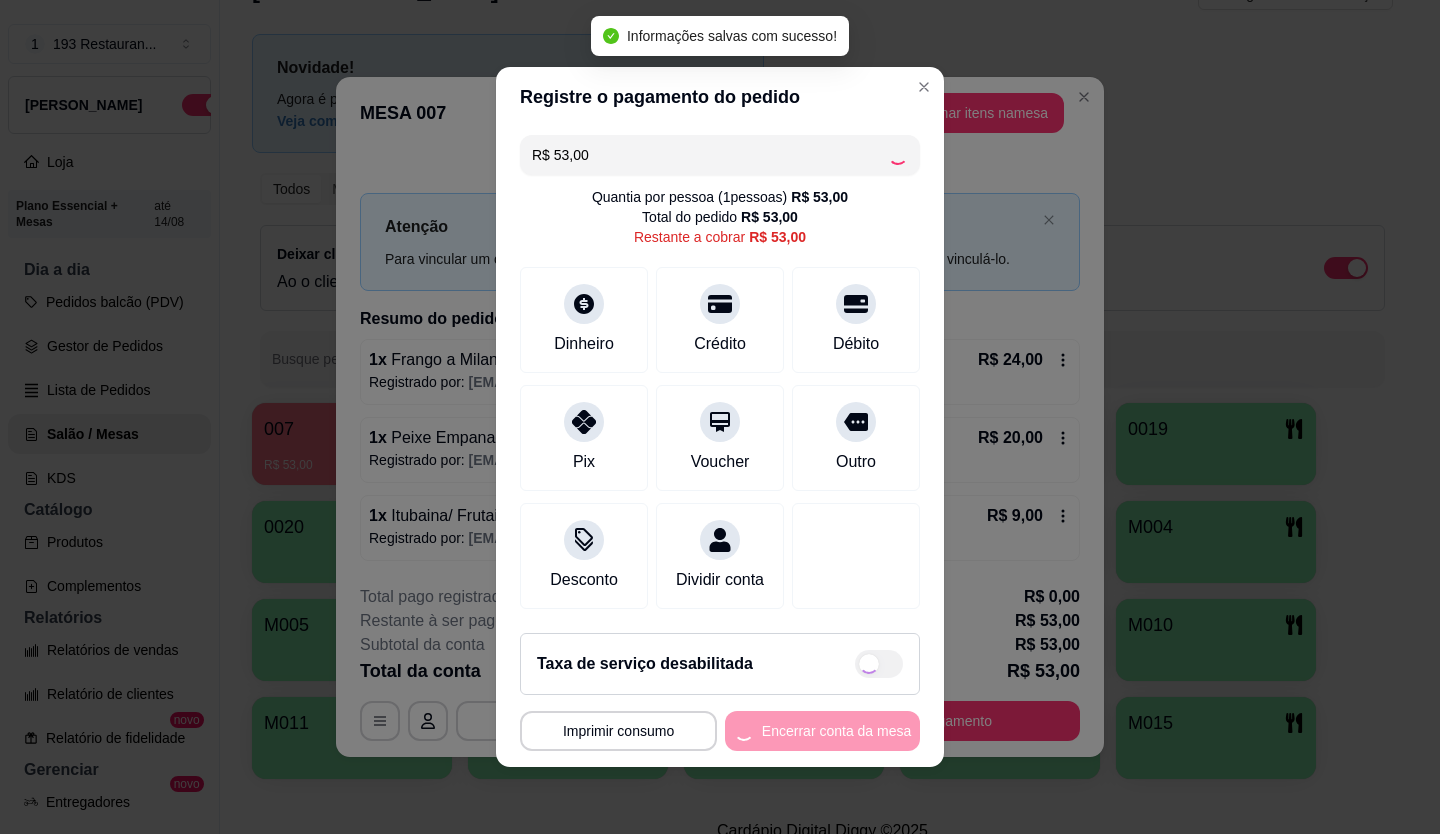 type on "R$ 0,00" 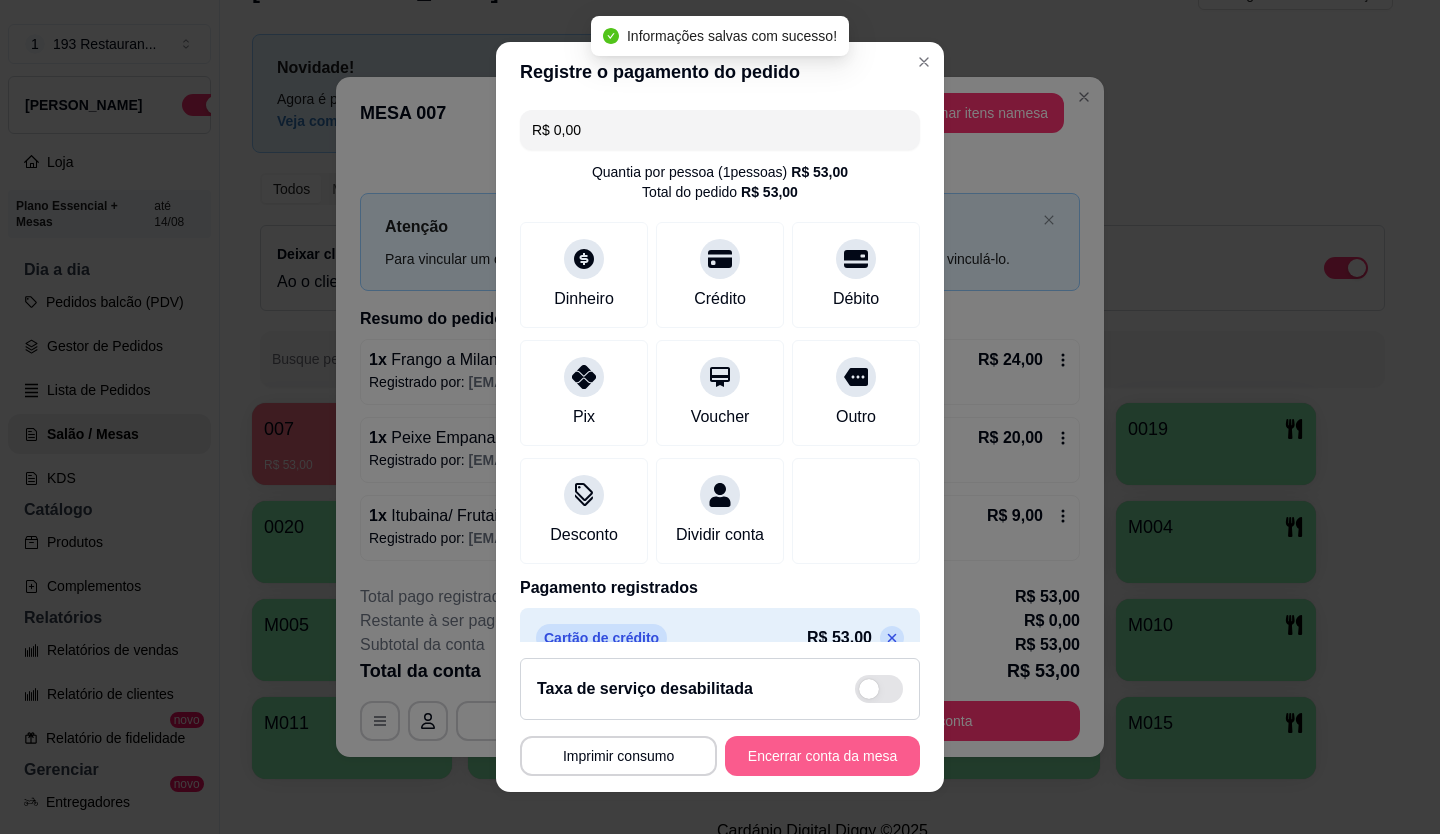 click on "Encerrar conta da mesa" at bounding box center (822, 756) 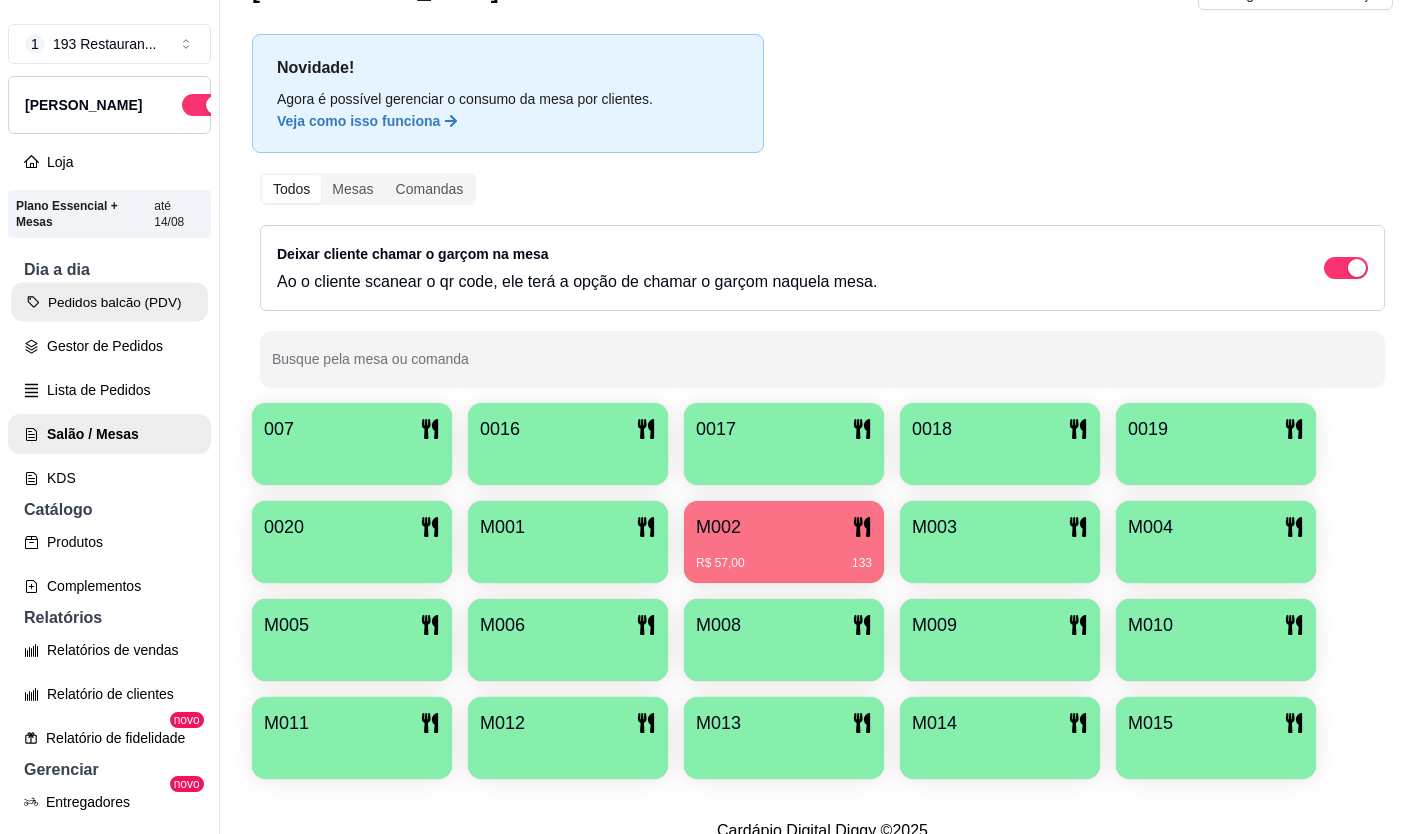 click on "Pedidos balcão (PDV)" at bounding box center [109, 302] 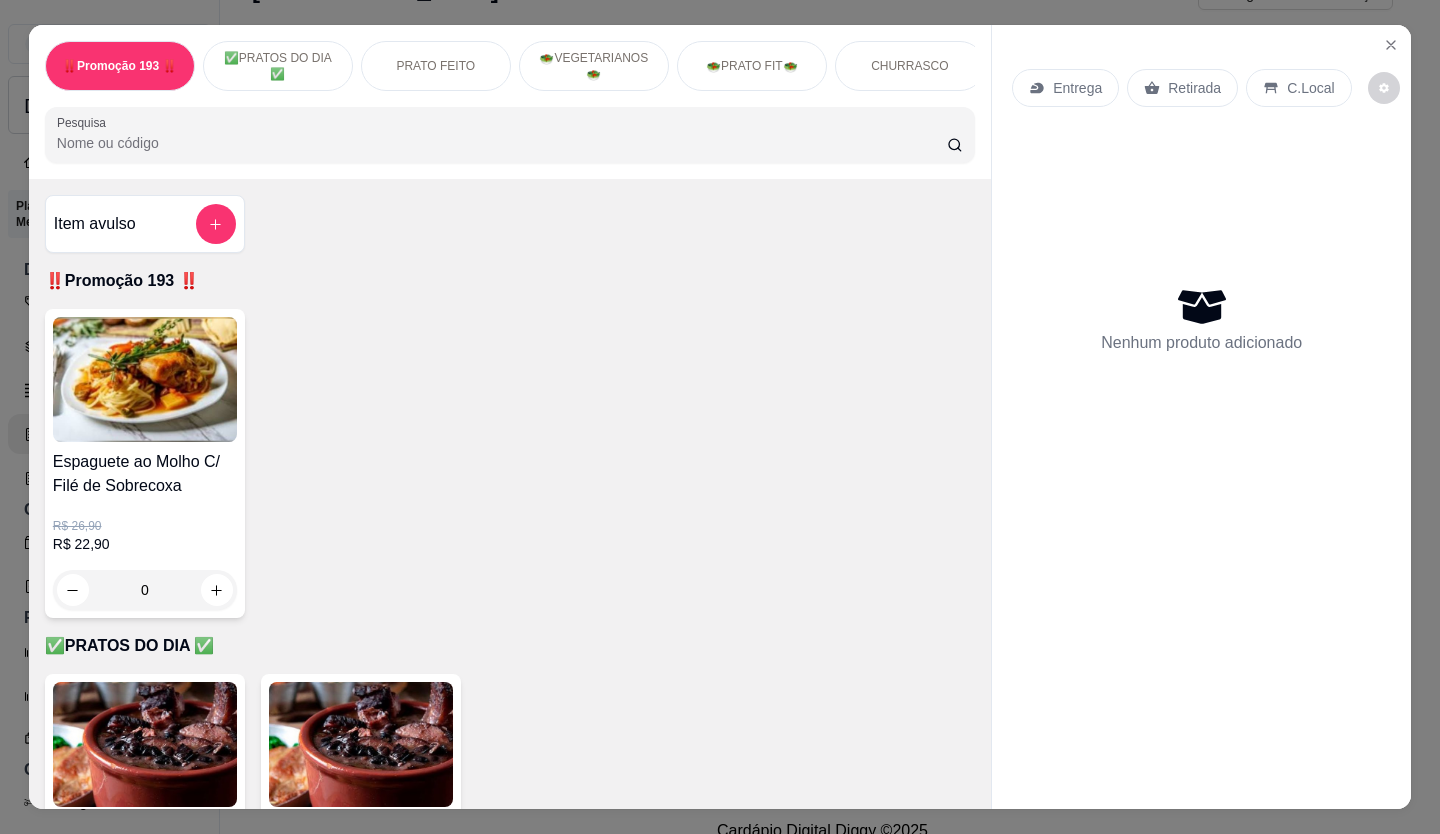 click on "Retirada" at bounding box center [1194, 88] 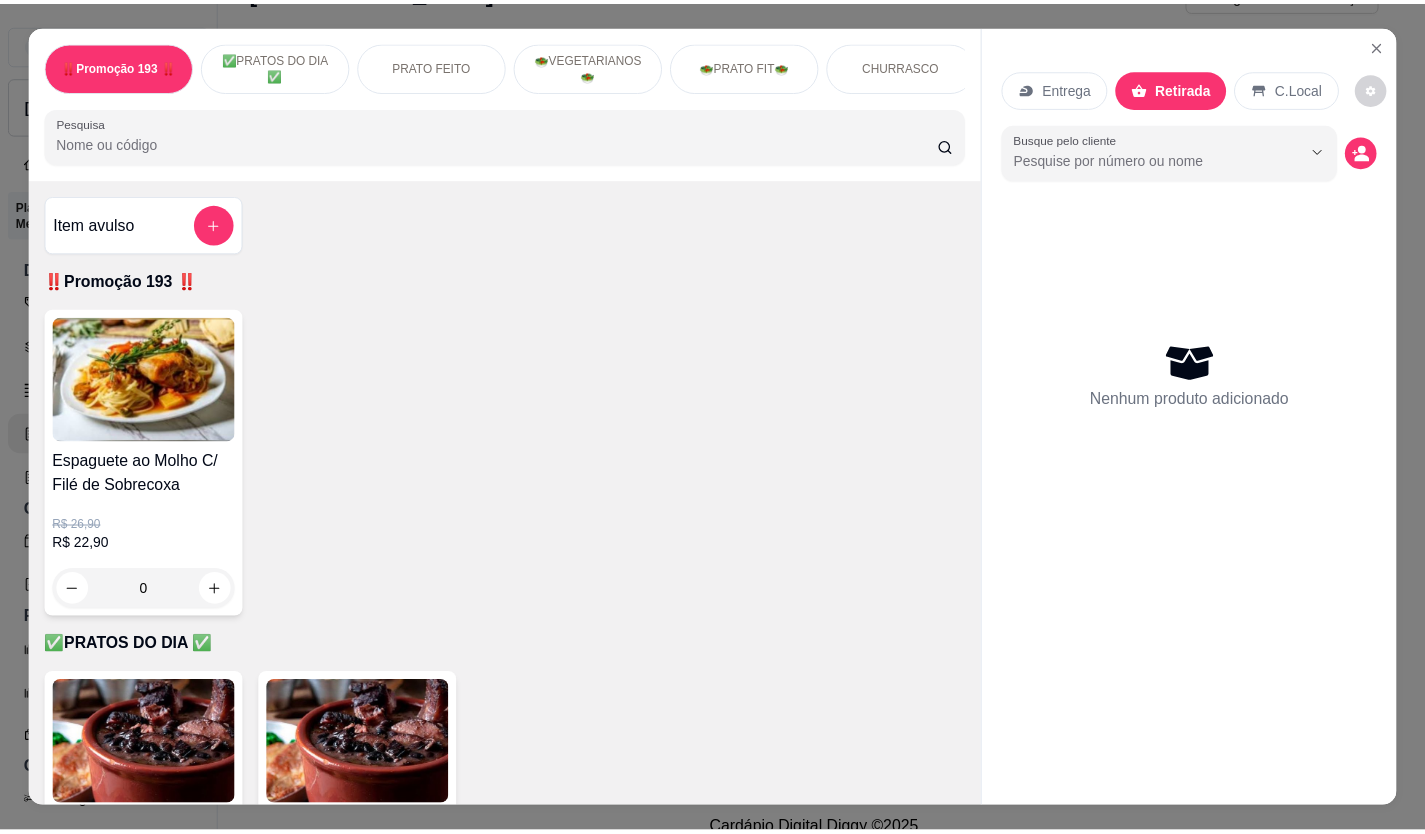 scroll, scrollTop: 400, scrollLeft: 0, axis: vertical 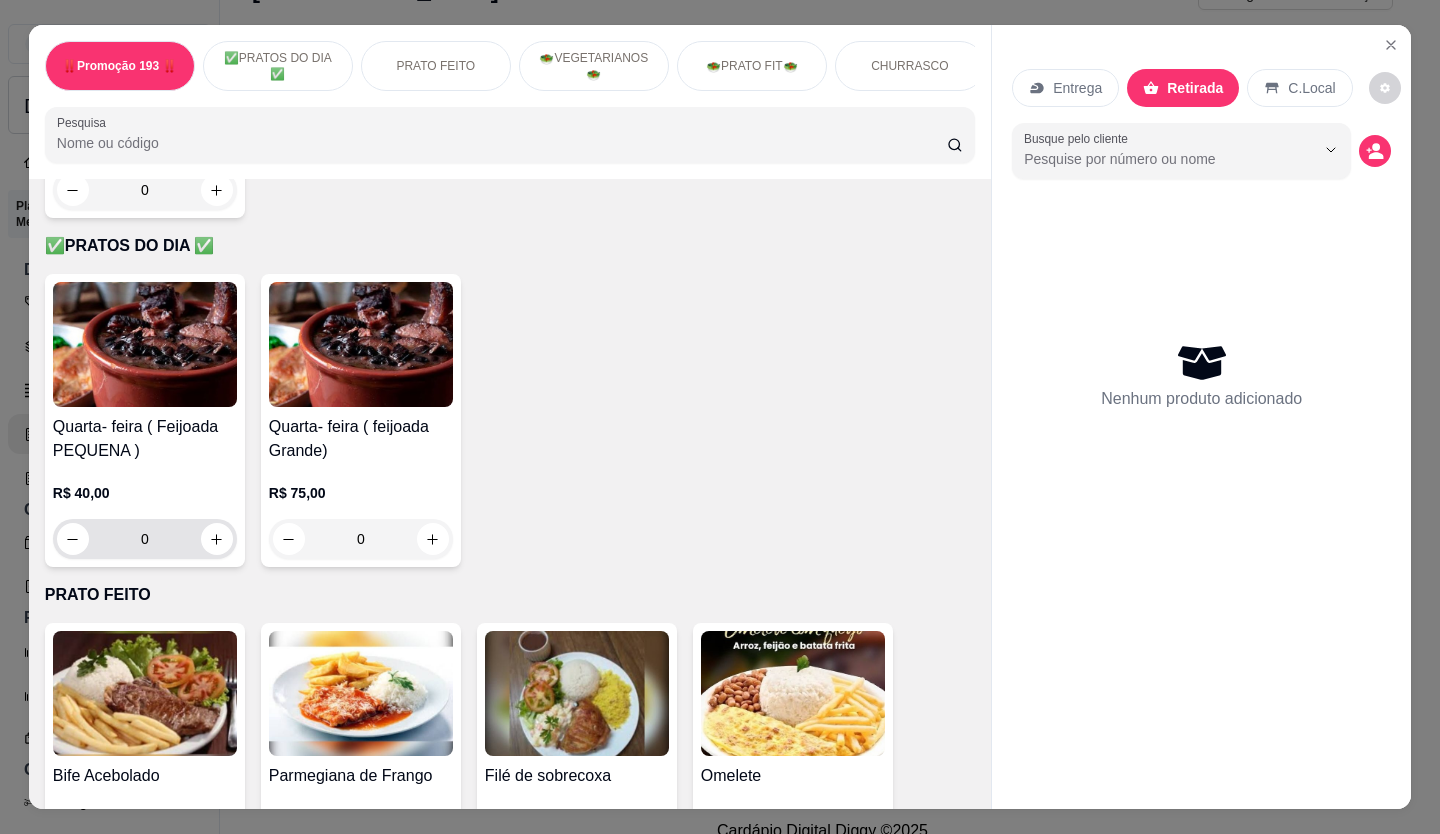 click 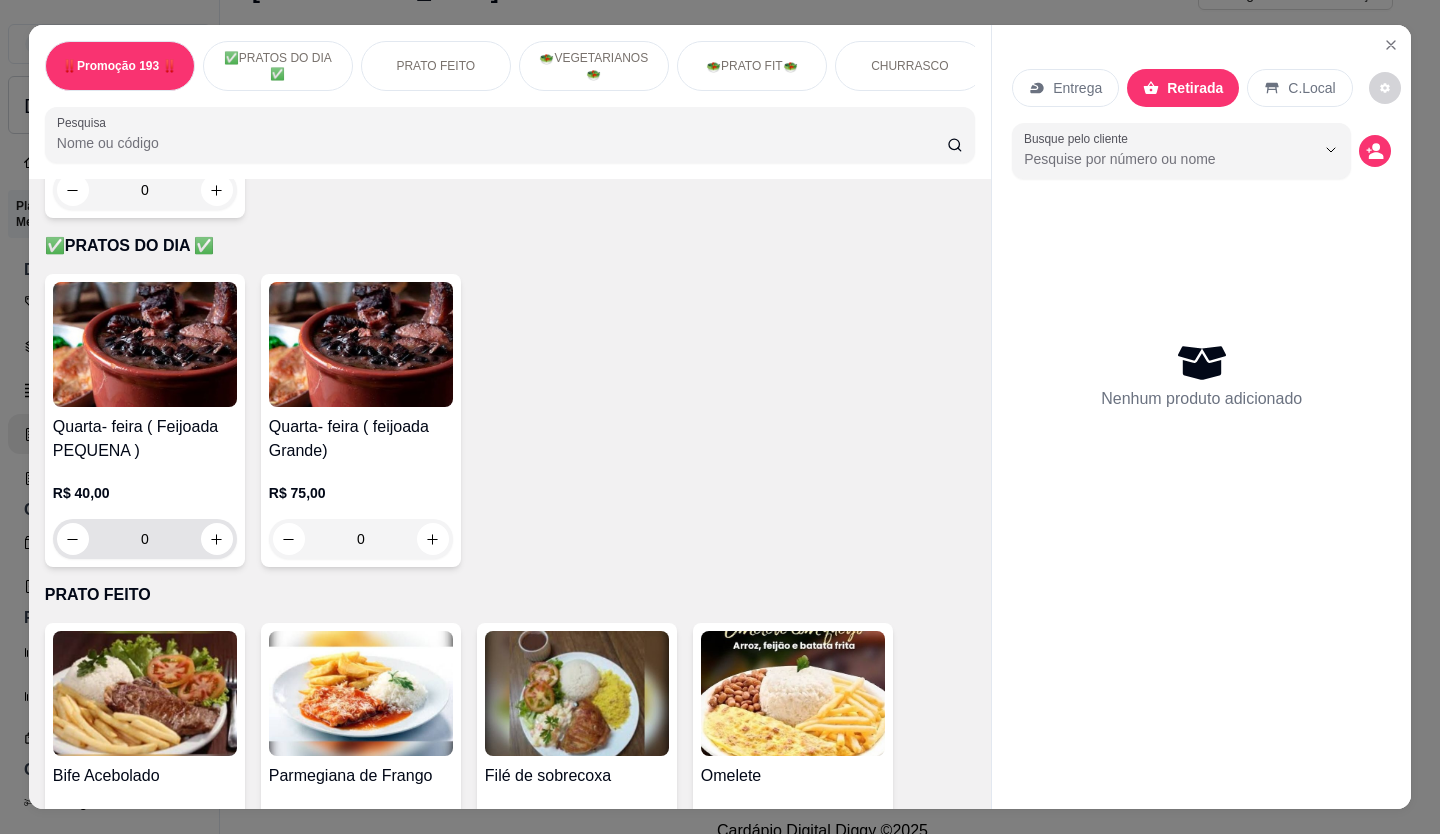 type on "1" 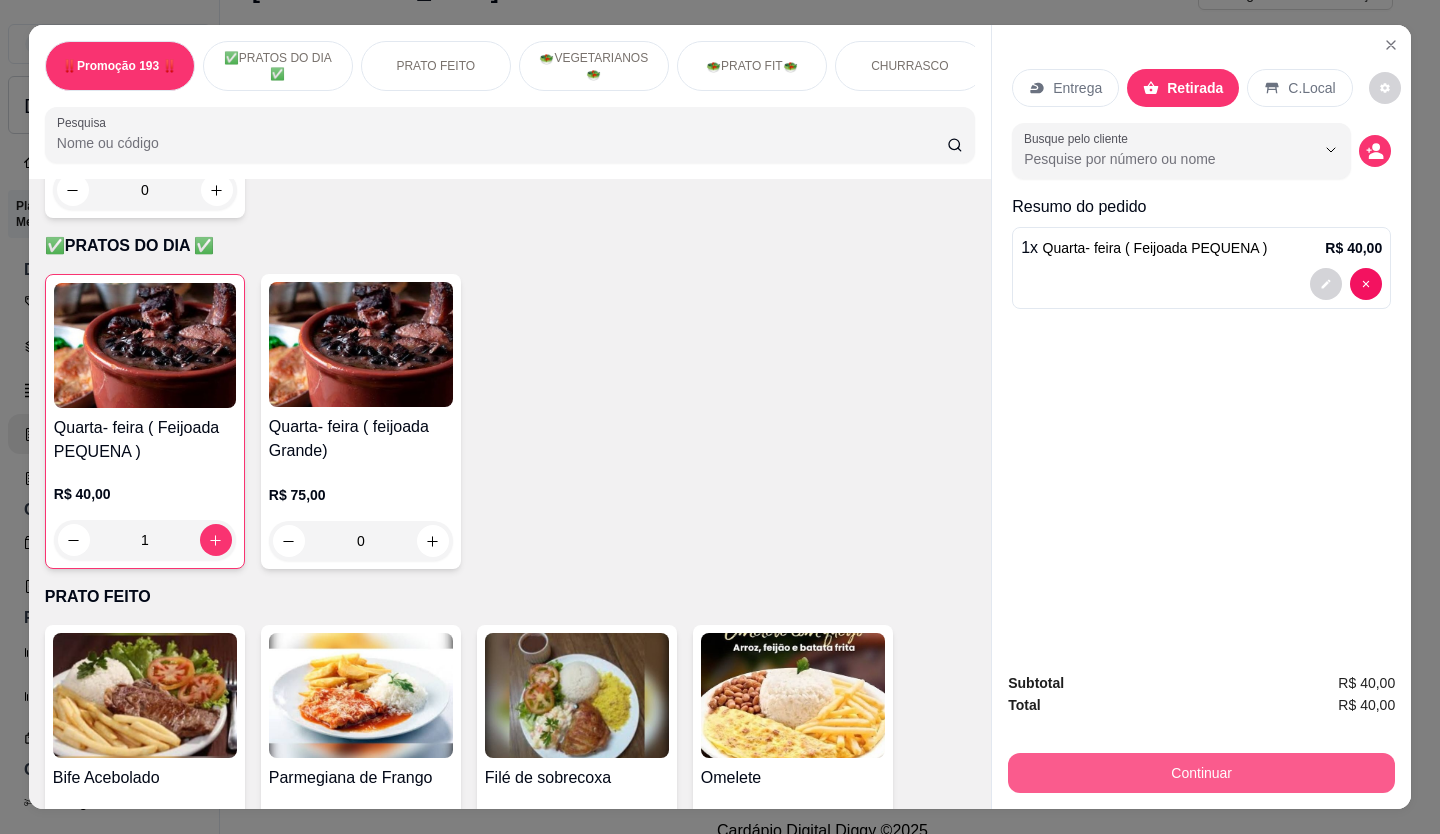 click on "Continuar" at bounding box center (1201, 773) 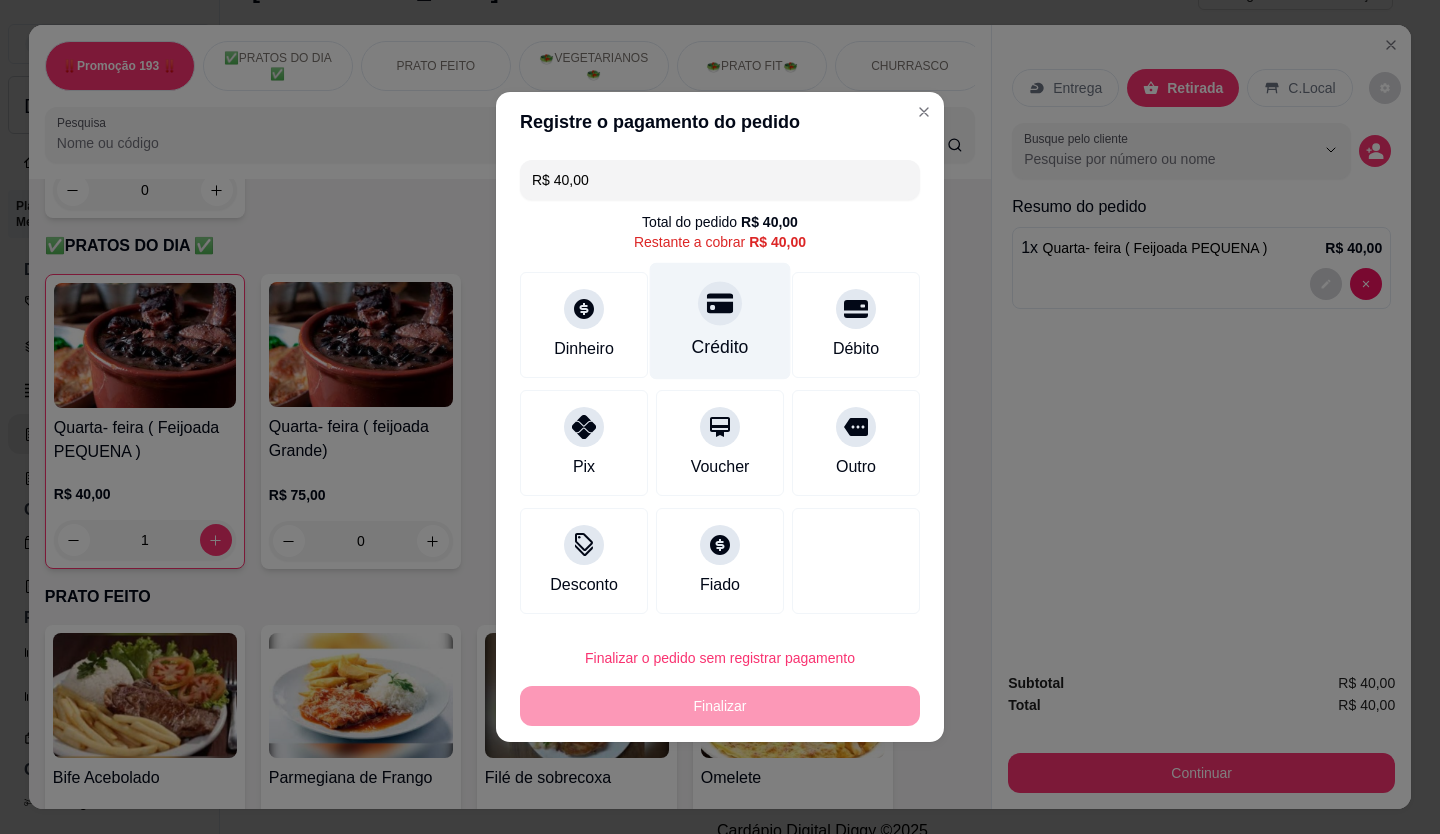 click 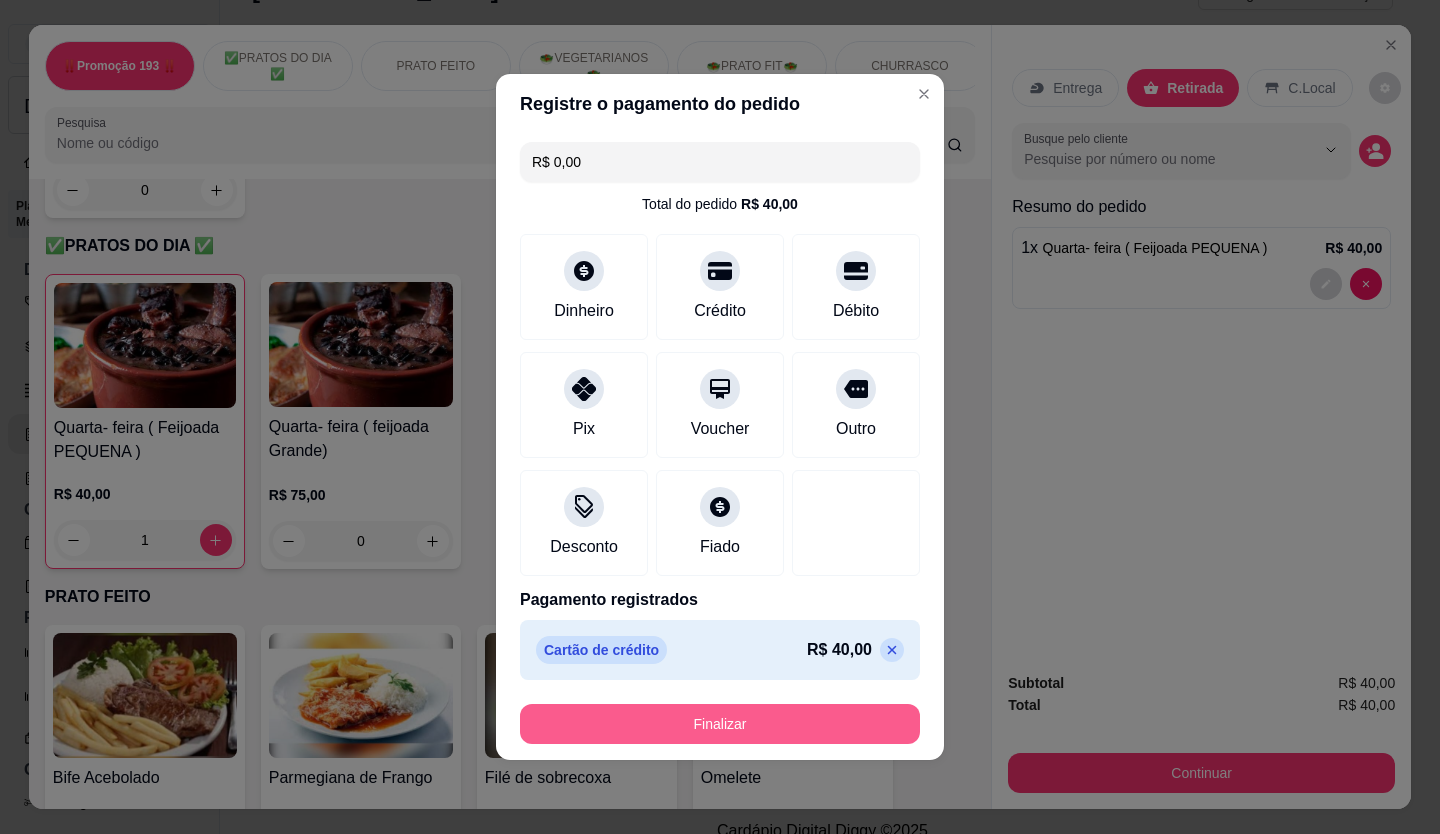 click on "Finalizar" at bounding box center (720, 724) 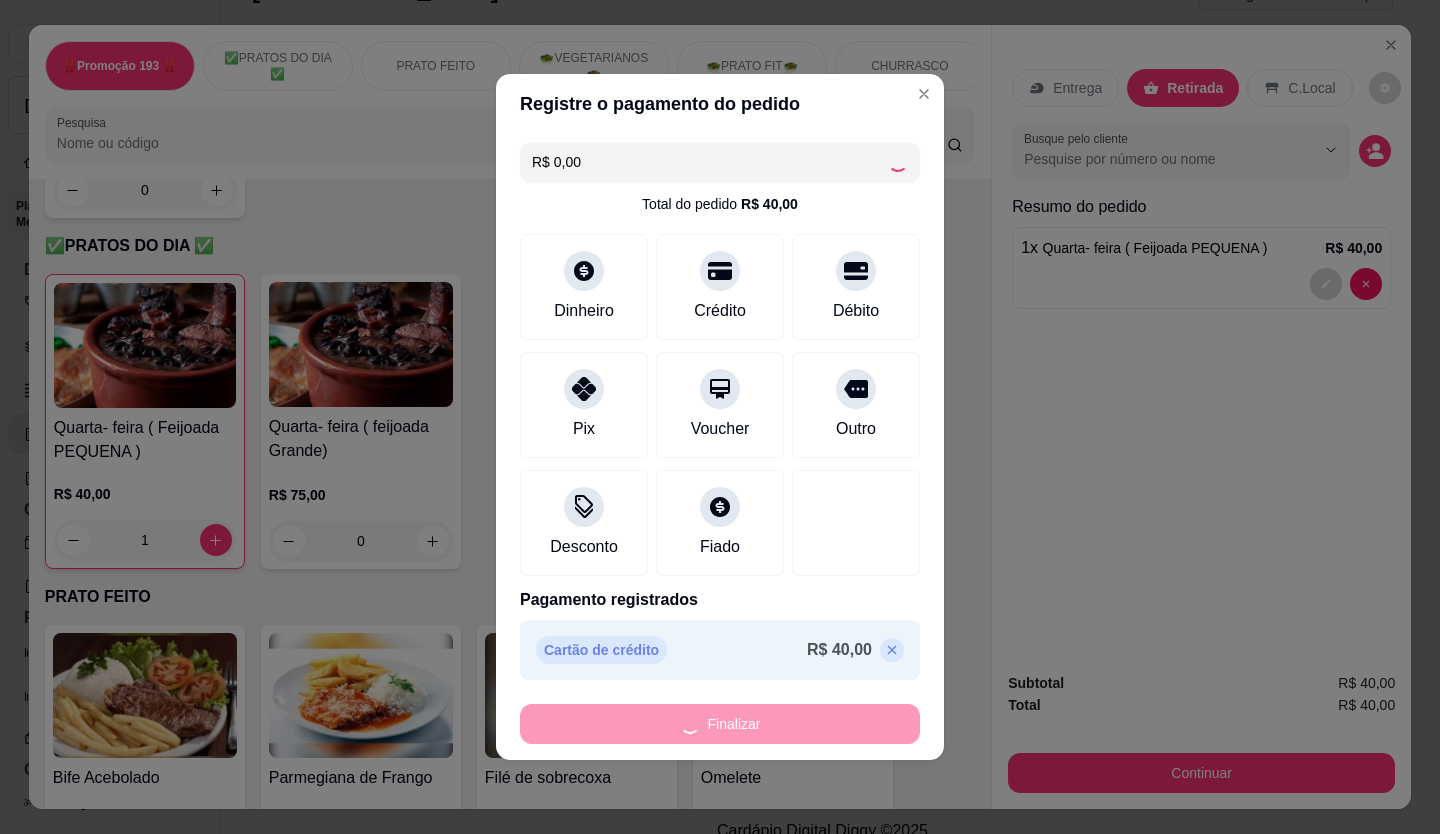 type on "0" 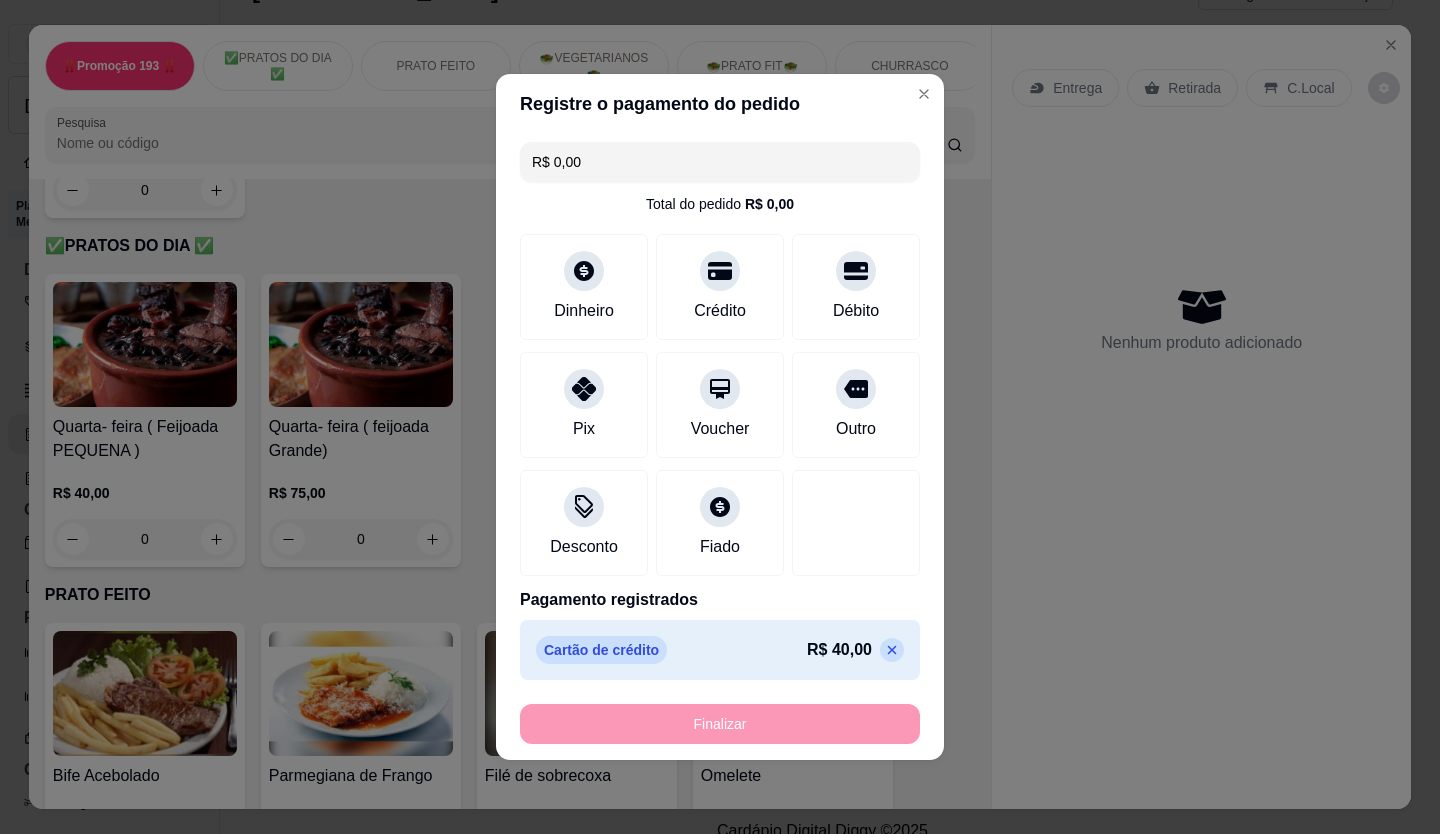type on "-R$ 40,00" 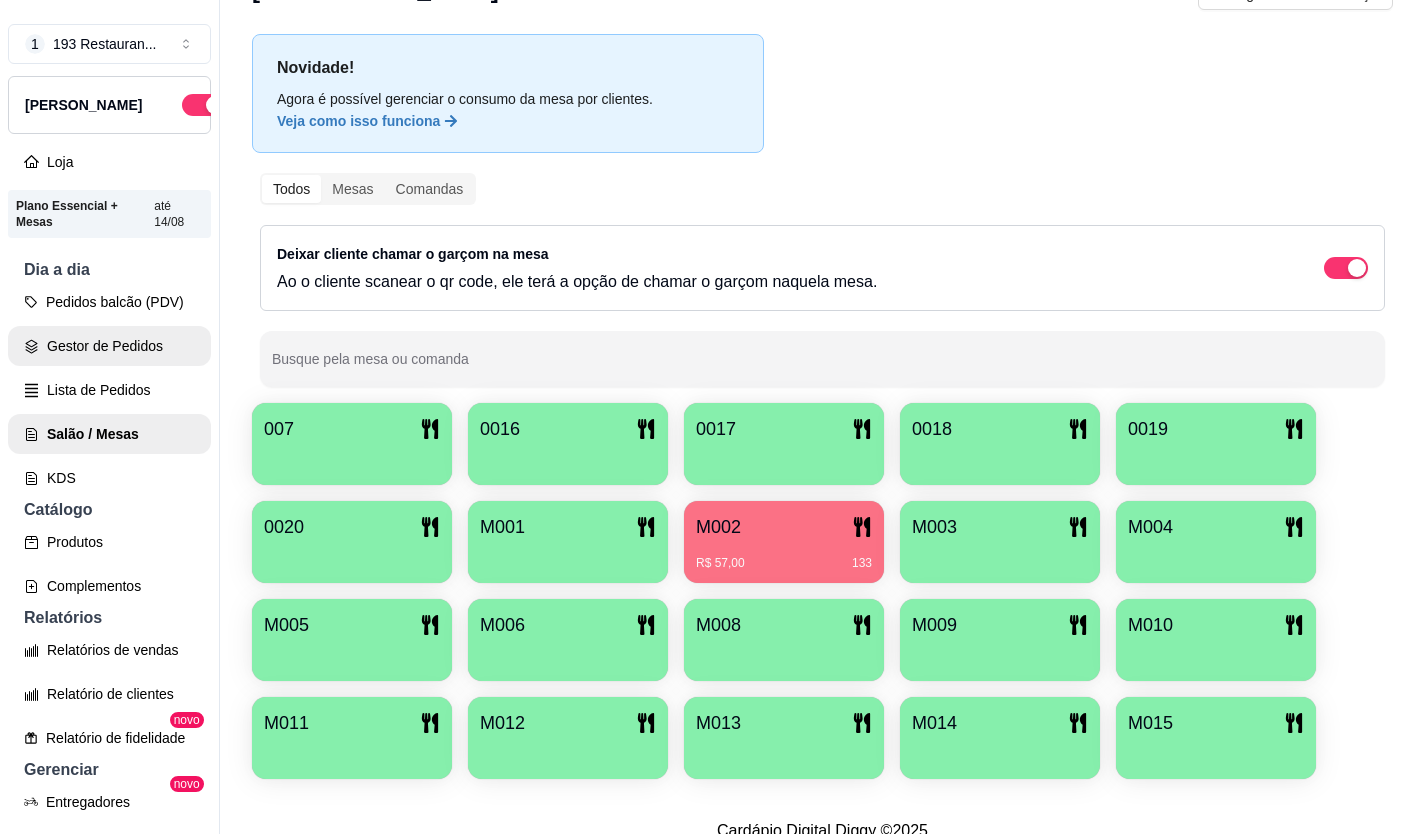 click on "Gestor de Pedidos" at bounding box center [109, 346] 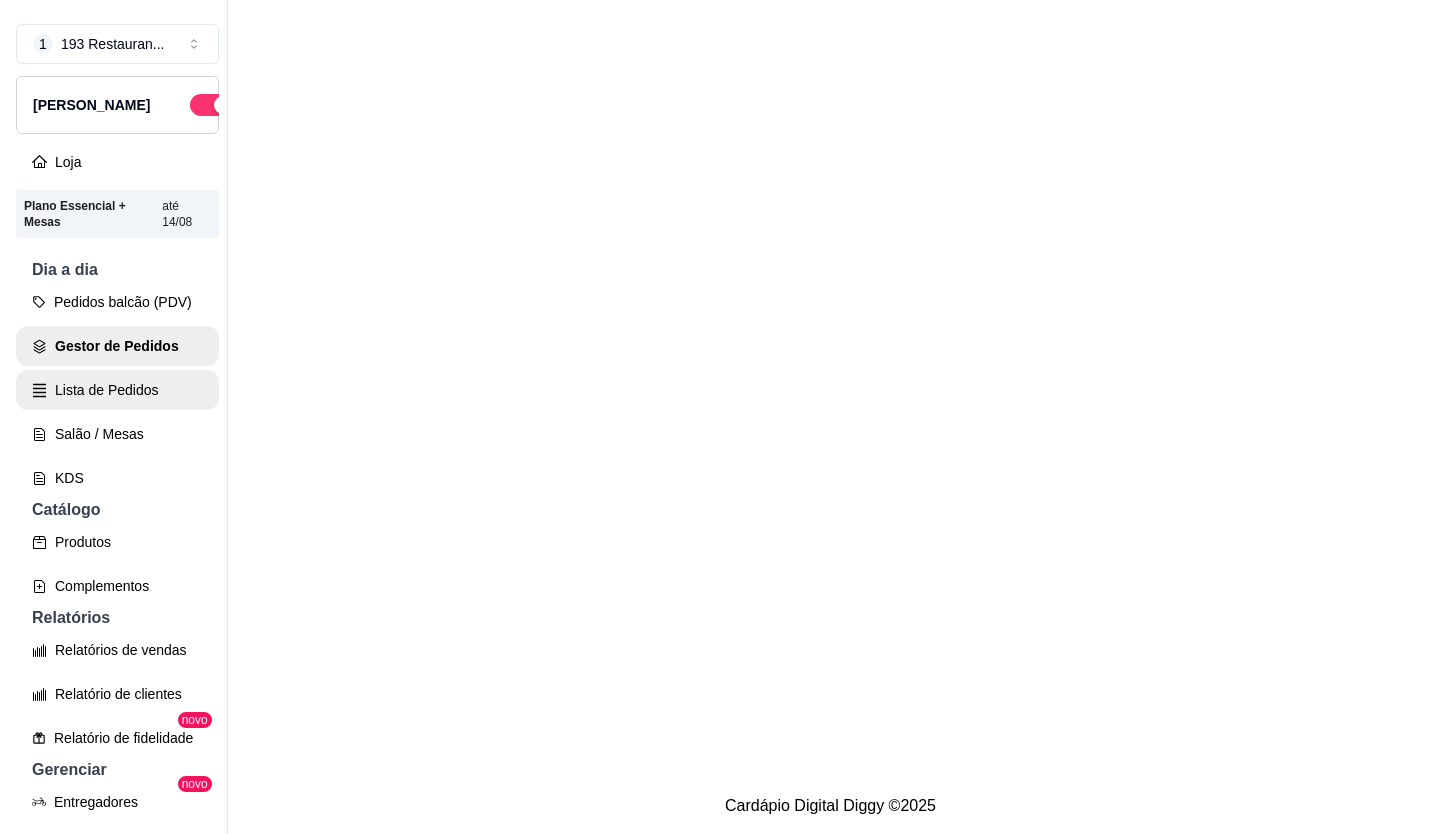 scroll, scrollTop: 0, scrollLeft: 0, axis: both 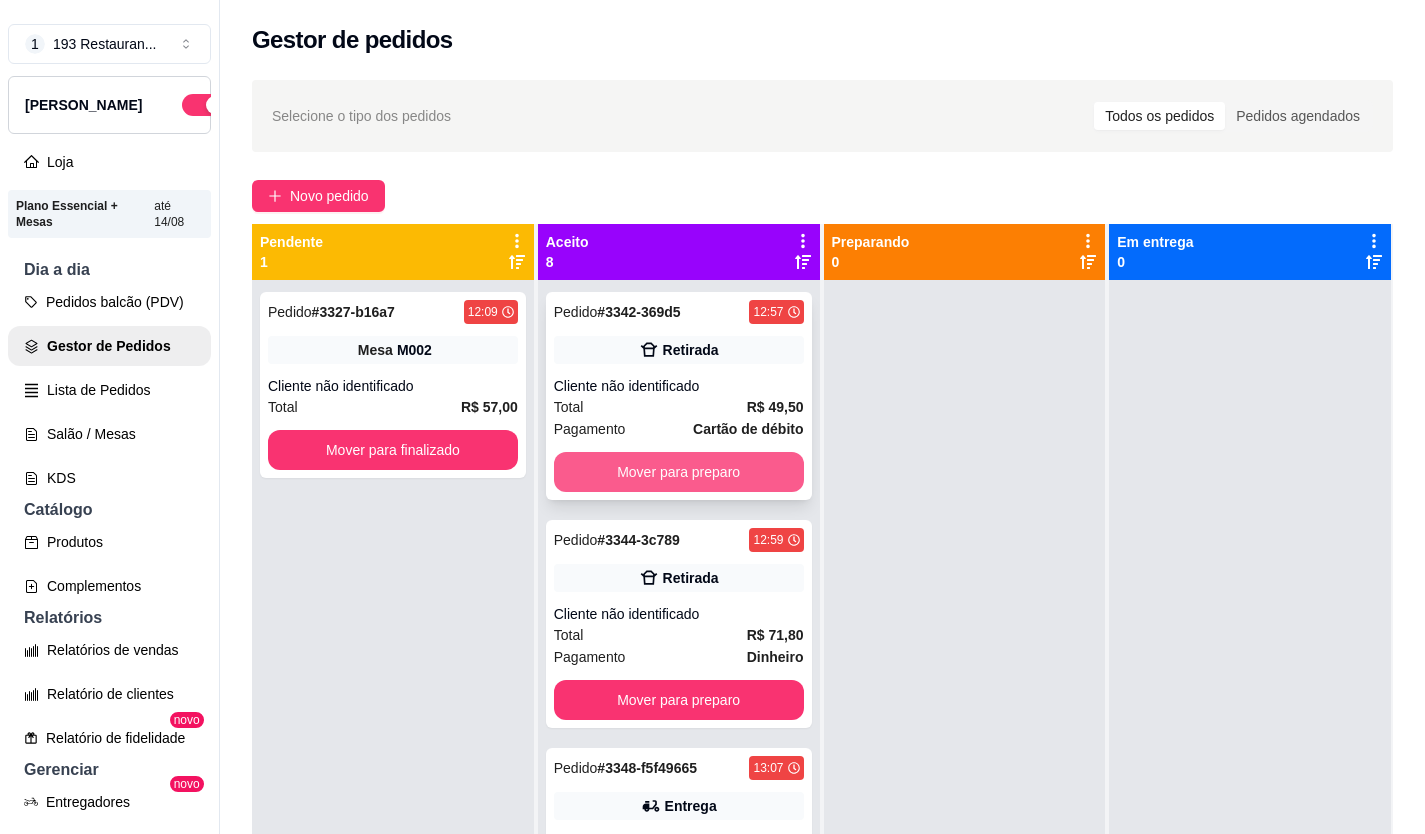 click on "Mover para preparo" at bounding box center [679, 472] 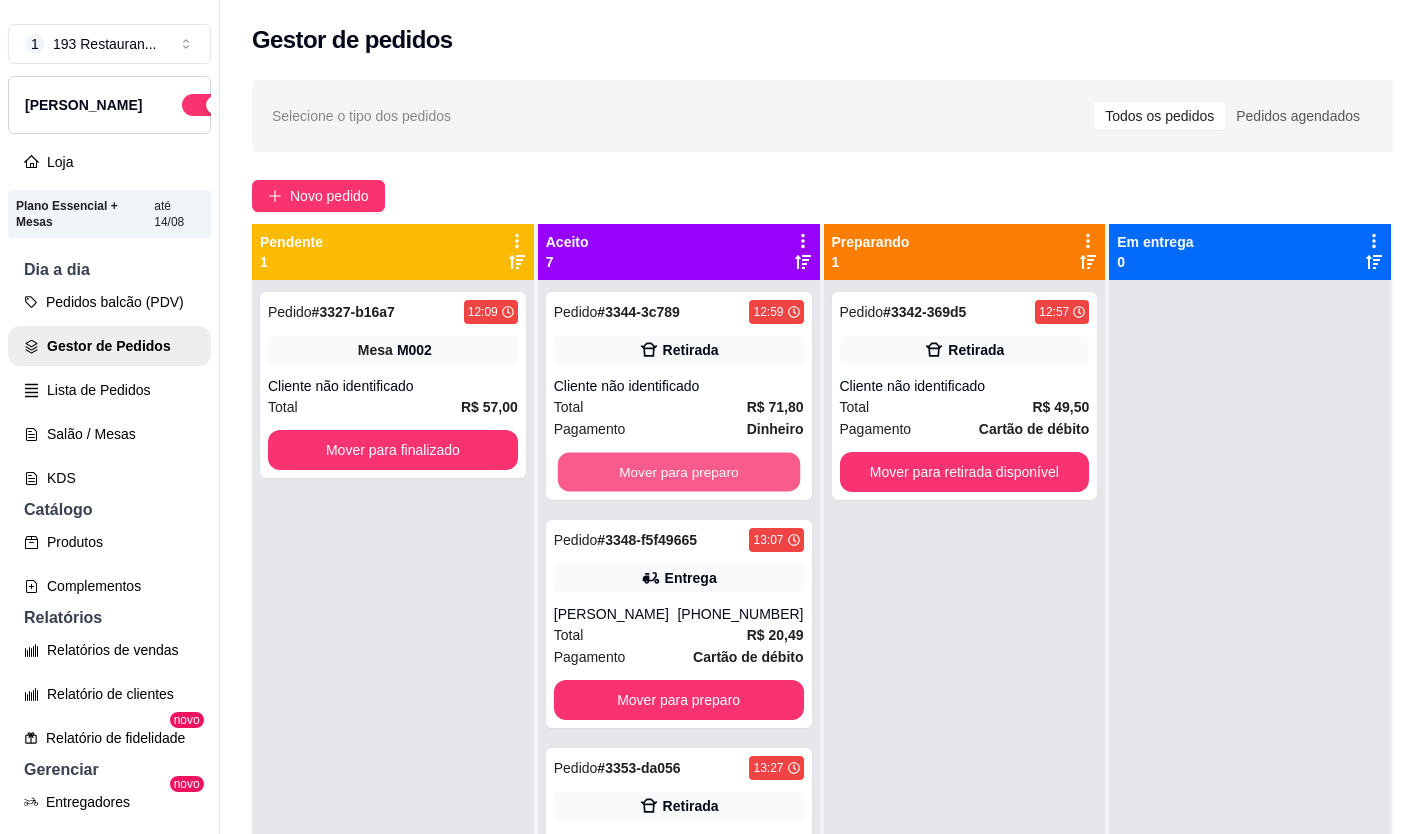 click on "Mover para preparo" at bounding box center [678, 472] 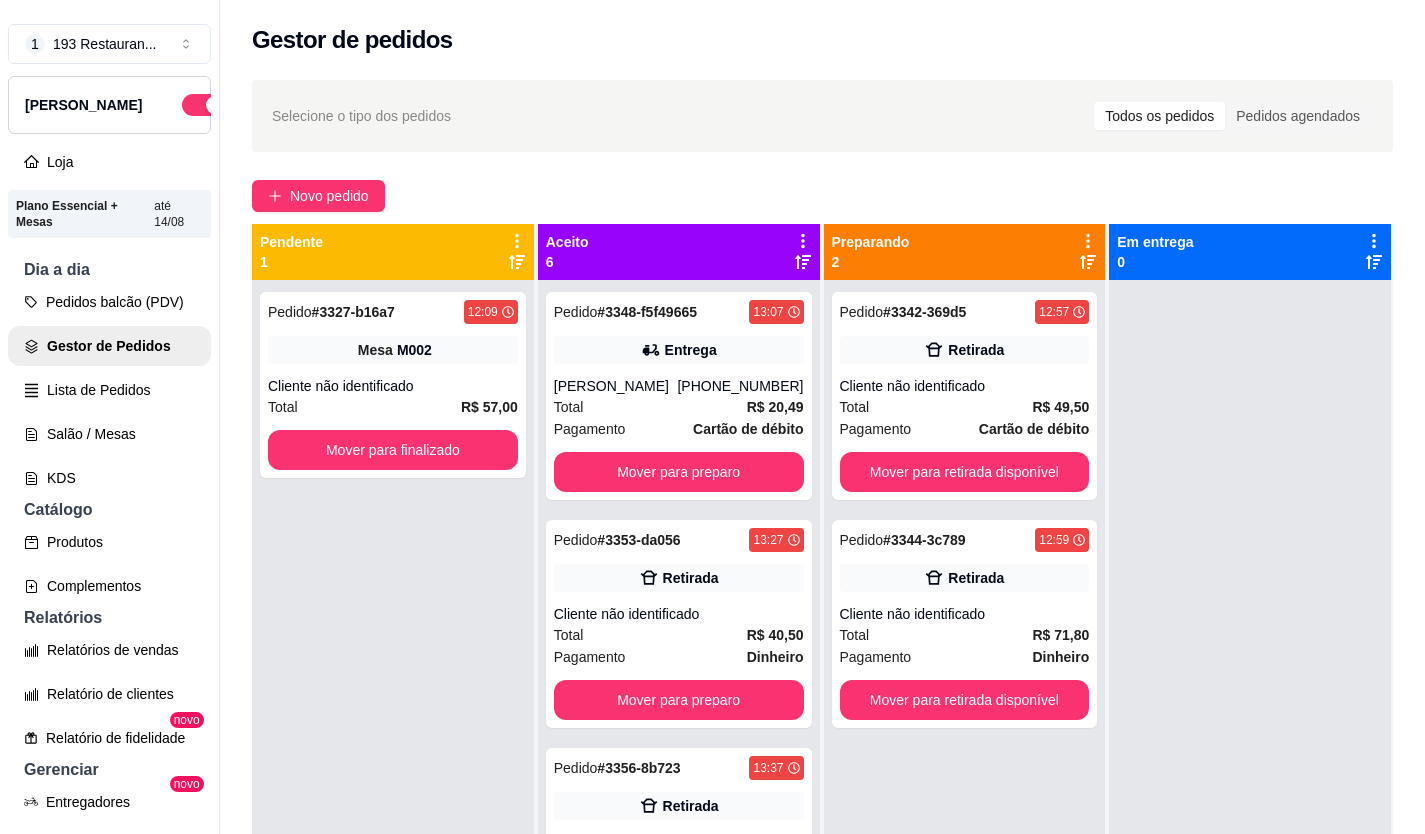 click on "Pedido  # 3348-f5f49665 13:07 Entrega [PERSON_NAME]  [PHONE_NUMBER] Total R$ 20,49 Pagamento Cartão de débito Mover para preparo" at bounding box center [679, 396] 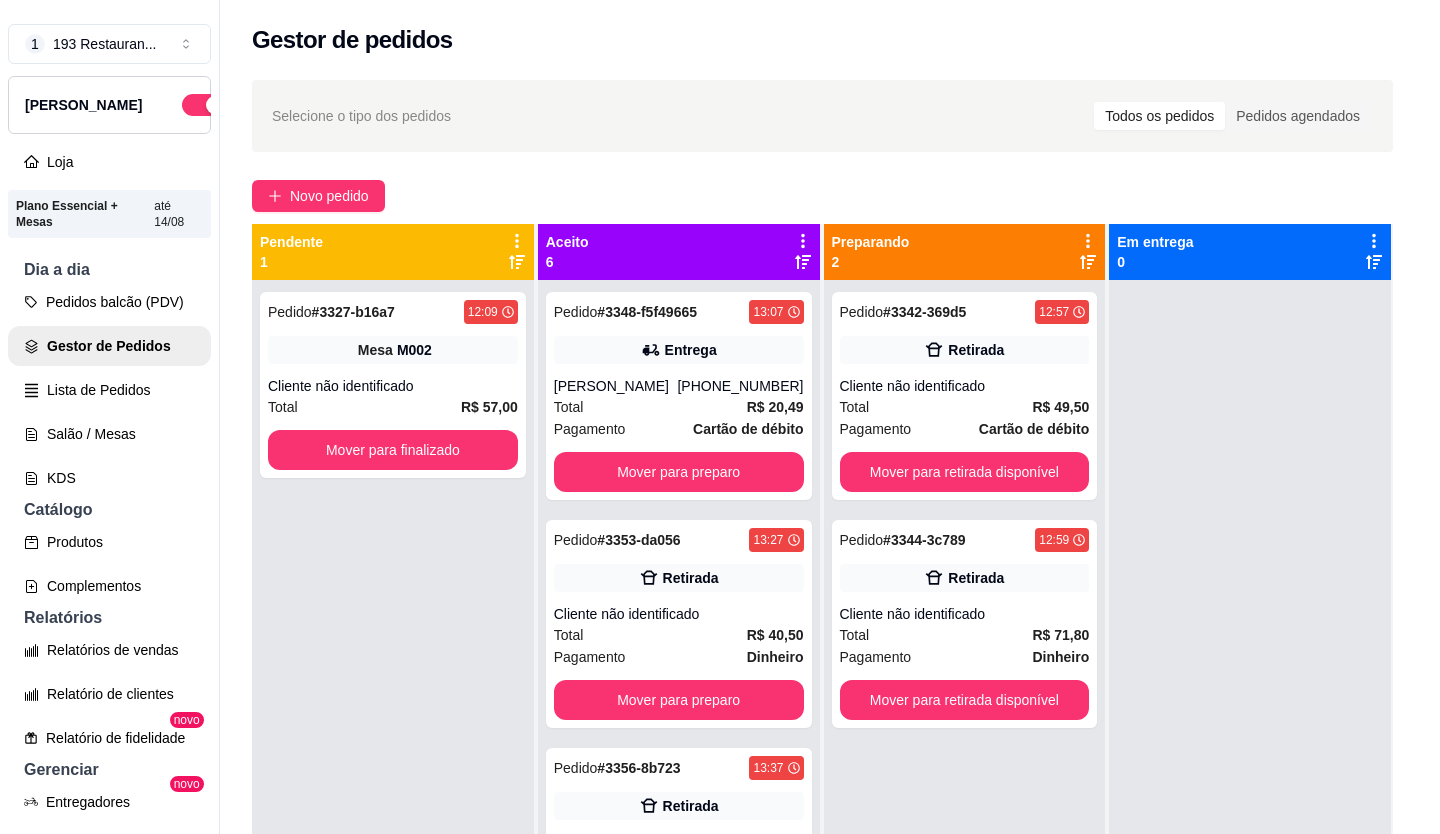 click on "Endereço  [STREET_ADDRESS][PERSON_NAME] 295, [GEOGRAPHIC_DATA]  - 06086150 Apto 13 Taxa de entrega  R$ 2,99 Copiar Endereço" at bounding box center [720, 557] 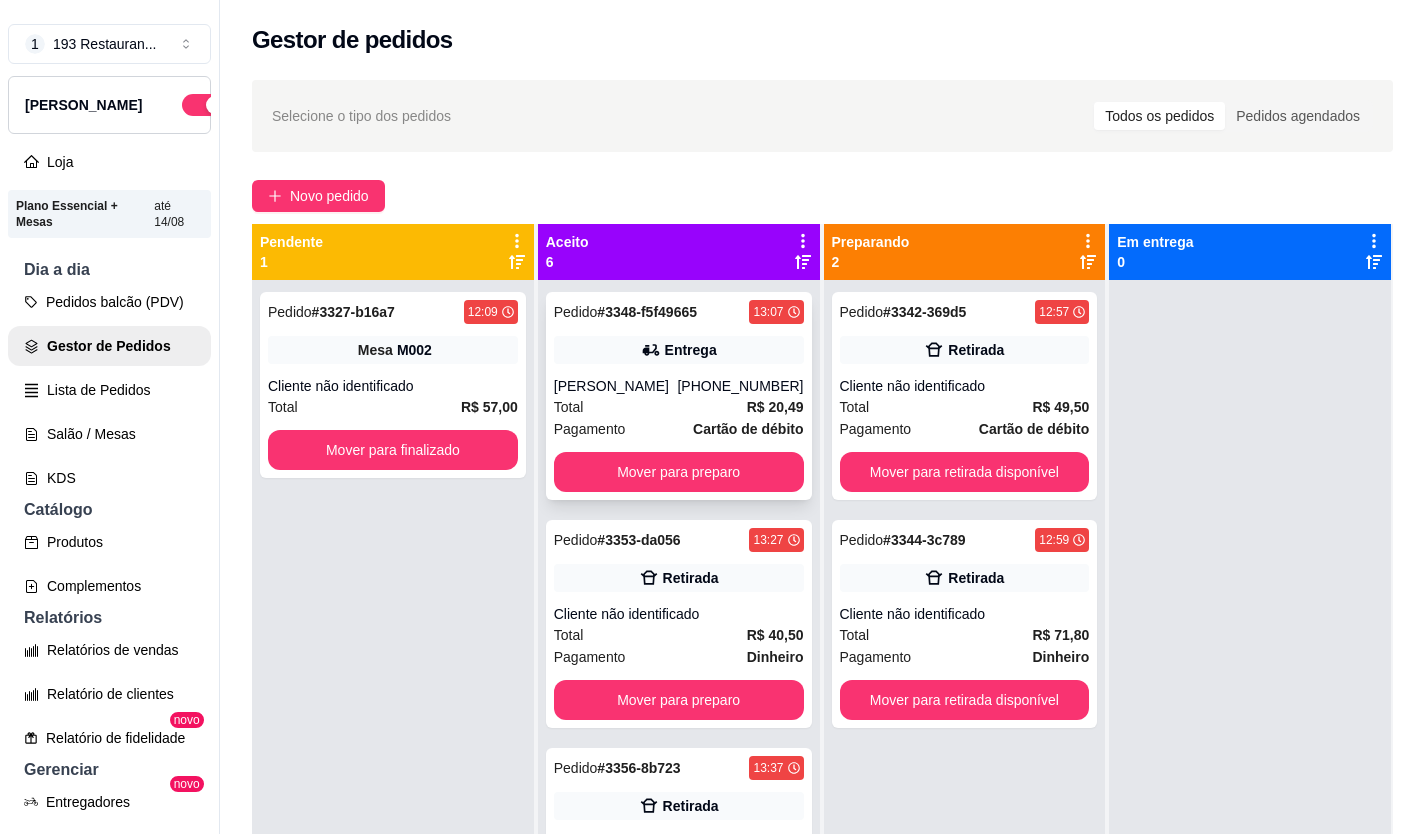 click on "Mover para preparo" at bounding box center (679, 472) 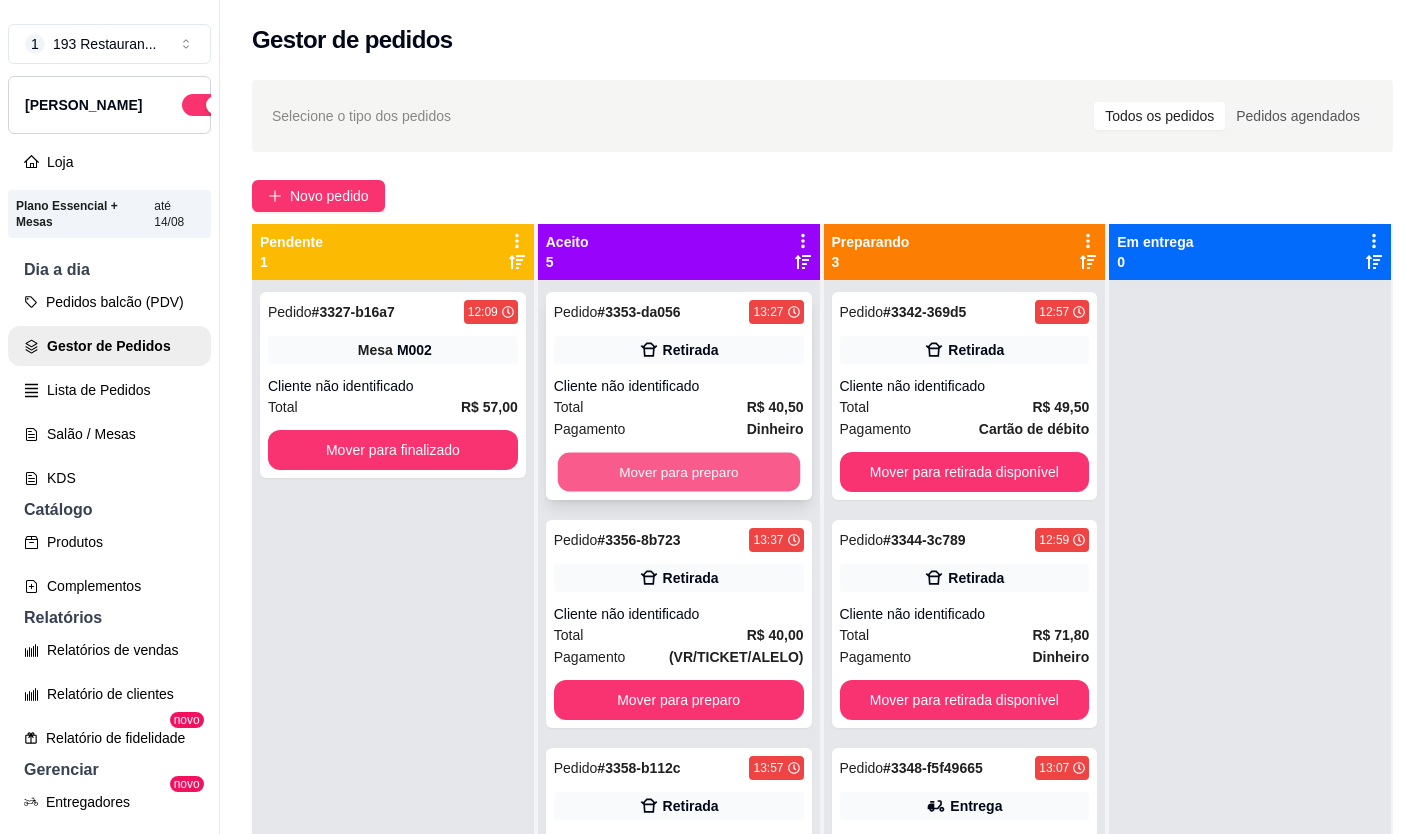 click on "Mover para preparo" at bounding box center [678, 472] 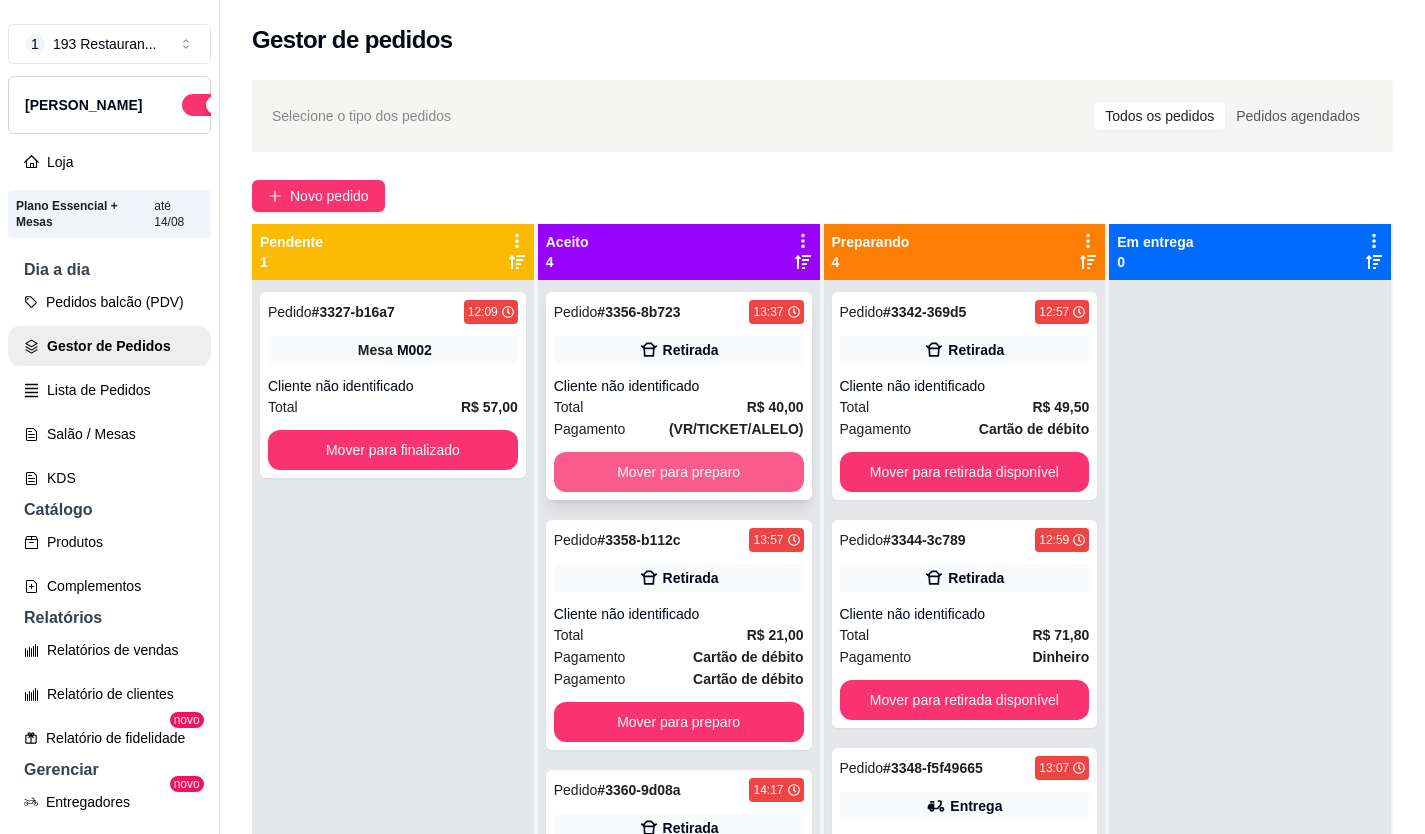 click on "Mover para preparo" at bounding box center [679, 472] 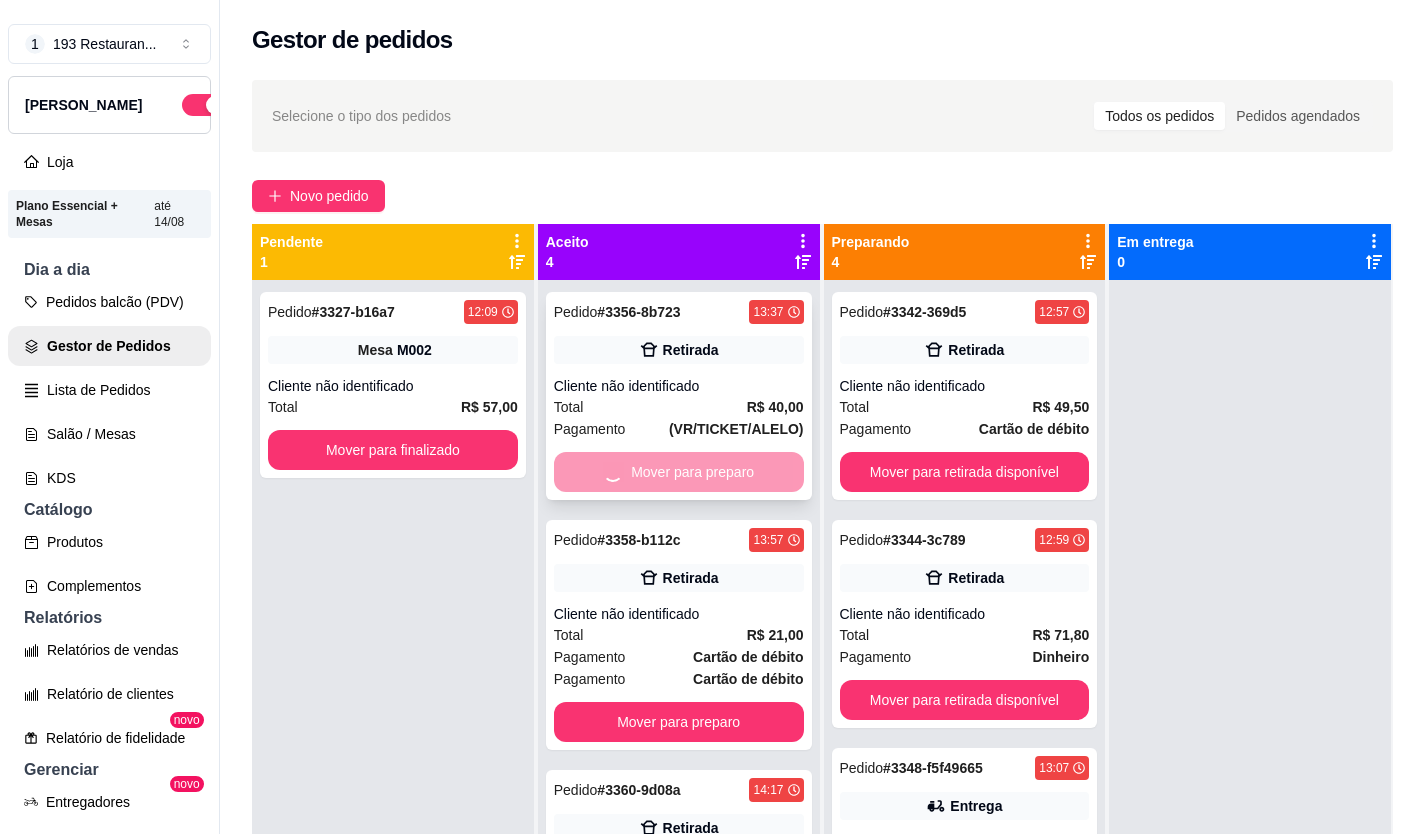 click on "Mover para preparo" at bounding box center [679, 722] 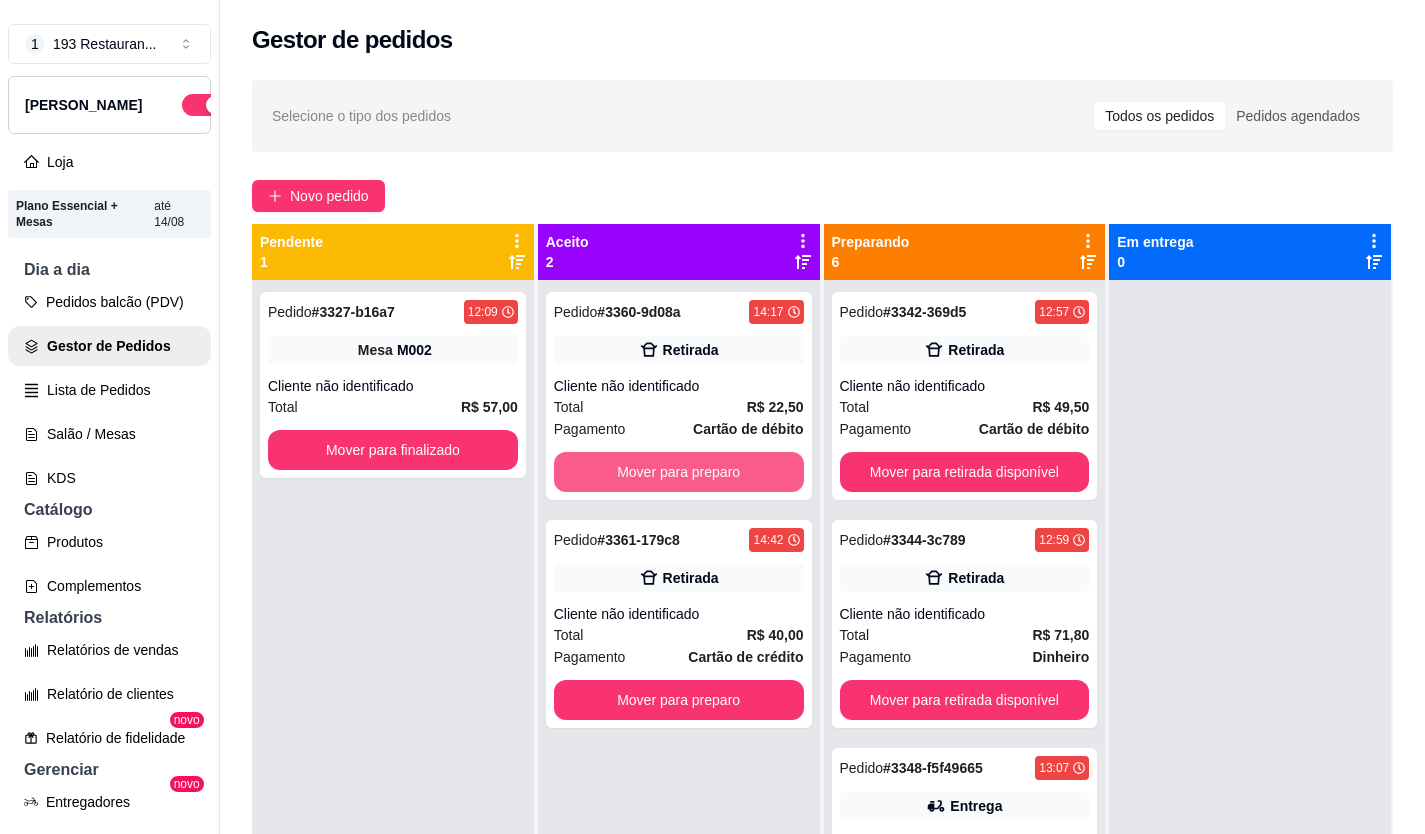 click on "Mover para preparo" at bounding box center (679, 472) 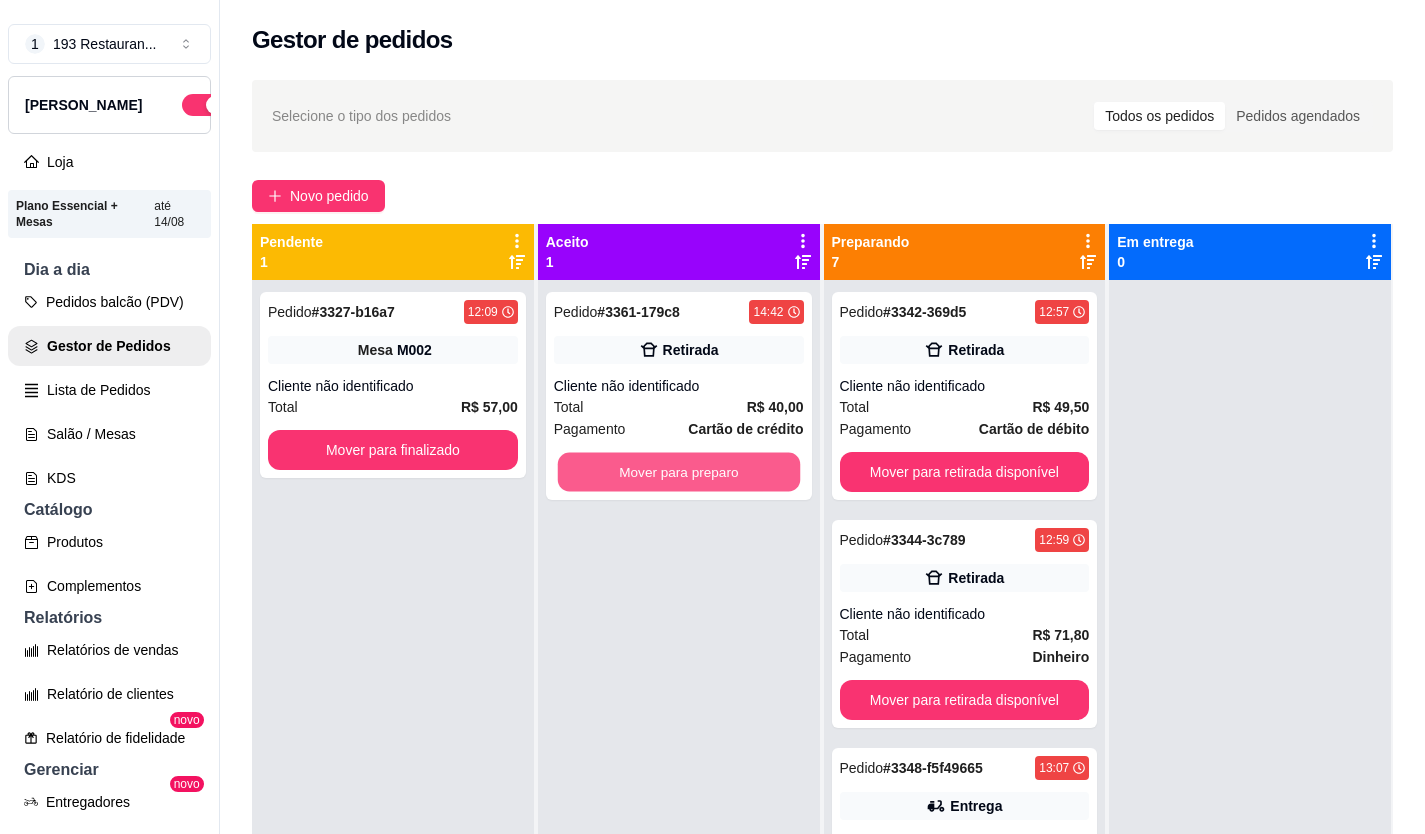 click on "Mover para preparo" at bounding box center [678, 472] 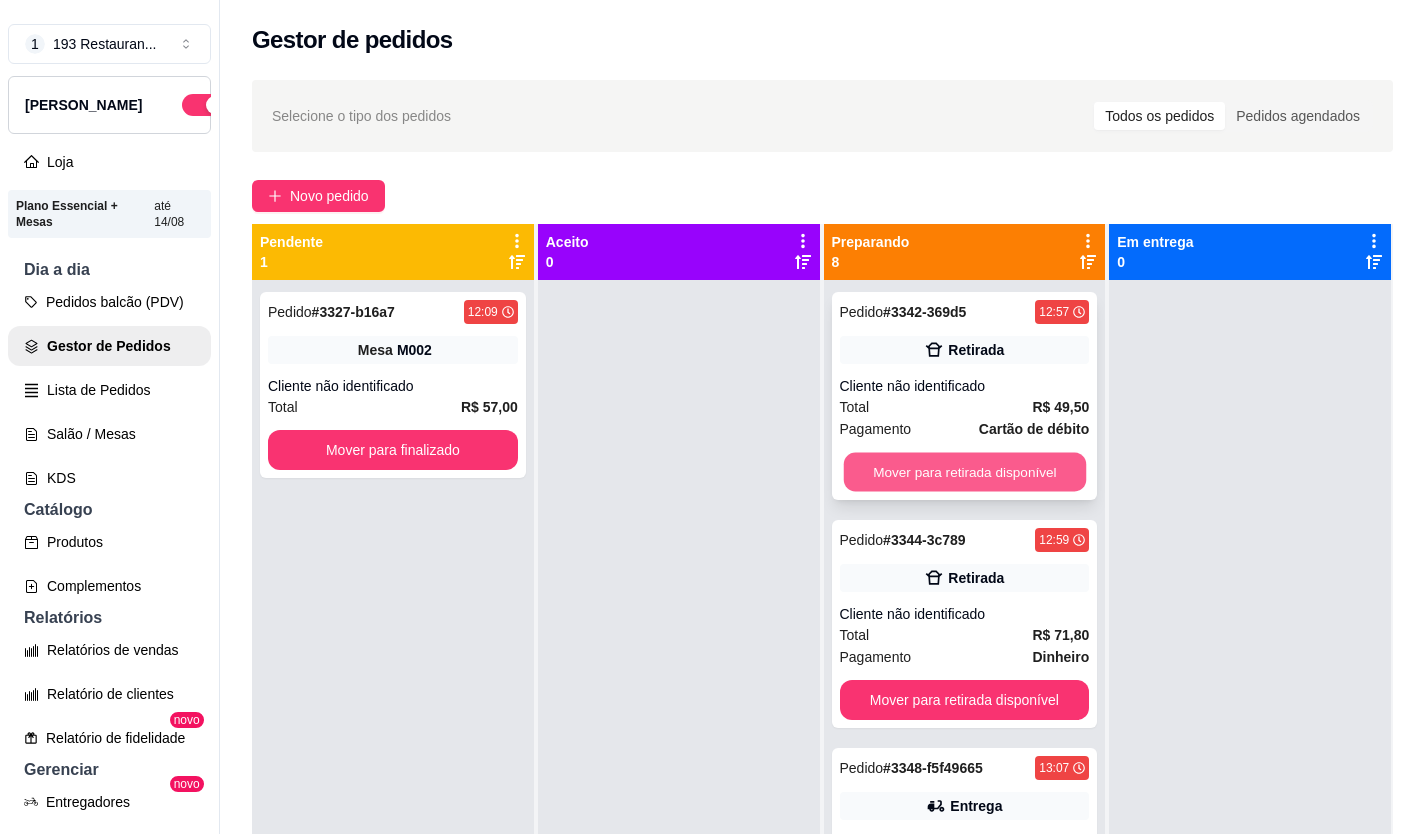 click on "Mover para retirada disponível" at bounding box center (964, 472) 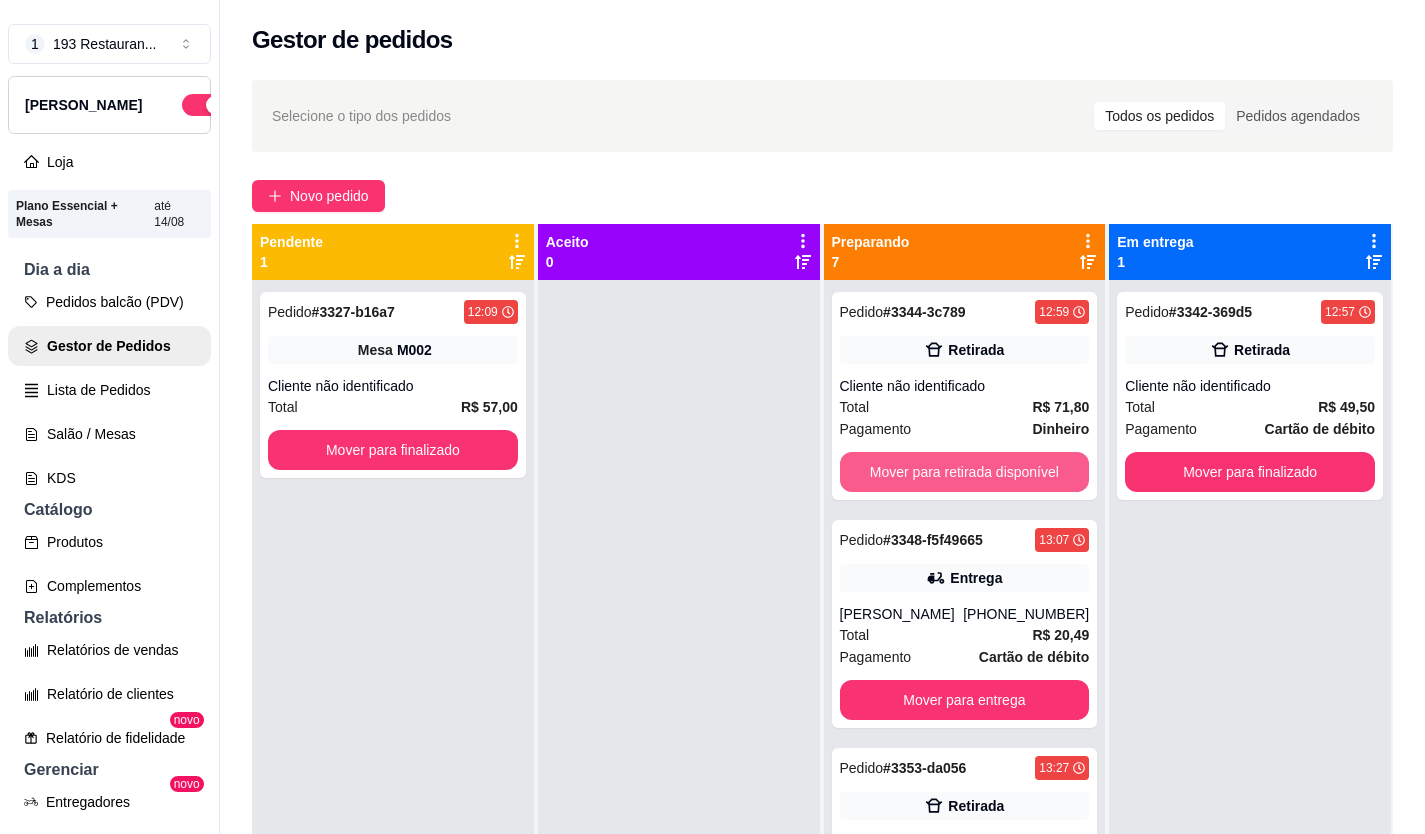 click on "Mover para retirada disponível" at bounding box center (965, 472) 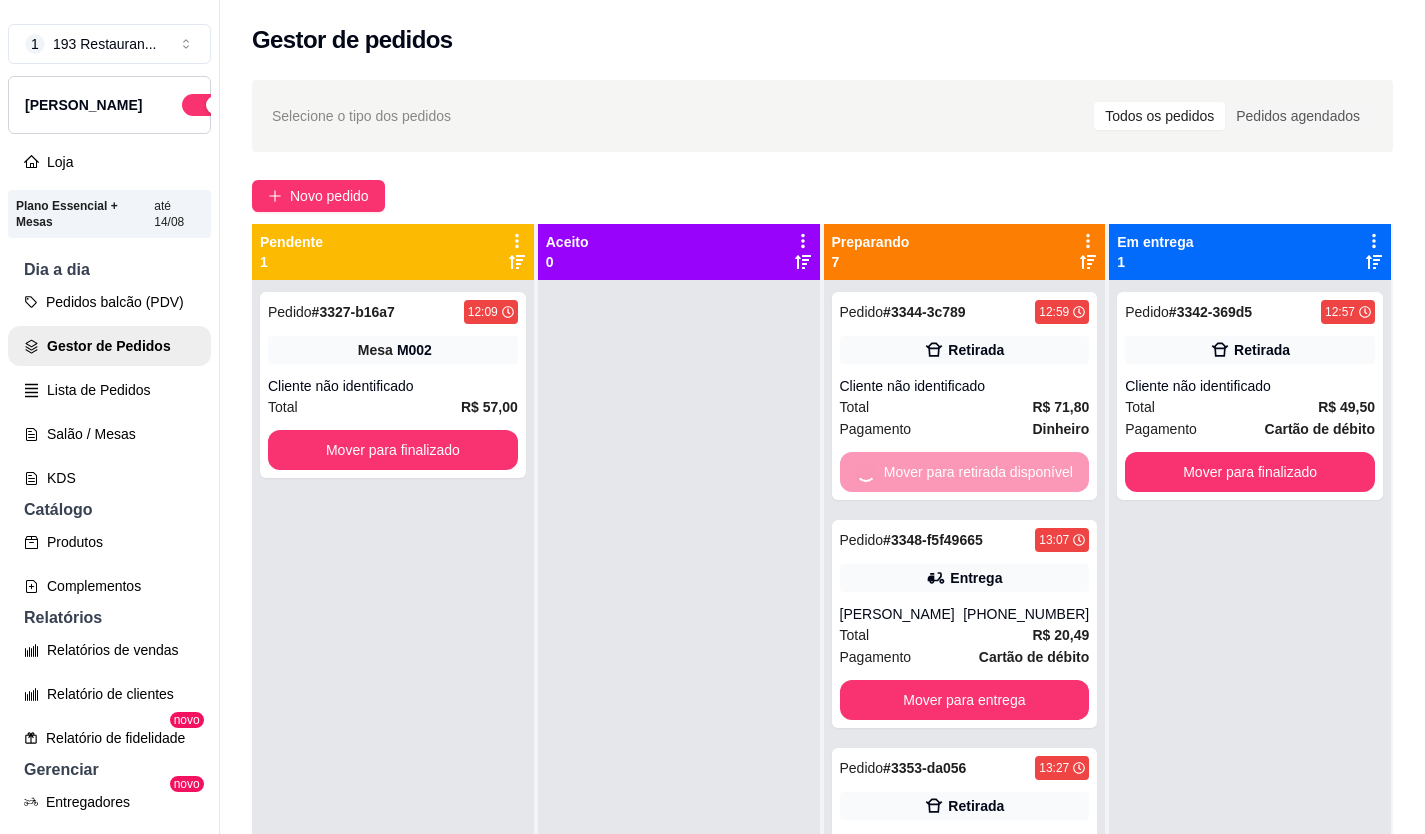 click on "Mover para entrega" at bounding box center [965, 700] 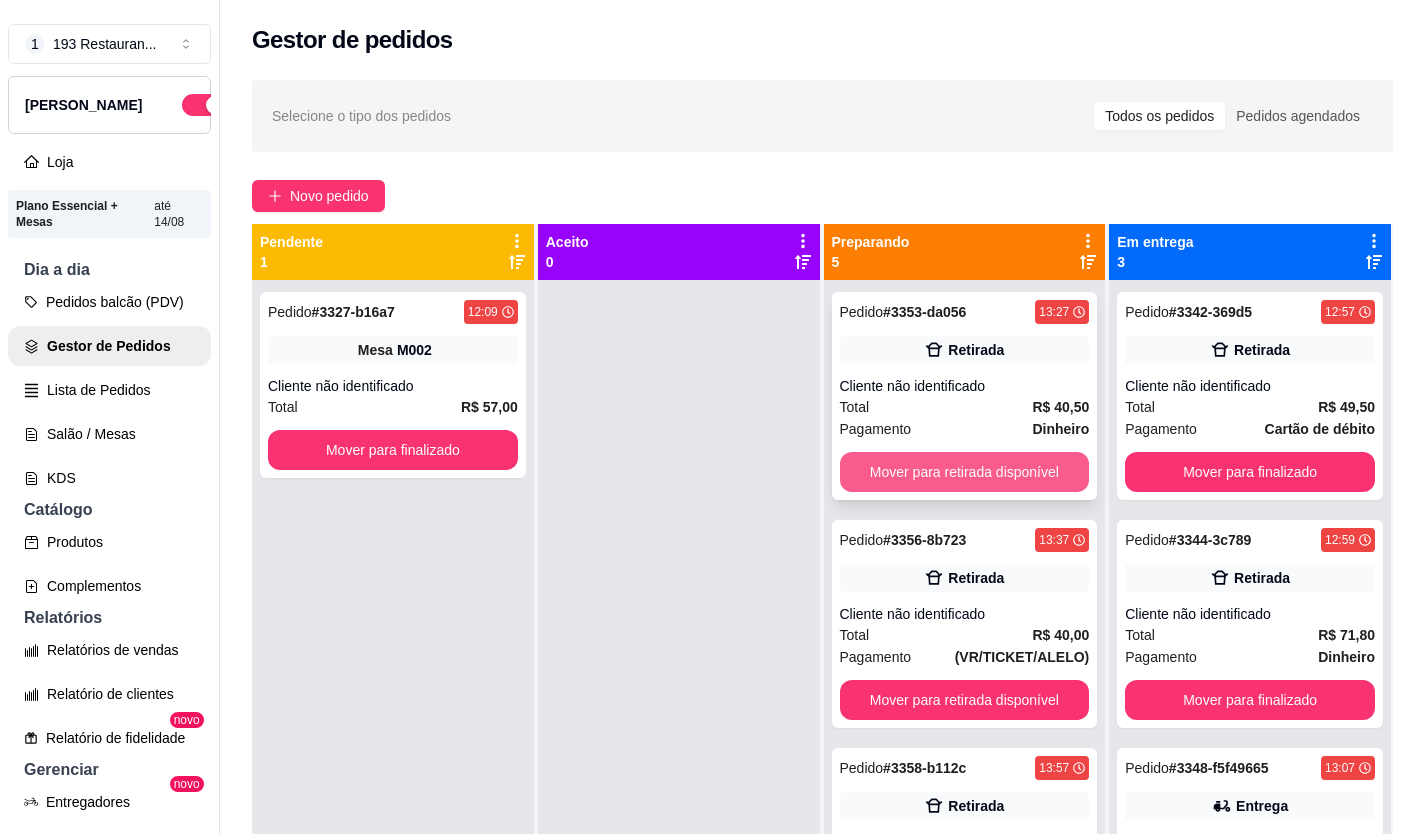 click on "Mover para retirada disponível" at bounding box center [965, 472] 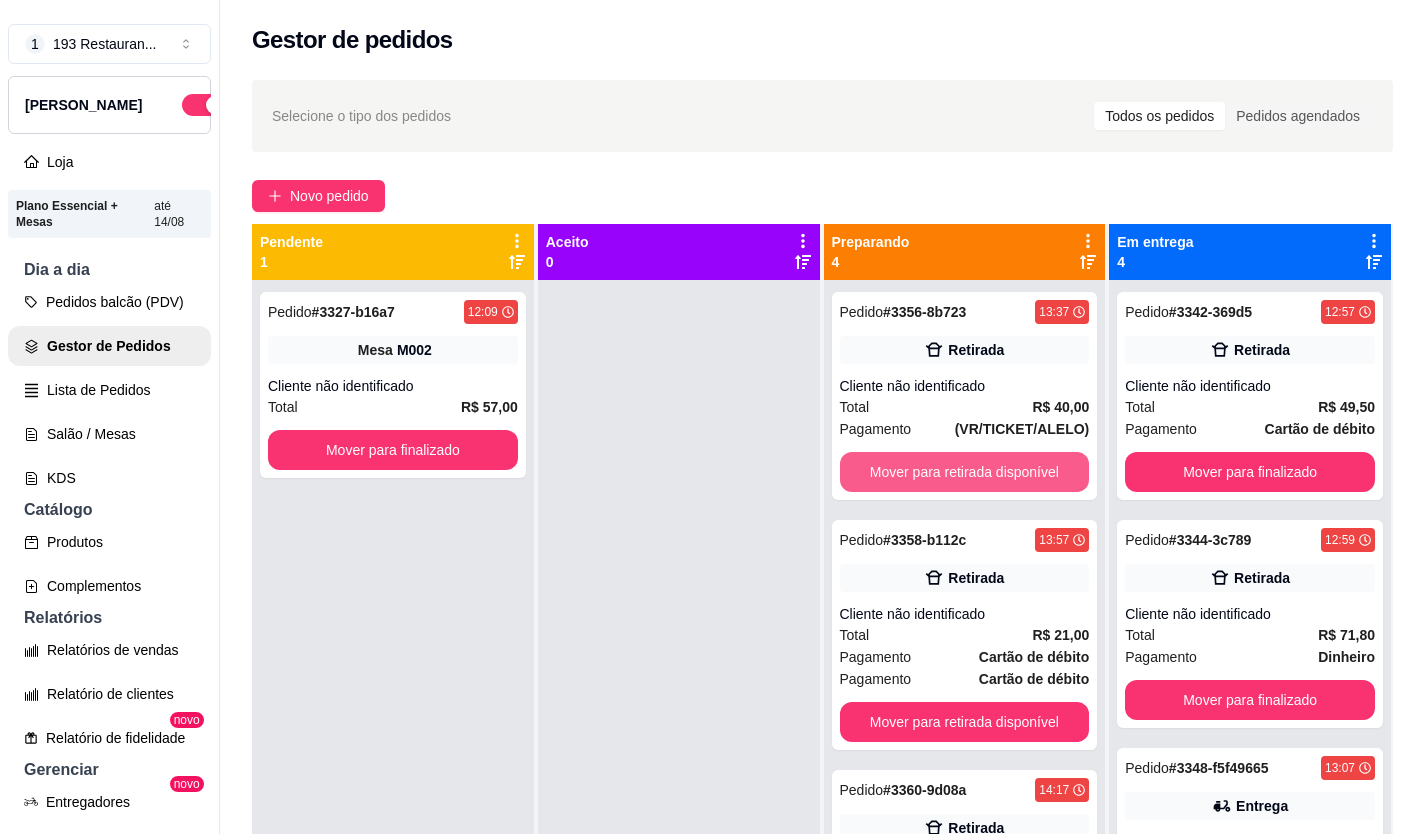 click on "Mover para retirada disponível" at bounding box center (965, 472) 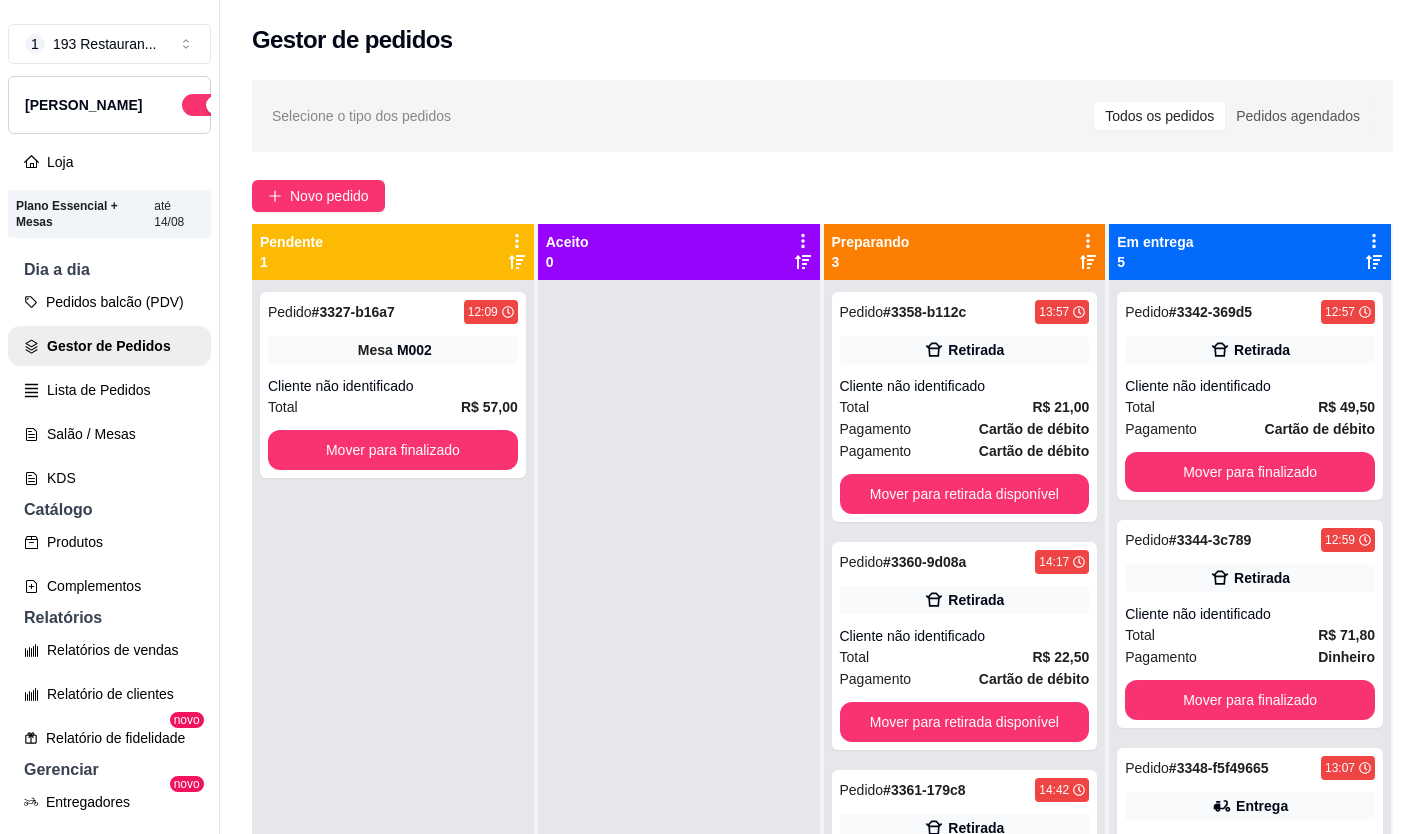 click on "Pedido  # 3358-b112c 13:57 Retirada Cliente não identificado Total R$ 21,00 Pagamento Cartão de débito Pagamento Cartão de débito Mover para retirada disponível" at bounding box center (965, 407) 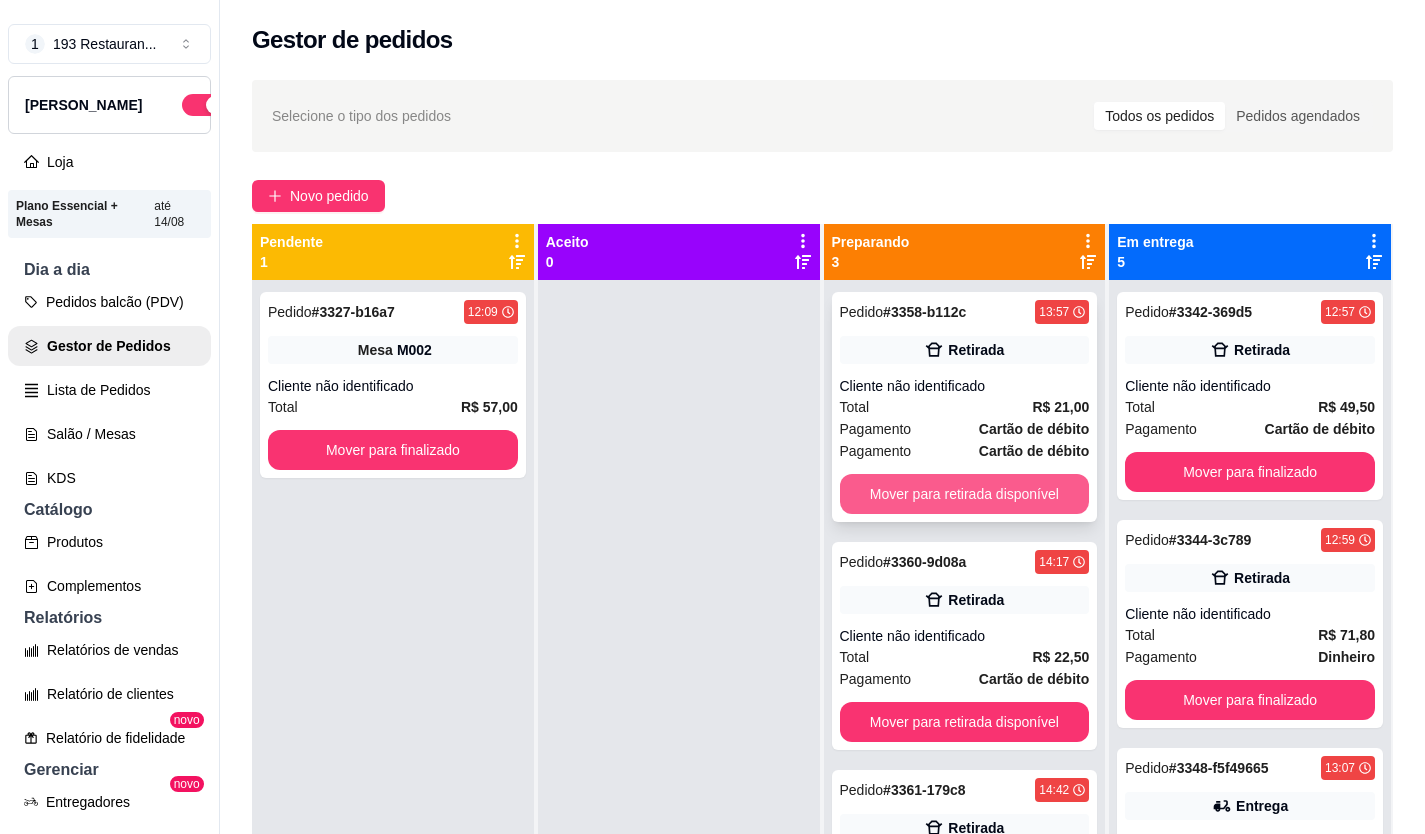 click on "Mover para retirada disponível" at bounding box center [965, 494] 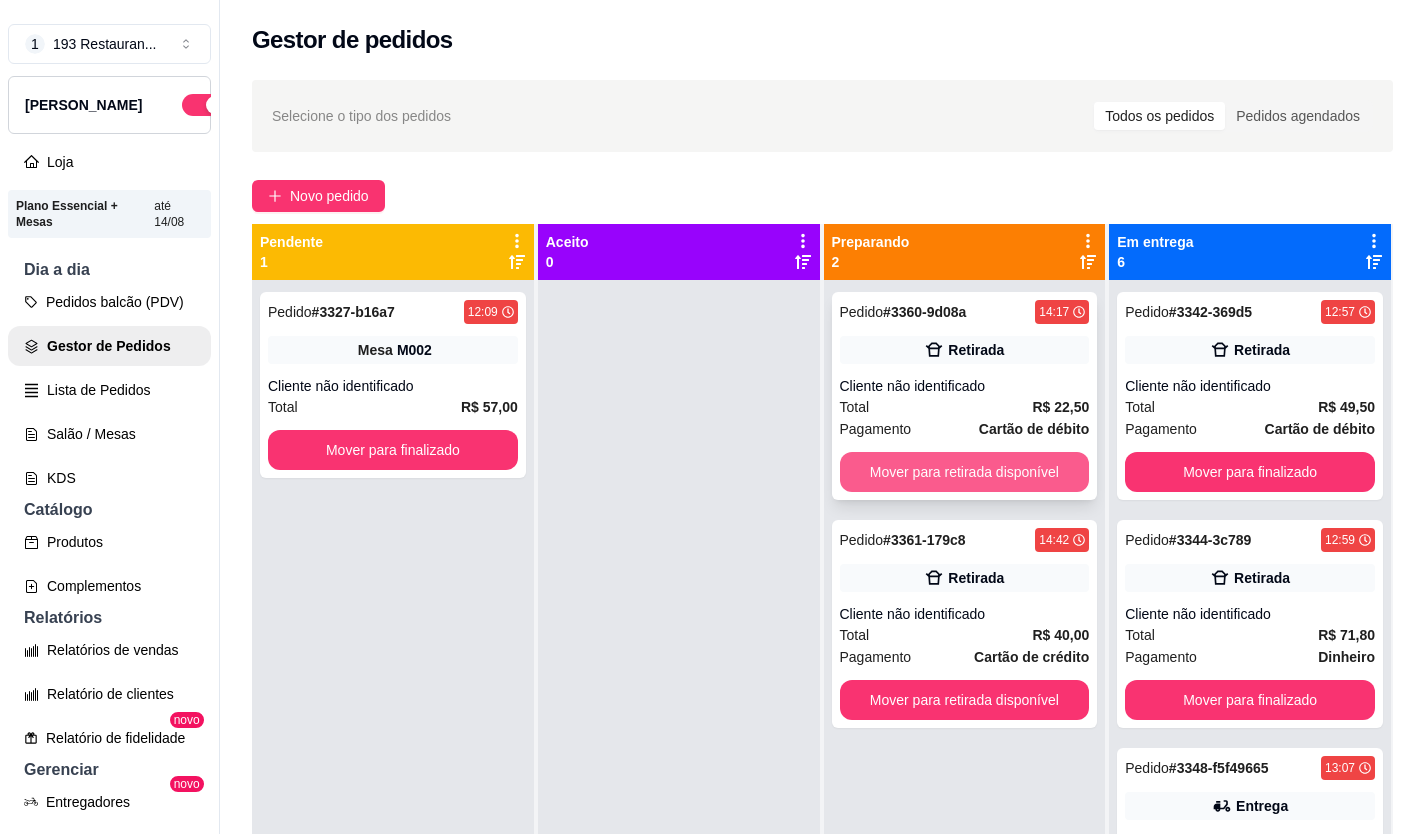 click on "Mover para retirada disponível" at bounding box center [965, 472] 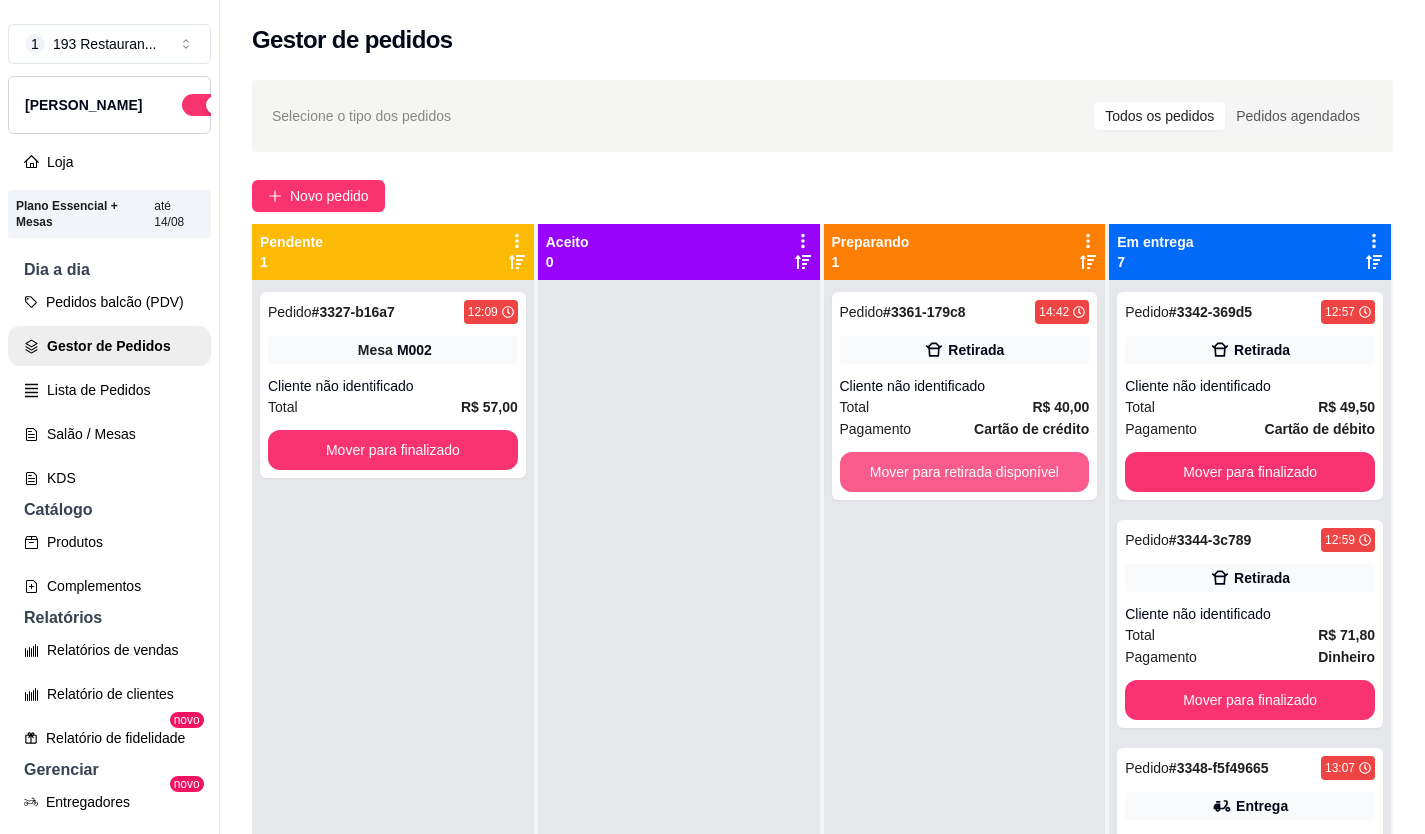 click on "Mover para retirada disponível" at bounding box center [965, 472] 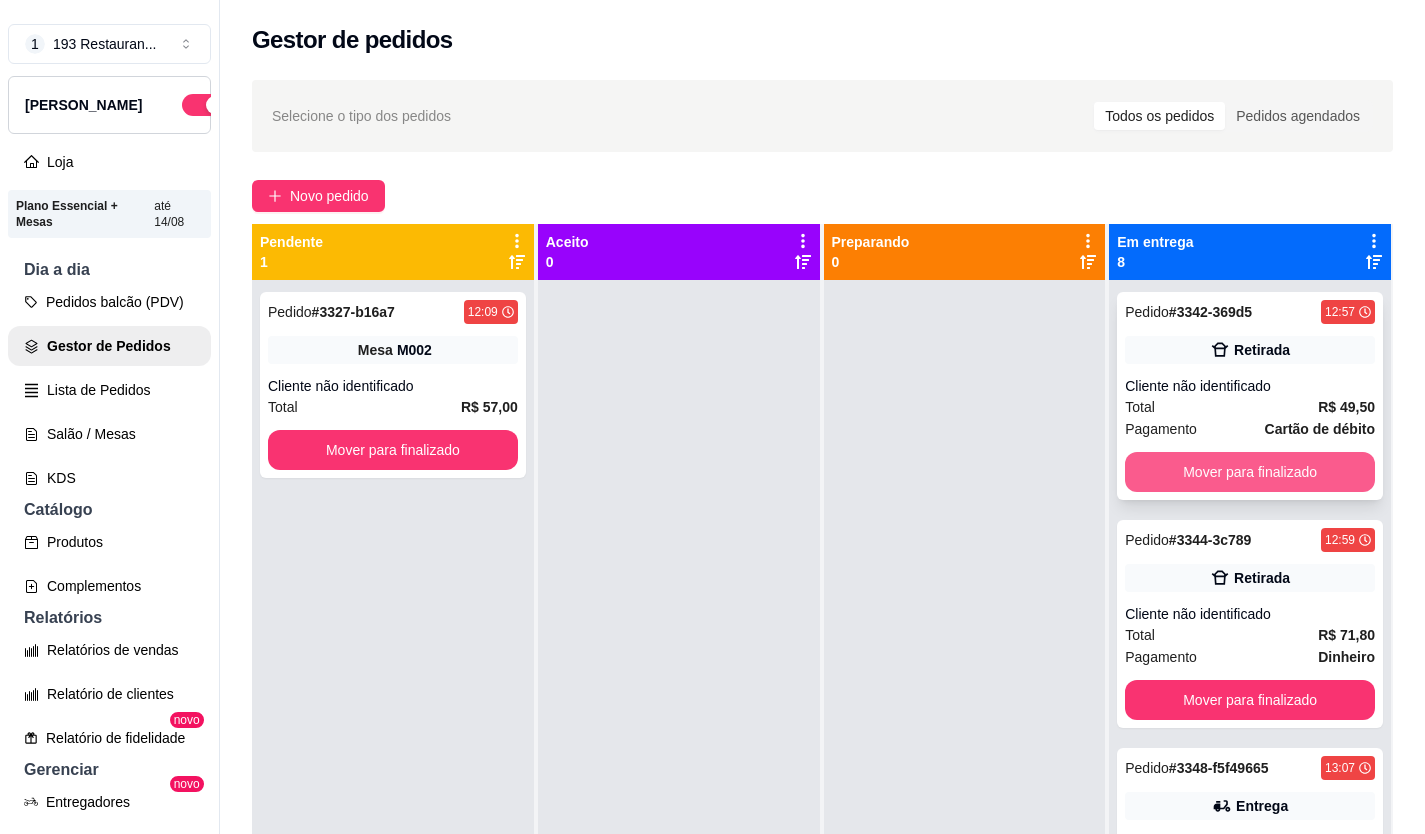 click on "Mover para finalizado" at bounding box center (1250, 472) 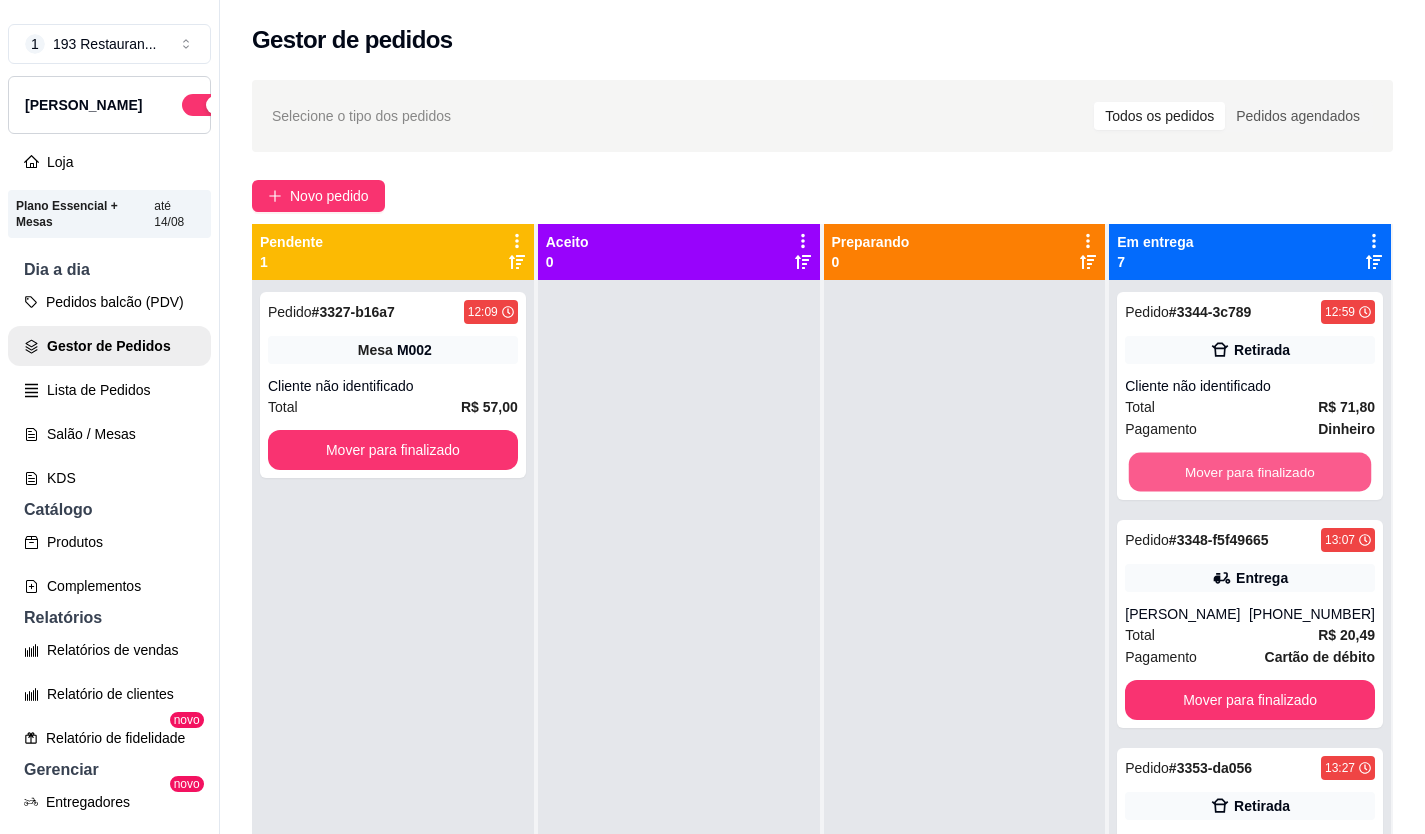 click on "Mover para finalizado" at bounding box center [1250, 472] 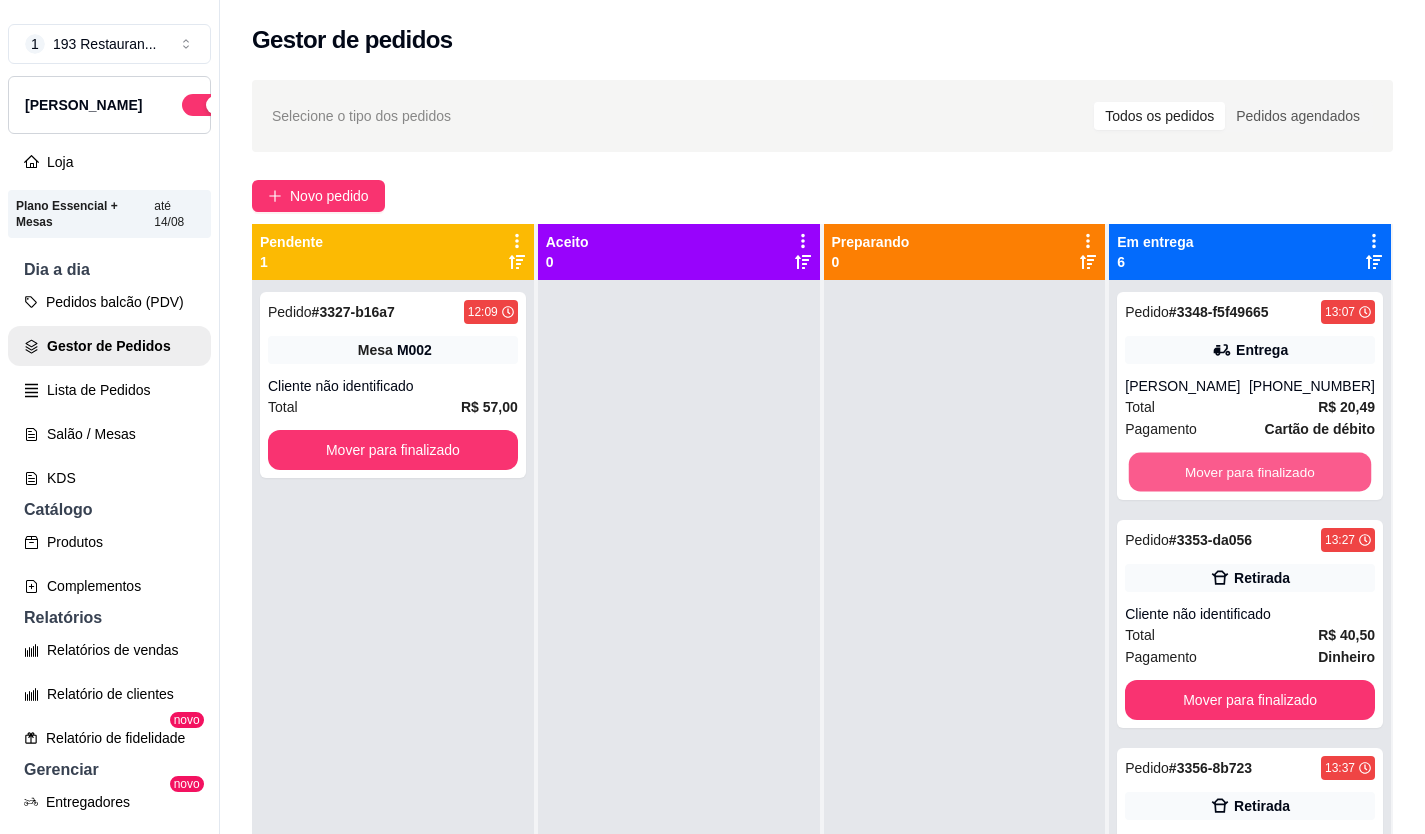 click on "Mover para finalizado" at bounding box center (1250, 472) 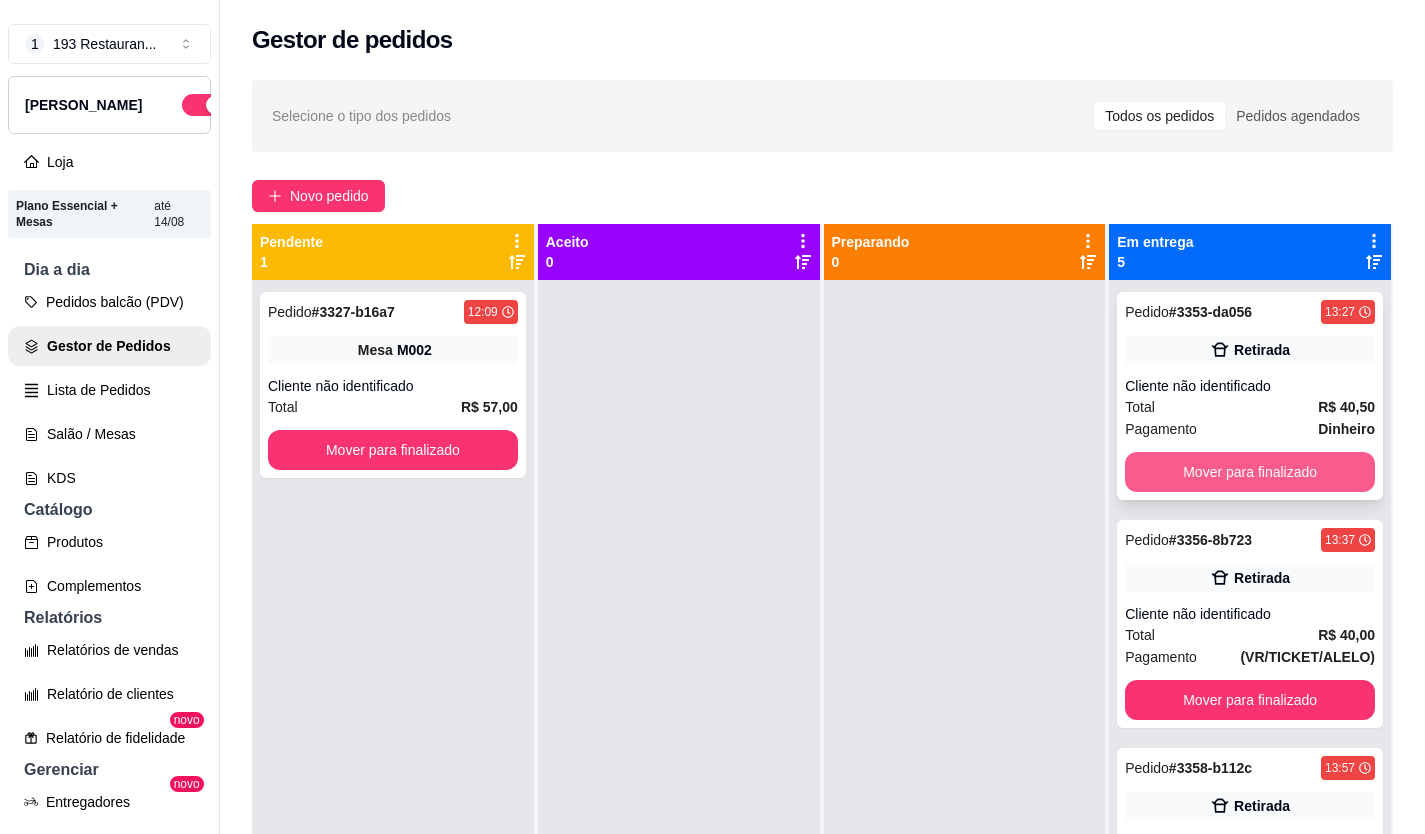 click on "Mover para finalizado" at bounding box center (1250, 472) 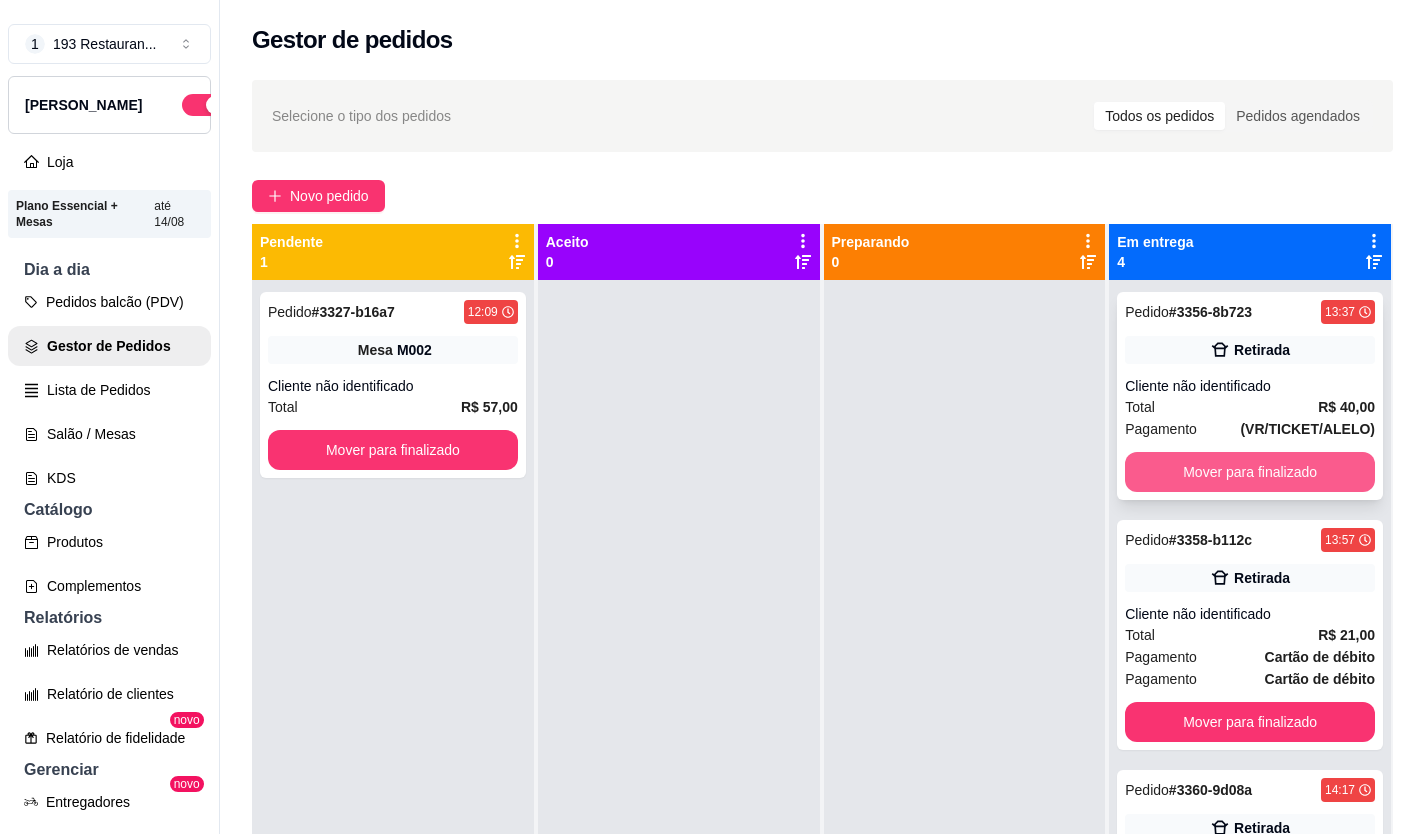 click on "Mover para finalizado" at bounding box center (1250, 472) 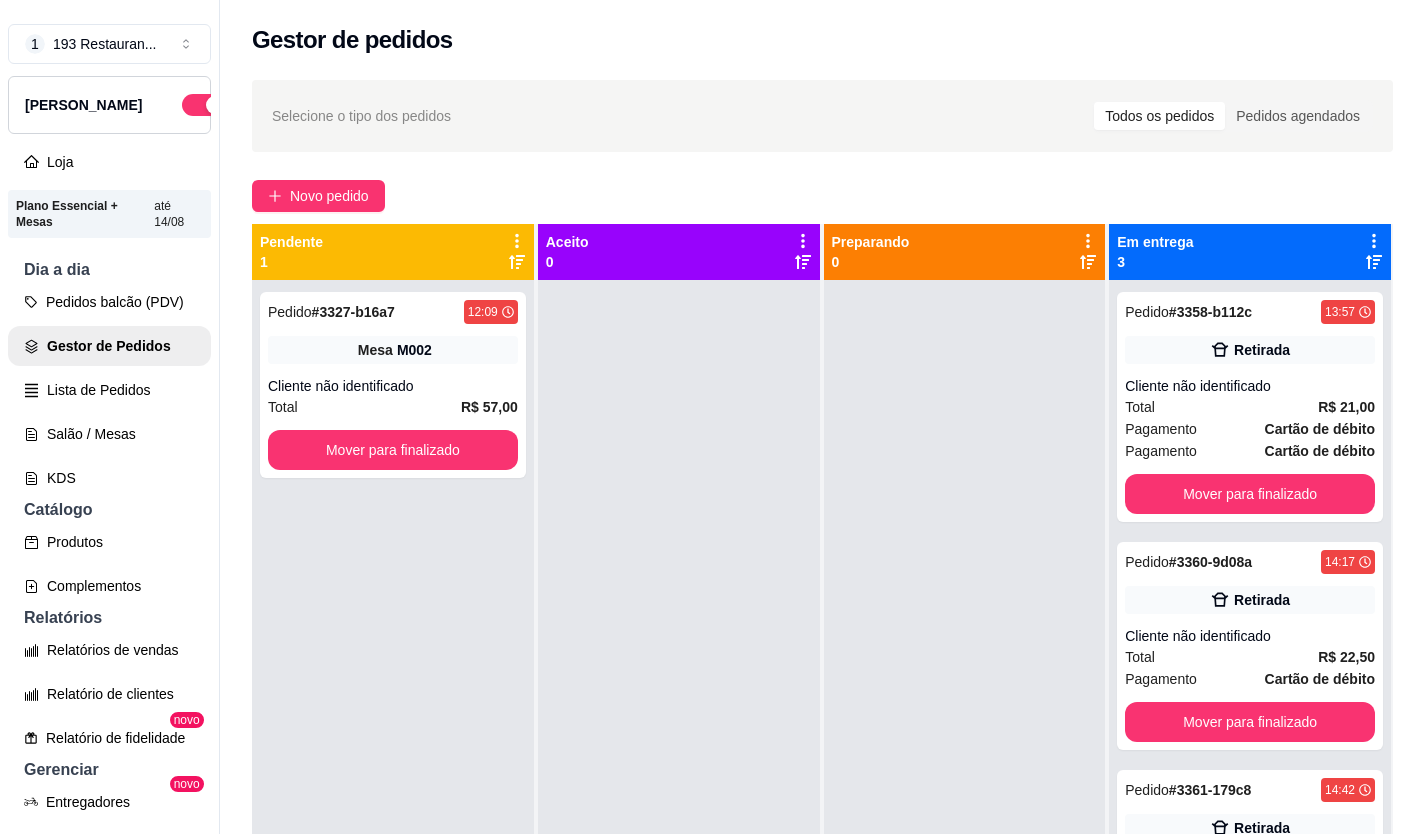 click on "Mover para finalizado" at bounding box center [1250, 494] 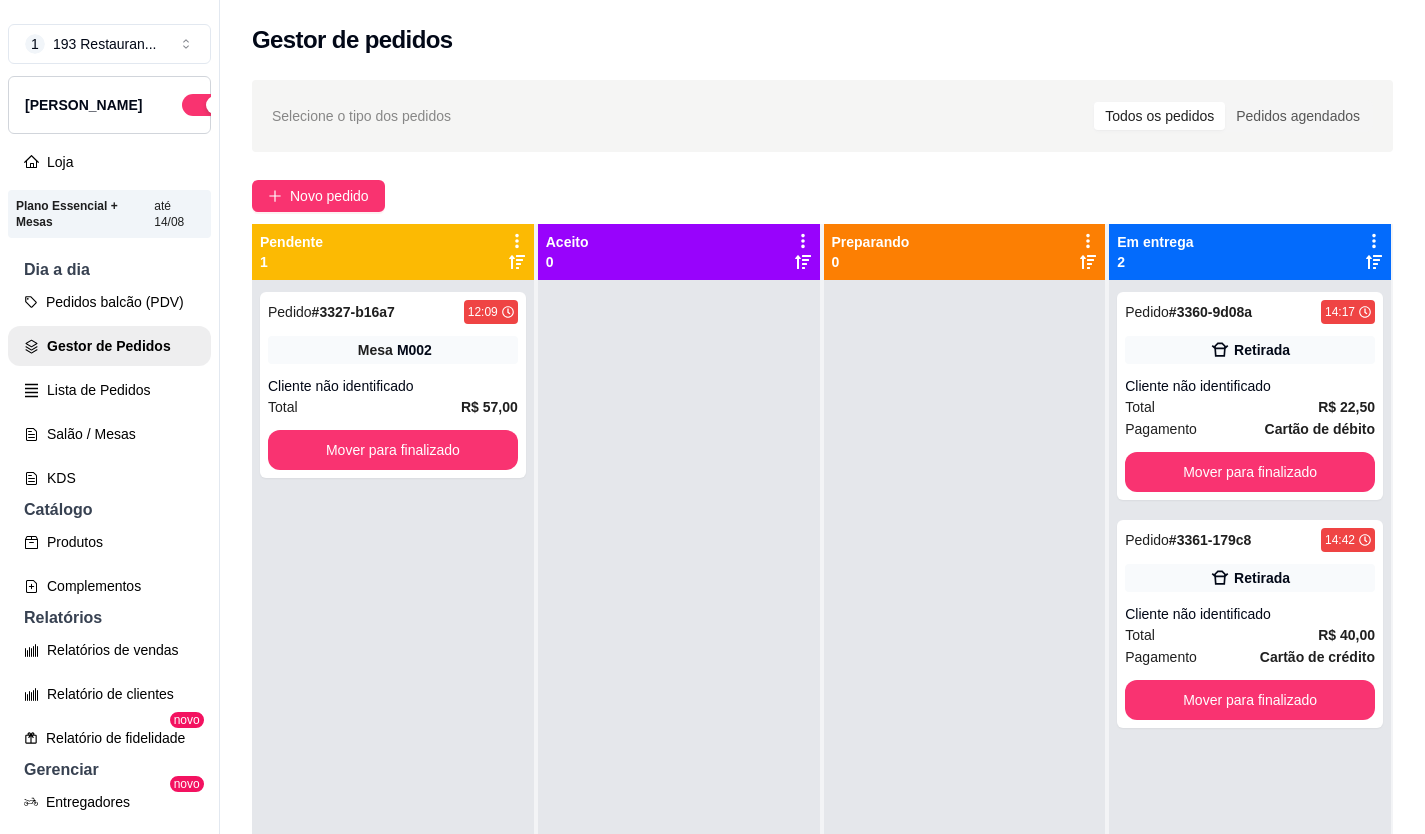 click on "Pedido  # 3360-9d08a 14:17 Retirada Cliente não identificado Total R$ 22,50 Pagamento Cartão de débito Mover para finalizado" at bounding box center [1250, 396] 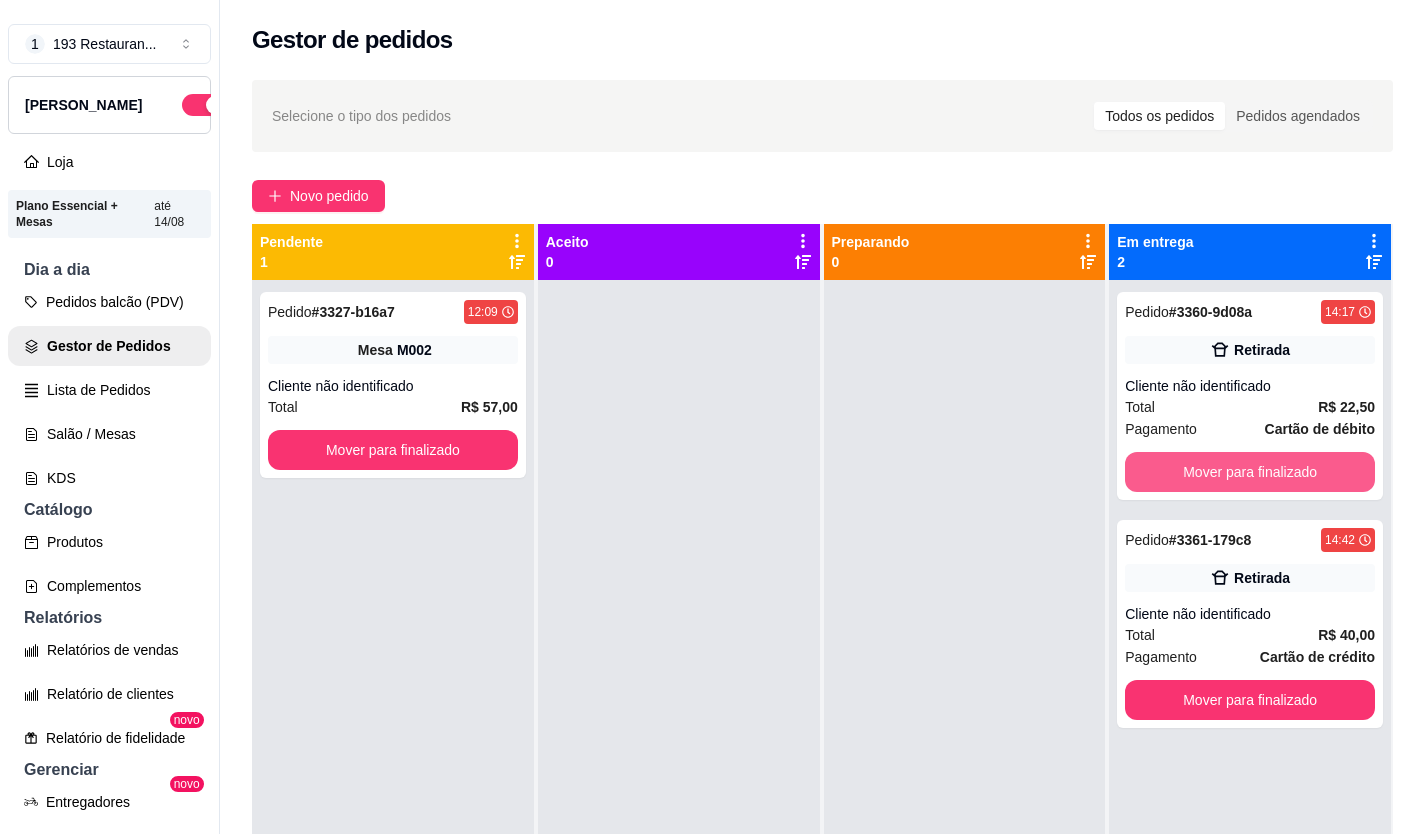 click on "Mover para finalizado" at bounding box center (1250, 472) 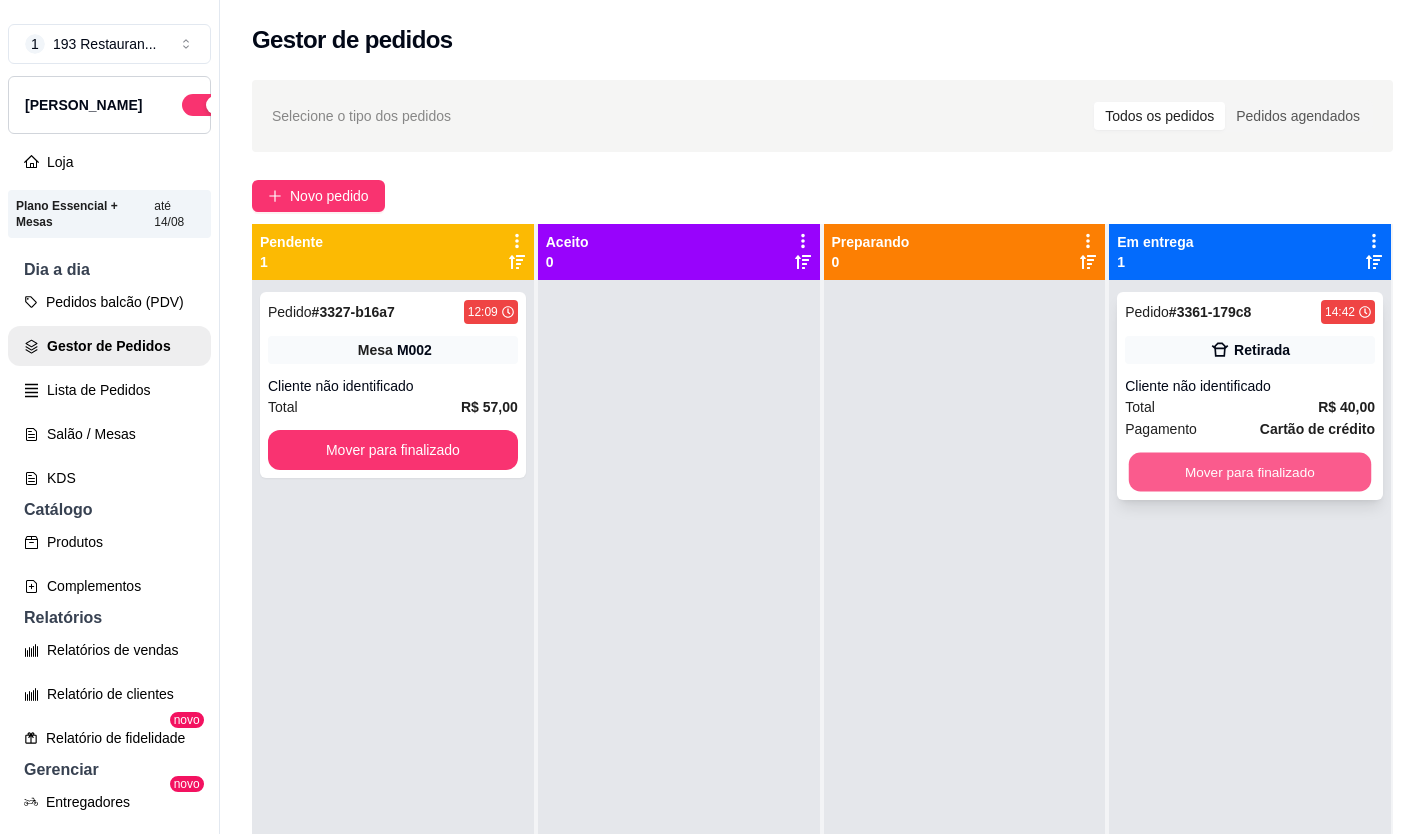 click on "Mover para finalizado" at bounding box center [1250, 472] 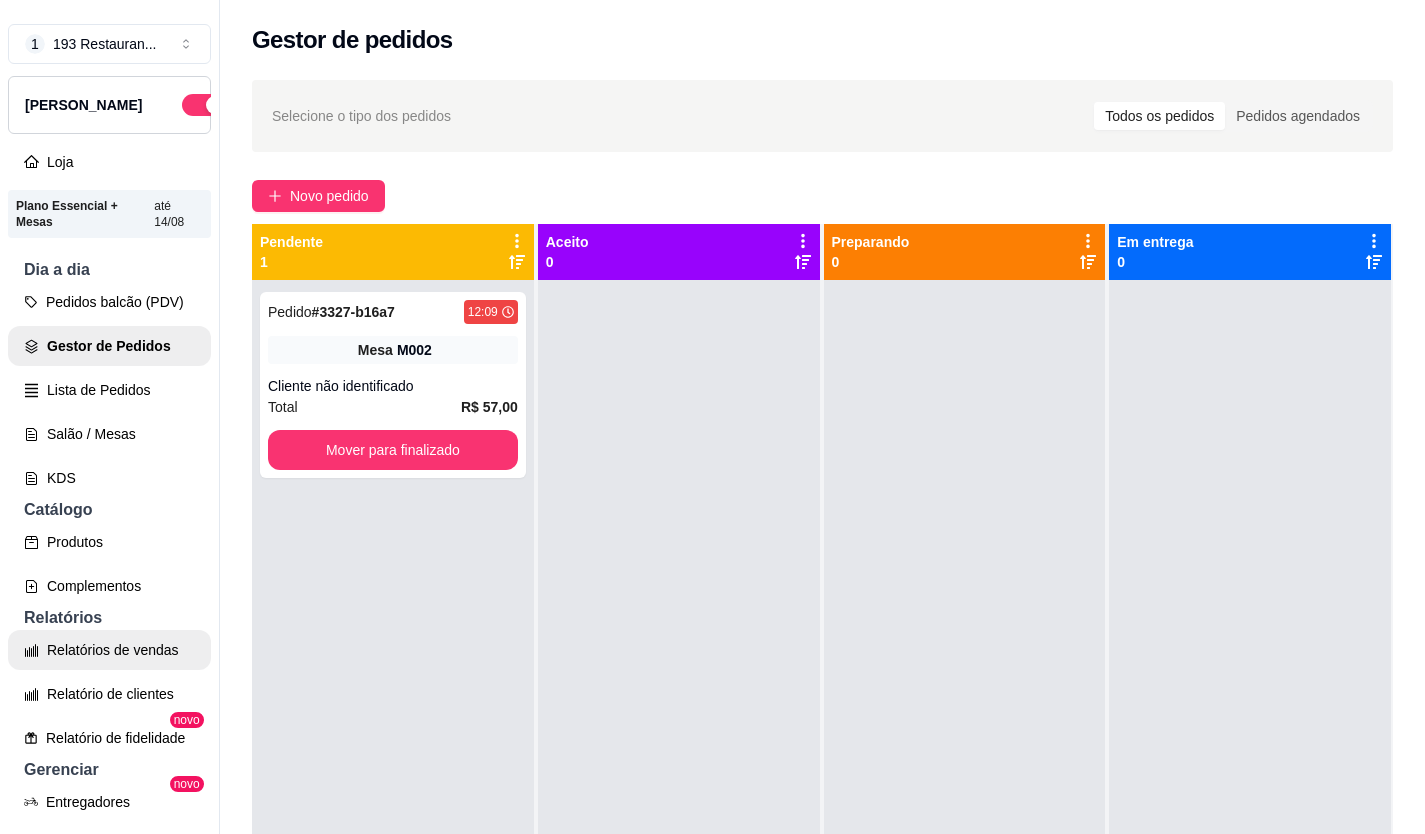 click on "Relatórios de vendas" at bounding box center [109, 650] 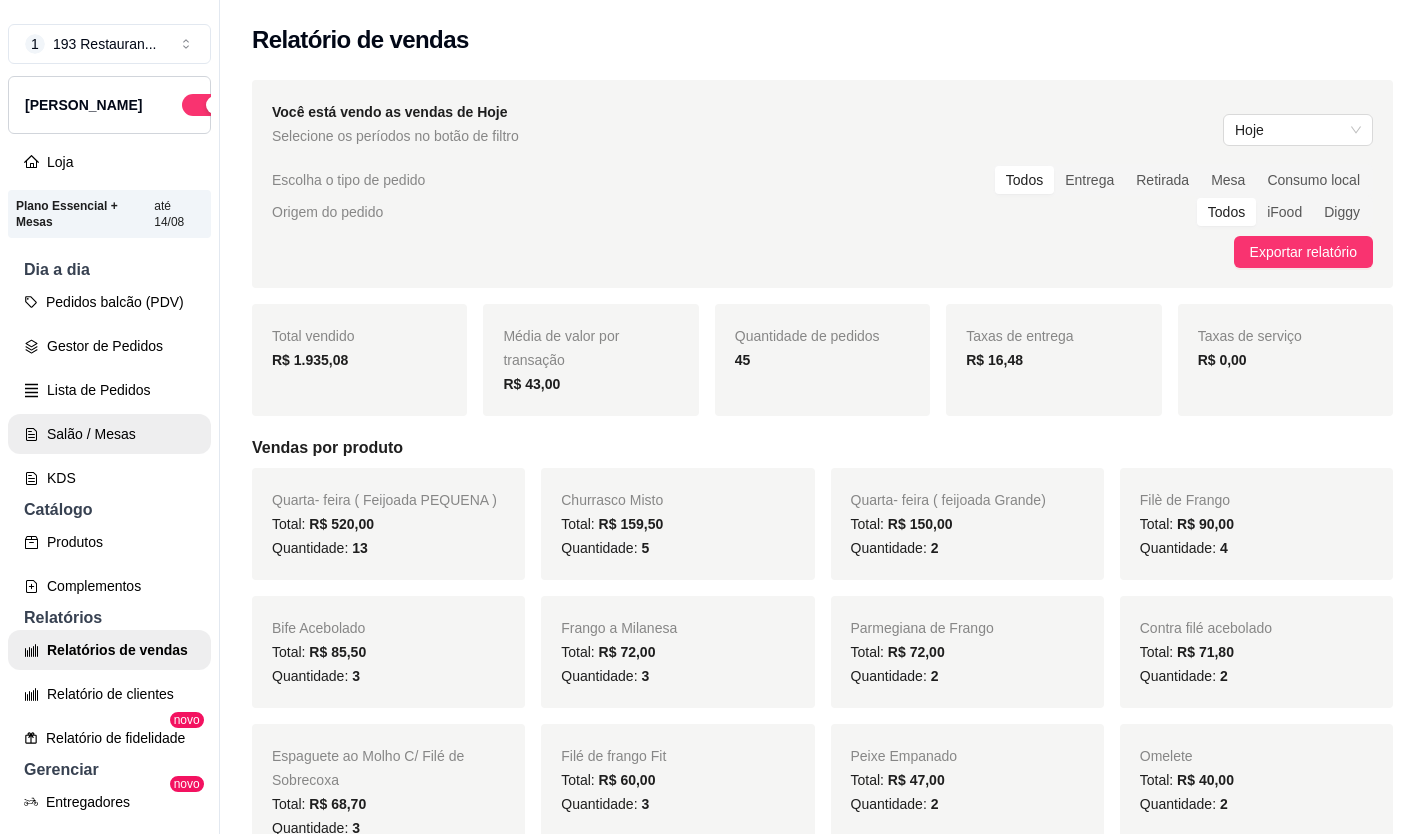 click on "Salão / Mesas" at bounding box center [109, 434] 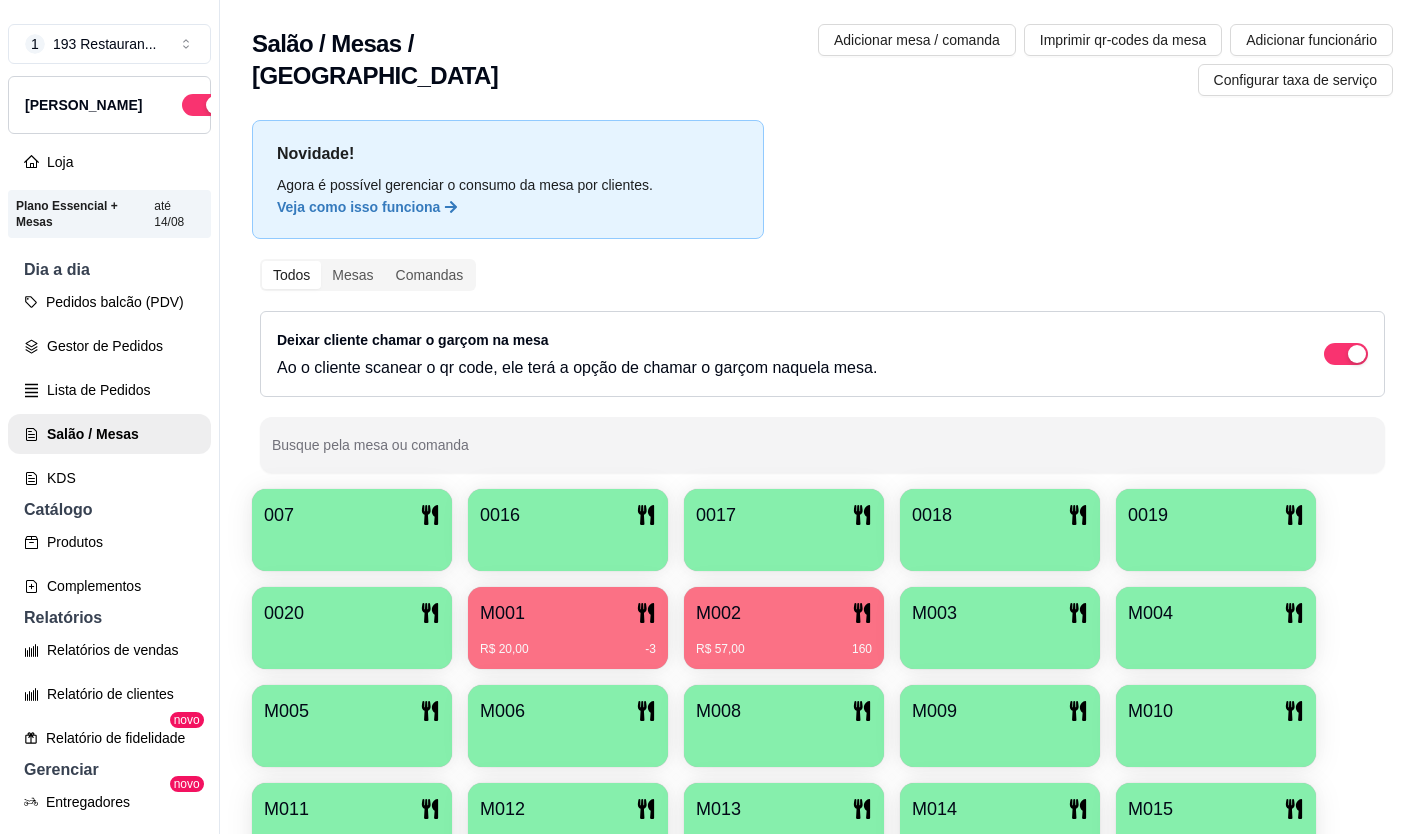 click on "R$ 57,00 160" at bounding box center [784, 642] 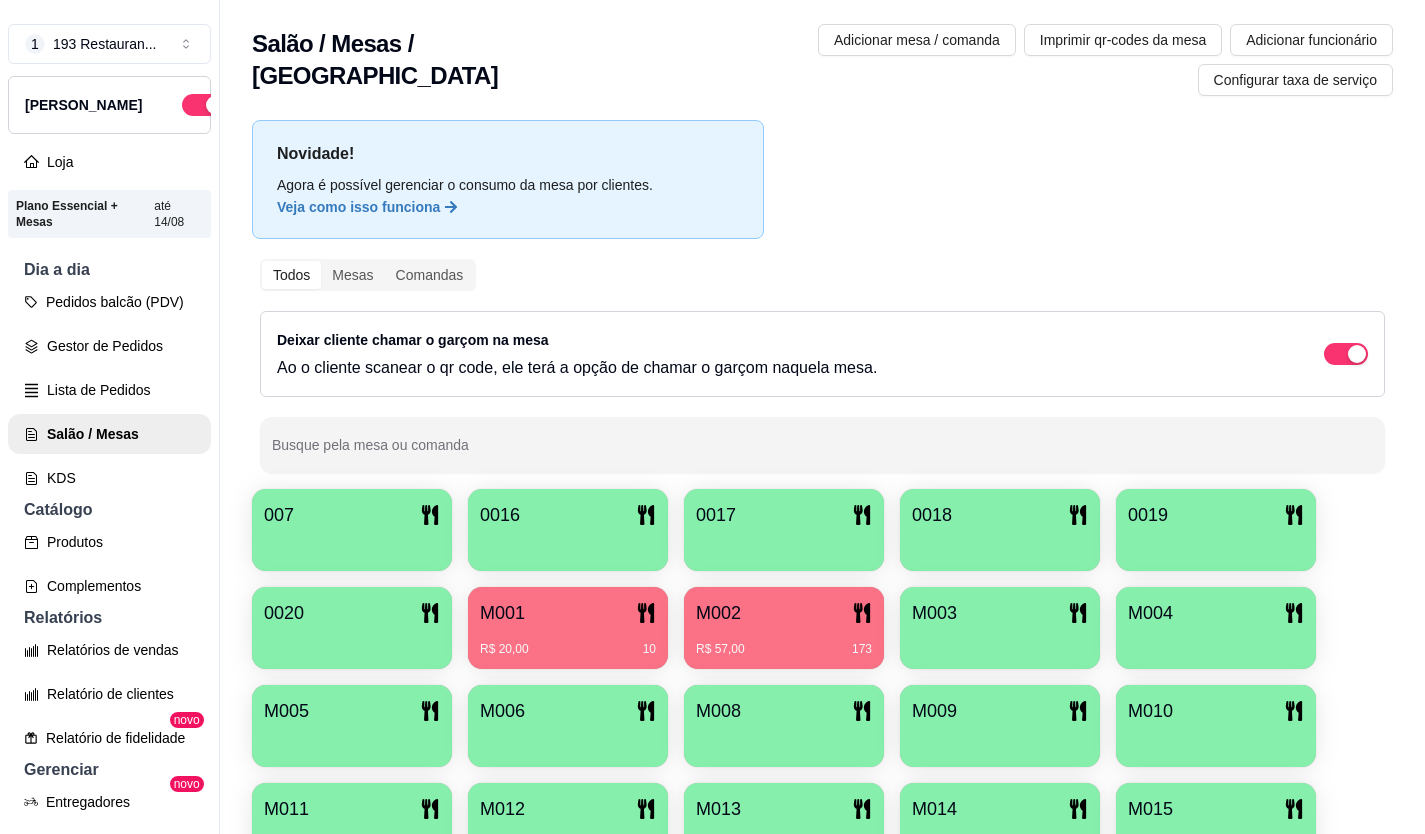 click on "R$ 20,00 10" at bounding box center [568, 649] 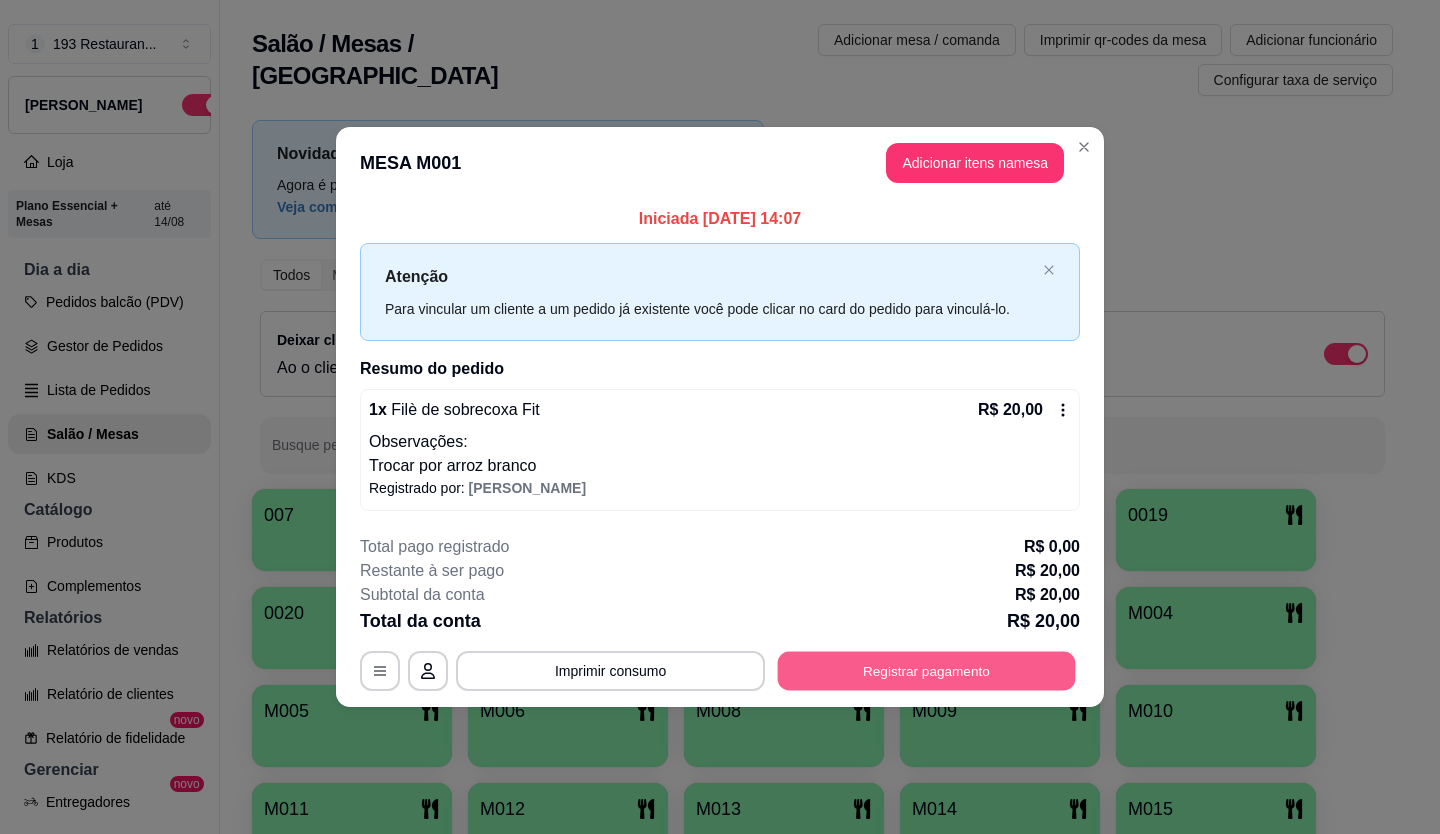 click on "Registrar pagamento" at bounding box center [927, 670] 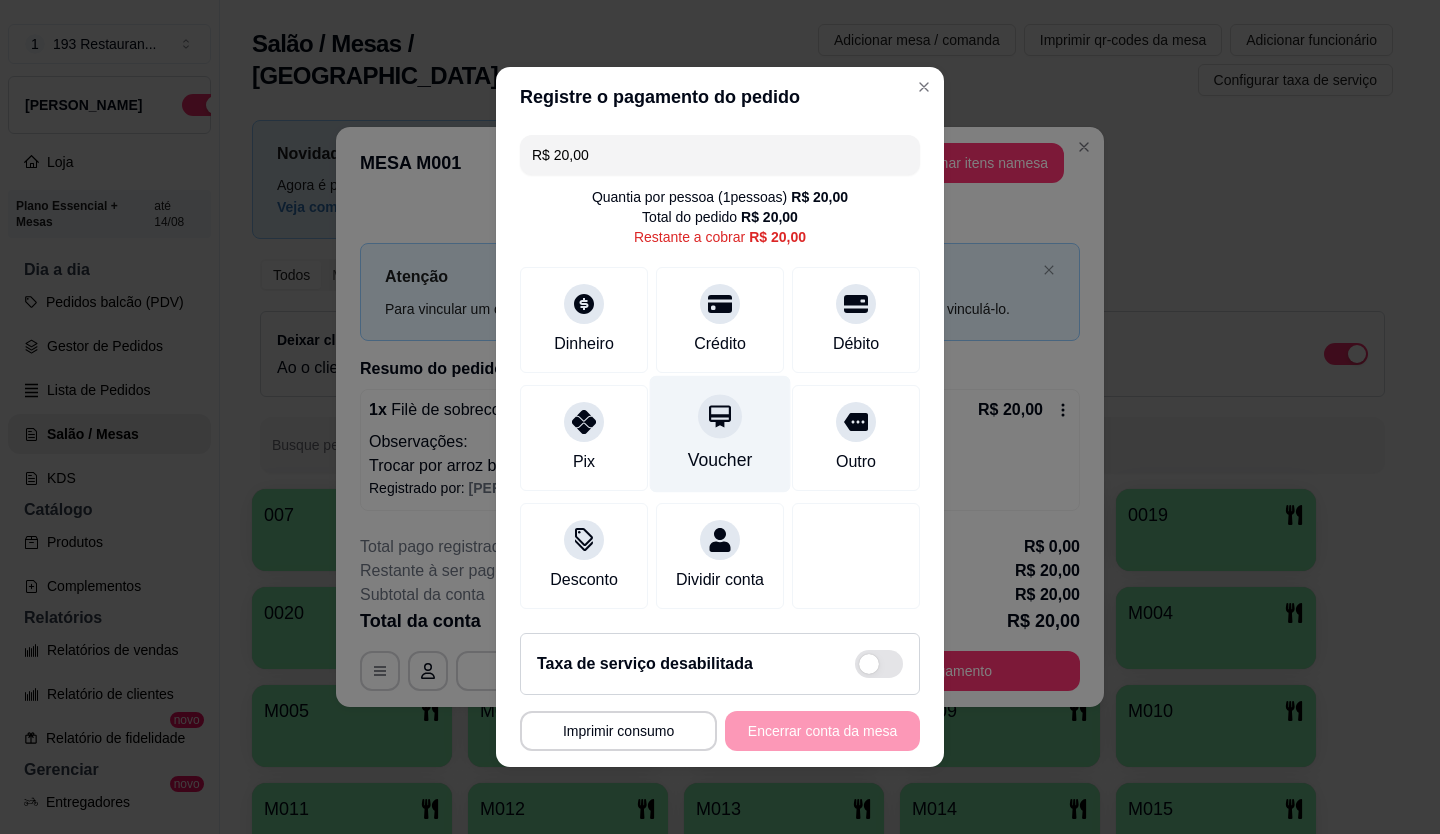 click at bounding box center [720, 416] 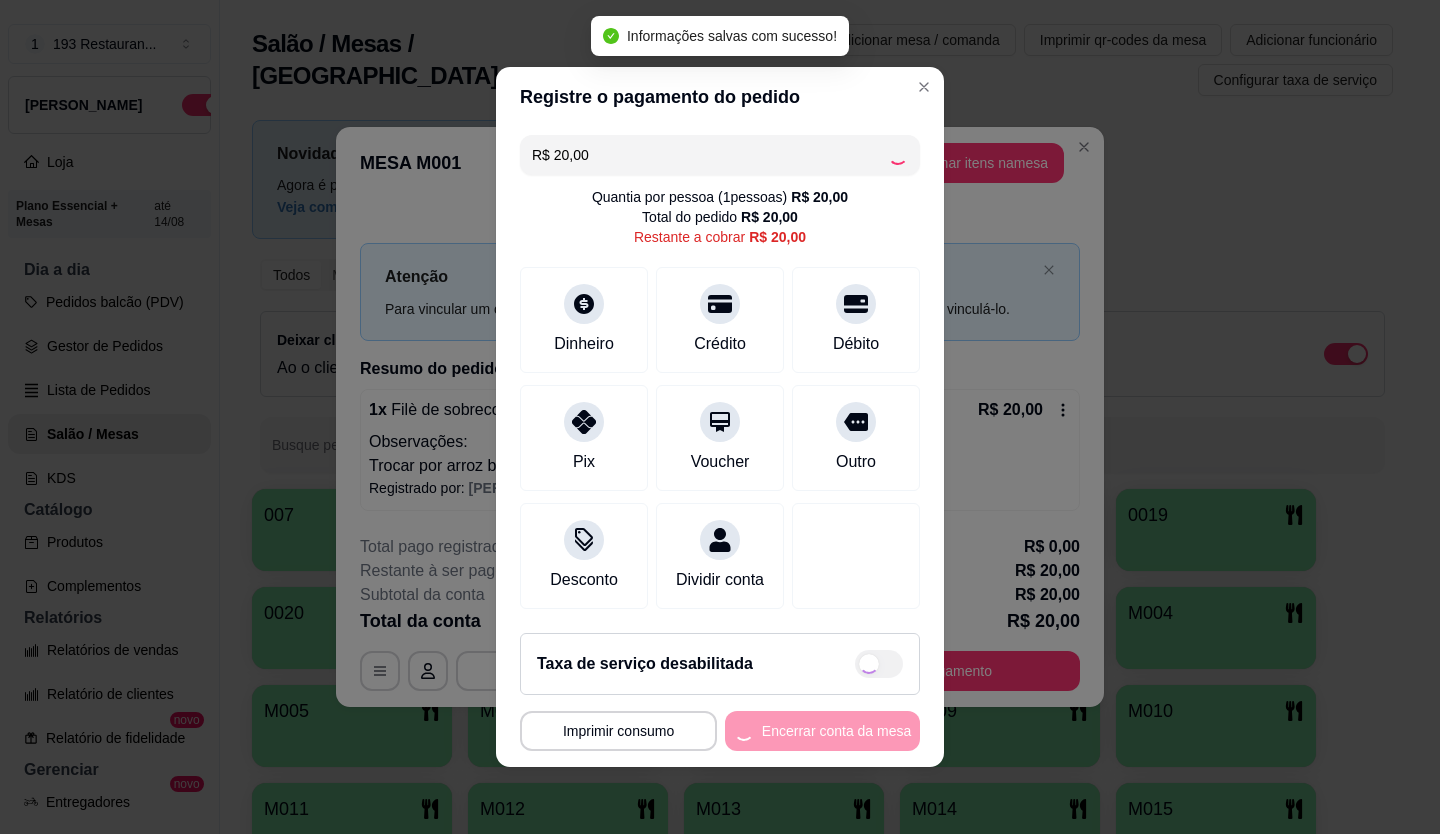 type on "R$ 0,00" 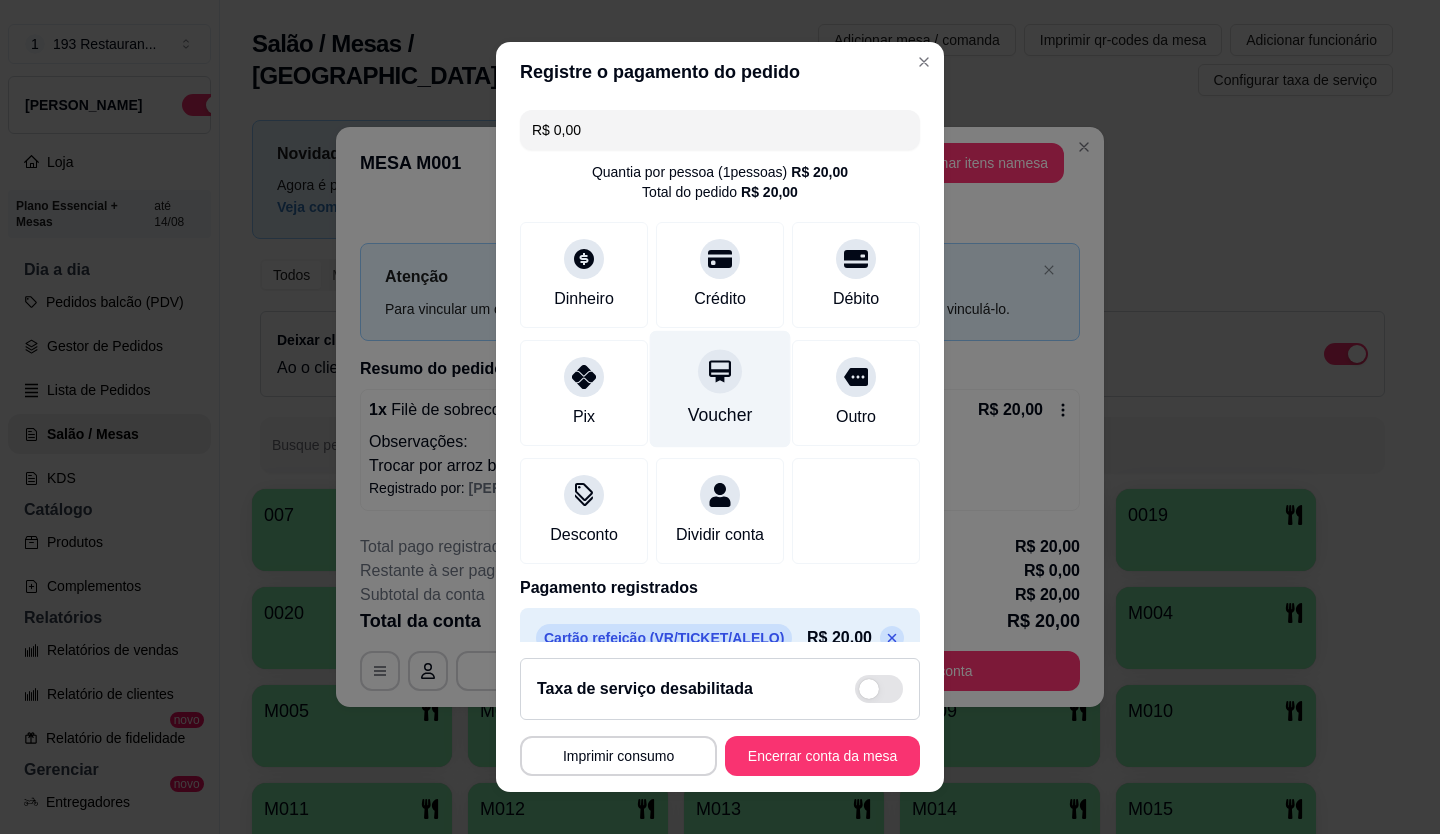 click on "Voucher" at bounding box center [720, 388] 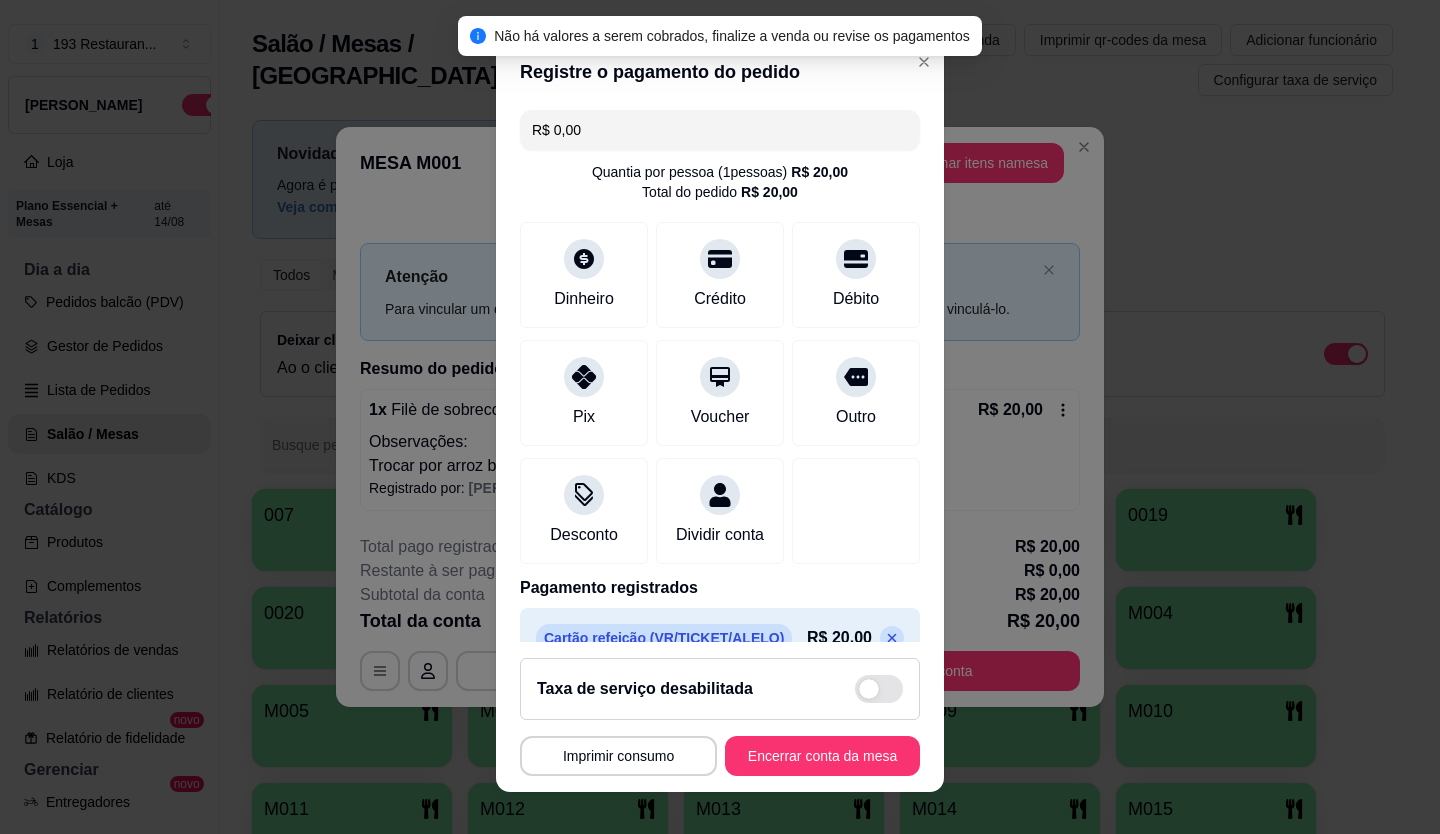 click on "Taxa de serviço   desabilitada" at bounding box center (720, 689) 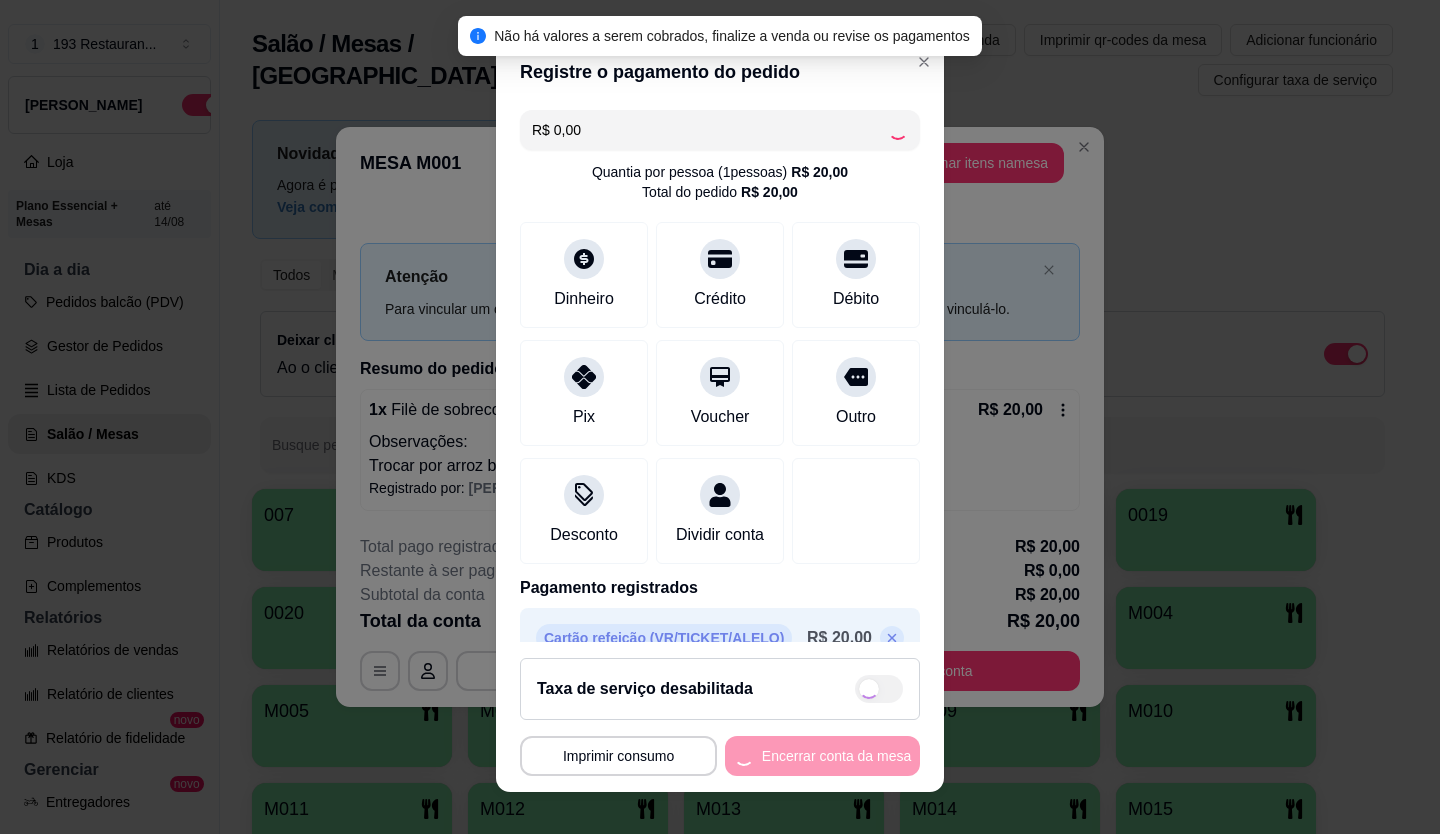click on "**********" at bounding box center [720, 756] 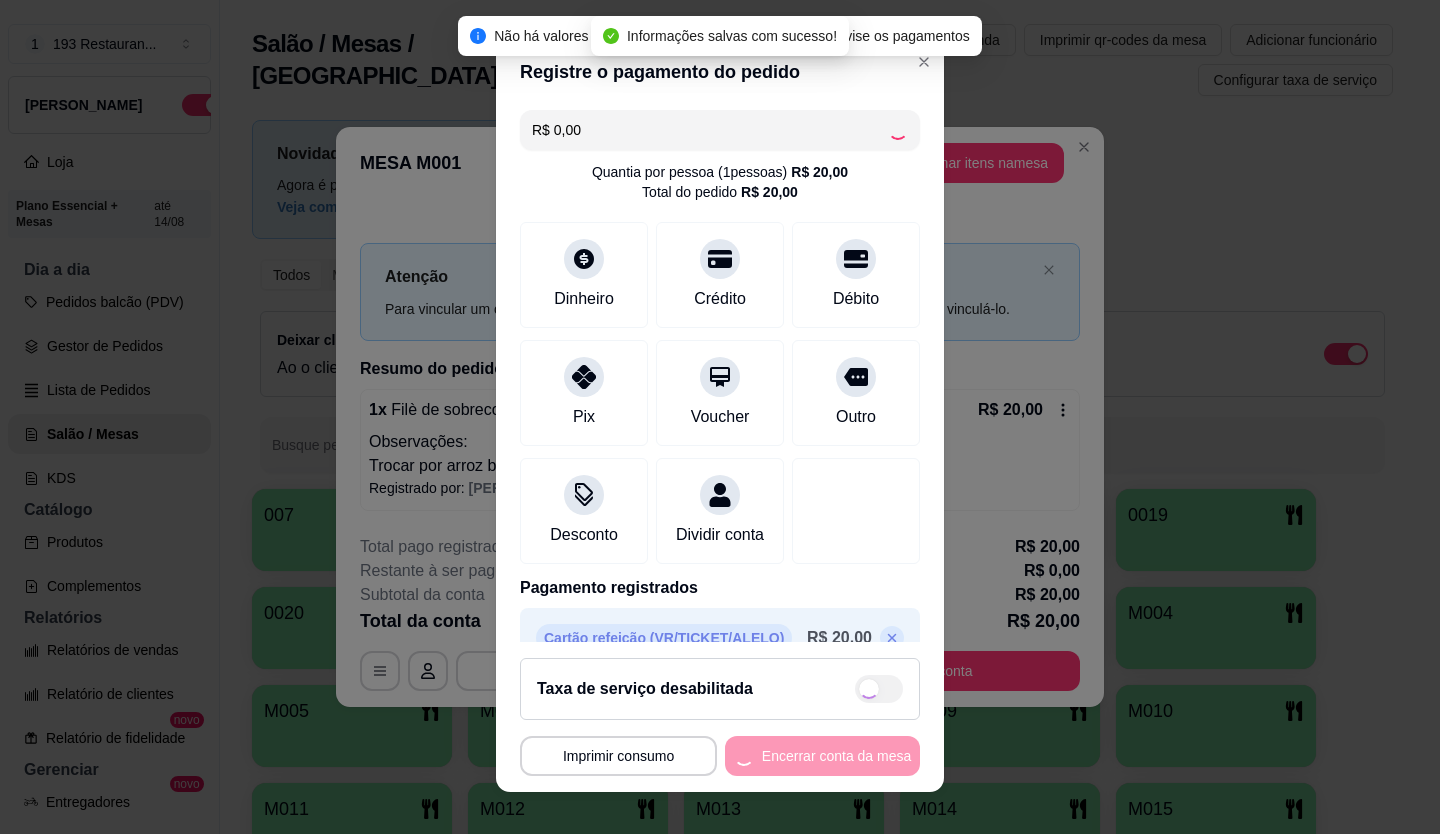 checkbox on "true" 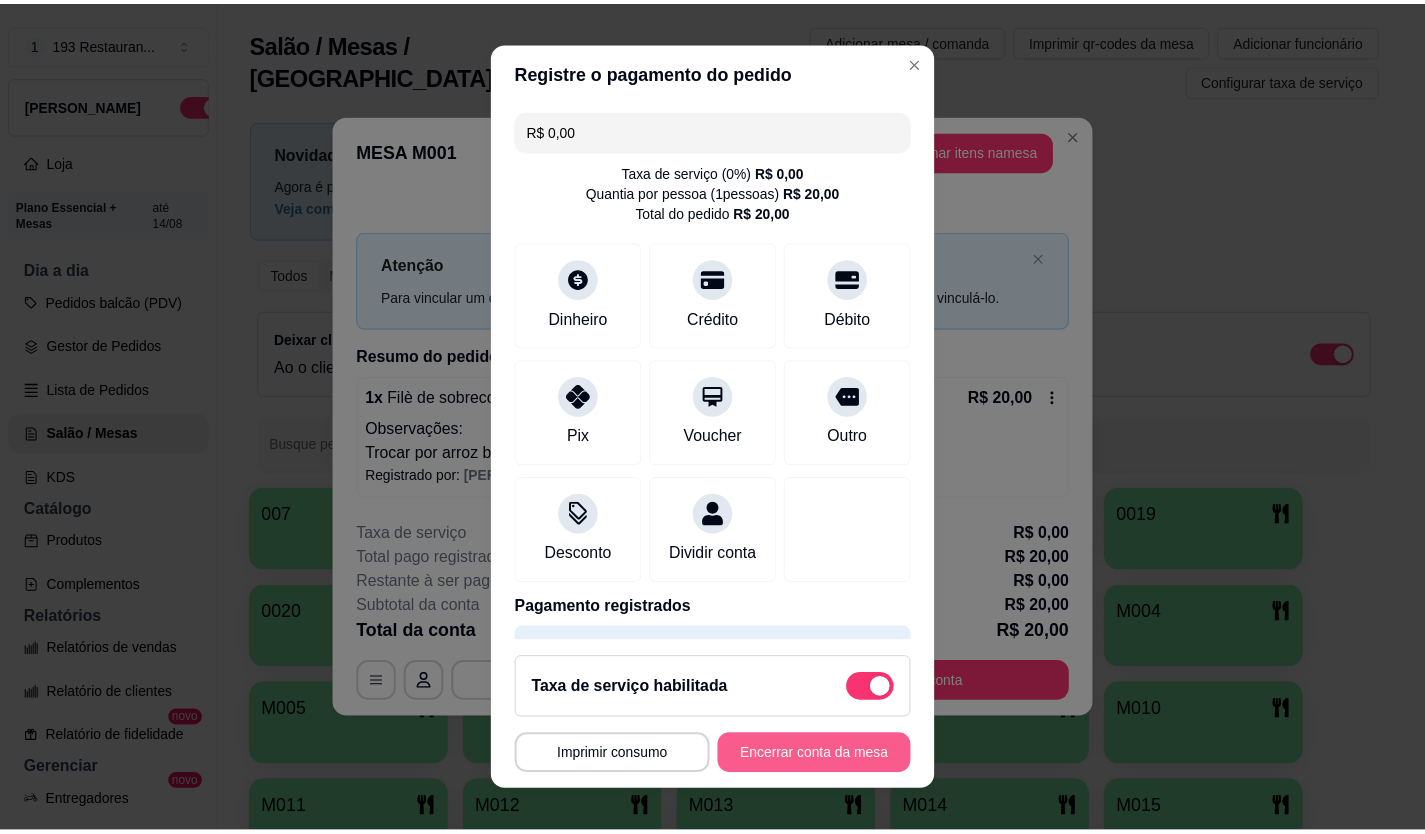 scroll, scrollTop: 22, scrollLeft: 0, axis: vertical 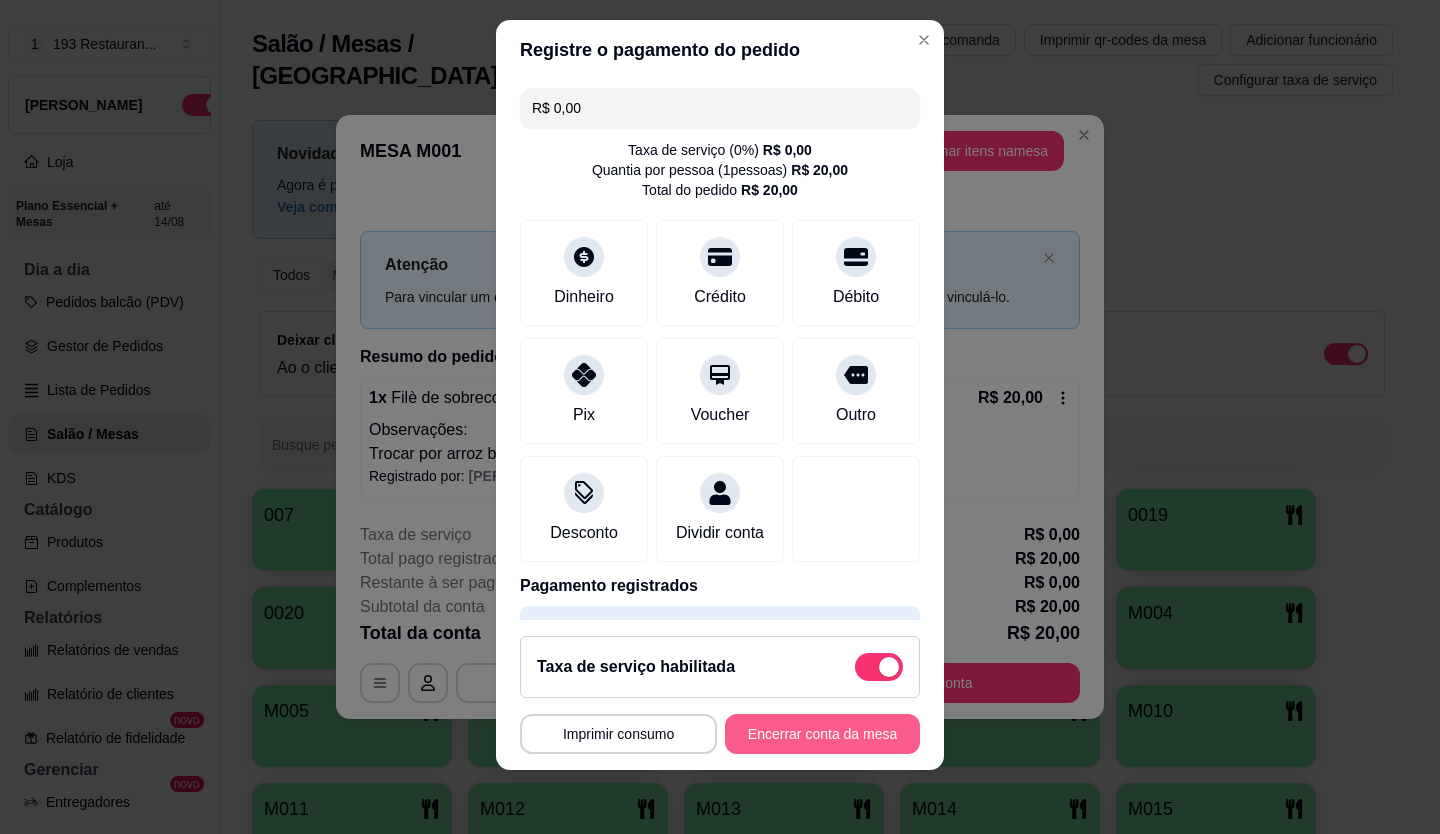 click on "Encerrar conta da mesa" at bounding box center (822, 734) 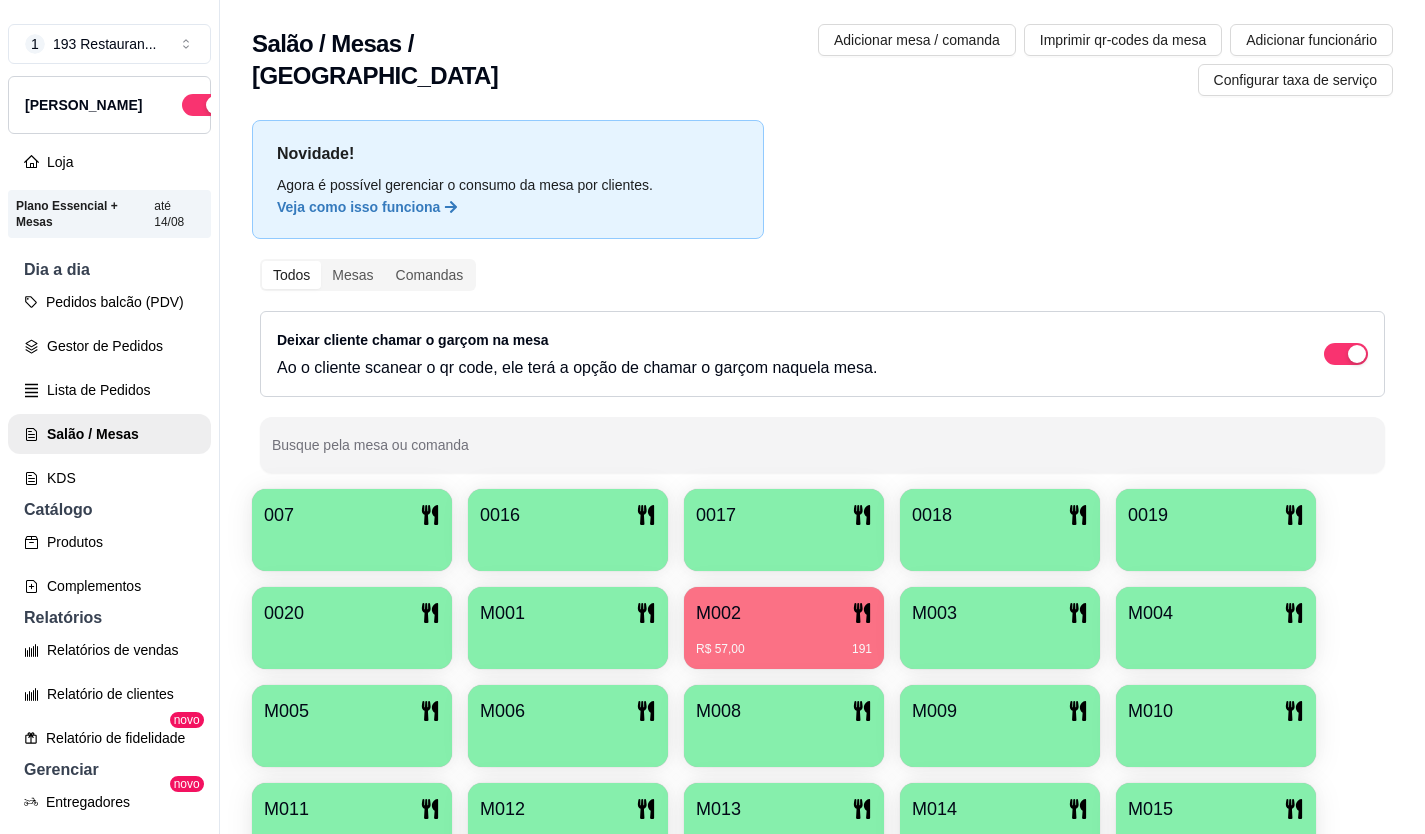 click on "R$ 57,00 191" at bounding box center (784, 642) 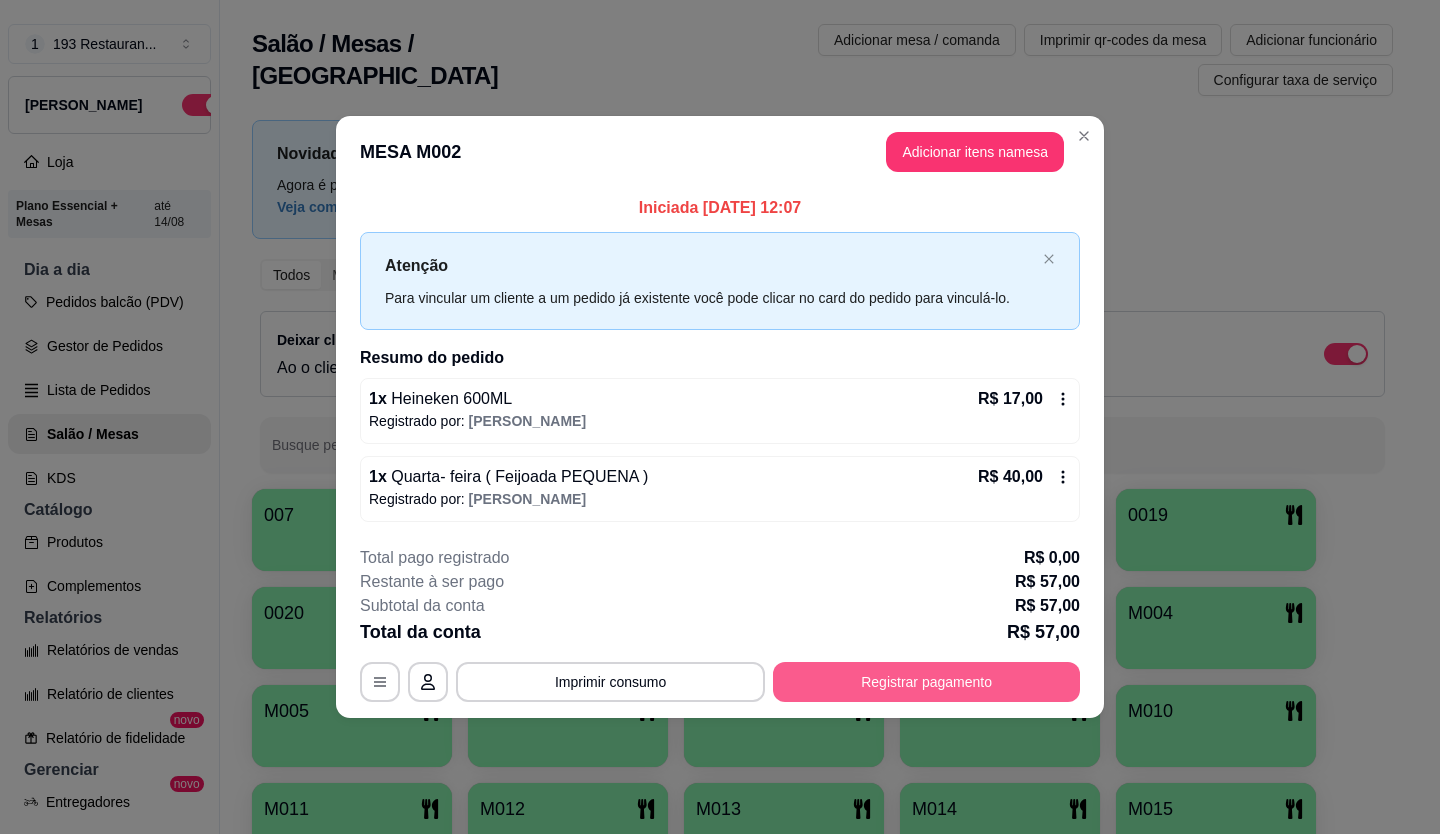 click on "Registrar pagamento" at bounding box center (926, 682) 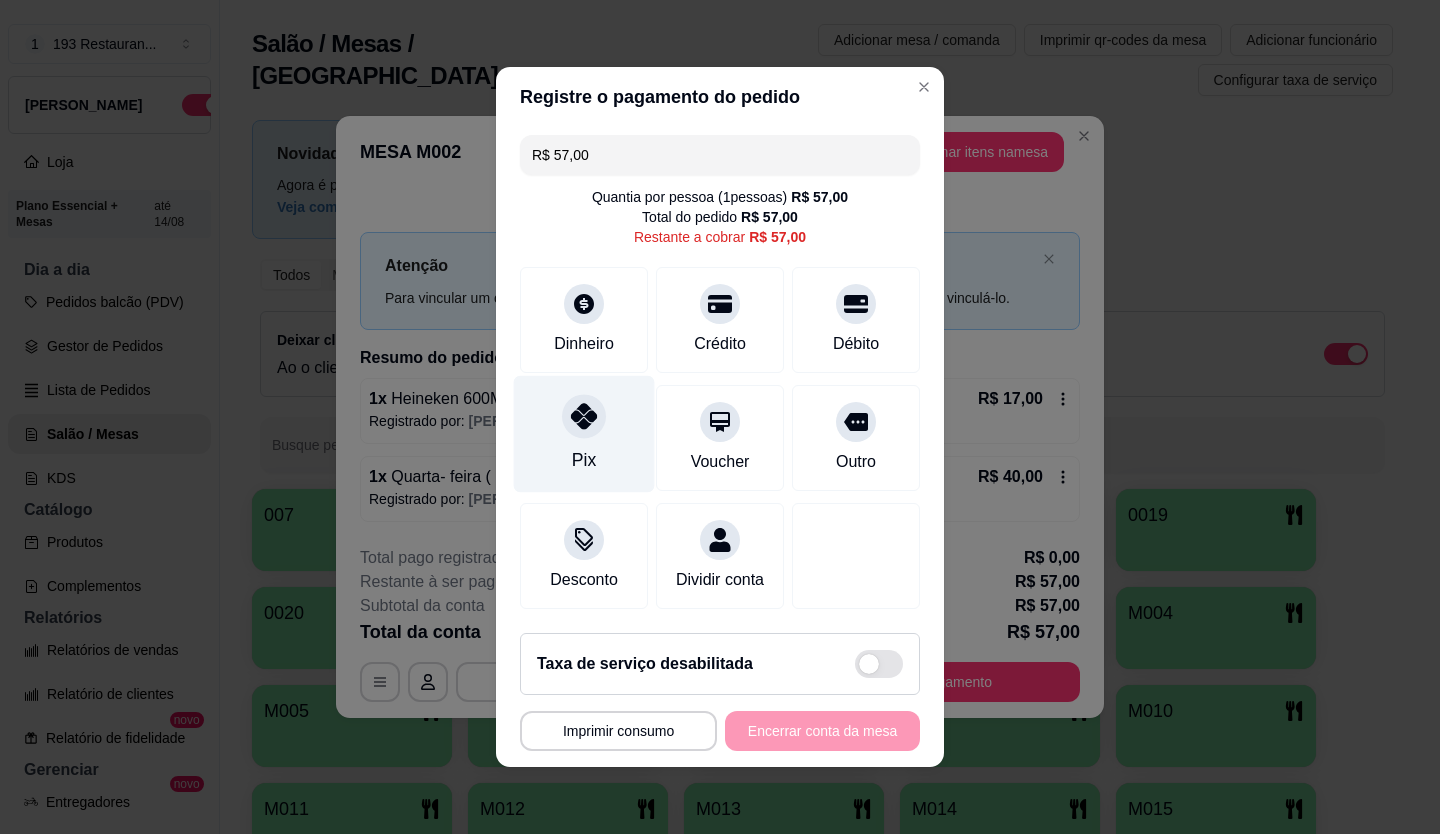 click on "Pix" at bounding box center [584, 434] 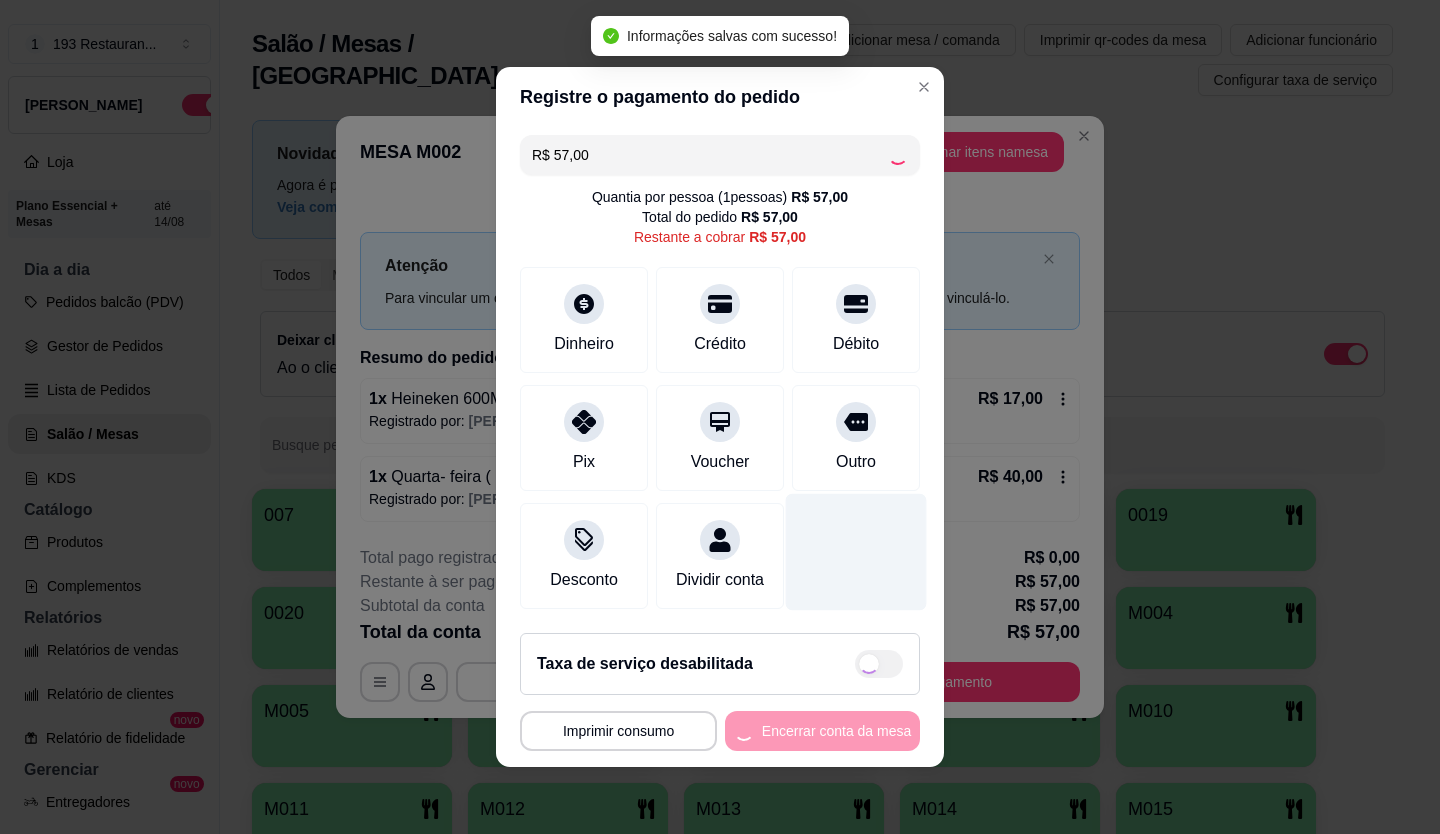 type on "R$ 0,00" 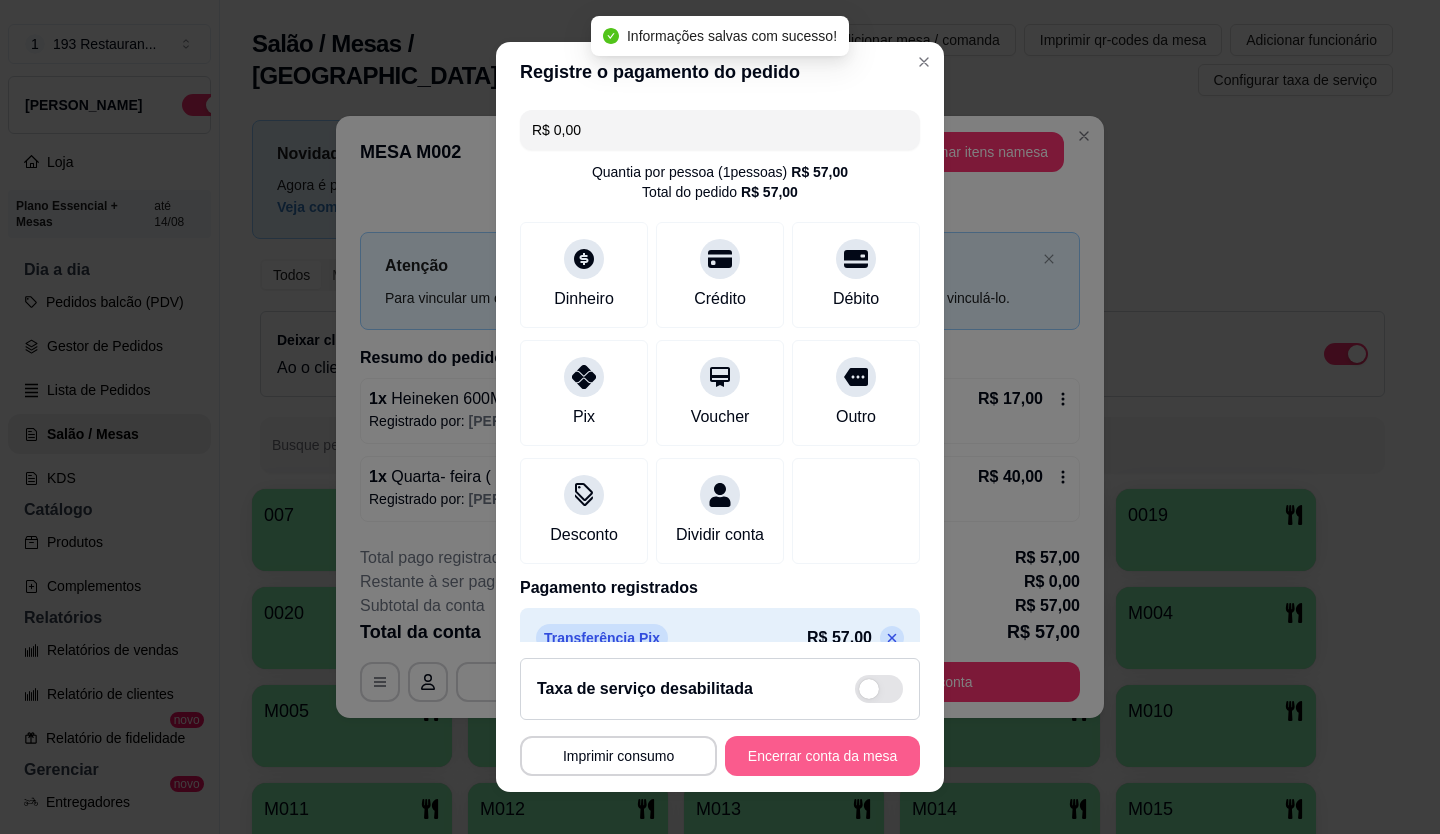 click on "Encerrar conta da mesa" at bounding box center [822, 756] 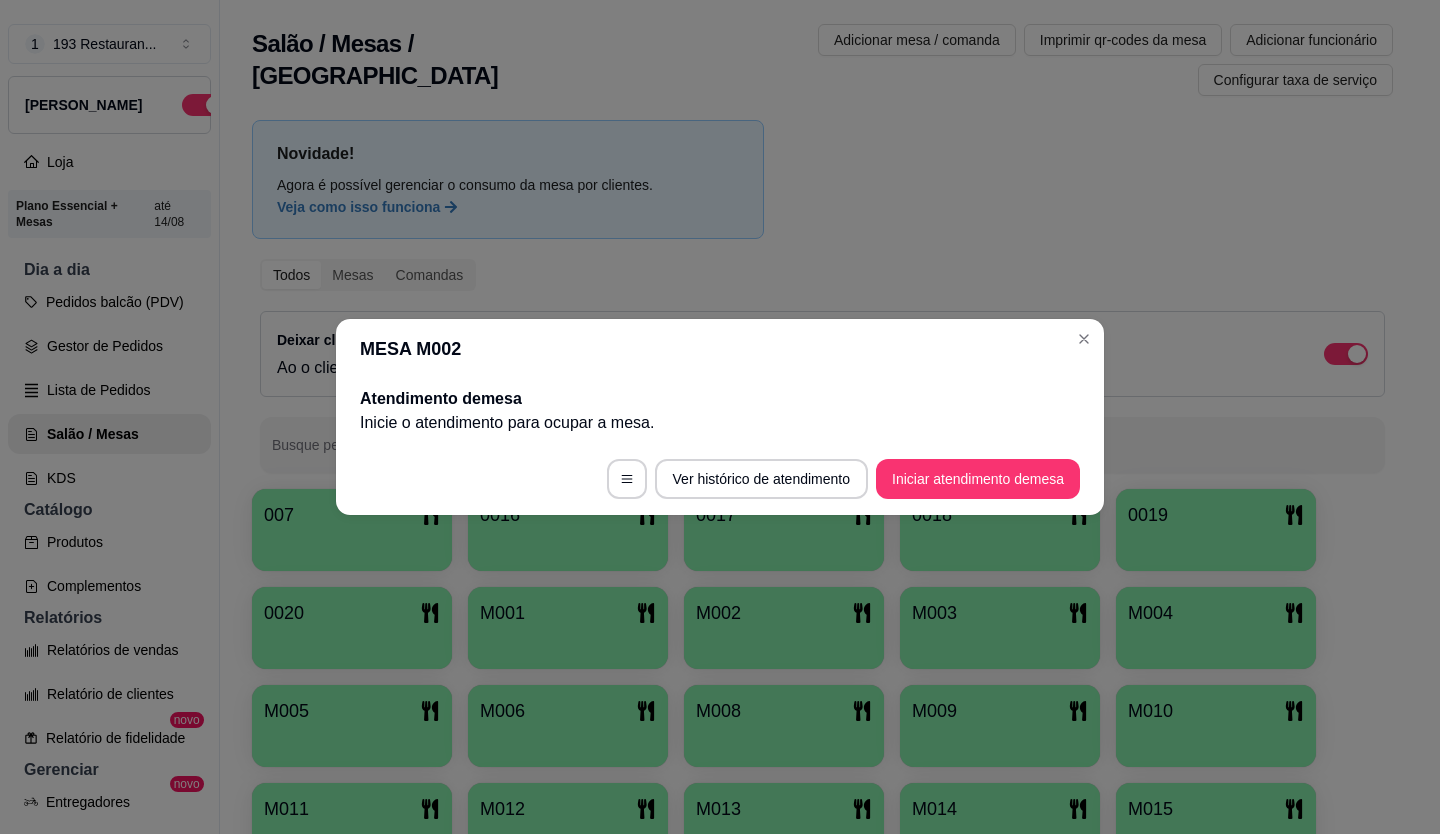 click on "MESA M002 Atendimento de  mesa Inicie o atendimento para ocupar a   mesa . Ver histórico de atendimento Iniciar atendimento de  mesa" at bounding box center [720, 417] 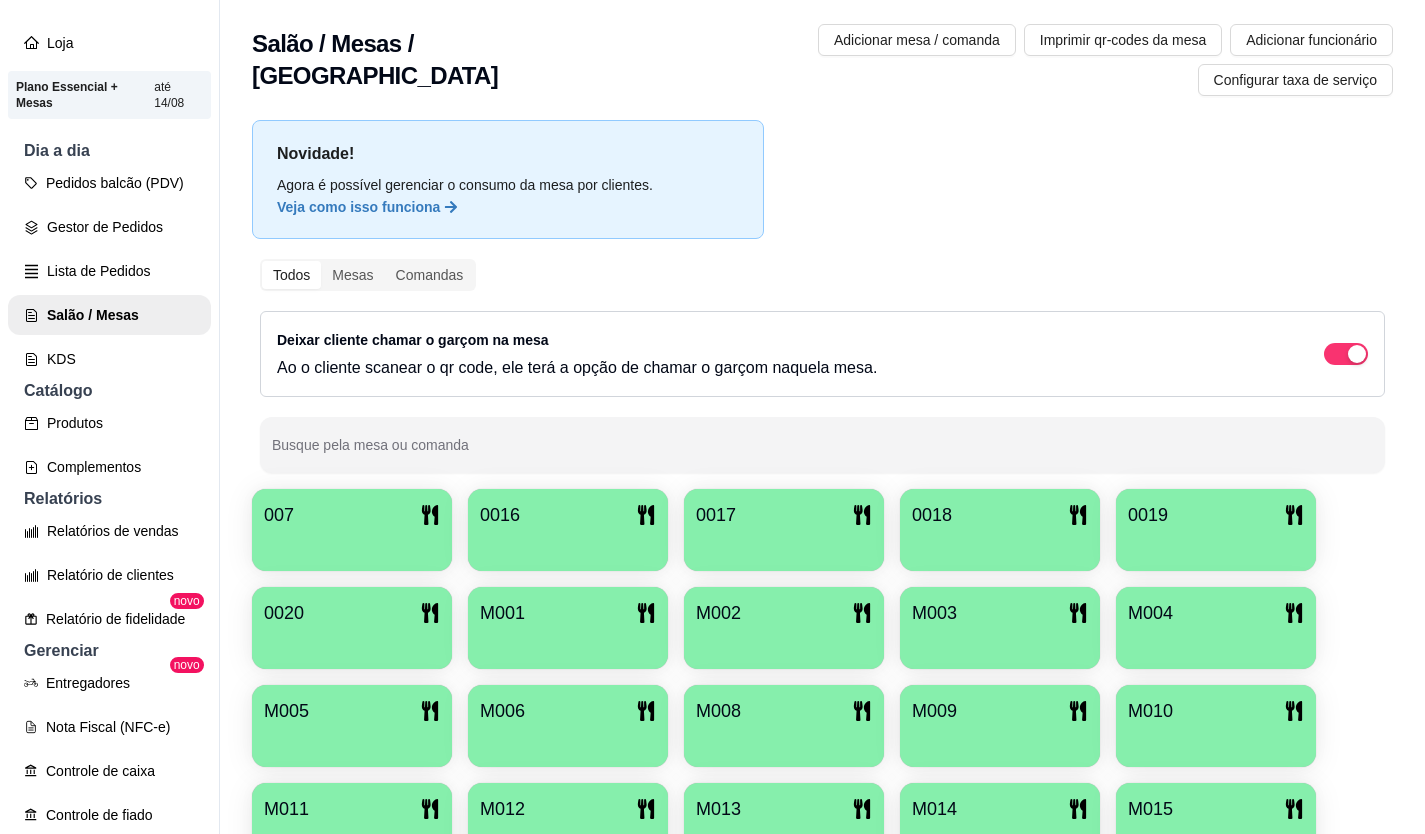 scroll, scrollTop: 200, scrollLeft: 0, axis: vertical 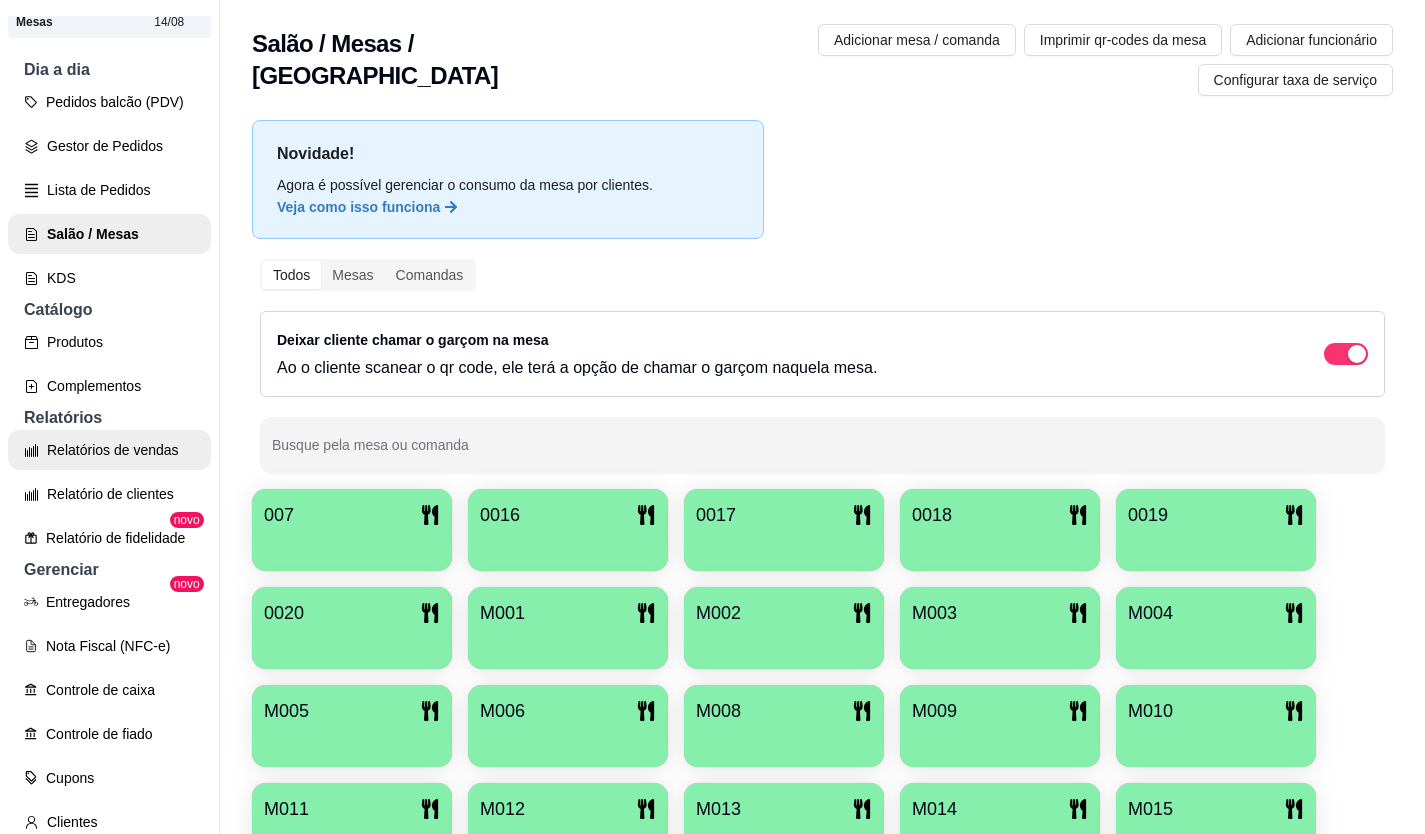 click on "Relatórios de vendas" at bounding box center (109, 450) 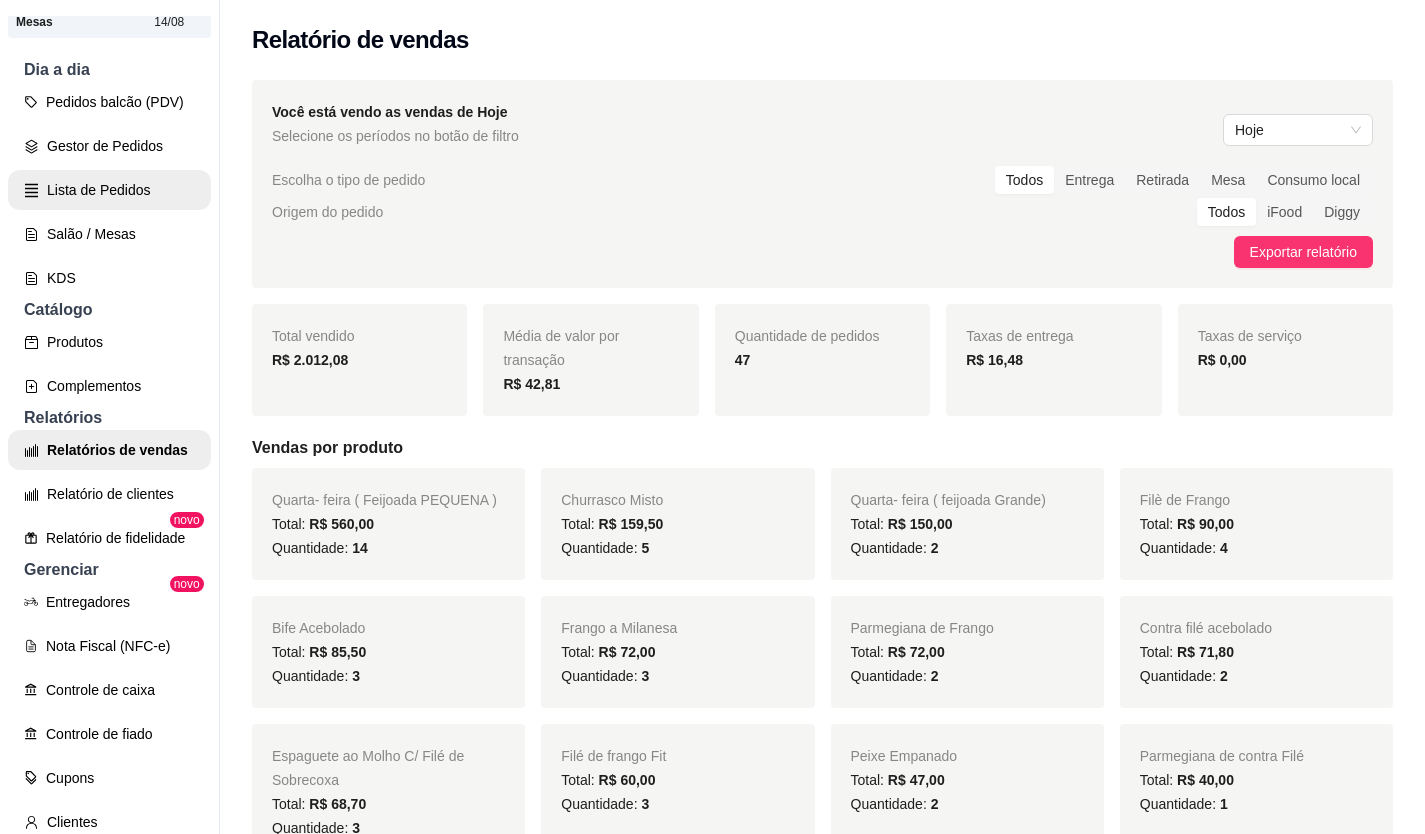 click on "Lista de Pedidos" at bounding box center (109, 190) 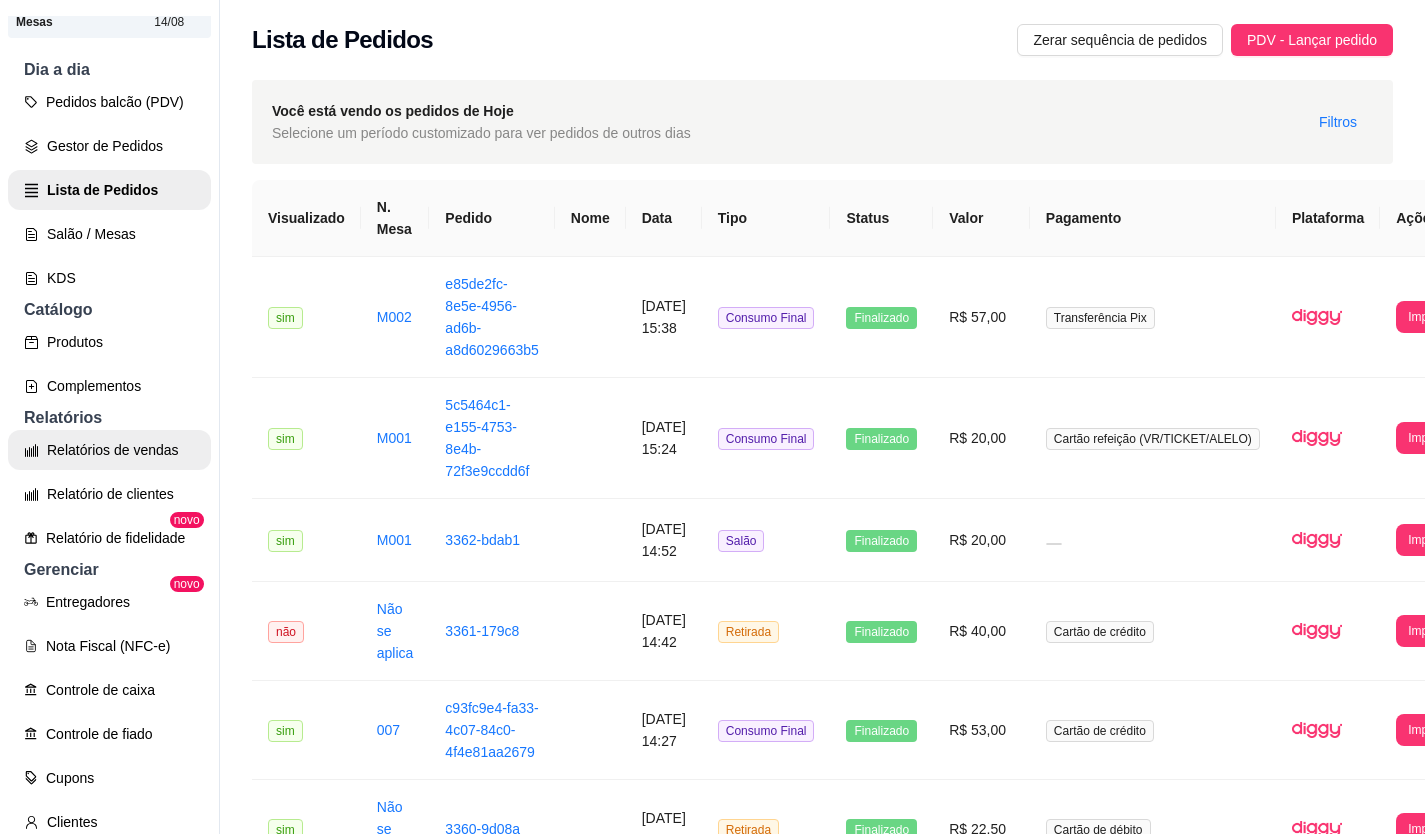 click on "Relatórios de vendas" at bounding box center (109, 450) 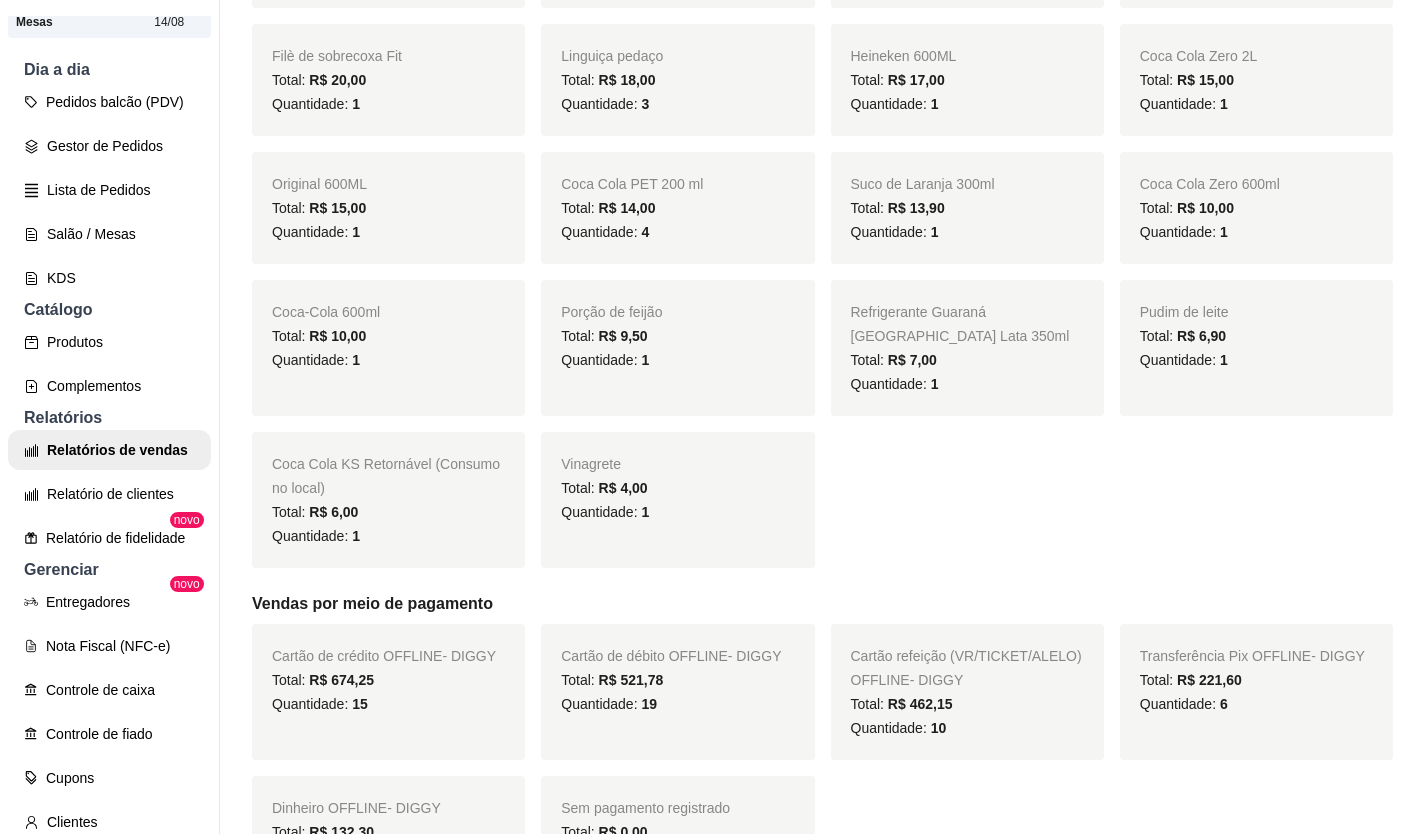 scroll, scrollTop: 1700, scrollLeft: 0, axis: vertical 